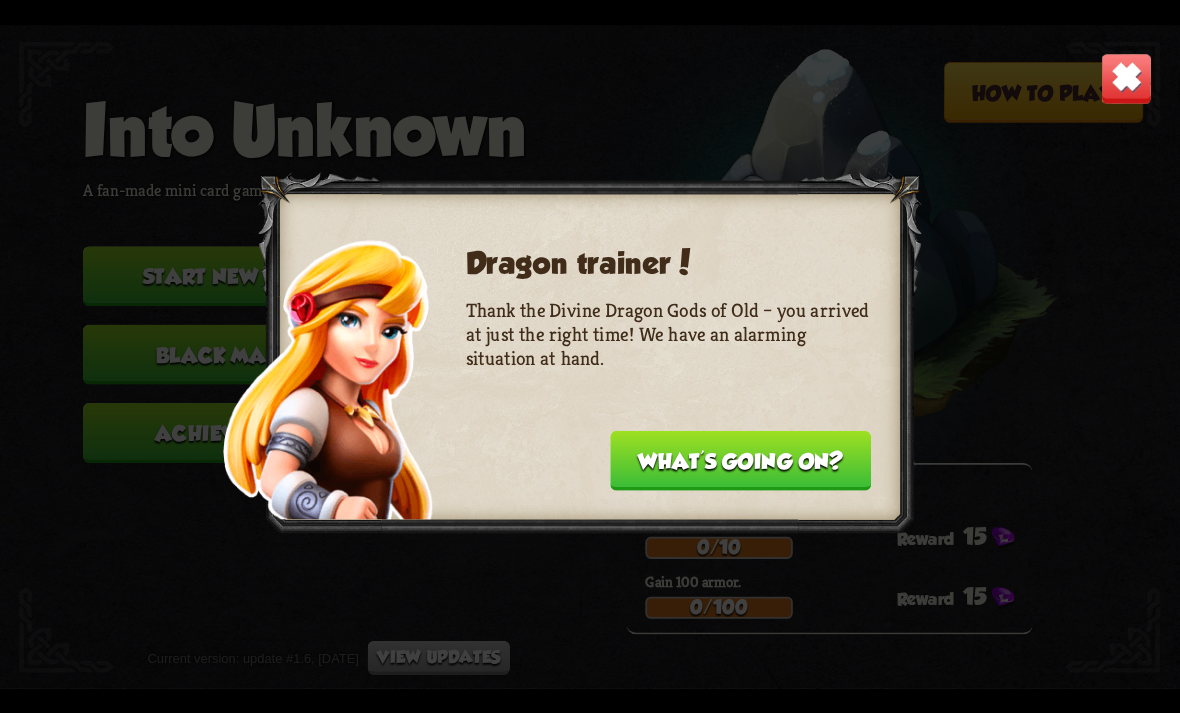 scroll, scrollTop: 0, scrollLeft: 0, axis: both 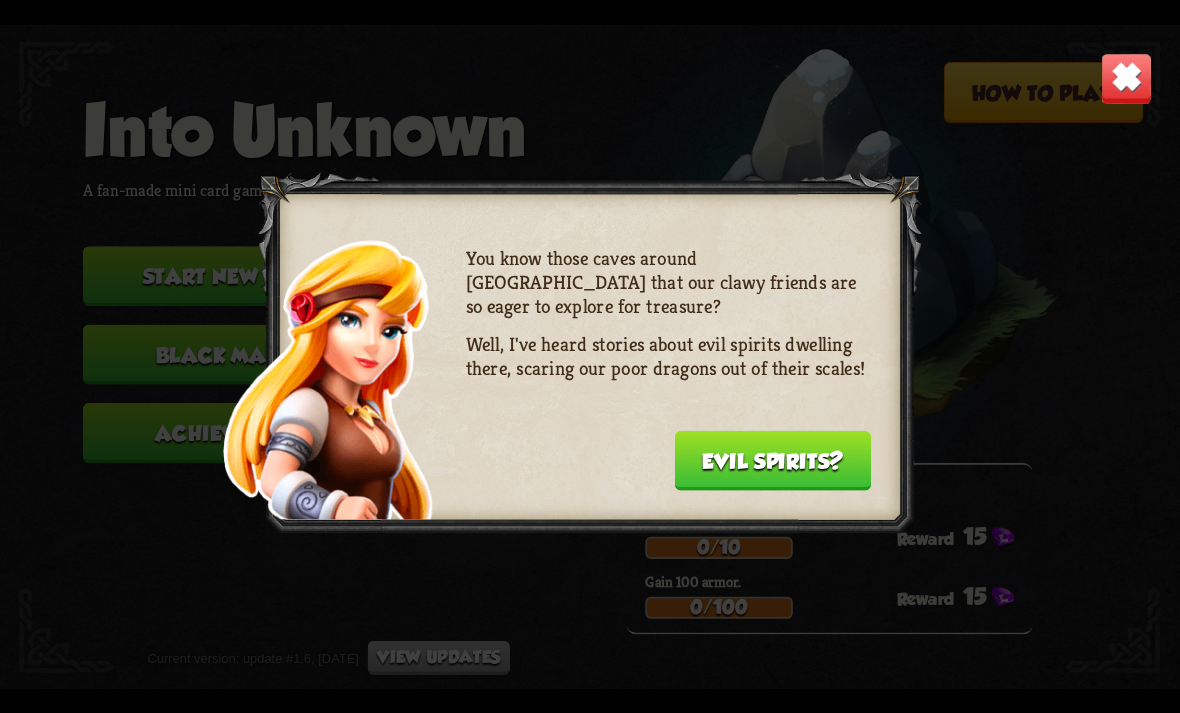 click at bounding box center (1127, 78) 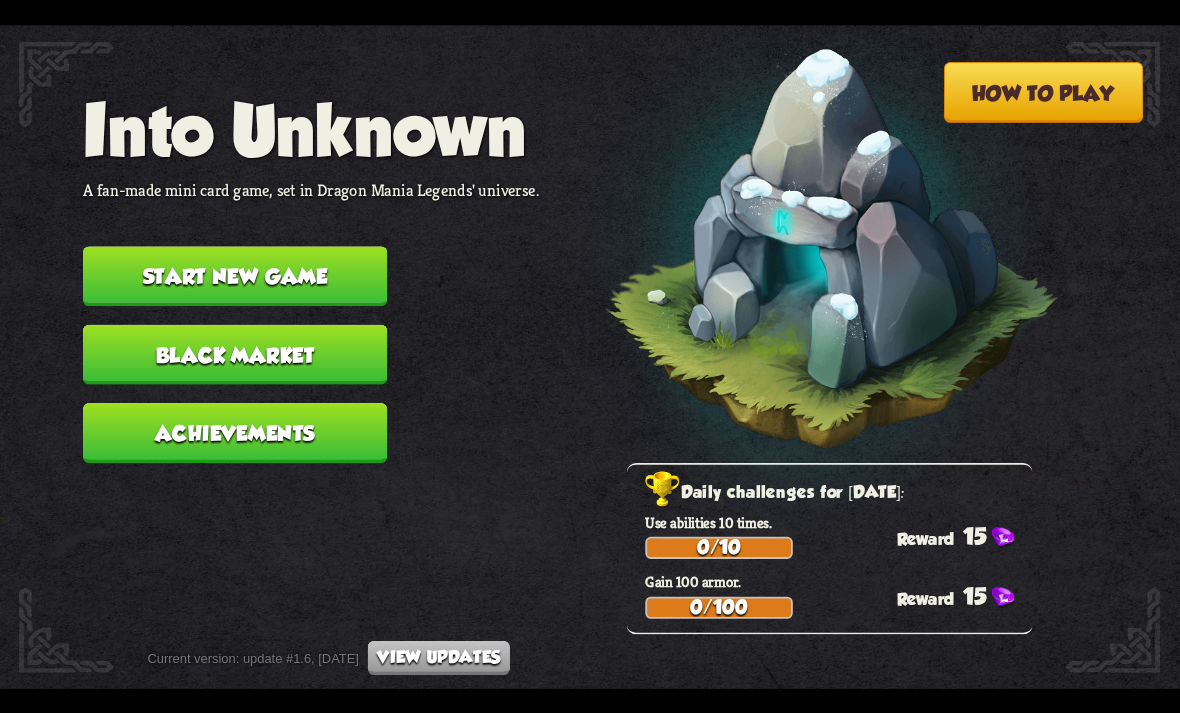 click on "Start new game" at bounding box center (235, 276) 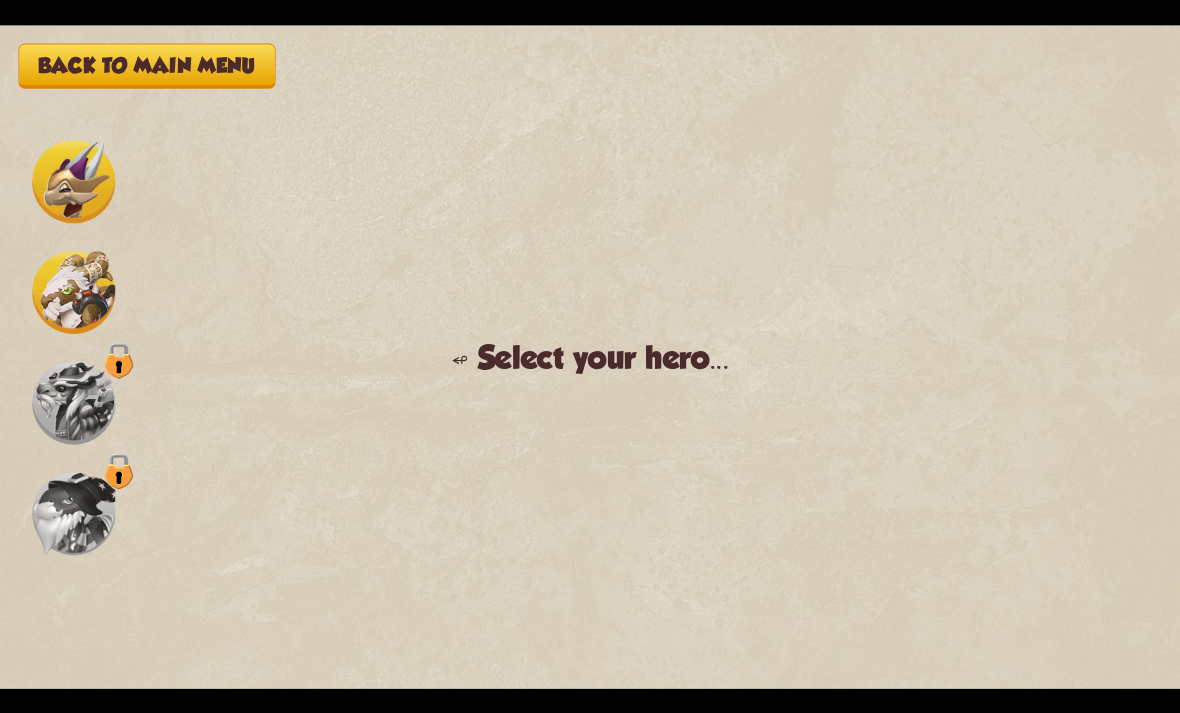 click at bounding box center (73, 291) 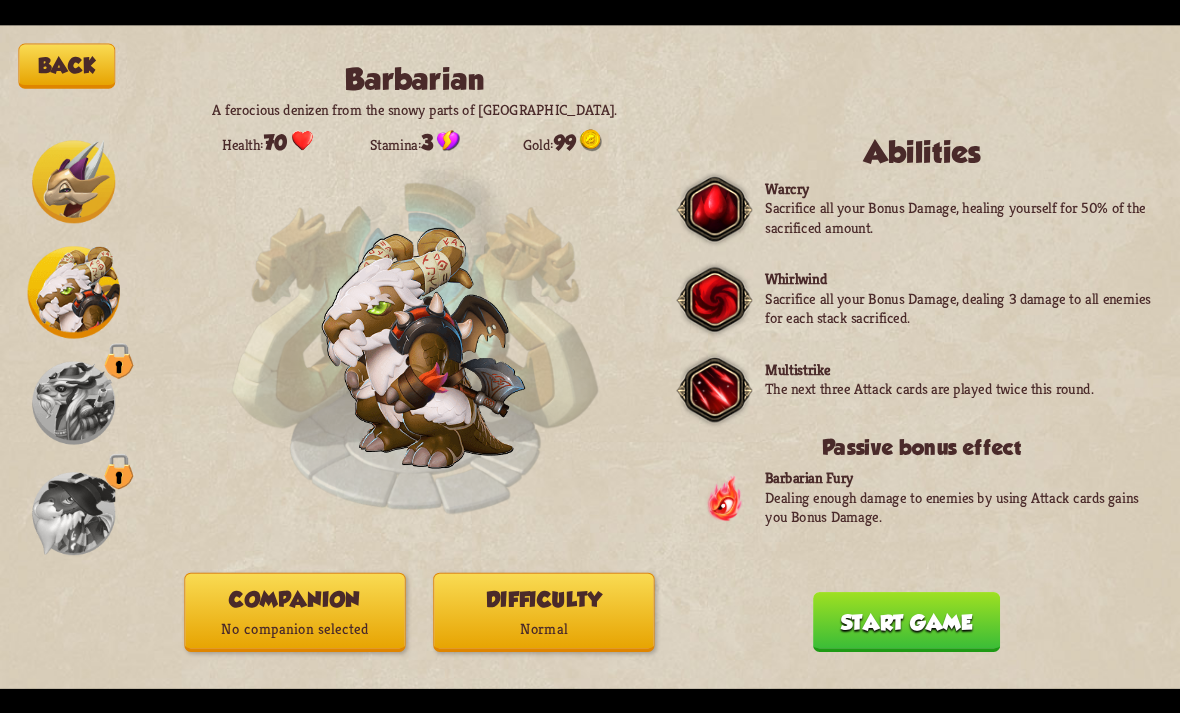 click at bounding box center (73, 181) 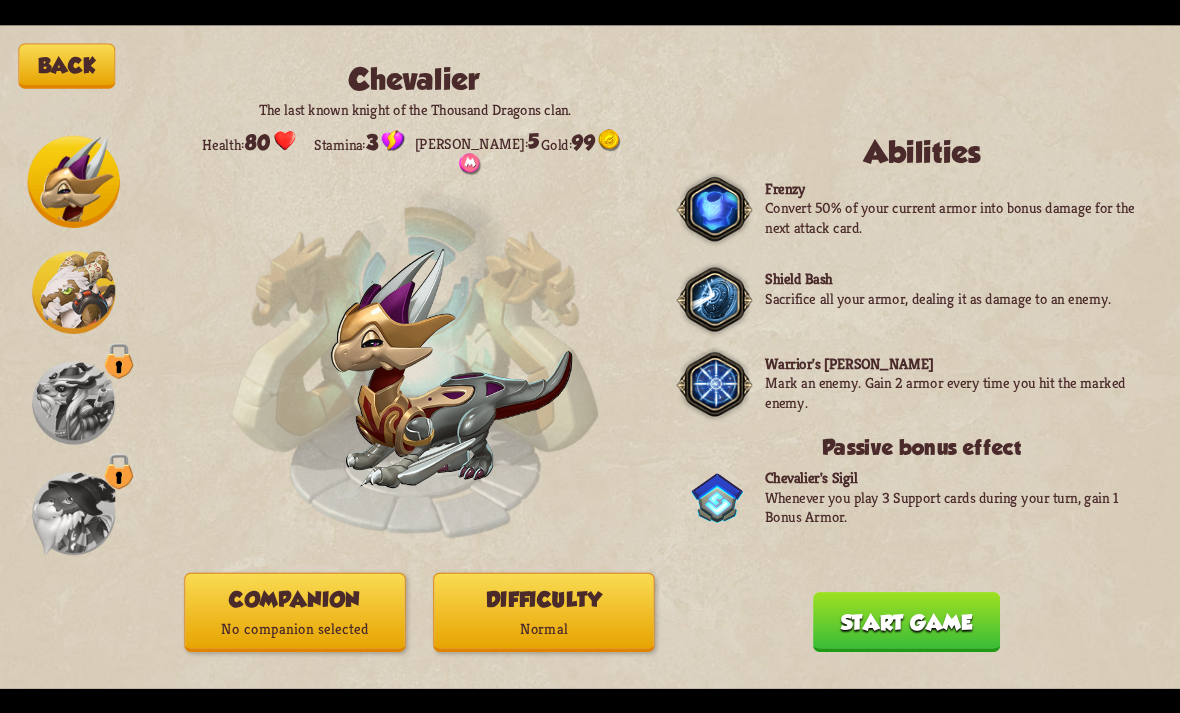 click at bounding box center [73, 291] 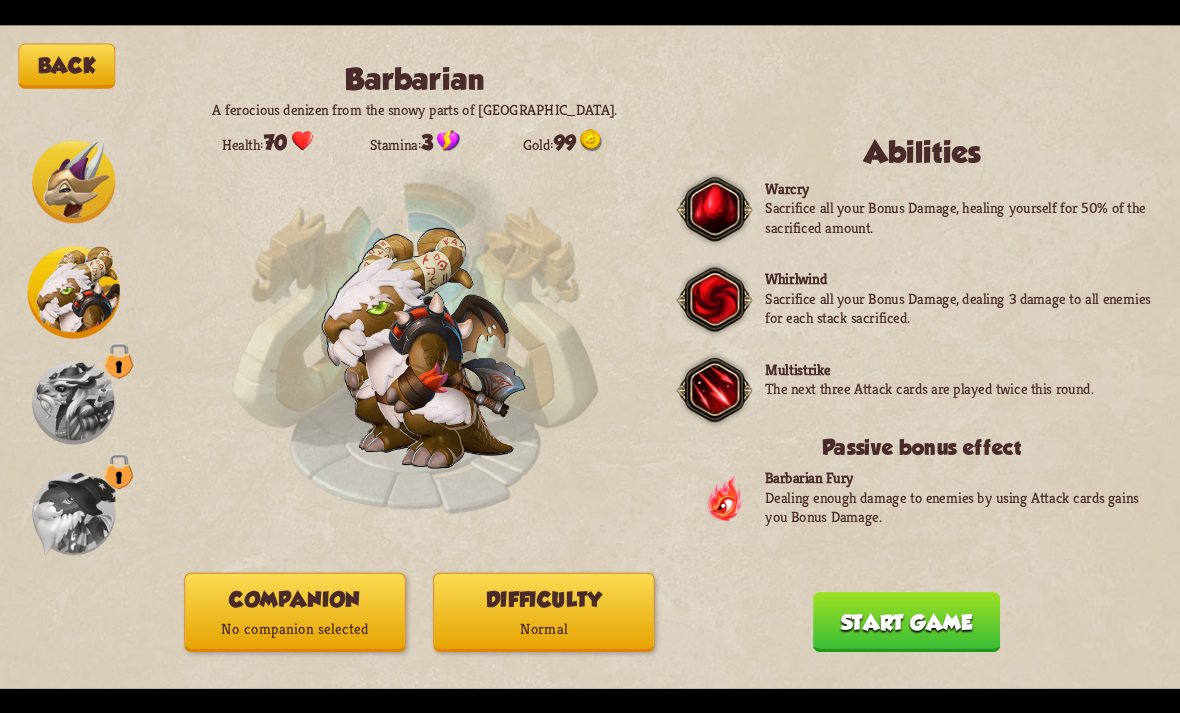 click at bounding box center (73, 181) 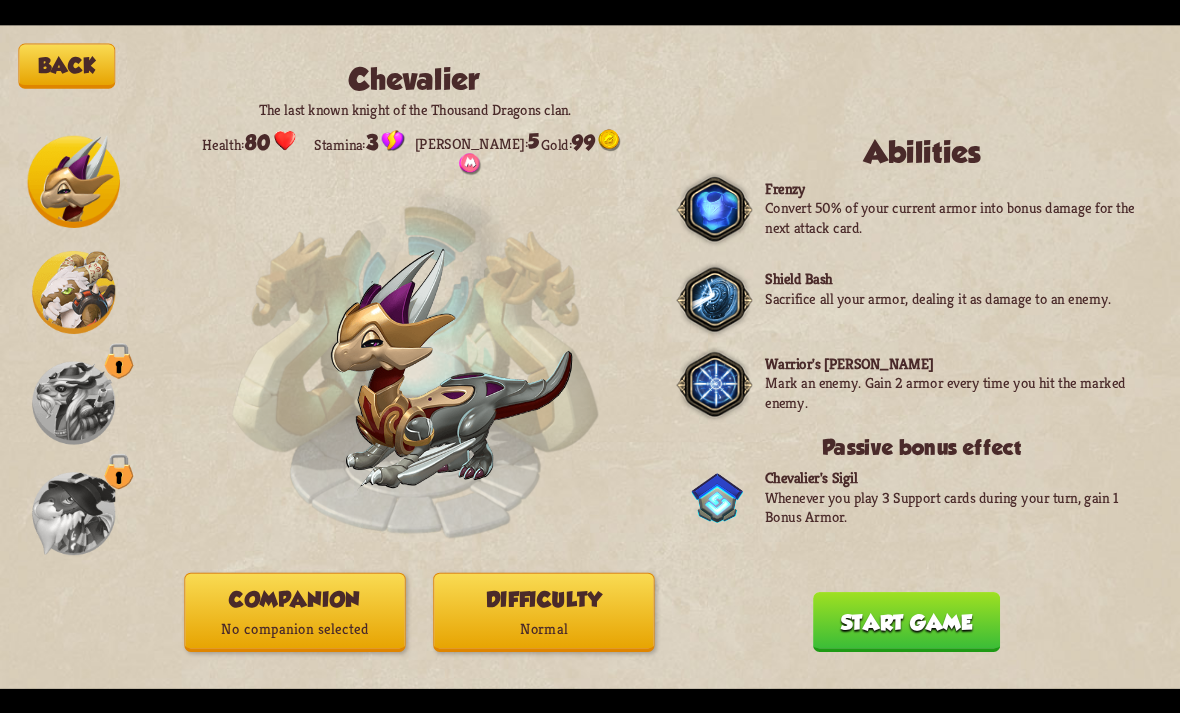 click at bounding box center [73, 291] 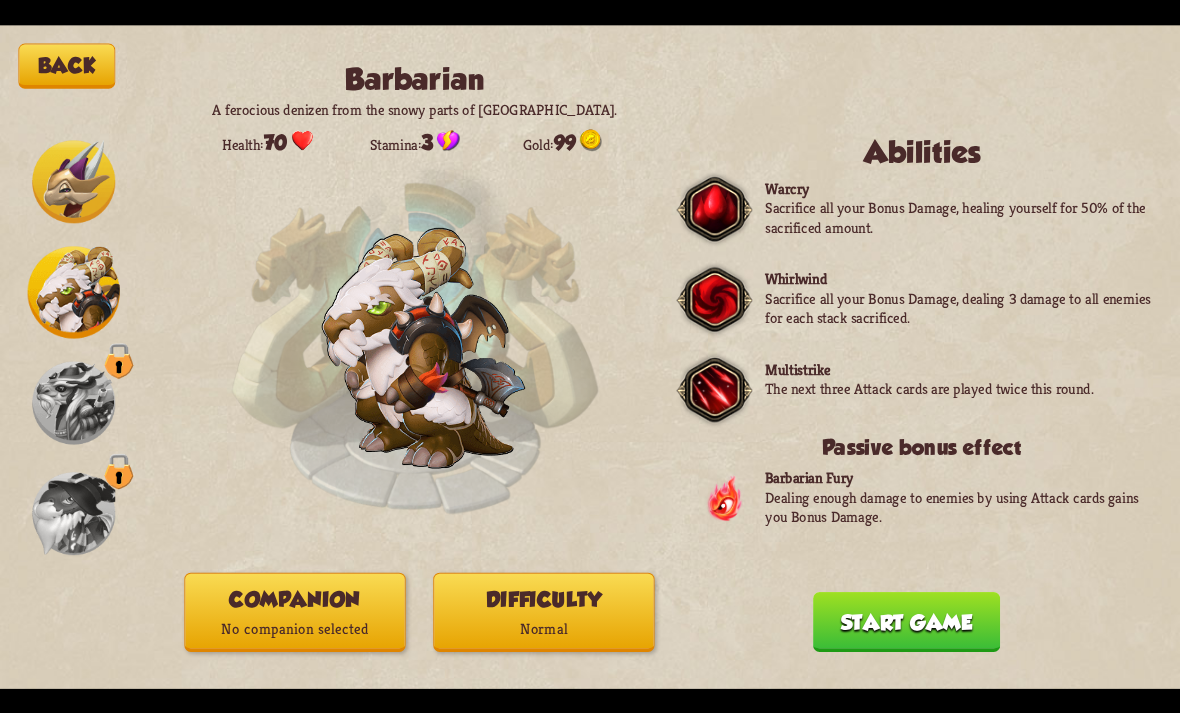click at bounding box center [73, 181] 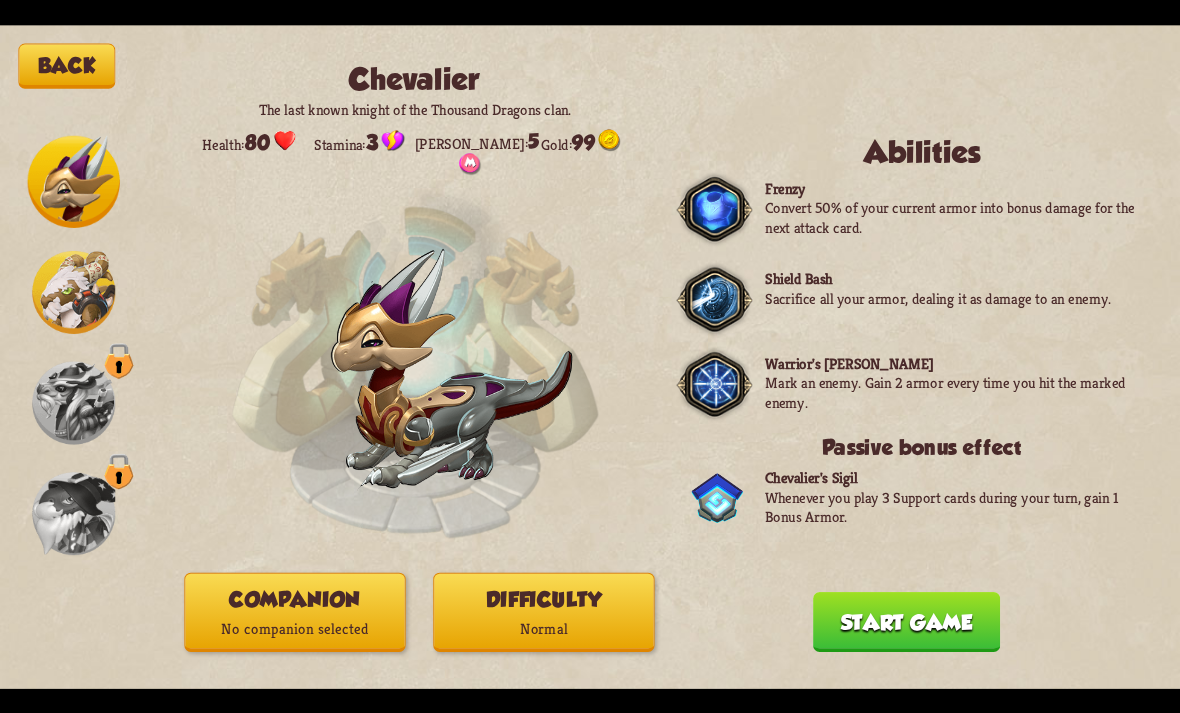 click at bounding box center (73, 291) 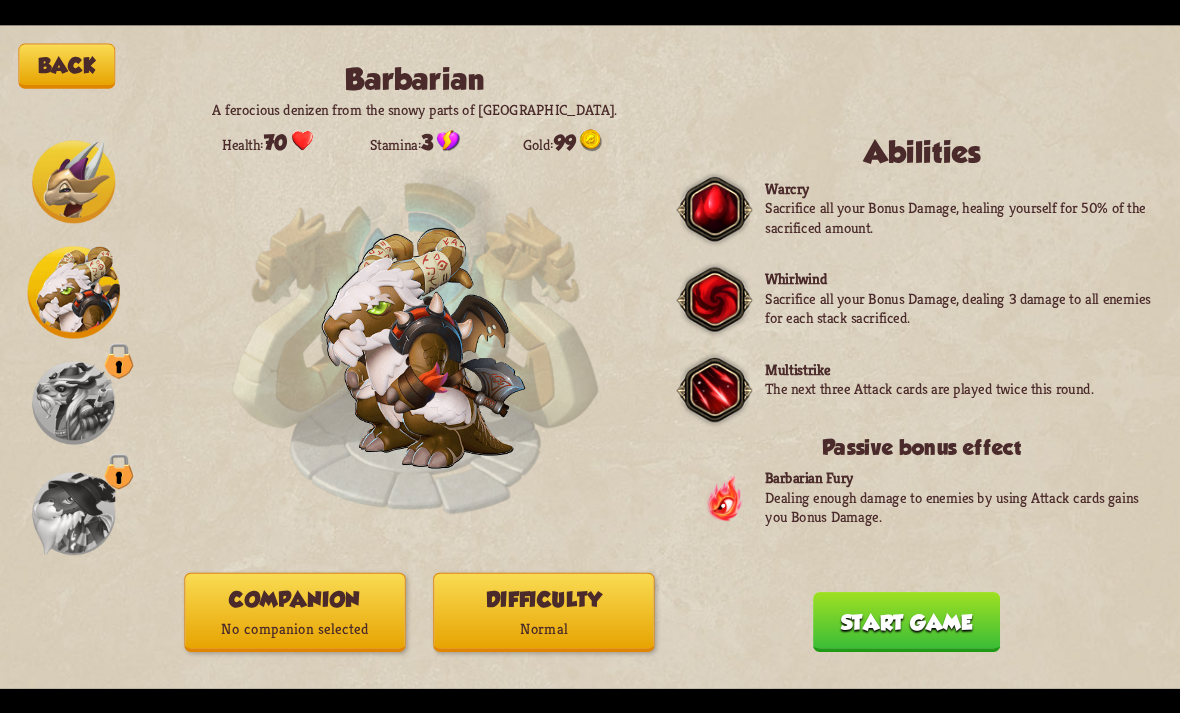 click on "Start game" at bounding box center (906, 622) 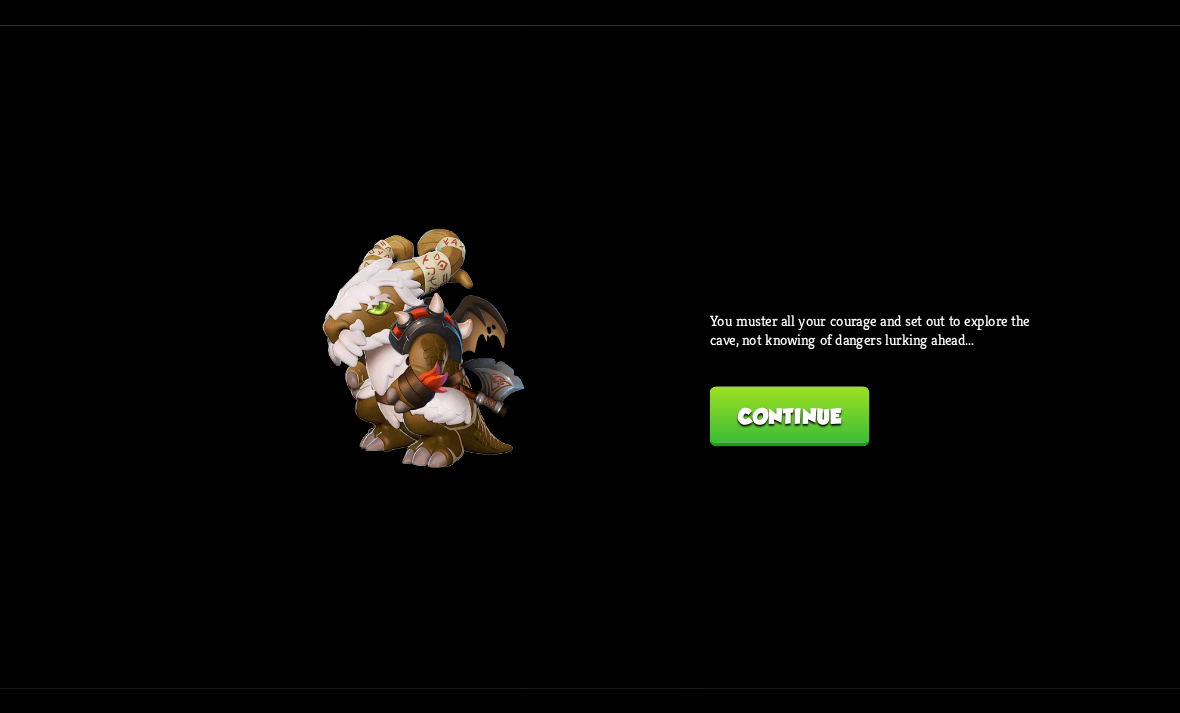 click on "Continue" at bounding box center (789, 416) 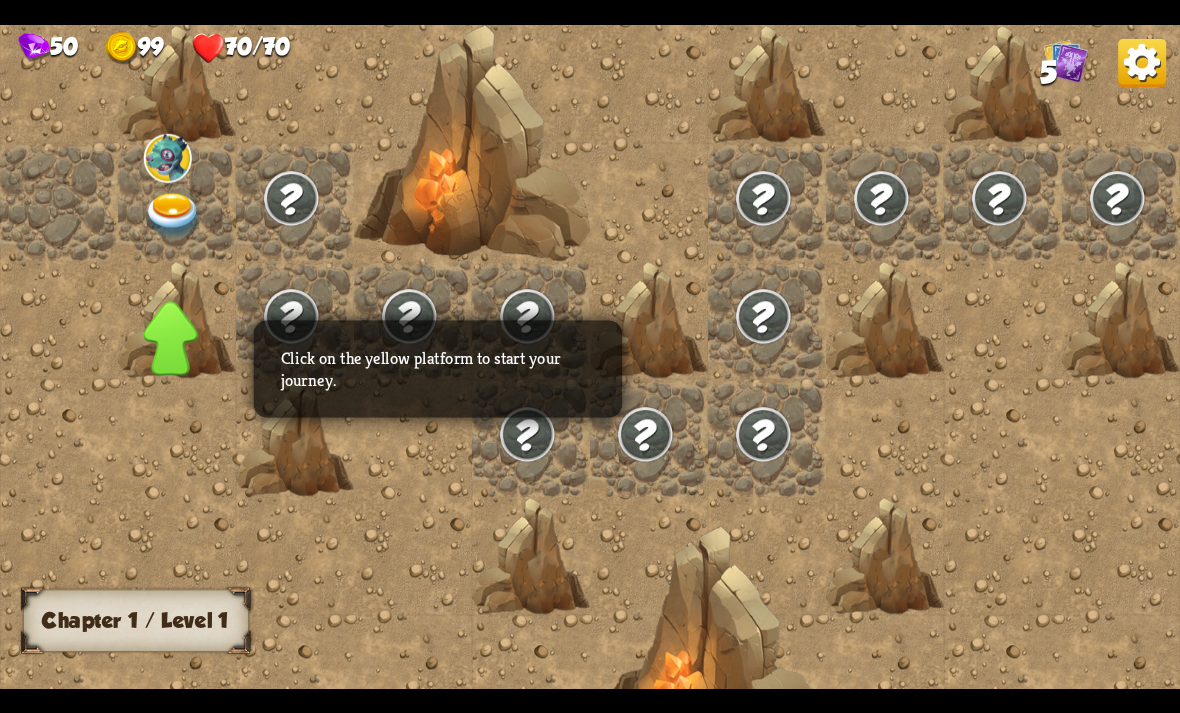 click at bounding box center (885, 320) 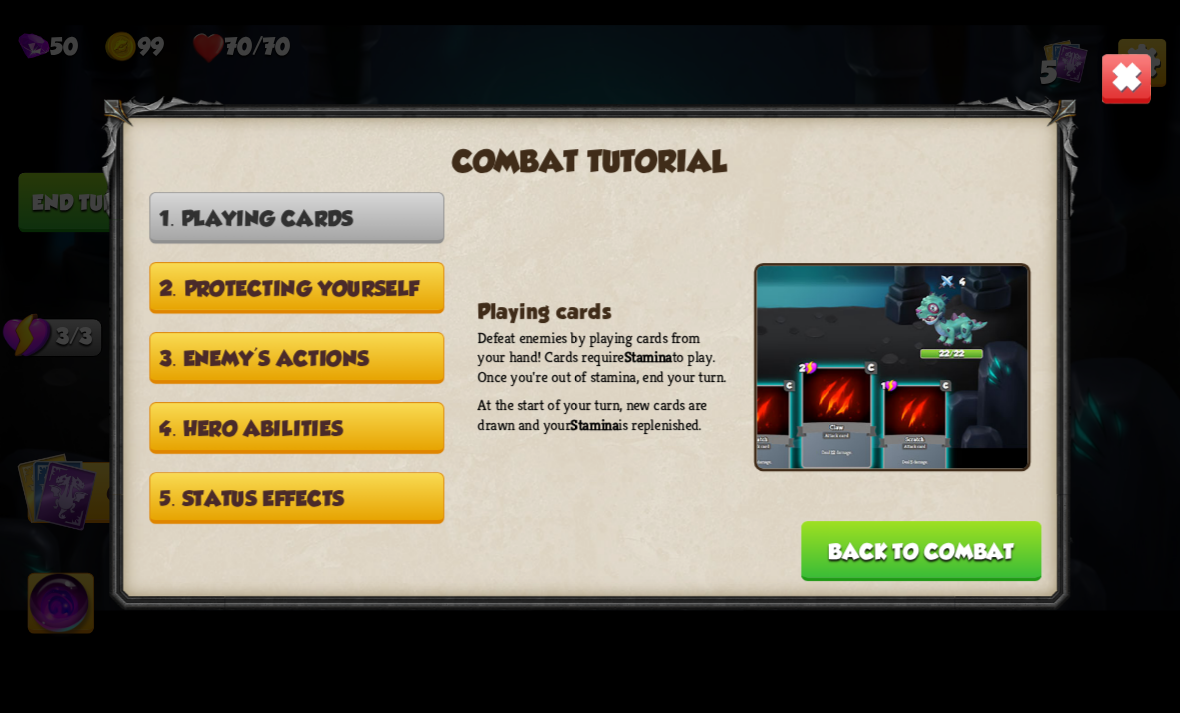 click at bounding box center (589, 357) 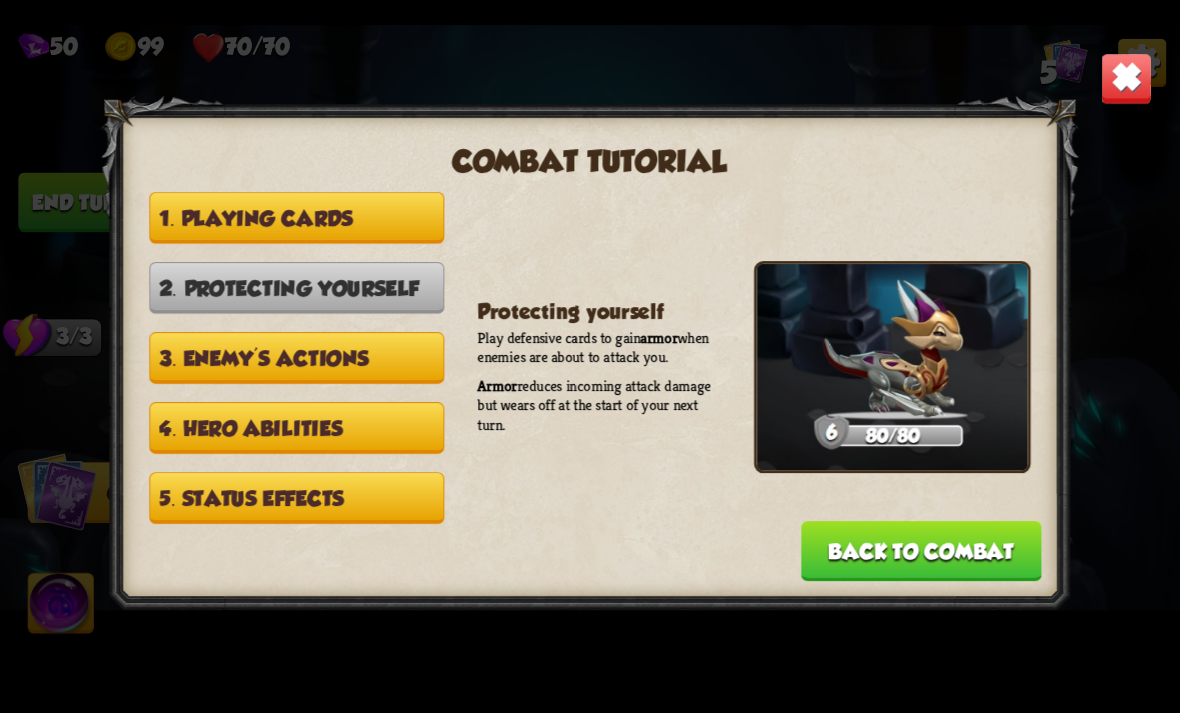 click on "3. Enemy's actions" at bounding box center (296, 358) 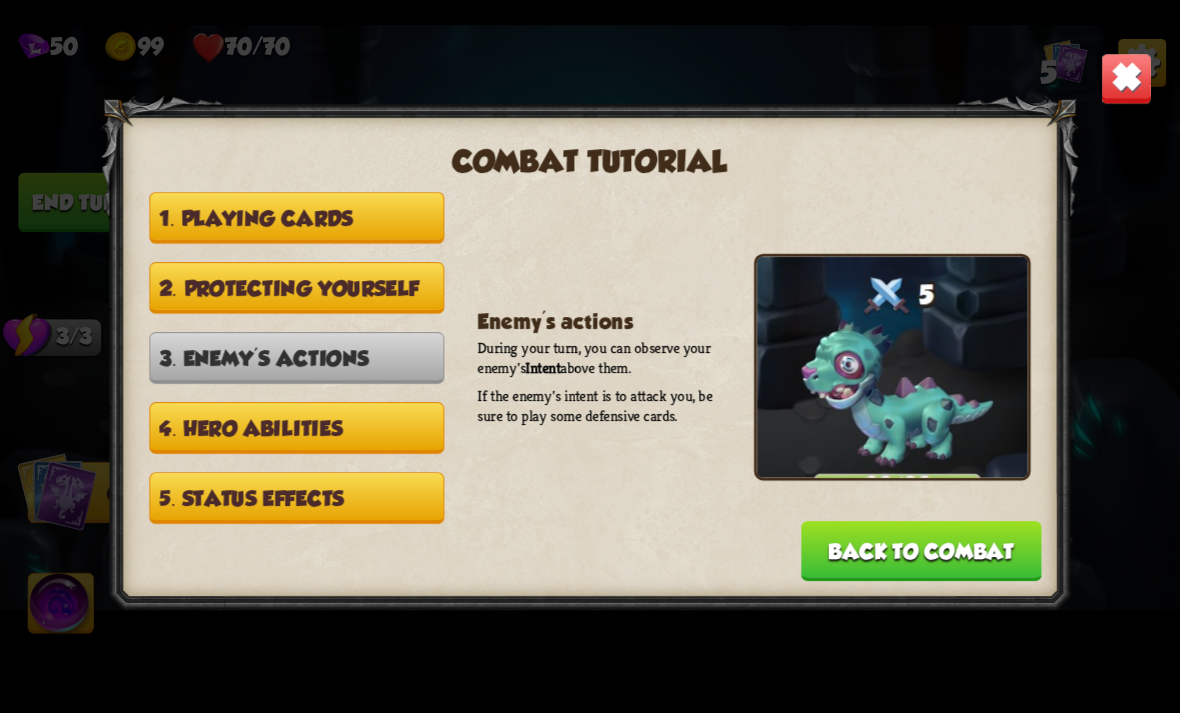 click on "4. Hero abilities" at bounding box center [296, 428] 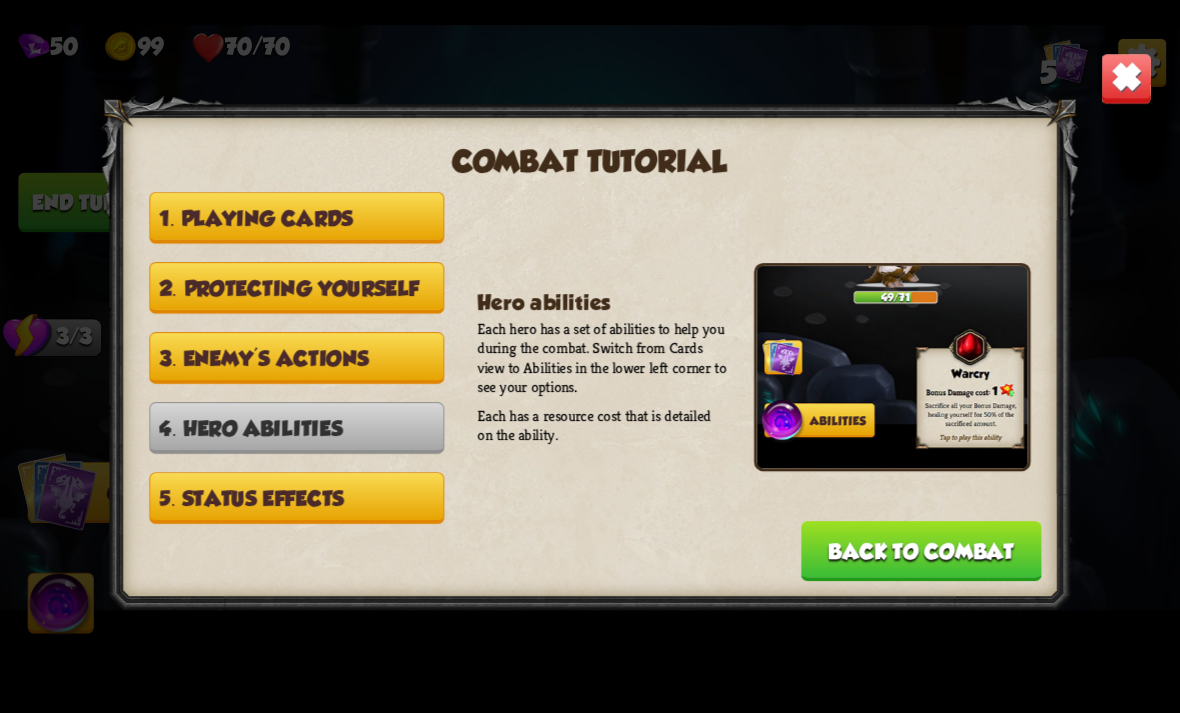 click on "1. Playing cards   2. Protecting yourself   3. Enemy's actions   4. Hero abilities   5. Status effects" at bounding box center (296, 366) 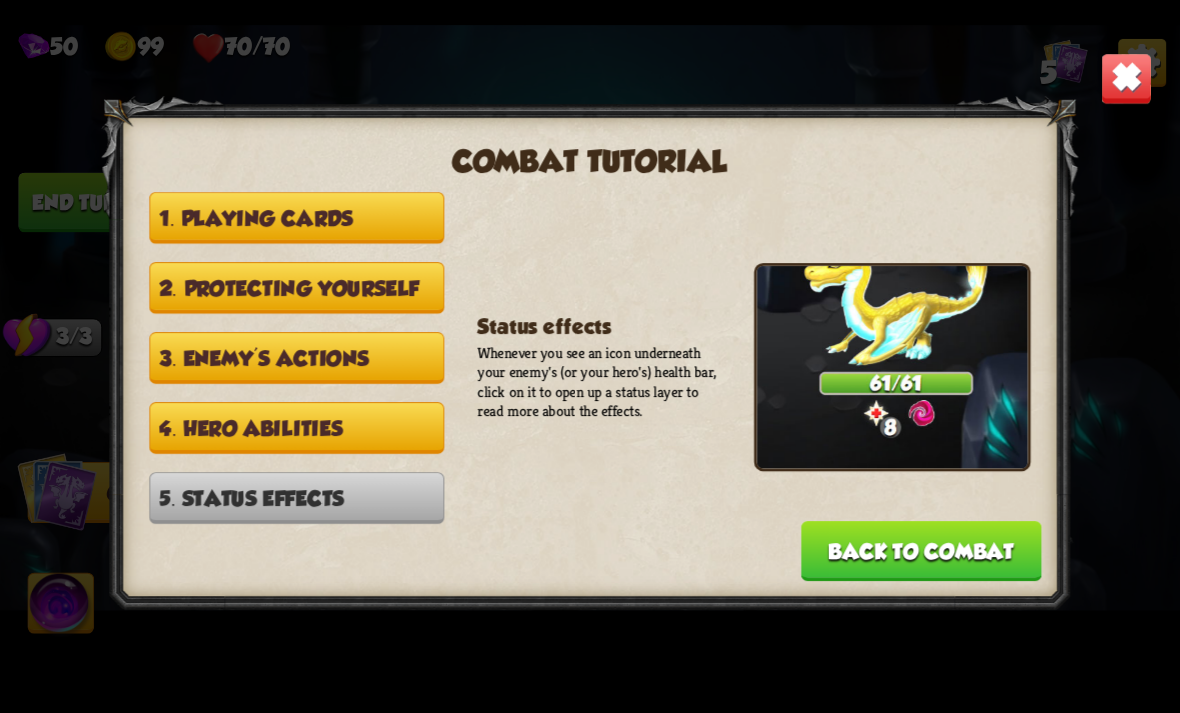 click at bounding box center [1127, 78] 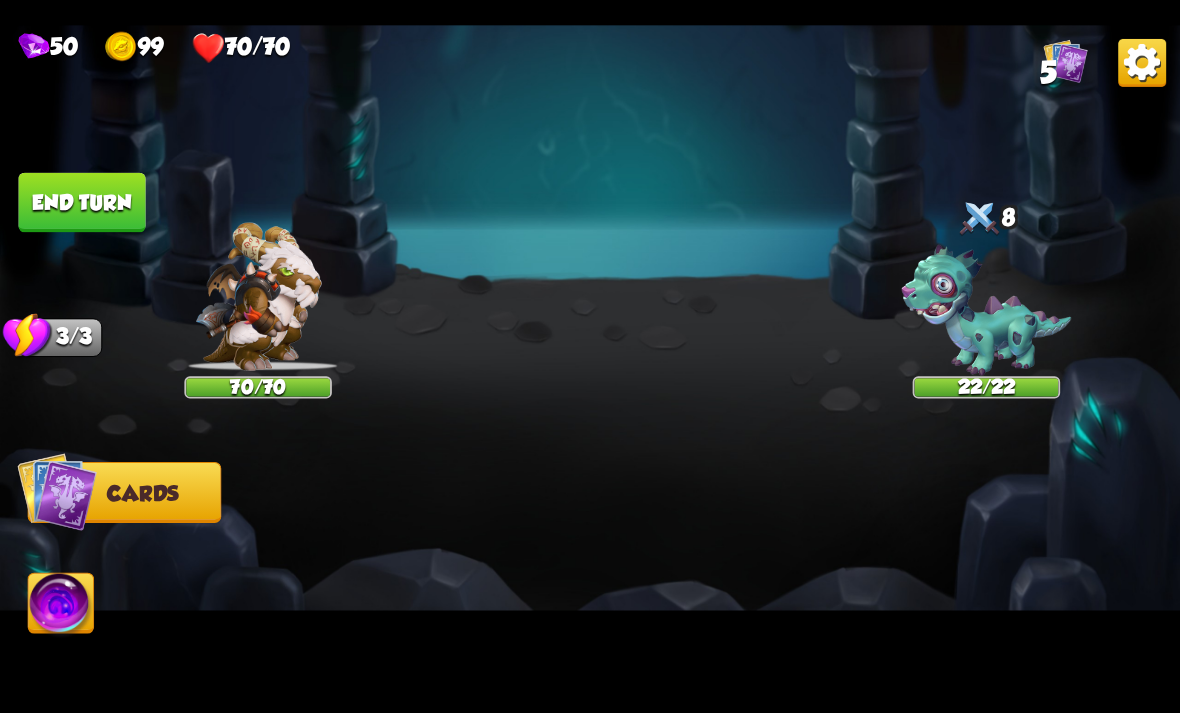 click at bounding box center (590, 357) 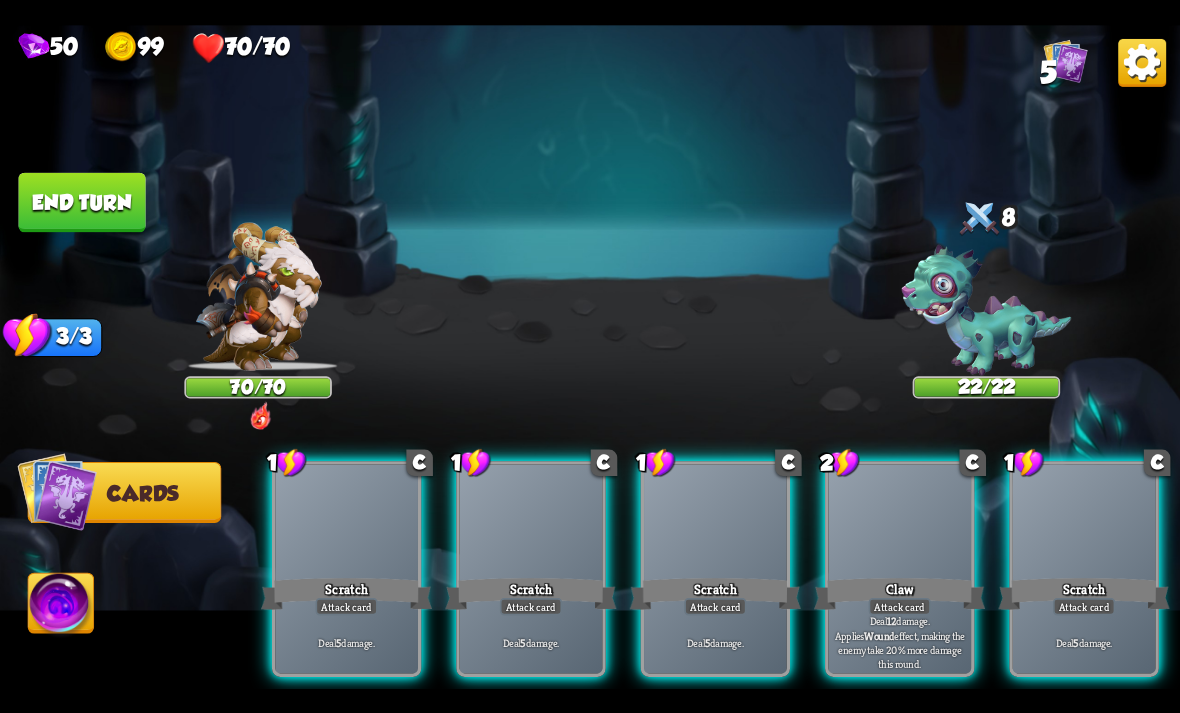 click on "Claw" at bounding box center (899, 593) 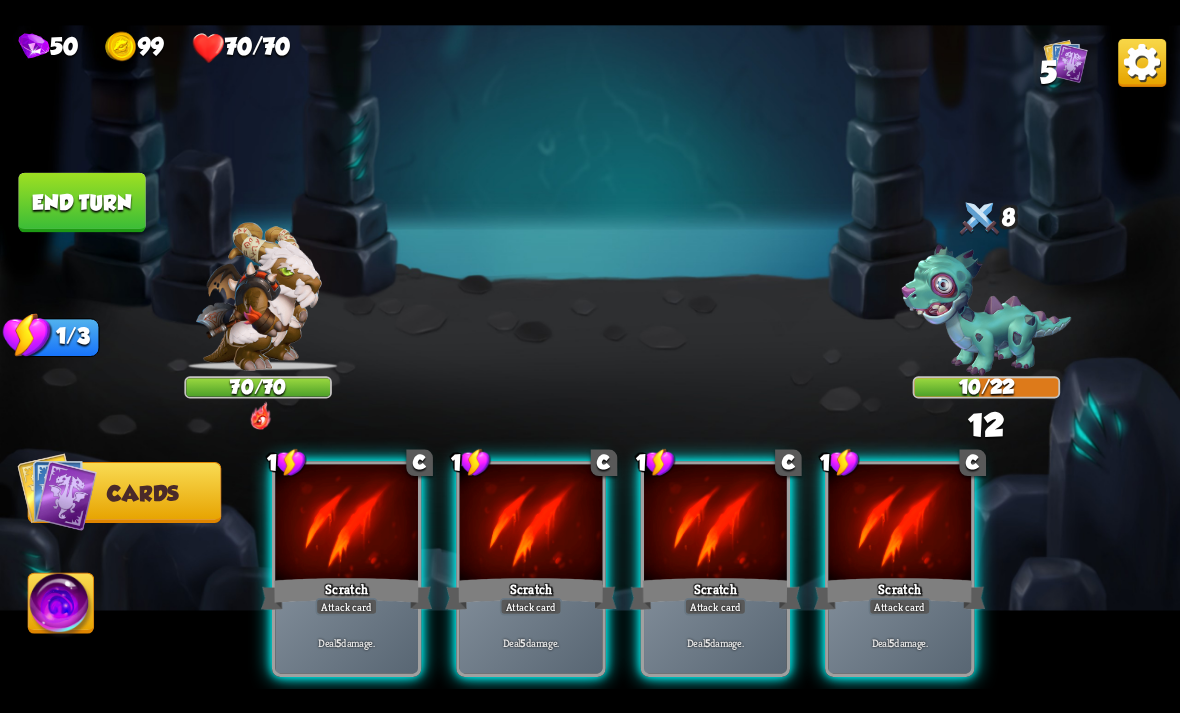 click at bounding box center [899, 524] 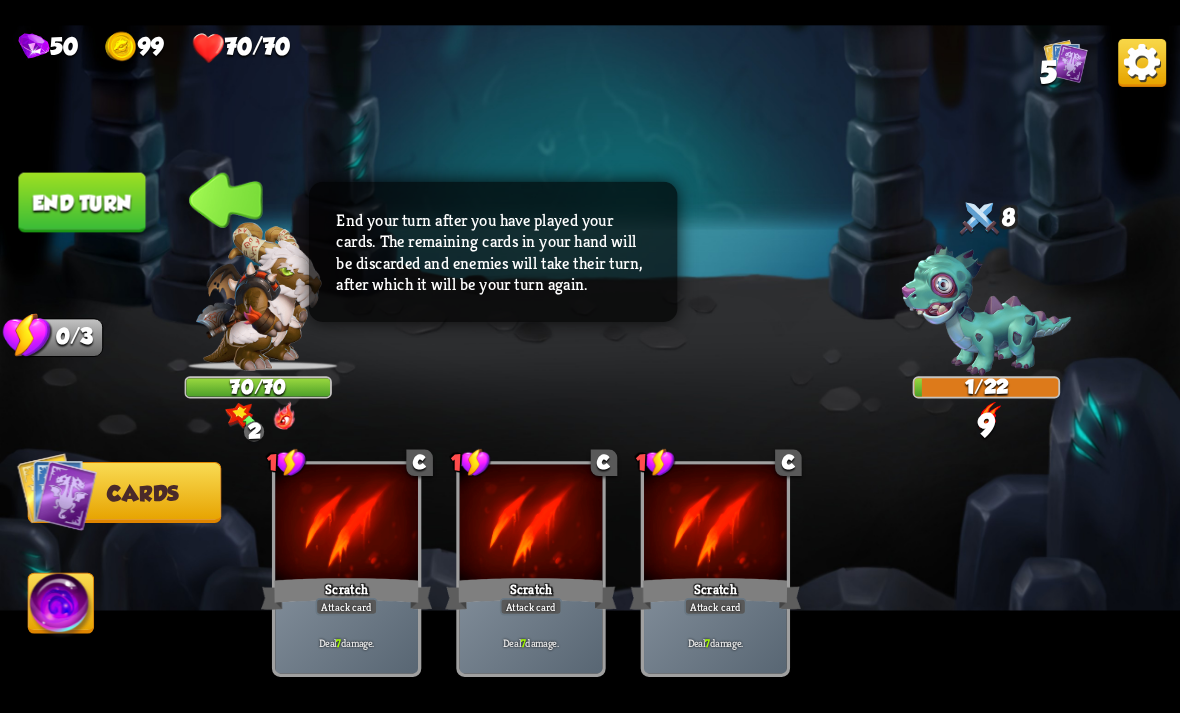 click on "End turn" at bounding box center (81, 202) 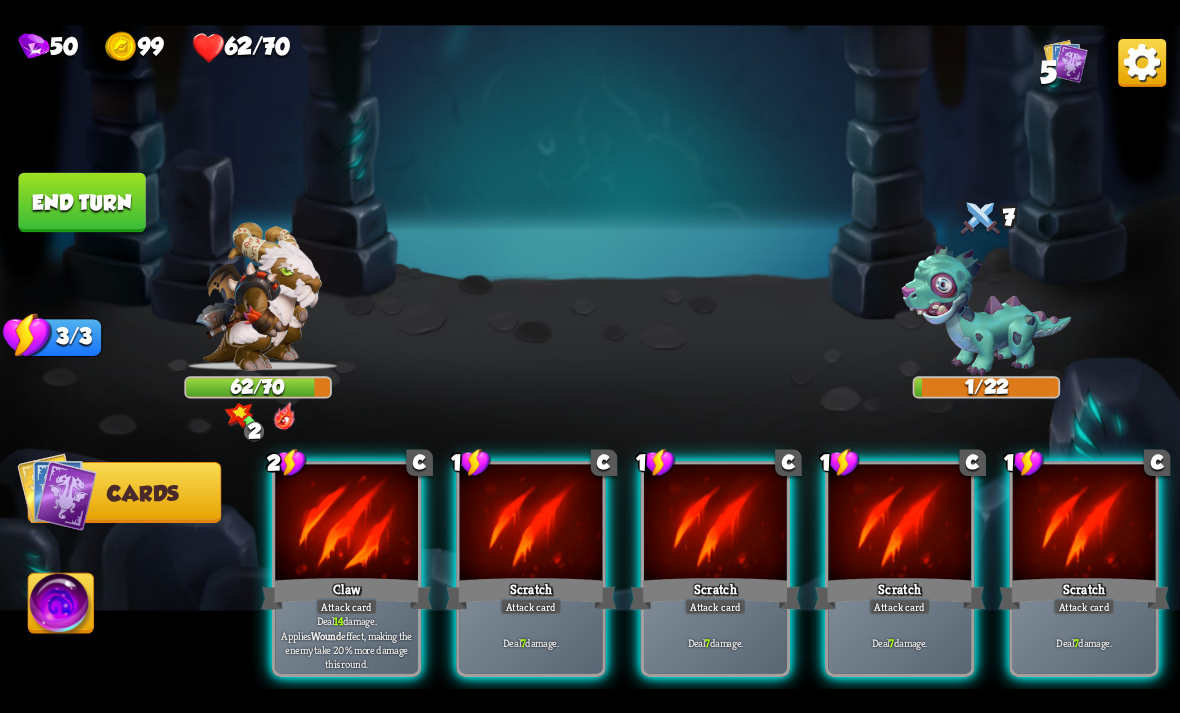 click on "Claw" at bounding box center (346, 593) 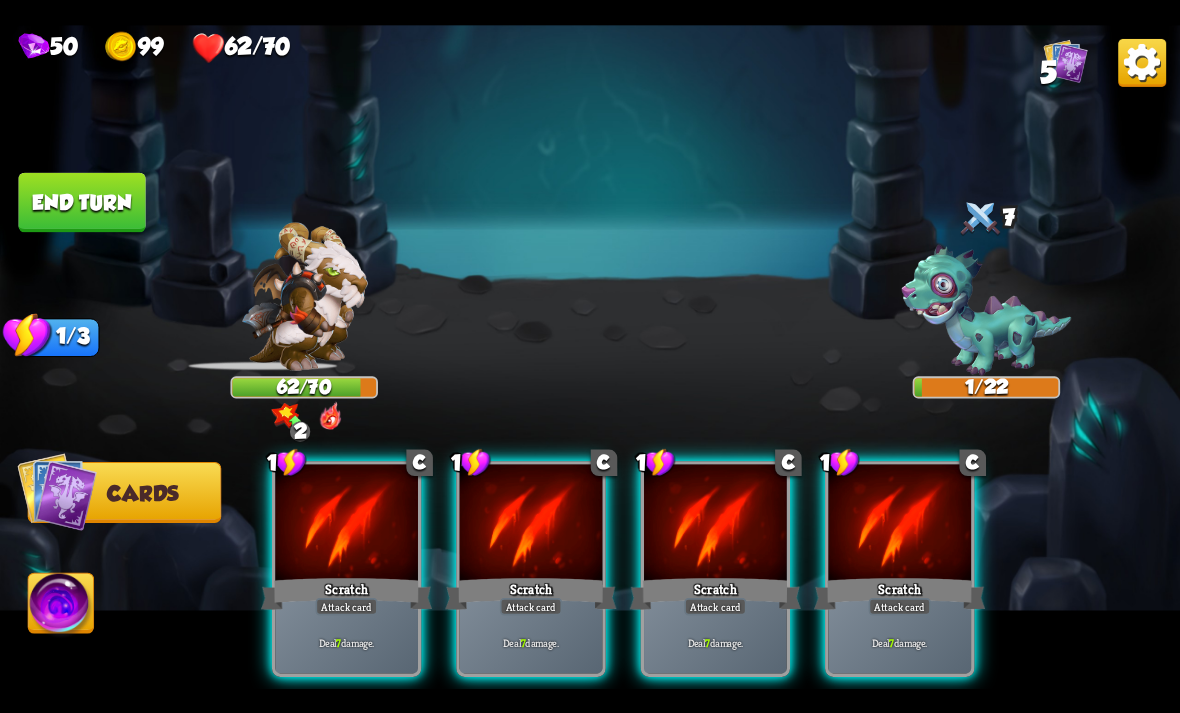 click at bounding box center [346, 524] 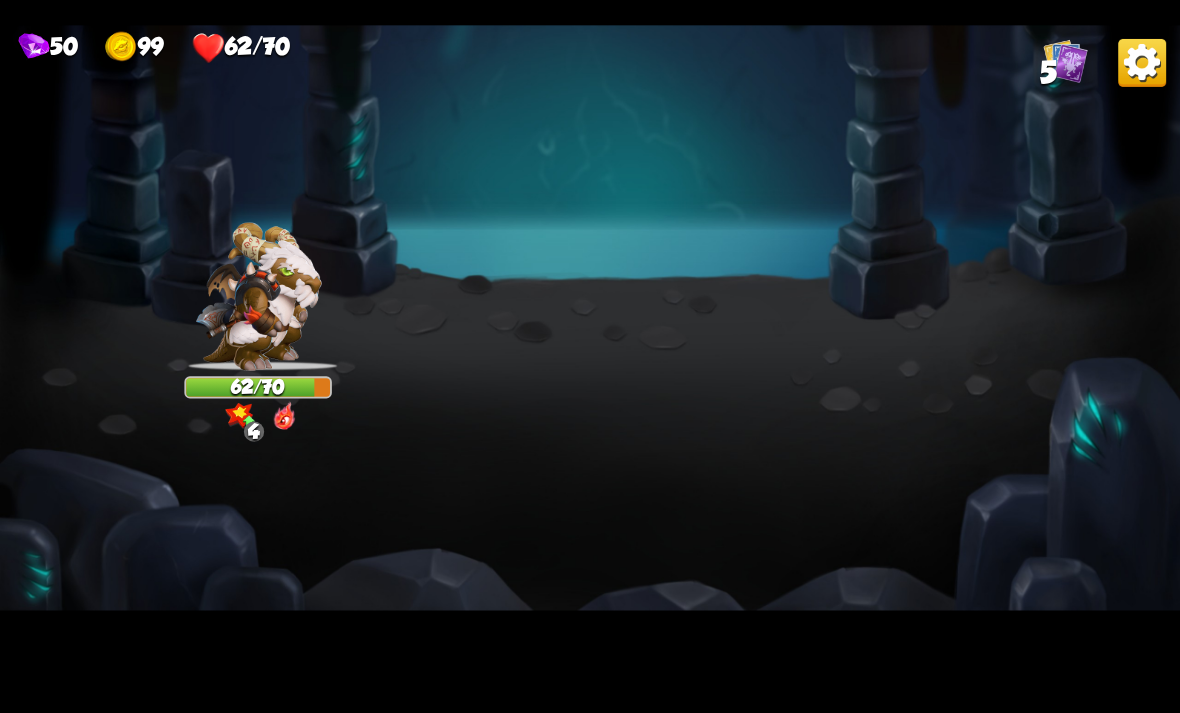 click at bounding box center (590, 357) 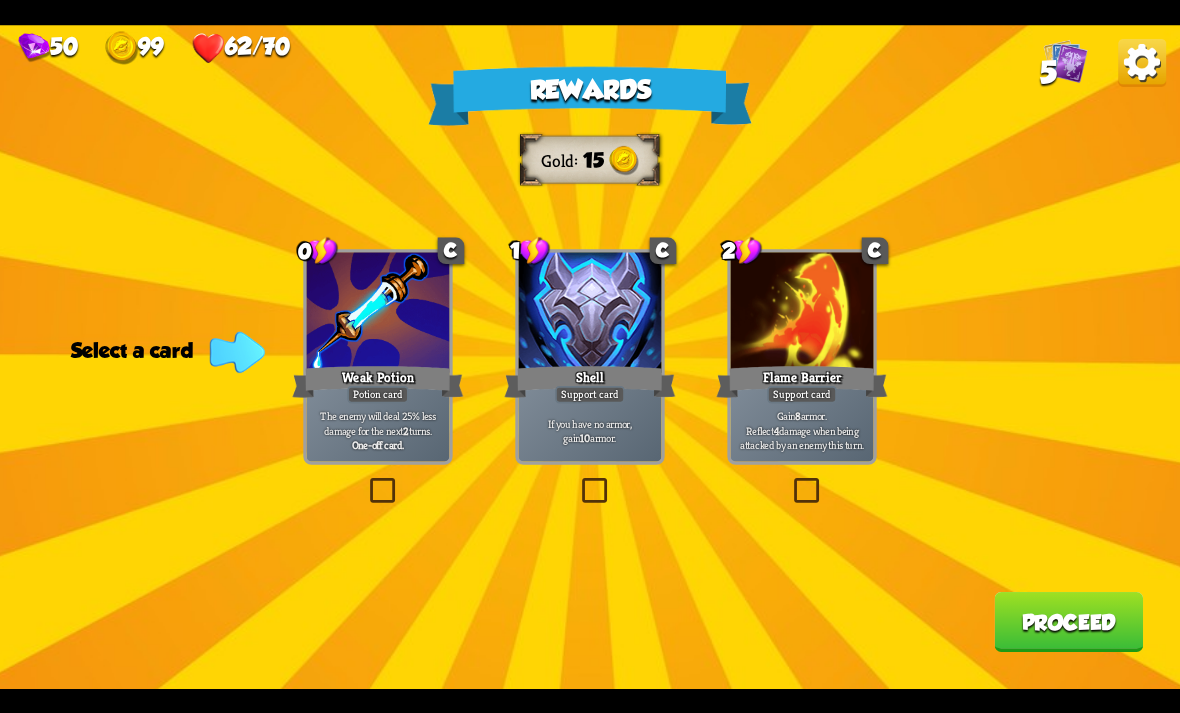 click at bounding box center [578, 481] 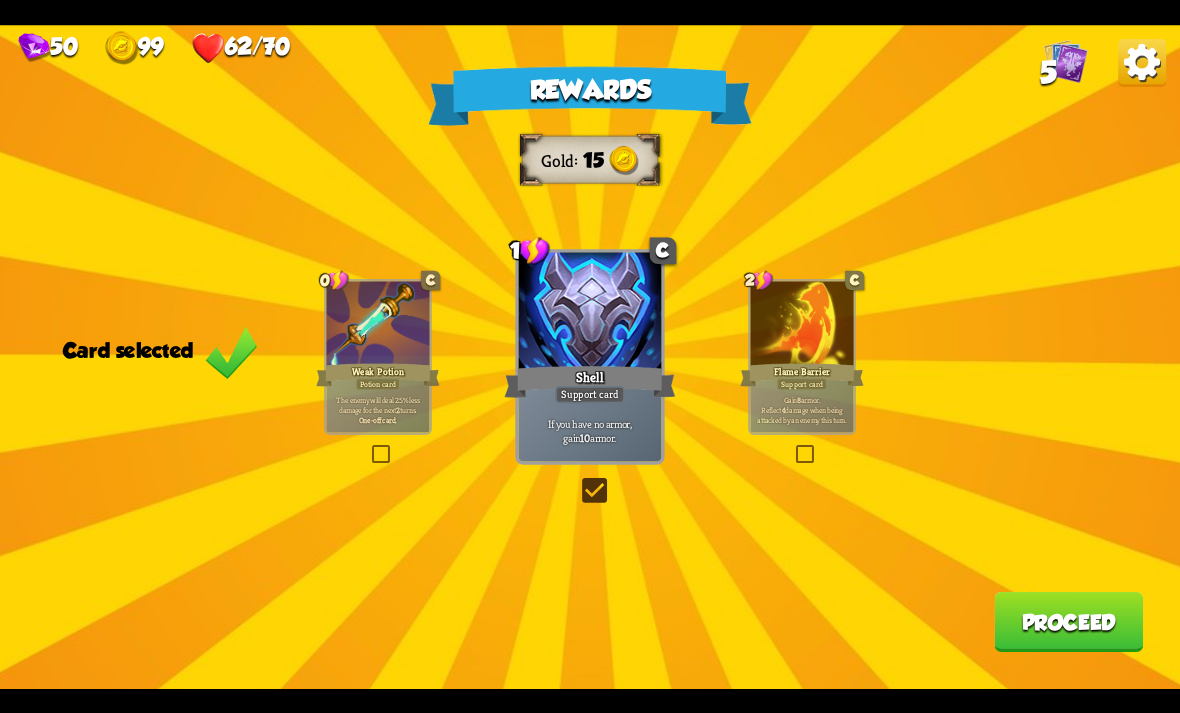 click on "Proceed" at bounding box center [1068, 622] 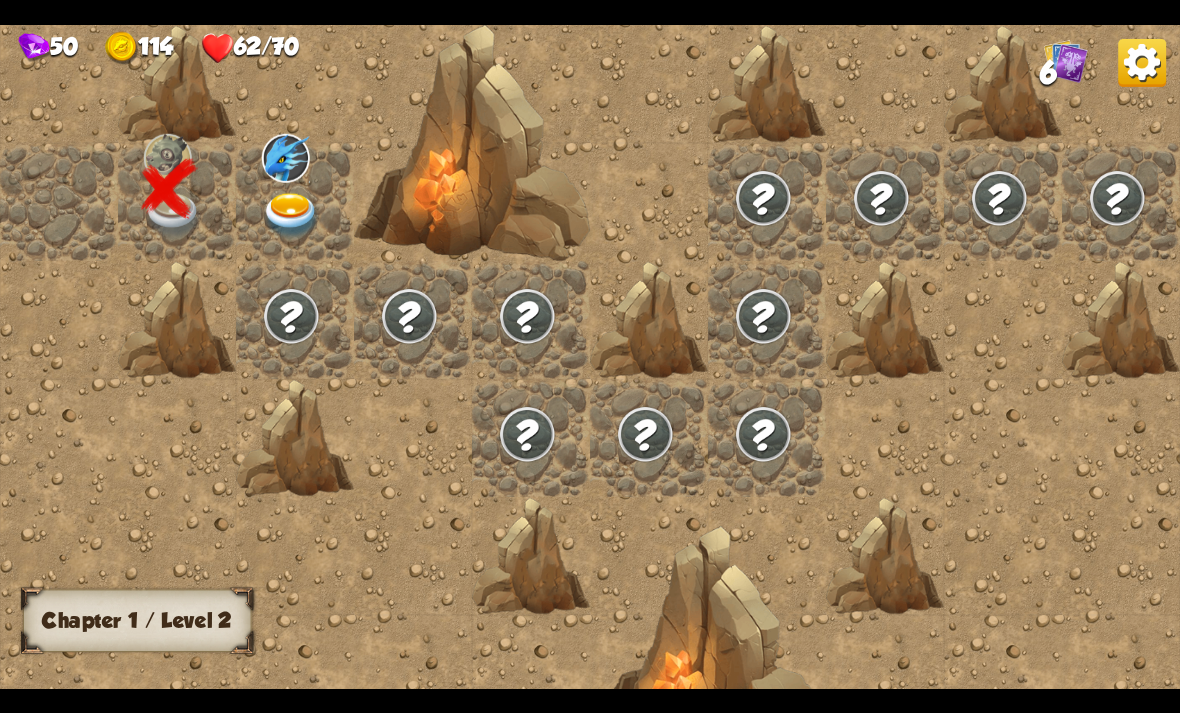 click at bounding box center [291, 215] 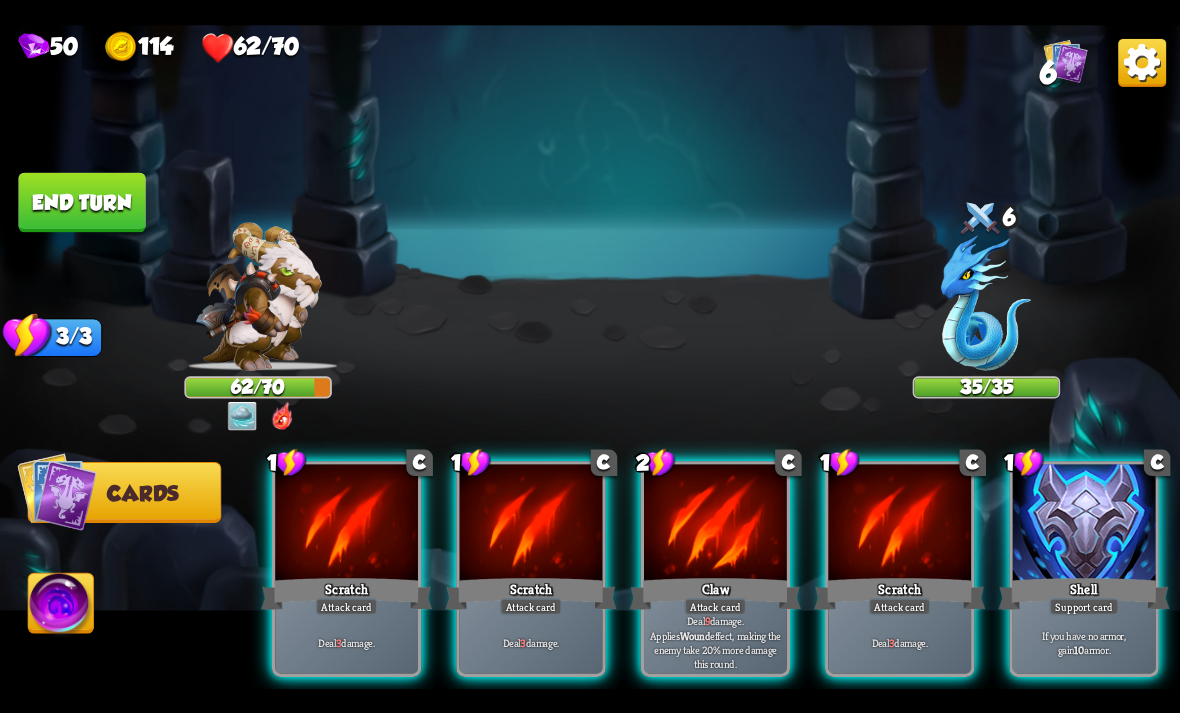 click on "Shell" at bounding box center (1084, 593) 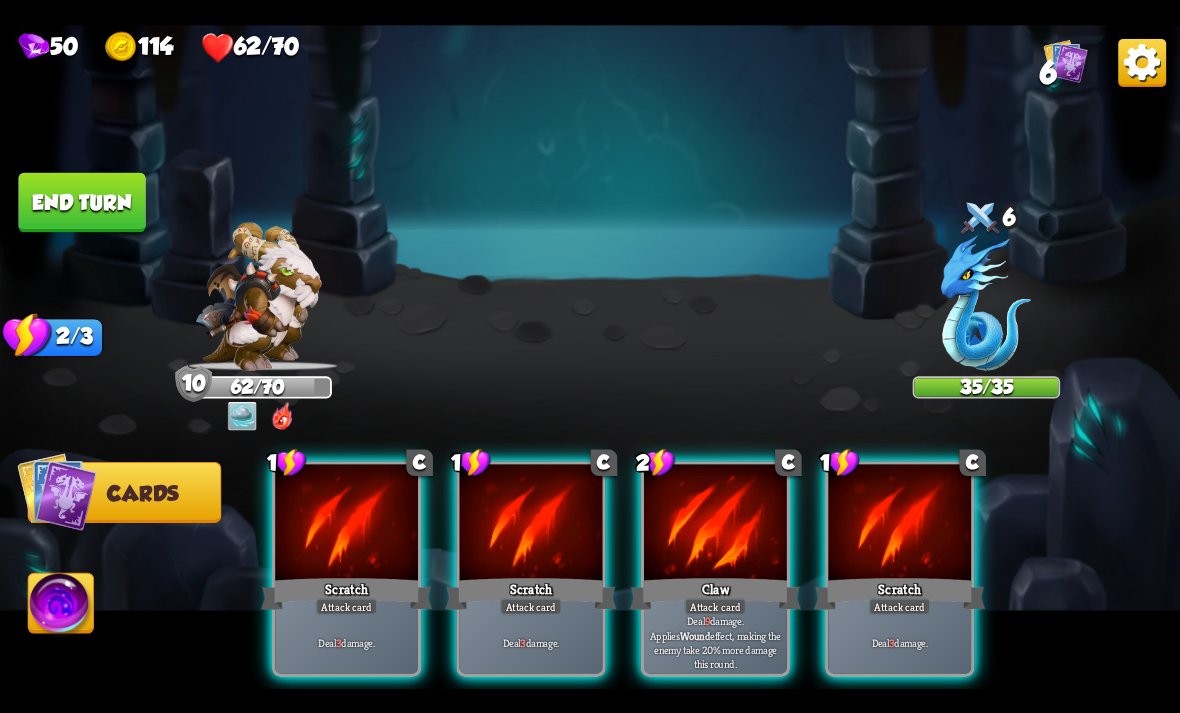 click on "Wound" at bounding box center [695, 635] 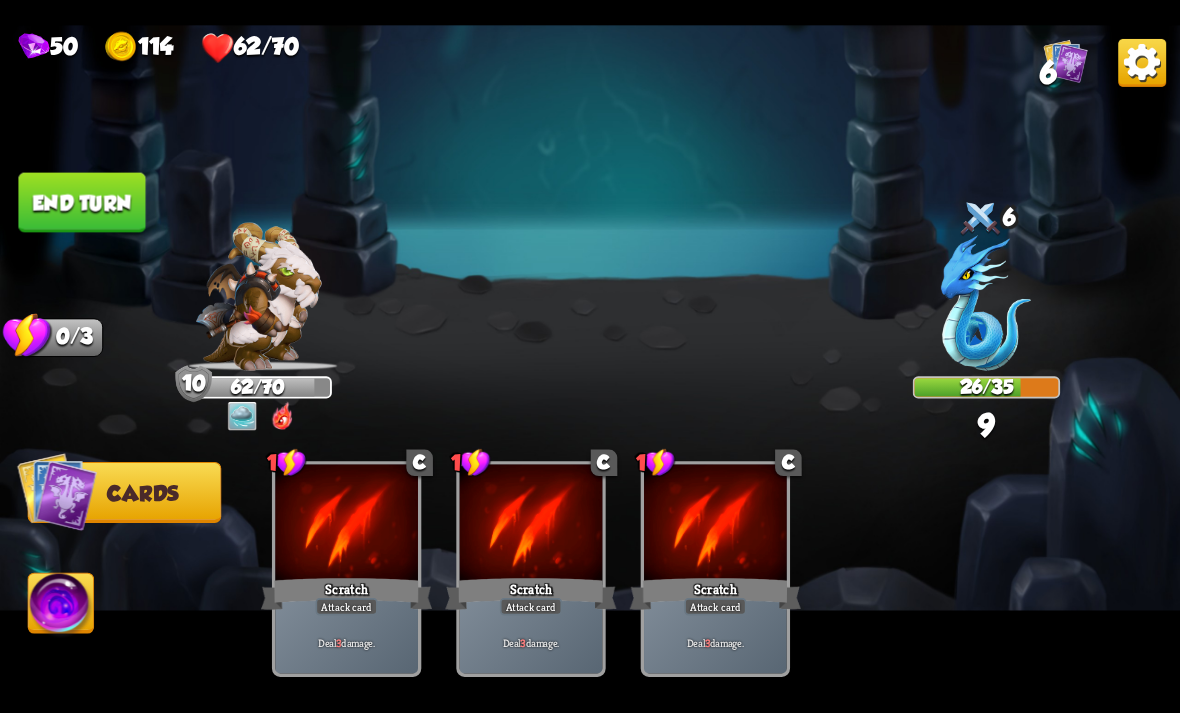 click on "End turn" at bounding box center (81, 202) 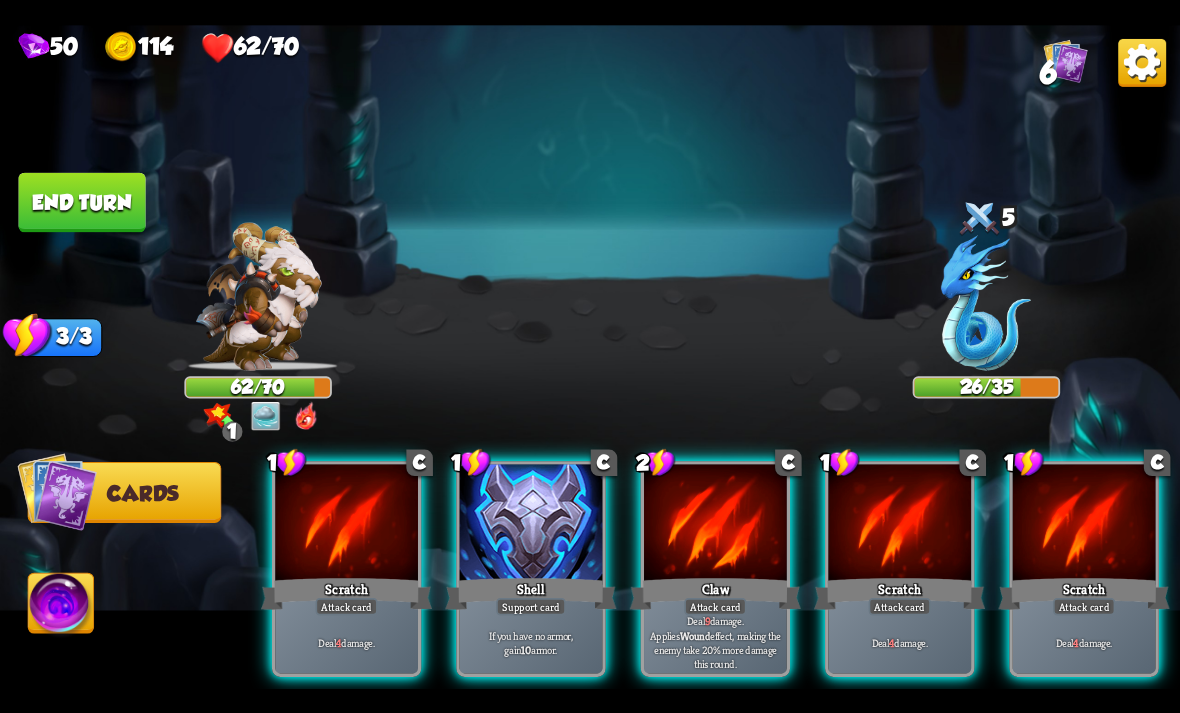 click on "If you have no armor, gain  10  armor." at bounding box center (531, 642) 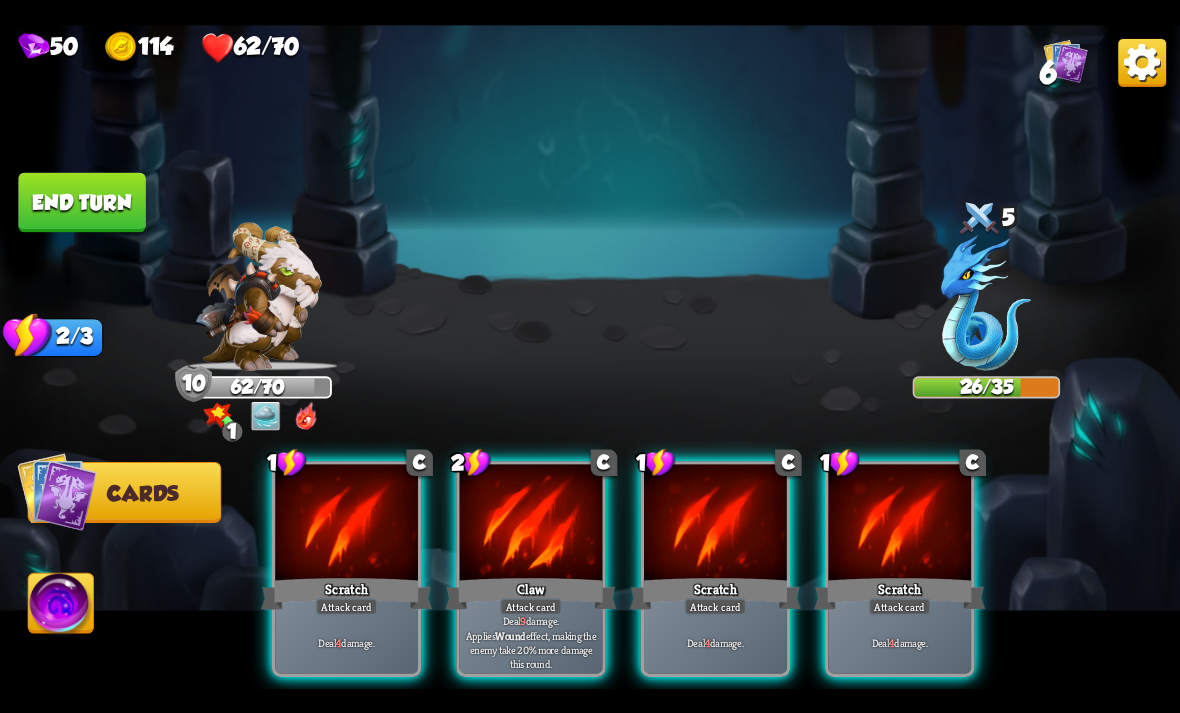 click on "Deal  9  damage. Applies  Wound  effect, making the enemy take 20% more damage this round." at bounding box center (531, 642) 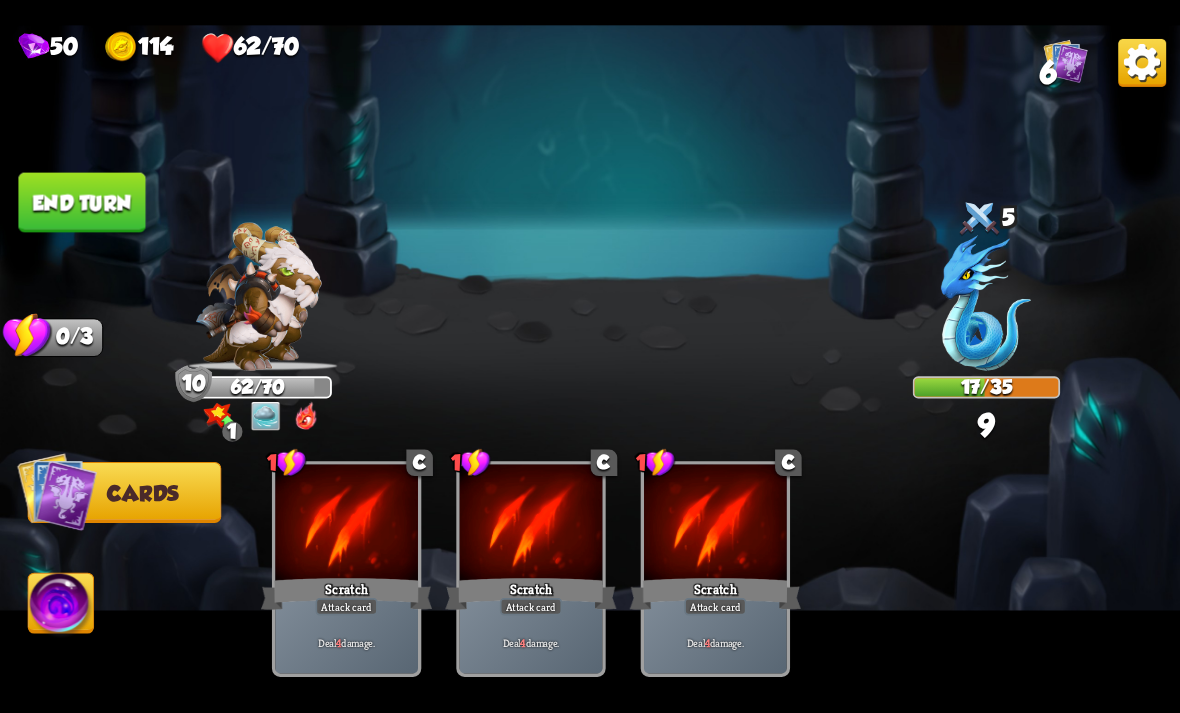 click on "End turn" at bounding box center [81, 202] 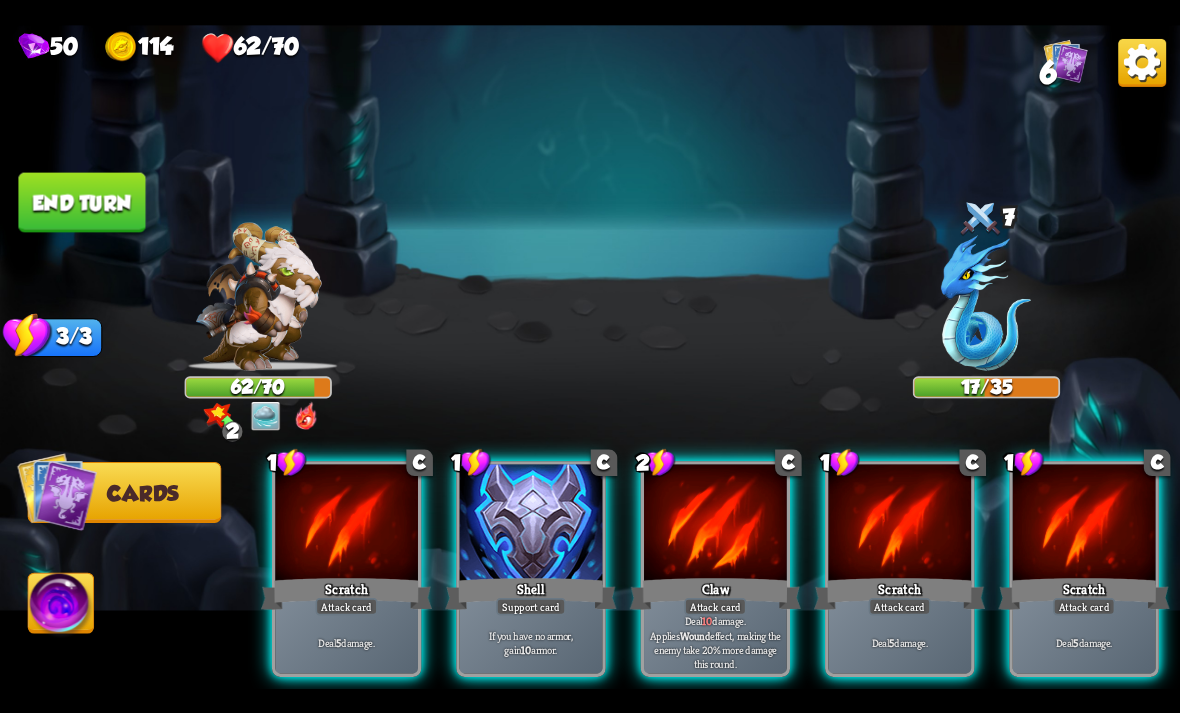click at bounding box center [715, 524] 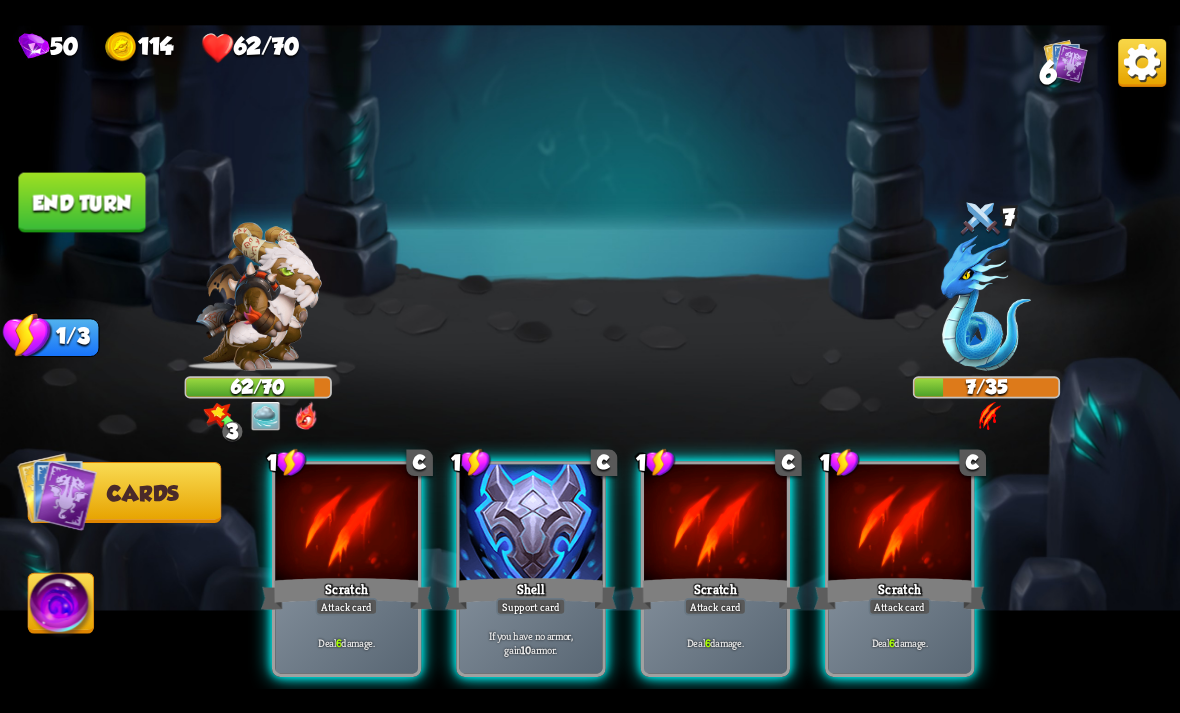 click on "If you have no armor, gain  10  armor." at bounding box center [531, 642] 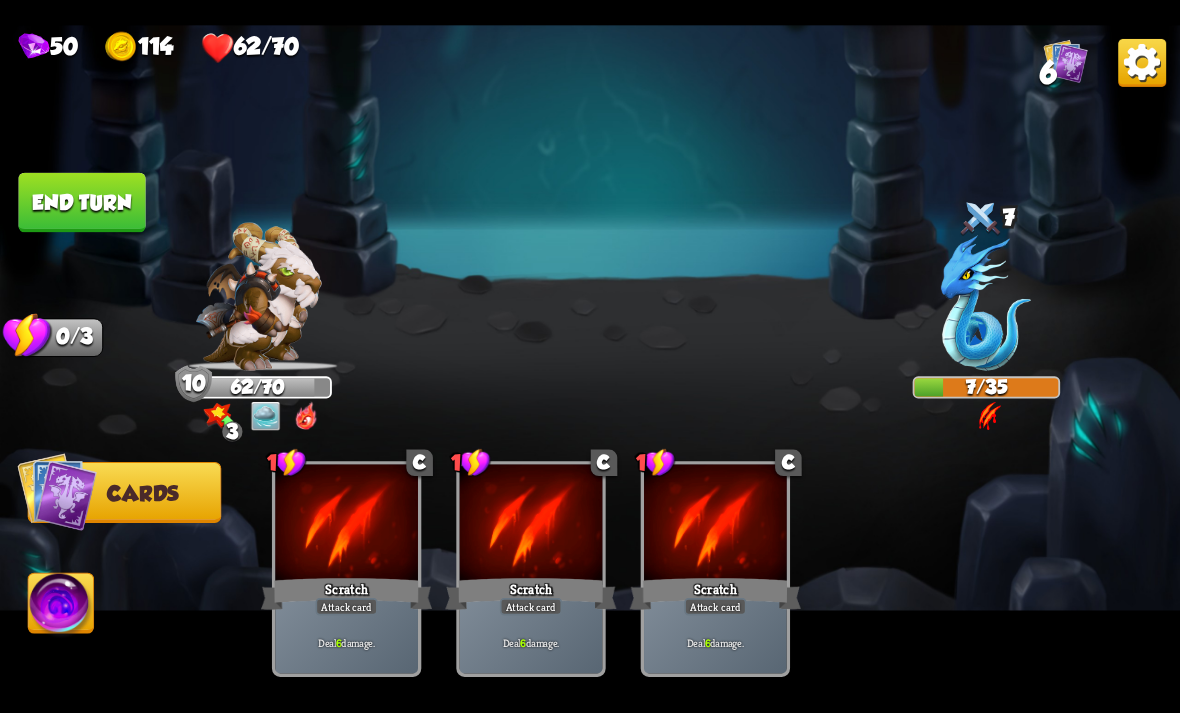 click on "End turn" at bounding box center (81, 202) 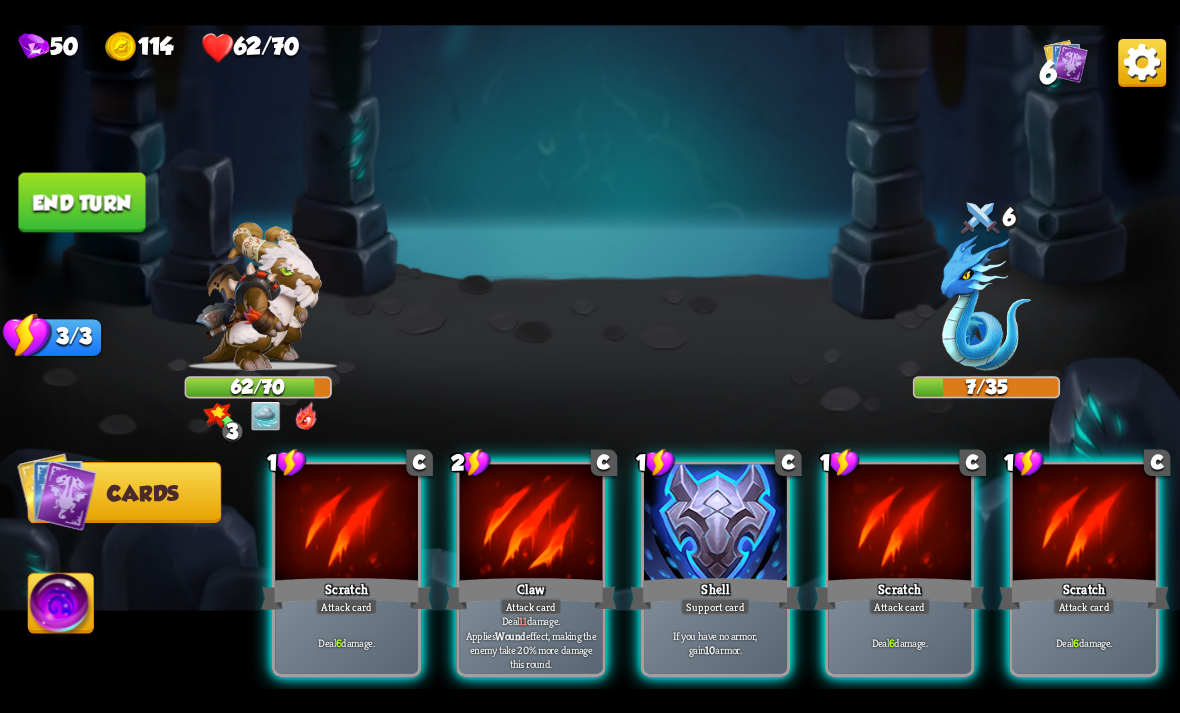 click on "Deal  11  damage. Applies  Wound  effect, making the enemy take 20% more damage this round." at bounding box center (531, 642) 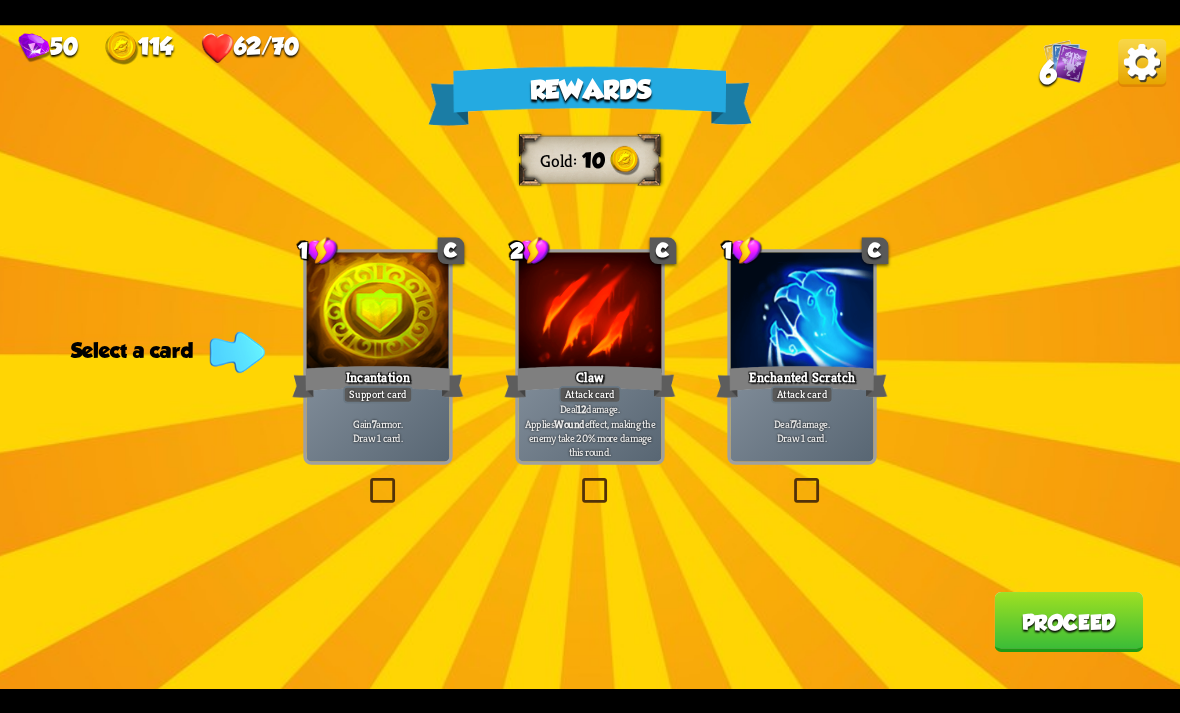 click at bounding box center [366, 481] 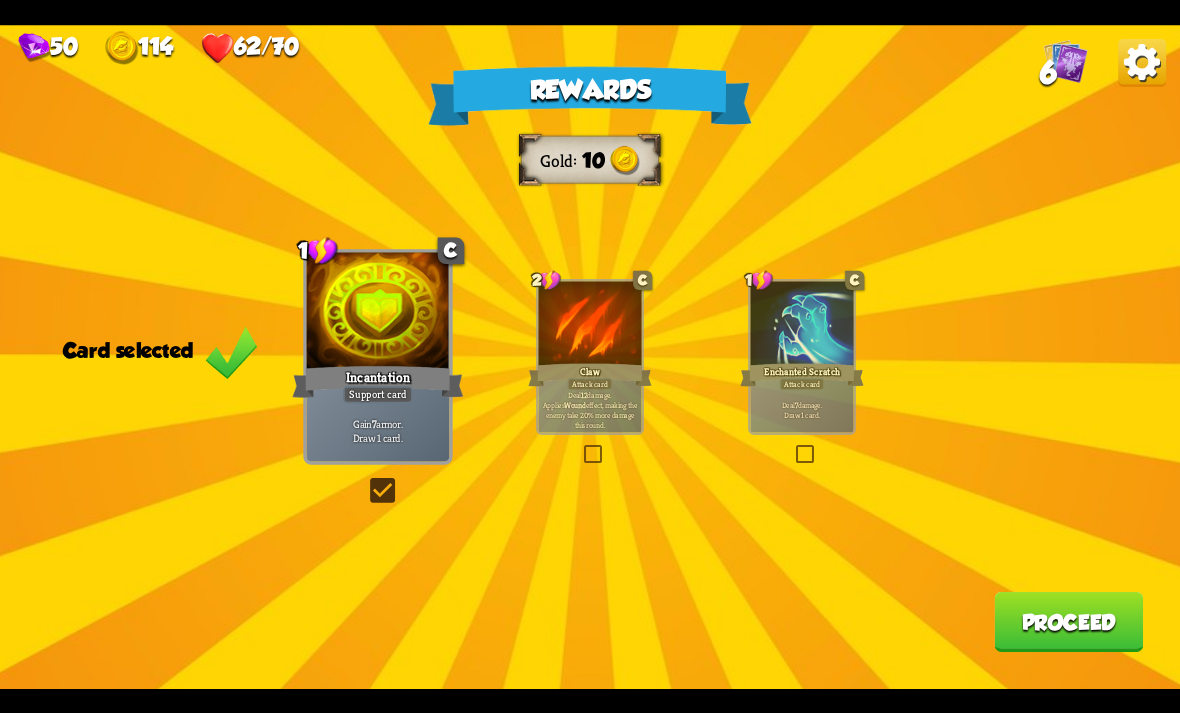 click on "Proceed" at bounding box center [1068, 622] 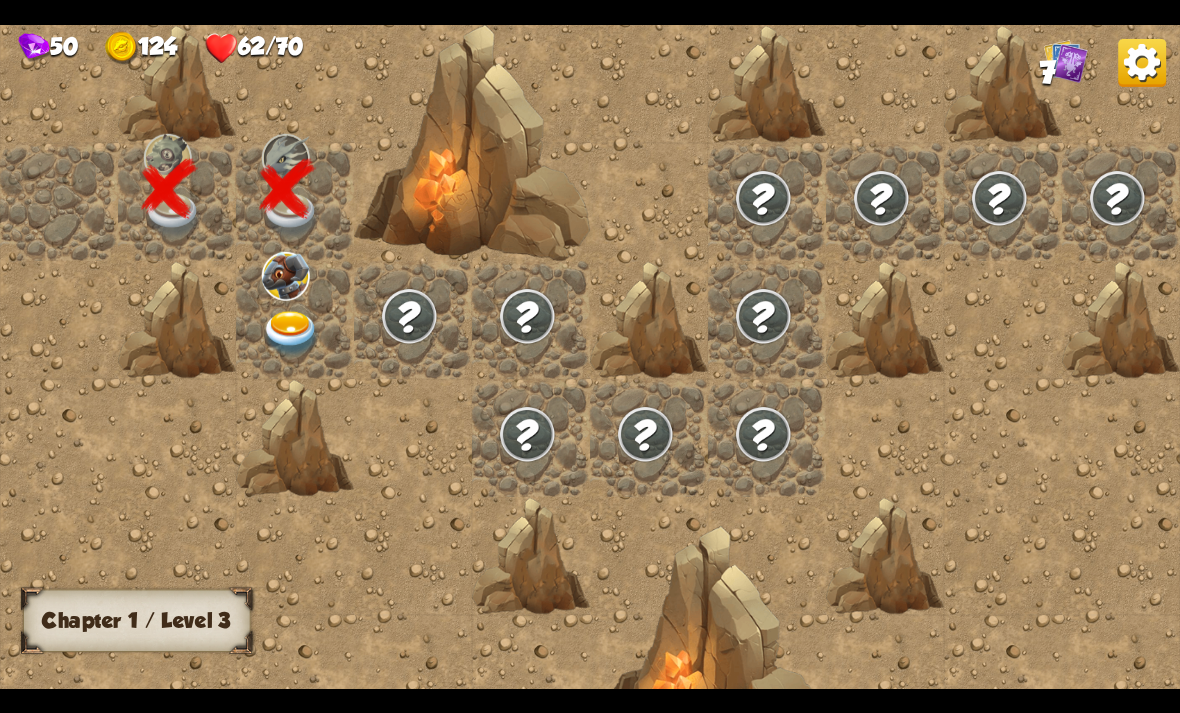 click at bounding box center (291, 333) 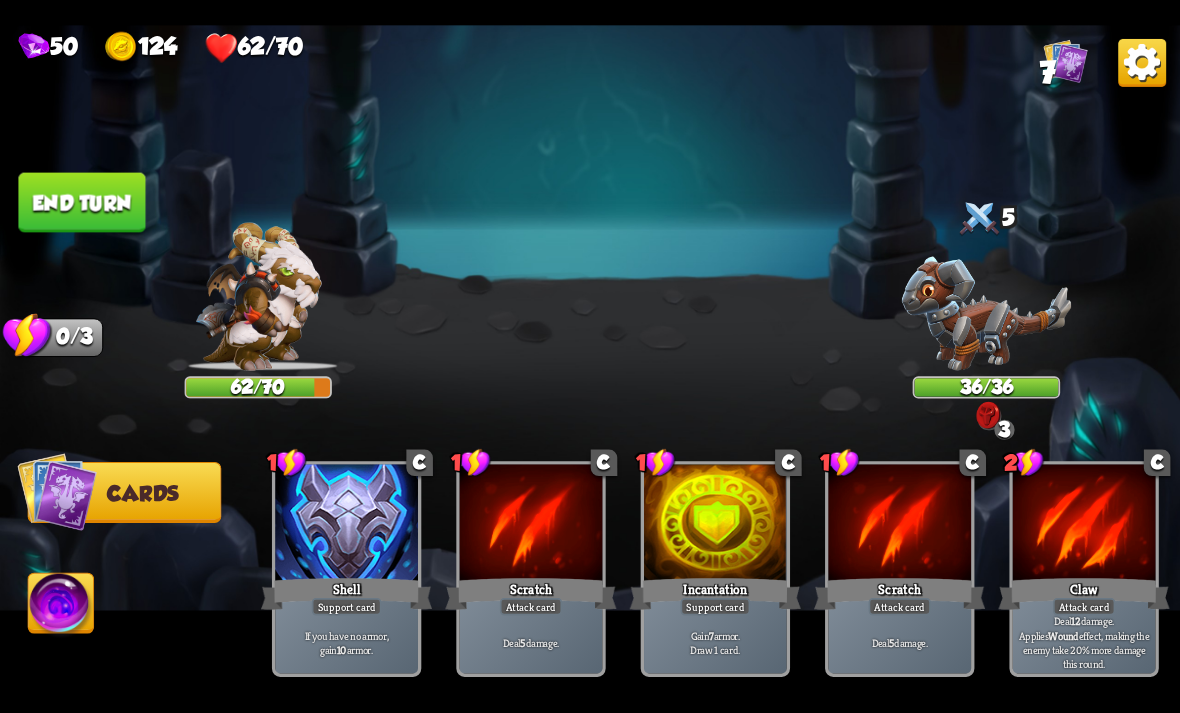 click at bounding box center [987, 313] 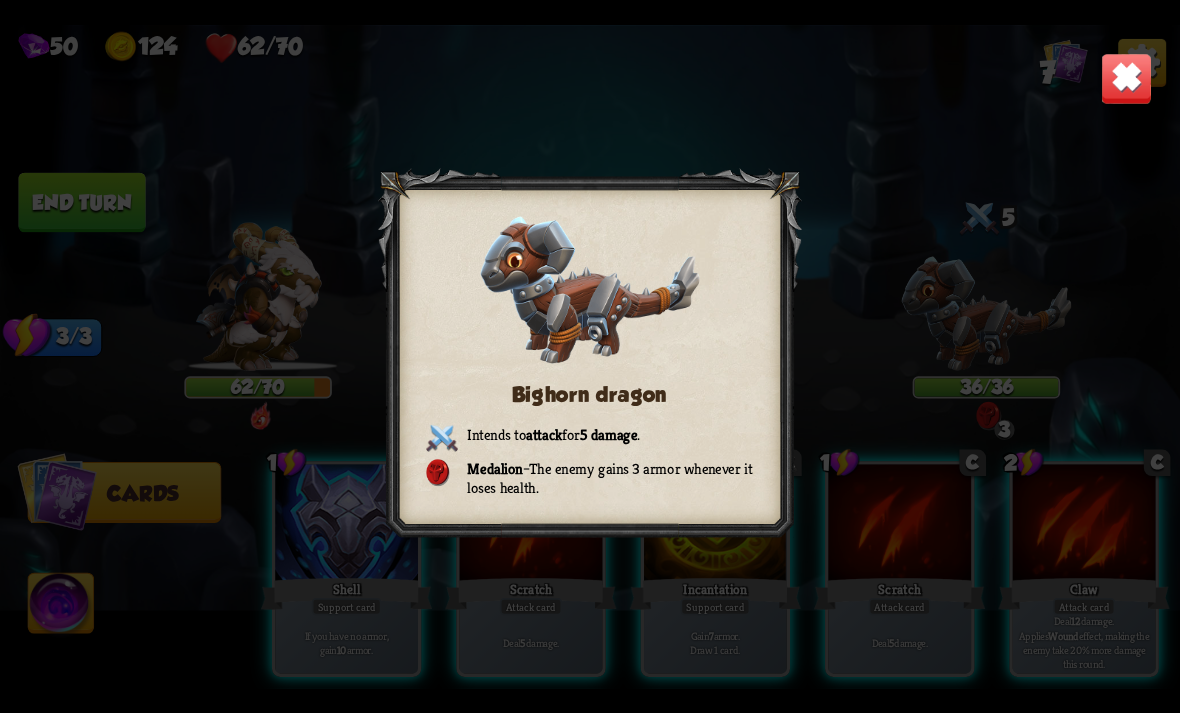 click on "Bighorn dragon
Intends to  attack  for  5 damage .
Medalion
–
The enemy gains 3 armor whenever it loses health." at bounding box center (590, 357) 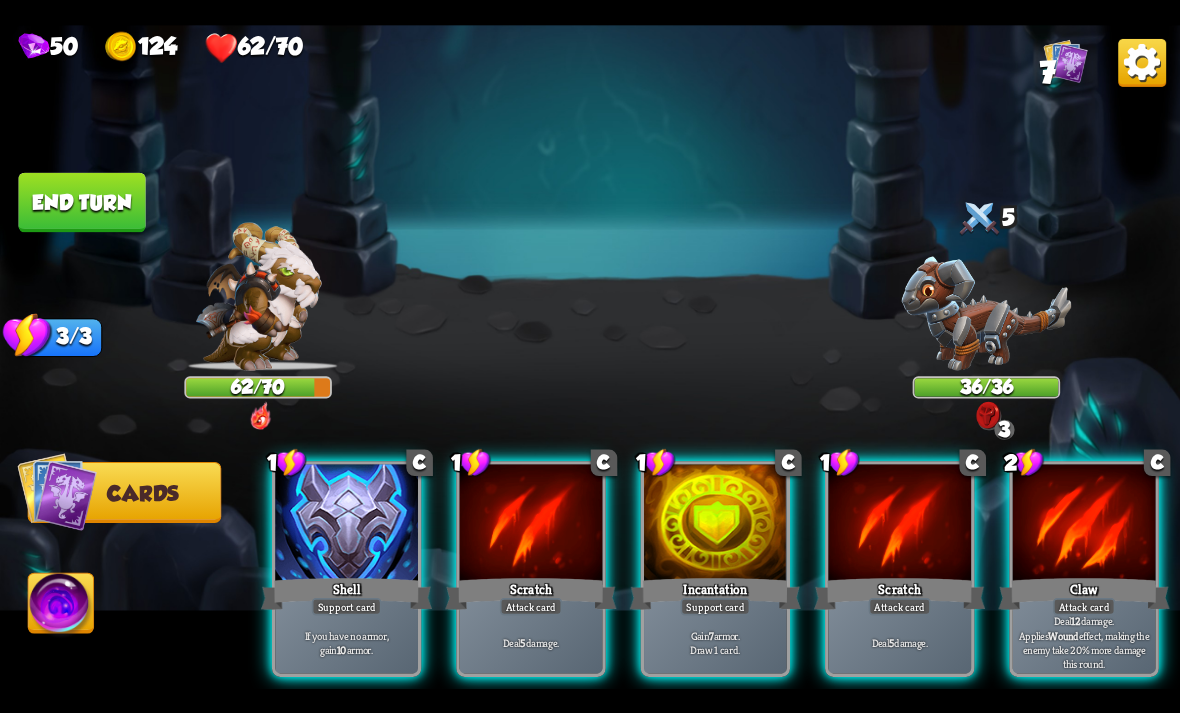 click on "Support card" at bounding box center [716, 606] 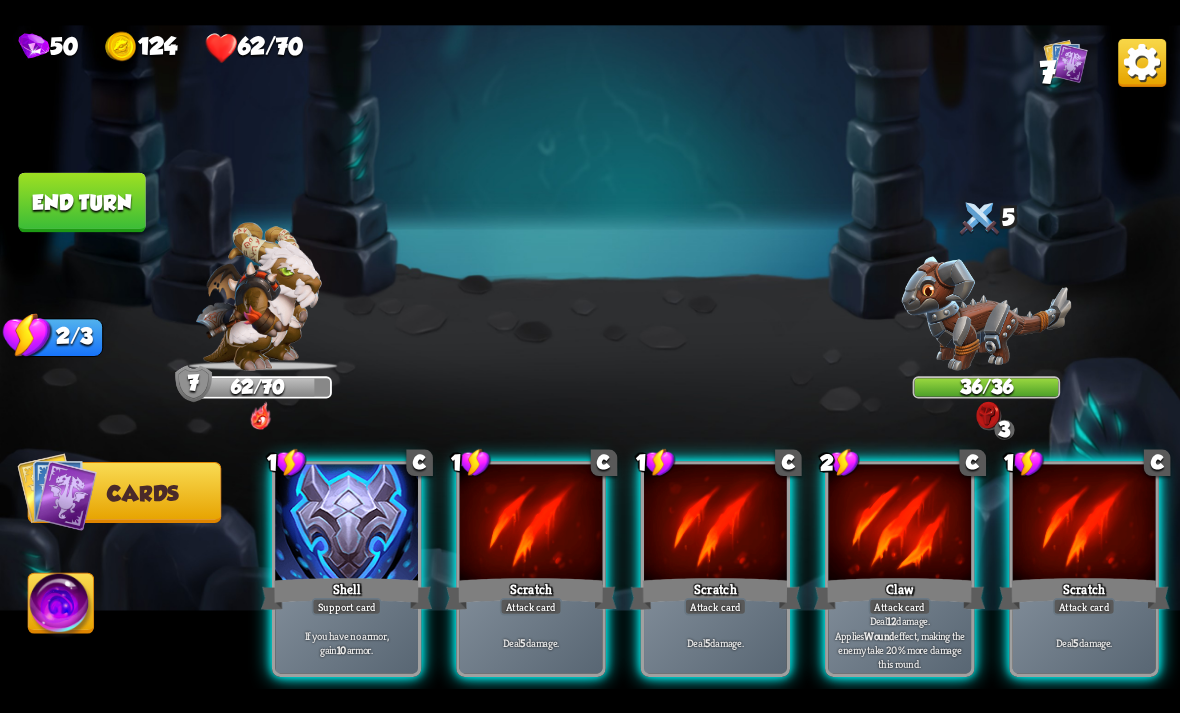 click on "Deal  12  damage. Applies  Wound  effect, making the enemy take 20% more damage this round." at bounding box center [900, 642] 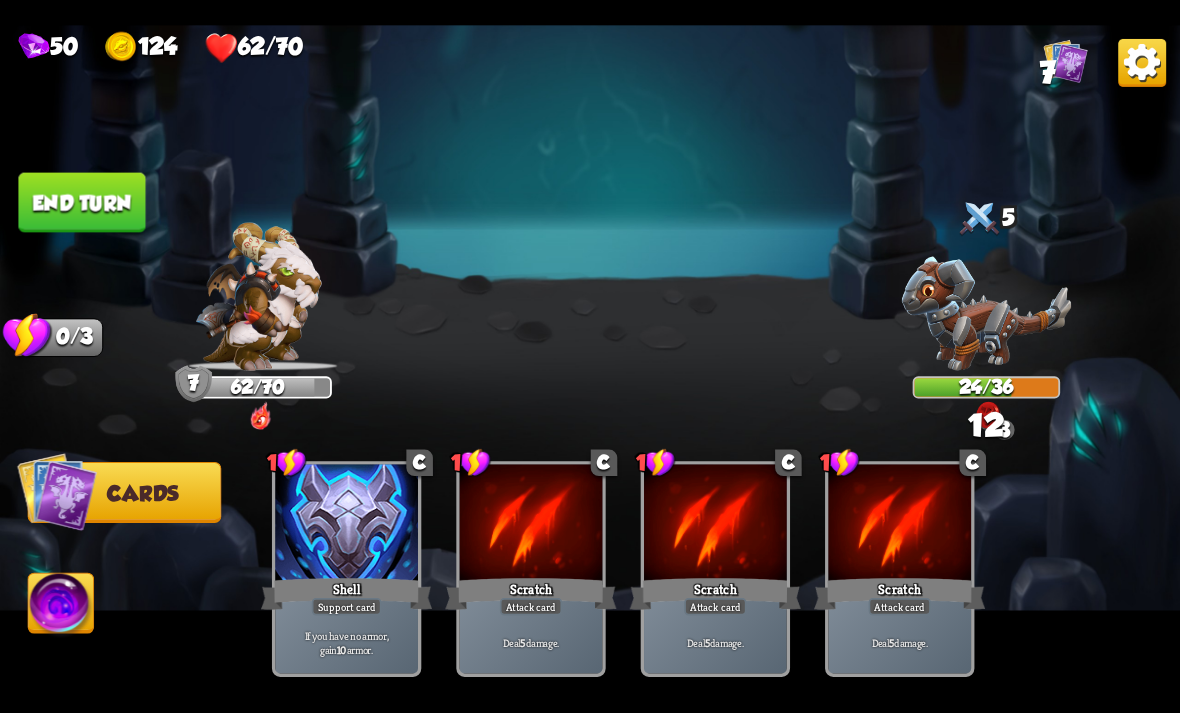 click on "62/70" at bounding box center [258, 387] 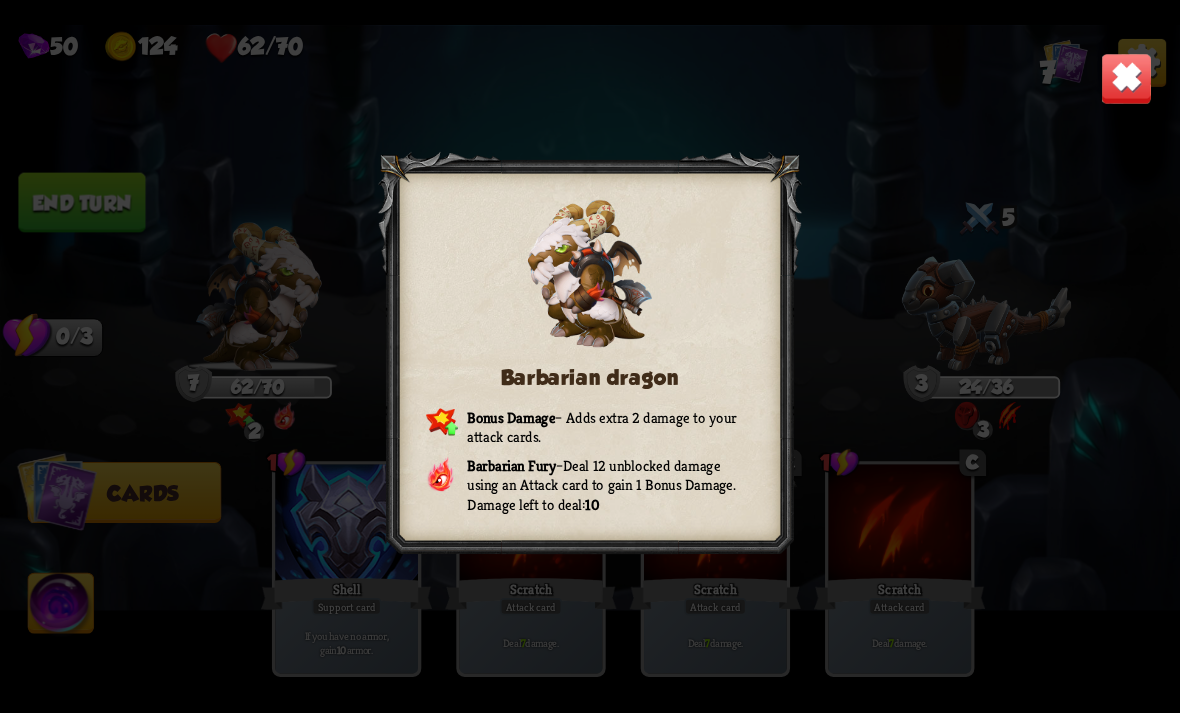 click on "Barbarian dragon
Bonus Damage  –
Adds extra 2 damage to your attack cards.        Barbarian Fury
–
Deal 12 unblocked damage using an Attack card to gain 1 Bonus Damage. Damage left to deal:  10" at bounding box center [590, 357] 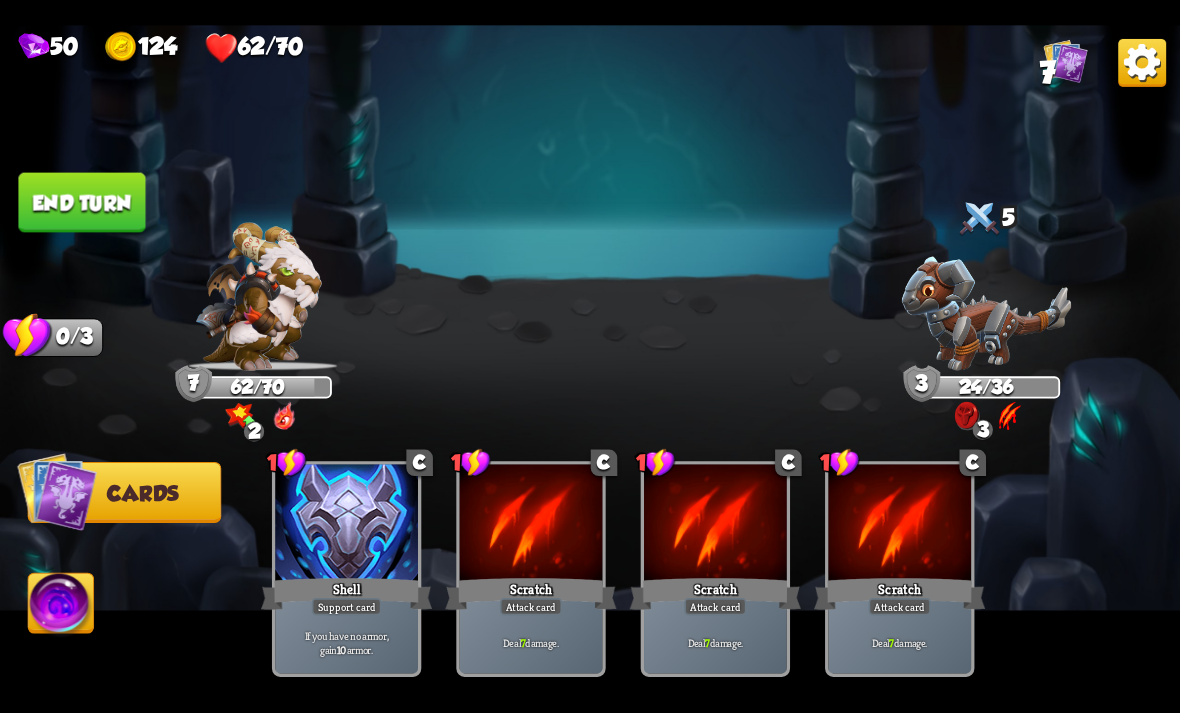 click on "End turn" at bounding box center [81, 202] 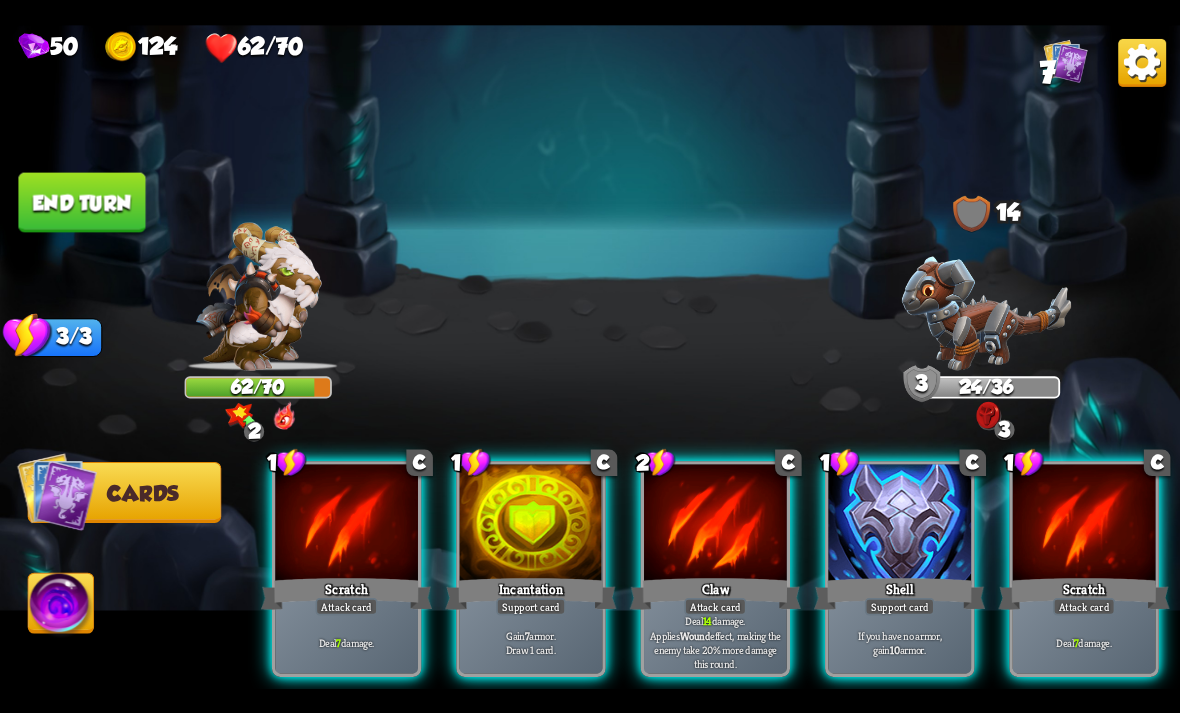 click on "Attack card" at bounding box center (715, 606) 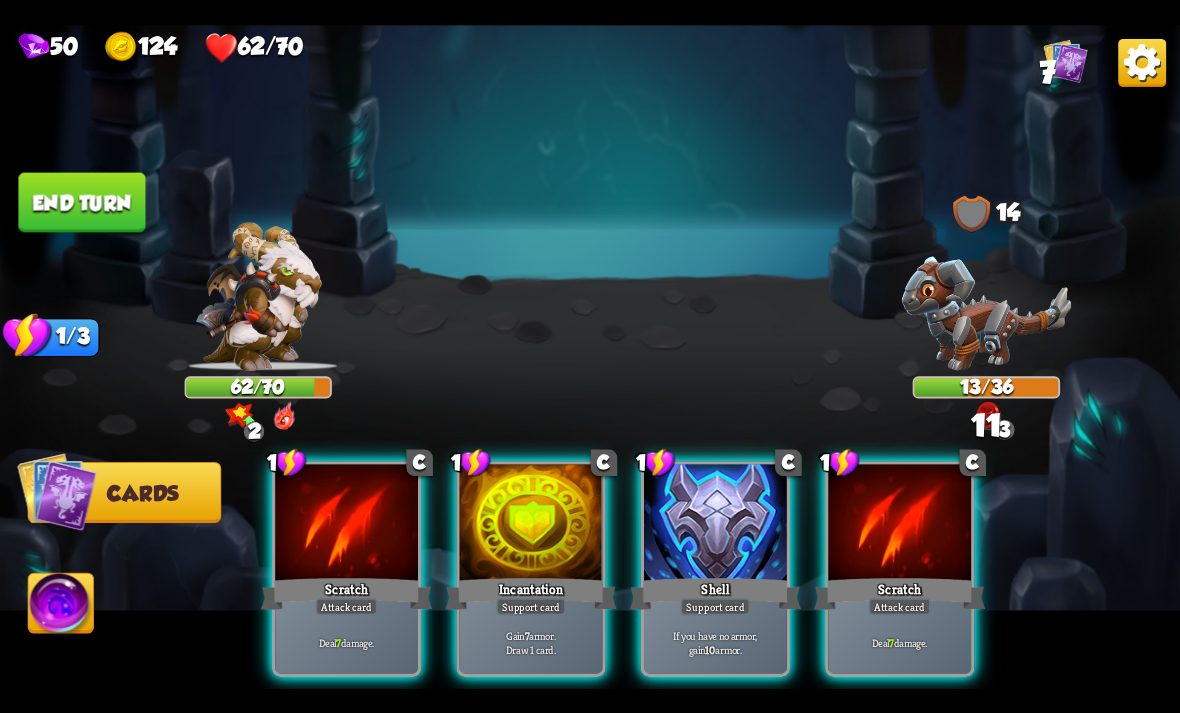 click at bounding box center [346, 524] 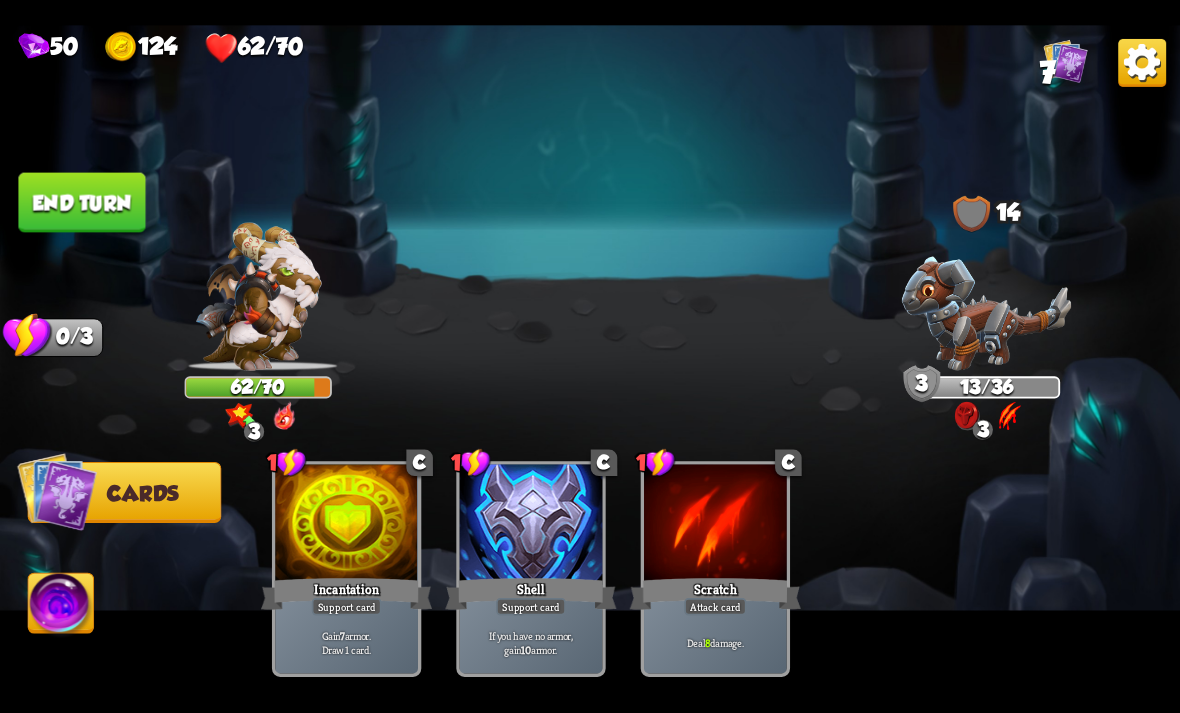 click at bounding box center [258, 296] 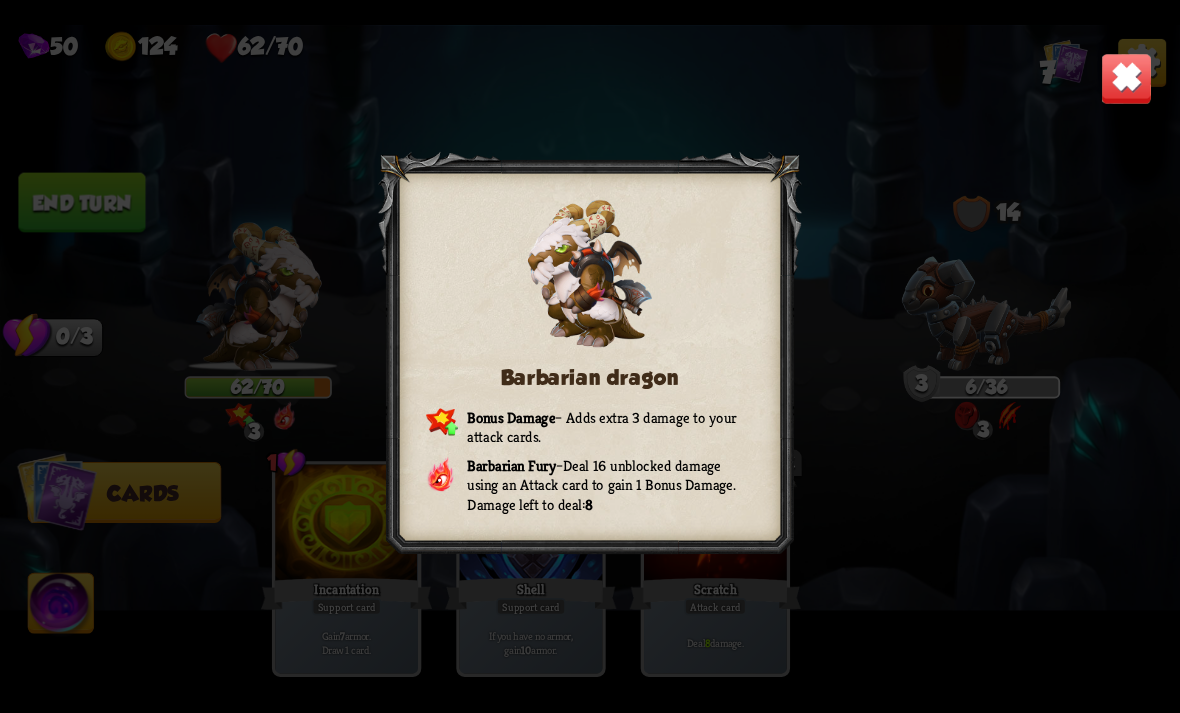 click at bounding box center [1127, 78] 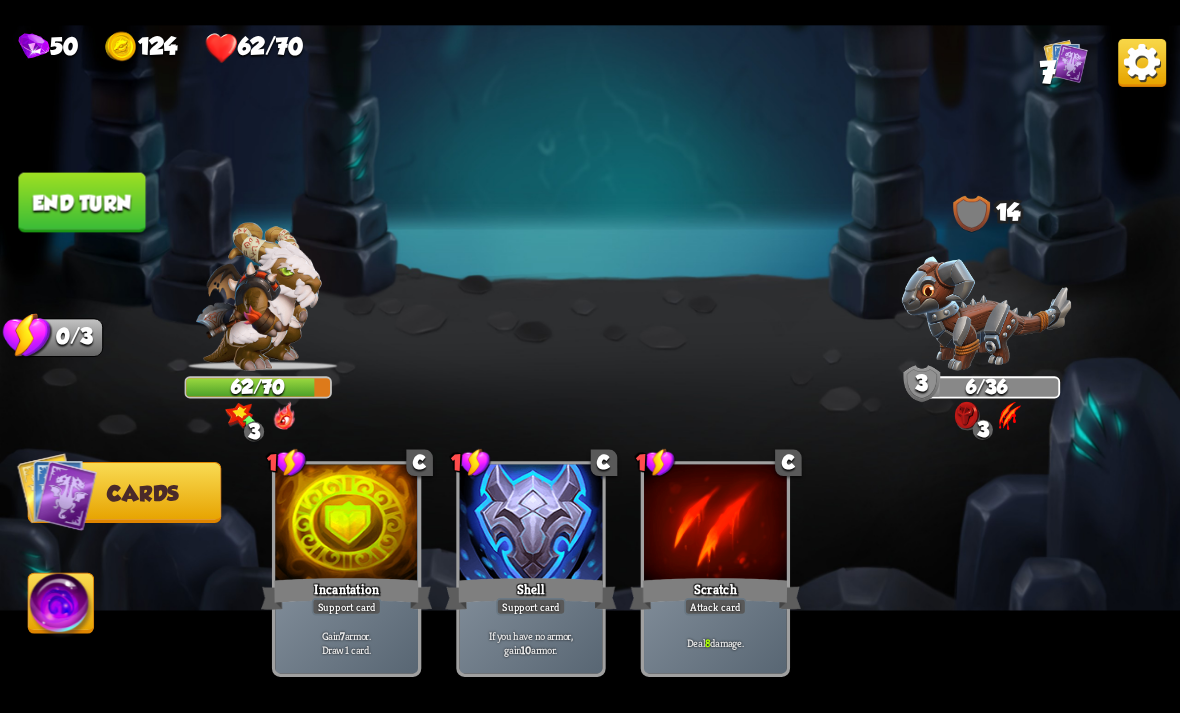 click at bounding box center [258, 296] 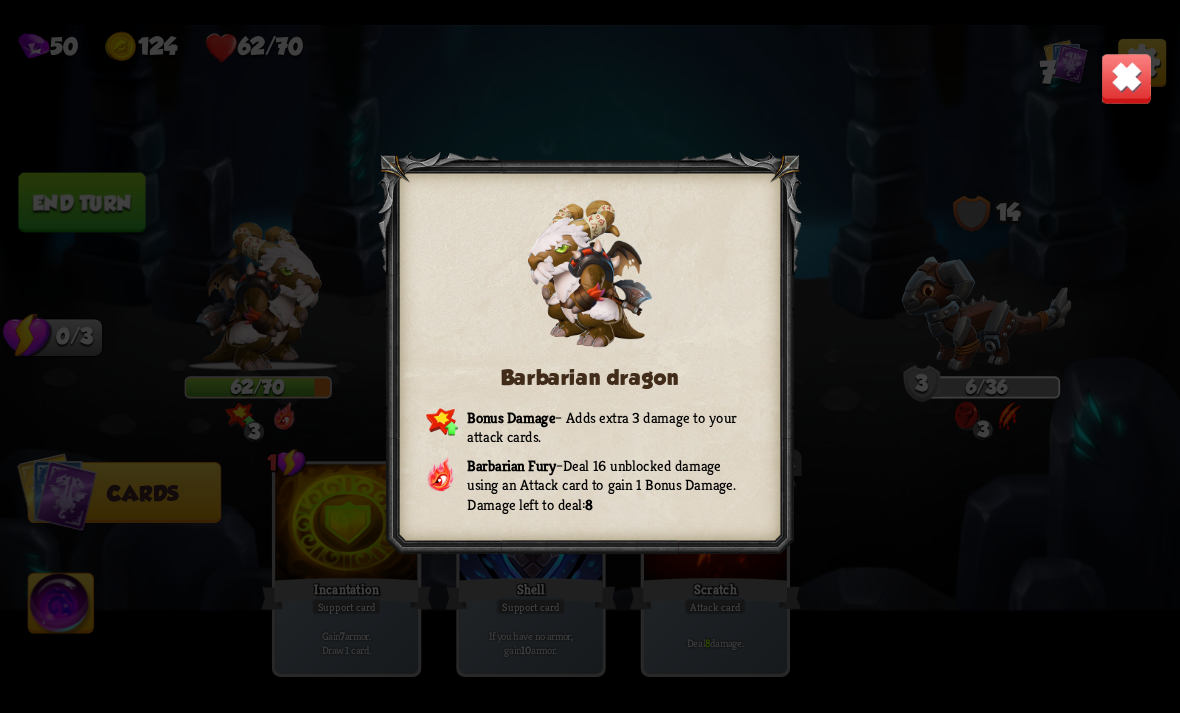 click at bounding box center (1127, 78) 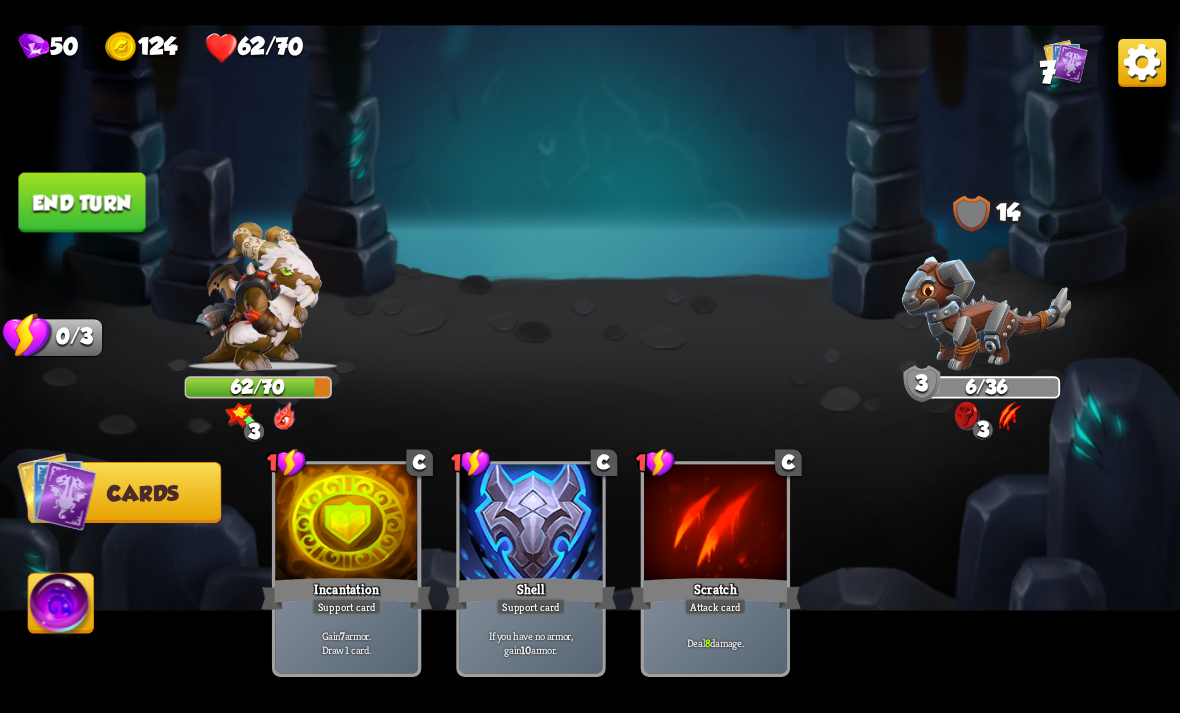click on "End turn" at bounding box center [81, 202] 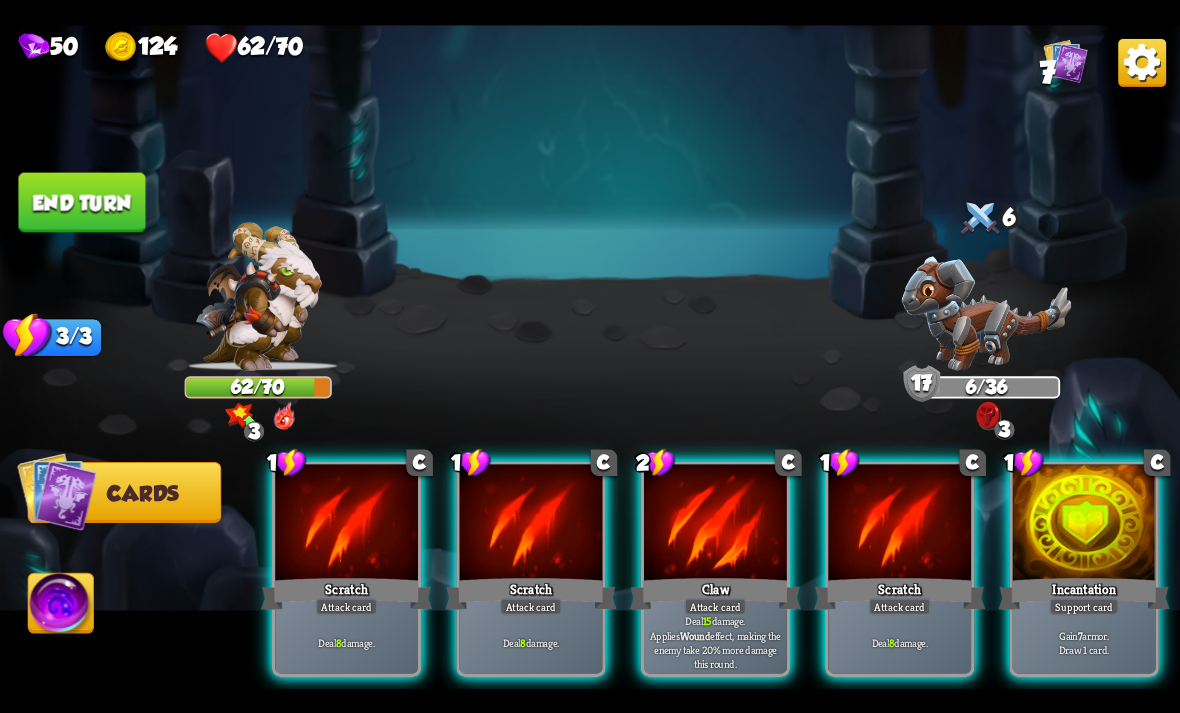 click at bounding box center (1084, 524) 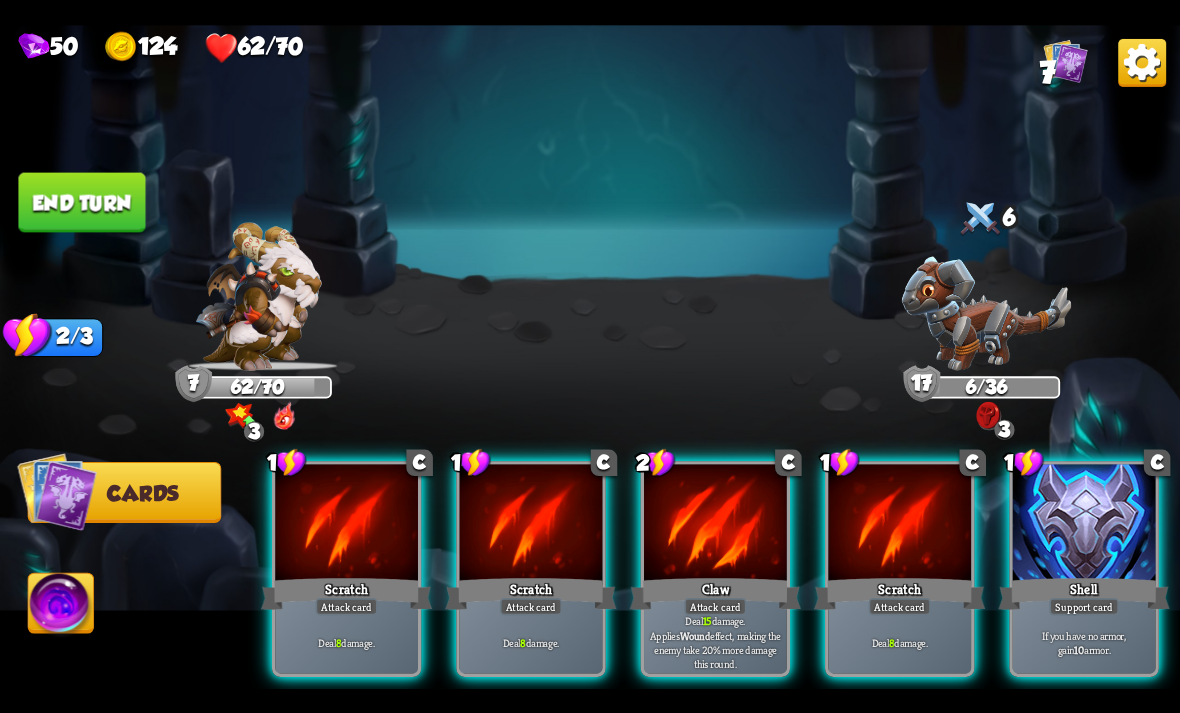 click at bounding box center (715, 524) 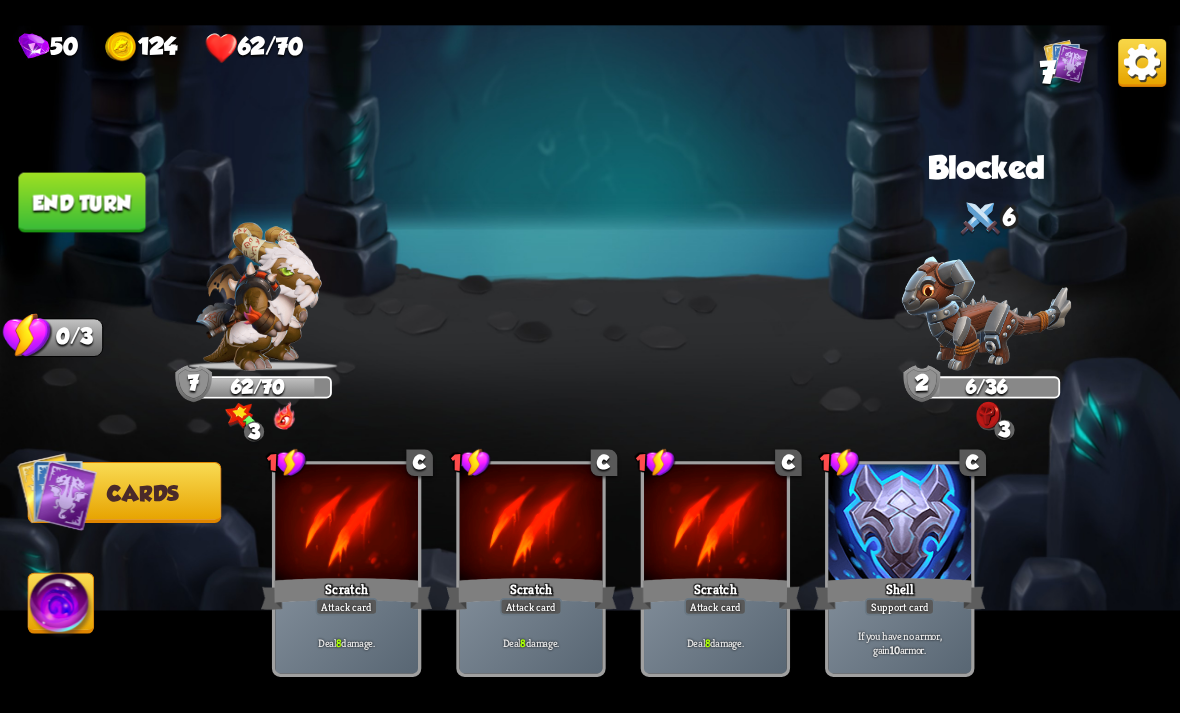 click on "End turn" at bounding box center (81, 202) 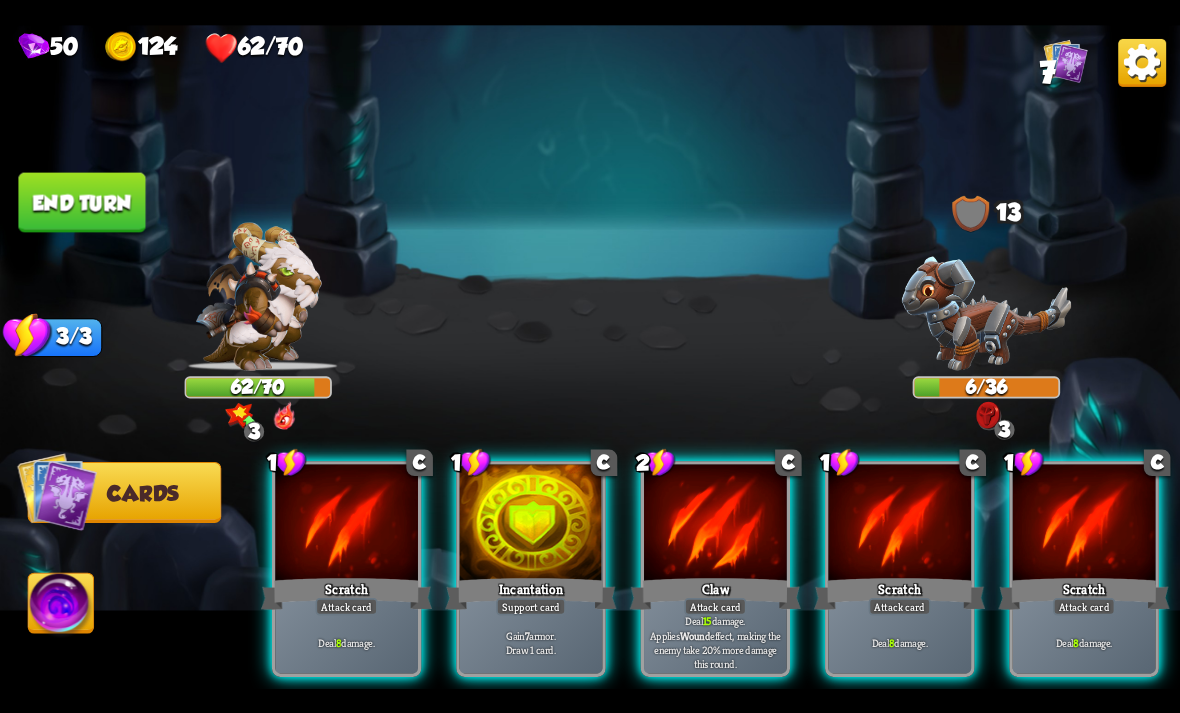 click at bounding box center (715, 524) 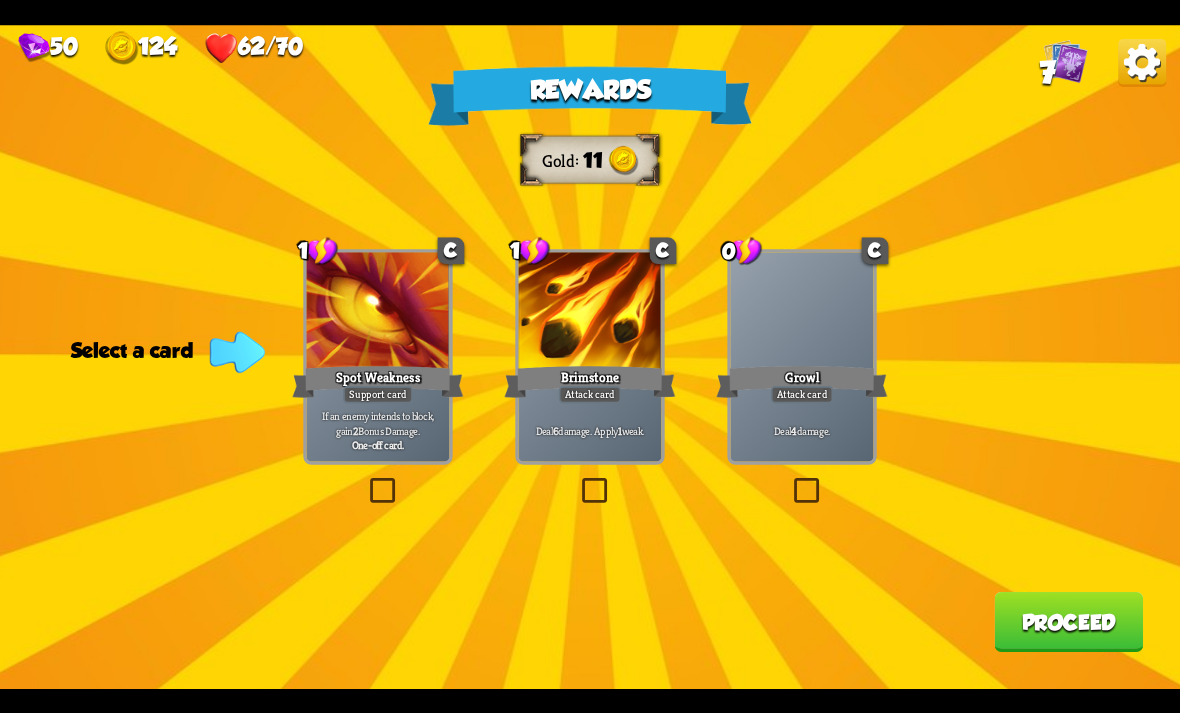 click at bounding box center [578, 481] 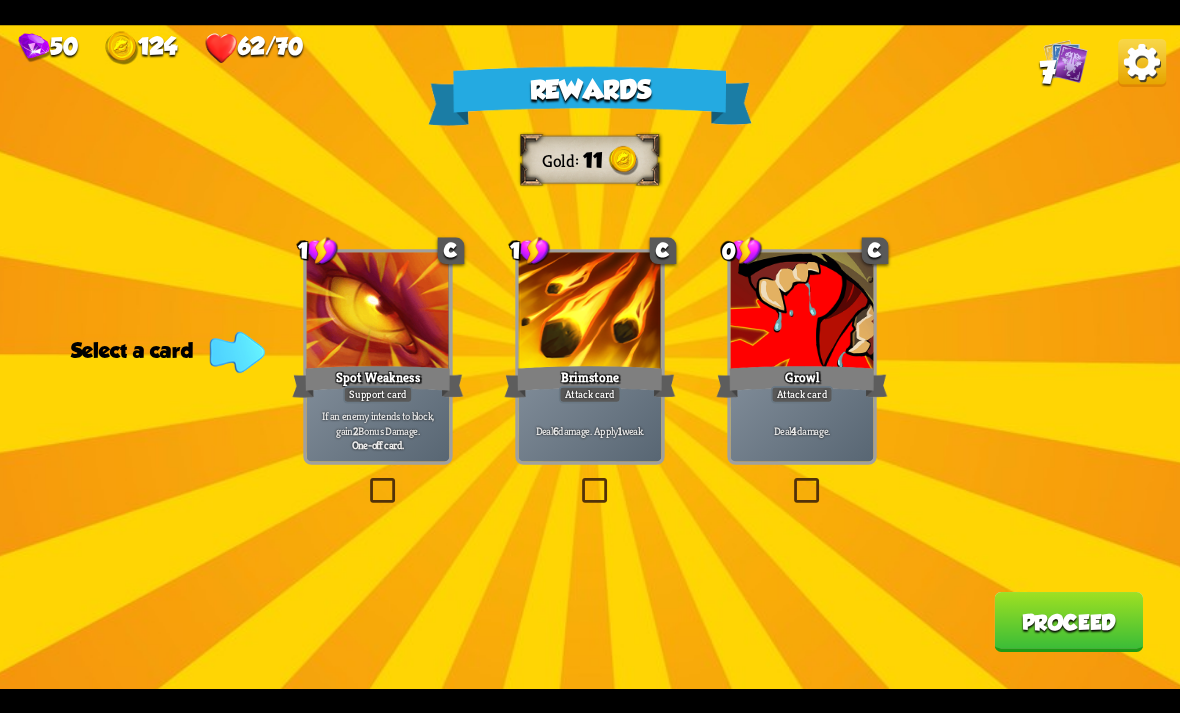 click at bounding box center [0, 0] 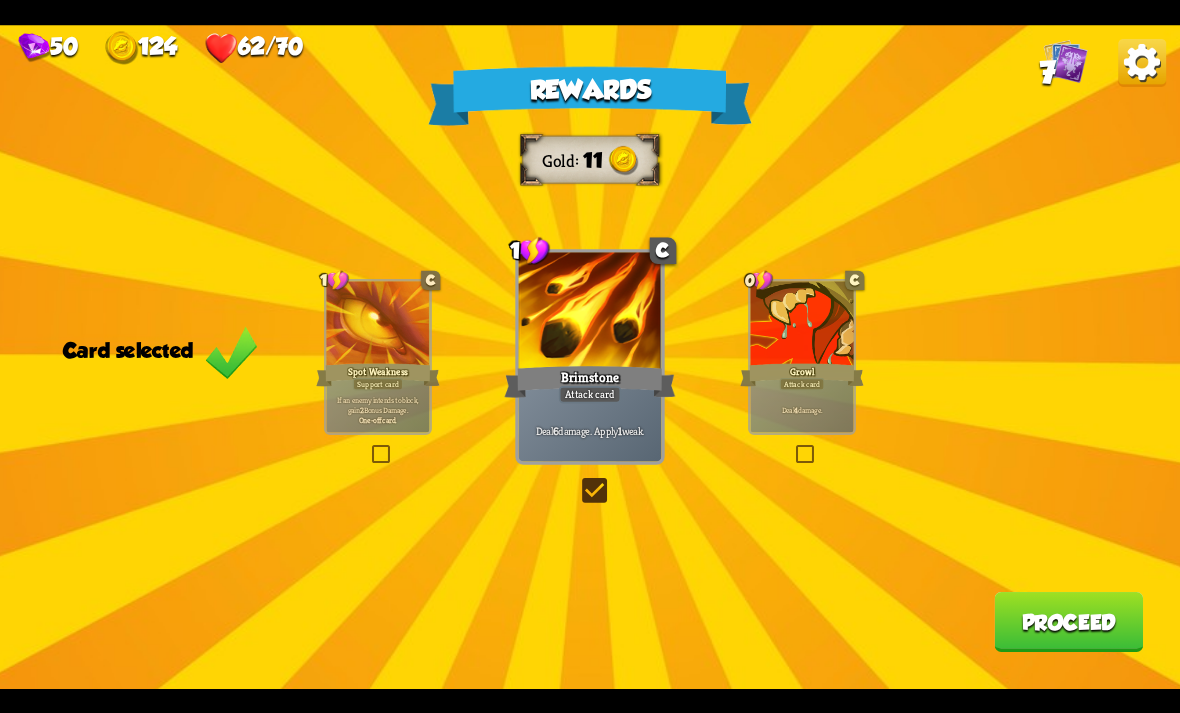 click at bounding box center [578, 481] 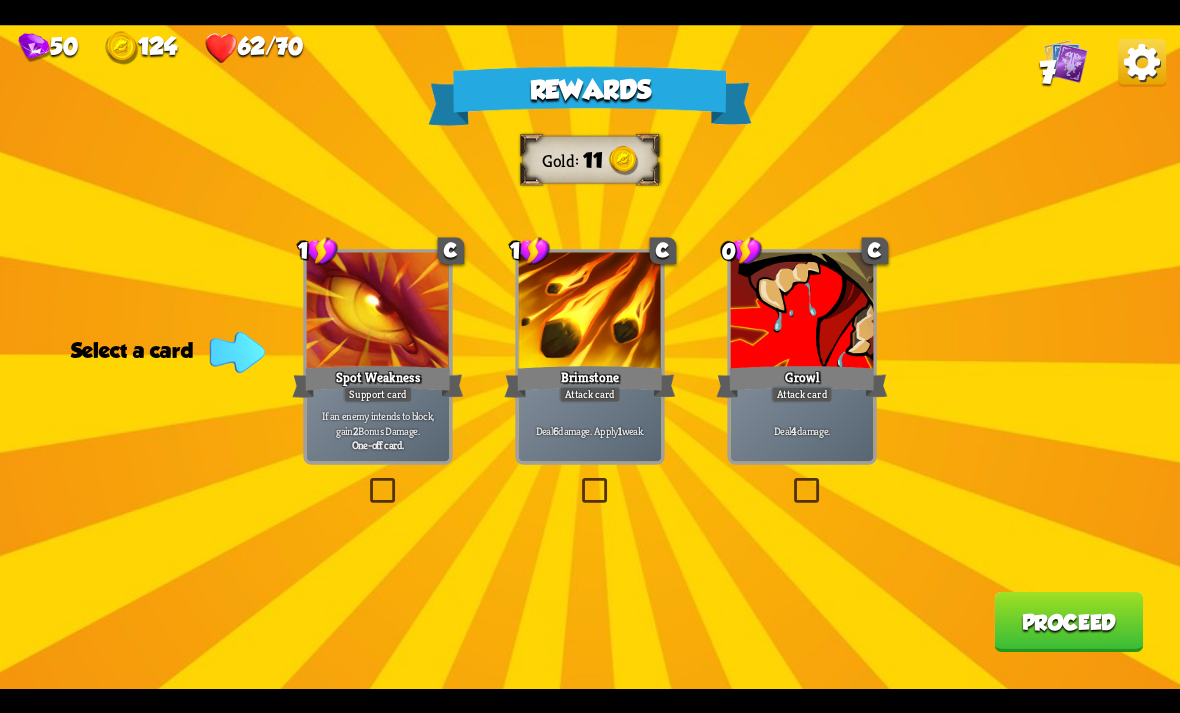 click at bounding box center (578, 481) 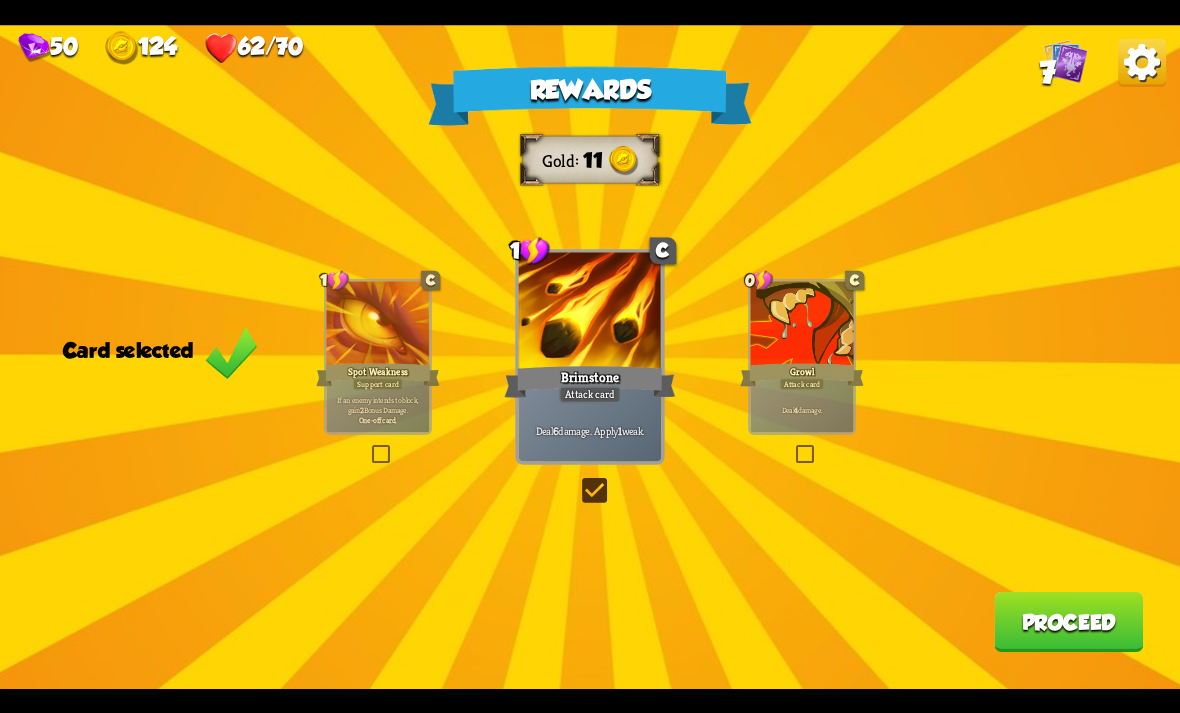 click on "Deal  4  damage." at bounding box center (801, 409) 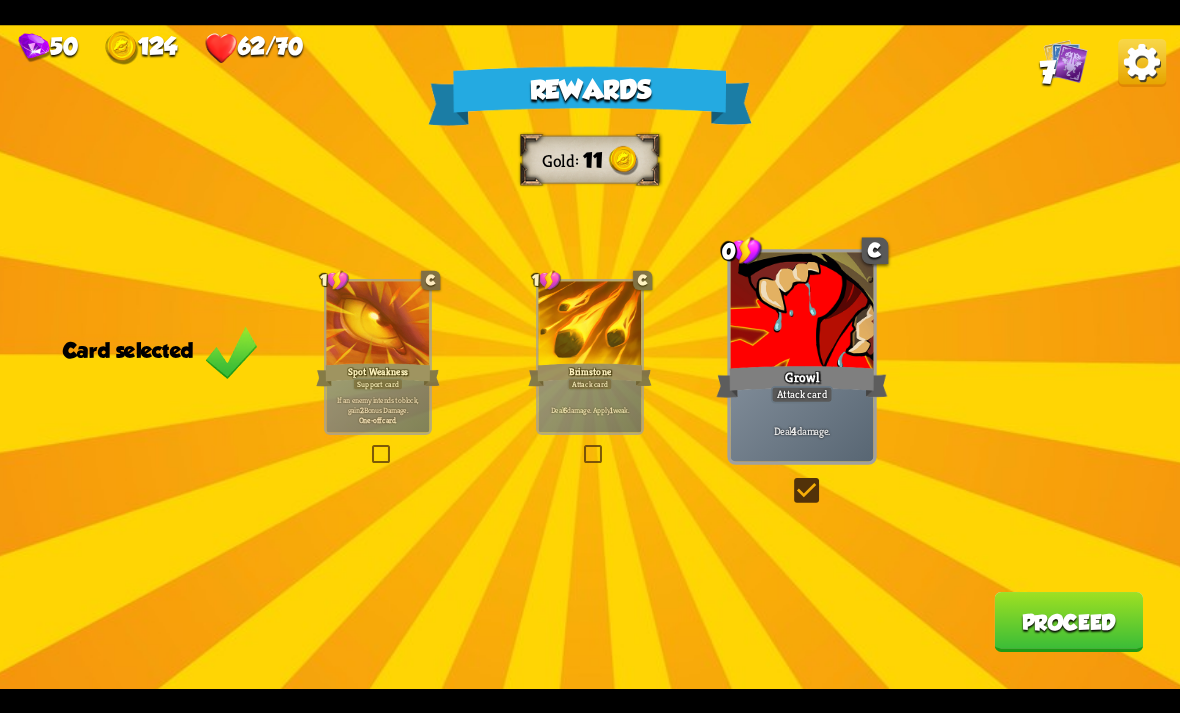 click on "Proceed" at bounding box center [1068, 622] 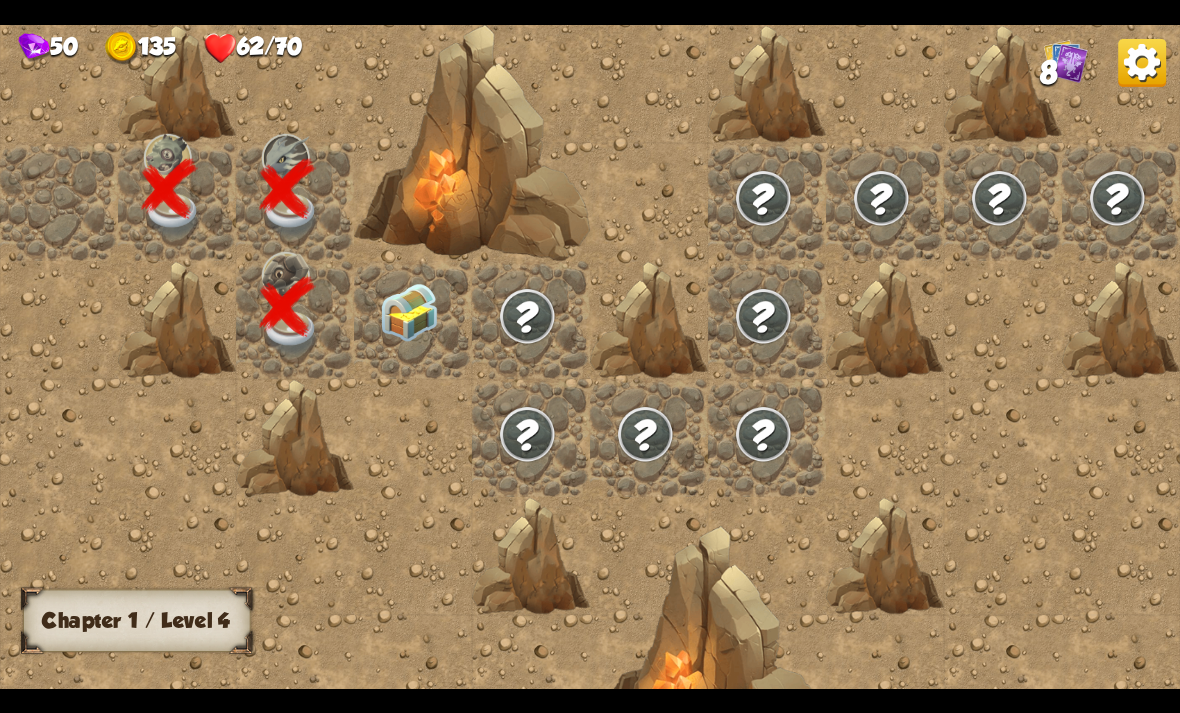 click at bounding box center [409, 312] 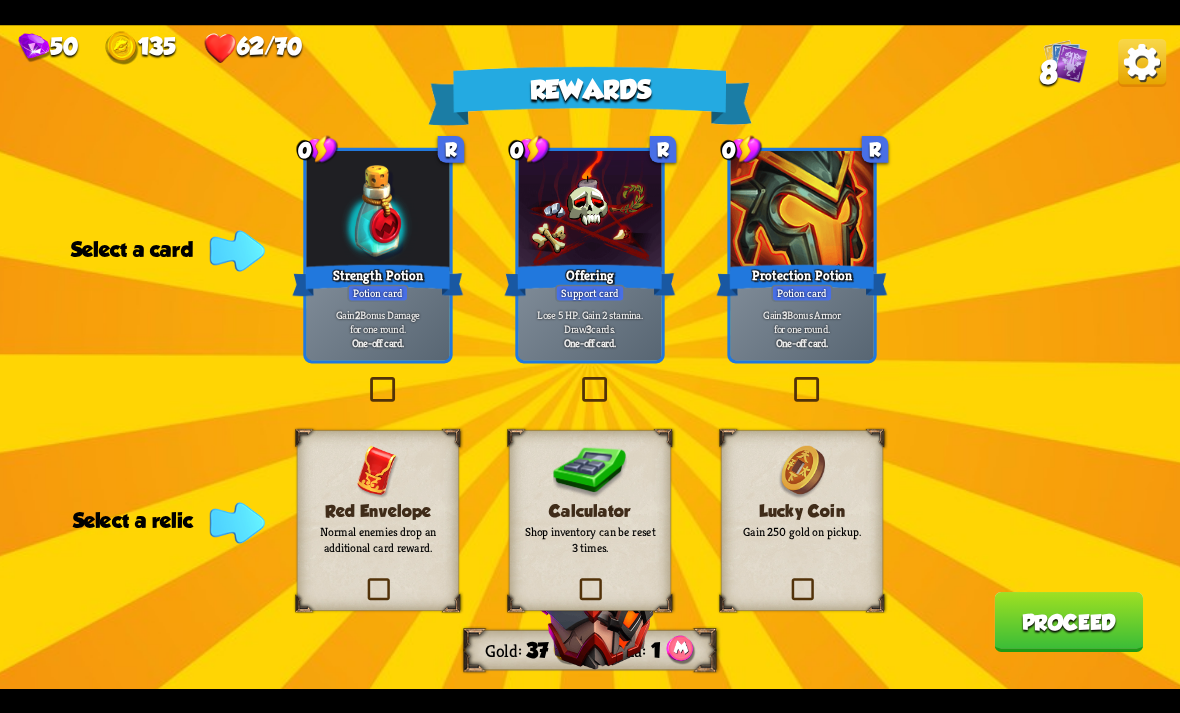 click at bounding box center [788, 580] 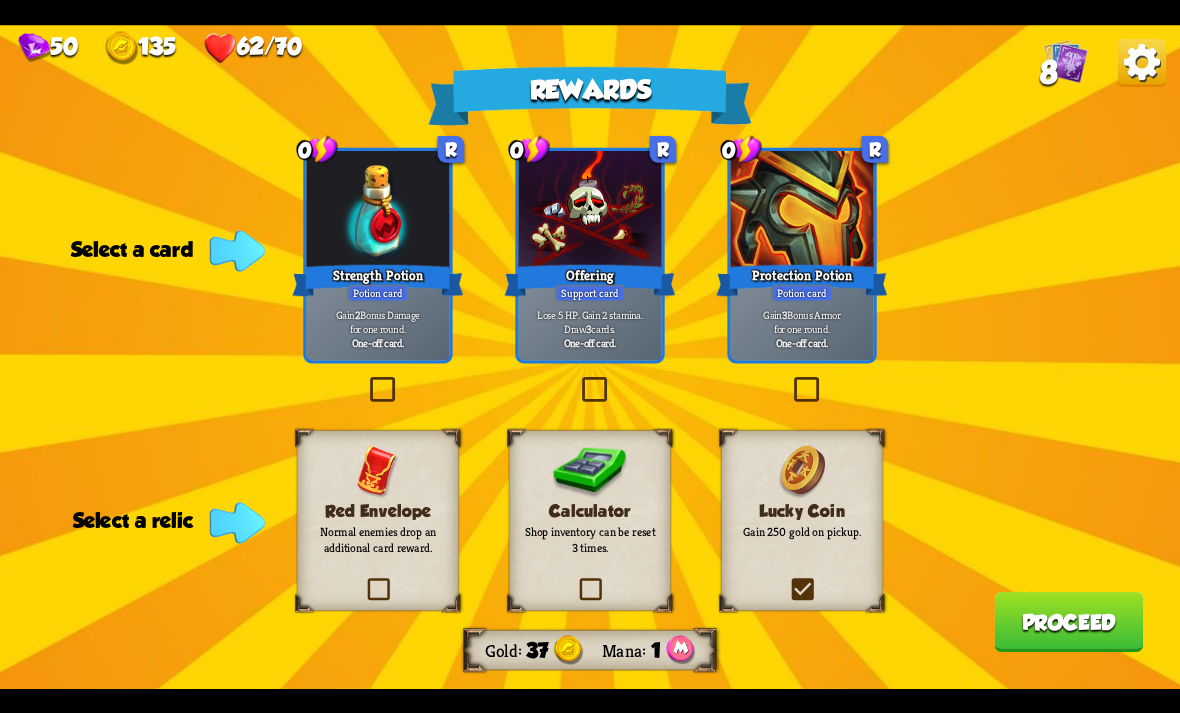click at bounding box center [0, 0] 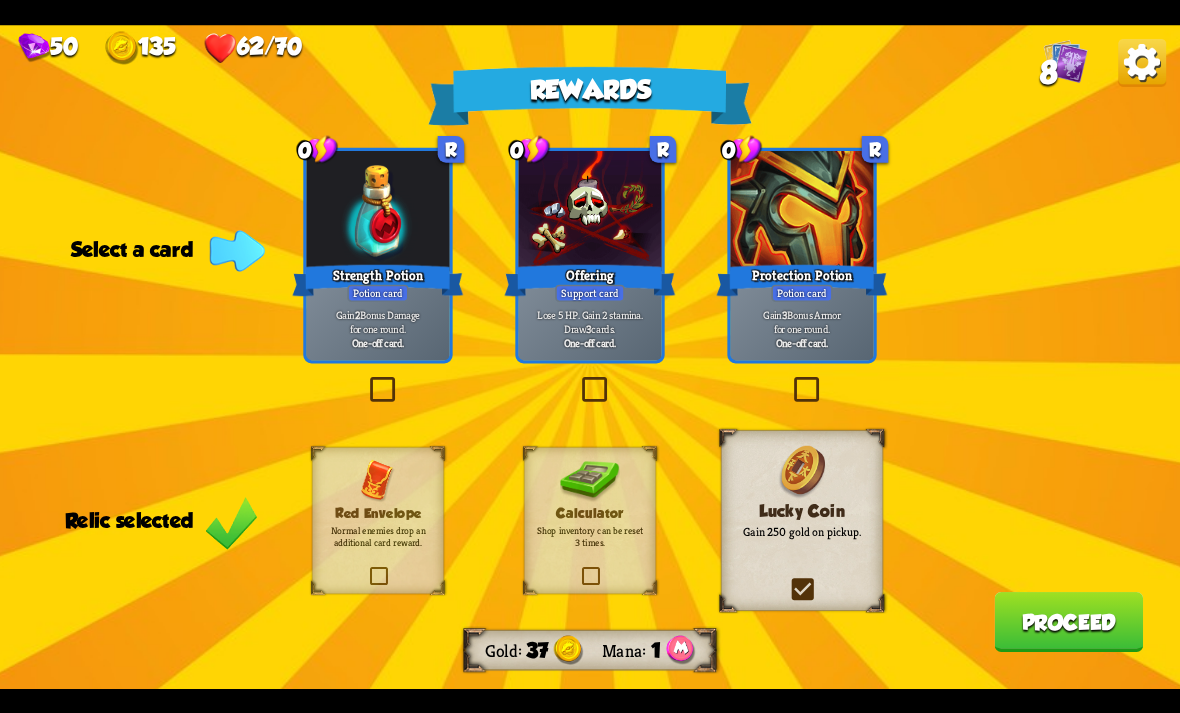 click at bounding box center (579, 569) 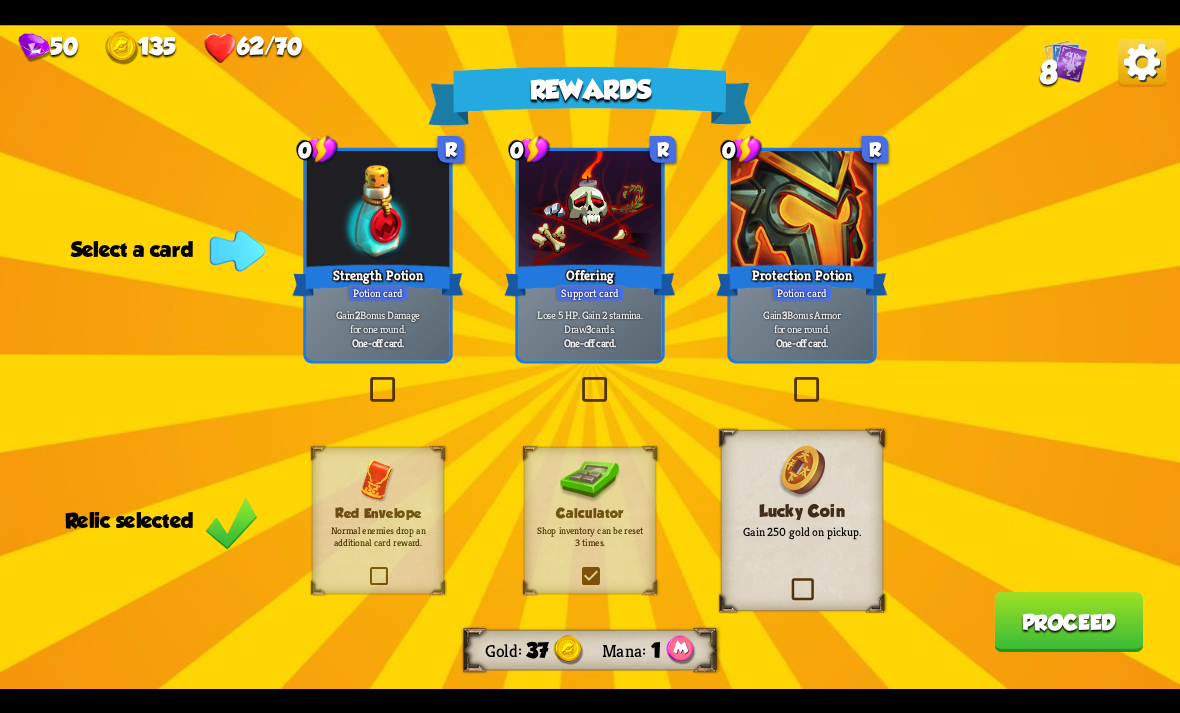 click at bounding box center (0, 0) 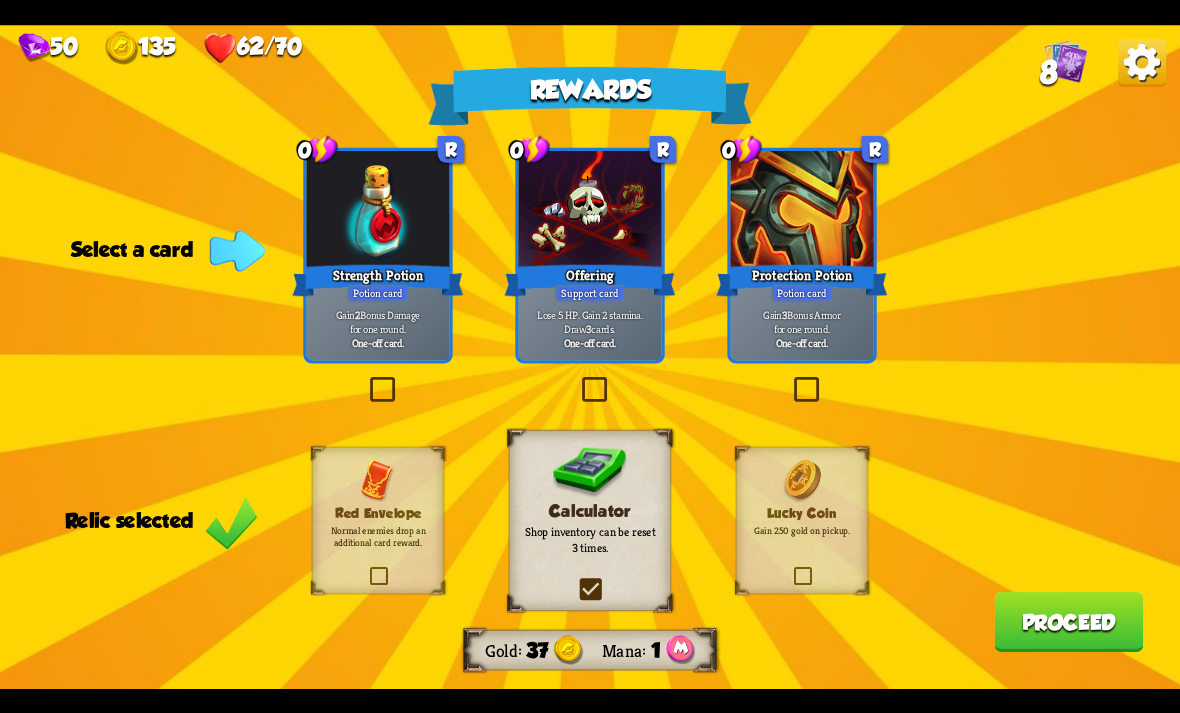 click at bounding box center (366, 380) 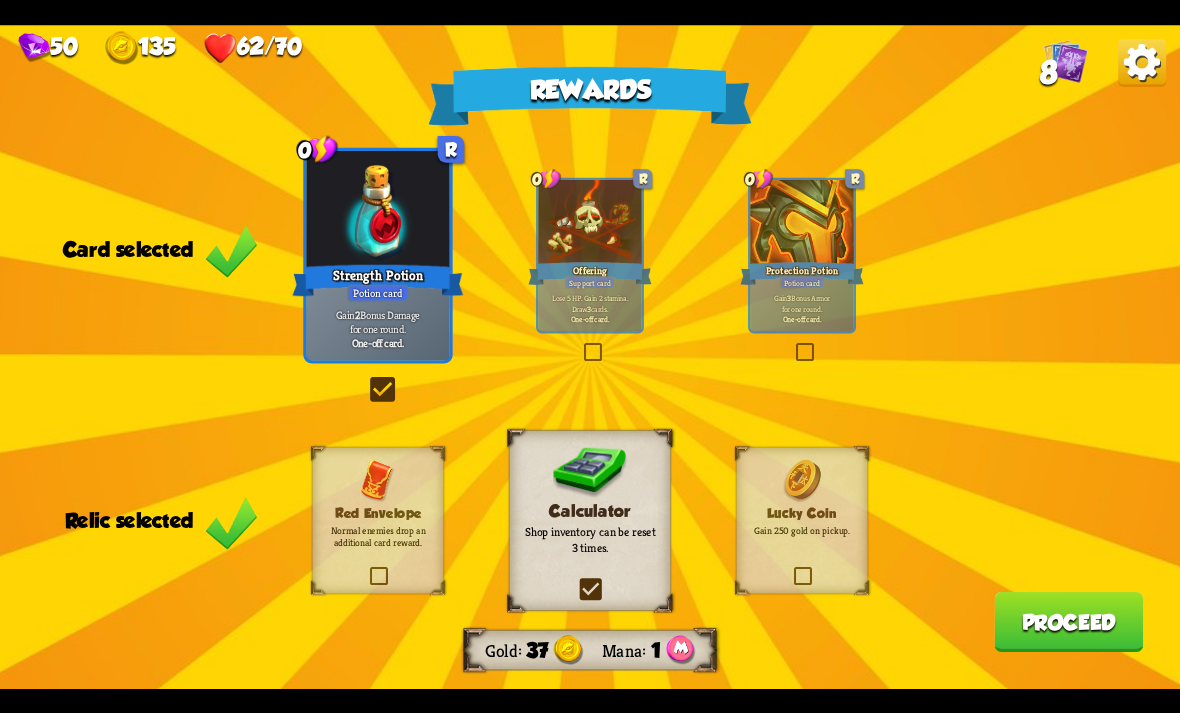 click at bounding box center (366, 380) 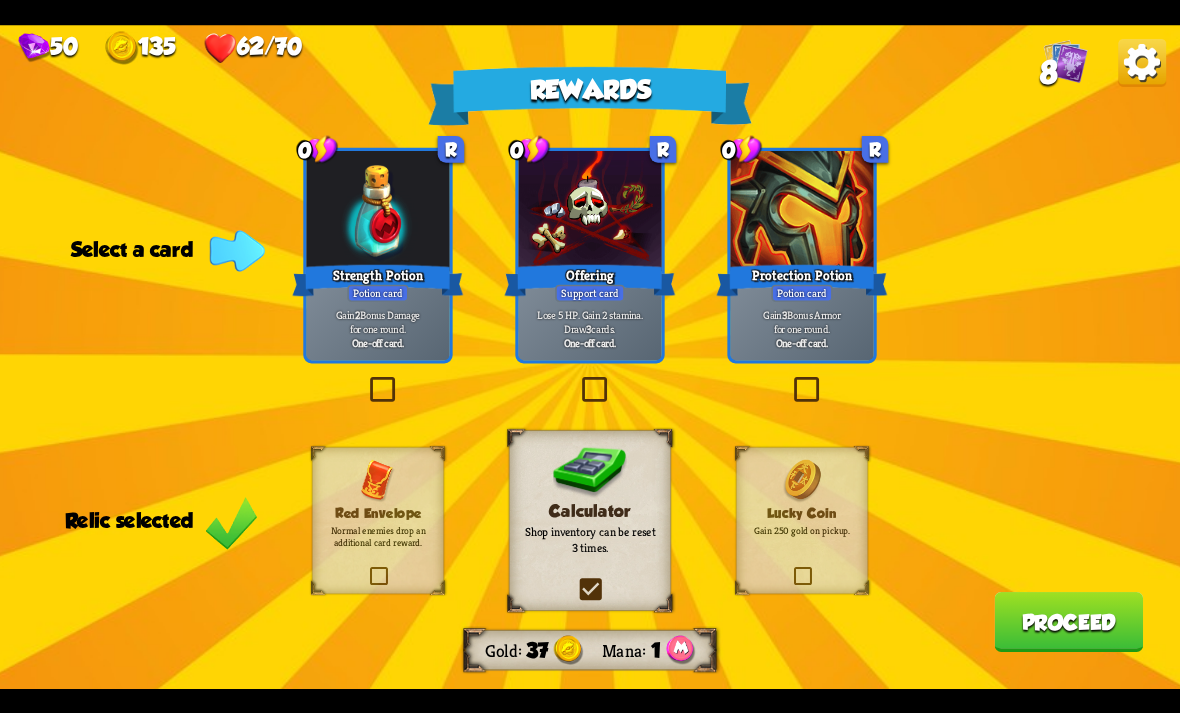 click at bounding box center [366, 380] 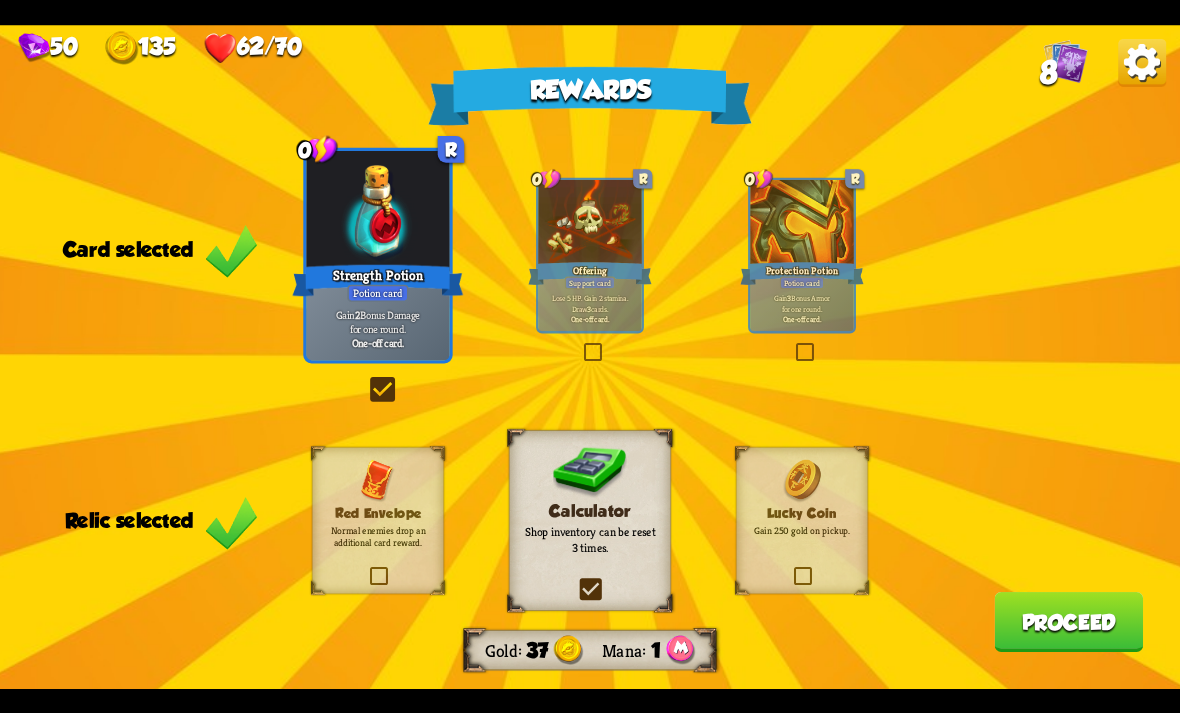 click at bounding box center (366, 380) 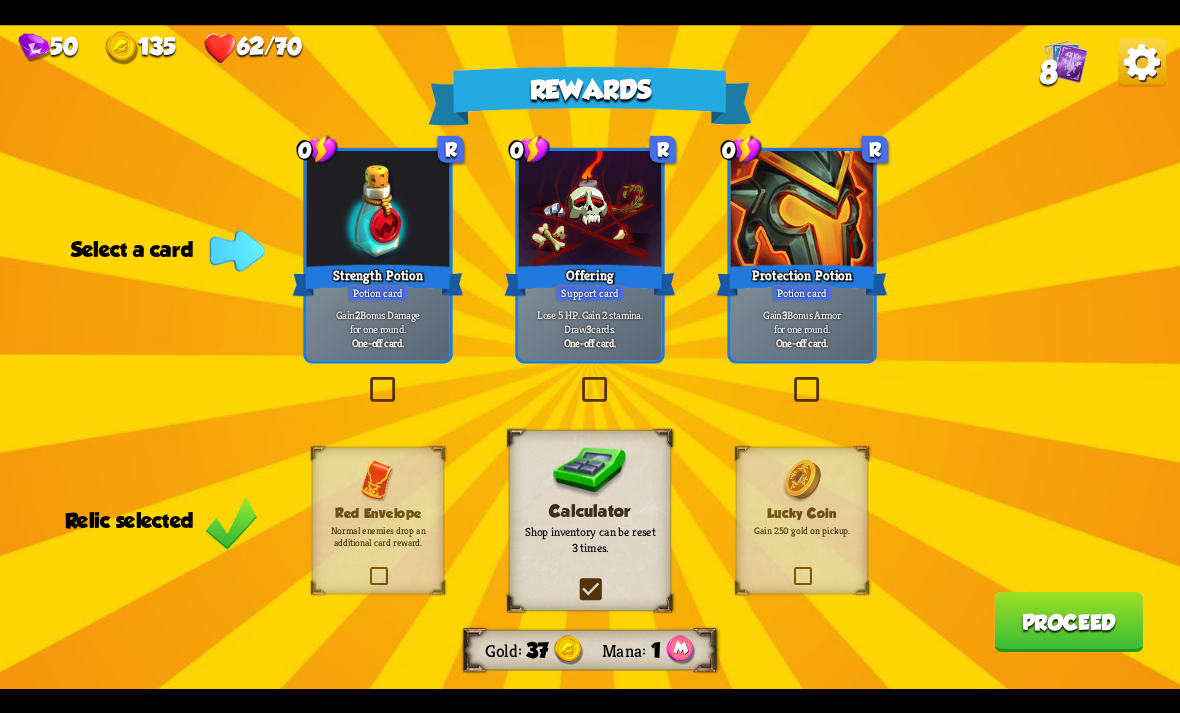 click on "Rewards           Gold   37     Mana   1
Select a card
0
R   Strength Potion     Potion card   Gain  2  Bonus Damage for one round.   One-off card.
0
R   Offering     Support card   Lose 5 HP. Gain 2 stamina. Draw  3  cards.   One-off card.
0
R   Protection Potion     Potion card   Gain  3  Bonus Armor for one round.   One-off card.
Relic selected
Red Envelope   Normal enemies drop an additional card reward.                 Calculator   Shop inventory can be reset 3 times.                 Lucky Coin   Gain 250 gold on pickup.         Proceed" at bounding box center [590, 357] 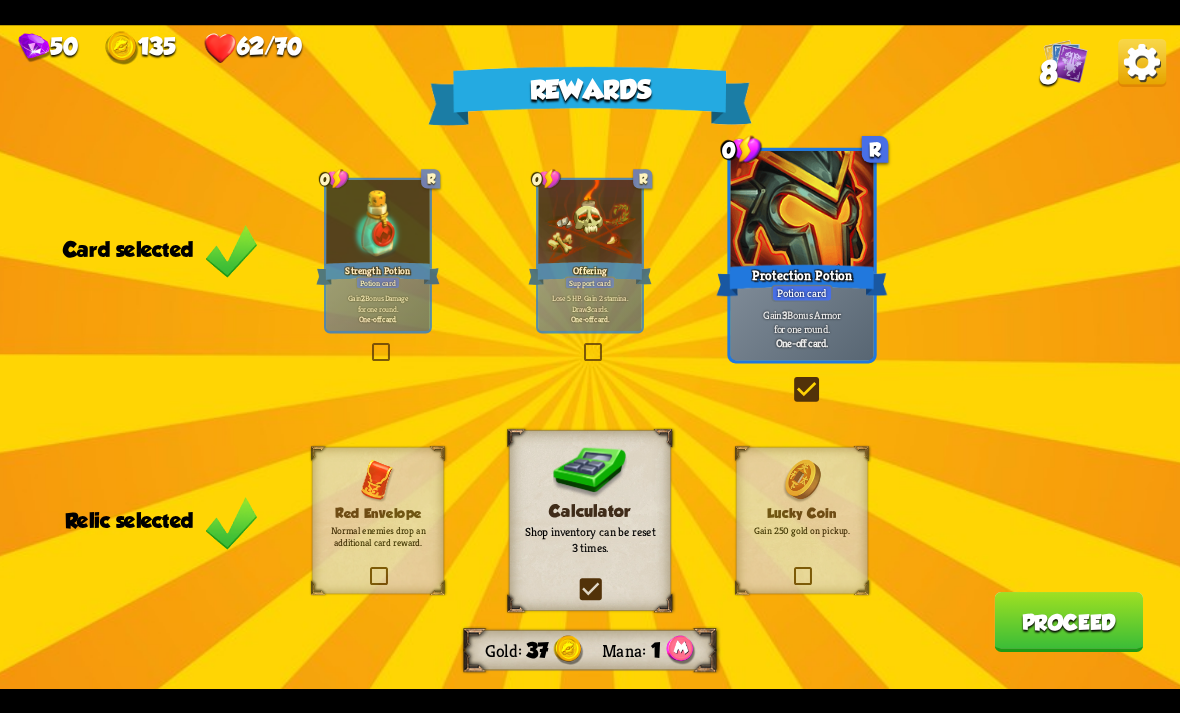 click on "Proceed" at bounding box center [1068, 622] 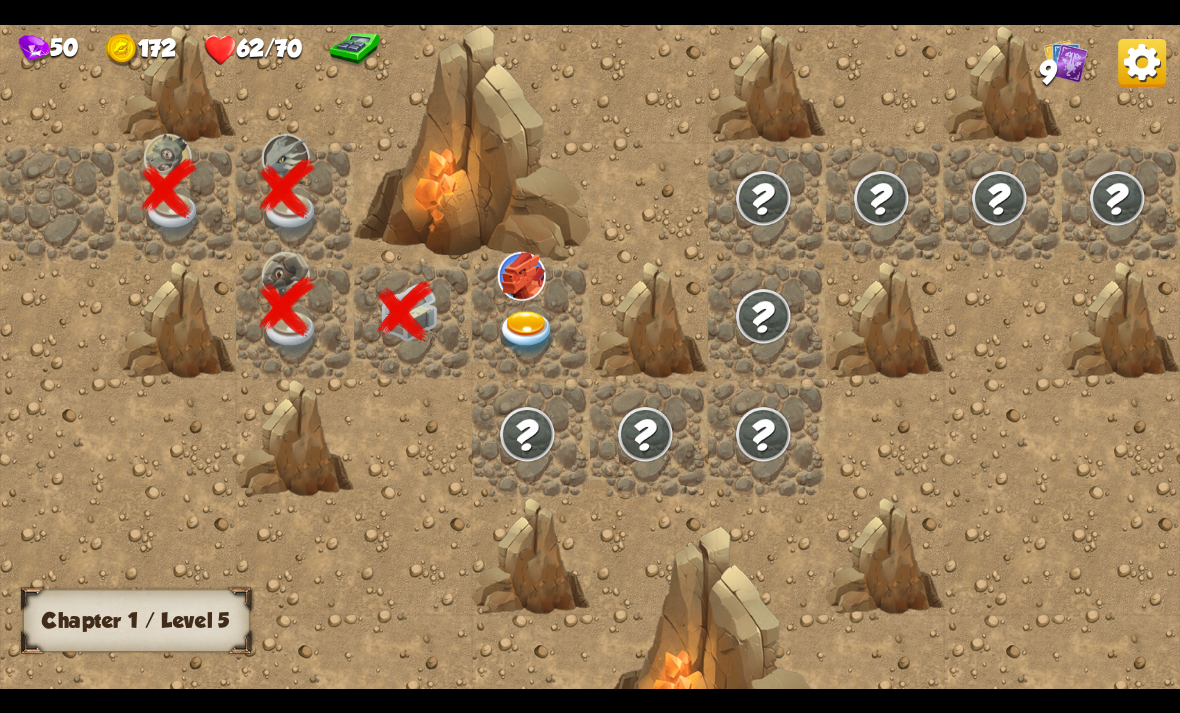 click at bounding box center (527, 333) 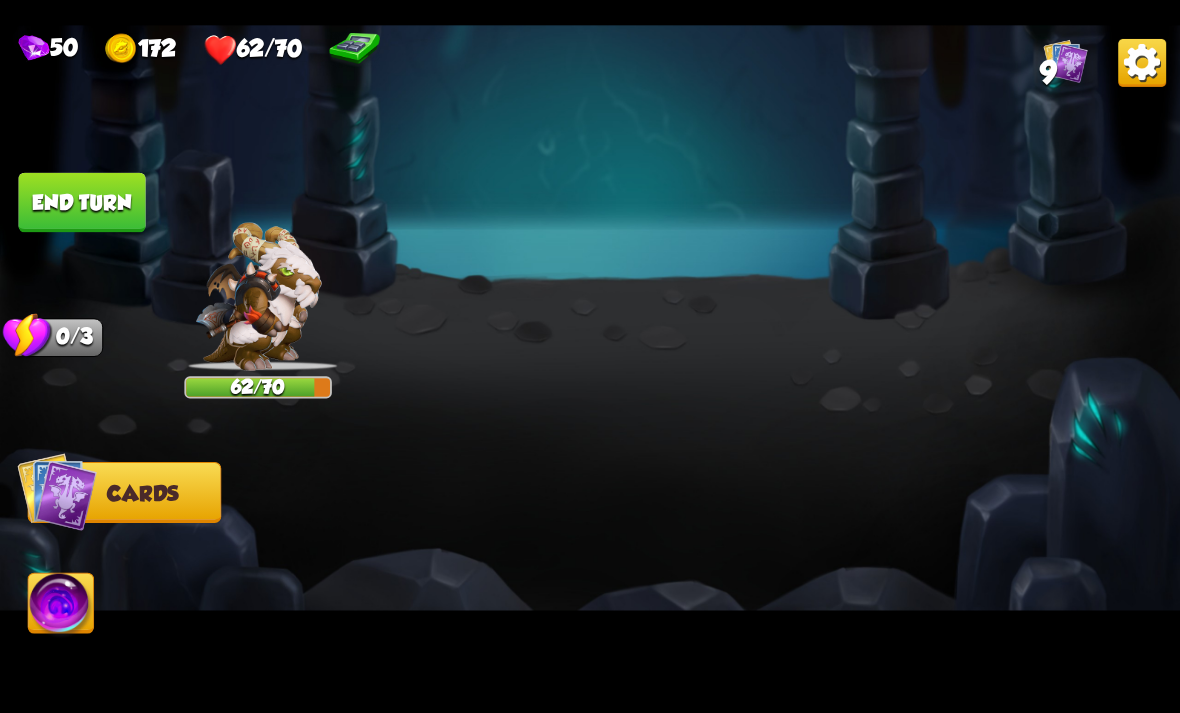 click at bounding box center [258, 296] 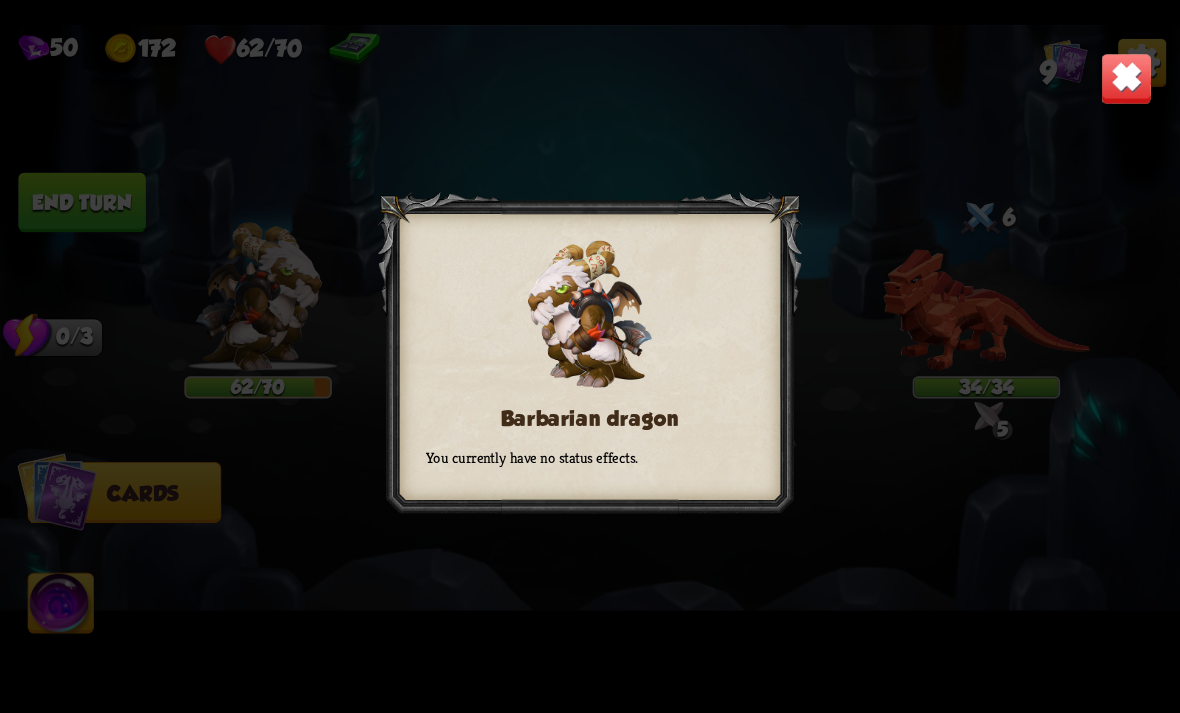 click on "Barbarian dragon
You currently have no status effects." at bounding box center [590, 357] 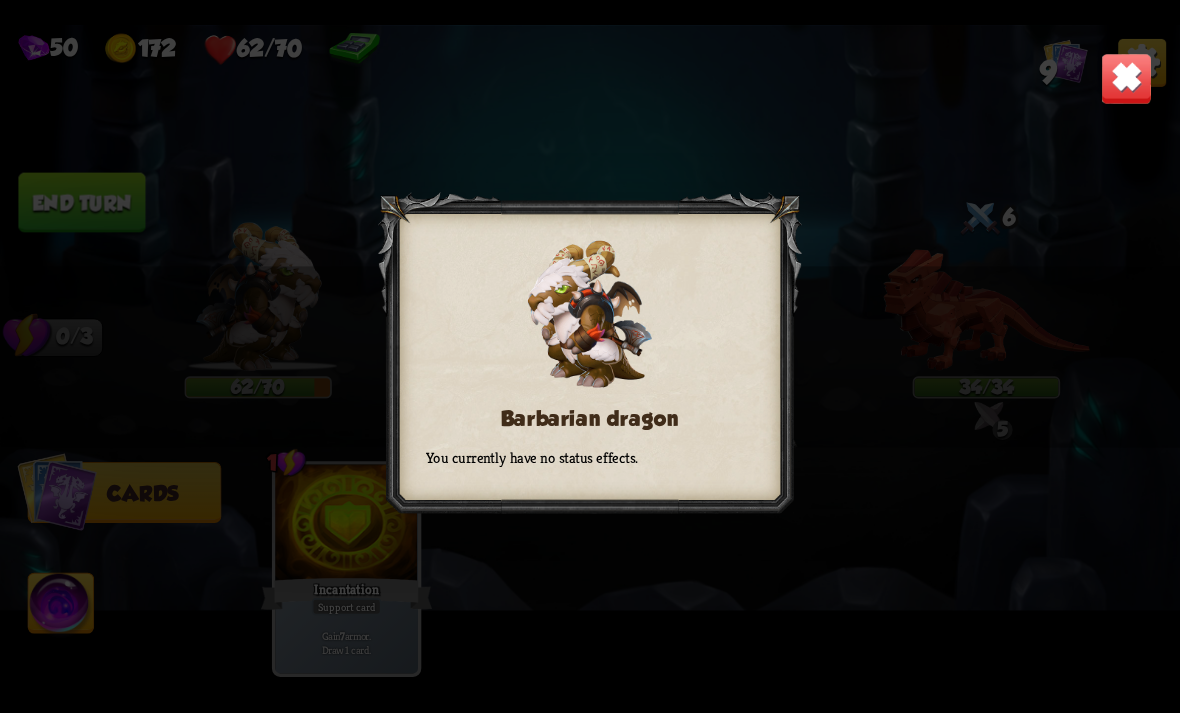 click at bounding box center [1127, 78] 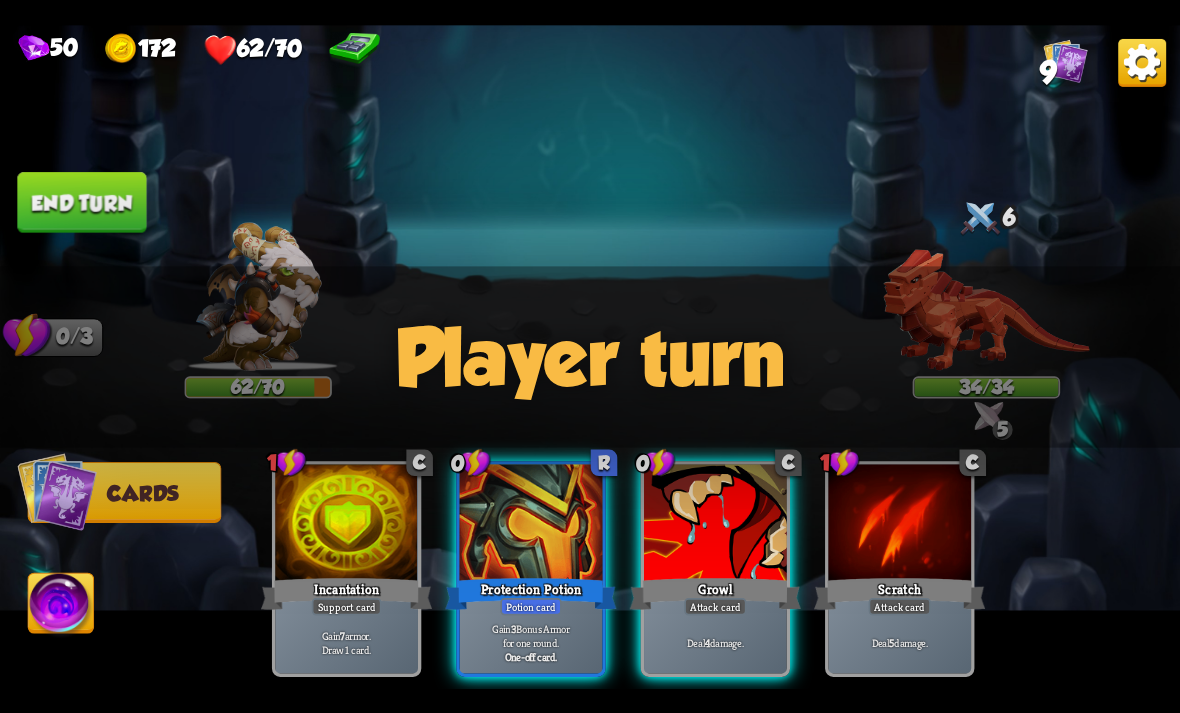 click on "Player turn" at bounding box center (590, 357) 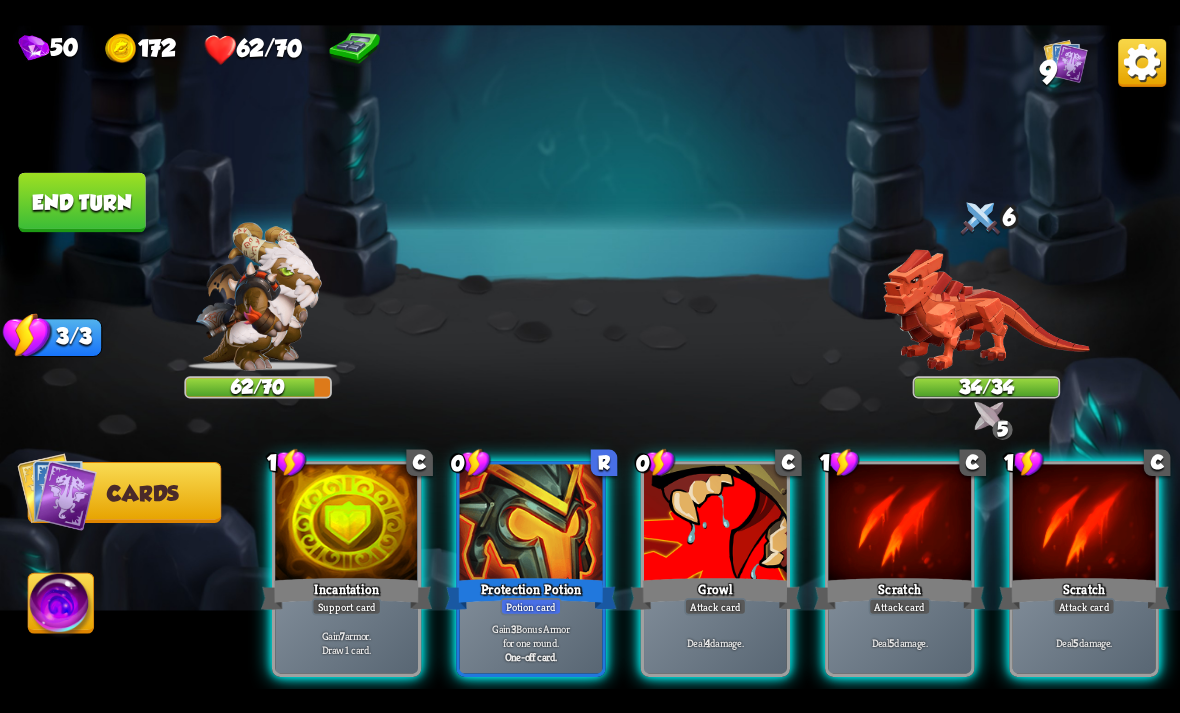 click on "Player turn" at bounding box center (590, 357) 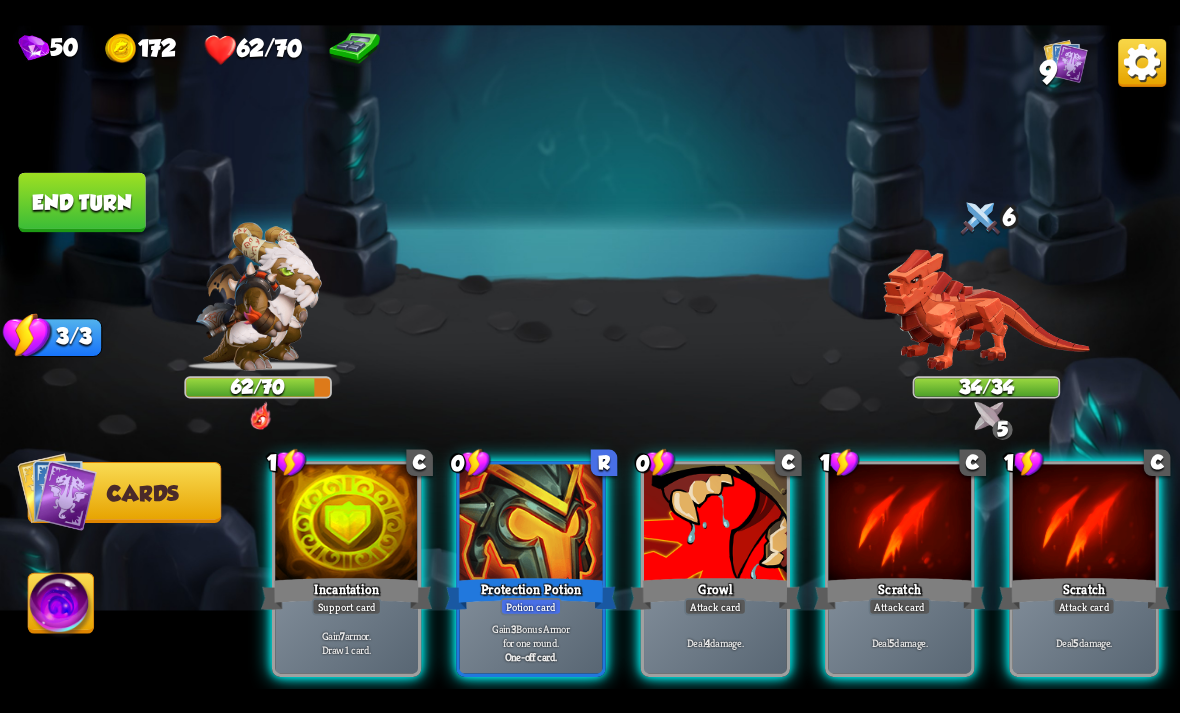 click on "Player turn" at bounding box center [590, 357] 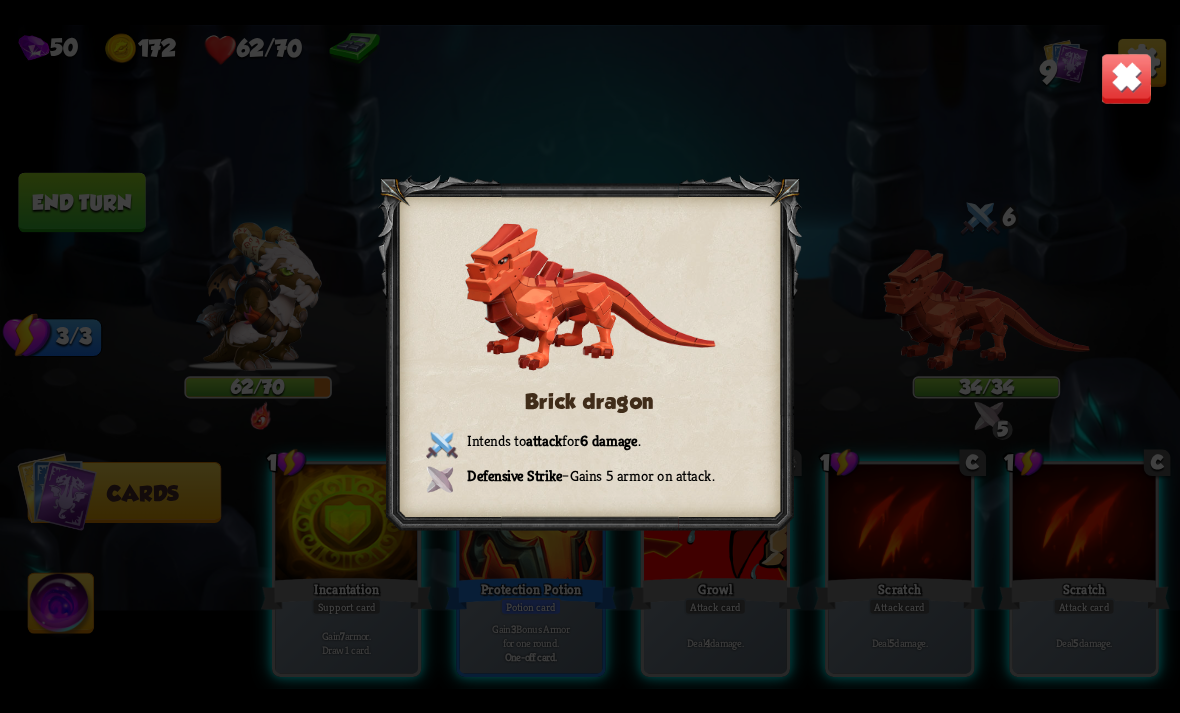 click on "Brick dragon
Intends to  attack  for  6 damage .
Defensive Strike
–
Gains 5 armor on attack." at bounding box center [590, 357] 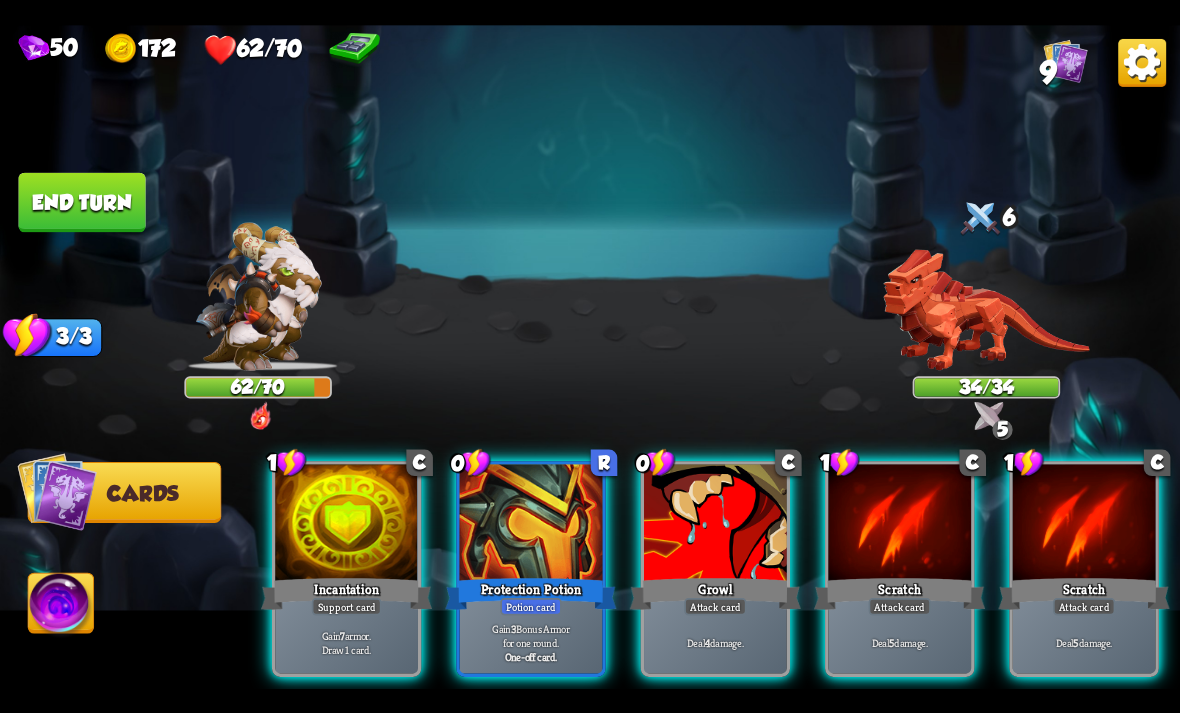 click on "Gain  7  armor. Draw 1 card." at bounding box center (346, 642) 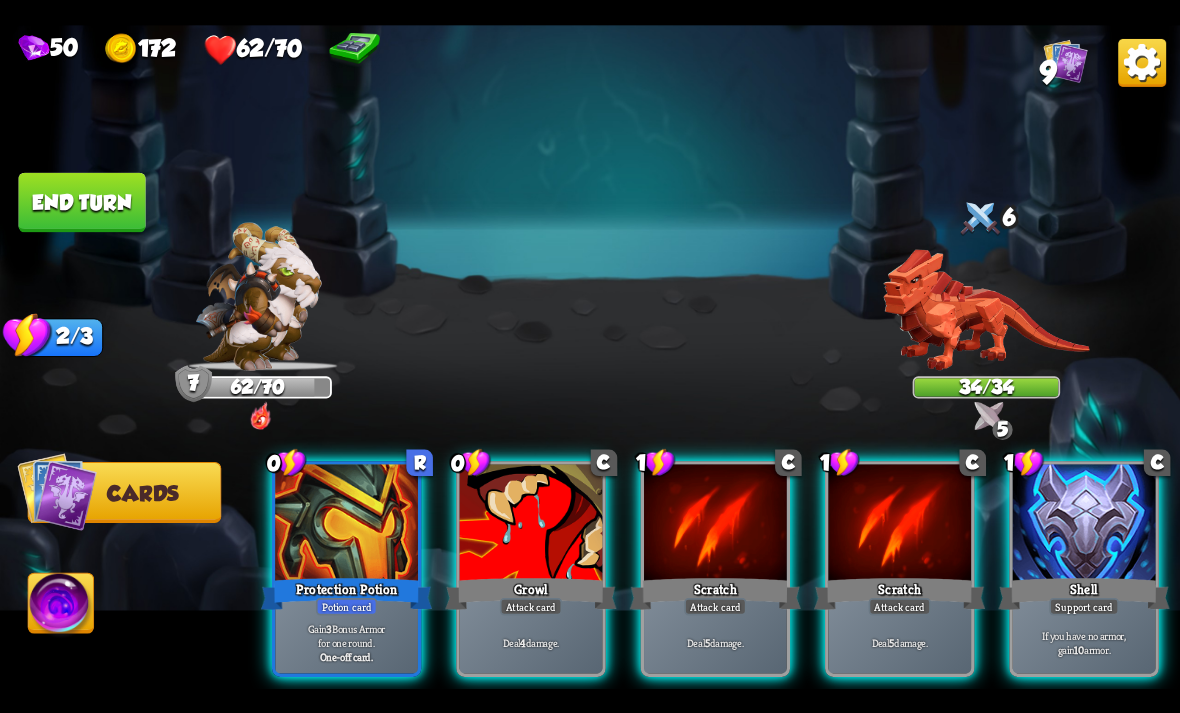 click on "Deal  4  damage." at bounding box center [531, 642] 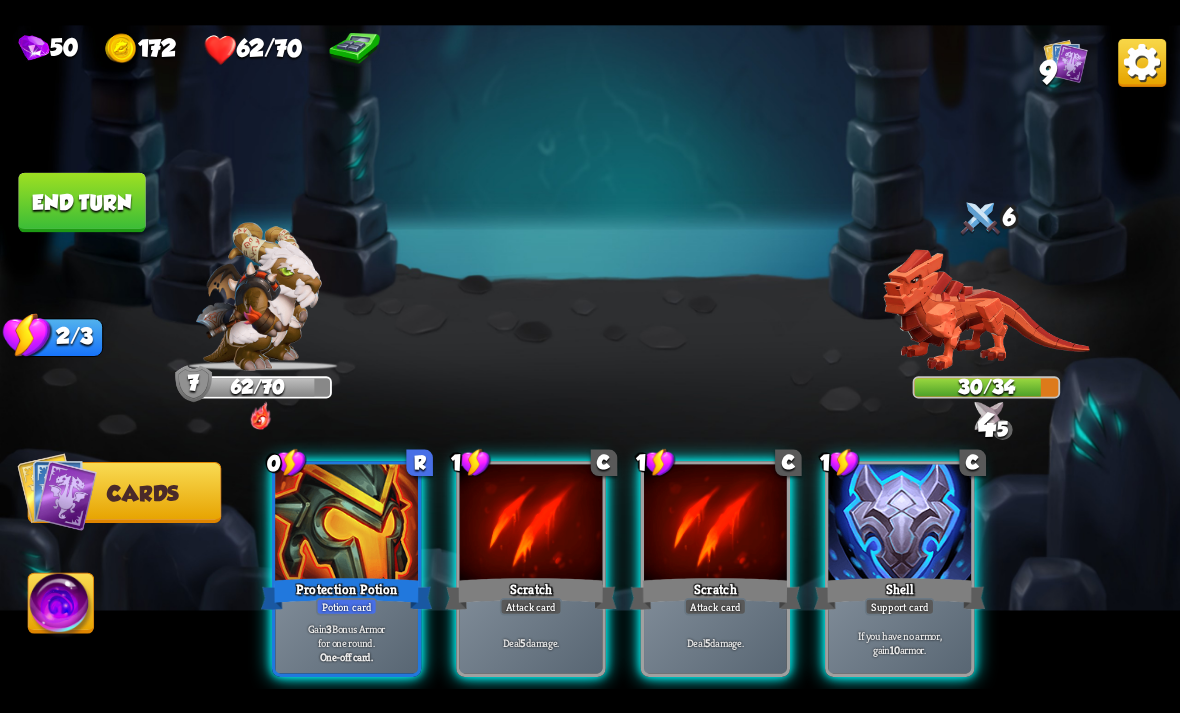 click on "Deal  5  damage." at bounding box center (531, 642) 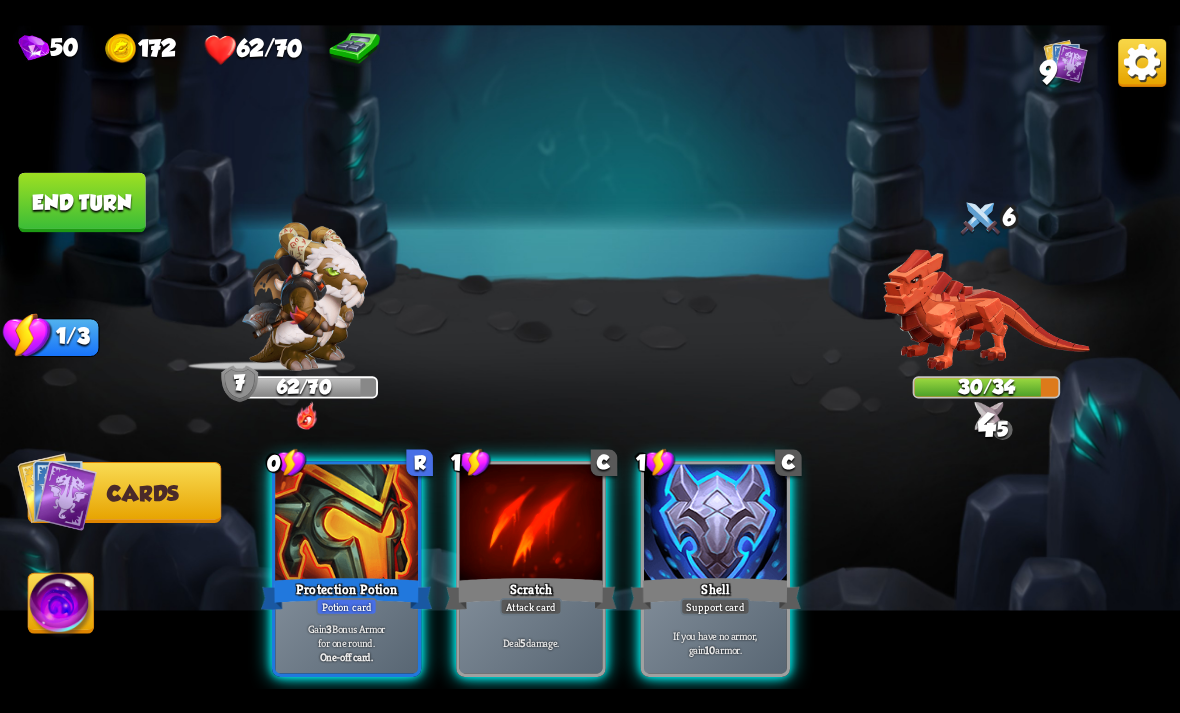 click on "Scratch" at bounding box center (530, 593) 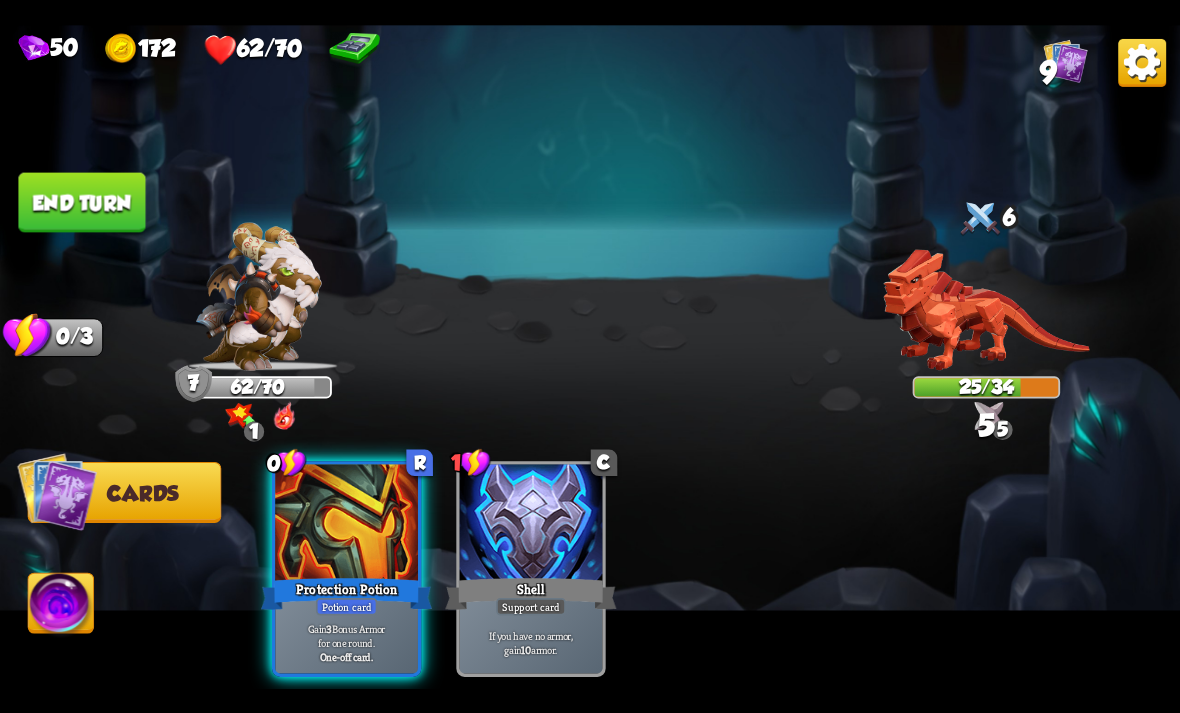 click on "End turn" at bounding box center (81, 202) 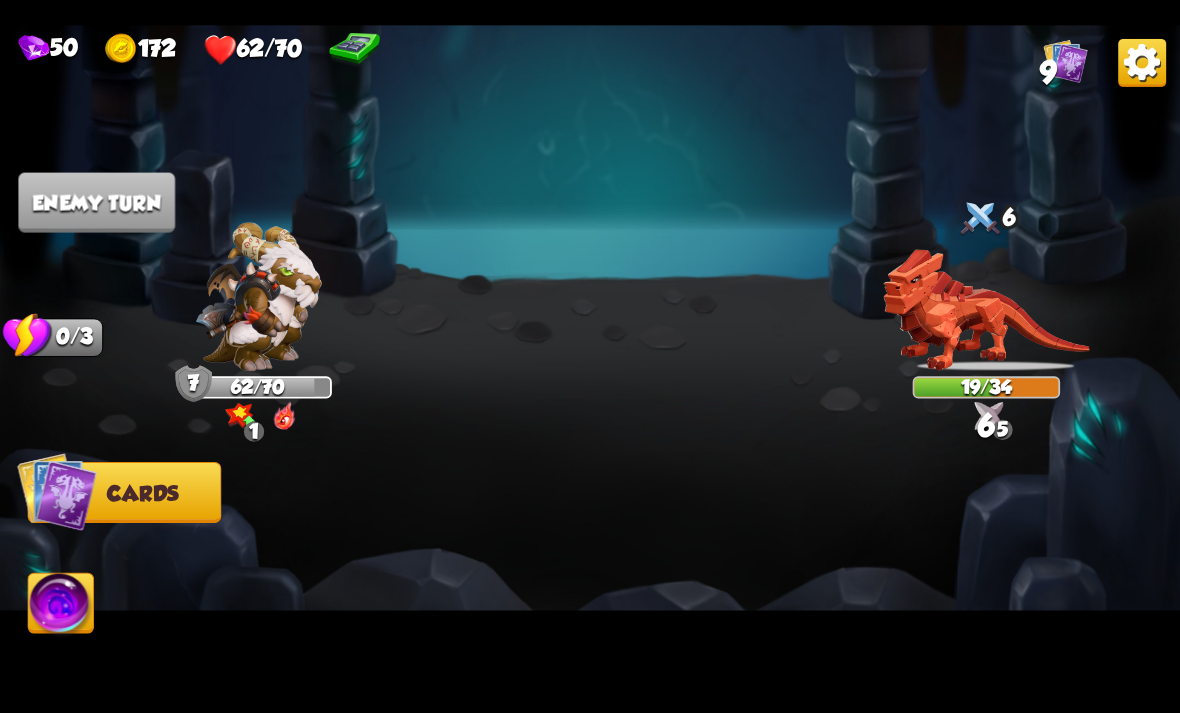 click at bounding box center [258, 296] 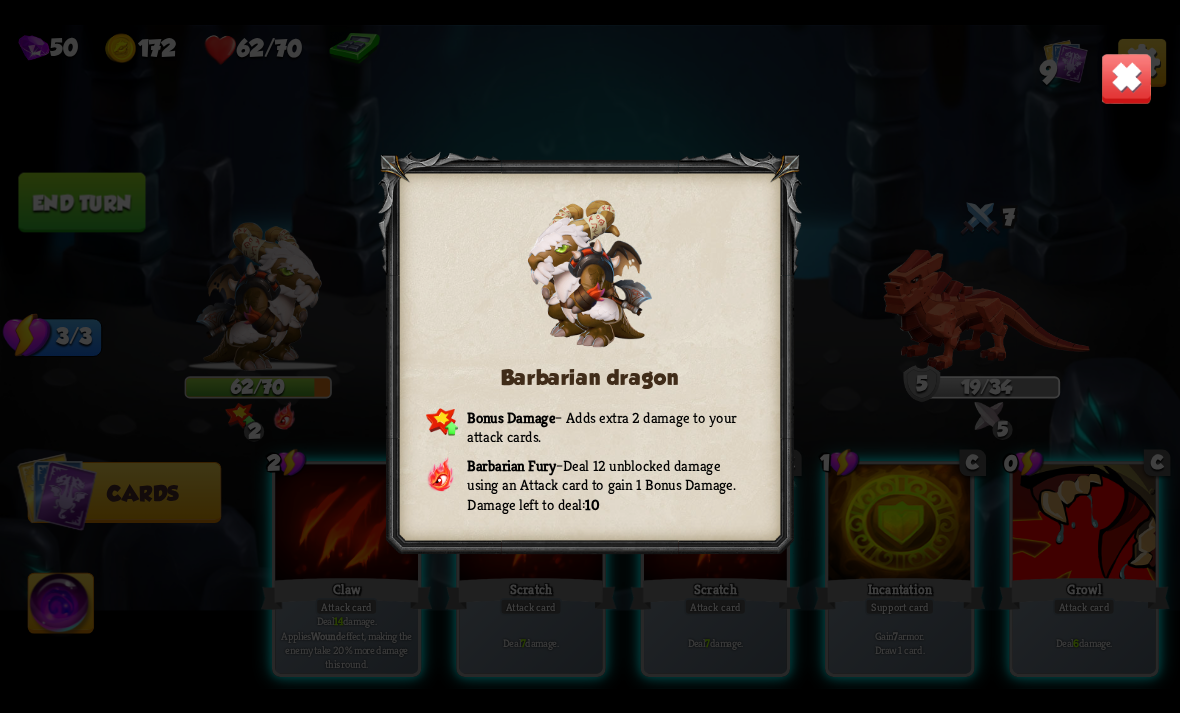 click at bounding box center [1127, 78] 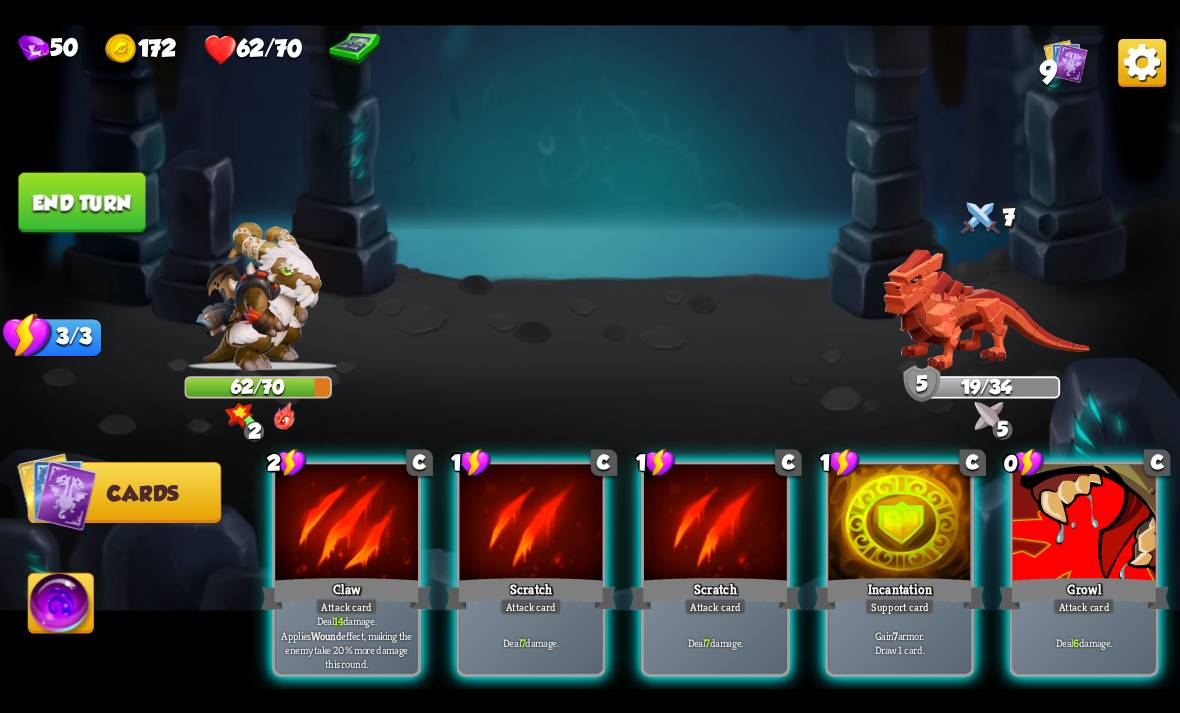 click at bounding box center [899, 524] 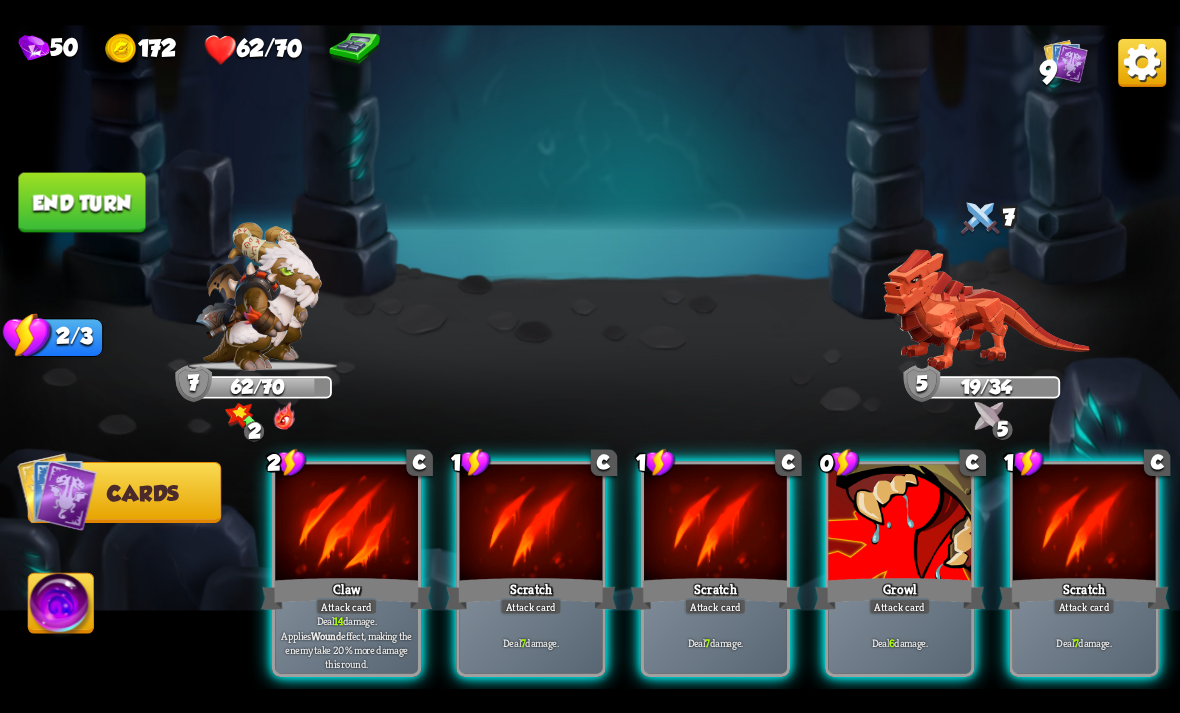 click at bounding box center (899, 524) 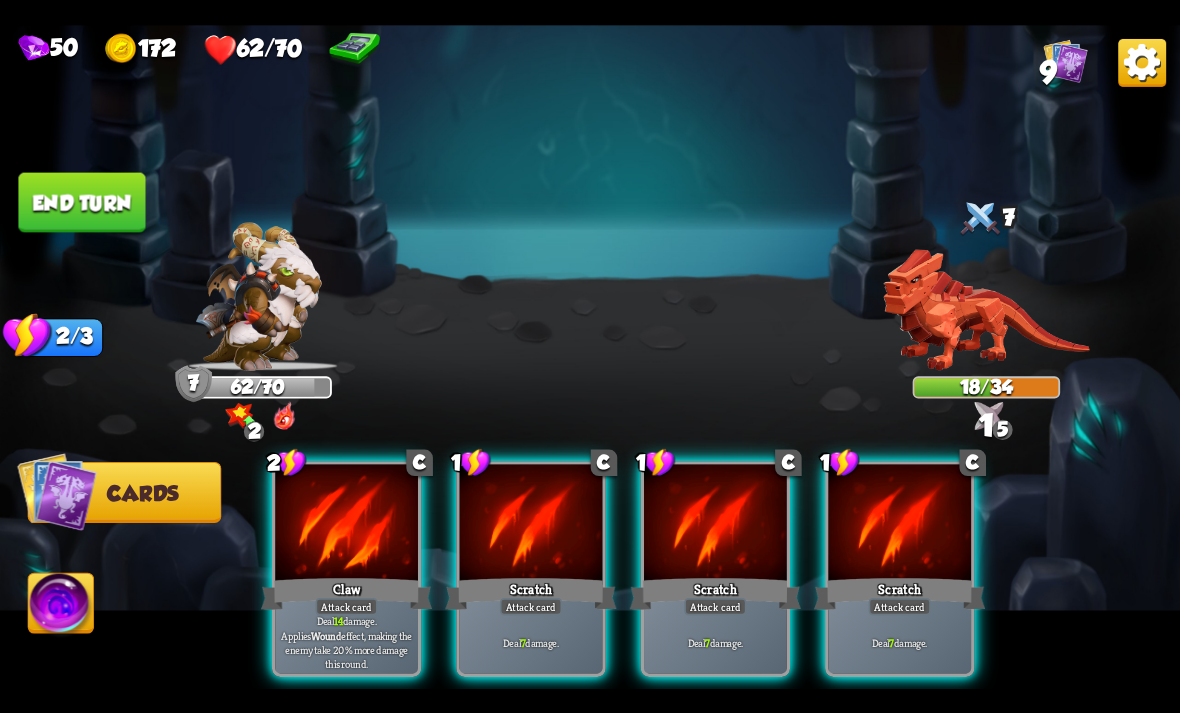 click at bounding box center [346, 524] 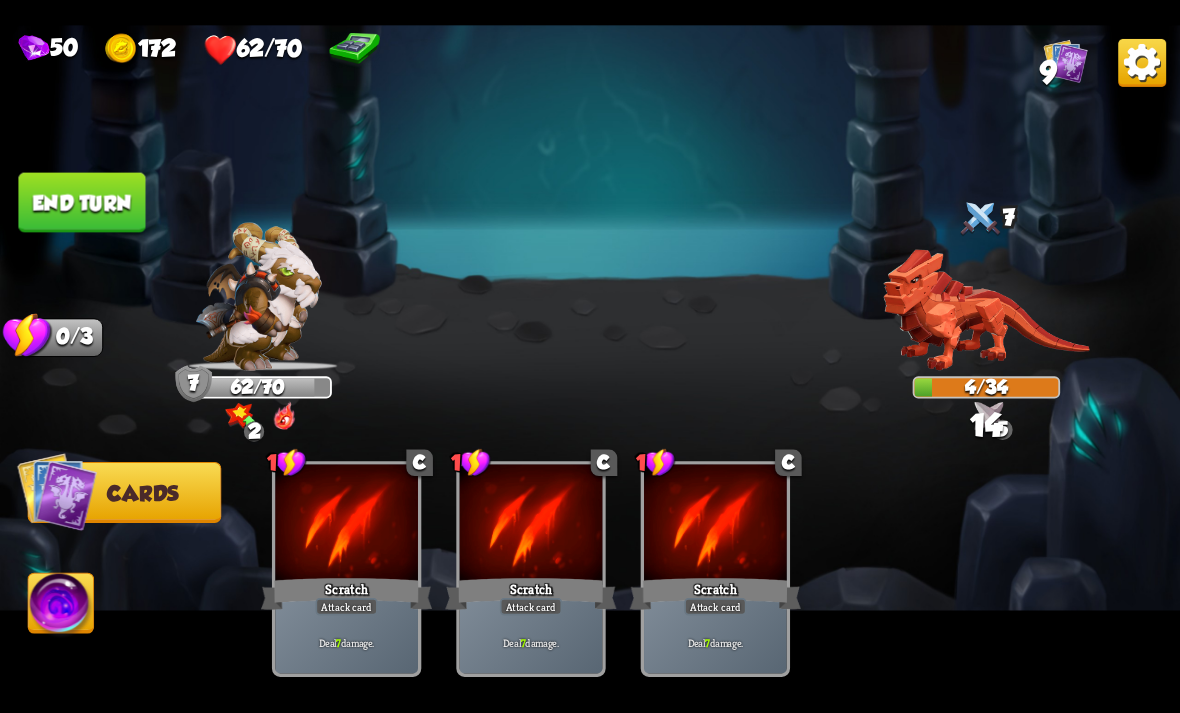 click at bounding box center (258, 296) 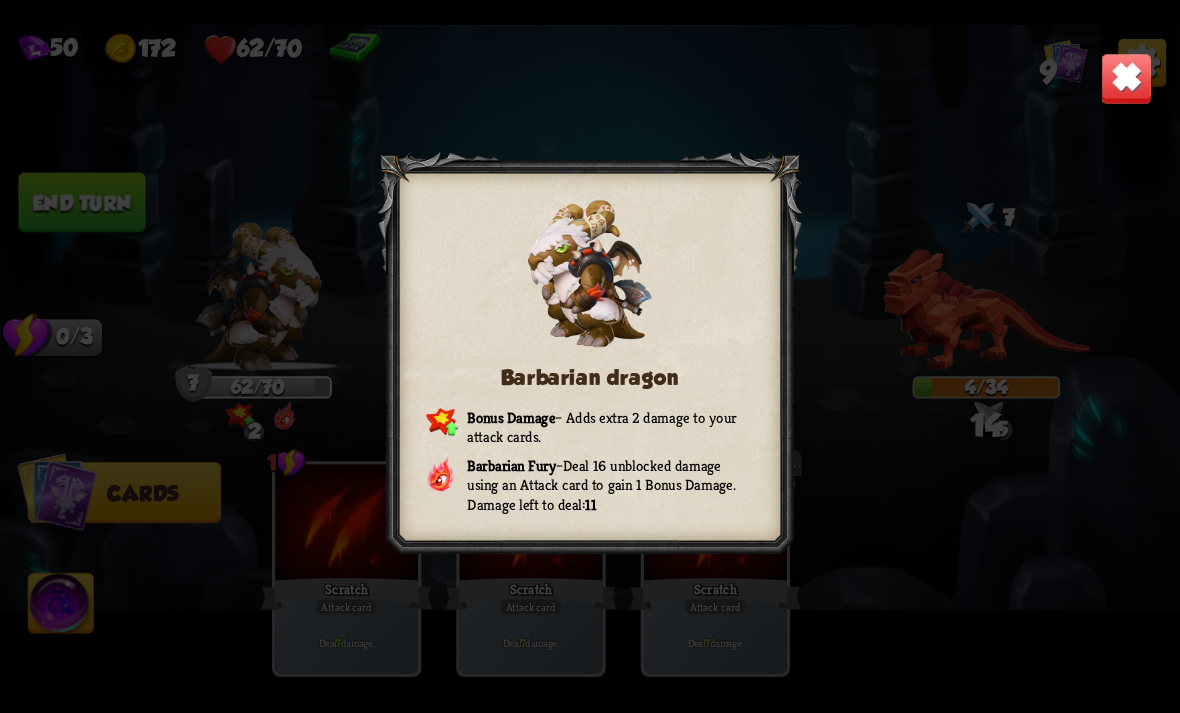 click on "Barbarian dragon
Bonus Damage  –
Adds extra 2 damage to your attack cards.        Barbarian Fury
–
Deal 16 unblocked damage using an Attack card to gain 1 Bonus Damage. Damage left to deal:  11" at bounding box center [590, 357] 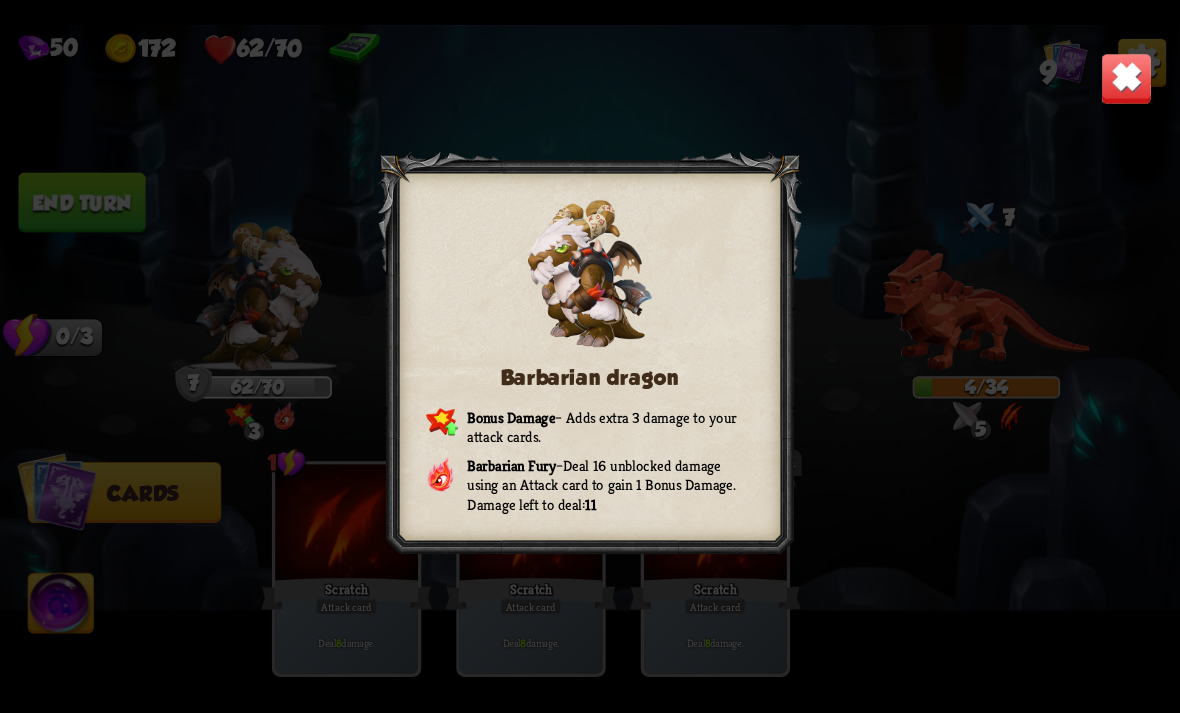 click at bounding box center (1127, 78) 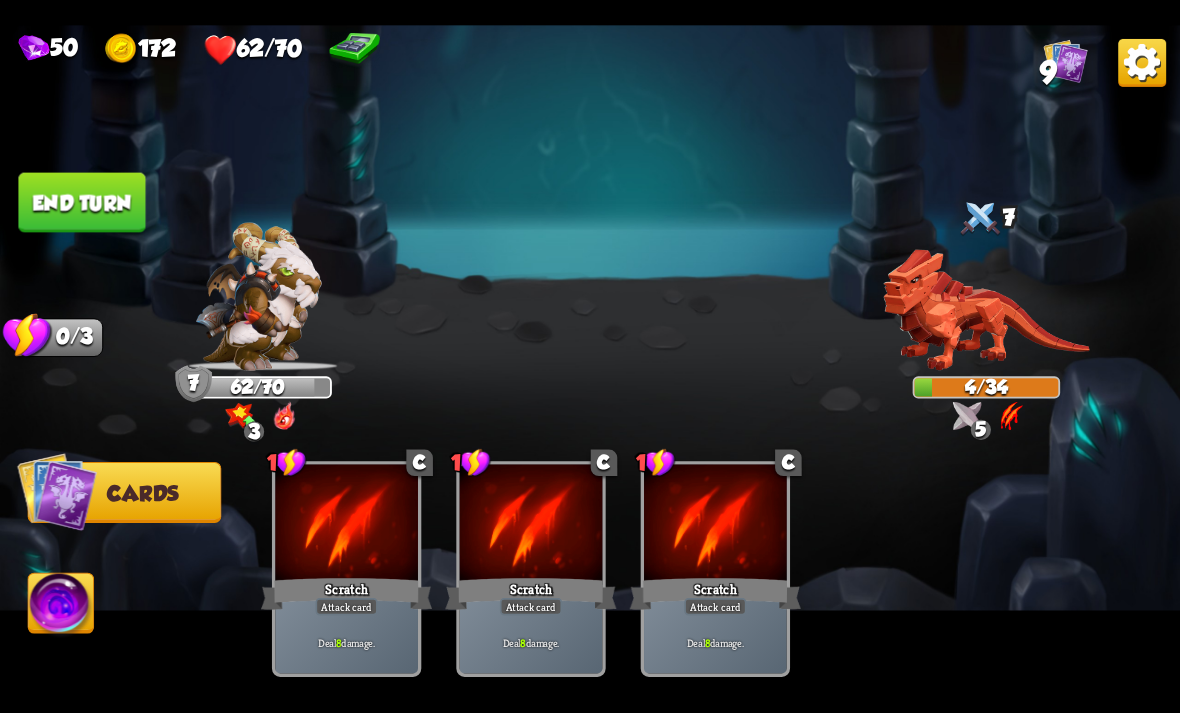 click at bounding box center (258, 296) 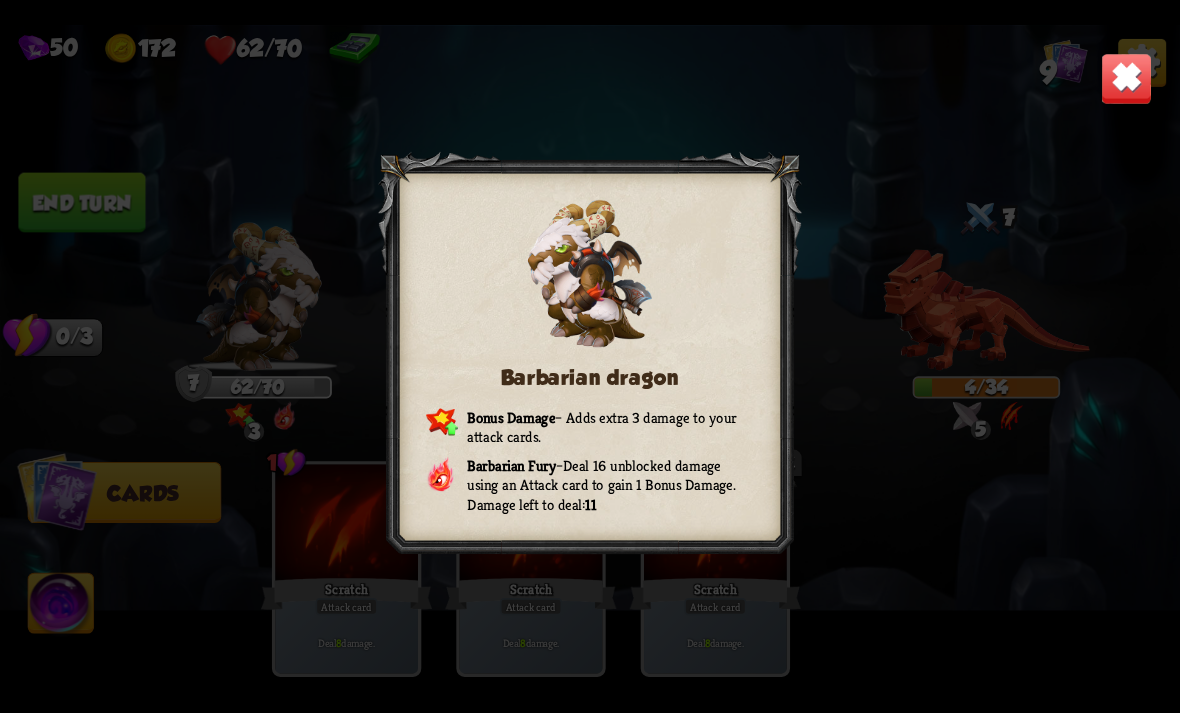 click at bounding box center [1127, 78] 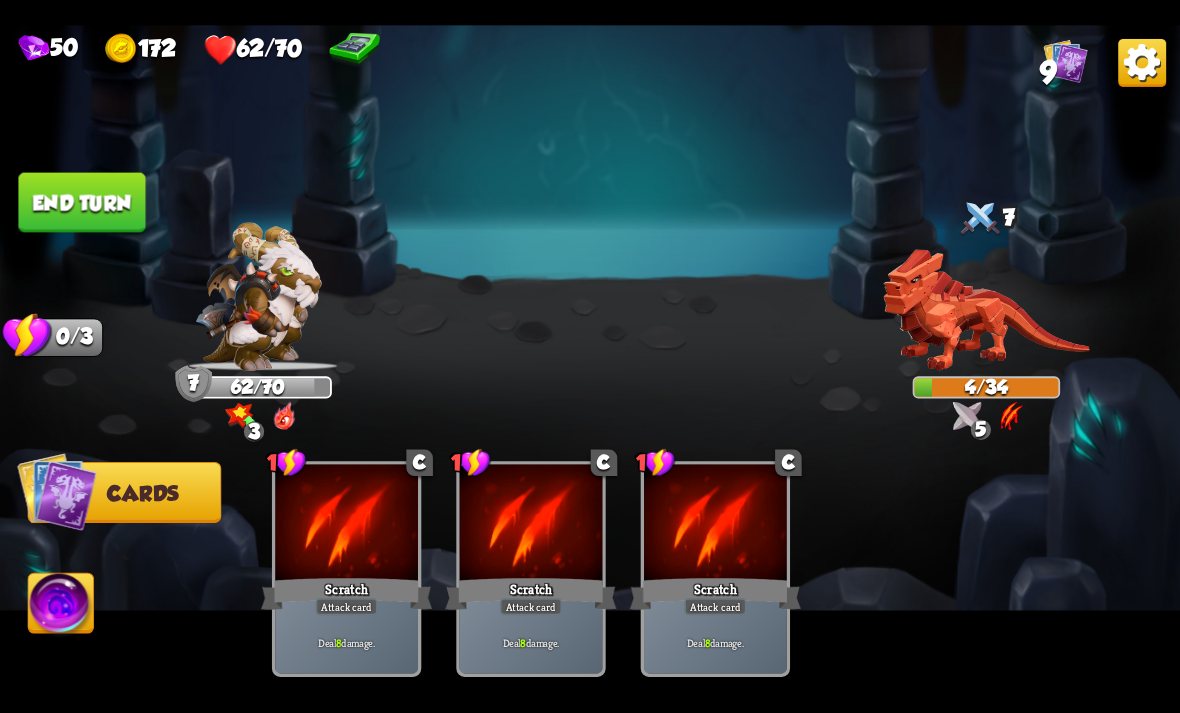 click on "End turn" at bounding box center [81, 202] 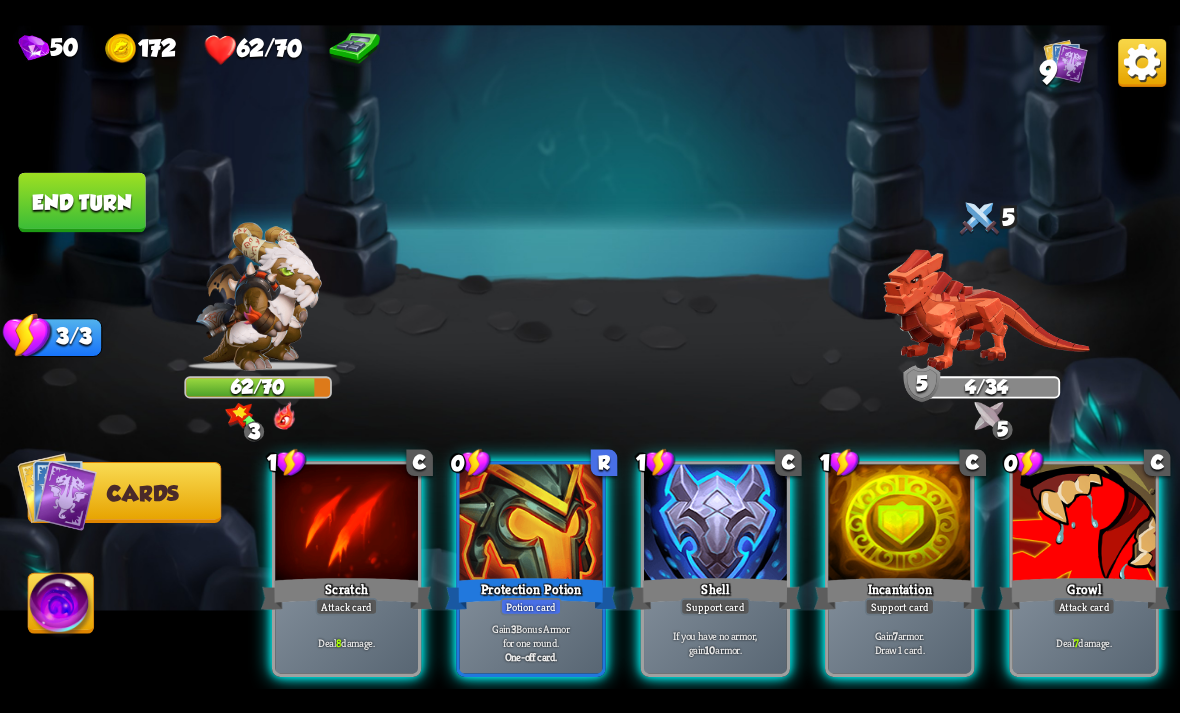click at bounding box center (1084, 524) 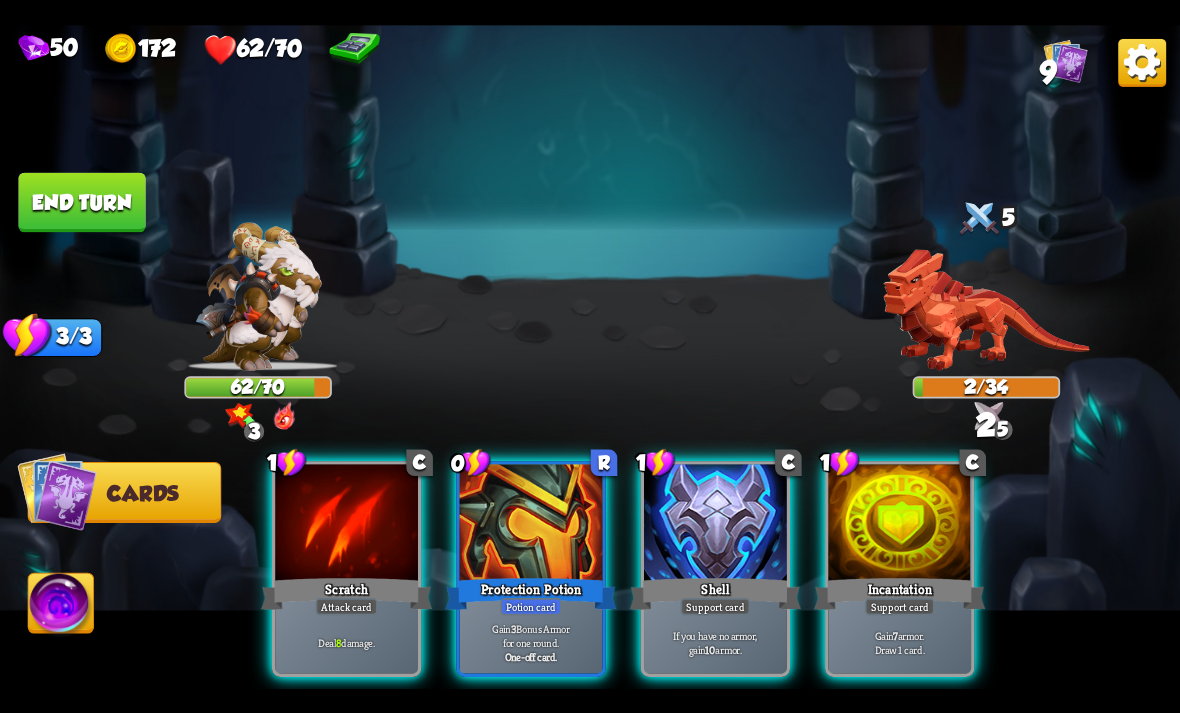 click on "Scratch" at bounding box center [346, 593] 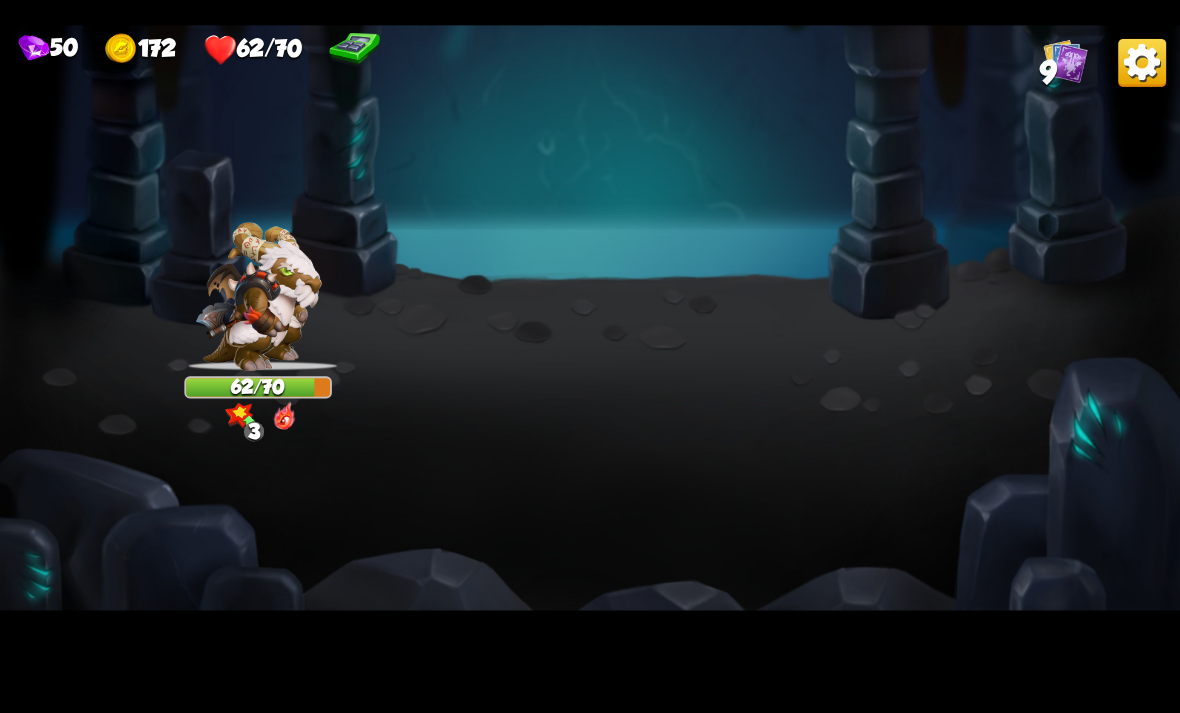 click at bounding box center [355, 49] 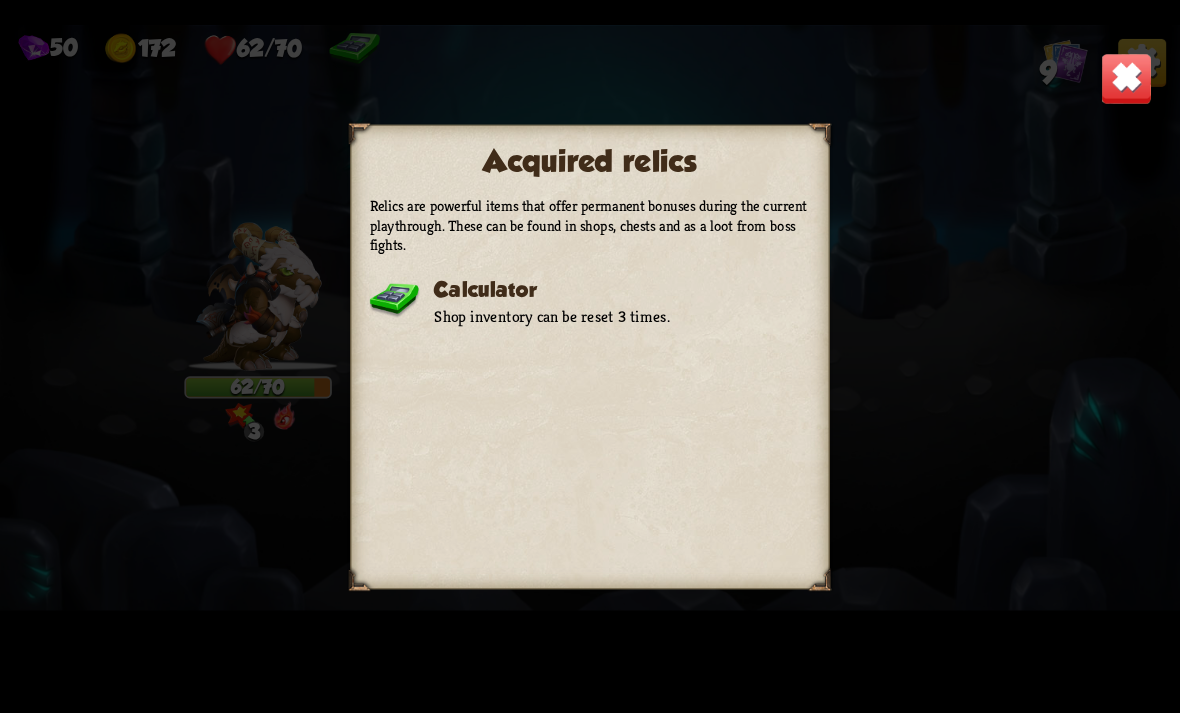 click on "Acquired relics   Relics are powerful items that offer permanent bonuses during the current playthrough. These can be found in shops, chests and as a loot from boss fights.     Calculator   Shop inventory can be reset 3 times." at bounding box center (590, 357) 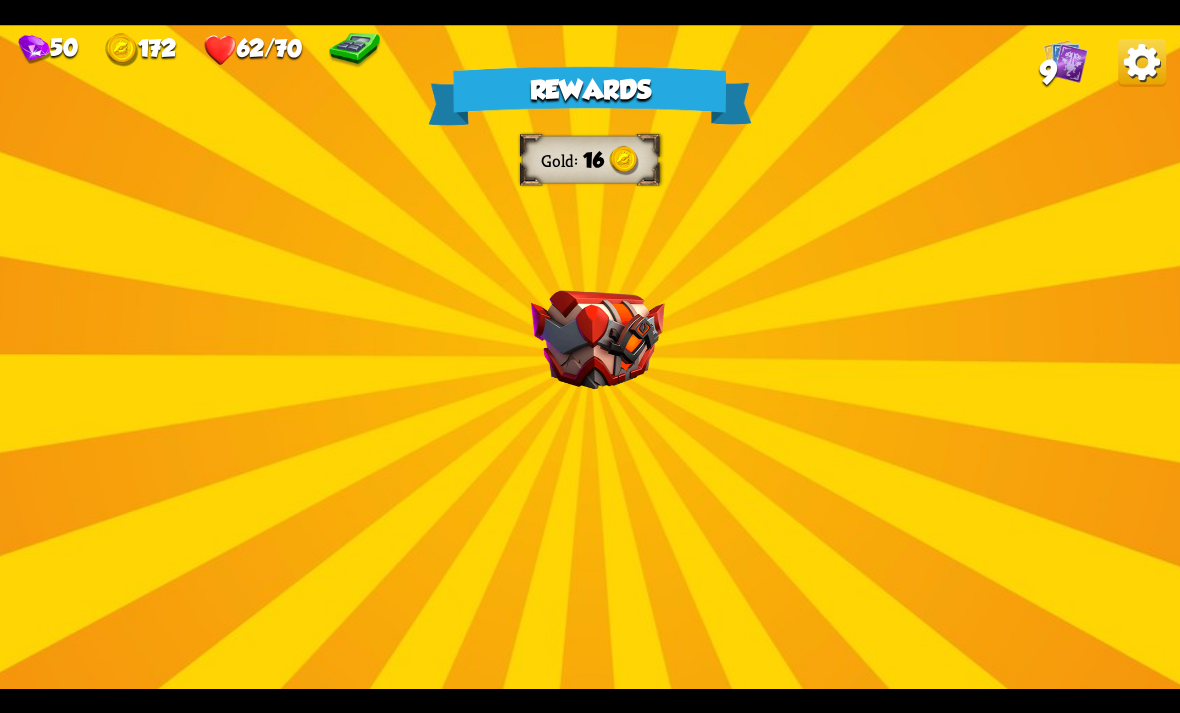 click on "Rewards           Gold   16
Select a card
1
C   Poisoned Claw     Attack card   Deal  7  damage. Apply  3  poison.
1
C   Fireball     Attack card   Lose 2 health. Deal  14  damage.
1
C   [PERSON_NAME]     Attack card   Remove all armor from the enemy, then deal  4  damage.               Proceed" at bounding box center (590, 357) 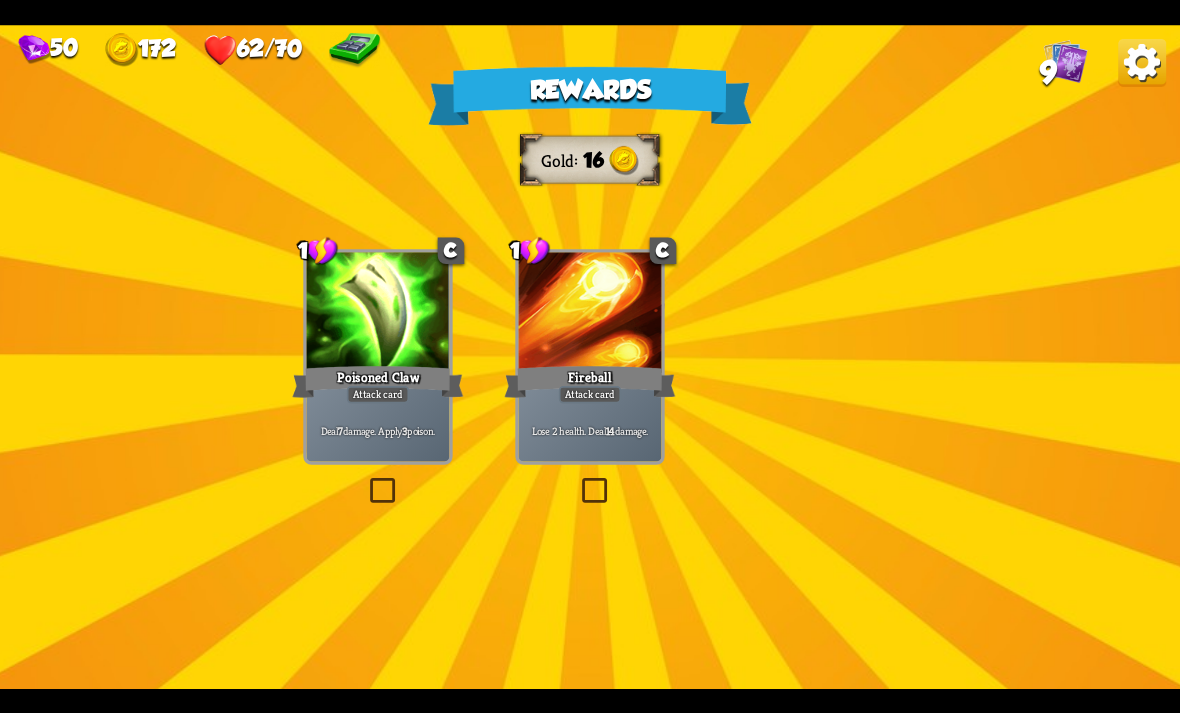 click on "Rewards           Gold   16
Select a card
1
C   Poisoned Claw     Attack card   Deal  7  damage. Apply  3  poison.
1
C   Fireball     Attack card   Lose 2 health. Deal  14  damage.
1
C   [PERSON_NAME]     Attack card   Remove all armor from the enemy, then deal  4  damage.               Proceed" at bounding box center [590, 357] 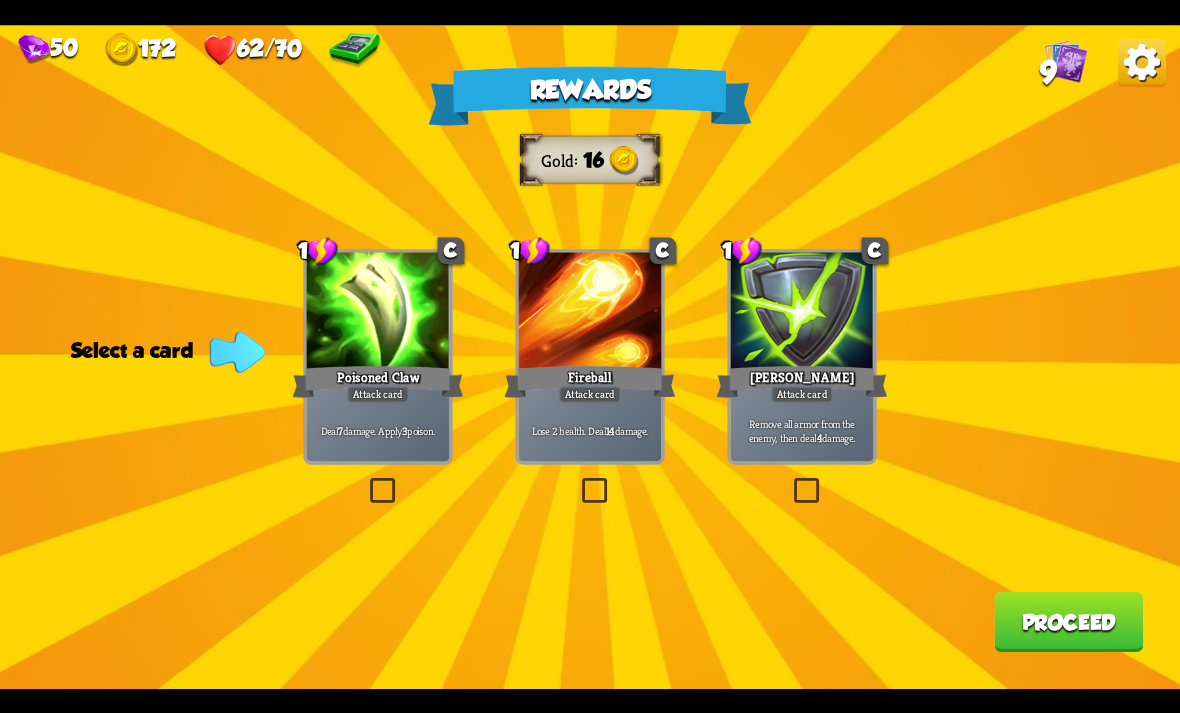 click at bounding box center [366, 481] 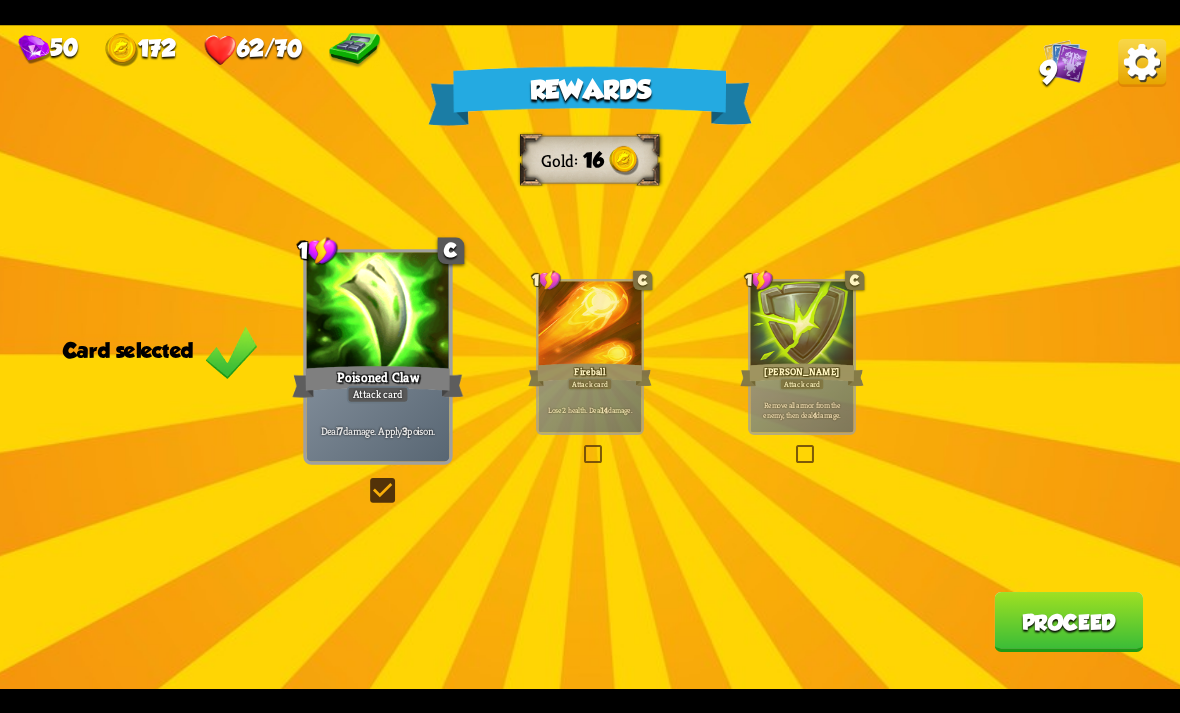 click on "Proceed" at bounding box center (1068, 622) 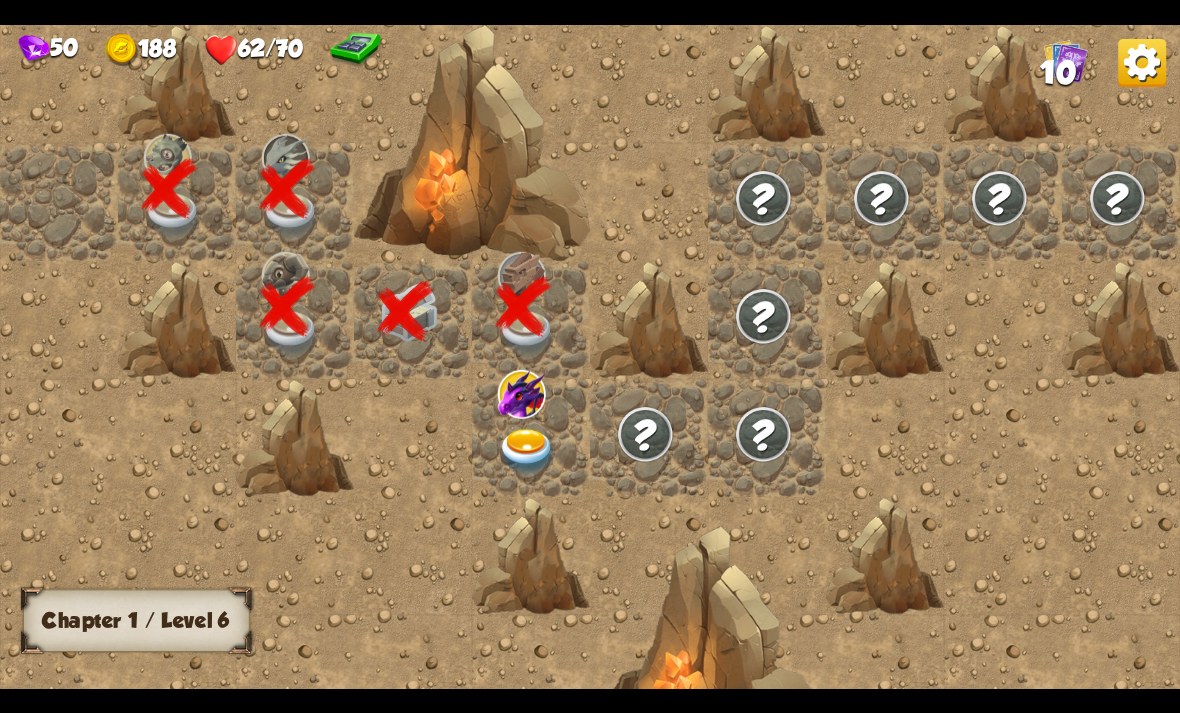 click at bounding box center [527, 451] 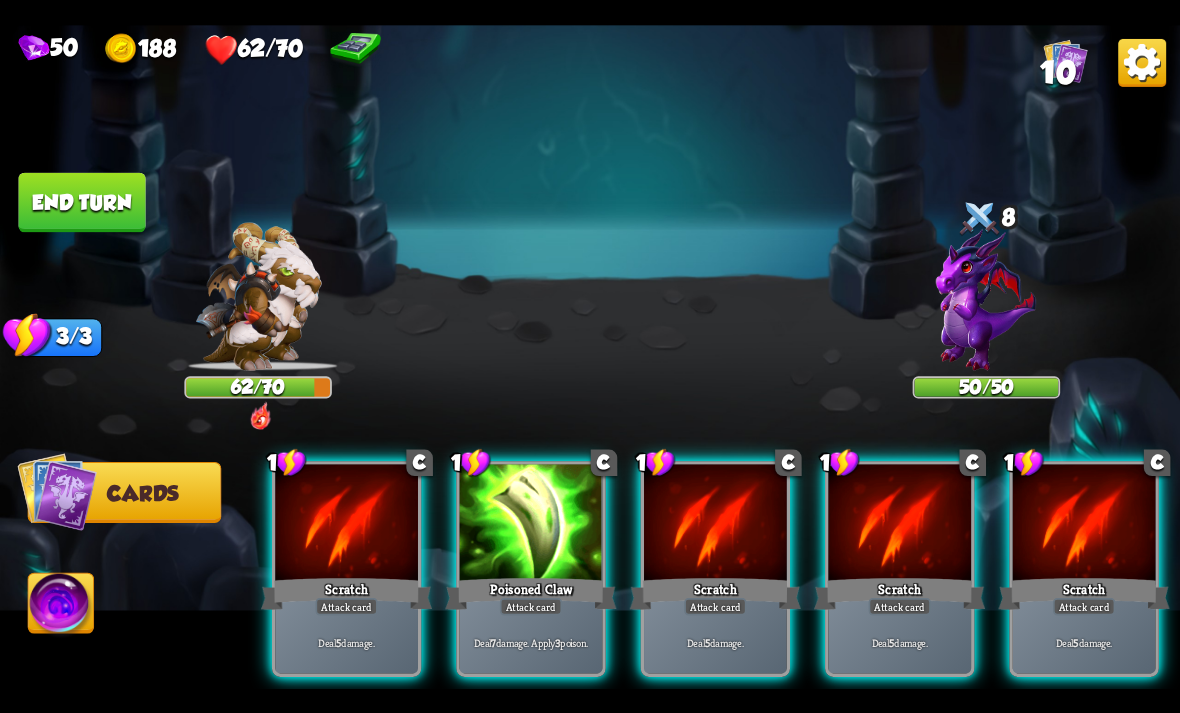 click on "Attack card" at bounding box center (531, 606) 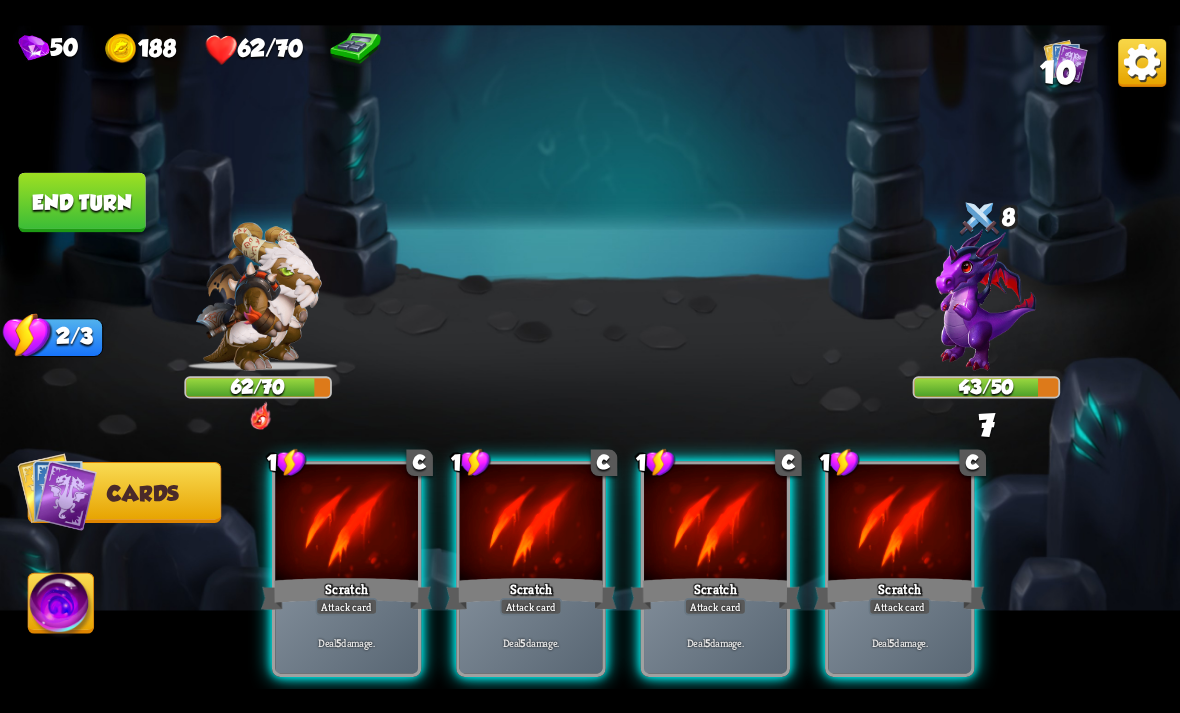 click at bounding box center (346, 524) 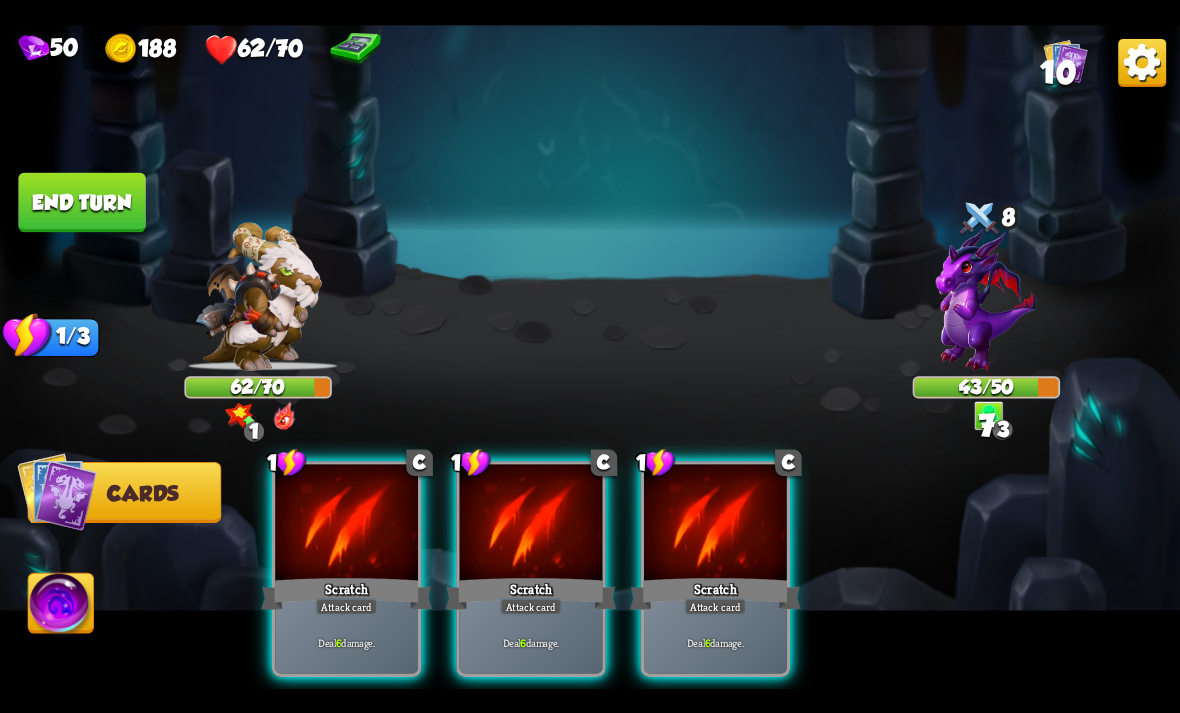 click on "Scratch" at bounding box center (346, 593) 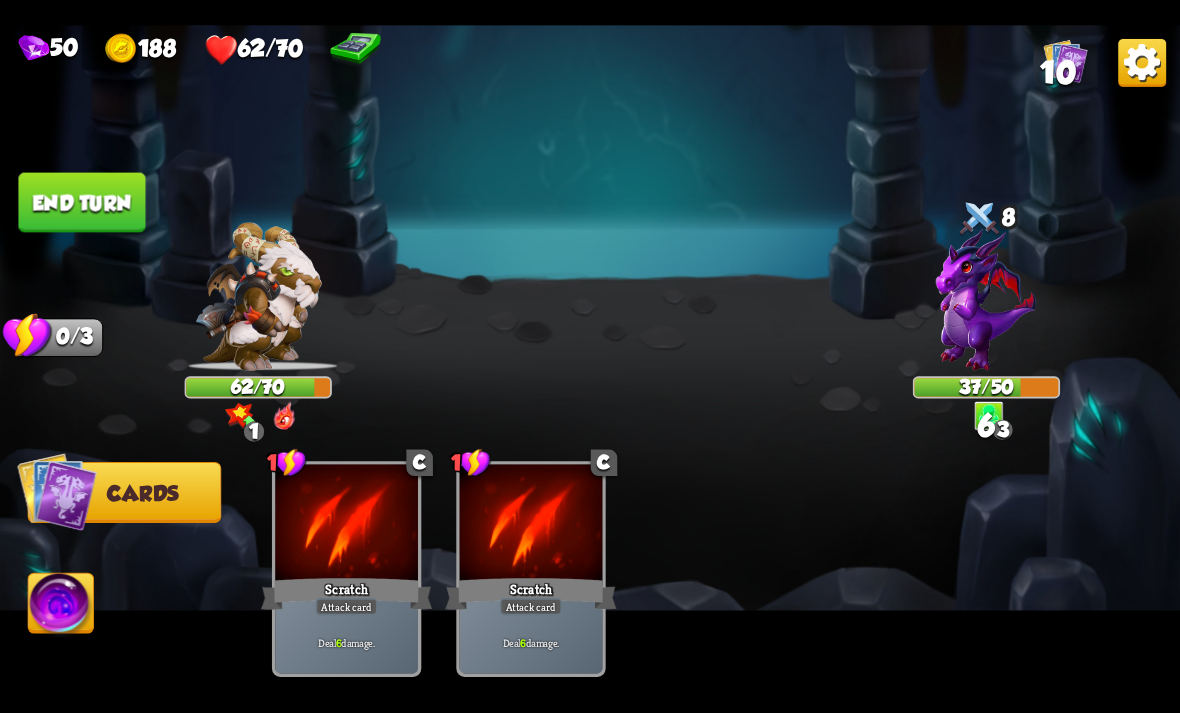 click at bounding box center [590, 357] 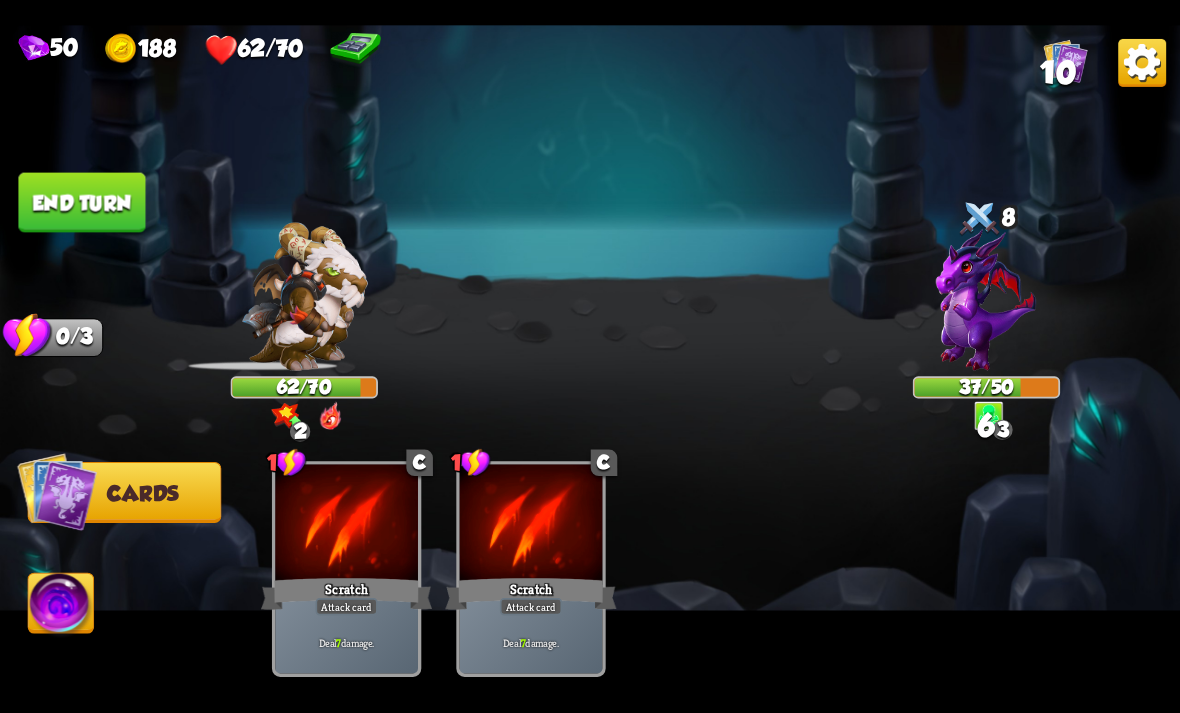 click at bounding box center [590, 357] 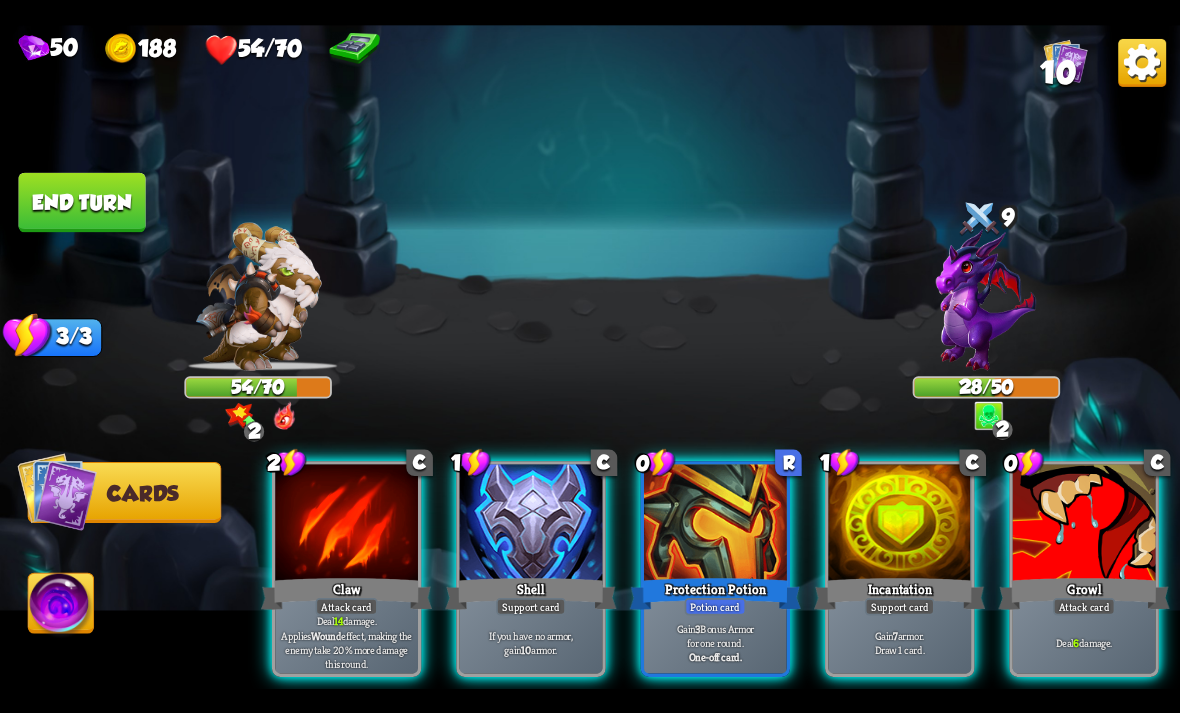 click at bounding box center (346, 524) 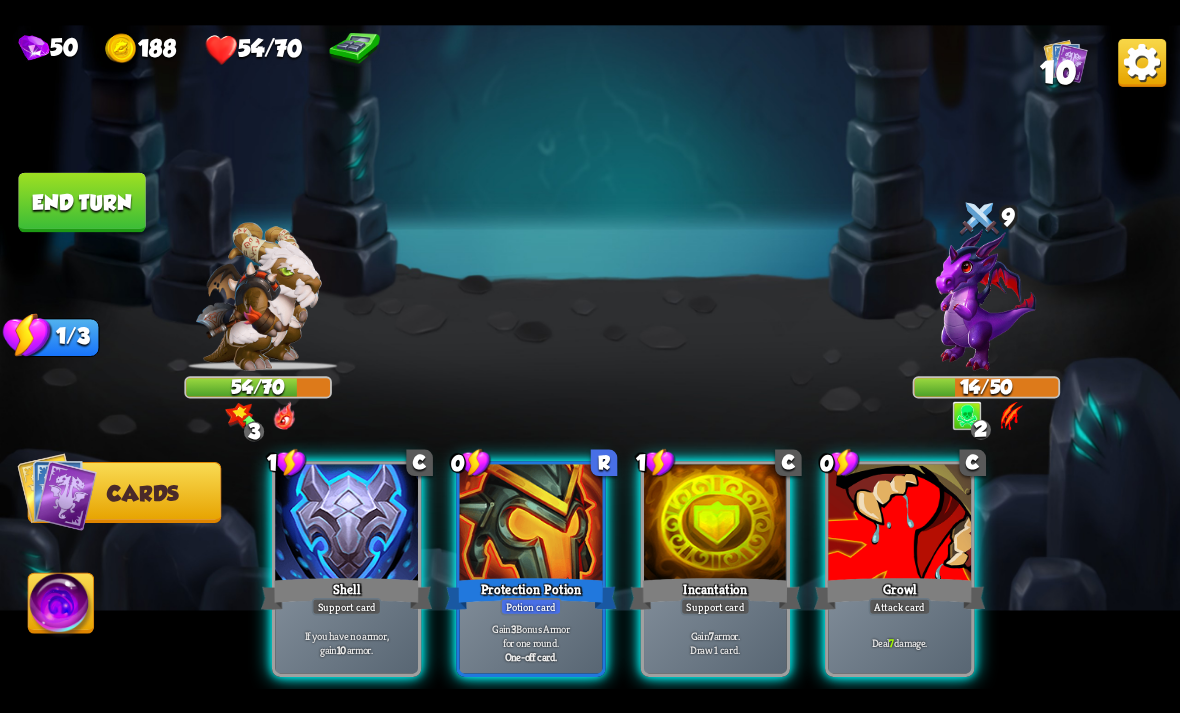 click on "Growl" at bounding box center (899, 593) 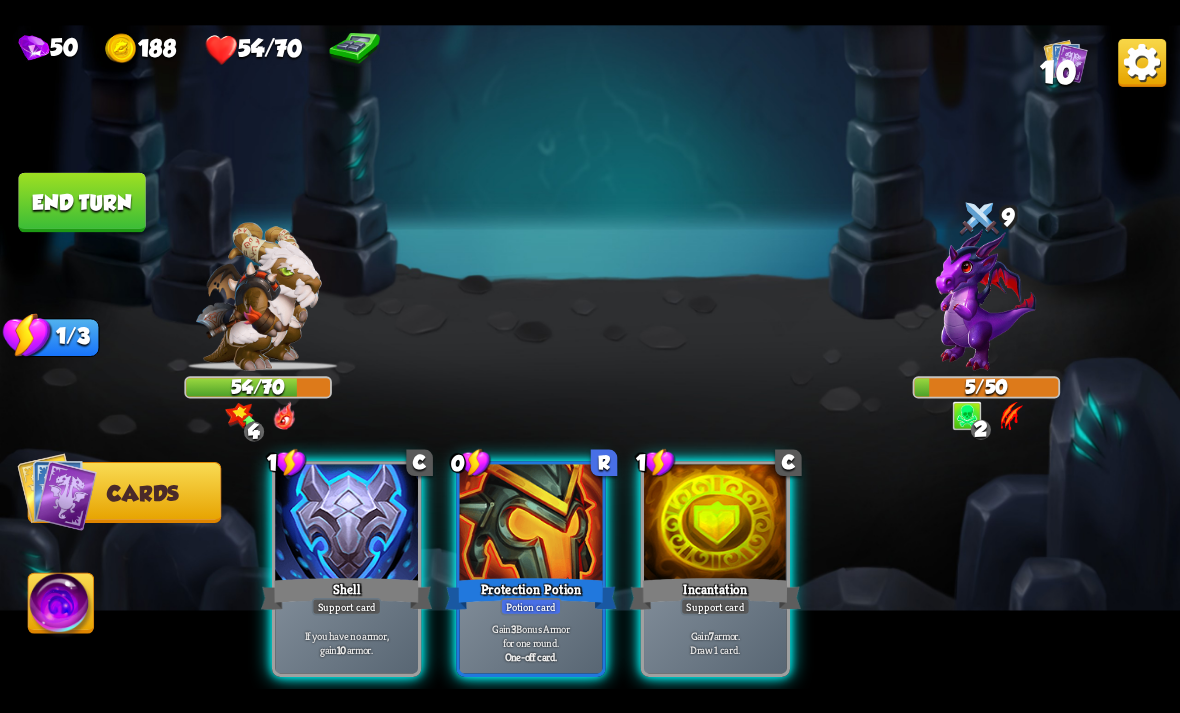 click at bounding box center (346, 524) 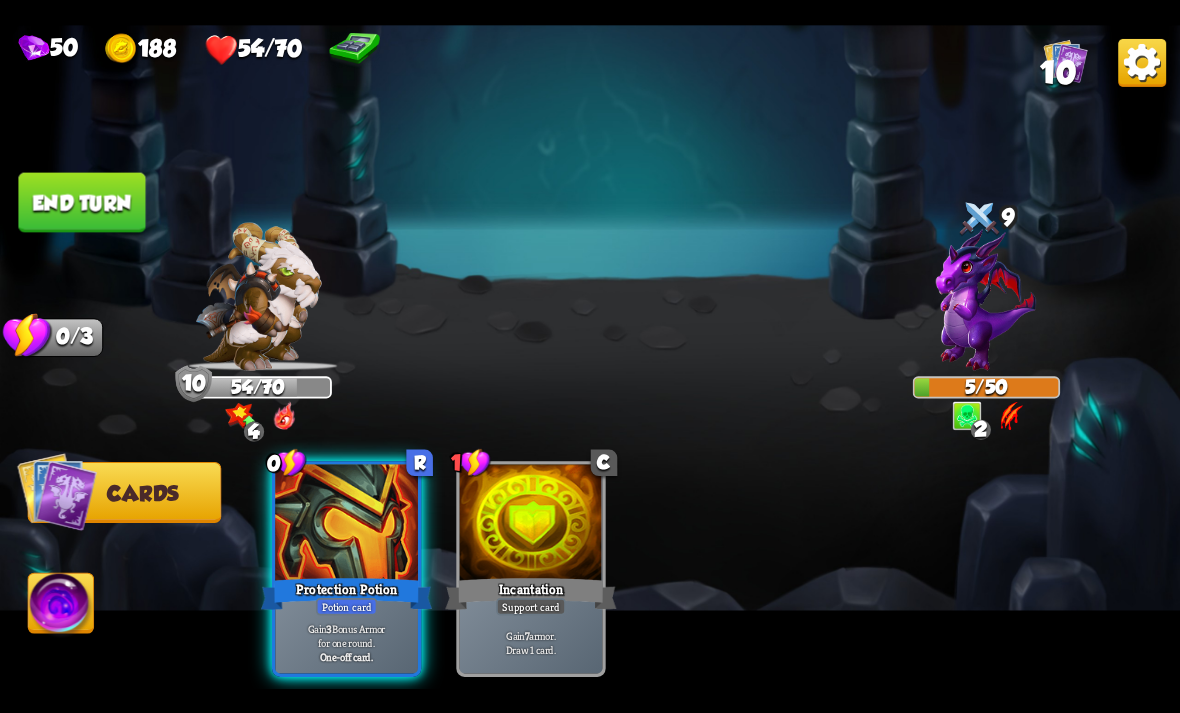 click on "End turn" at bounding box center [81, 202] 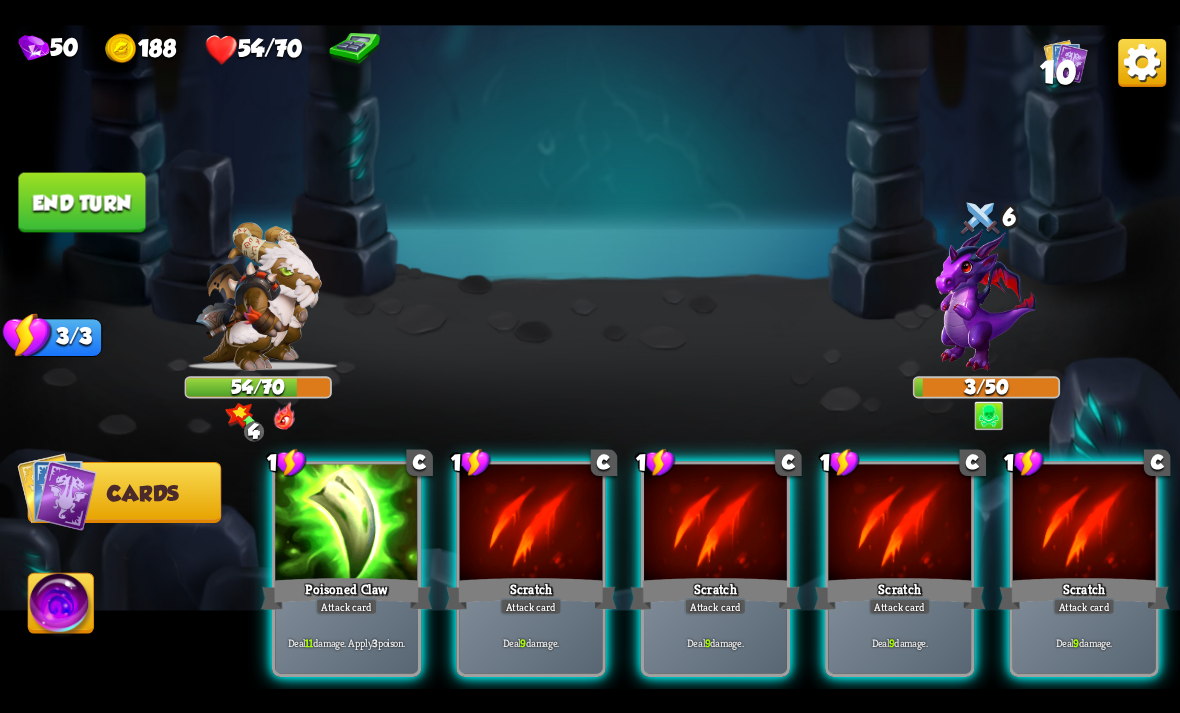 click at bounding box center (346, 524) 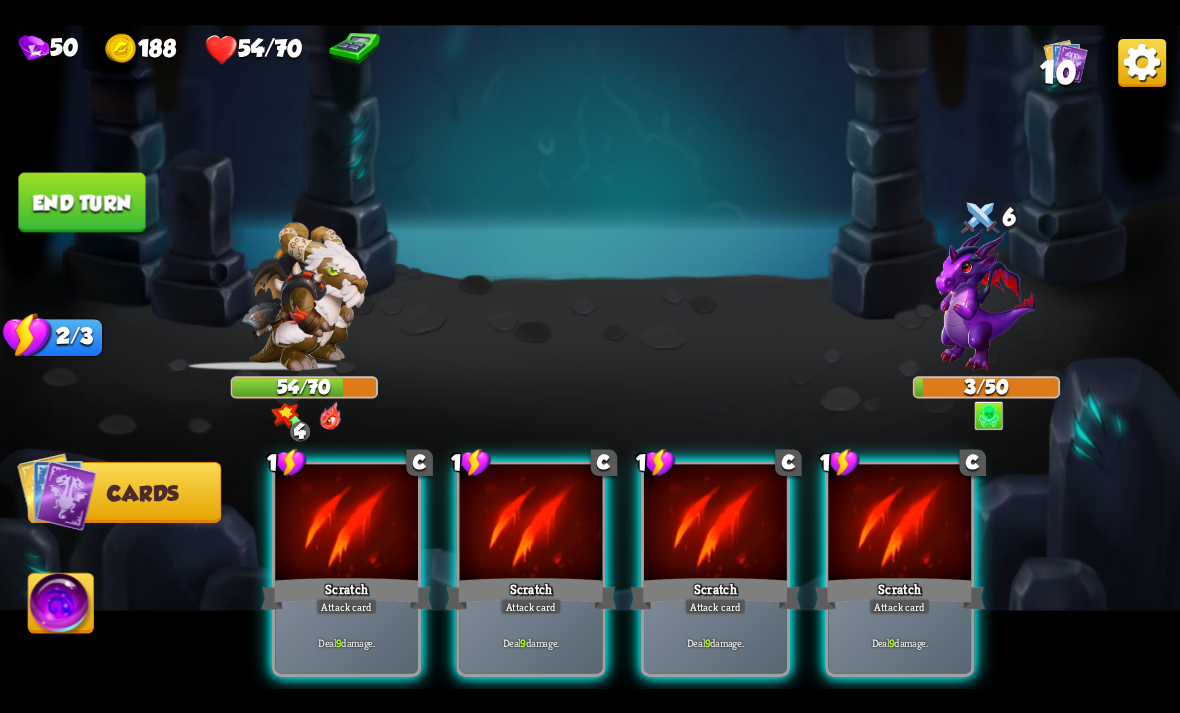 click at bounding box center (346, 524) 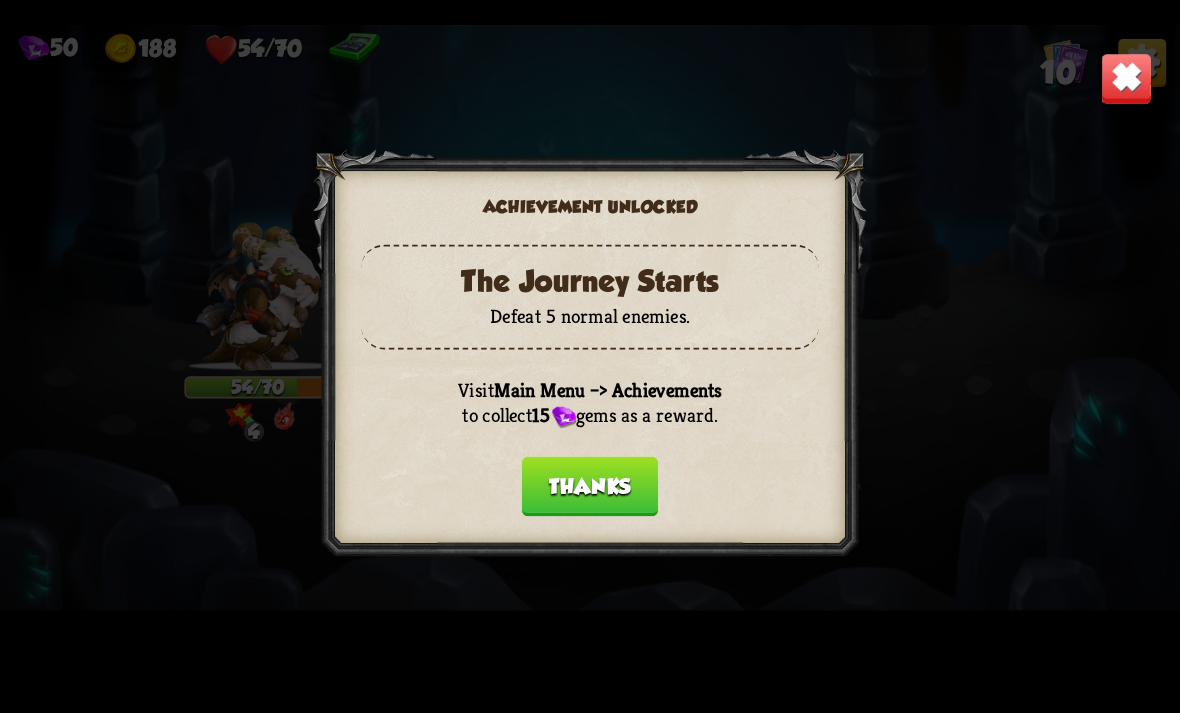 click on "Thanks" at bounding box center (590, 486) 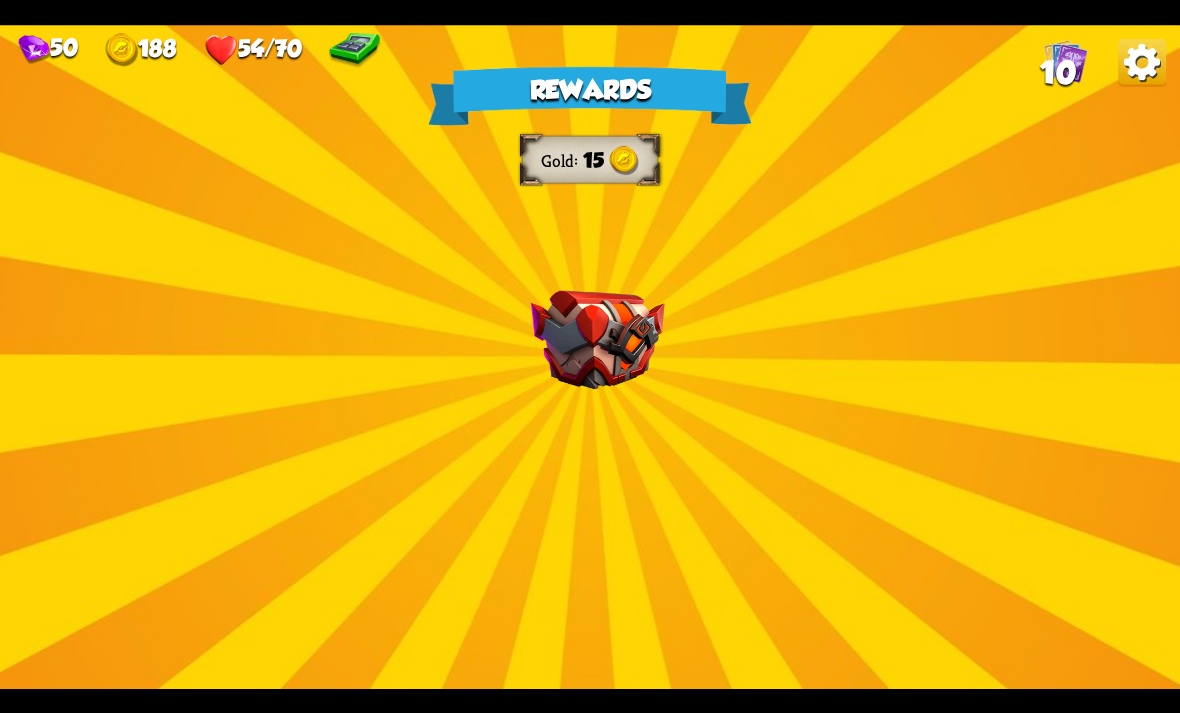 click on "Rewards           Gold   15
Select a card
1
C   Riposte     Attack card   Deal  5  damage. If the enemy intends to attack, deal  5  damage again.
0
C   Deflect     Support card   Gain  4  armor.
1
C   Bane     Attack card   Deal  7  damage. If the enemy is poisoned, deal  7  damage again.               Proceed" at bounding box center [590, 357] 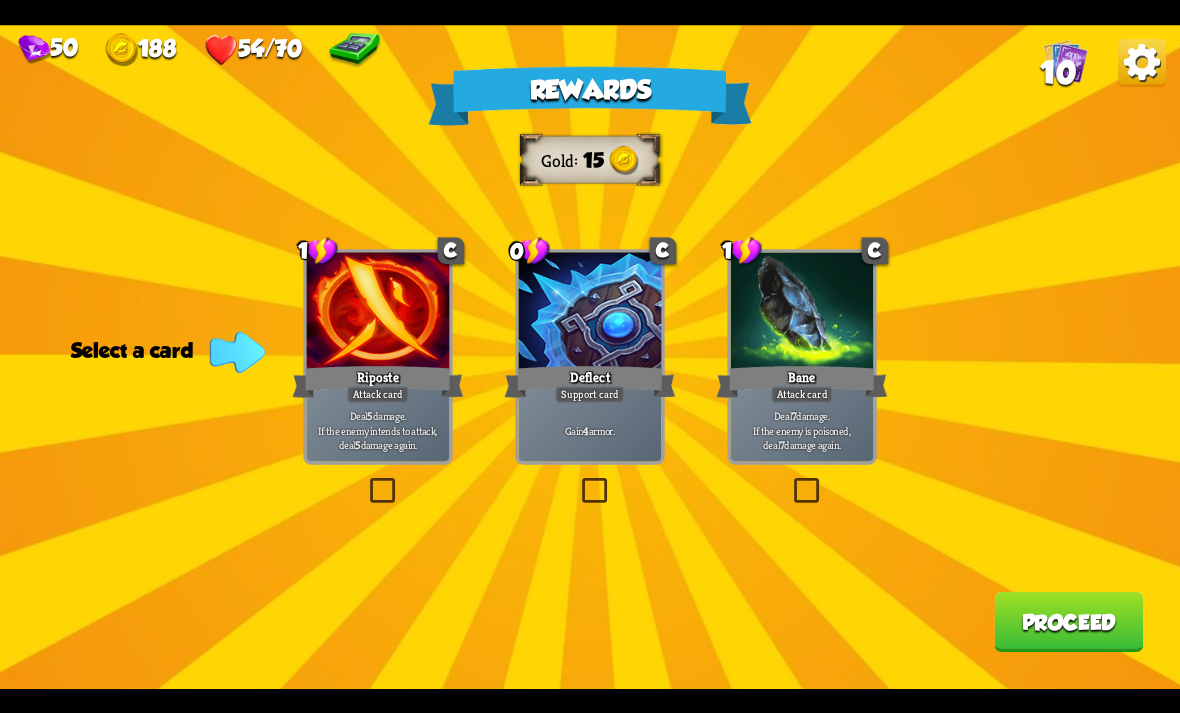 click at bounding box center [578, 481] 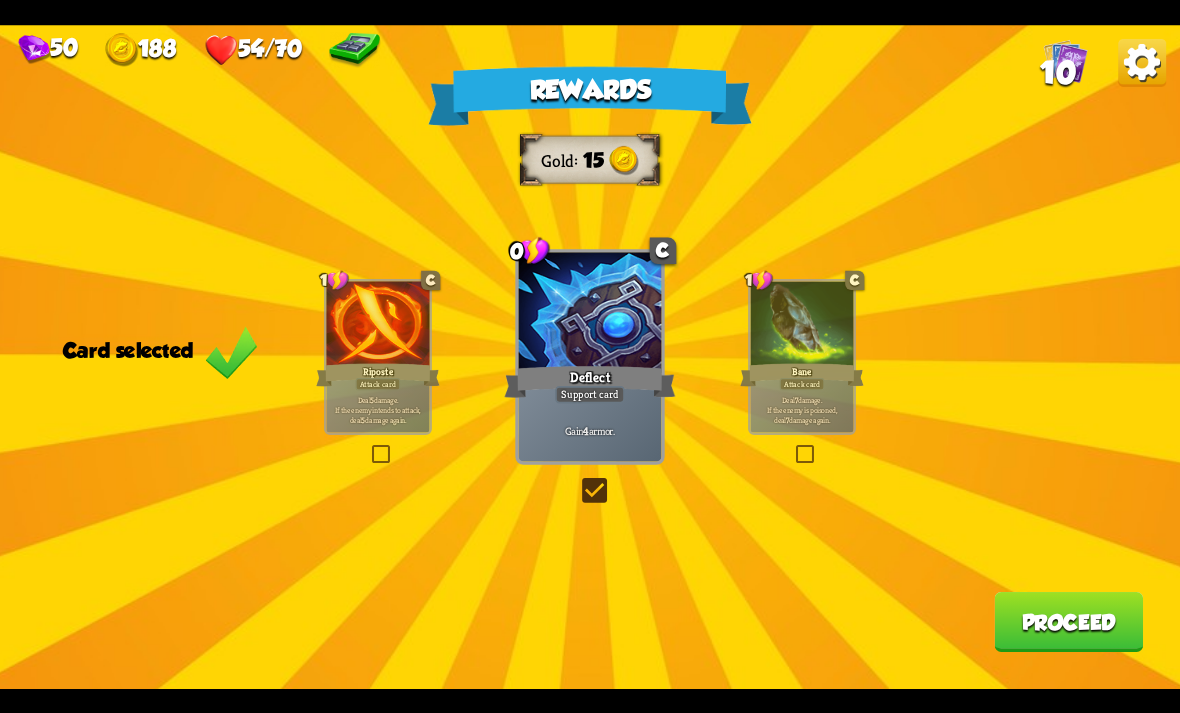 click on "Proceed" at bounding box center [1068, 622] 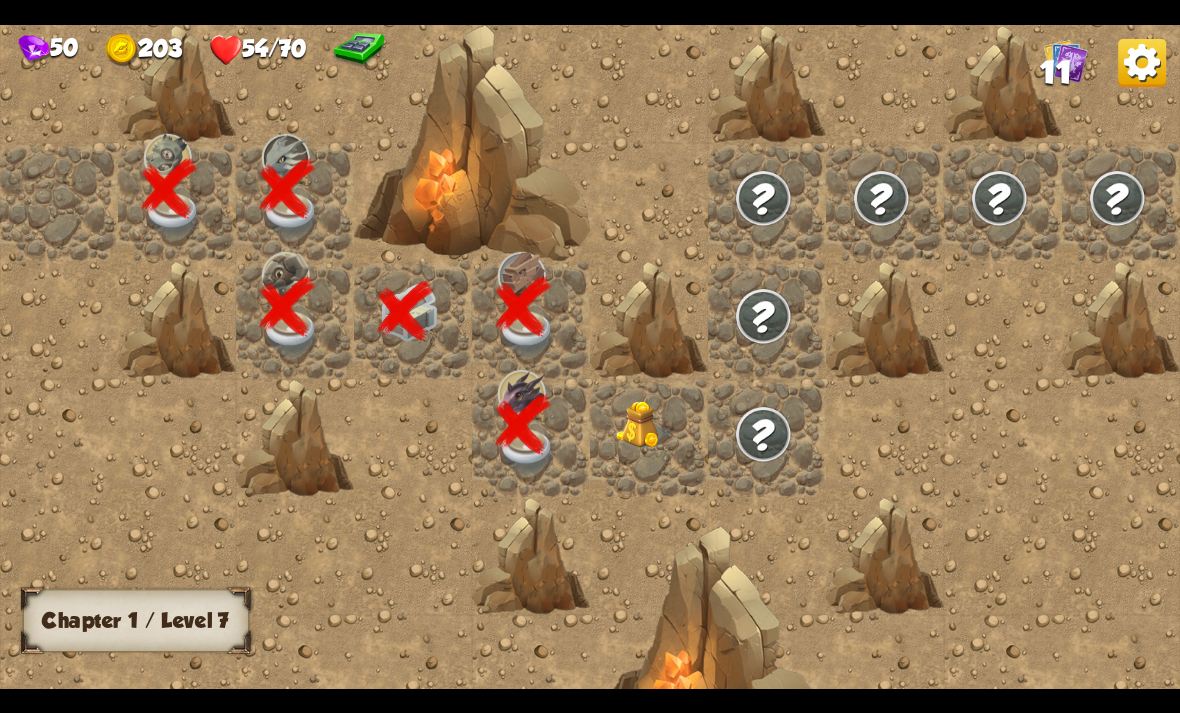 click at bounding box center [645, 425] 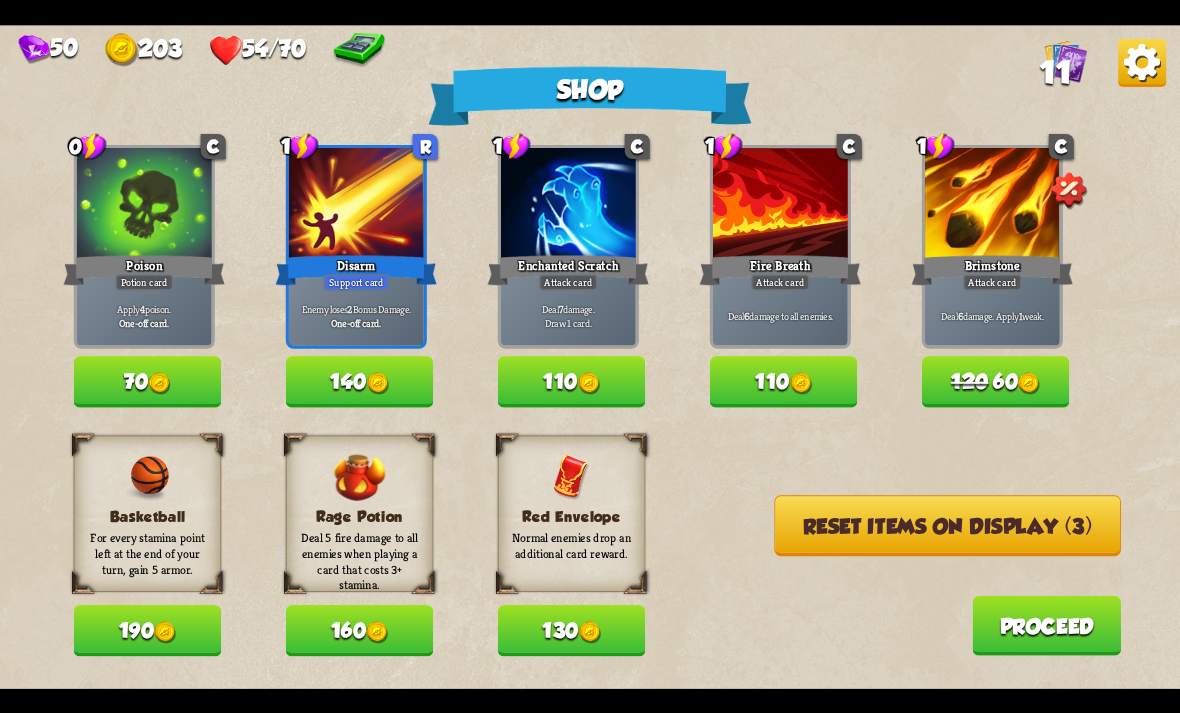 click on "190" at bounding box center (148, 630) 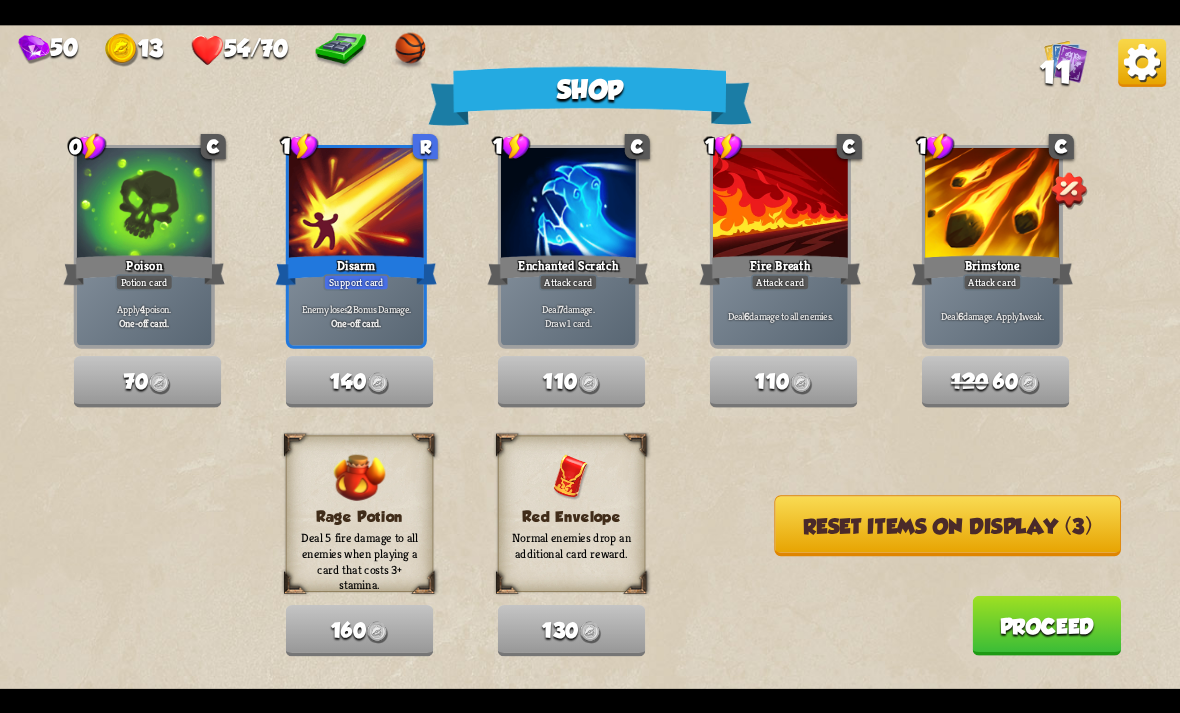click on "Proceed" at bounding box center (1046, 625) 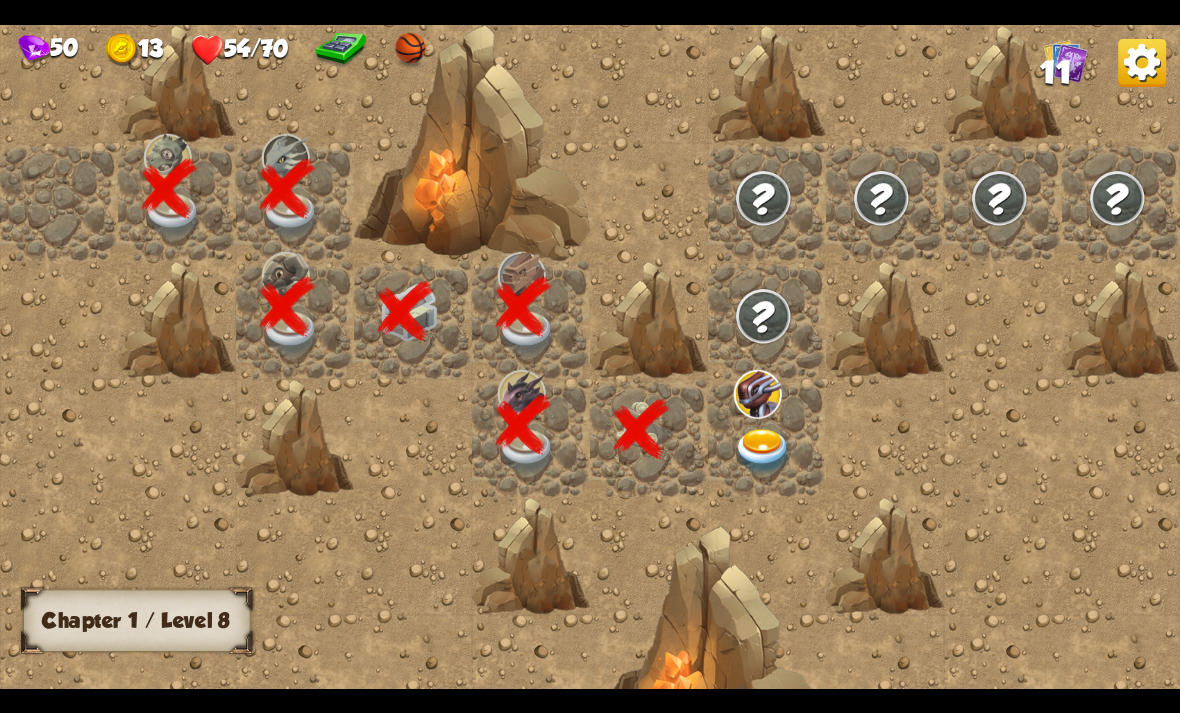 click at bounding box center [763, 451] 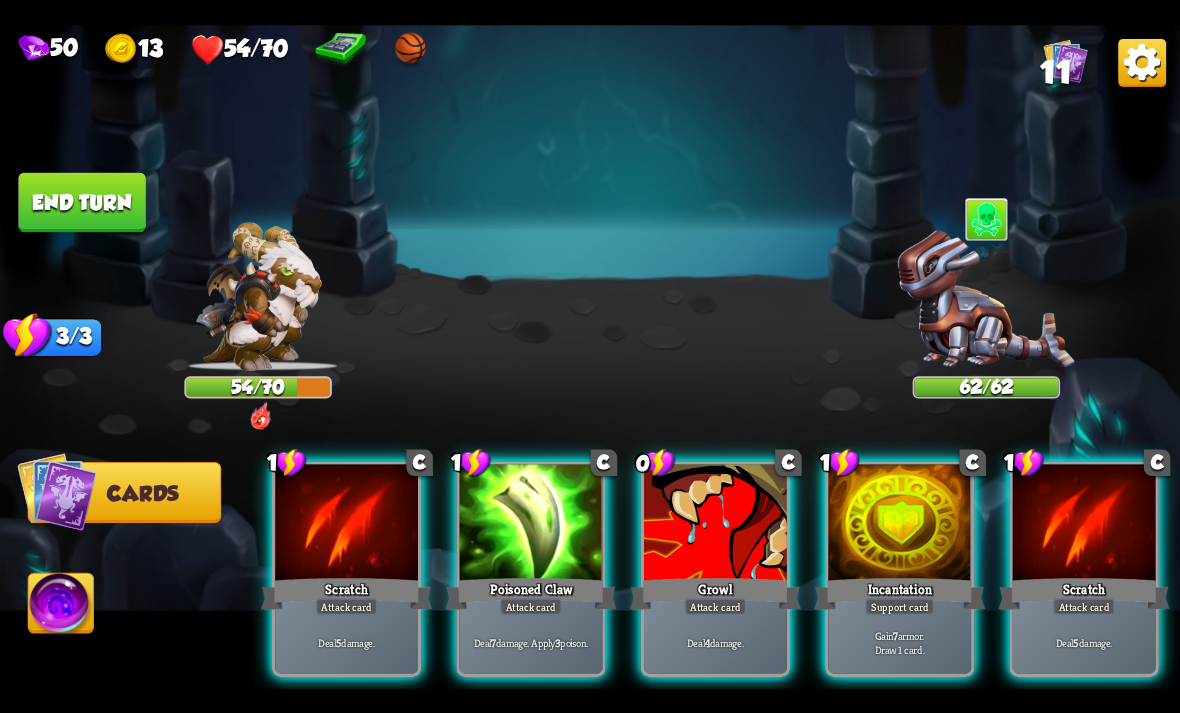 click on "Player turn" at bounding box center (590, 357) 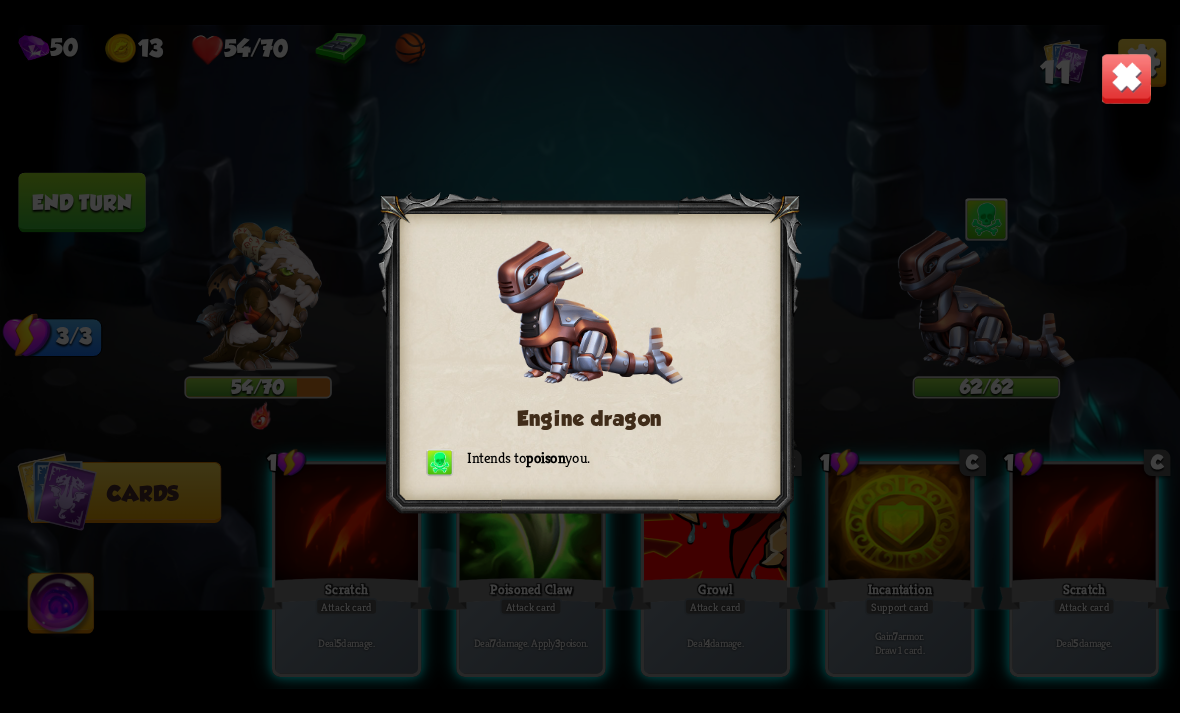 click at bounding box center [1127, 78] 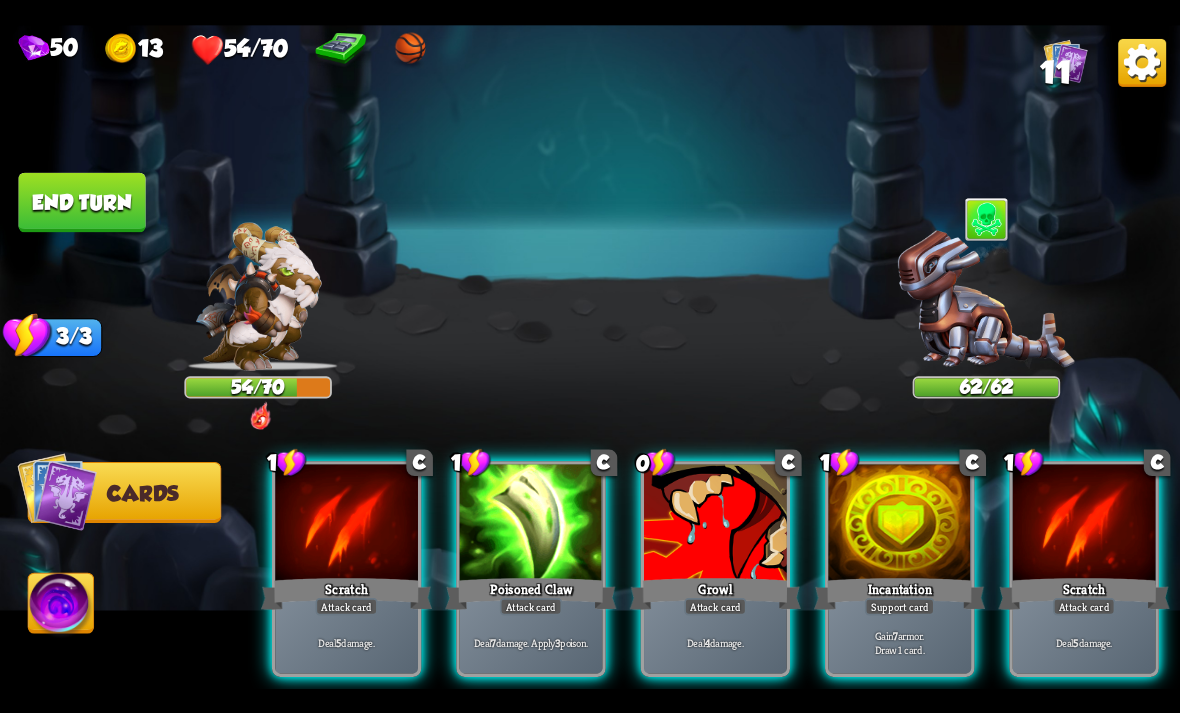 click on "Poisoned Claw" at bounding box center [530, 593] 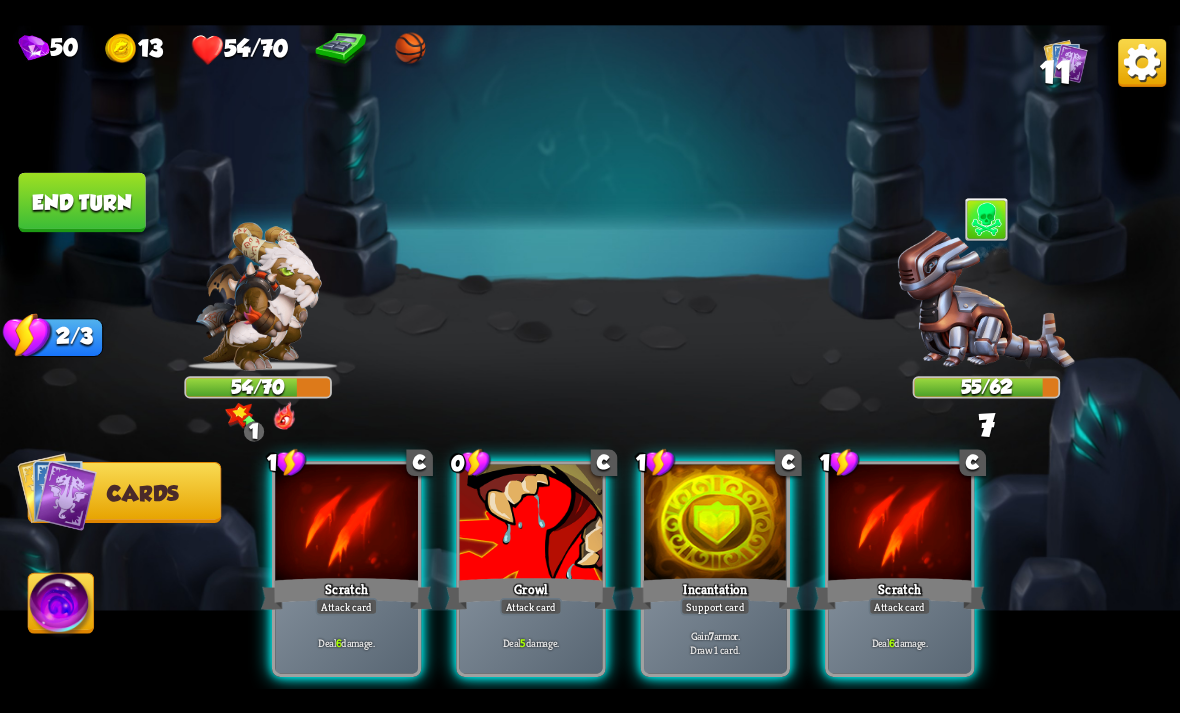click at bounding box center [346, 524] 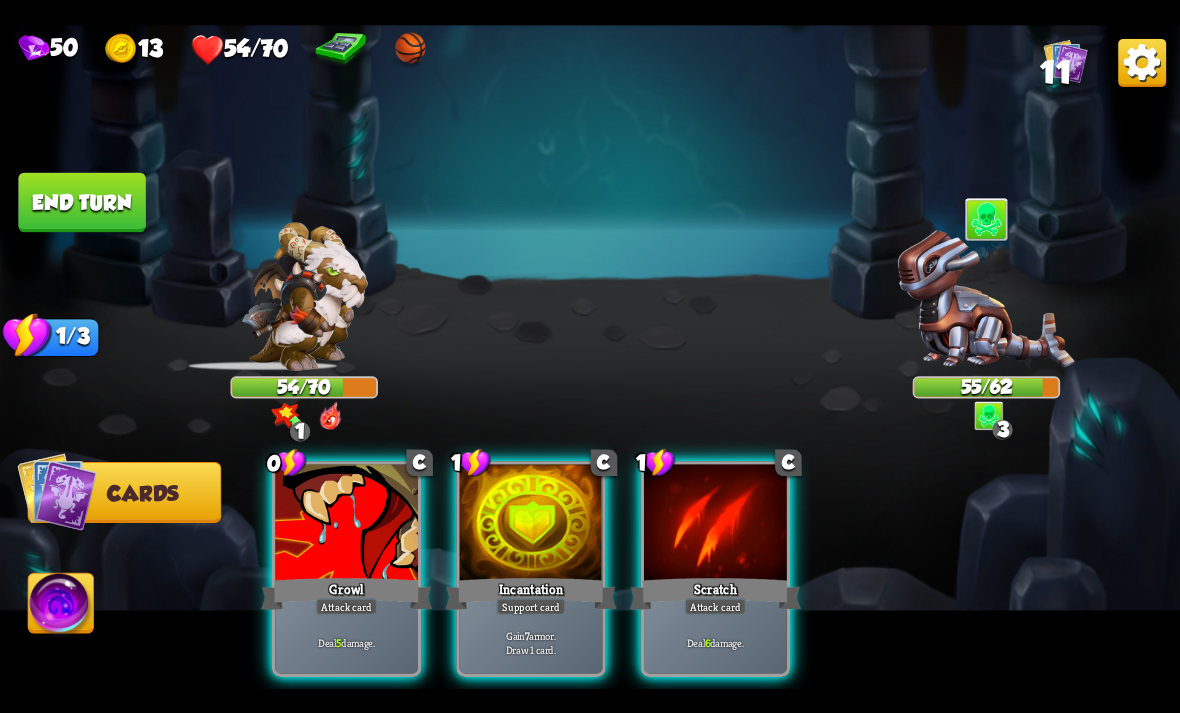 click on "Scratch" at bounding box center (715, 593) 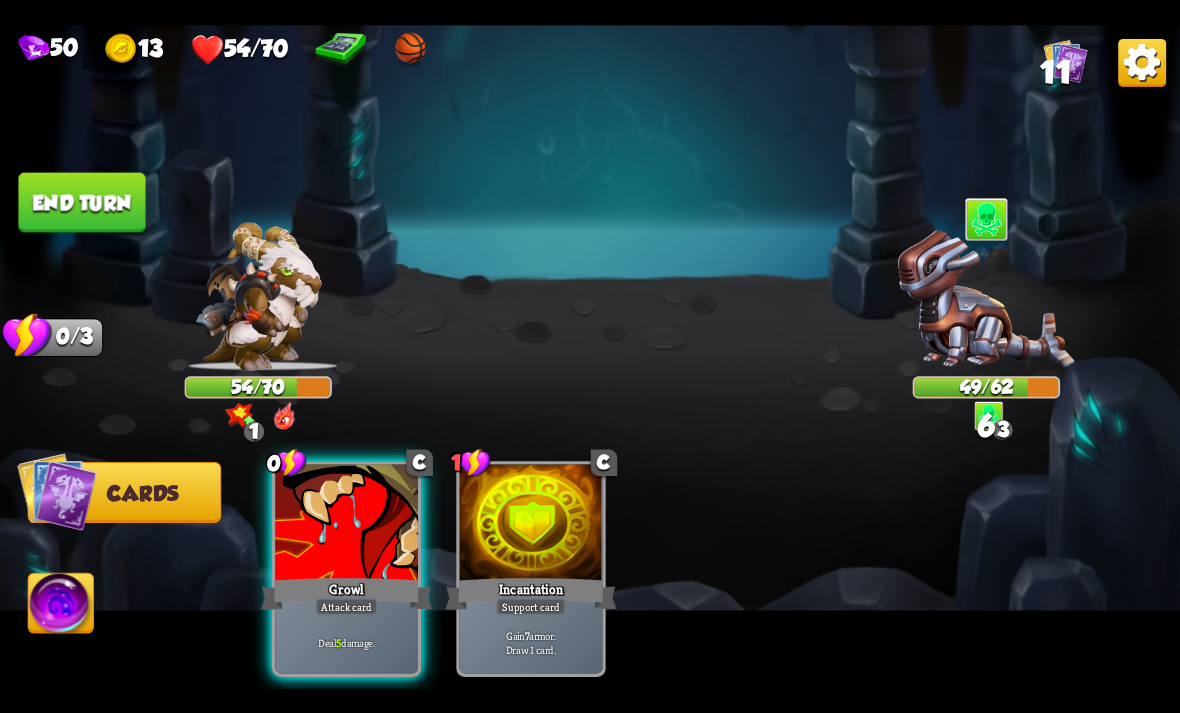 click at bounding box center [346, 524] 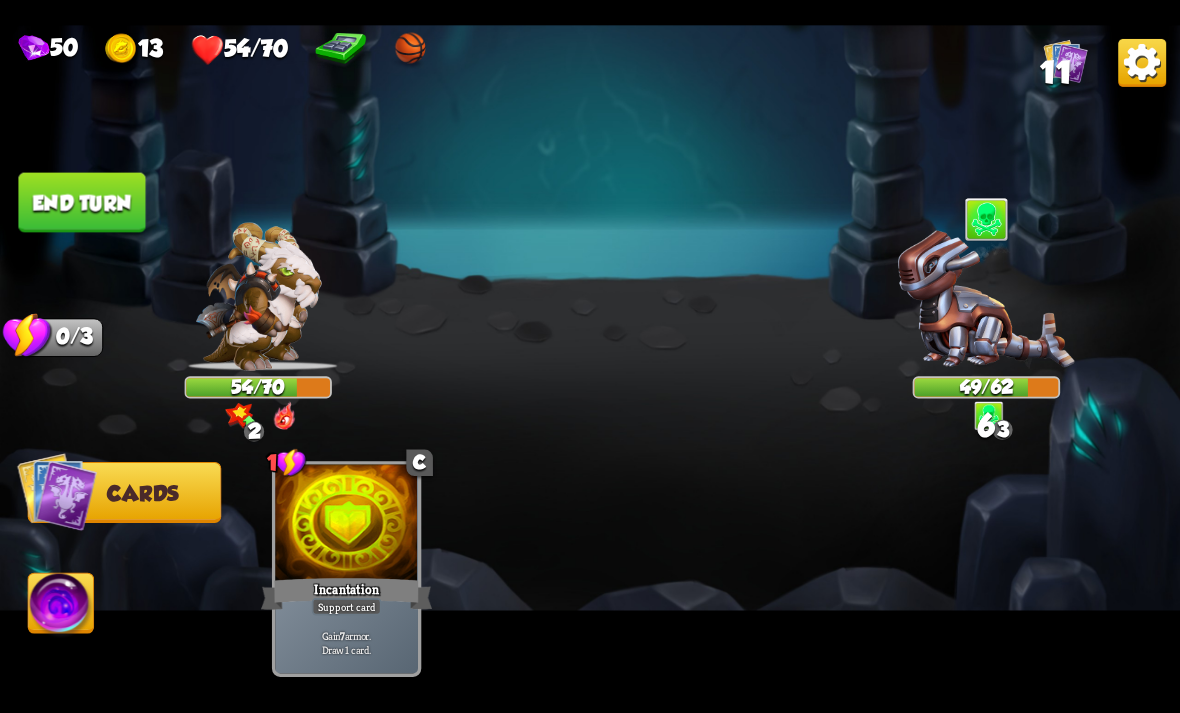 click on "End turn" at bounding box center [81, 202] 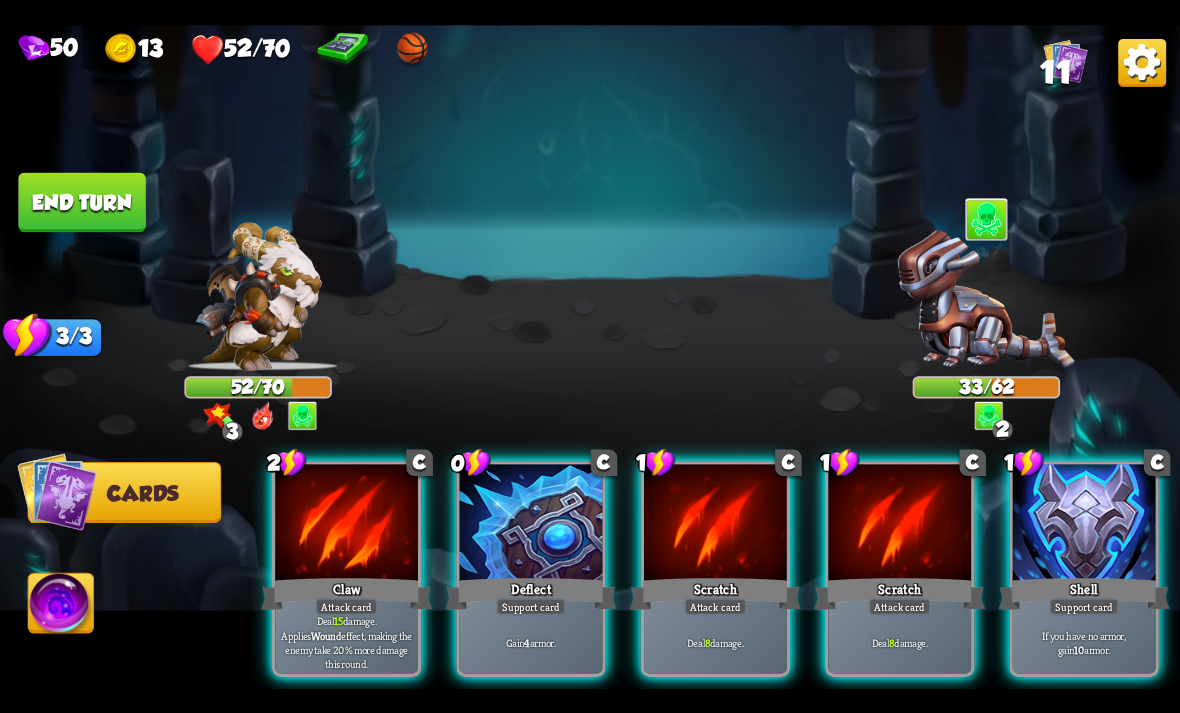 click on "Claw" at bounding box center [346, 593] 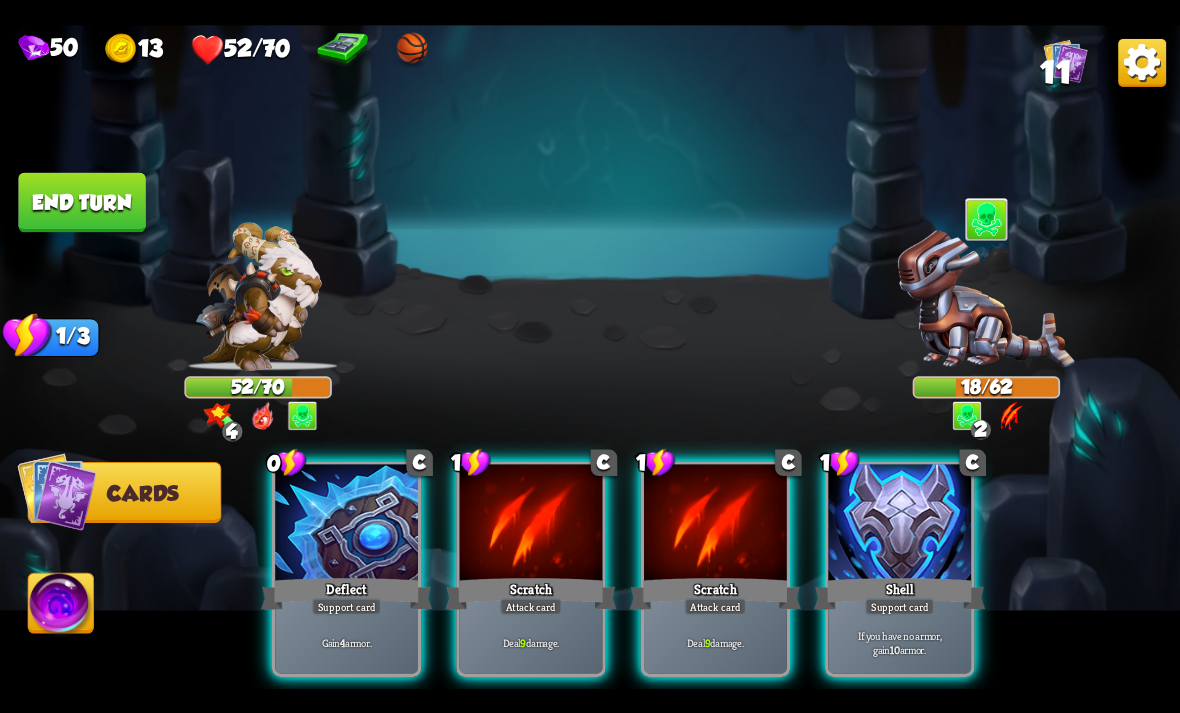 click on "Deal  9  damage." at bounding box center (531, 642) 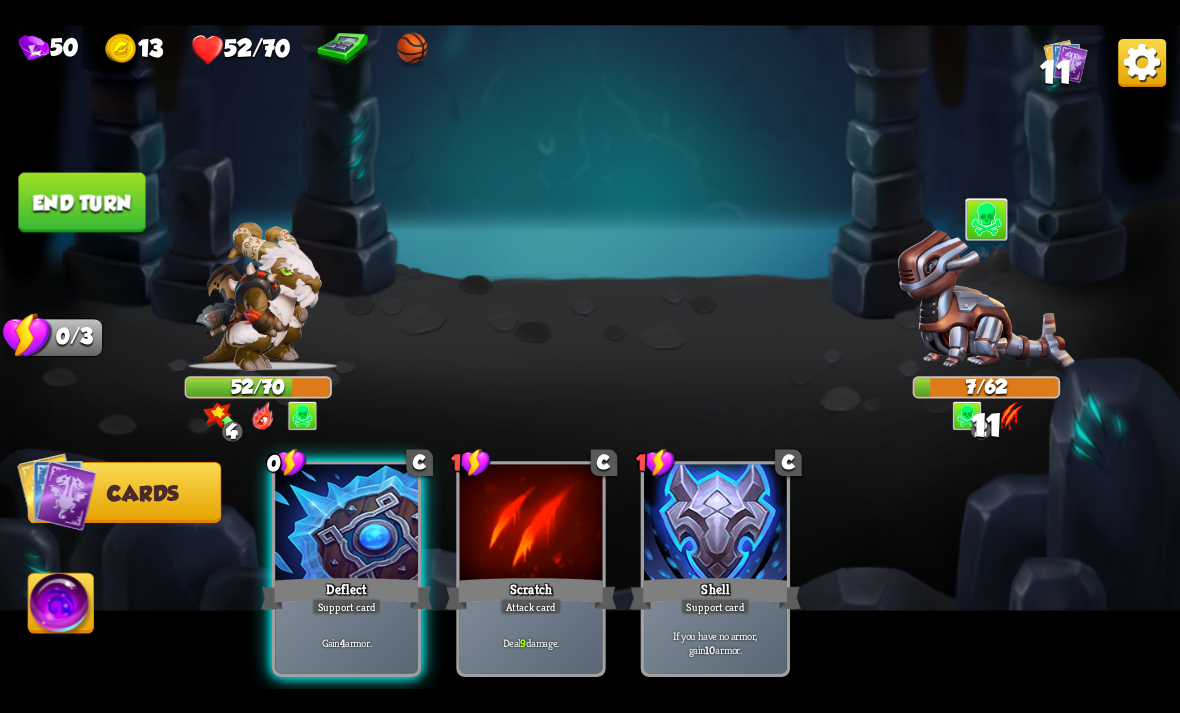 click at bounding box center (346, 524) 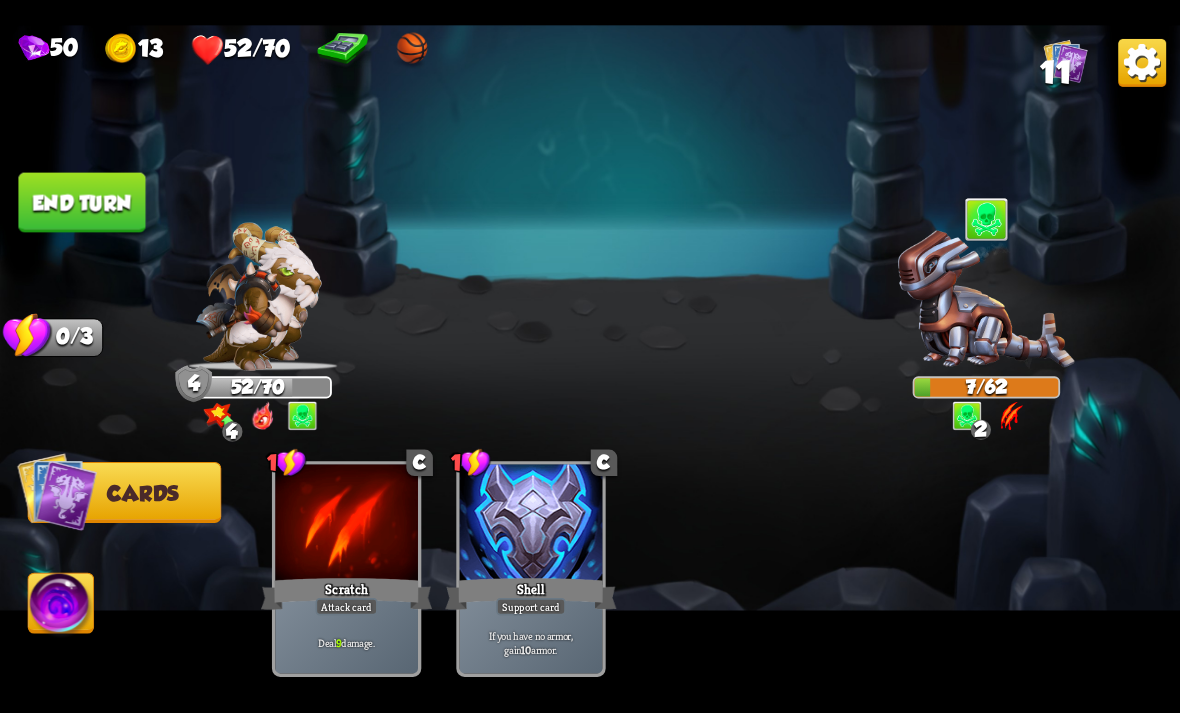 click on "End turn" at bounding box center [81, 202] 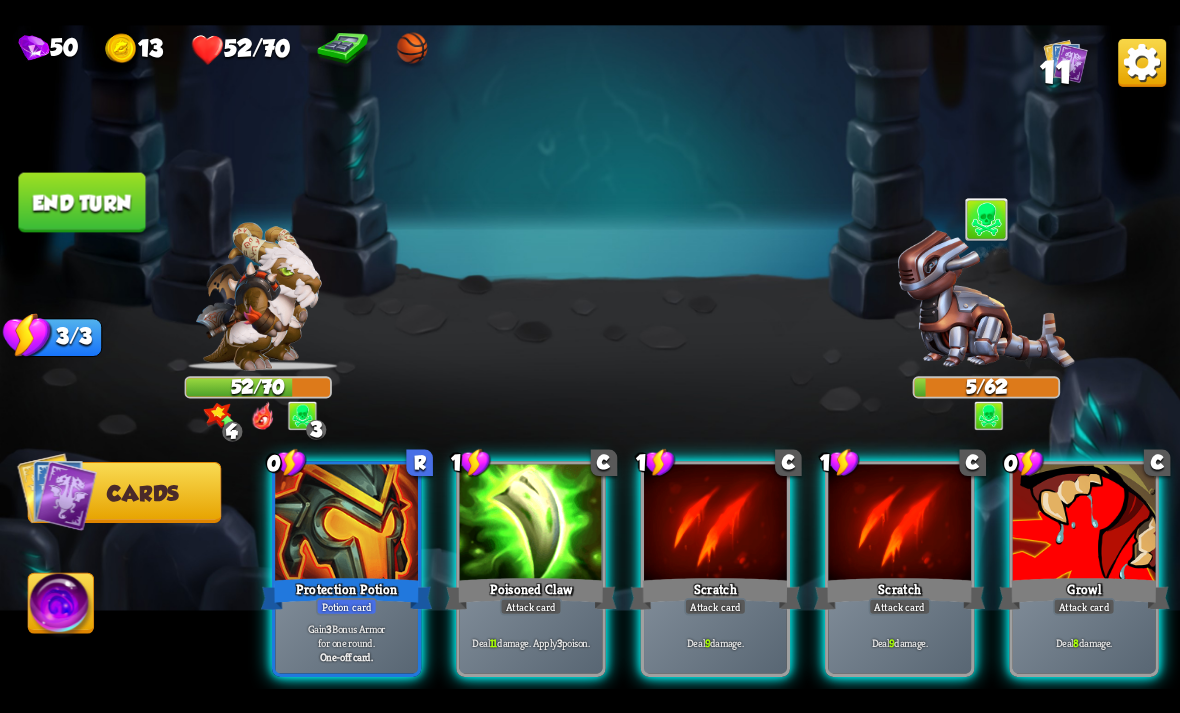 click on "Deal  11  damage. Apply  3  poison." at bounding box center (531, 642) 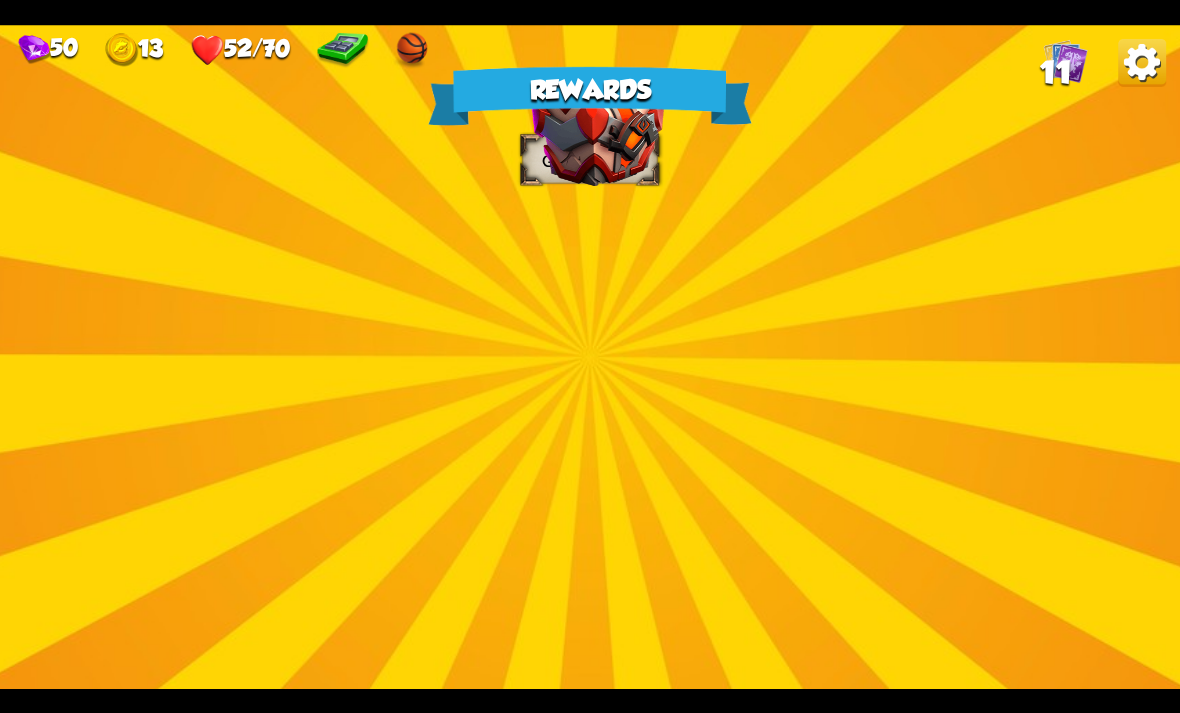 click at bounding box center (410, 49) 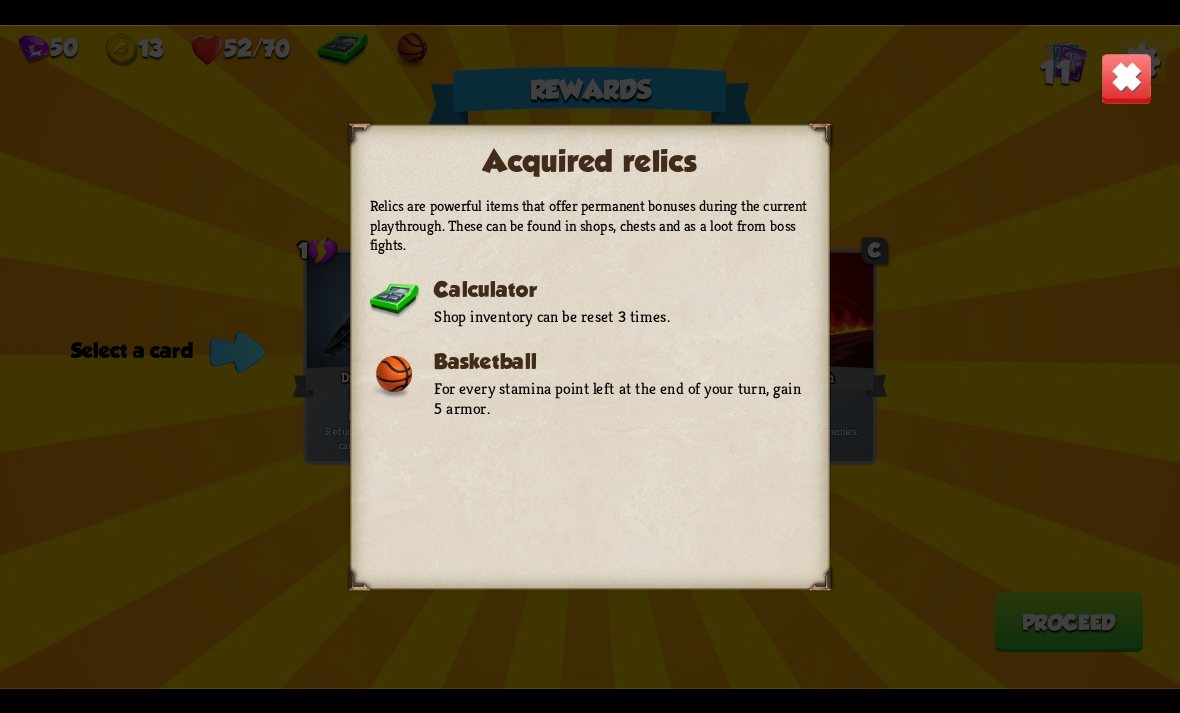 click at bounding box center (1127, 78) 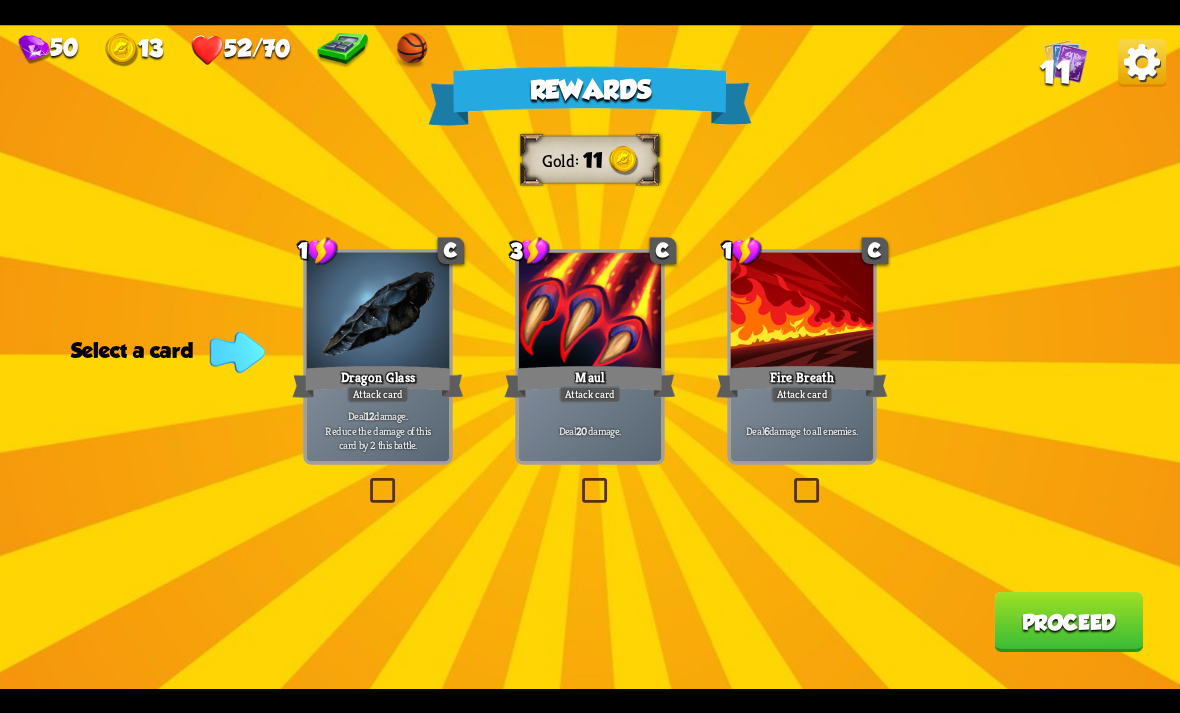 click at bounding box center (790, 481) 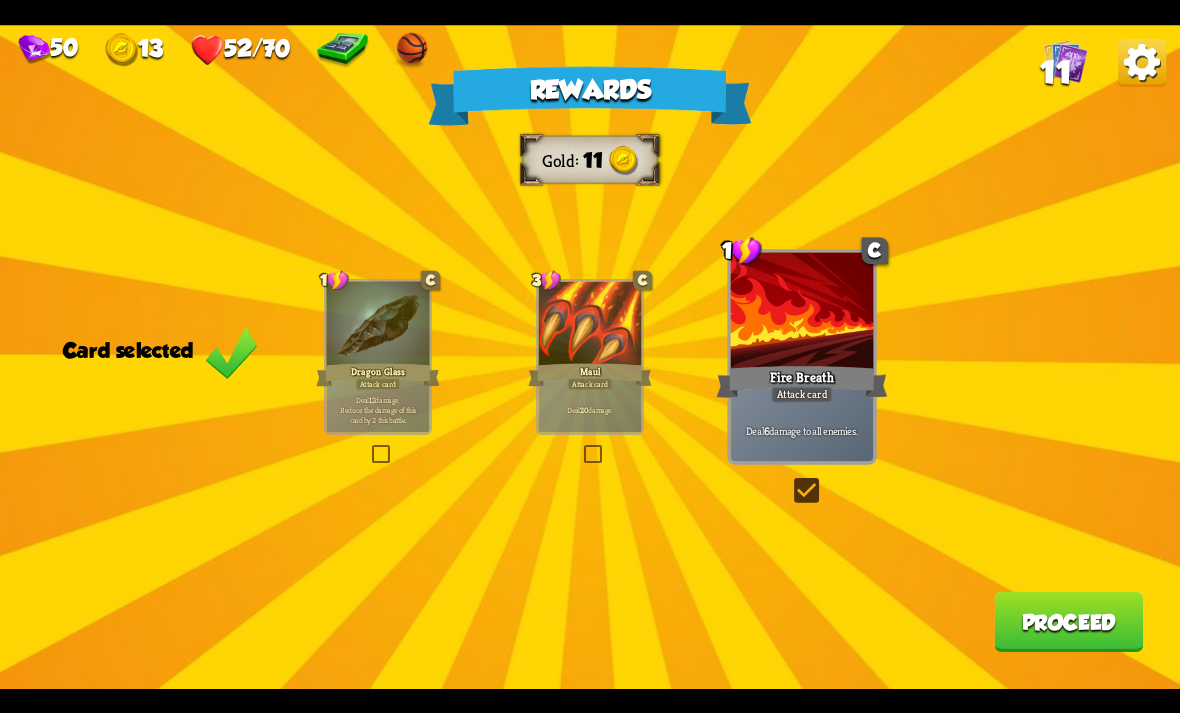 click on "Rewards           Gold   11
Card selected
1
C   Dragon Glass     Attack card   Deal  12  damage. Reduce the damage of this card by 2 this battle.
3
C   Maul     Attack card   Deal  20  damage.
1
C   Fire Breath     Attack card   Deal  6  damage to all enemies.               Proceed" at bounding box center (590, 357) 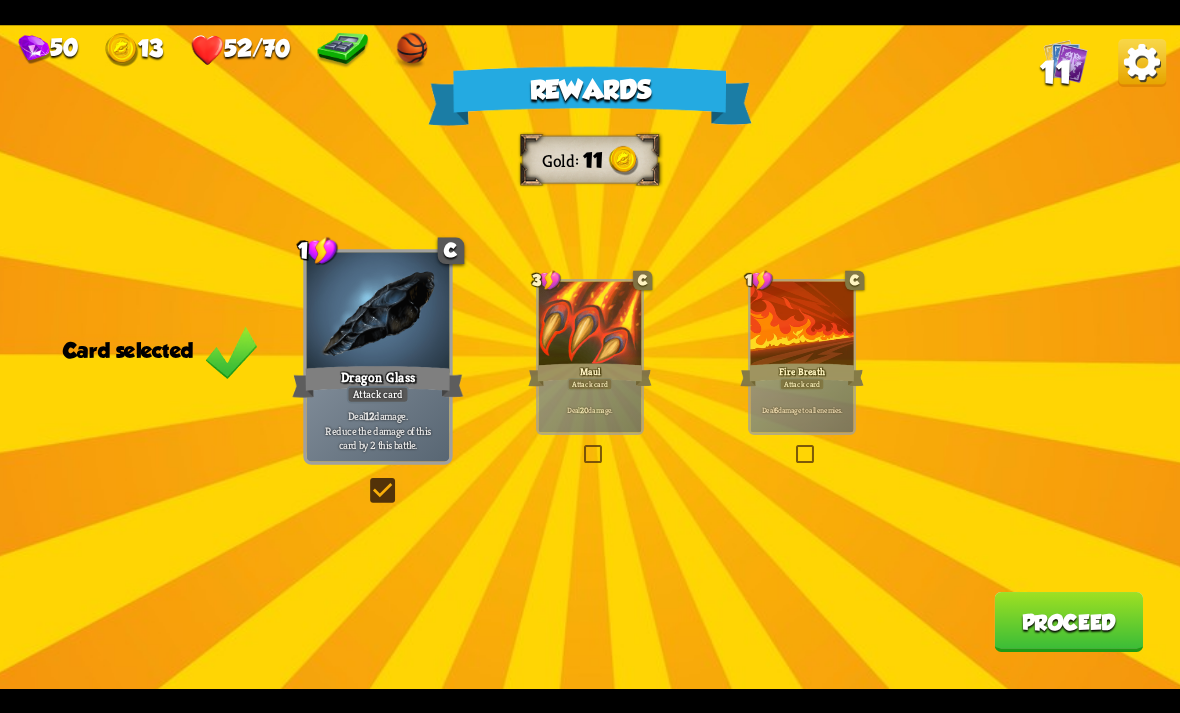 click on "Proceed" at bounding box center (1068, 622) 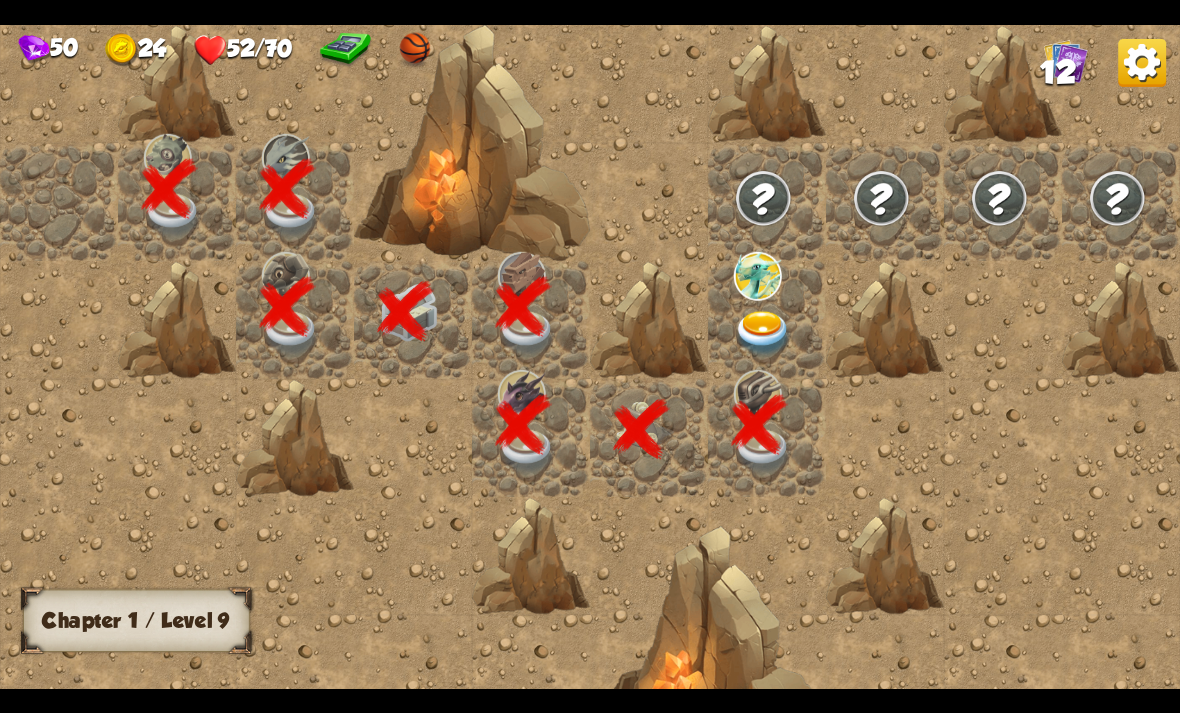 click at bounding box center (763, 333) 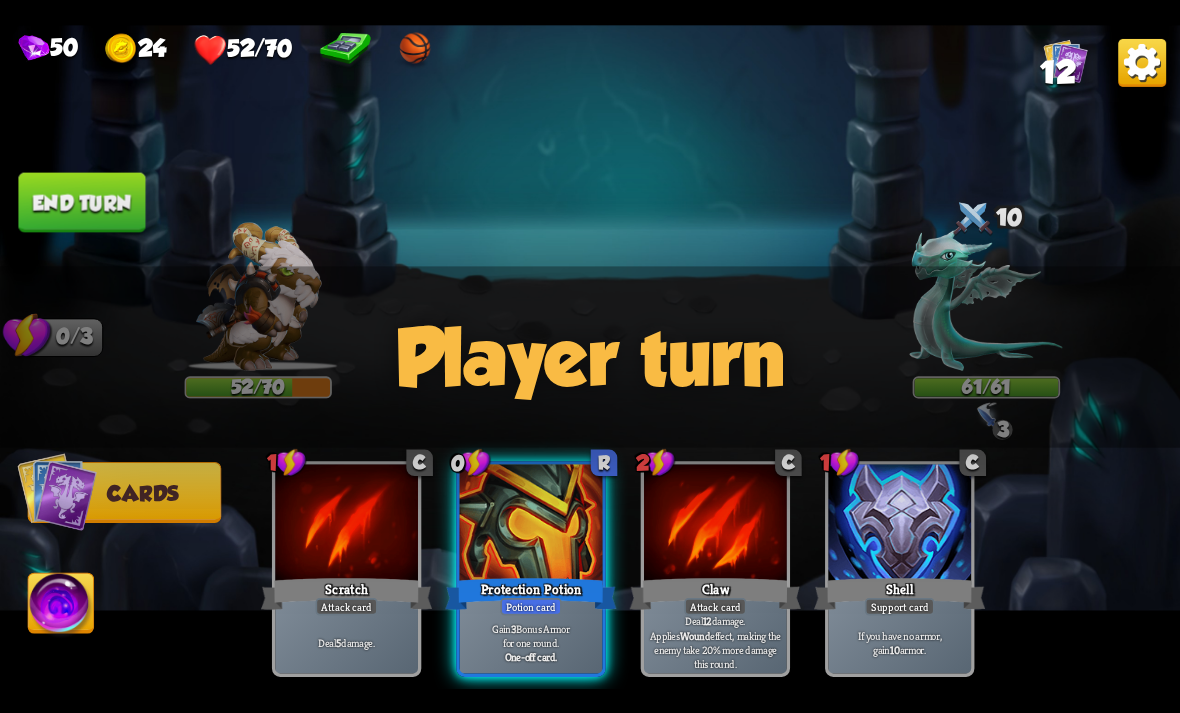 click on "Player turn" at bounding box center [590, 357] 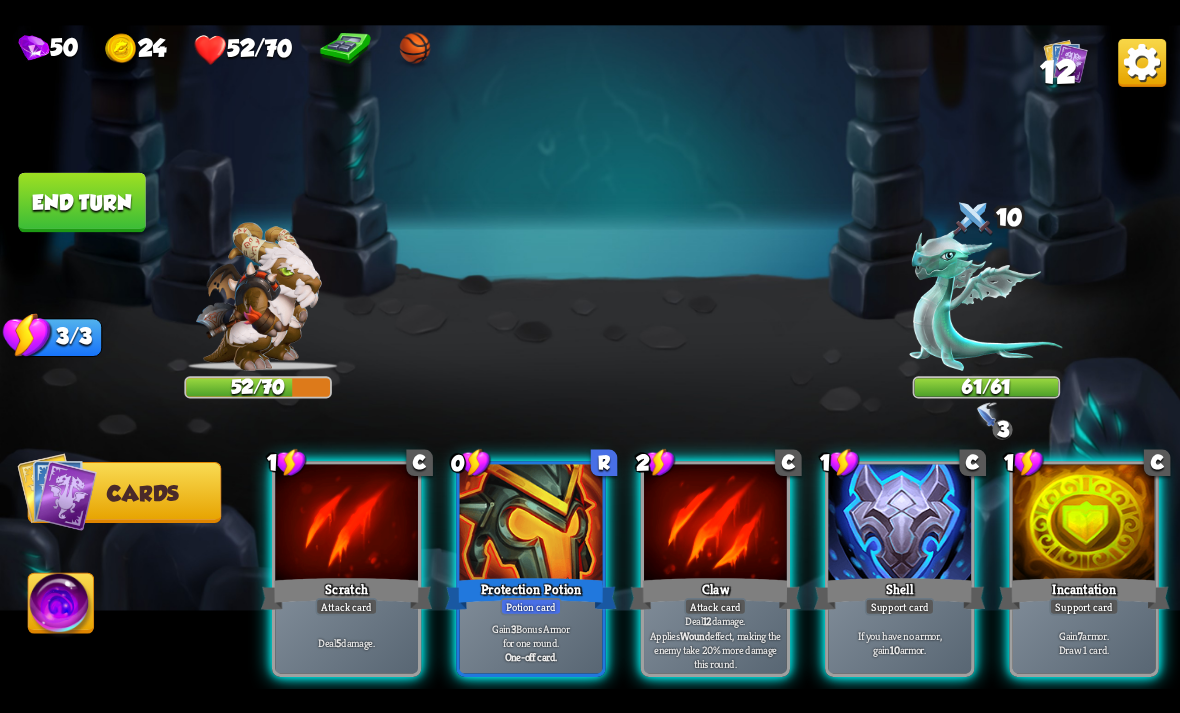 click on "Player turn" at bounding box center (590, 357) 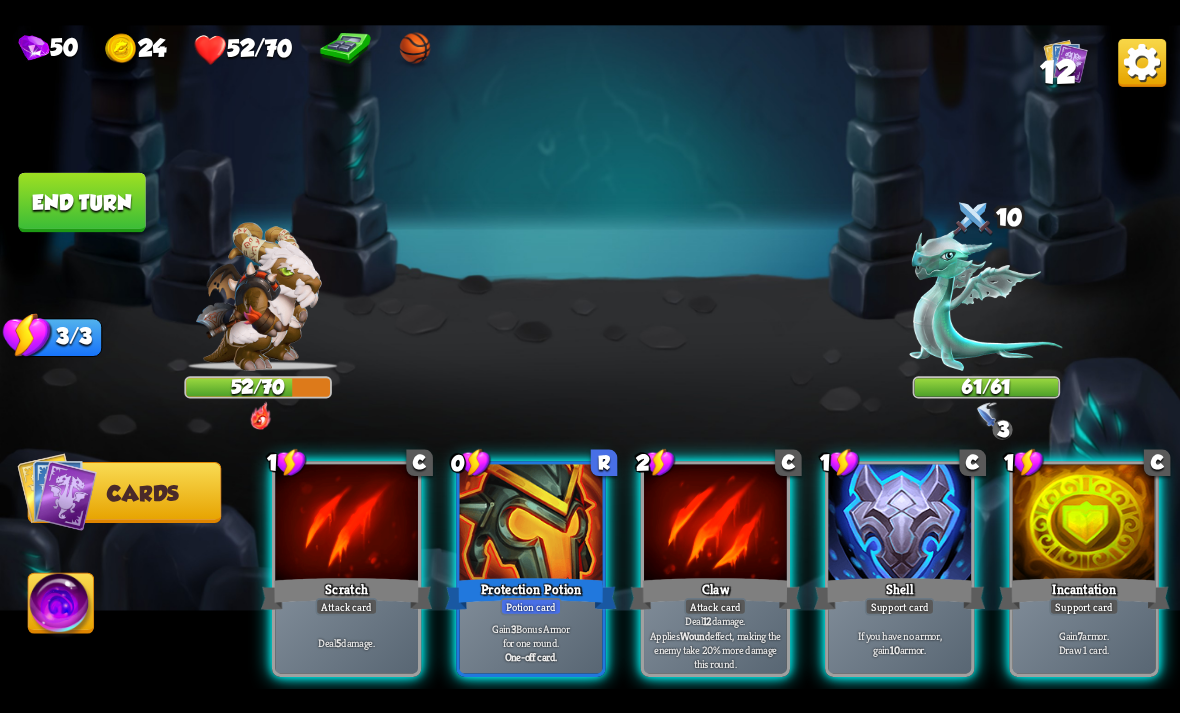 click on "Player turn" at bounding box center [590, 357] 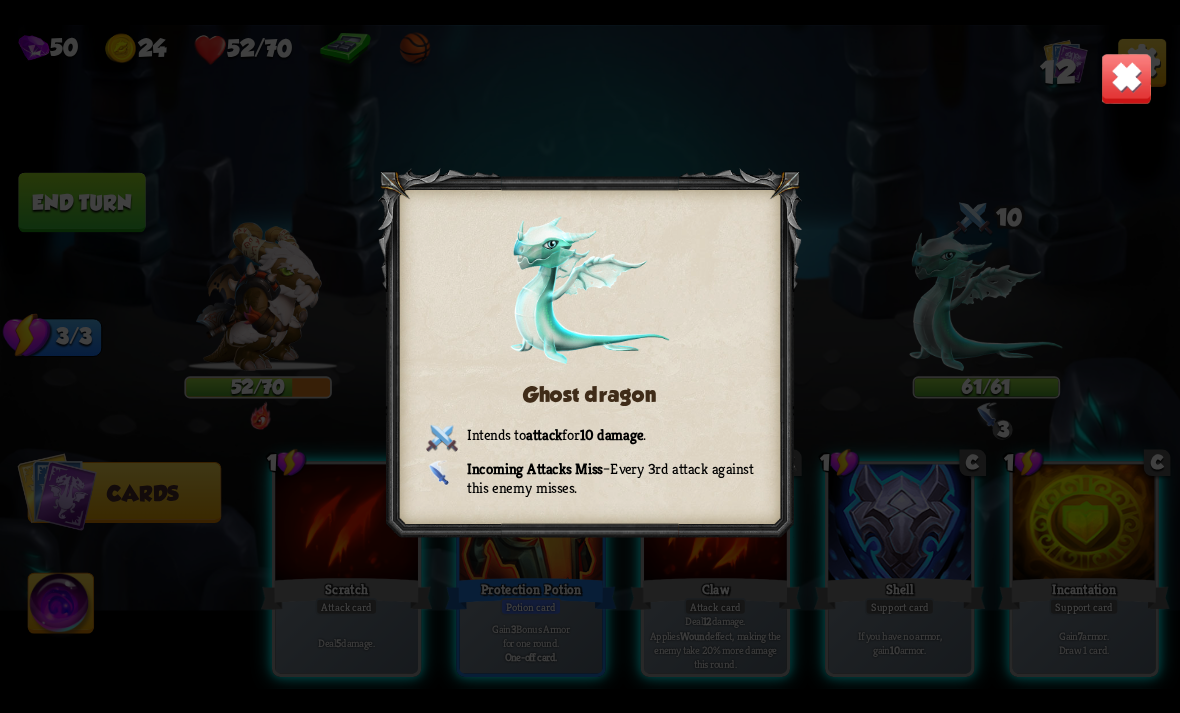 click on "Ghost dragon
Intends to  attack  for  10 damage .
Incoming Attacks Miss
–
Every 3rd attack against this enemy misses." at bounding box center [590, 357] 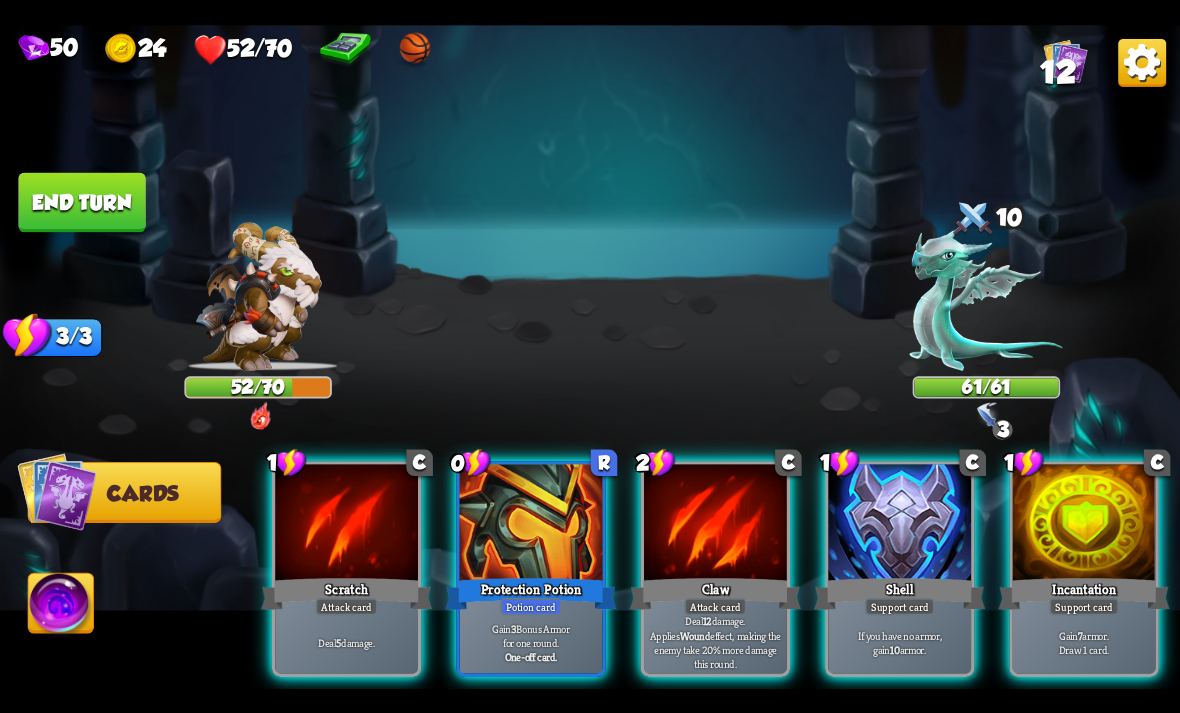click on "Shell" at bounding box center (899, 593) 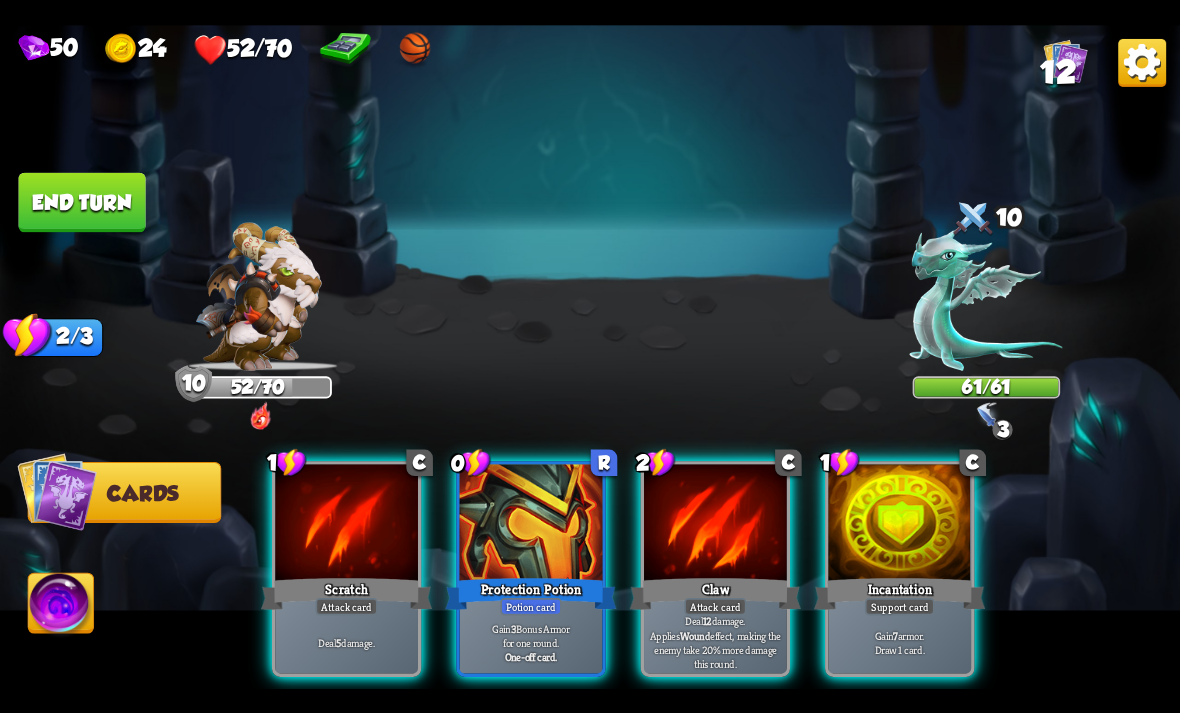 click at bounding box center (715, 524) 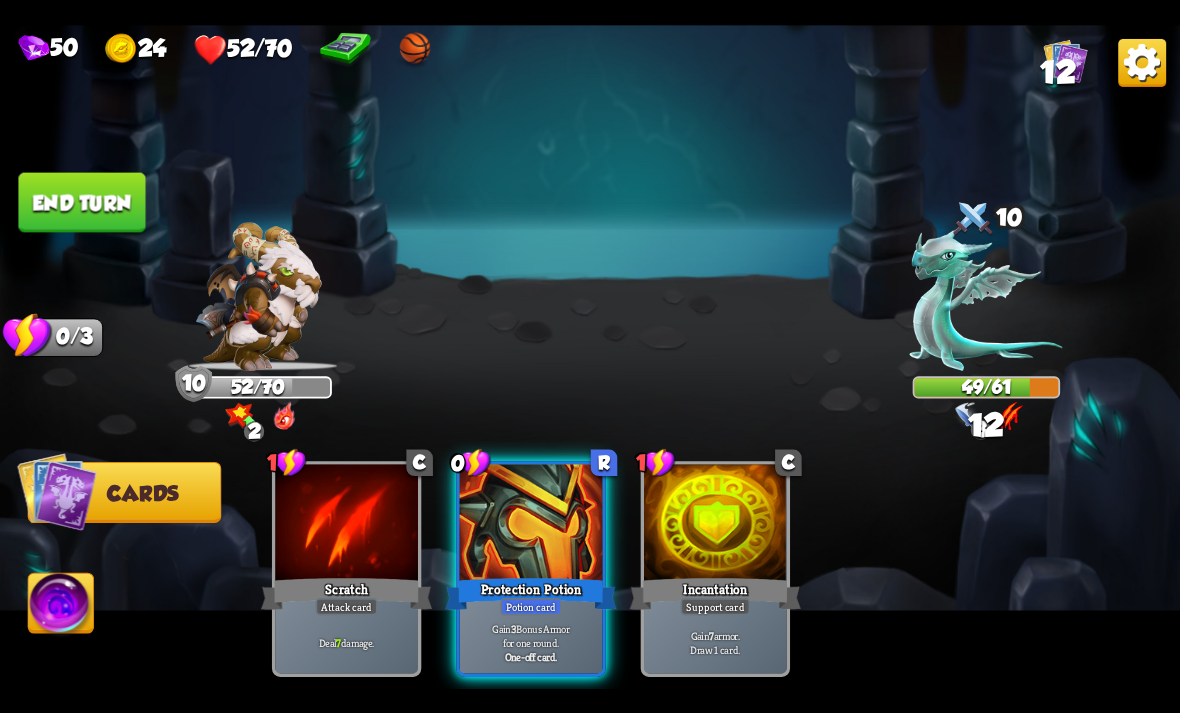 click on "End turn" at bounding box center [81, 202] 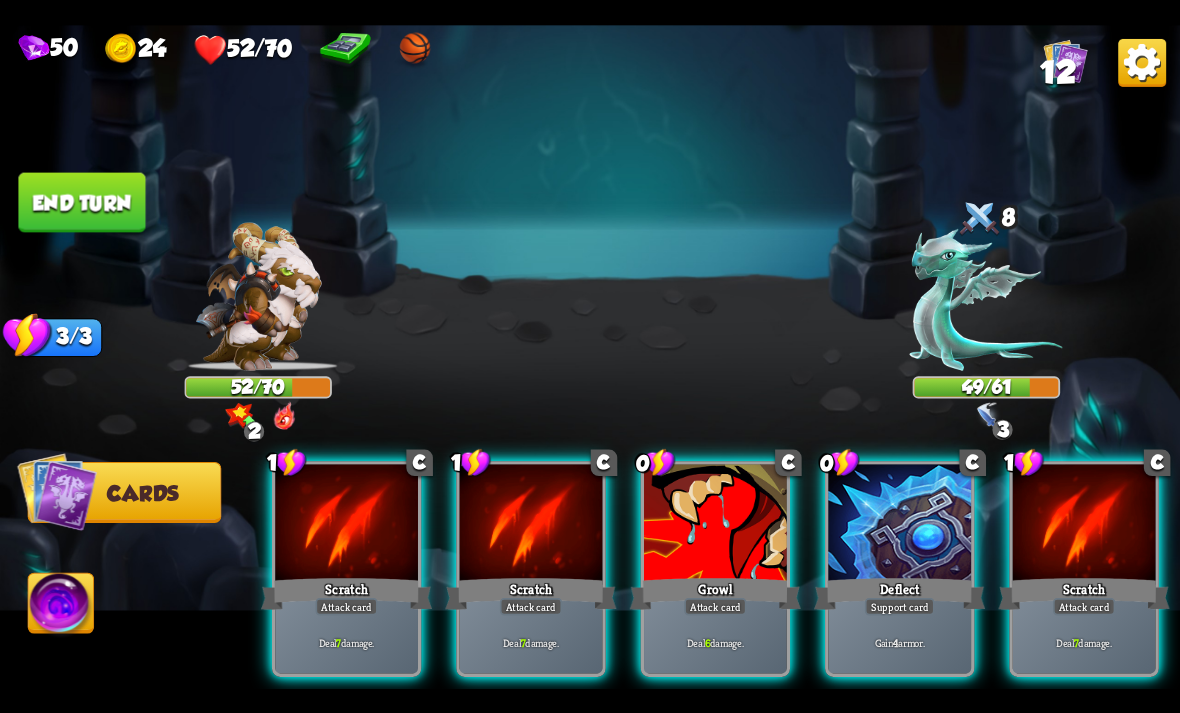 click at bounding box center (899, 524) 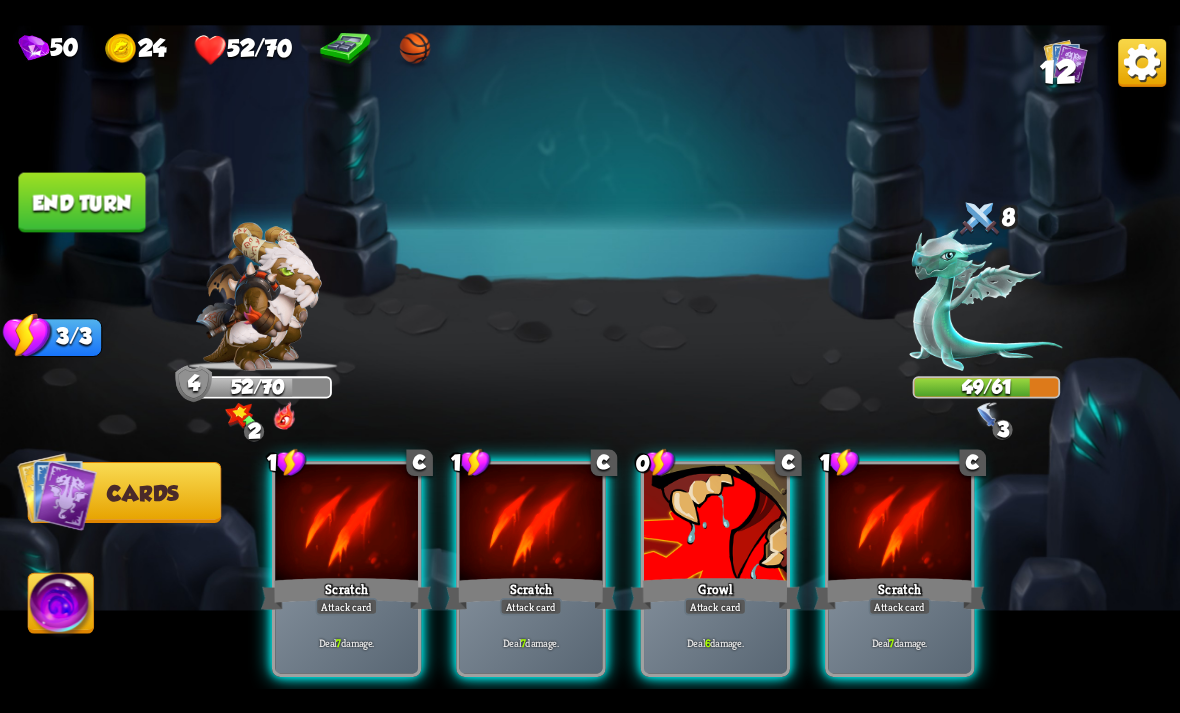click at bounding box center [715, 524] 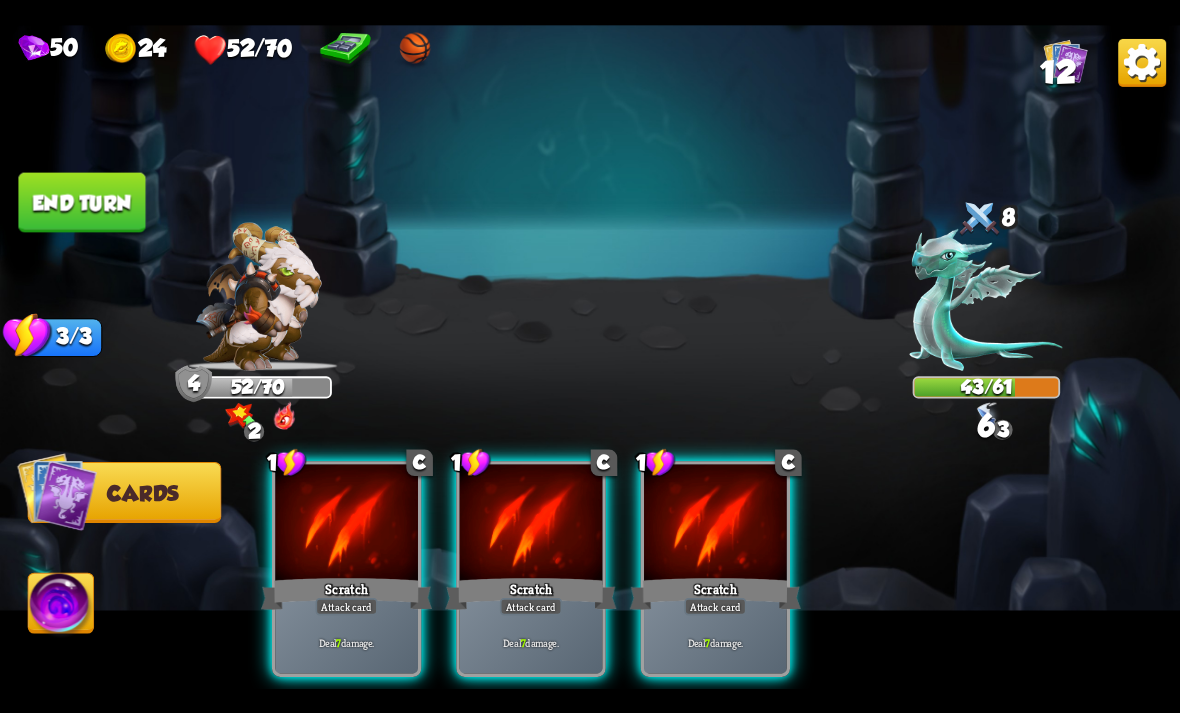 click at bounding box center (715, 524) 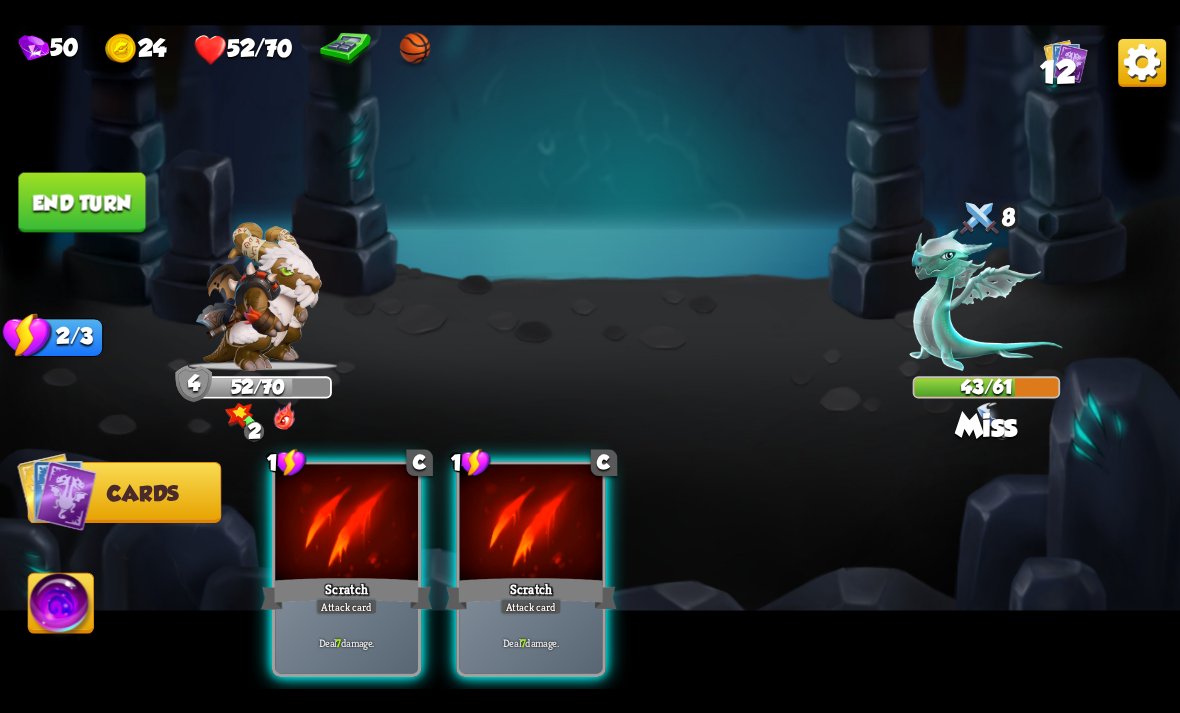 click on "Scratch" at bounding box center [530, 593] 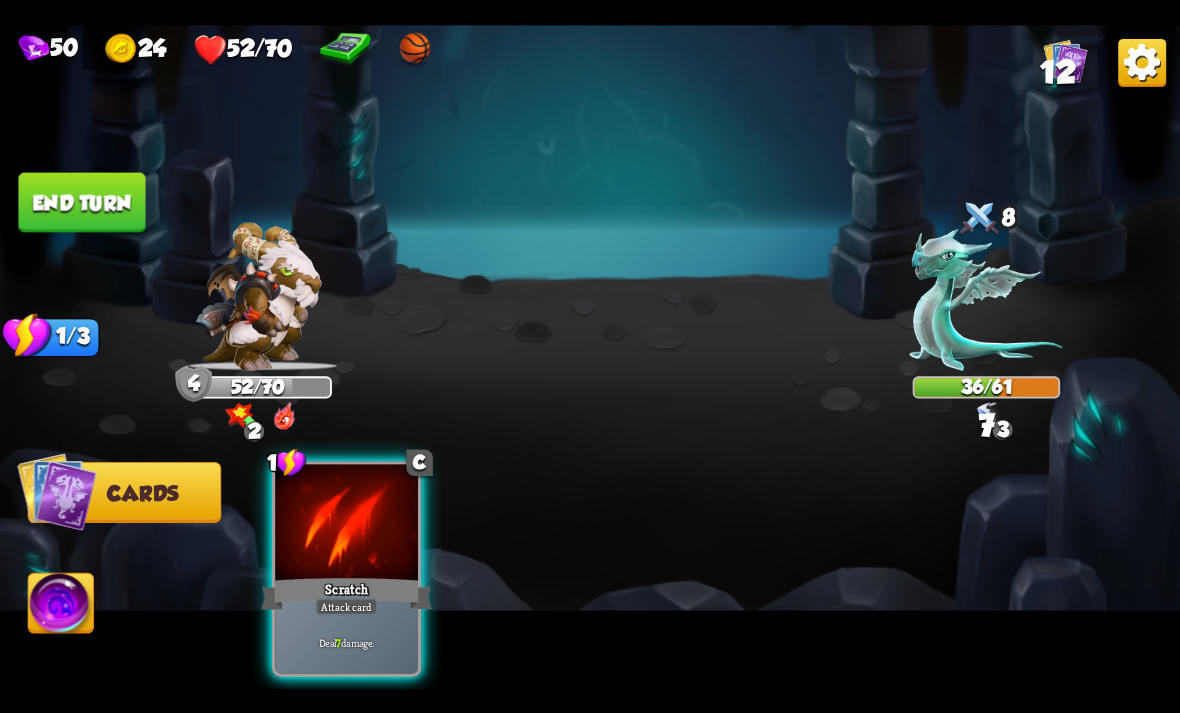 click on "End turn" at bounding box center [81, 202] 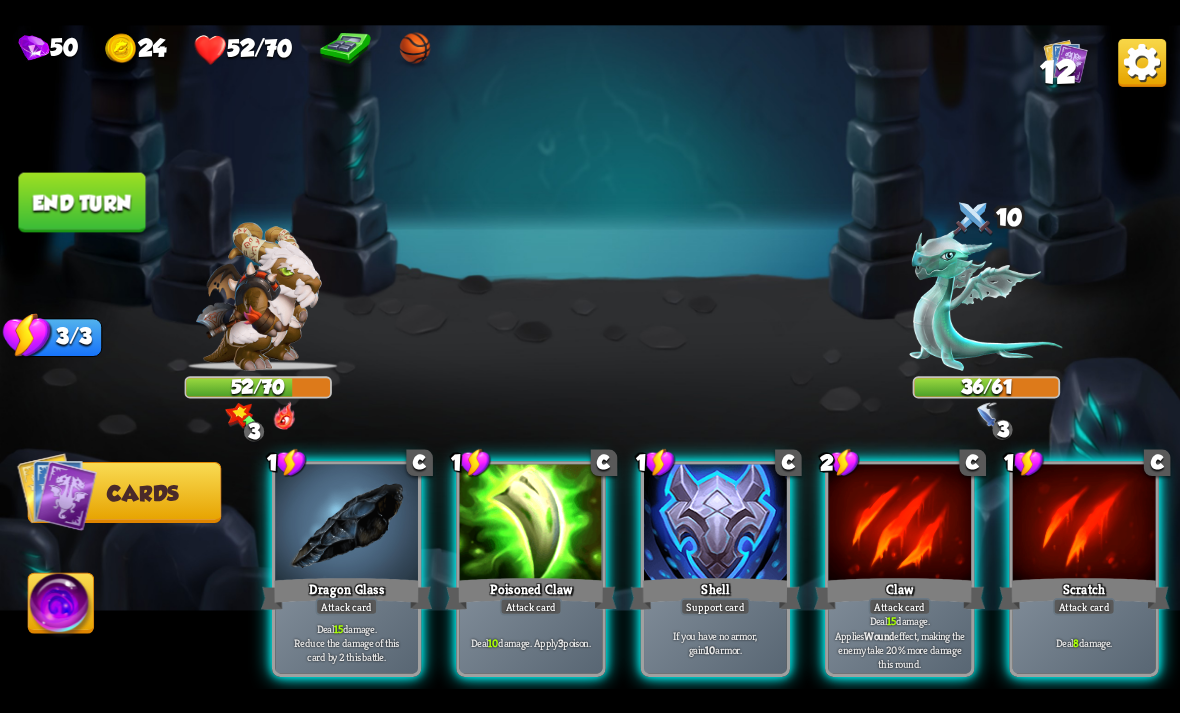 click on "Shell" at bounding box center [715, 593] 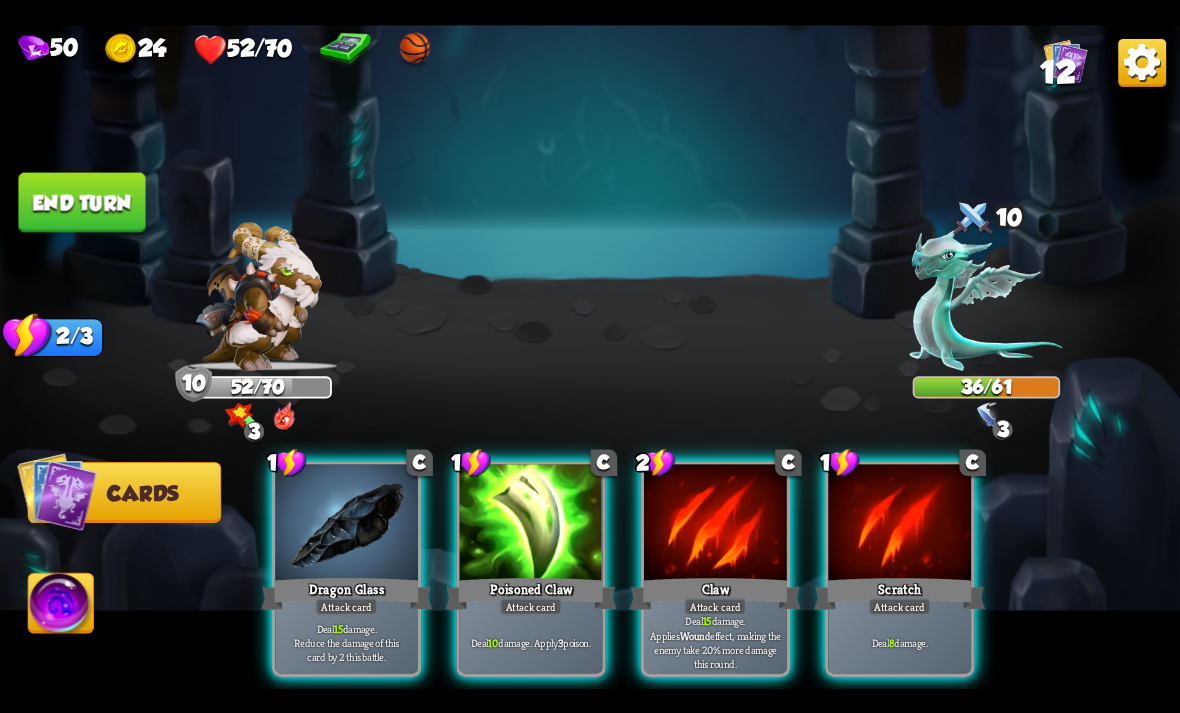 click at bounding box center (346, 524) 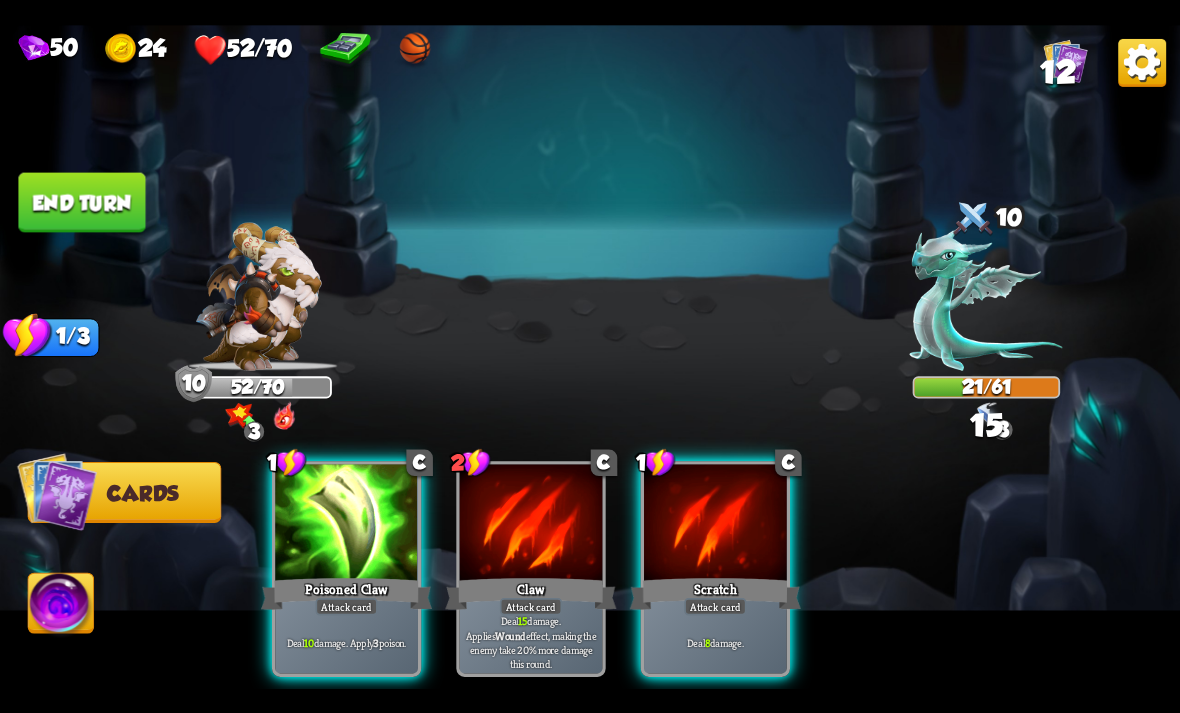 click at bounding box center [346, 524] 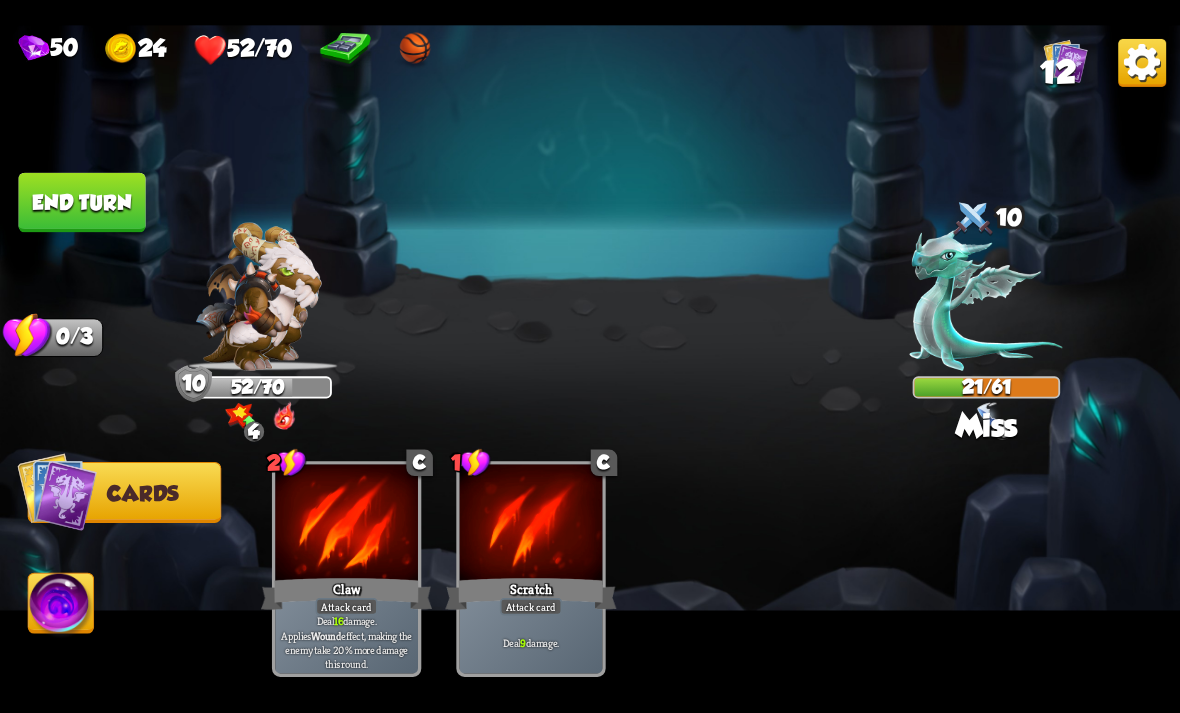 click on "End turn" at bounding box center [81, 202] 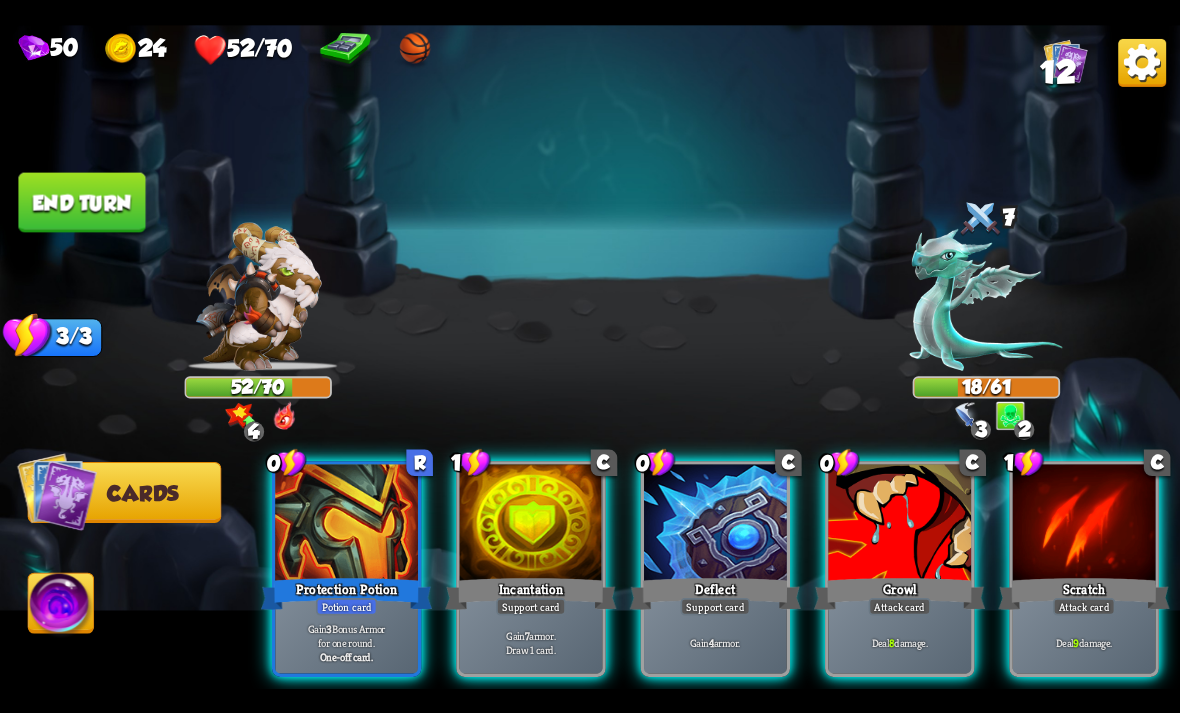click at bounding box center [715, 524] 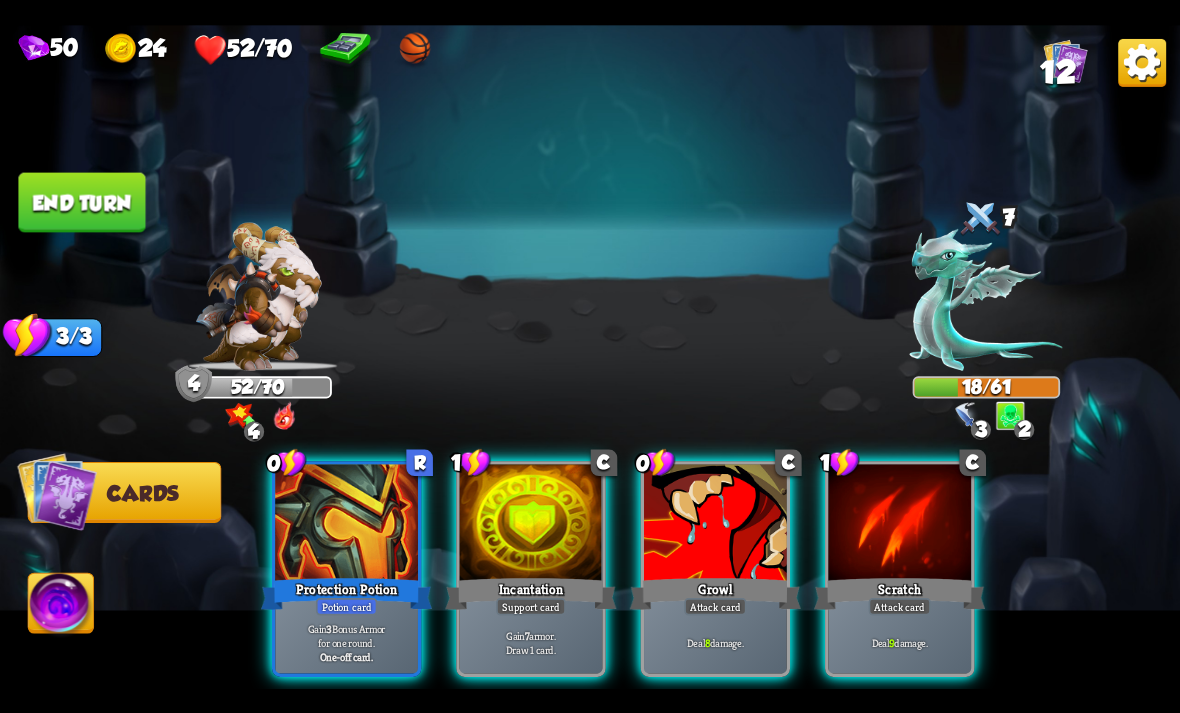 click at bounding box center (715, 524) 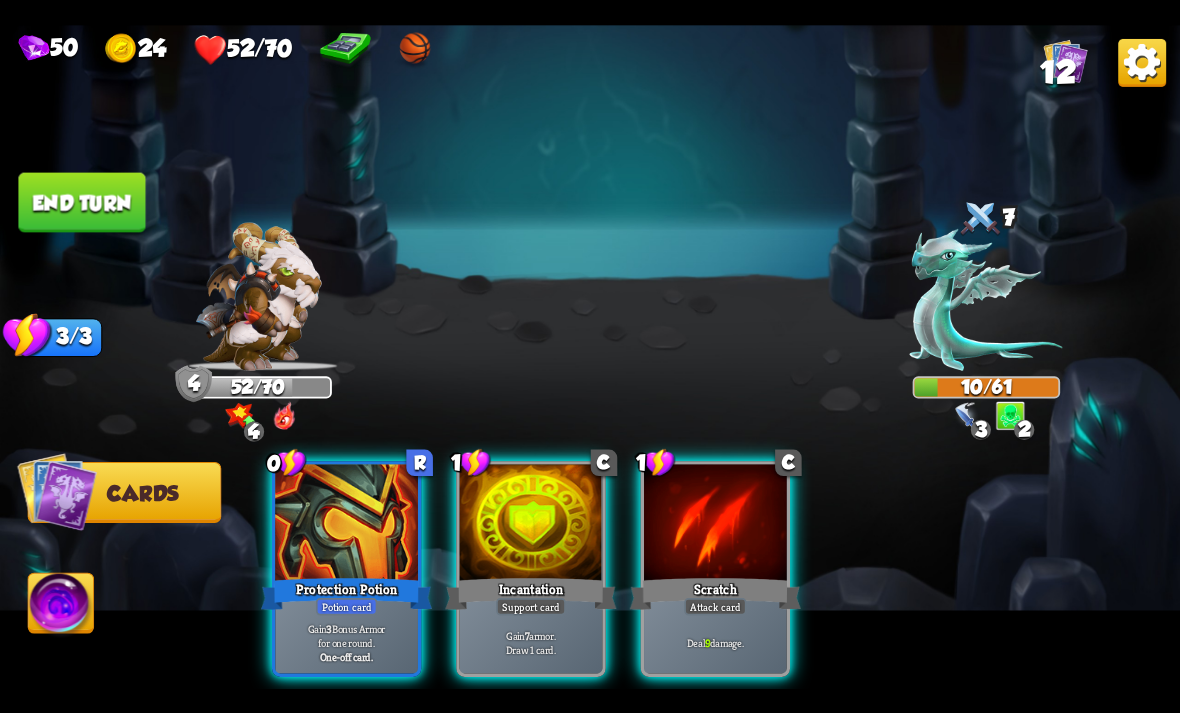 click at bounding box center (346, 524) 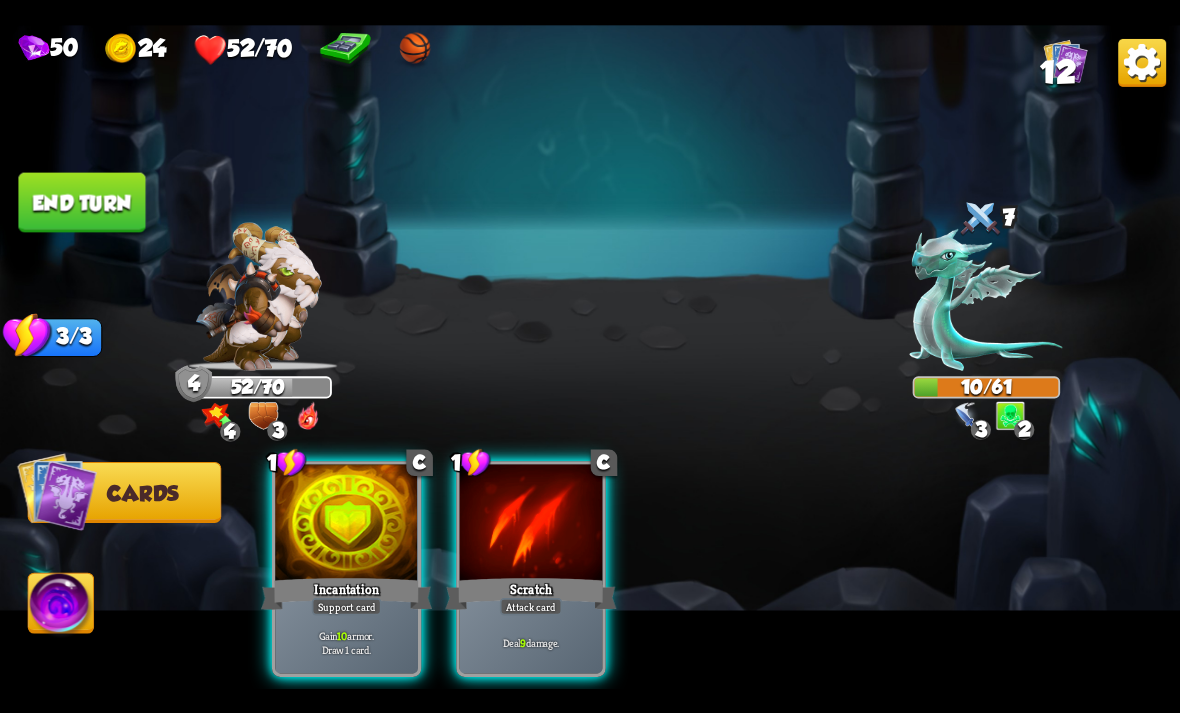 click on "1
C   Incantation     Support card   Gain  10  armor. Draw 1 card.
1
C   Scratch     Attack card   Deal  9  damage." at bounding box center (708, 540) 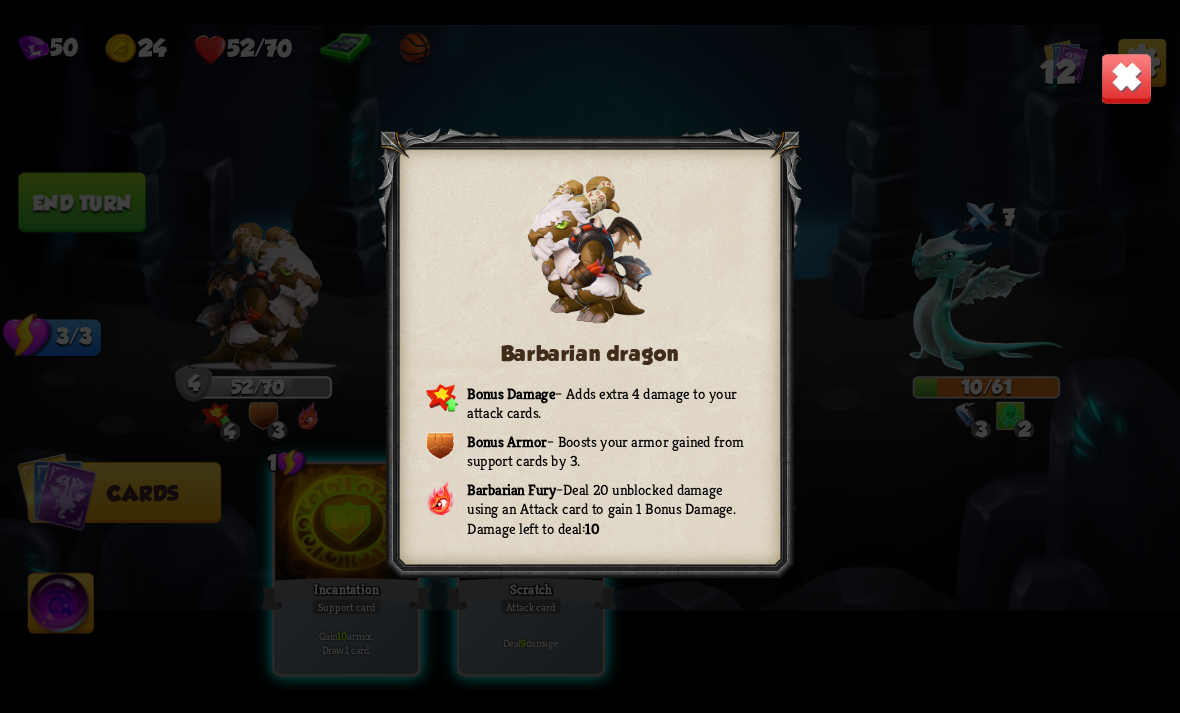 click at bounding box center (1127, 78) 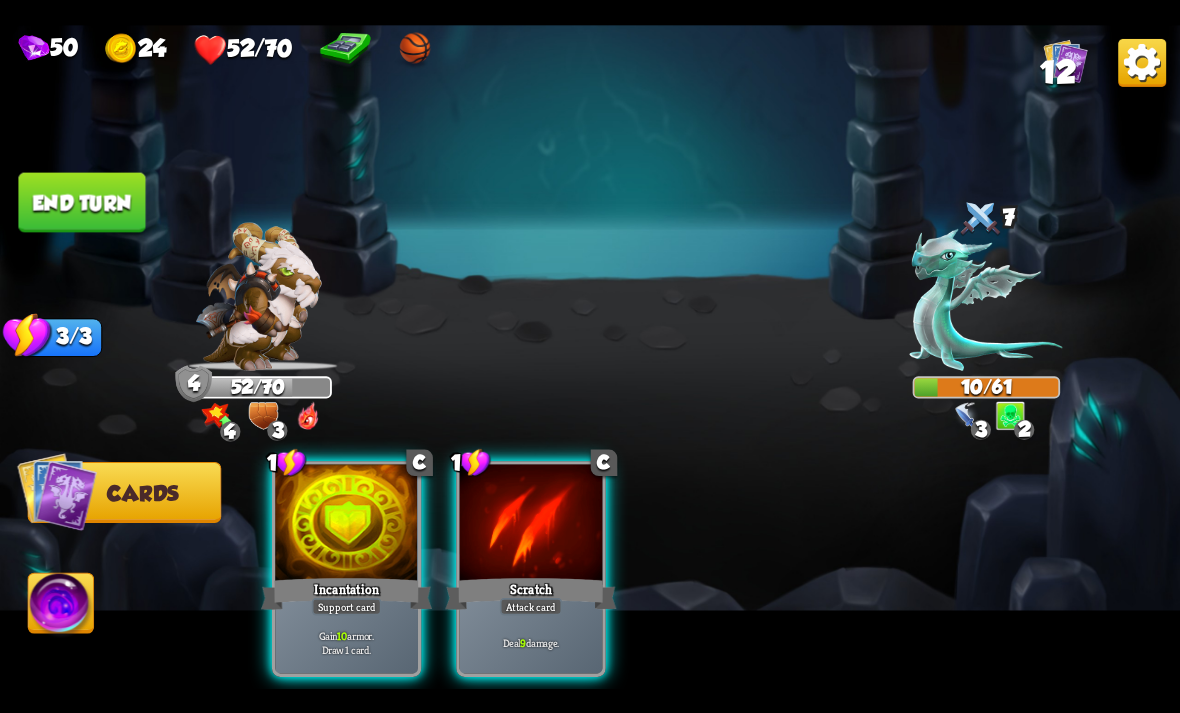 click on "Scratch" at bounding box center (530, 593) 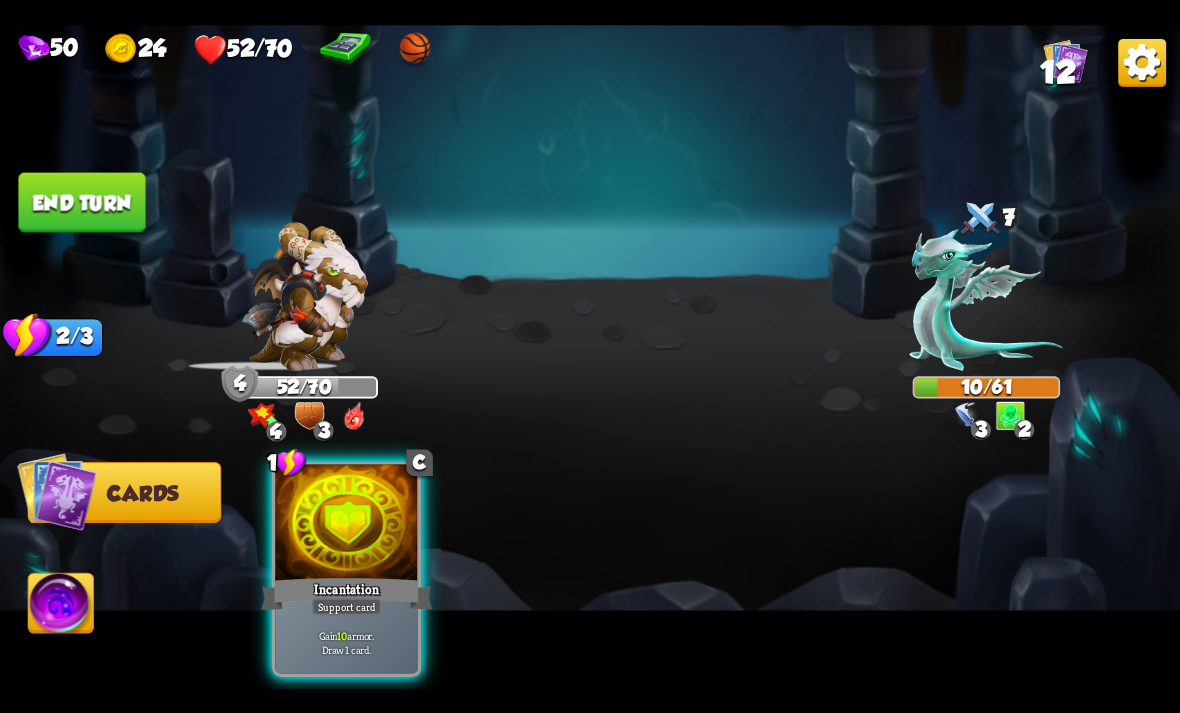 click on "Incantation" at bounding box center [346, 593] 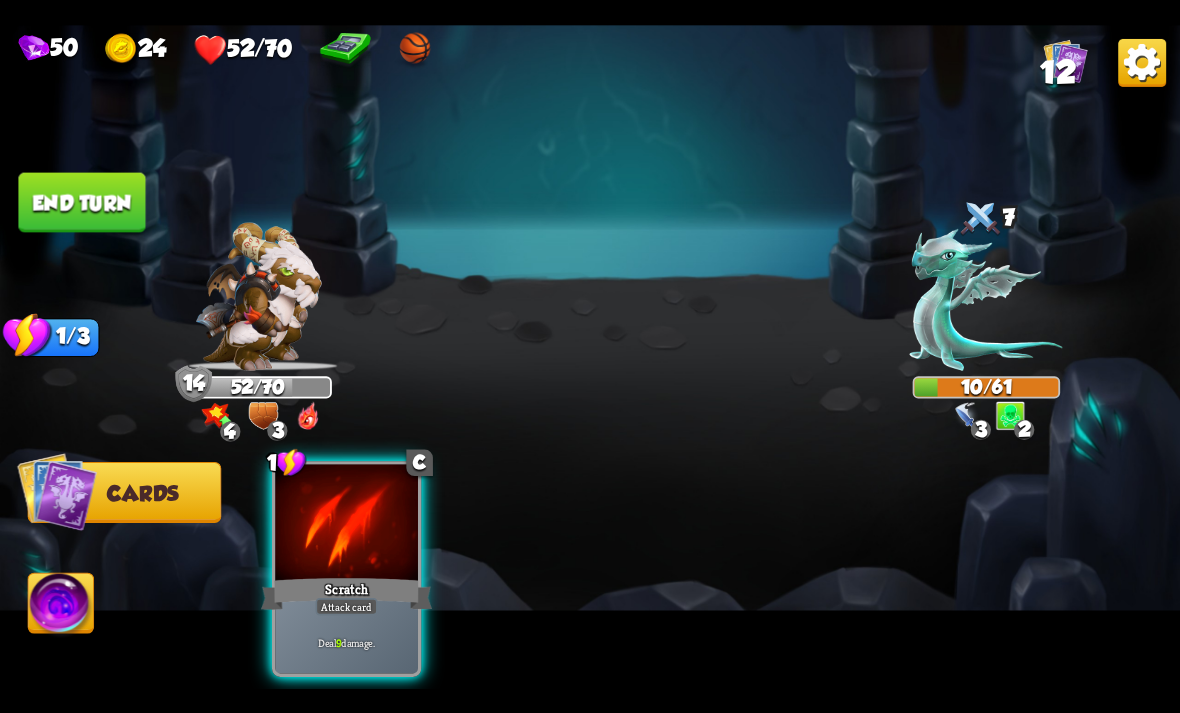 click at bounding box center [346, 524] 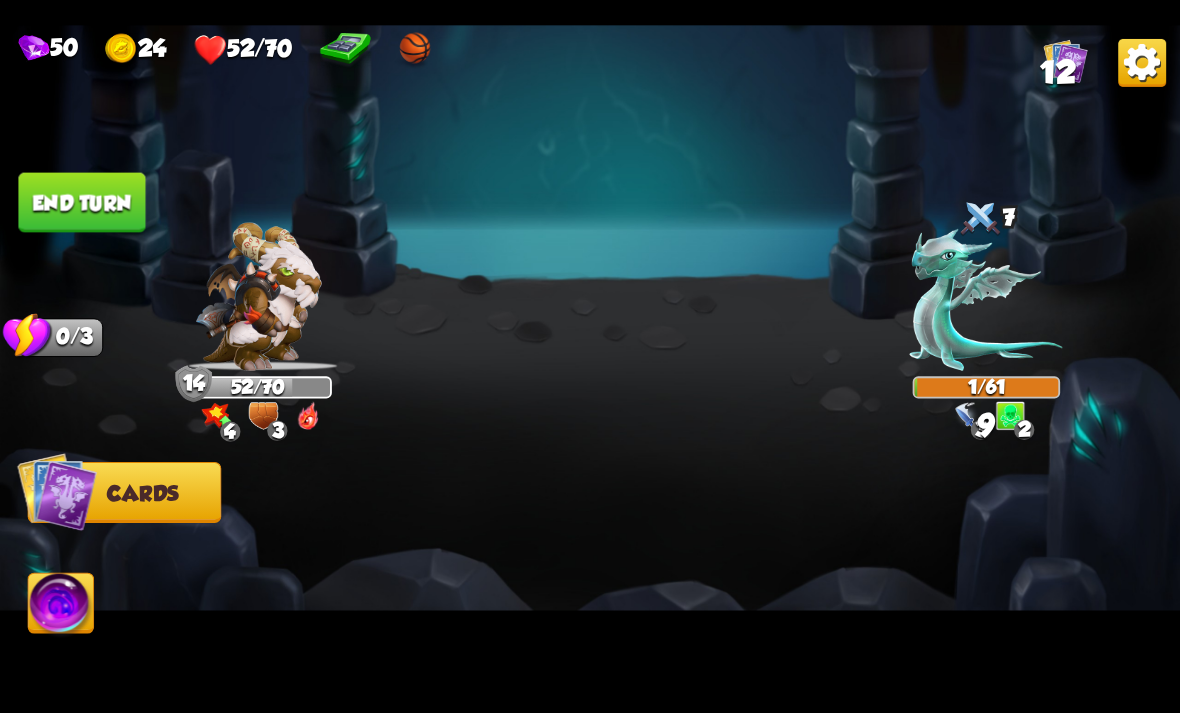 click on "End turn" at bounding box center (81, 202) 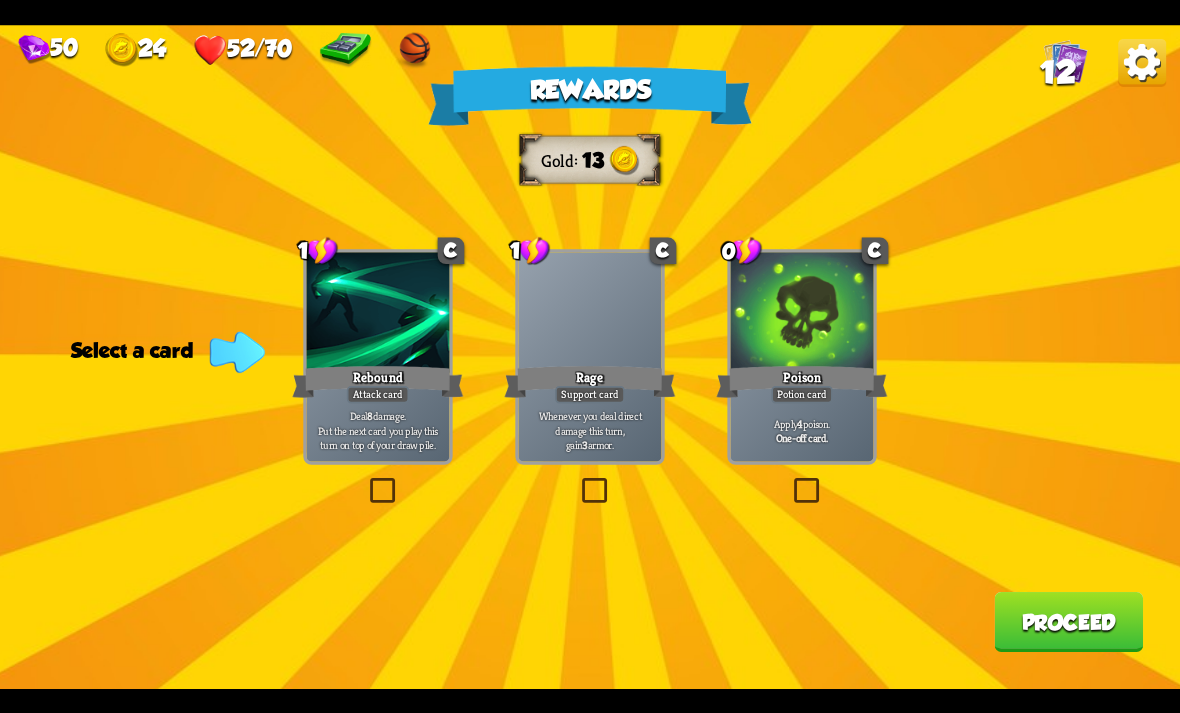 click at bounding box center [790, 481] 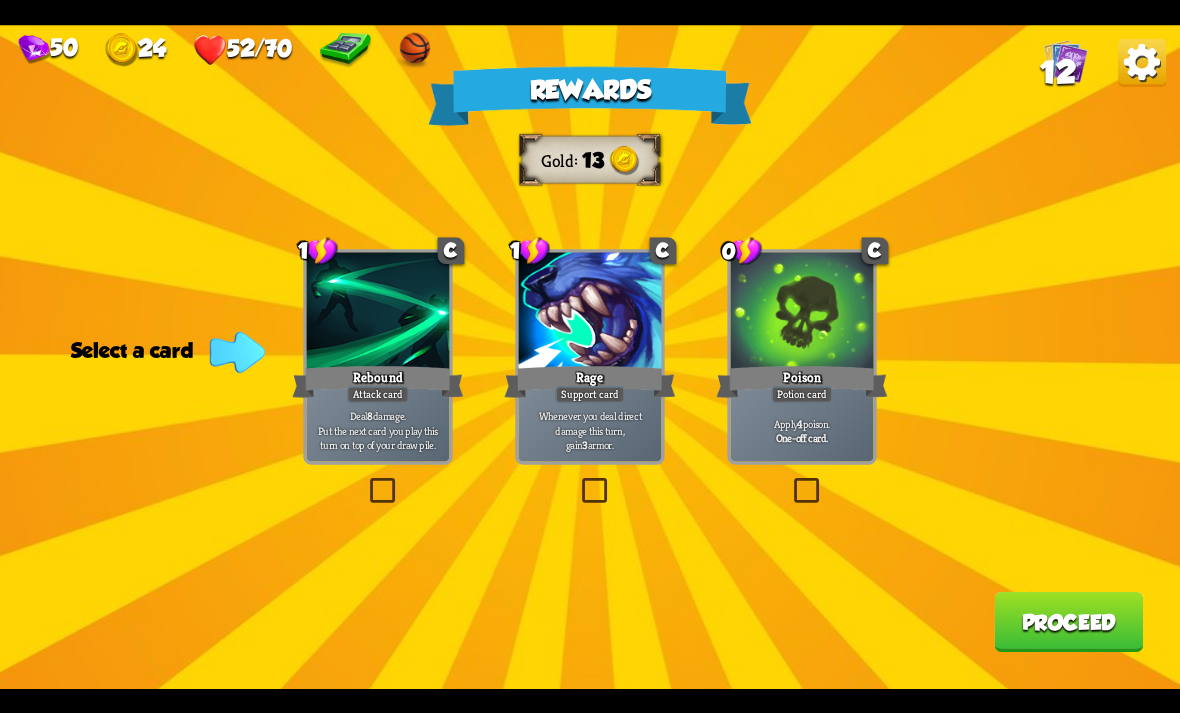 click at bounding box center (0, 0) 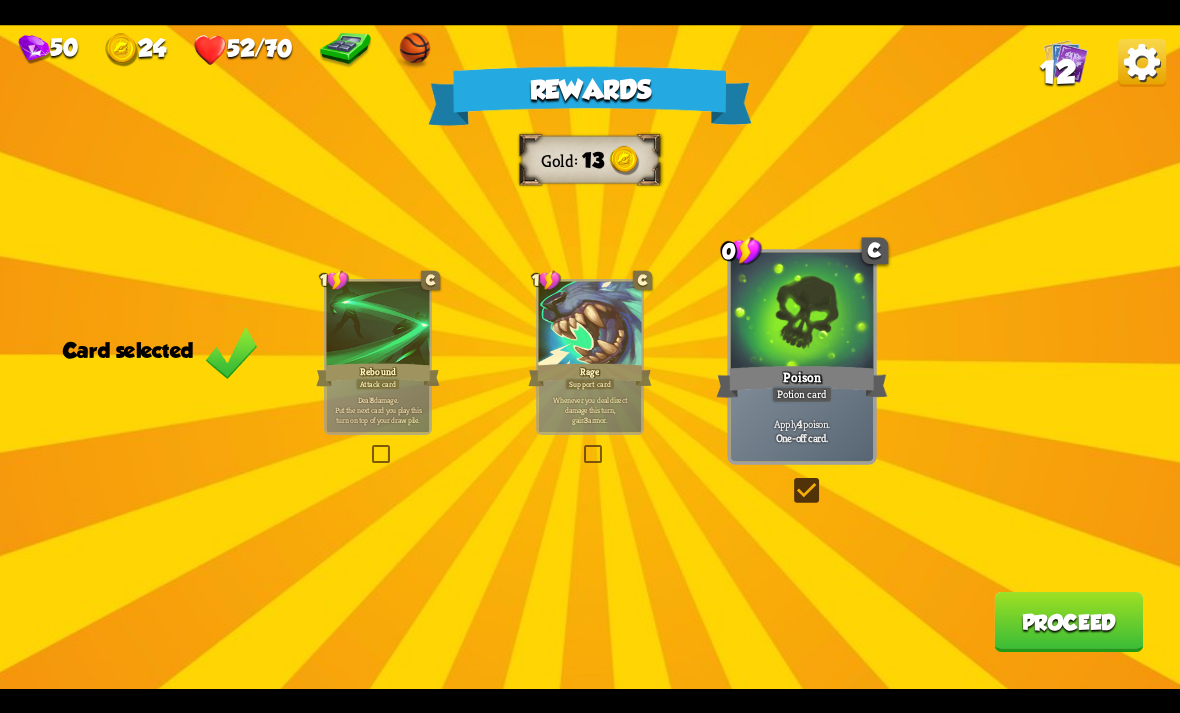 click on "Proceed" at bounding box center [1068, 622] 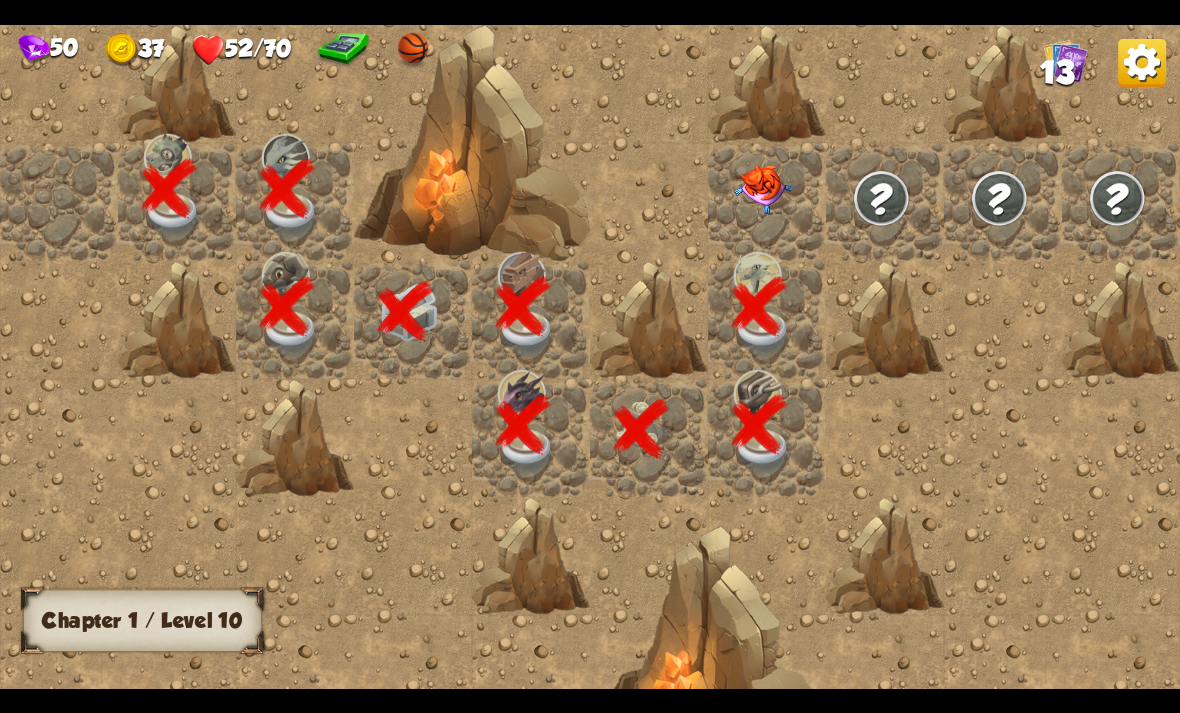 click at bounding box center (763, 189) 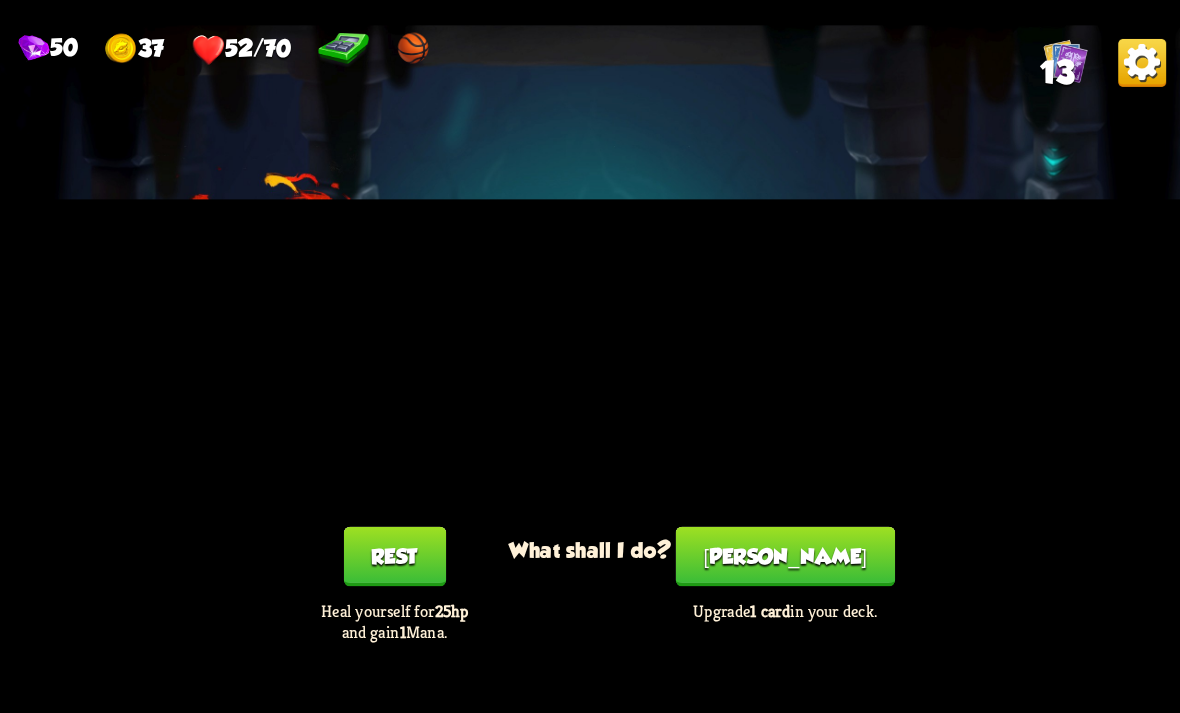 click on "Rest" at bounding box center [394, 556] 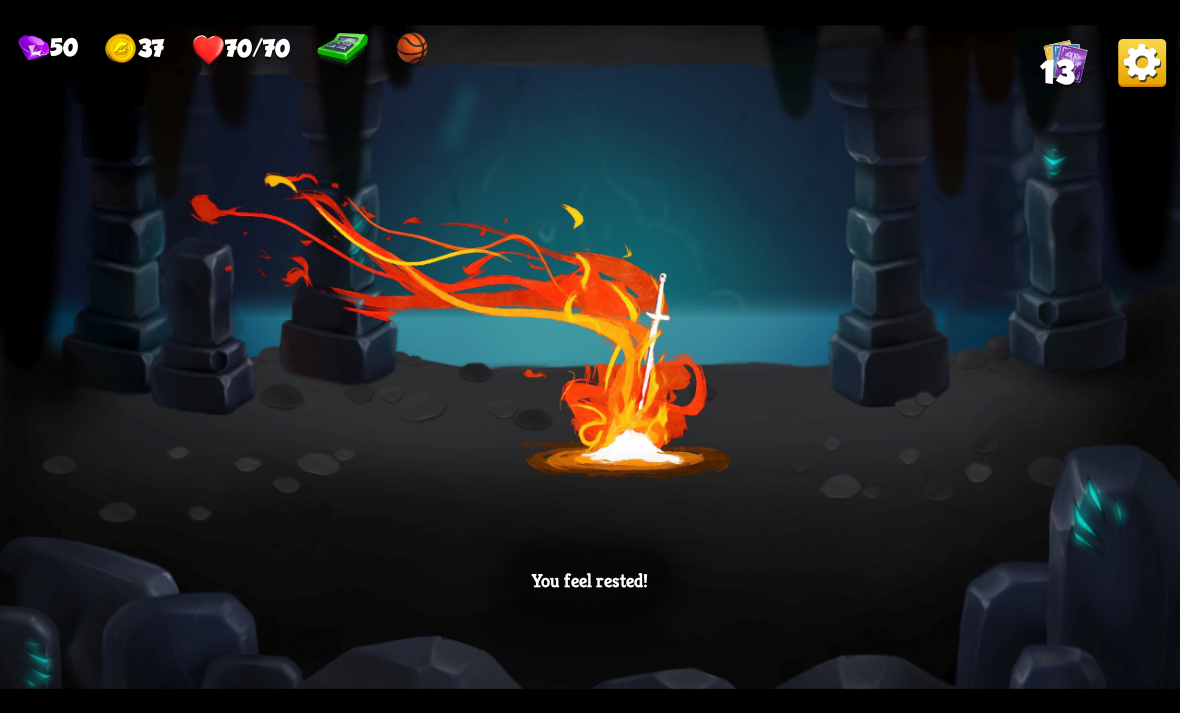click on "You feel rested!" at bounding box center (590, 357) 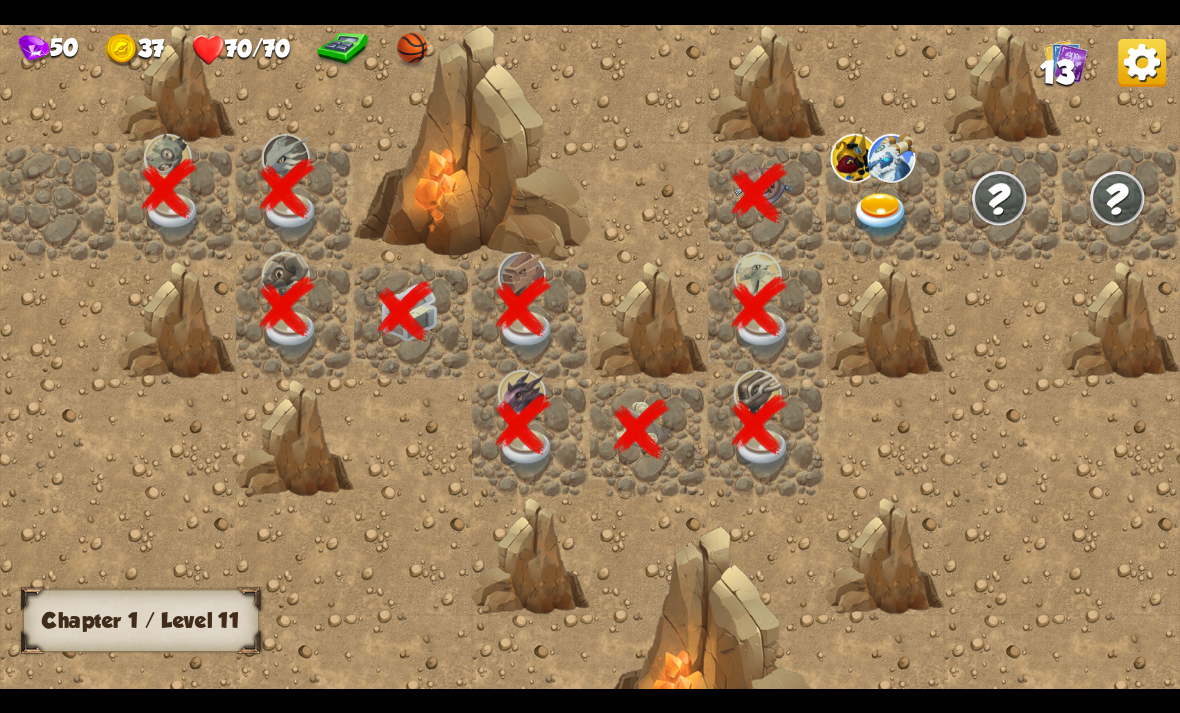 scroll, scrollTop: 0, scrollLeft: 384, axis: horizontal 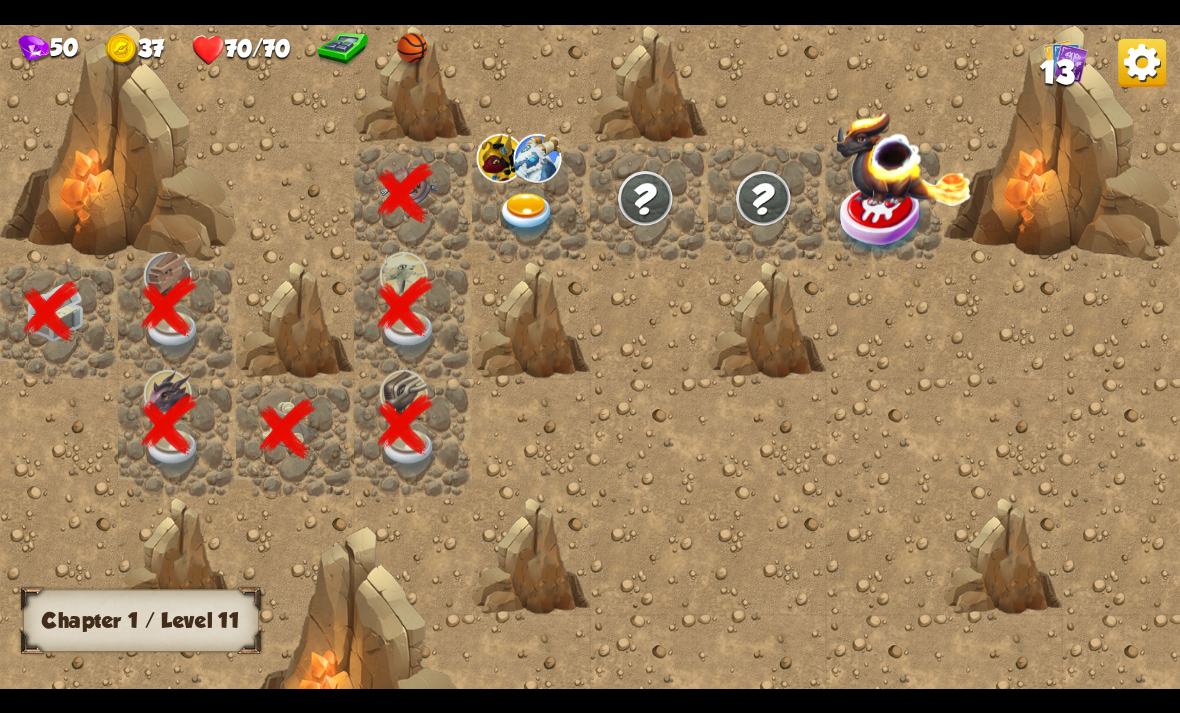 click at bounding box center [527, 215] 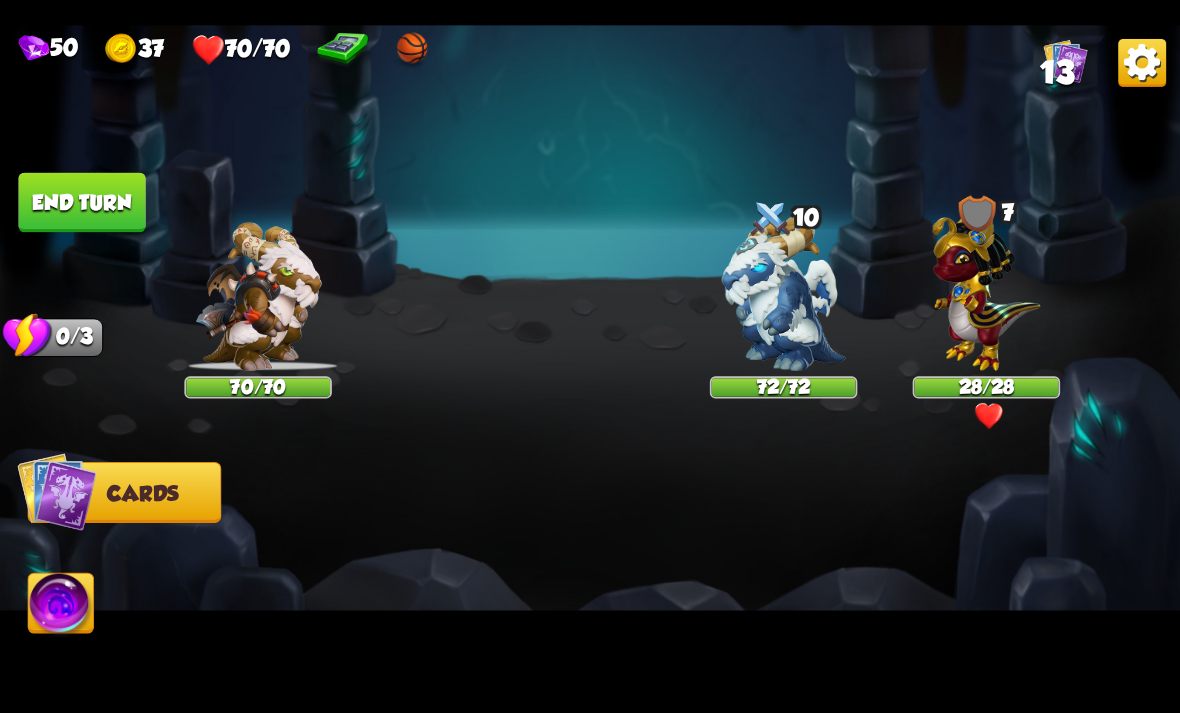 click at bounding box center [61, 606] 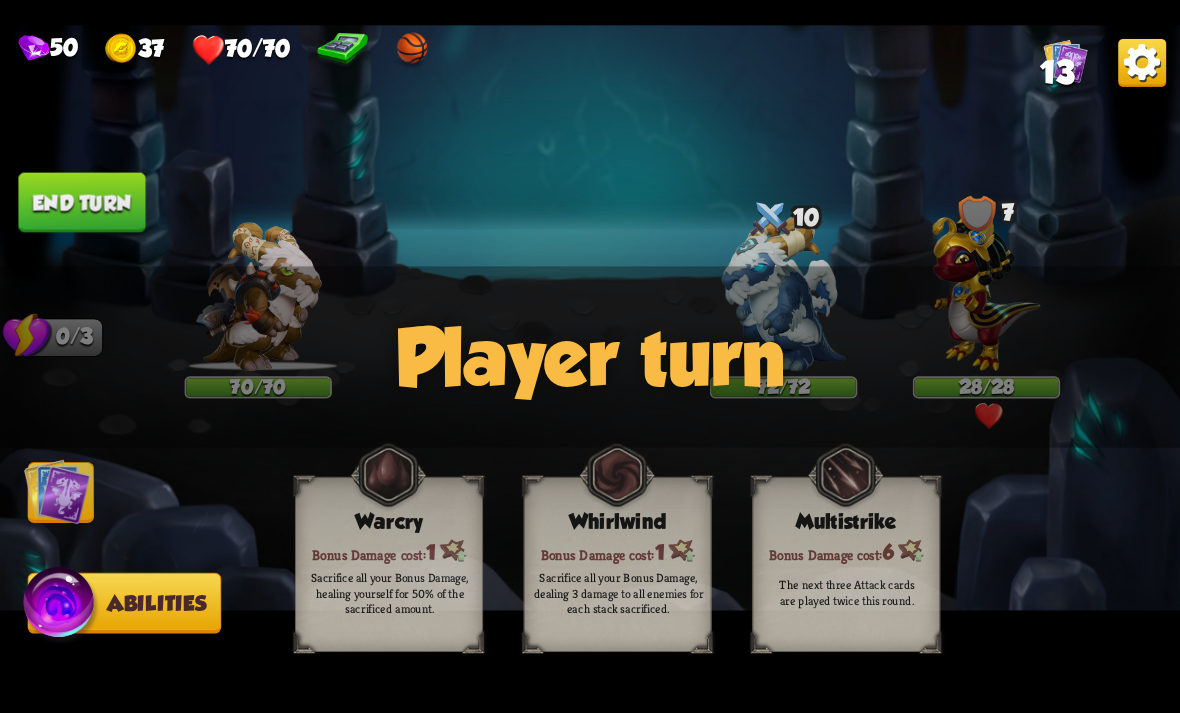click at bounding box center [61, 607] 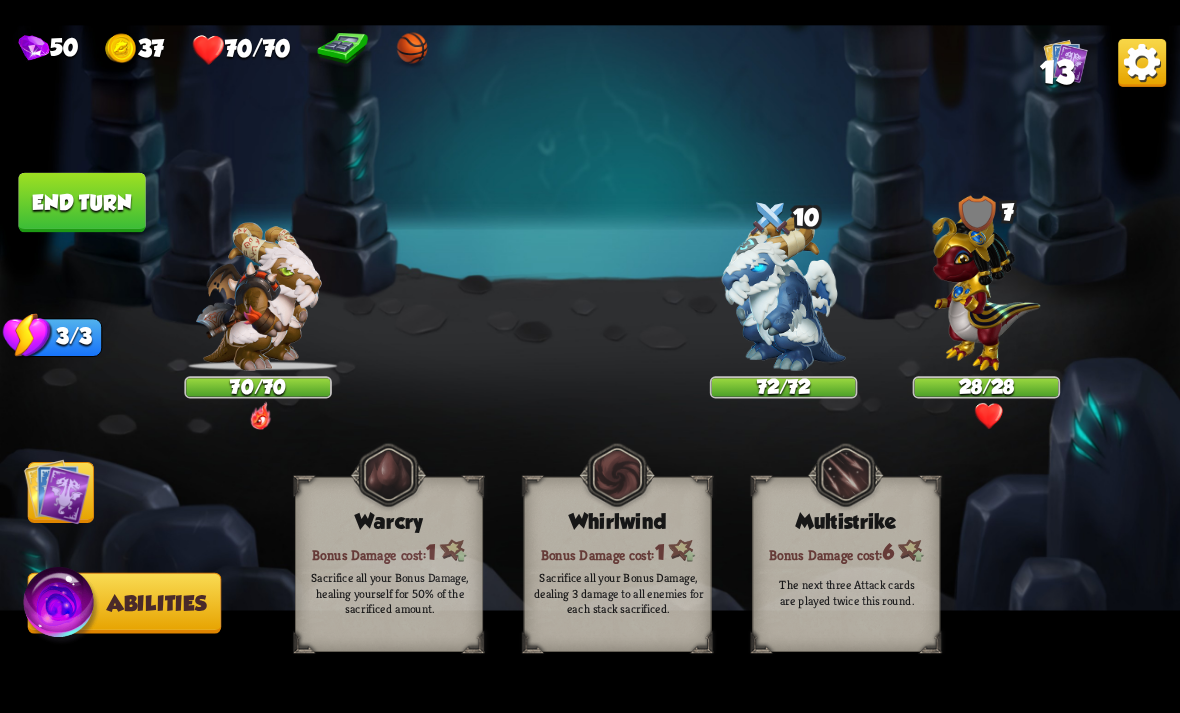 click at bounding box center (57, 491) 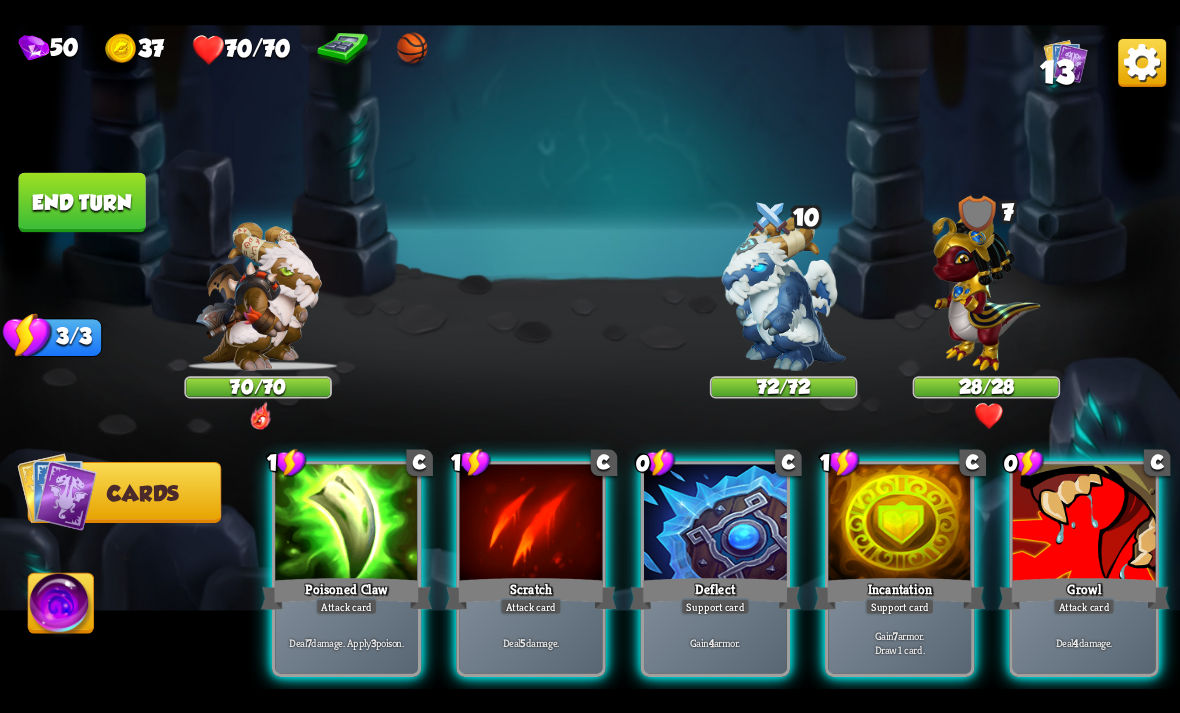 click on "Support card" at bounding box center [716, 606] 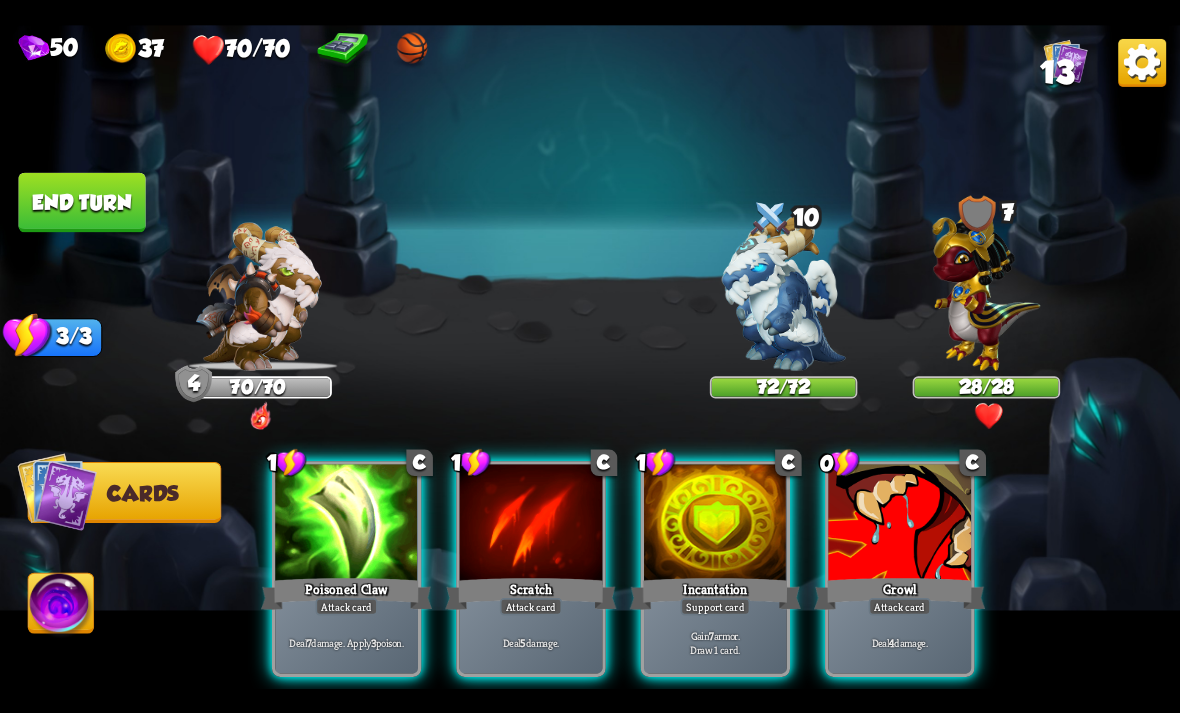 click on "Support card" at bounding box center [716, 606] 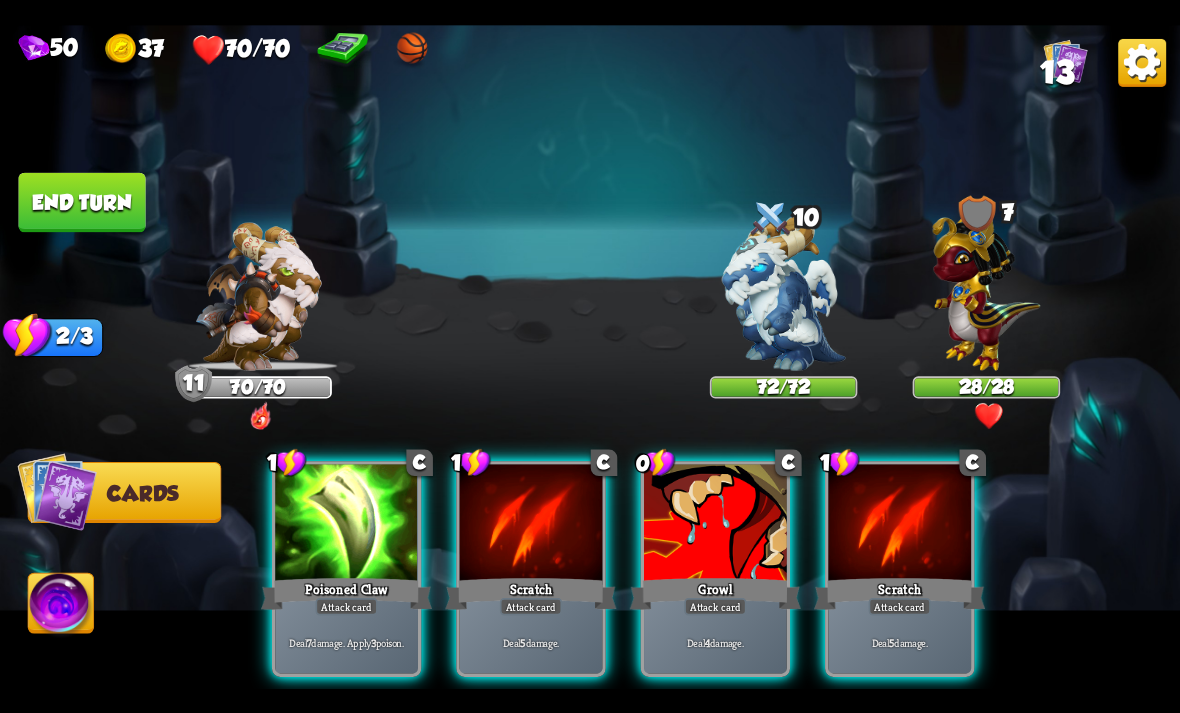 click on "Attack card" at bounding box center [715, 606] 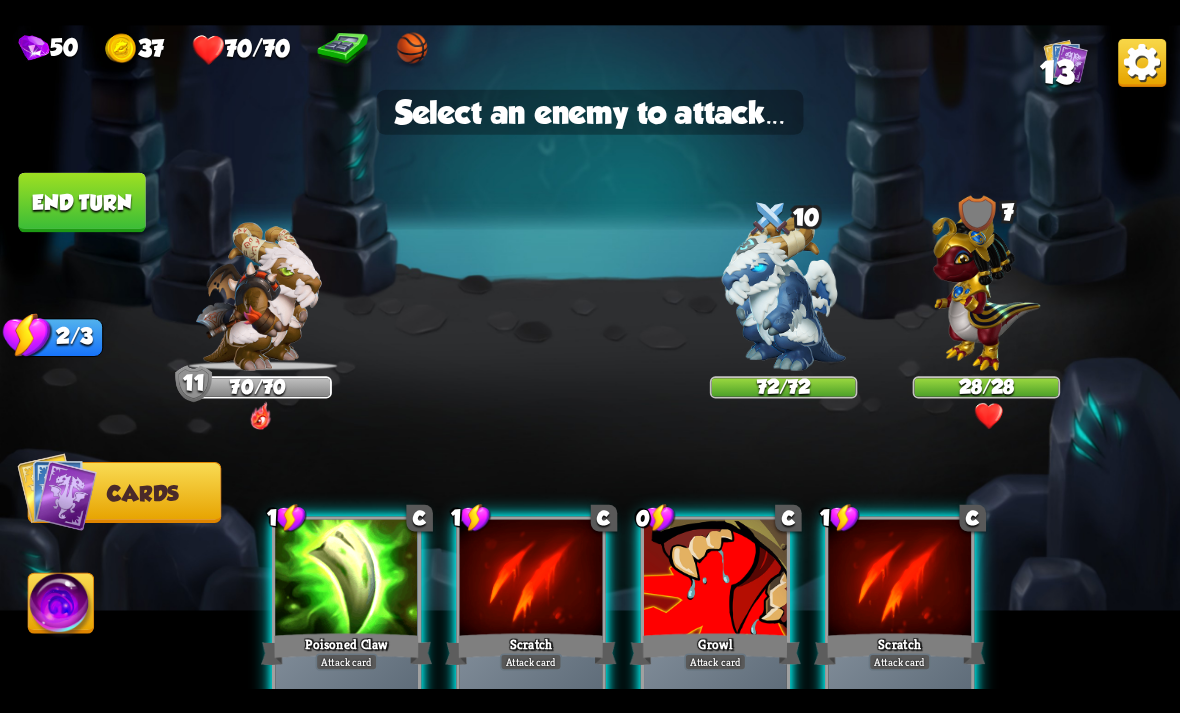 click at bounding box center [987, 287] 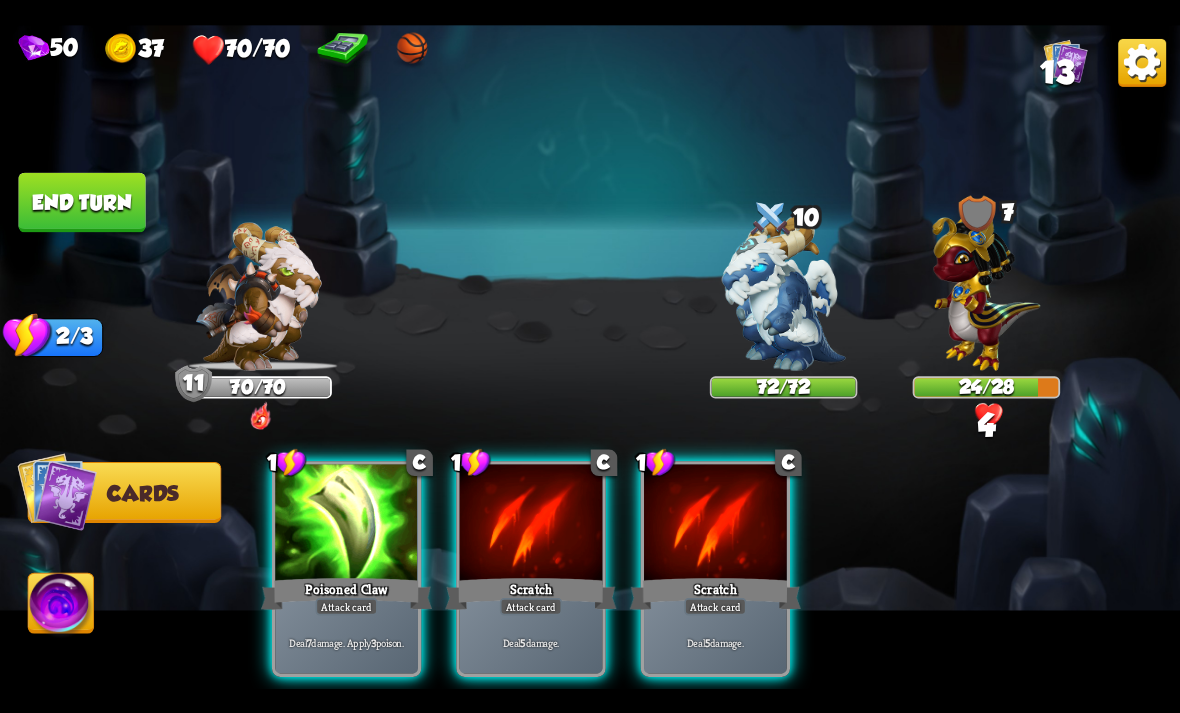 click on "Poisoned Claw" at bounding box center [346, 593] 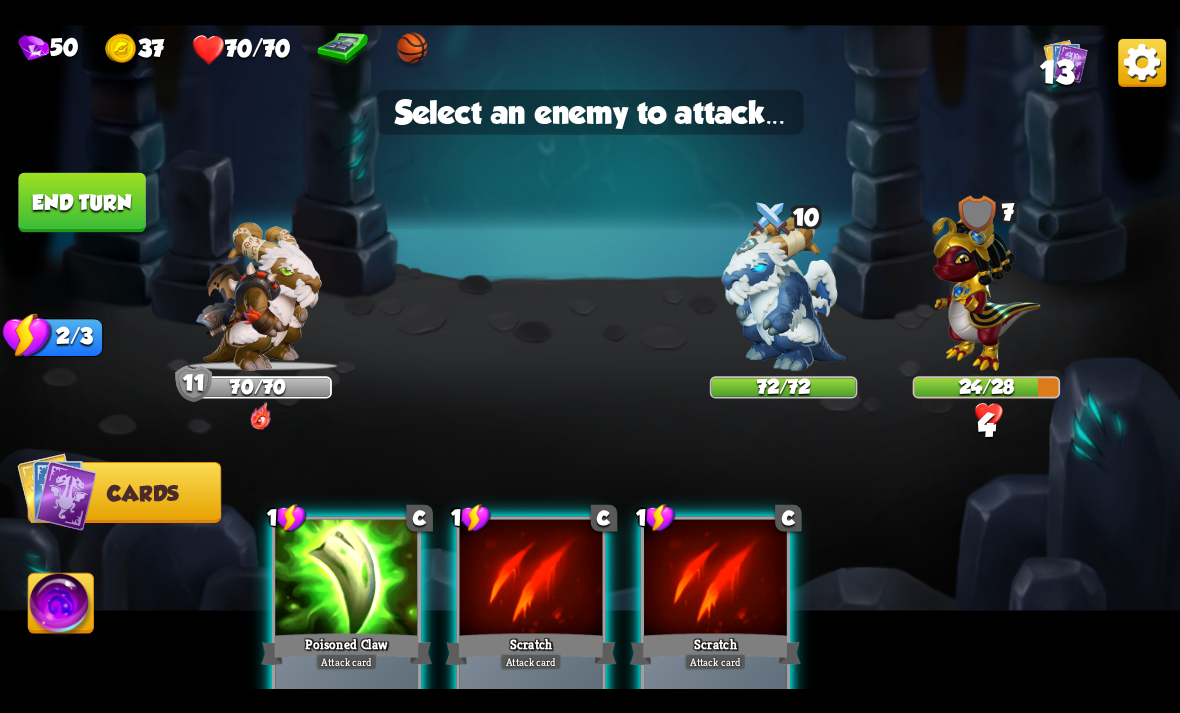 click at bounding box center [987, 287] 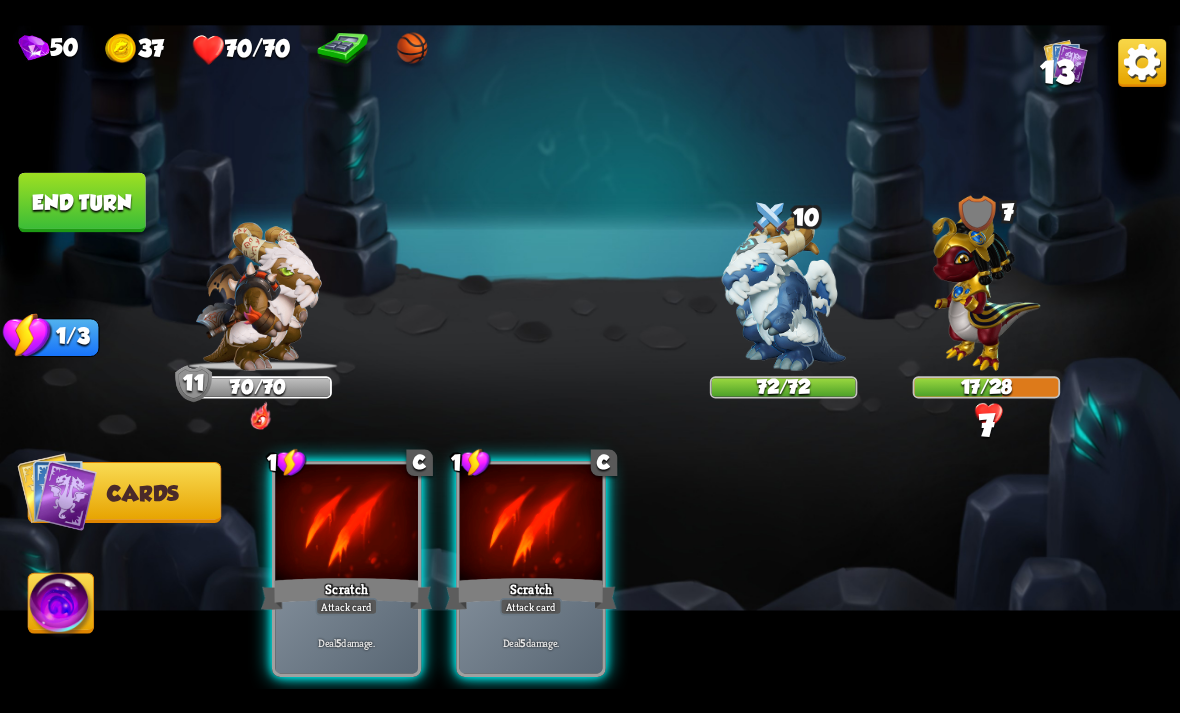 click at bounding box center [346, 524] 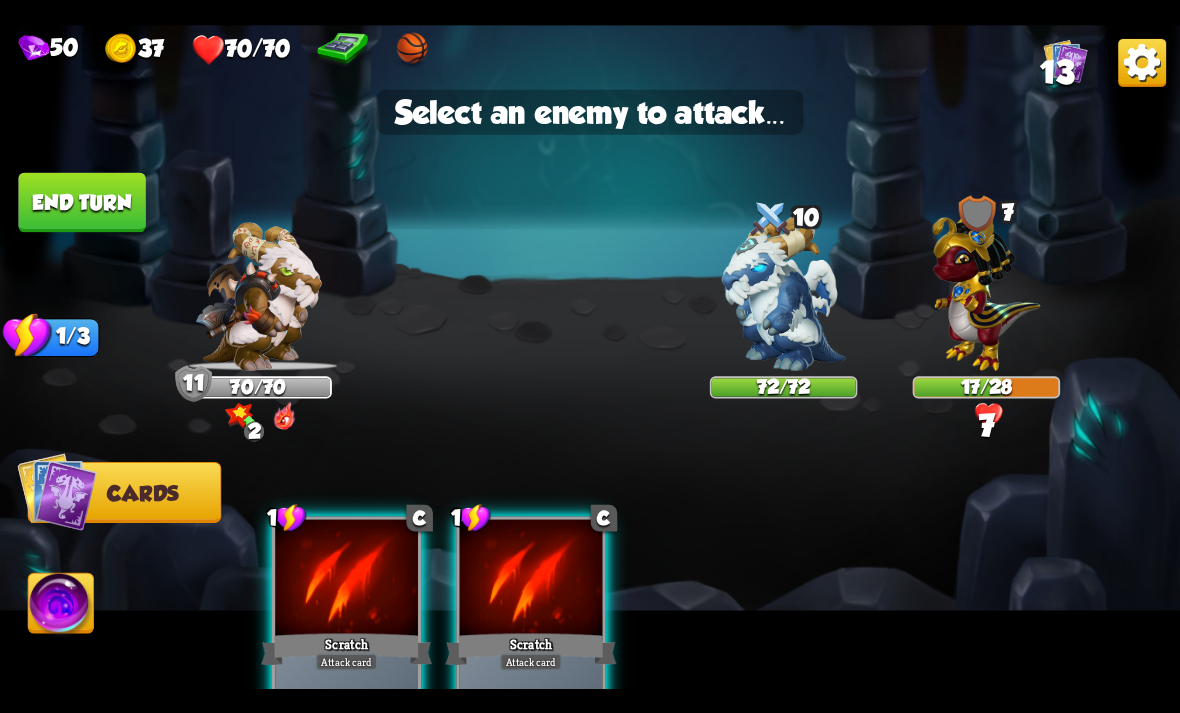 click at bounding box center (987, 287) 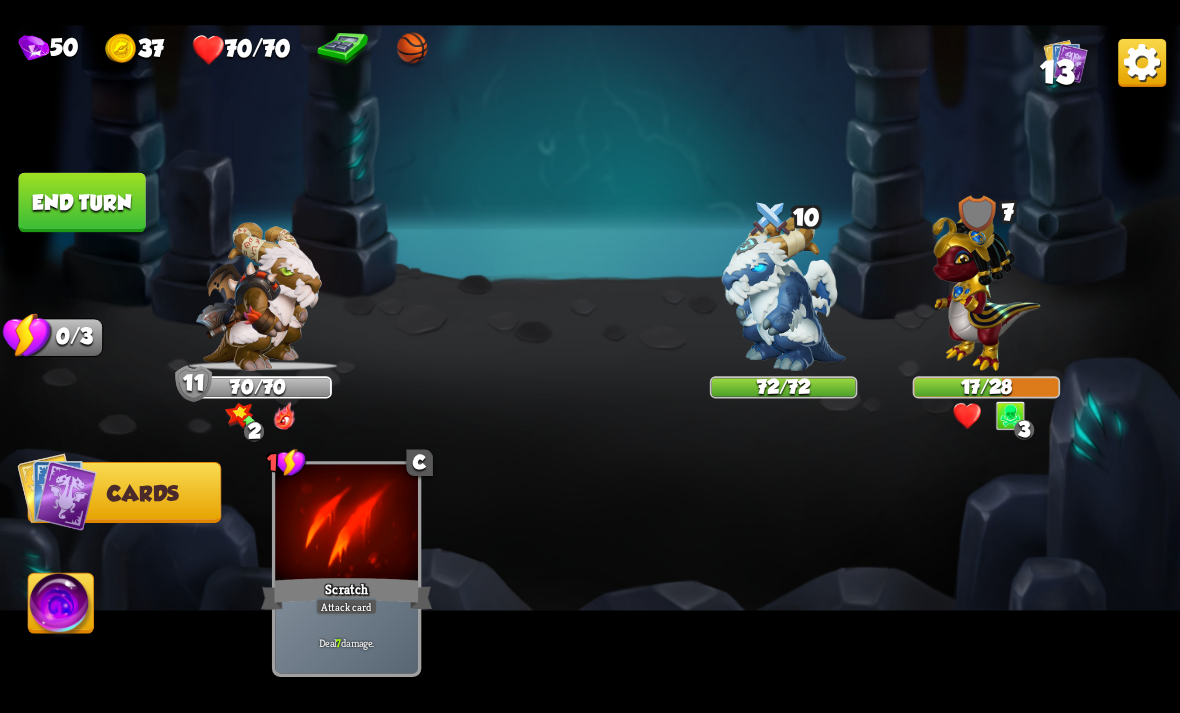 click on "End turn" at bounding box center [81, 202] 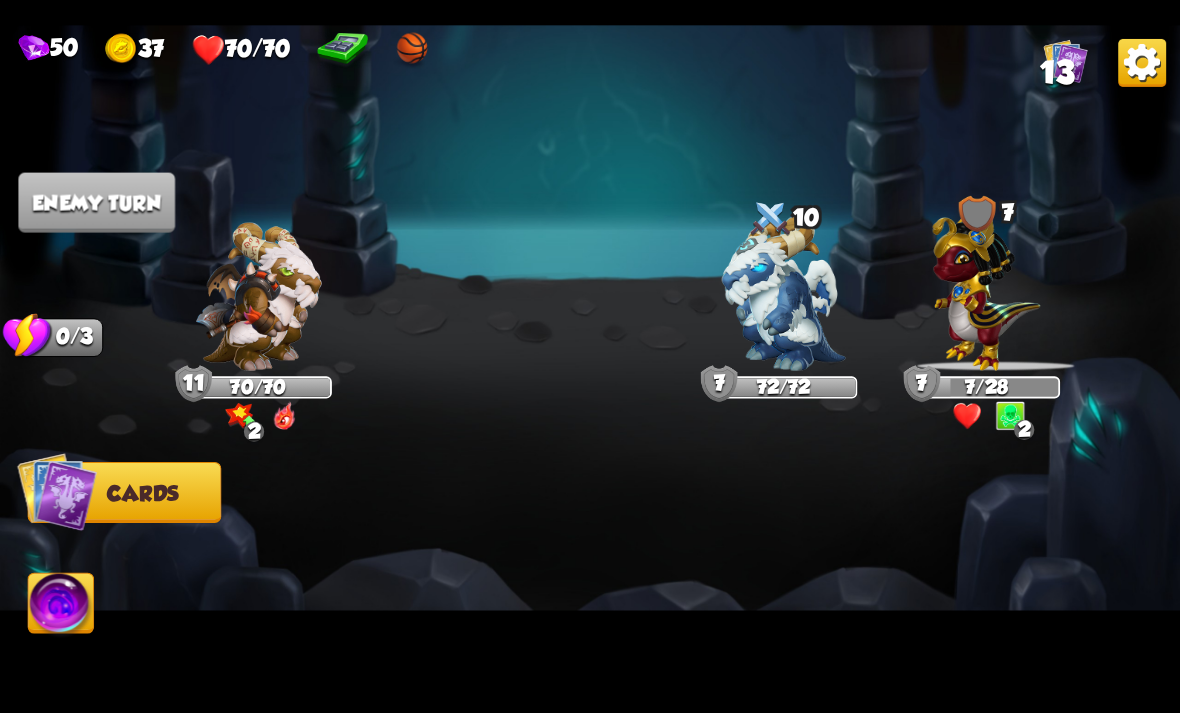 click at bounding box center (987, 287) 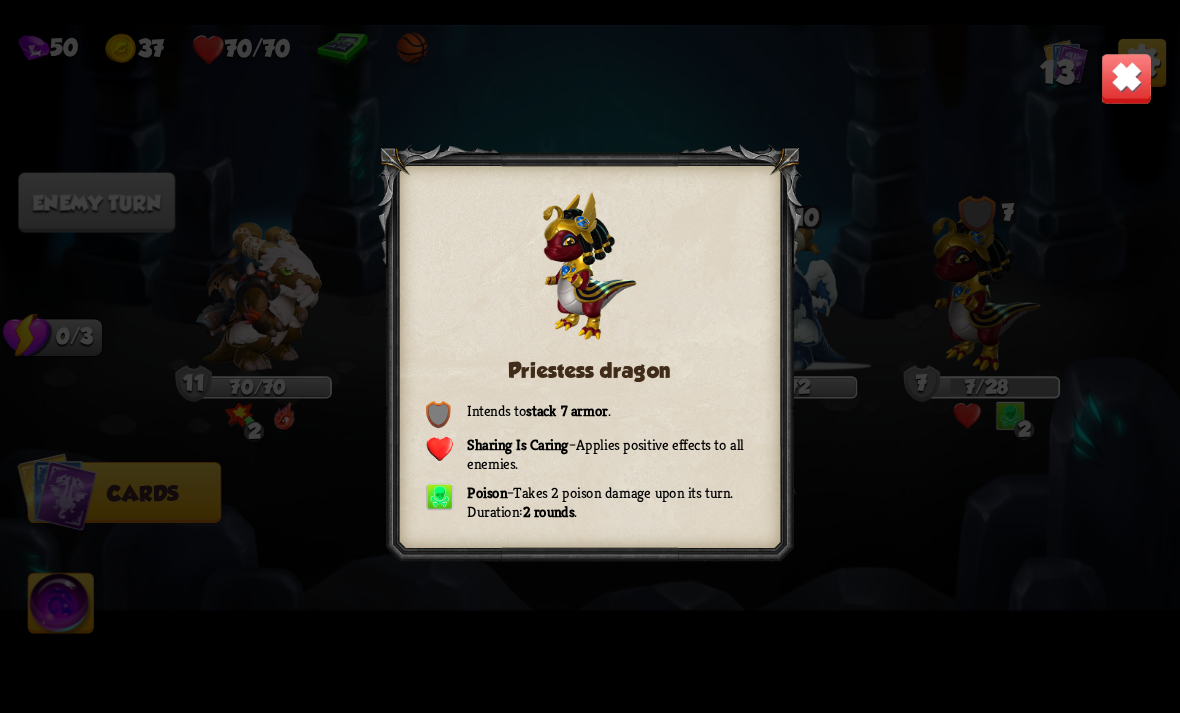 click on "Priestess dragon
Intends to  stack 7 armor .
Sharing Is Caring
–
Applies positive effects to all enemies.     Poison
–
Takes 2 poison damage upon its turn.
Duration:
2 rounds ." at bounding box center [590, 357] 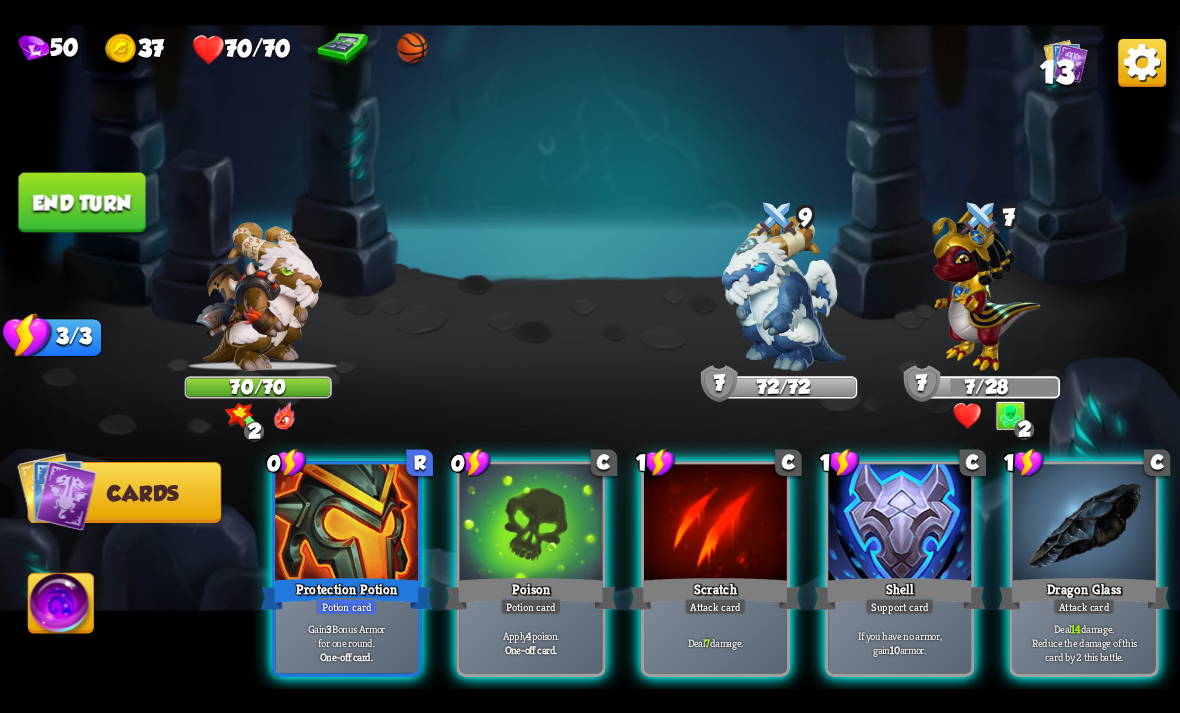 click at bounding box center (346, 524) 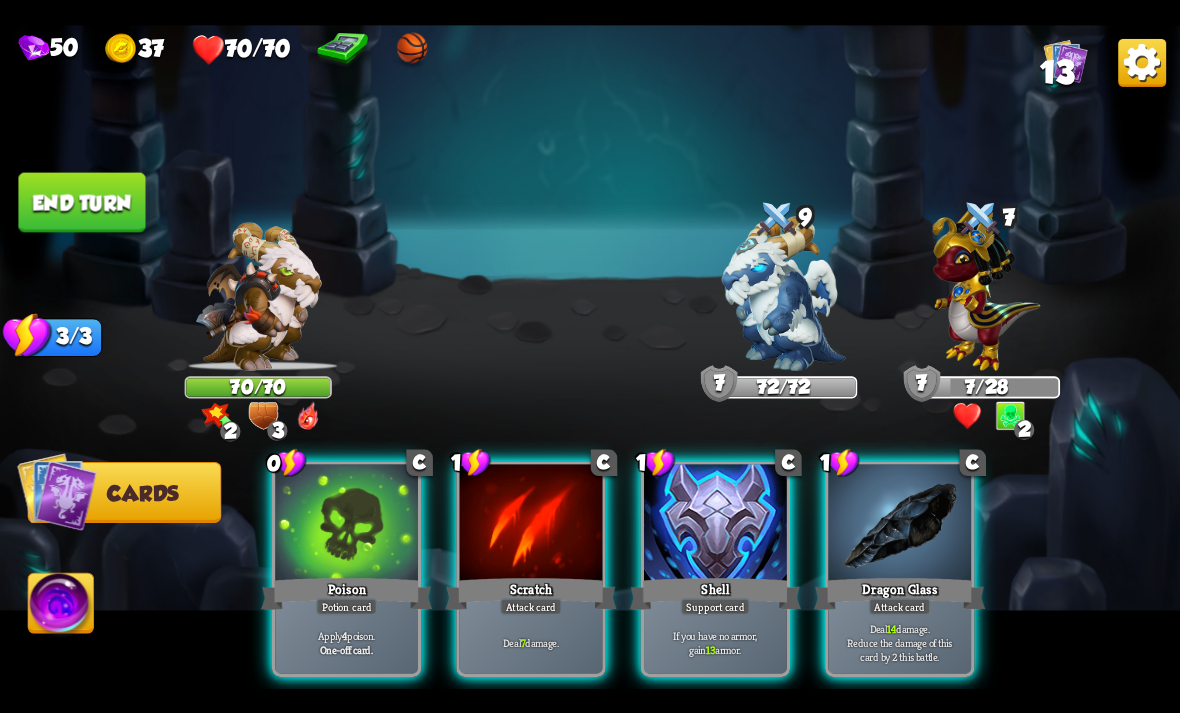 click on "Shell" at bounding box center [715, 593] 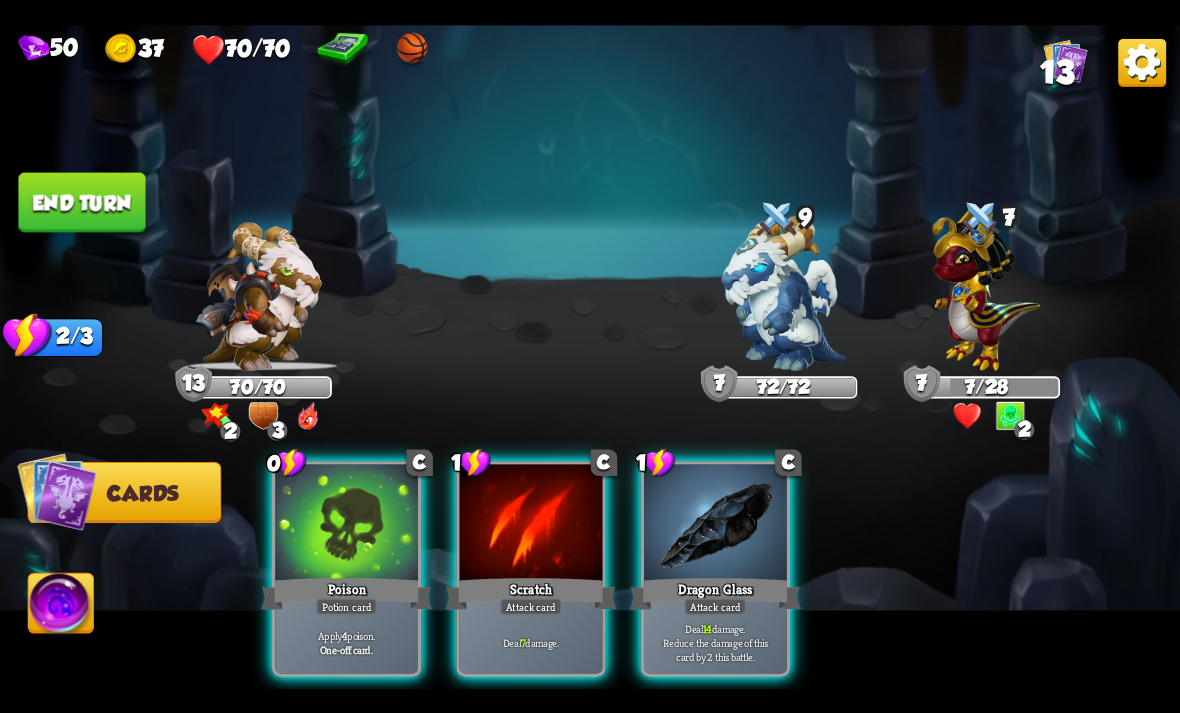 click on "Dragon Glass" at bounding box center (715, 593) 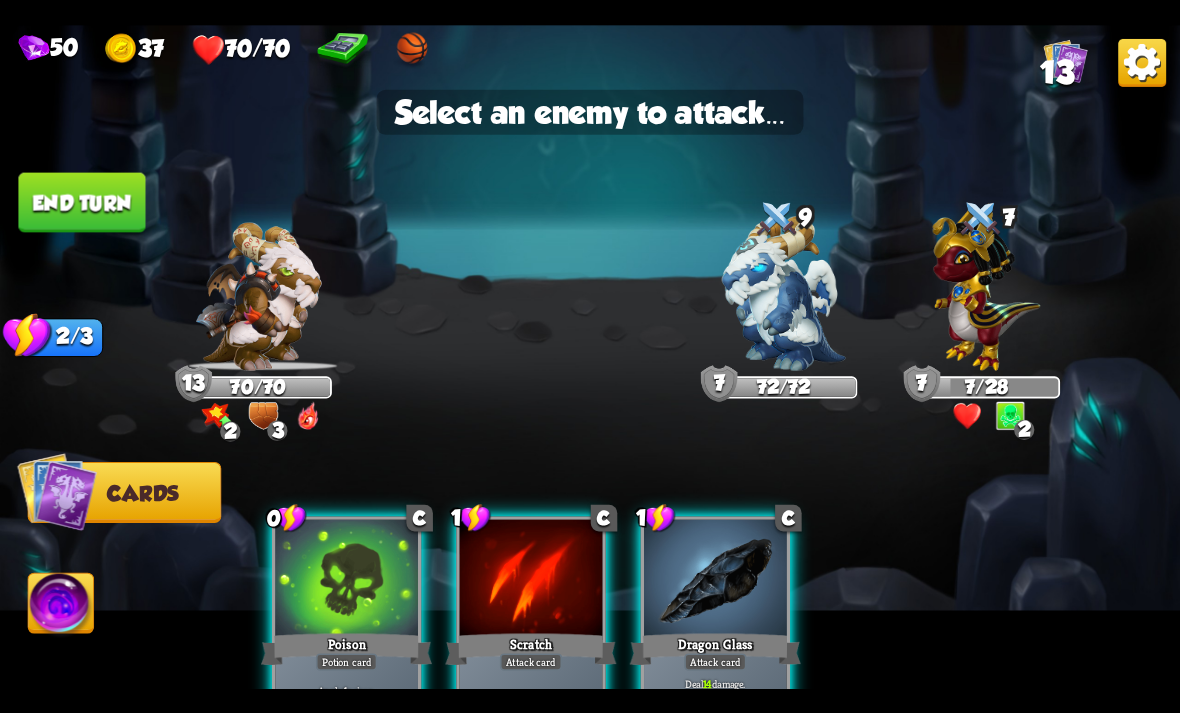 click at bounding box center [987, 287] 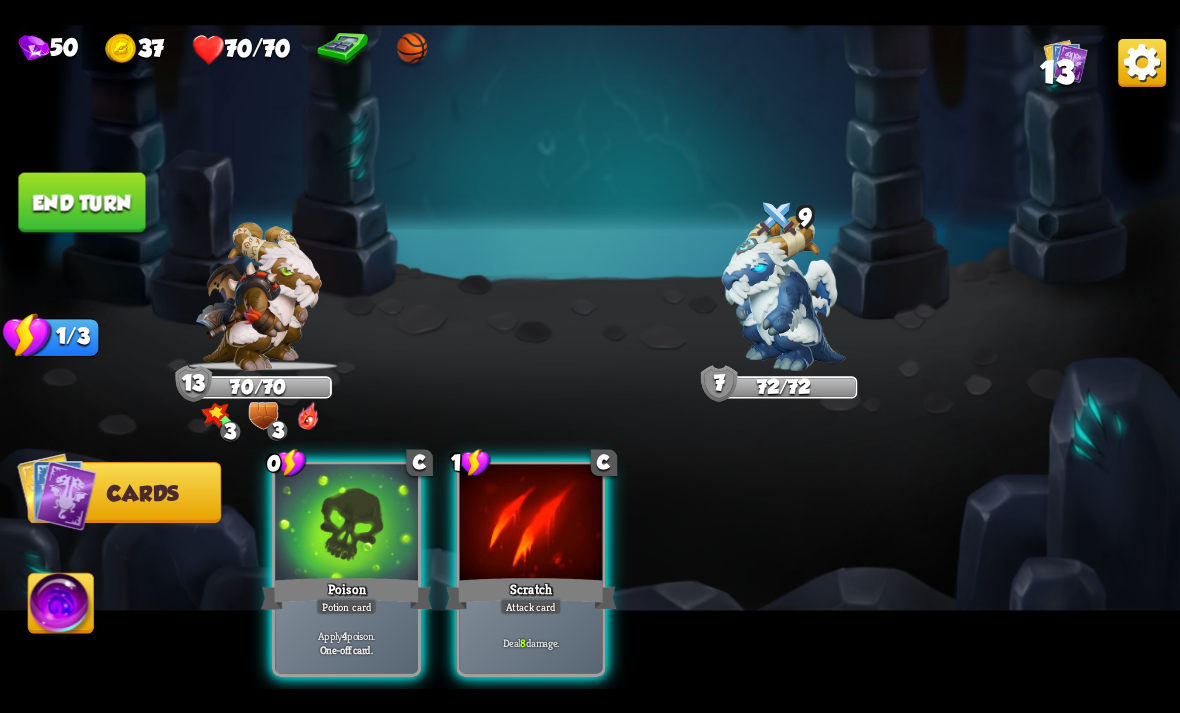 click at bounding box center (346, 524) 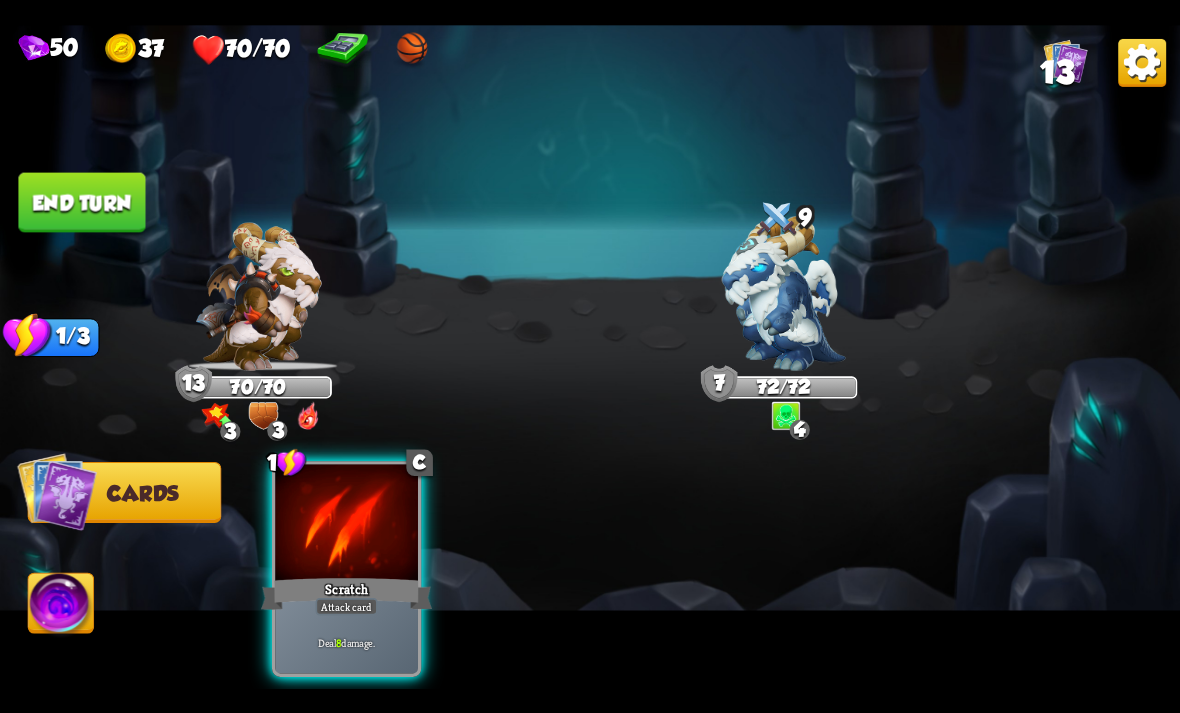 click at bounding box center (784, 292) 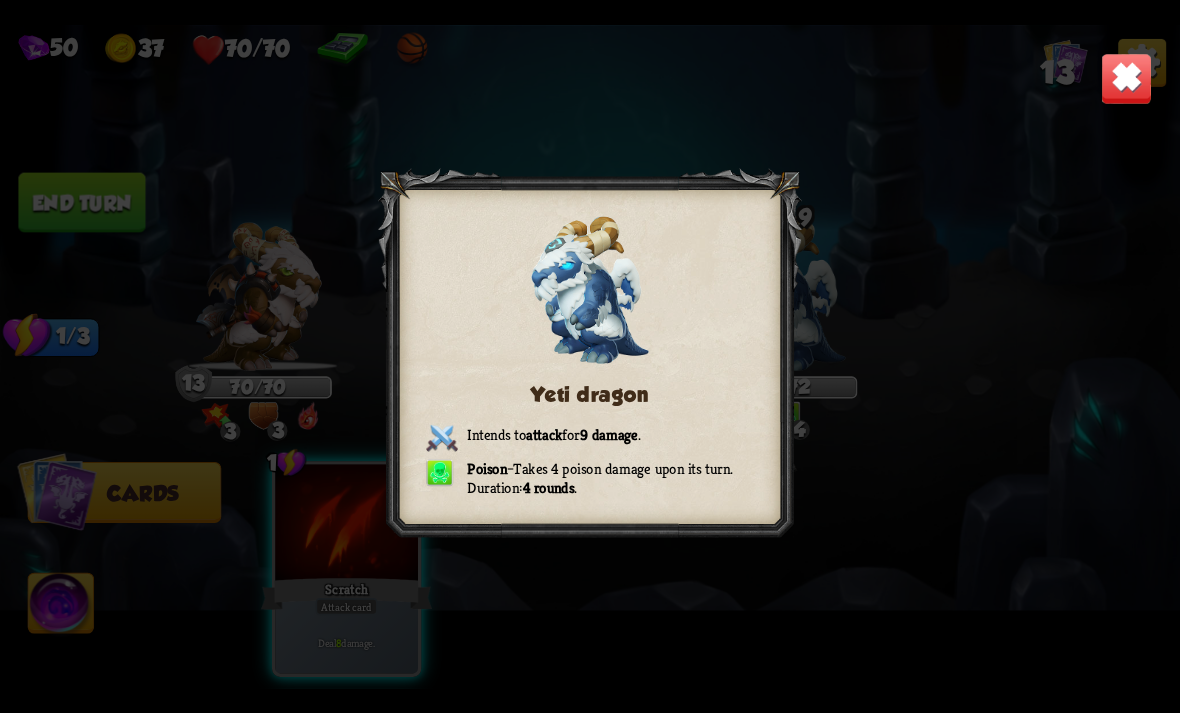 click at bounding box center [1127, 78] 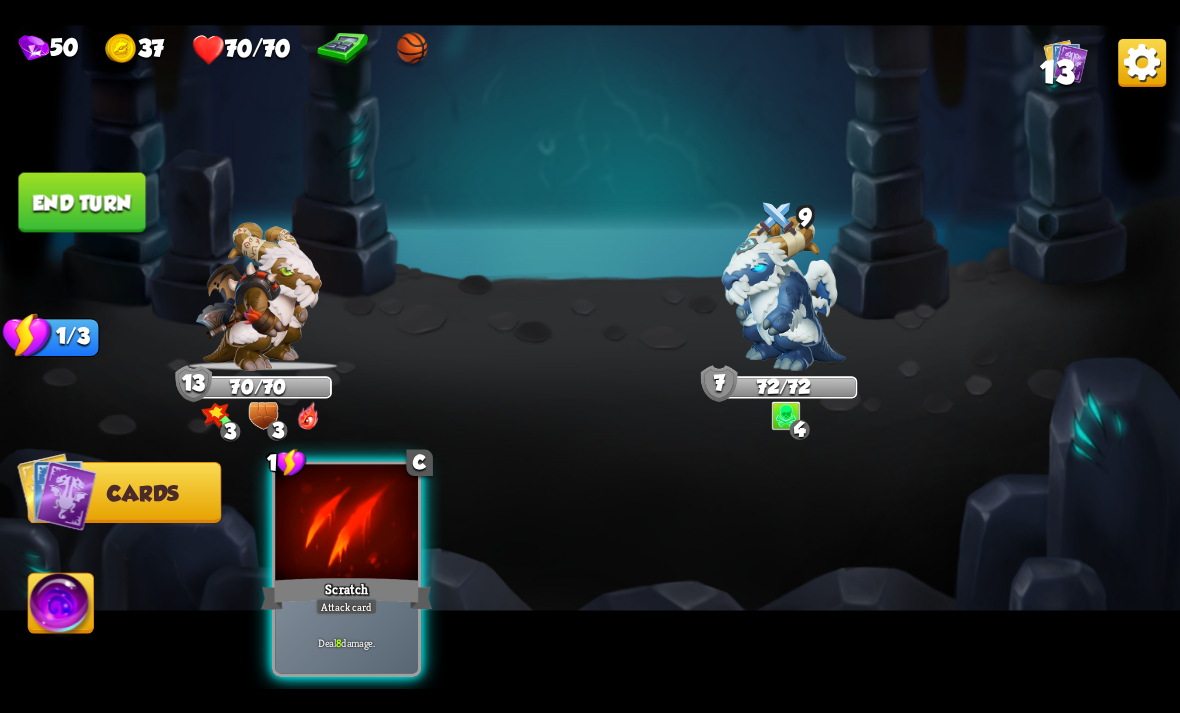 click at bounding box center [784, 292] 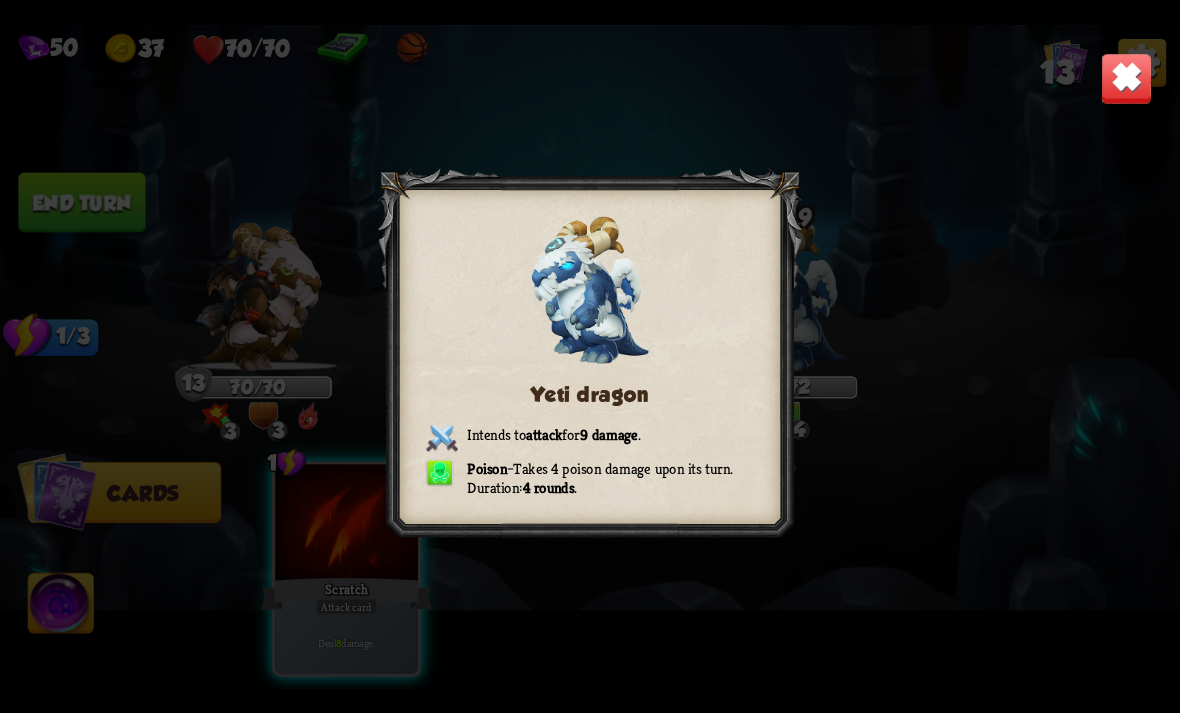 click at bounding box center [1127, 78] 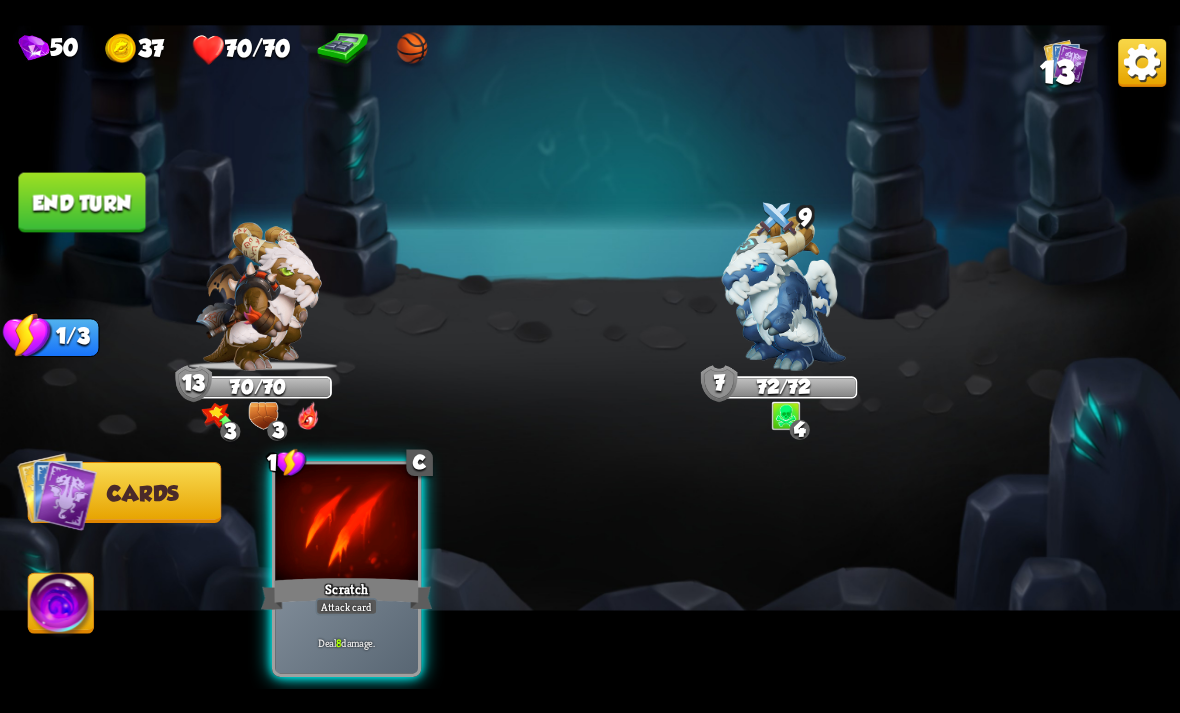 click at bounding box center [784, 292] 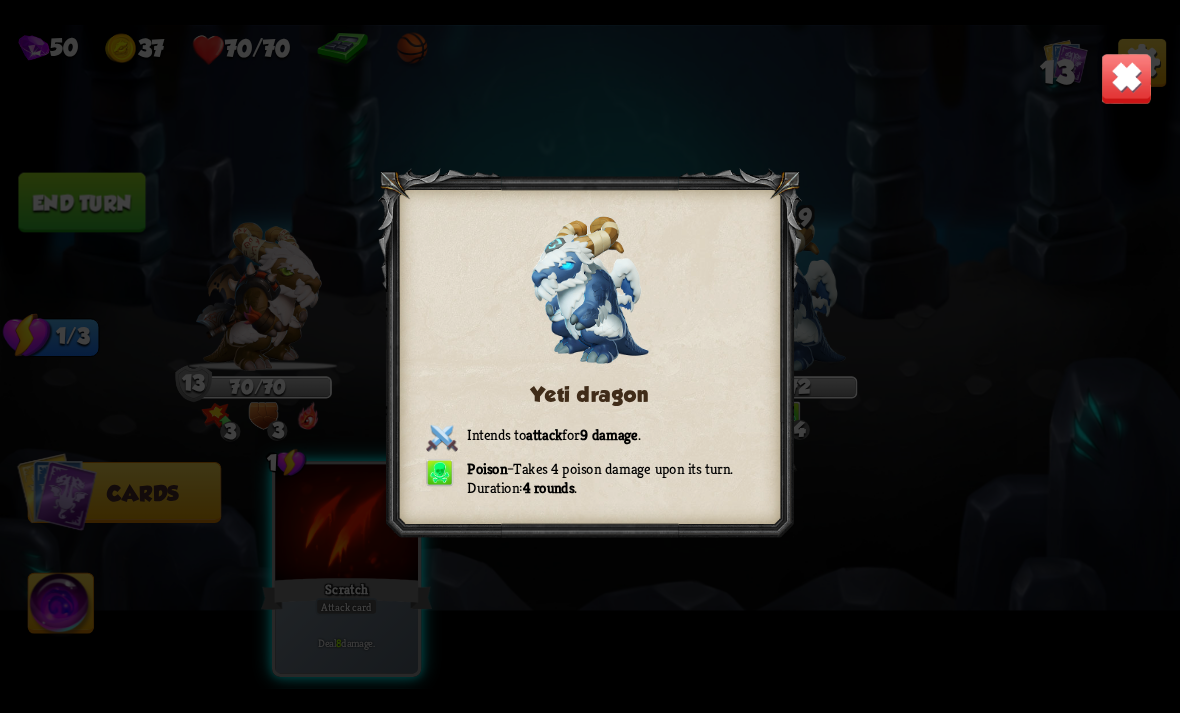 click at bounding box center (1127, 78) 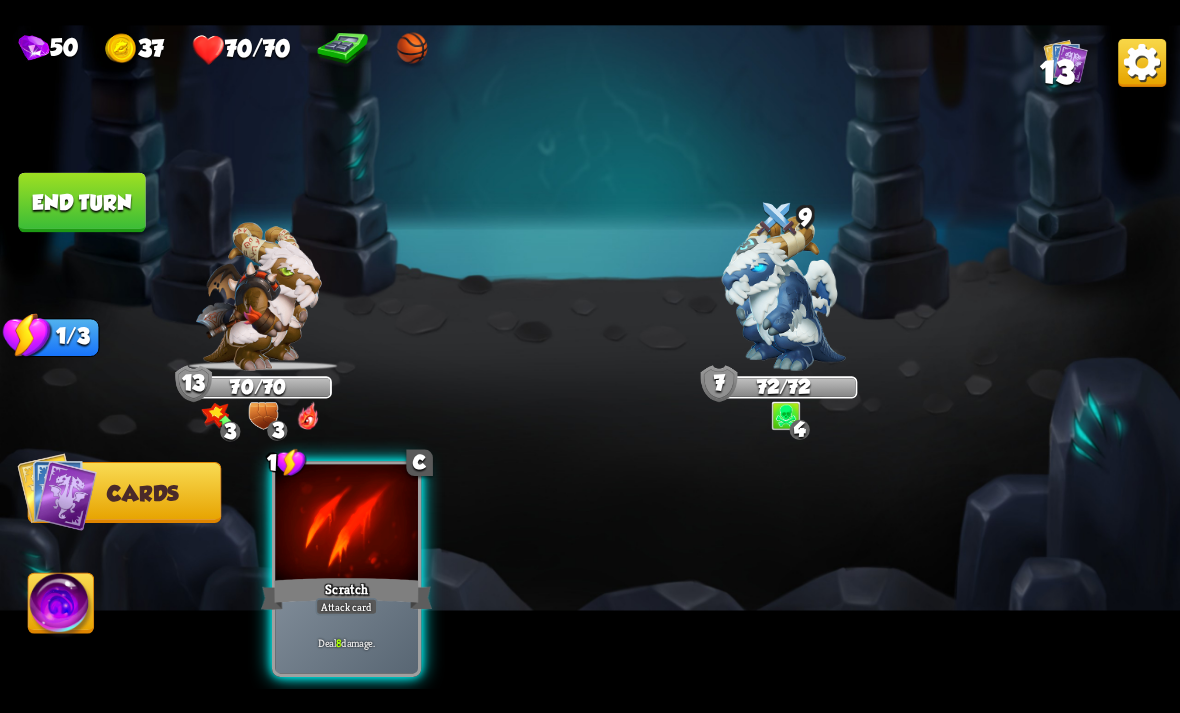 click at bounding box center [346, 524] 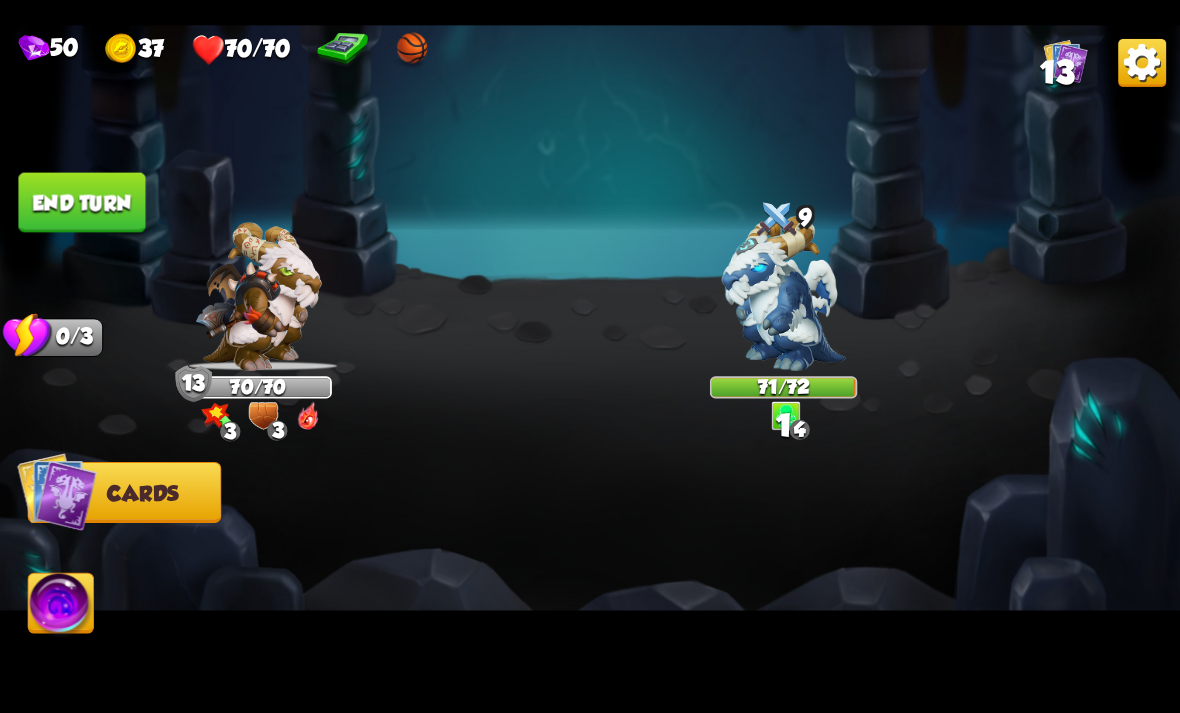 click on "End turn" at bounding box center [81, 202] 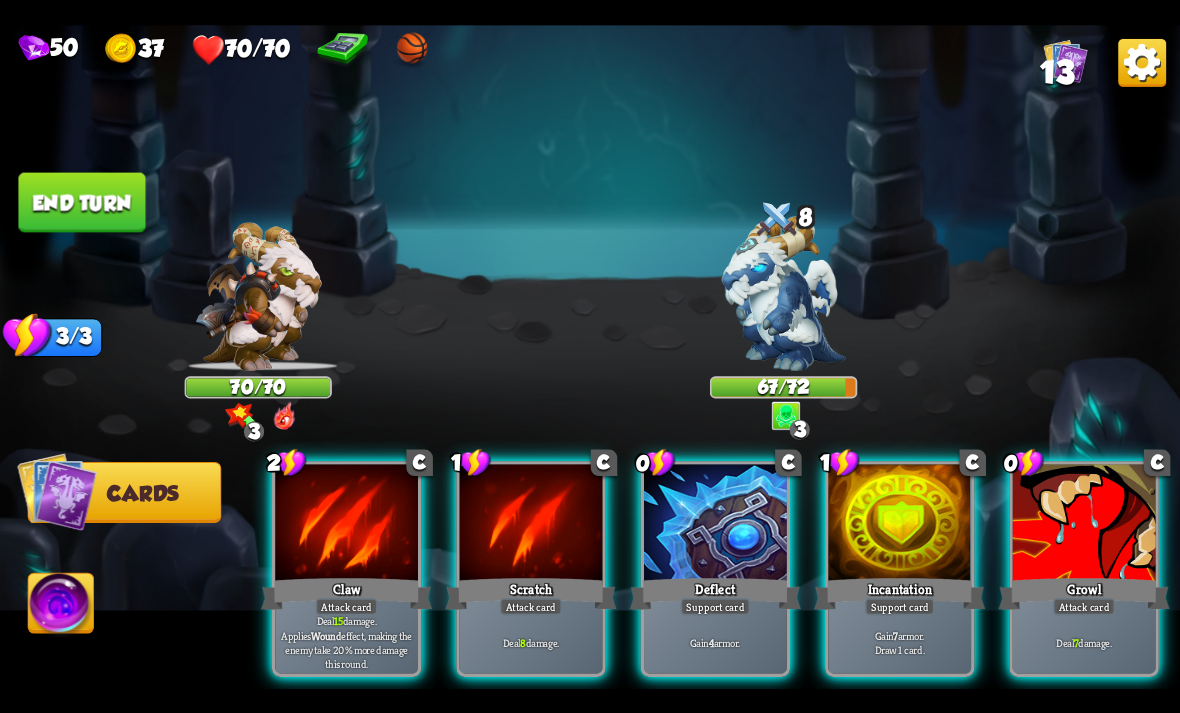 click at bounding box center [899, 524] 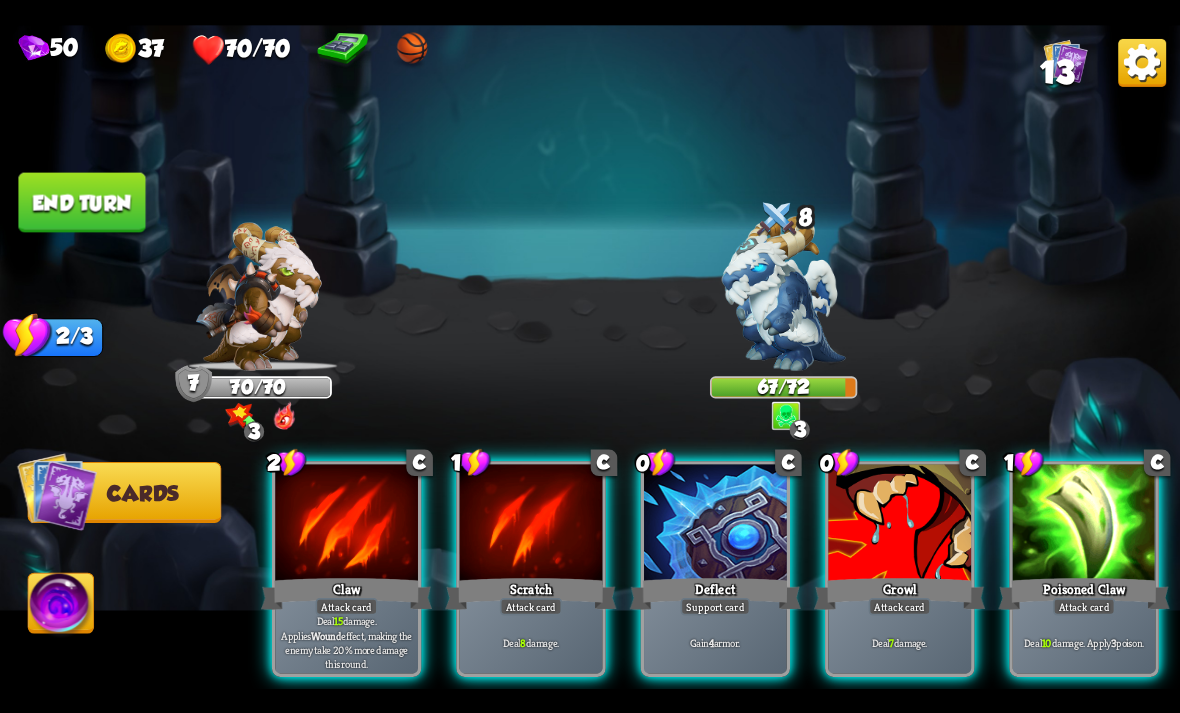 click on "Deflect" at bounding box center (715, 593) 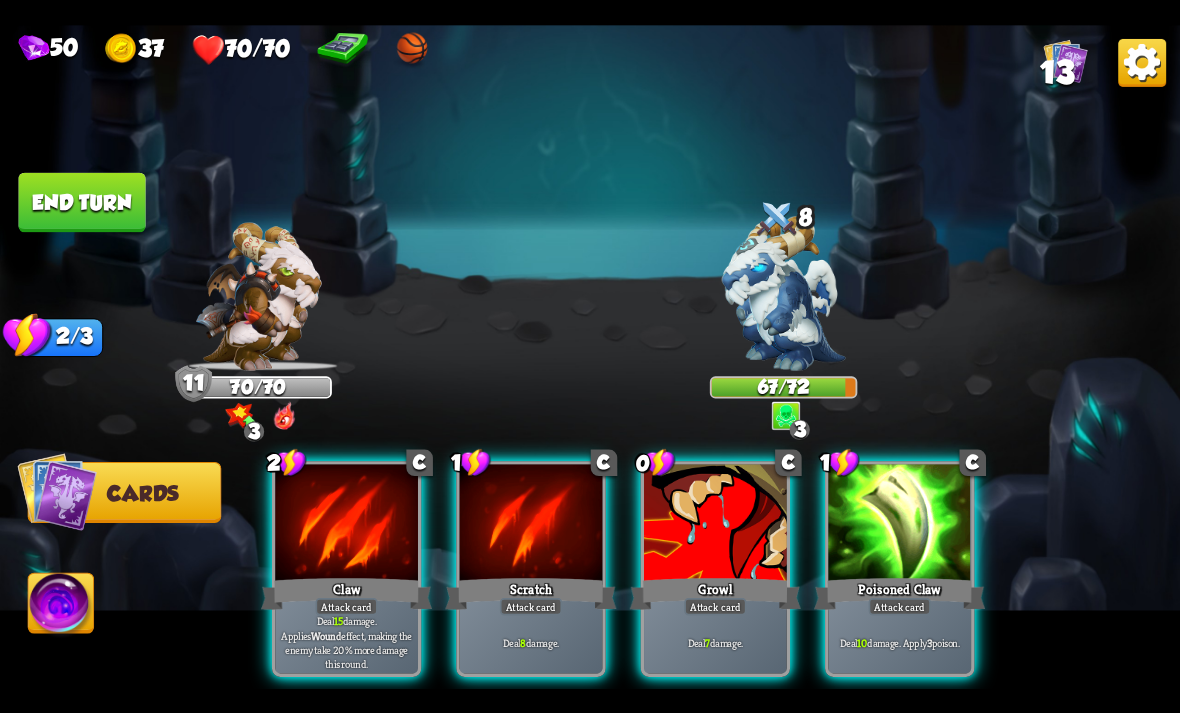 click at bounding box center (899, 524) 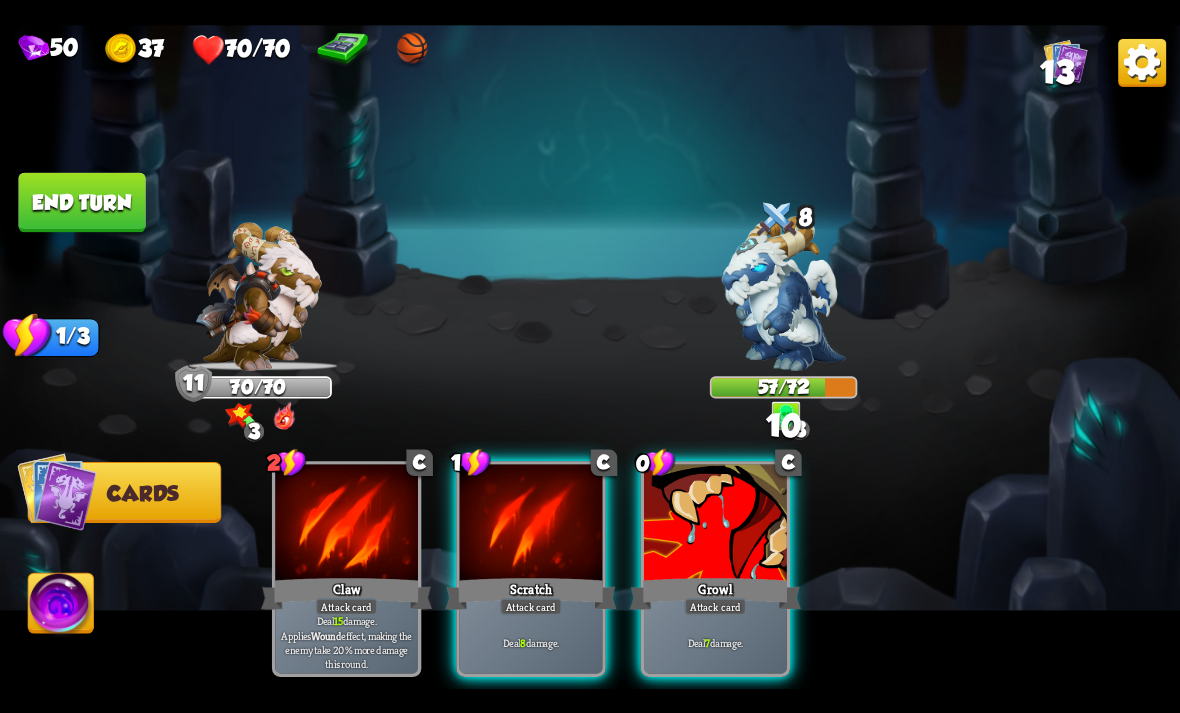 click at bounding box center (531, 524) 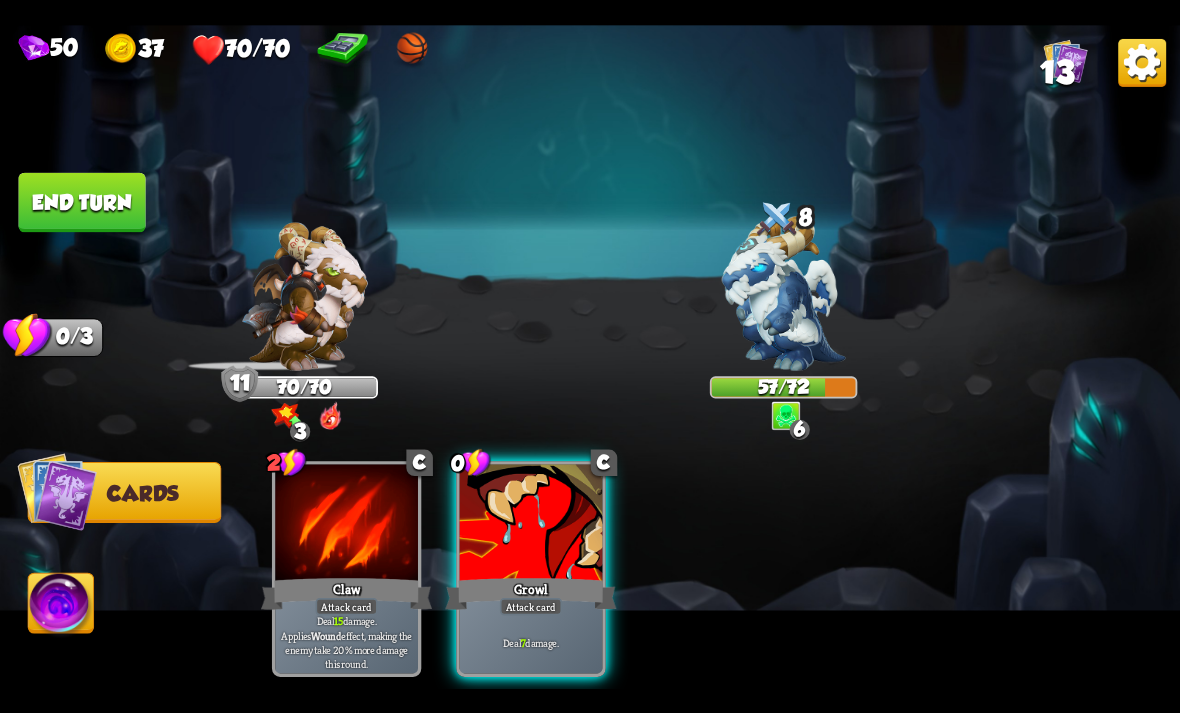 click on "Growl" at bounding box center [530, 593] 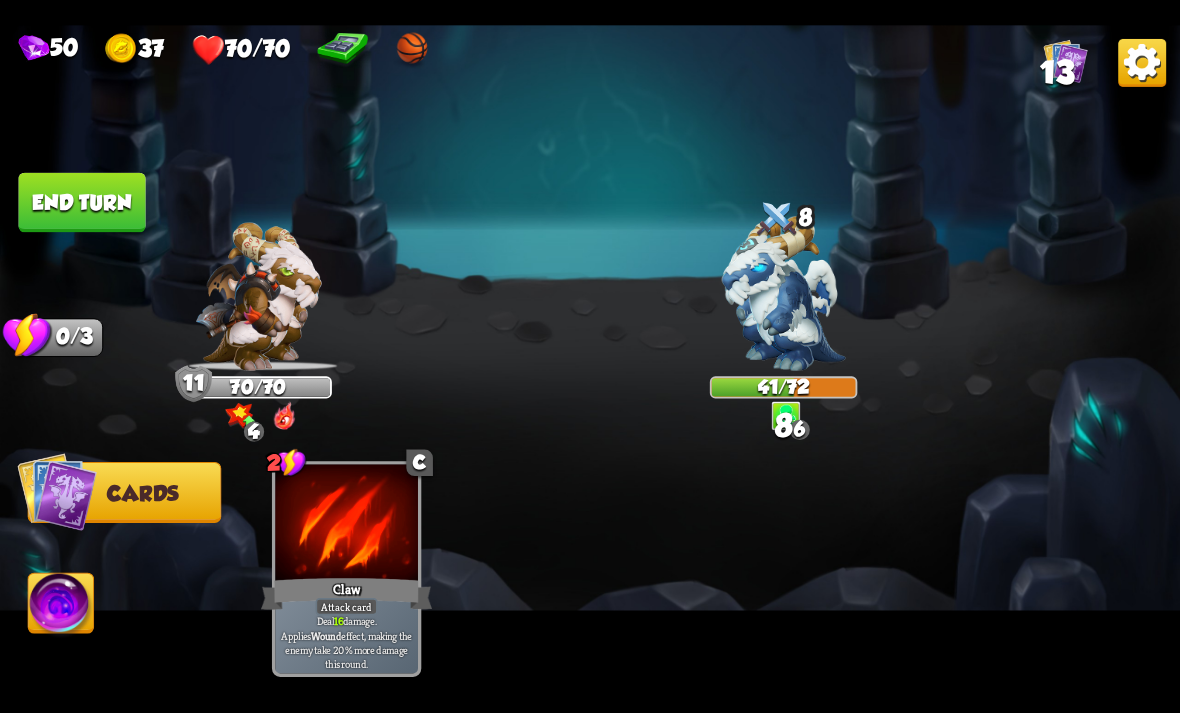 click on "End turn" at bounding box center [81, 202] 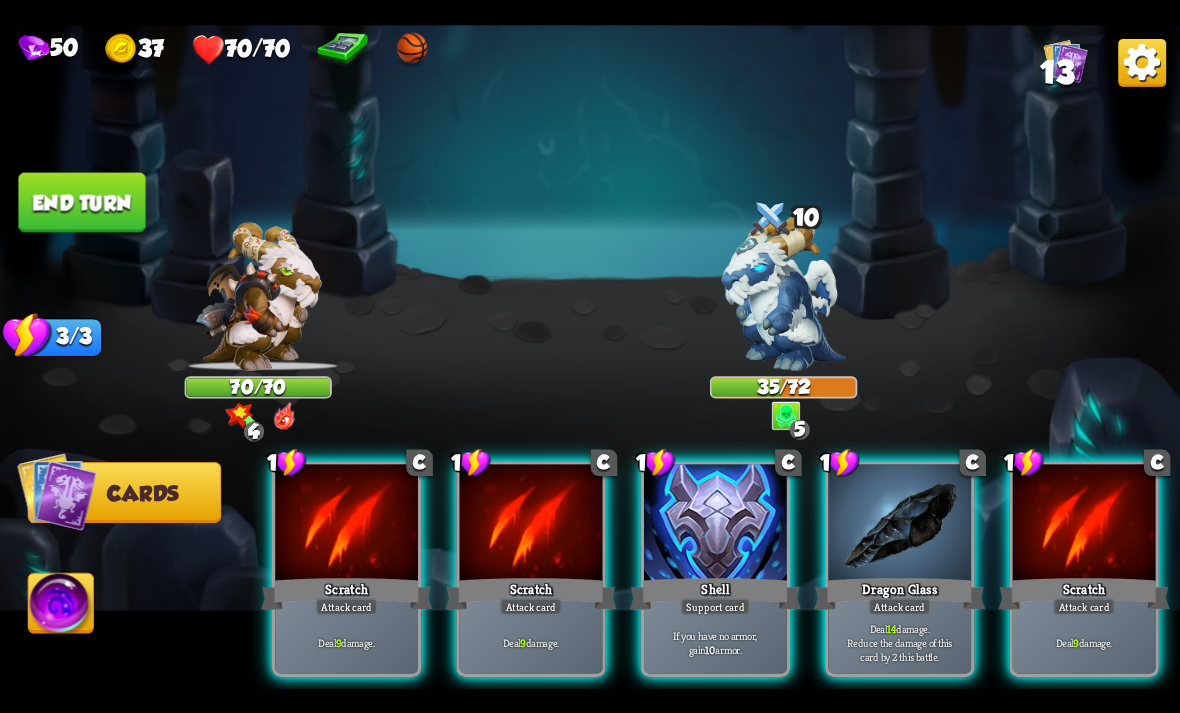 click at bounding box center [715, 524] 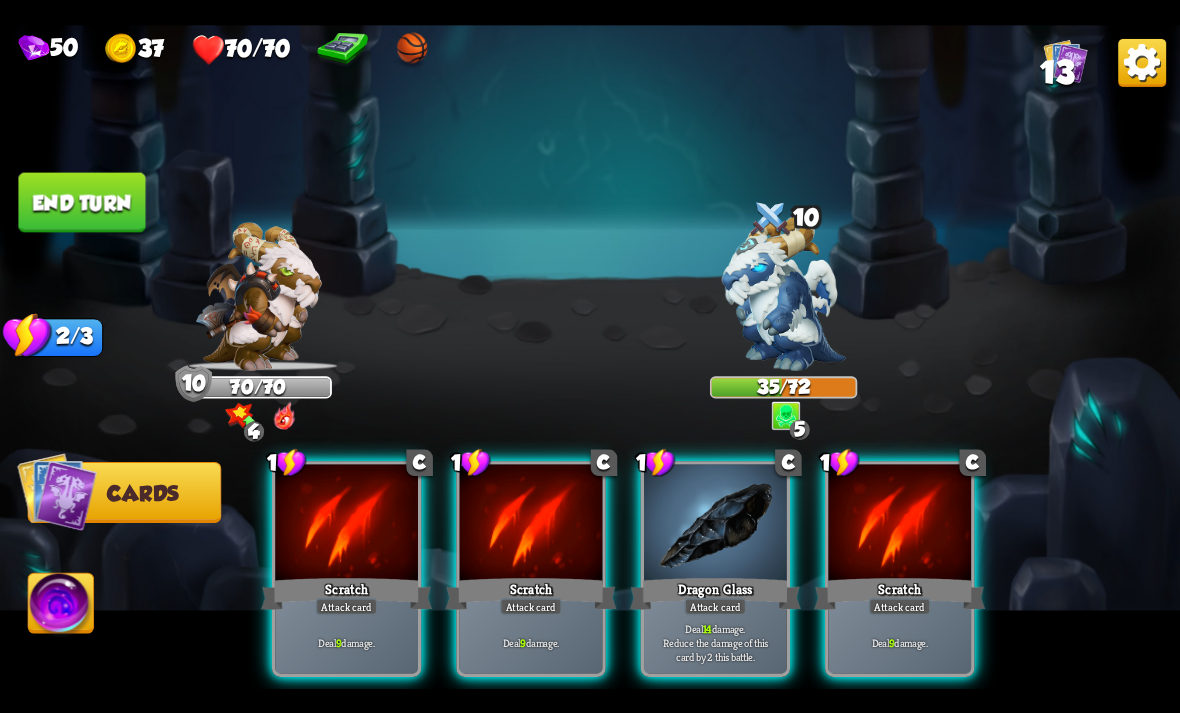 click on "Dragon Glass" at bounding box center (715, 593) 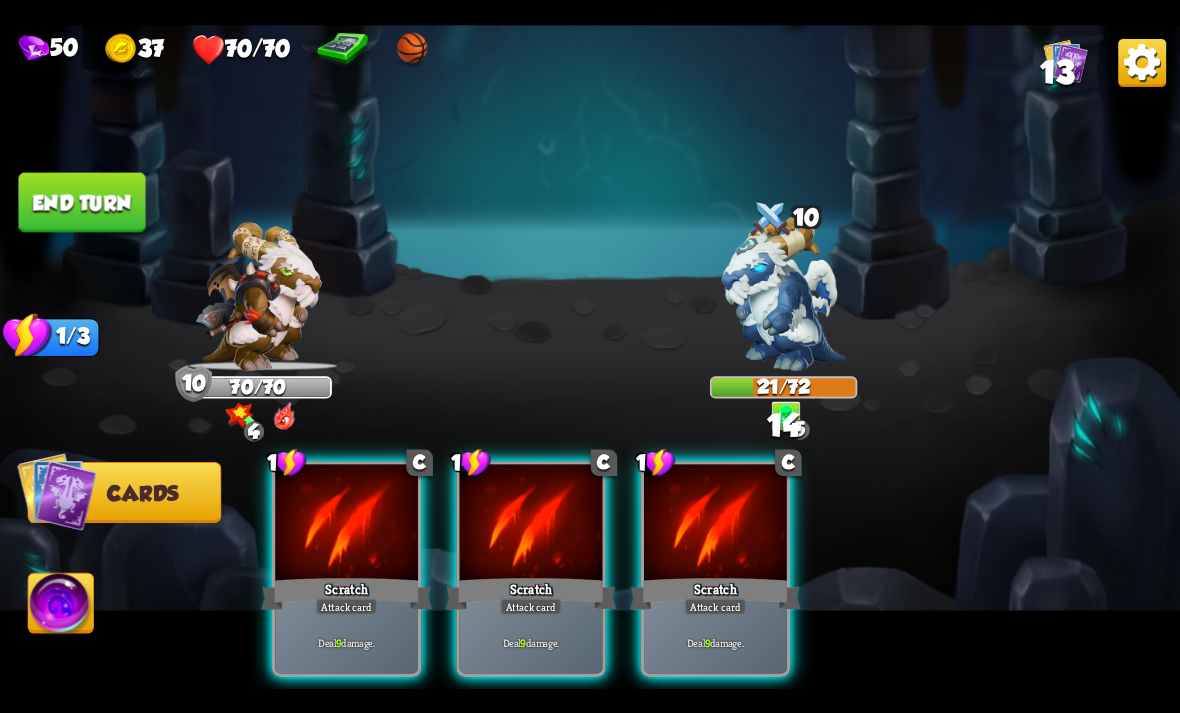 click on "Scratch" at bounding box center [715, 593] 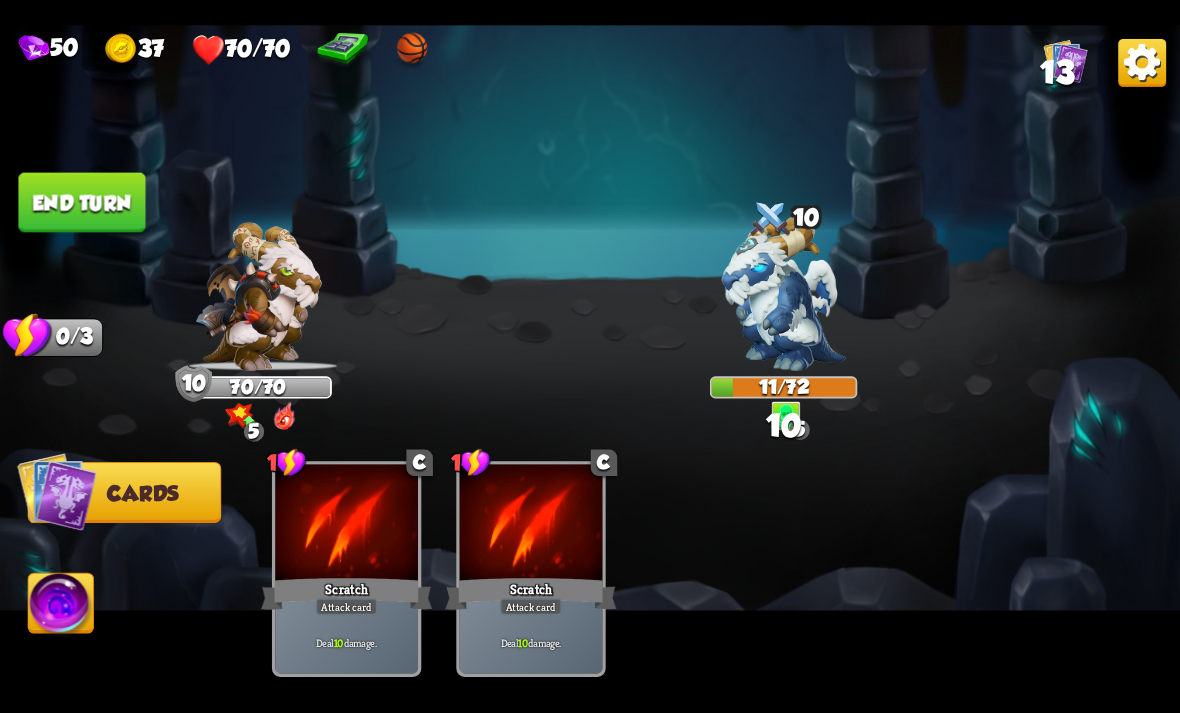 click on "End turn" at bounding box center [81, 202] 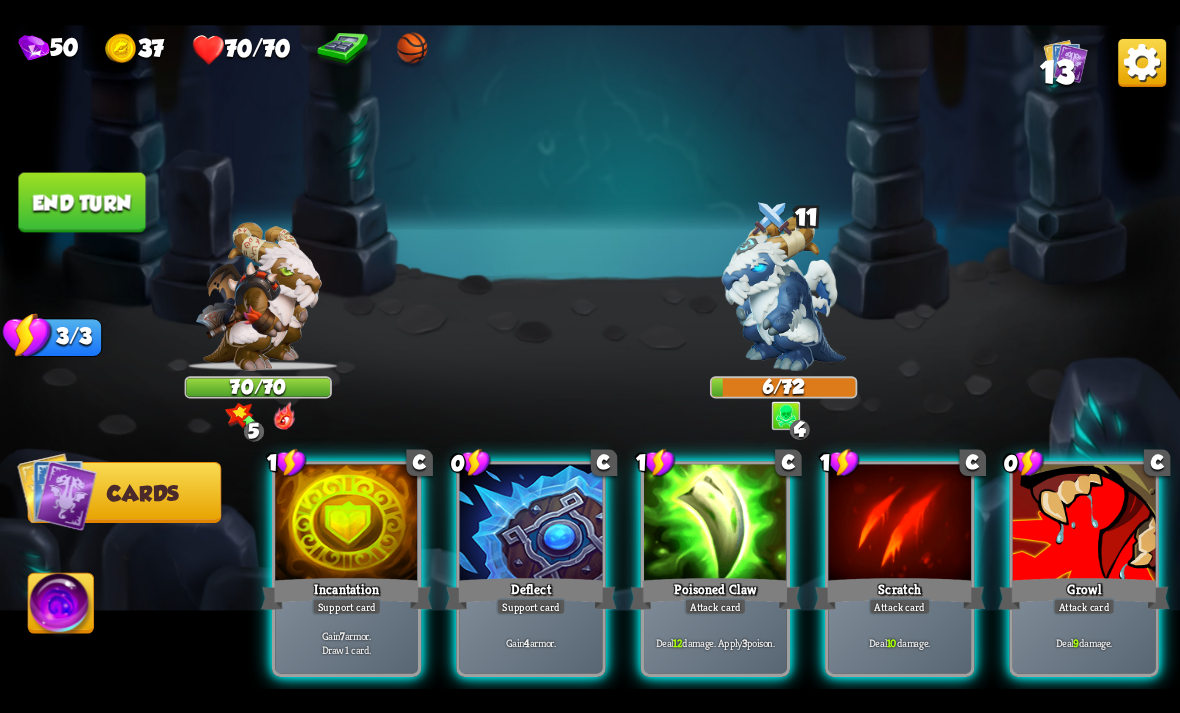 click on "Poisoned Claw" at bounding box center [715, 593] 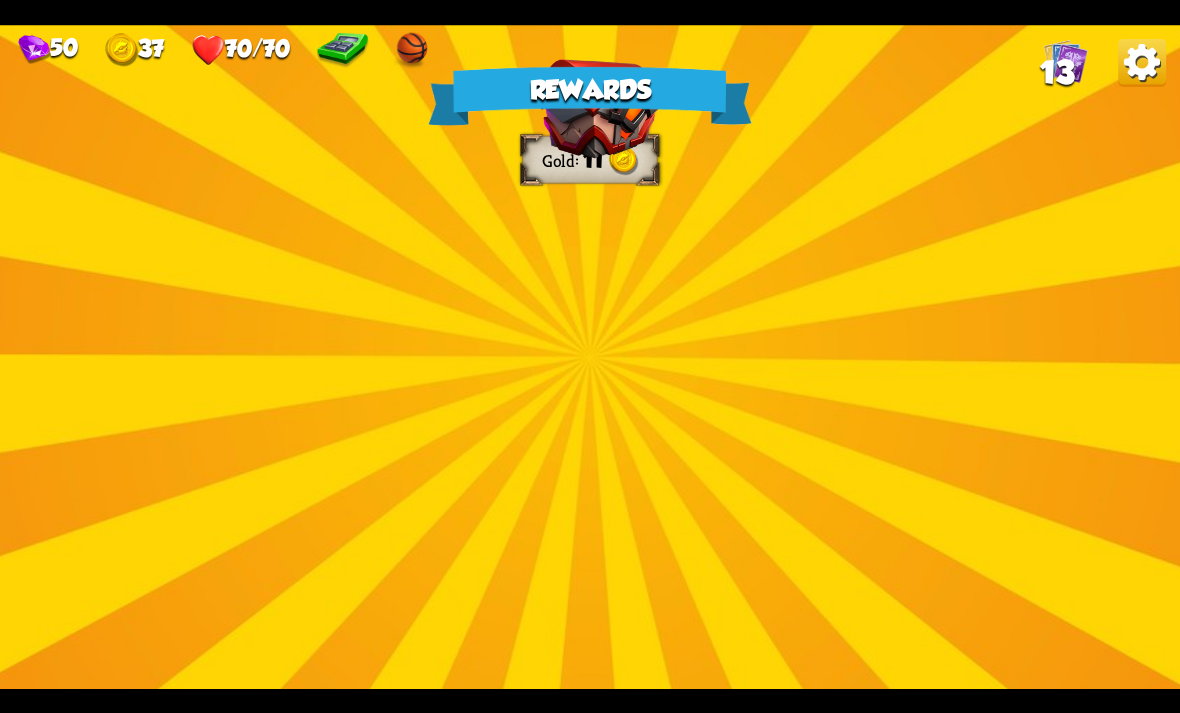 click on "Rewards           Gold   11
Select a card
1
C   Rebound     Attack card   Deal  8  damage. Put the next card you play this turn on top of your draw pile.
0
C   Growl     Attack card   Deal  4  damage.
1
C   Poisoned Claw     Attack card   Deal  7  damage. Apply  3  poison.               Proceed" at bounding box center [590, 357] 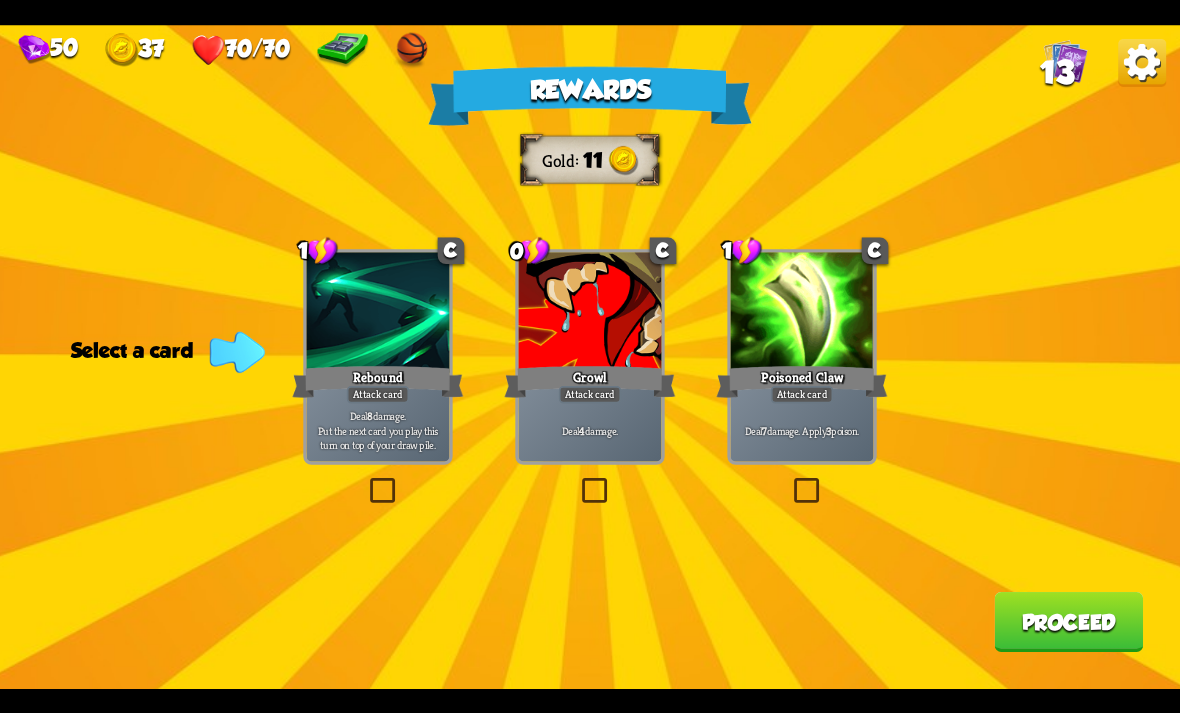 click at bounding box center (790, 481) 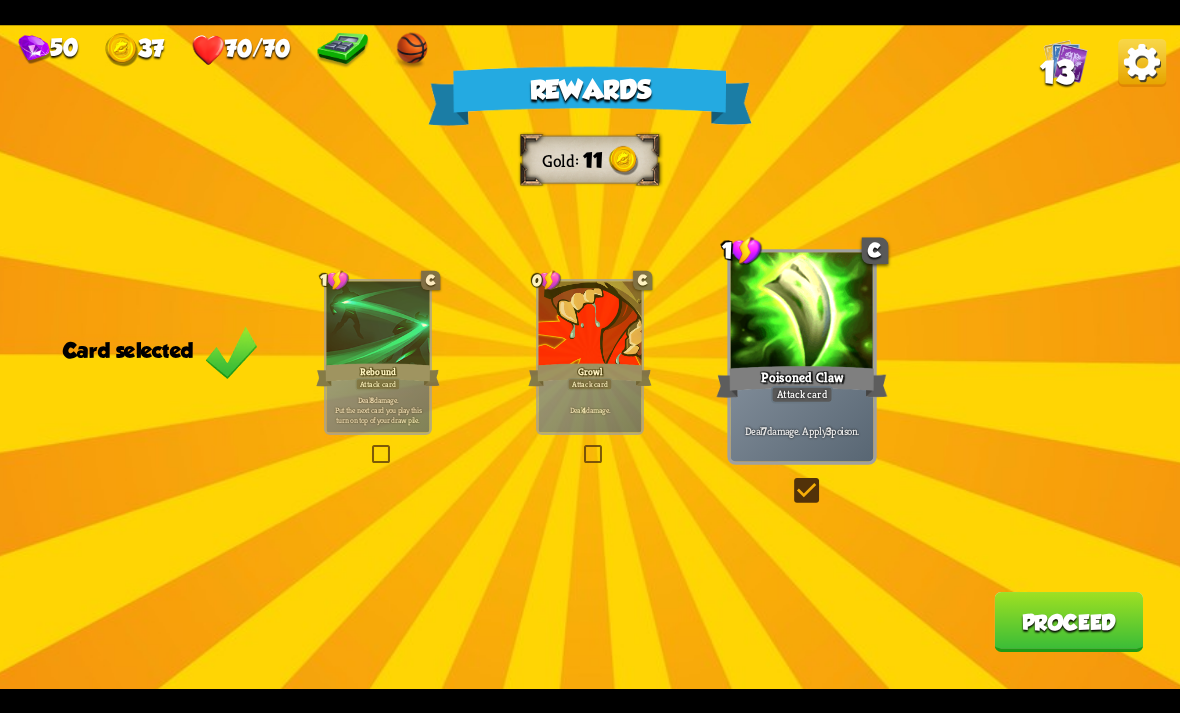 click on "Proceed" at bounding box center (1068, 622) 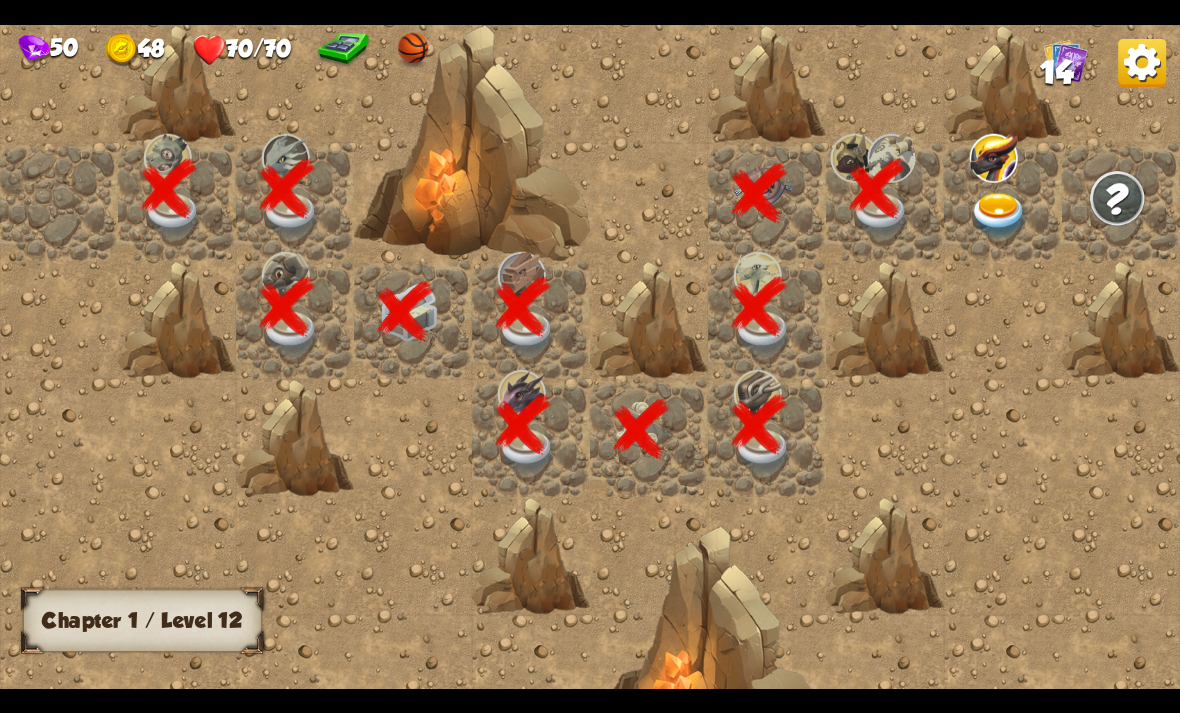 scroll, scrollTop: 0, scrollLeft: 384, axis: horizontal 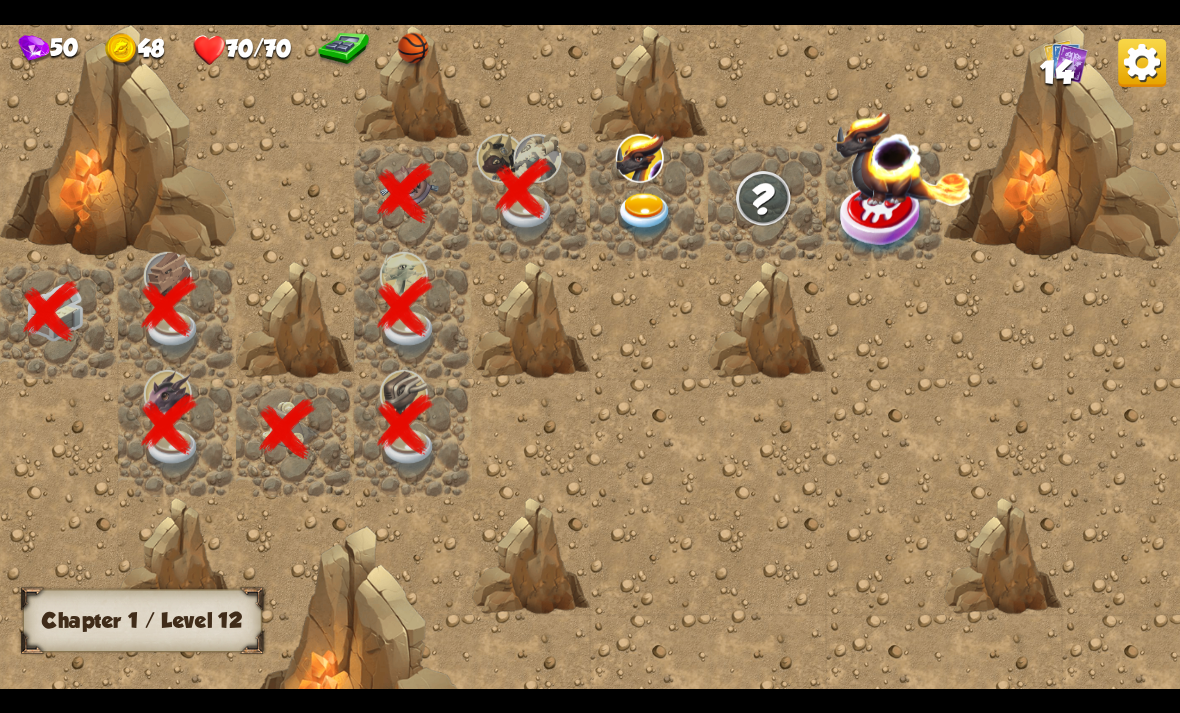 click at bounding box center [645, 215] 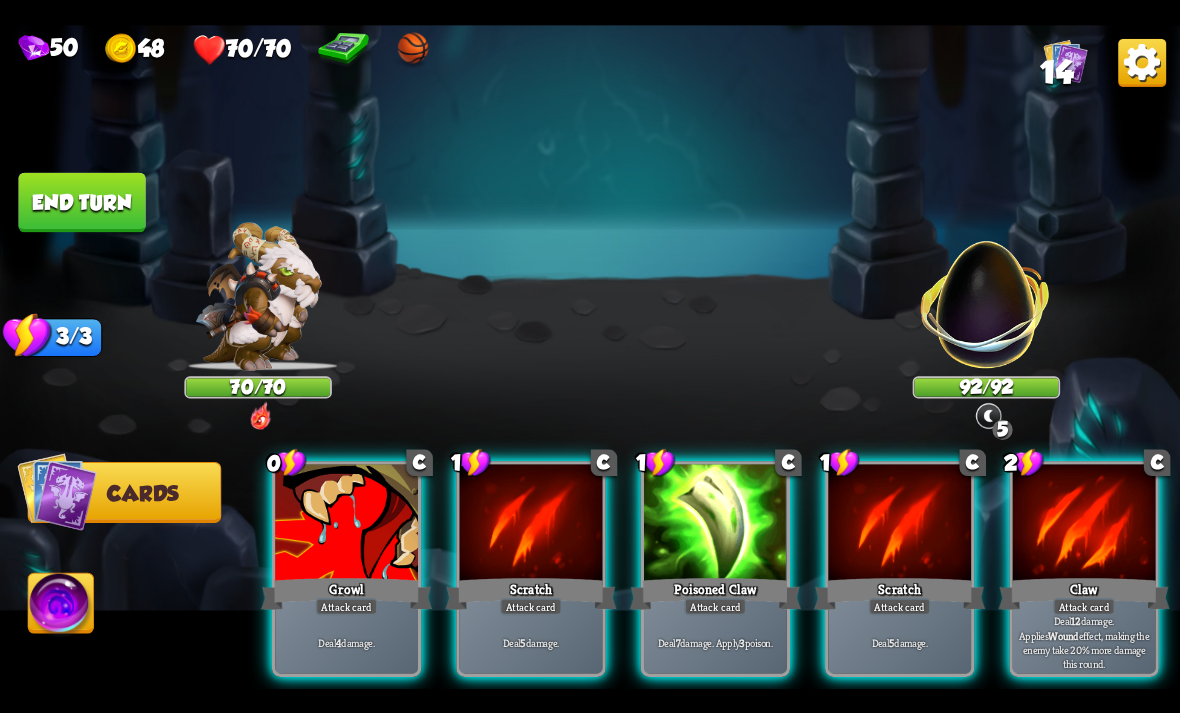 click at bounding box center [1084, 524] 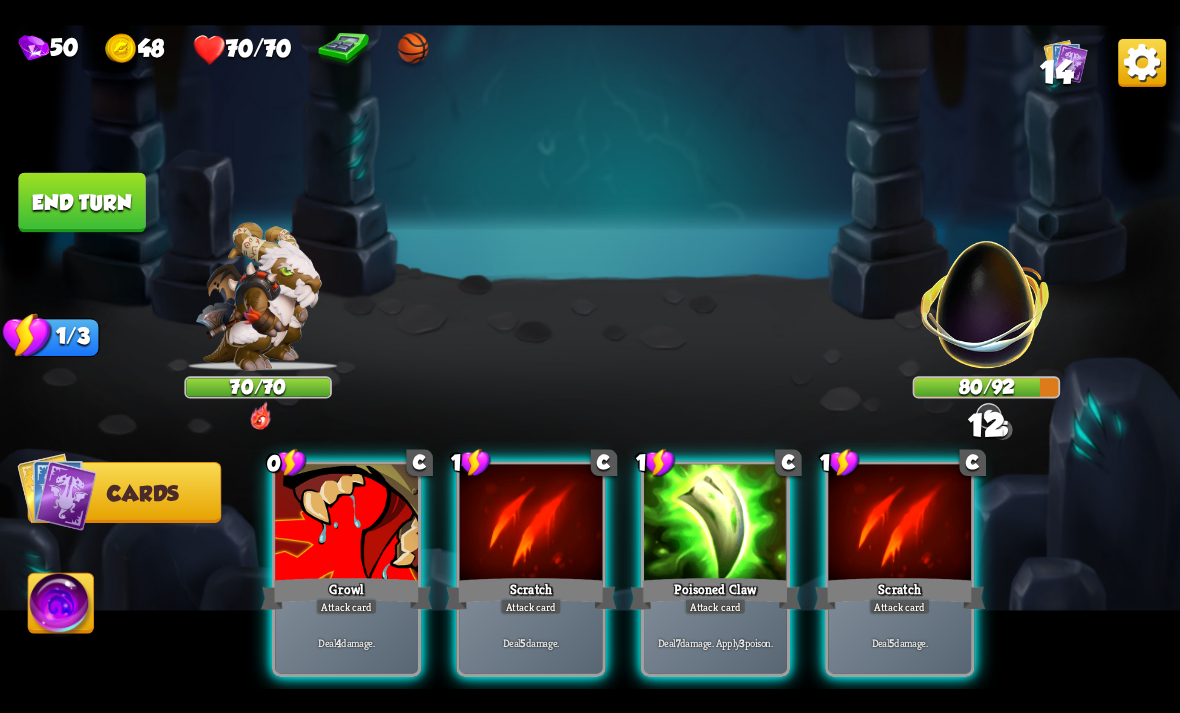click on "Attack card" at bounding box center [715, 606] 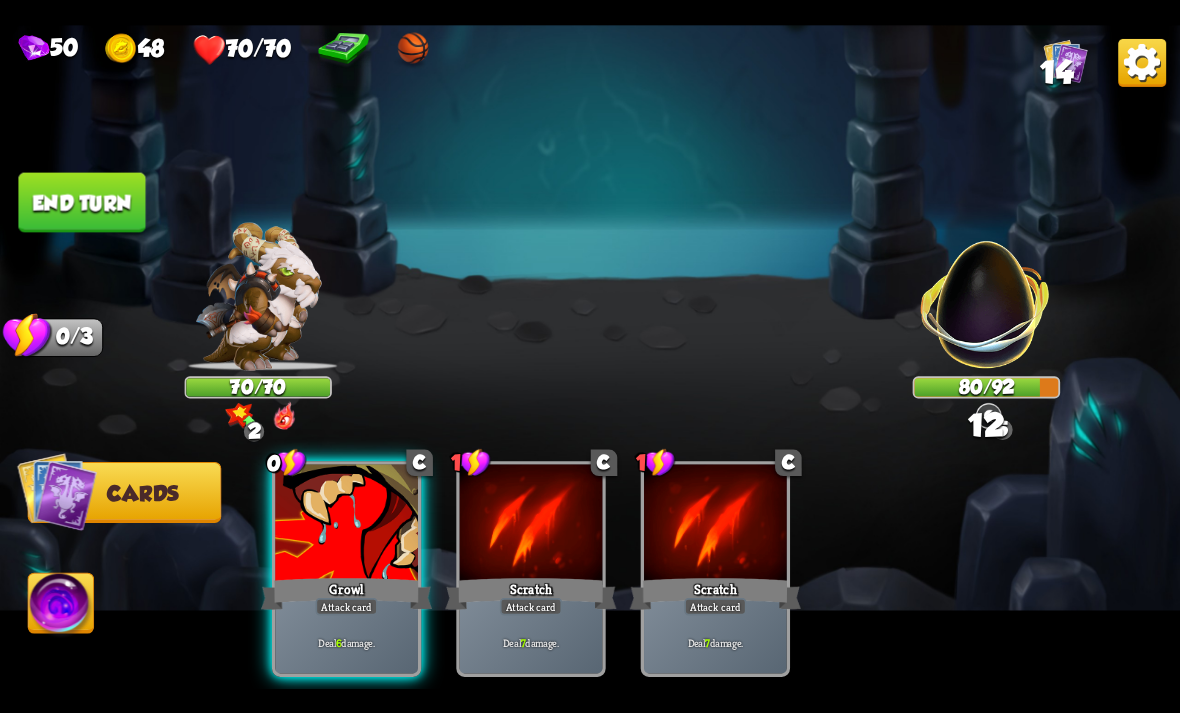 click at bounding box center [346, 524] 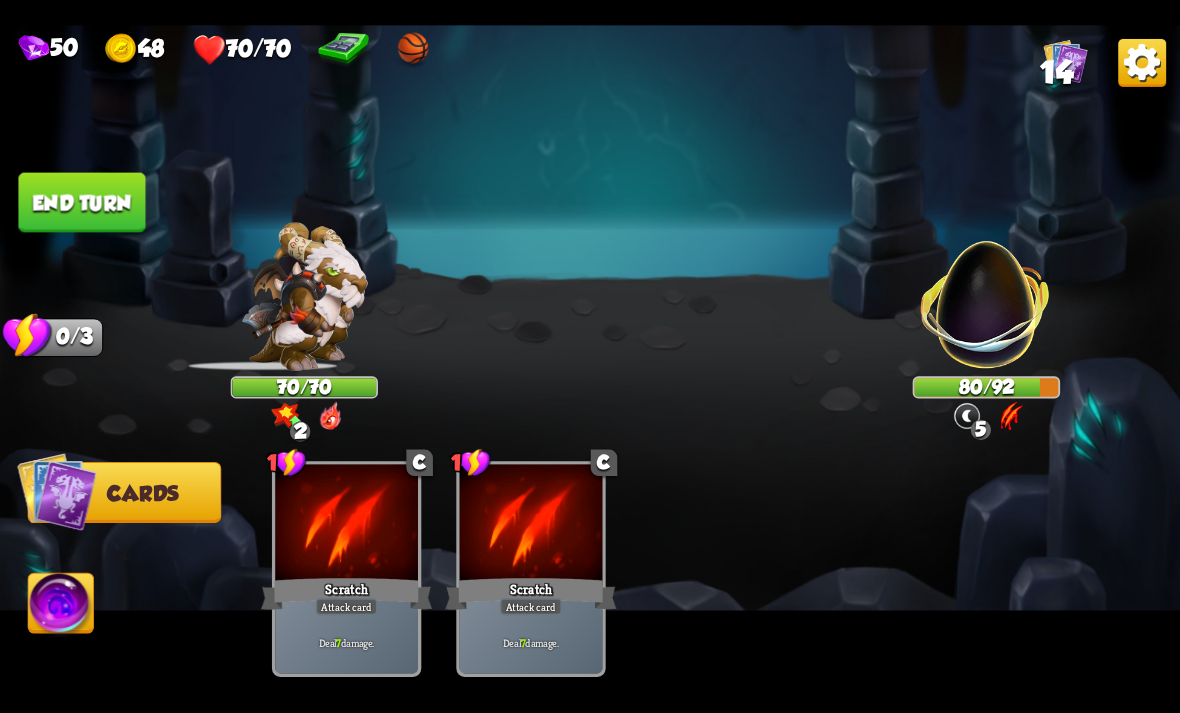 click on "End turn" at bounding box center (81, 202) 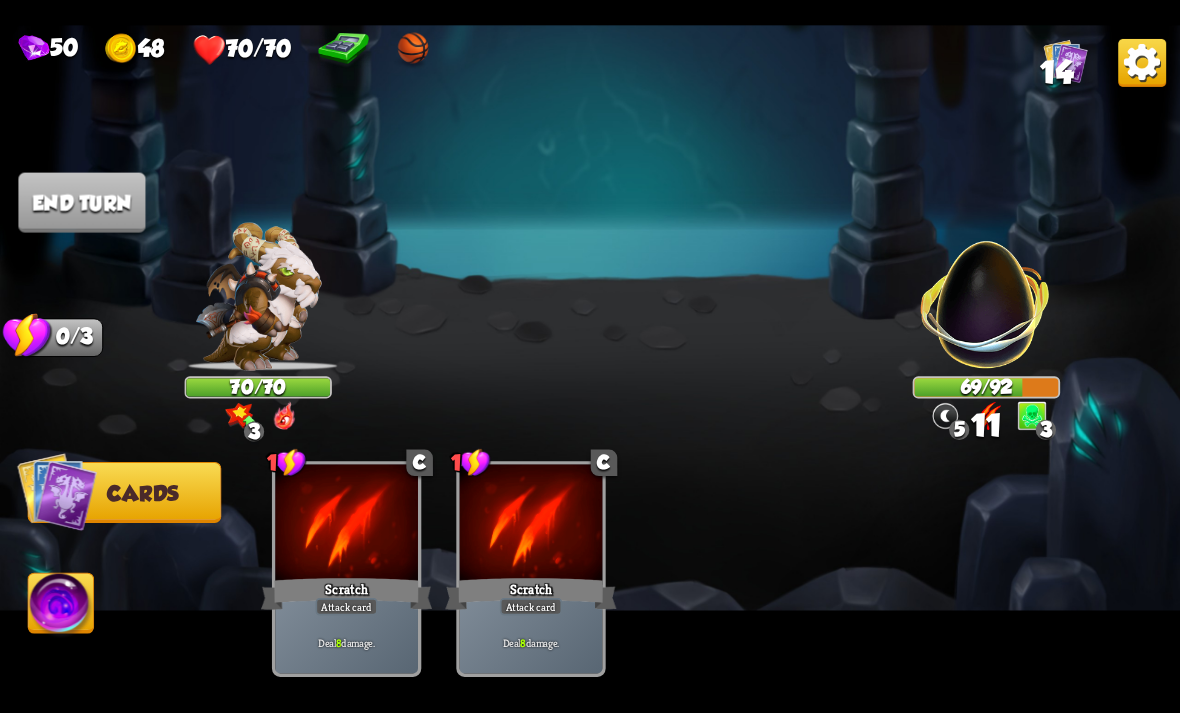 click at bounding box center [986, 292] 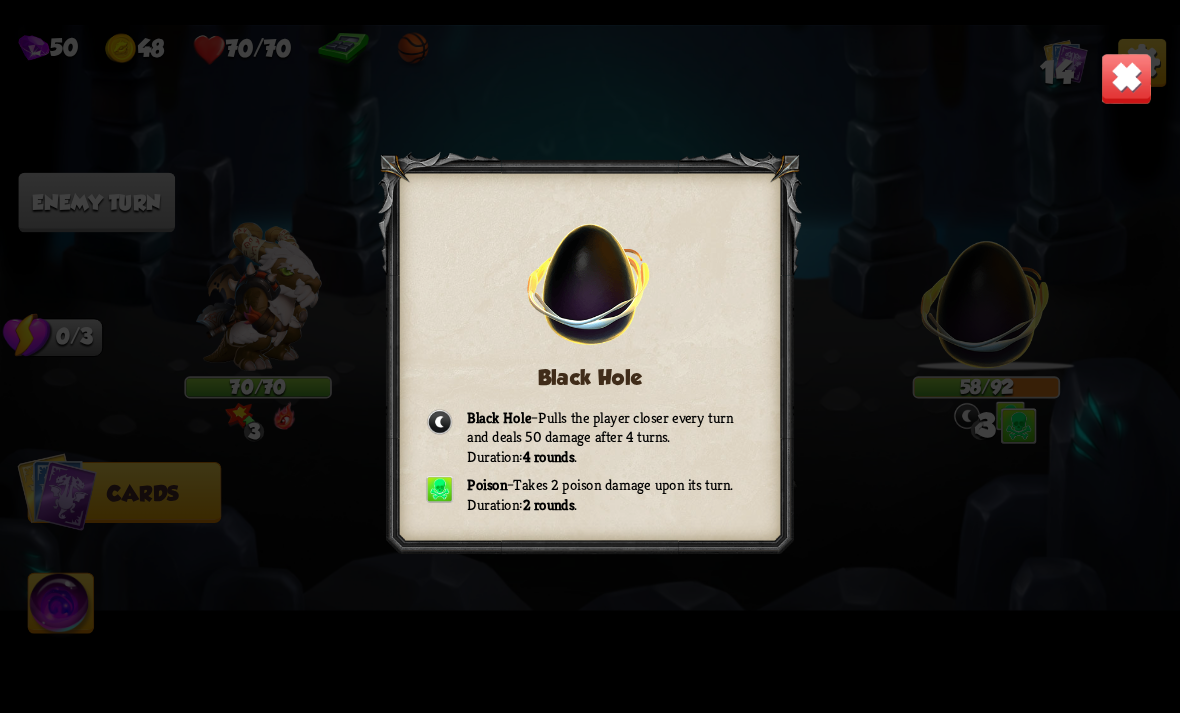 click at bounding box center (1127, 78) 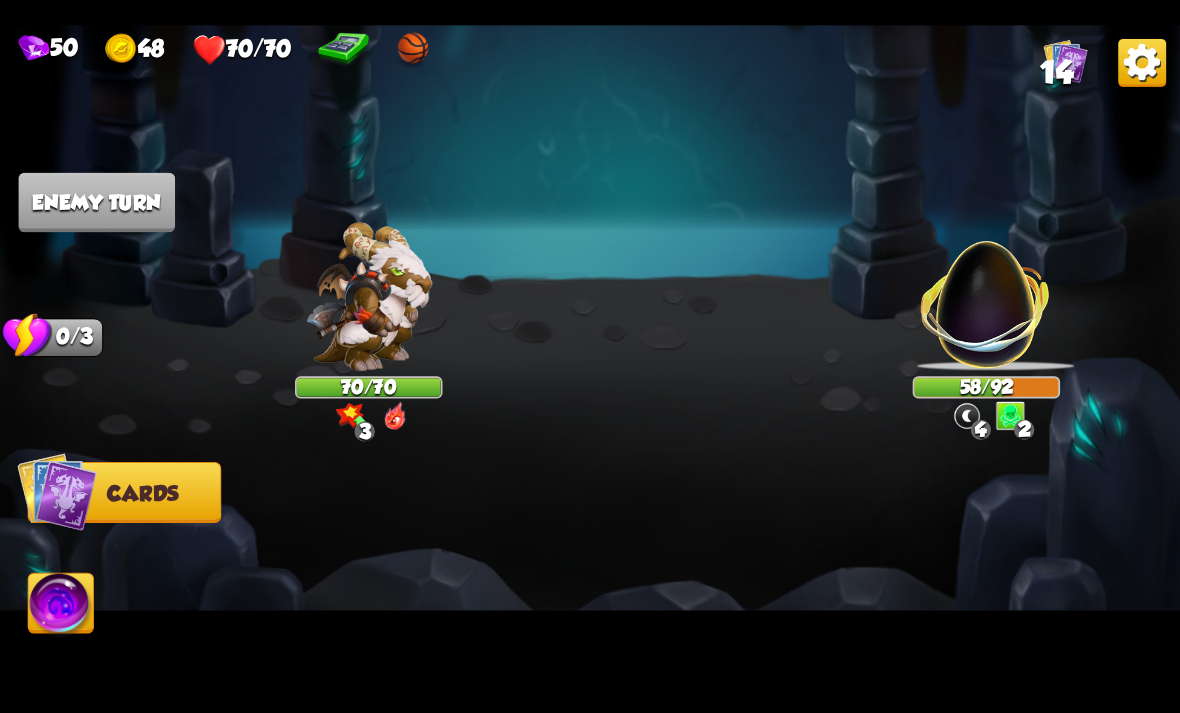 click at bounding box center (986, 292) 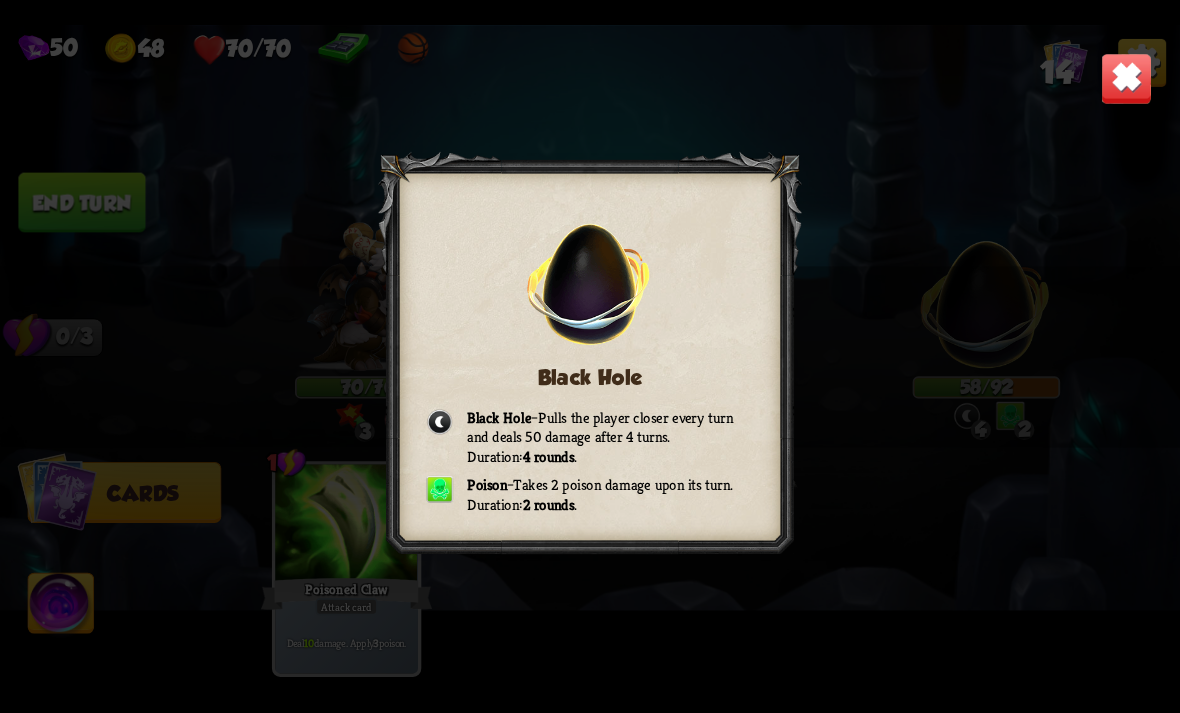 click at bounding box center [1127, 78] 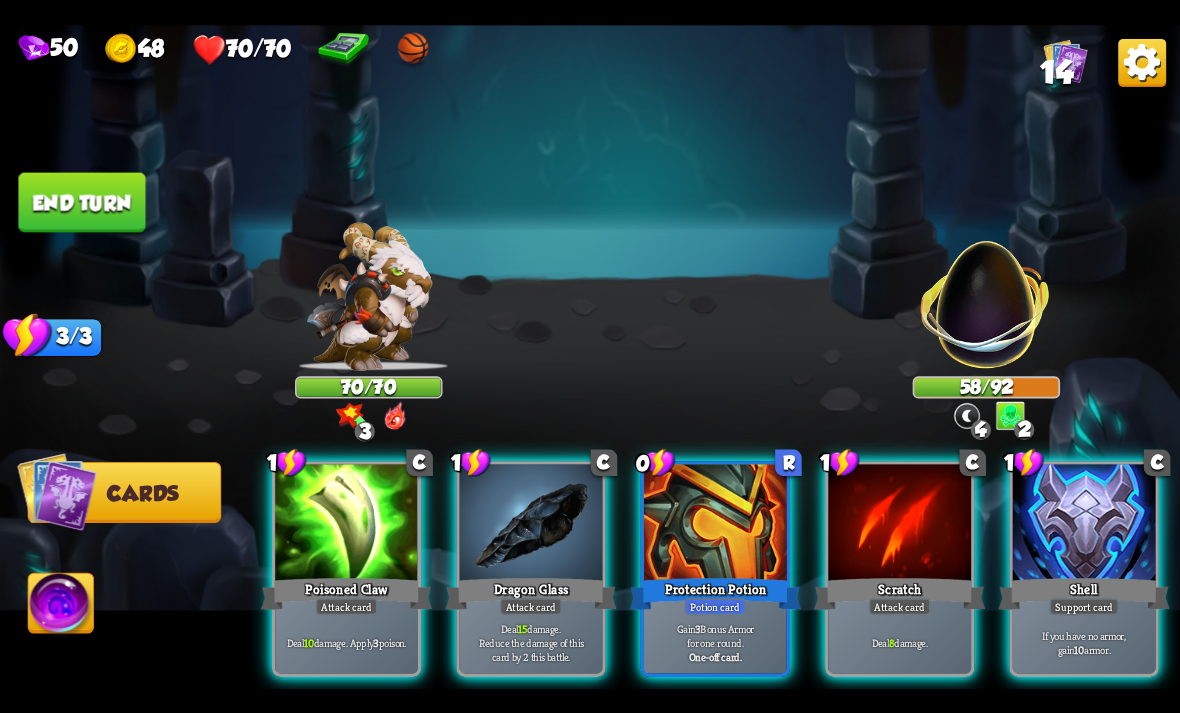 click at bounding box center (346, 524) 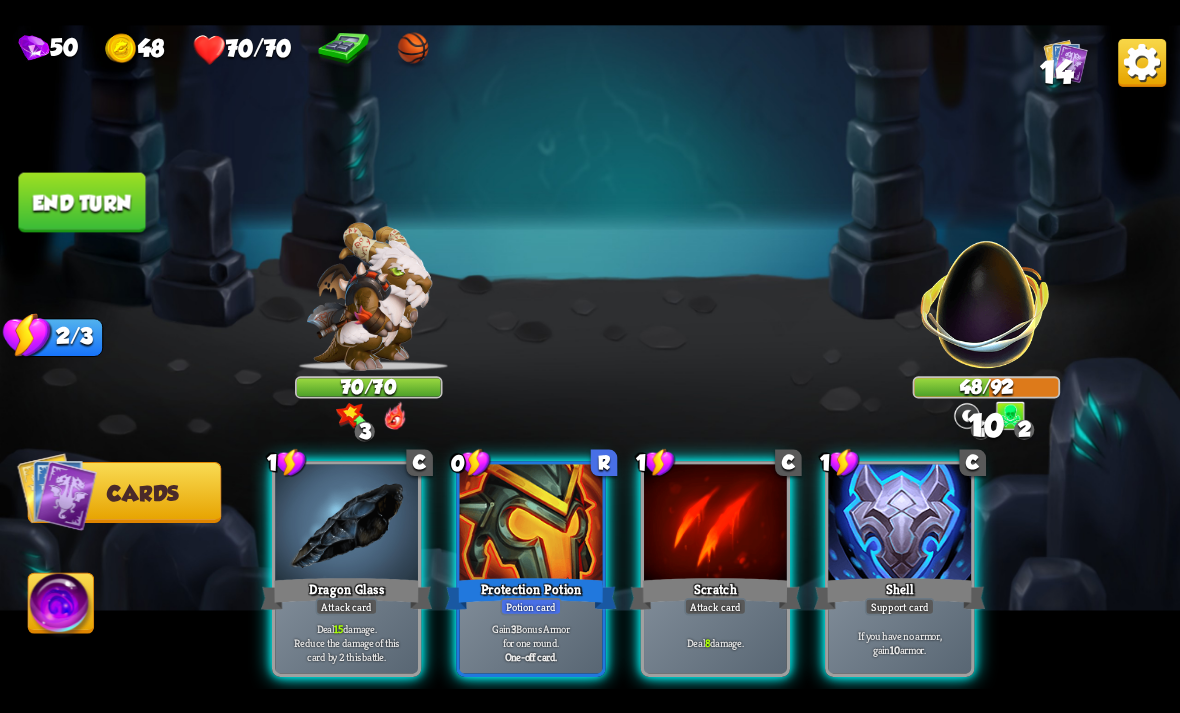 click at bounding box center (346, 524) 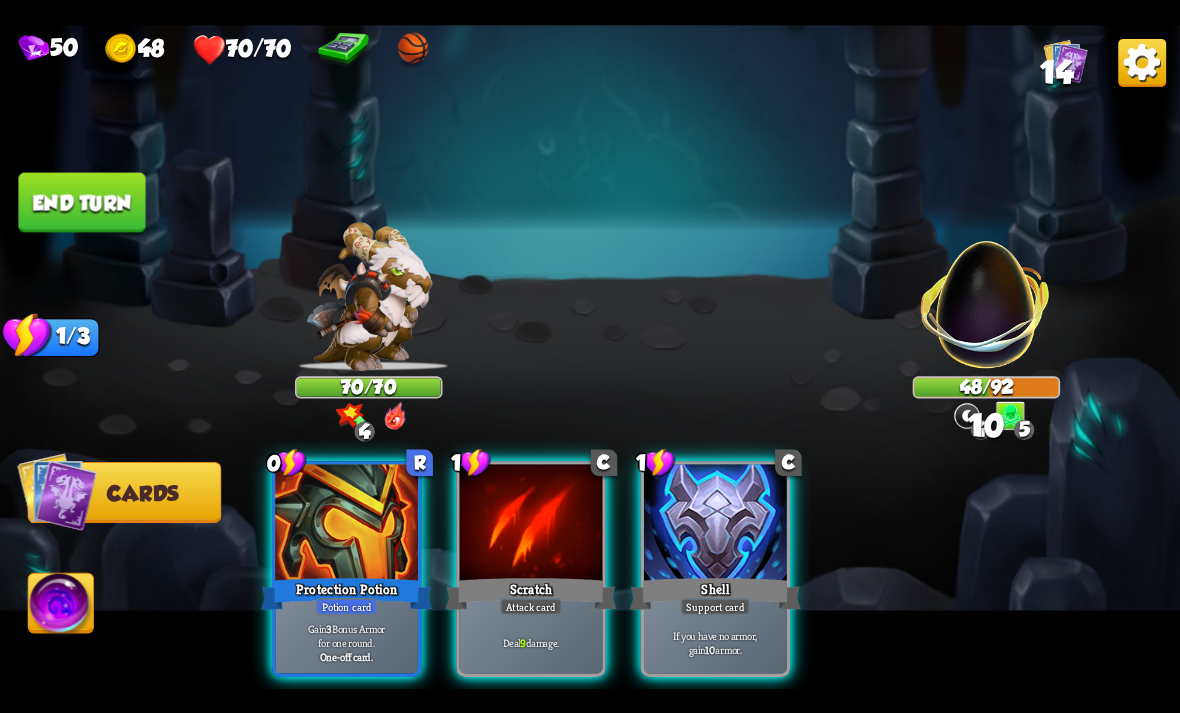 click at bounding box center (531, 524) 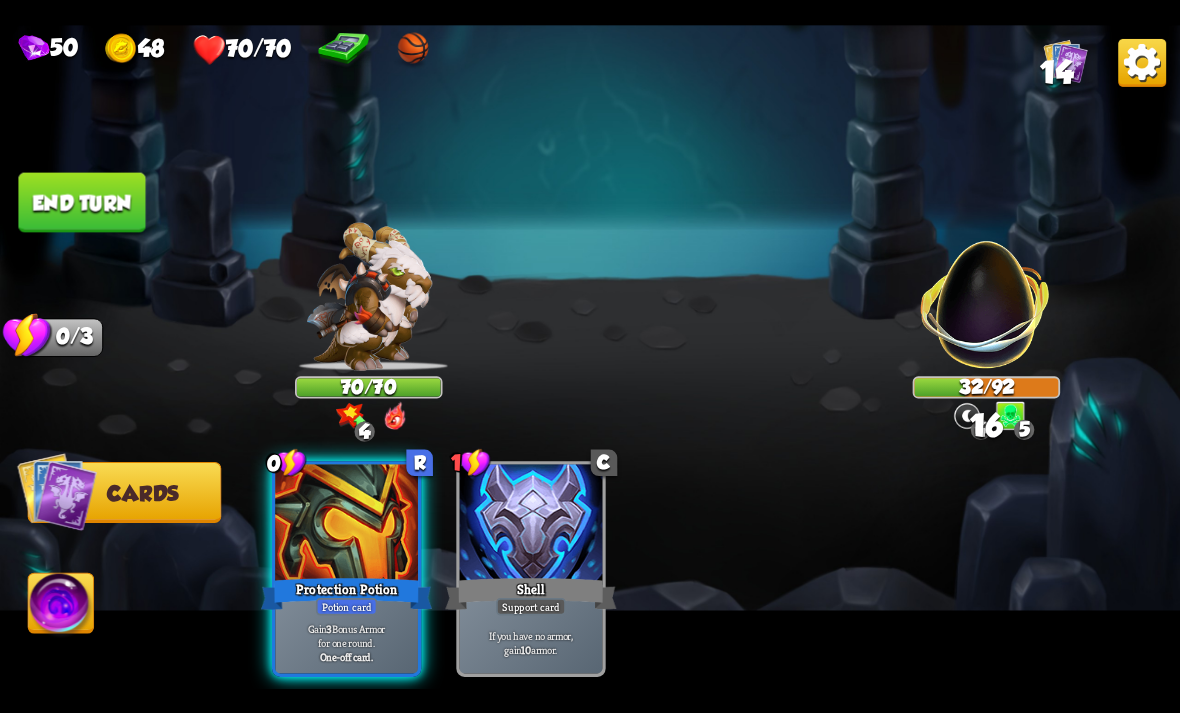 click on "End turn" at bounding box center (81, 202) 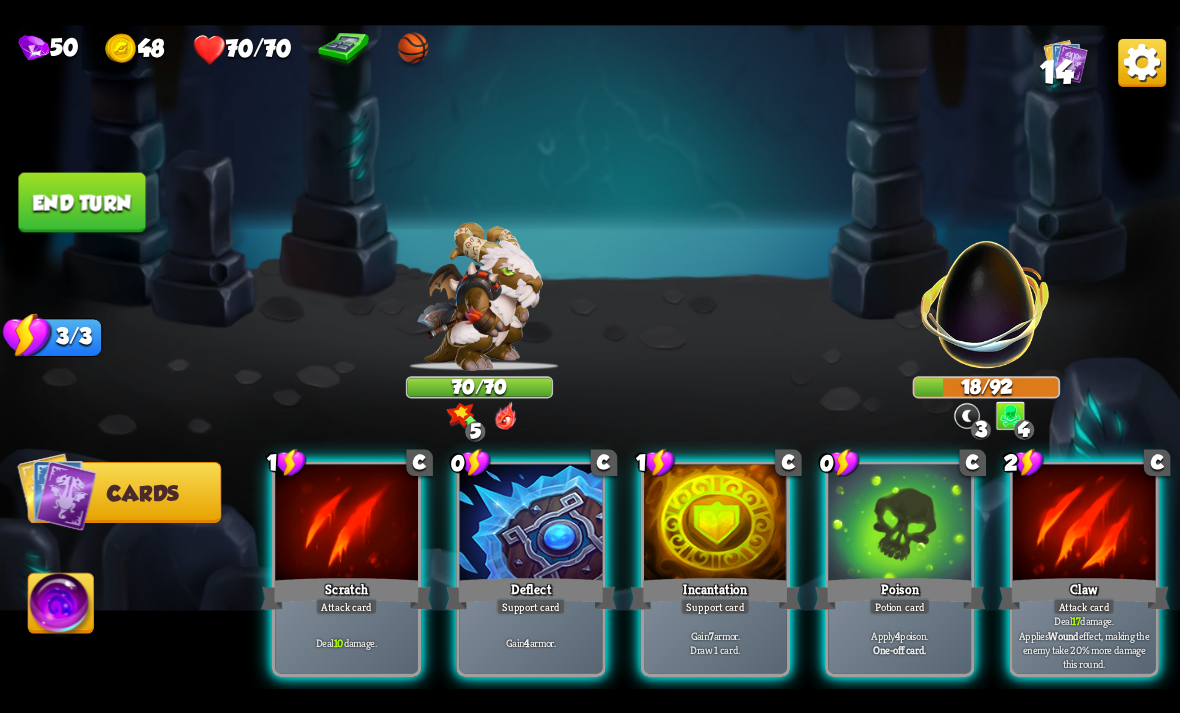click at bounding box center (1084, 524) 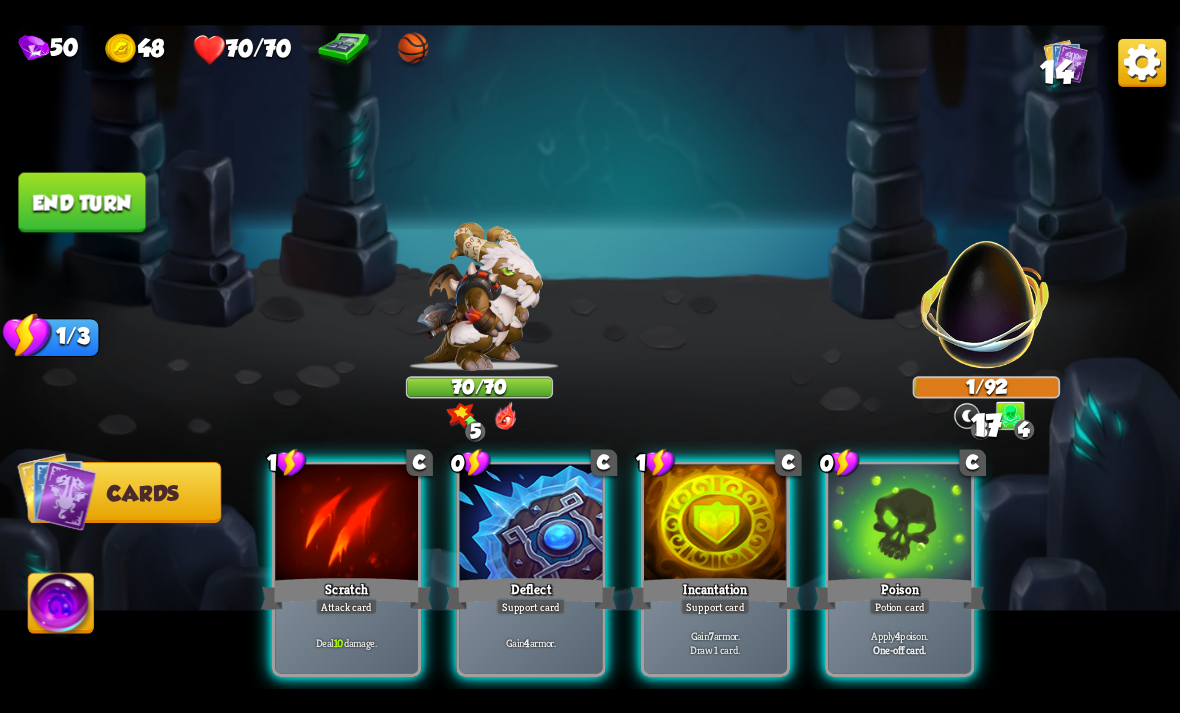 click at bounding box center [346, 524] 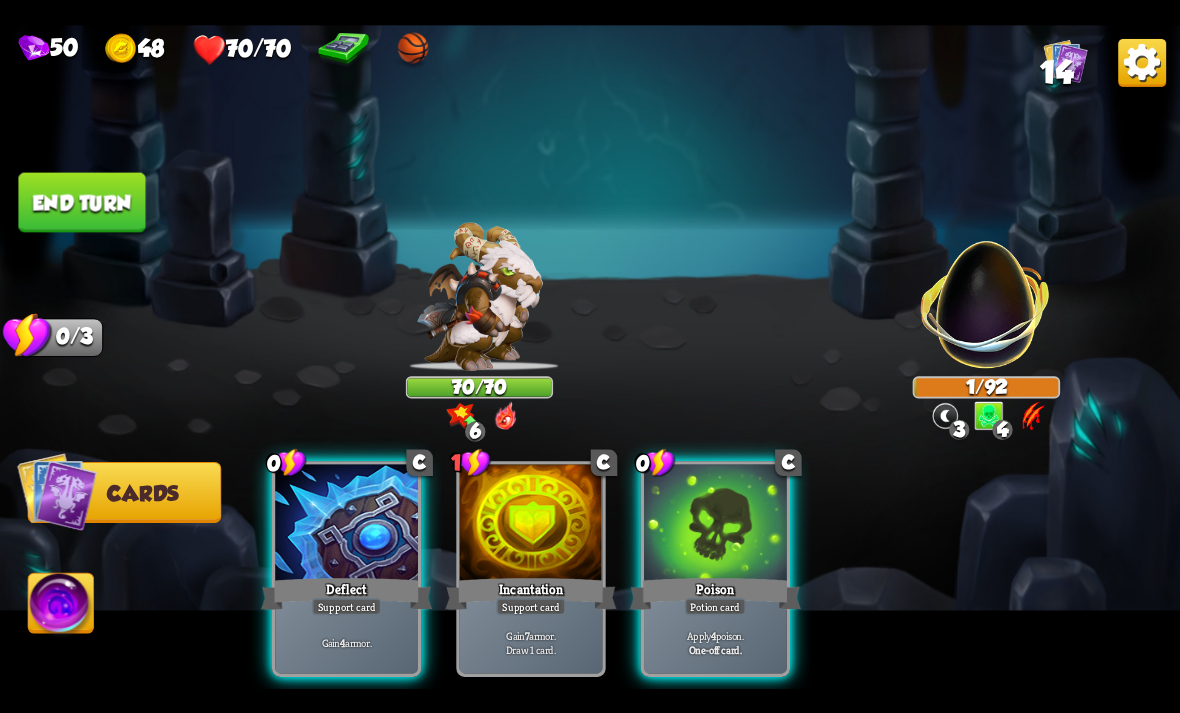 click at bounding box center (346, 524) 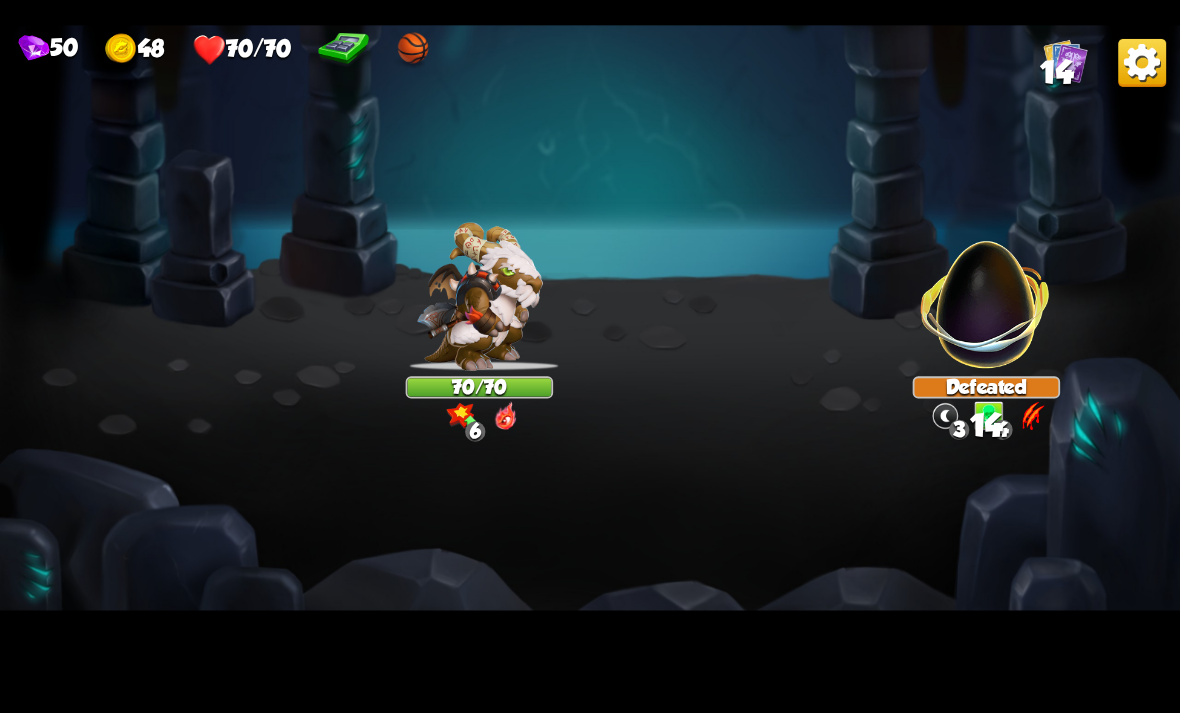 click at bounding box center (590, 357) 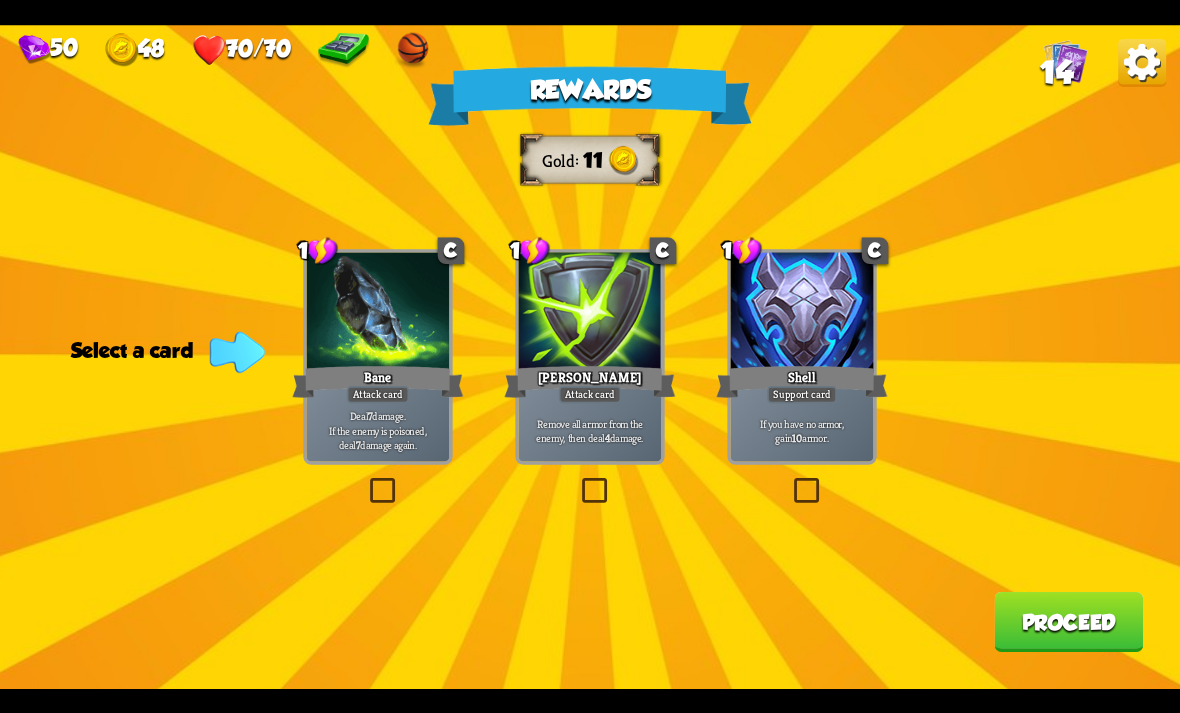 click at bounding box center (366, 481) 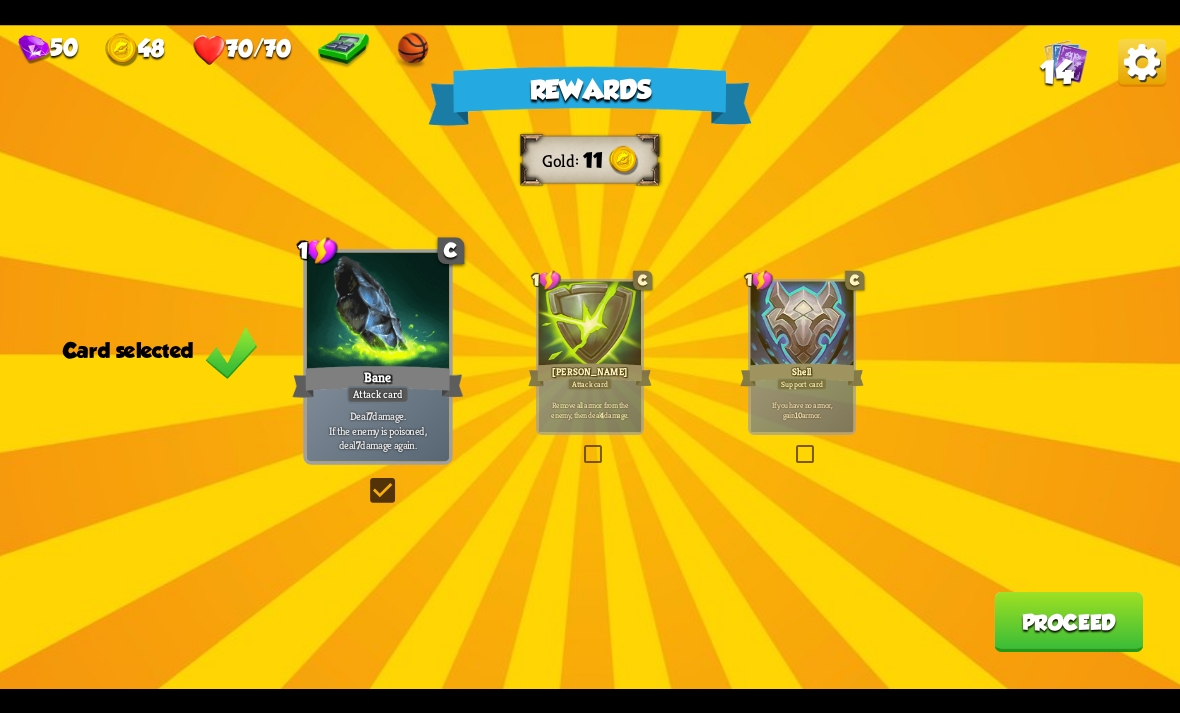 click on "Proceed" at bounding box center [1068, 622] 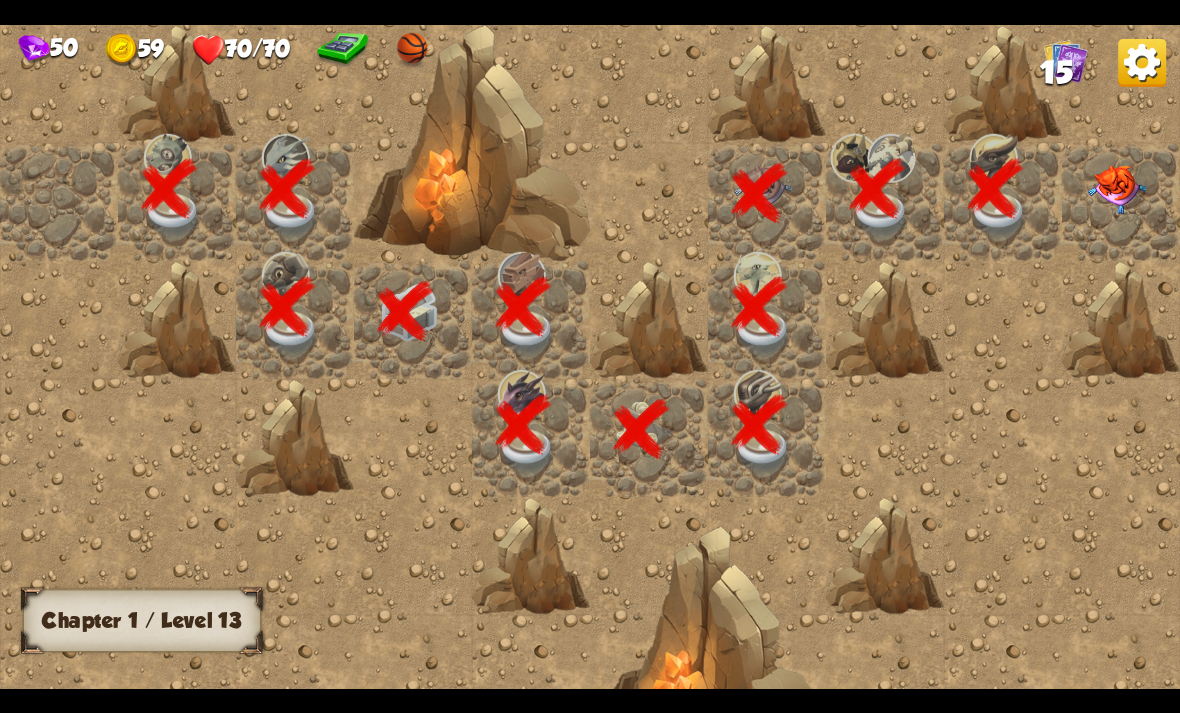 scroll, scrollTop: 0, scrollLeft: 384, axis: horizontal 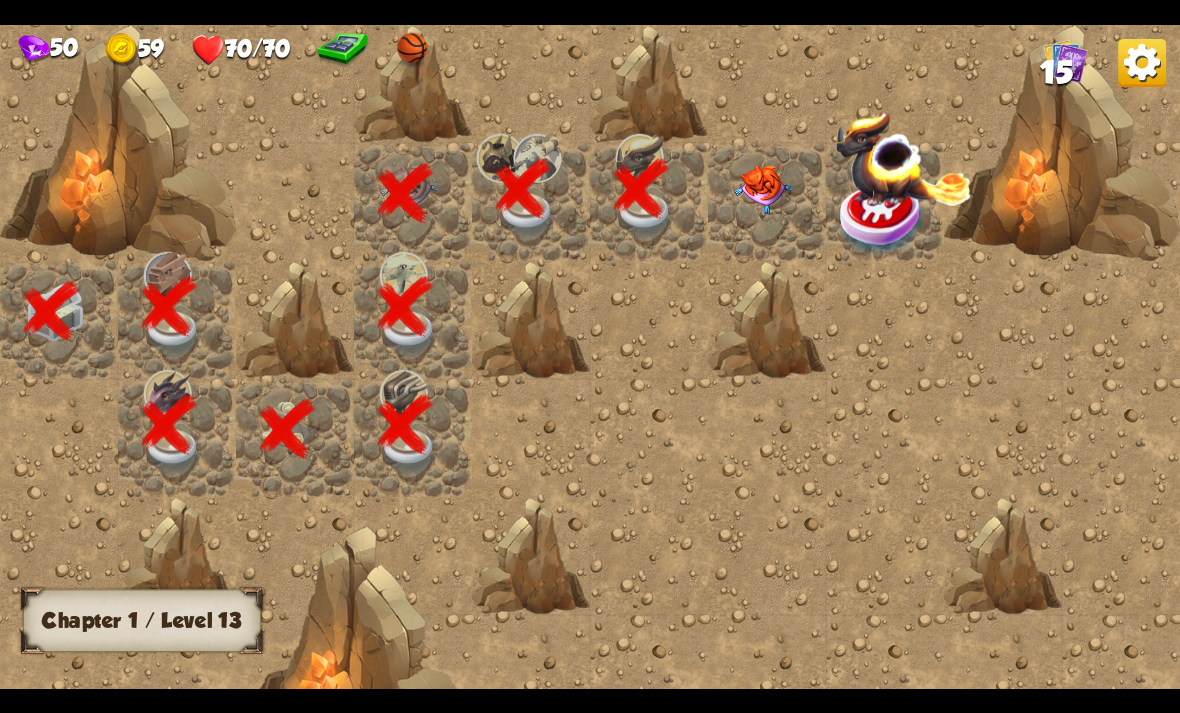 click at bounding box center [763, 189] 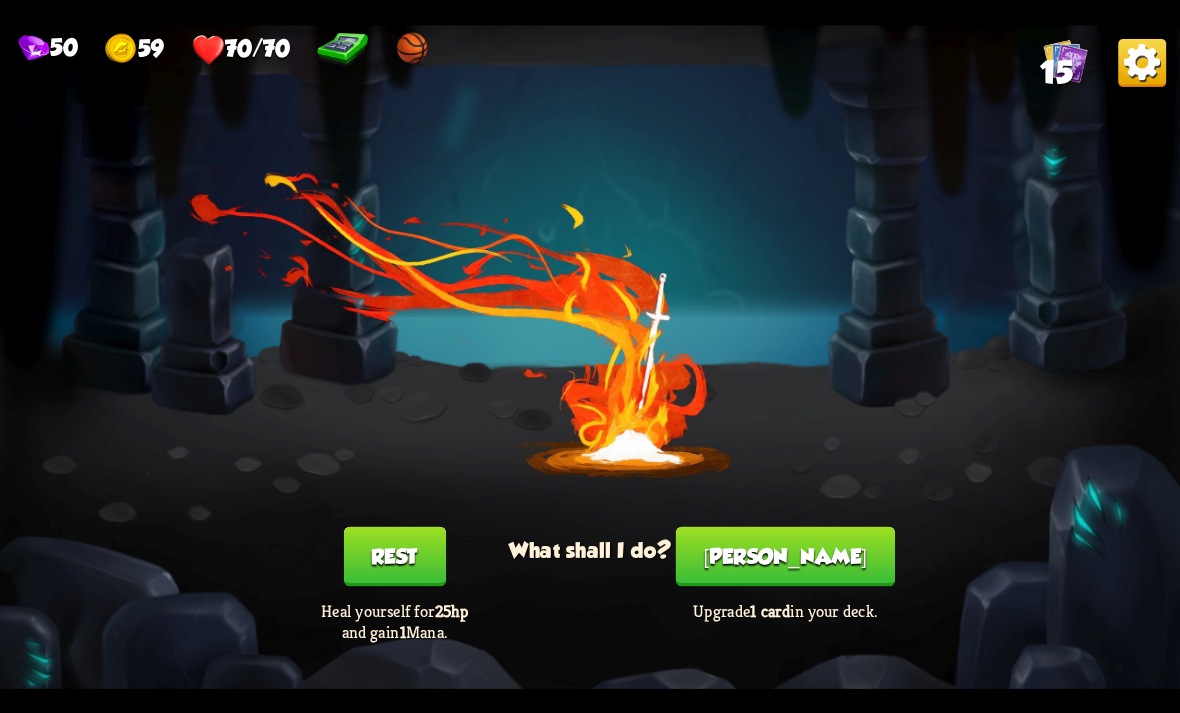click on "[PERSON_NAME]" at bounding box center (785, 556) 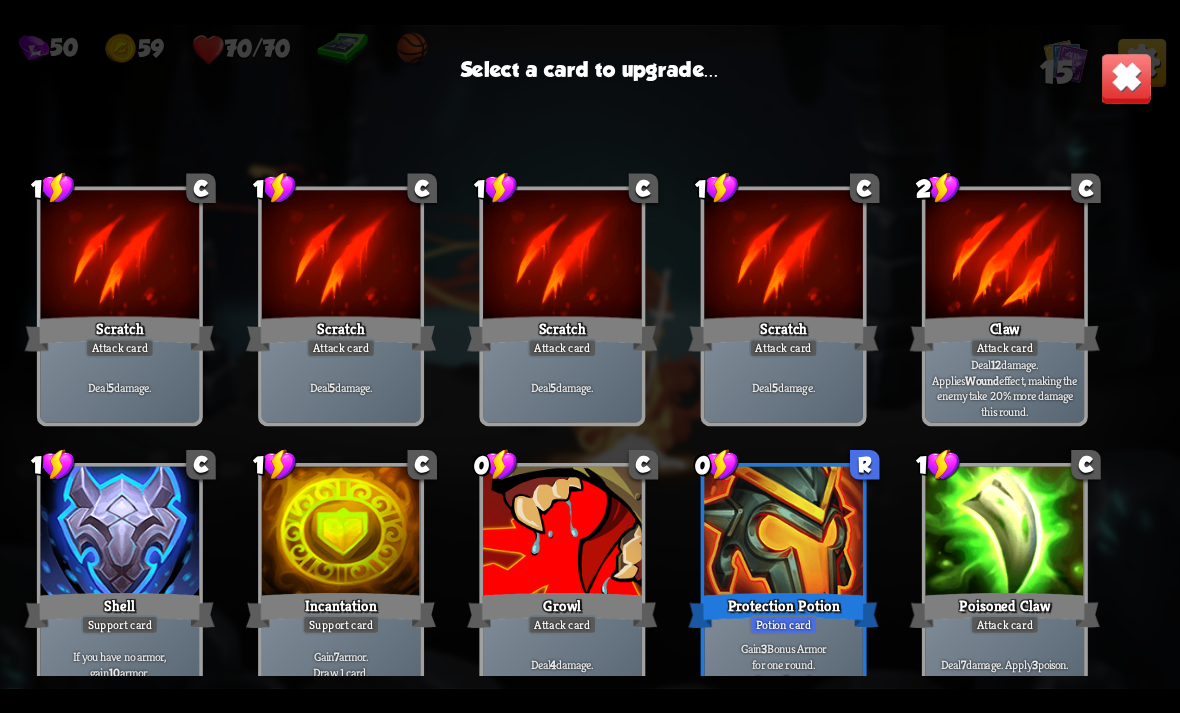 click at bounding box center [1005, 533] 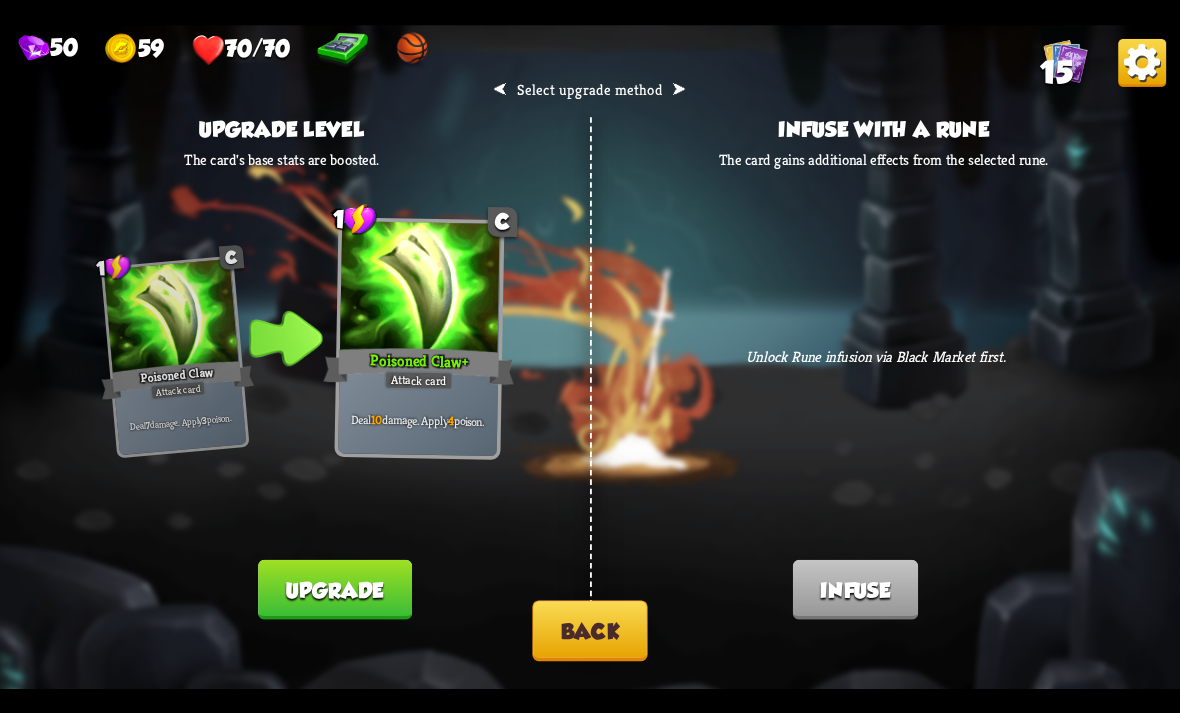 click on "Upgrade" at bounding box center [334, 589] 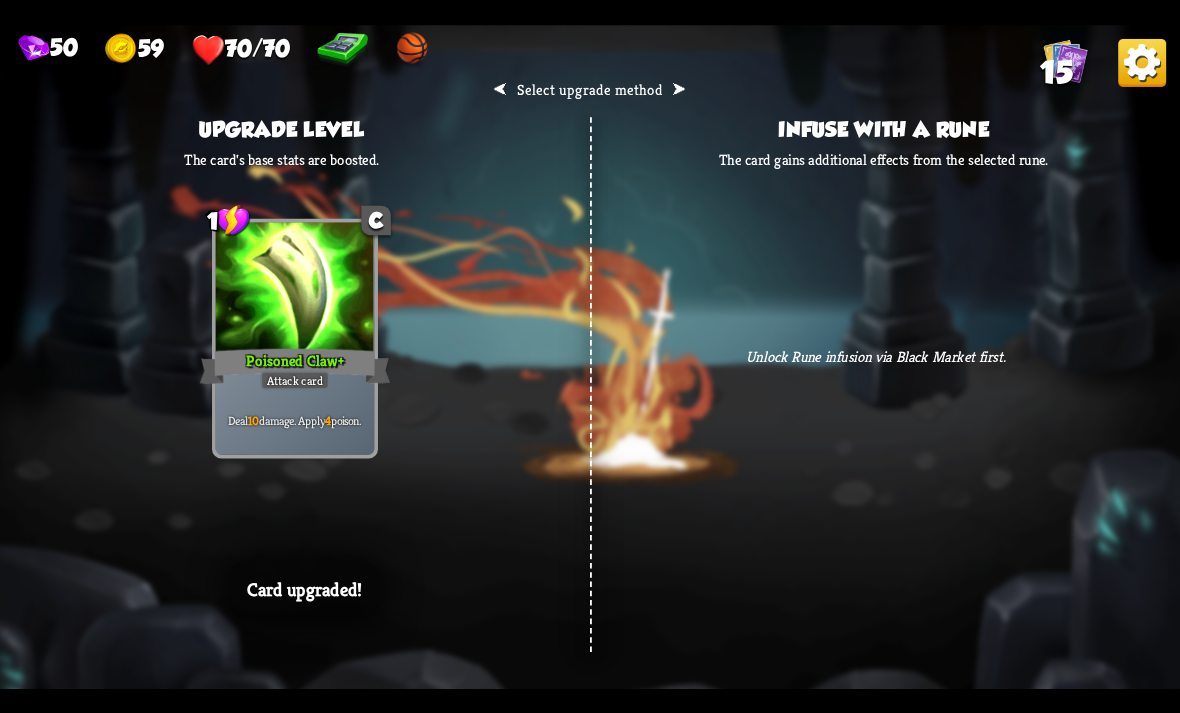 click on "⮜ Select upgrade method ⮞
Upgrade level   The card's base stats are boosted.
1
C   Poisoned Claw     Attack card   Deal  7  damage. Apply  3  poison.
1
C   Poisoned Claw +     Attack card   Deal  10  damage. Apply  4  poison.       Card upgraded!     Infuse with a rune   The card gains additional effects from the selected rune.     Unlock Rune infusion via Black Market first.   Card infused!" at bounding box center (590, 357) 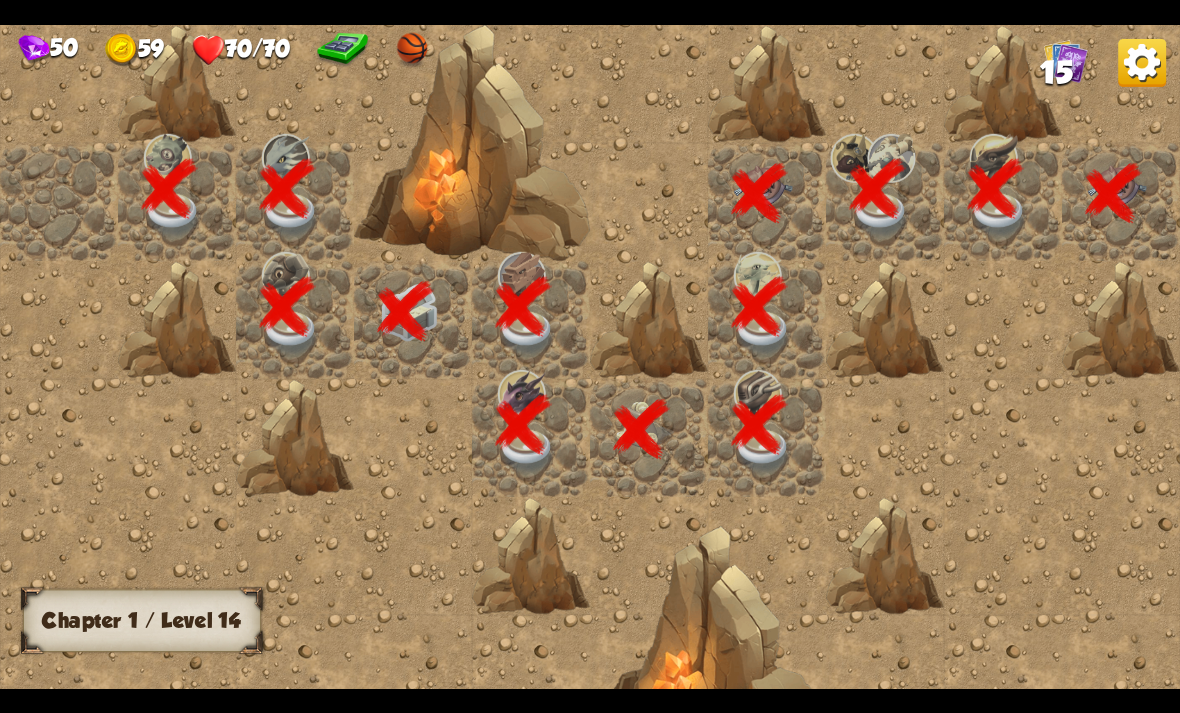 scroll, scrollTop: 0, scrollLeft: 384, axis: horizontal 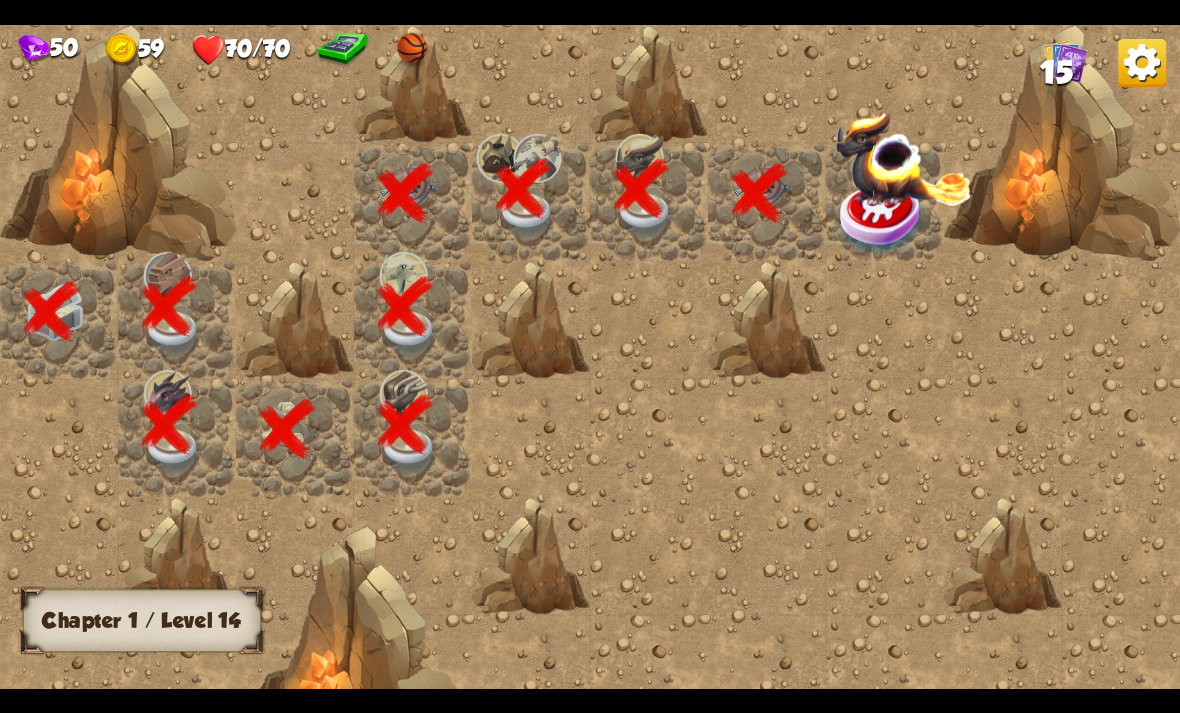 click at bounding box center (883, 218) 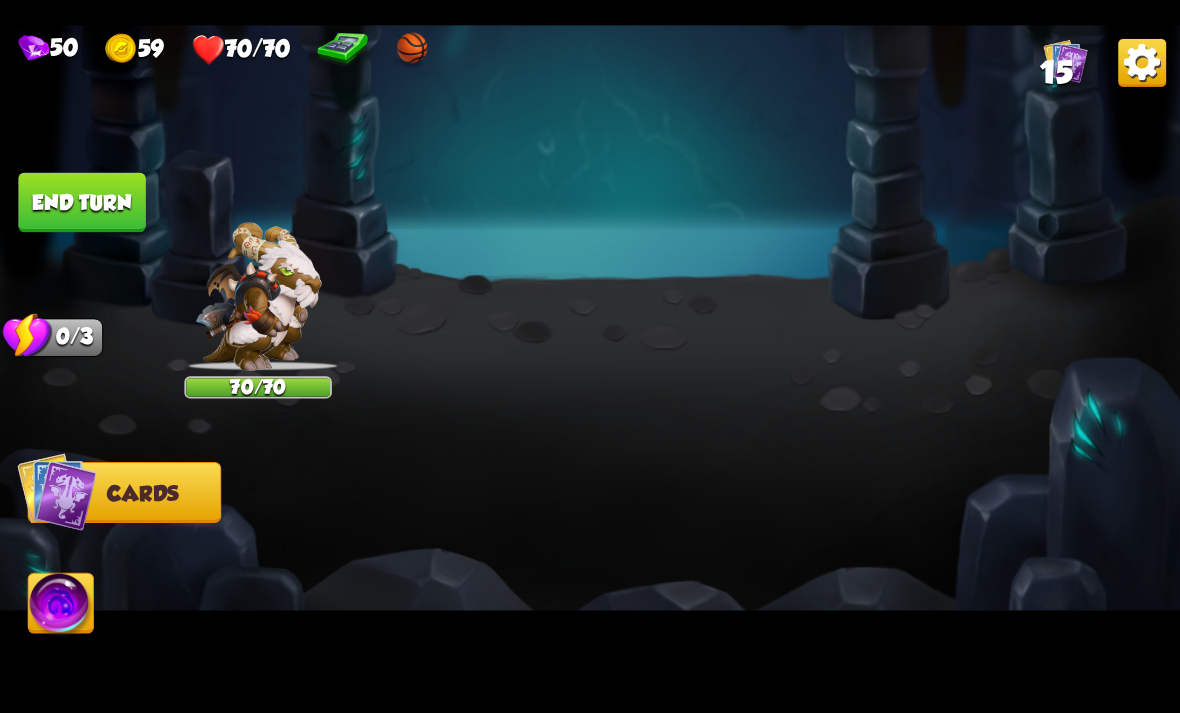 click at bounding box center (590, 357) 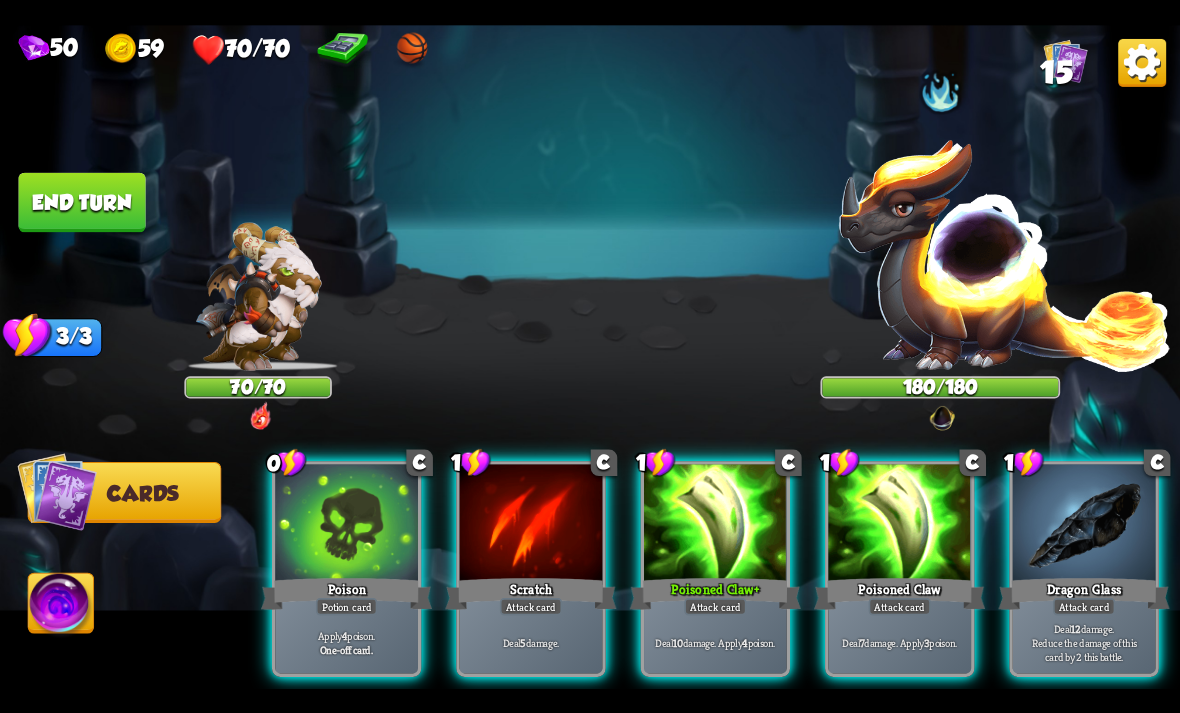 click on "Player turn" at bounding box center (590, 357) 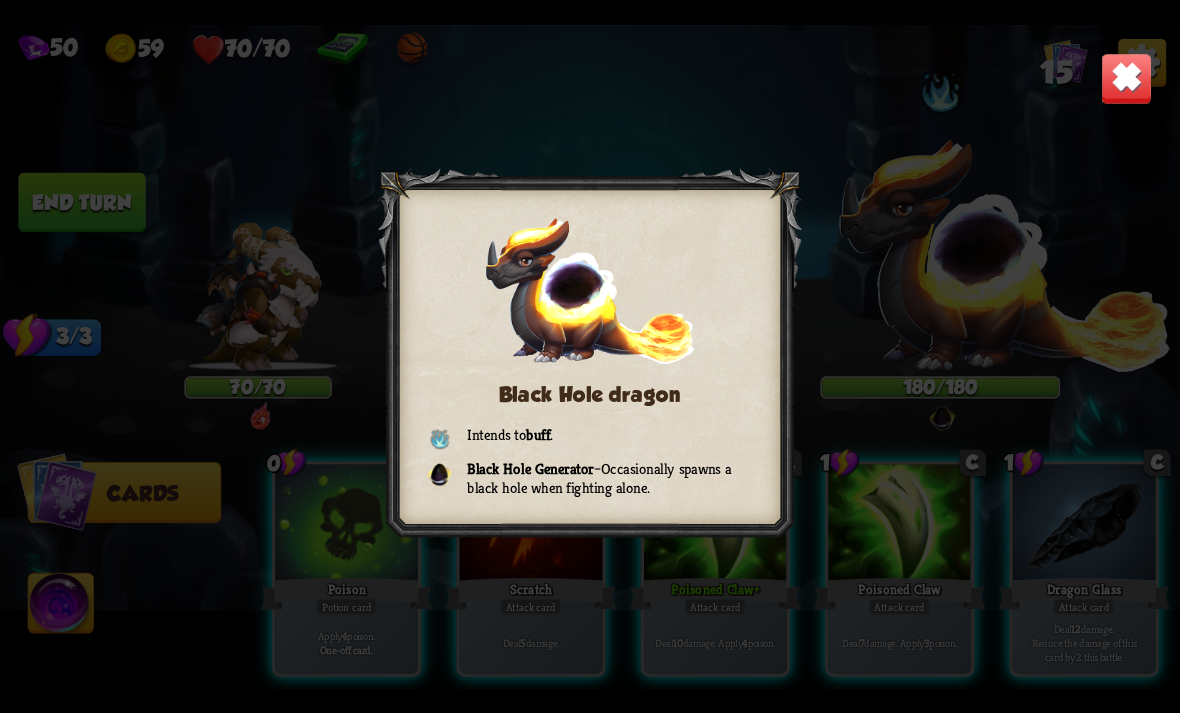 click at bounding box center [1127, 78] 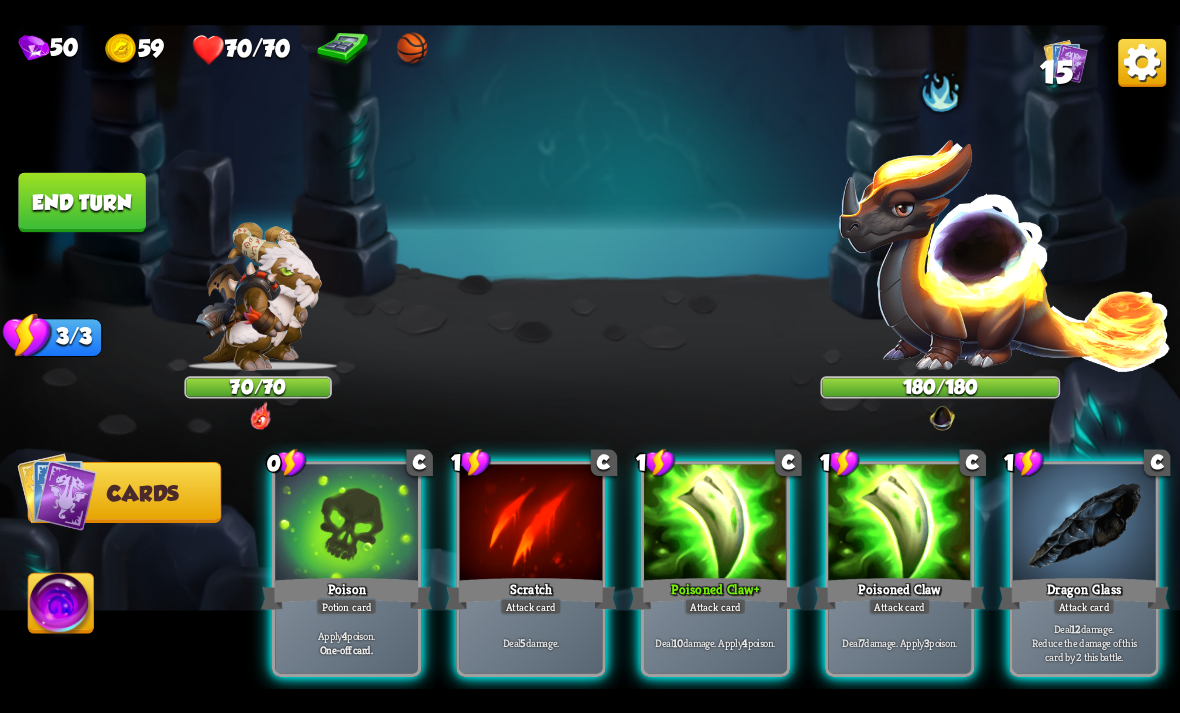 click on "Attack card" at bounding box center (715, 606) 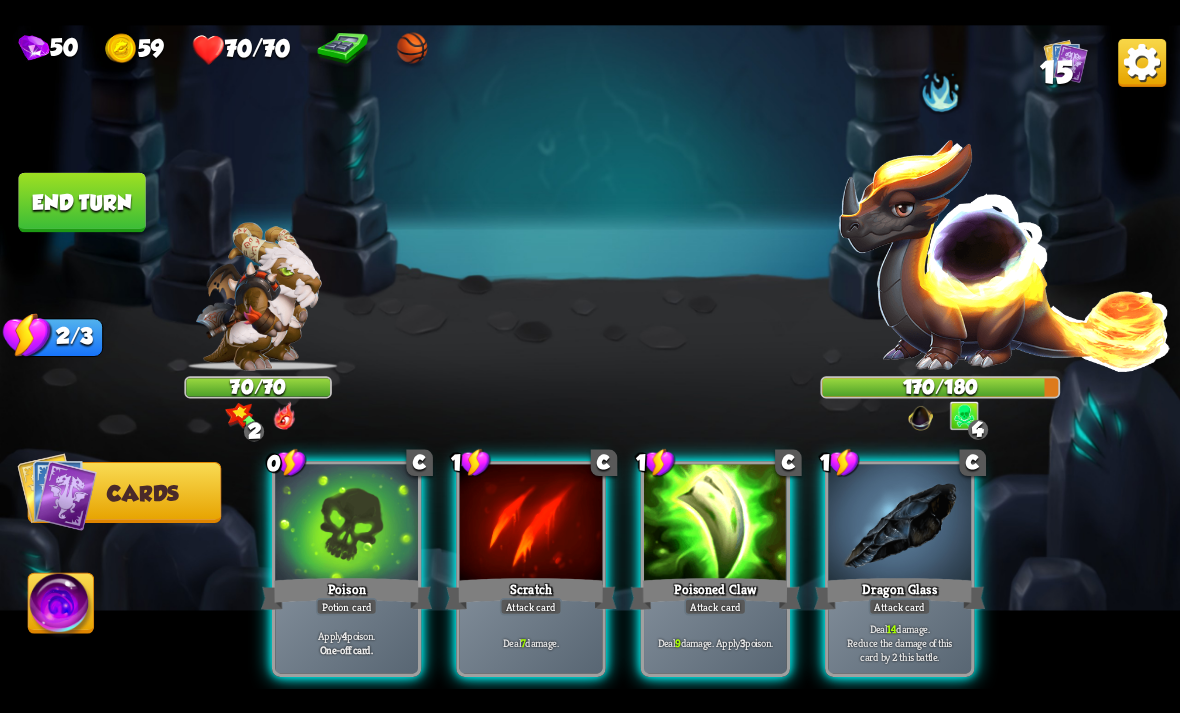 click at bounding box center [346, 524] 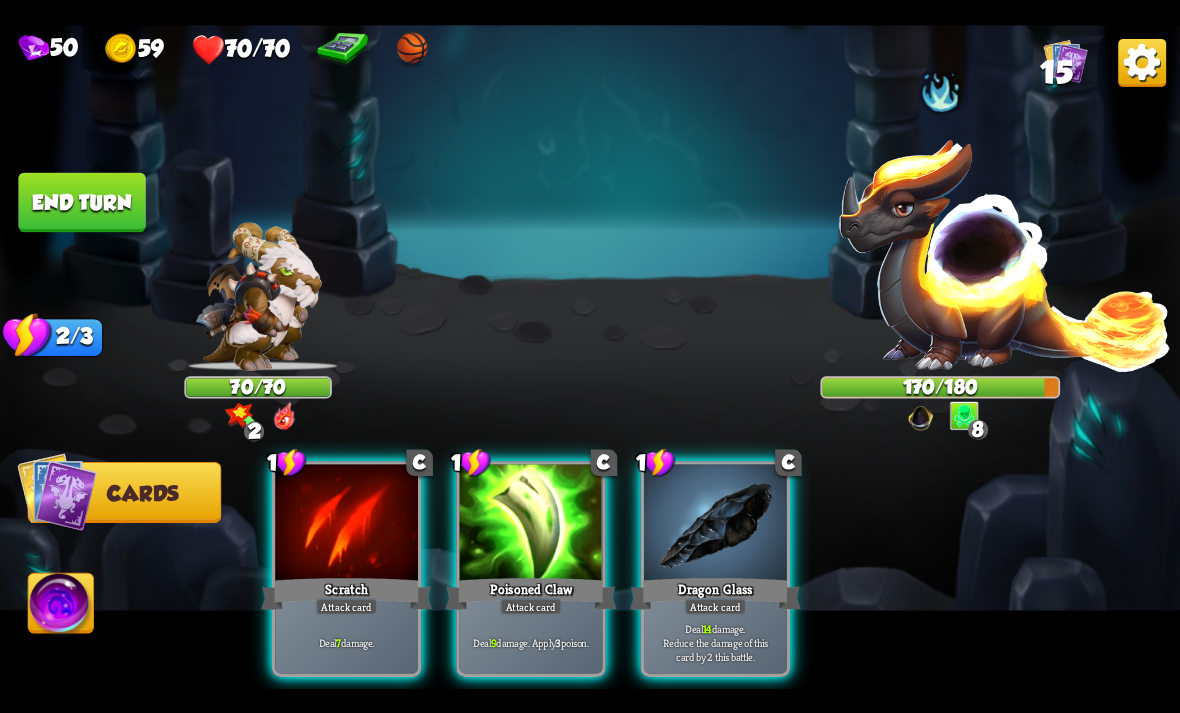 click on "Poisoned Claw" at bounding box center [530, 593] 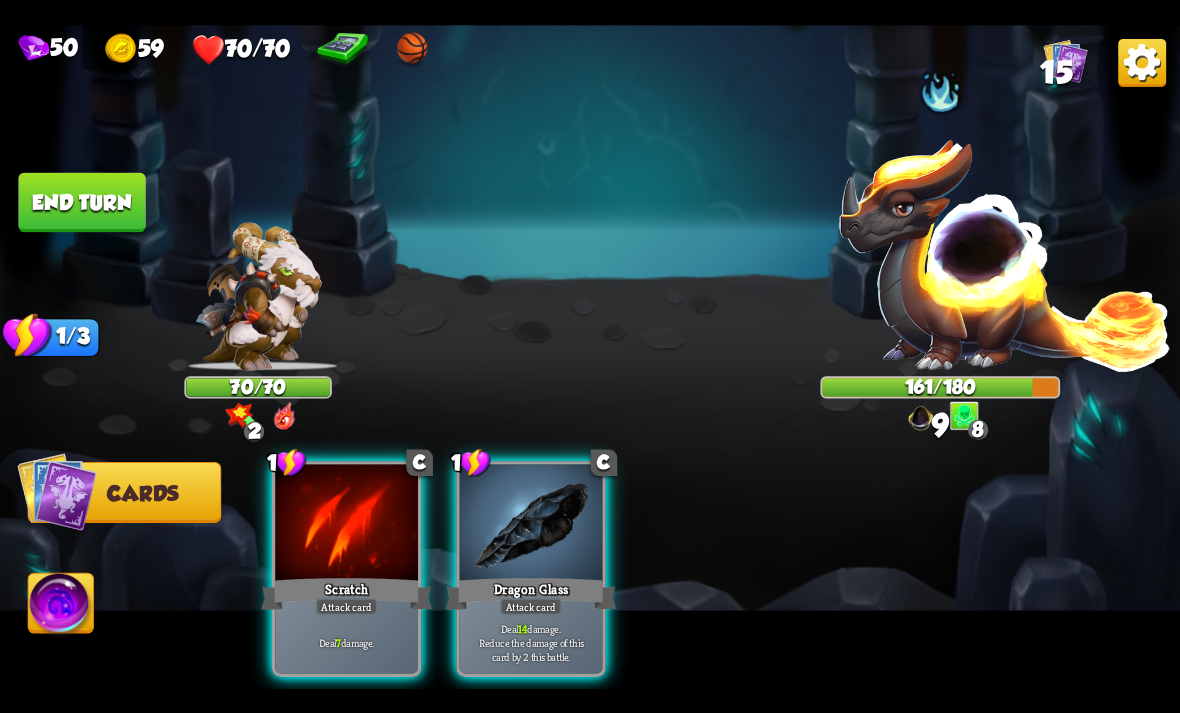 click on "Dragon Glass" at bounding box center (530, 593) 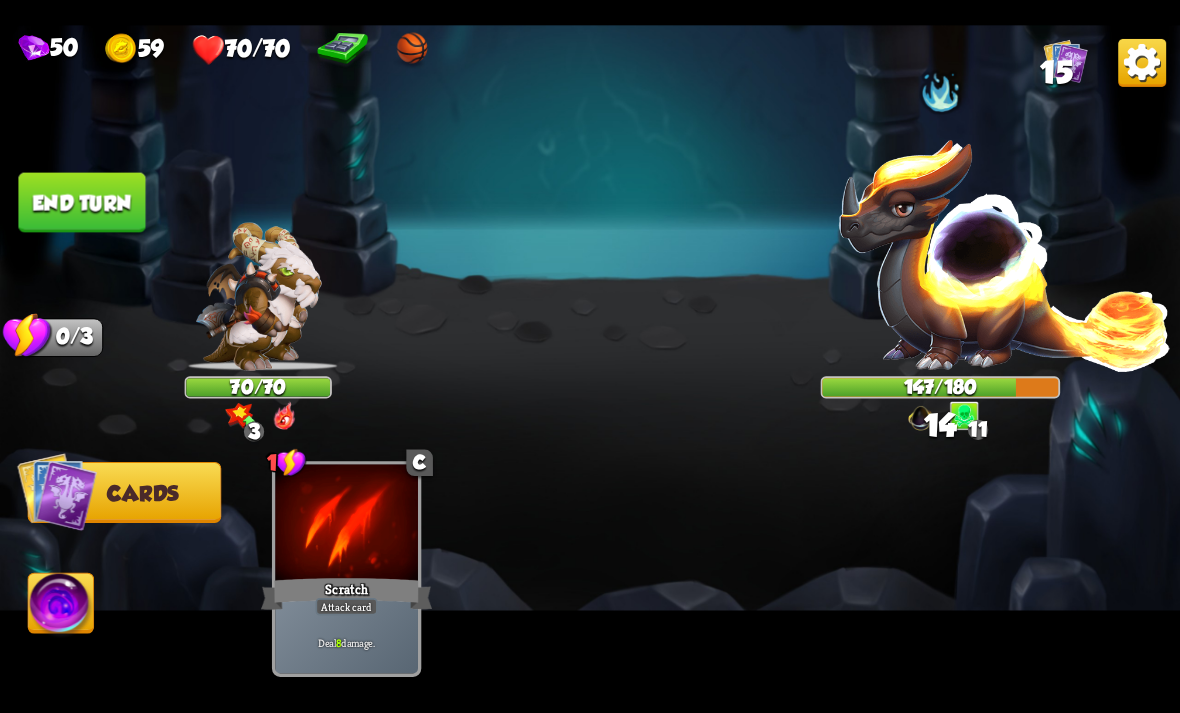 click on "End turn" at bounding box center (81, 202) 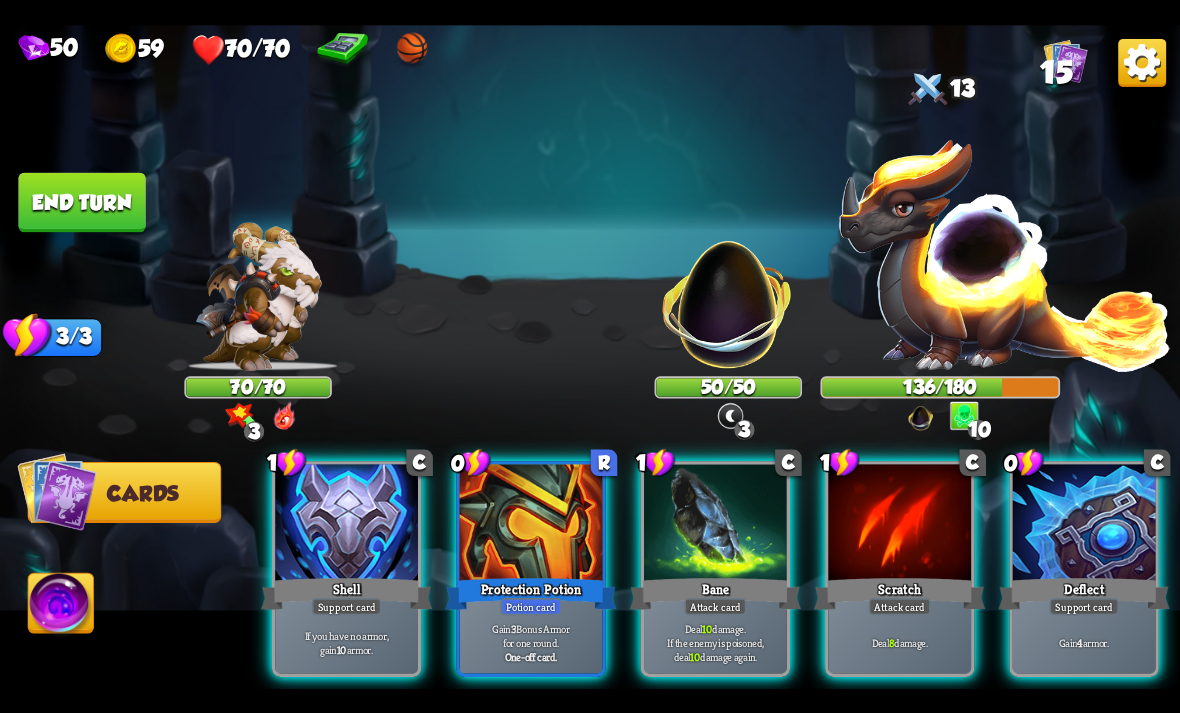 click on "Shell" at bounding box center [346, 593] 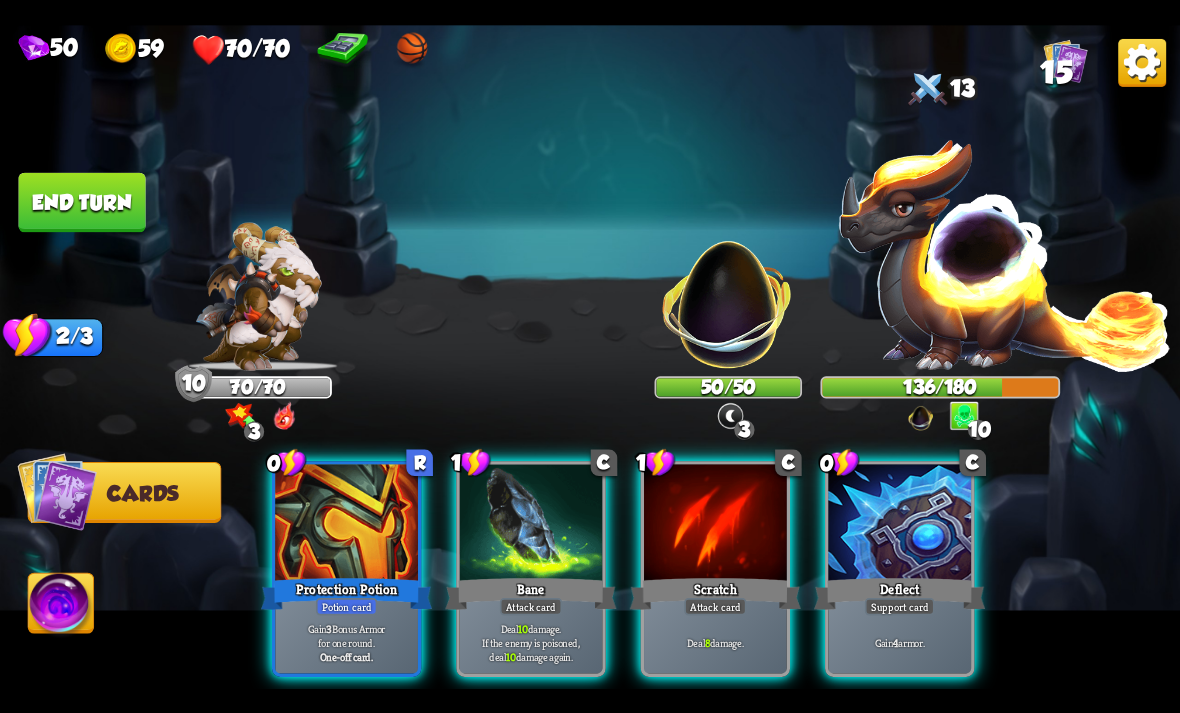 click at bounding box center [899, 524] 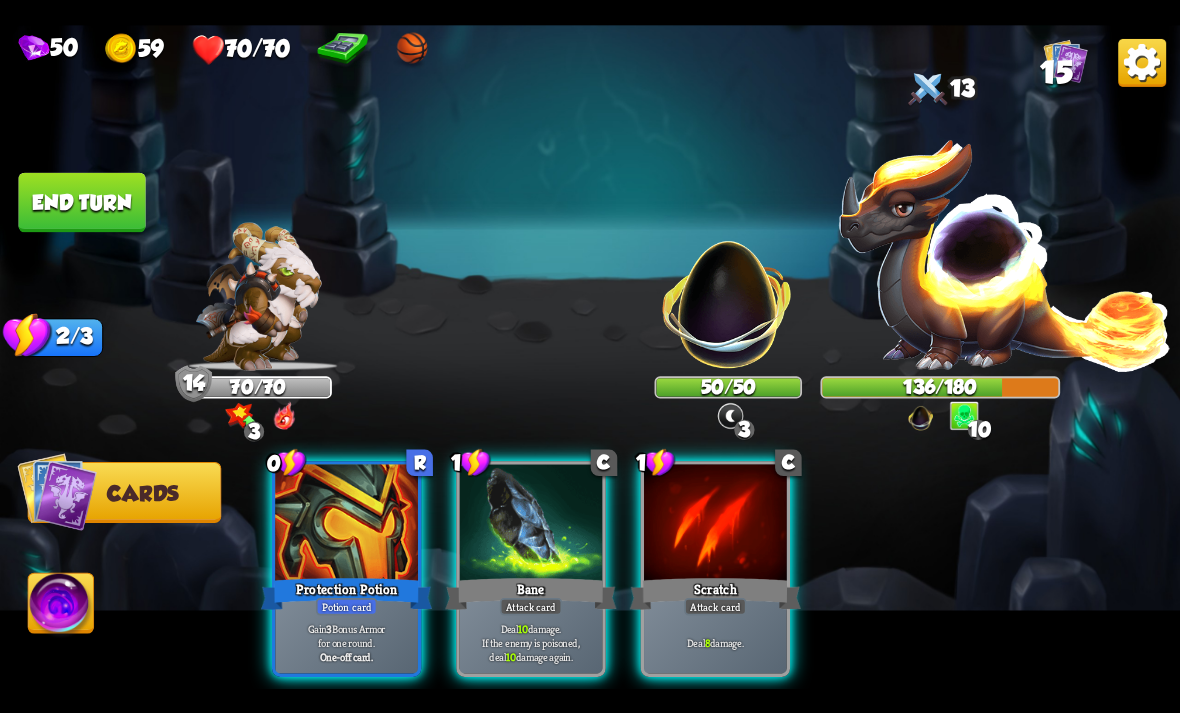 click on "Bane" at bounding box center (530, 593) 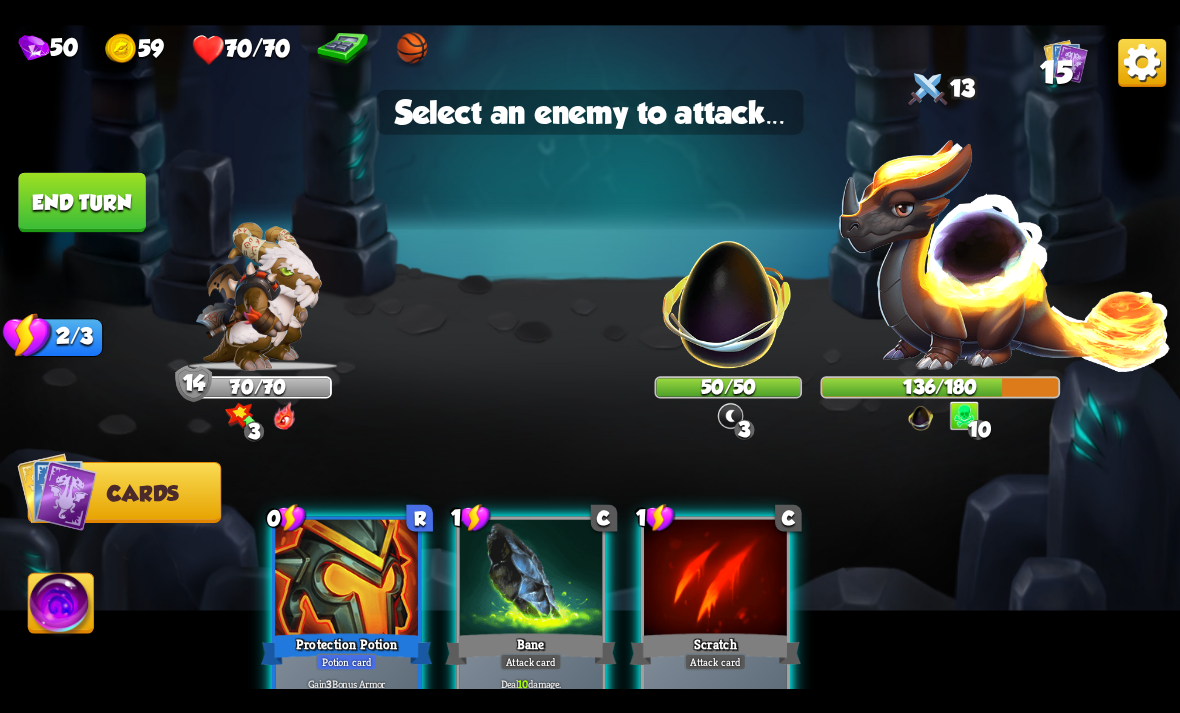 click at bounding box center (1005, 253) 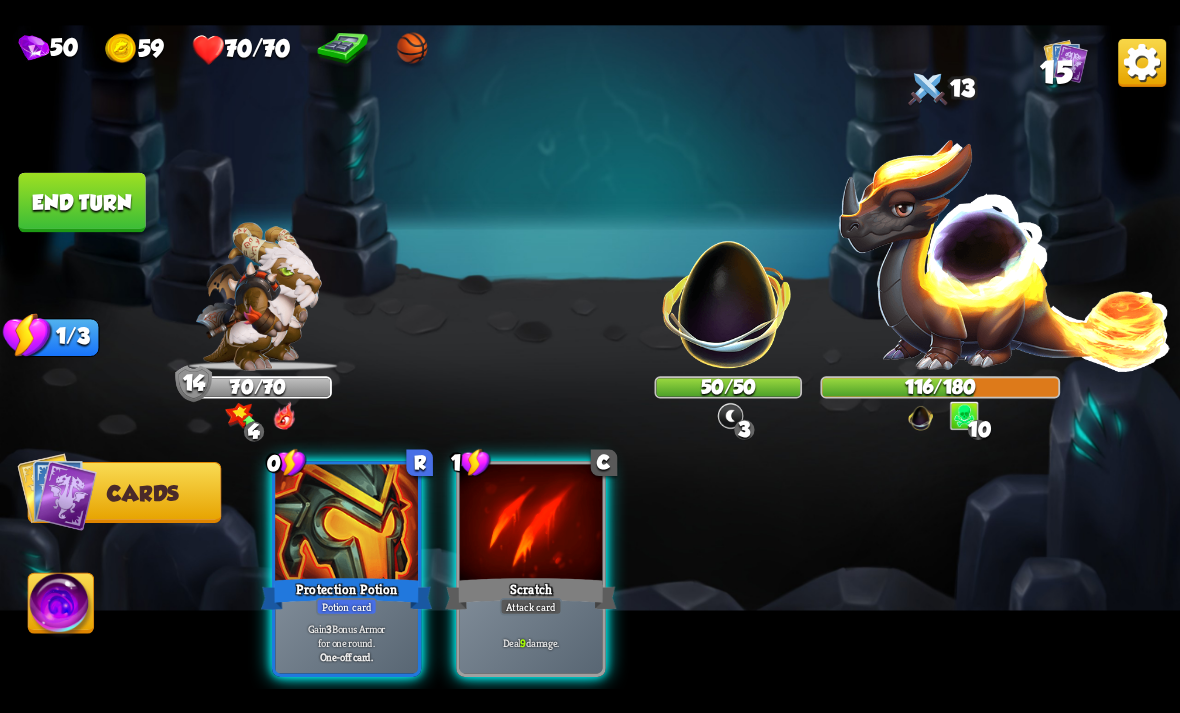 click on "Scratch" at bounding box center (530, 593) 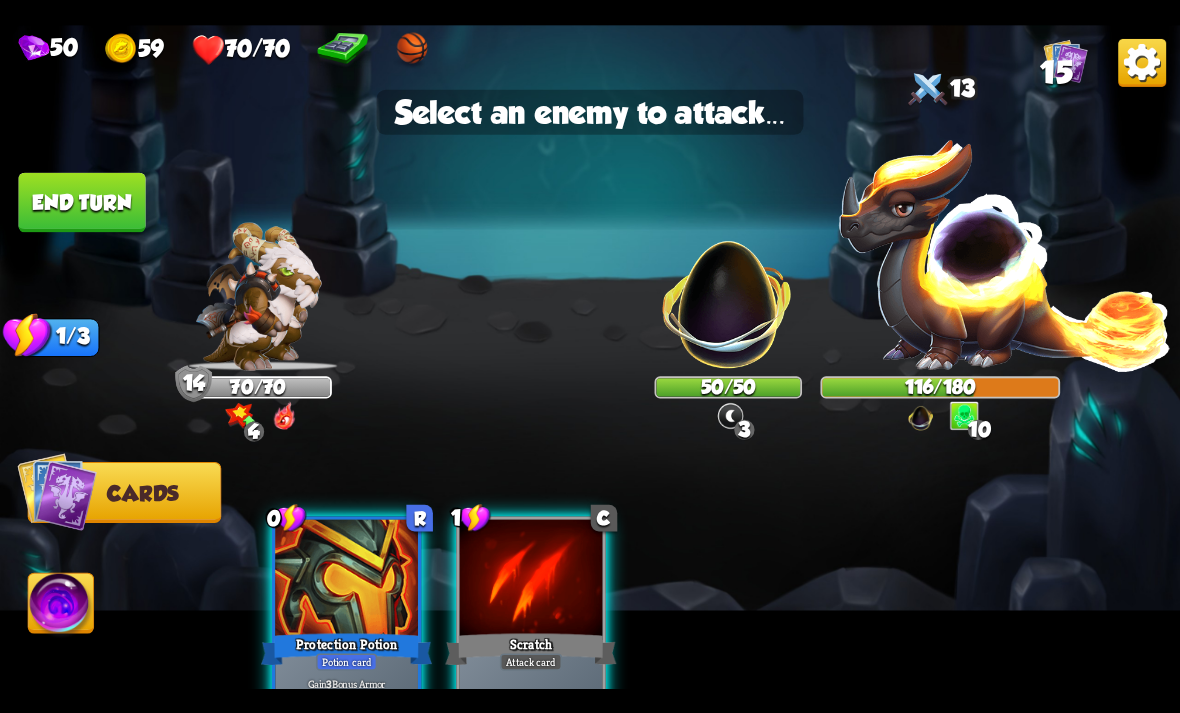 click at bounding box center [728, 292] 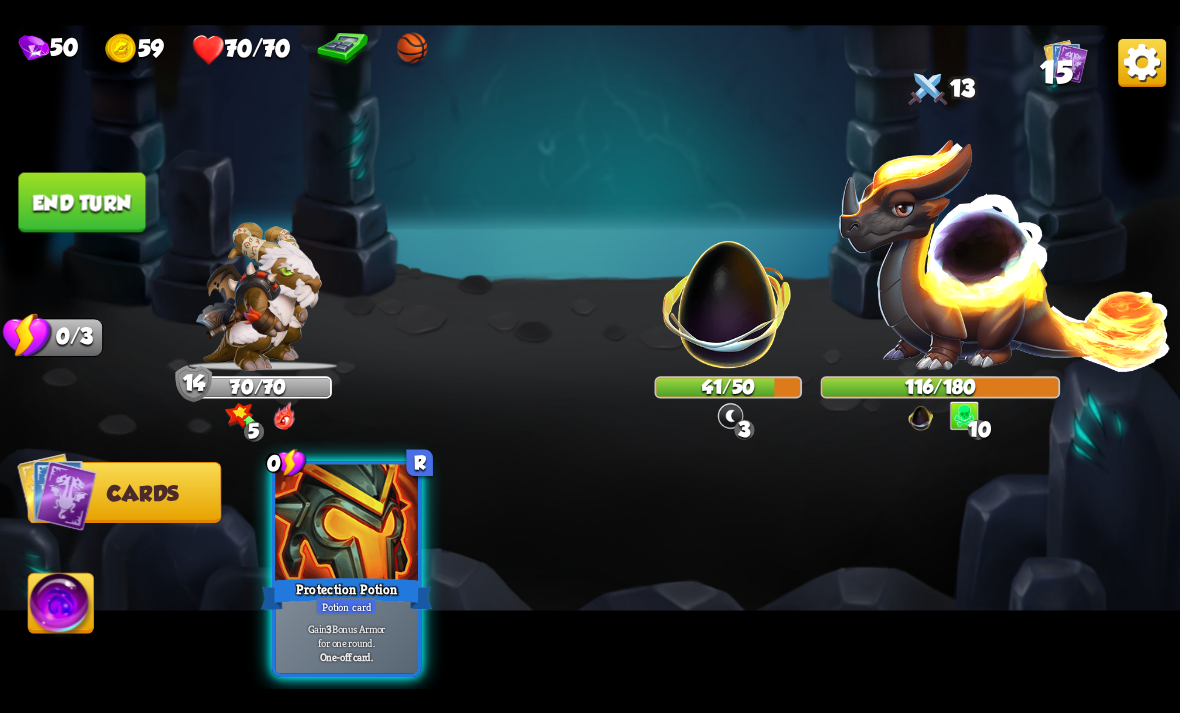 click on "End turn" at bounding box center [81, 202] 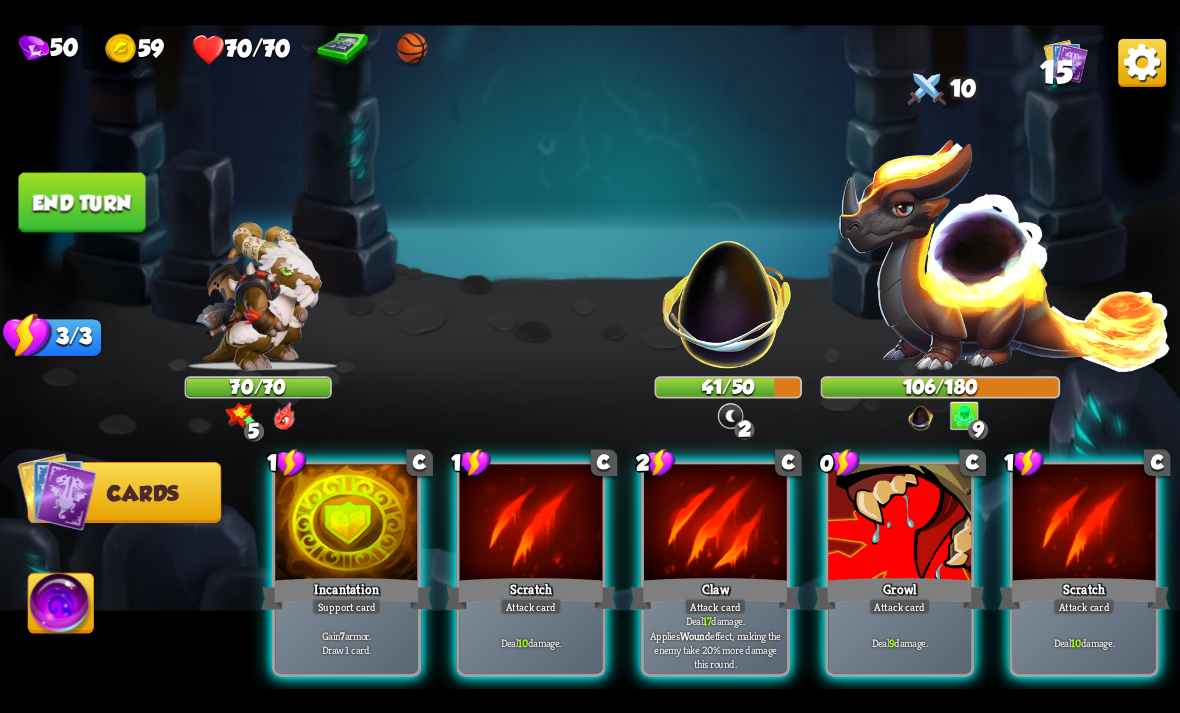 click on "Incantation" at bounding box center (346, 593) 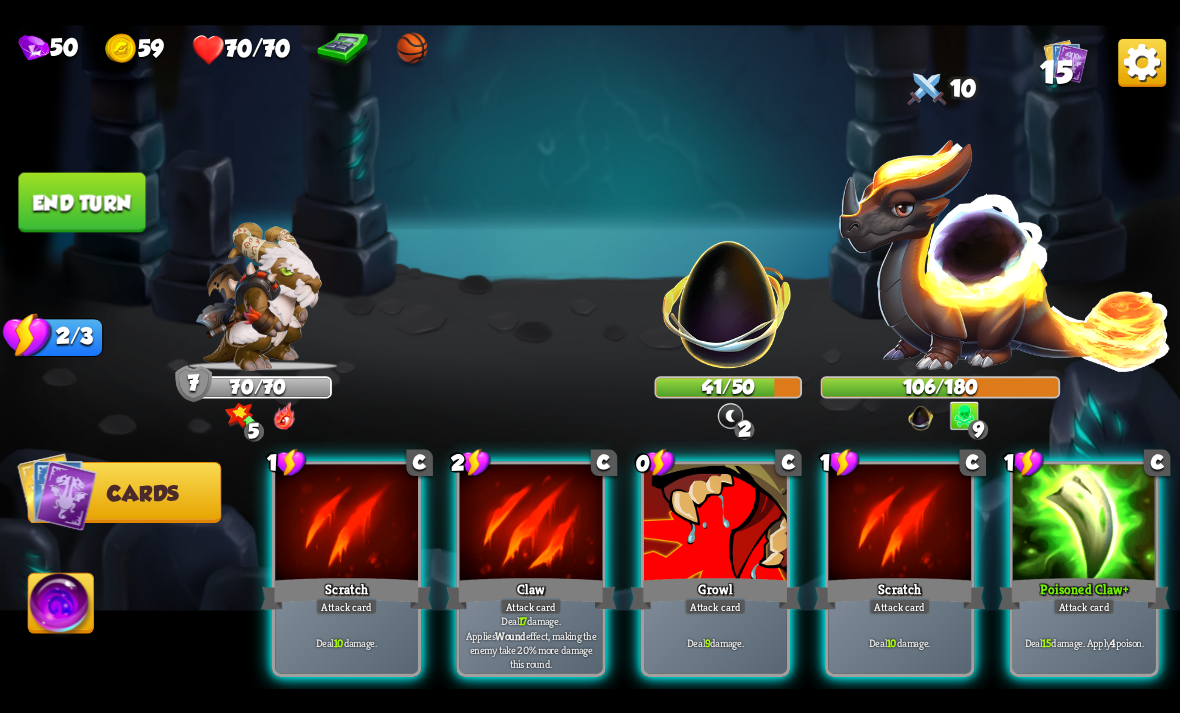 click at bounding box center (1084, 524) 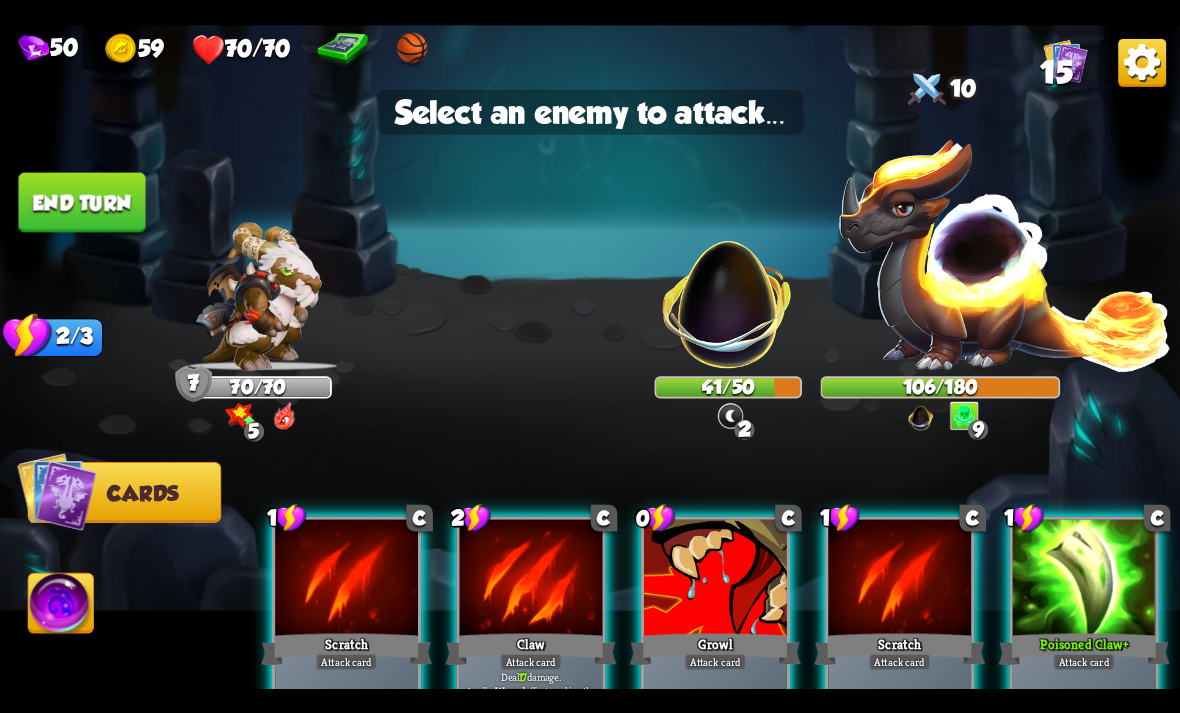 click at bounding box center [728, 292] 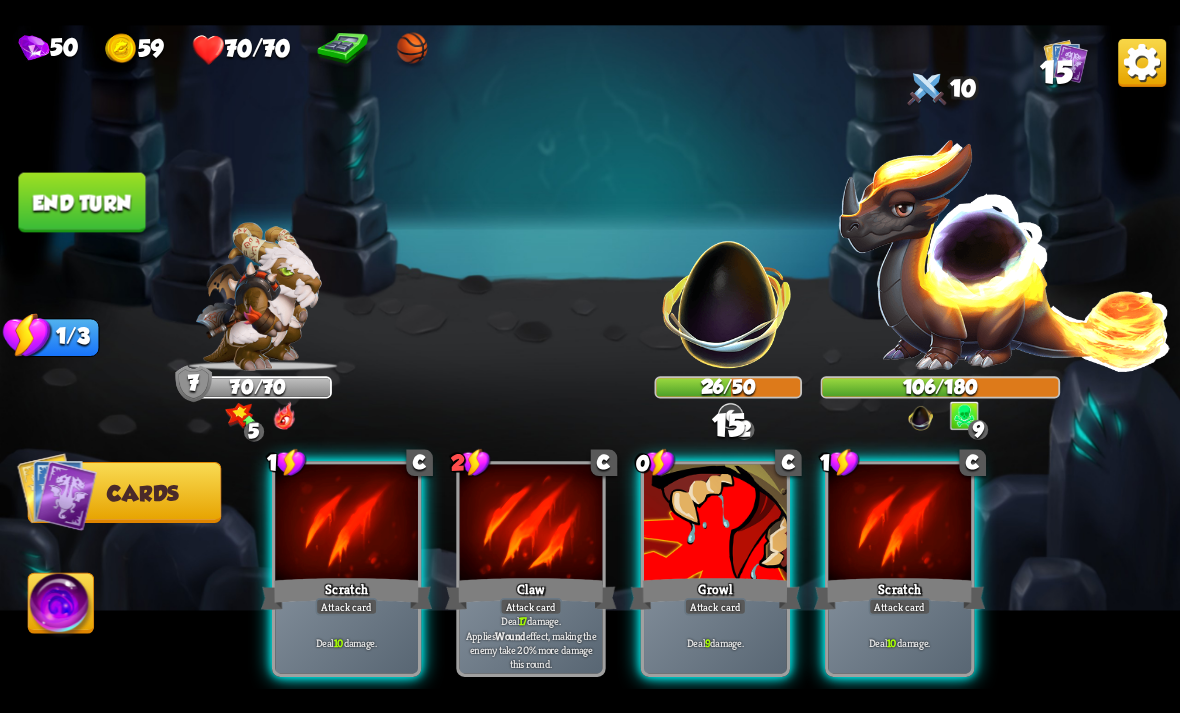 click on "Growl" at bounding box center [715, 593] 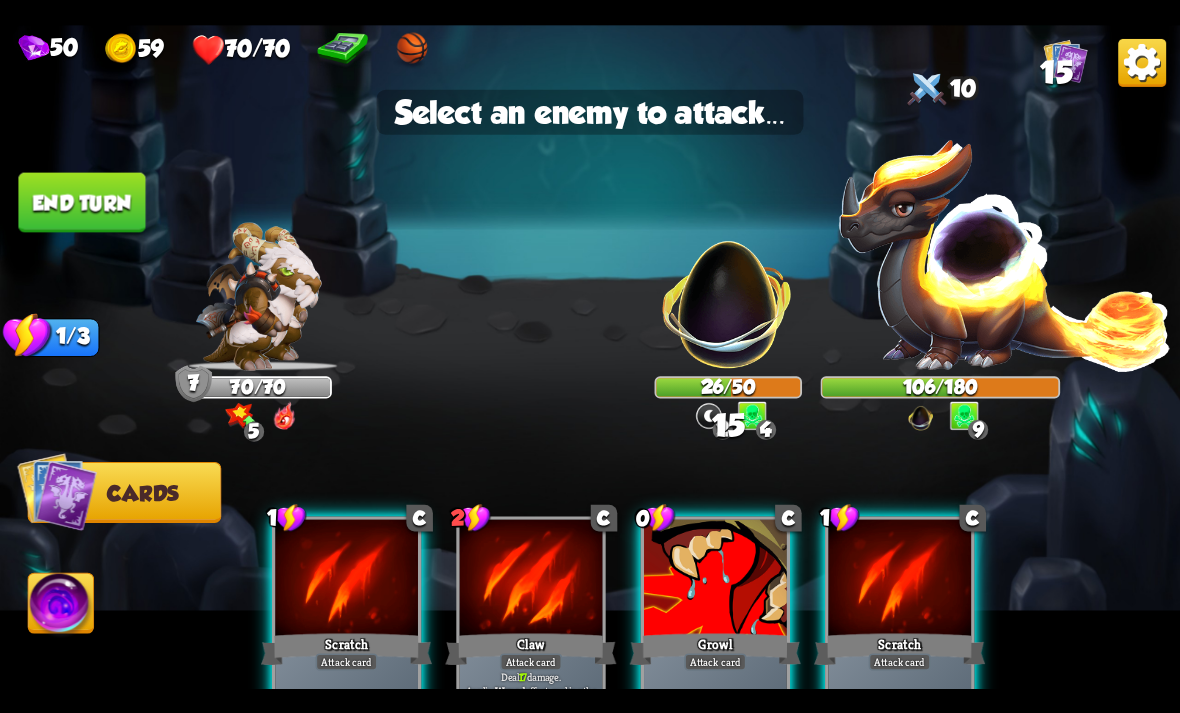 click at bounding box center (728, 292) 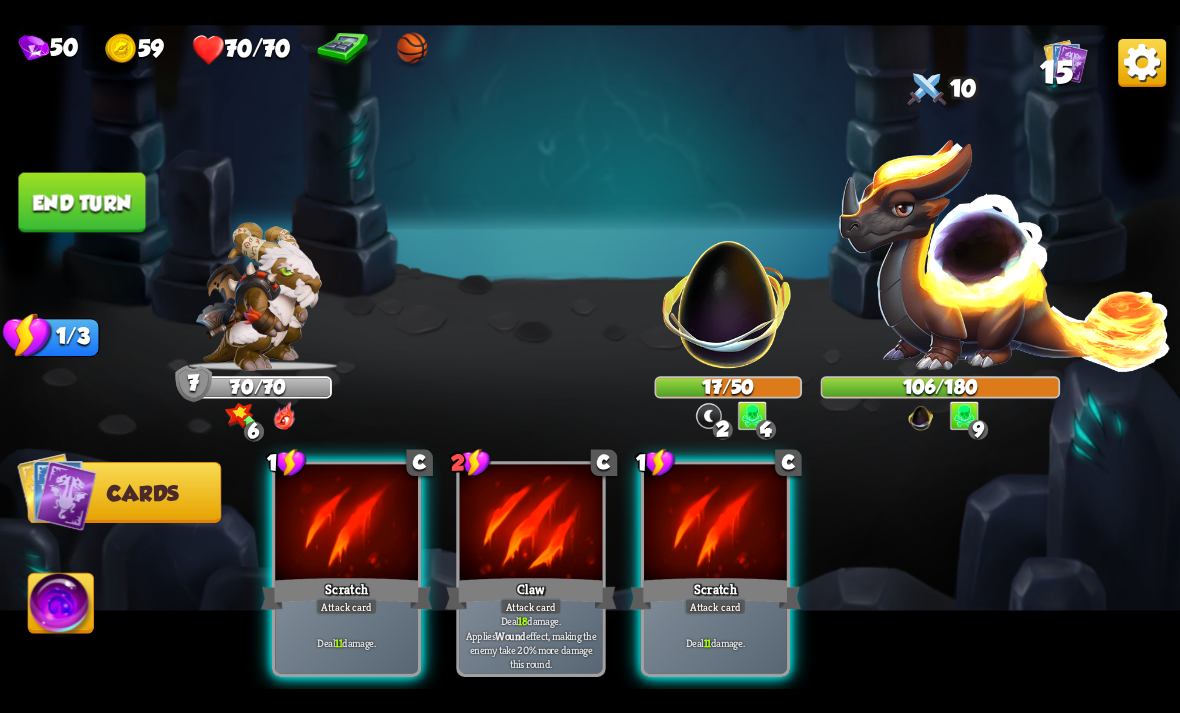click on "End turn" at bounding box center [81, 202] 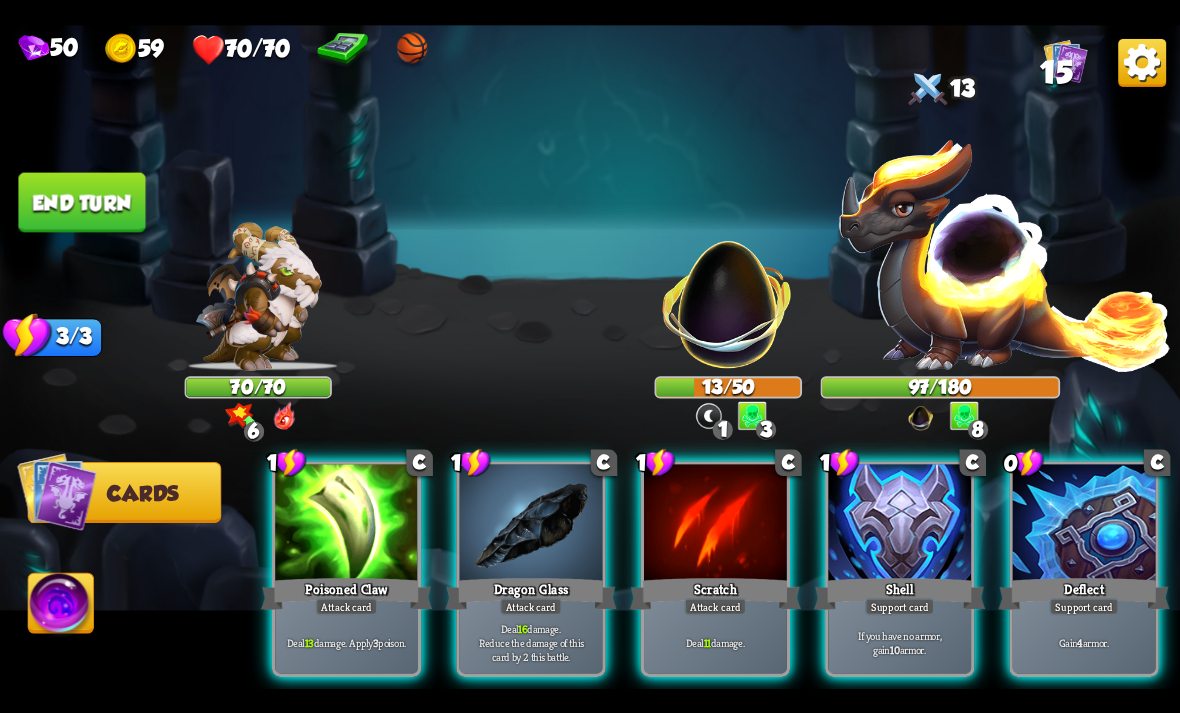 click at bounding box center (899, 524) 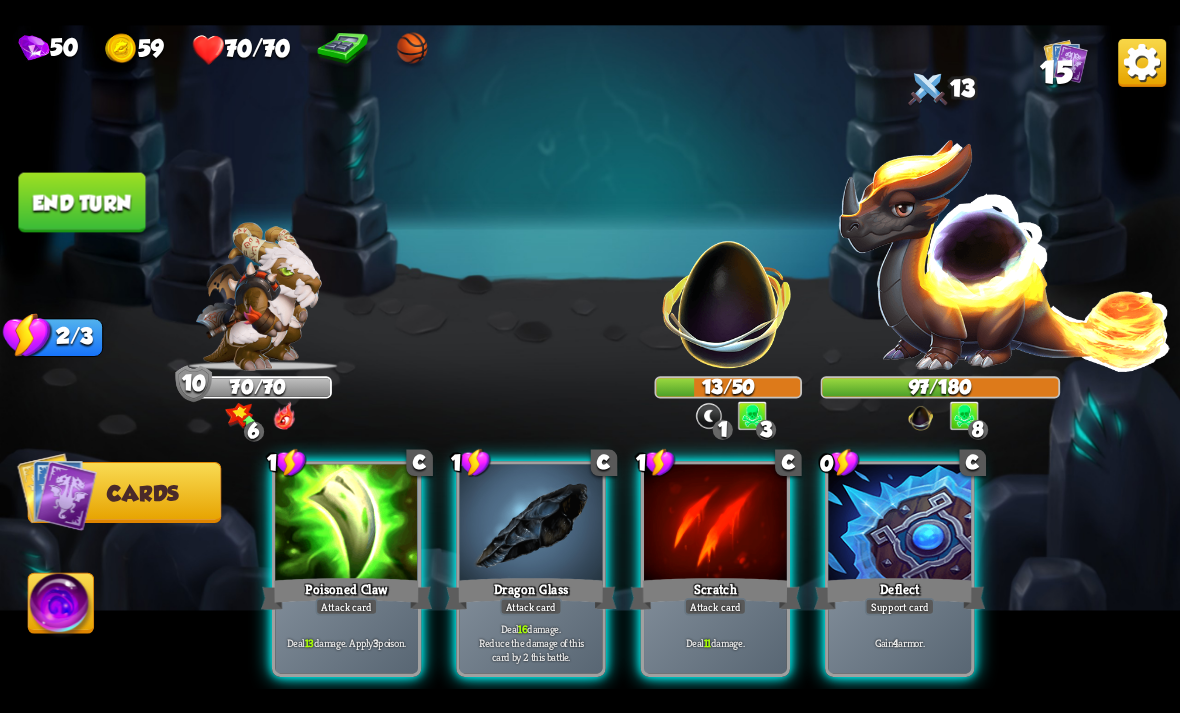 click on "Poisoned Claw" at bounding box center [346, 593] 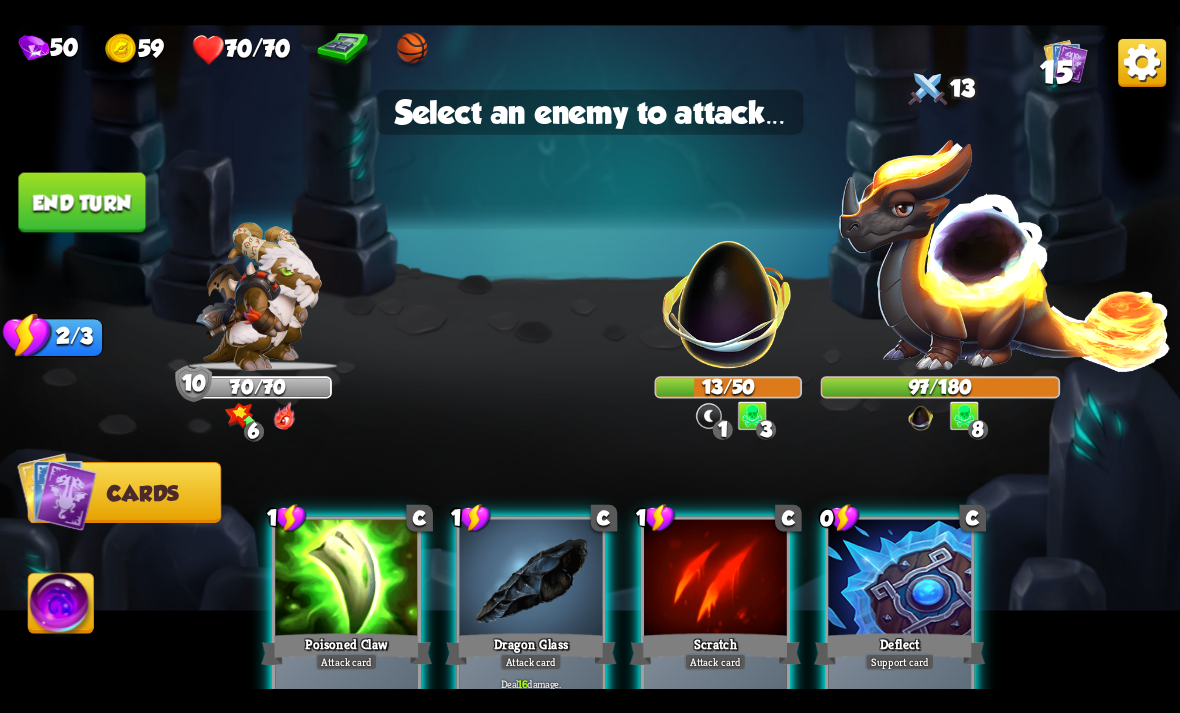 click at bounding box center (728, 292) 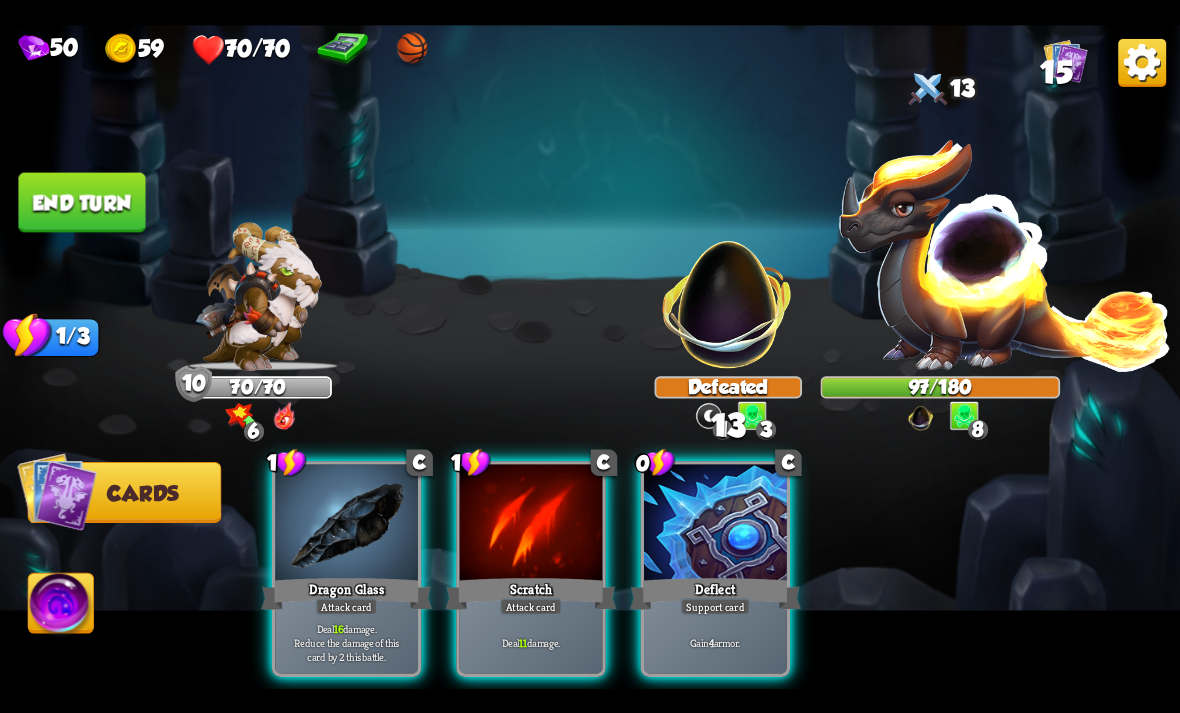click on "Deflect" at bounding box center (715, 593) 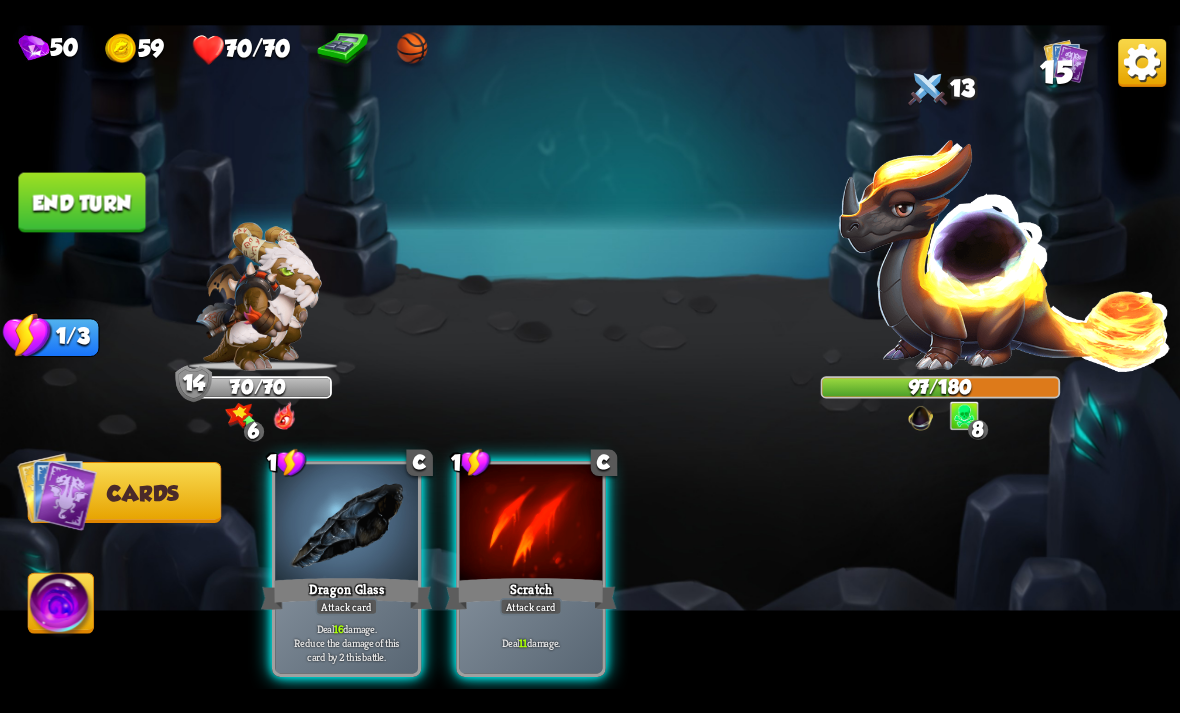 click at bounding box center (346, 524) 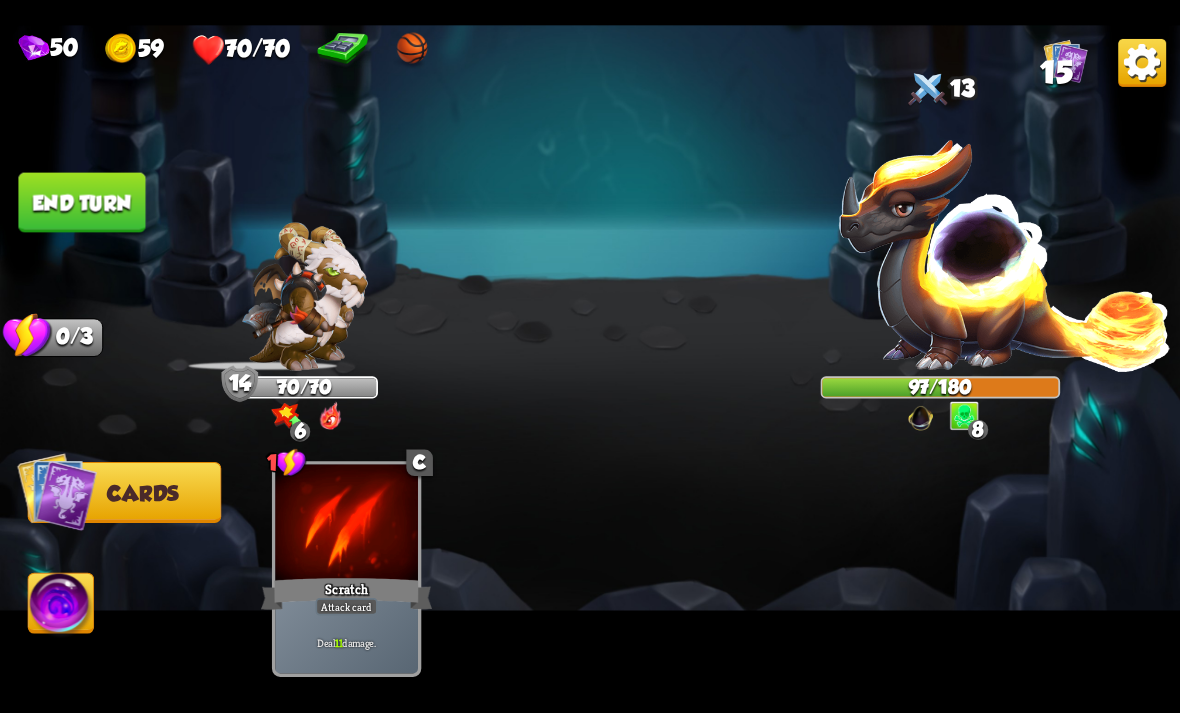 click at bounding box center [1005, 253] 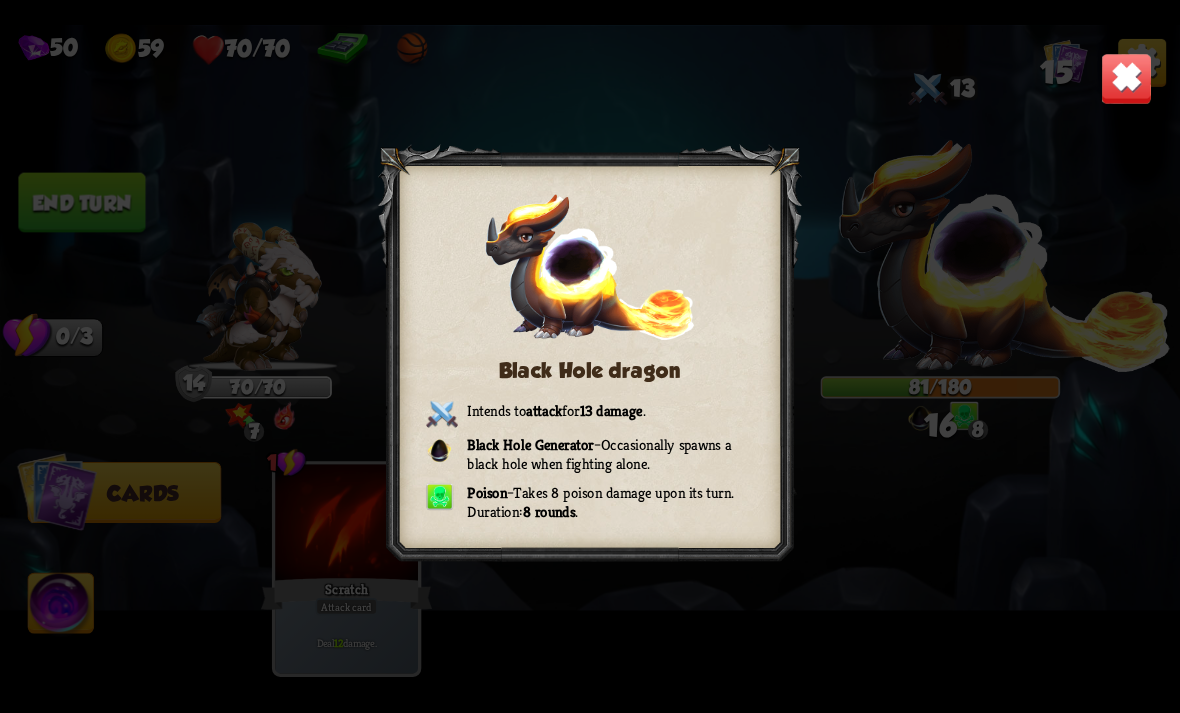 click at bounding box center (1127, 78) 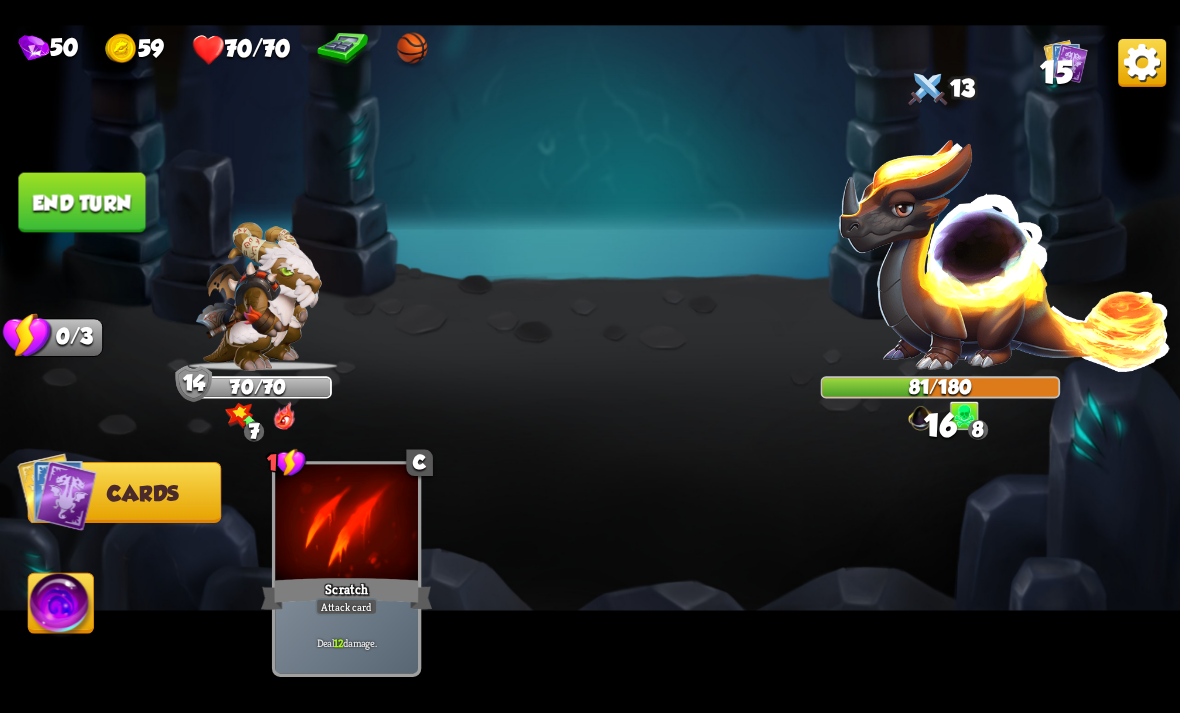 click on "End turn" at bounding box center [81, 202] 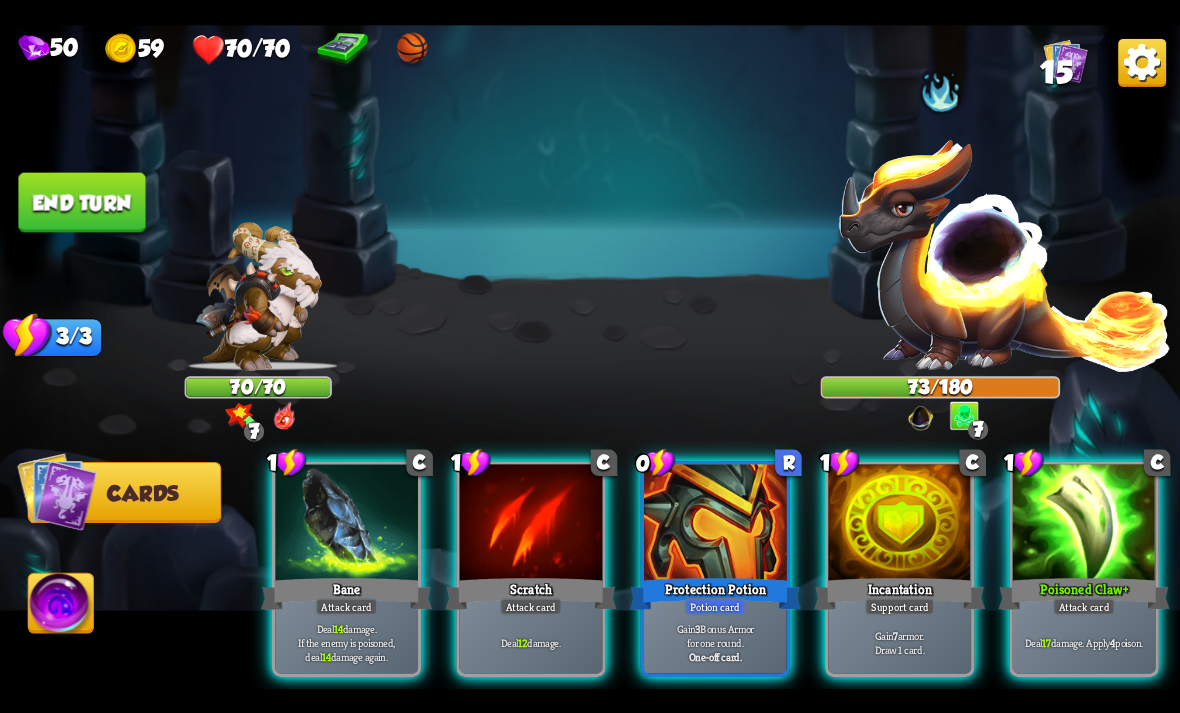 click at bounding box center (1084, 524) 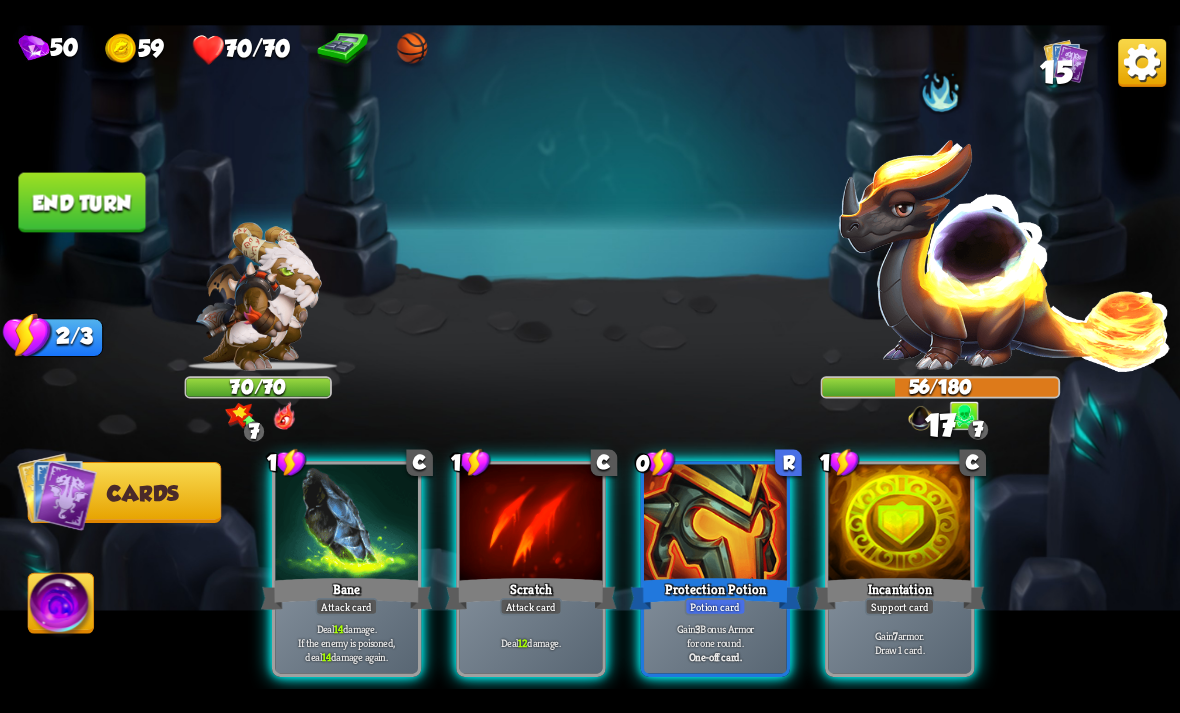 click at bounding box center (346, 524) 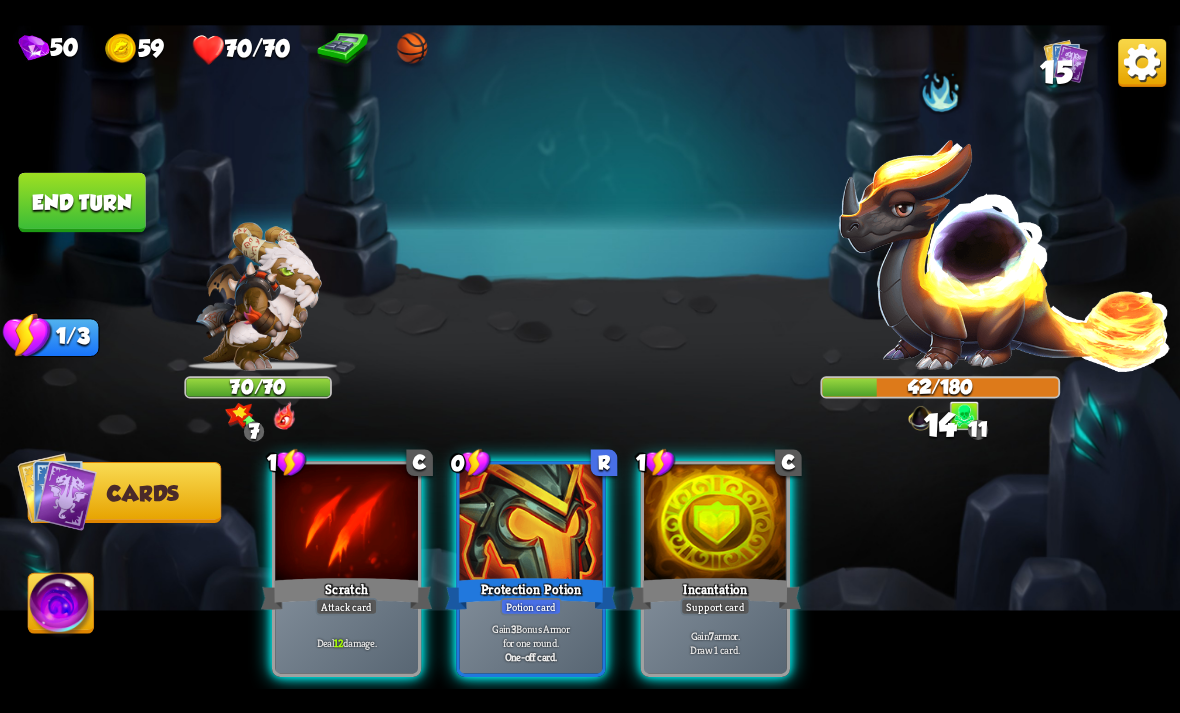 click at bounding box center [346, 524] 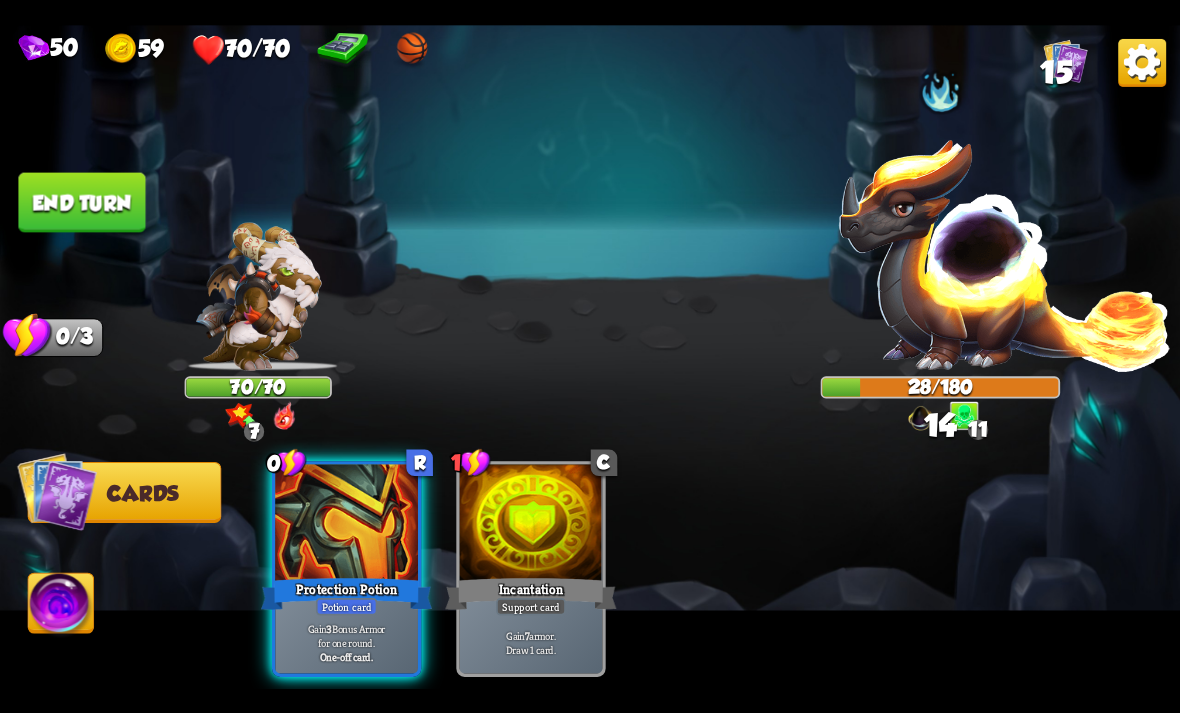 click on "End turn" at bounding box center [81, 202] 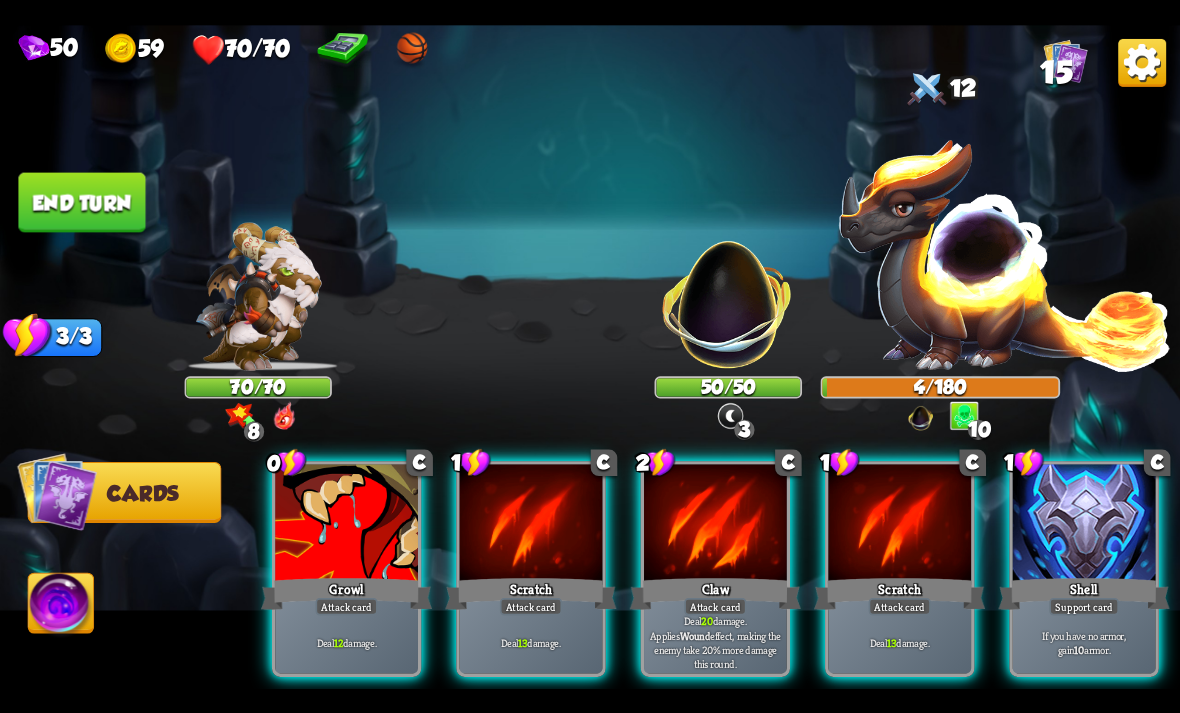click at bounding box center (1084, 524) 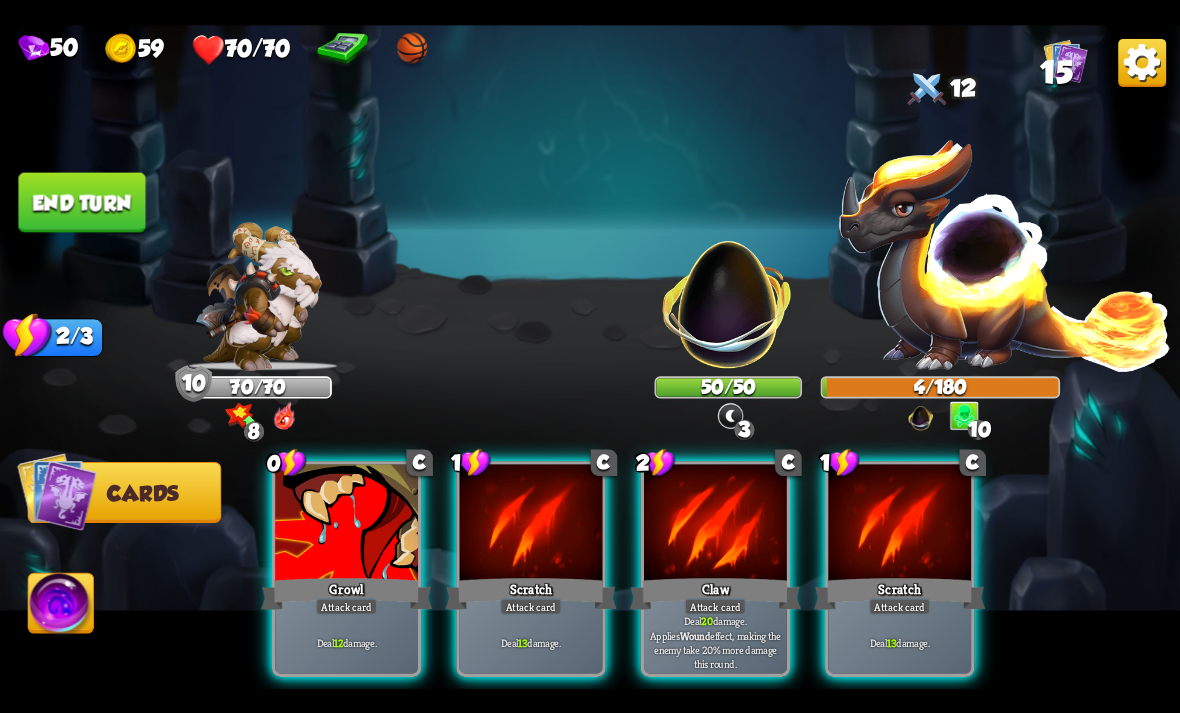 click at bounding box center [715, 524] 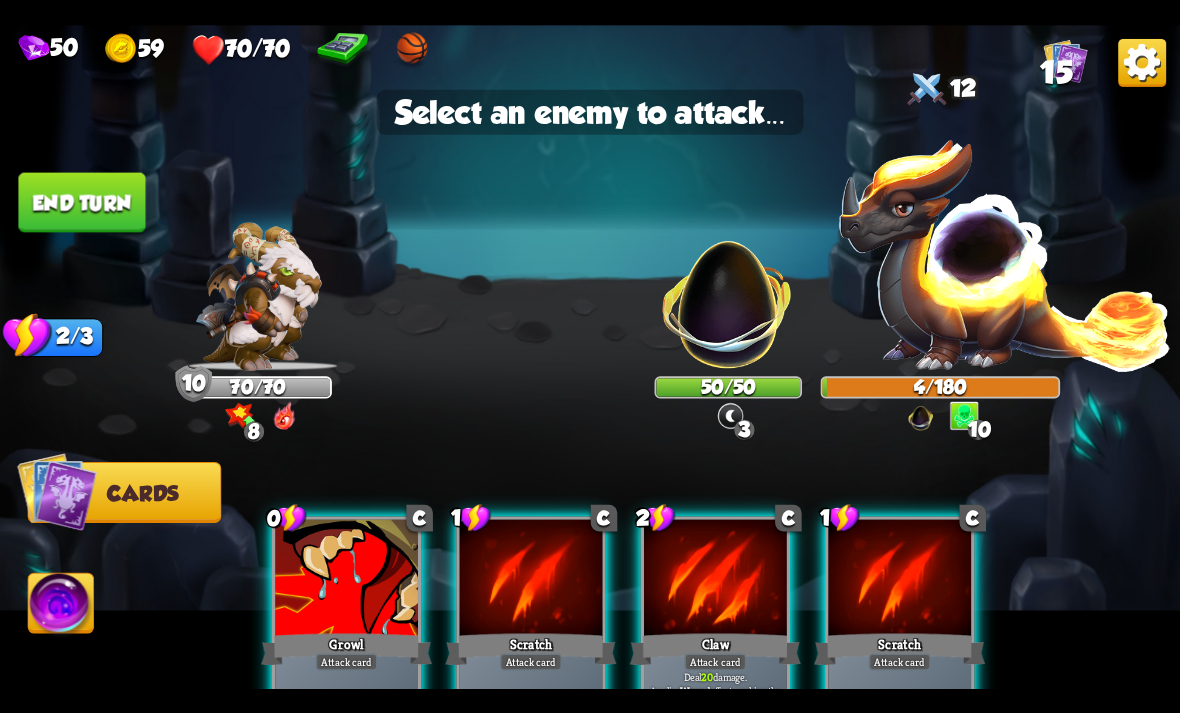 click at bounding box center (728, 292) 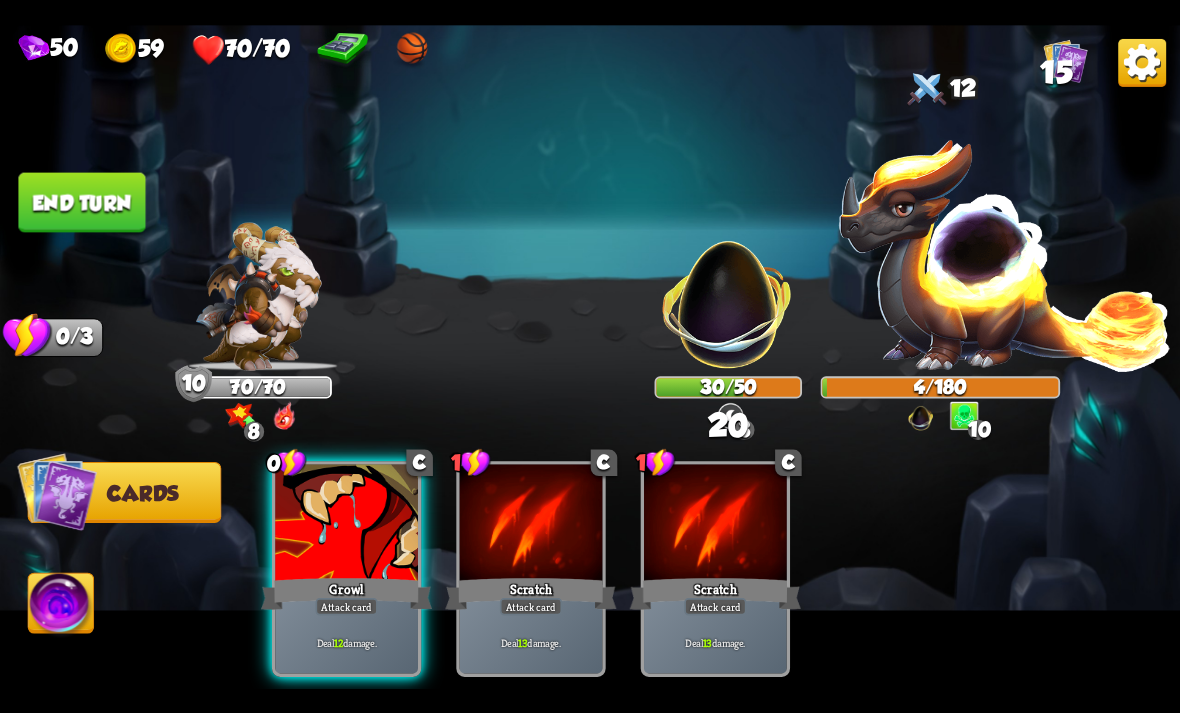 click on "Growl" at bounding box center (346, 593) 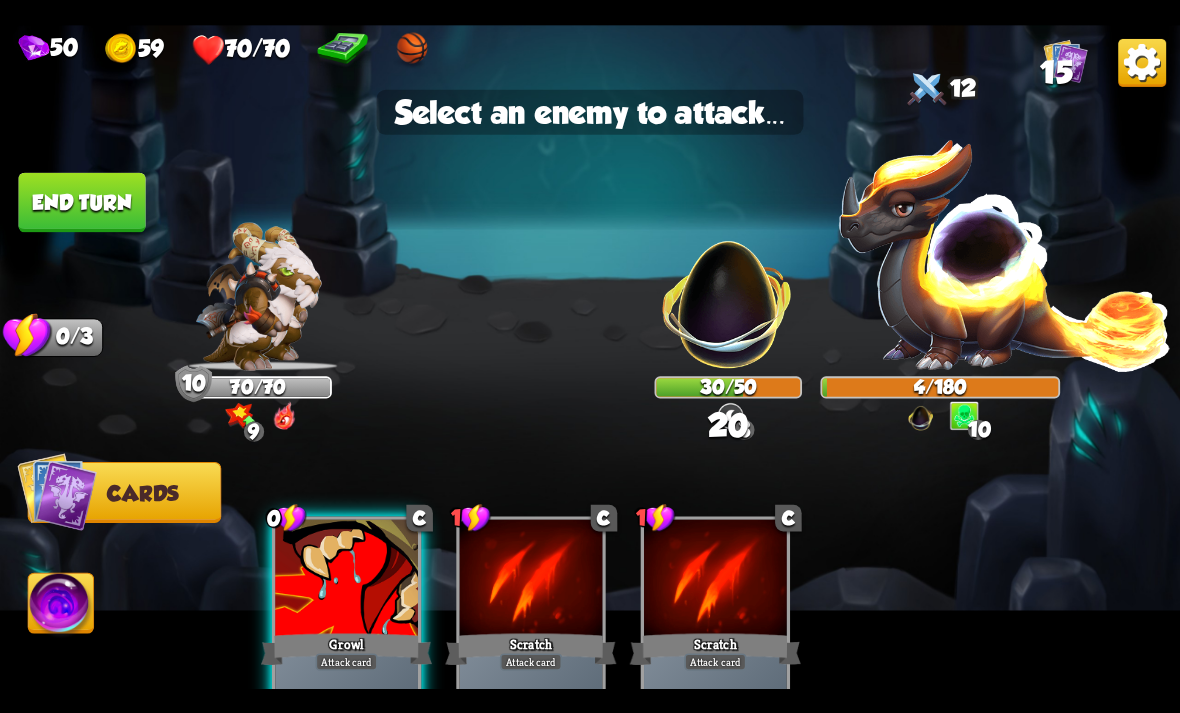 click at bounding box center [728, 292] 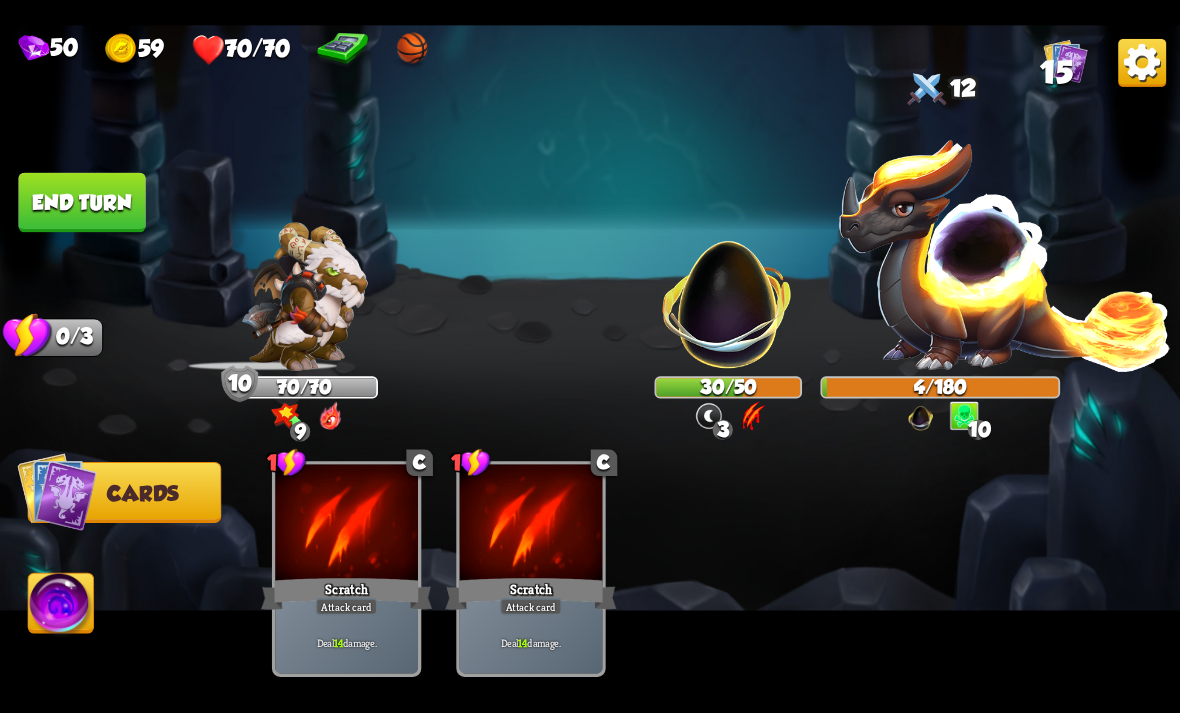 click at bounding box center [346, 524] 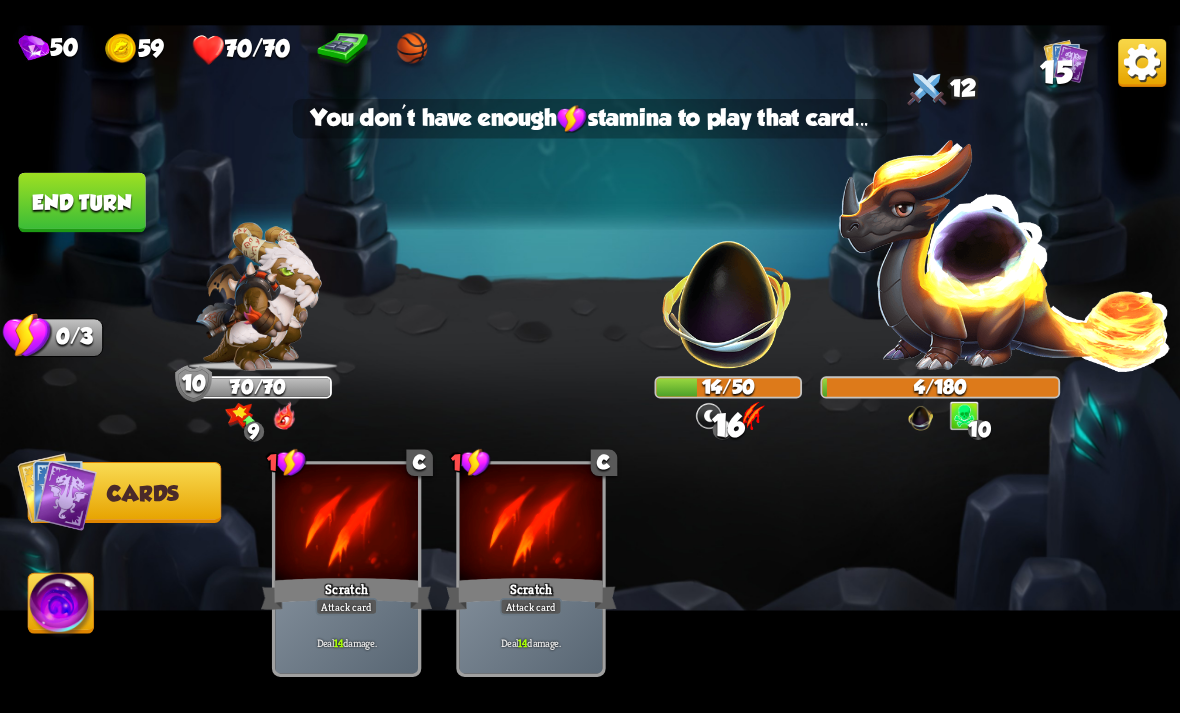 click at bounding box center [728, 292] 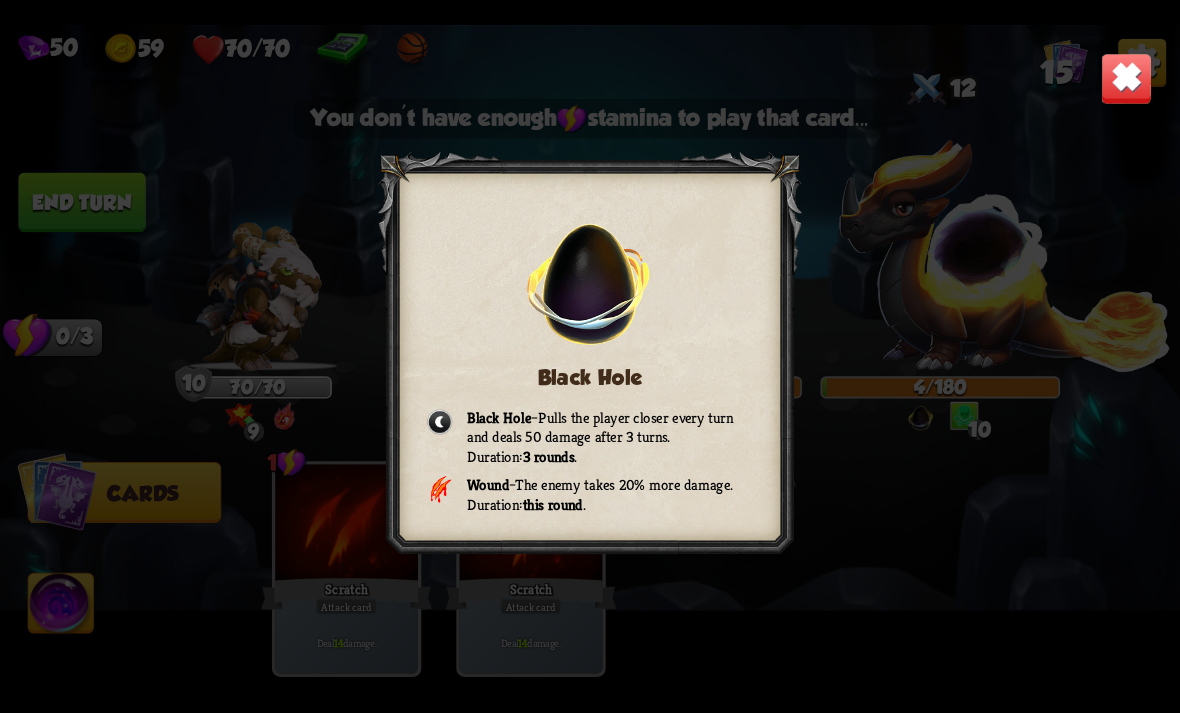 click on "Black Hole
Black Hole
–
Pulls the player closer every turn and deals 50 damage after 3 turns.
Duration:
3 rounds .
Wound
–
The enemy takes 20% more damage.
Duration:
this round ." at bounding box center [590, 357] 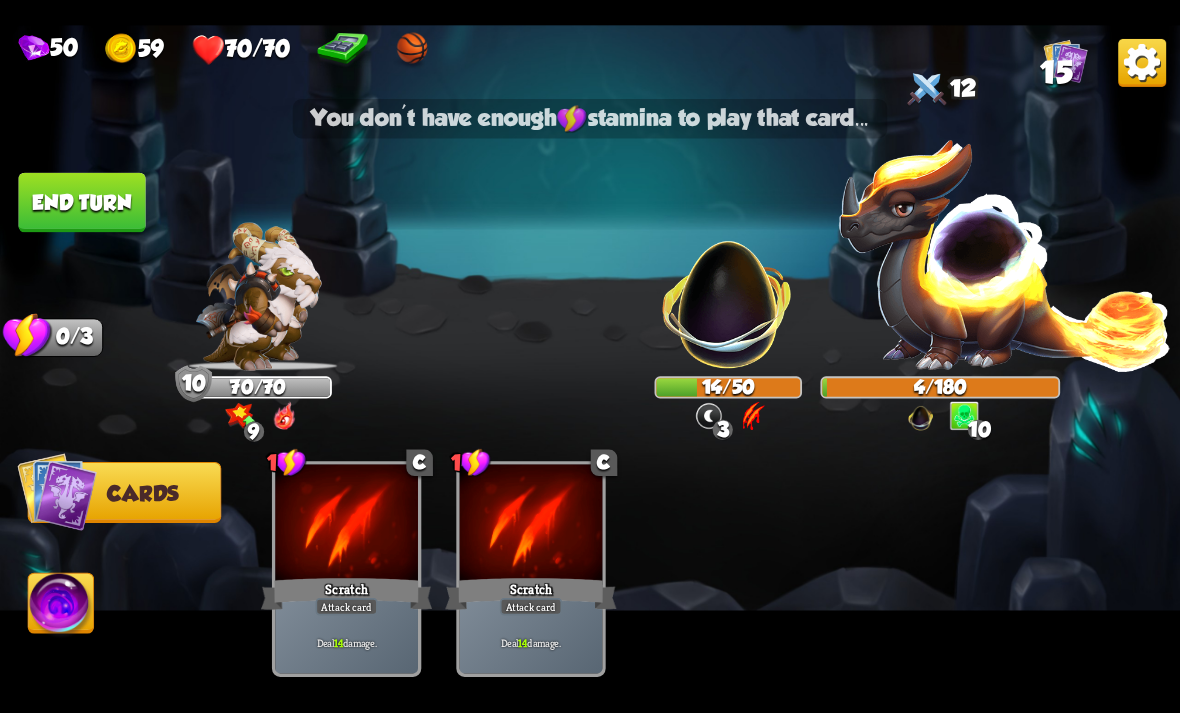 click on "End turn" at bounding box center (81, 202) 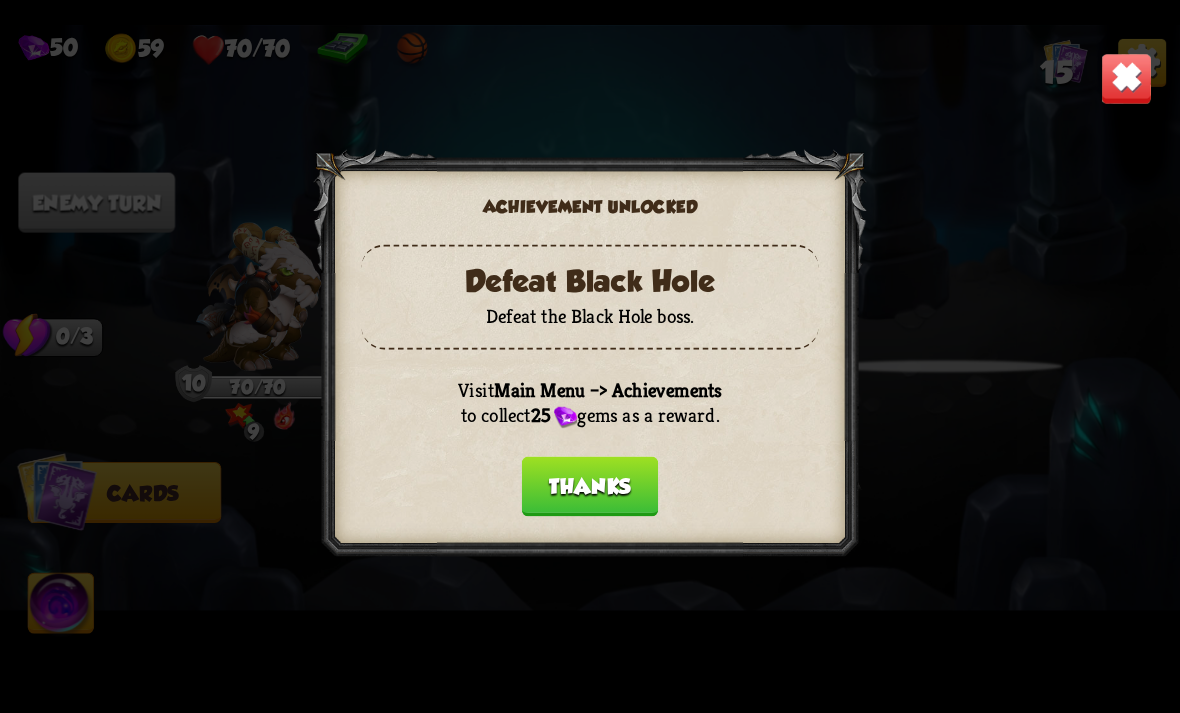 click on "Thanks" at bounding box center (590, 486) 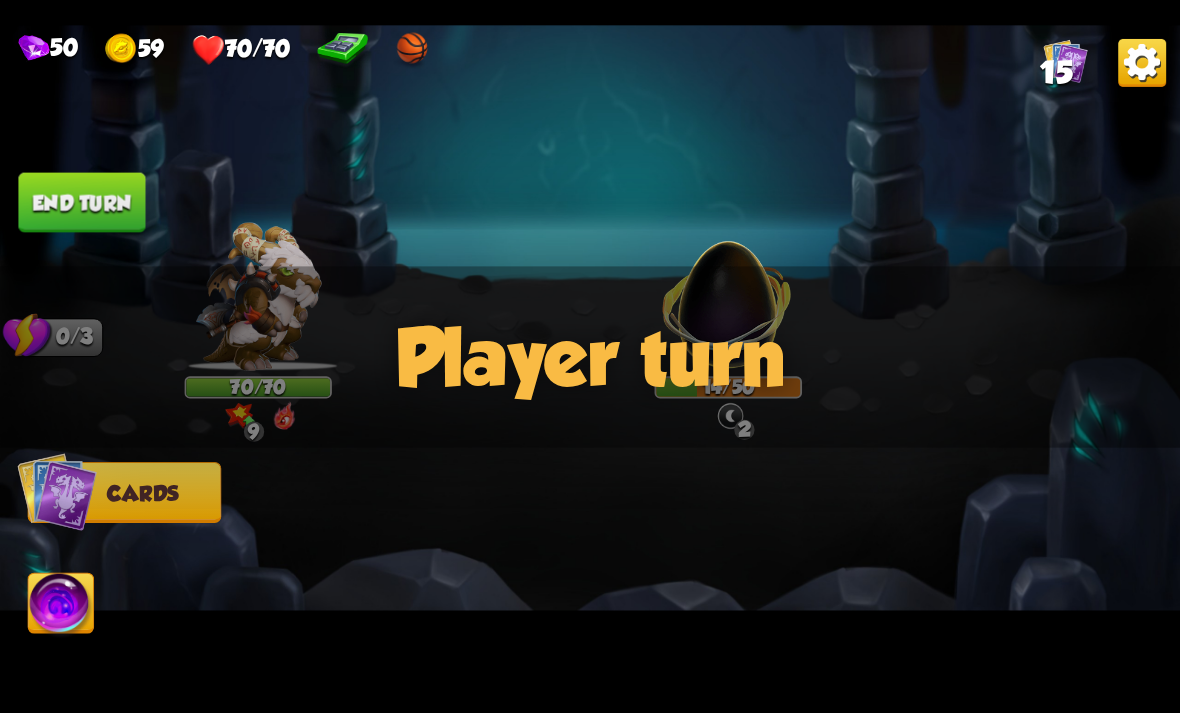 click on "Player turn" at bounding box center [590, 357] 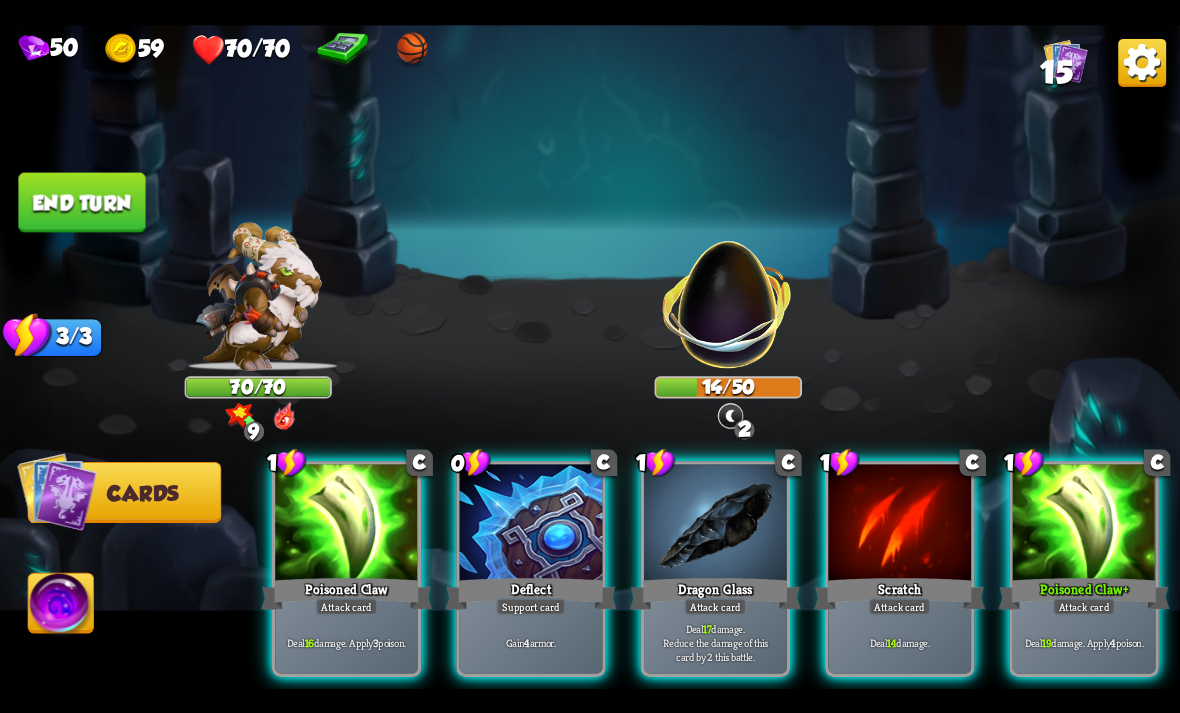 click at bounding box center [346, 524] 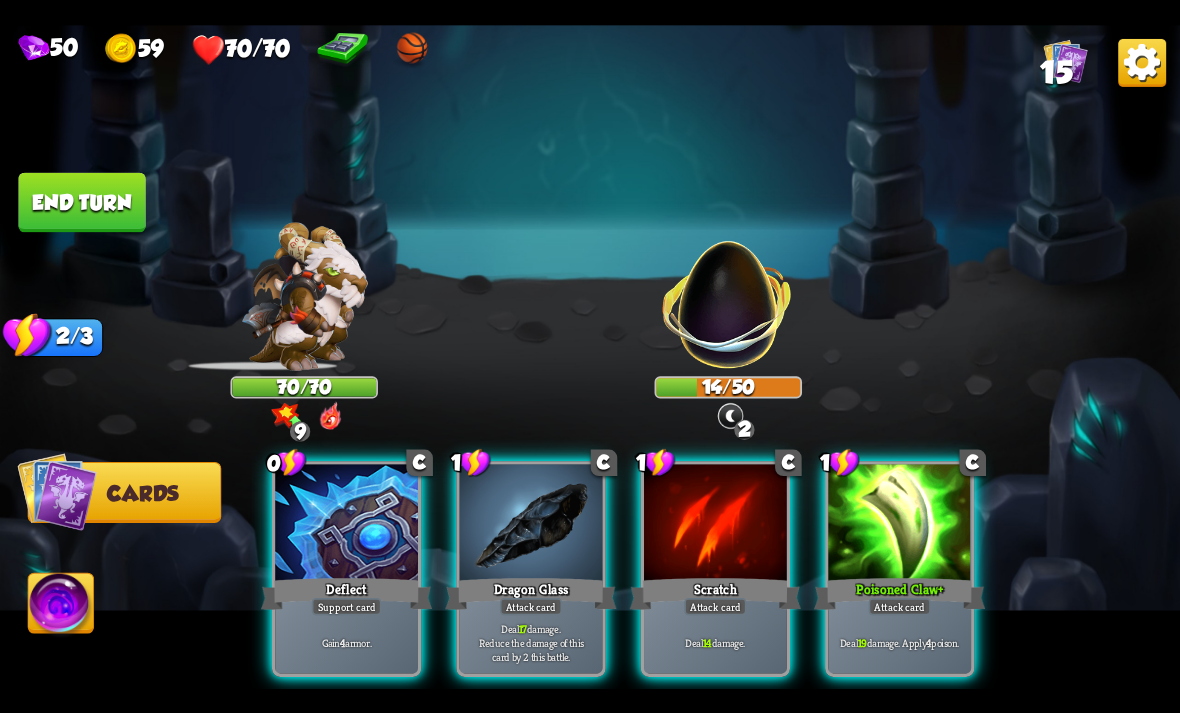 click at bounding box center [346, 524] 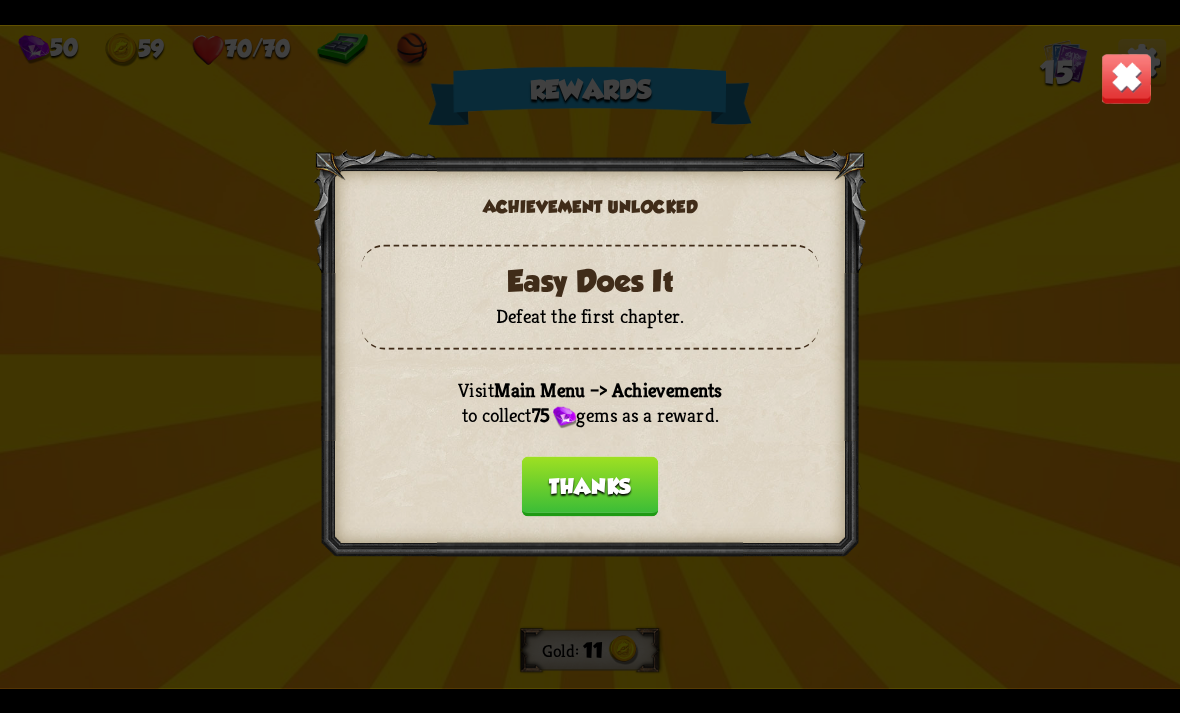 click on "Thanks" at bounding box center [590, 486] 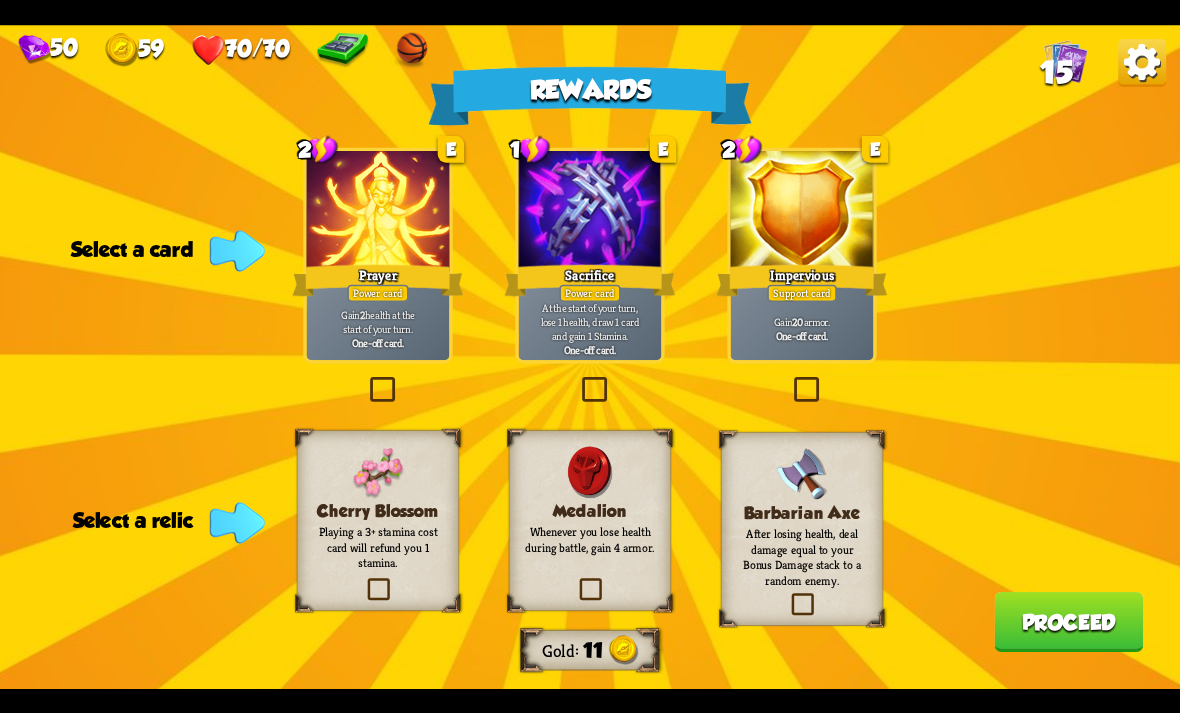 click at bounding box center [576, 580] 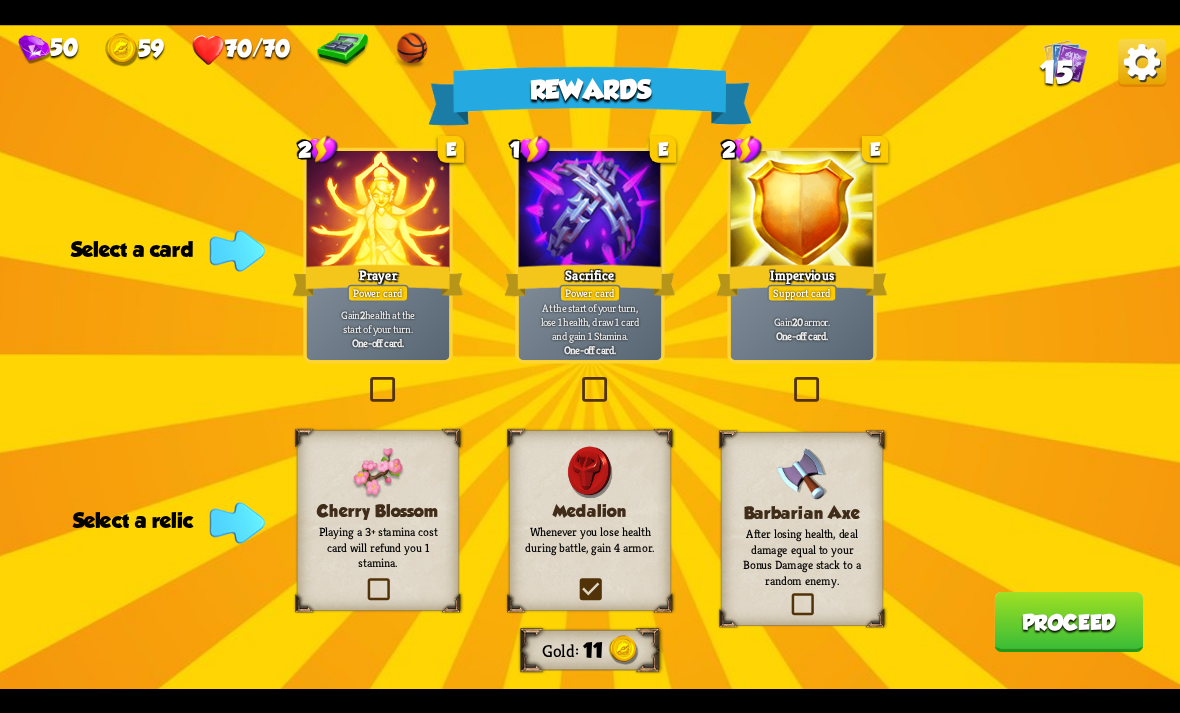 click at bounding box center (0, 0) 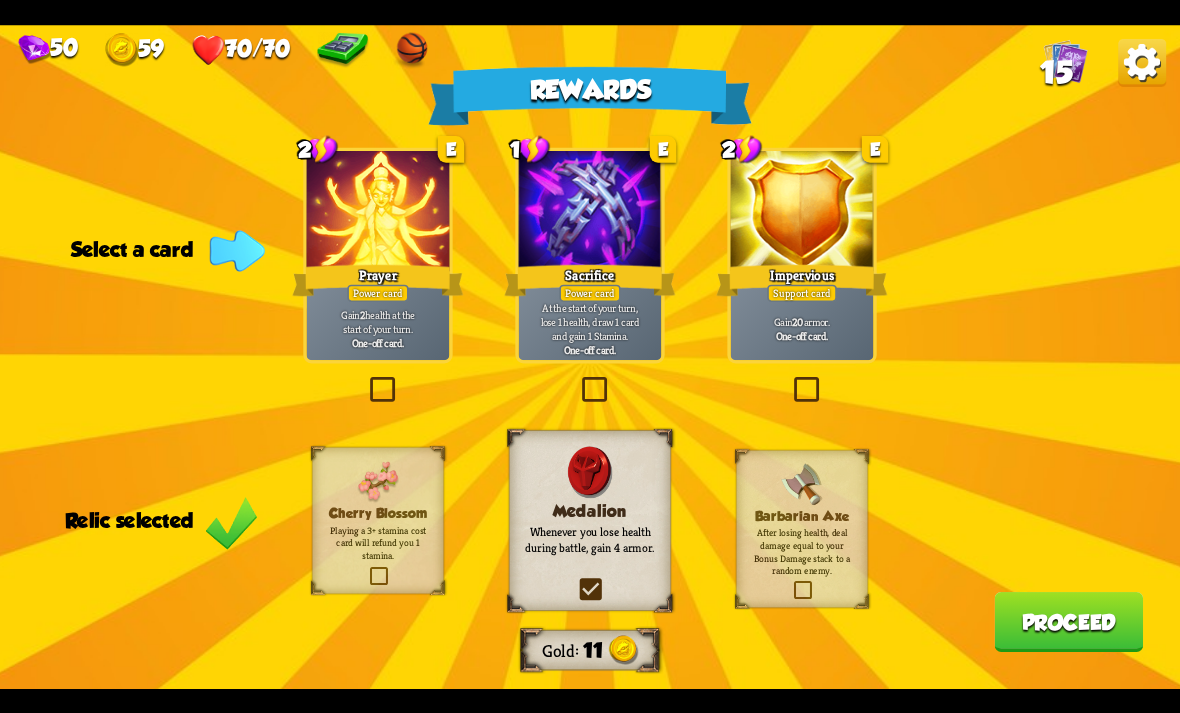 click at bounding box center (366, 380) 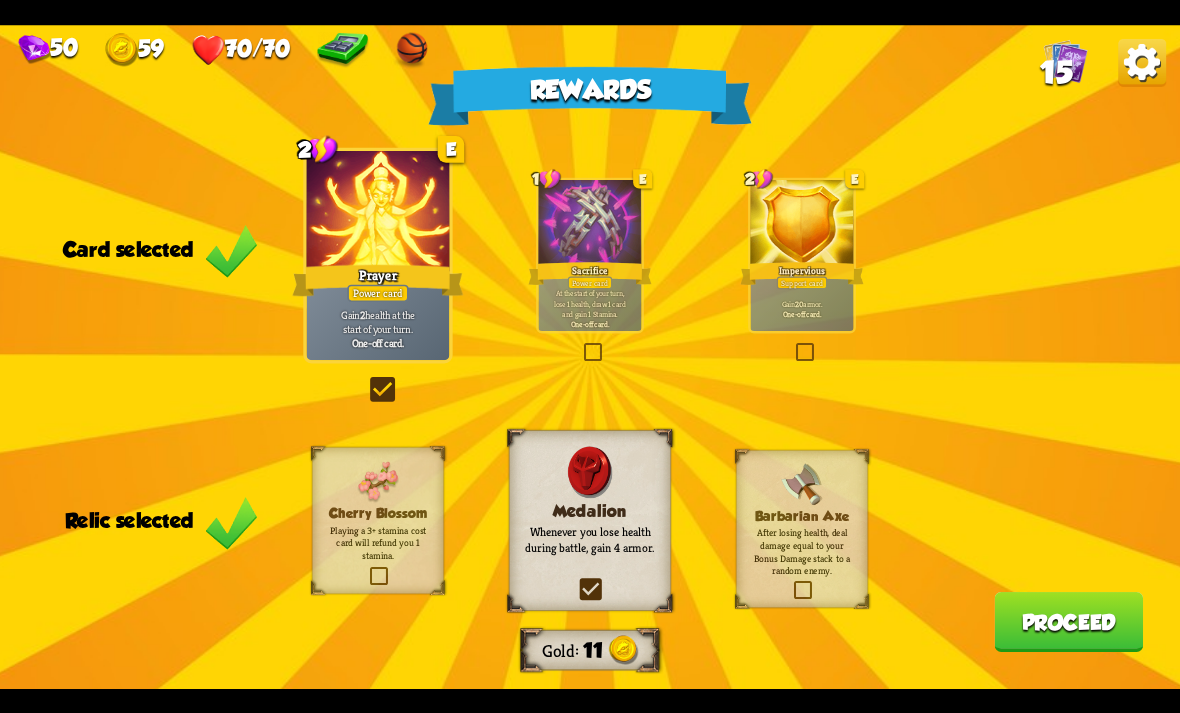 click on "Proceed" at bounding box center (1068, 622) 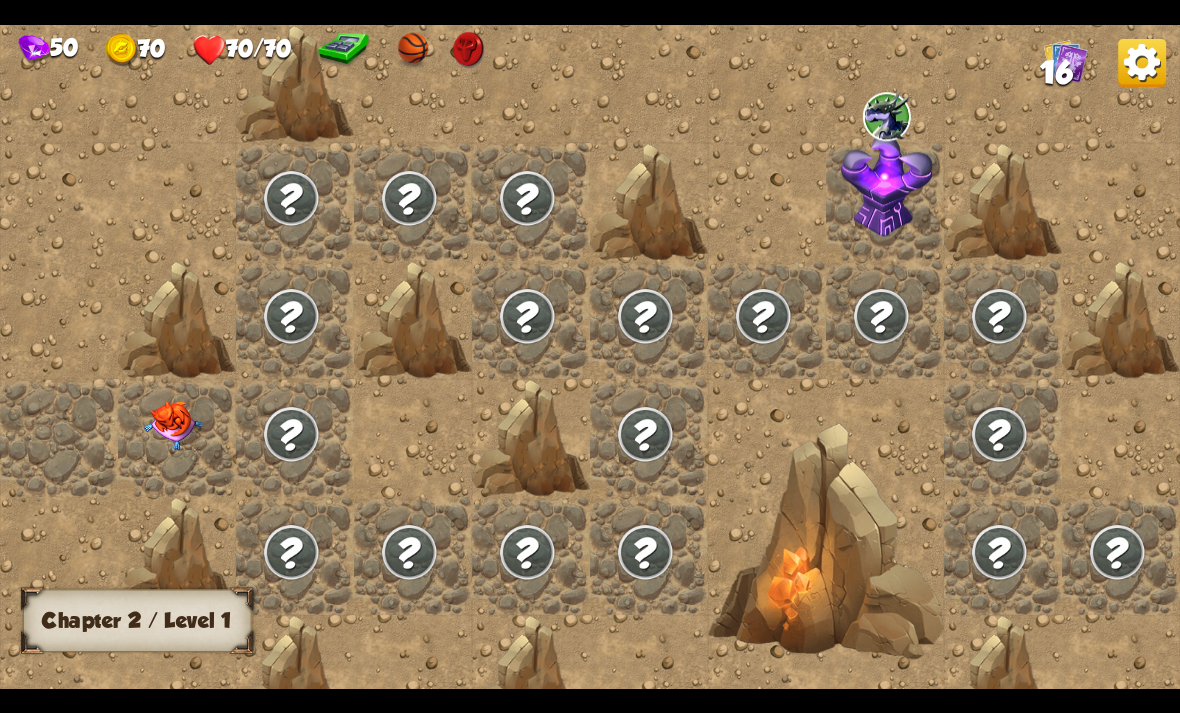 scroll, scrollTop: 0, scrollLeft: 0, axis: both 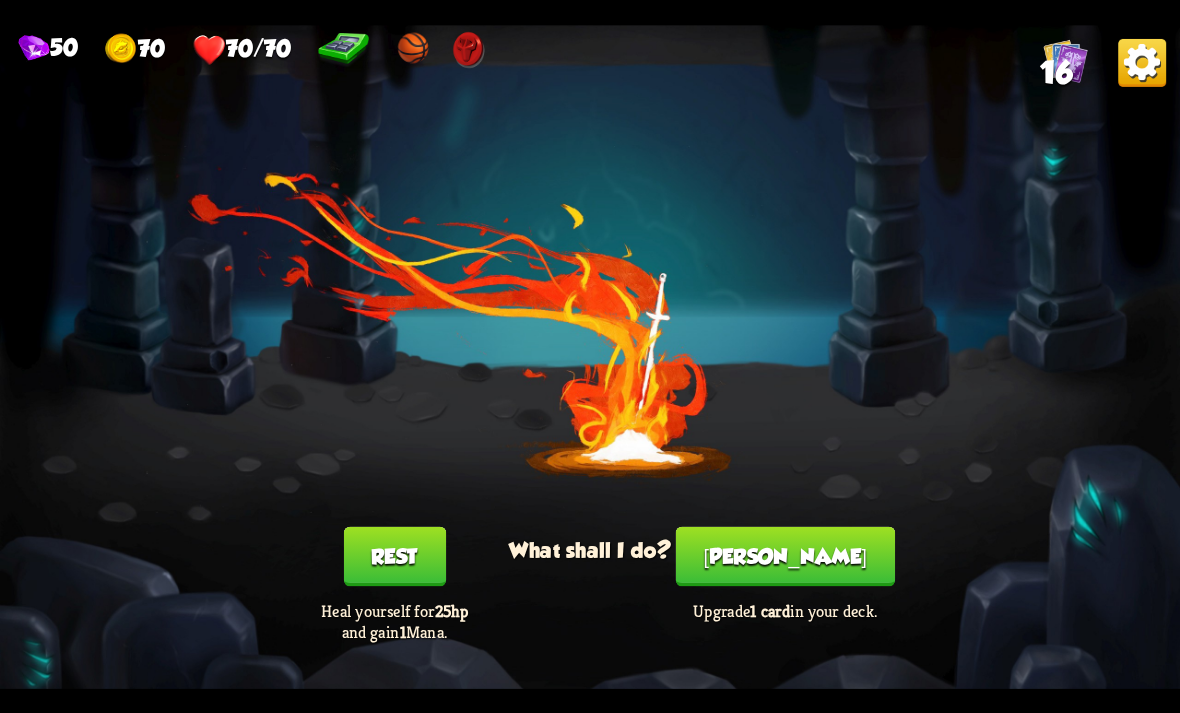 click on "[PERSON_NAME]" at bounding box center (785, 556) 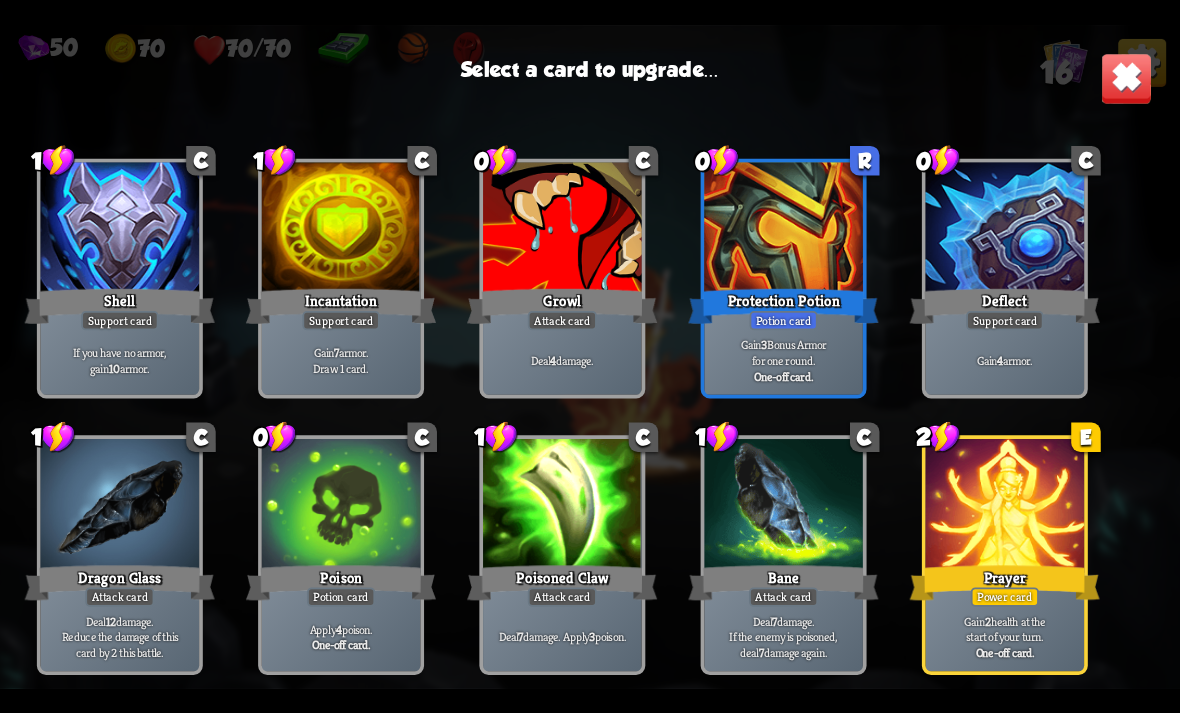 scroll, scrollTop: 330, scrollLeft: 0, axis: vertical 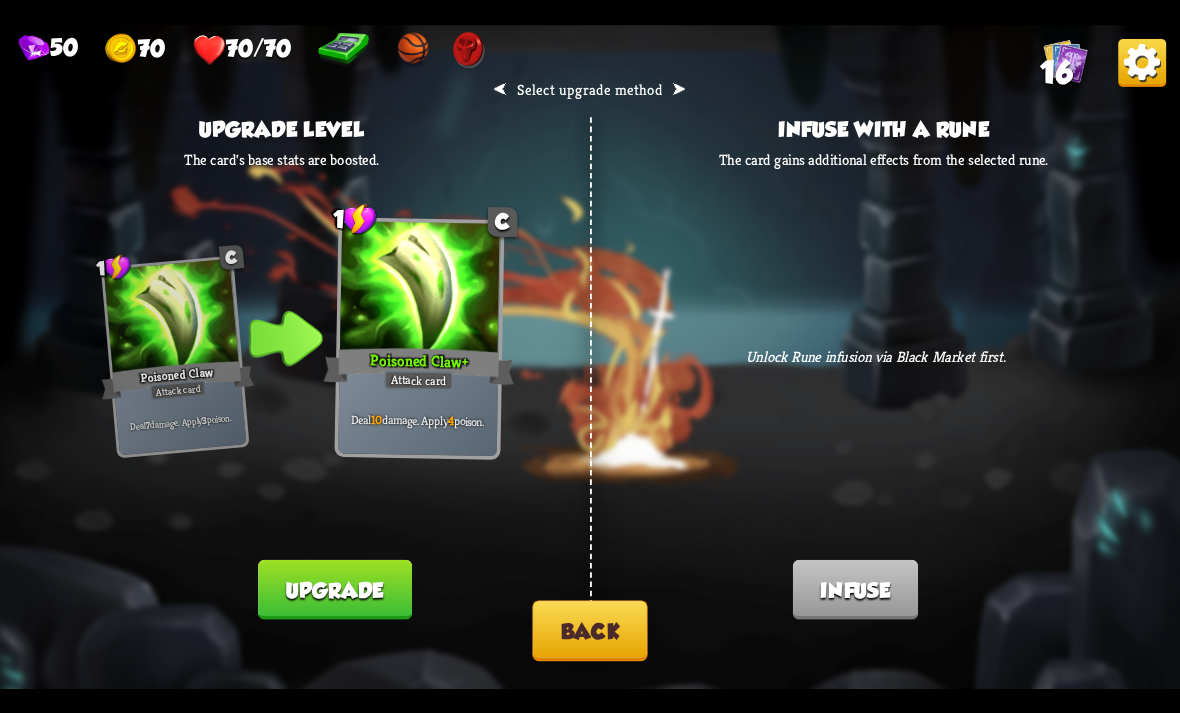 click on "Upgrade" at bounding box center (334, 589) 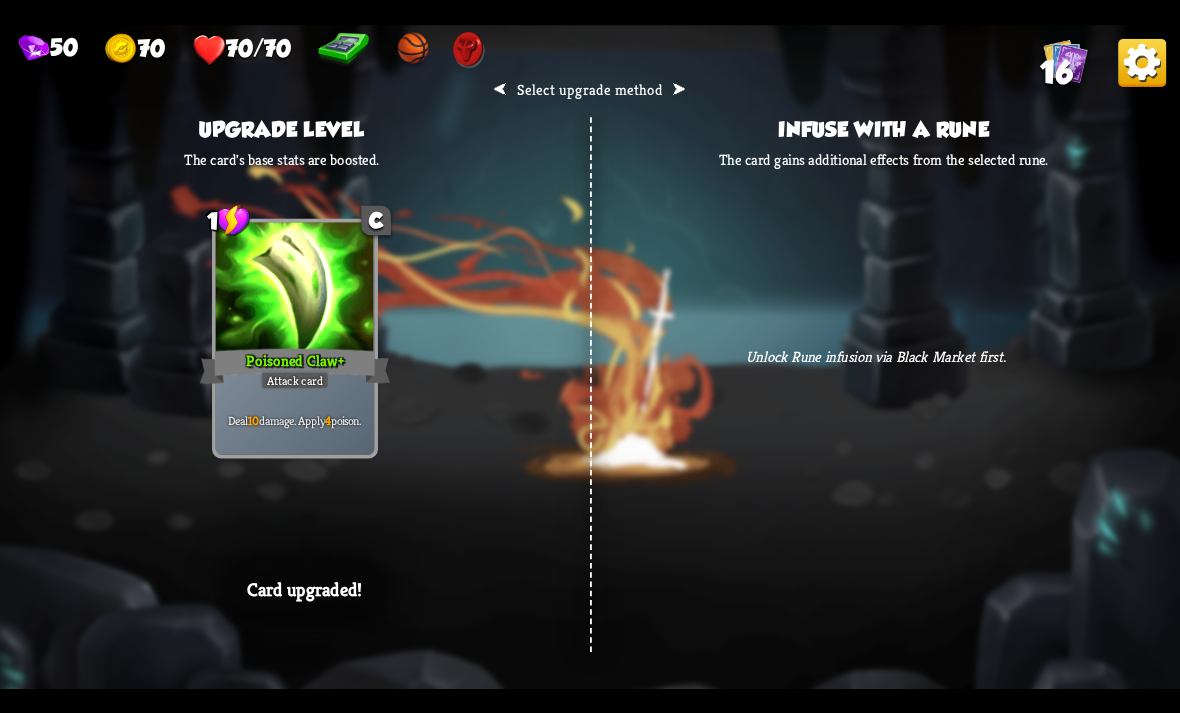 click on "⮜ Select upgrade method ⮞
Upgrade level   The card's base stats are boosted.
1
C   Poisoned Claw     Attack card   Deal  7  damage. Apply  3  poison.
1
C   Poisoned Claw +     Attack card   Deal  10  damage. Apply  4  poison.       Card upgraded!     Infuse with a rune   The card gains additional effects from the selected rune.     Unlock Rune infusion via Black Market first.   Card infused!" at bounding box center [590, 357] 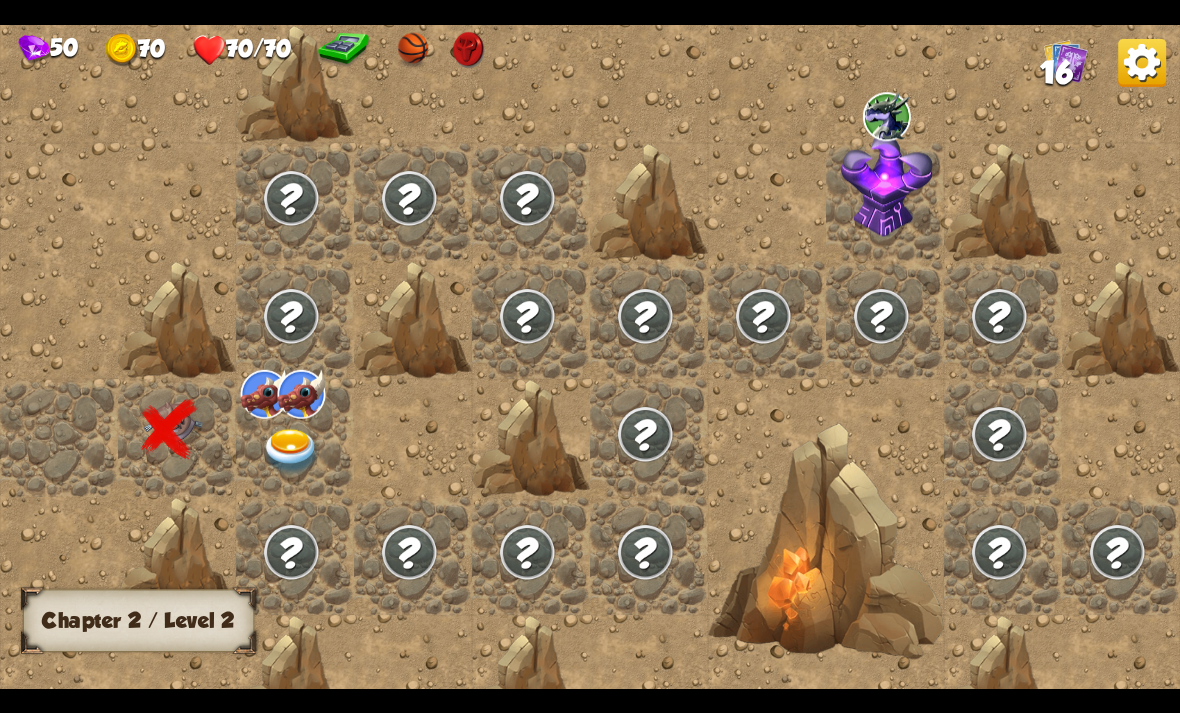 click at bounding box center (291, 451) 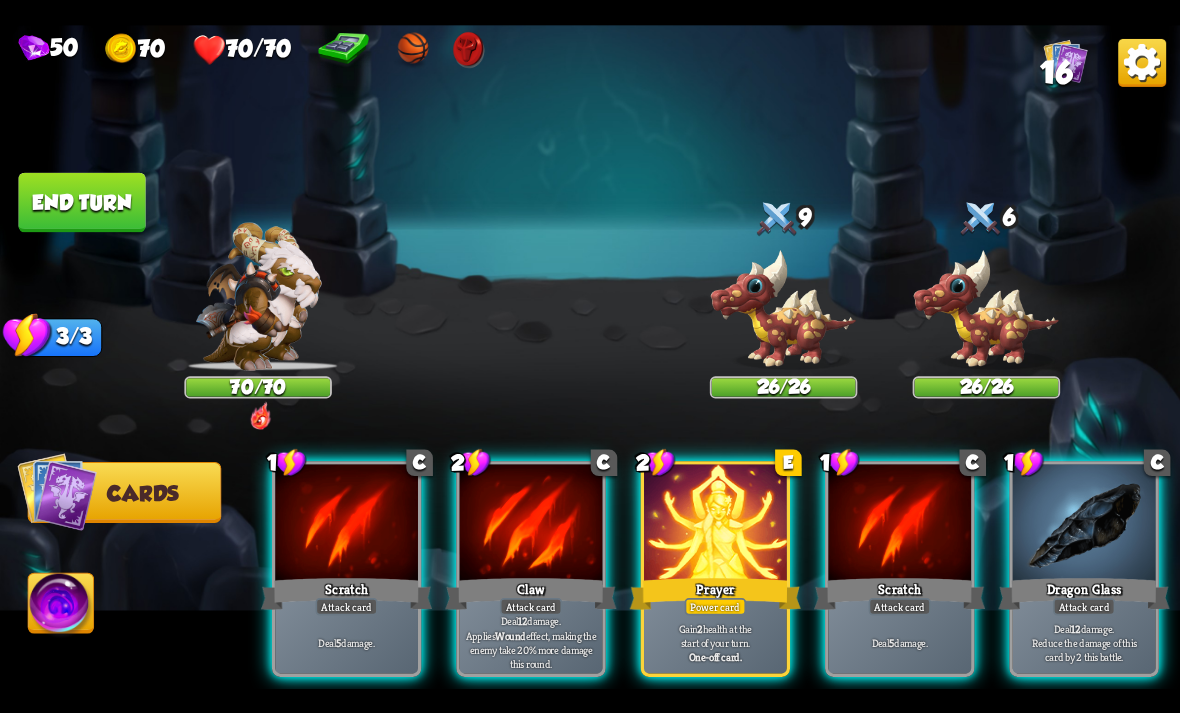 click at bounding box center [411, 49] 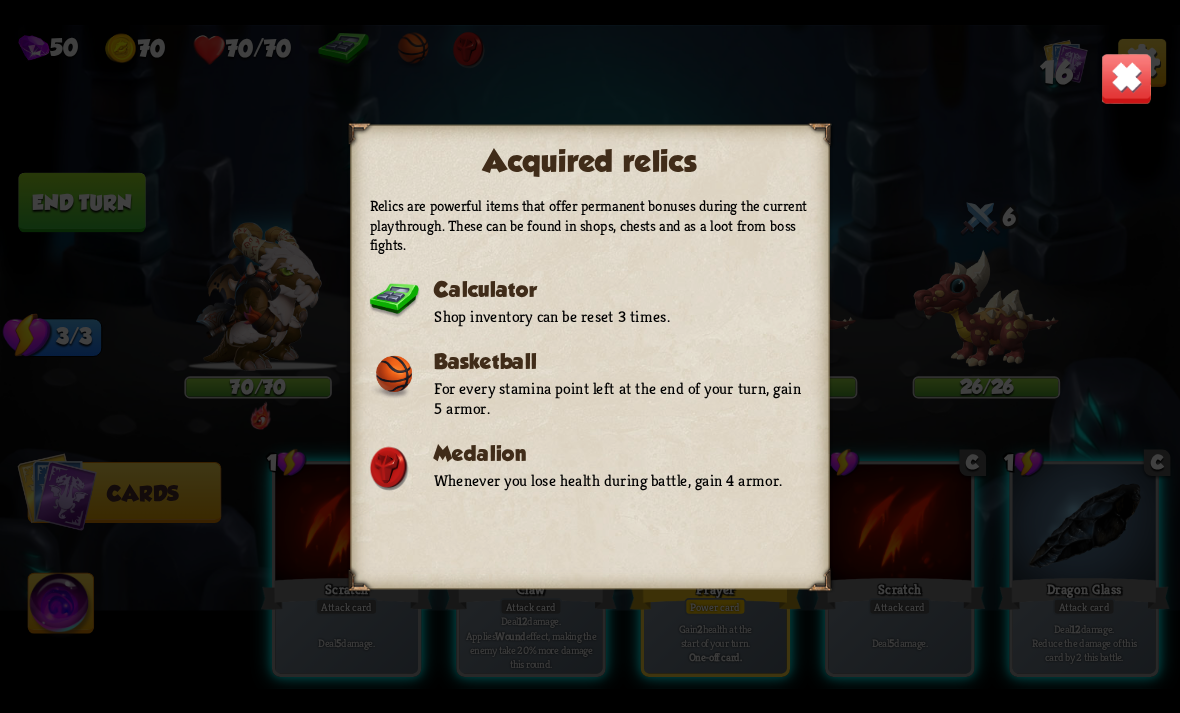 click at bounding box center [1127, 78] 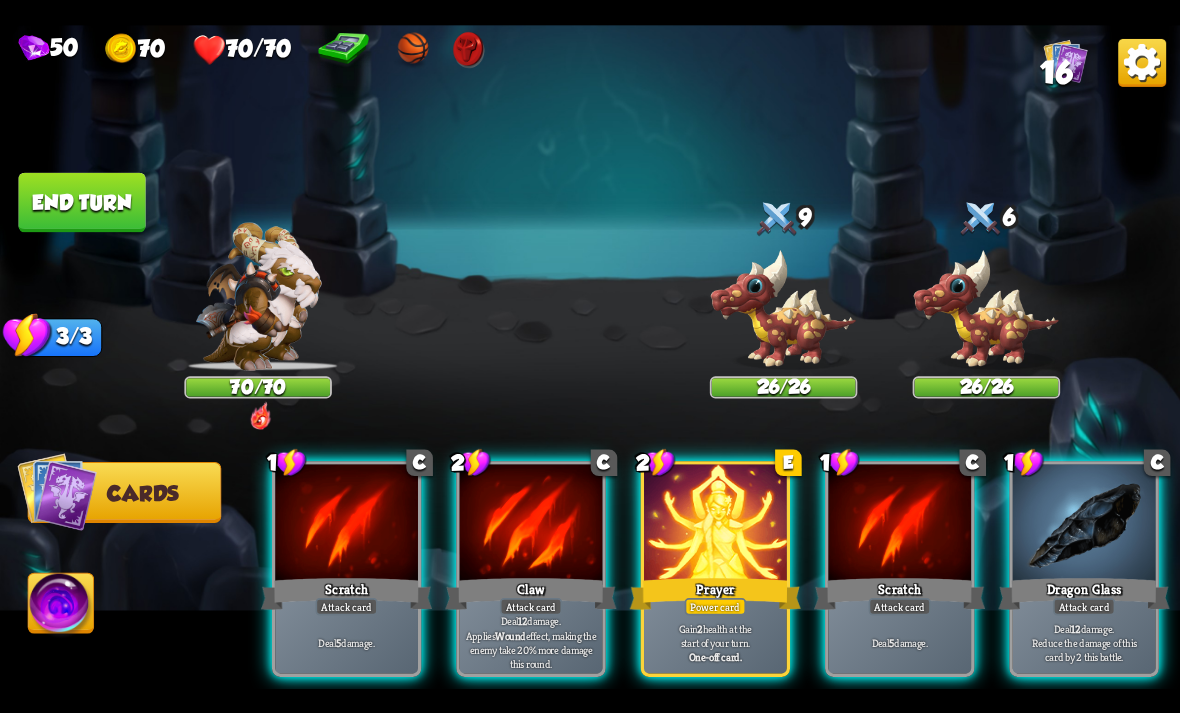 click on "End turn" at bounding box center (81, 202) 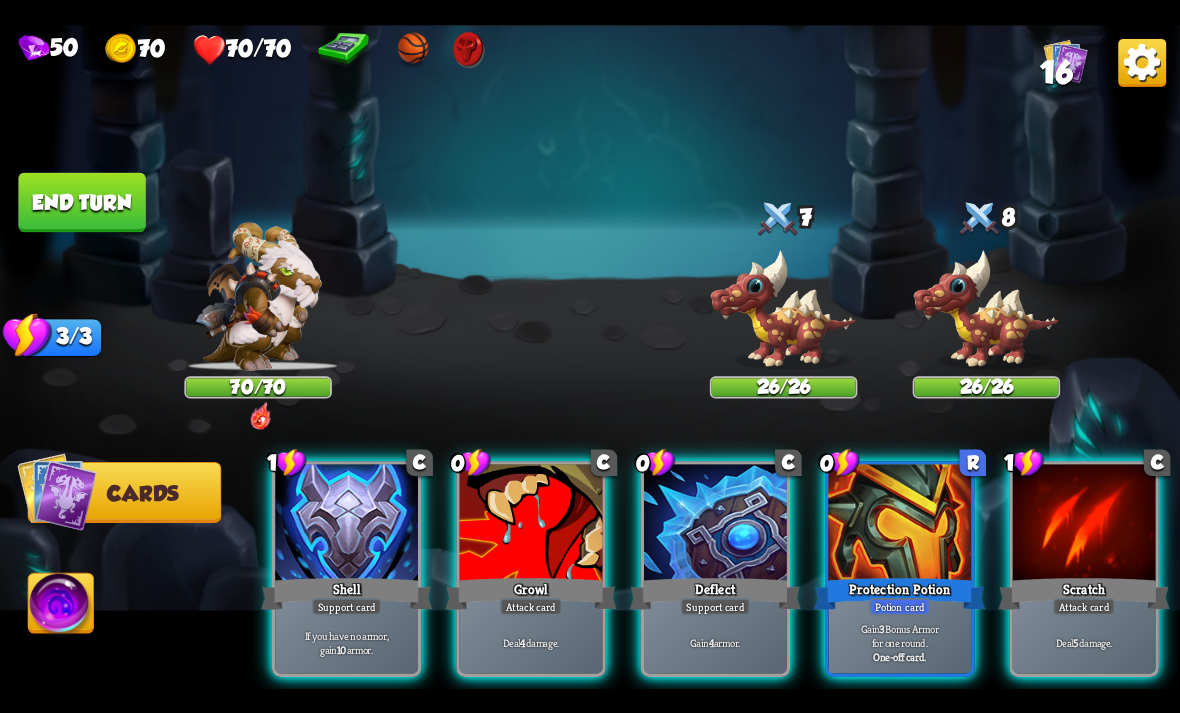 click on "Shell" at bounding box center [346, 593] 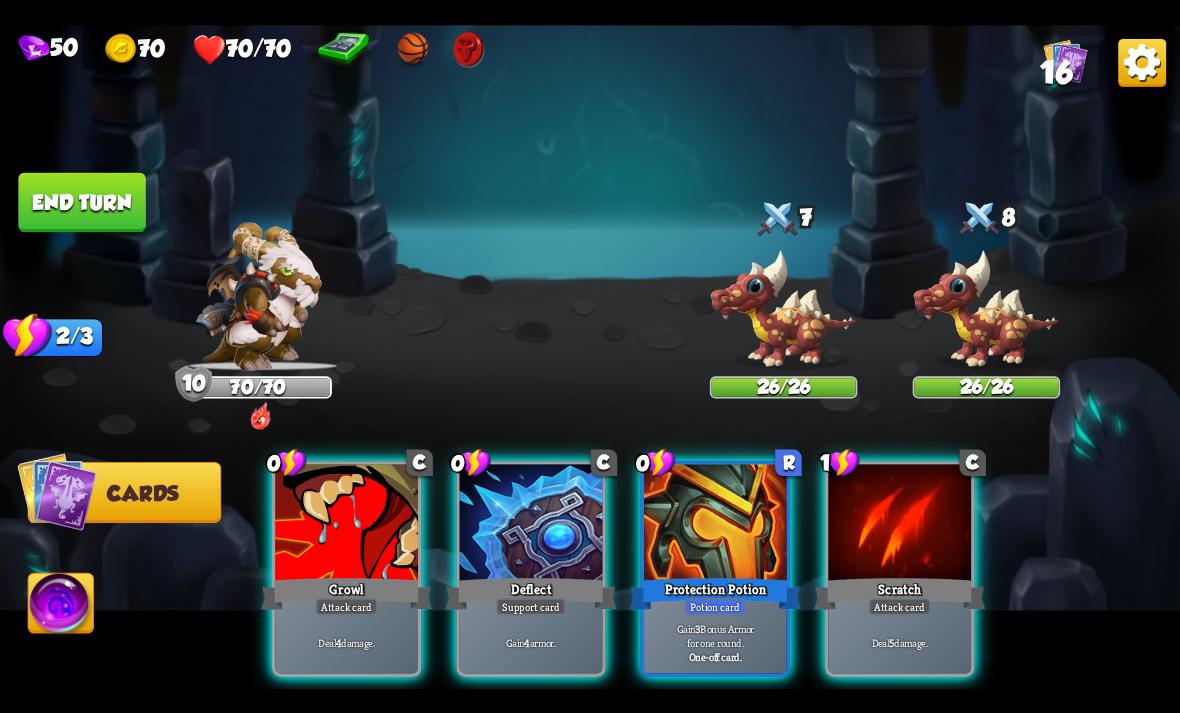 click at bounding box center (715, 524) 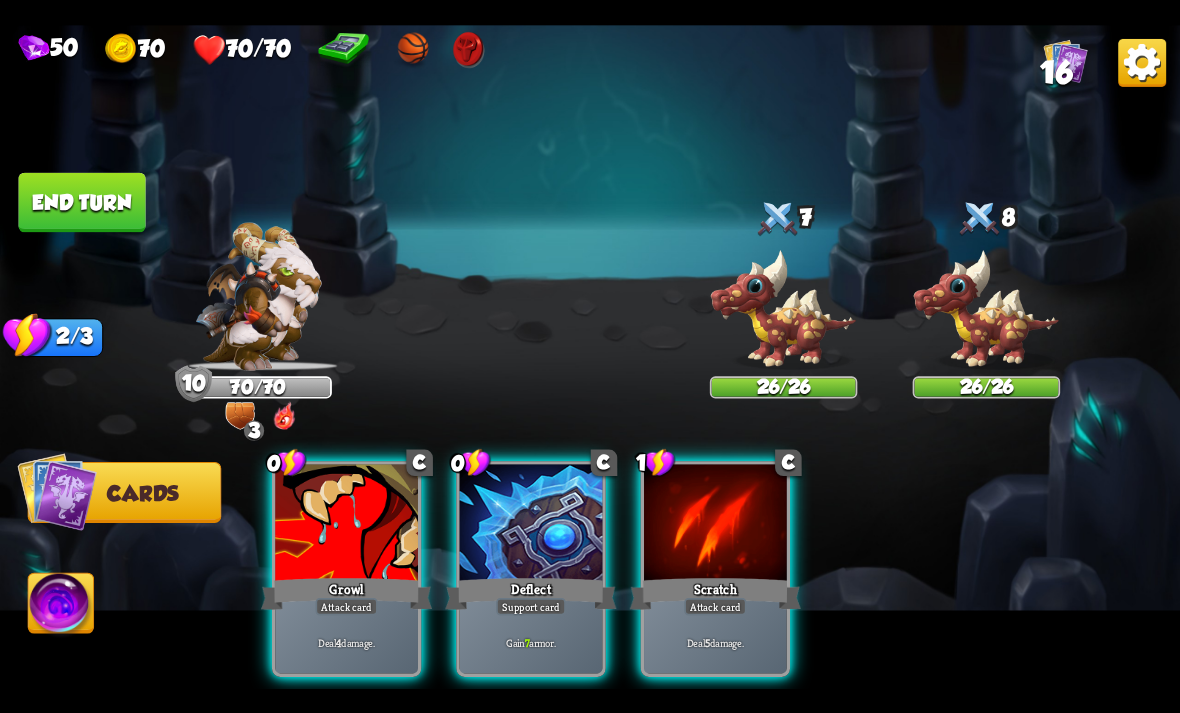 click on "Support card" at bounding box center [531, 606] 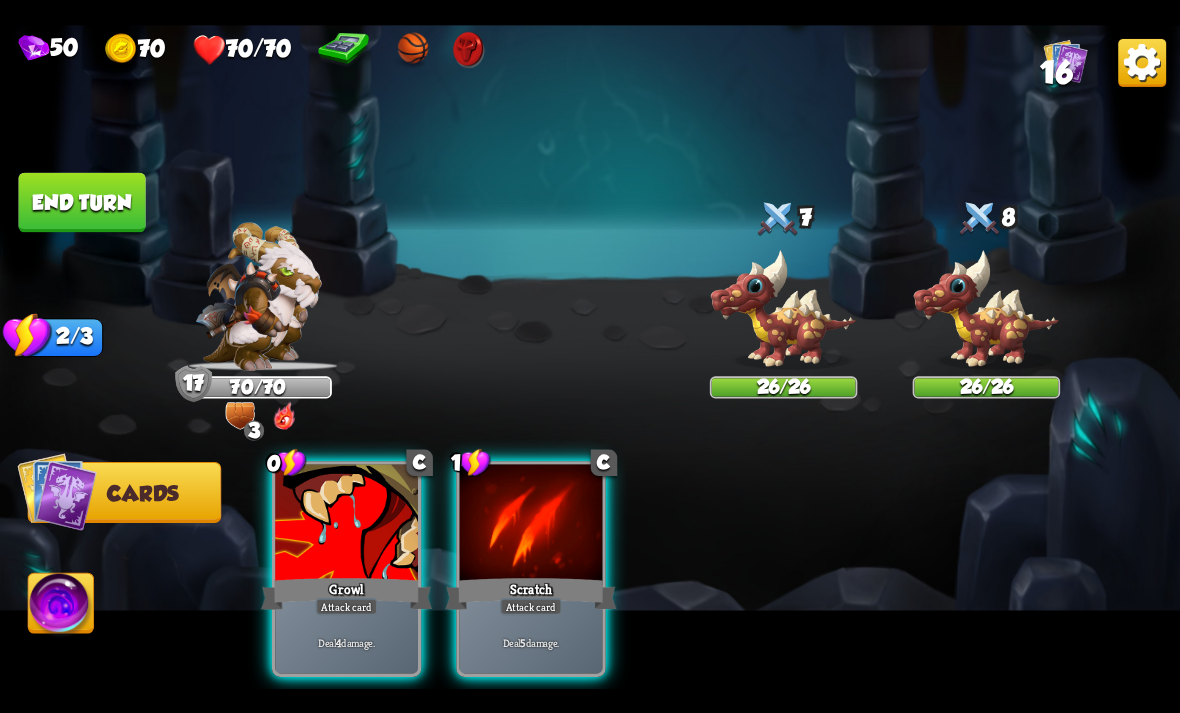 click on "Growl" at bounding box center (346, 593) 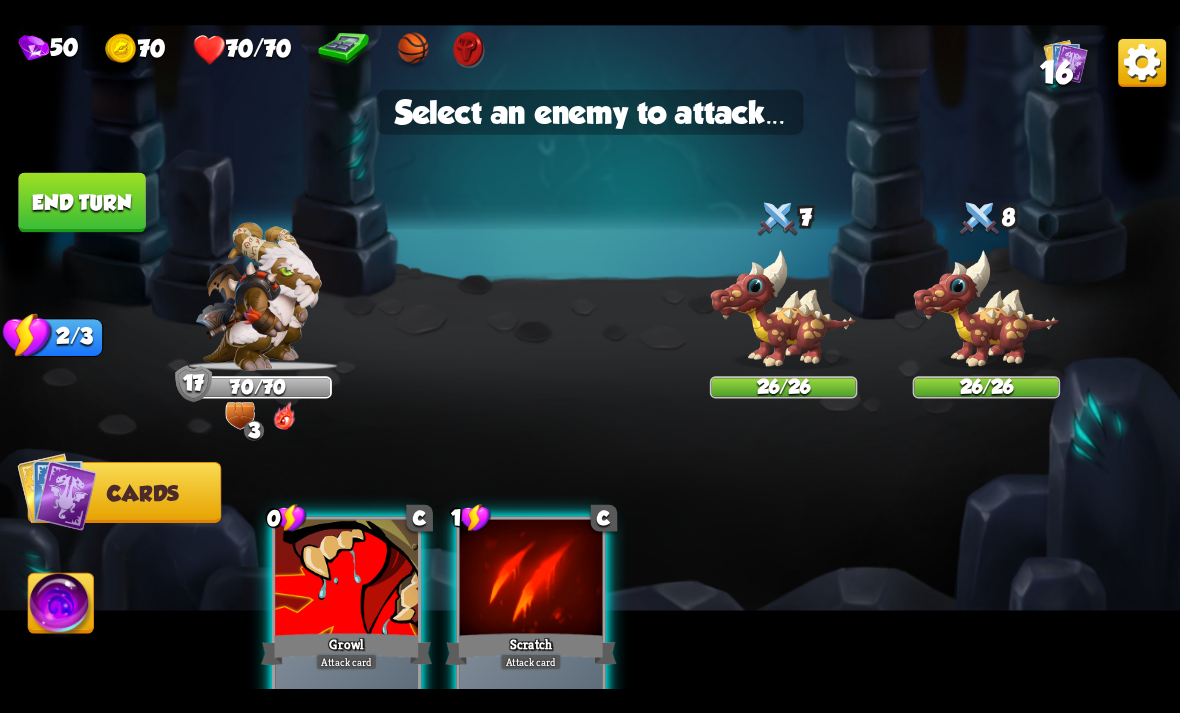 click at bounding box center (784, 309) 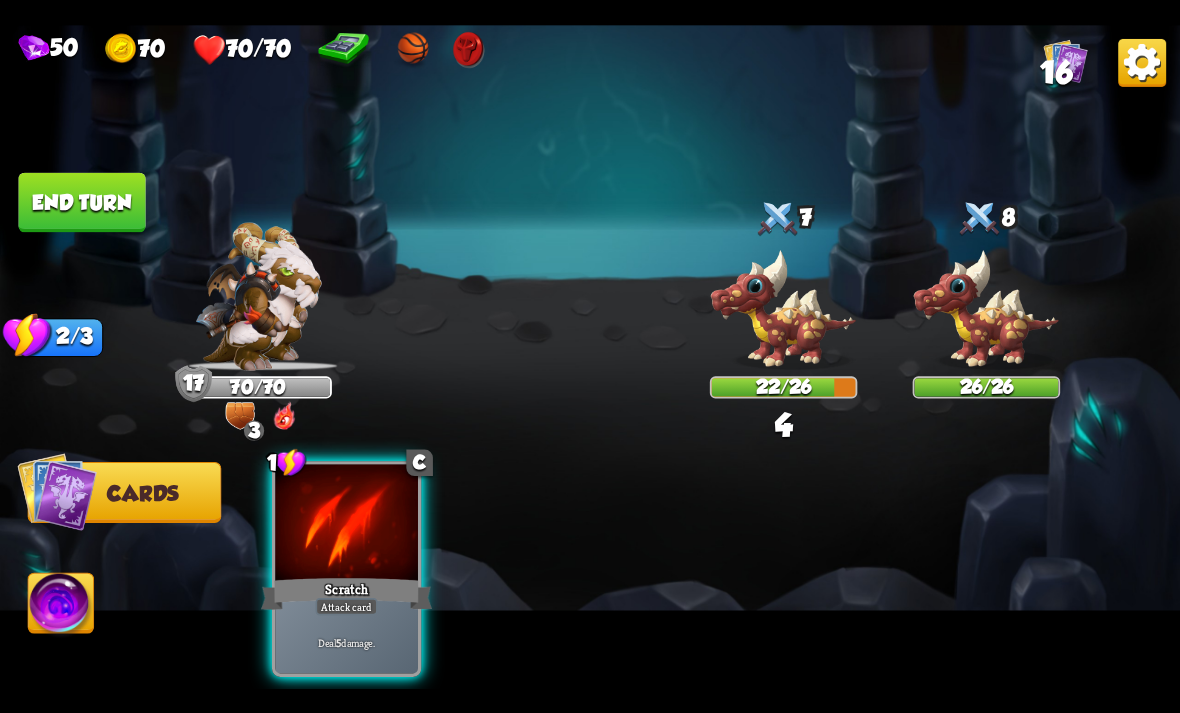 click on "Scratch" at bounding box center (346, 593) 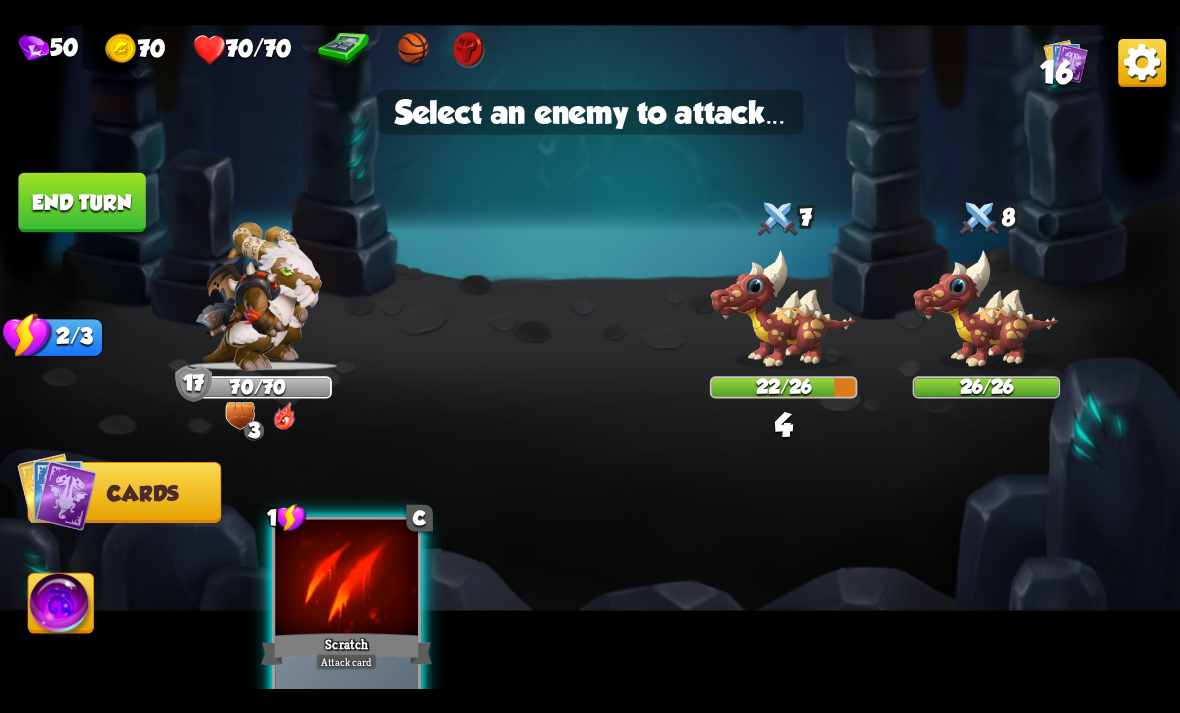click at bounding box center [784, 309] 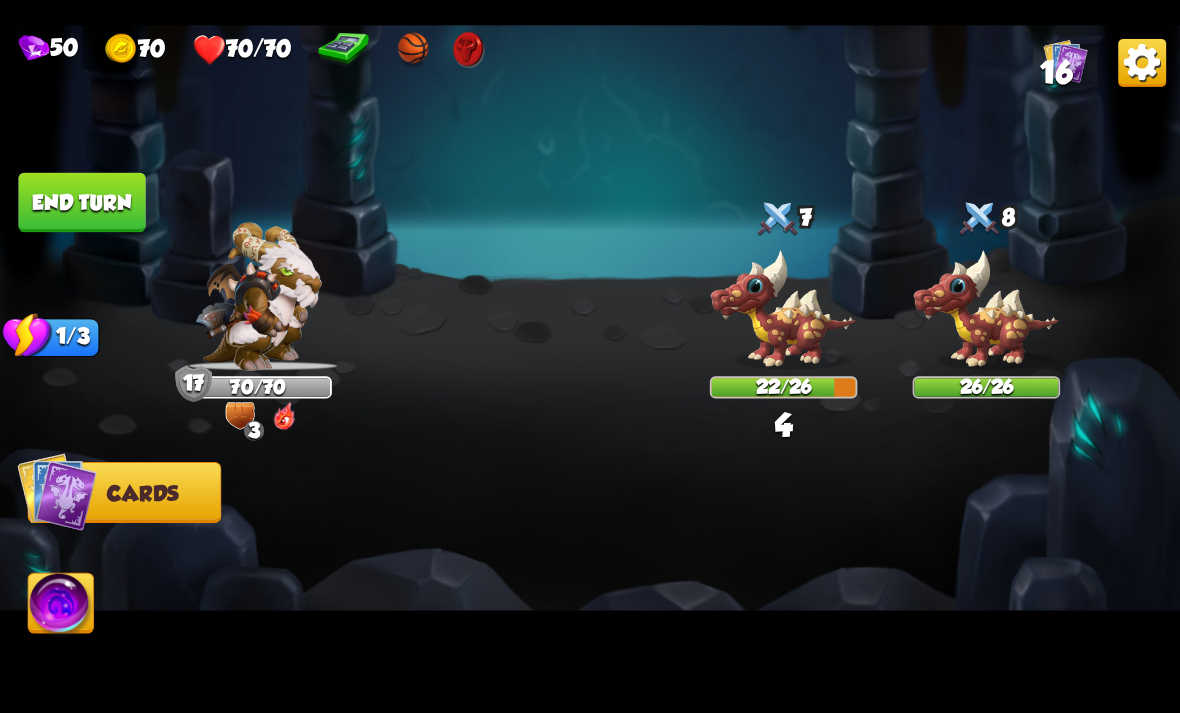 click at bounding box center (784, 309) 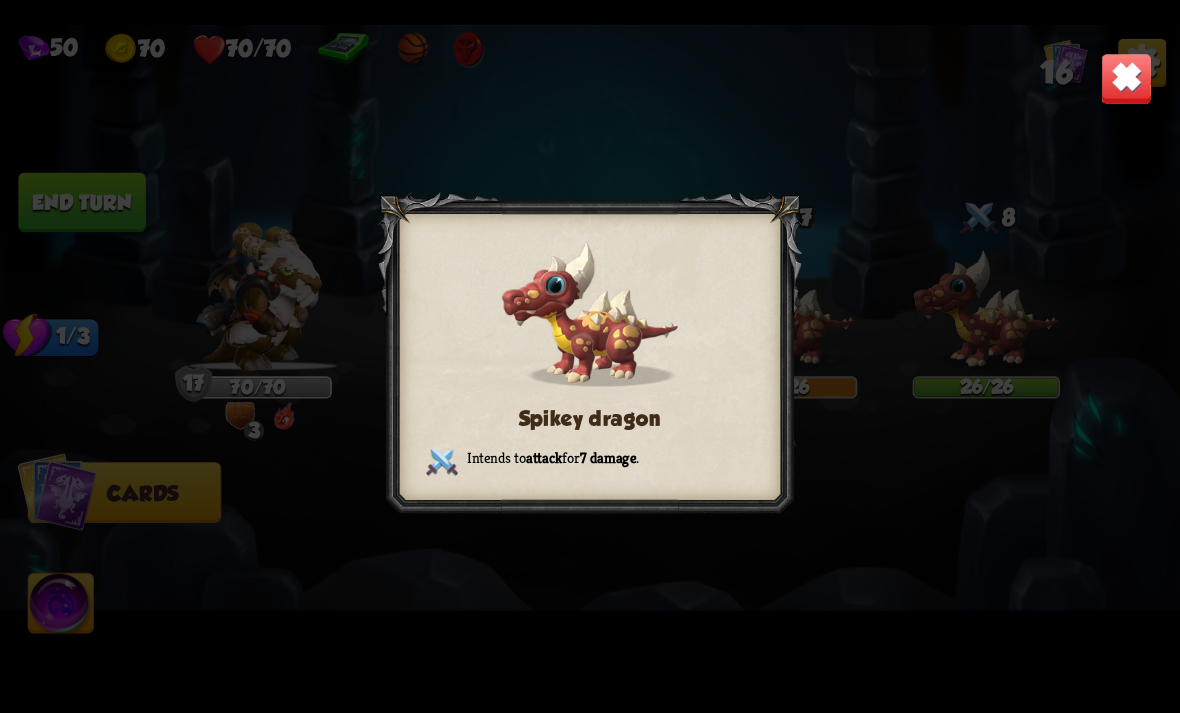 click at bounding box center (1127, 78) 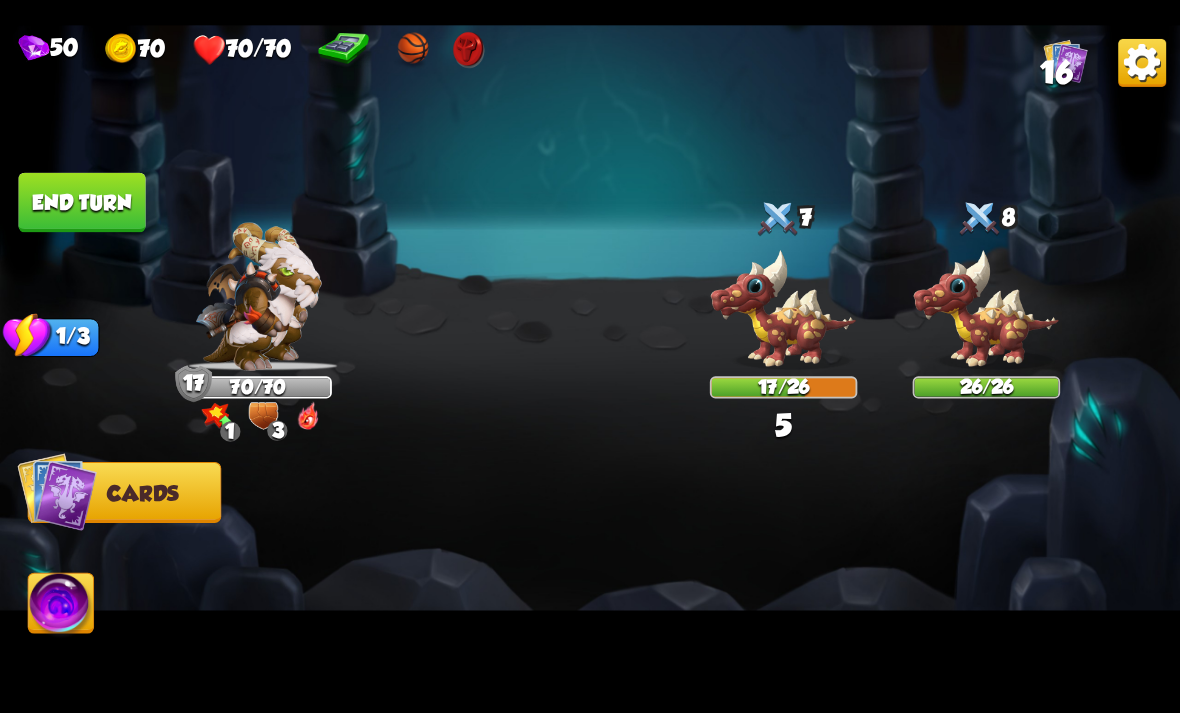 click on "End turn" at bounding box center [81, 202] 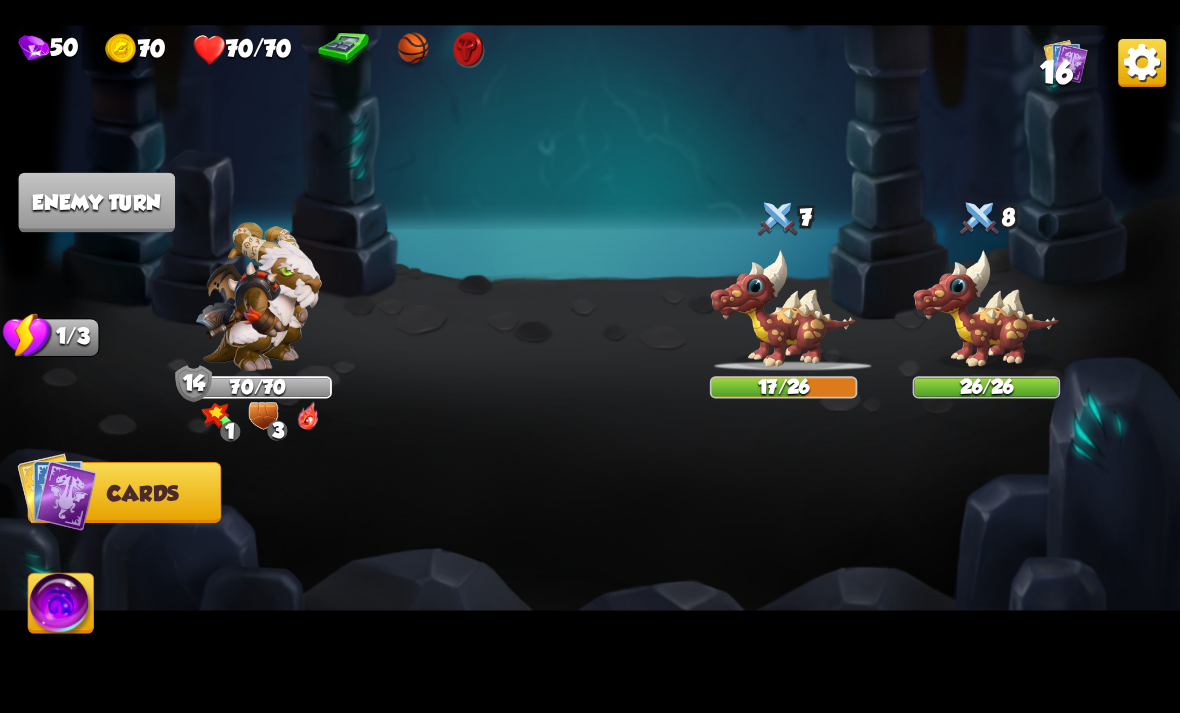 click at bounding box center [469, 49] 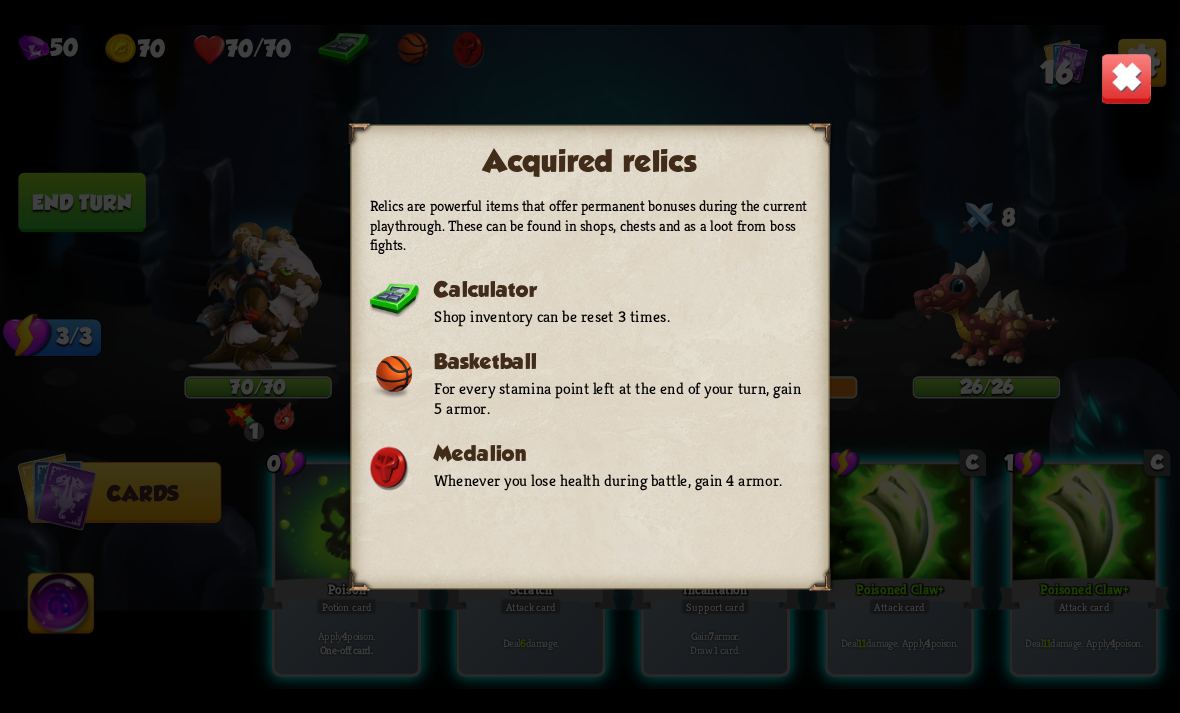 click at bounding box center [1127, 78] 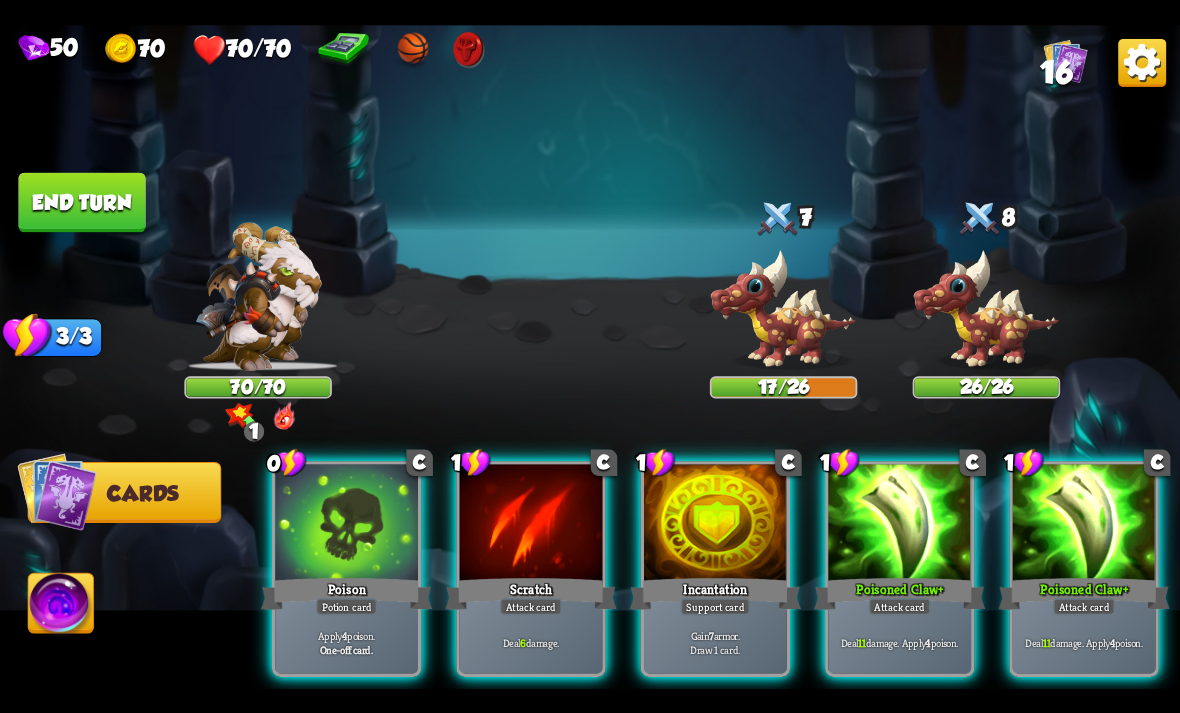 click at bounding box center [715, 524] 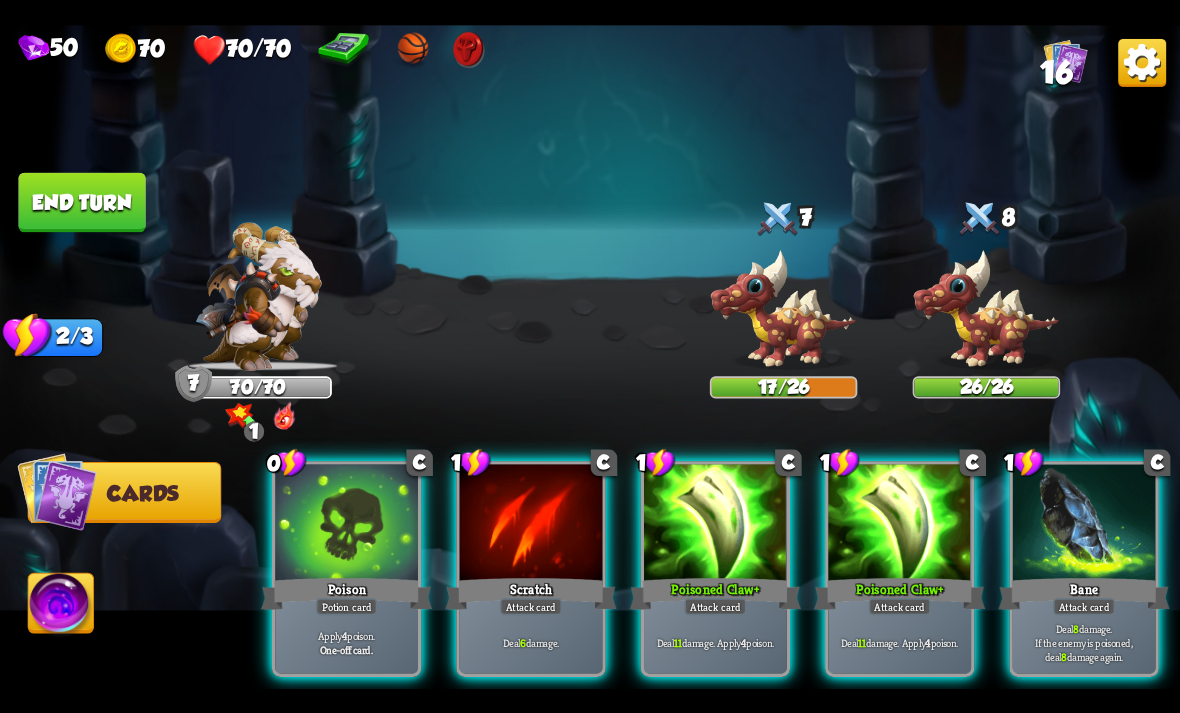 click at bounding box center (715, 524) 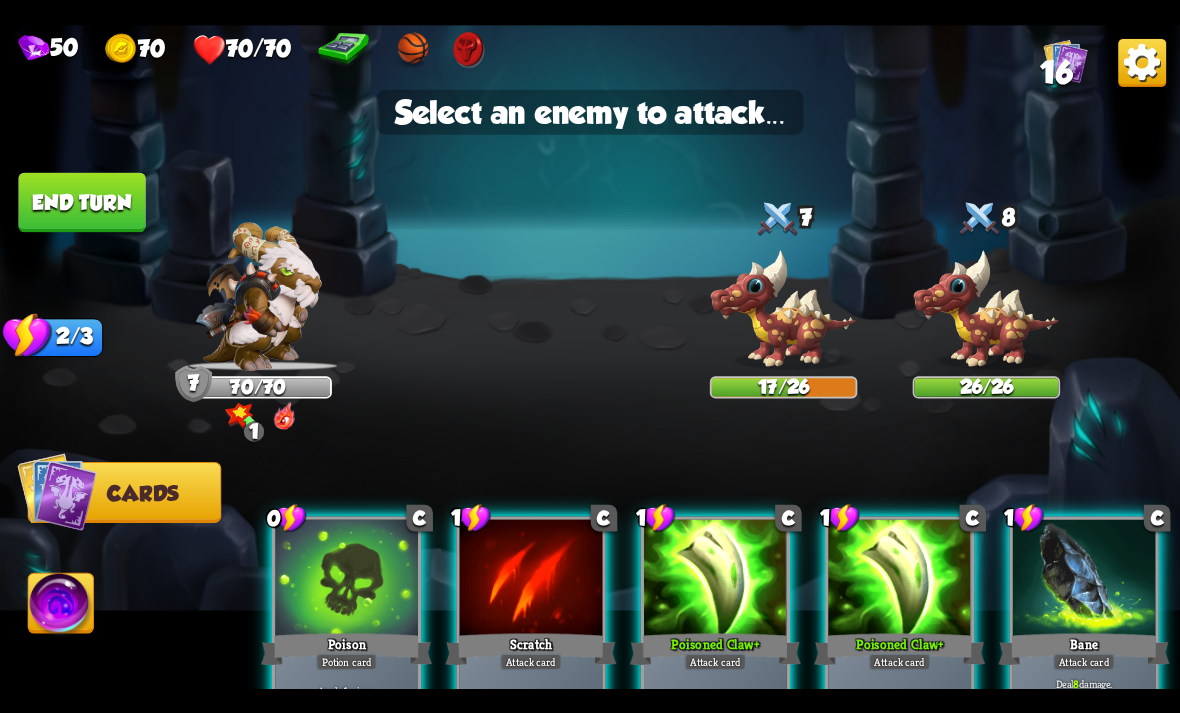click at bounding box center (987, 309) 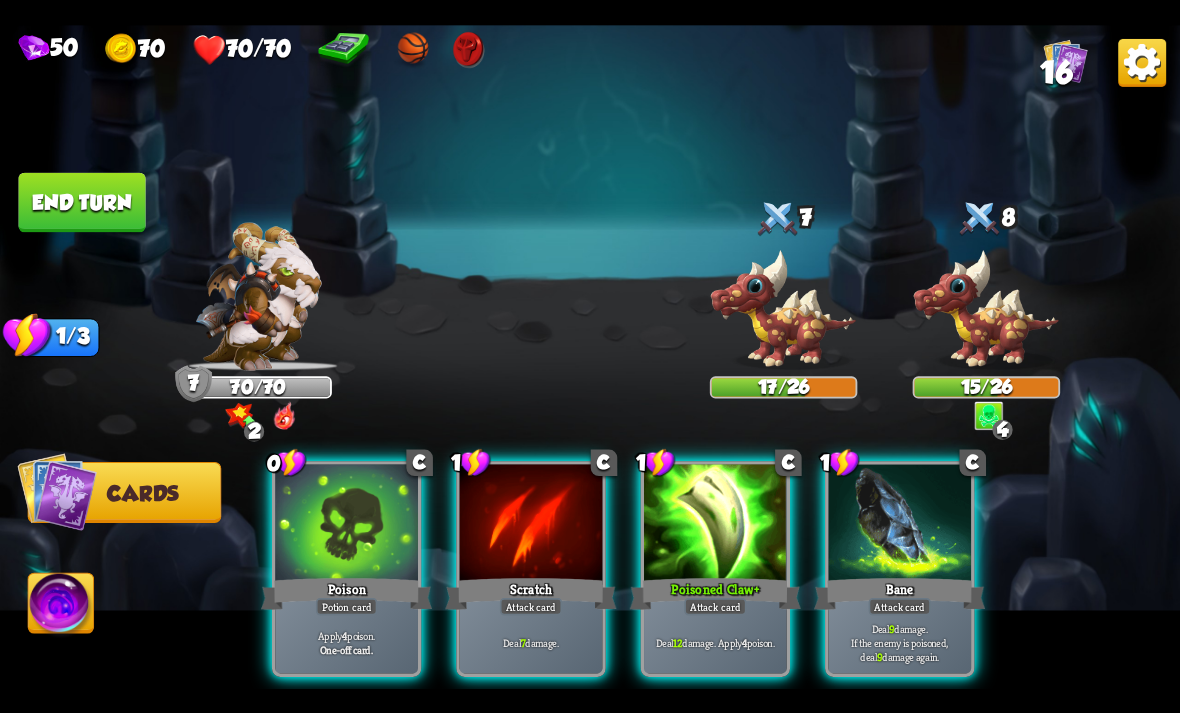 click at bounding box center [346, 524] 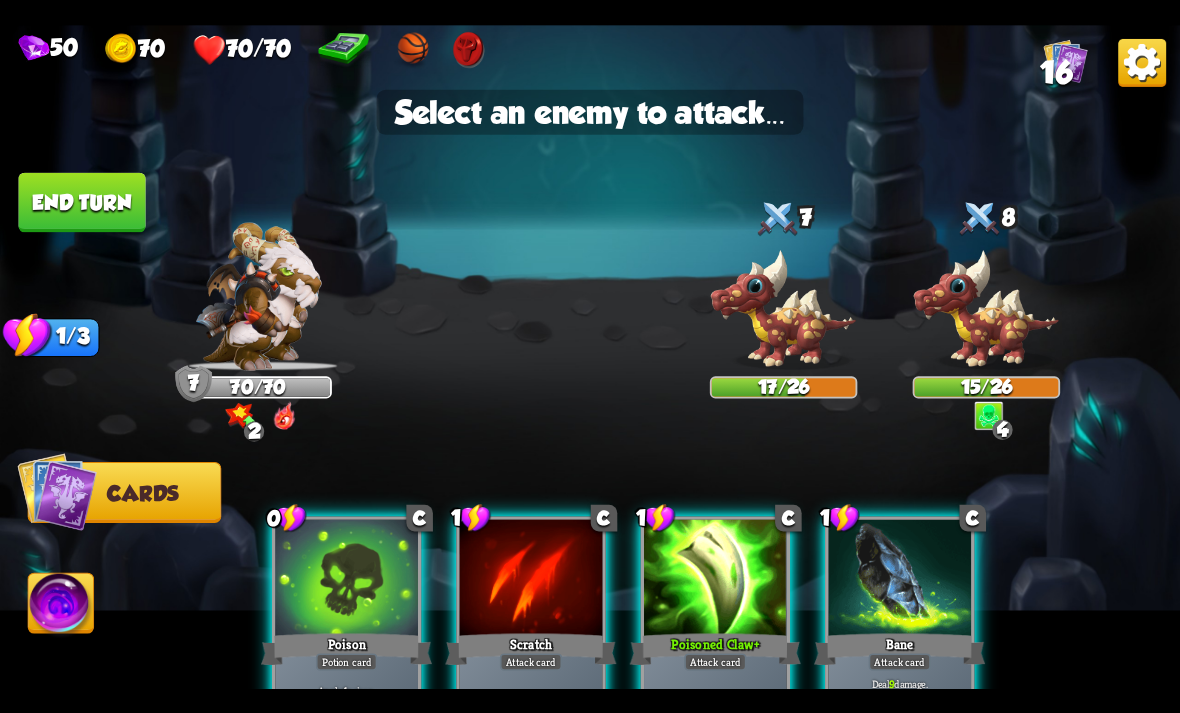 click at bounding box center (987, 309) 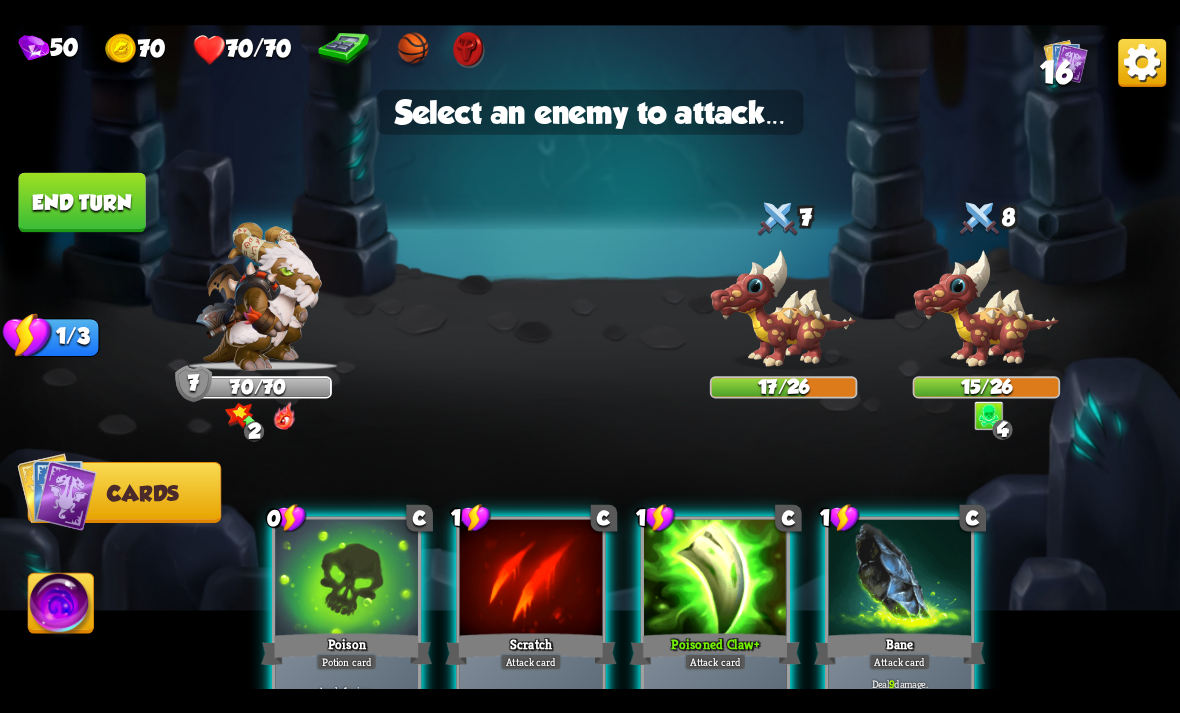 click at bounding box center [987, 309] 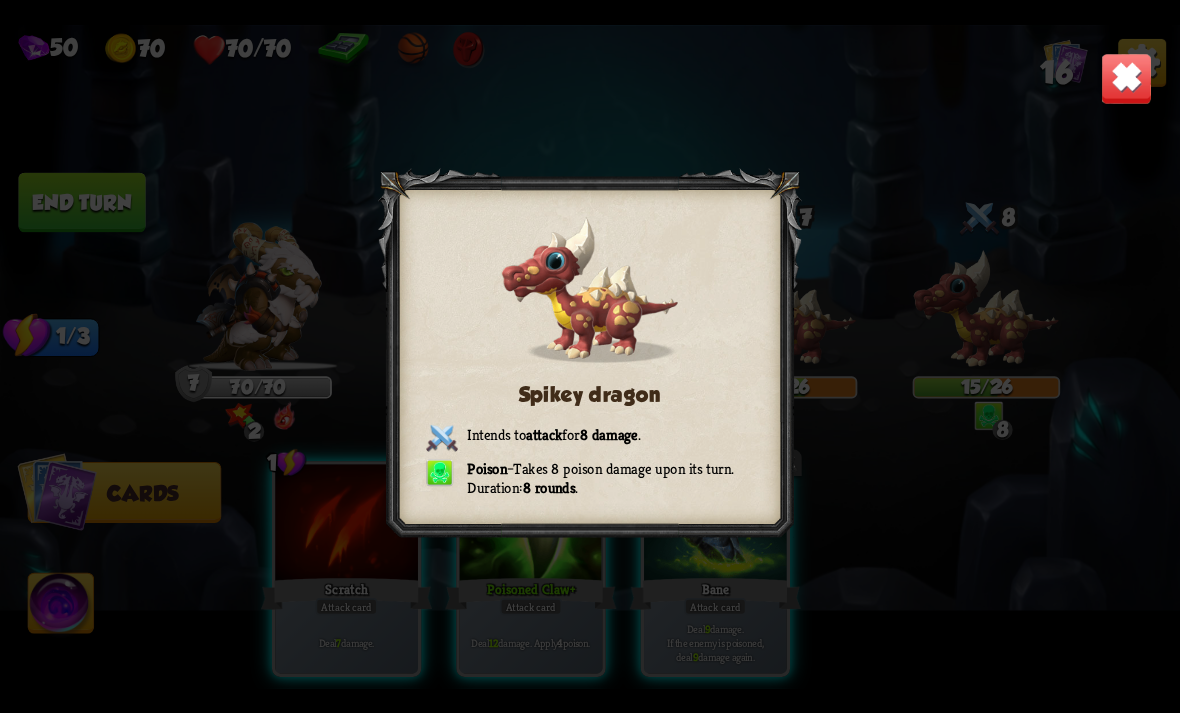 click at bounding box center [1127, 78] 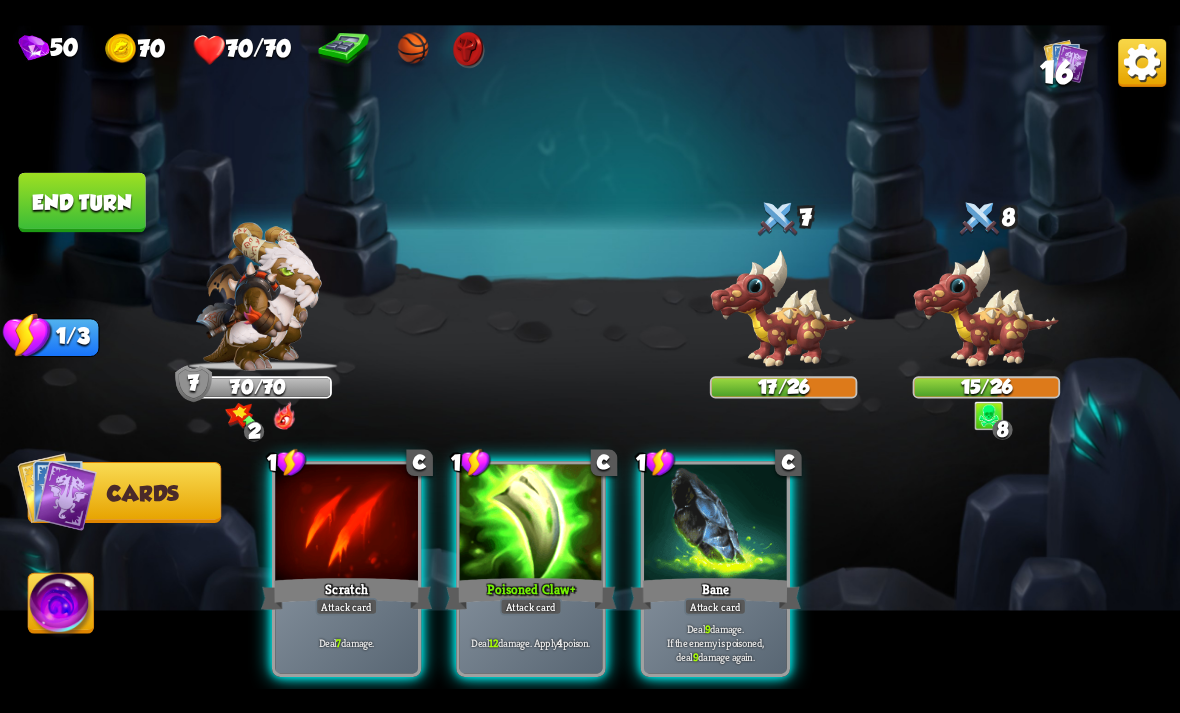 click on "Bane" at bounding box center (715, 593) 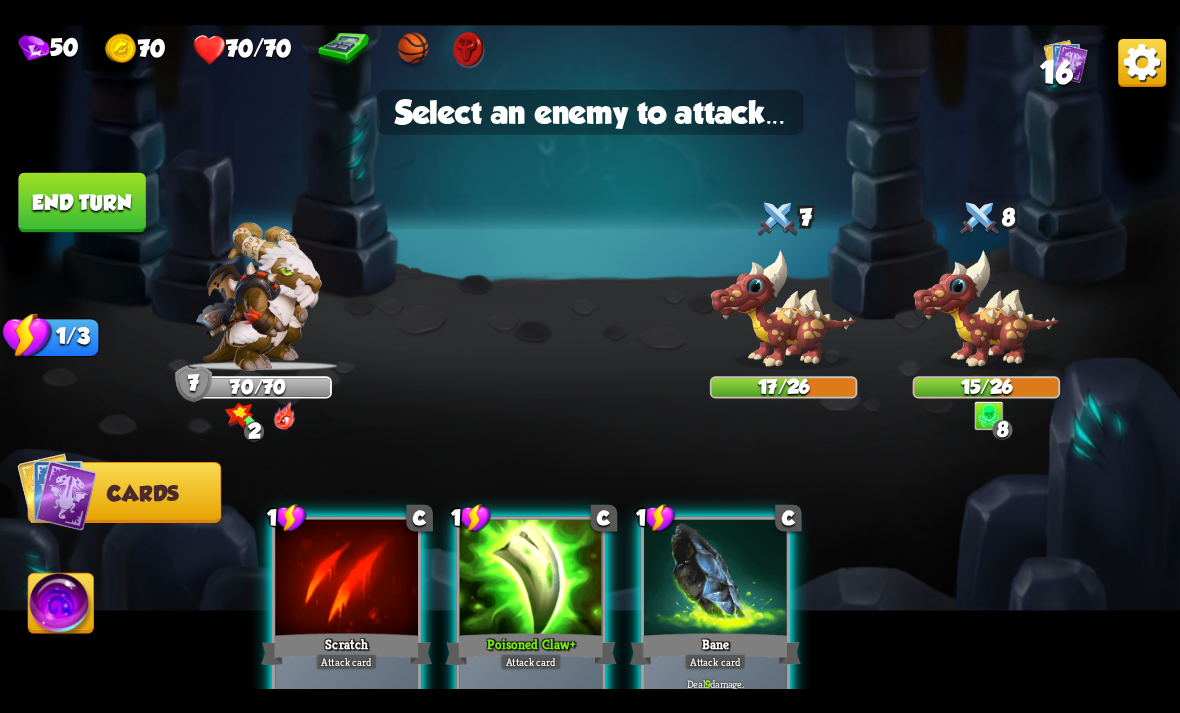 click at bounding box center (987, 309) 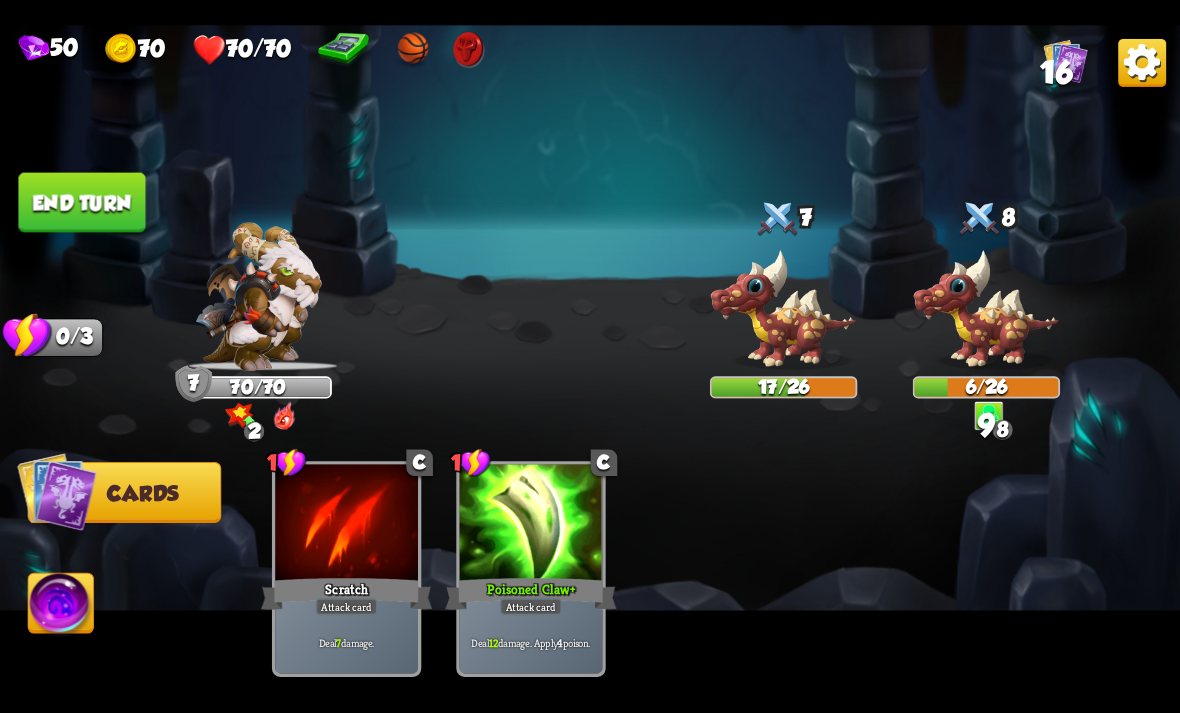 click on "End turn" at bounding box center (81, 202) 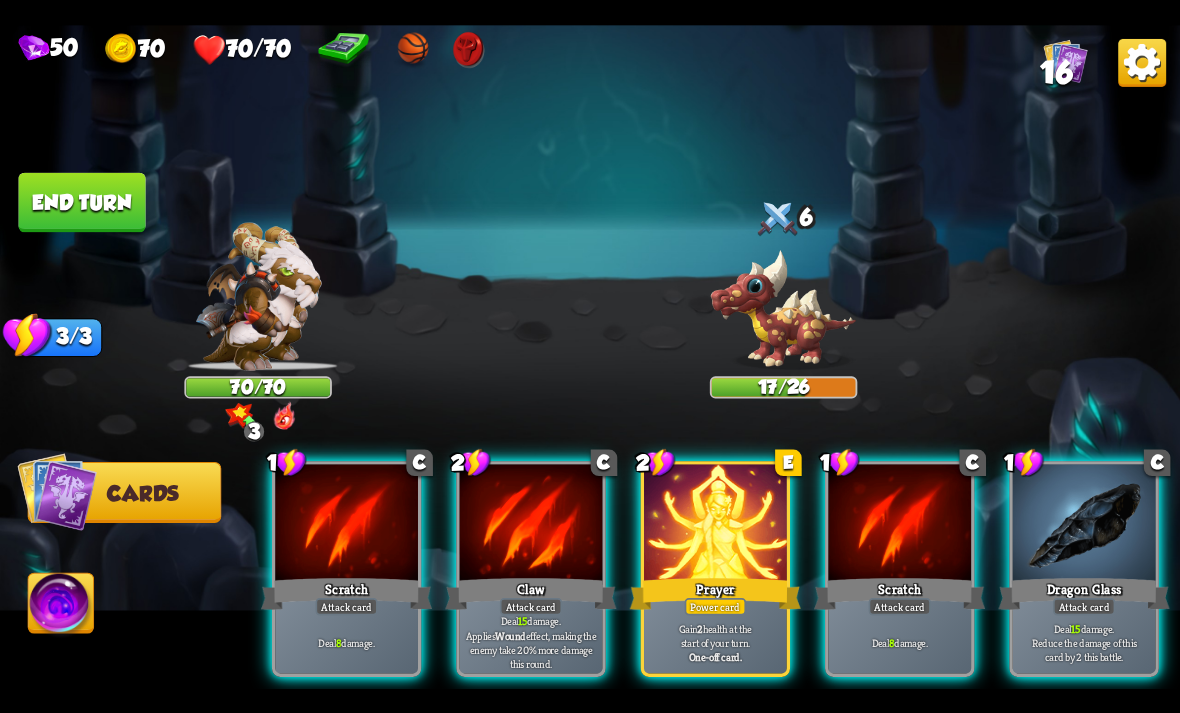 click at bounding box center (531, 524) 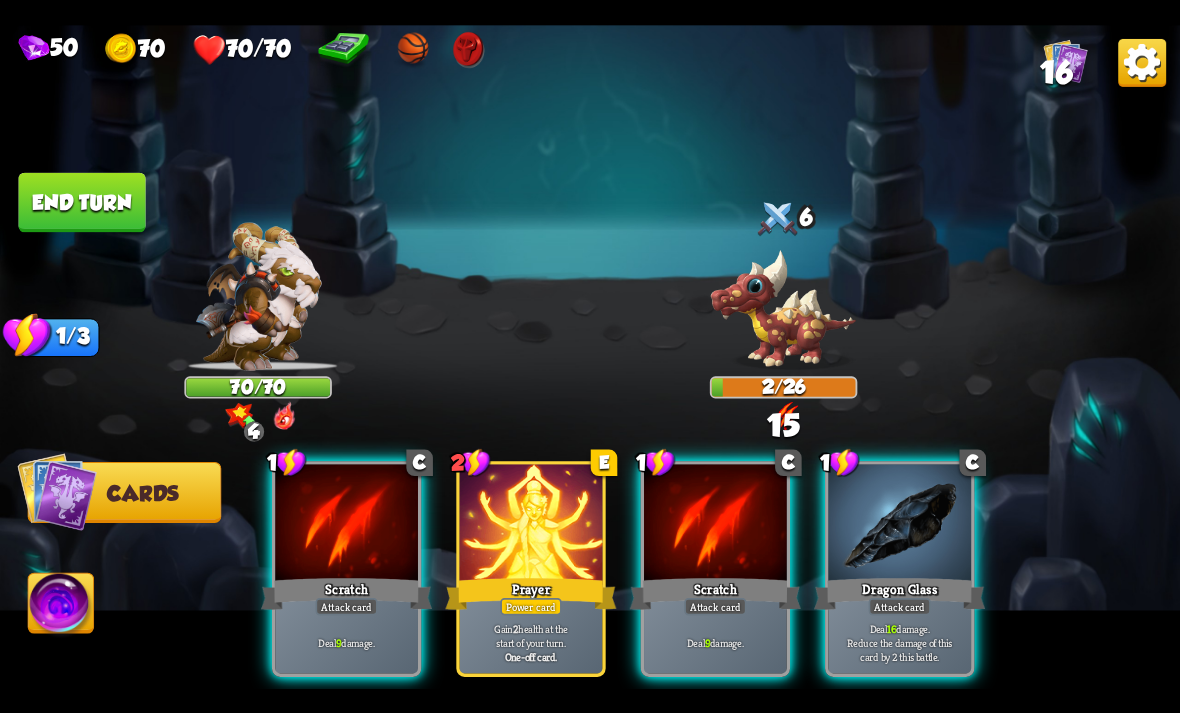 click at bounding box center (899, 524) 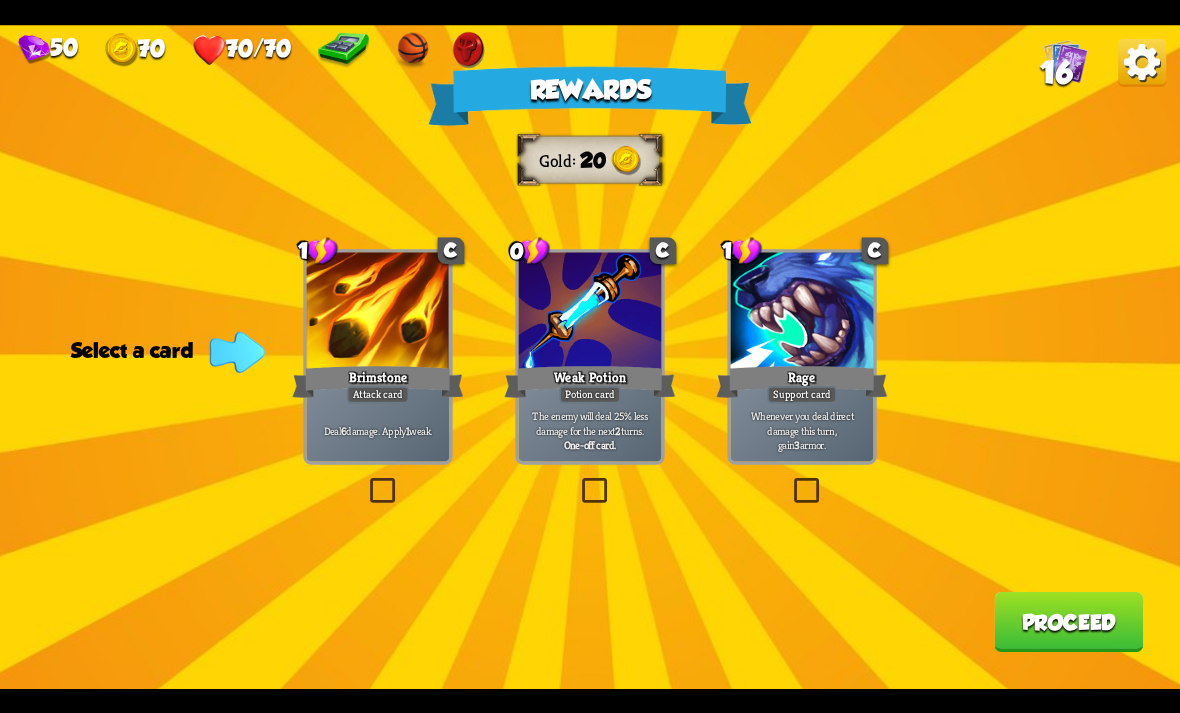 click at bounding box center (578, 481) 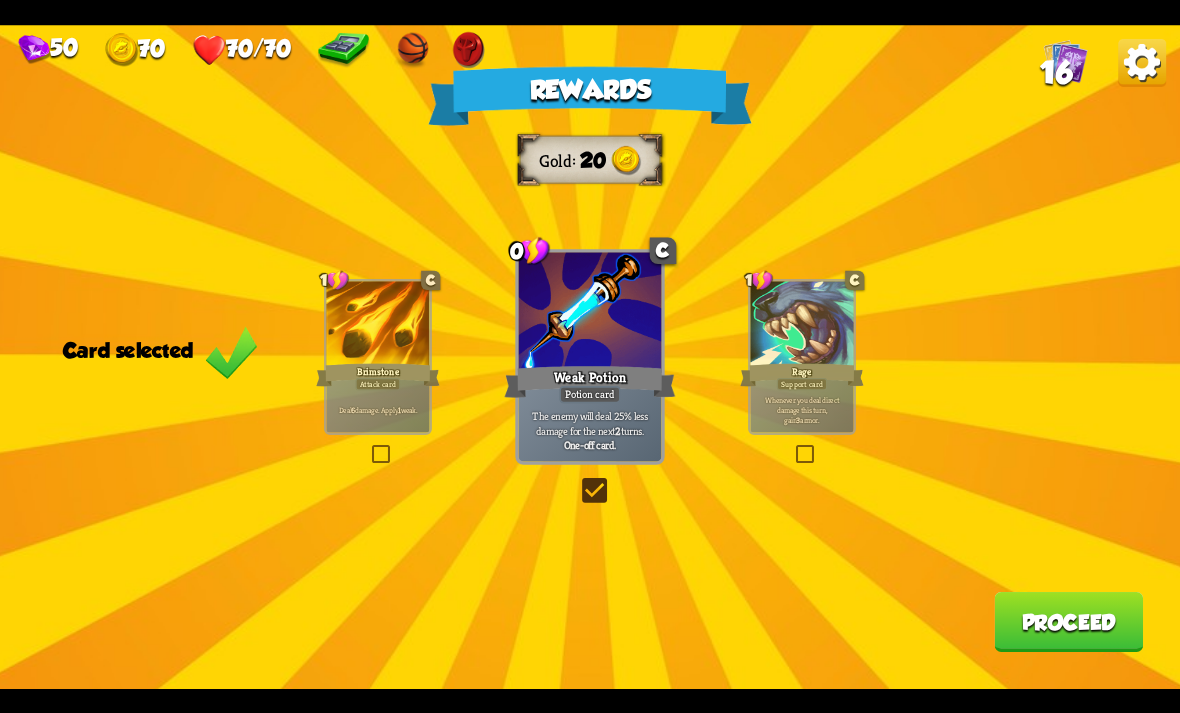 click on "Proceed" at bounding box center [1068, 622] 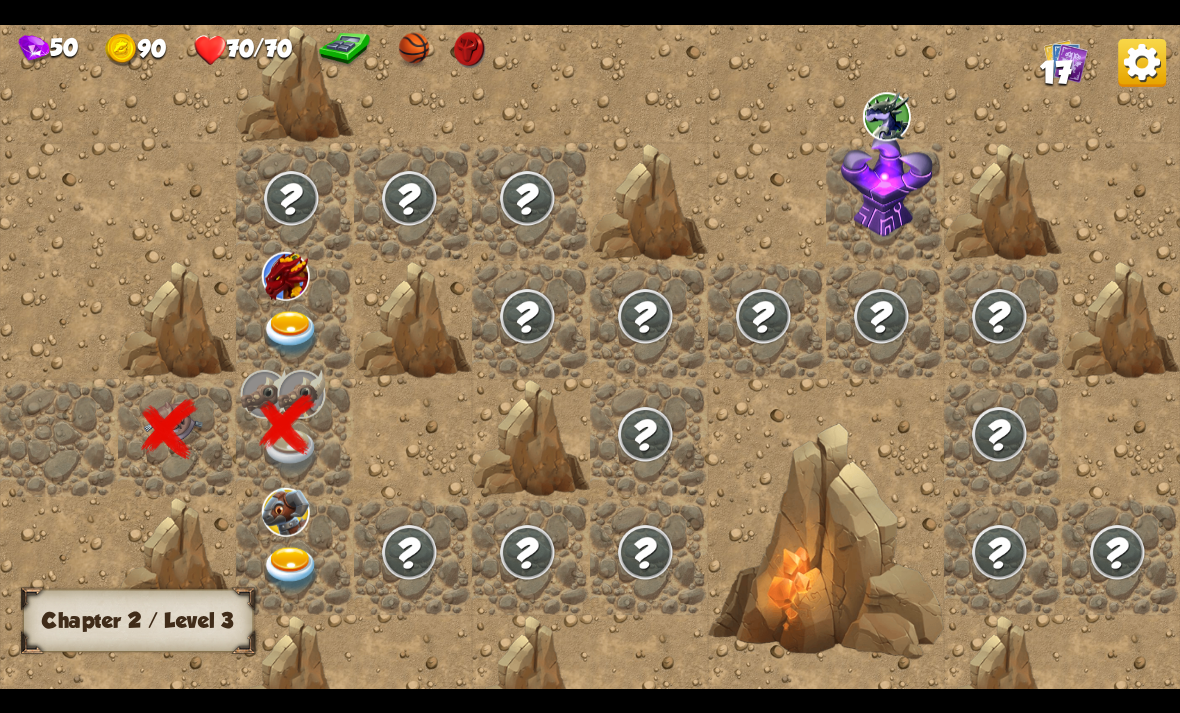 click at bounding box center (291, 333) 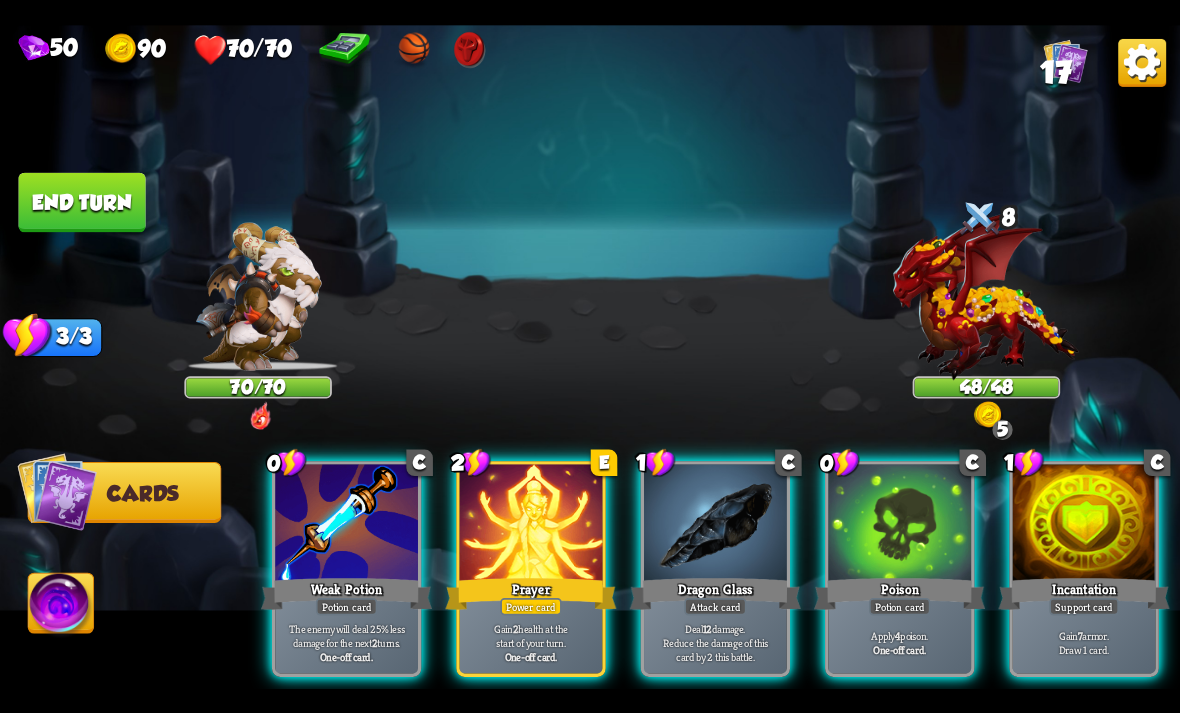 click at bounding box center [1084, 524] 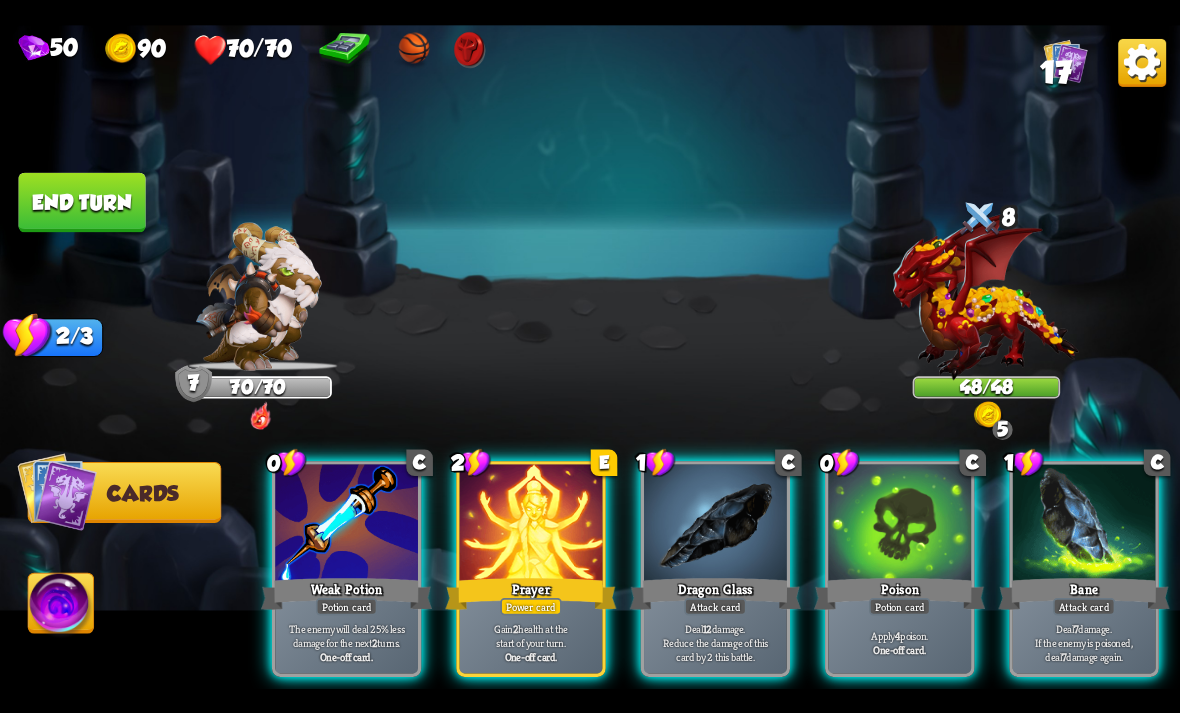 click at bounding box center [346, 524] 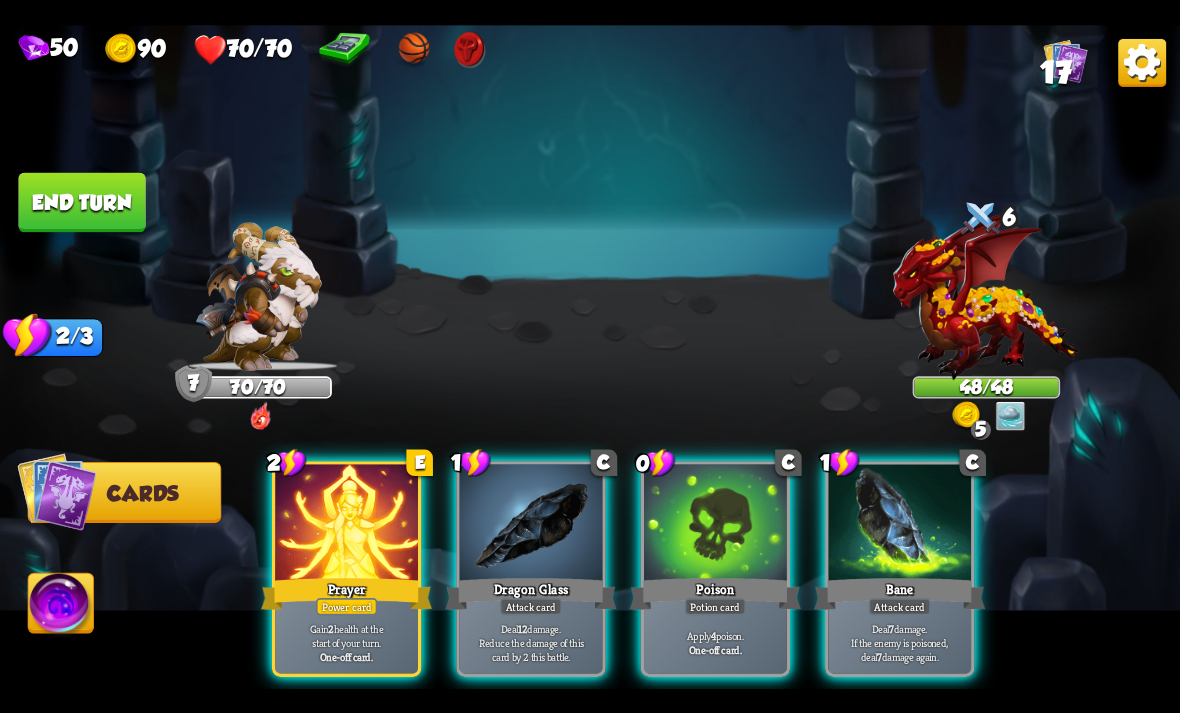 click on "Cards" at bounding box center (142, 493) 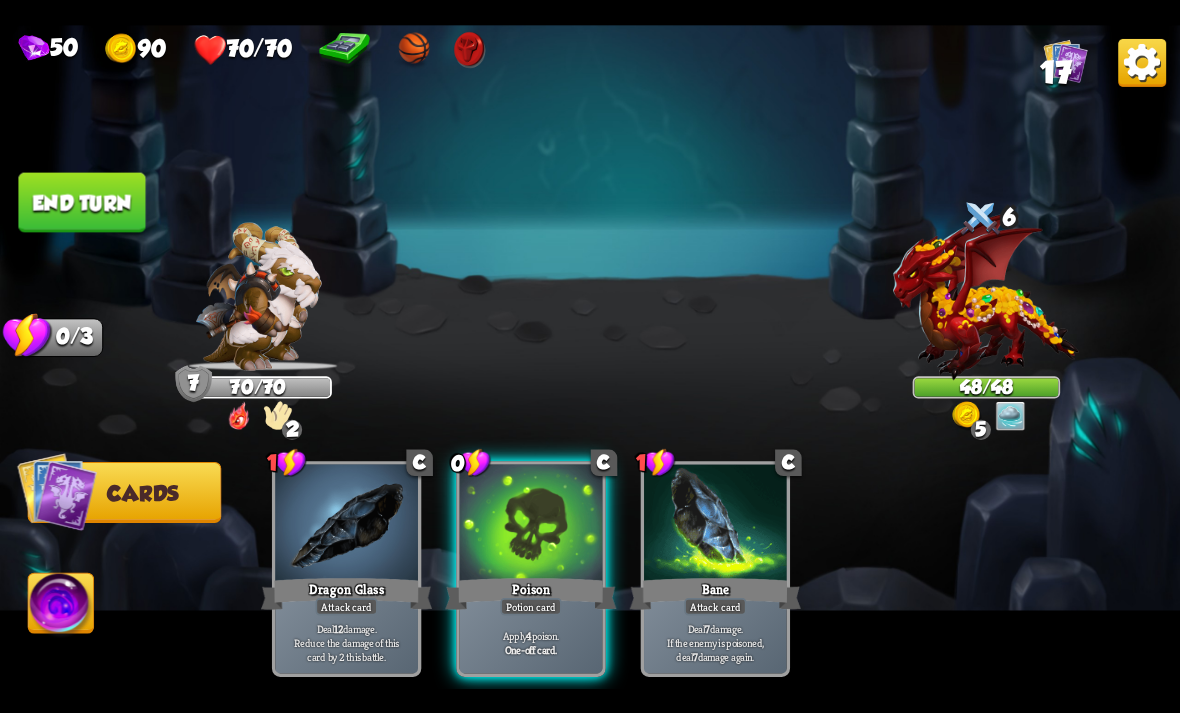 click at bounding box center (986, 296) 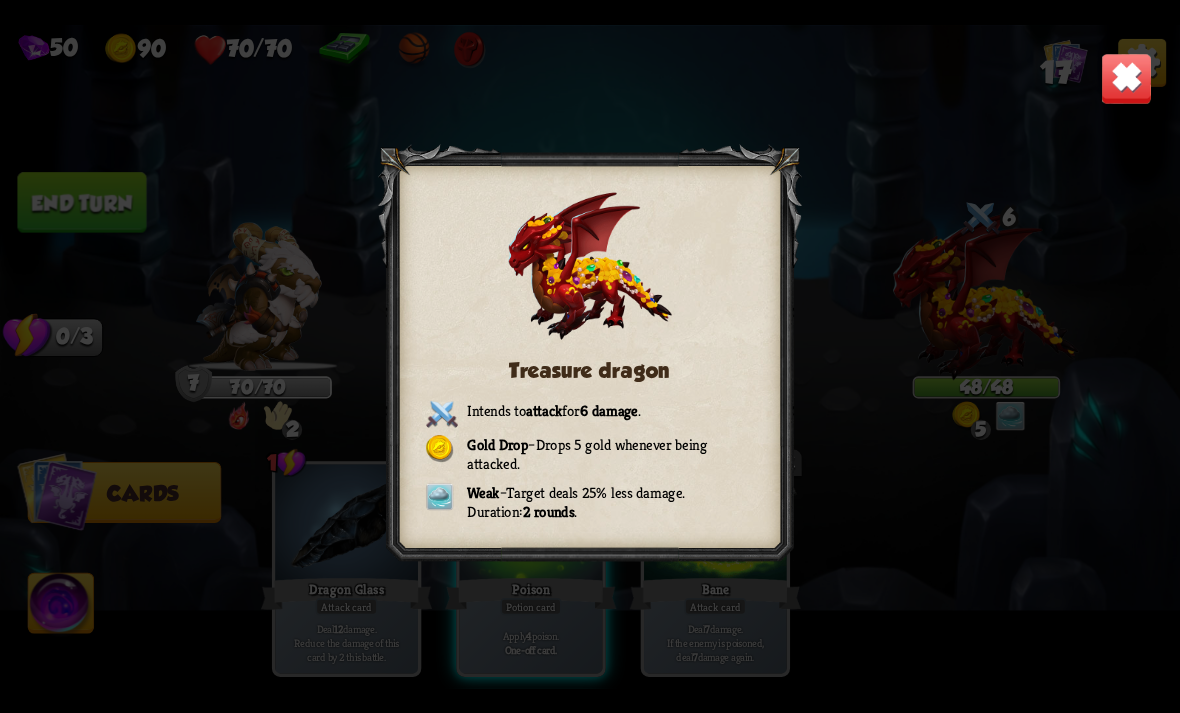 click at bounding box center [1127, 78] 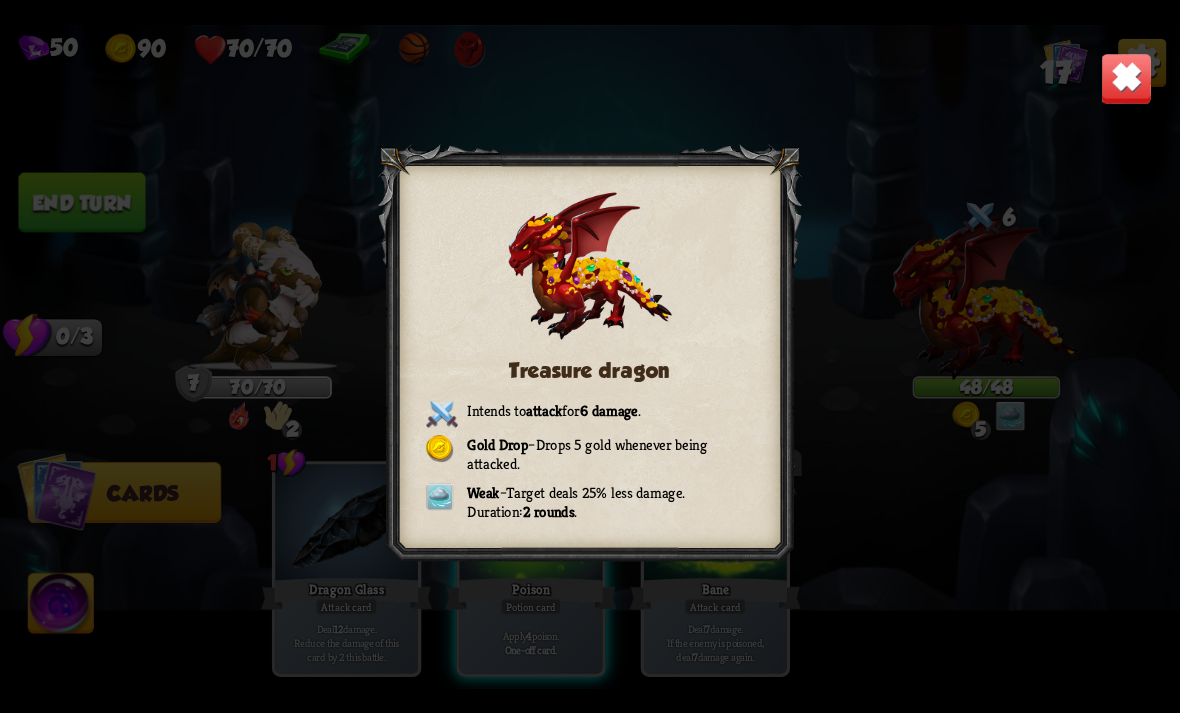 click at bounding box center (258, 296) 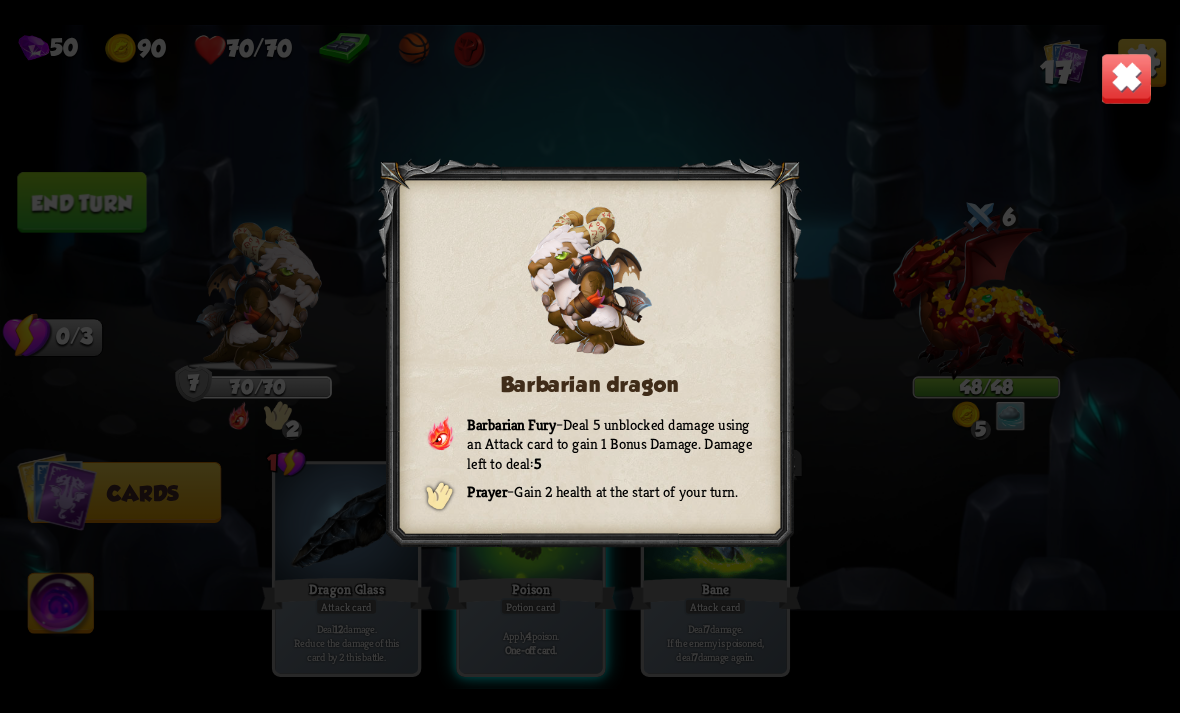 click at bounding box center (1127, 78) 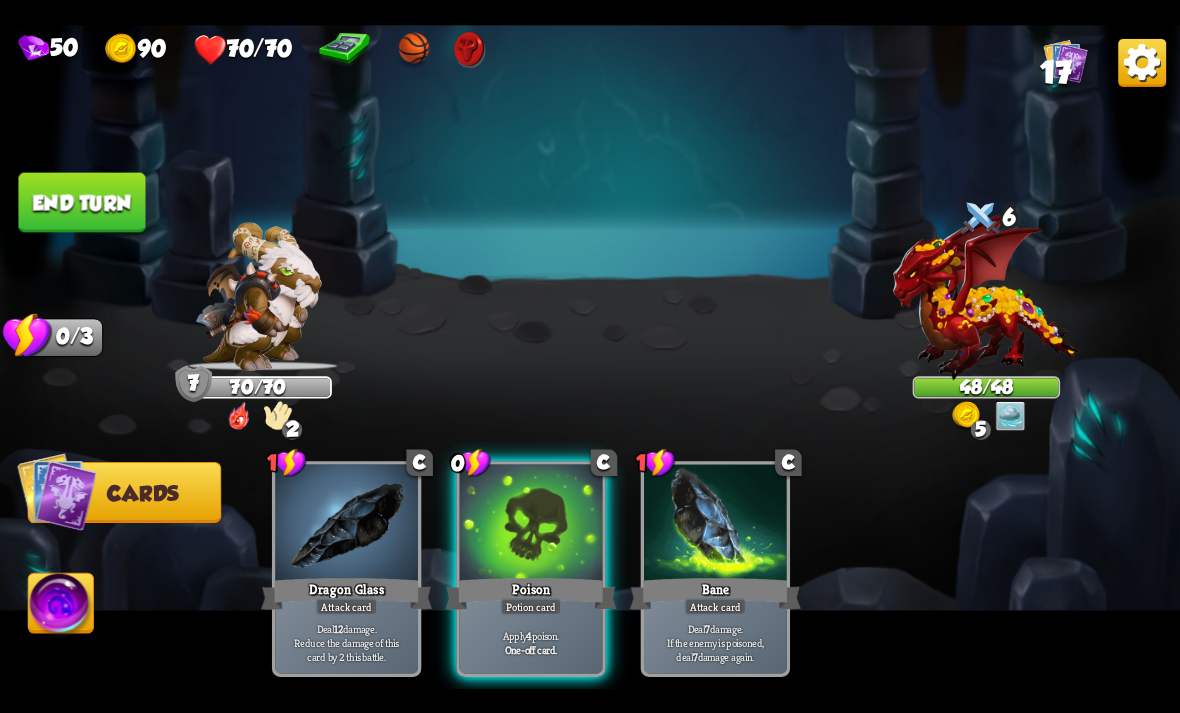 click on "End turn" at bounding box center [81, 202] 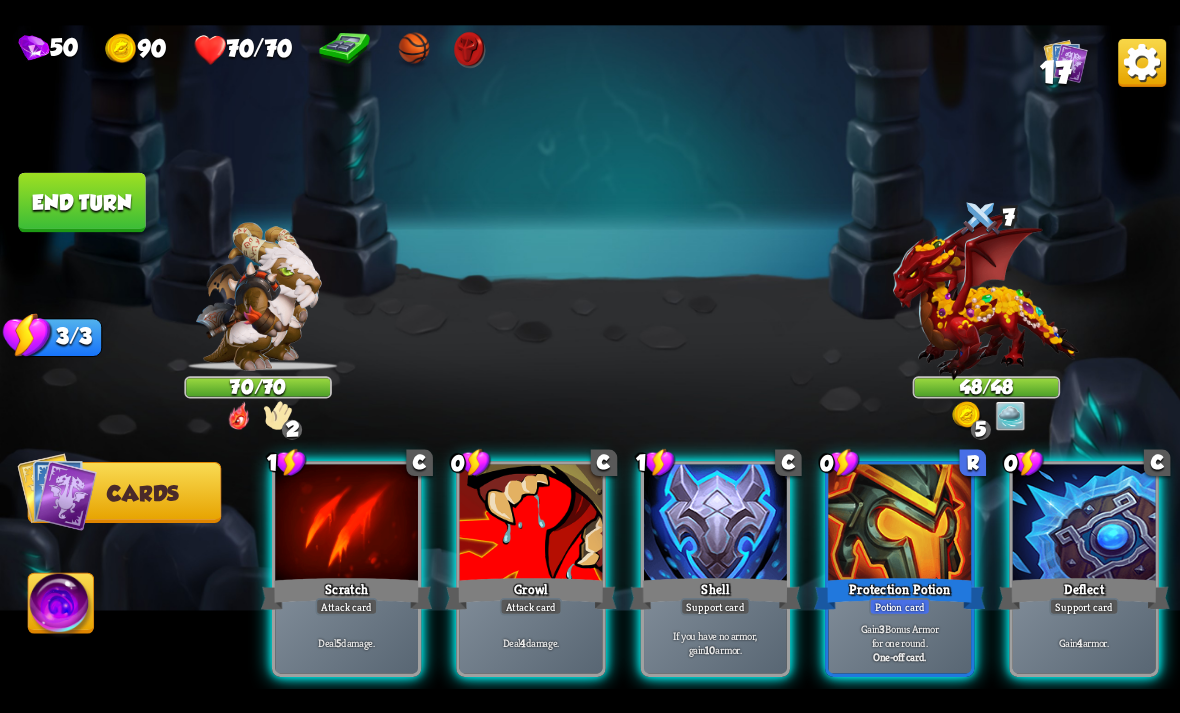 click on "Protection Potion" at bounding box center (899, 593) 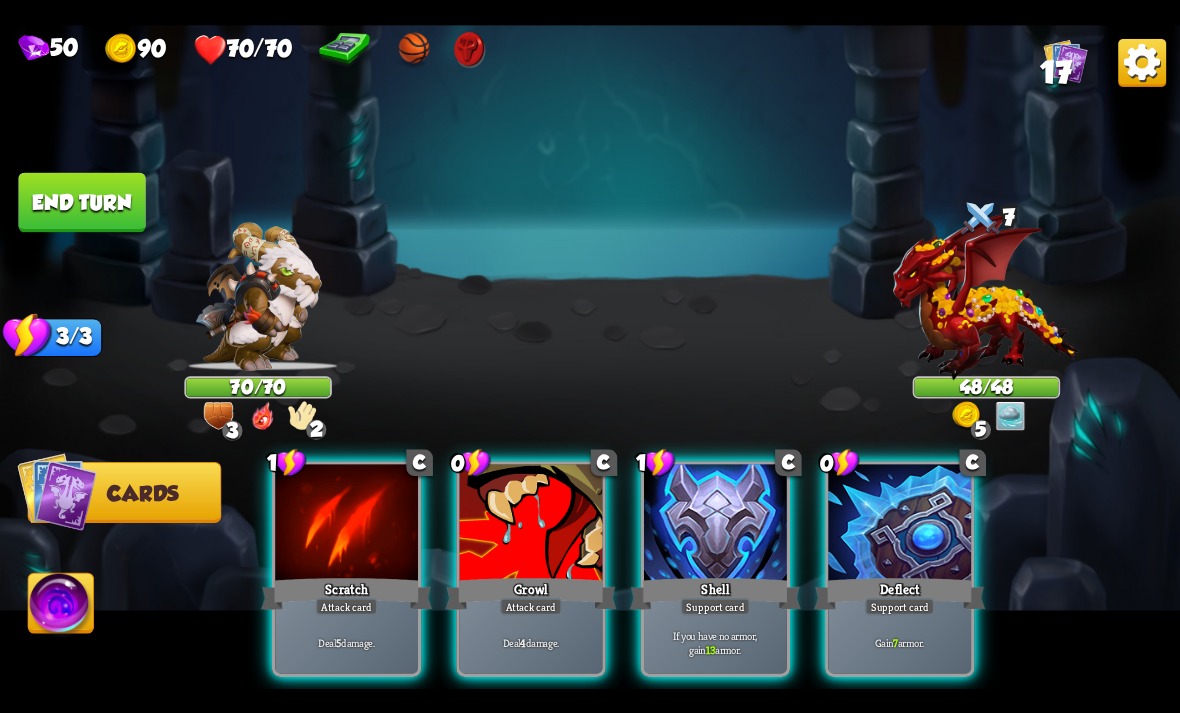 click on "Deflect" at bounding box center [899, 593] 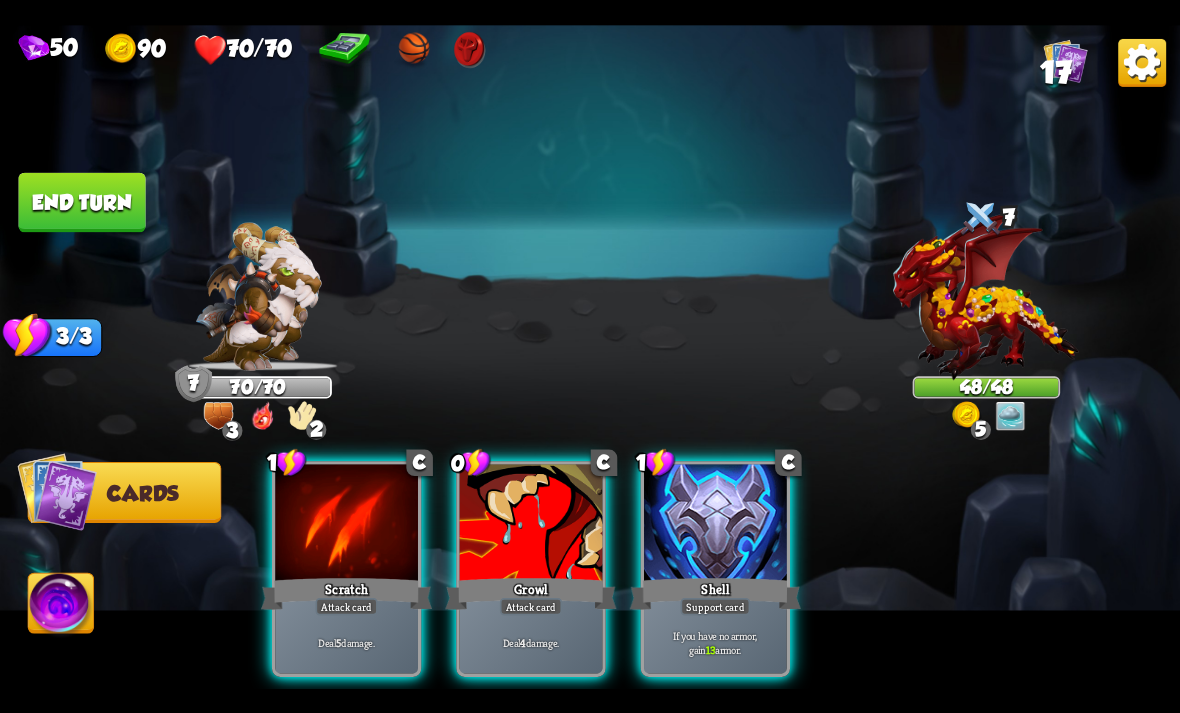 click on "Growl" at bounding box center (530, 593) 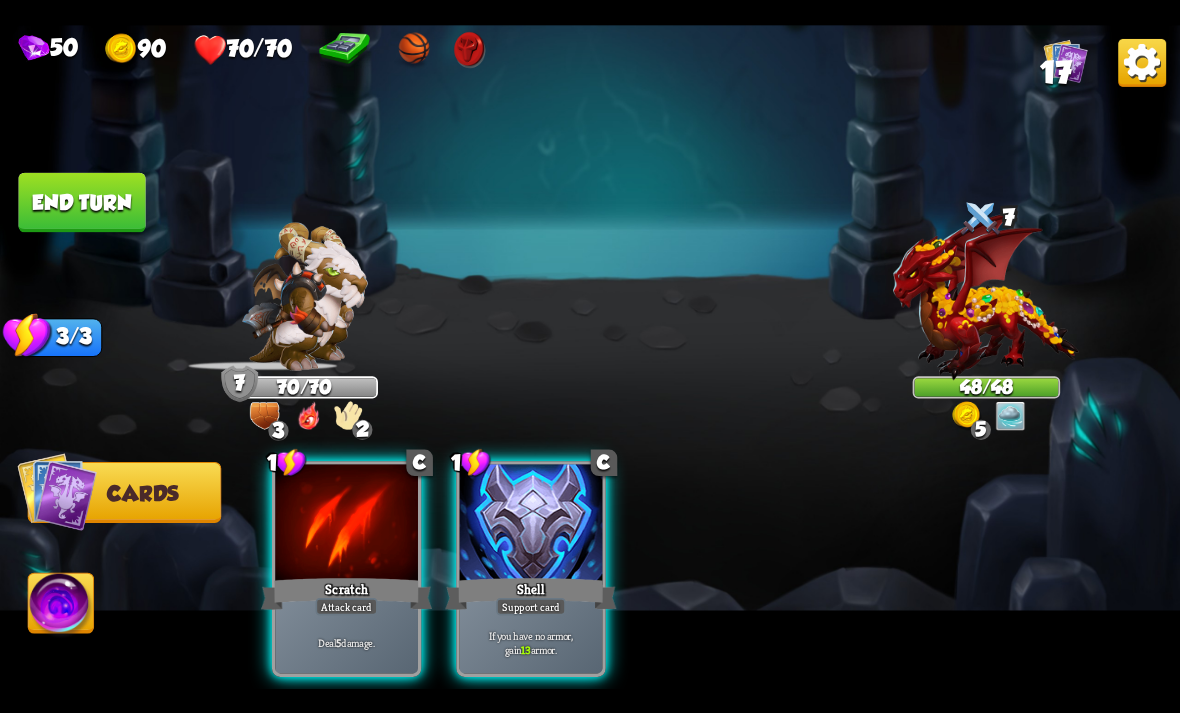 click on "Scratch" at bounding box center [346, 593] 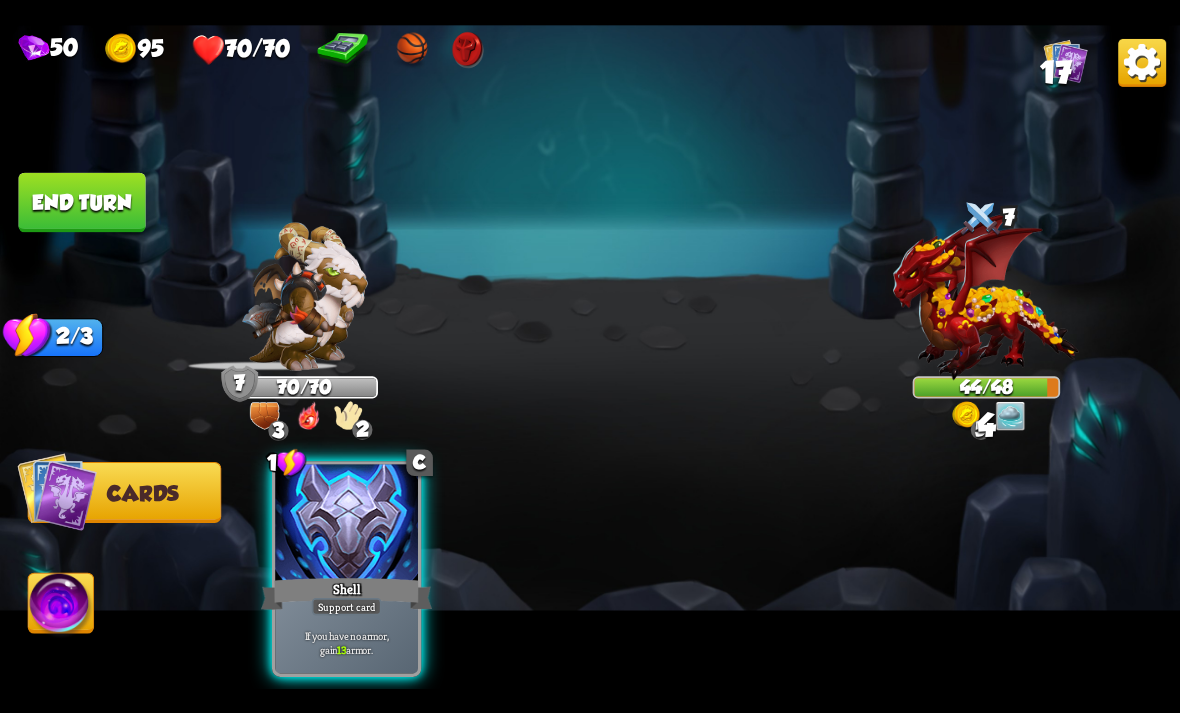 click on "End turn" at bounding box center [81, 202] 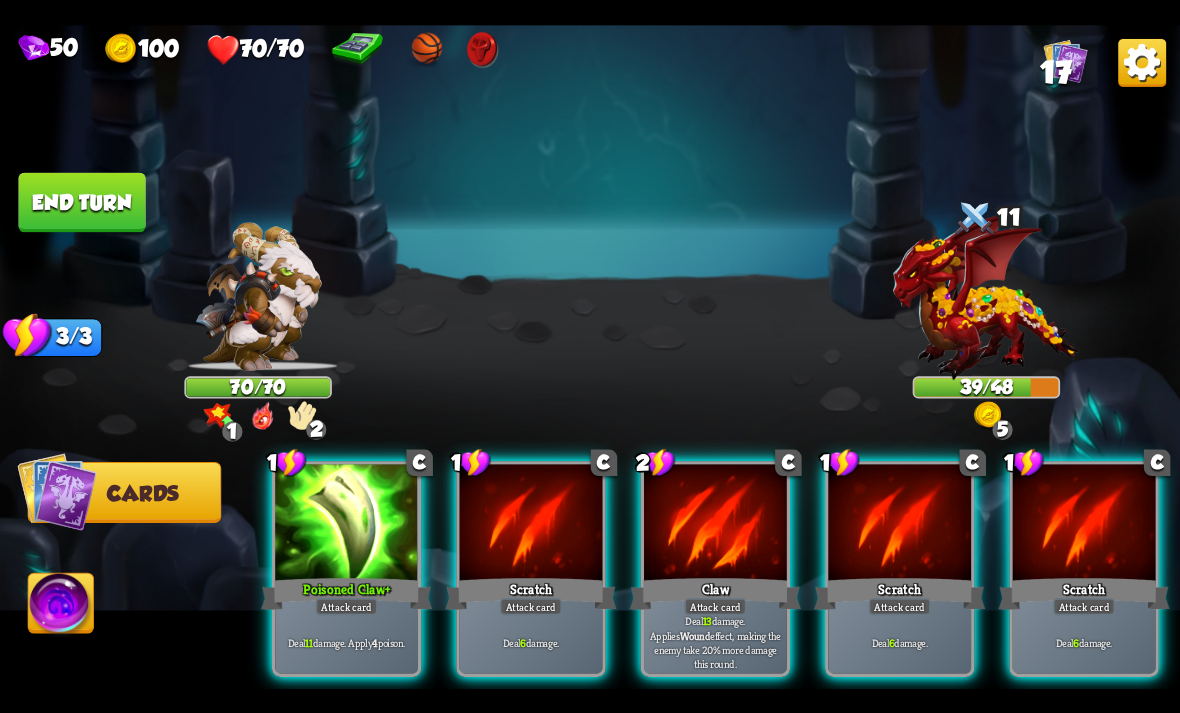 click on "Deal  13  damage. Applies  Wound  effect, making the enemy take 20% more damage this round." at bounding box center (716, 642) 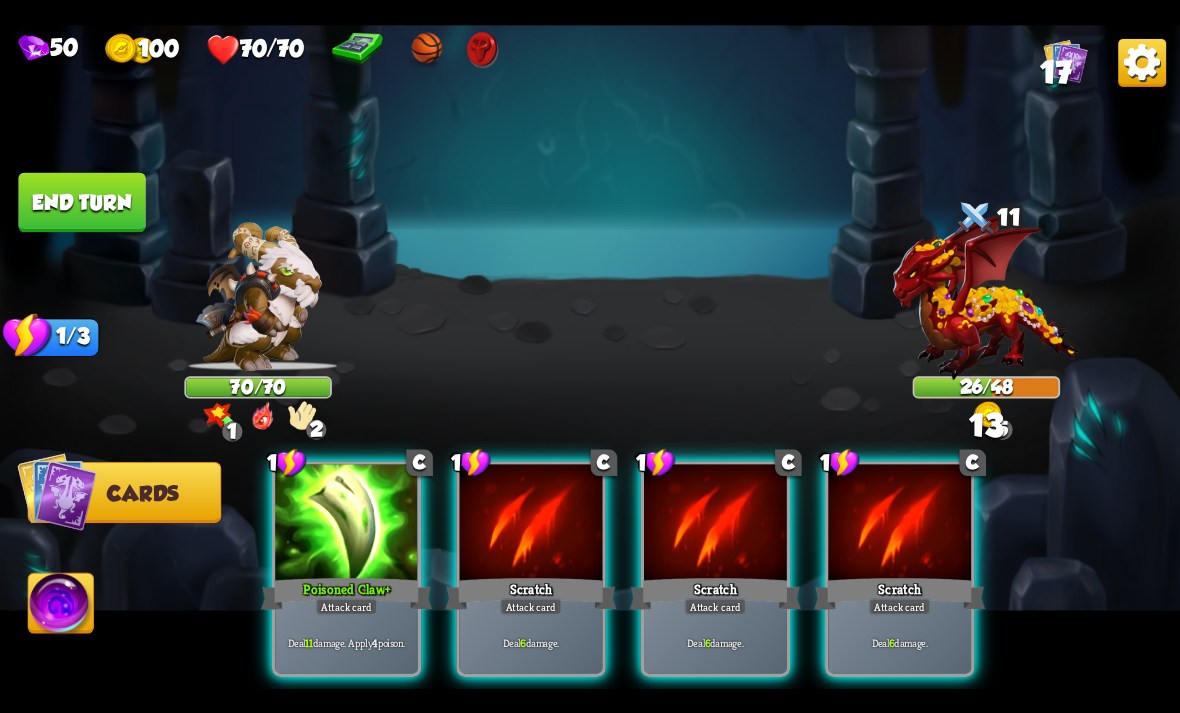 click on "End turn" at bounding box center [81, 202] 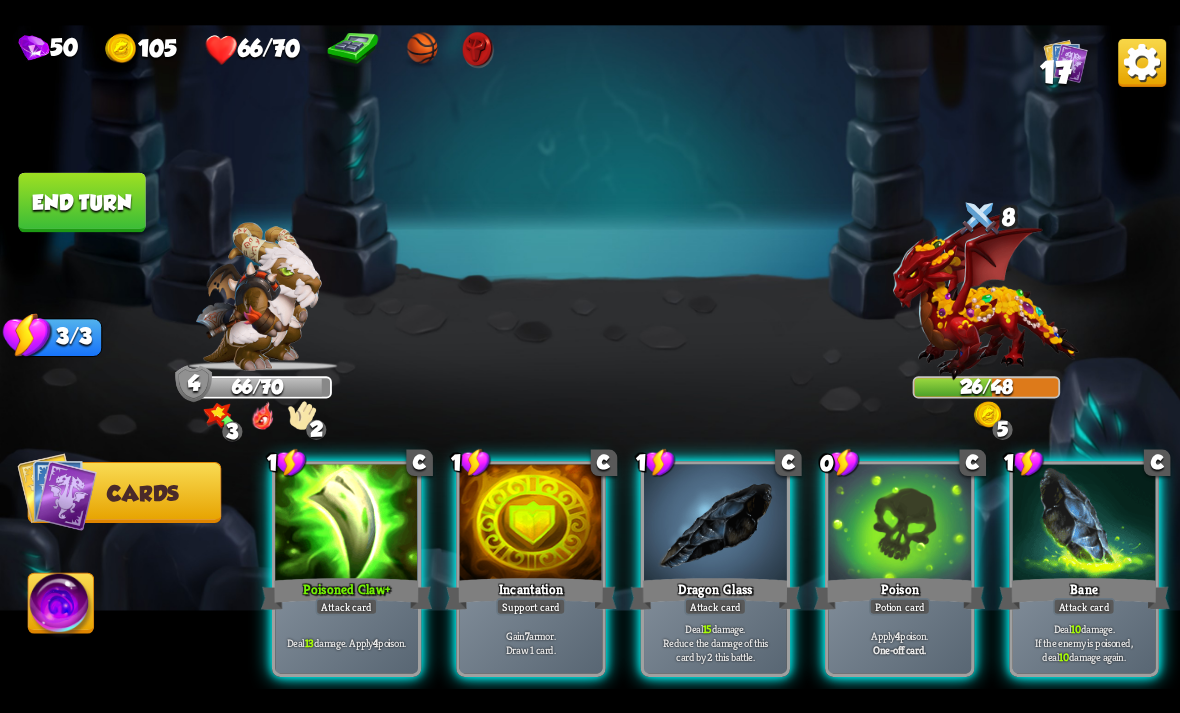 click at bounding box center (346, 524) 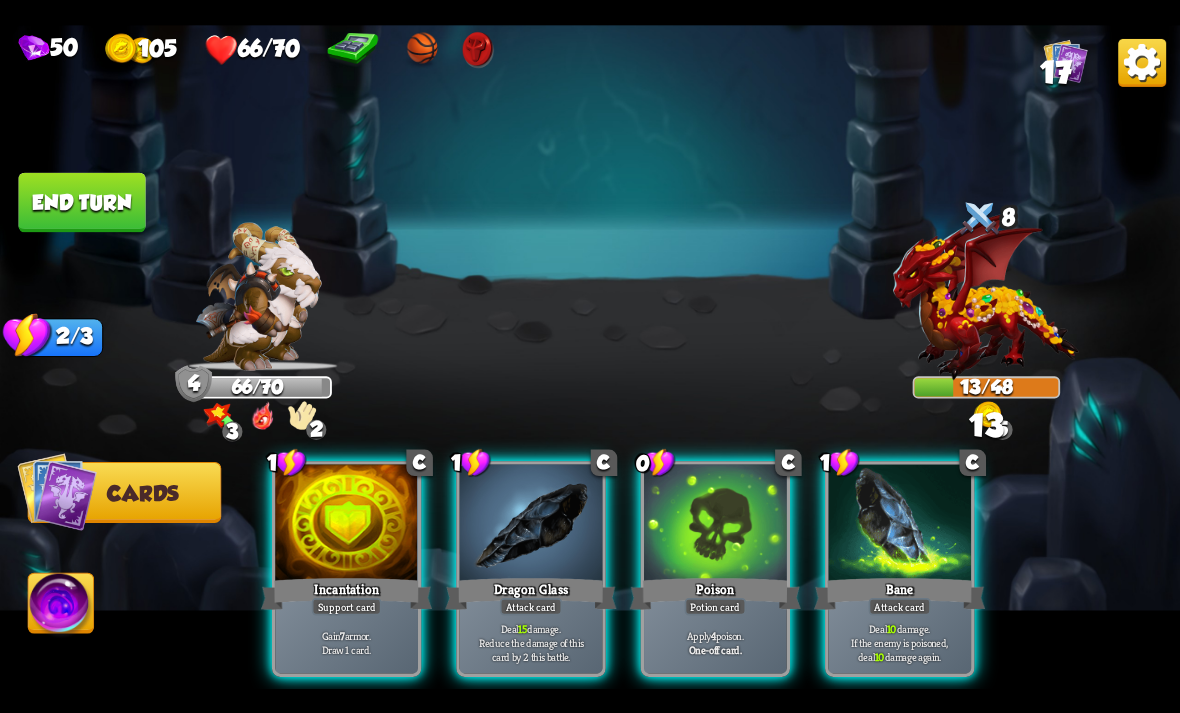 click on "Deal  10  damage. If the enemy is poisoned, deal  10  damage again." at bounding box center [900, 642] 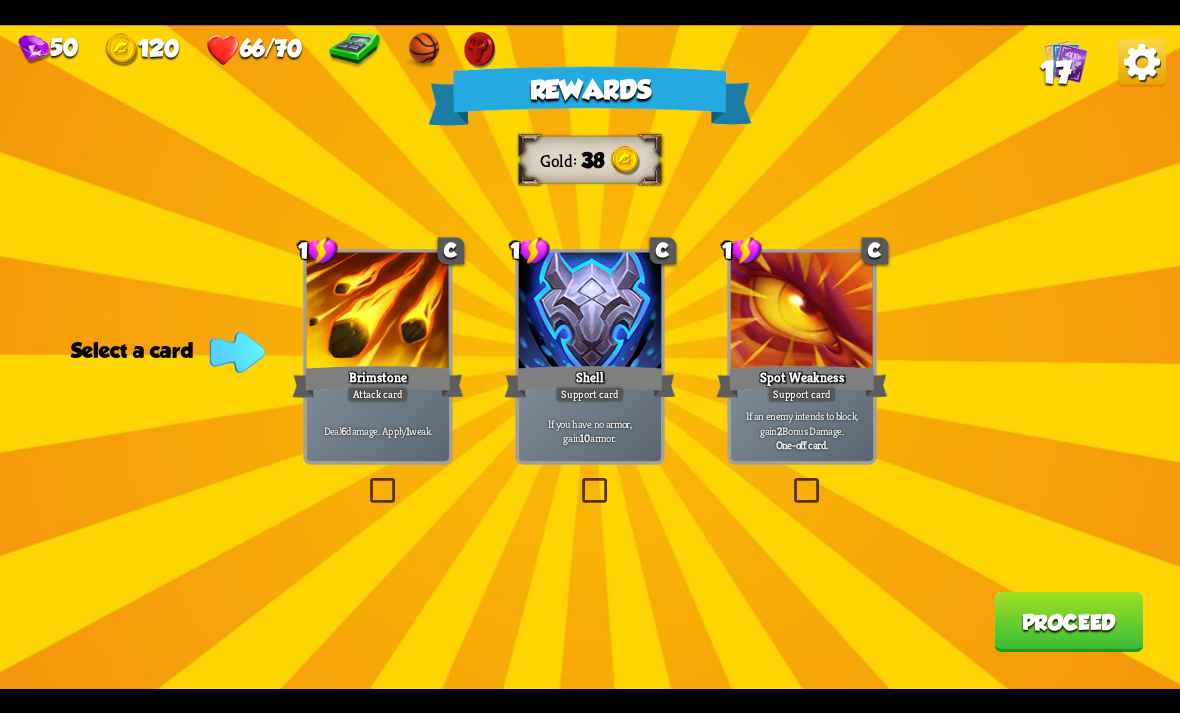 click at bounding box center [578, 481] 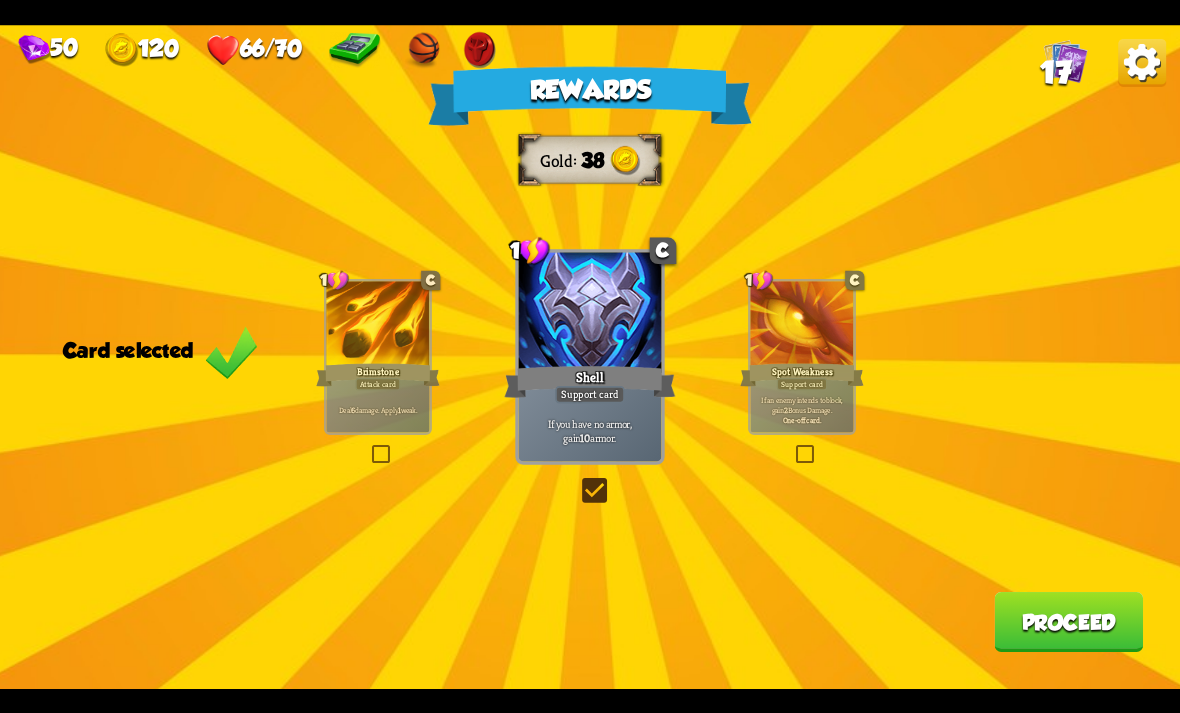 click at bounding box center [369, 446] 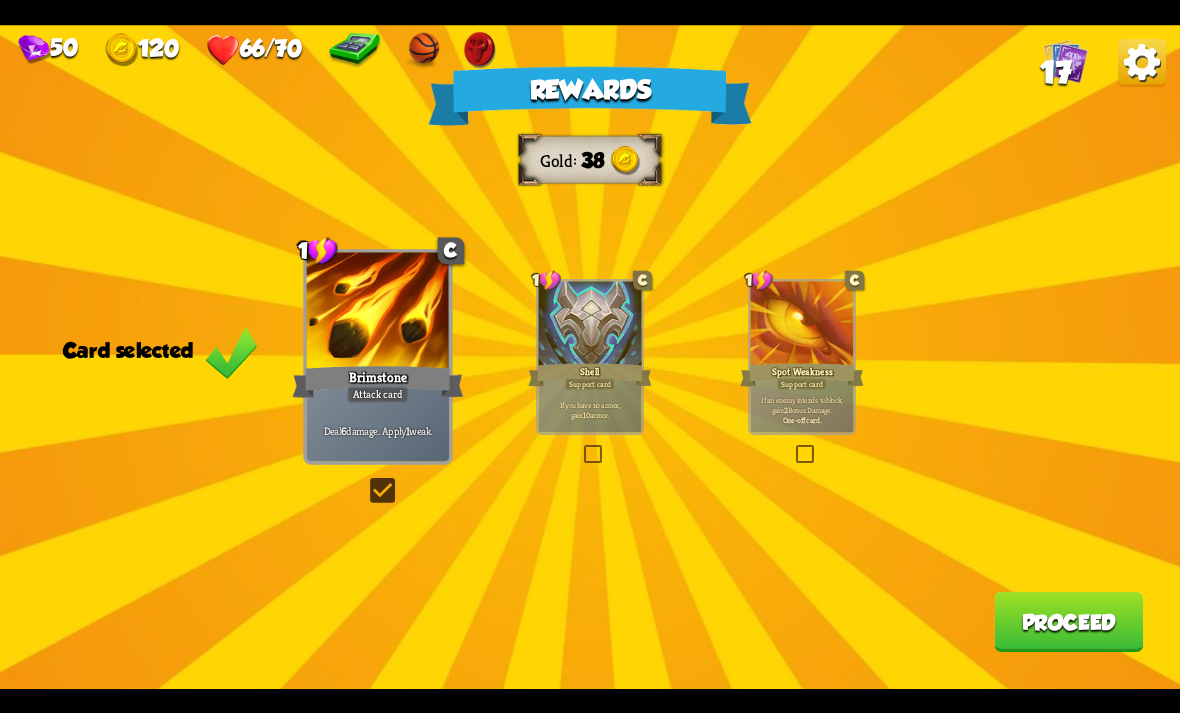 click on "Proceed" at bounding box center (1068, 622) 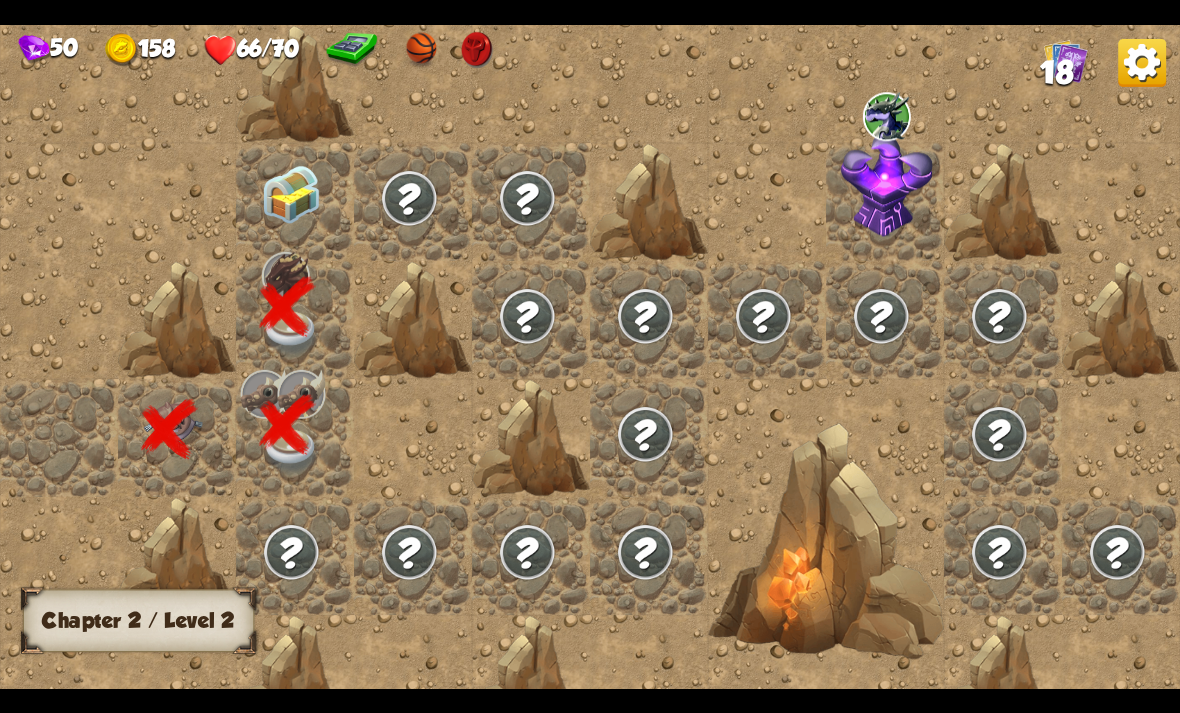 click at bounding box center (291, 194) 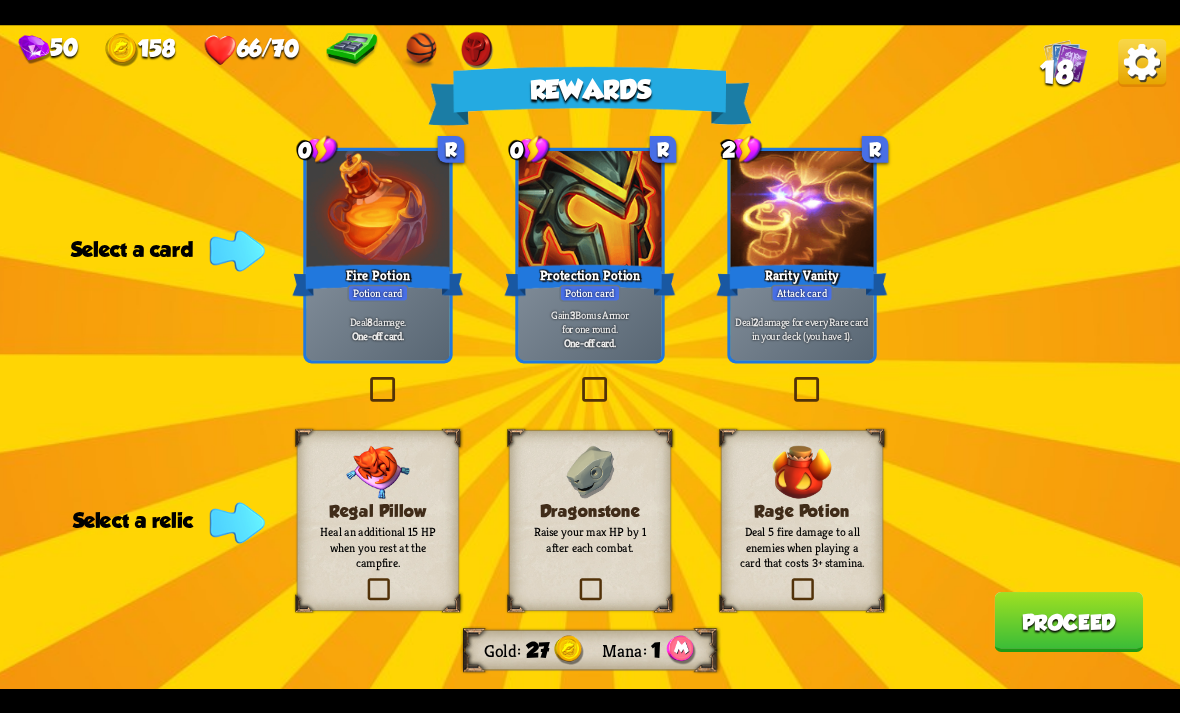 click at bounding box center [576, 580] 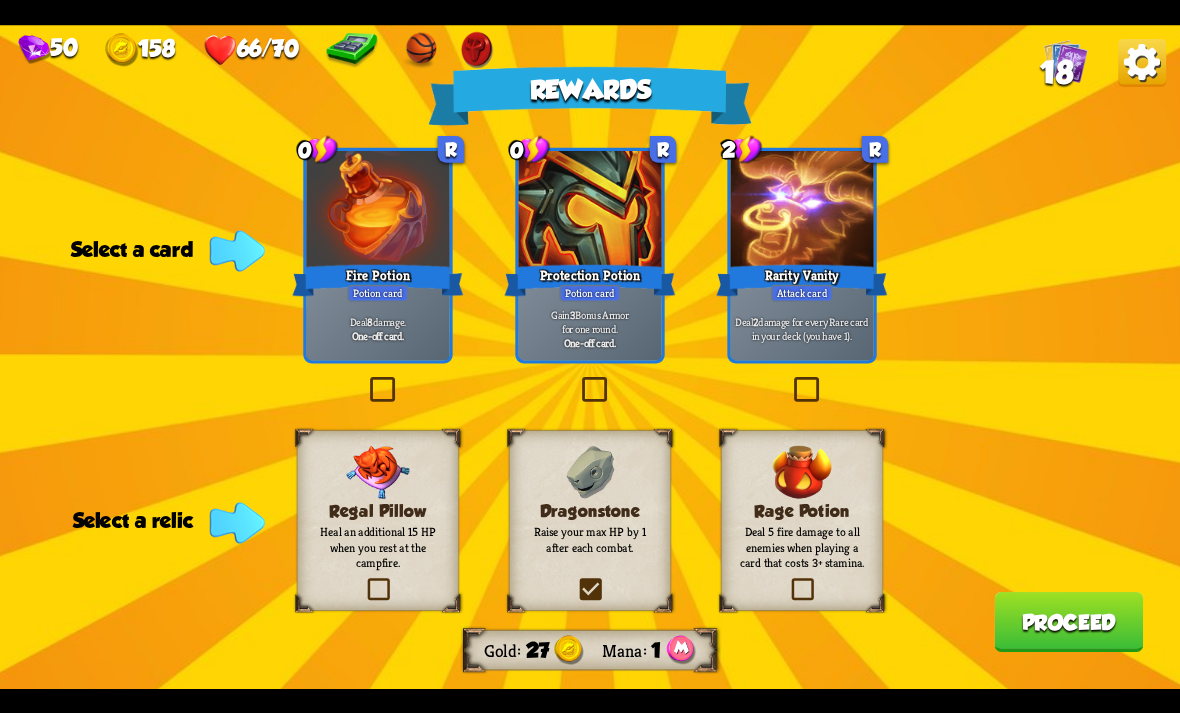 click at bounding box center (0, 0) 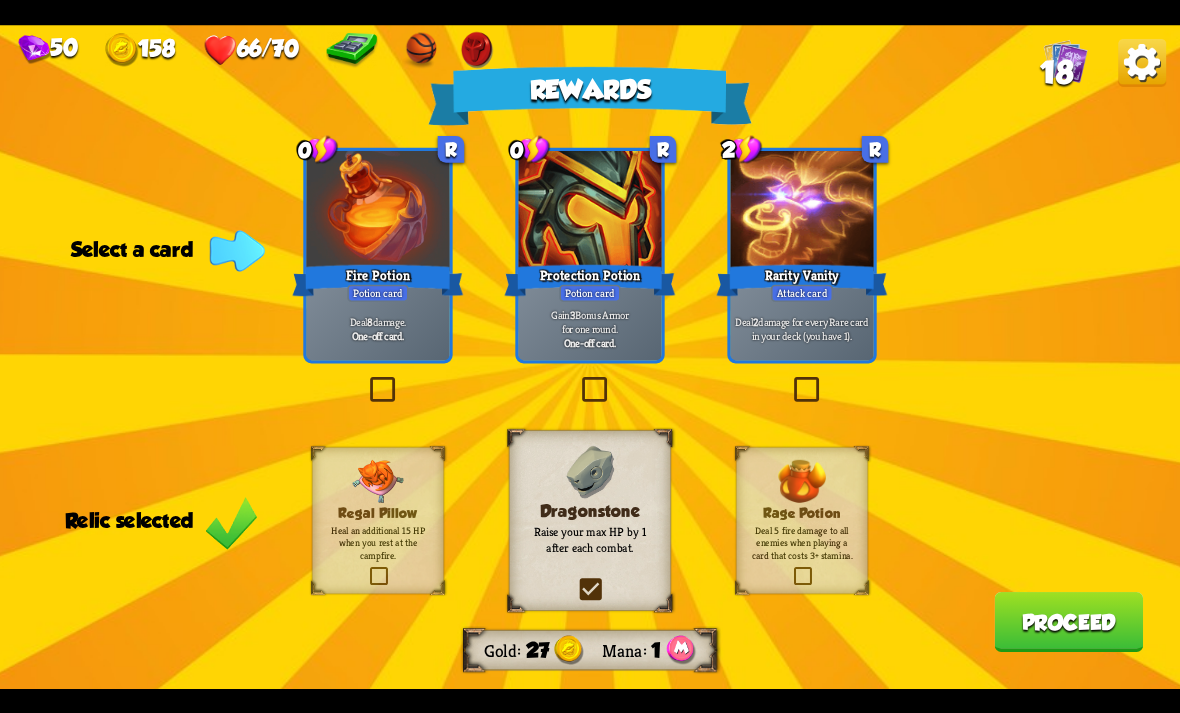 click at bounding box center (366, 380) 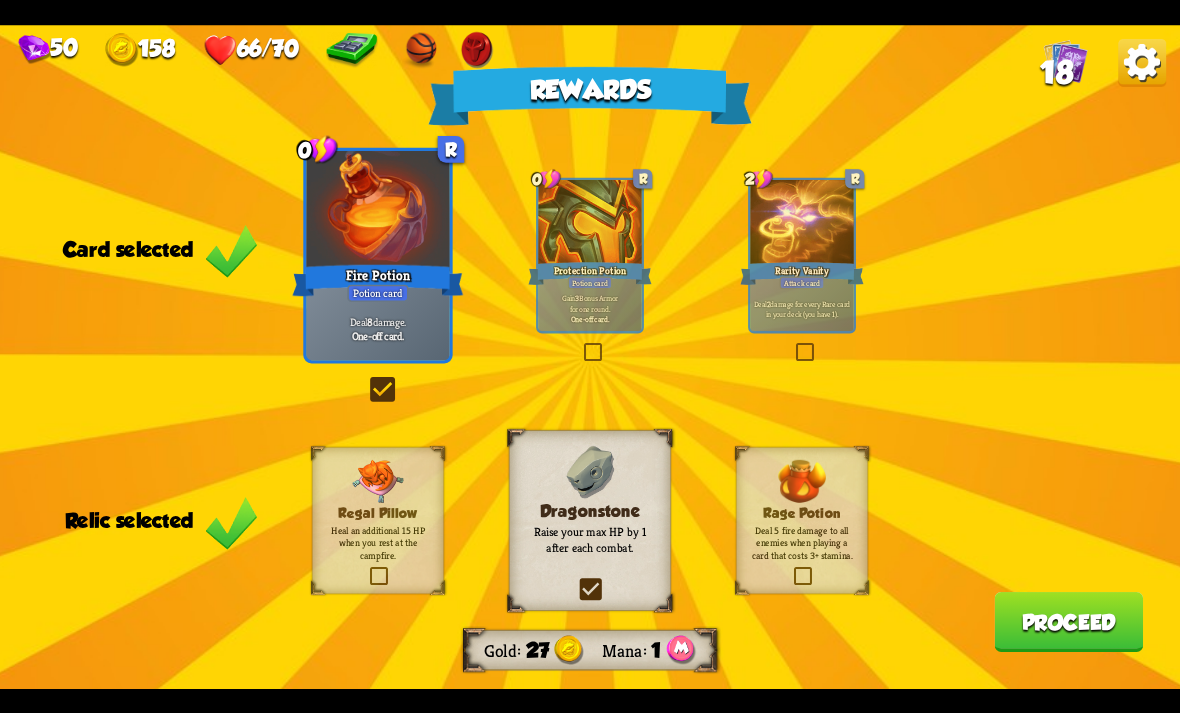 click on "Proceed" at bounding box center (1068, 622) 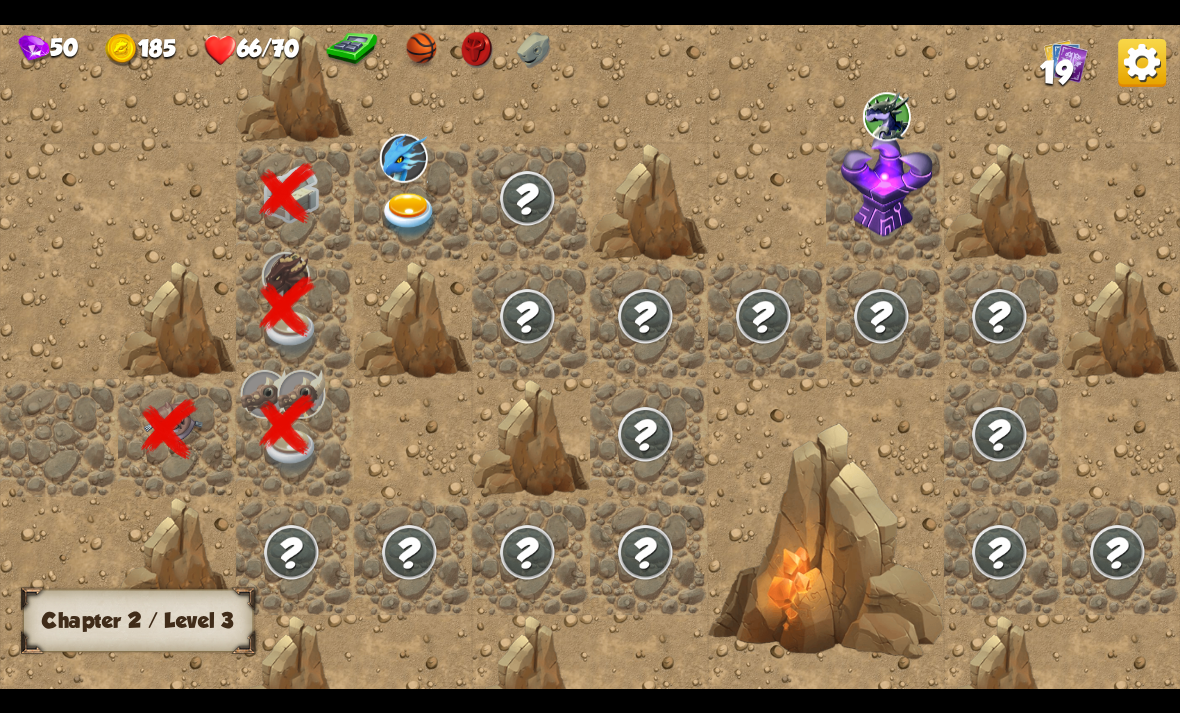 click at bounding box center (409, 215) 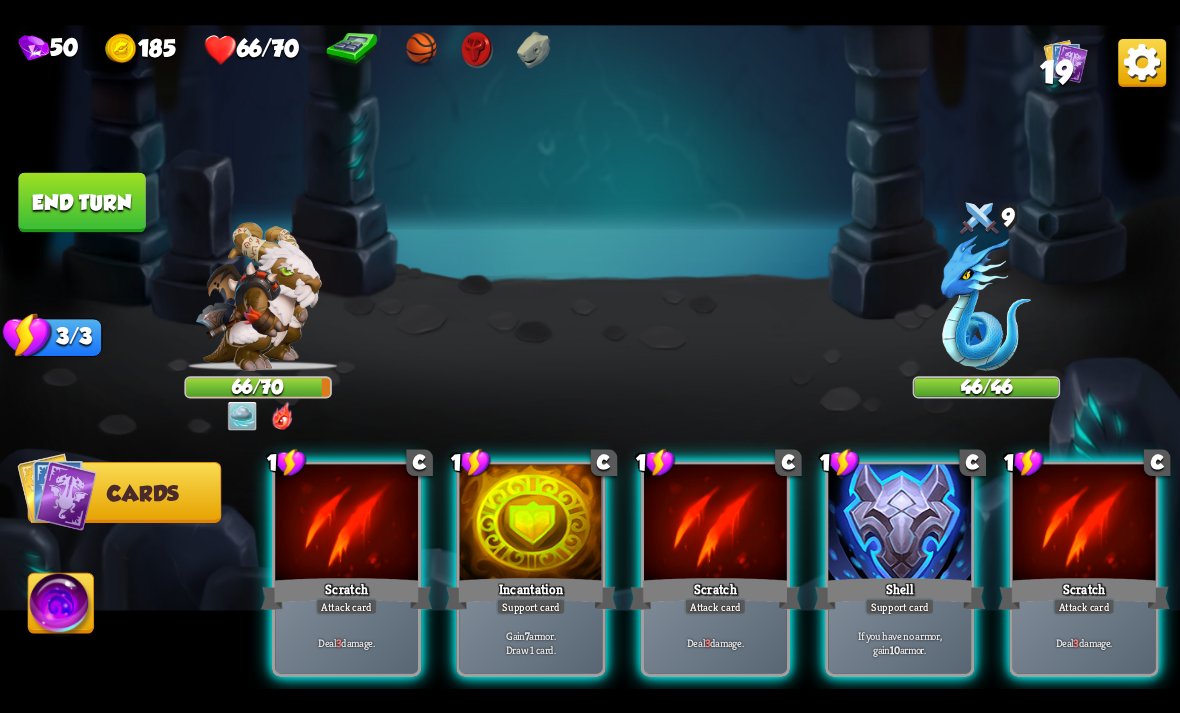 click on "Support card" at bounding box center (900, 606) 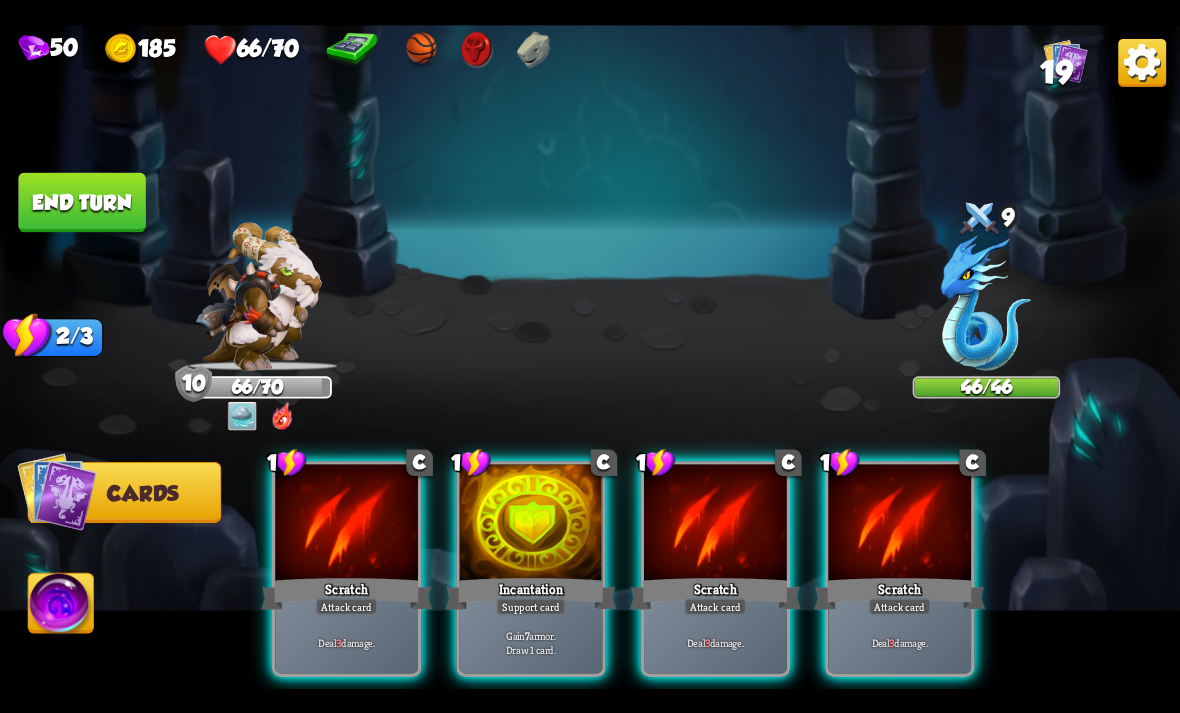 click on "Deal  3  damage." at bounding box center [715, 642] 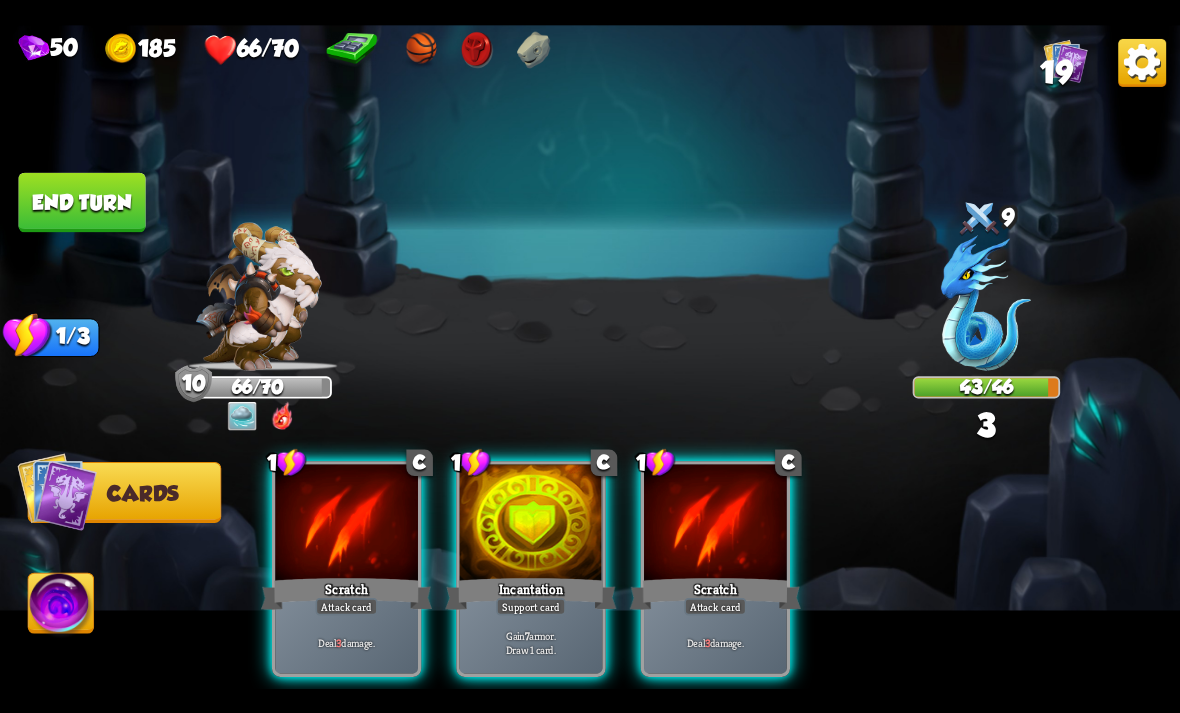 click on "Deal  3  damage." at bounding box center [715, 642] 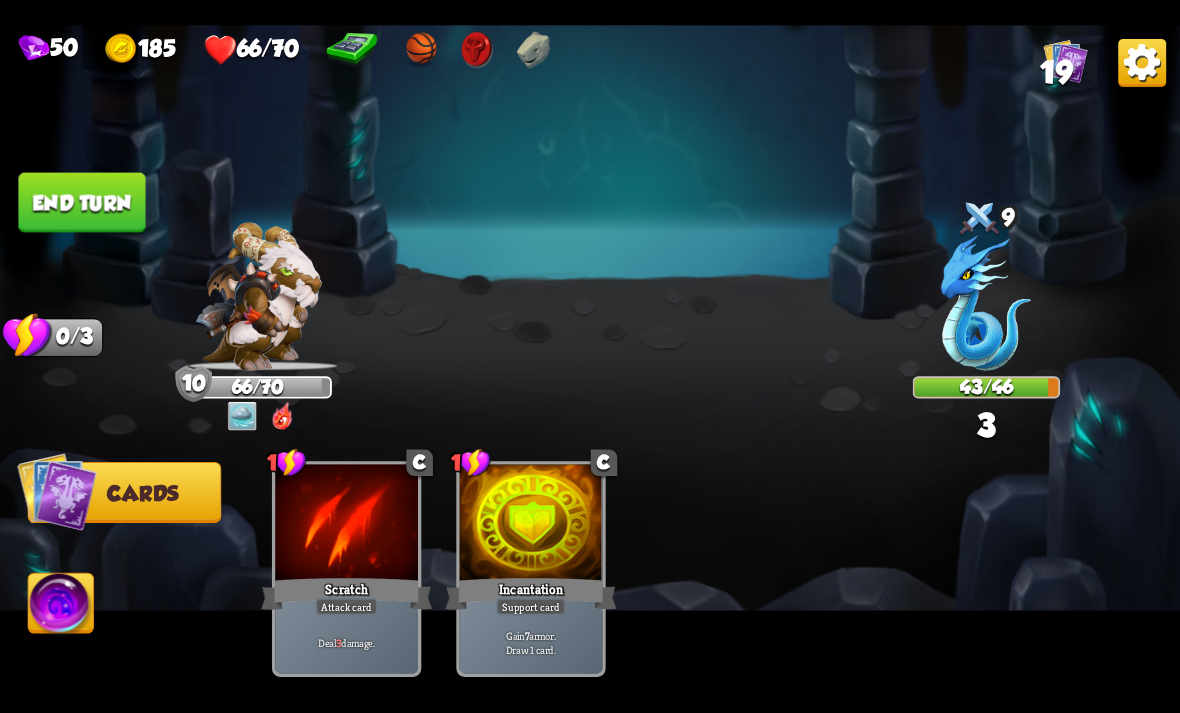 click at bounding box center [346, 524] 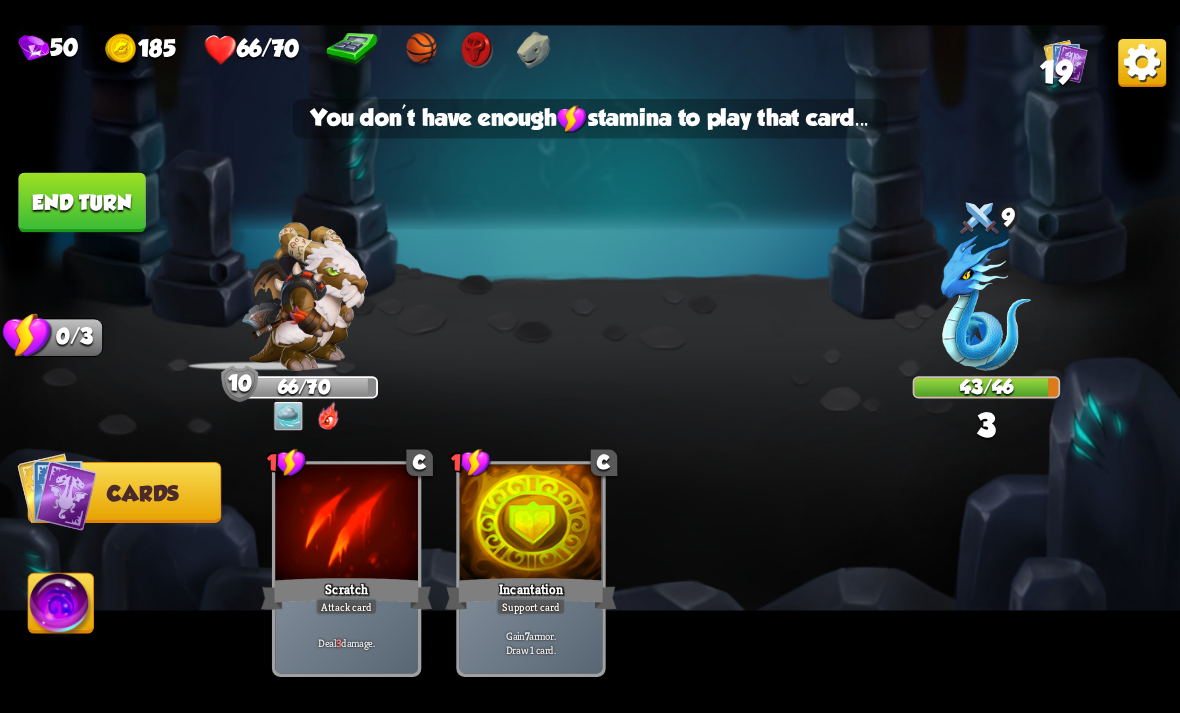 click at bounding box center (346, 524) 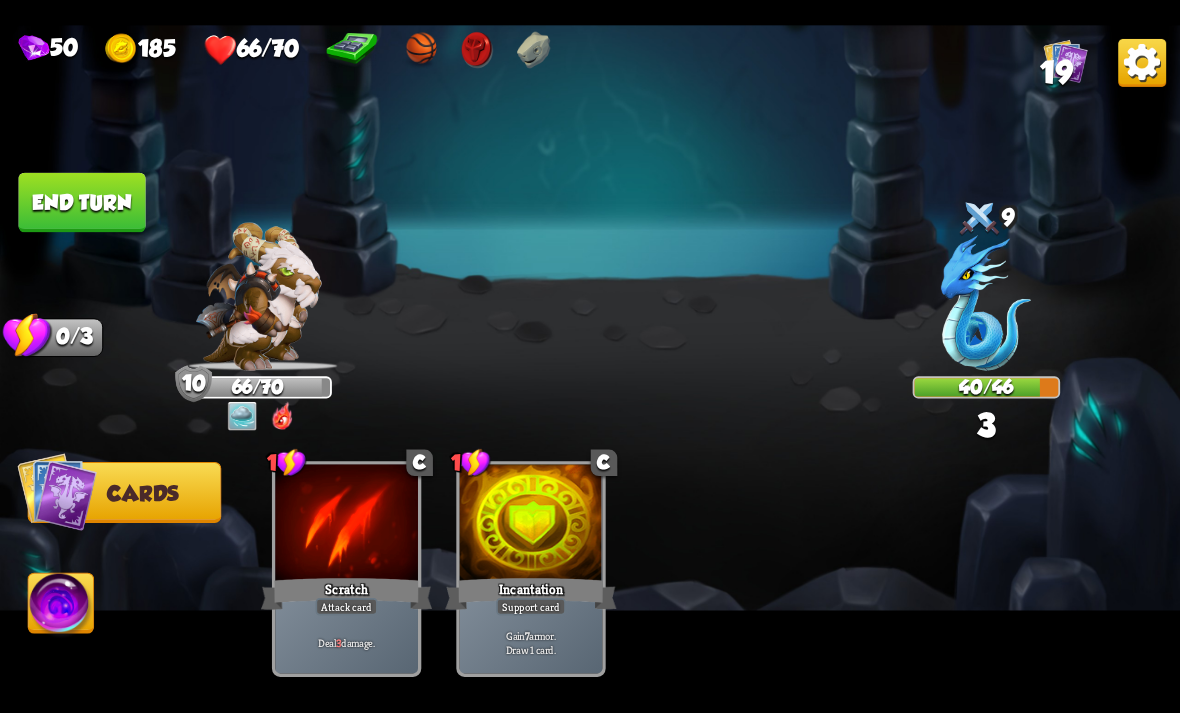 click on "End turn" at bounding box center [81, 202] 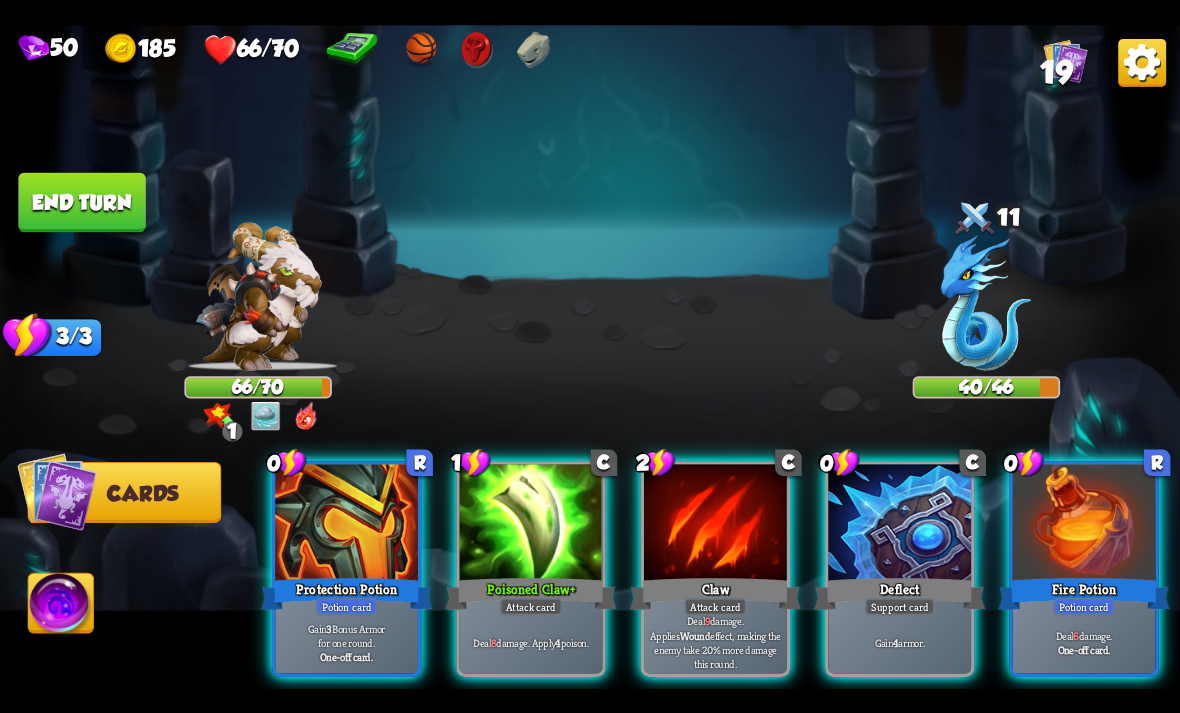 click at bounding box center (346, 524) 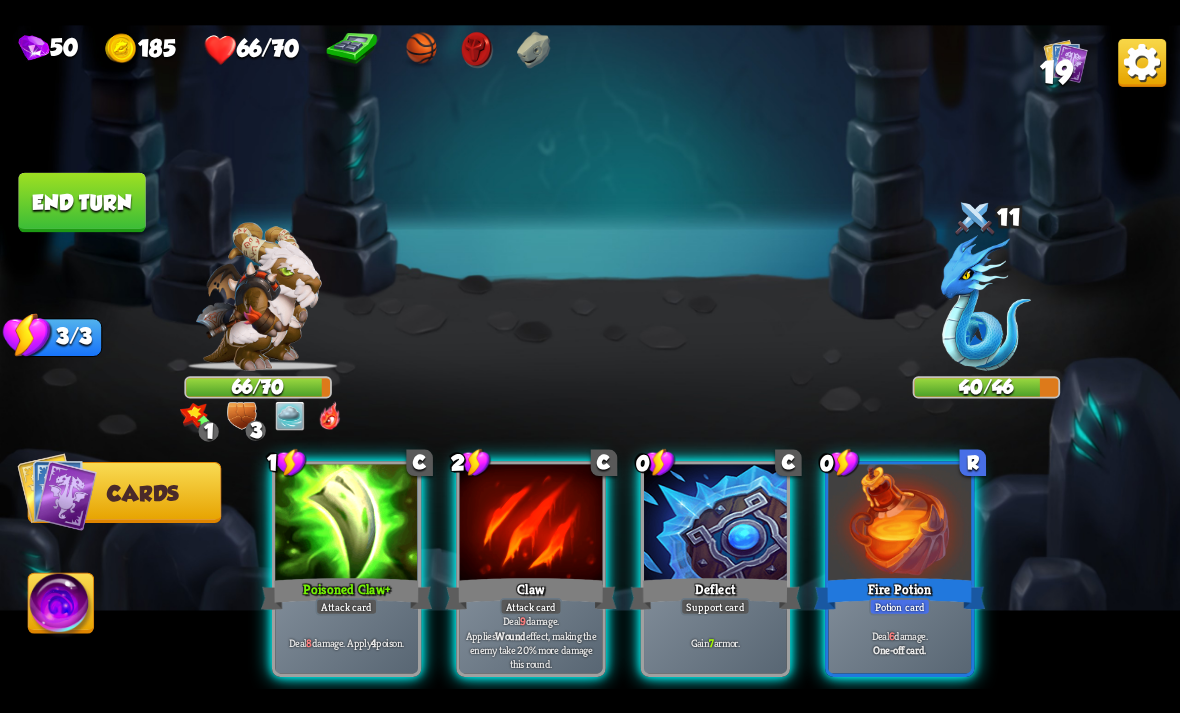 click on "Support card" at bounding box center [716, 606] 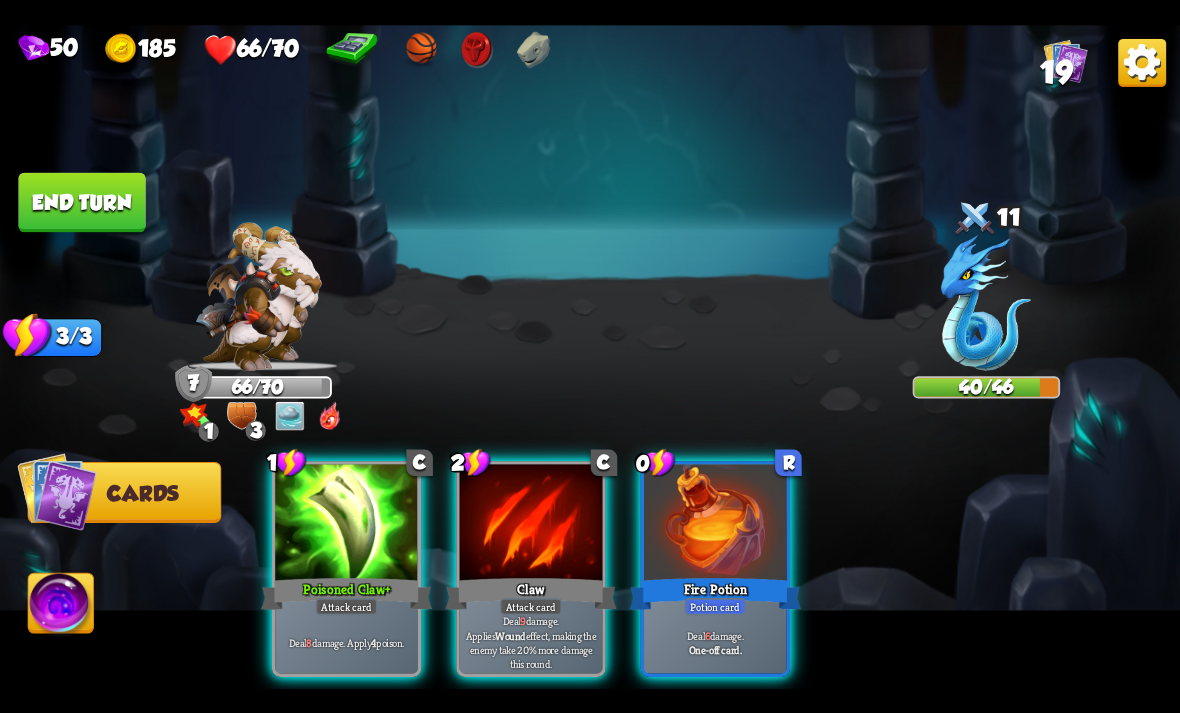 click on "Fire Potion" at bounding box center (715, 593) 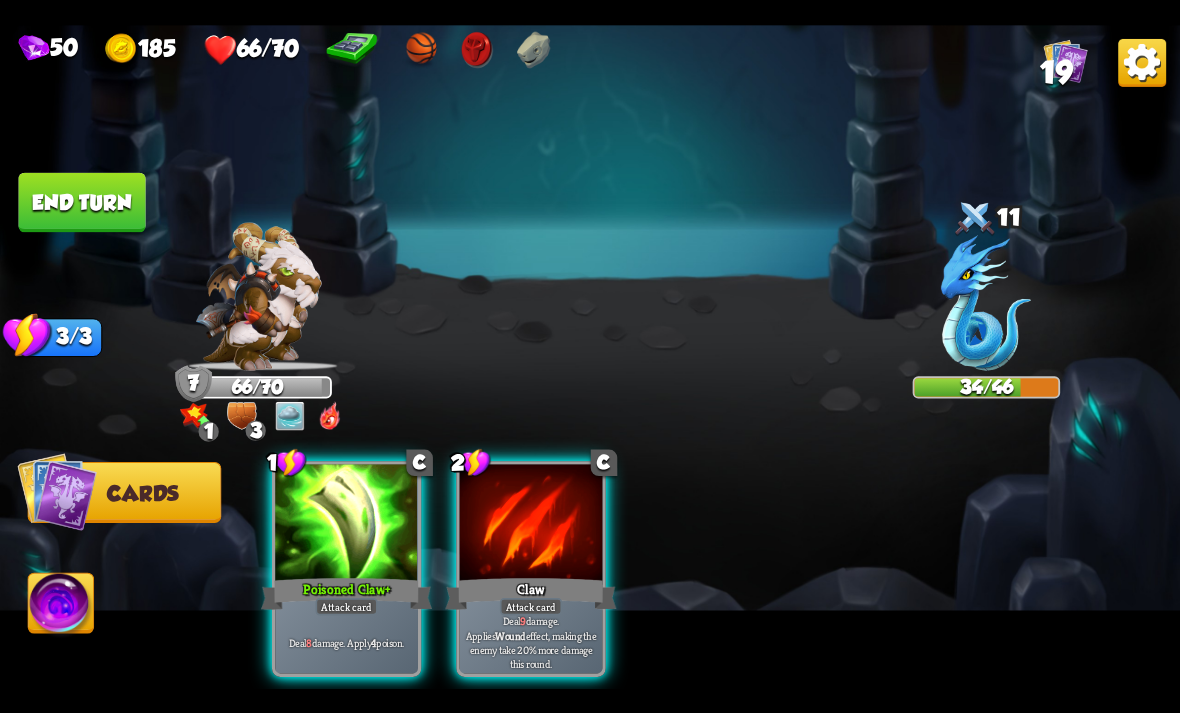 click at bounding box center (346, 524) 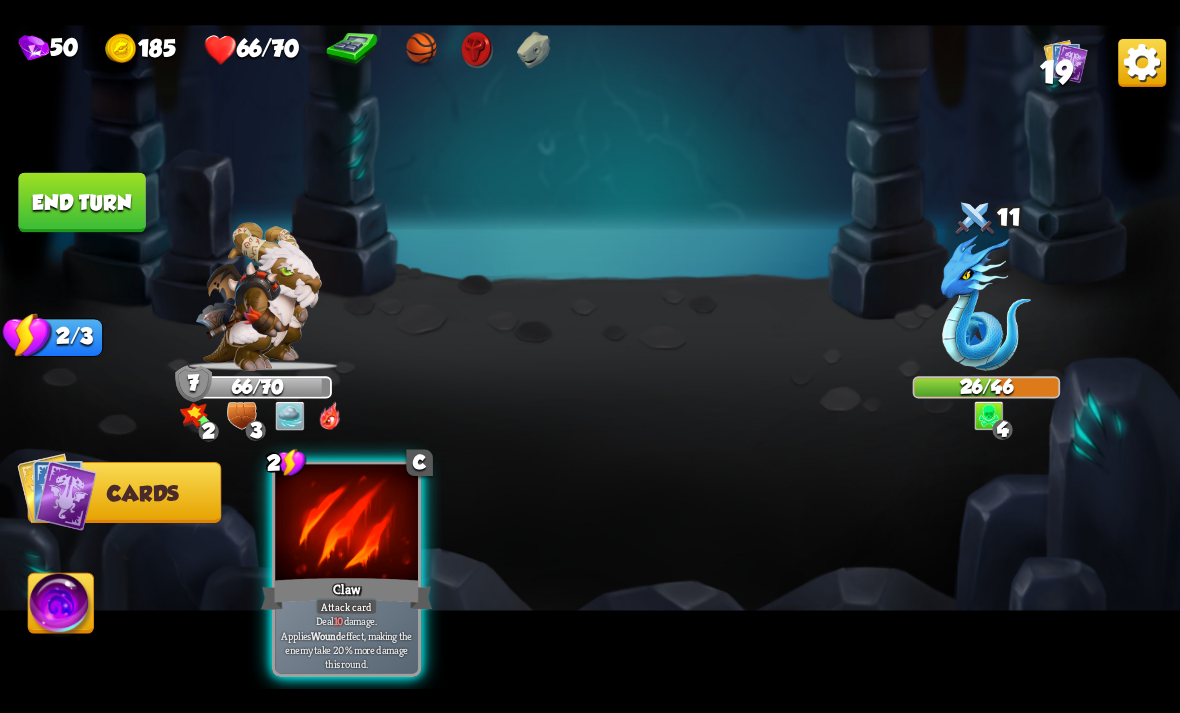 click at bounding box center [258, 296] 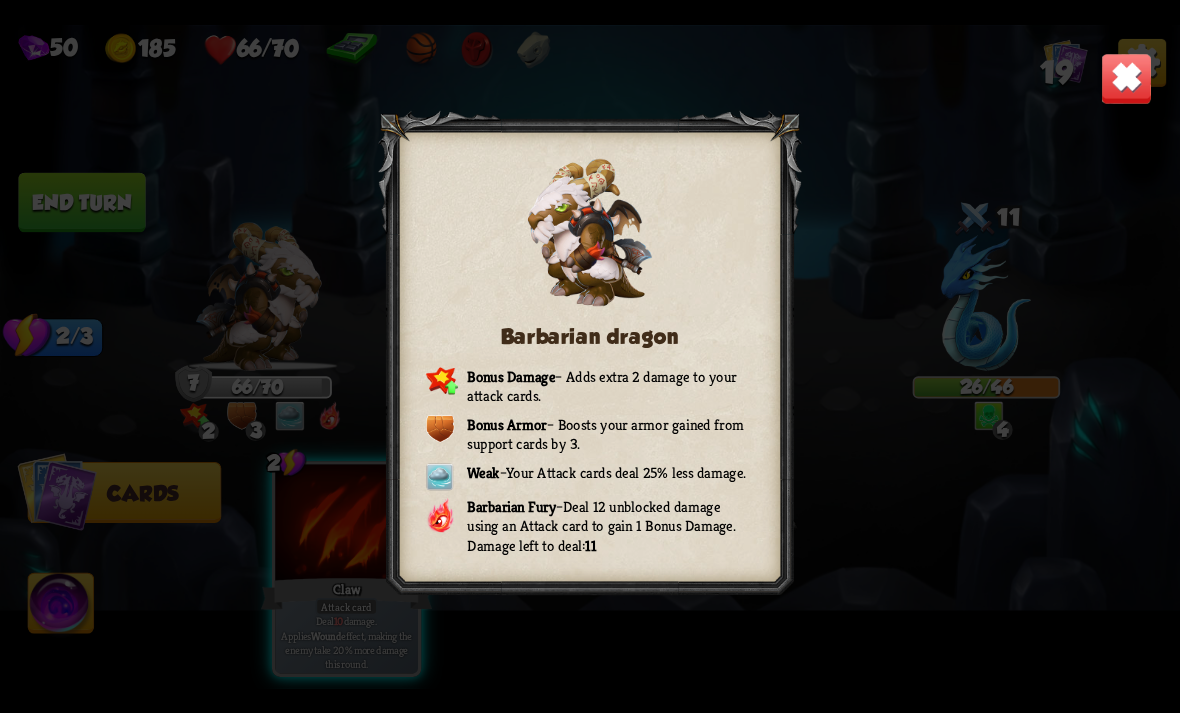 click at bounding box center [1127, 78] 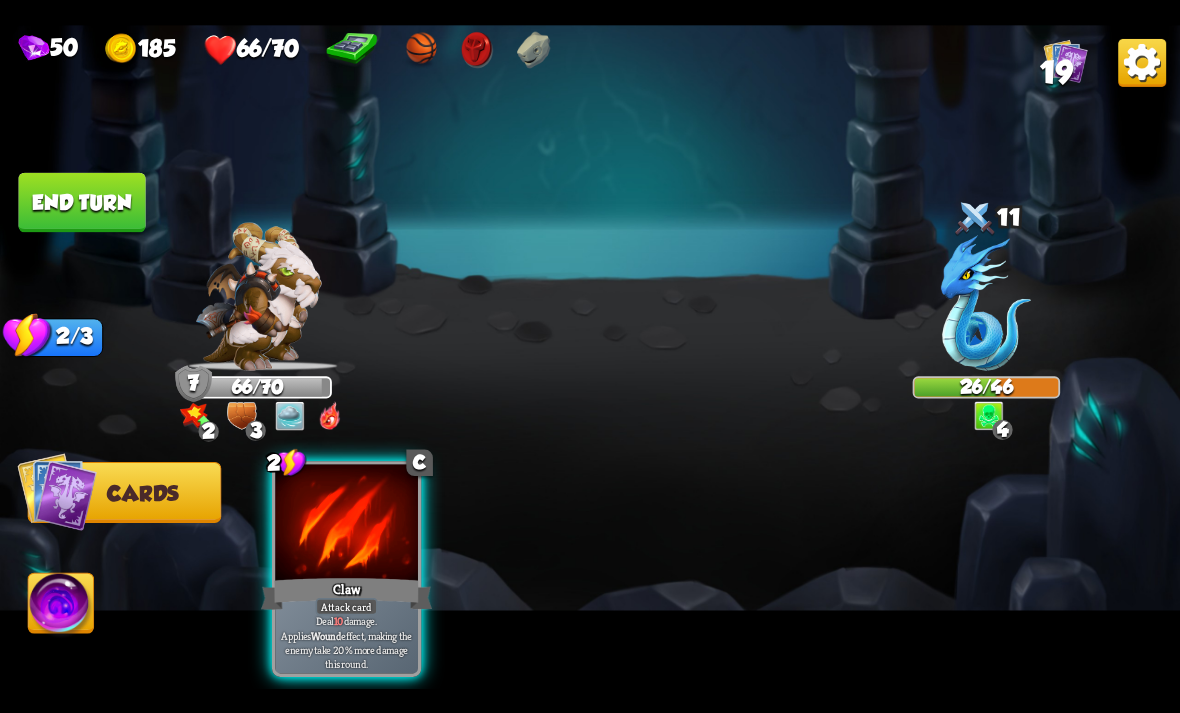 click on "End turn" at bounding box center (81, 202) 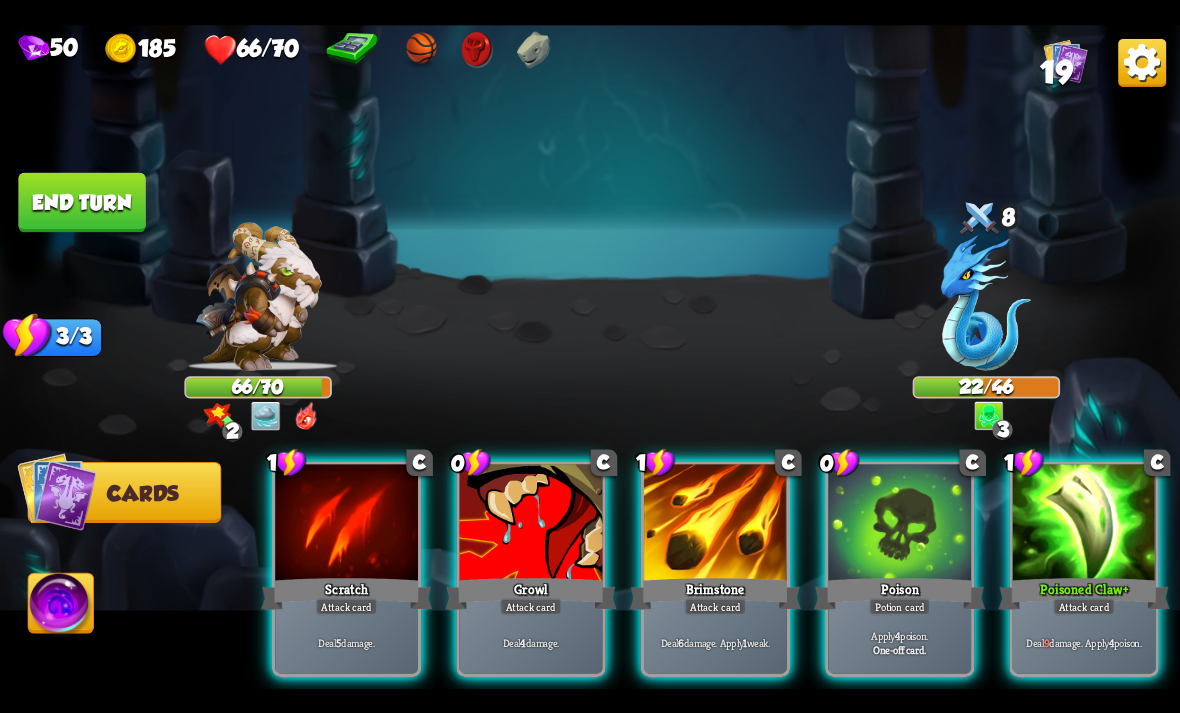 click on "Poison" at bounding box center (899, 593) 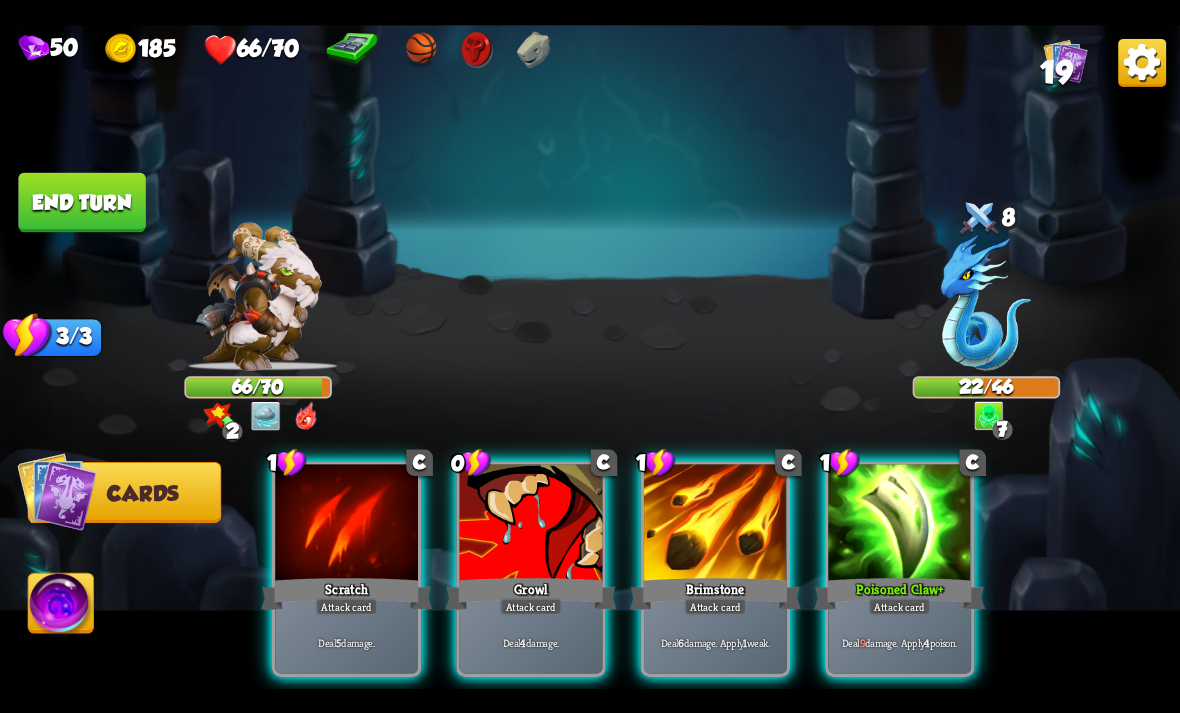 click on "Growl" at bounding box center (530, 593) 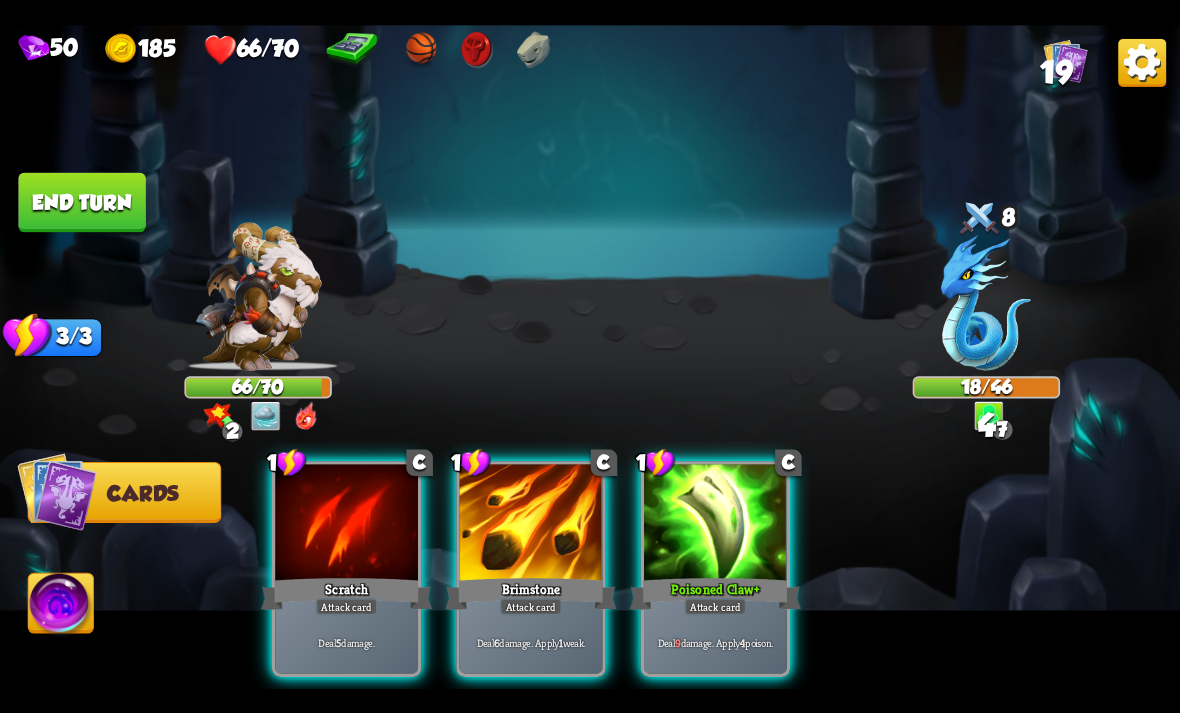 click on "Deal  9  damage. Apply  4  poison." at bounding box center [715, 642] 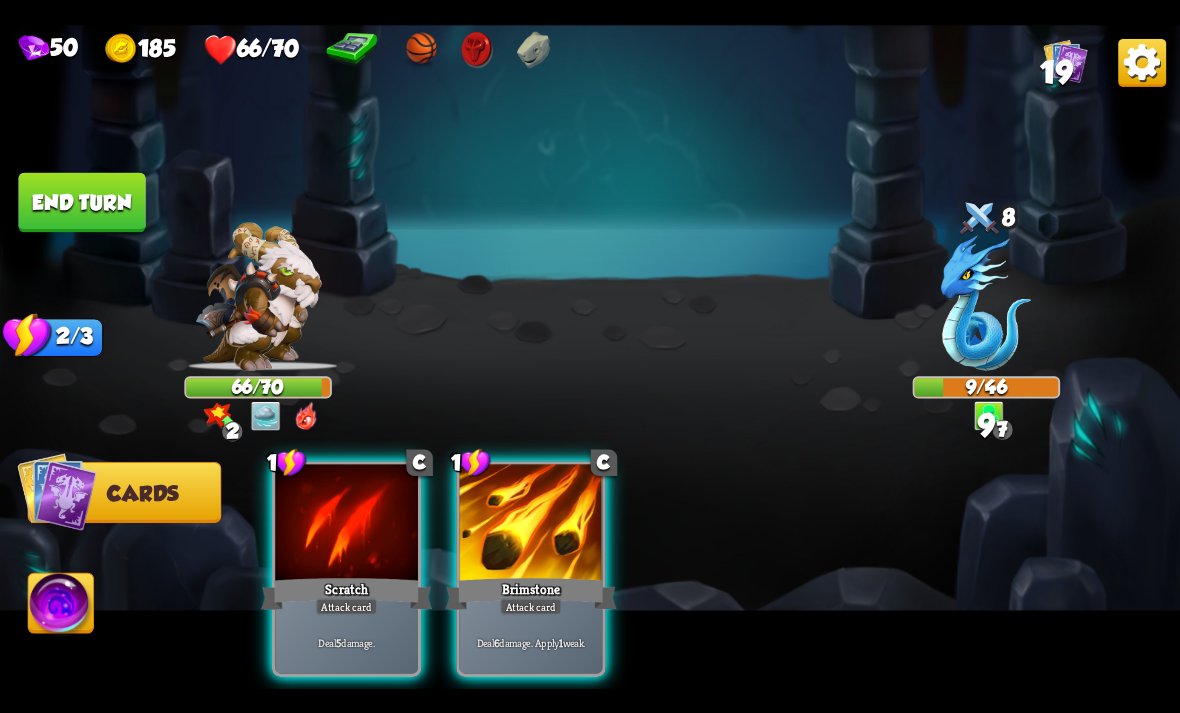 click on "Brimstone" at bounding box center (530, 593) 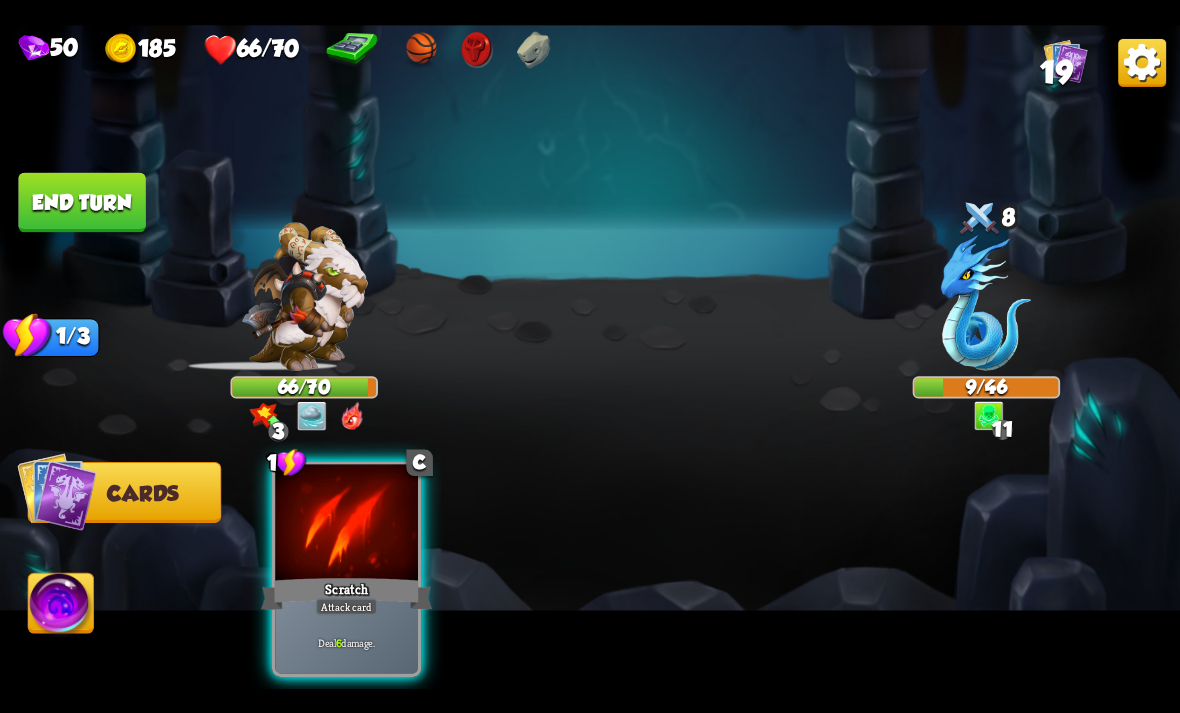 click at bounding box center [346, 524] 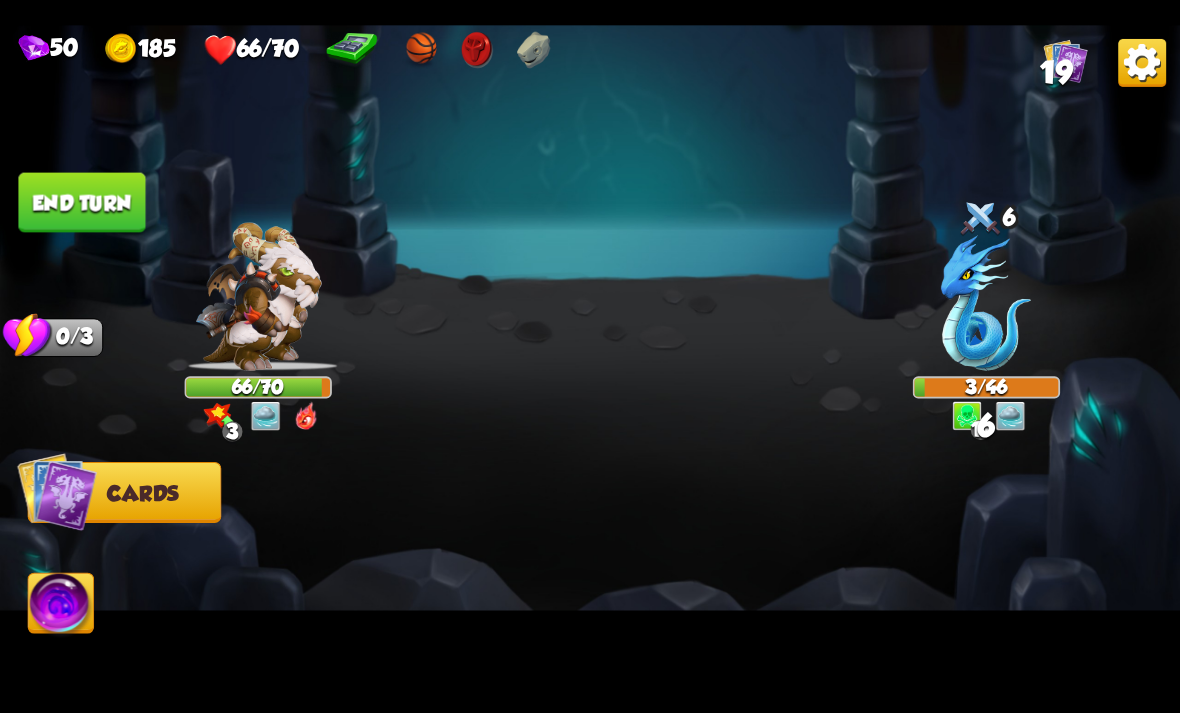click on "End turn" at bounding box center (81, 202) 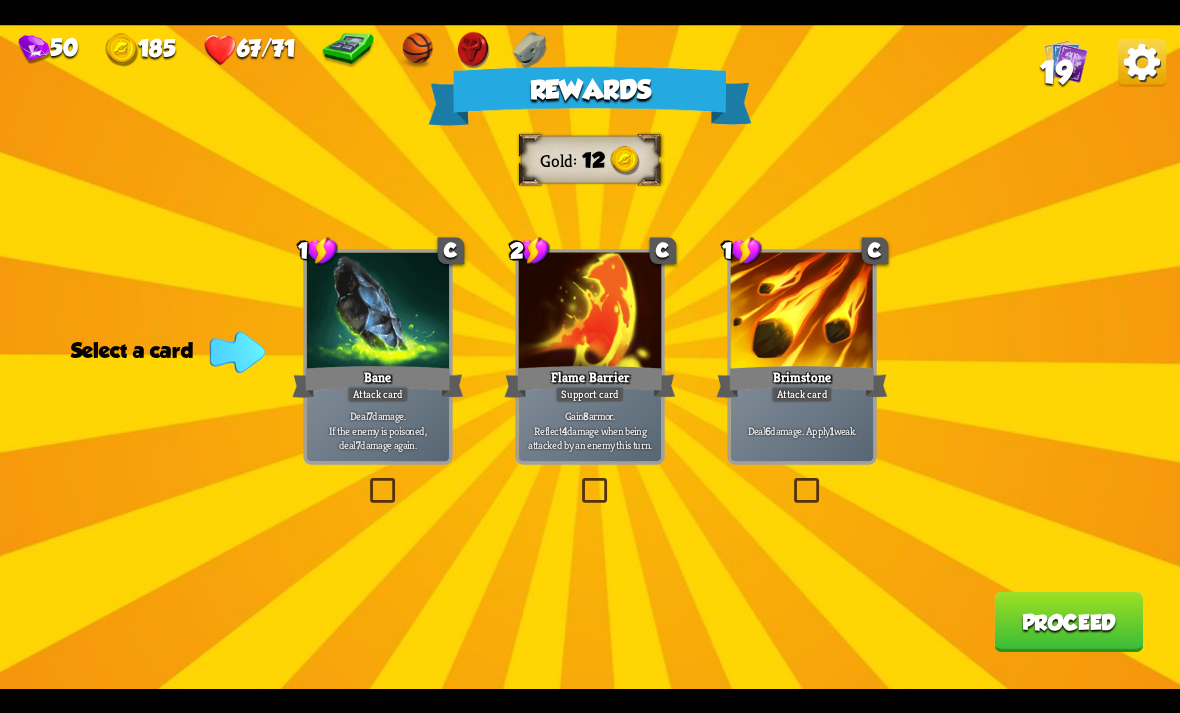 click at bounding box center [366, 481] 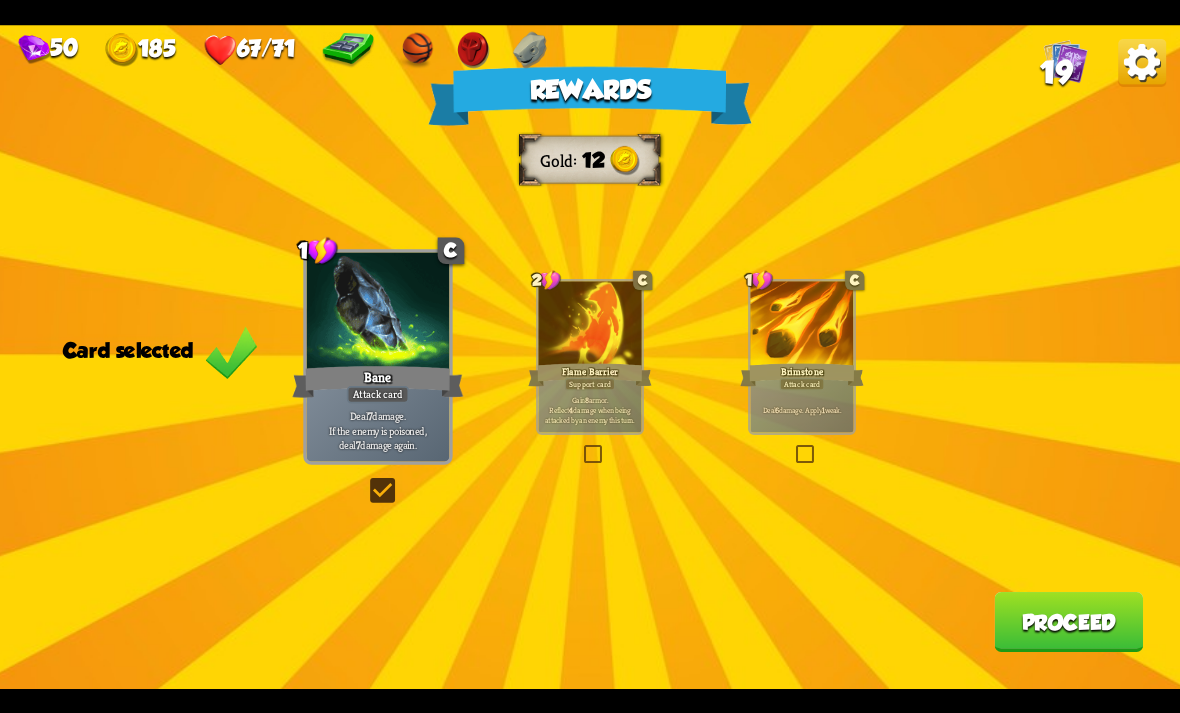 click on "Proceed" at bounding box center [1068, 622] 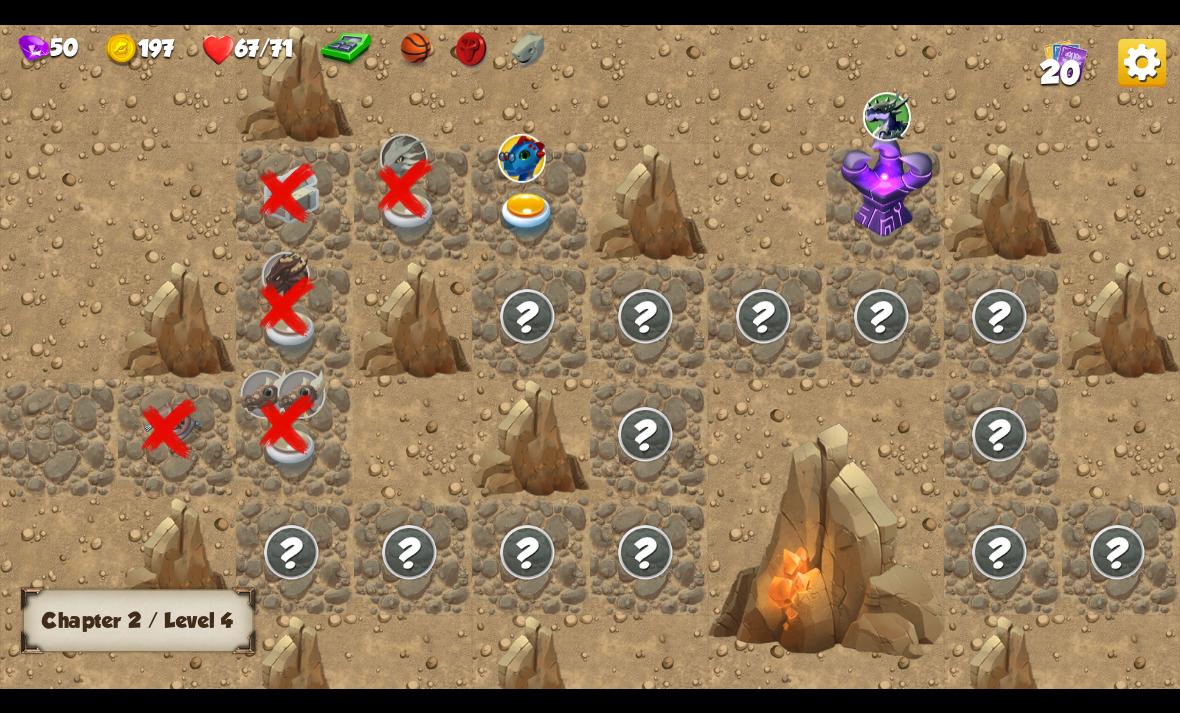 click at bounding box center (527, 215) 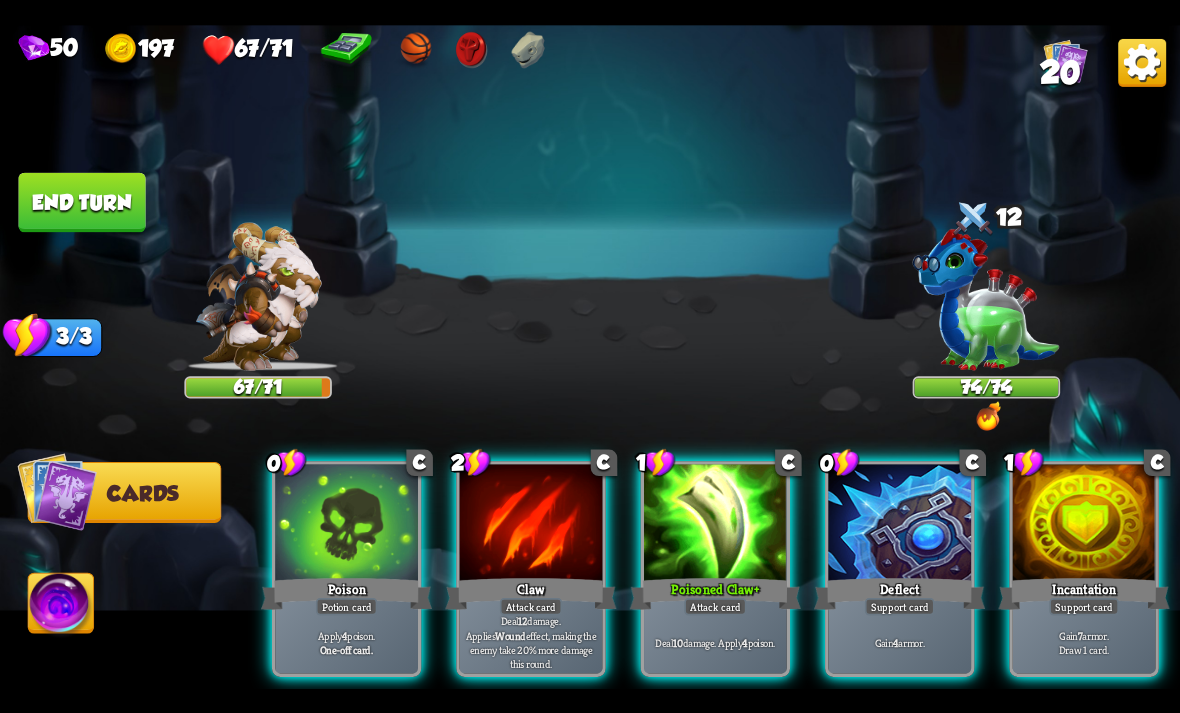 click on "Player turn" at bounding box center [590, 357] 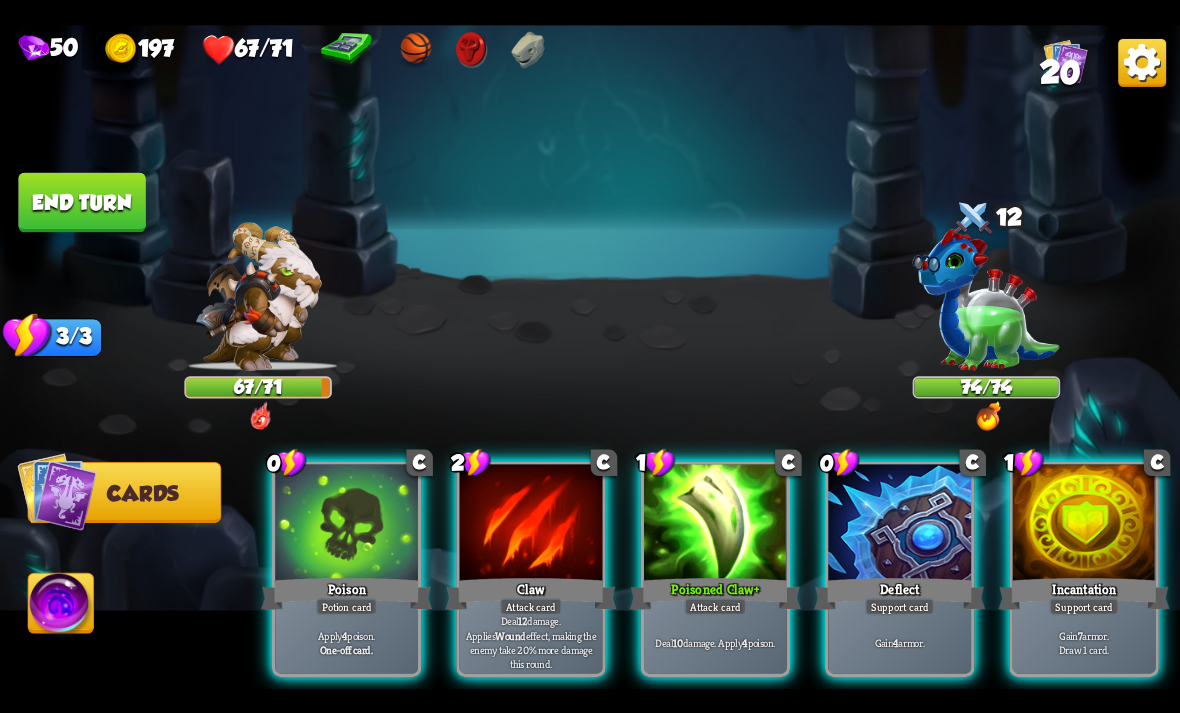 click at bounding box center [986, 299] 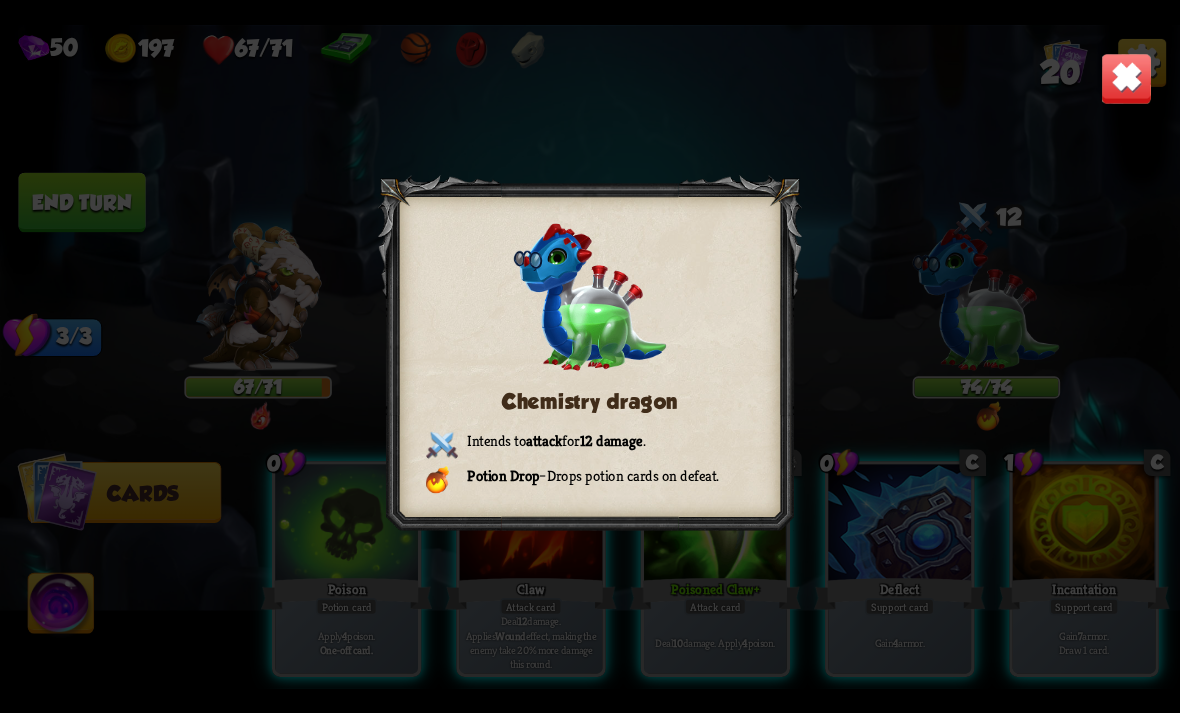 click at bounding box center [1127, 78] 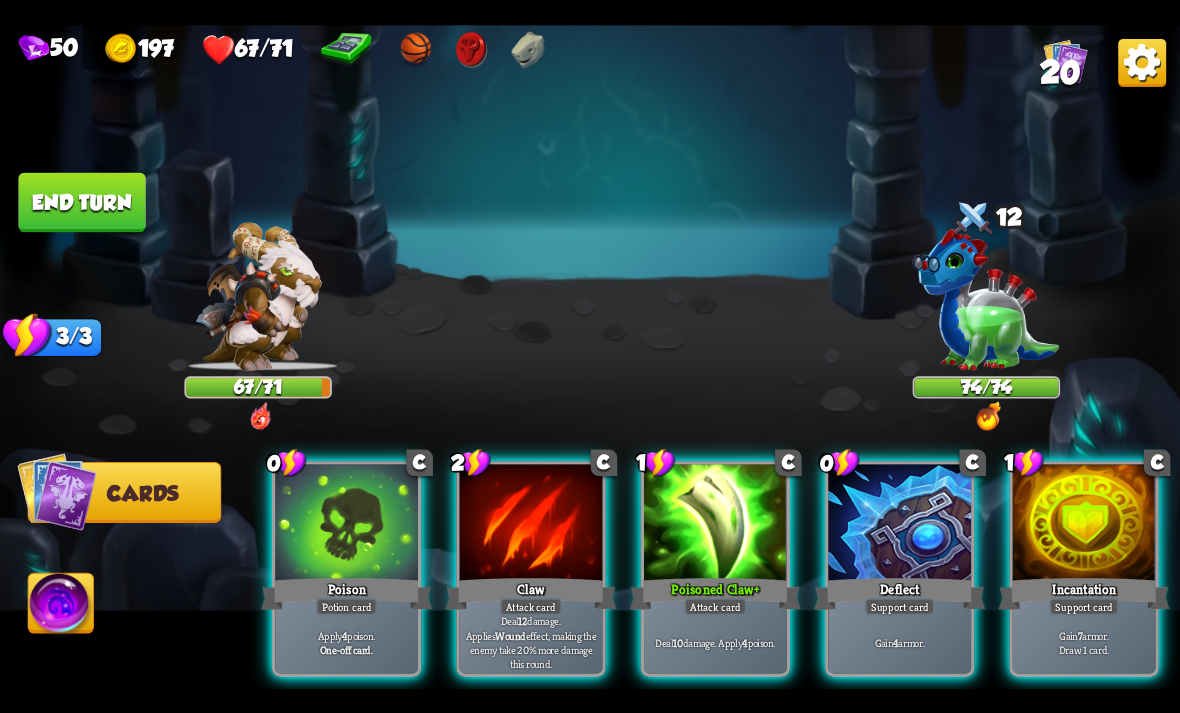 click at bounding box center [1084, 524] 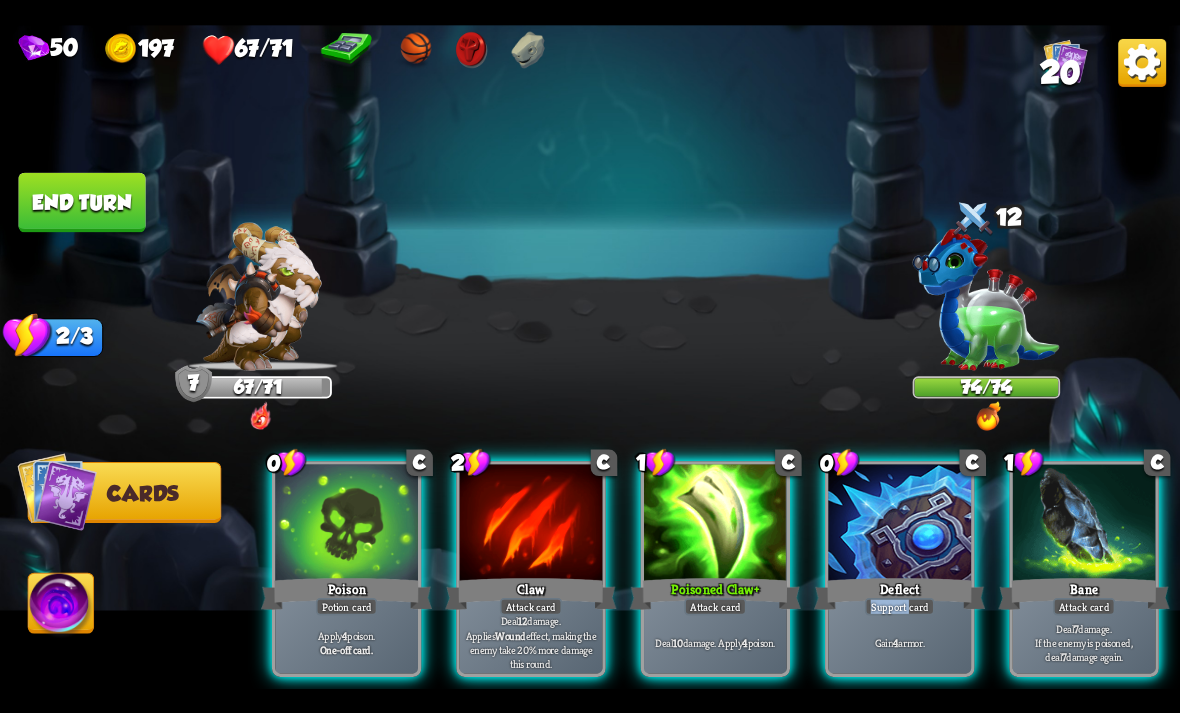 click on "12" at bounding box center (987, 219) 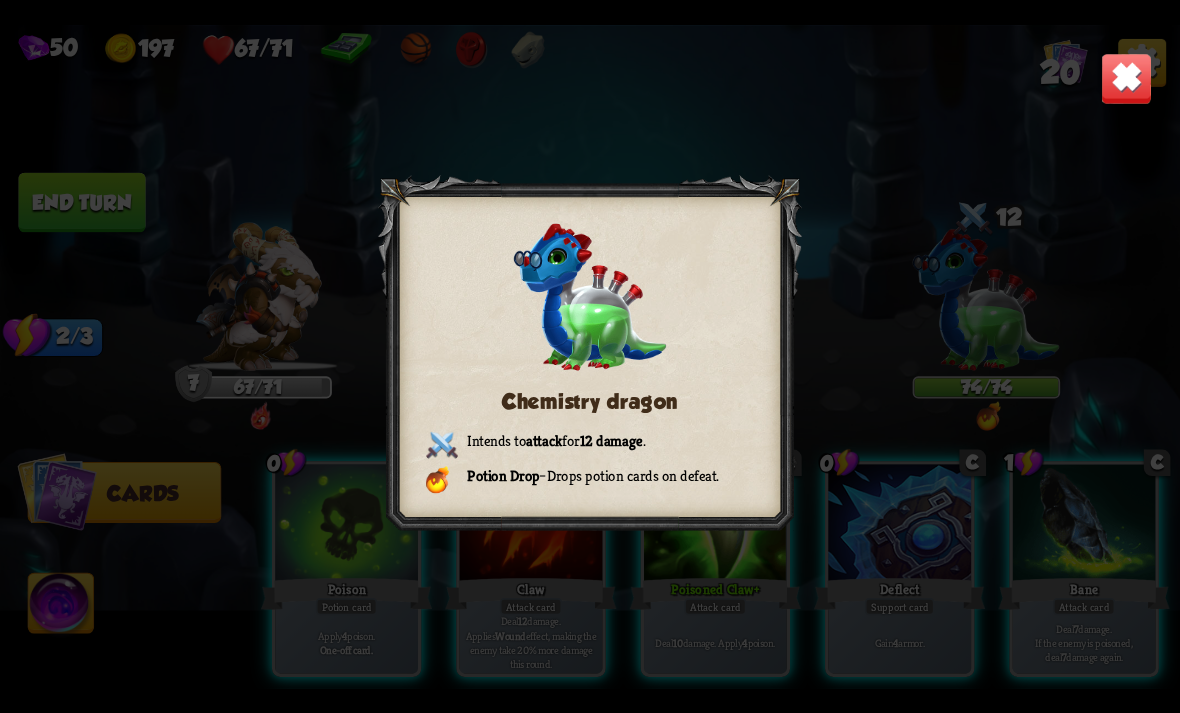 click on "Chemistry dragon
Intends to  attack  for  12 damage .
Potion Drop
–
Drops potion cards on defeat." at bounding box center (590, 357) 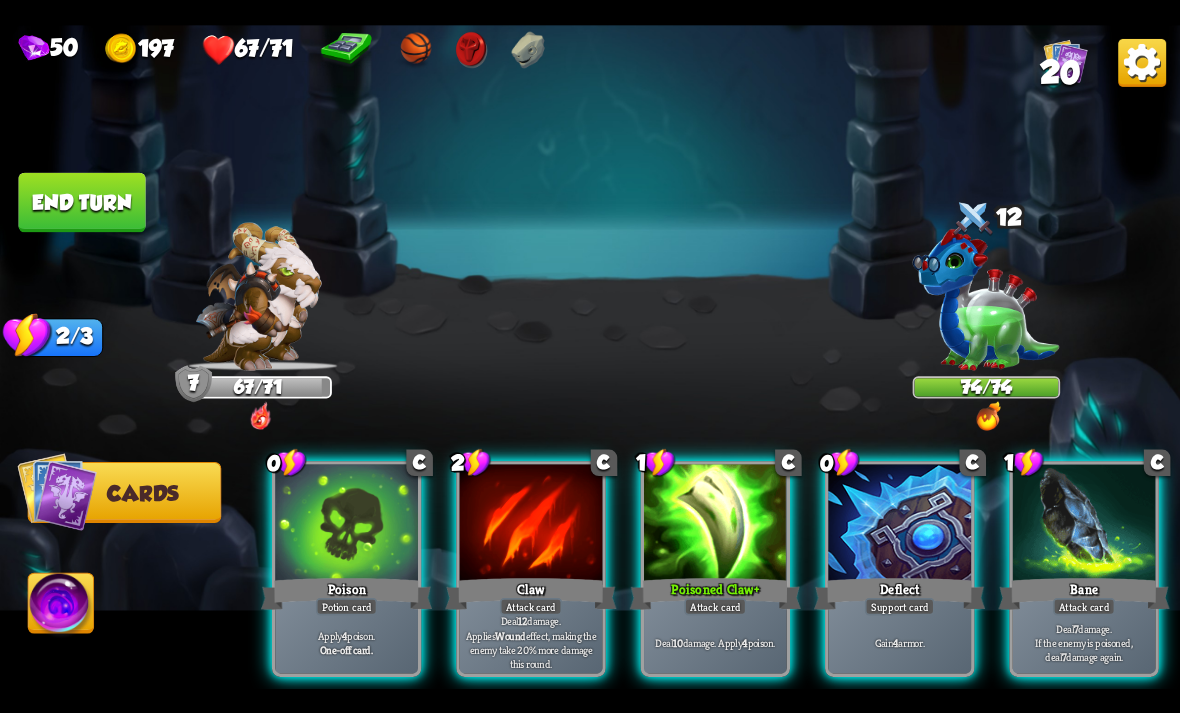 click on "Deflect" at bounding box center [899, 593] 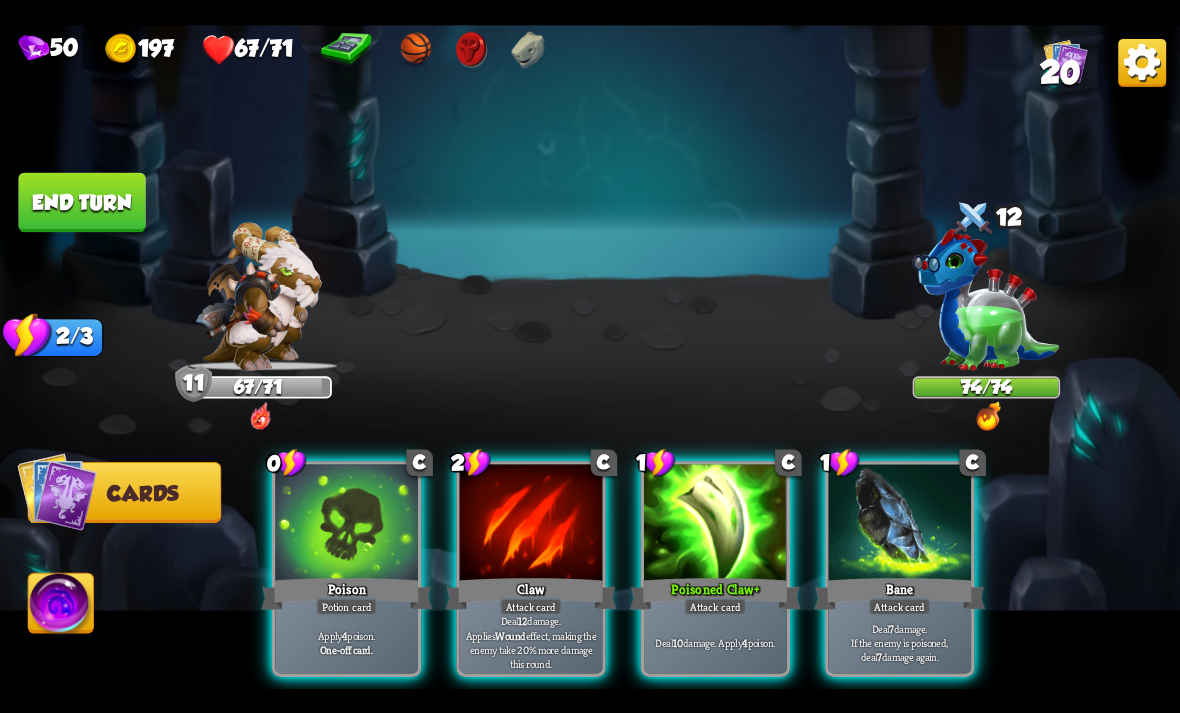 click at bounding box center (346, 524) 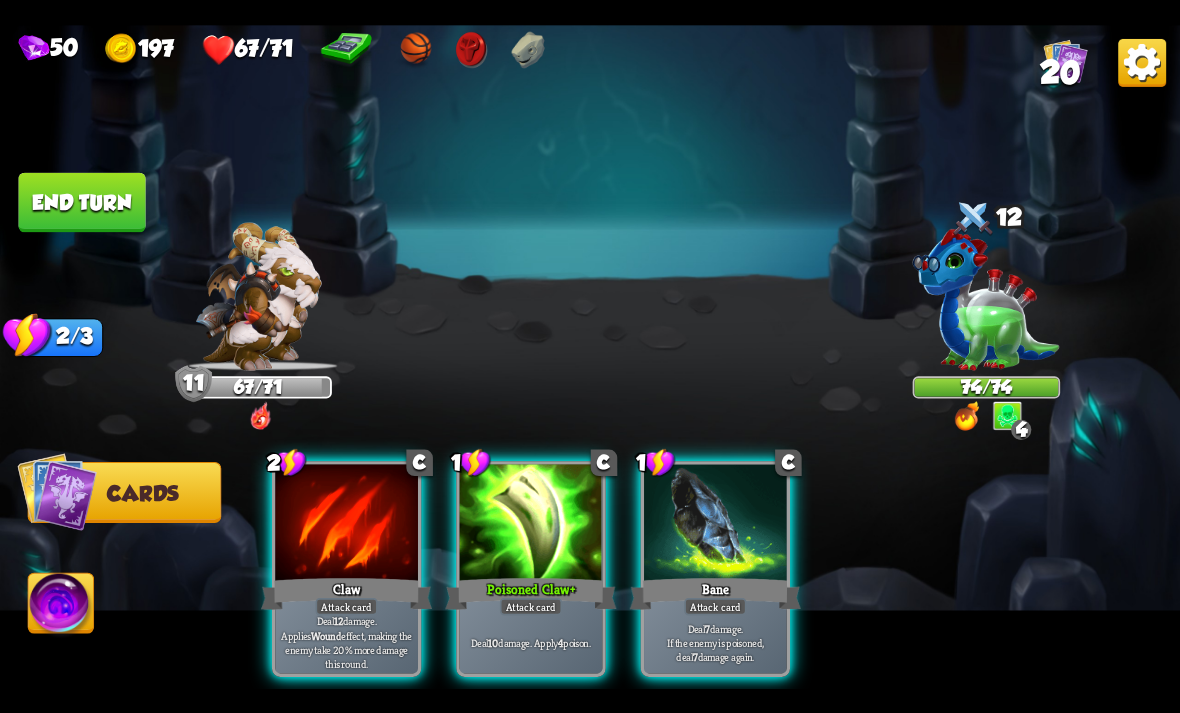 click on "Attack card" at bounding box center [531, 606] 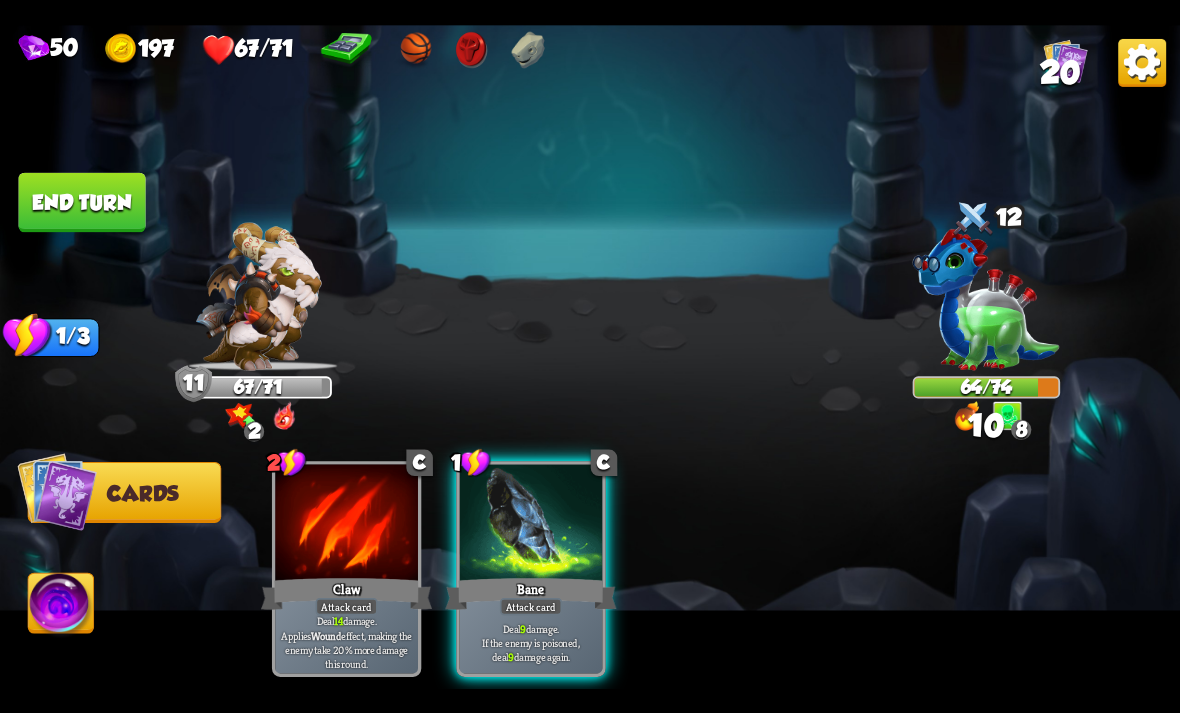 click on "End turn" at bounding box center [81, 202] 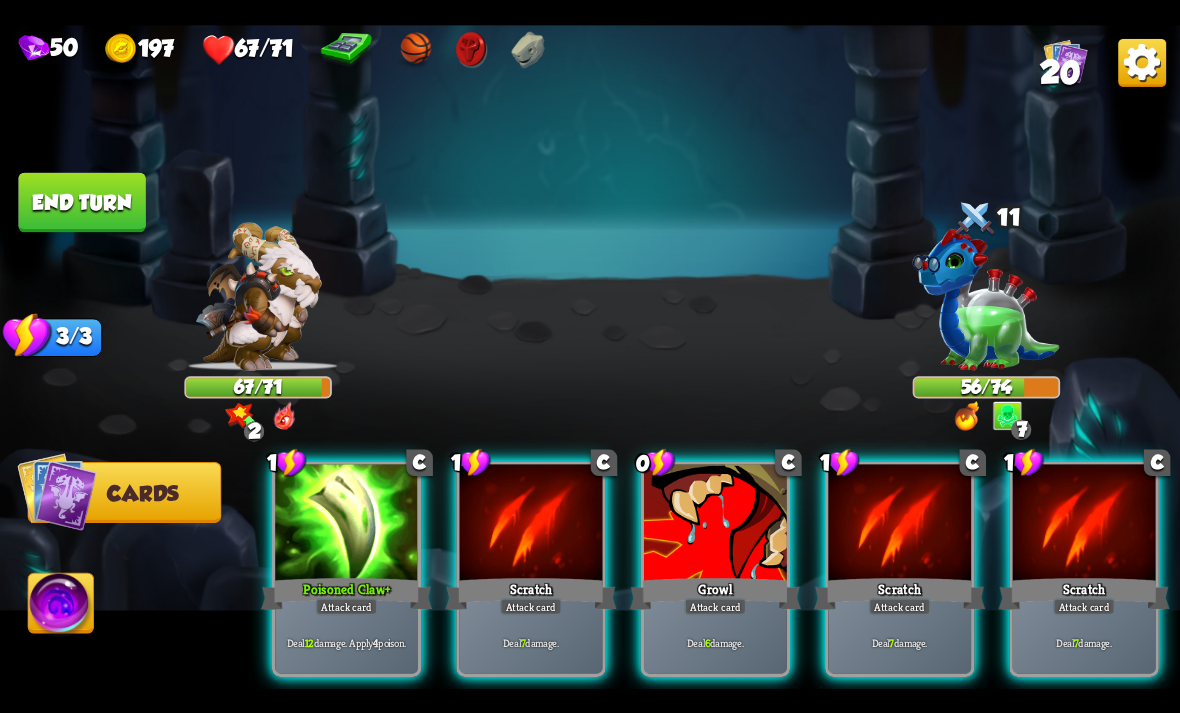 click at bounding box center [346, 524] 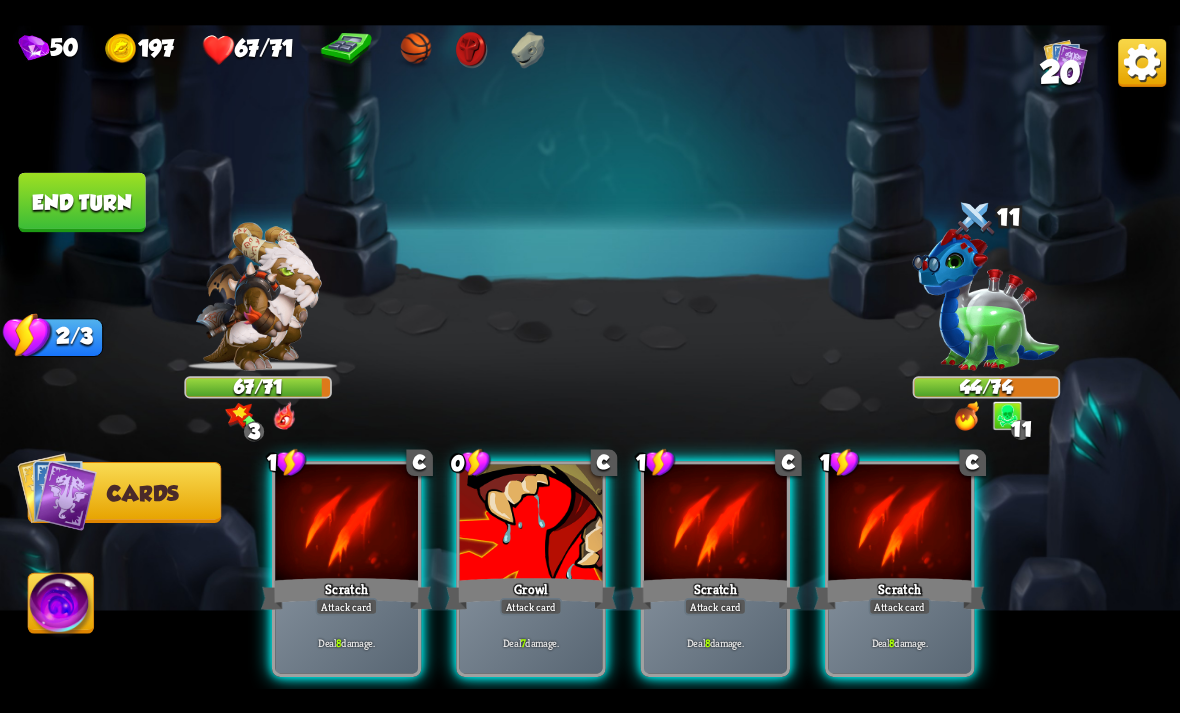 click on "Attack card" at bounding box center (531, 606) 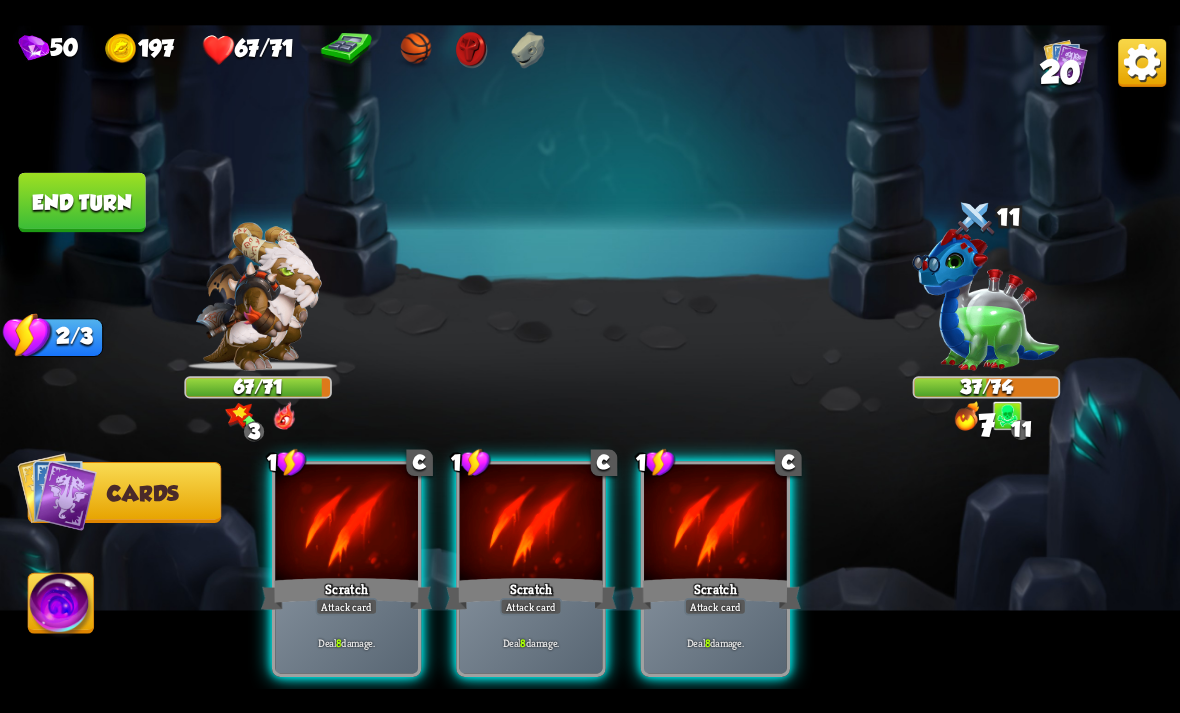click at bounding box center (346, 524) 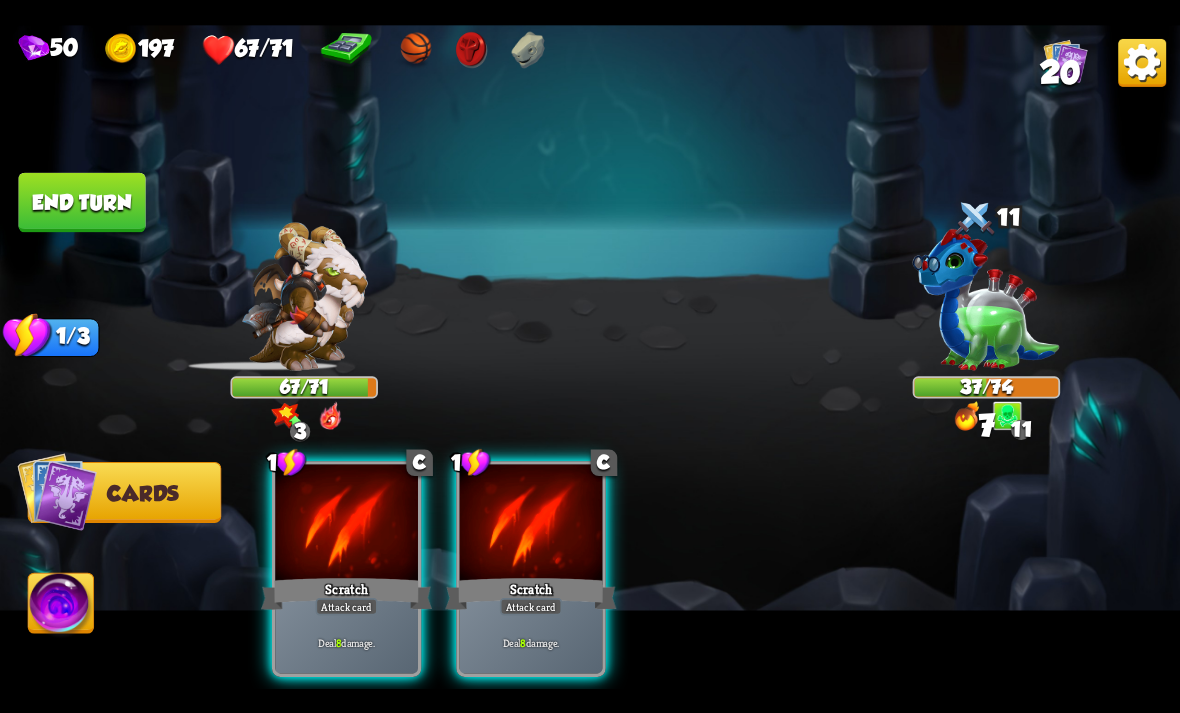 click at bounding box center [346, 524] 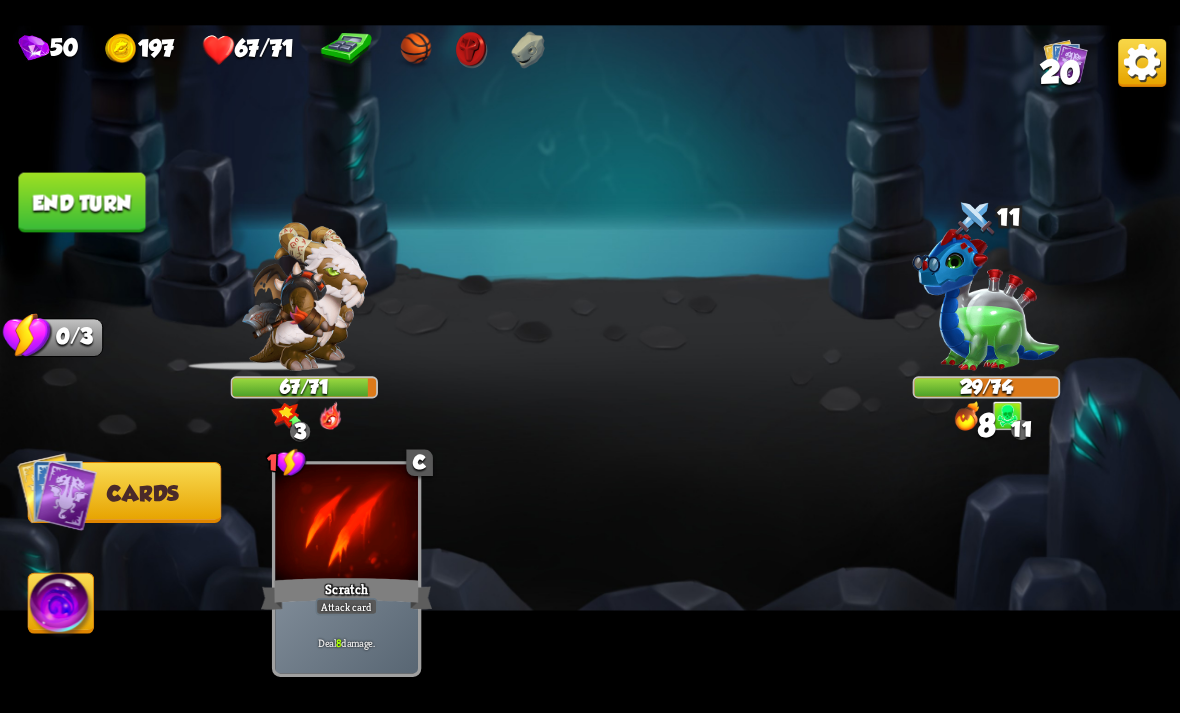 click on "End turn" at bounding box center [81, 202] 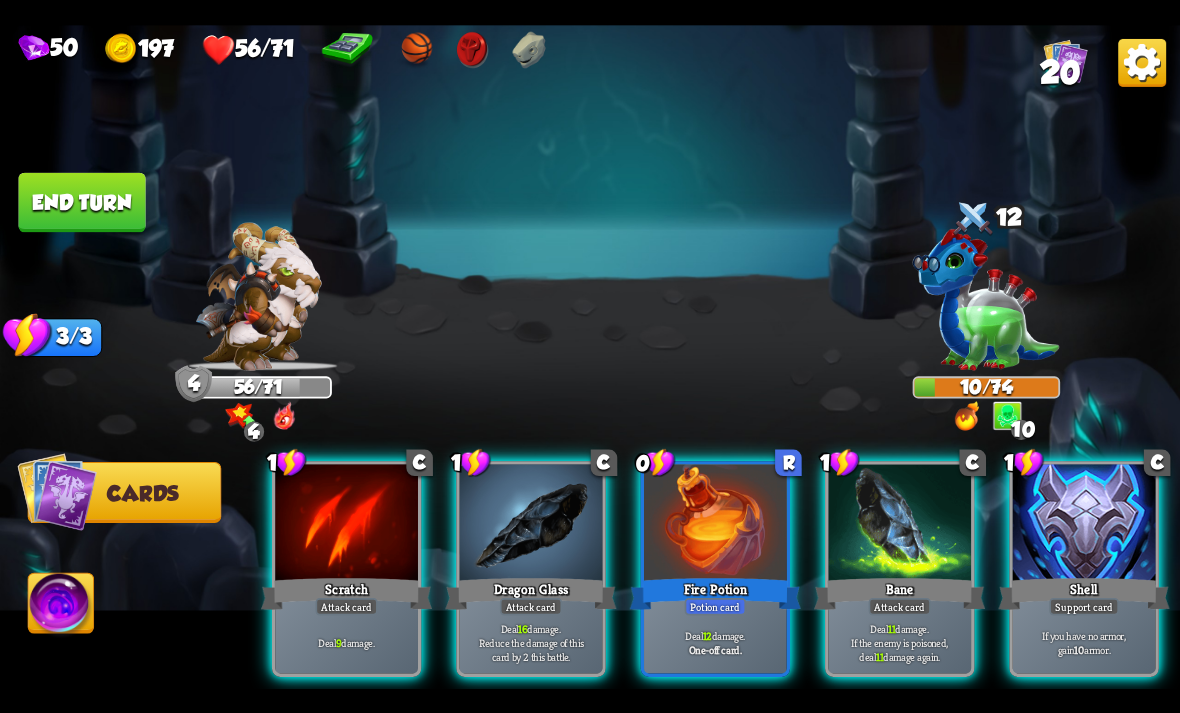 click at bounding box center (531, 524) 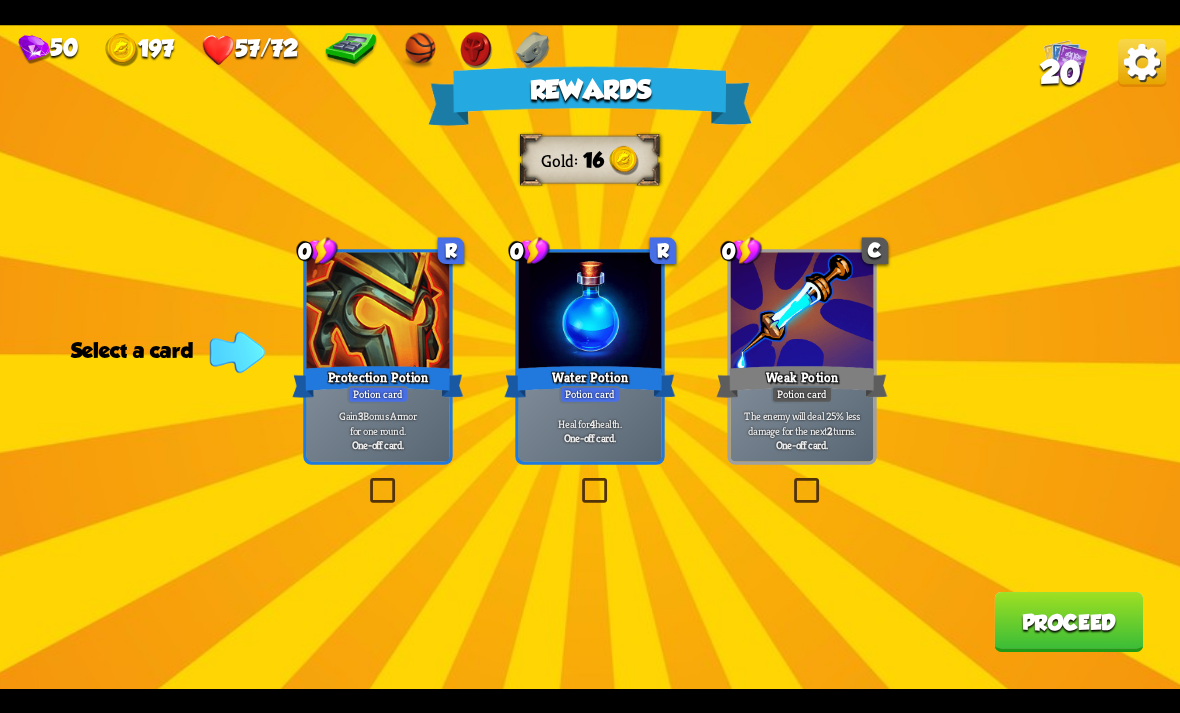 click at bounding box center (578, 481) 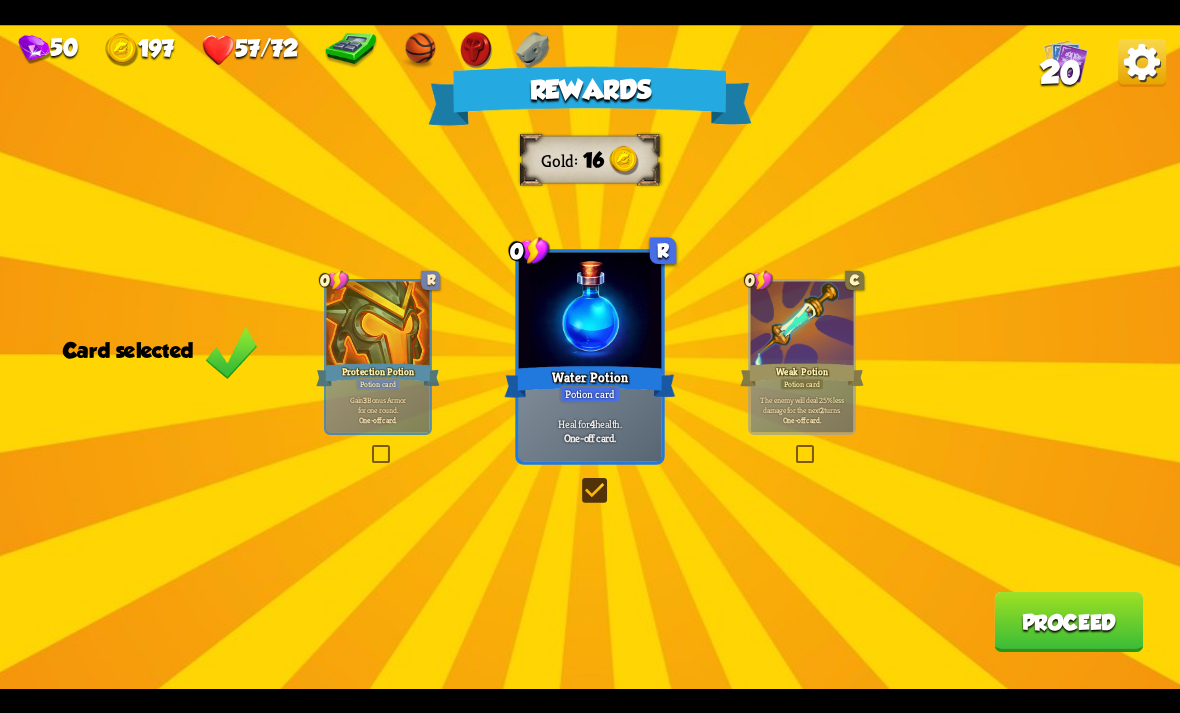 click on "Proceed" at bounding box center [1068, 622] 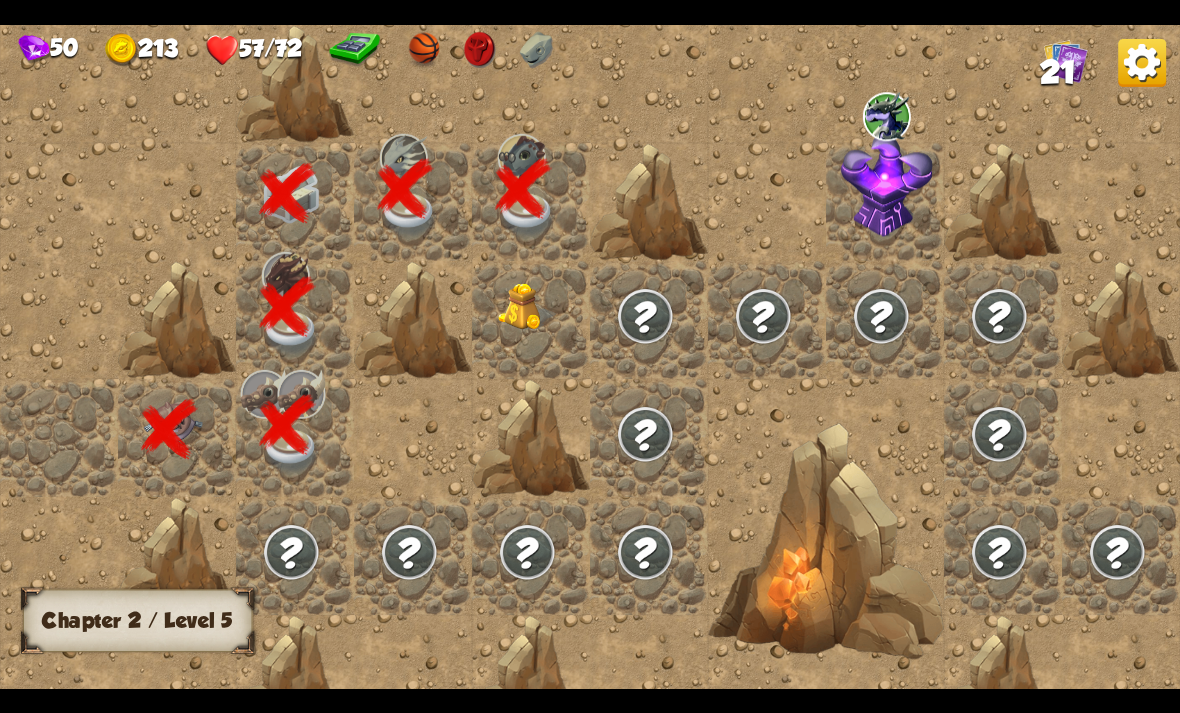 click at bounding box center (527, 307) 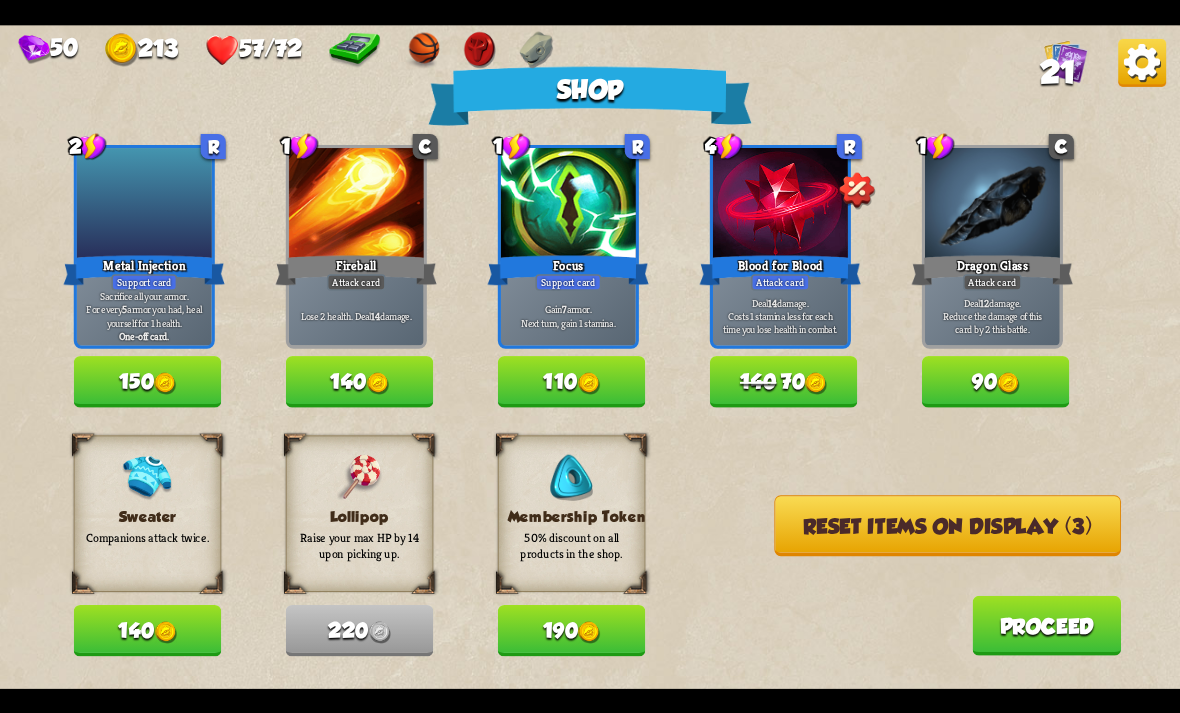 click on "Reset items on display (3)" at bounding box center (947, 525) 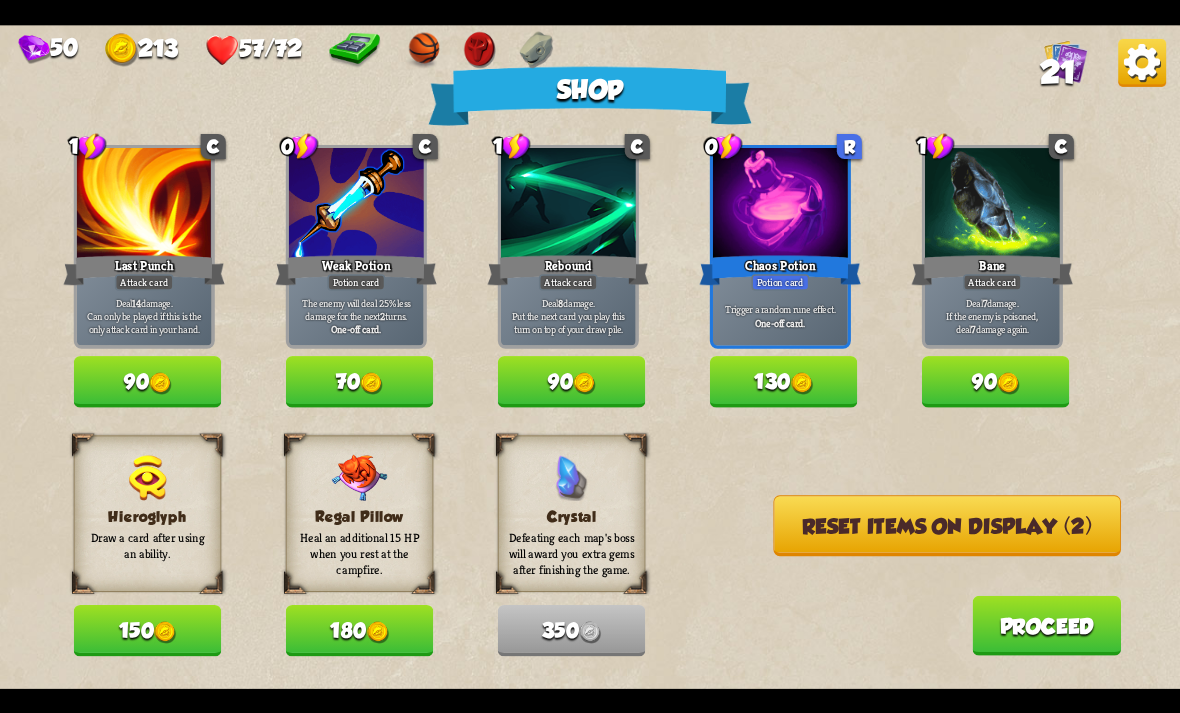 click on "130" at bounding box center [784, 381] 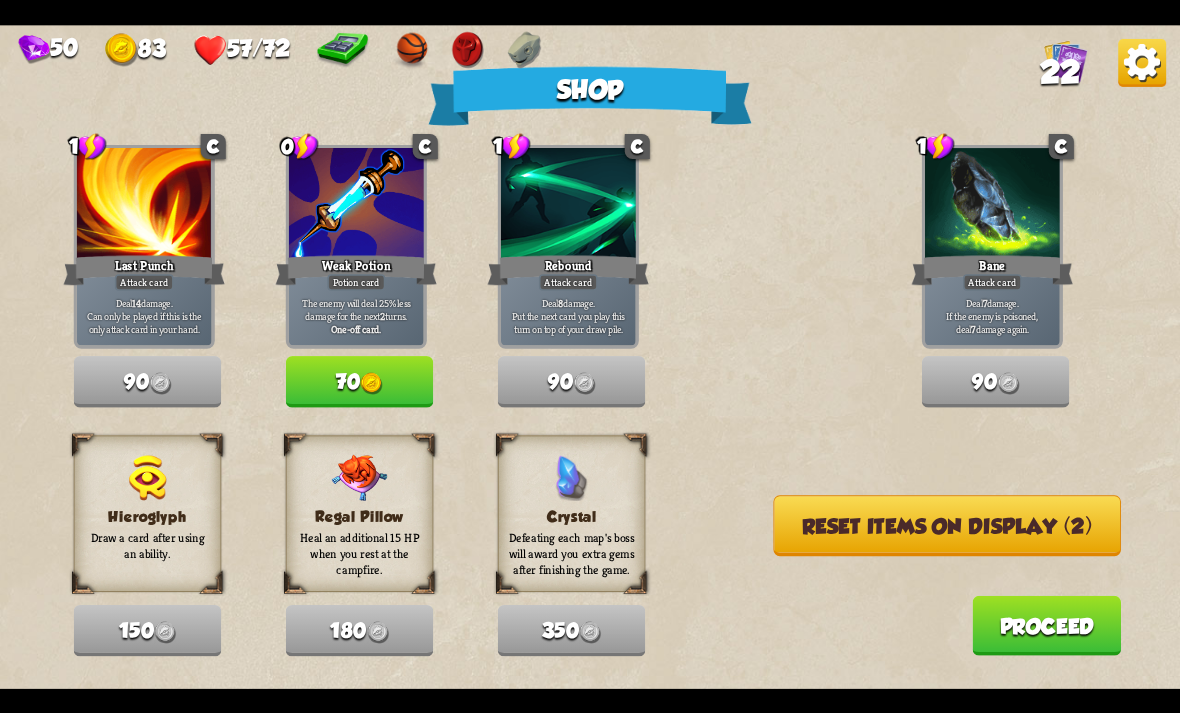 click on "Proceed" at bounding box center [1046, 625] 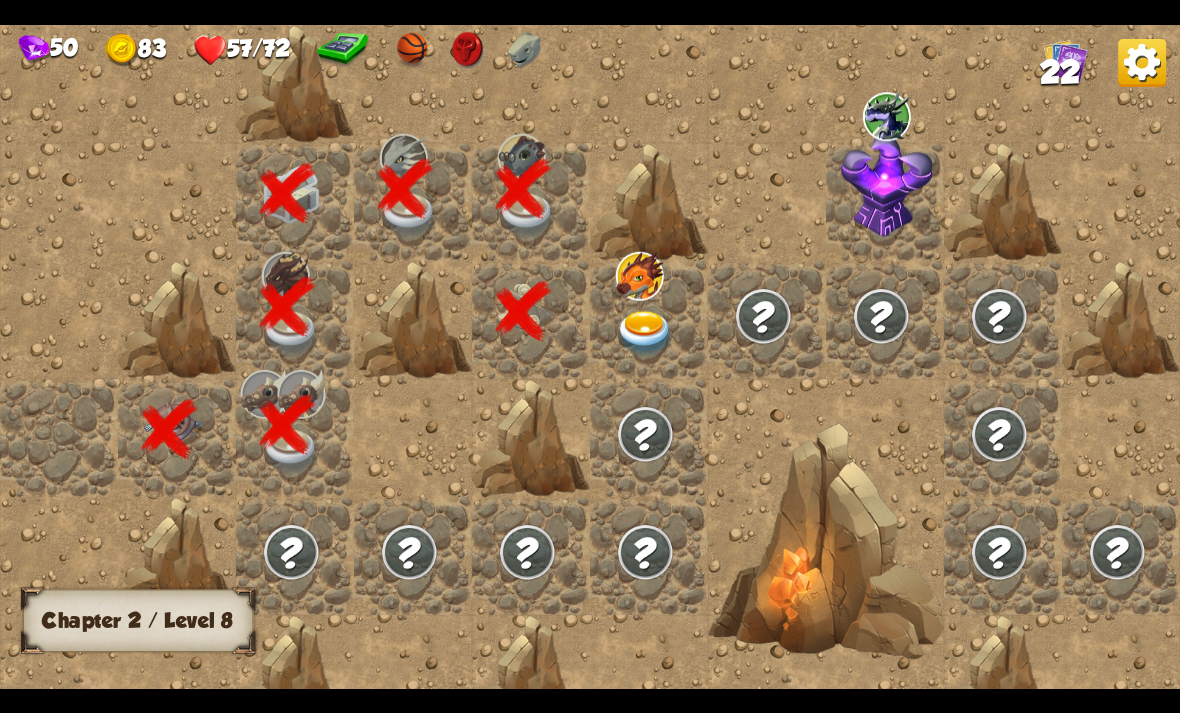 click at bounding box center [645, 333] 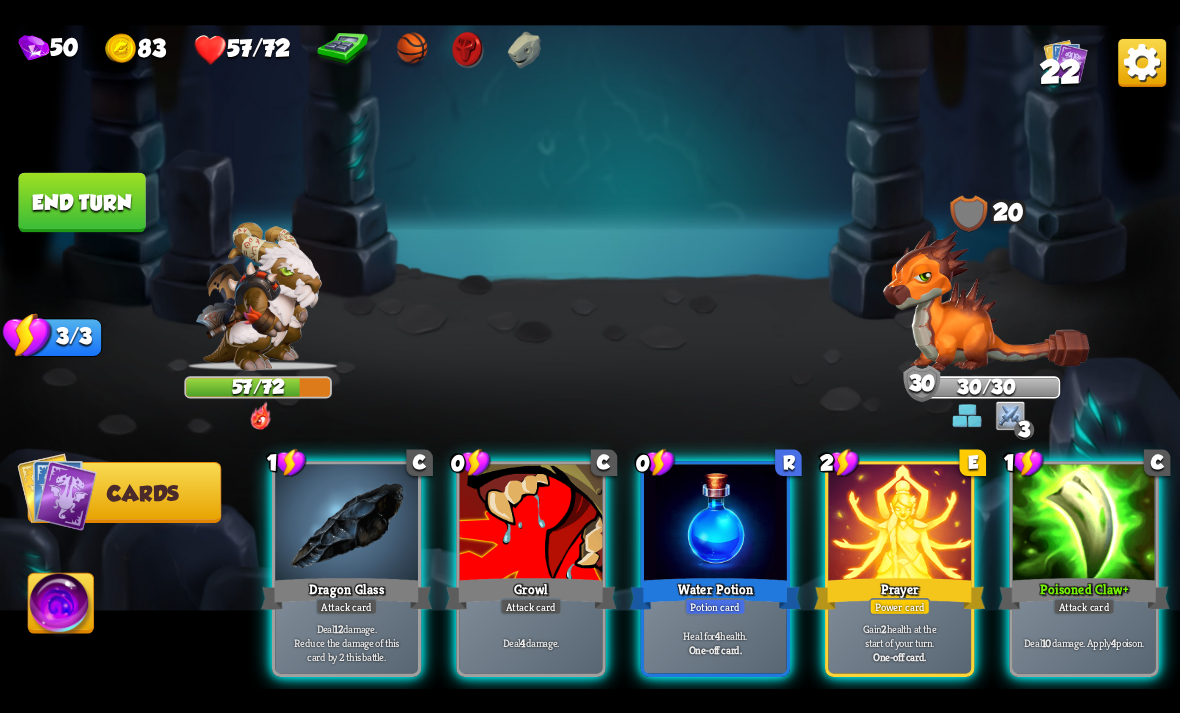 click at bounding box center (986, 299) 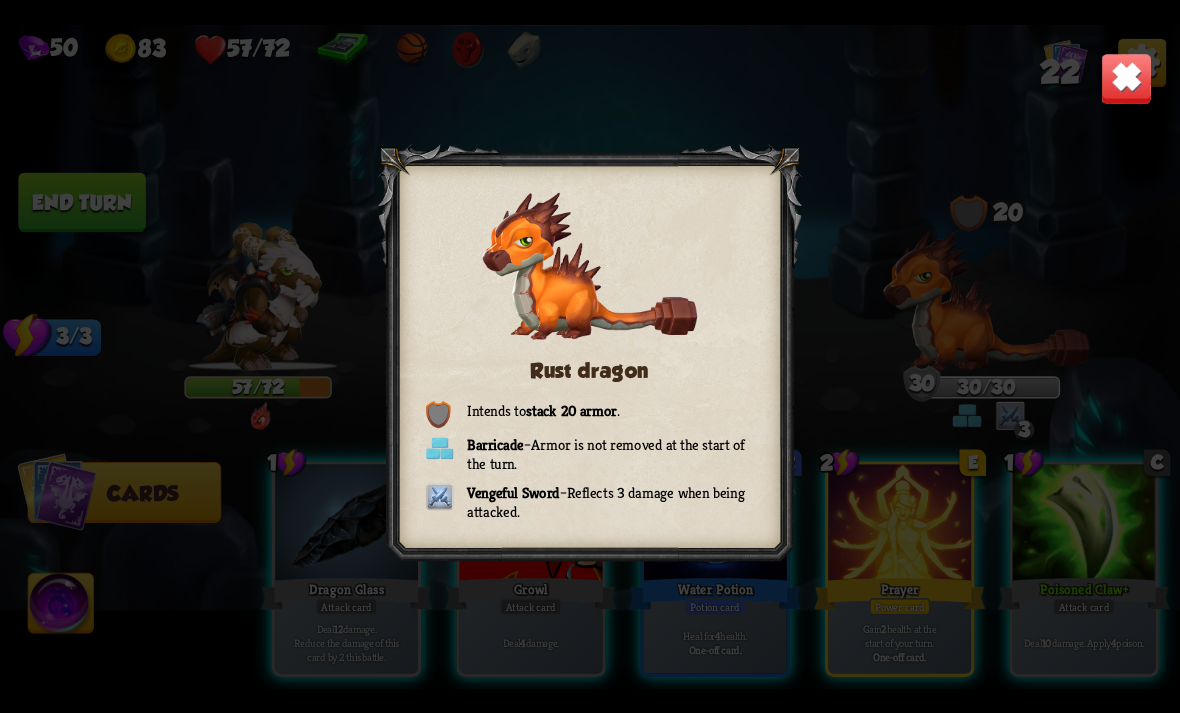 click at bounding box center (1127, 78) 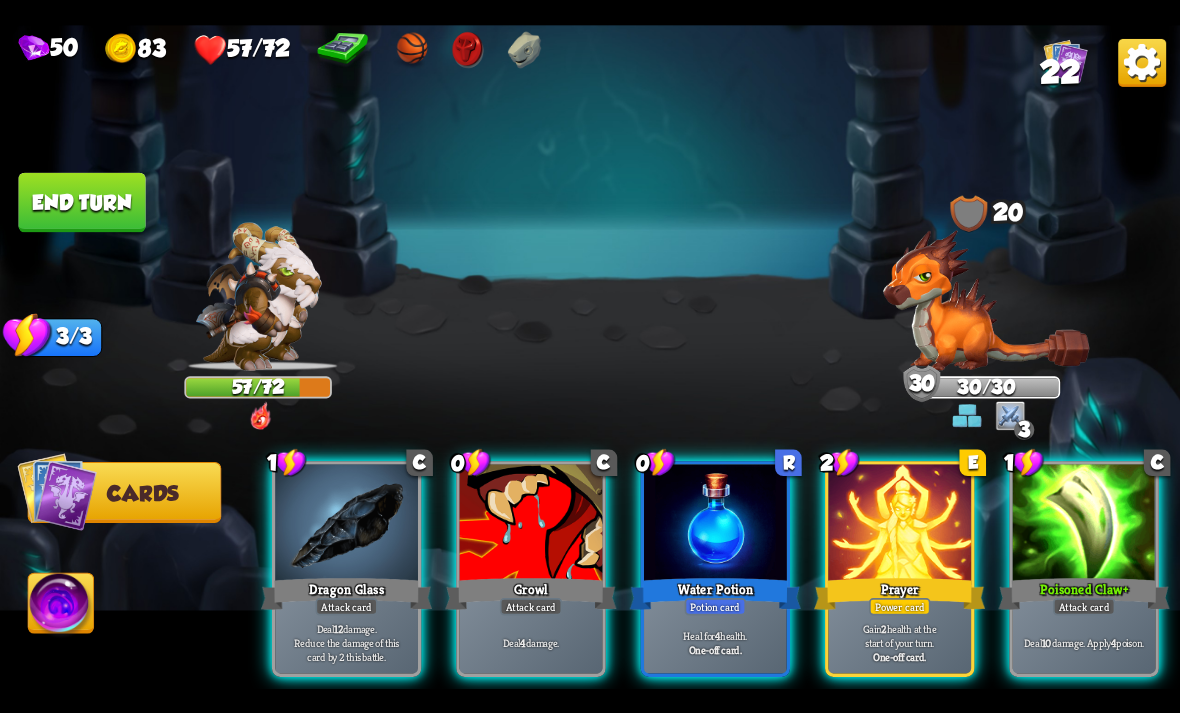 click on "Prayer" at bounding box center [899, 593] 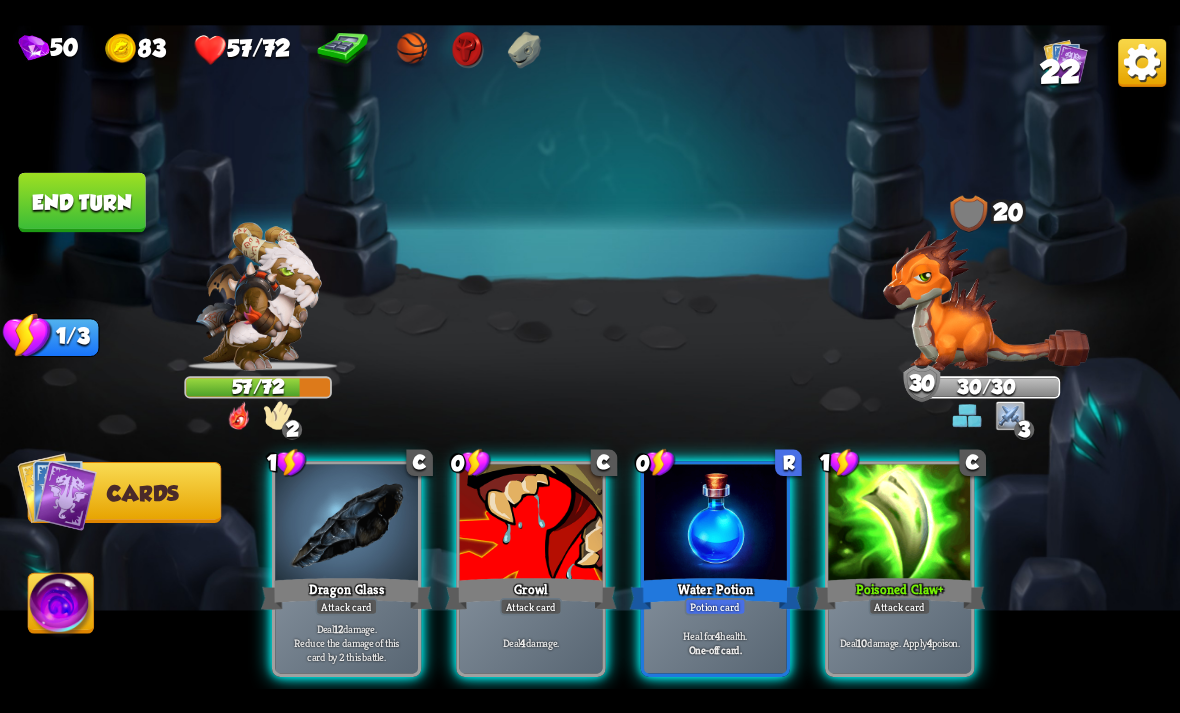 click on "Heal for  4  health." at bounding box center [716, 635] 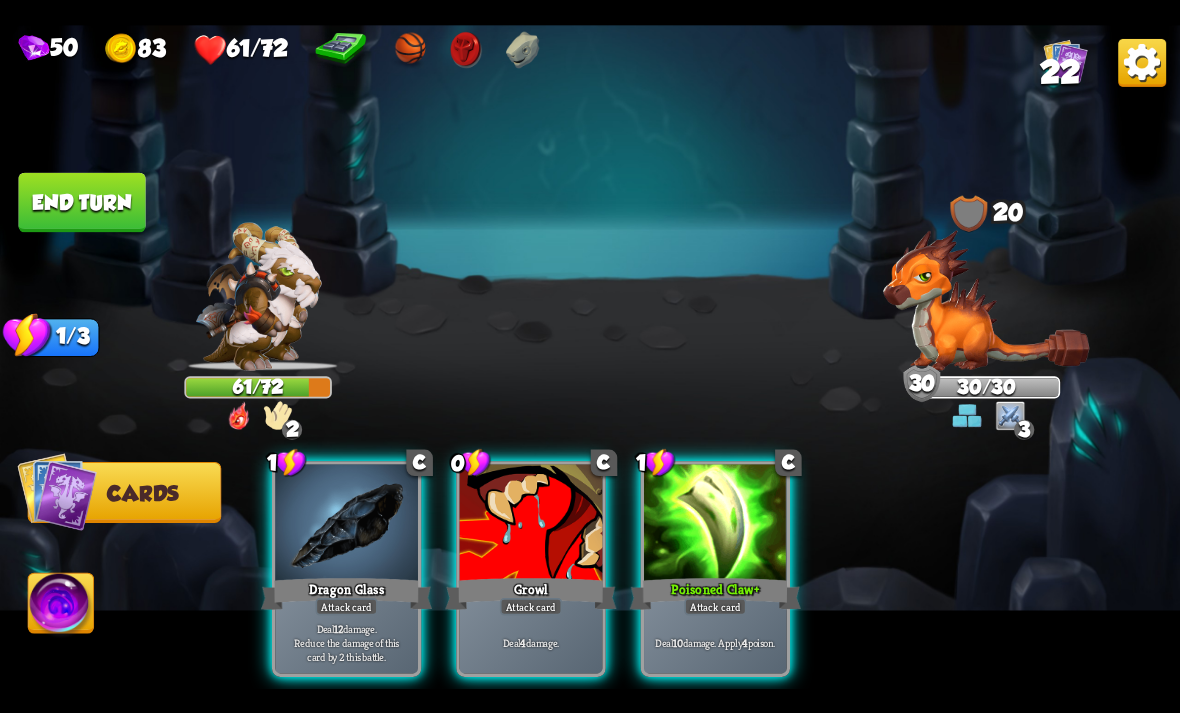 click on "End turn" at bounding box center [81, 202] 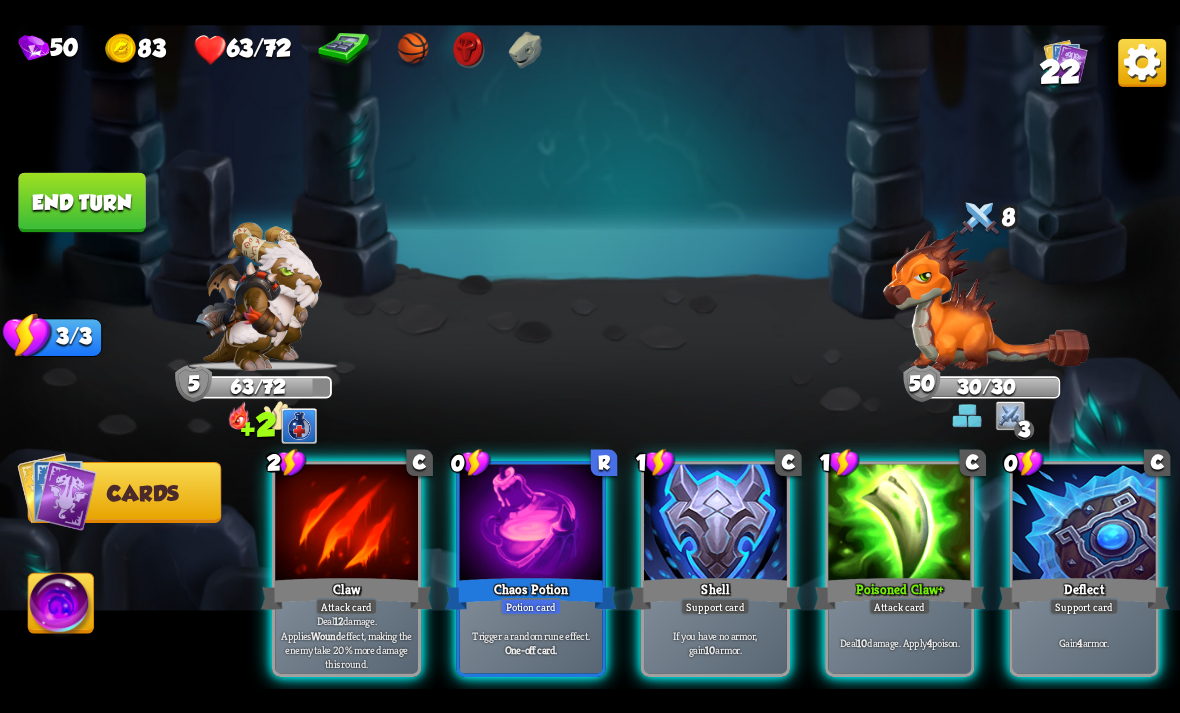 click at bounding box center [986, 299] 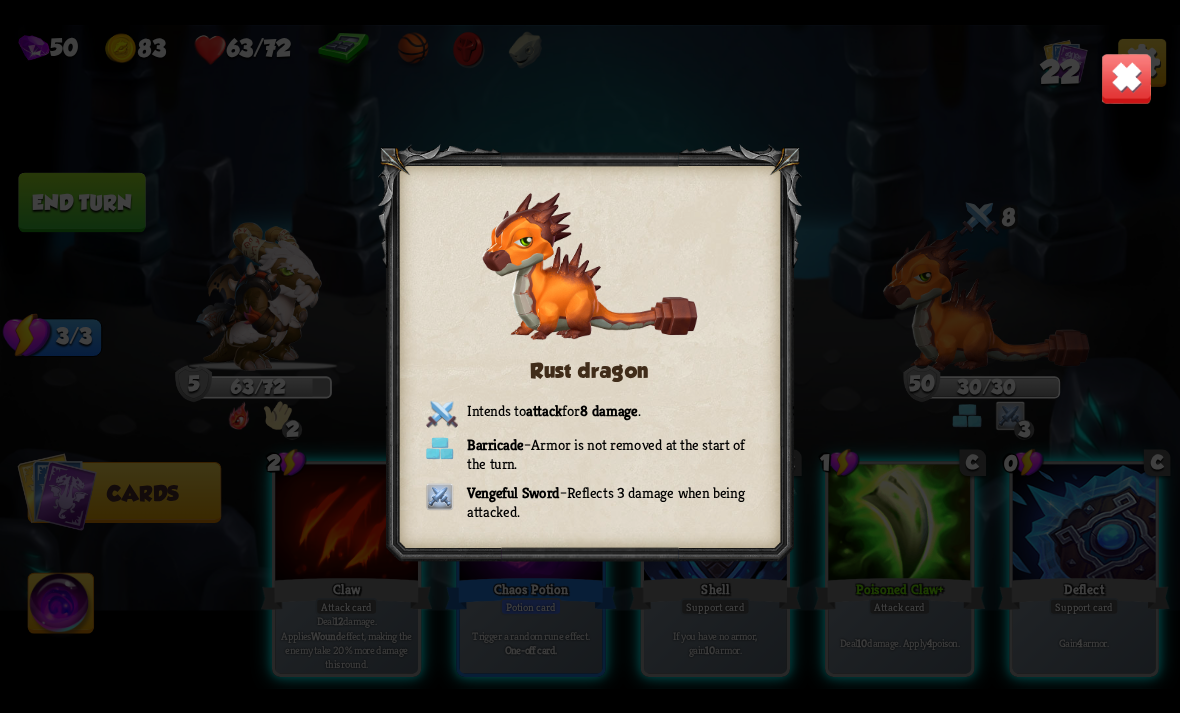 click at bounding box center (1127, 78) 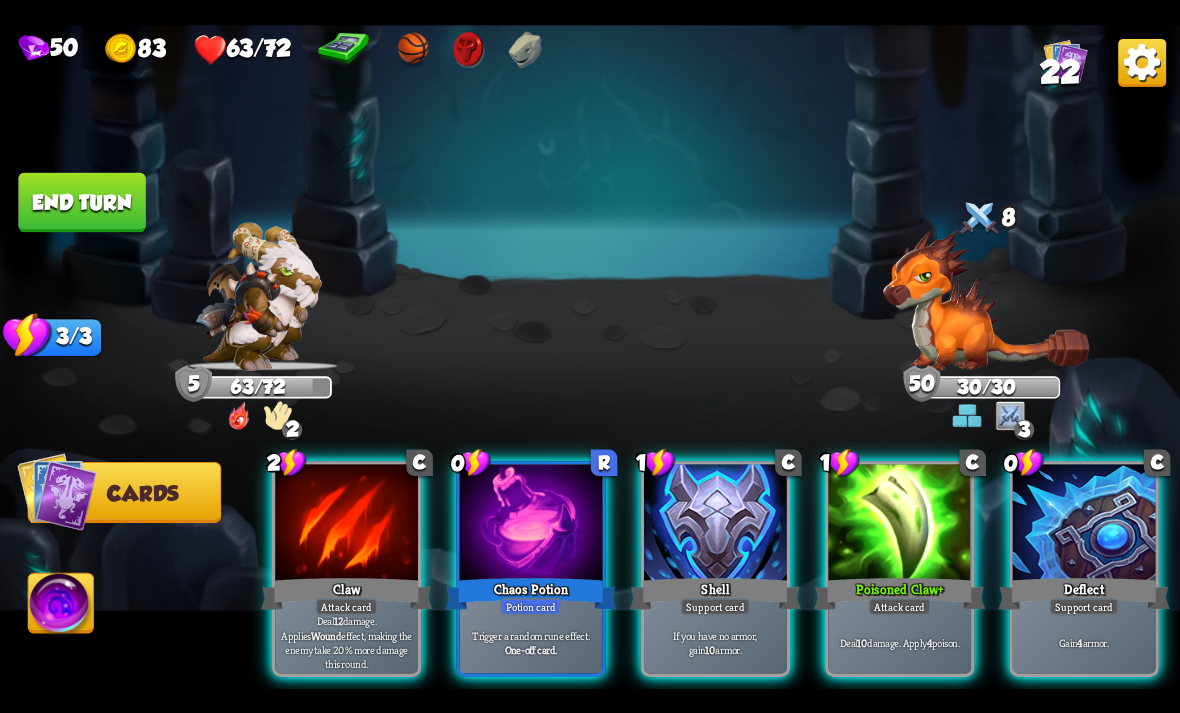 click on "Support card" at bounding box center [716, 606] 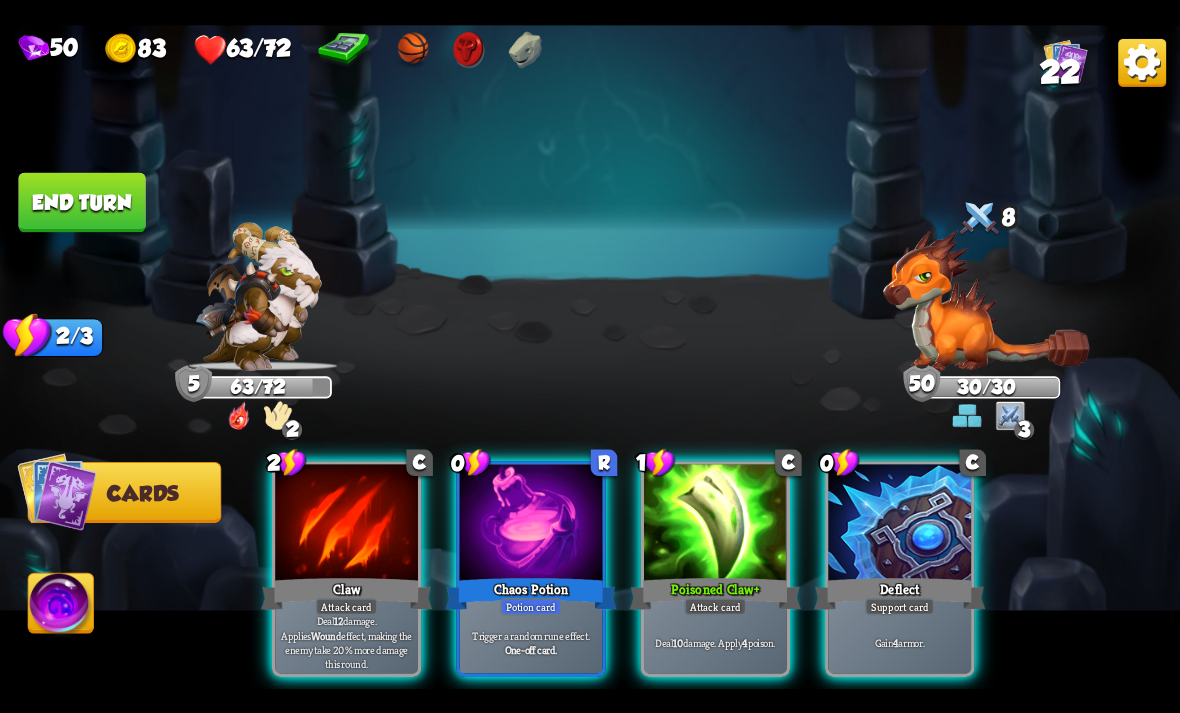 click on "Deflect" at bounding box center [899, 593] 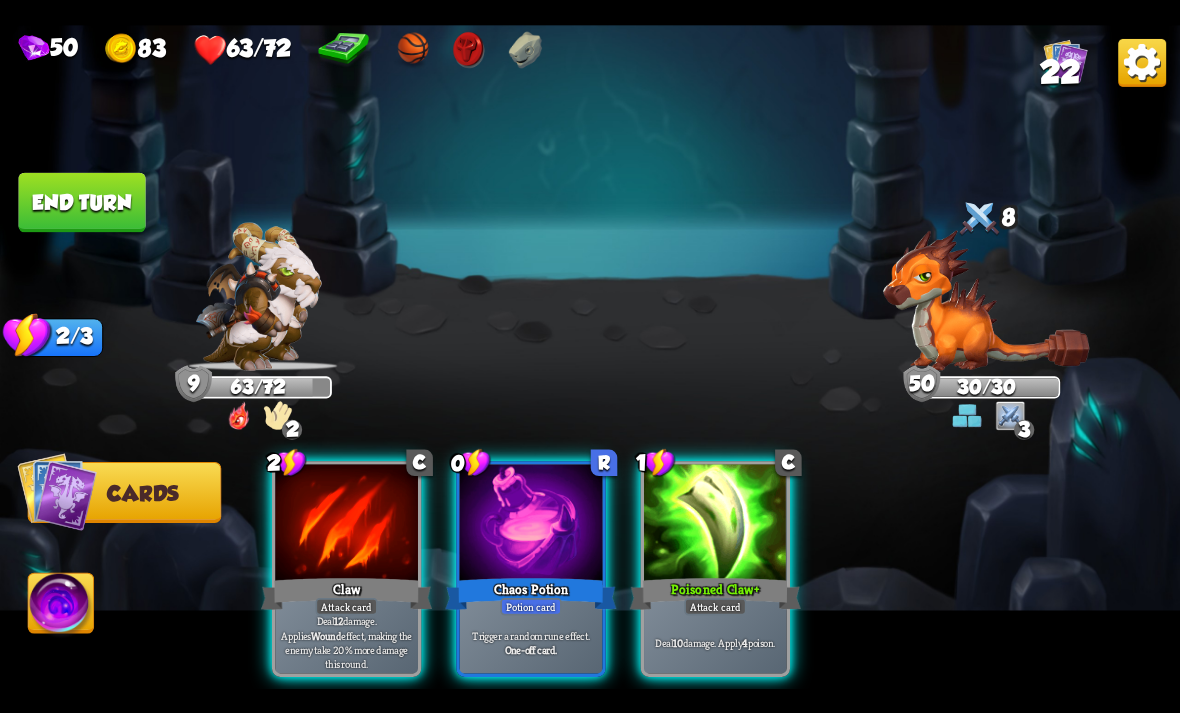 click at bounding box center [531, 524] 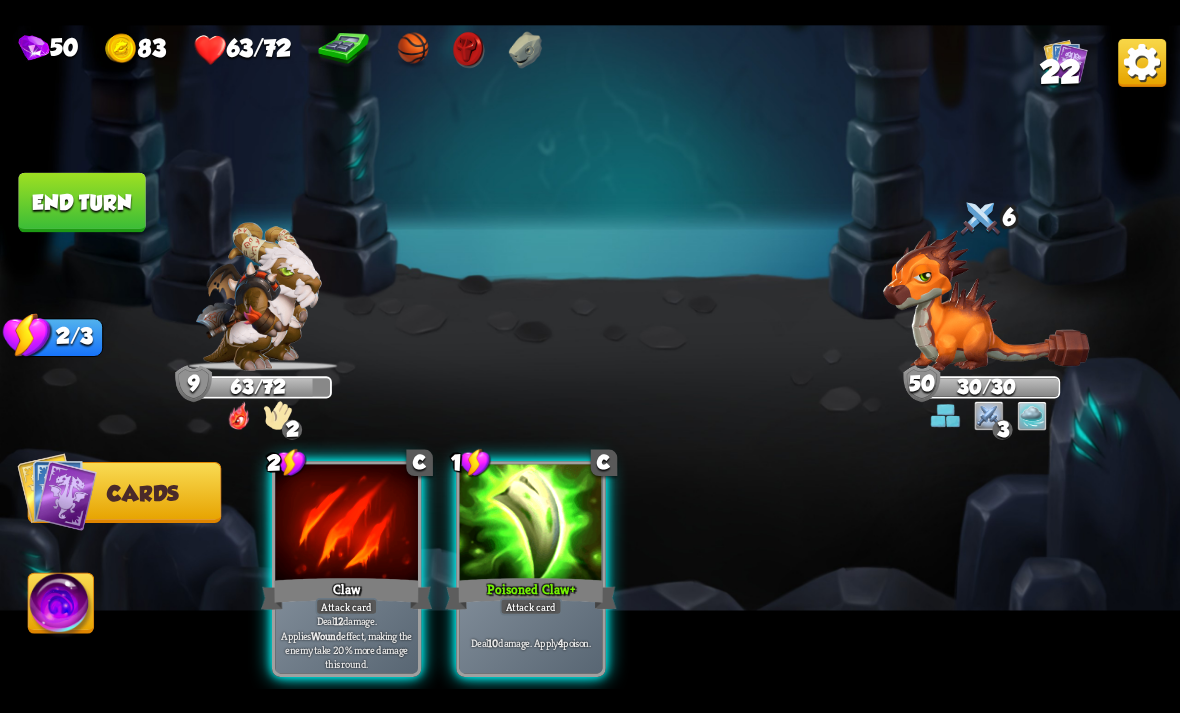 click at bounding box center (531, 524) 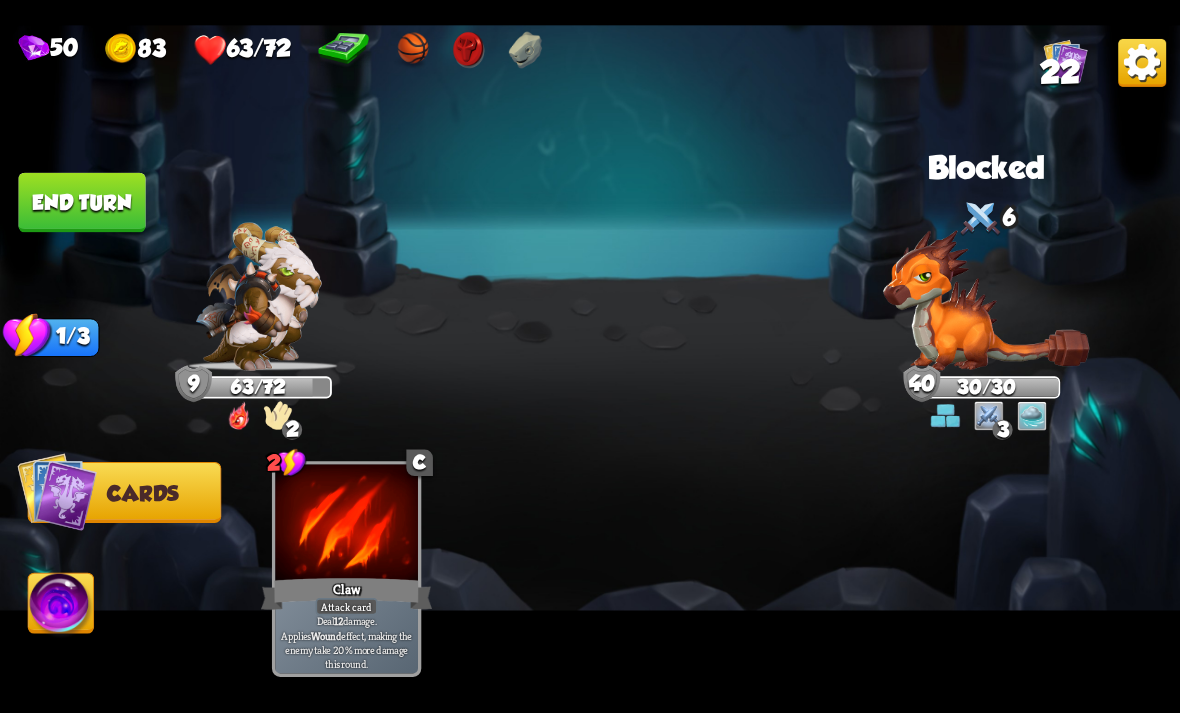 click on "End turn" at bounding box center (81, 202) 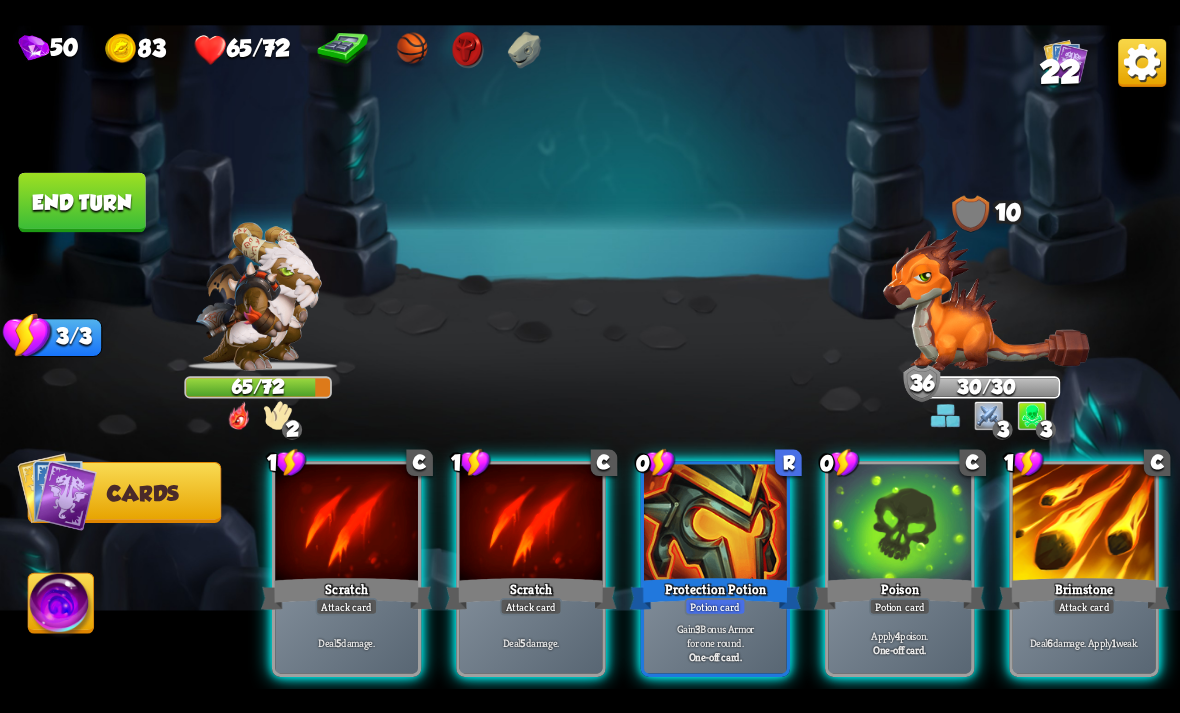 click on "Poison" at bounding box center (899, 593) 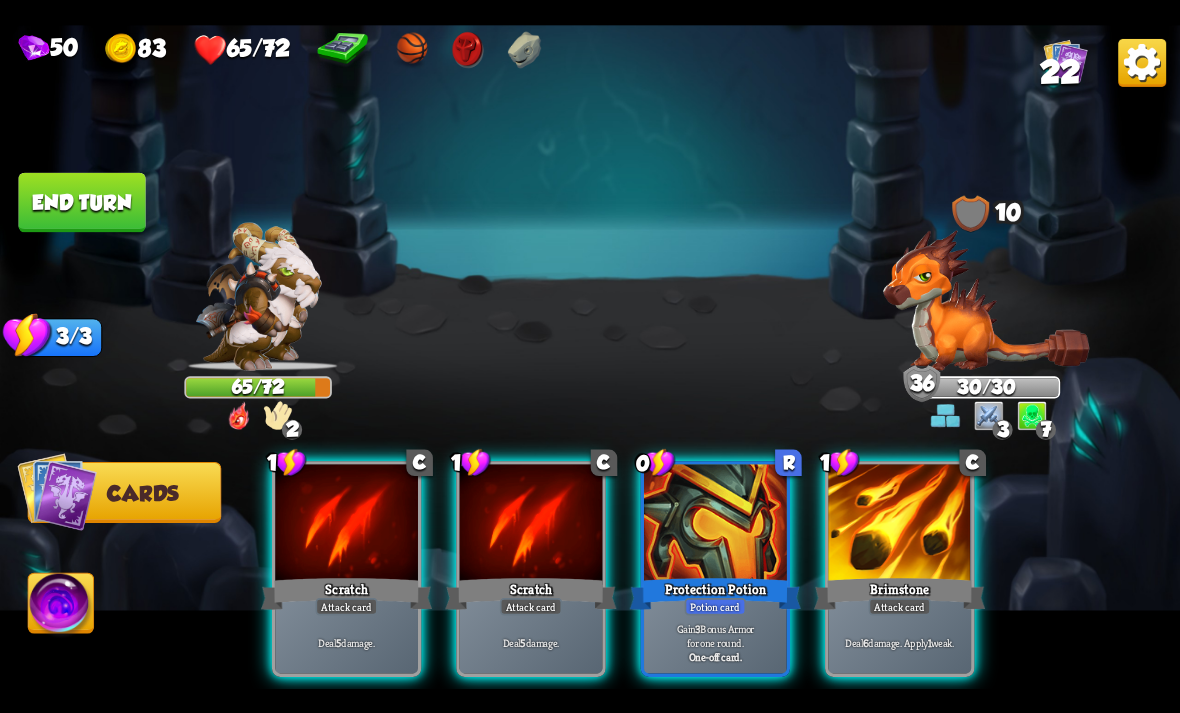 click on "End turn" at bounding box center (81, 202) 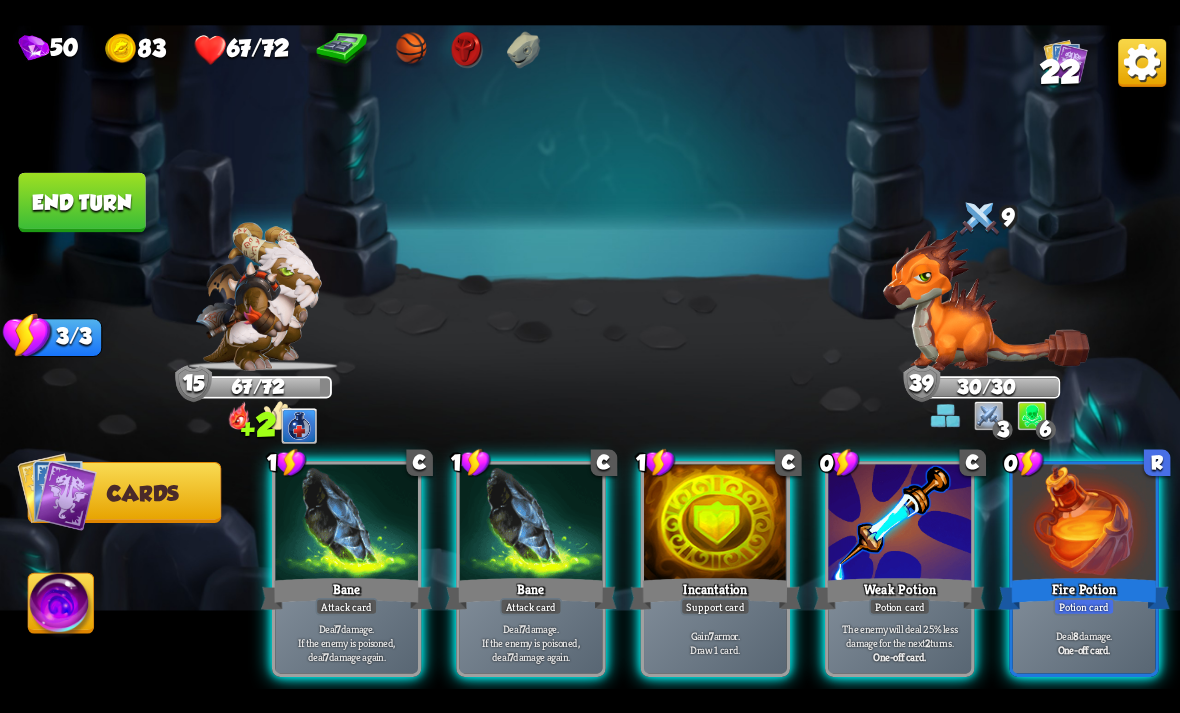 click at bounding box center (467, 49) 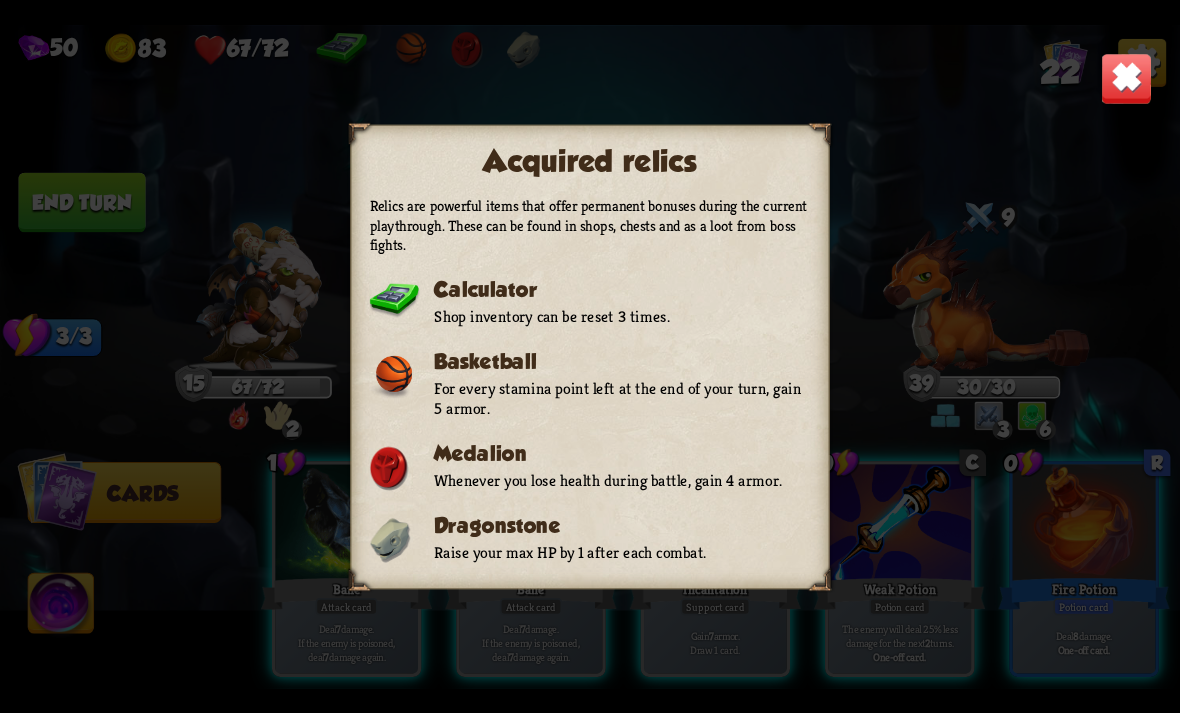 click at bounding box center [1127, 78] 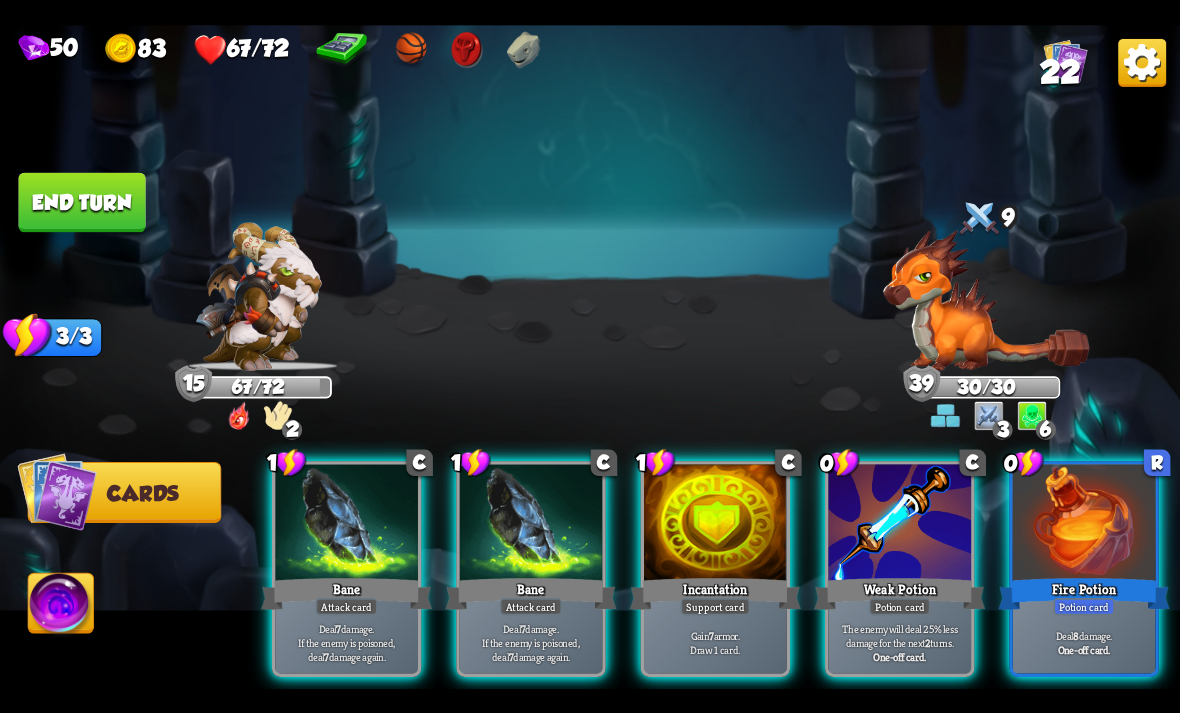 click on "Potion card" at bounding box center (899, 606) 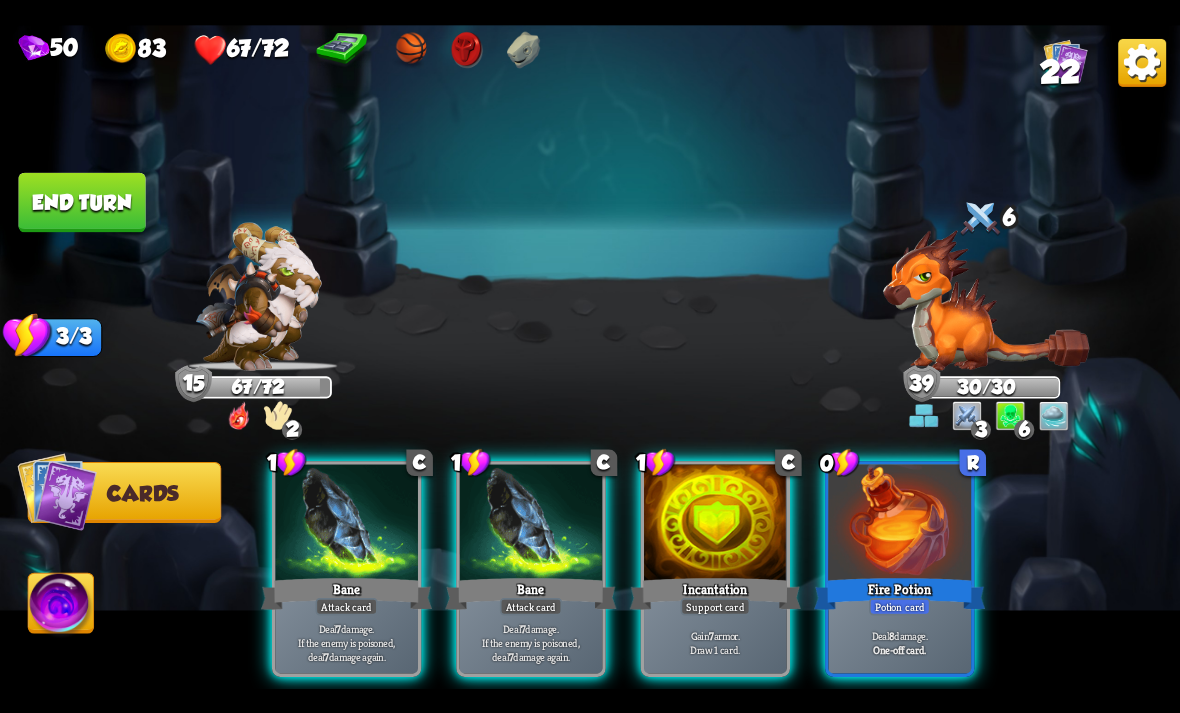 click at bounding box center [899, 524] 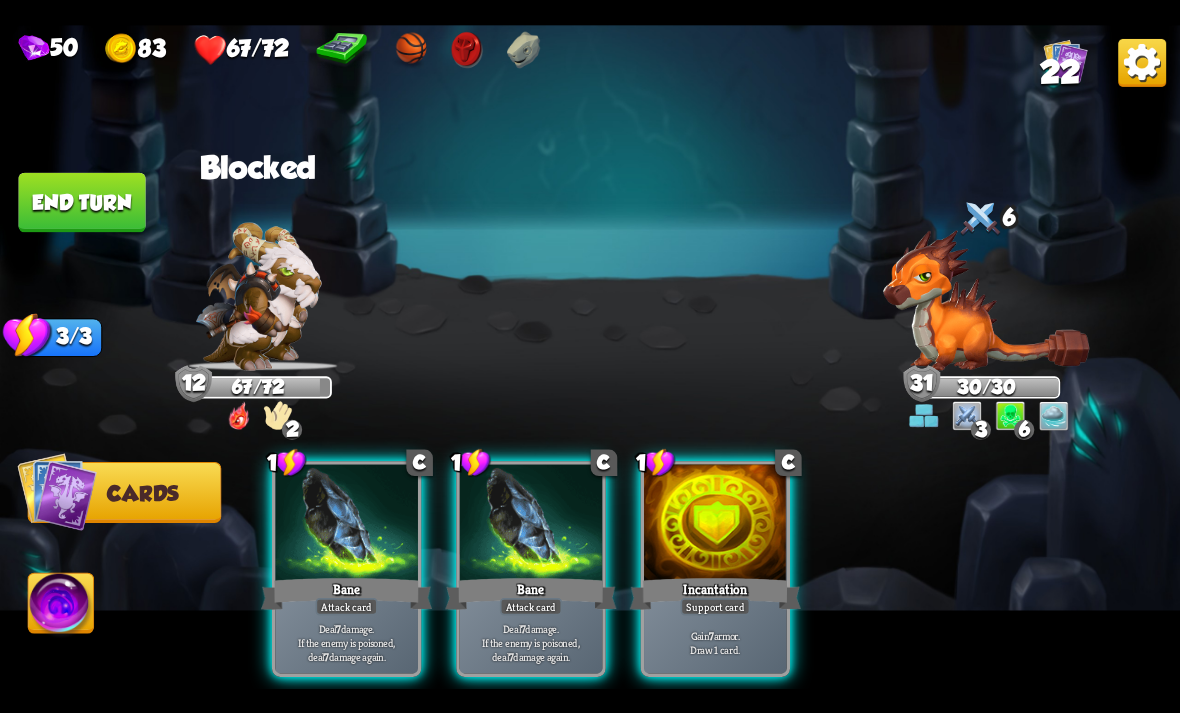click on "Bane" at bounding box center (530, 593) 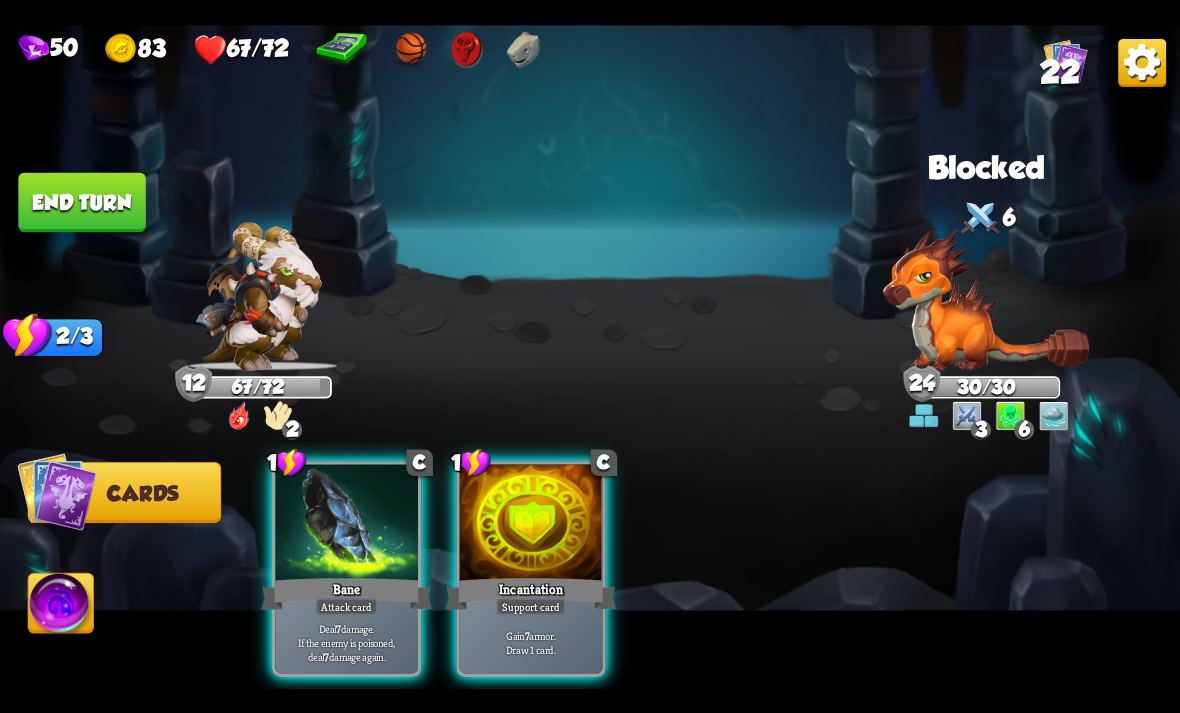 click at bounding box center (346, 524) 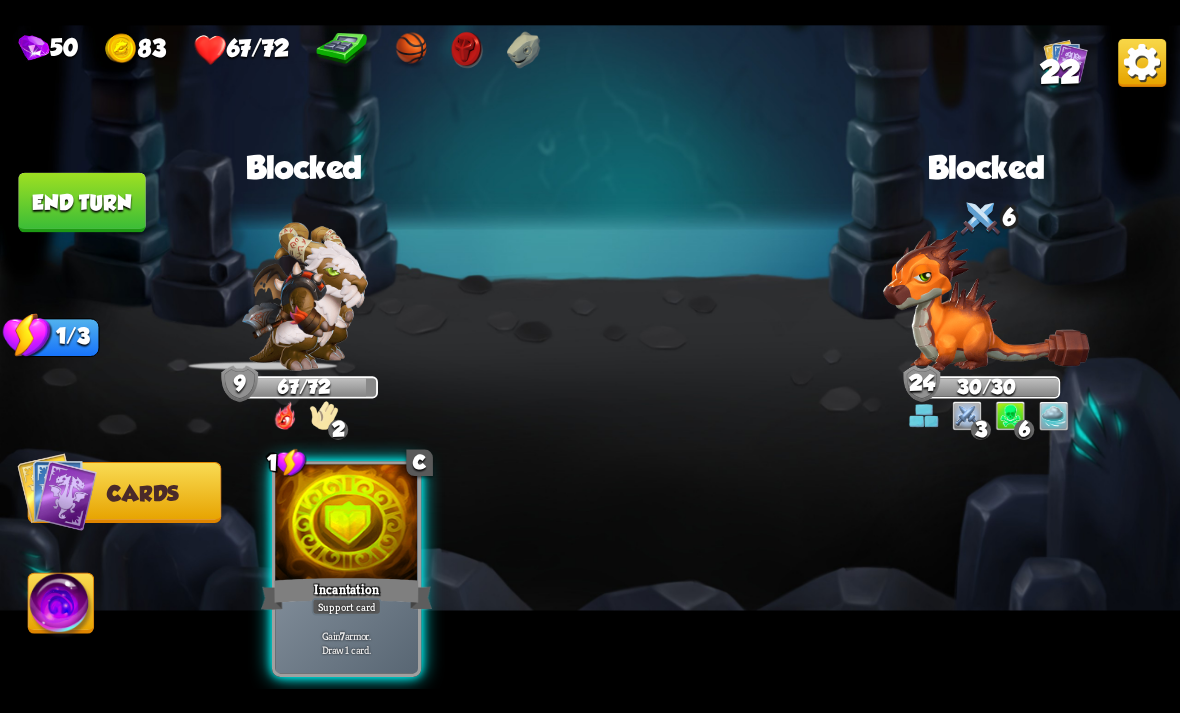 click on "End turn" at bounding box center [81, 202] 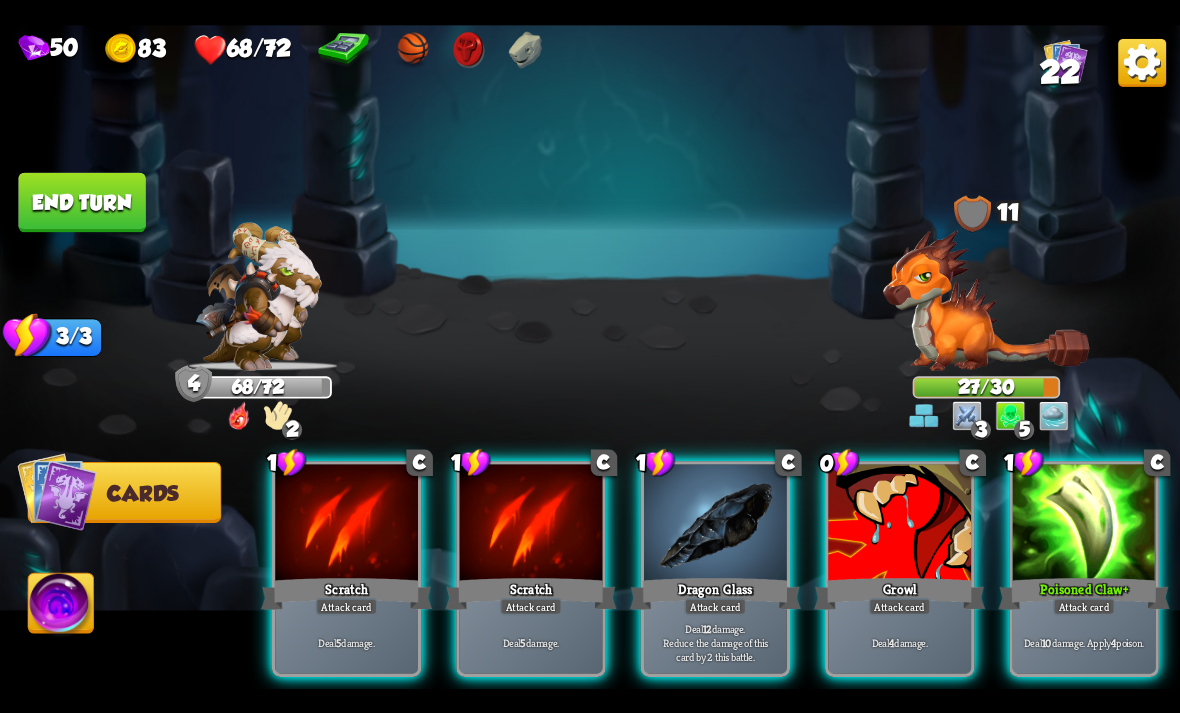 click at bounding box center (1084, 524) 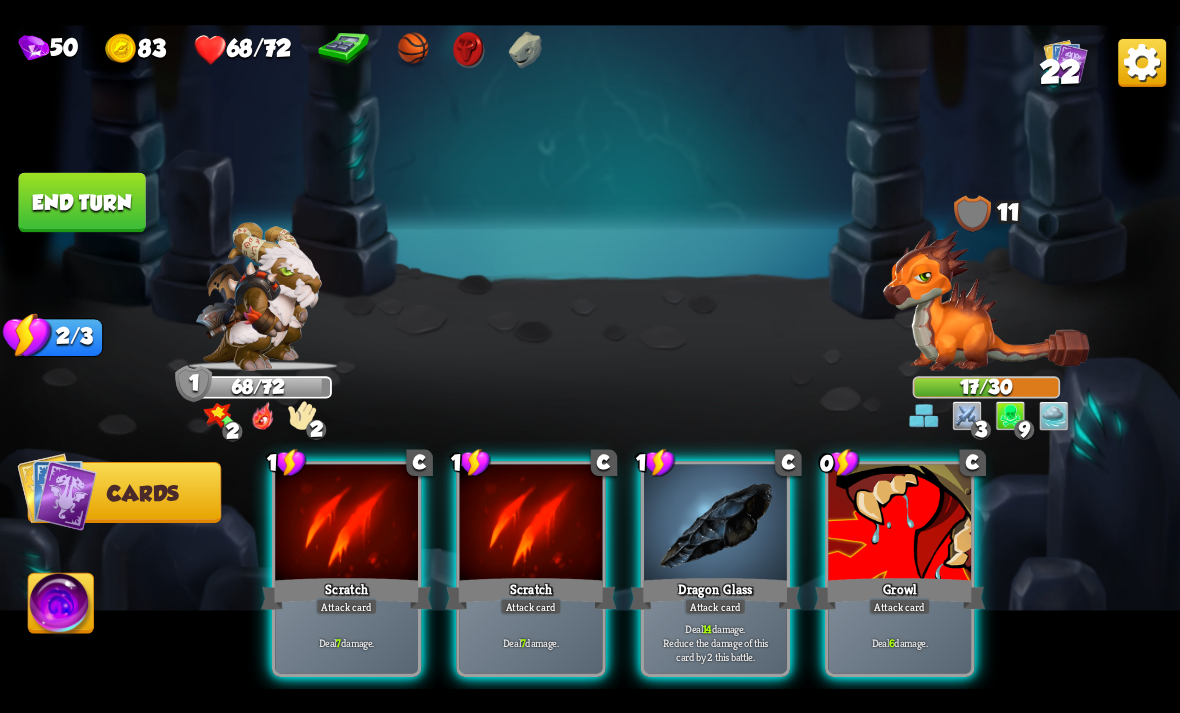 click on "Dragon Glass" at bounding box center [715, 593] 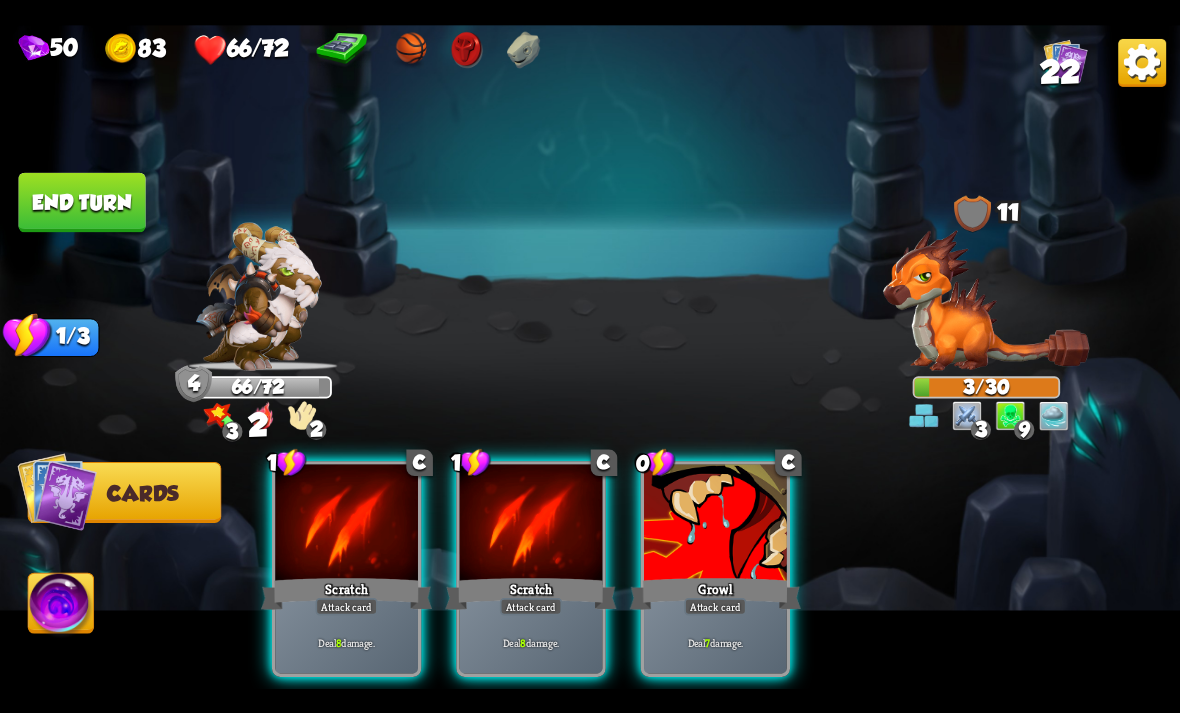 click on "End turn" at bounding box center [81, 202] 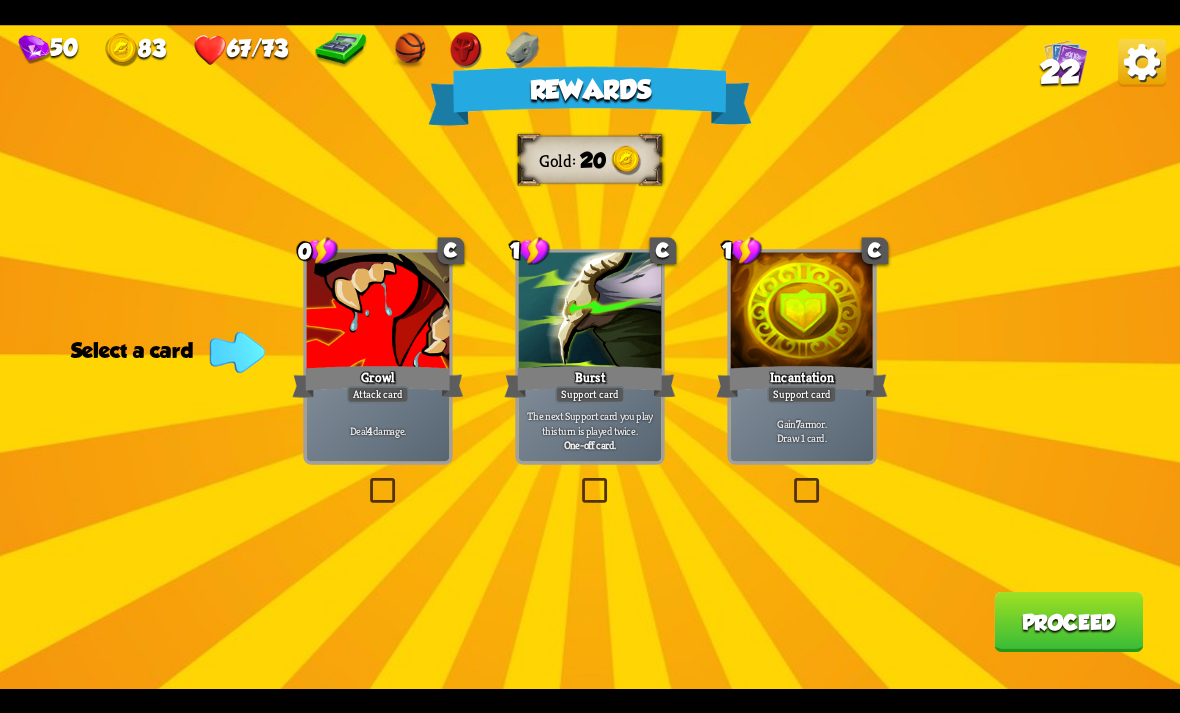 click at bounding box center (790, 481) 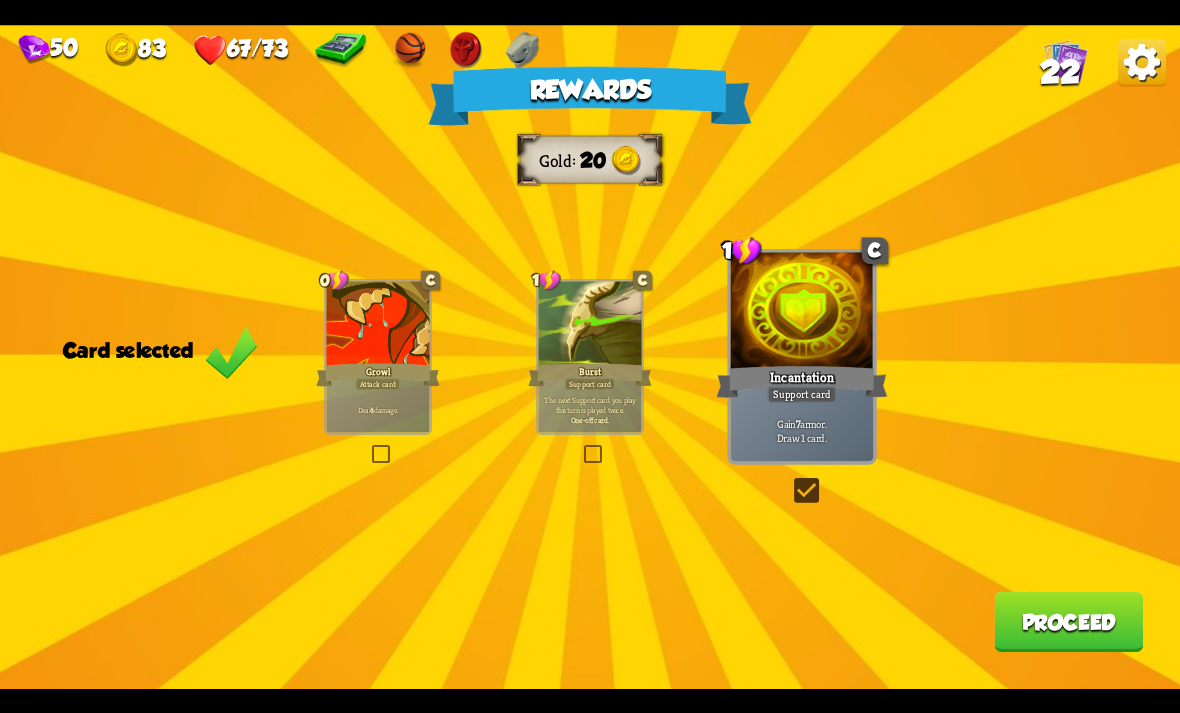 click on "Proceed" at bounding box center (1068, 622) 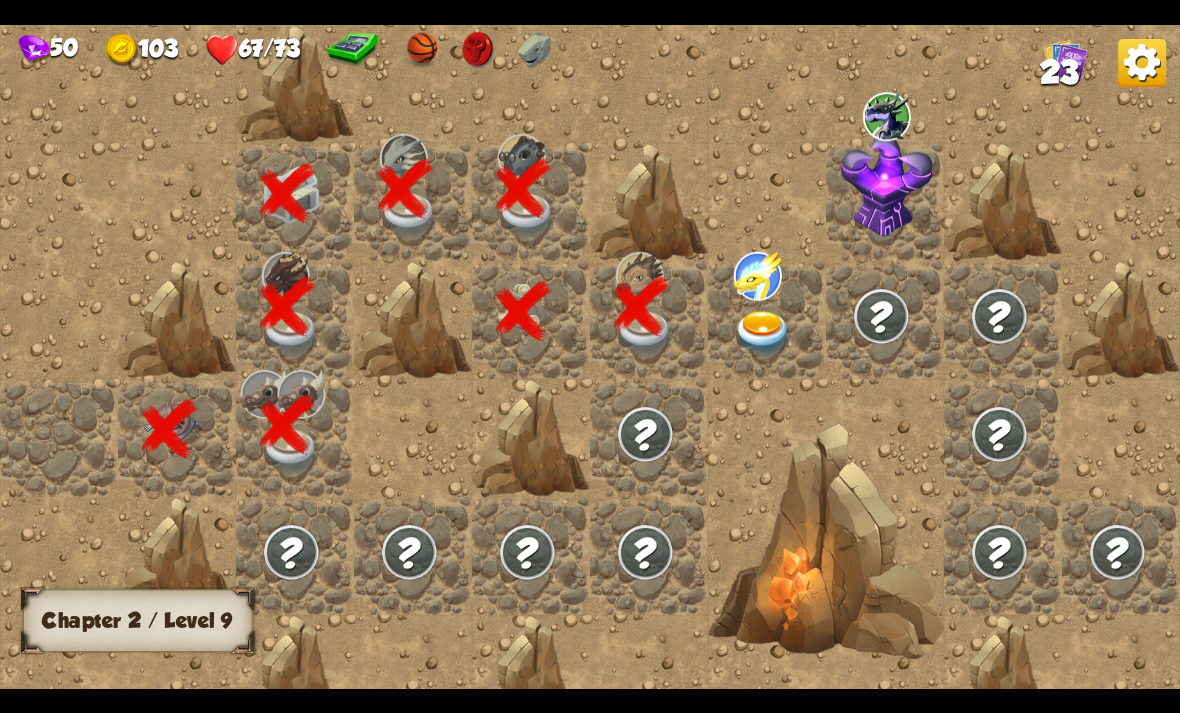 click at bounding box center [763, 333] 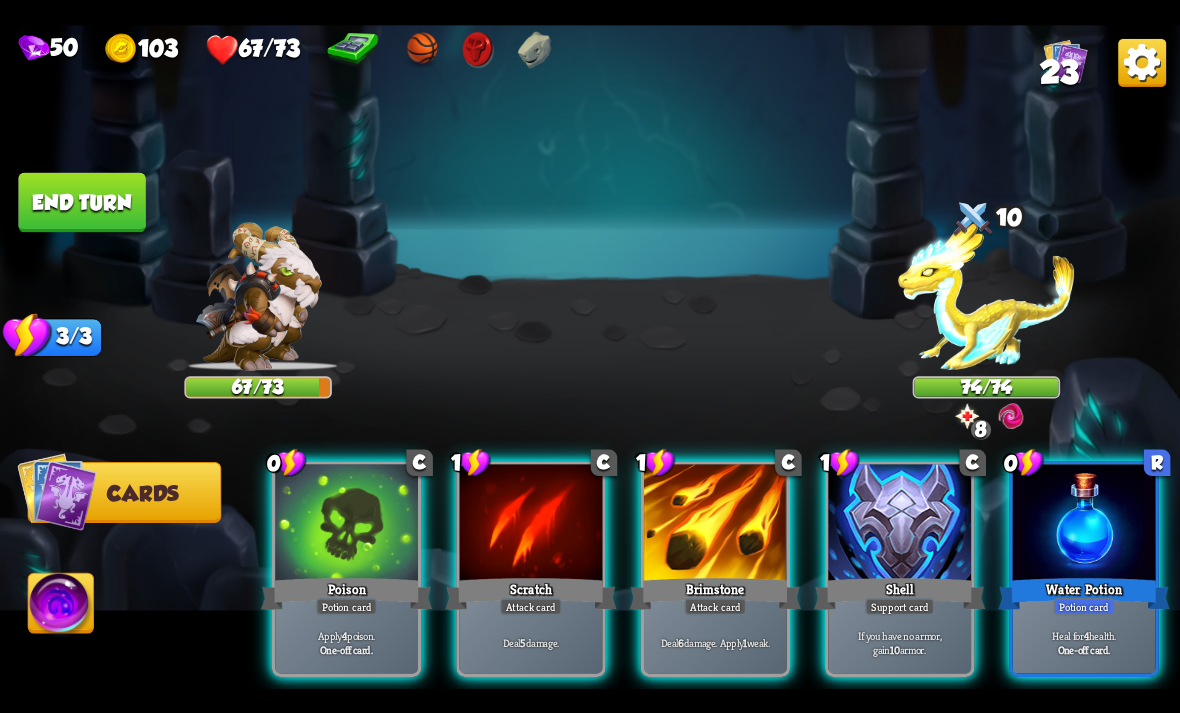 click on "Player turn" at bounding box center [590, 357] 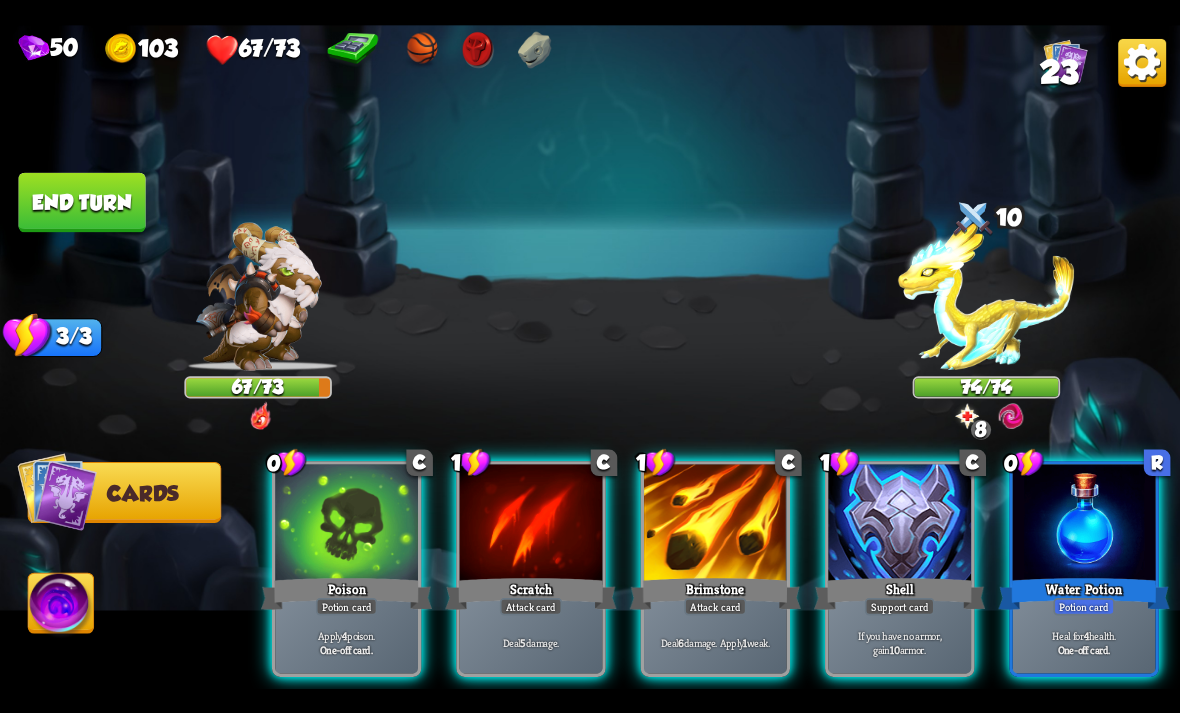 click at bounding box center (986, 296) 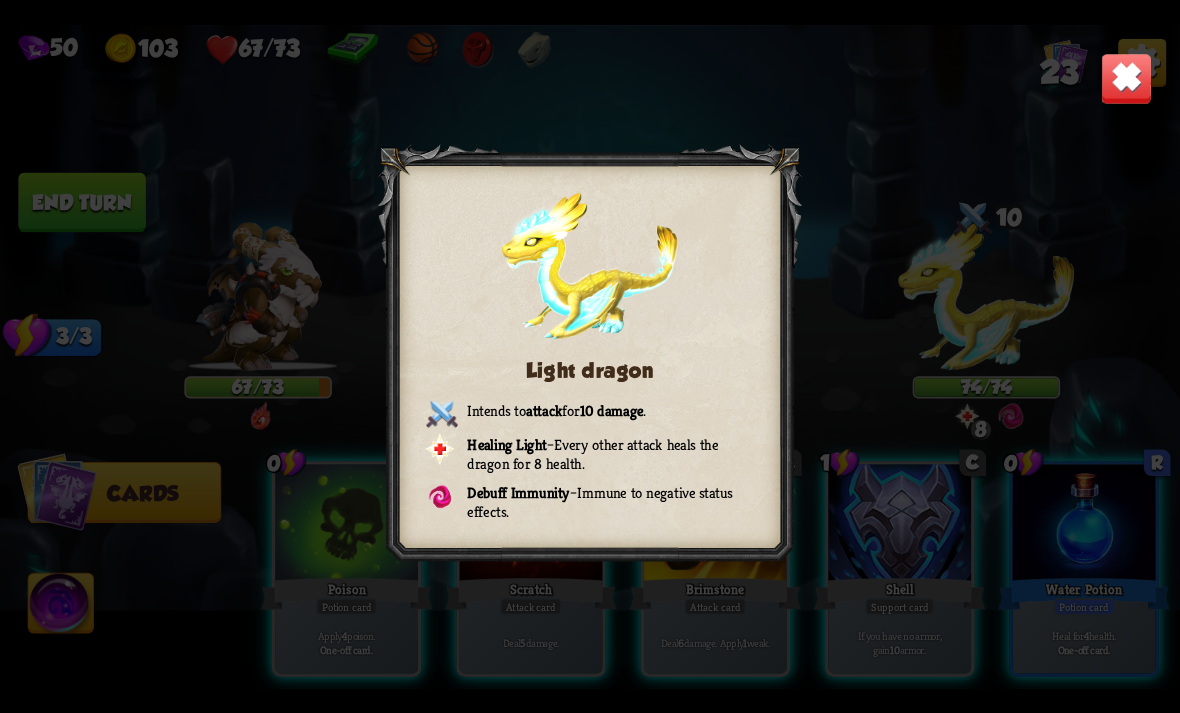 click at bounding box center [1127, 78] 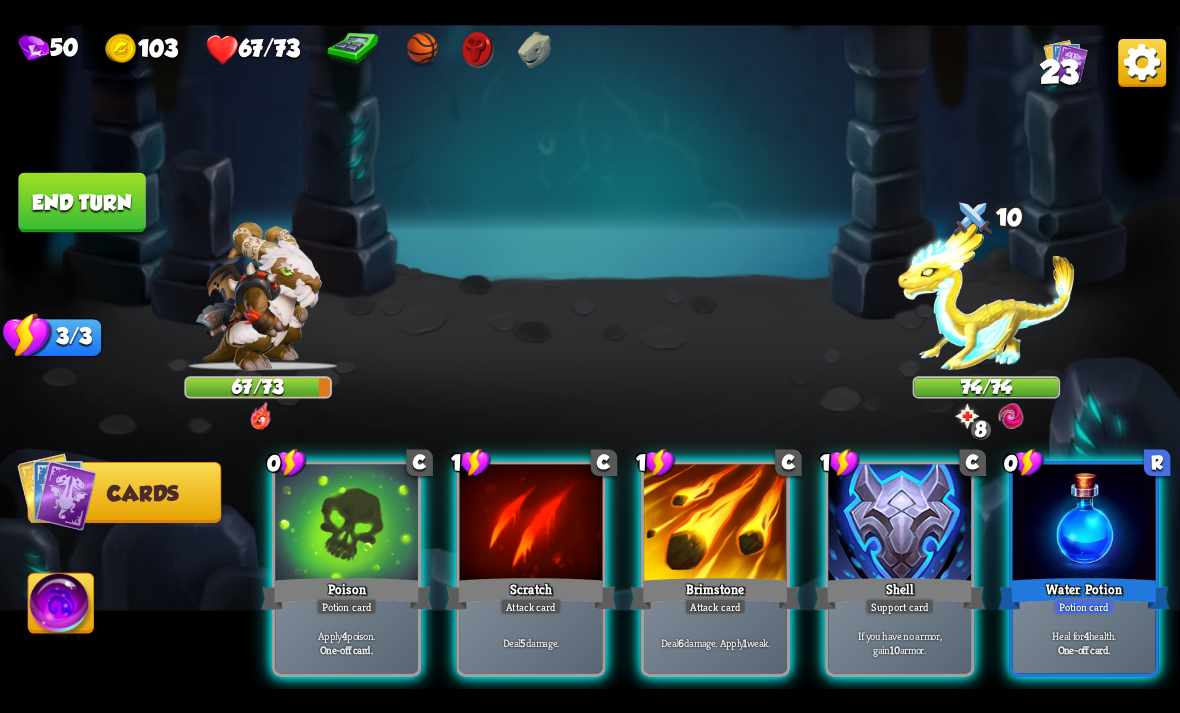 click at bounding box center (899, 524) 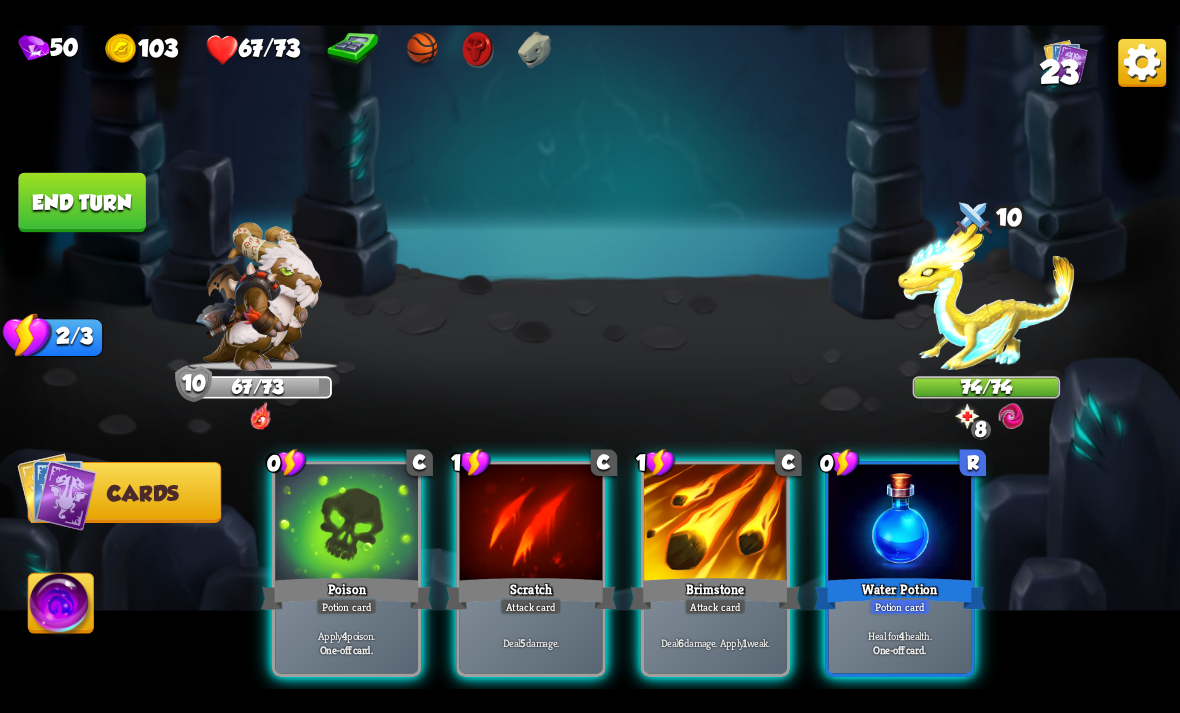 click on "Water Potion" at bounding box center [899, 593] 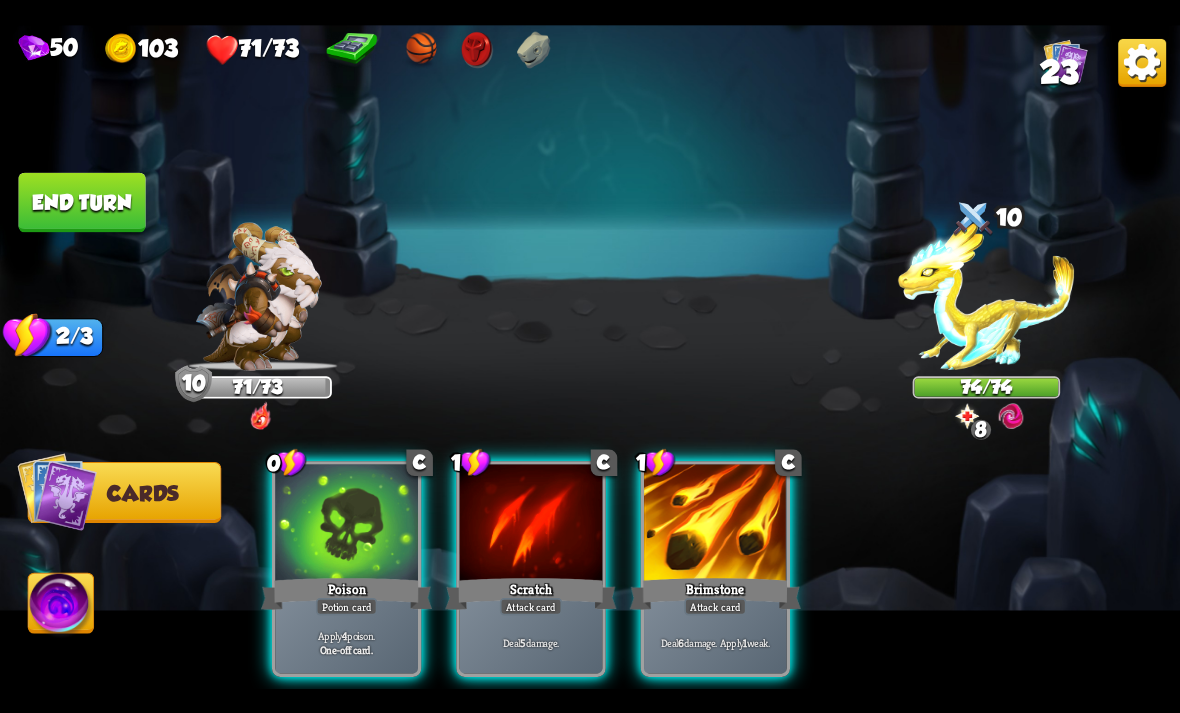 click on "Brimstone" at bounding box center (715, 593) 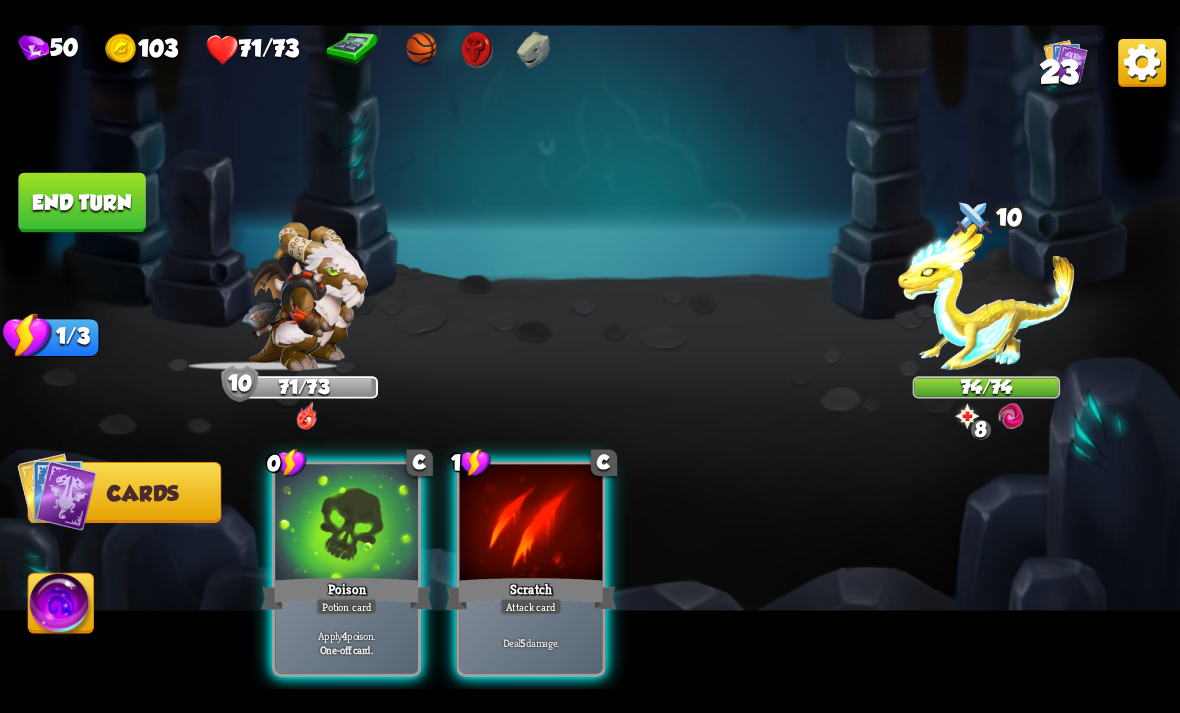 click on "Attack card" at bounding box center (531, 606) 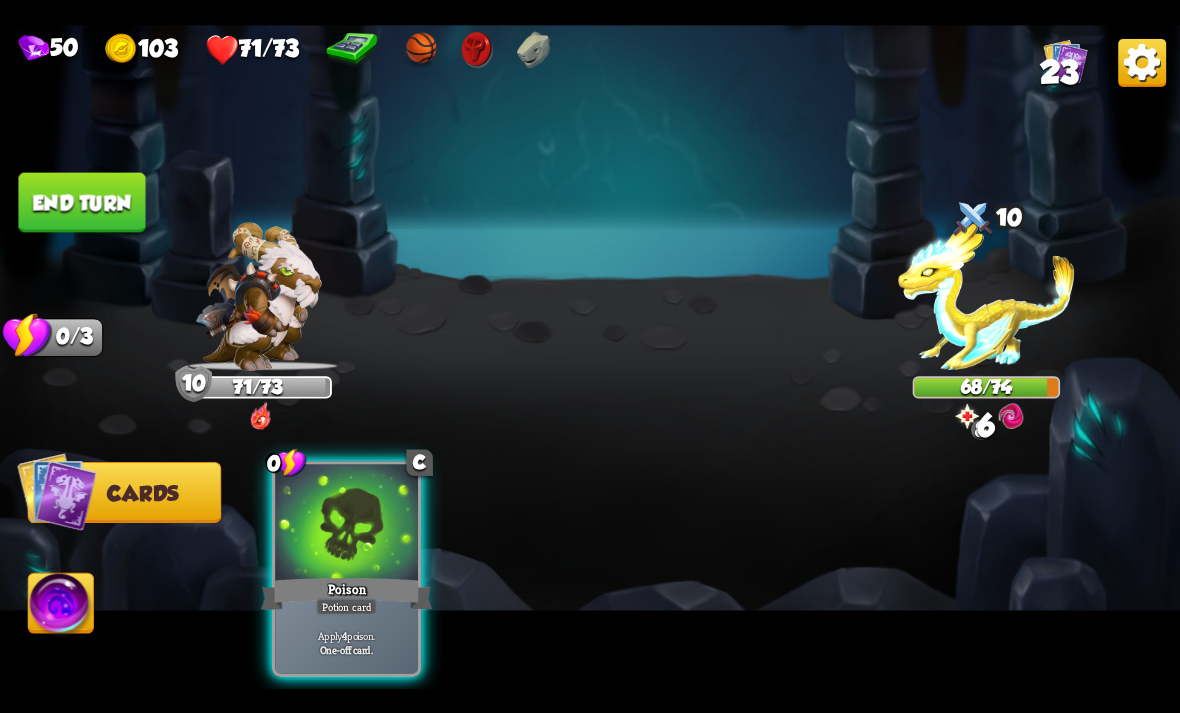 click at bounding box center [346, 524] 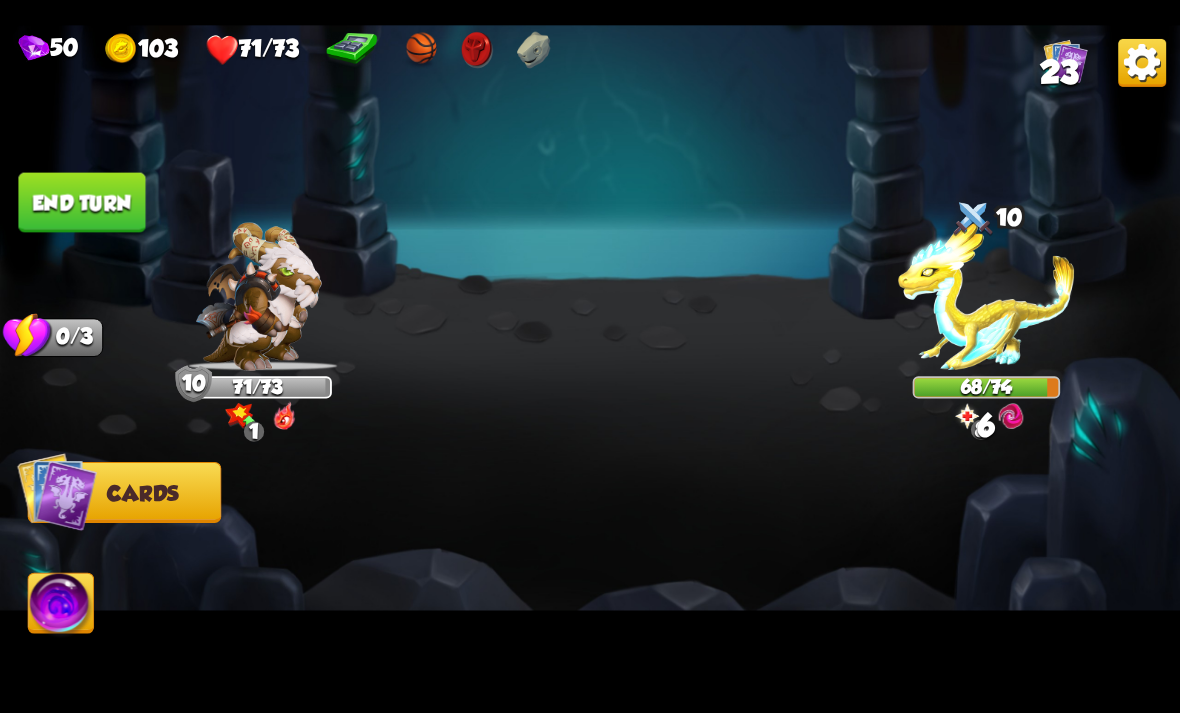 click on "End turn" at bounding box center (81, 202) 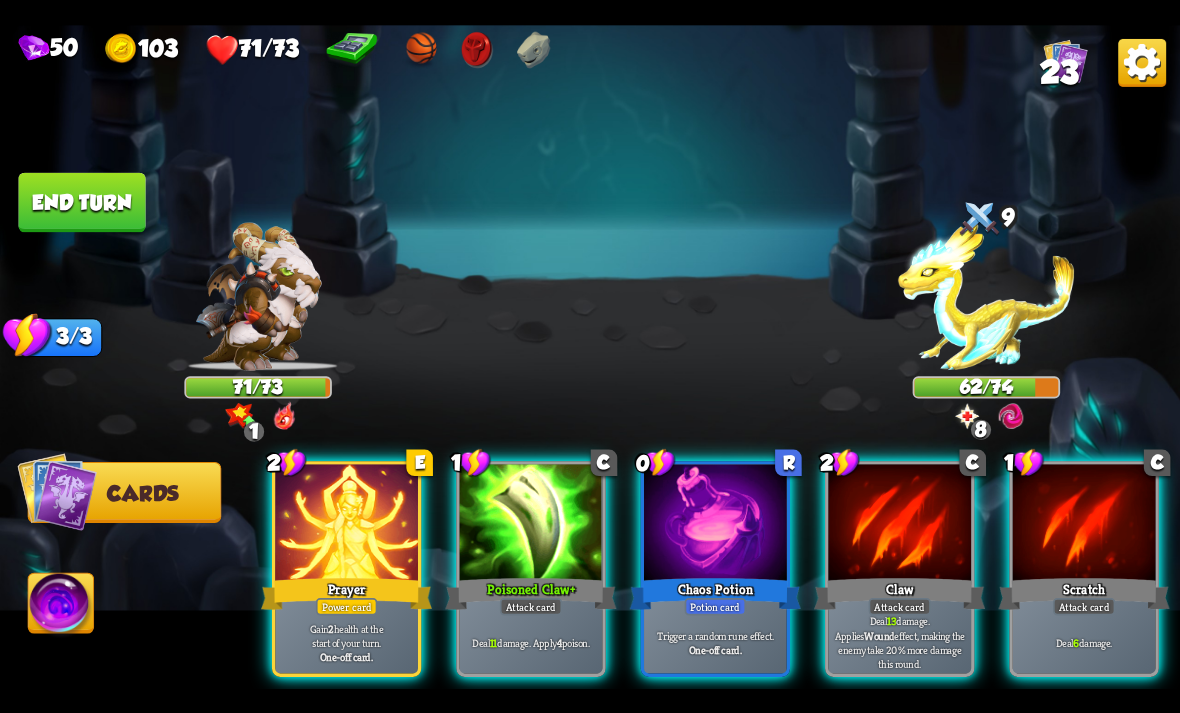 click on "Chaos Potion" at bounding box center [715, 593] 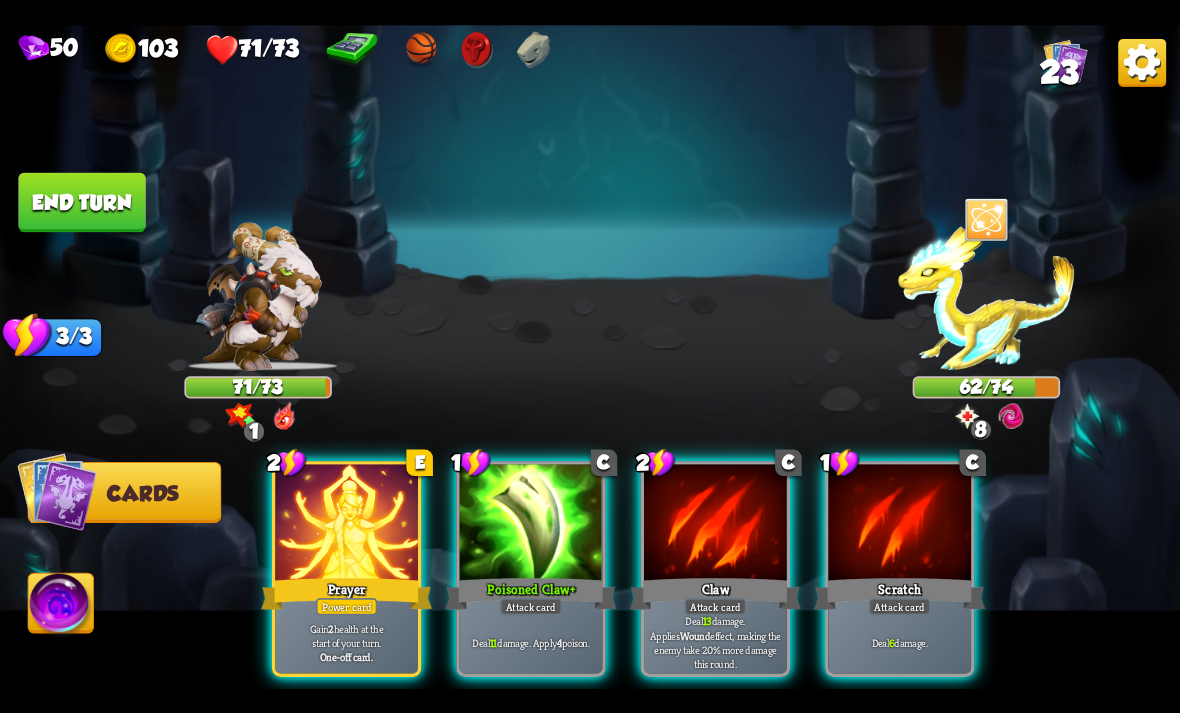 click at bounding box center (986, 296) 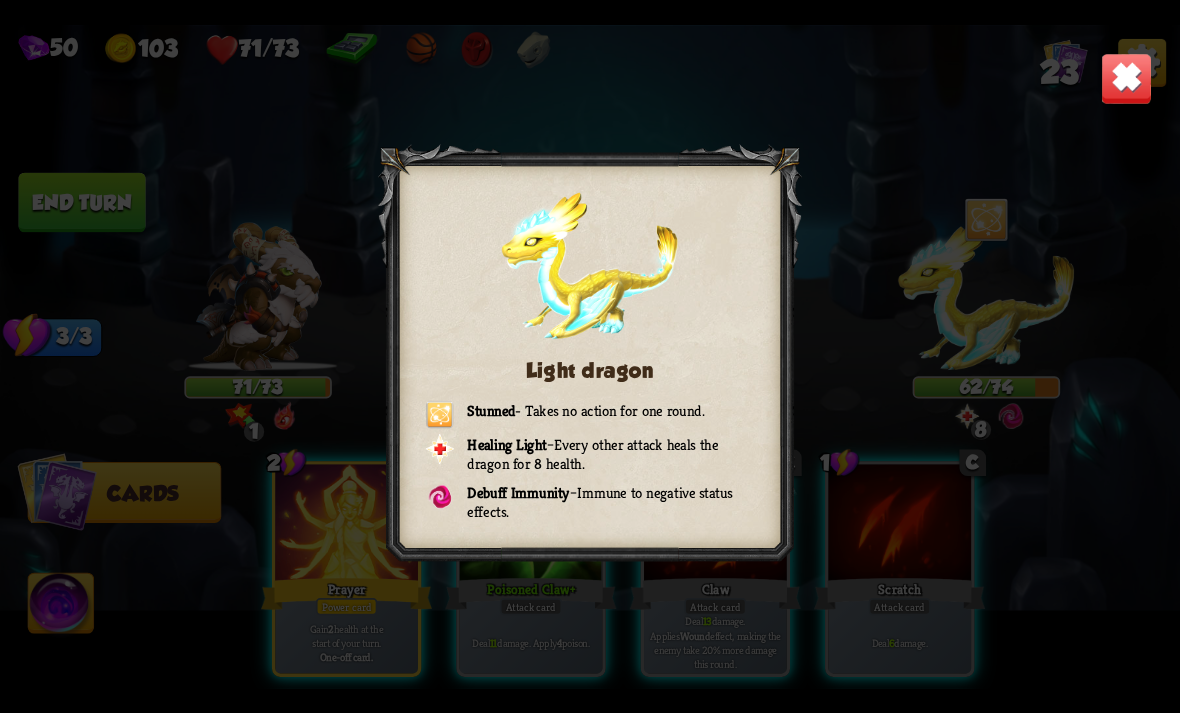 click at bounding box center [1127, 78] 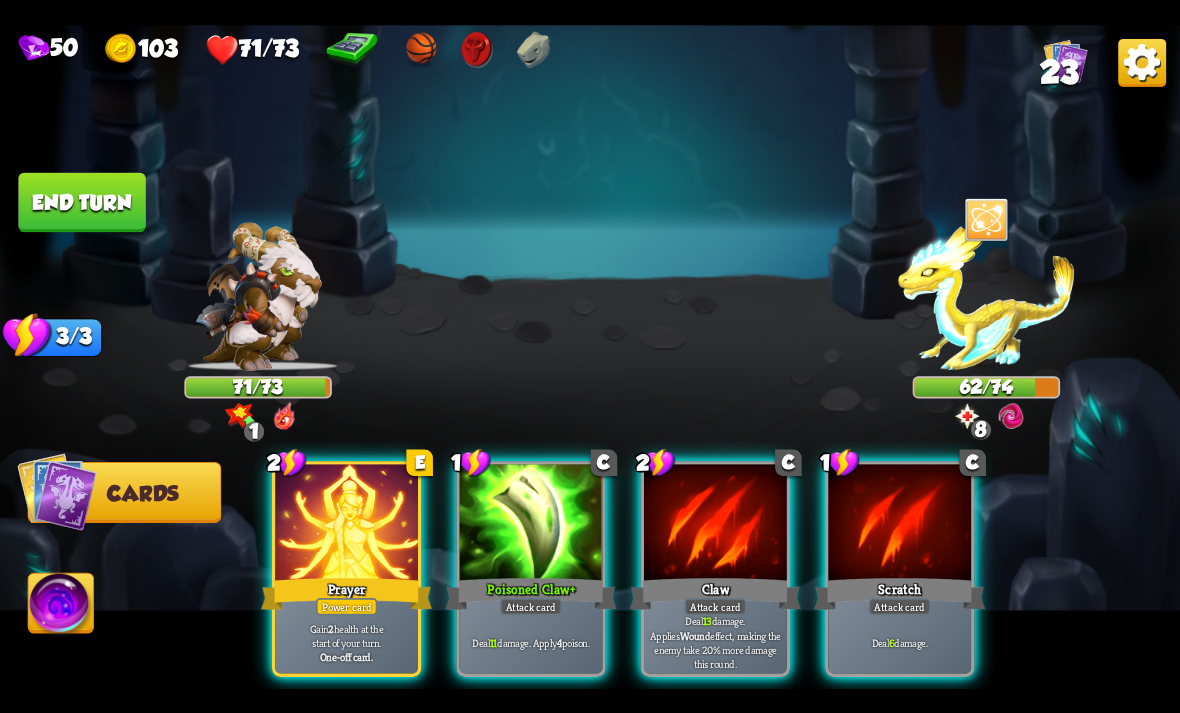 click at bounding box center (531, 524) 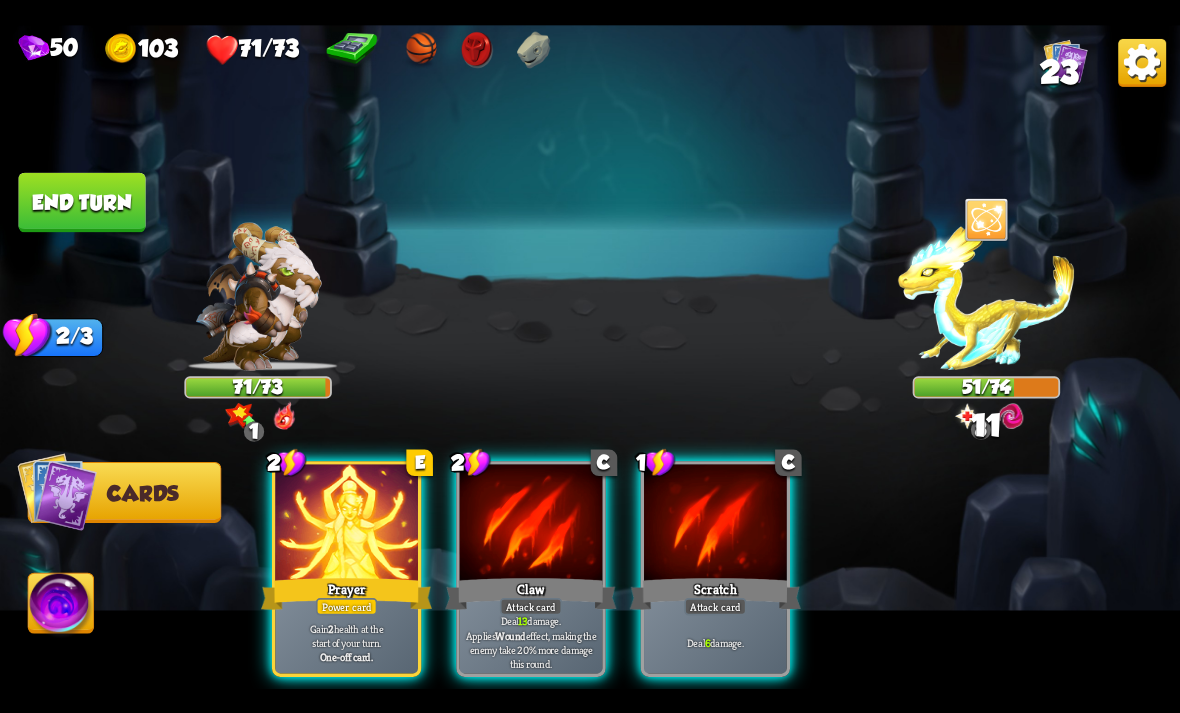 click at bounding box center [531, 524] 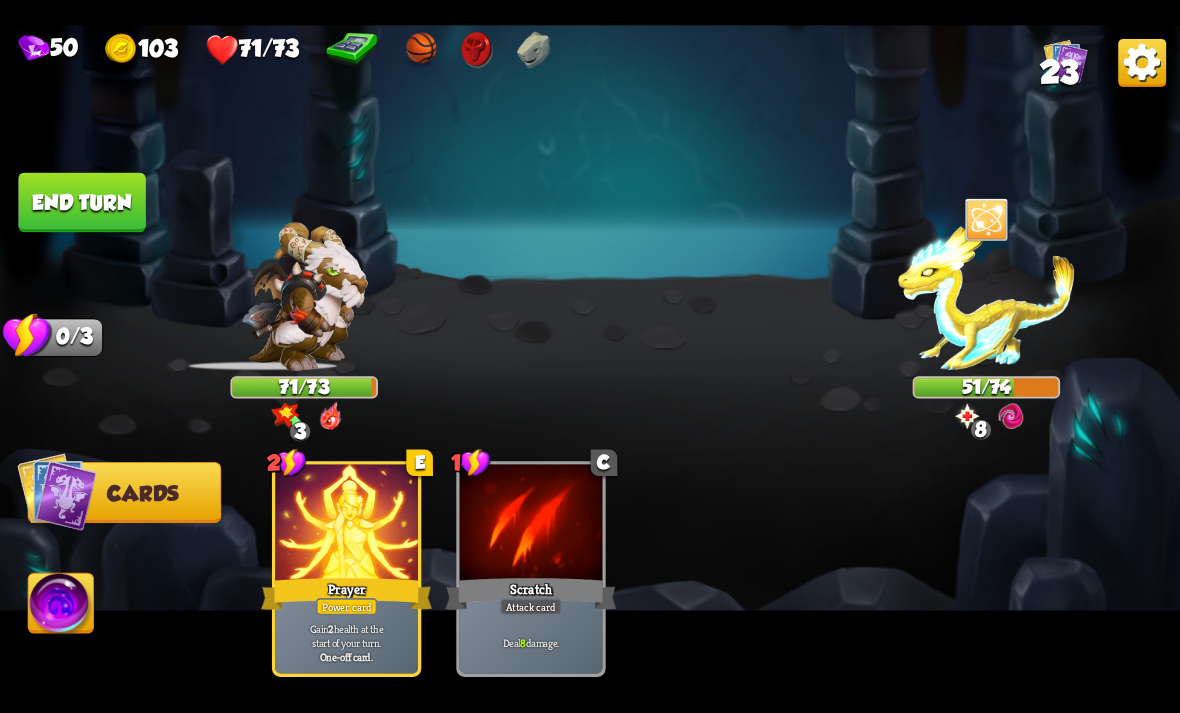 click on "End turn" at bounding box center [81, 202] 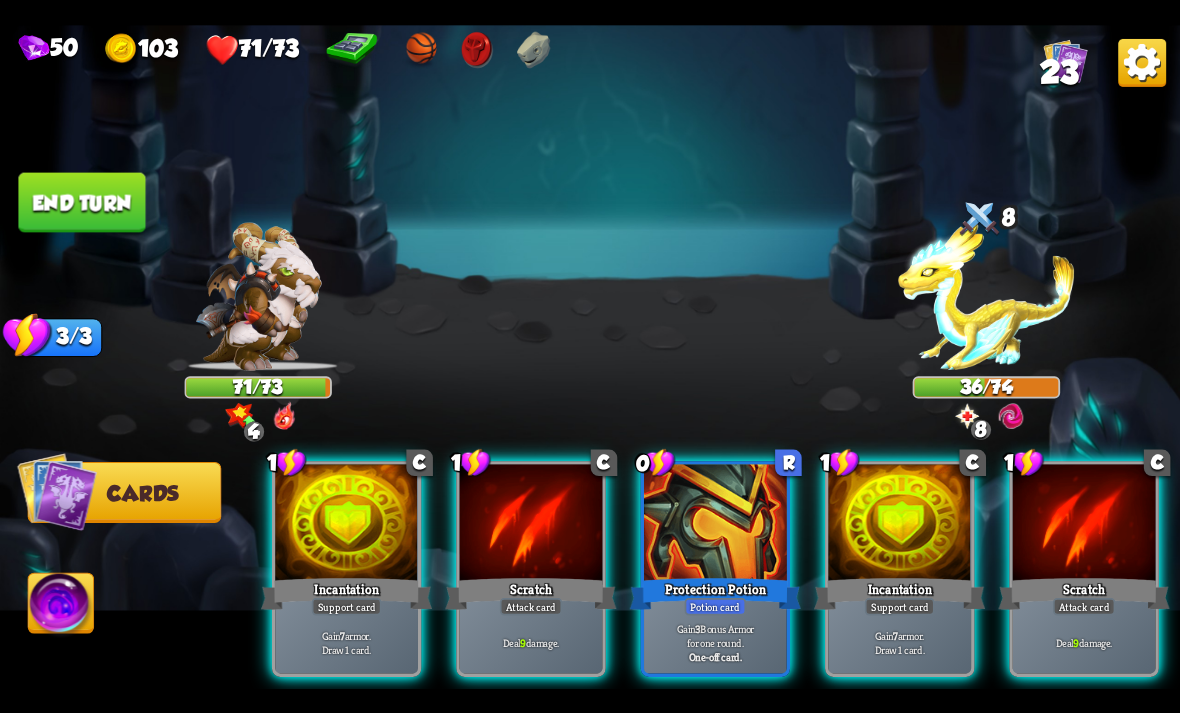click on "Potion card" at bounding box center (715, 606) 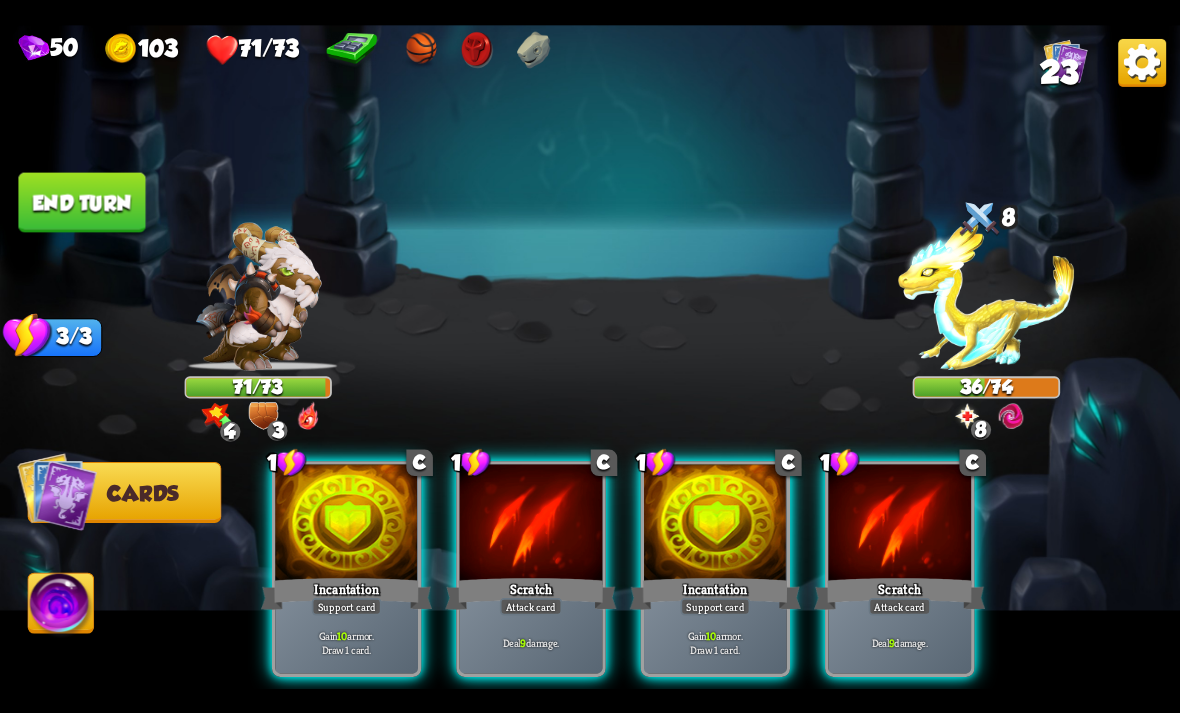 click at bounding box center (346, 524) 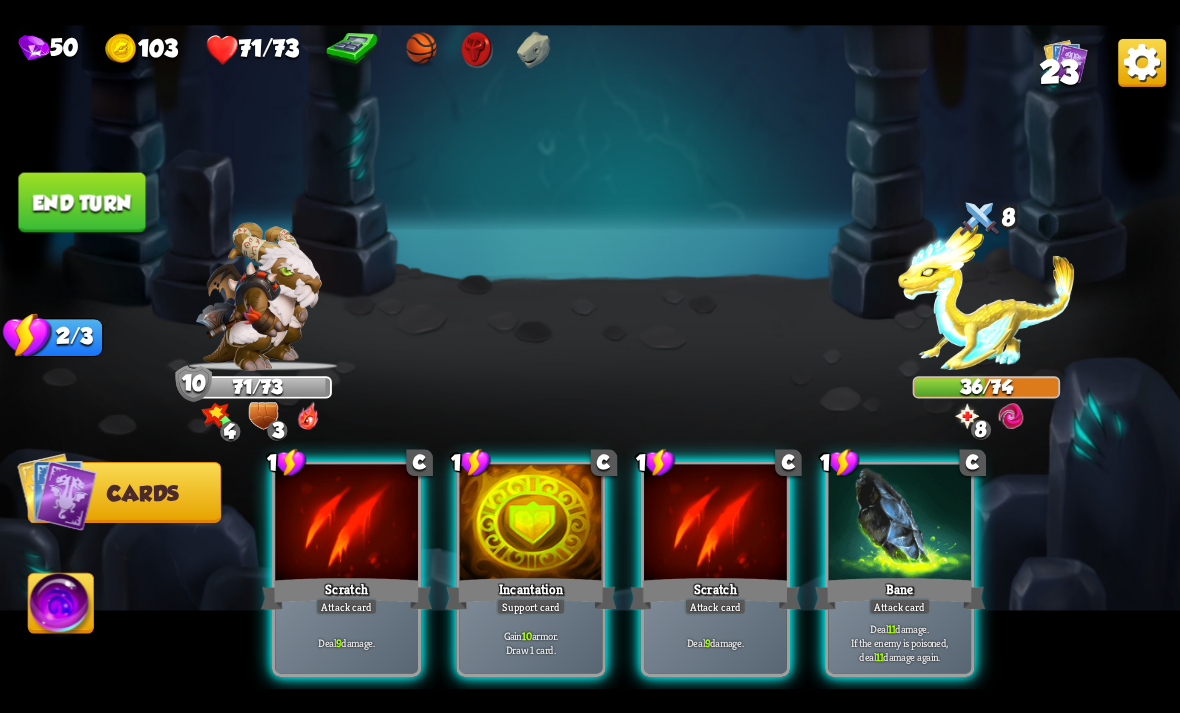 click at bounding box center (346, 524) 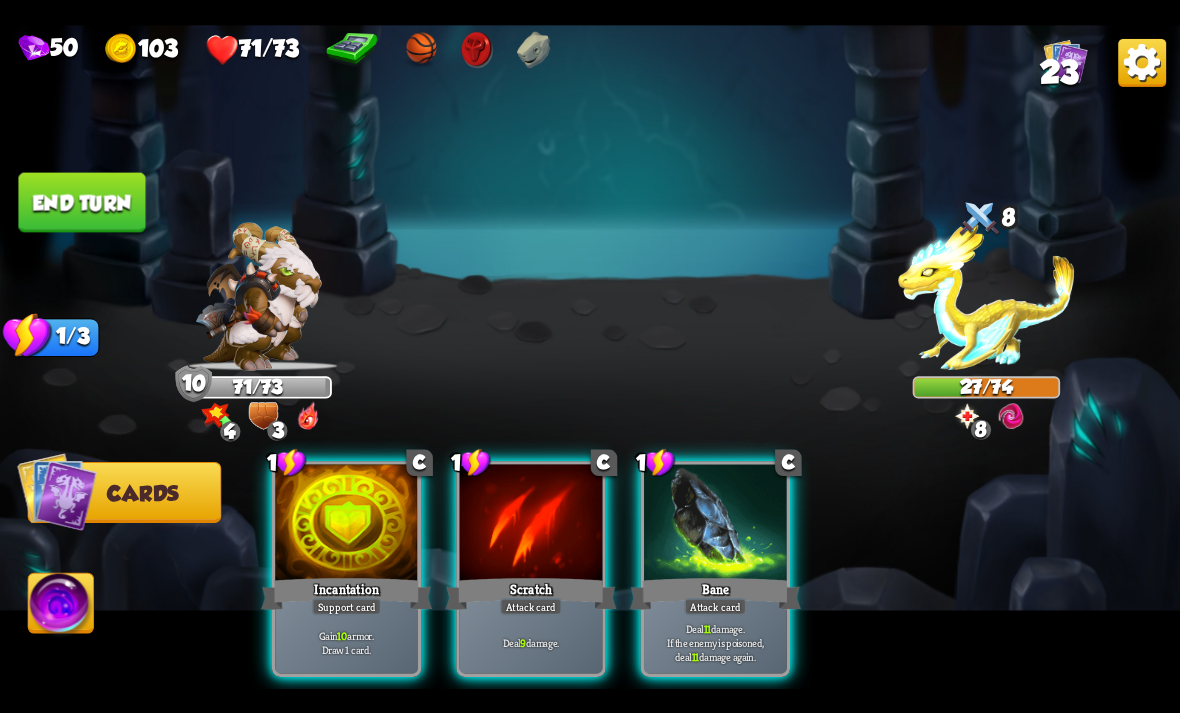 click at bounding box center [715, 524] 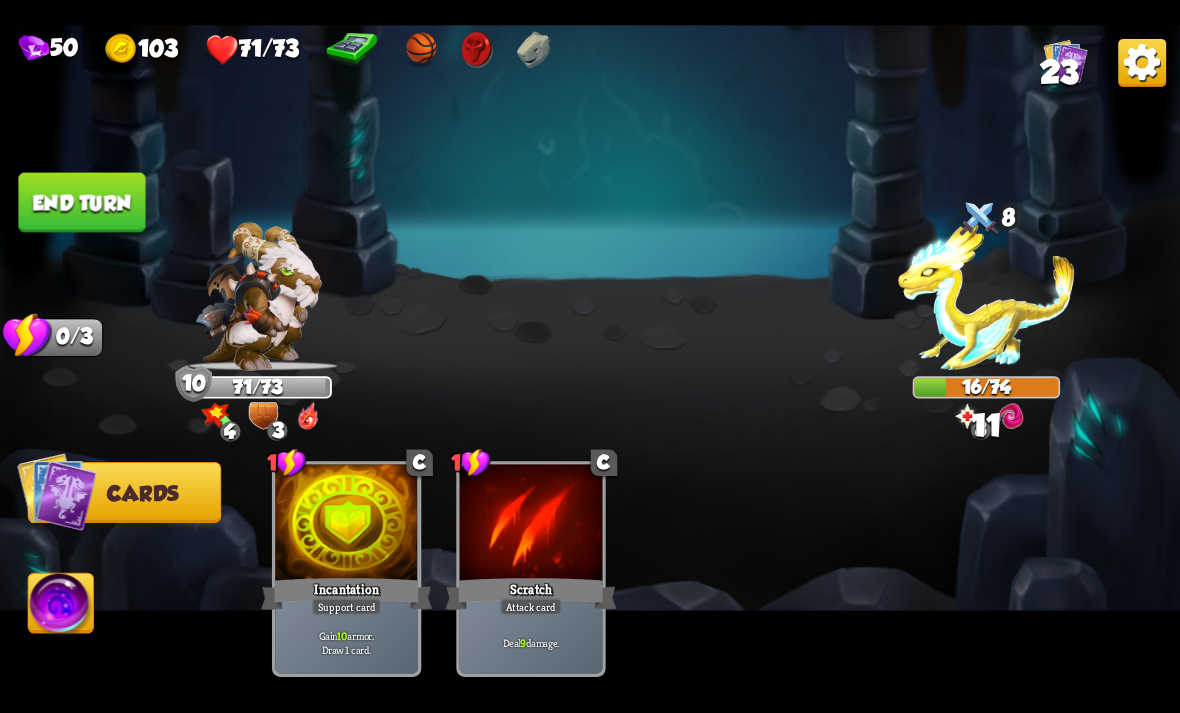 click on "End turn" at bounding box center [81, 202] 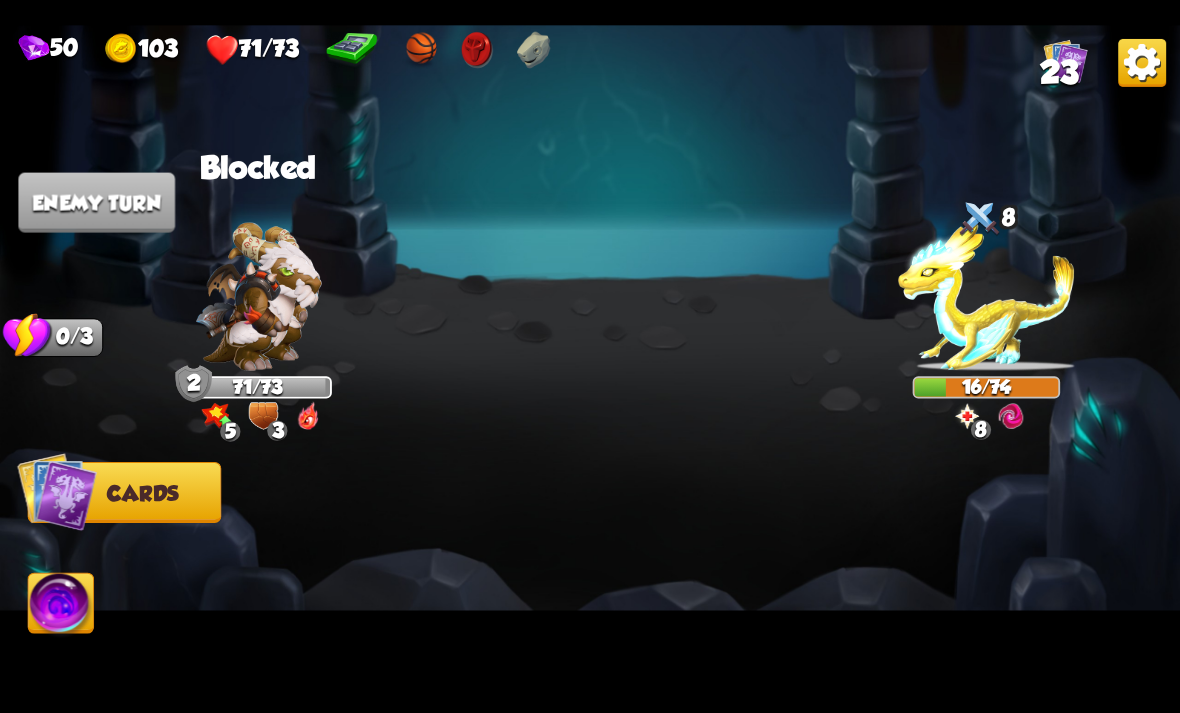 click at bounding box center (477, 49) 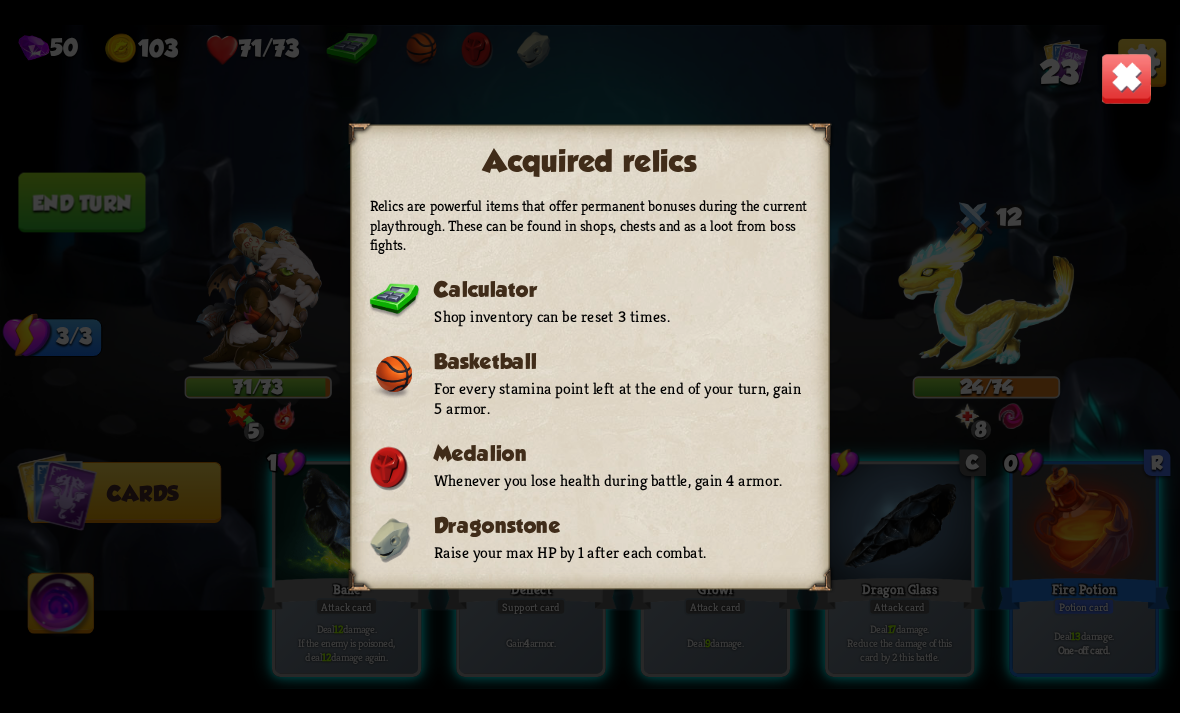 click at bounding box center [1127, 78] 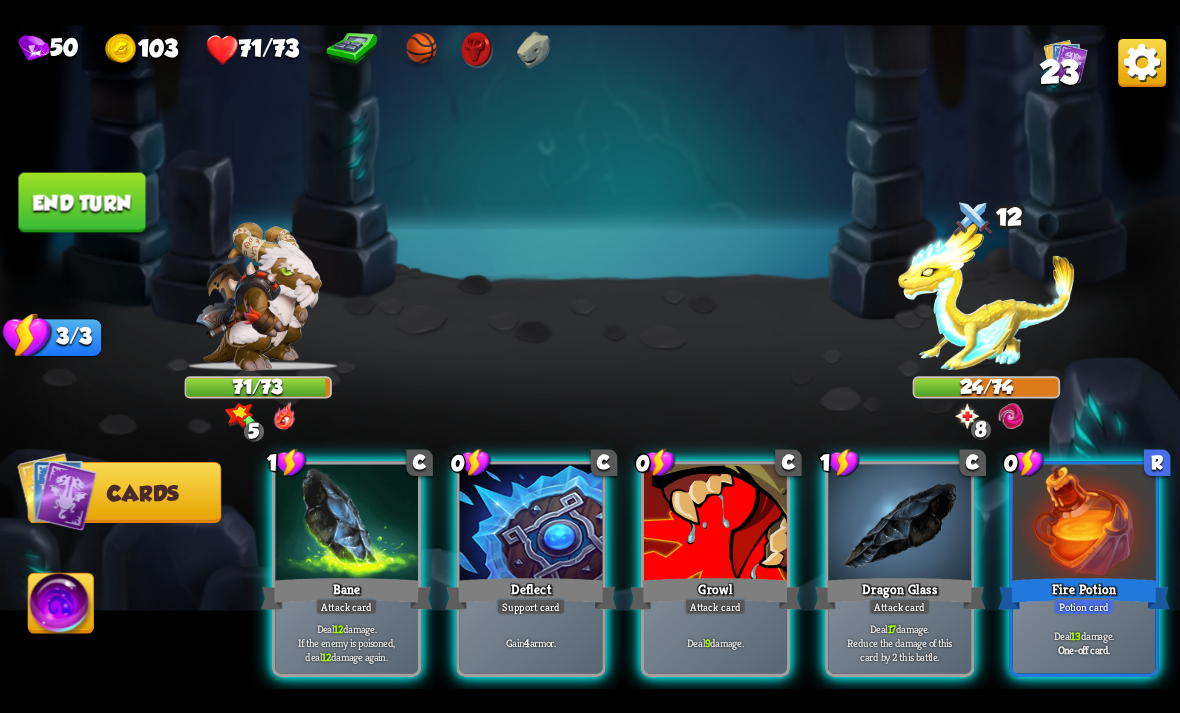 click at bounding box center (899, 524) 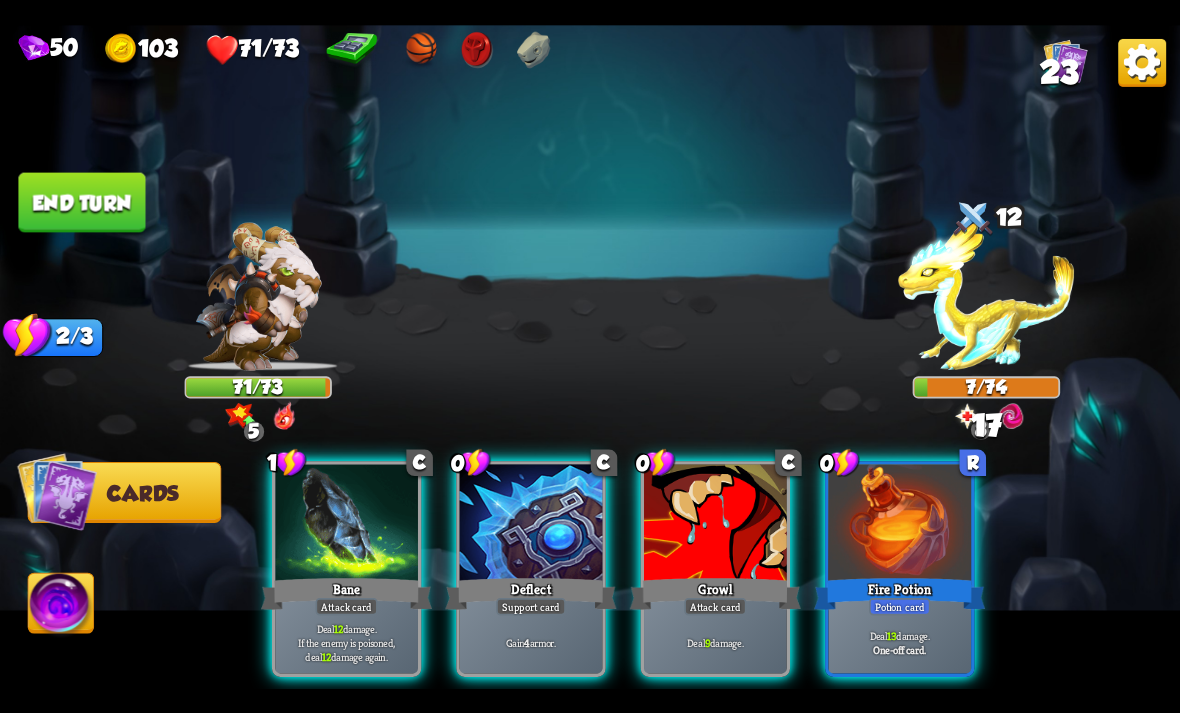 click on "Bane" at bounding box center [346, 593] 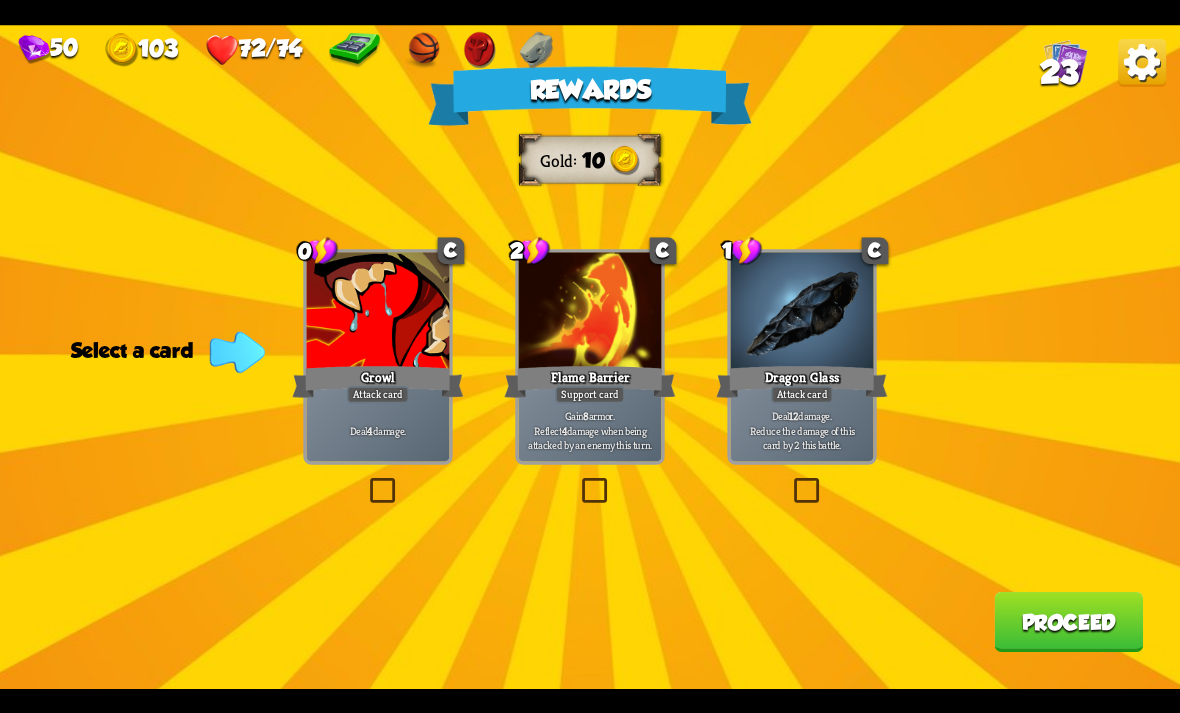 click at bounding box center [790, 481] 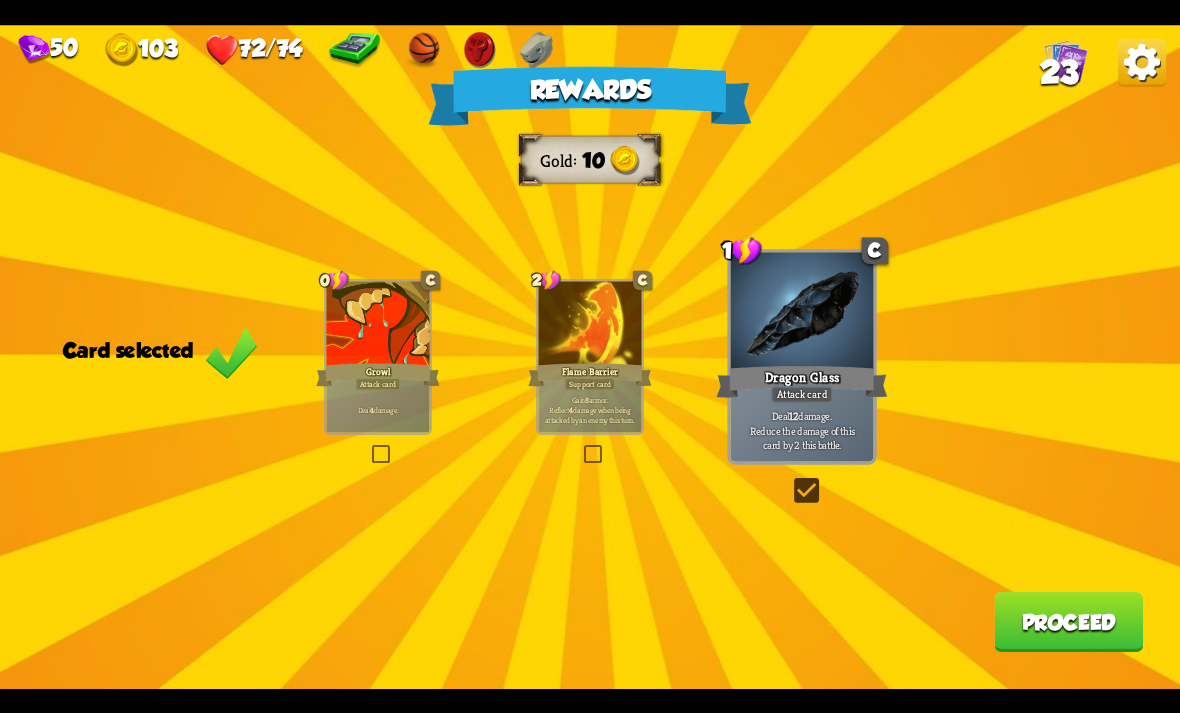 click on "Proceed" at bounding box center [1068, 622] 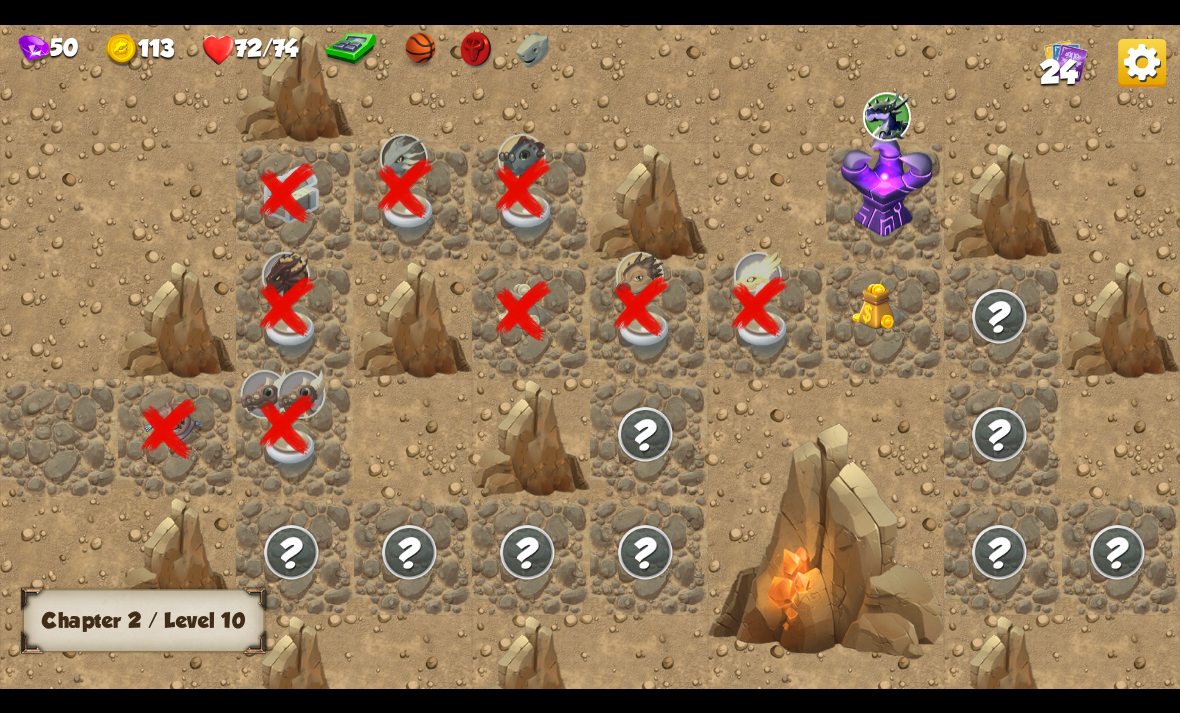 click at bounding box center (881, 307) 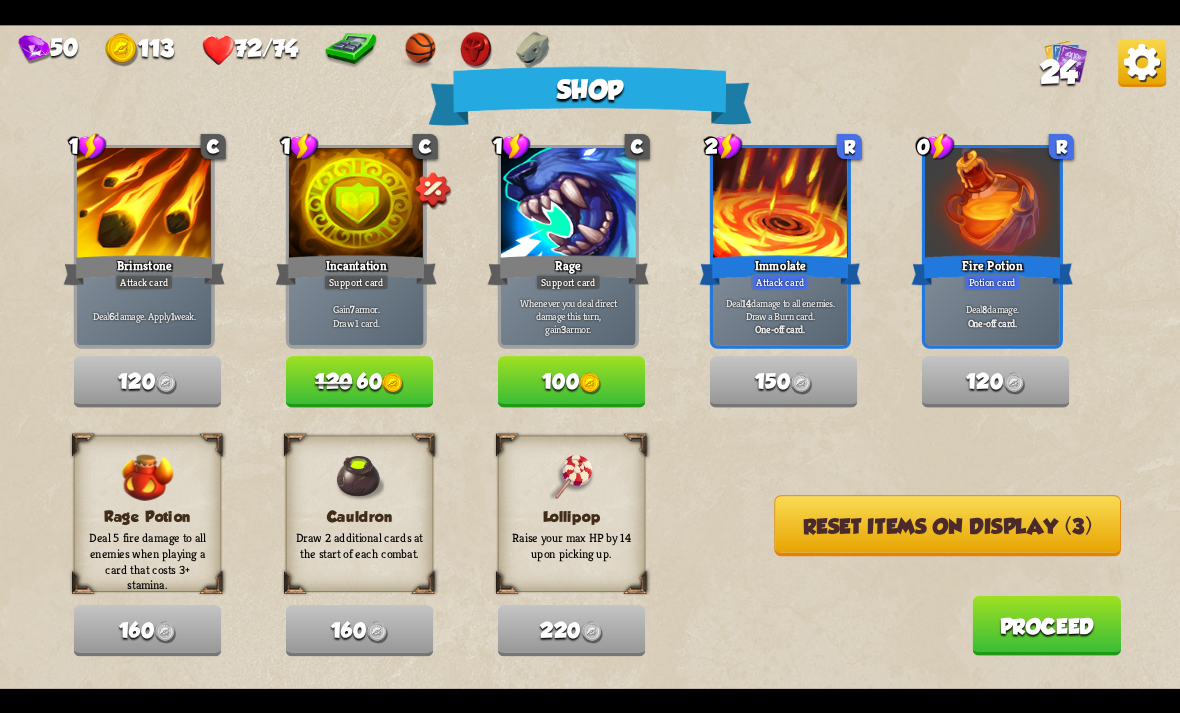 click on "Reset items on display (3)" at bounding box center [947, 525] 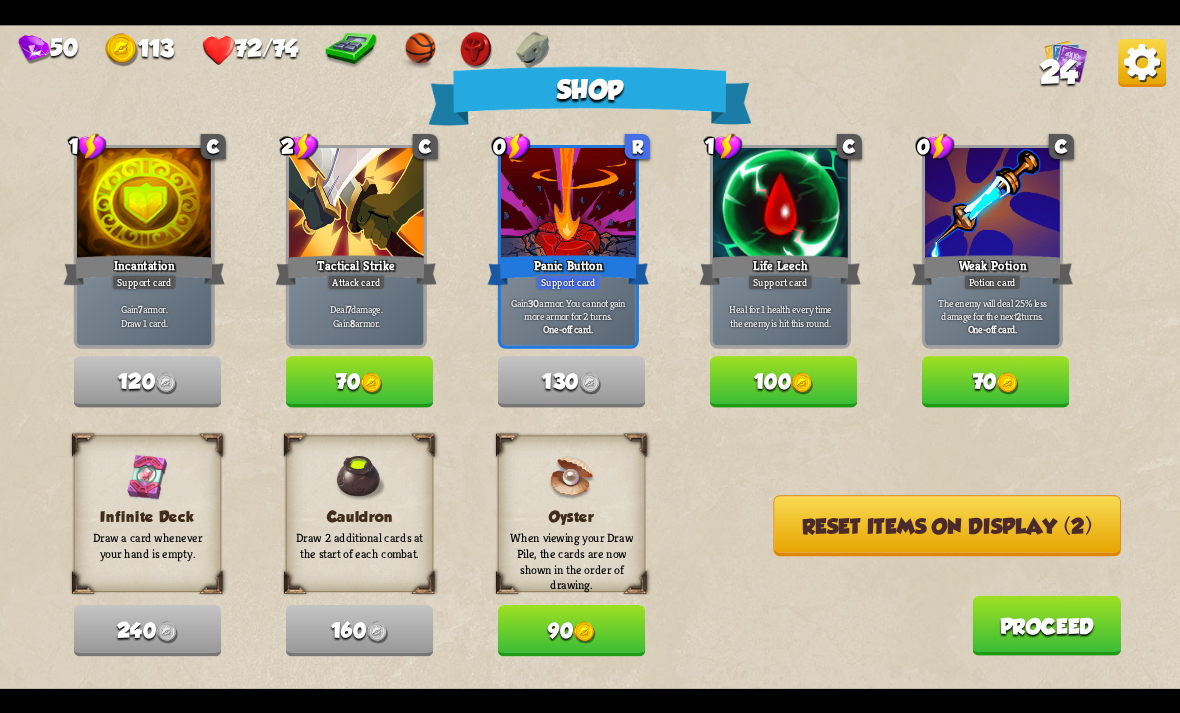 click on "Reset items on display (2)" at bounding box center (947, 525) 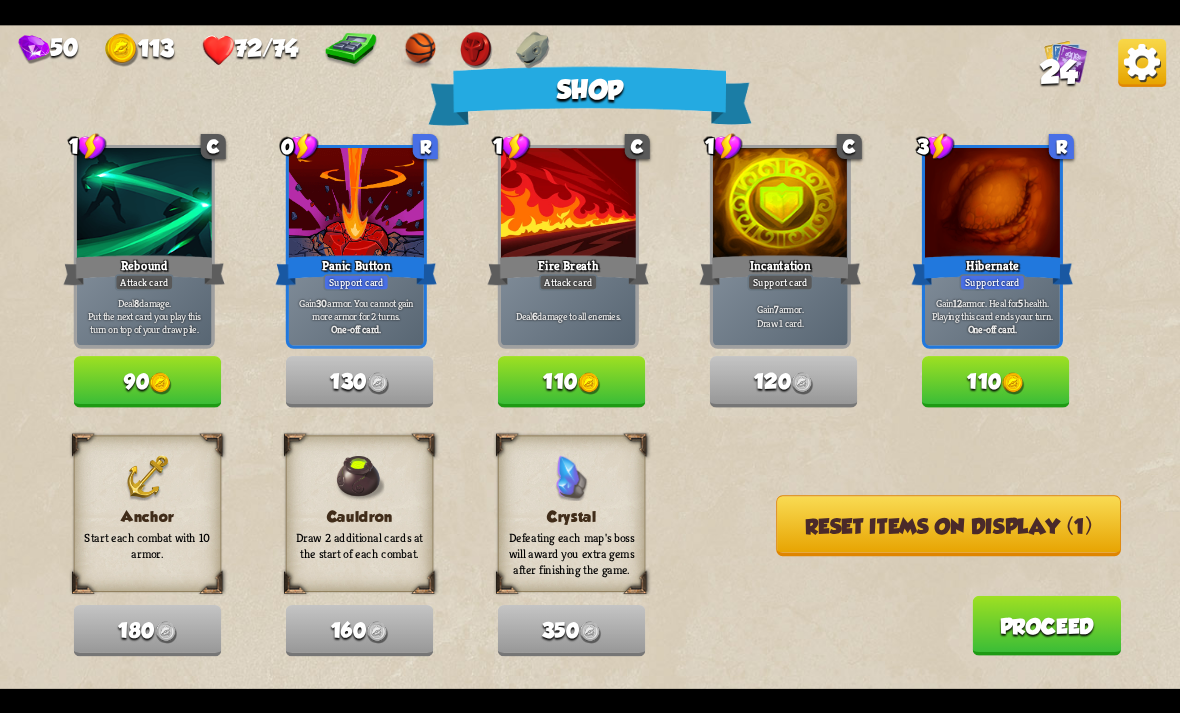 click on "Reset items on display (1)" at bounding box center (948, 525) 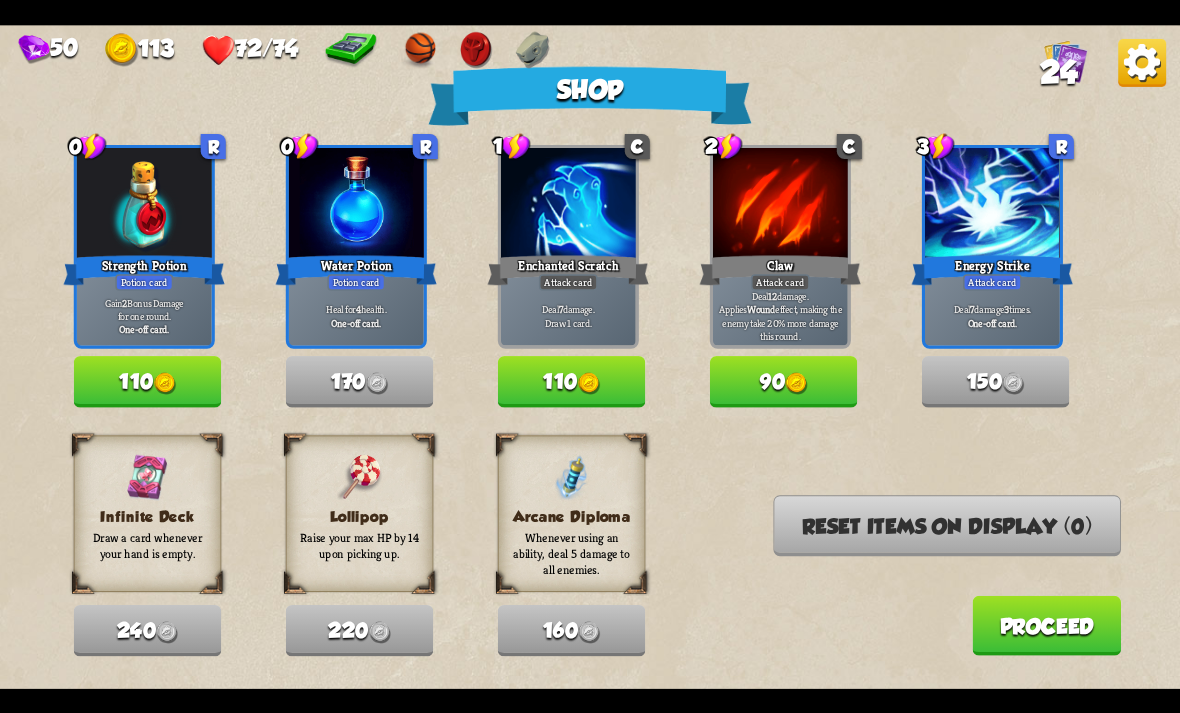 click on "0
R   Strength Potion     Potion card   Gain  2  Bonus Damage for one round.   One-off card." at bounding box center (144, 246) 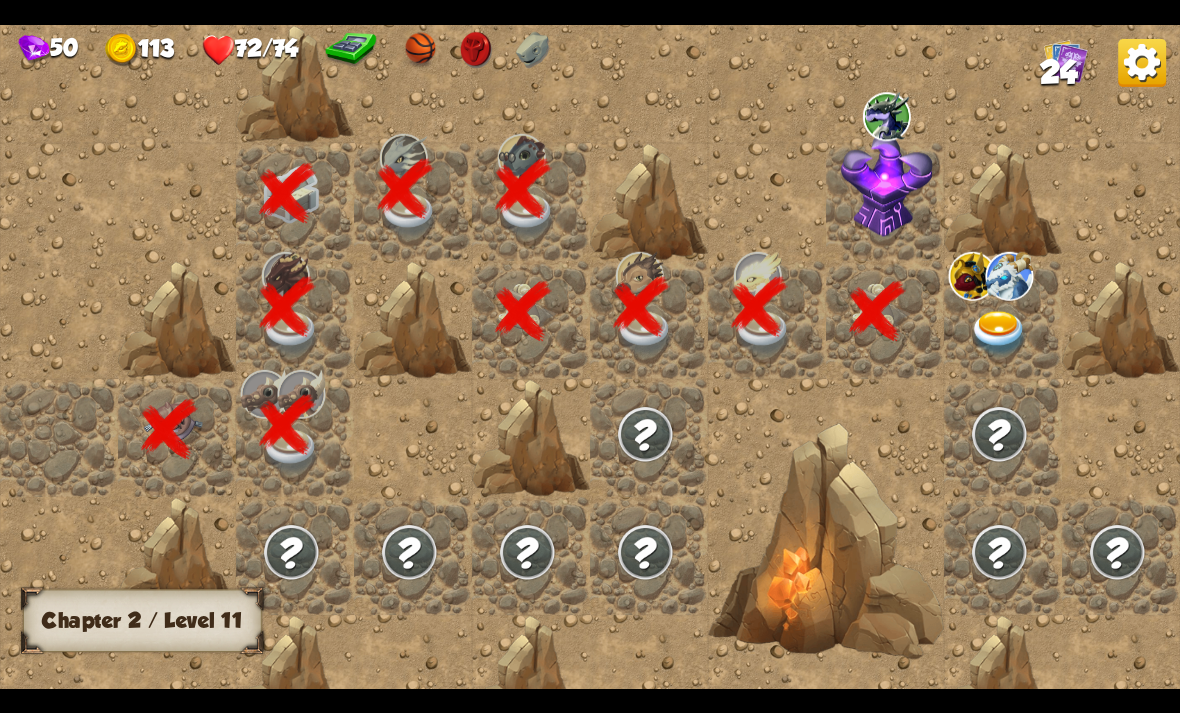scroll, scrollTop: 0, scrollLeft: 384, axis: horizontal 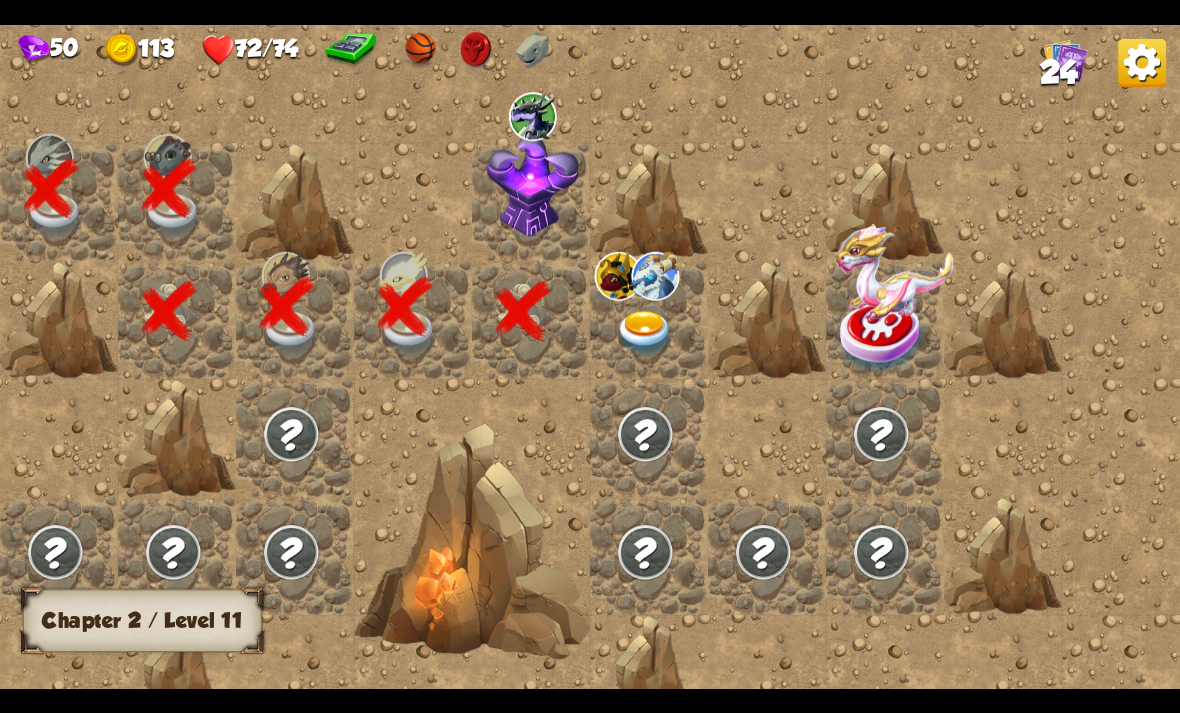 click at bounding box center (645, 333) 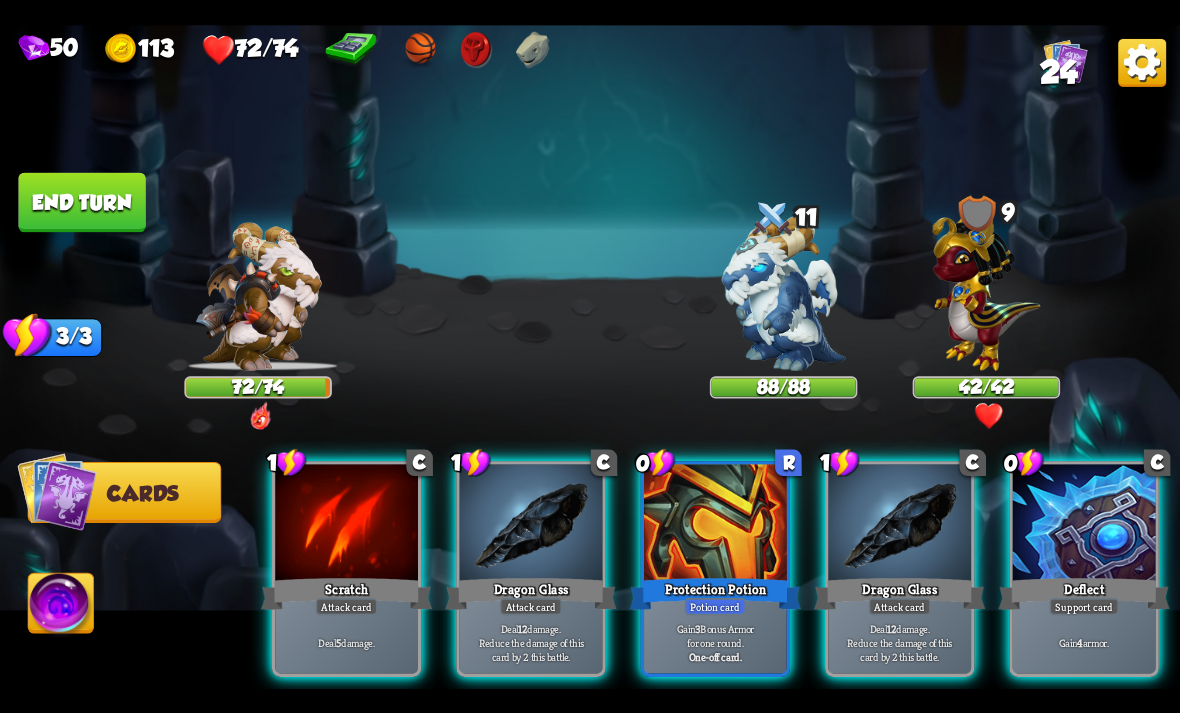 click on "Protection Potion" at bounding box center [715, 593] 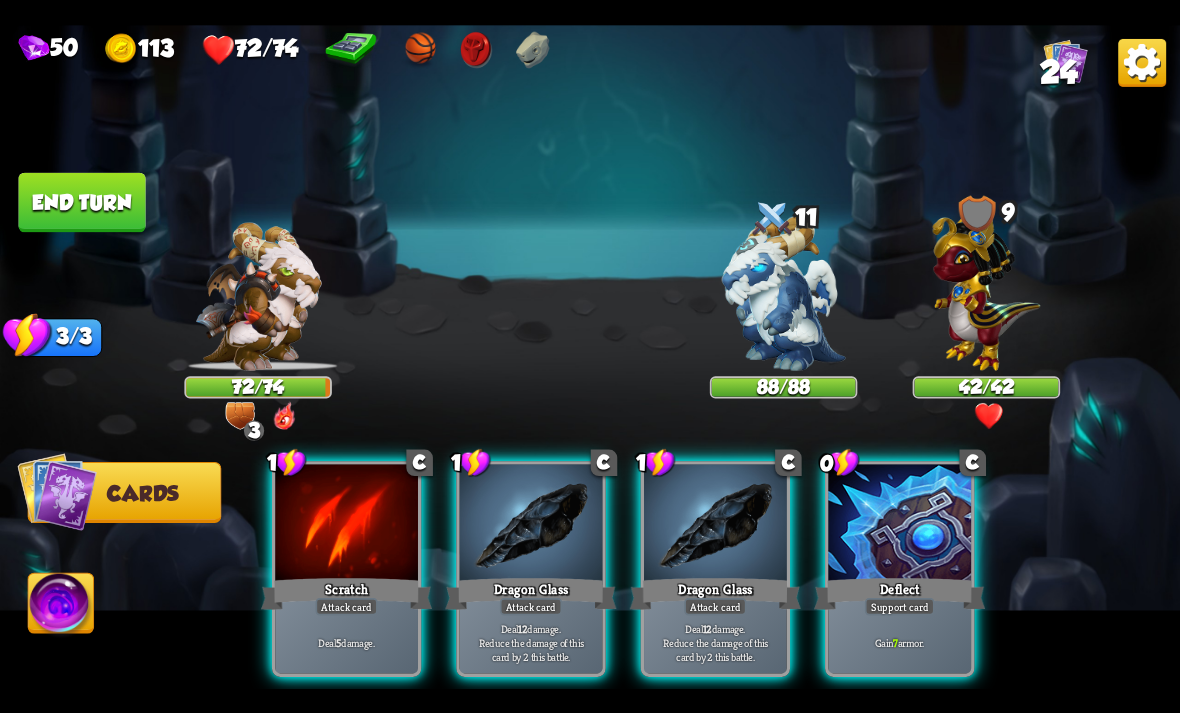click at bounding box center [899, 524] 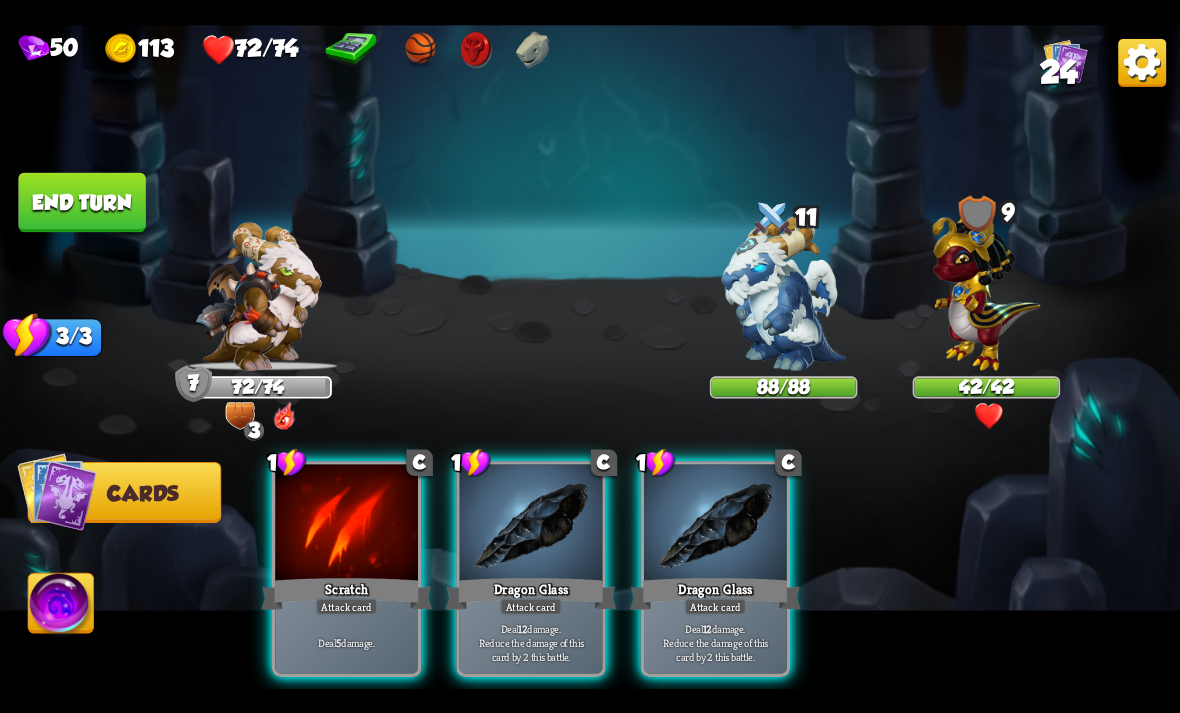 click on "Attack card" at bounding box center (715, 606) 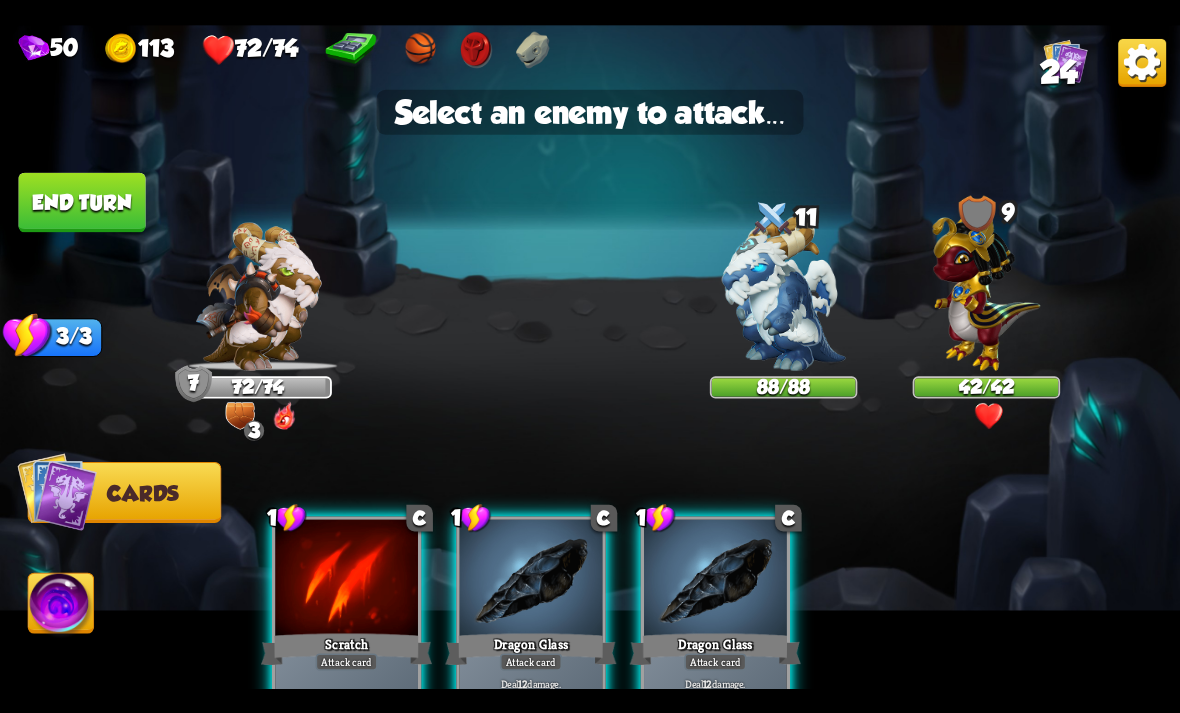 click at bounding box center (987, 287) 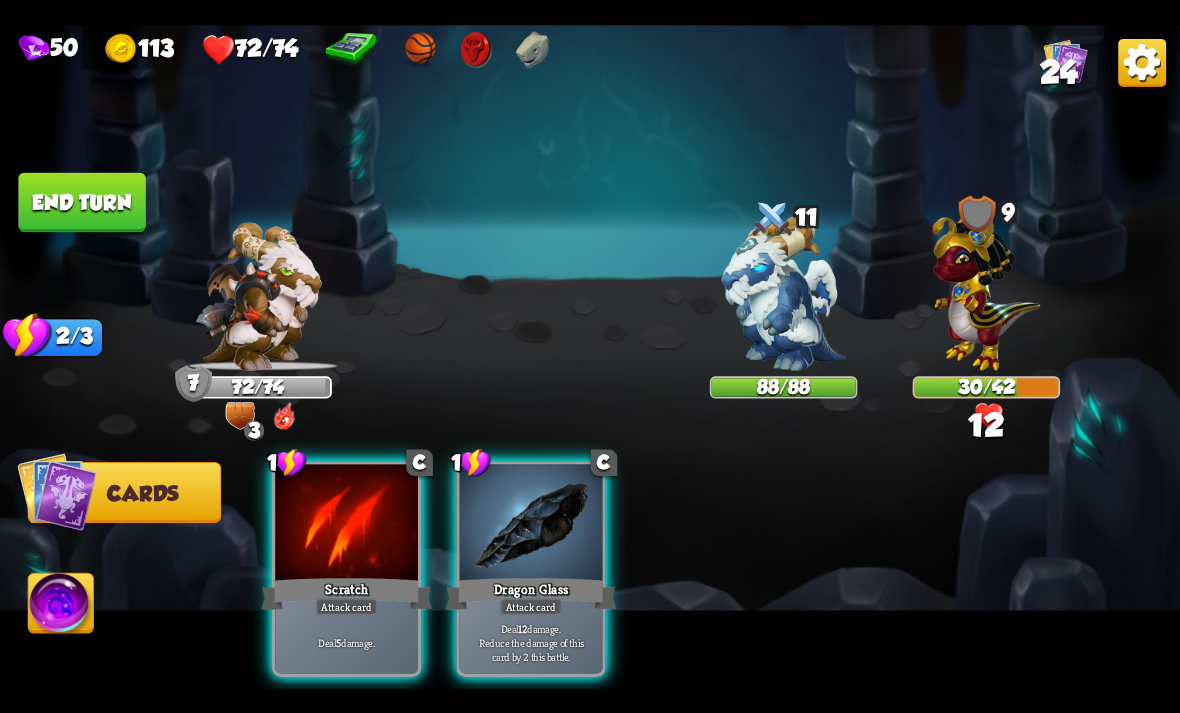 click at bounding box center (531, 524) 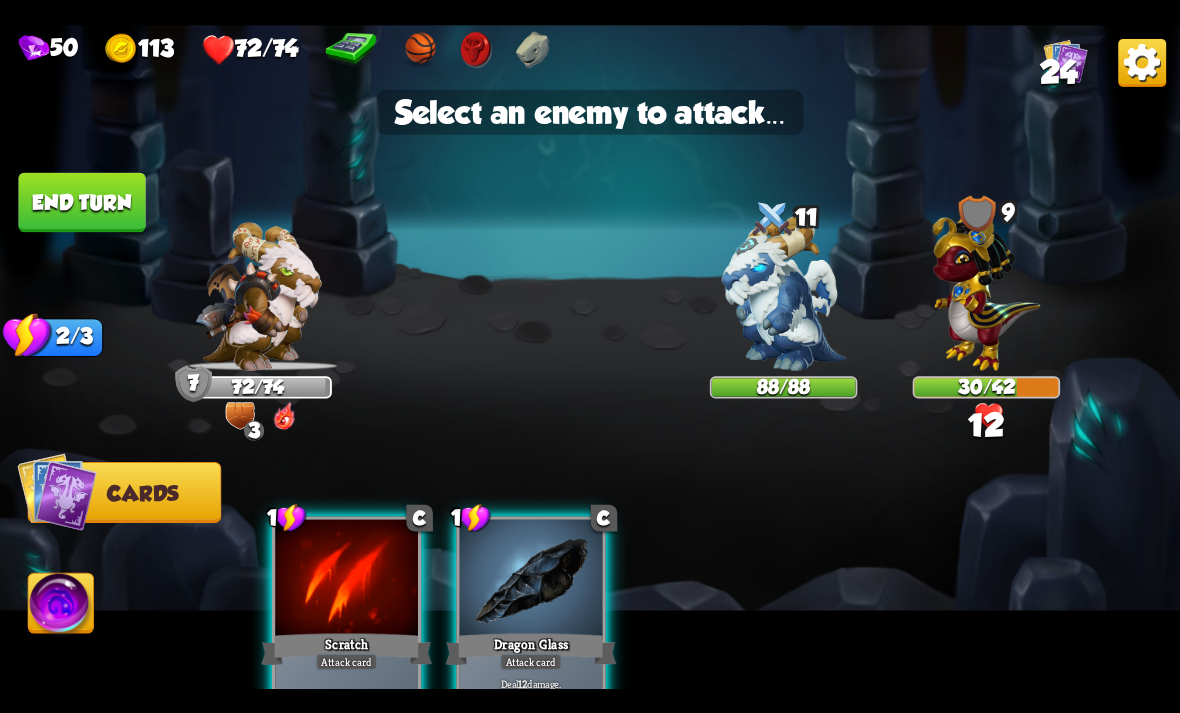 click at bounding box center [987, 287] 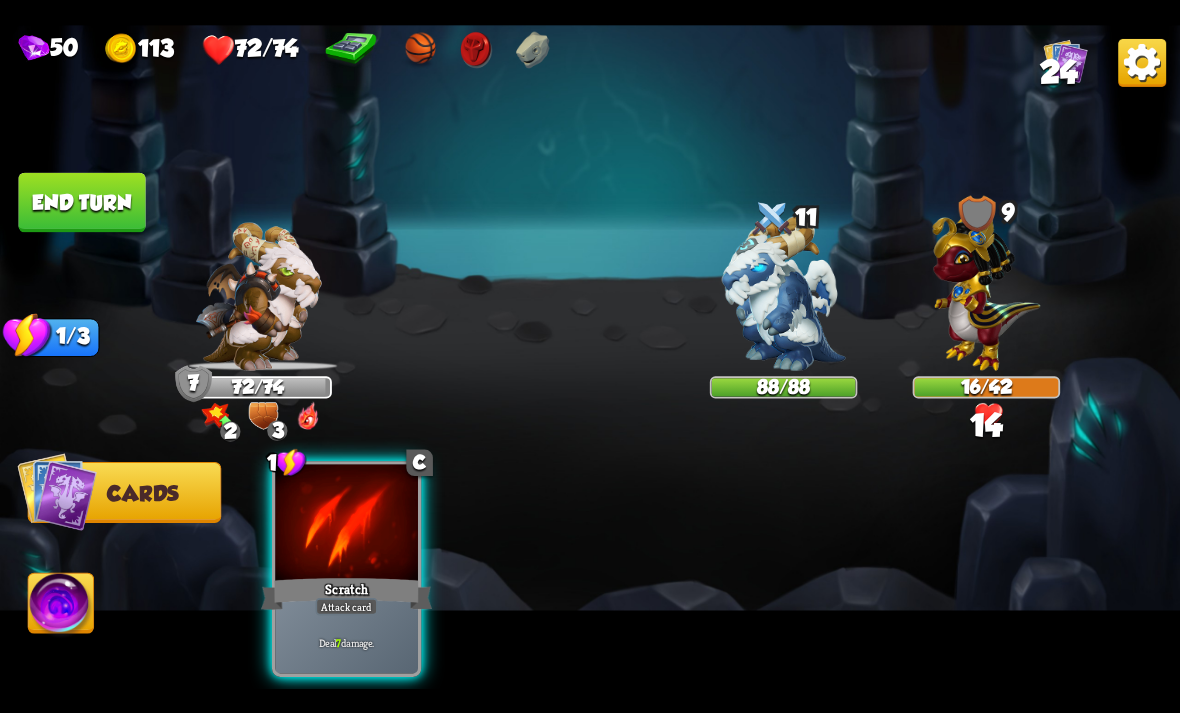 click on "End turn" at bounding box center [81, 202] 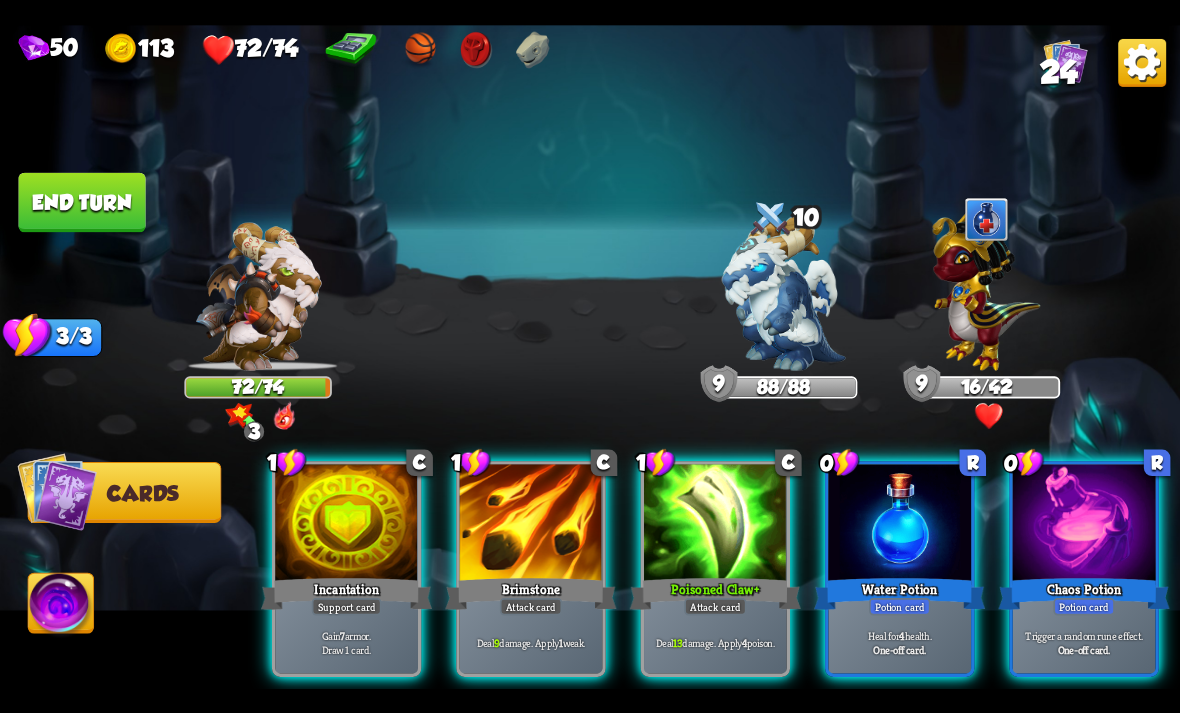click on "Chaos Potion" at bounding box center (1084, 593) 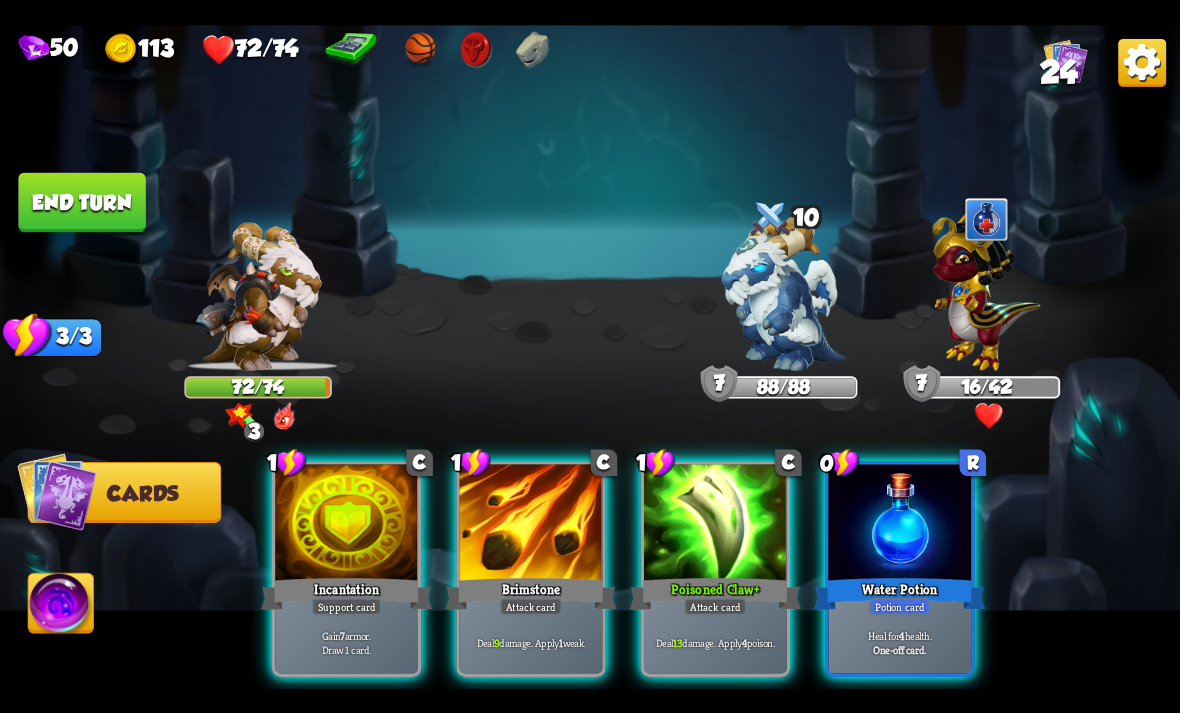 click at bounding box center (346, 524) 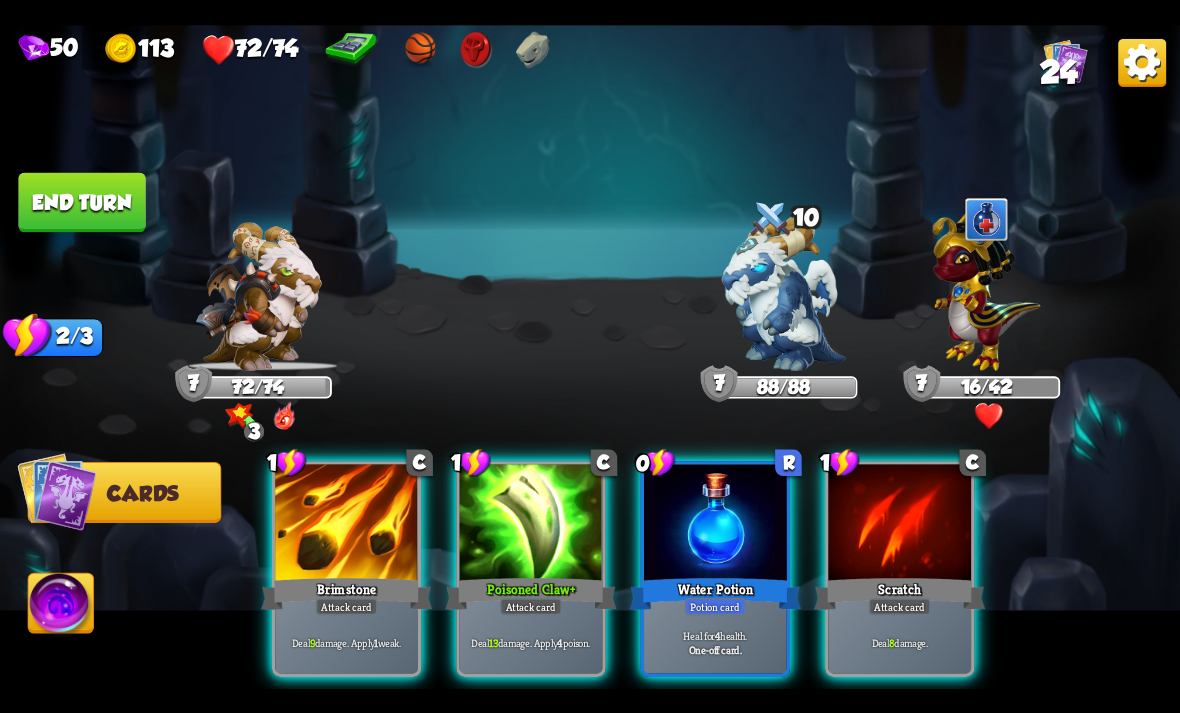 click on "Heal for  4  health." at bounding box center (716, 635) 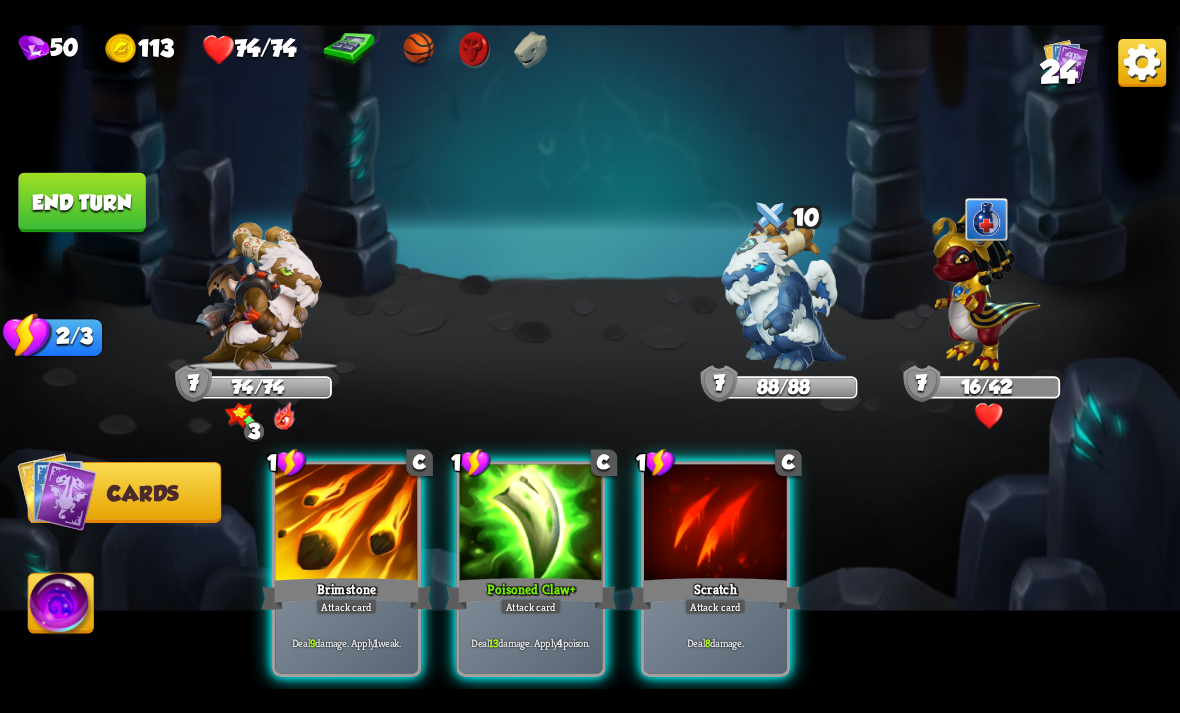 click on "Deal  13  damage. Apply  4  poison." at bounding box center (531, 642) 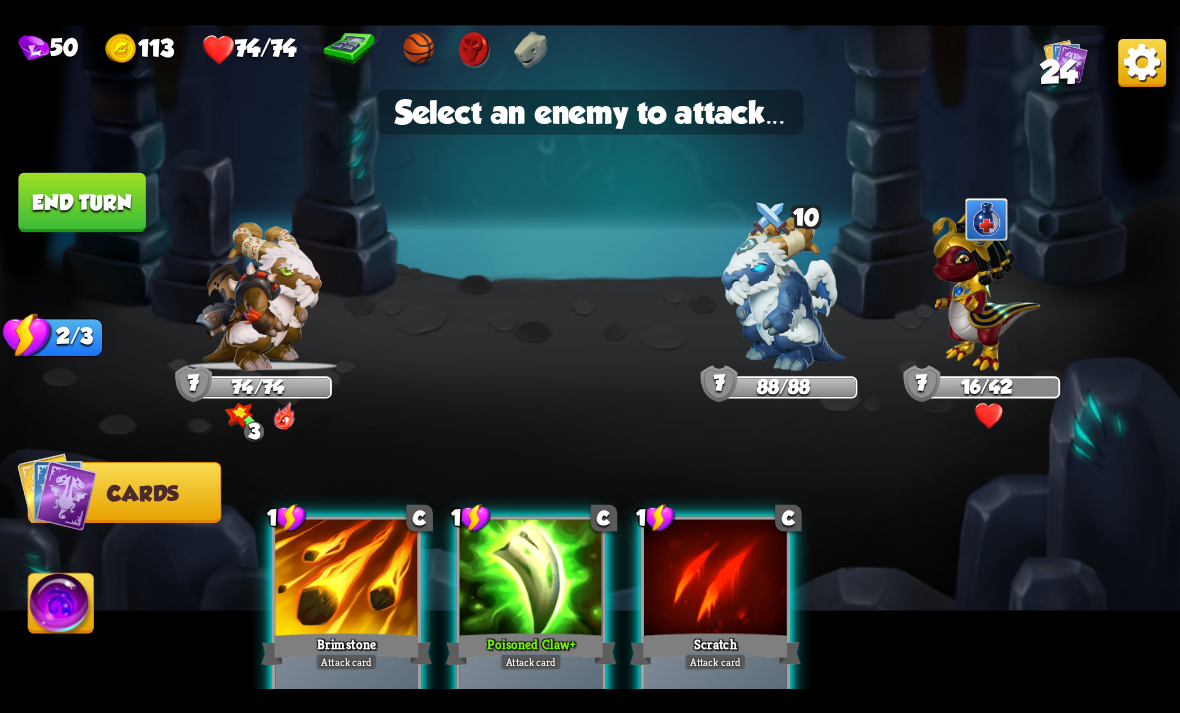 click at bounding box center (987, 287) 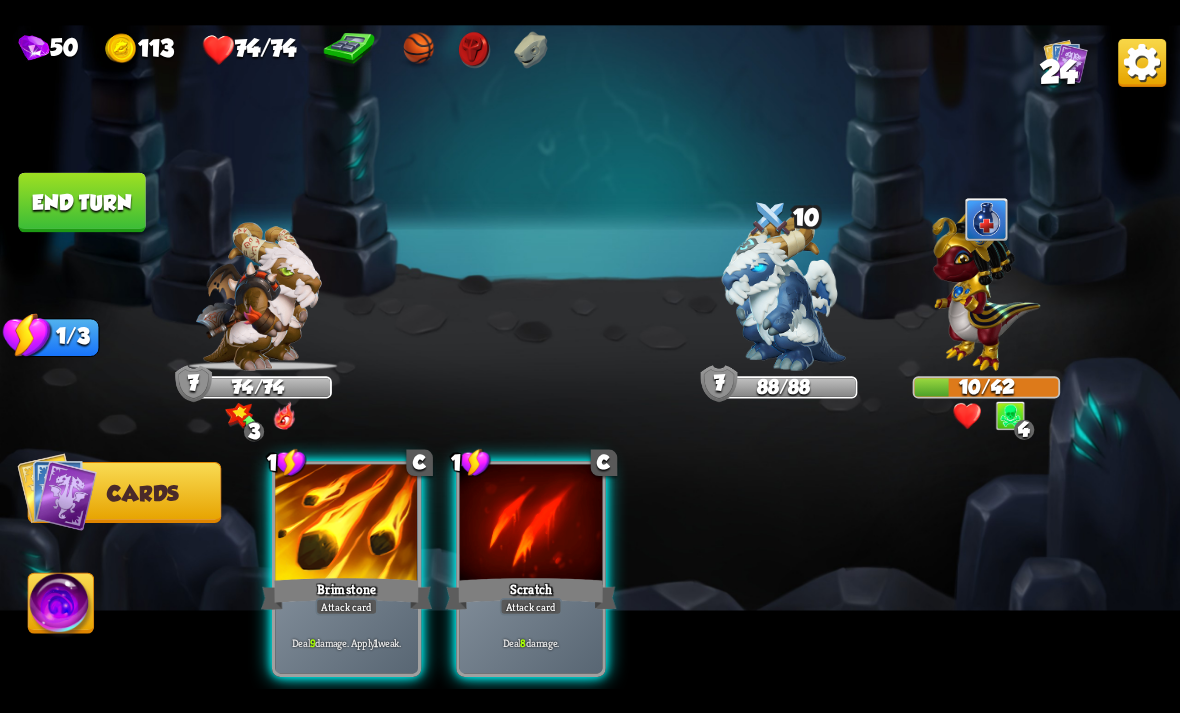 click on "End turn" at bounding box center [81, 202] 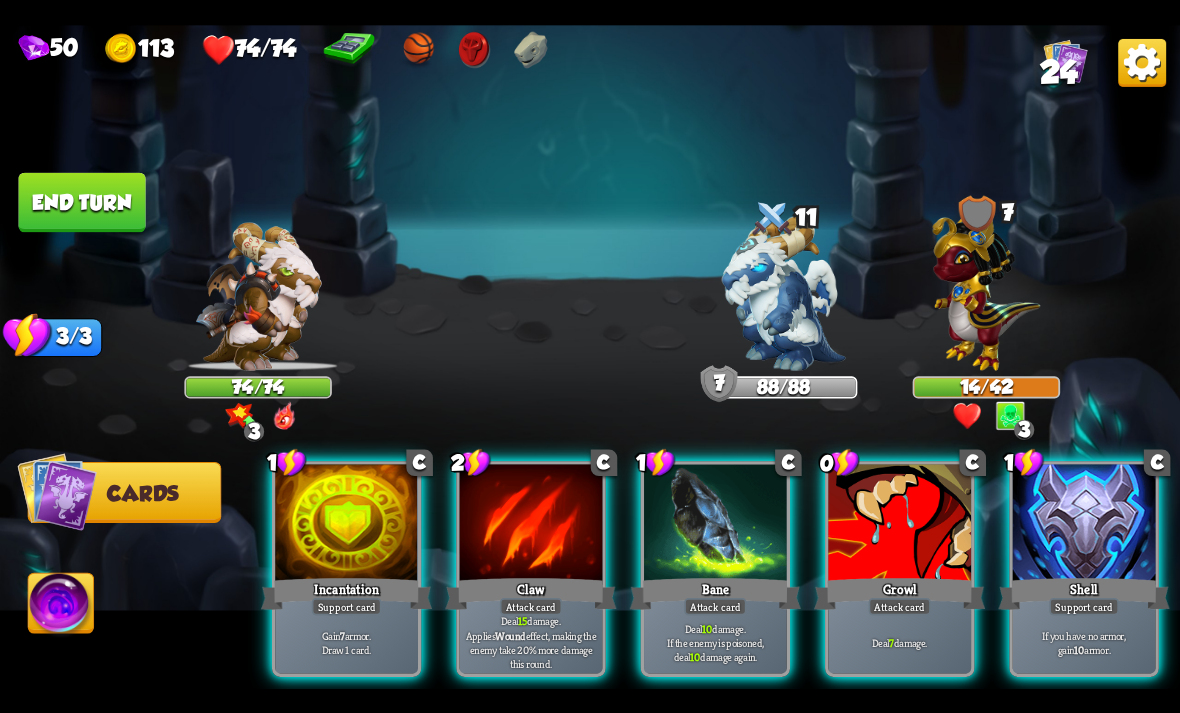 click on "Shell" at bounding box center (1084, 593) 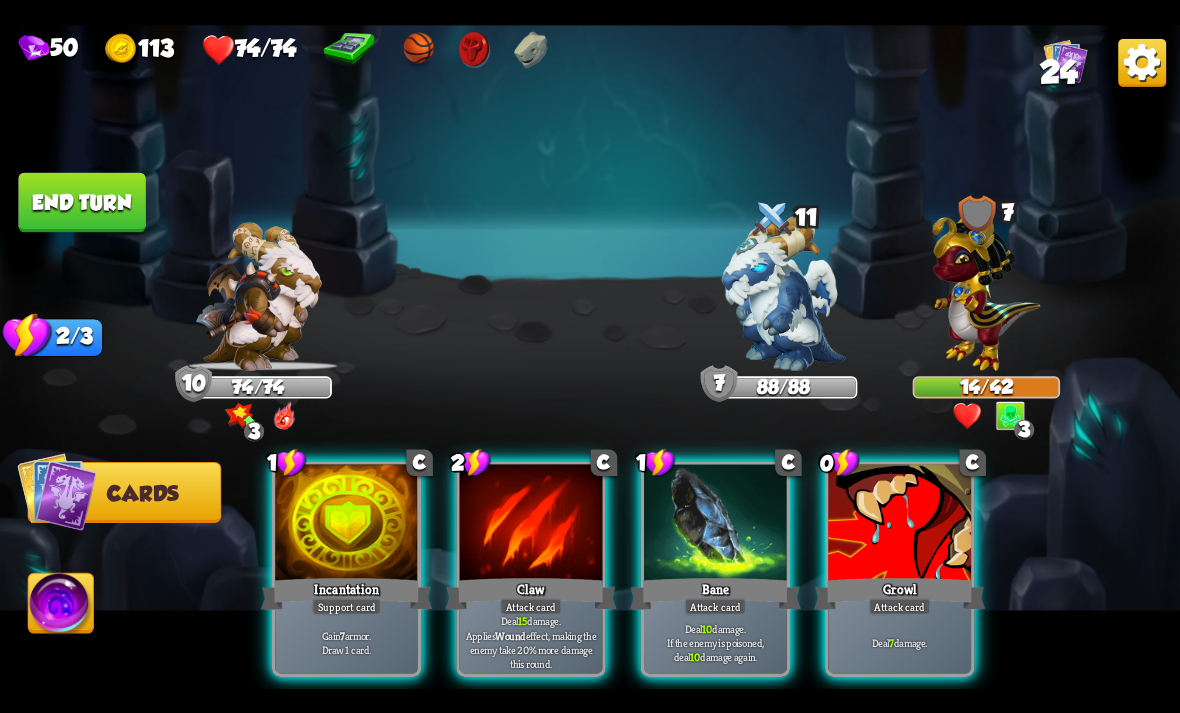 click on "Deal  10  damage. If the enemy is poisoned, deal  10  damage again." at bounding box center [716, 642] 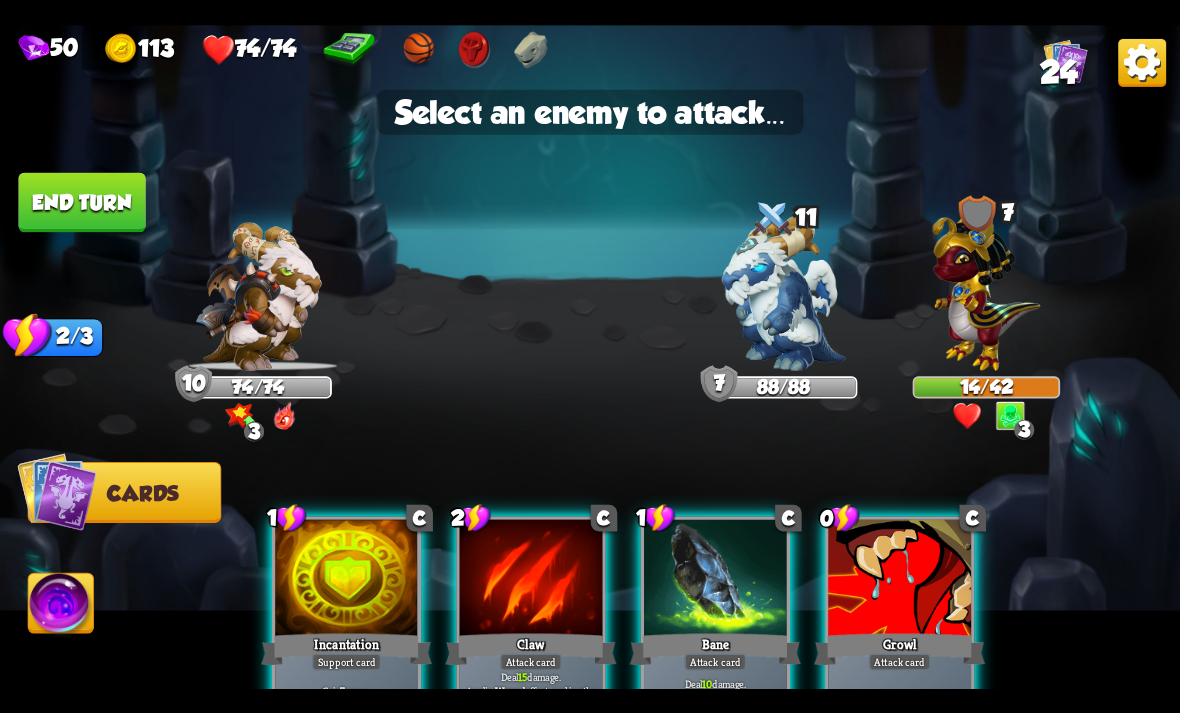 click at bounding box center (987, 287) 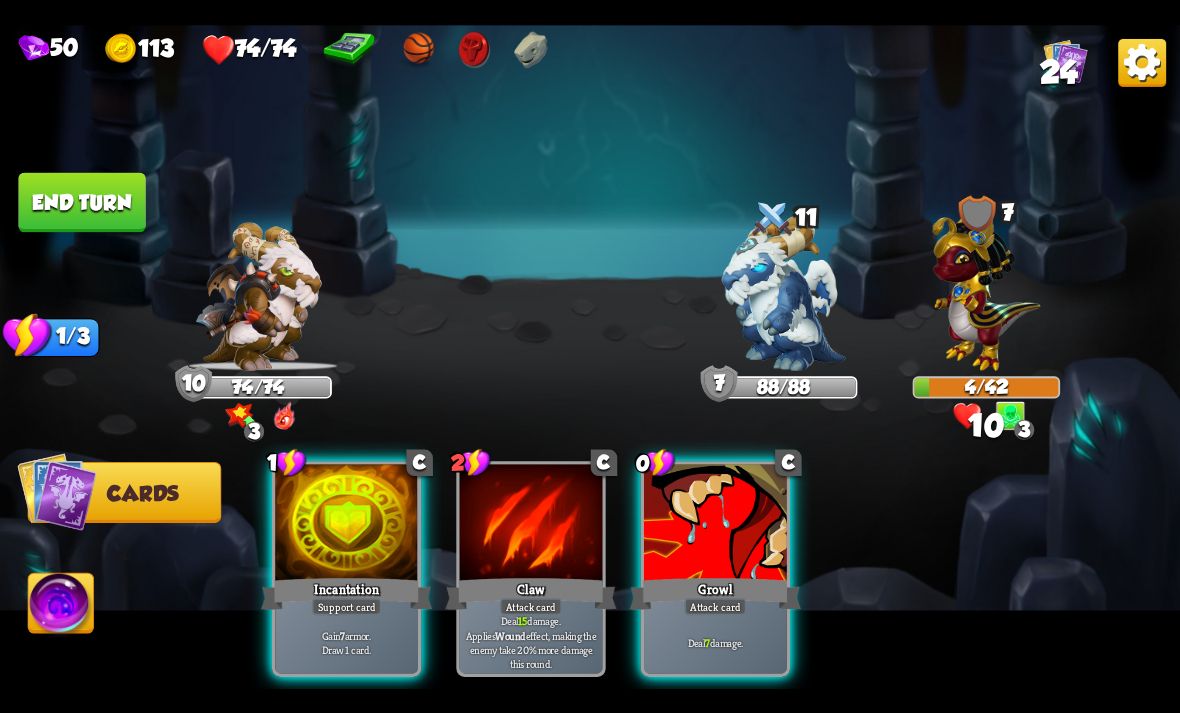 click on "Deal  7  damage." at bounding box center (715, 642) 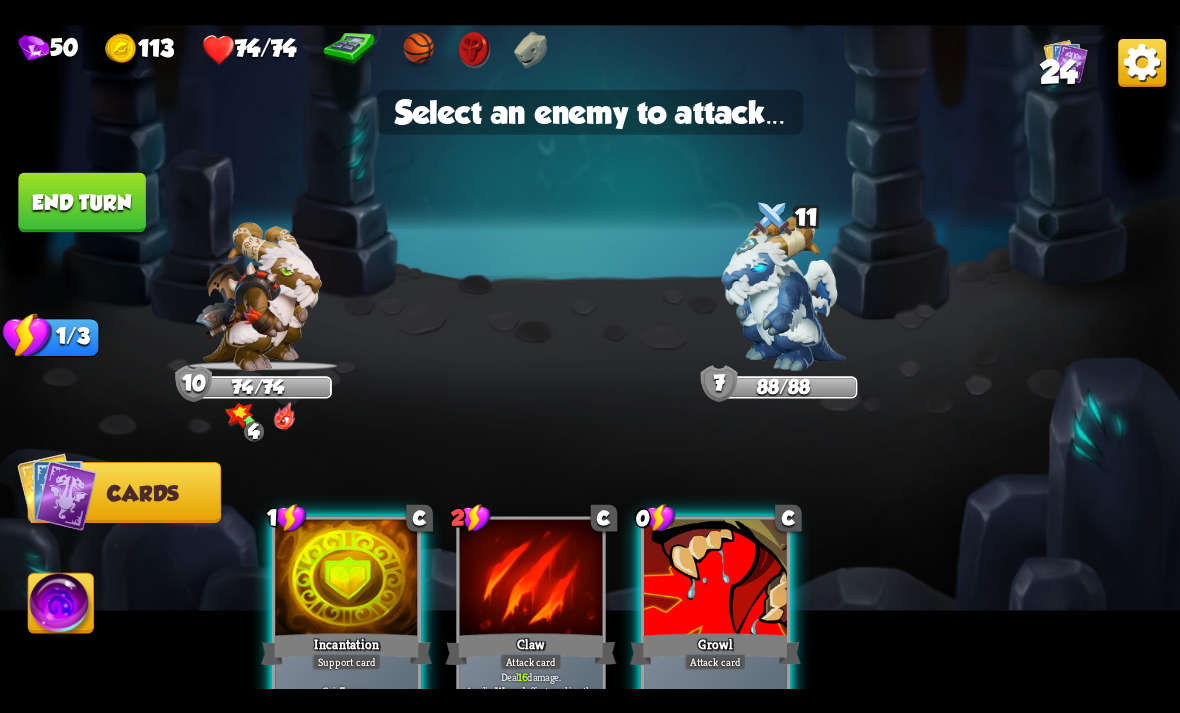 click at bounding box center [784, 292] 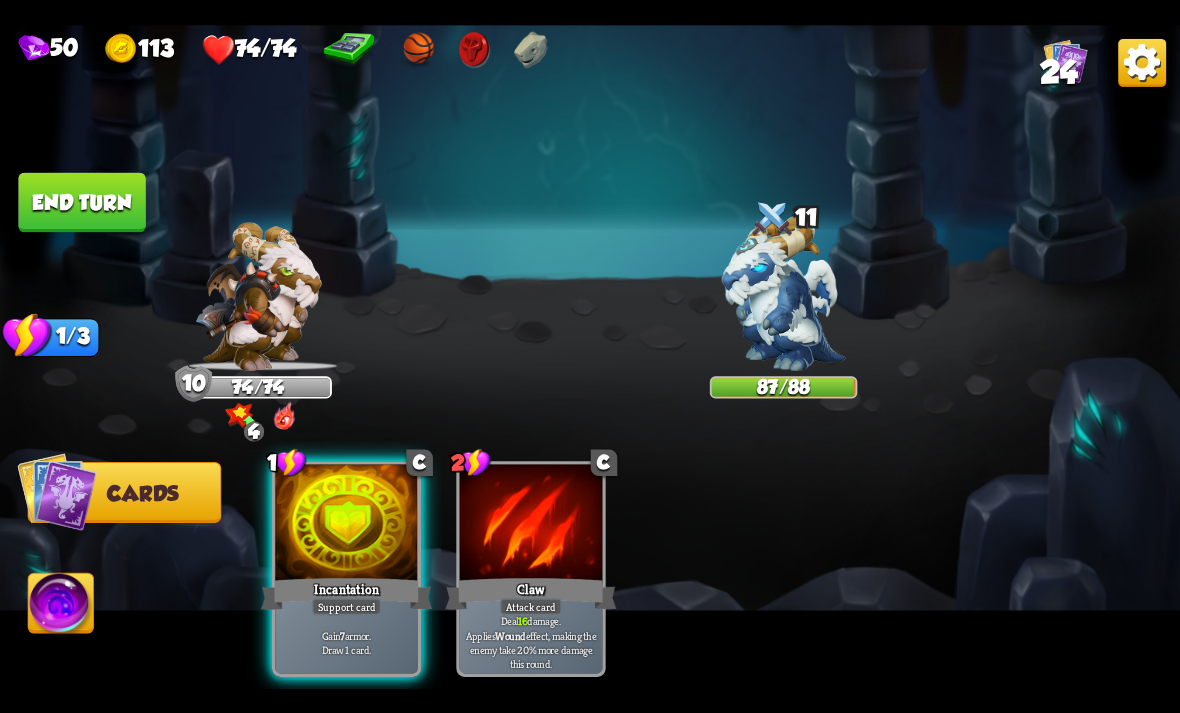click on "End turn" at bounding box center (81, 202) 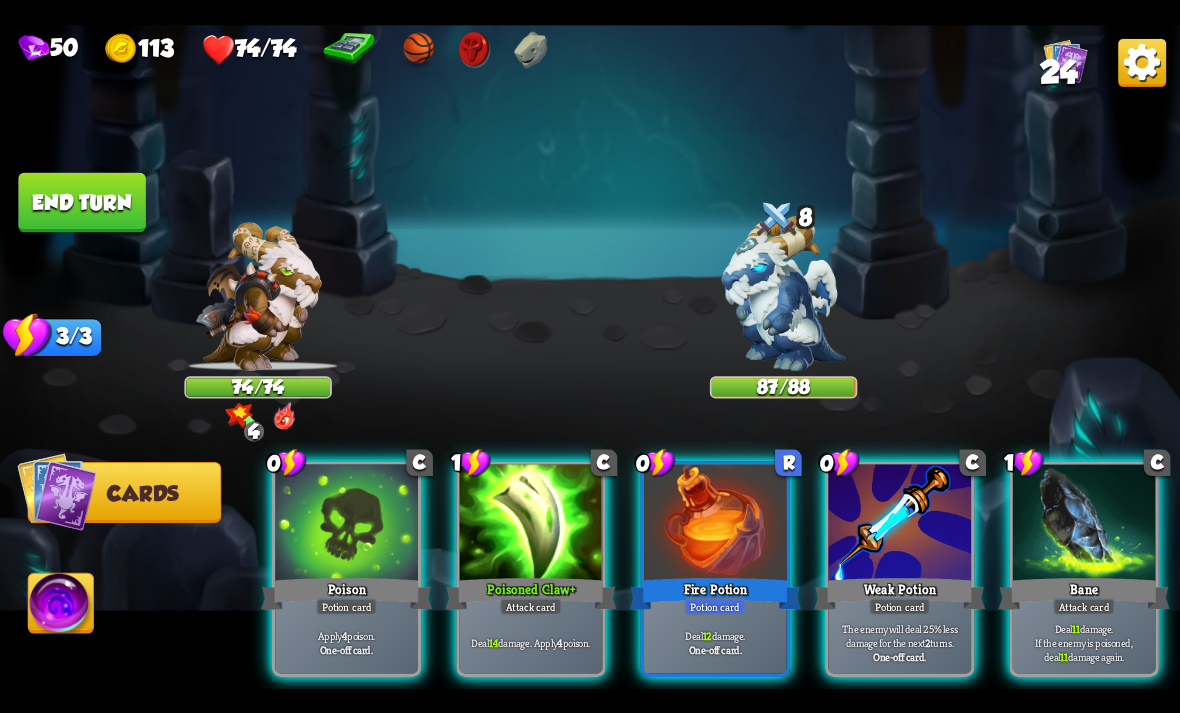 click on "The enemy will deal 25% less damage for the next  2  turns." at bounding box center [900, 635] 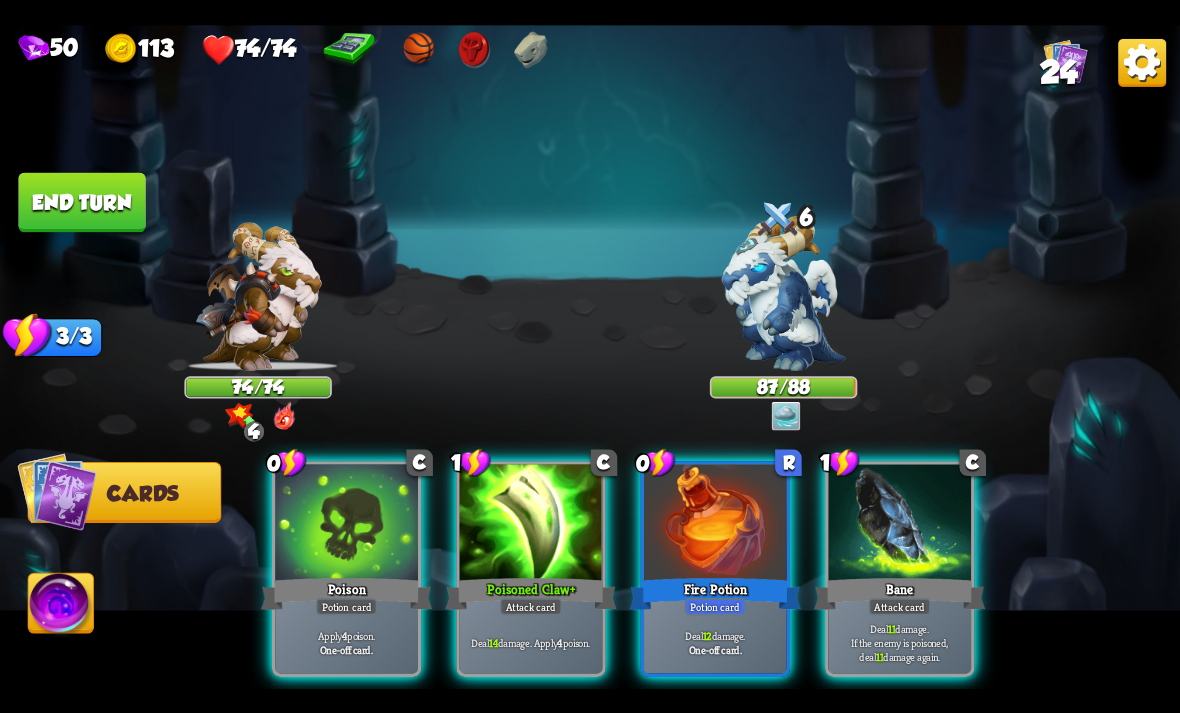 click on "Deal  12  damage." at bounding box center (716, 635) 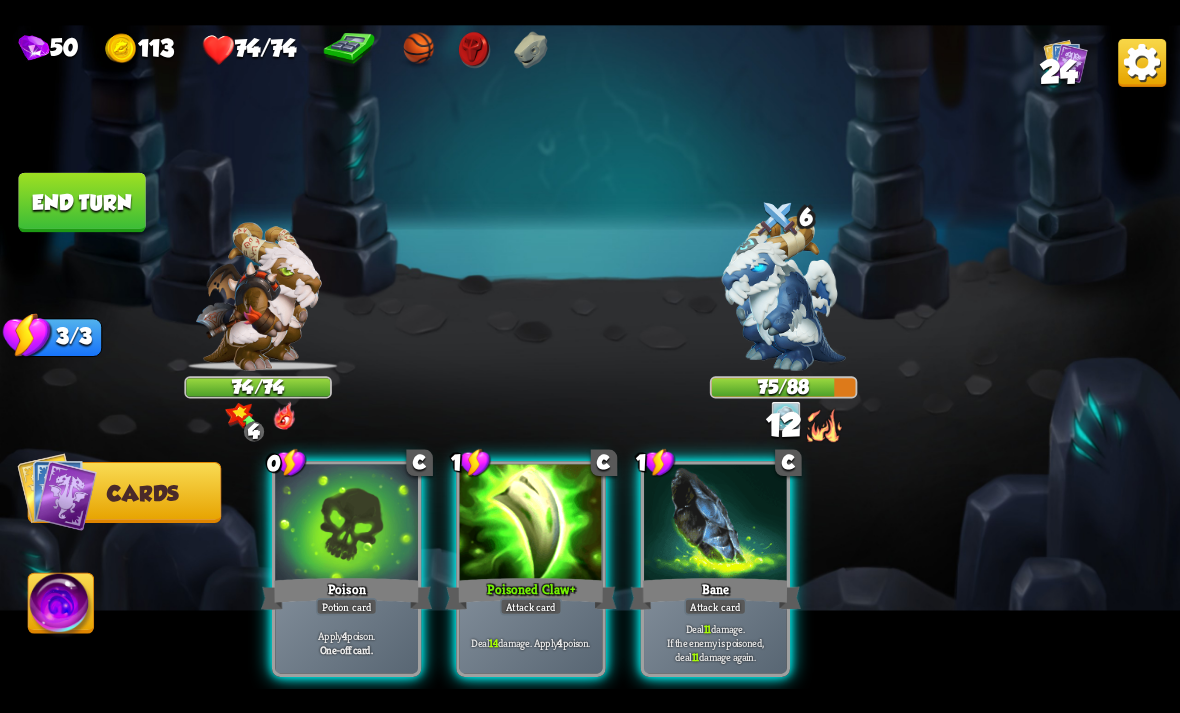click at bounding box center [346, 524] 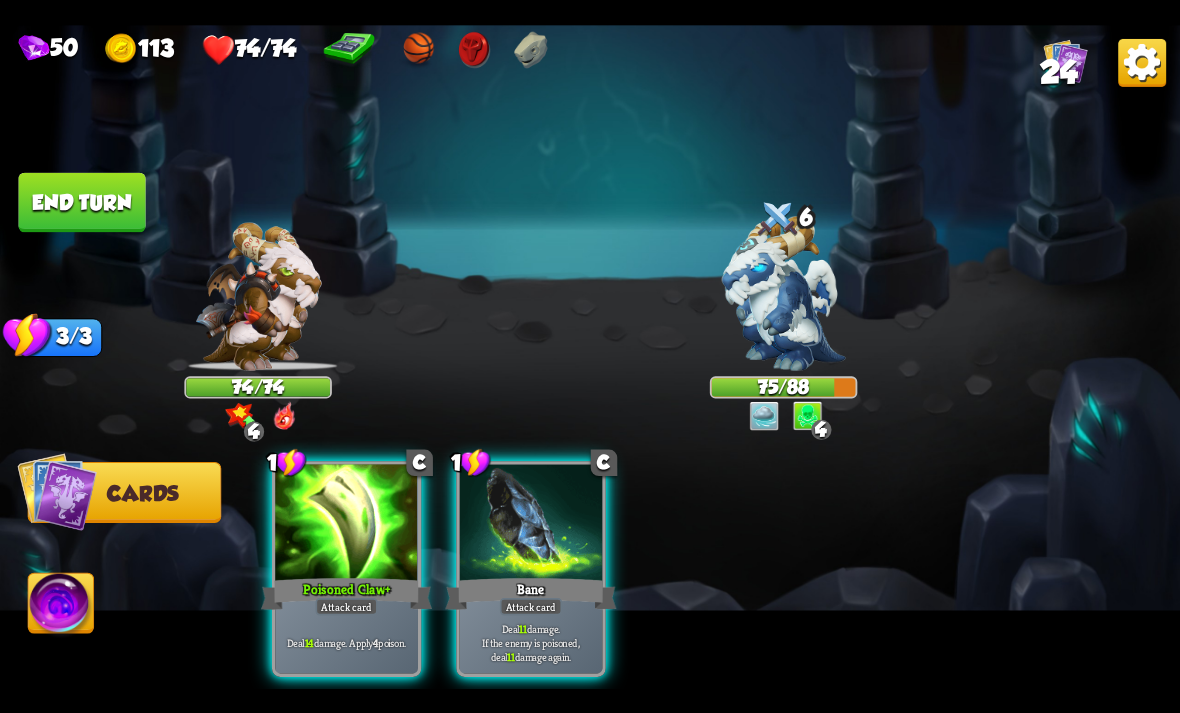 click at bounding box center (346, 524) 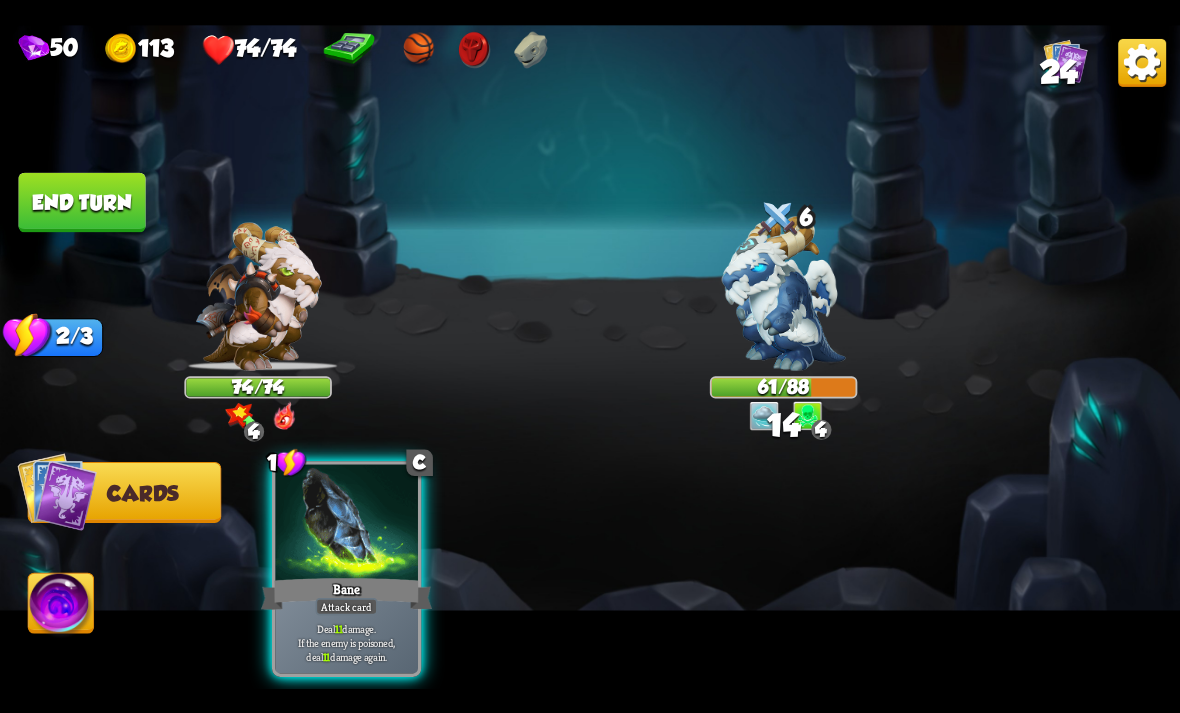 click at bounding box center (346, 524) 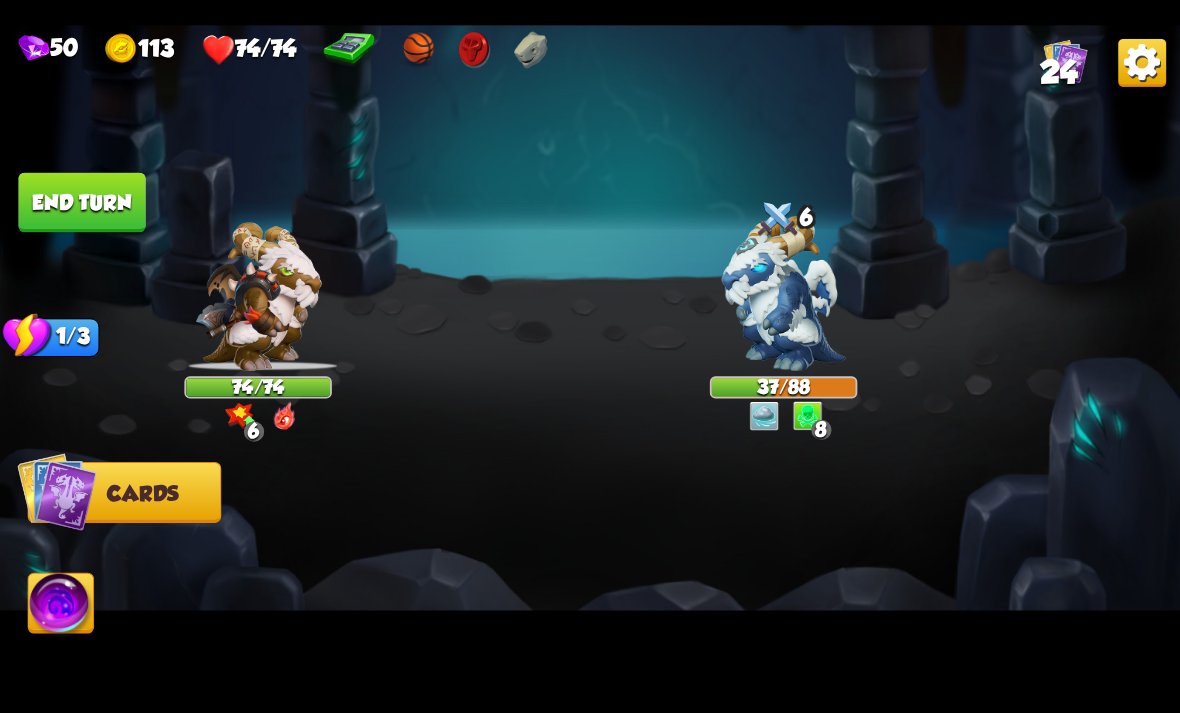 click on "End turn" at bounding box center (81, 202) 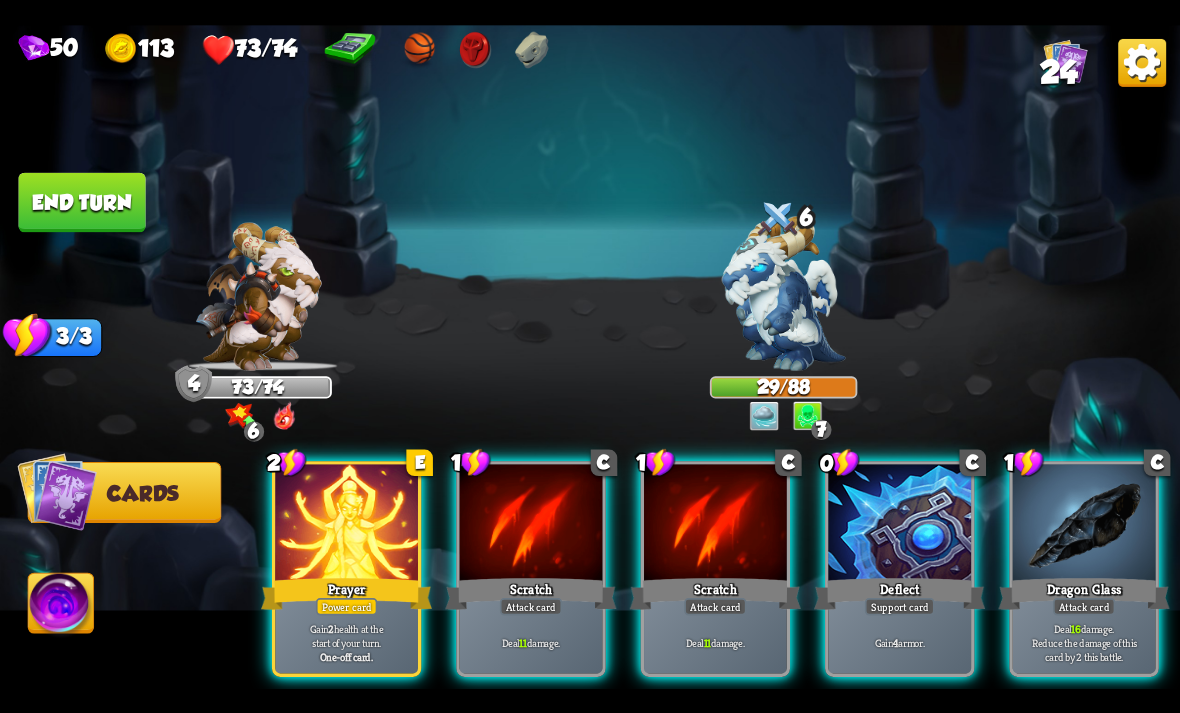 click on "Dragon Glass" at bounding box center [1084, 593] 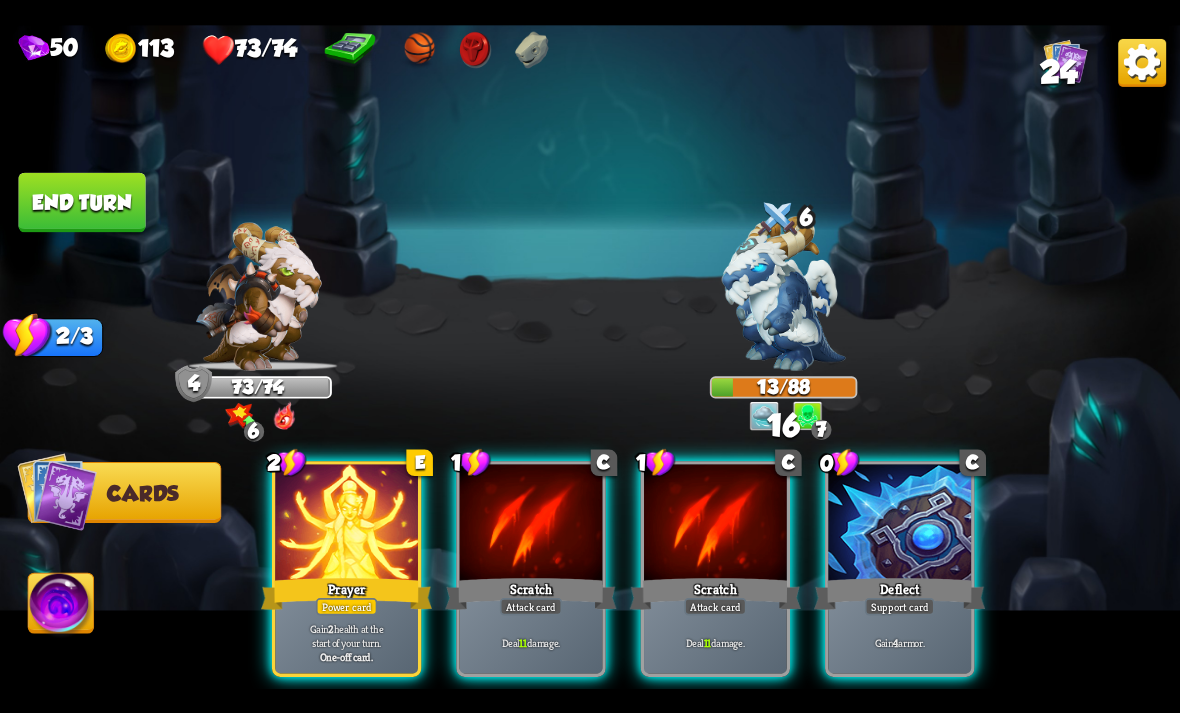 click on "Deal  11  damage." at bounding box center (715, 642) 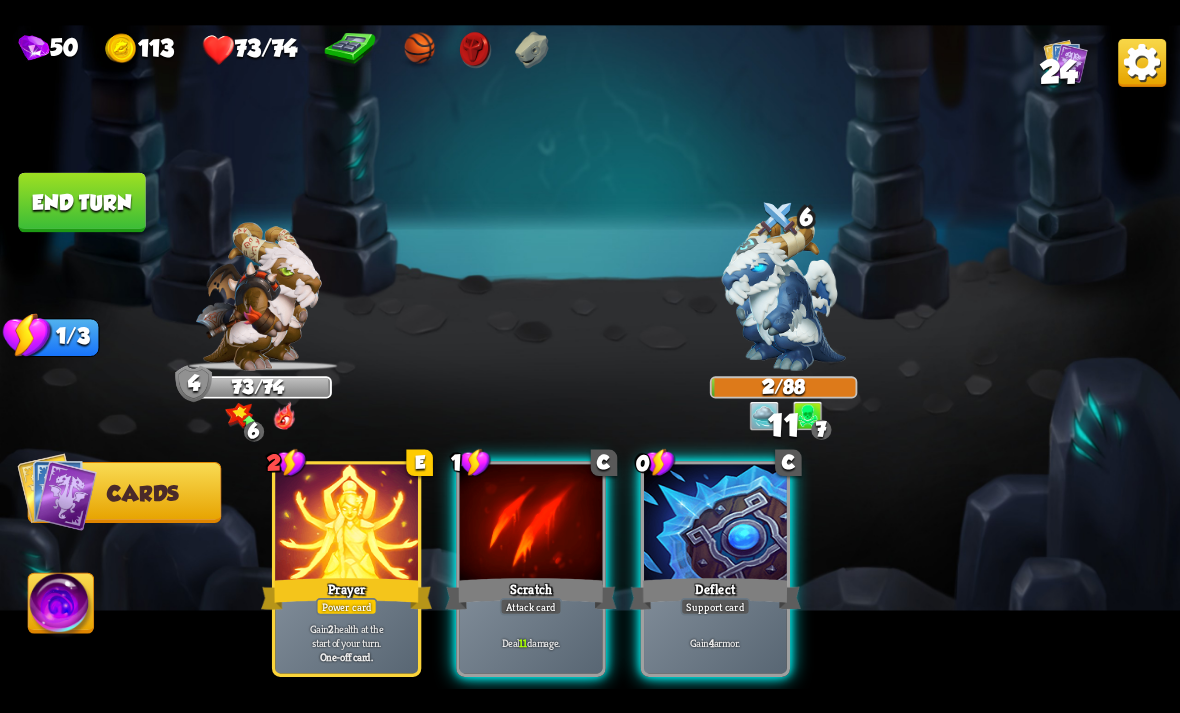 click on "Deal  11  damage." at bounding box center [531, 642] 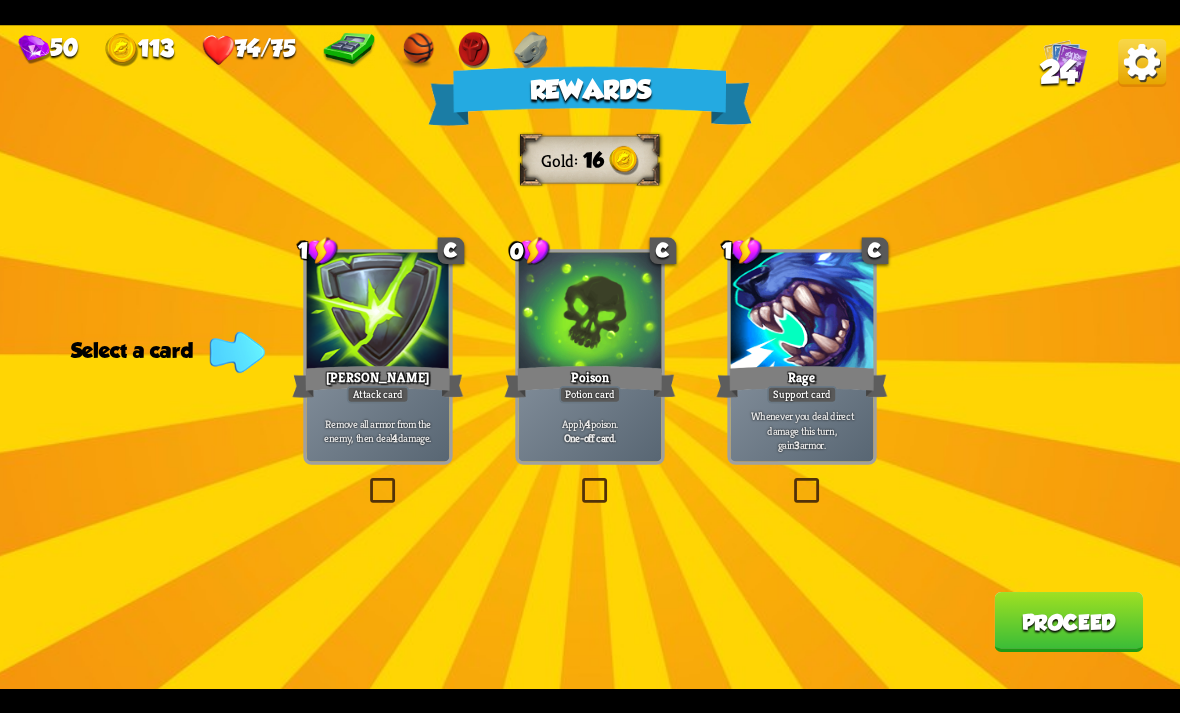 click at bounding box center [578, 481] 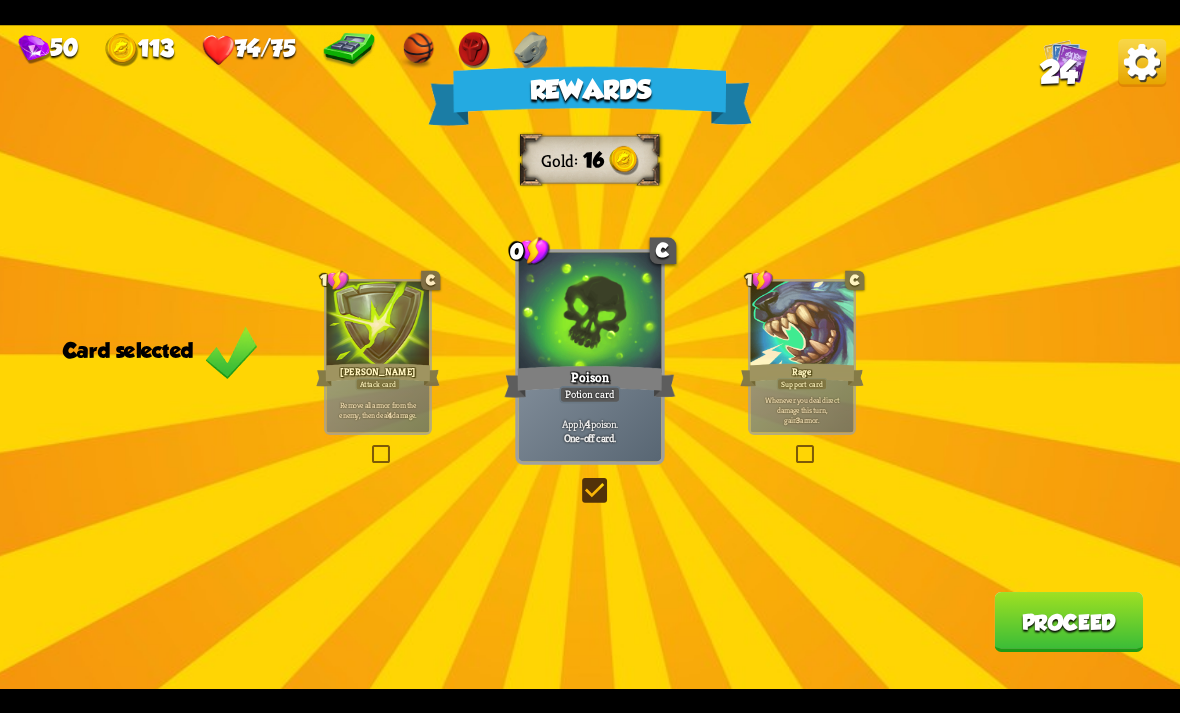 click on "Proceed" at bounding box center [1068, 622] 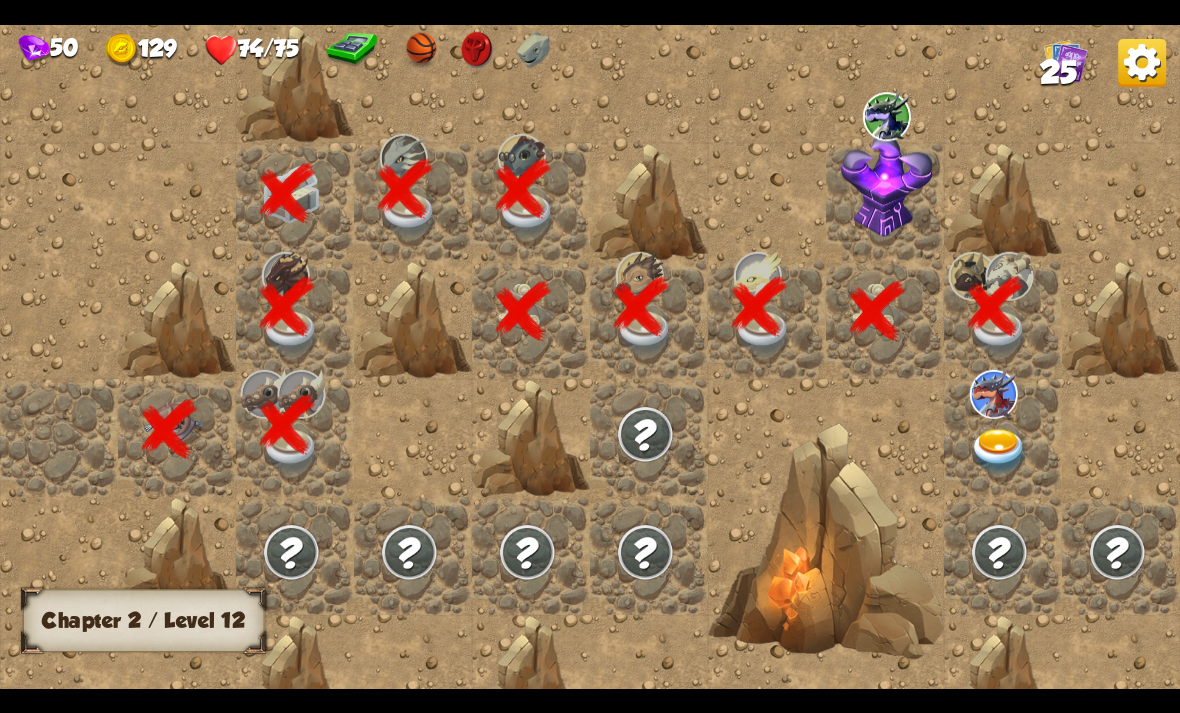 scroll, scrollTop: 0, scrollLeft: 384, axis: horizontal 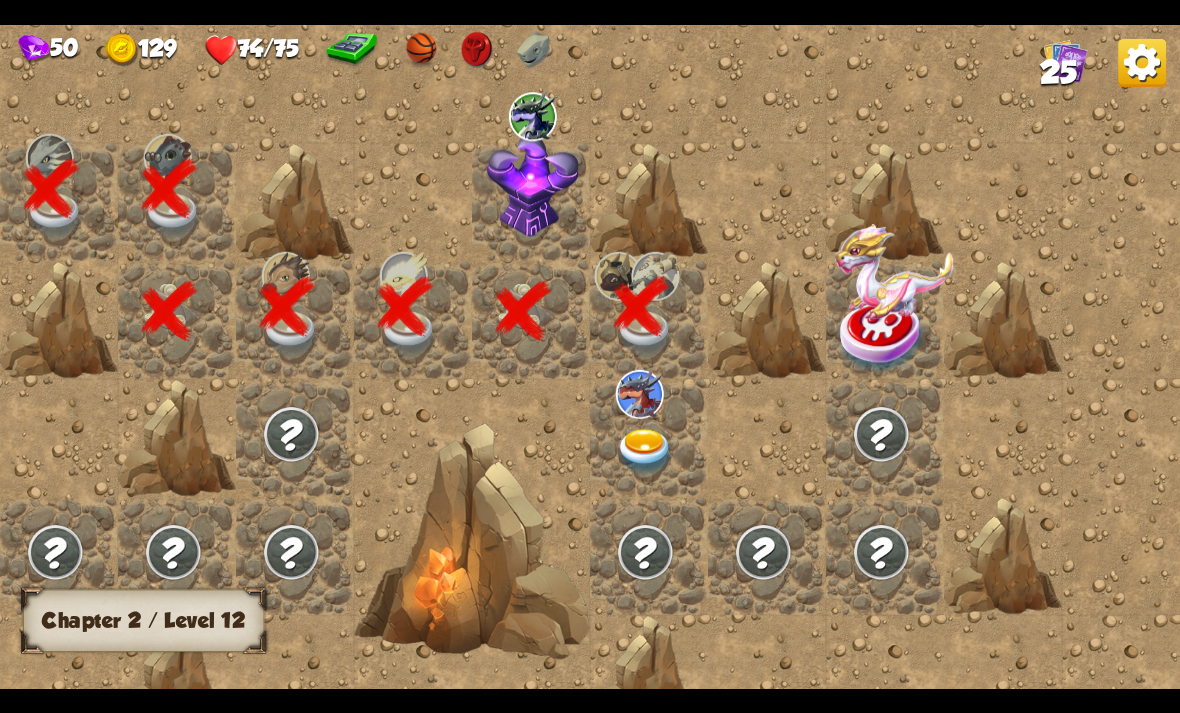 click at bounding box center [533, 184] 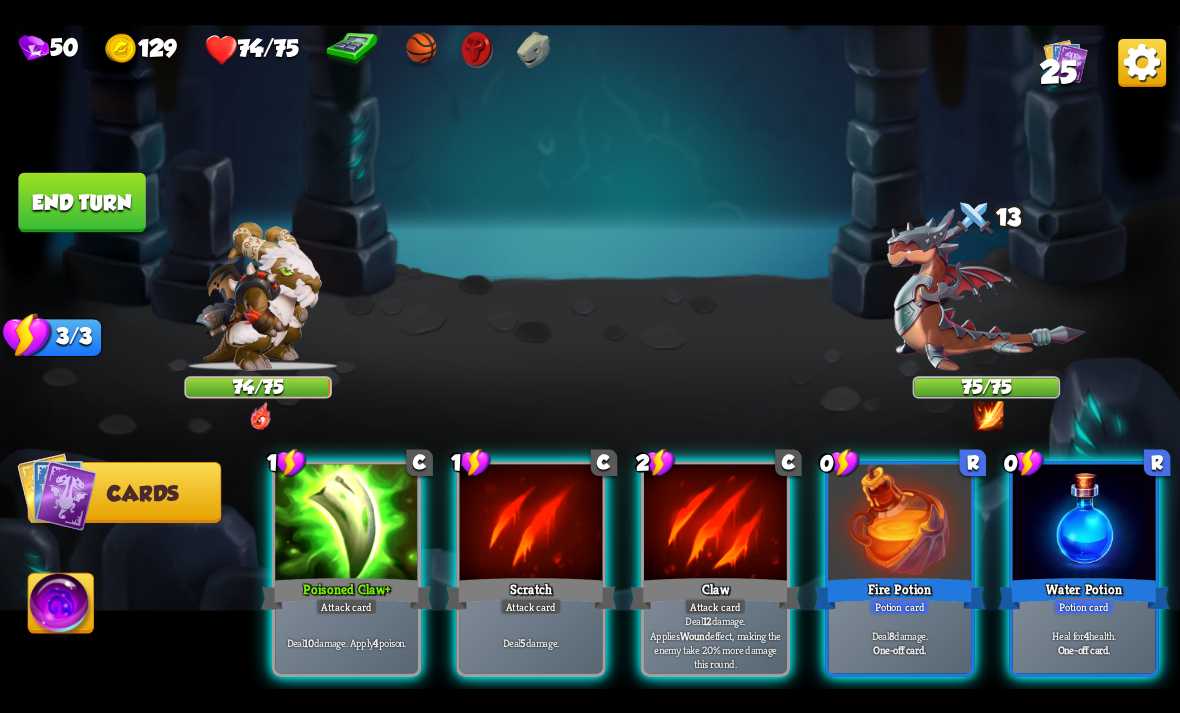 click at bounding box center [986, 289] 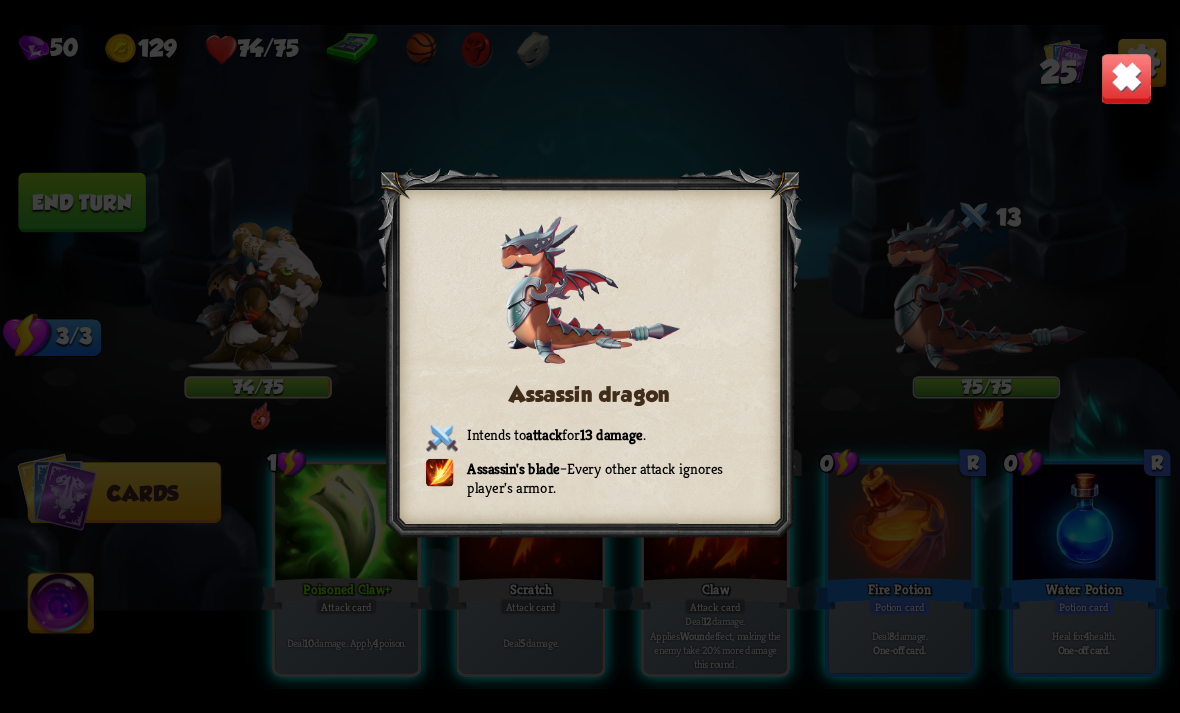 click at bounding box center [1127, 78] 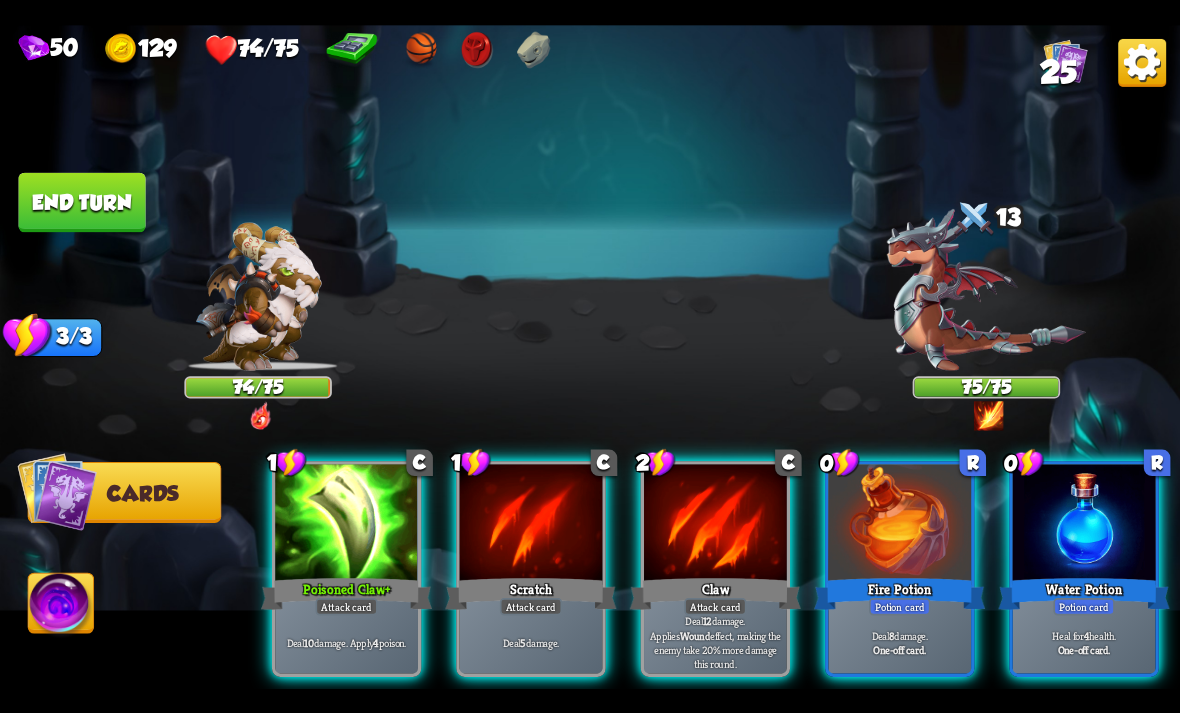 click on "Attack card" at bounding box center (715, 606) 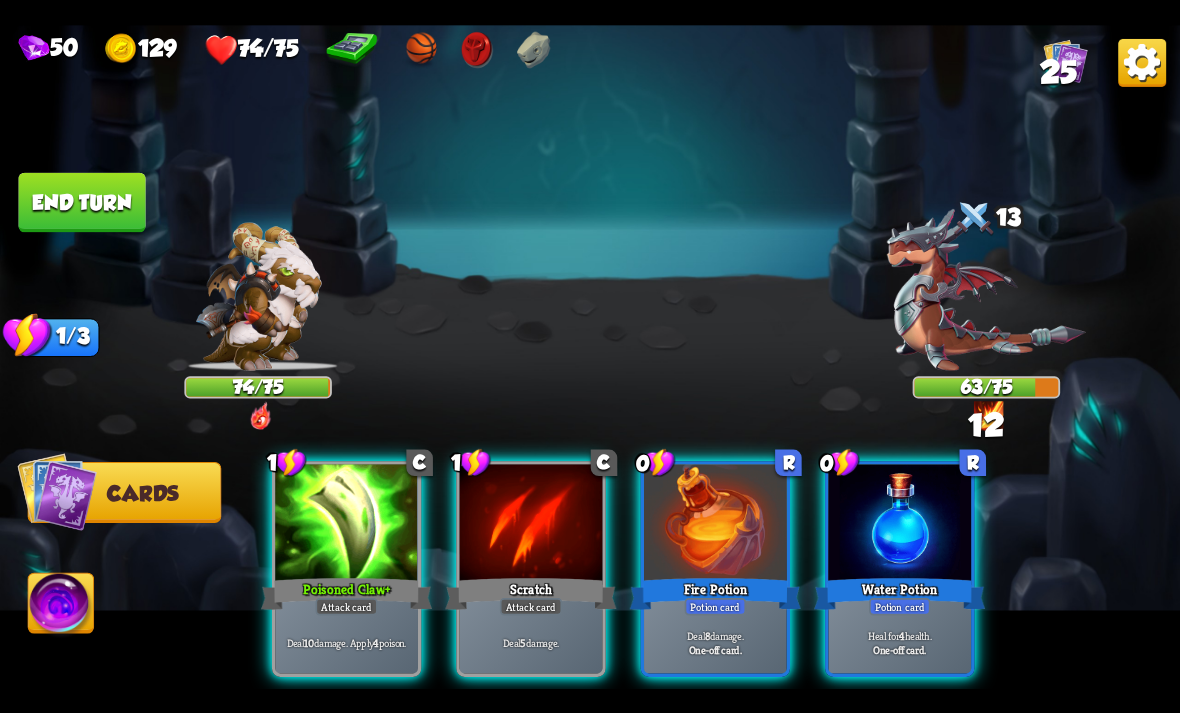 click on "Poisoned Claw +" at bounding box center [346, 593] 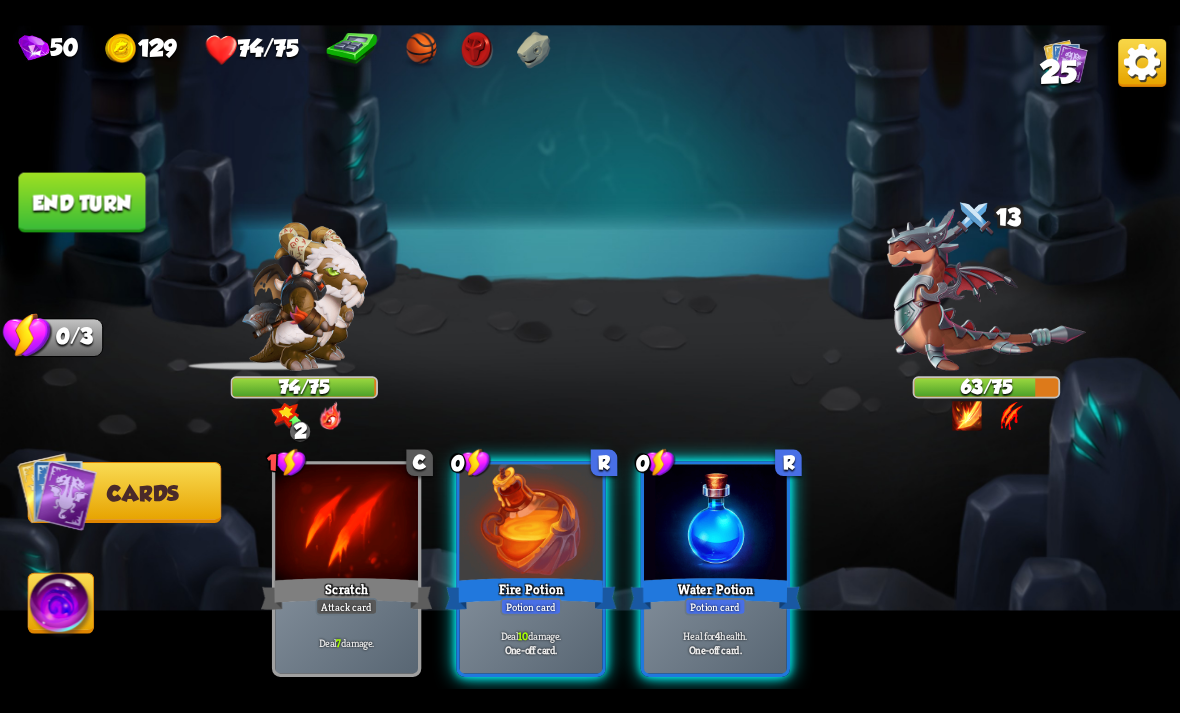 click on "One-off card." at bounding box center (531, 649) 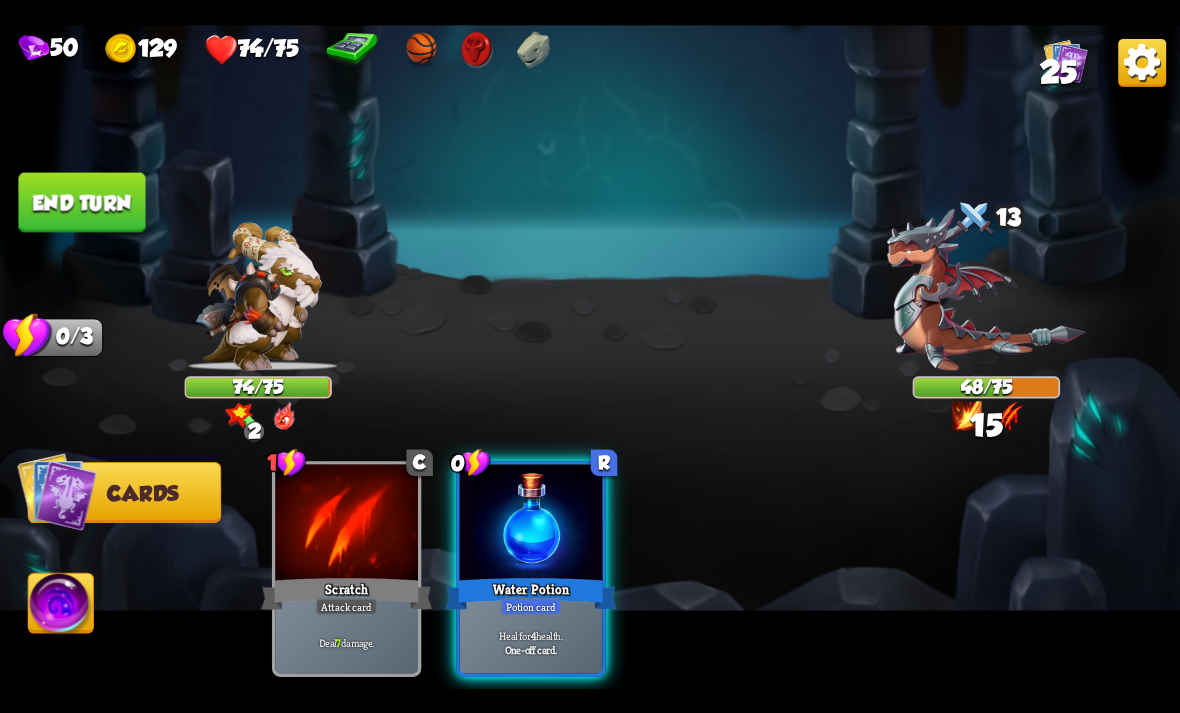click on "Heal for  4  health." at bounding box center (531, 635) 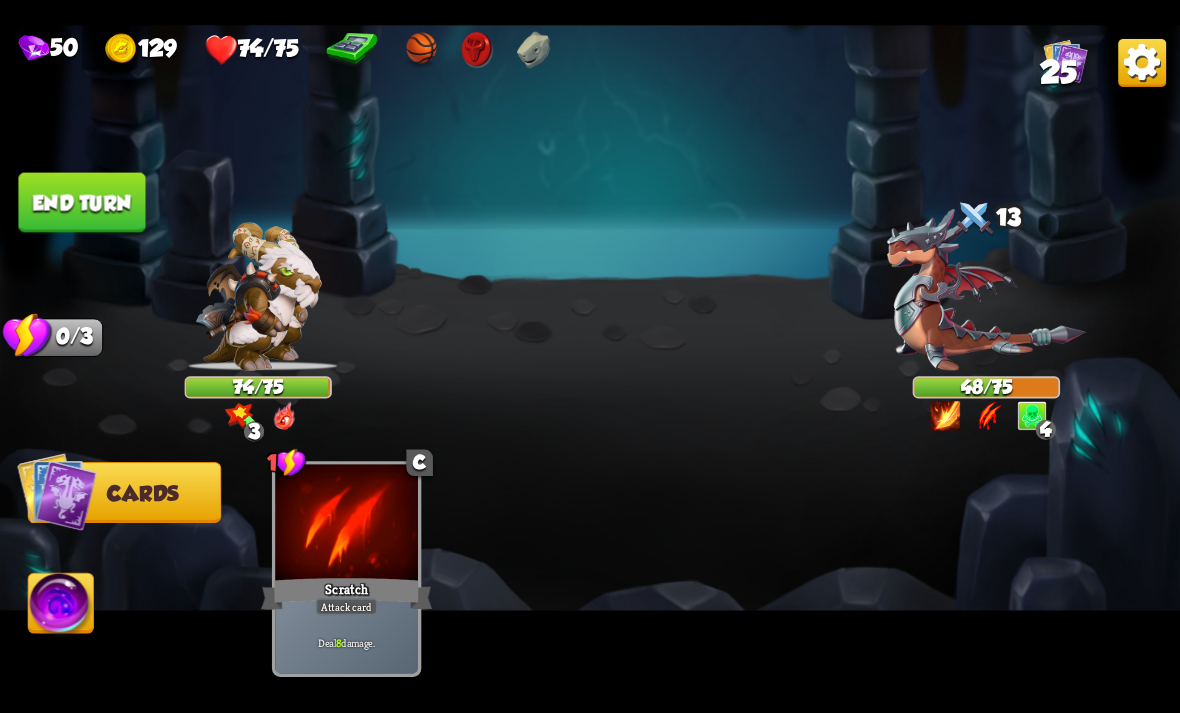 click on "End turn" at bounding box center (81, 202) 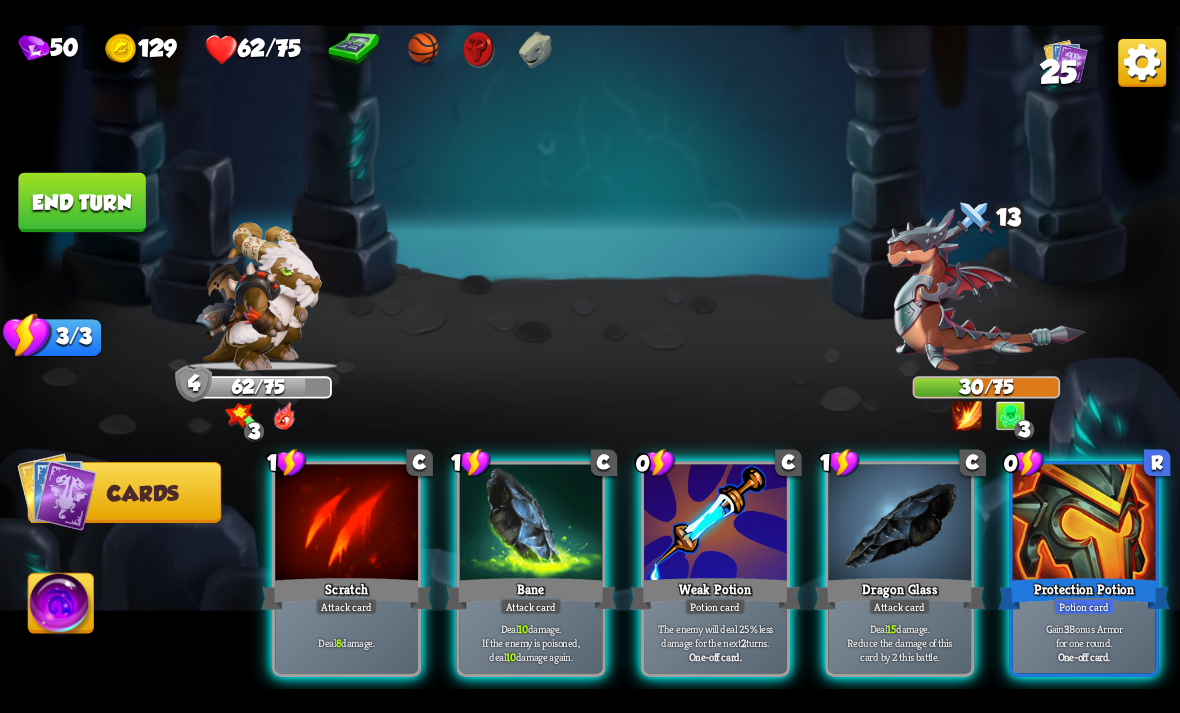 click on "Potion card" at bounding box center (715, 606) 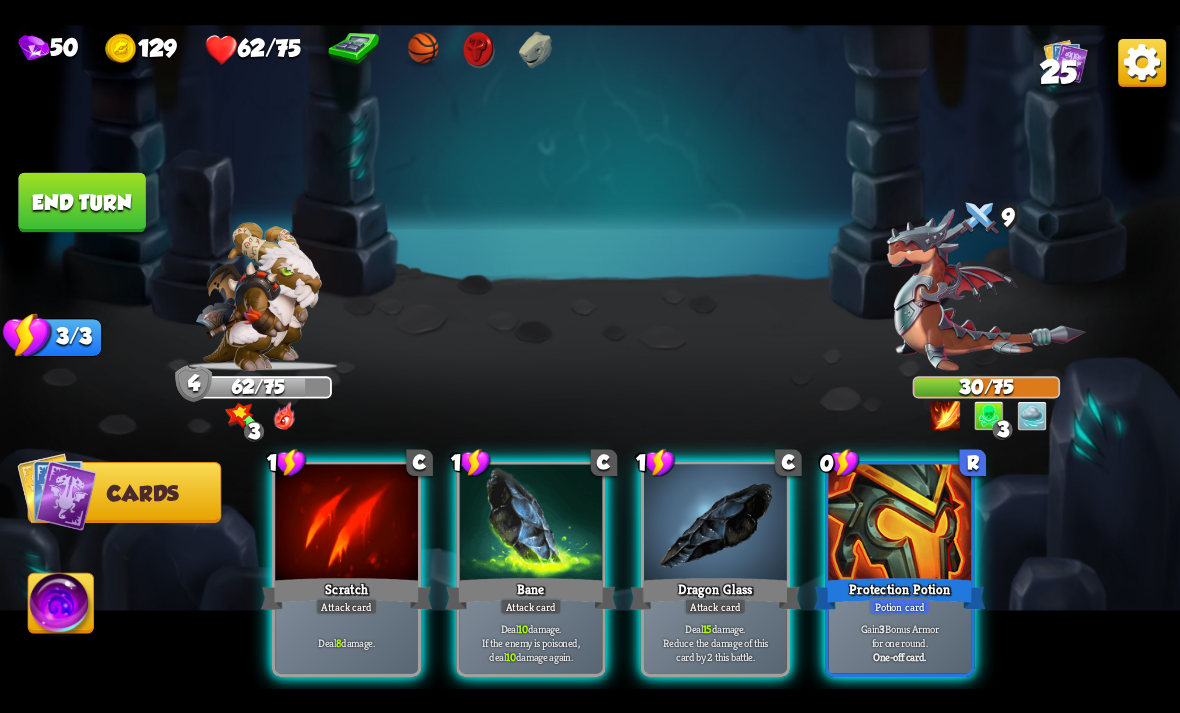 click on "Deal  10  damage. If the enemy is poisoned, deal  10  damage again." at bounding box center (531, 642) 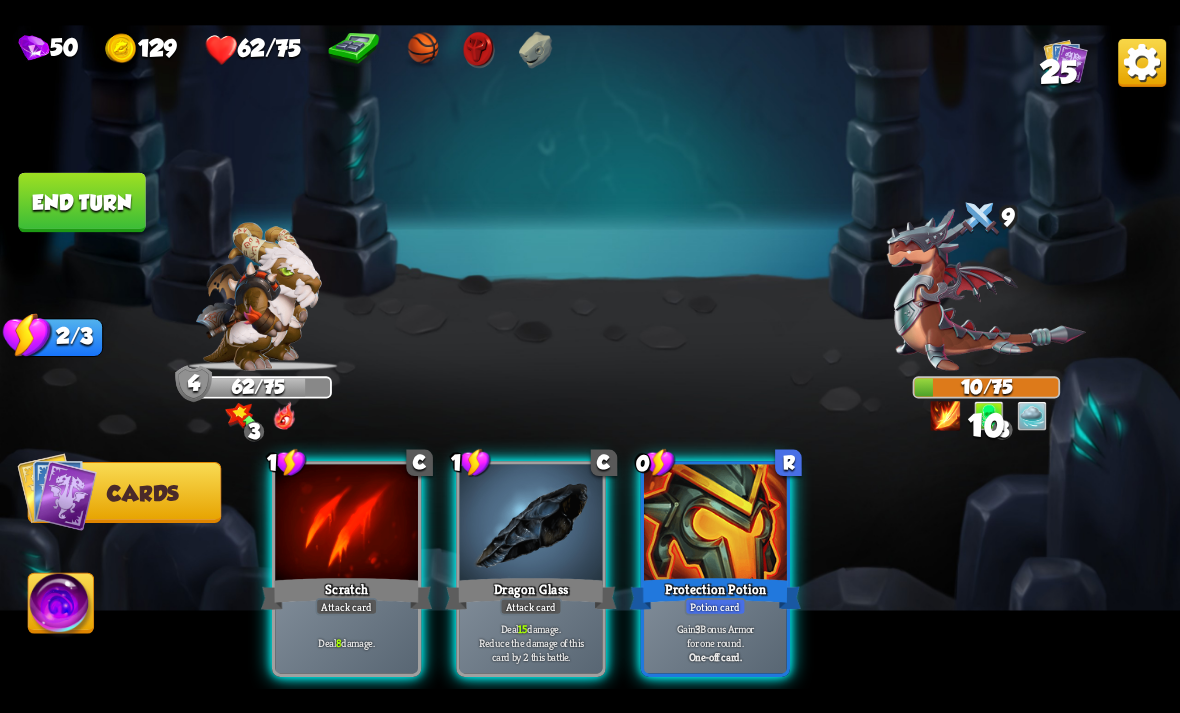 click on "Deal  15  damage. Reduce the damage of this card by 2 this battle." at bounding box center [531, 642] 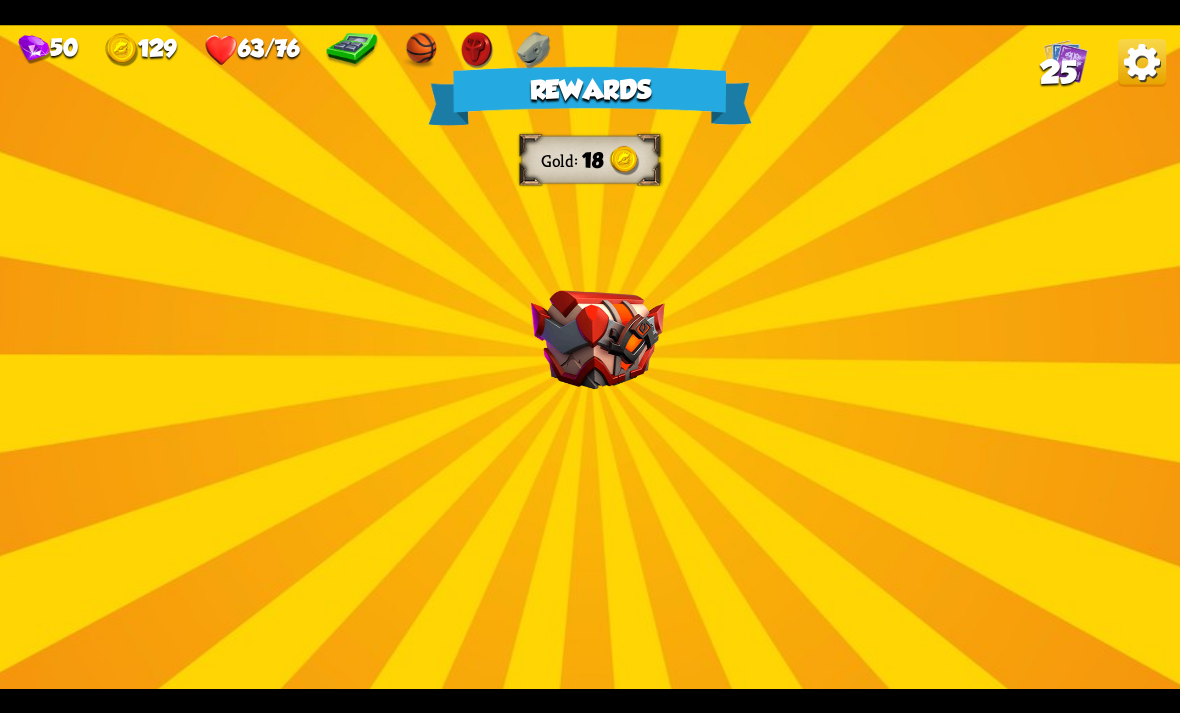 click on "Rewards           Gold   18
Select a card
1
C   Spot Weakness     Support card   If an enemy intends to block, gain  2  Bonus Damage.   One-off card.
1
C   Last Punch     Attack card   Deal  14  damage. Can only be played if this is the only attack card in your hand.
1
C   Brimstone     Attack card   Deal  6  damage. Apply  1  weak.               Proceed" at bounding box center [590, 357] 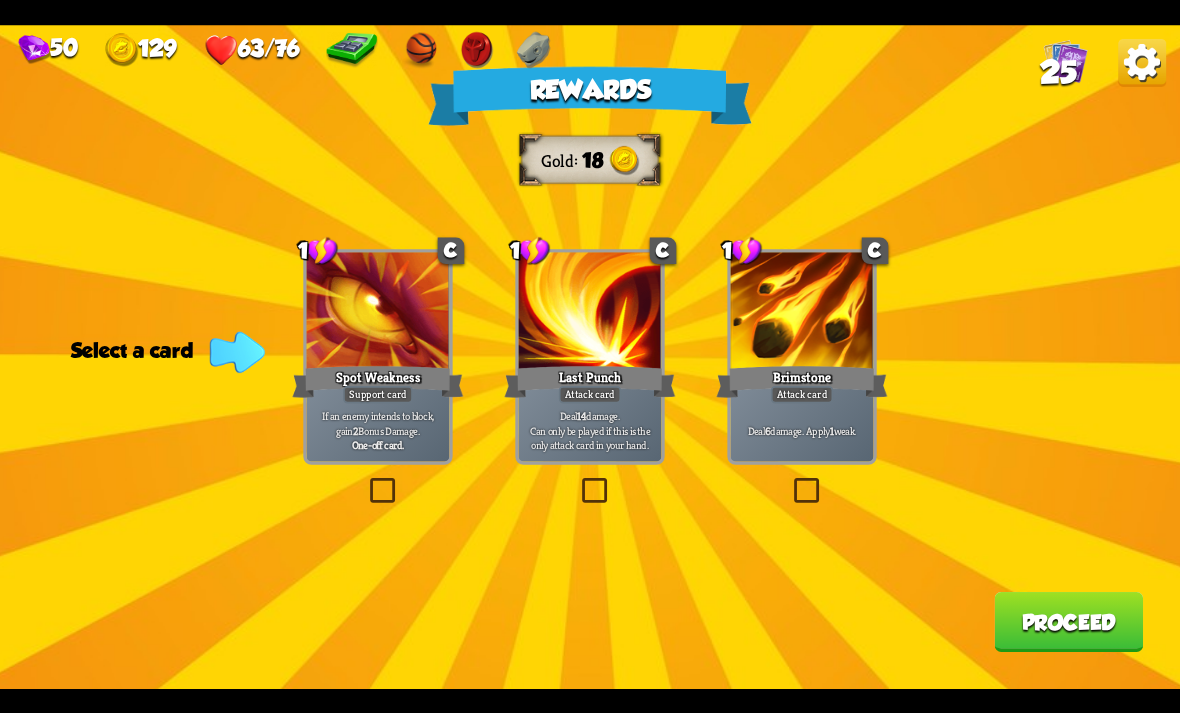 click at bounding box center [790, 481] 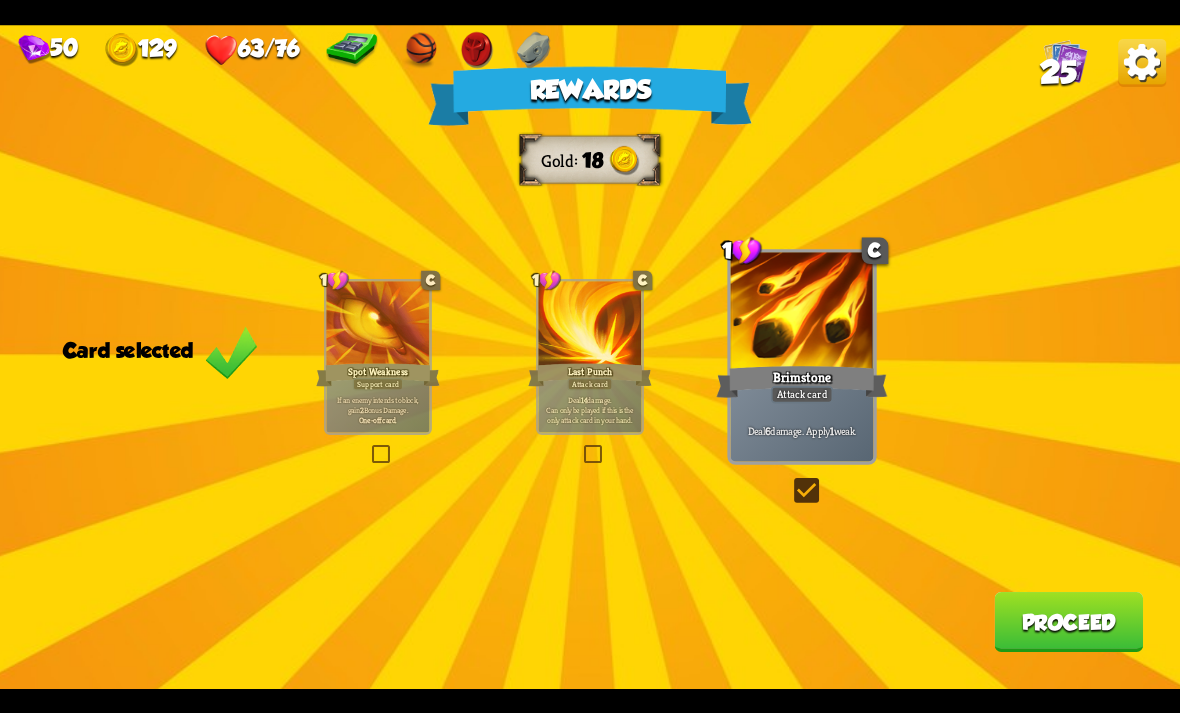 click on "Proceed" at bounding box center (1068, 622) 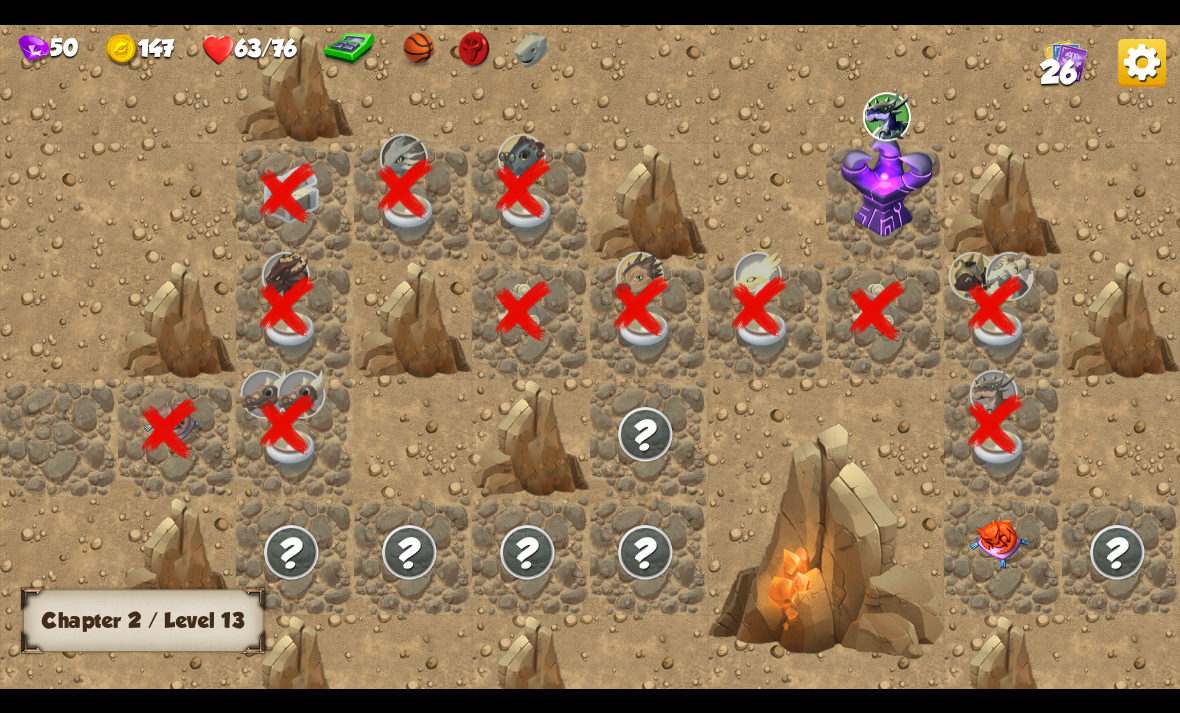 scroll, scrollTop: 0, scrollLeft: 384, axis: horizontal 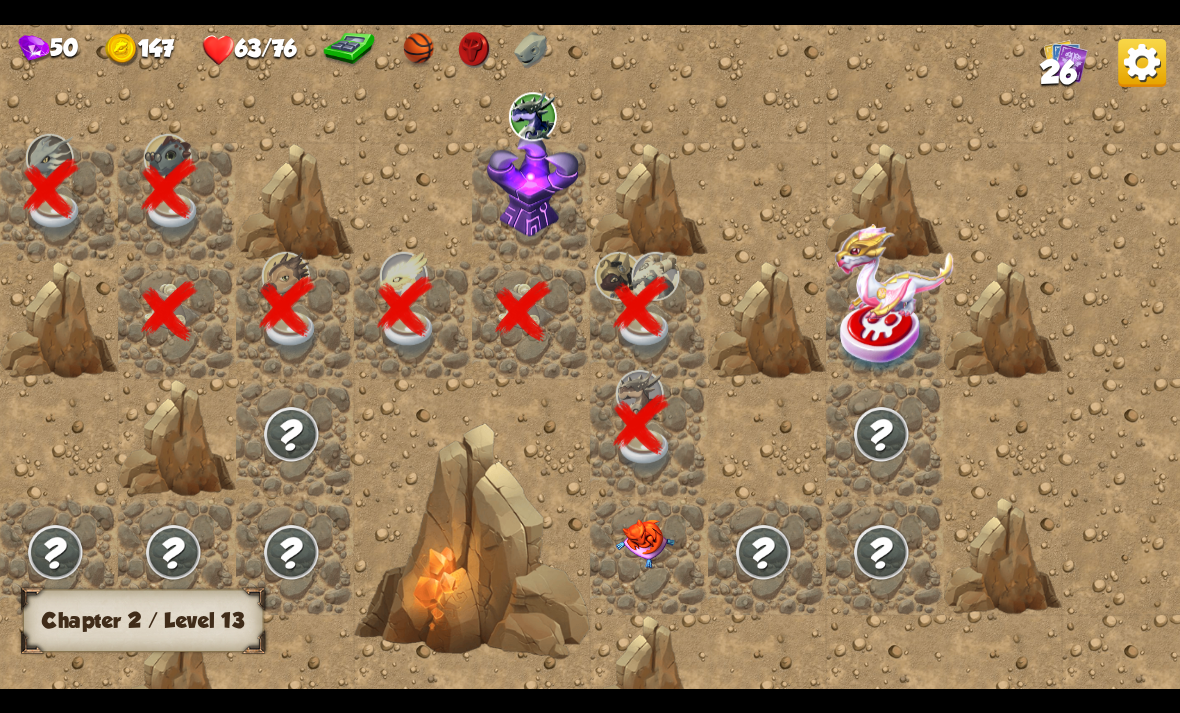 click at bounding box center (645, 543) 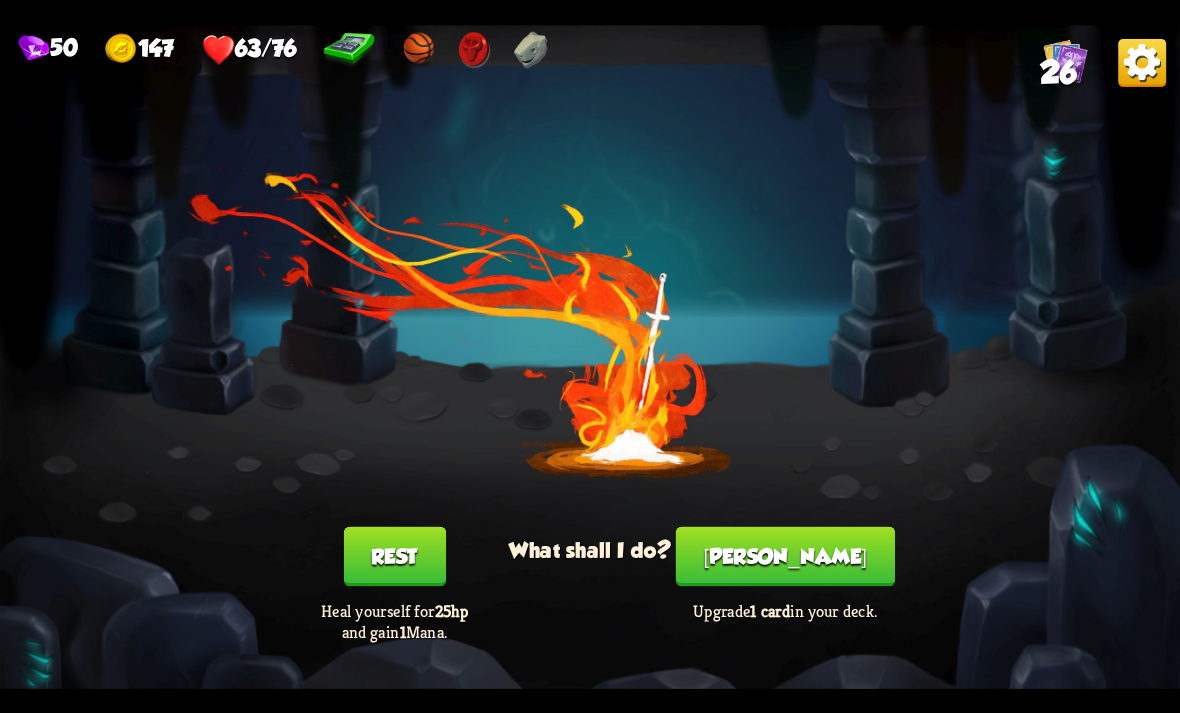 click on "[PERSON_NAME]" at bounding box center (785, 556) 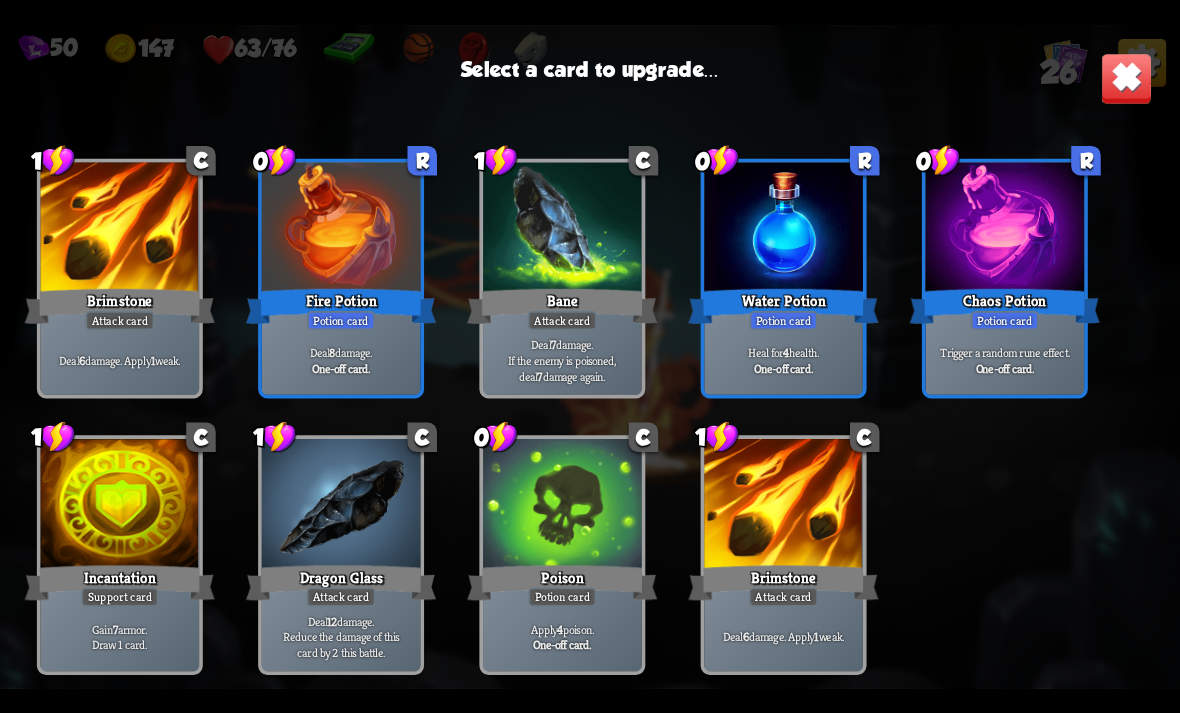 scroll, scrollTop: 930, scrollLeft: 0, axis: vertical 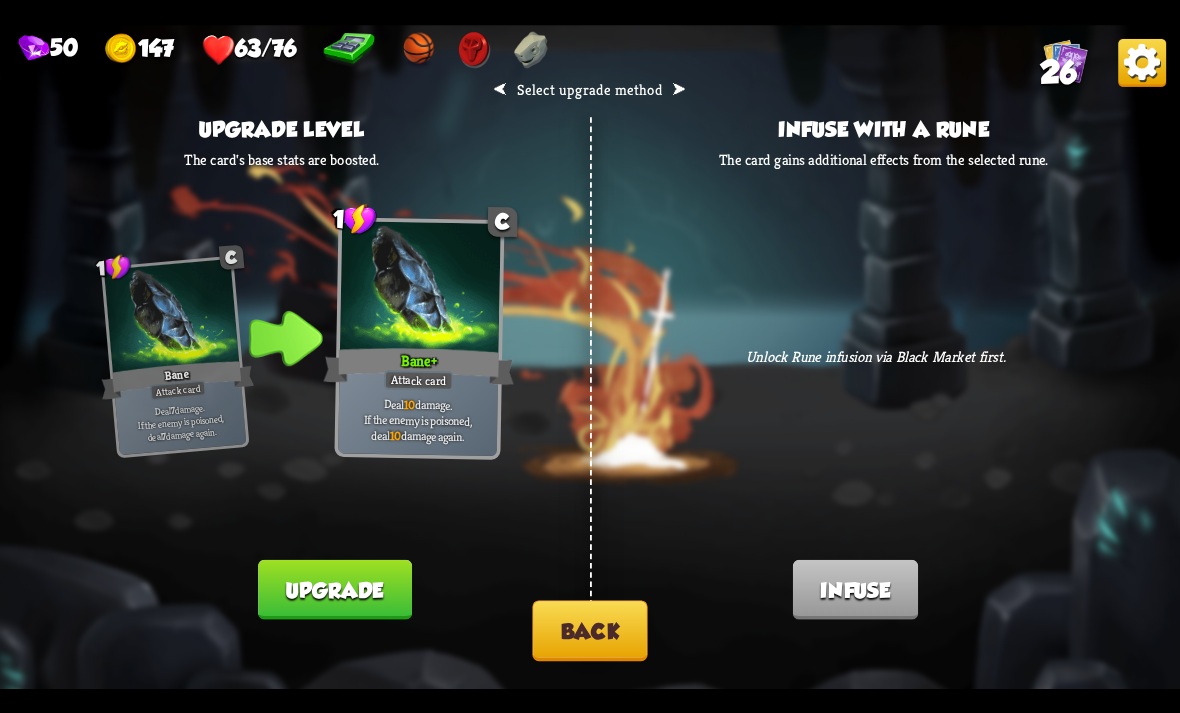click on "Upgrade" at bounding box center [334, 589] 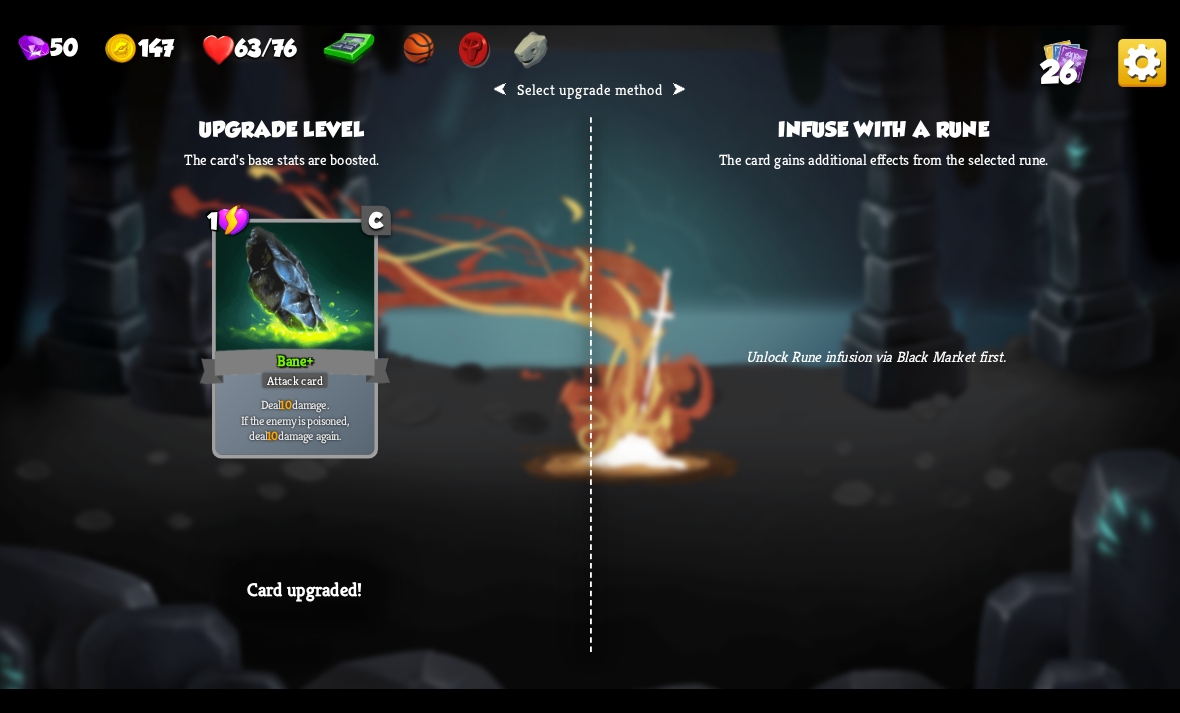 click on "⮜ Select upgrade method ⮞
Upgrade level   The card's base stats are boosted.
1
C   Bane     Attack card   Deal  7  damage. If the enemy is poisoned, deal  7  damage again.
1
C   Bane +     Attack card   Deal  10  damage. If the enemy is poisoned, deal  10  damage again.       Card upgraded!     Infuse with a rune   The card gains additional effects from the selected rune.     Unlock Rune infusion via Black Market first.   Card infused!" at bounding box center [590, 357] 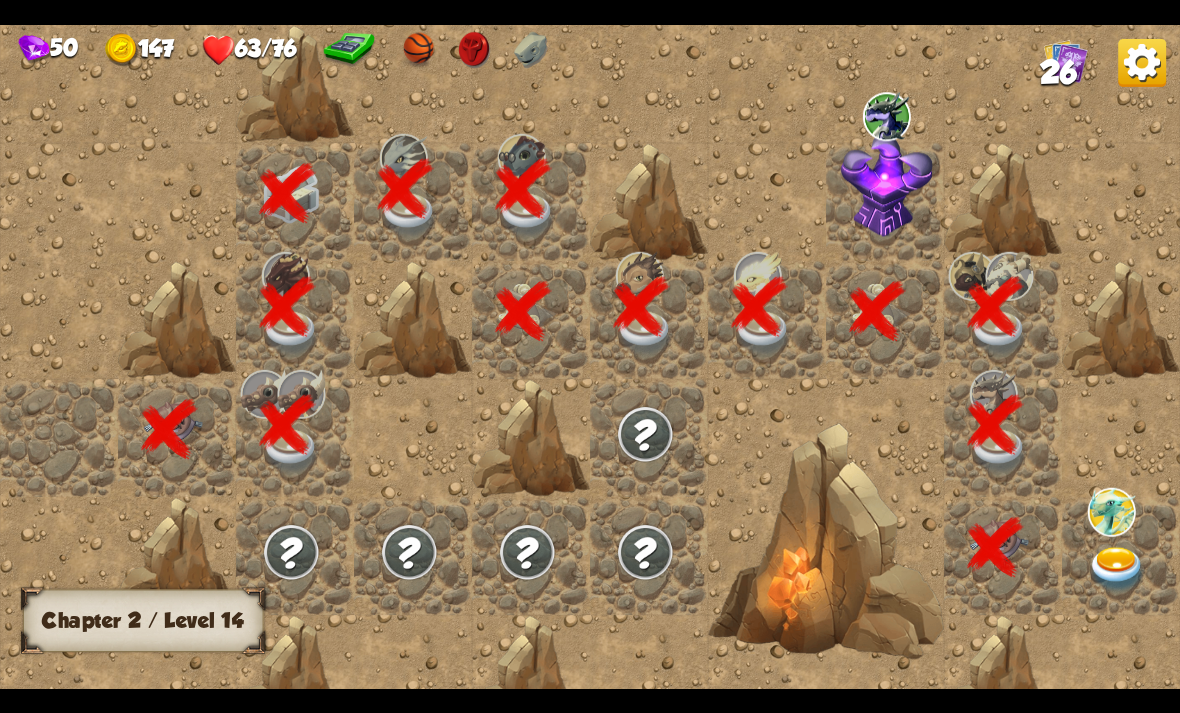 click at bounding box center (767, 357) 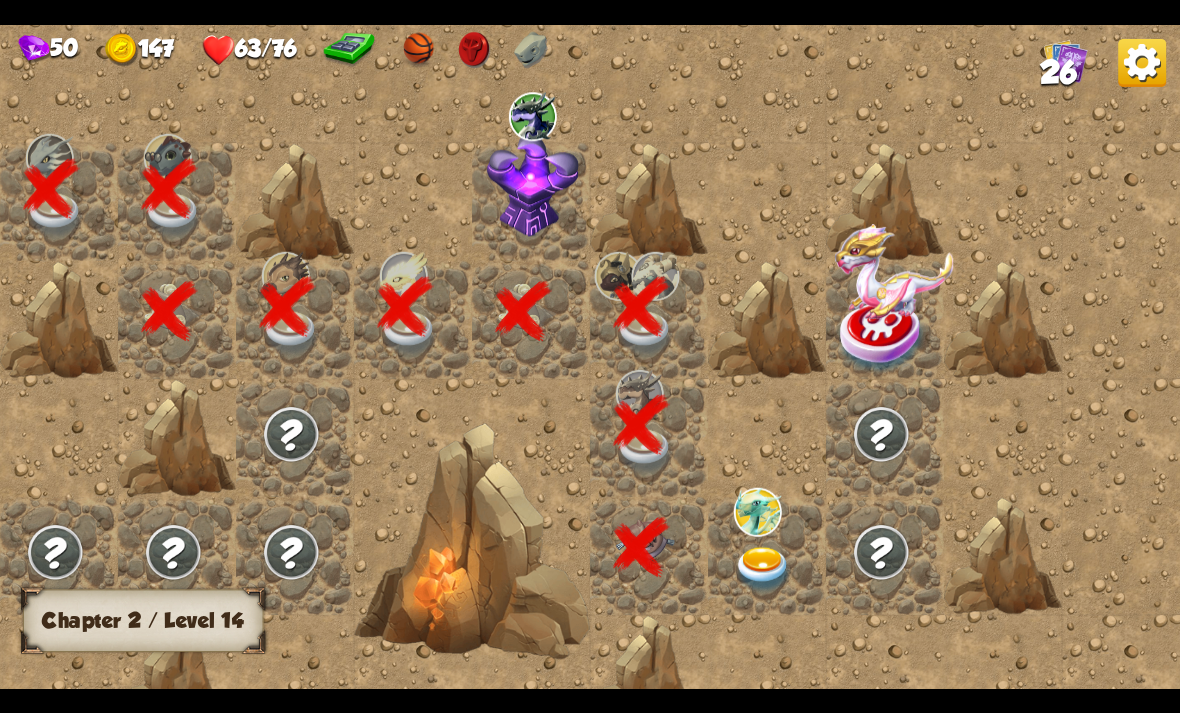 click at bounding box center (881, 433) 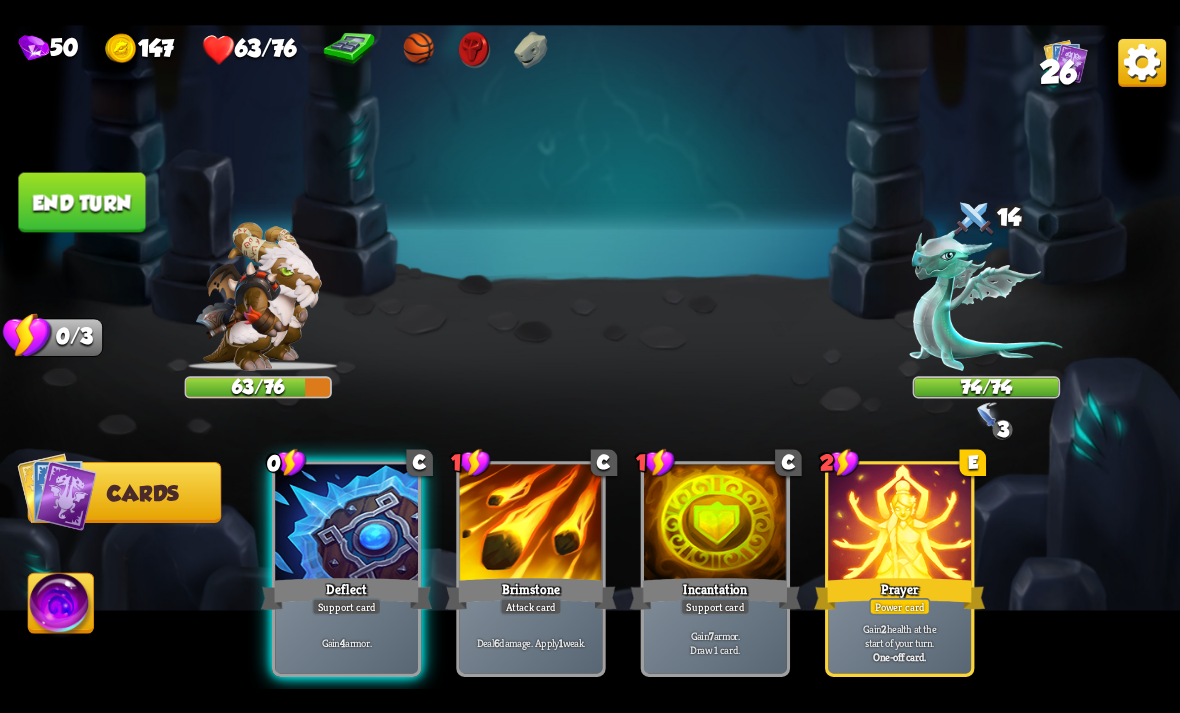 click on "Player turn" at bounding box center [590, 357] 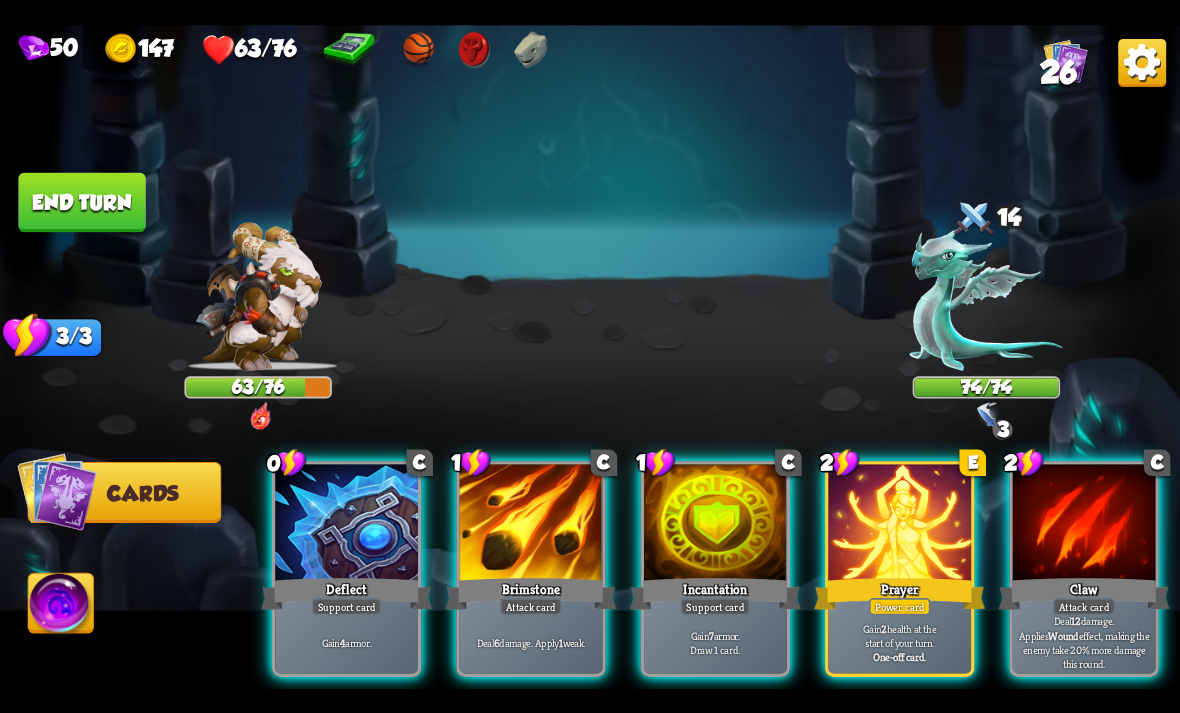 click at bounding box center [986, 299] 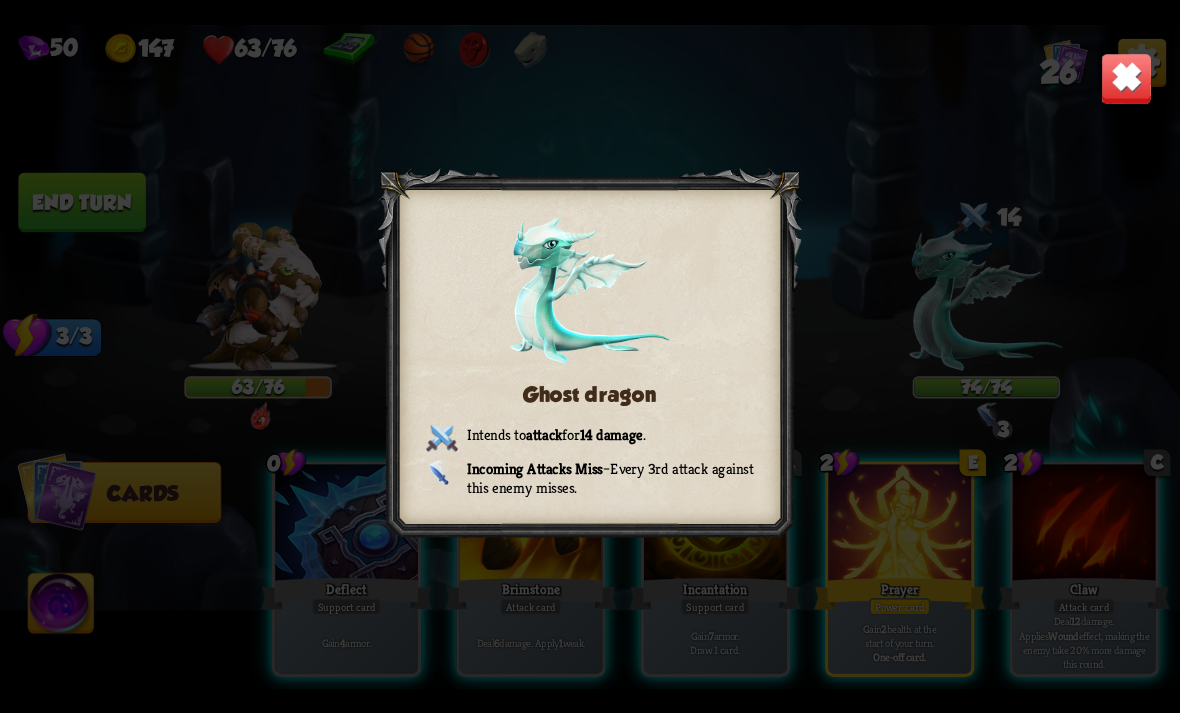 click at bounding box center [1127, 78] 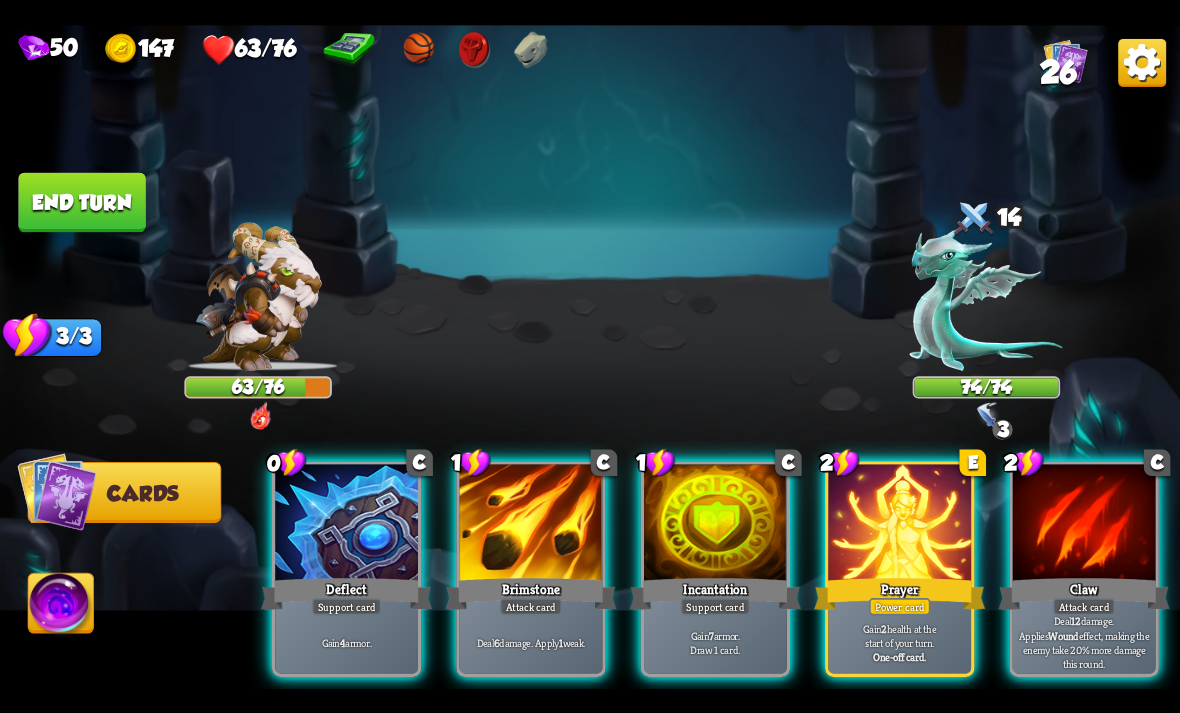 click on "Incantation" at bounding box center (715, 593) 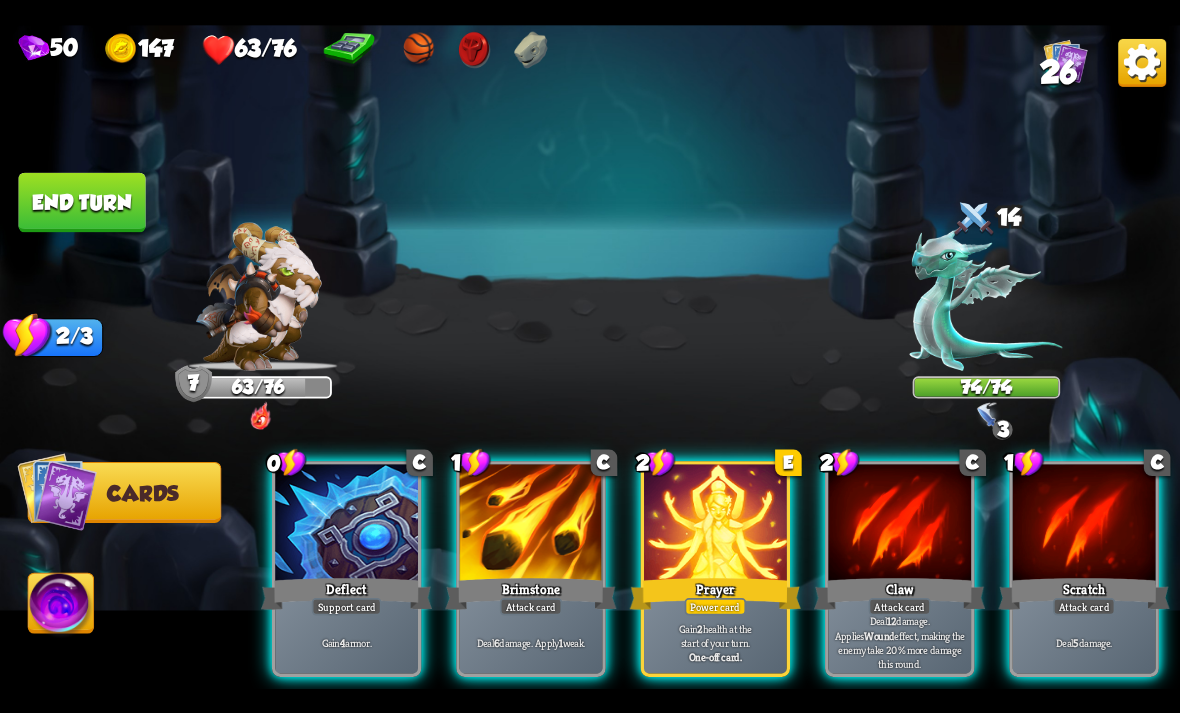 click on "Brimstone" at bounding box center (530, 593) 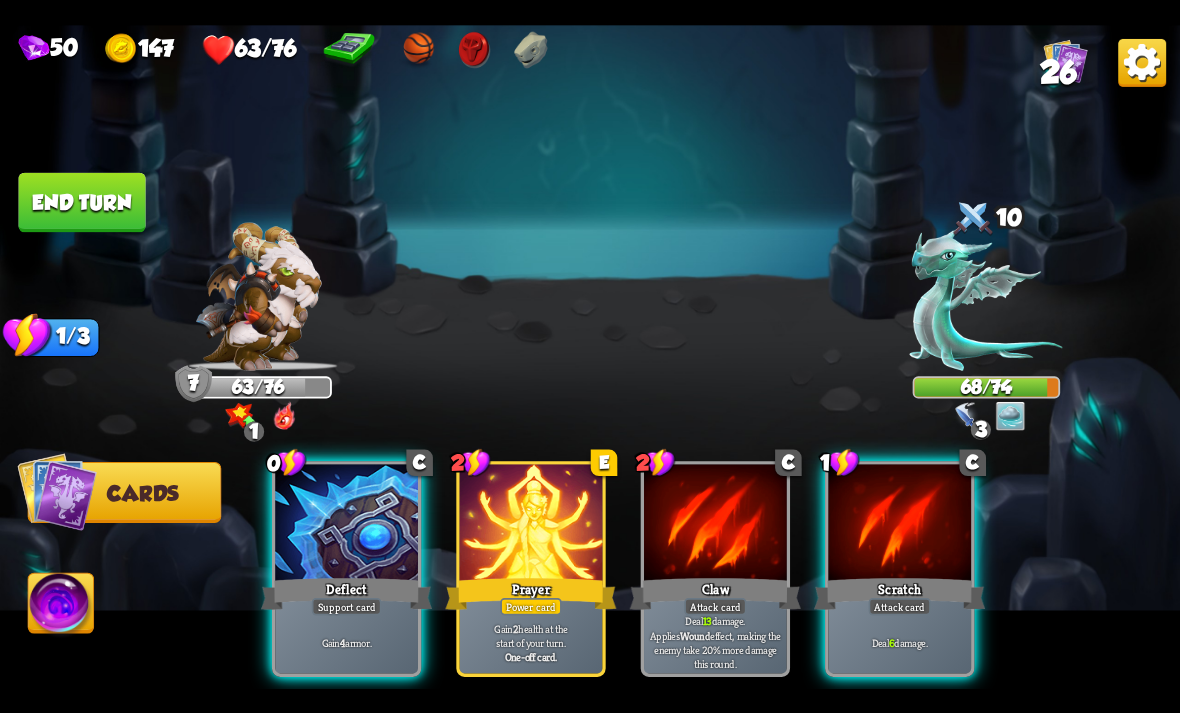 click on "Deflect" at bounding box center (346, 593) 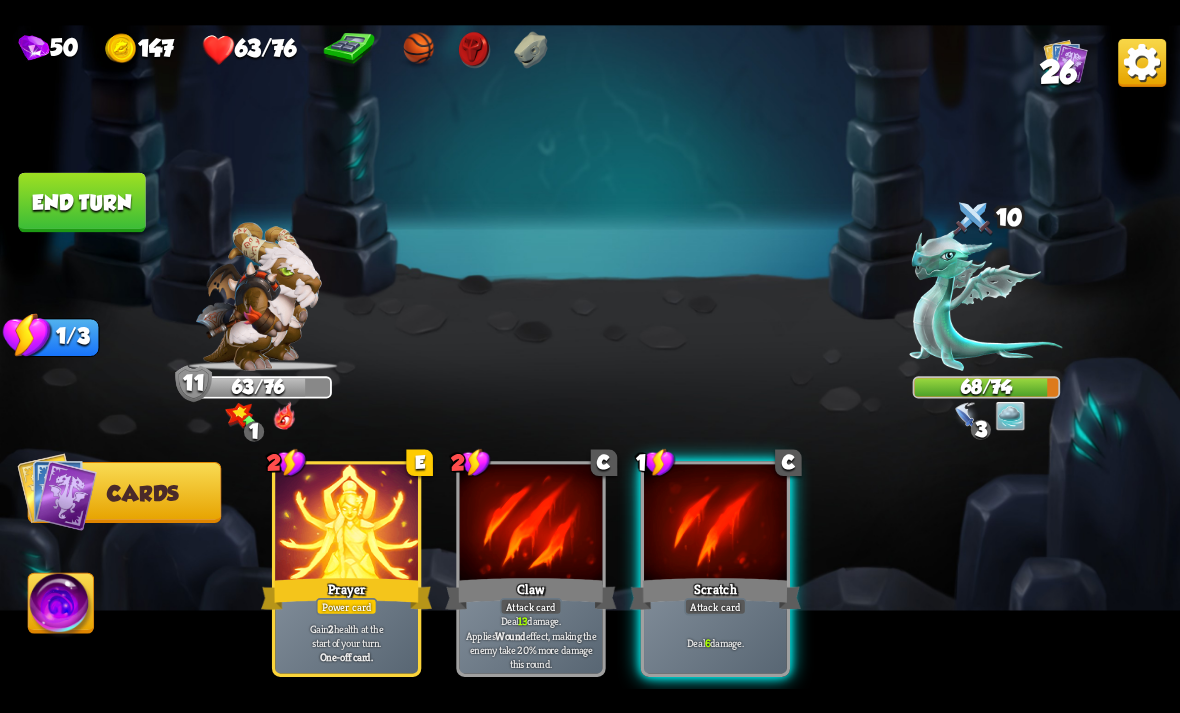 click on "Deal  6  damage." at bounding box center [715, 642] 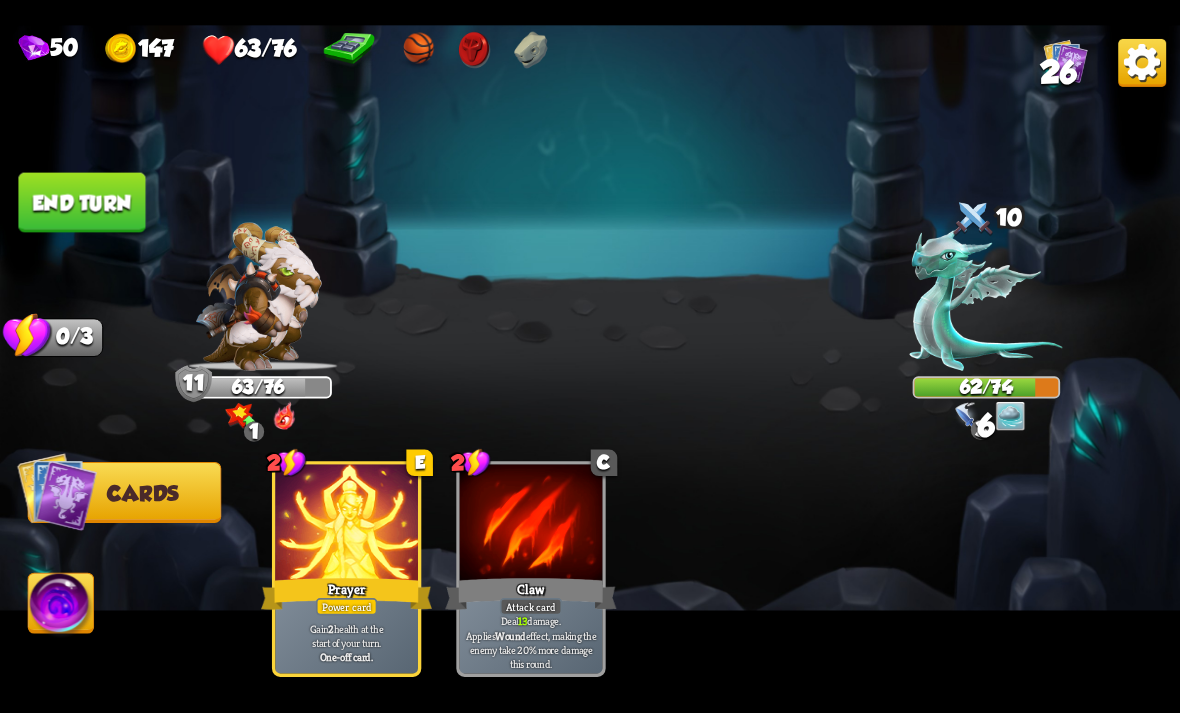 click on "End turn" at bounding box center (81, 202) 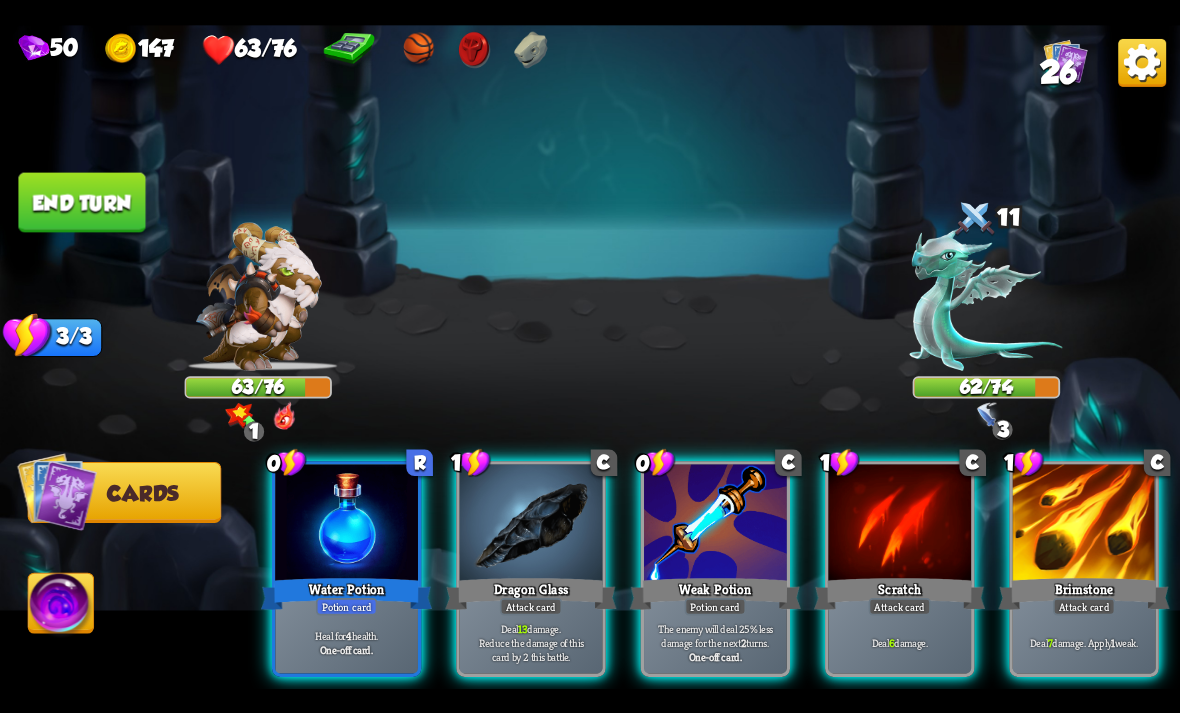 click on "Weak Potion" at bounding box center (715, 593) 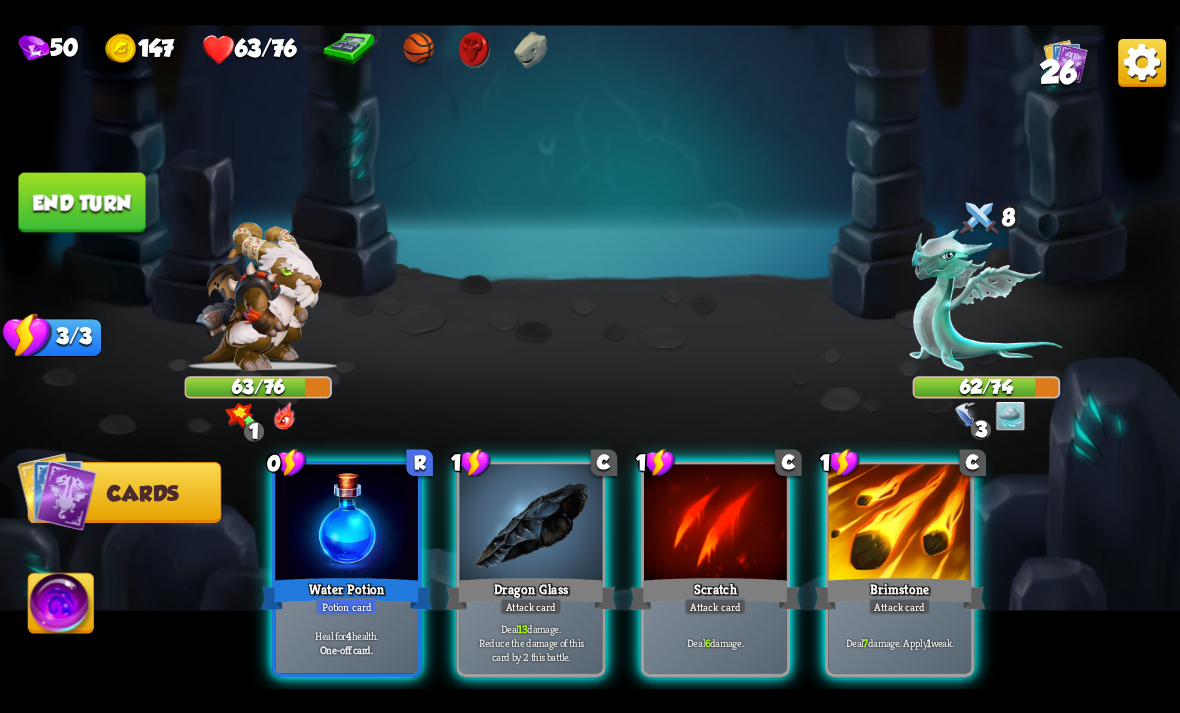 click at bounding box center [986, 299] 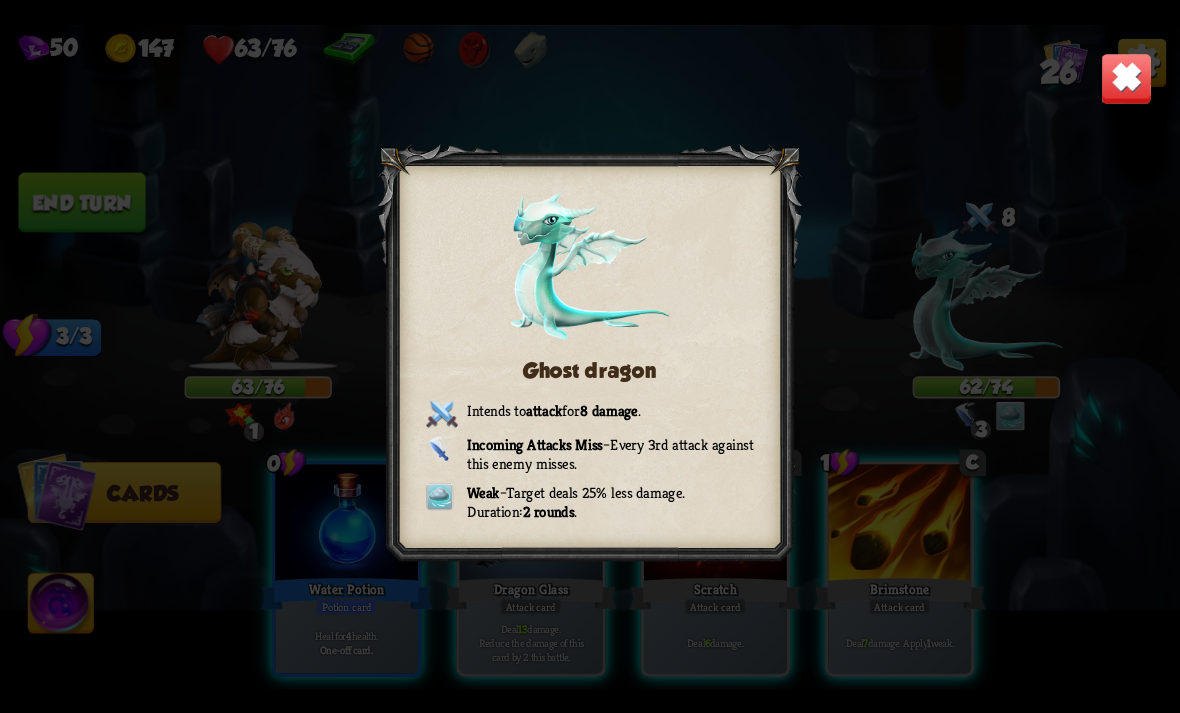 click at bounding box center [1127, 78] 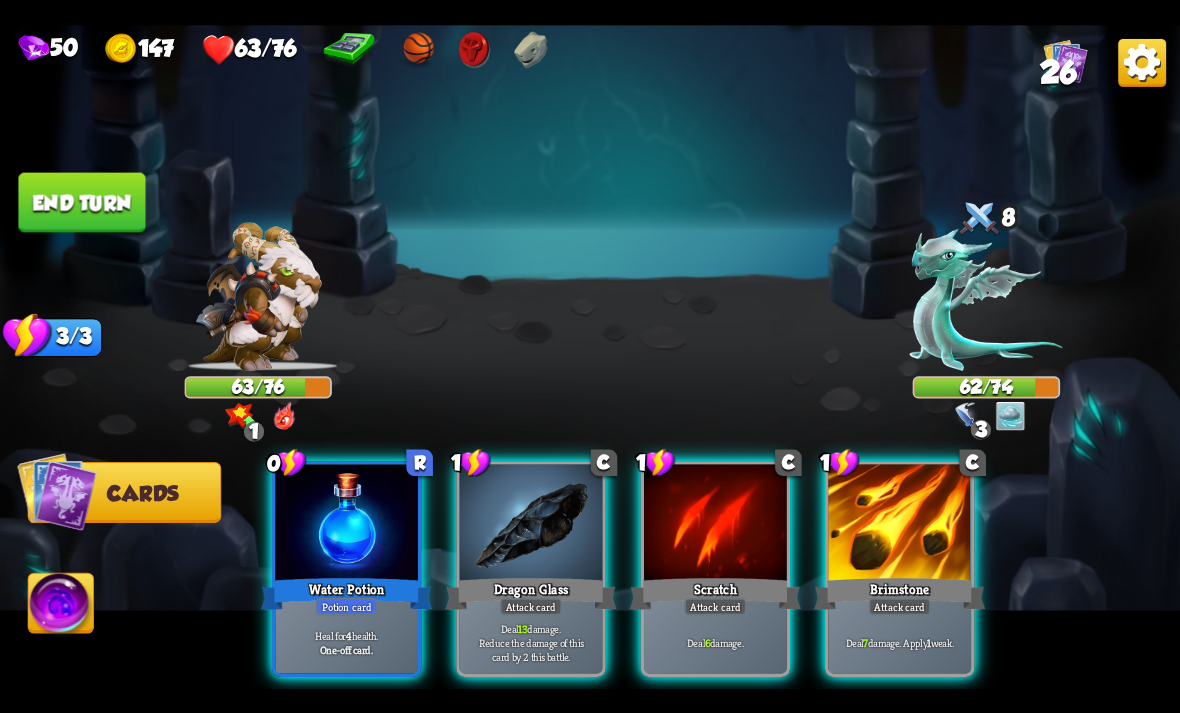 click at bounding box center (346, 524) 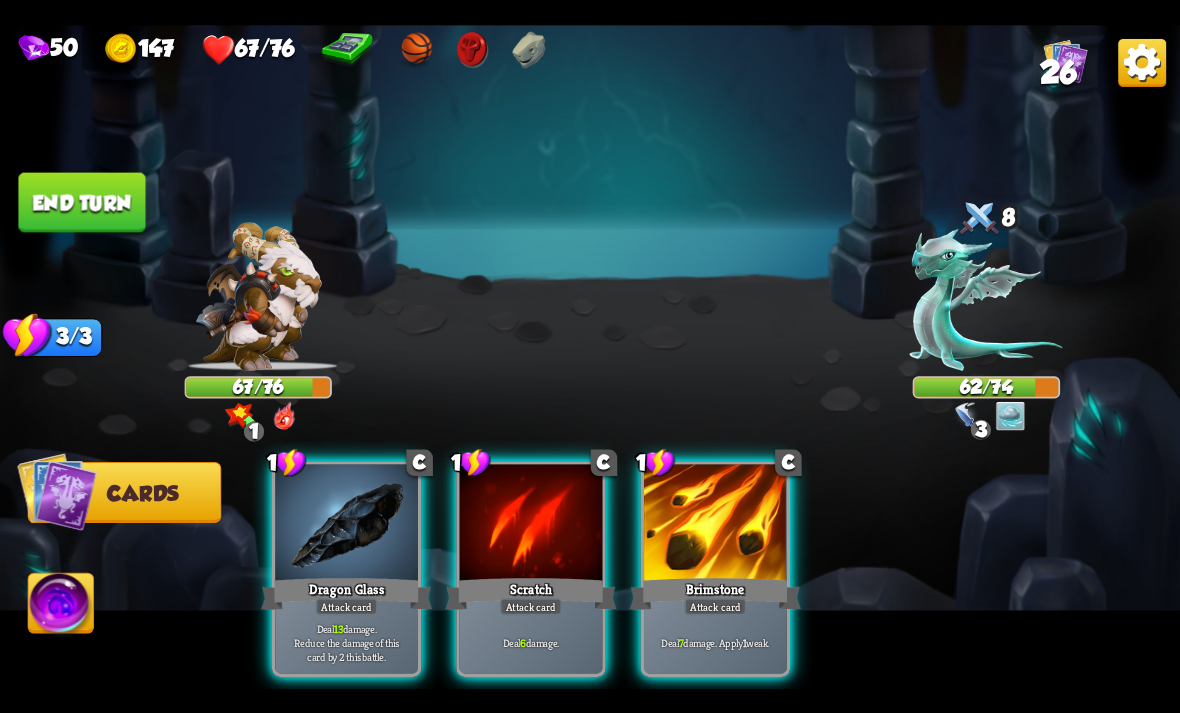 click on "End turn" at bounding box center [81, 202] 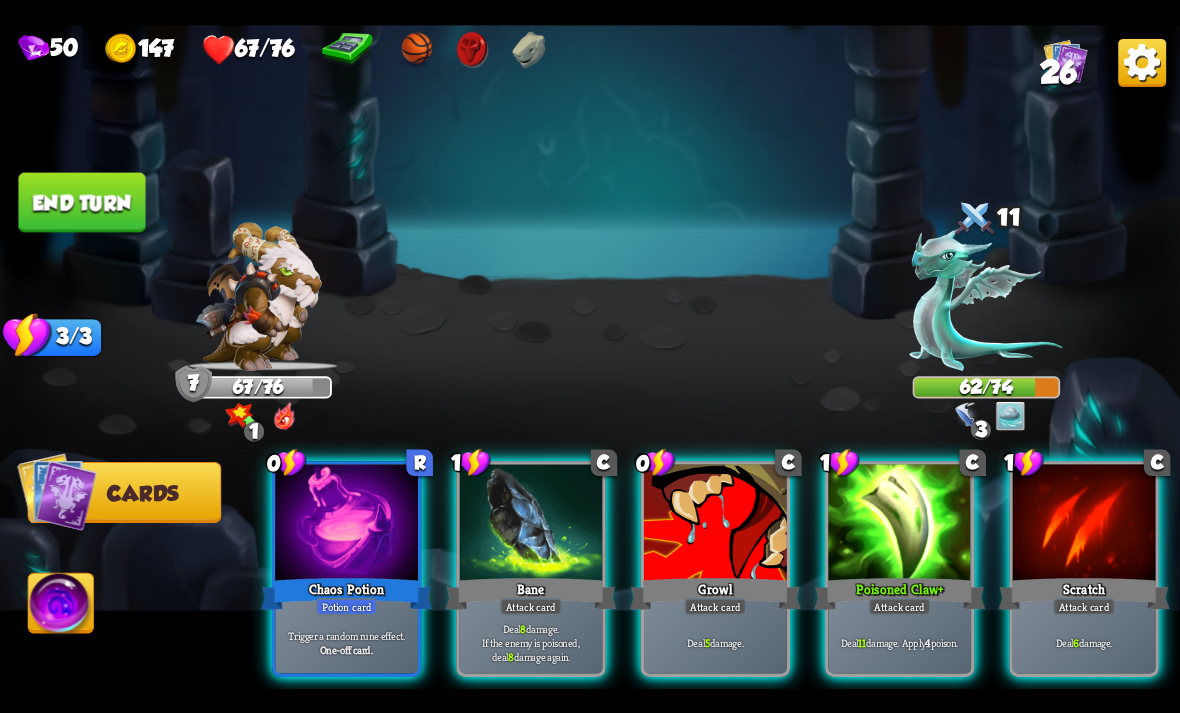 click at bounding box center (346, 524) 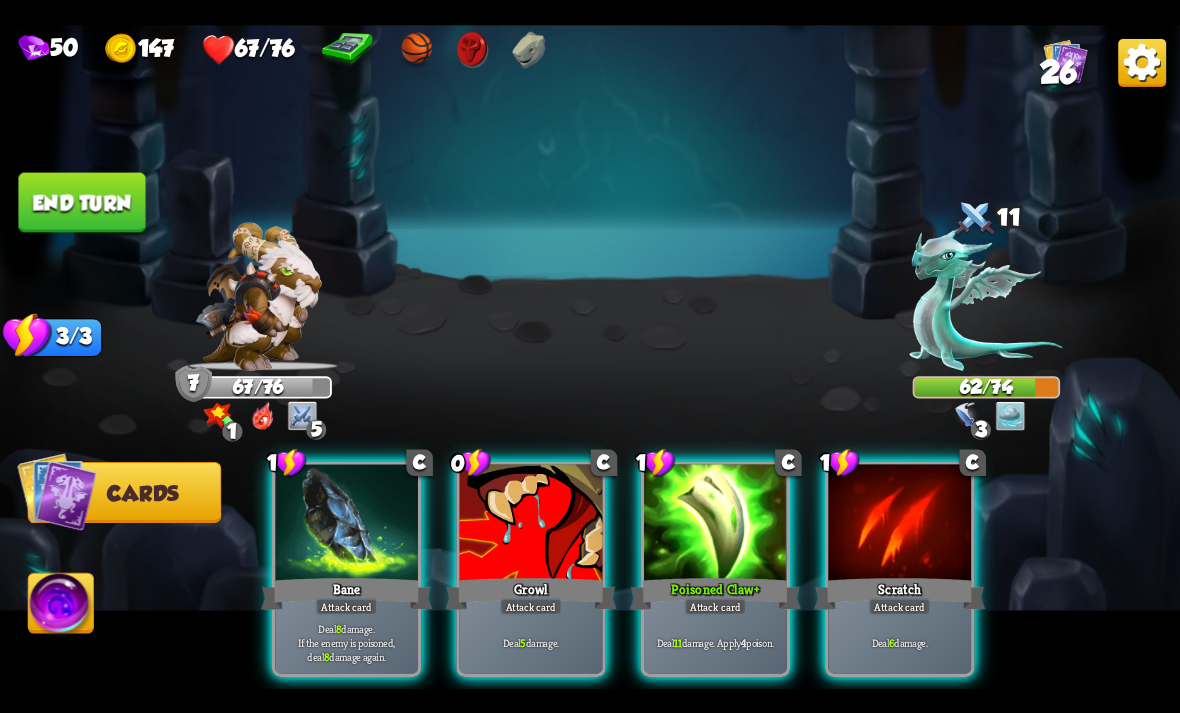click on "Deal  5  damage." at bounding box center (531, 642) 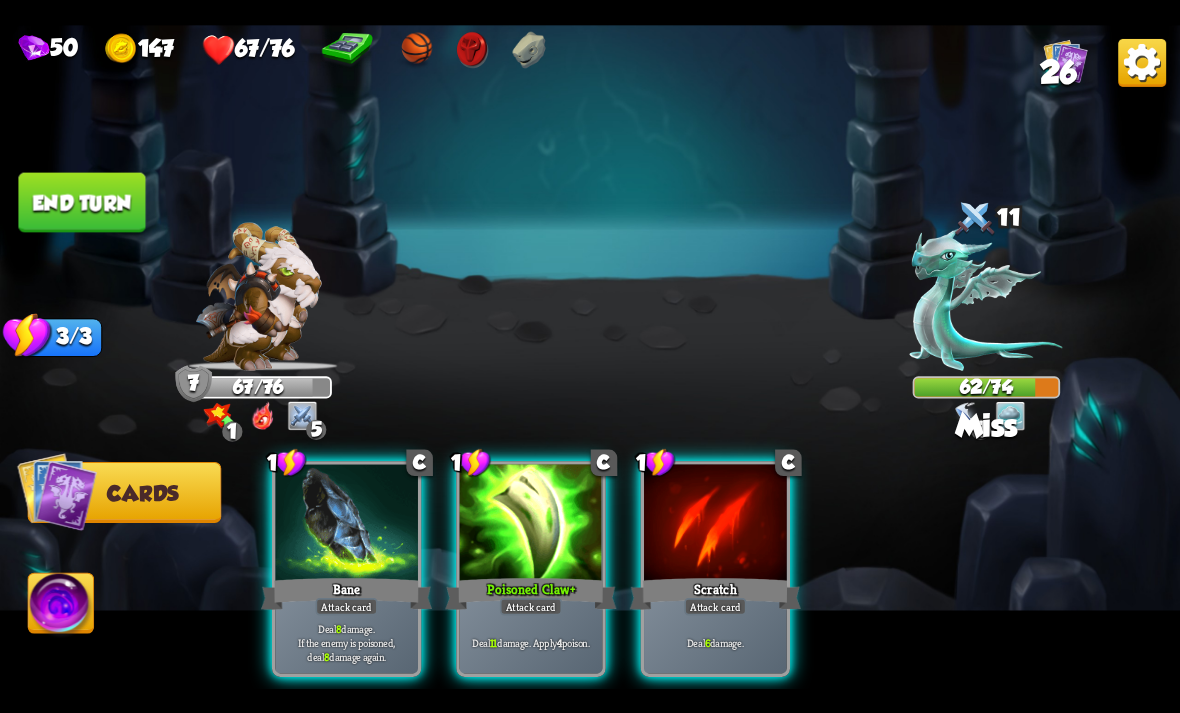 click on "Deal  11  damage. Apply  4  poison." at bounding box center (531, 642) 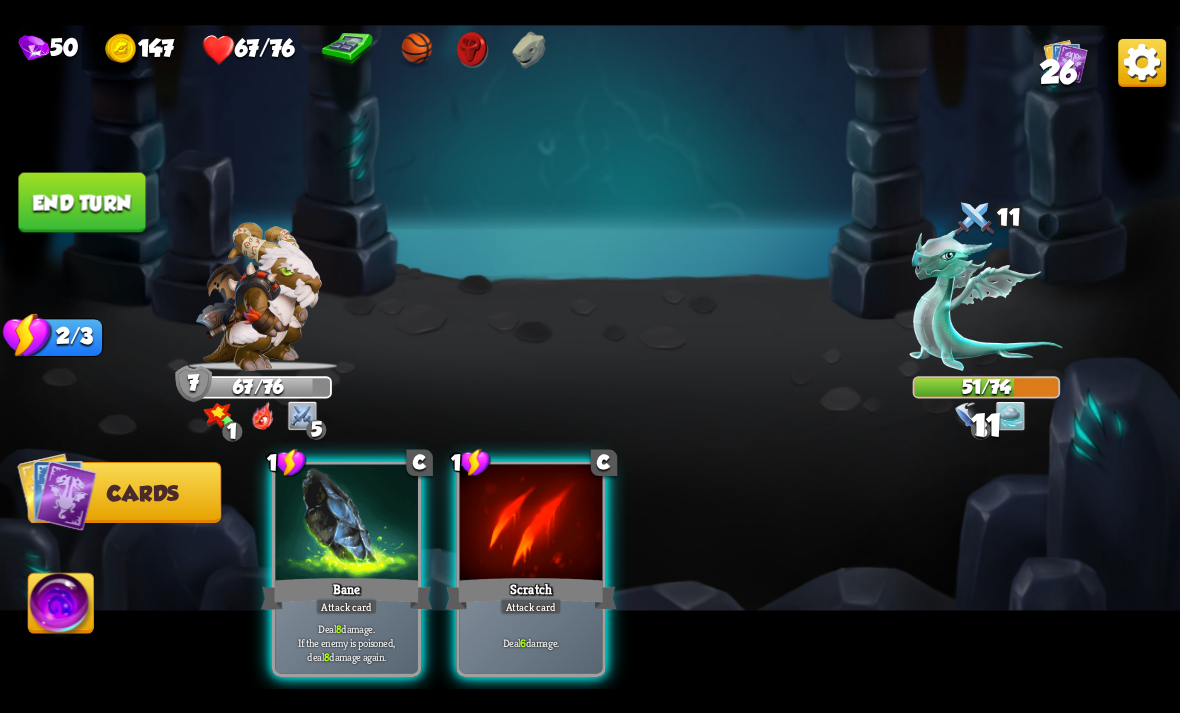 click at bounding box center [346, 524] 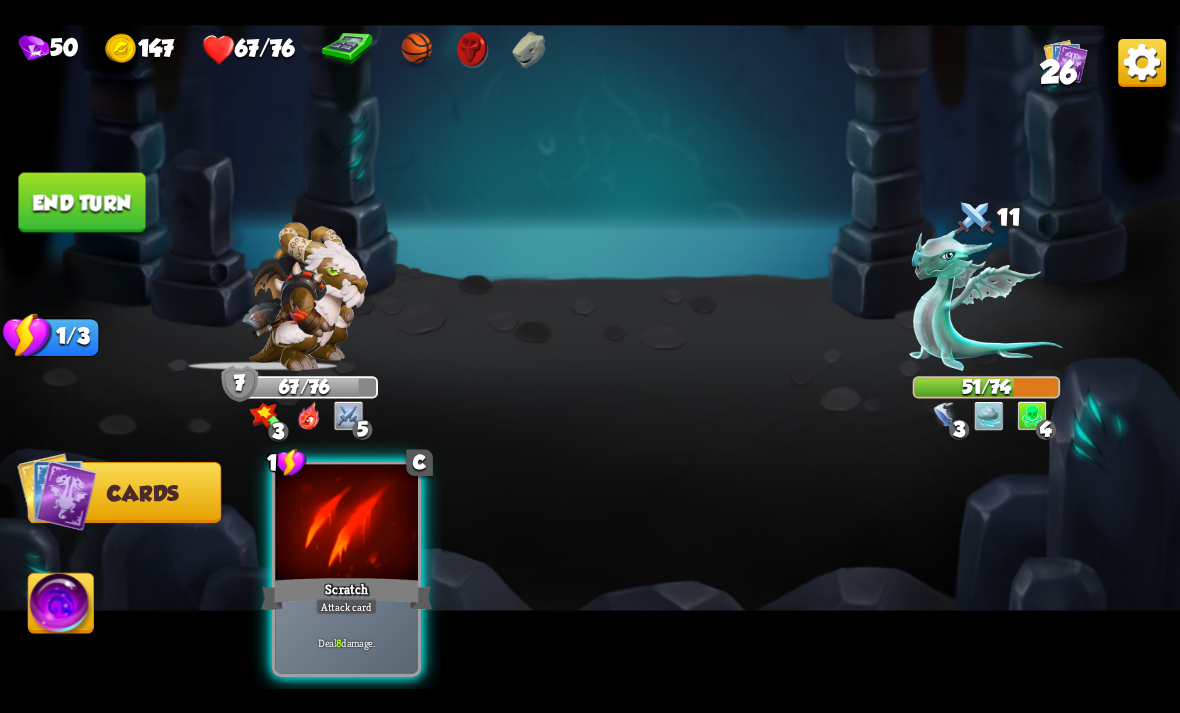 click at bounding box center [304, 296] 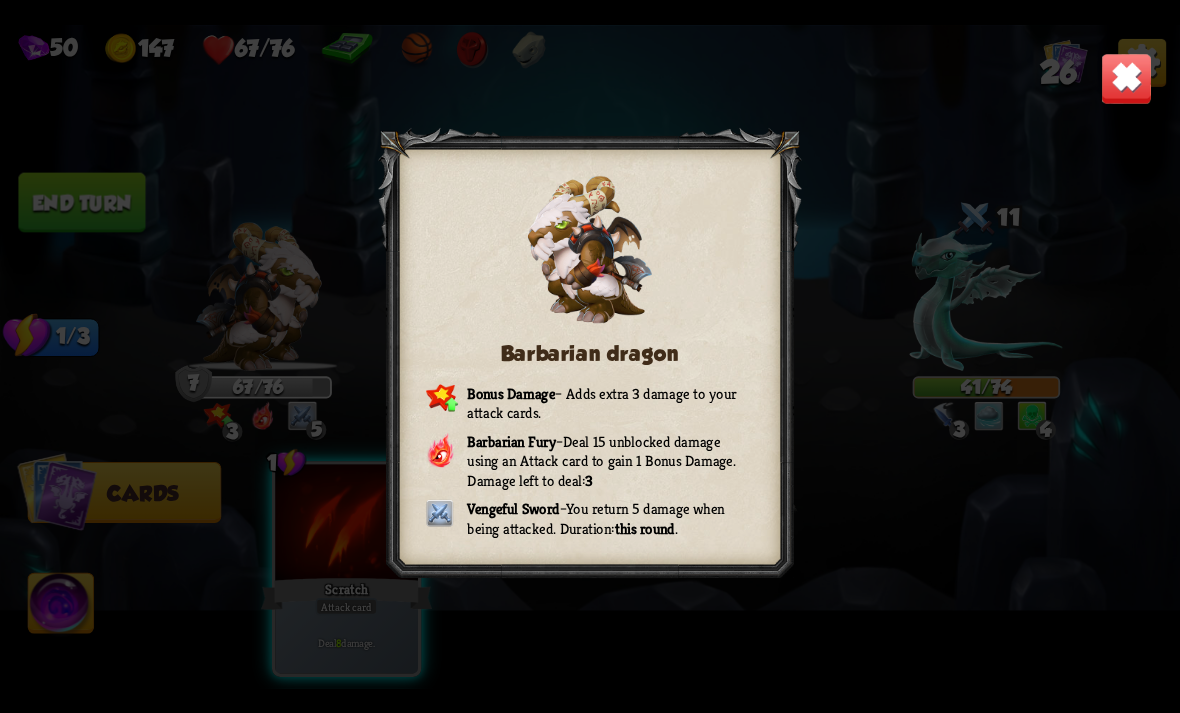 click at bounding box center [1127, 78] 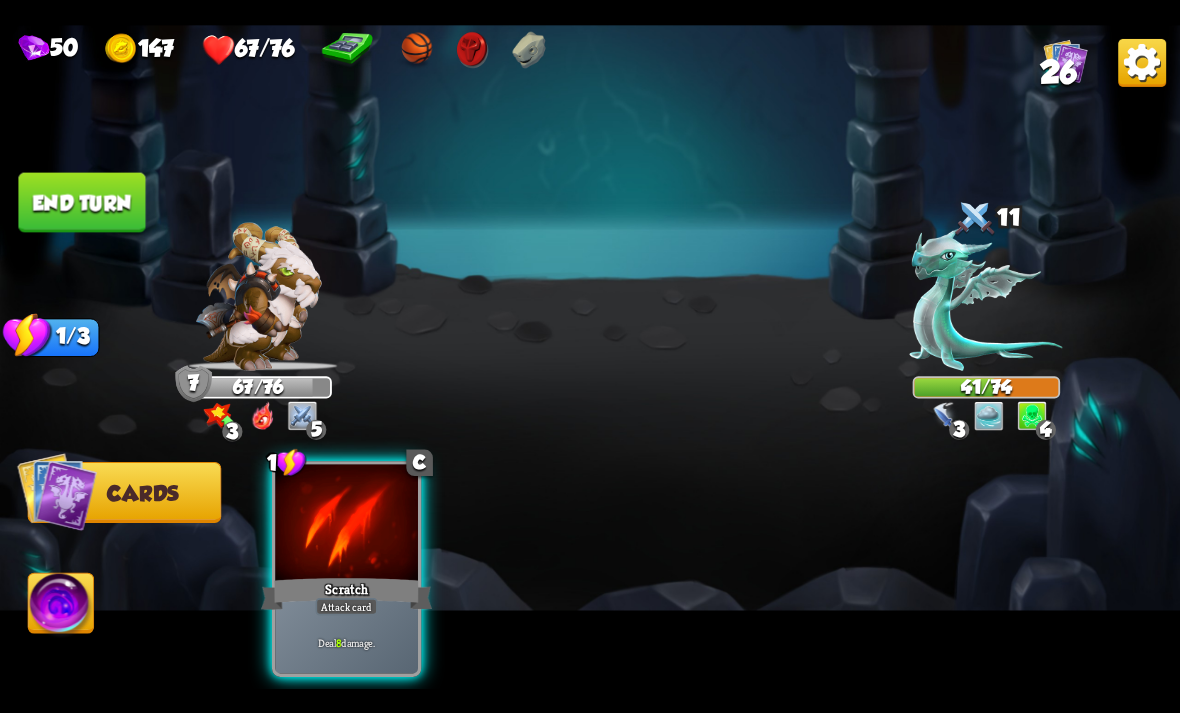 click on "End turn" at bounding box center [81, 202] 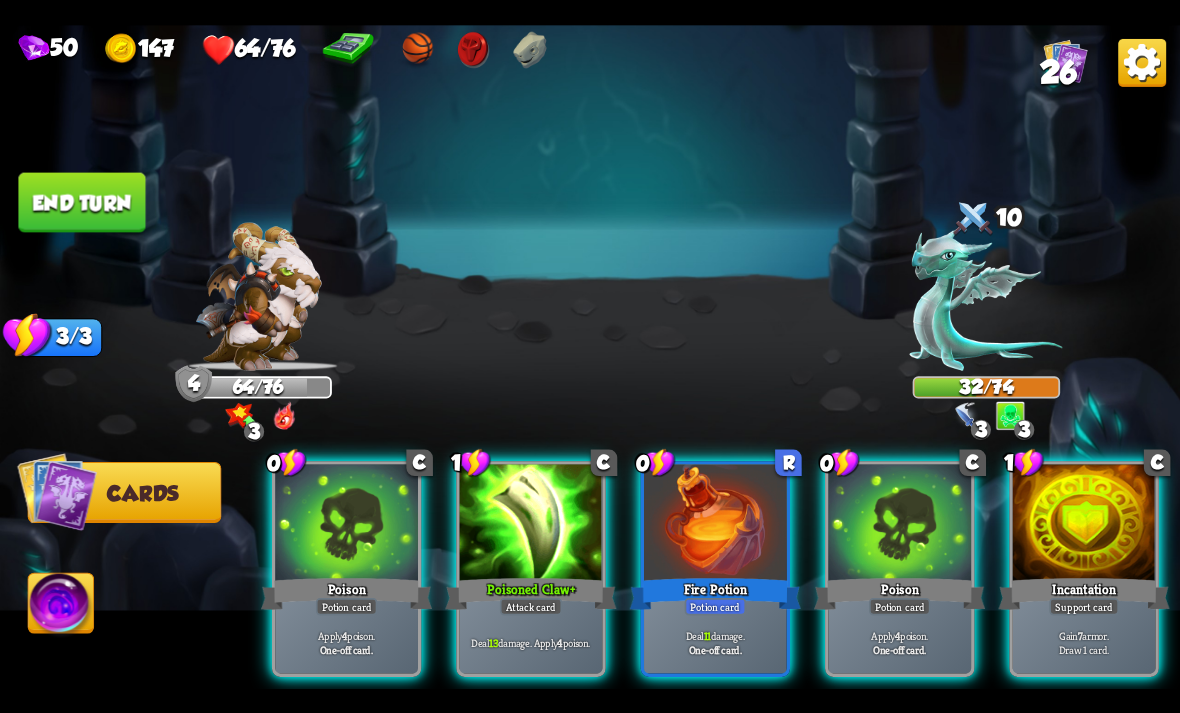 click at bounding box center [1084, 524] 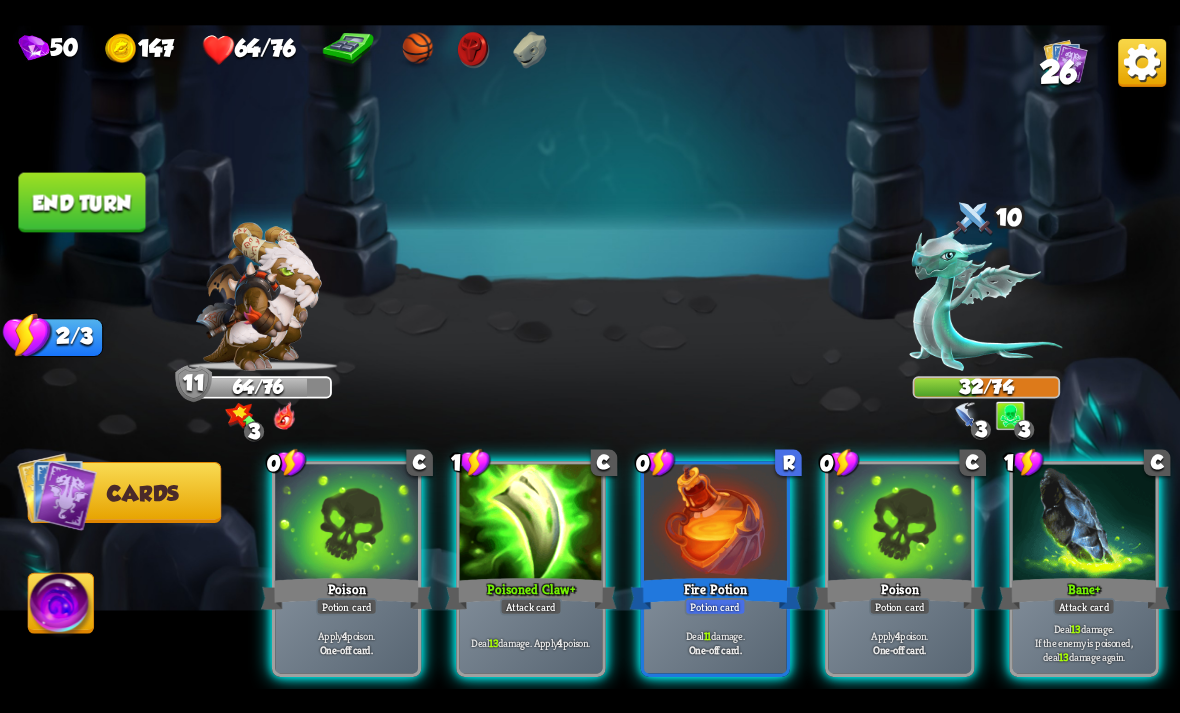 click at bounding box center [899, 524] 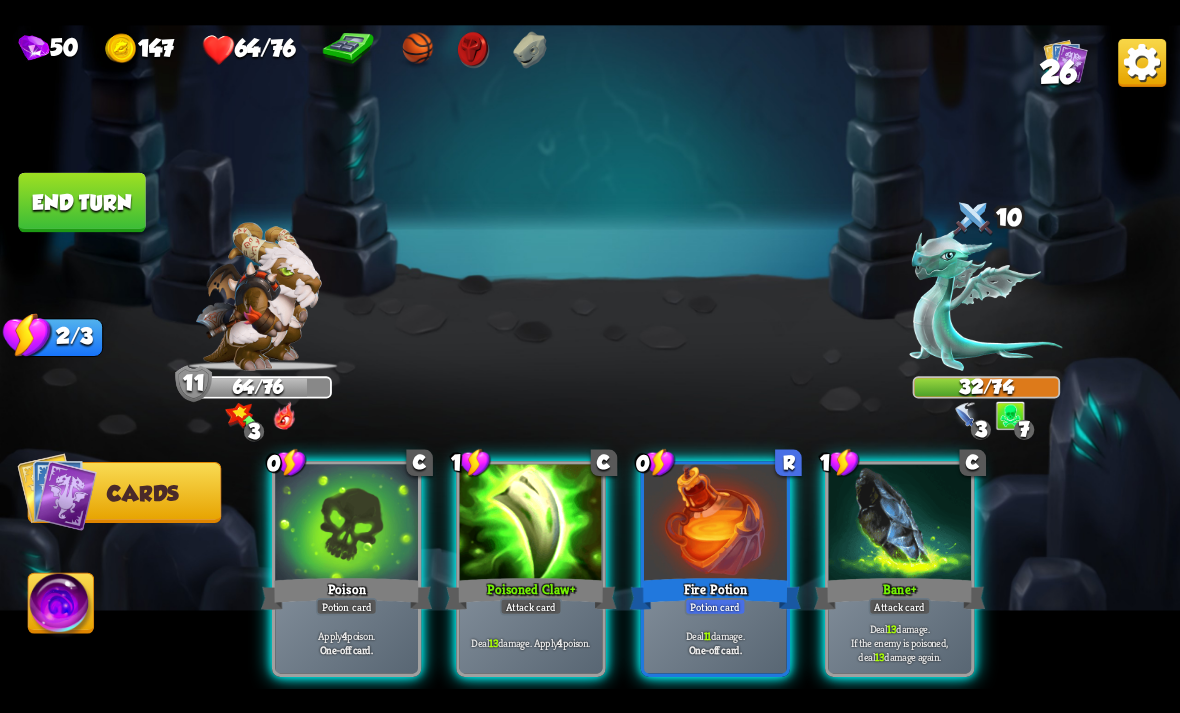 click on "Poison" at bounding box center [346, 593] 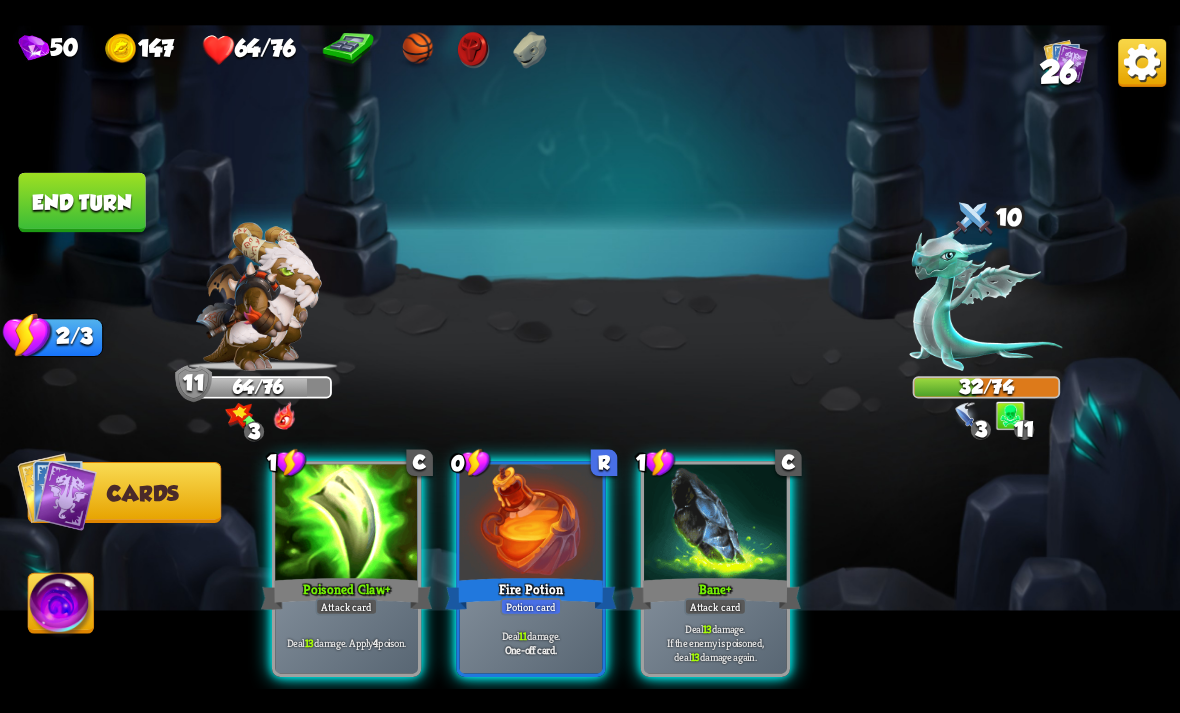 click at bounding box center [346, 524] 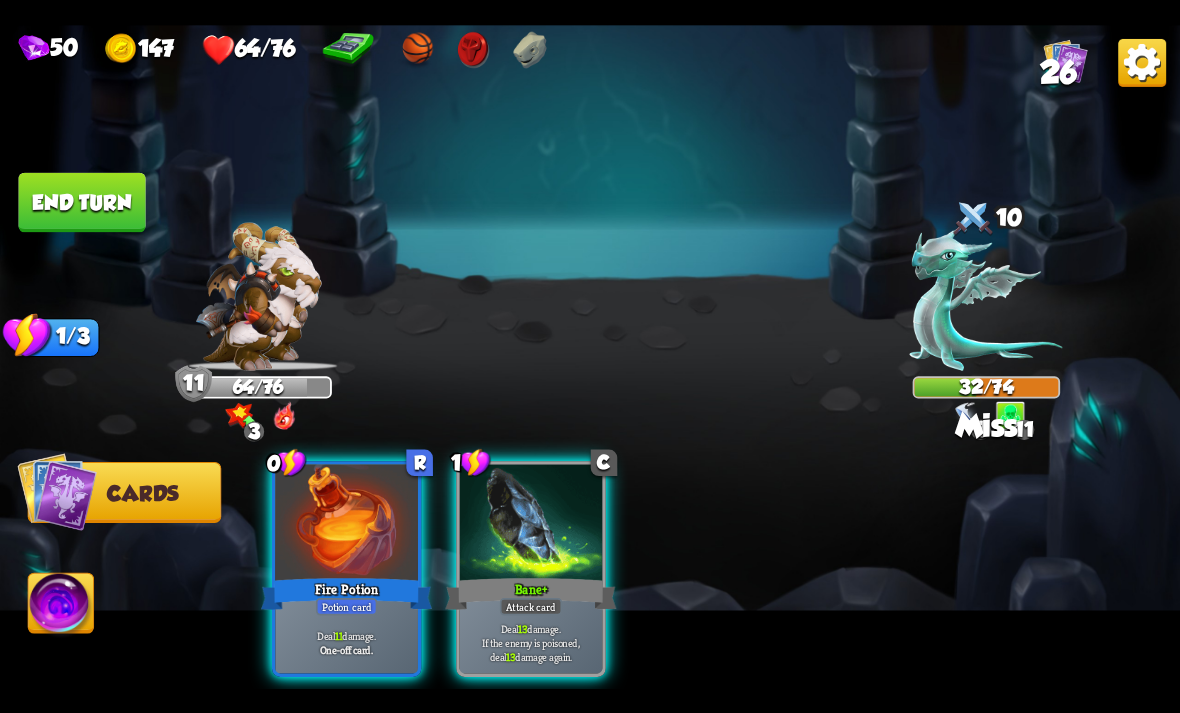 click at bounding box center (346, 524) 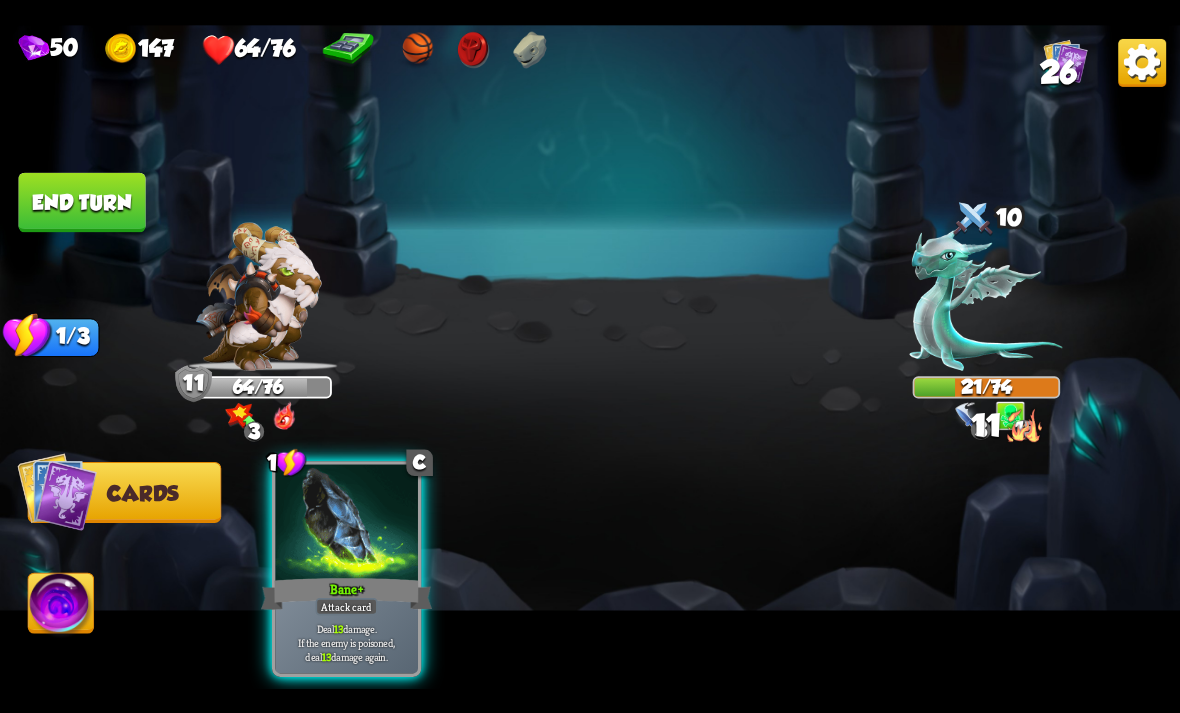 click at bounding box center (346, 524) 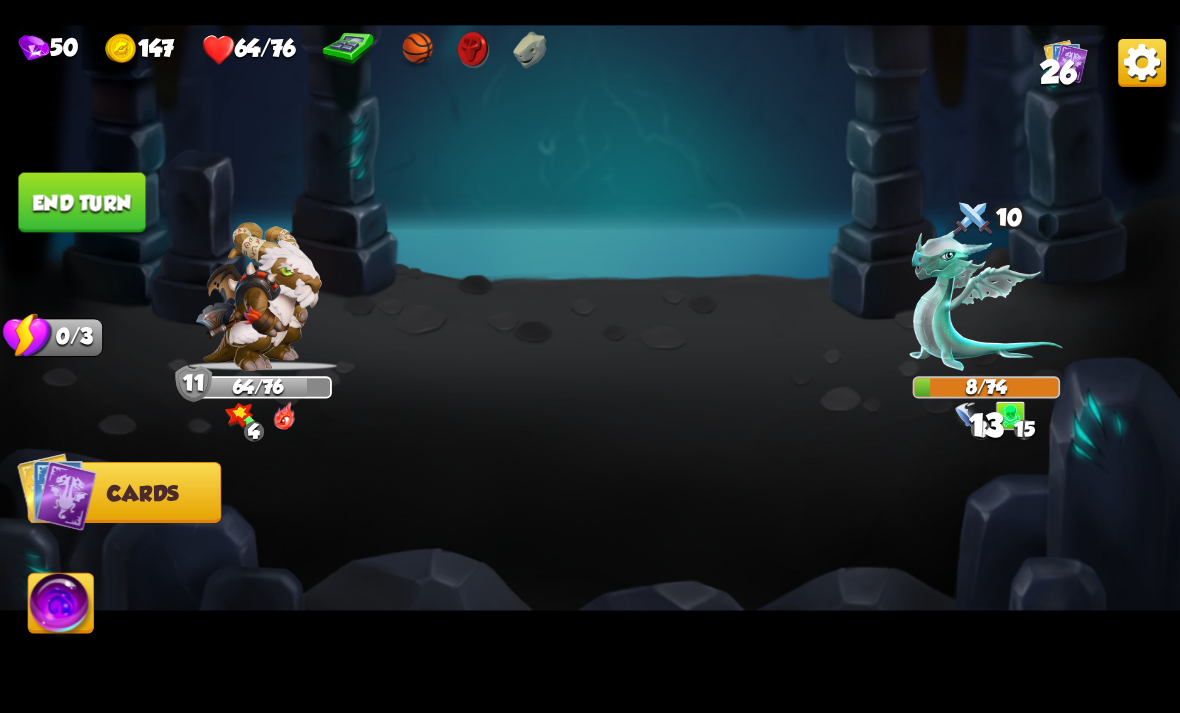 click on "End turn" at bounding box center [81, 202] 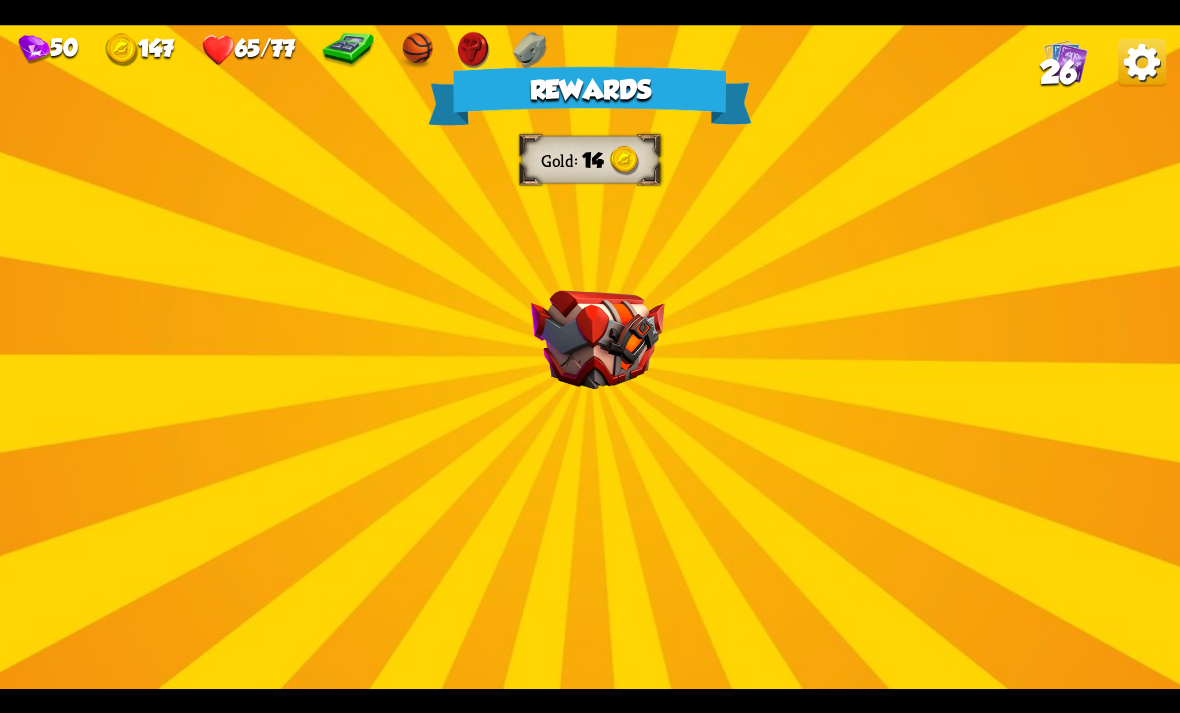 click on "Rewards           Gold   14
Select a card
1
C   Life Leech     Support card   Heal for 1 health every time the enemy is hit this round.
1
C   Burst     Support card   The next Support card you play this turn is played twice.   One-off card.
0
C   Deflect     Support card   Gain  4  armor.               Proceed" at bounding box center [590, 357] 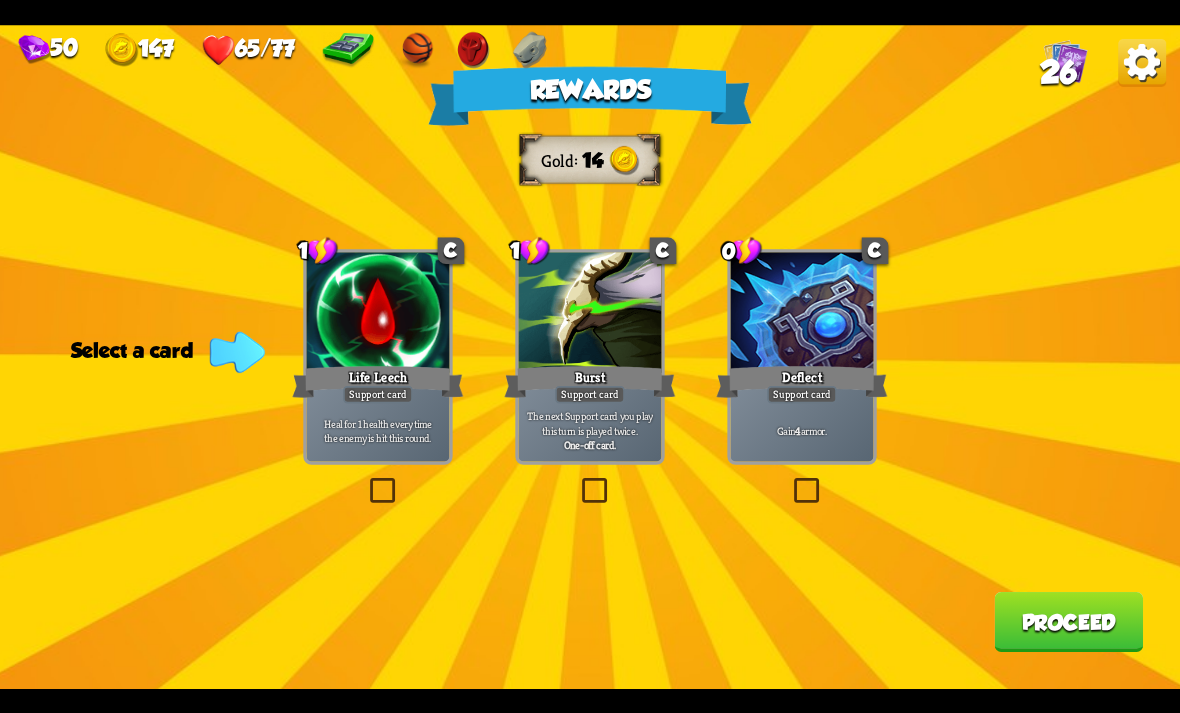 click at bounding box center (790, 481) 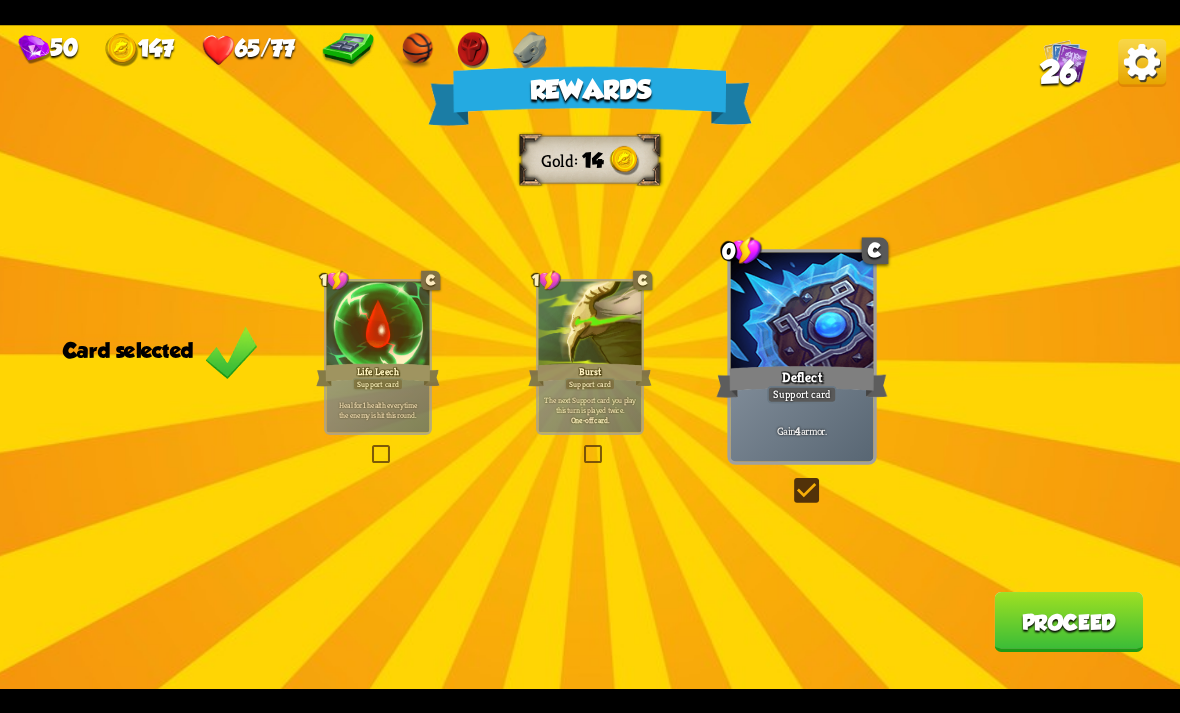 click on "Proceed" at bounding box center (1068, 622) 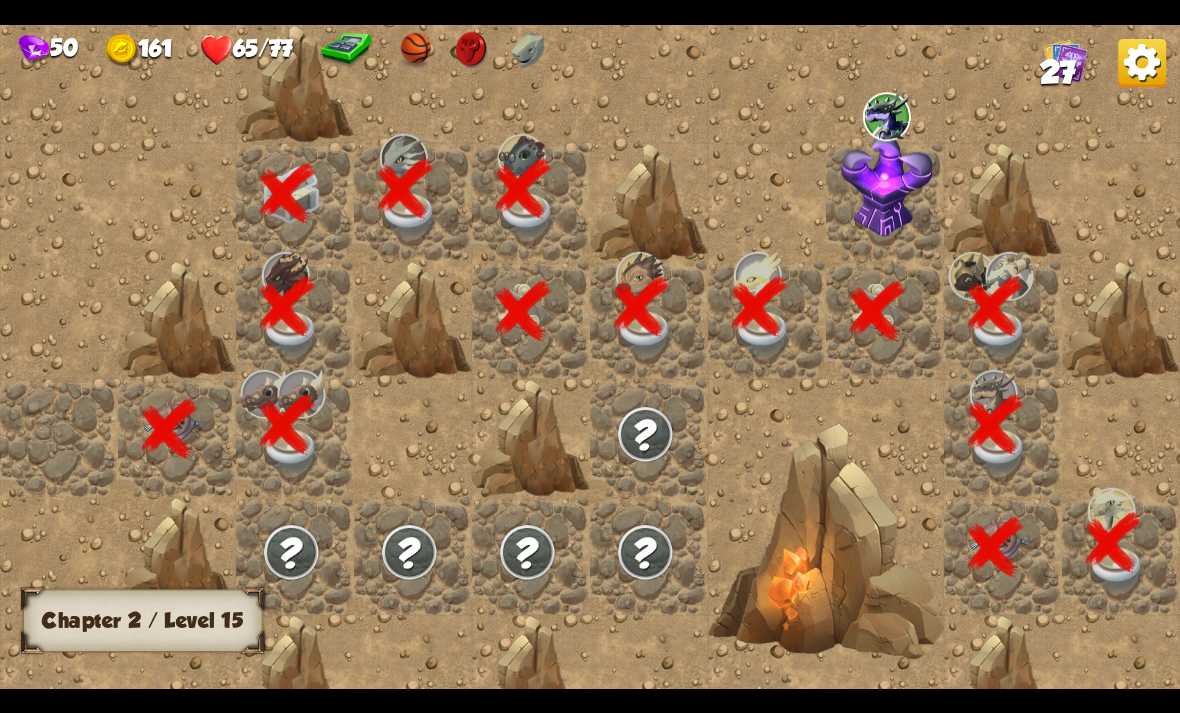 scroll, scrollTop: 0, scrollLeft: 384, axis: horizontal 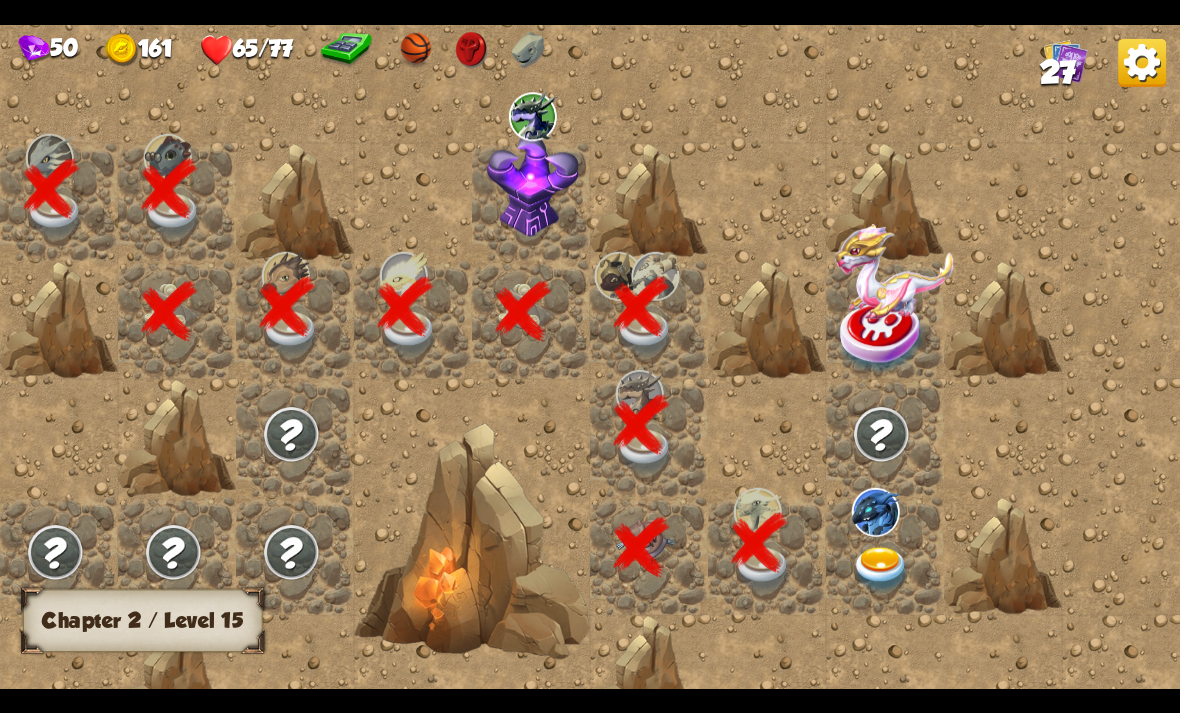 click at bounding box center [881, 569] 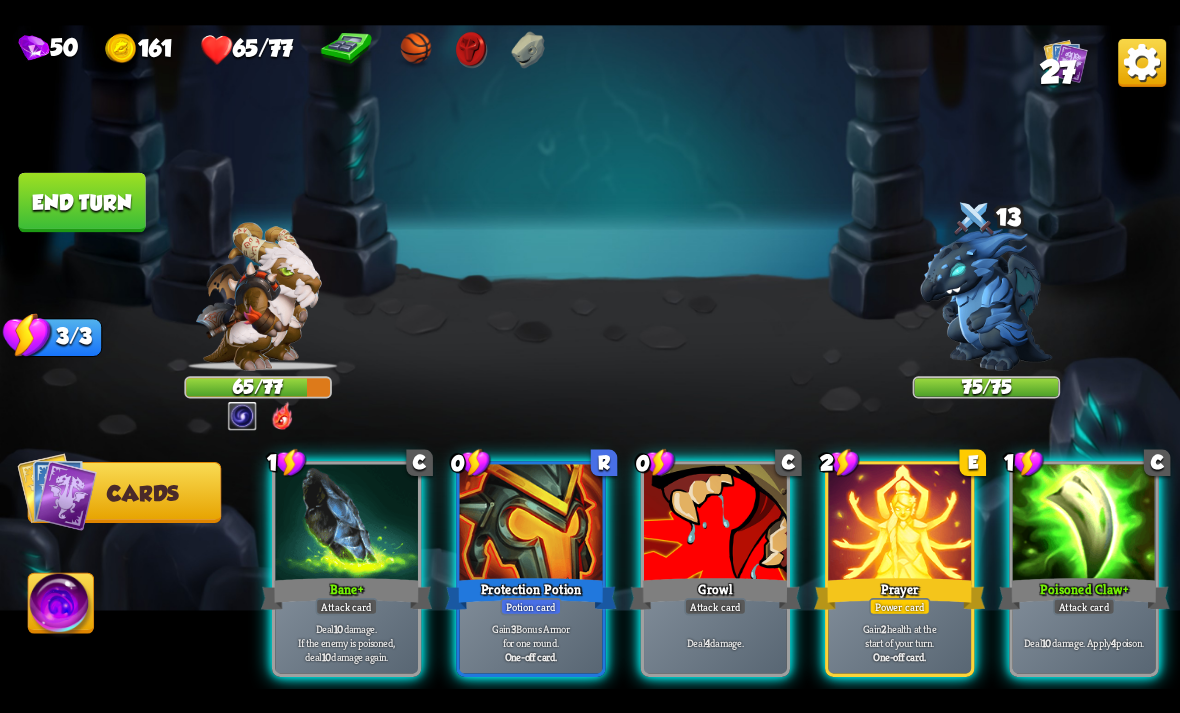 click on "65/77" at bounding box center (258, 387) 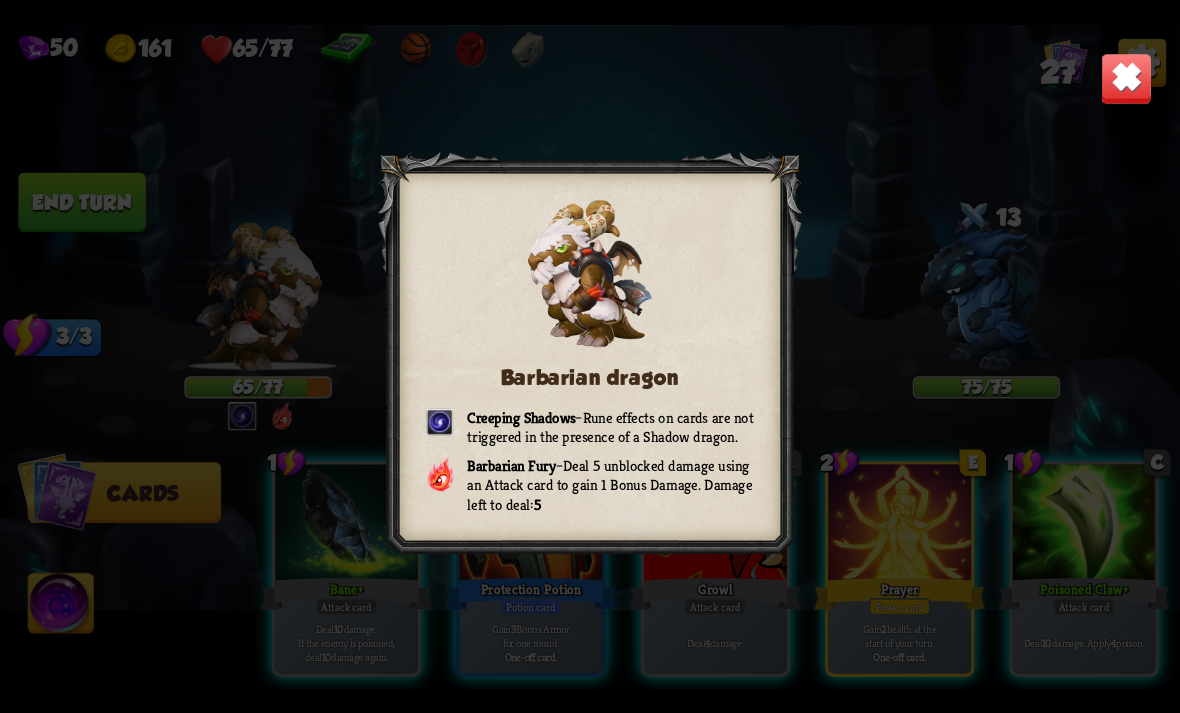 click at bounding box center (1127, 78) 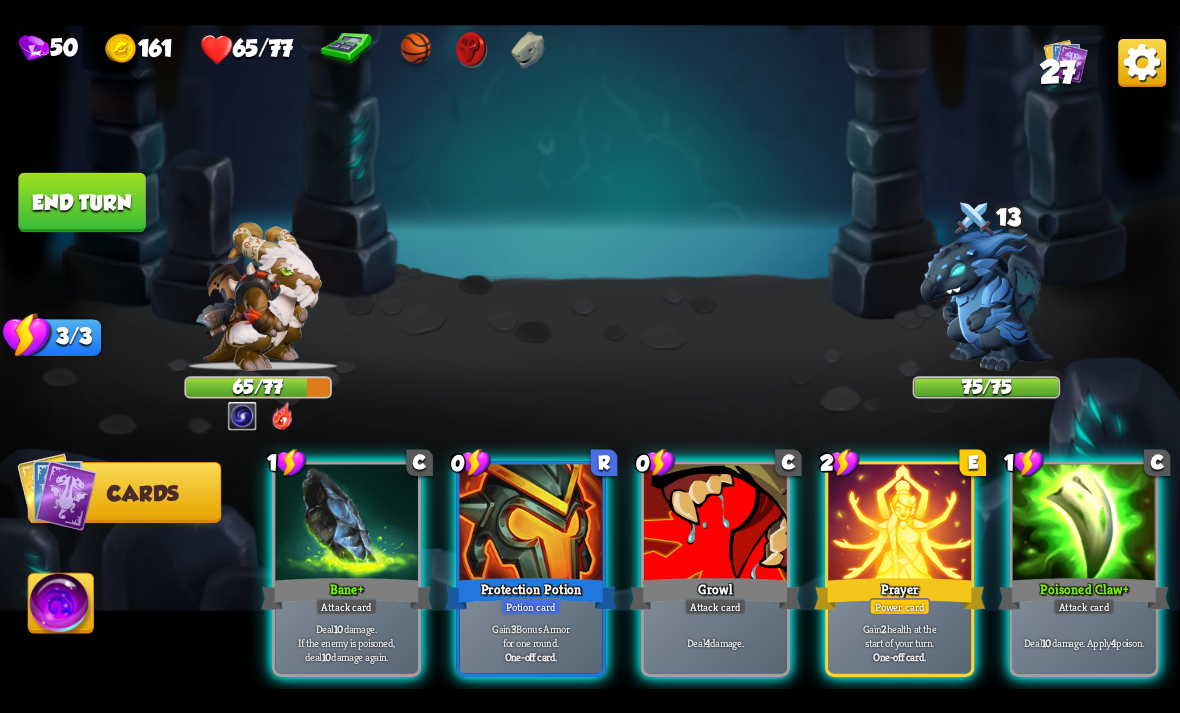 click at bounding box center [531, 524] 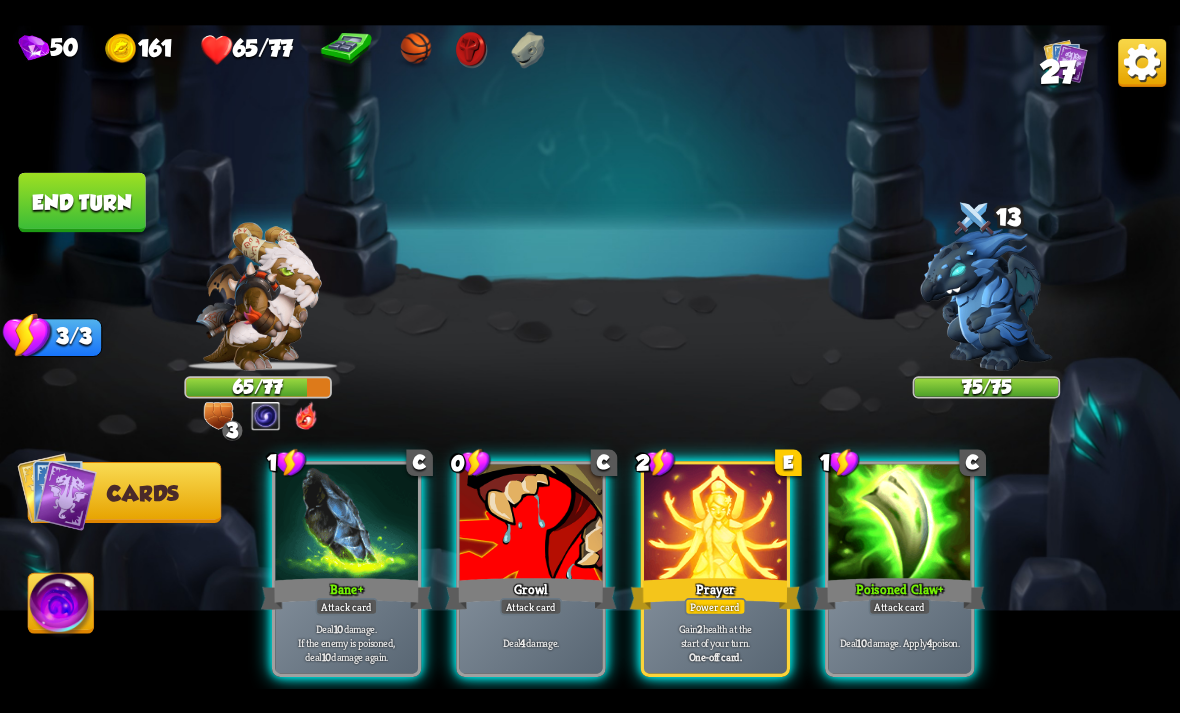 click at bounding box center (531, 524) 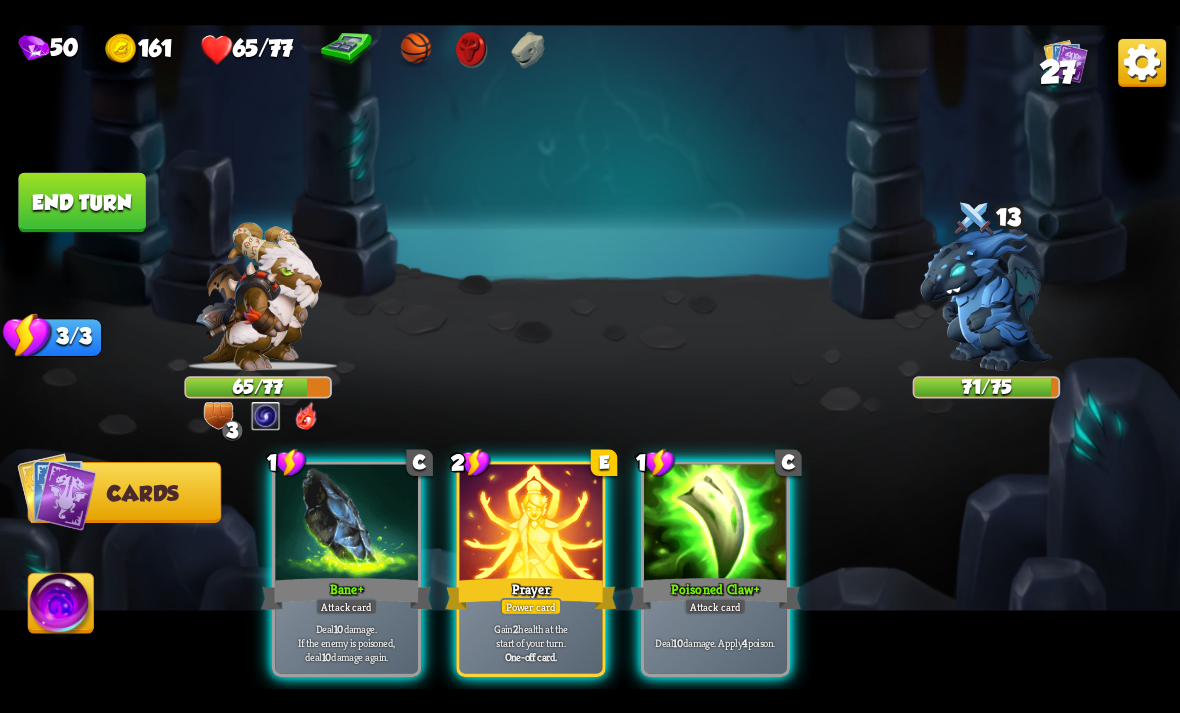 click on "End turn" at bounding box center [81, 202] 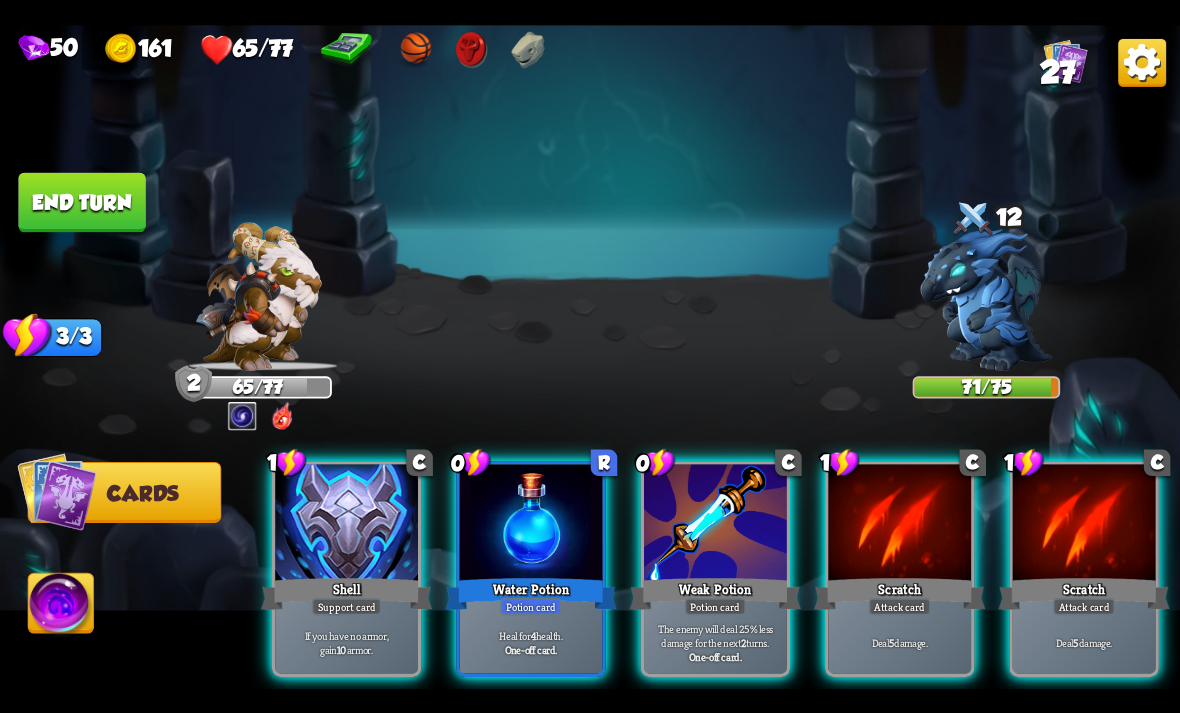 click on "The enemy will deal 25% less damage for the next  2  turns.   One-off card." at bounding box center [715, 642] 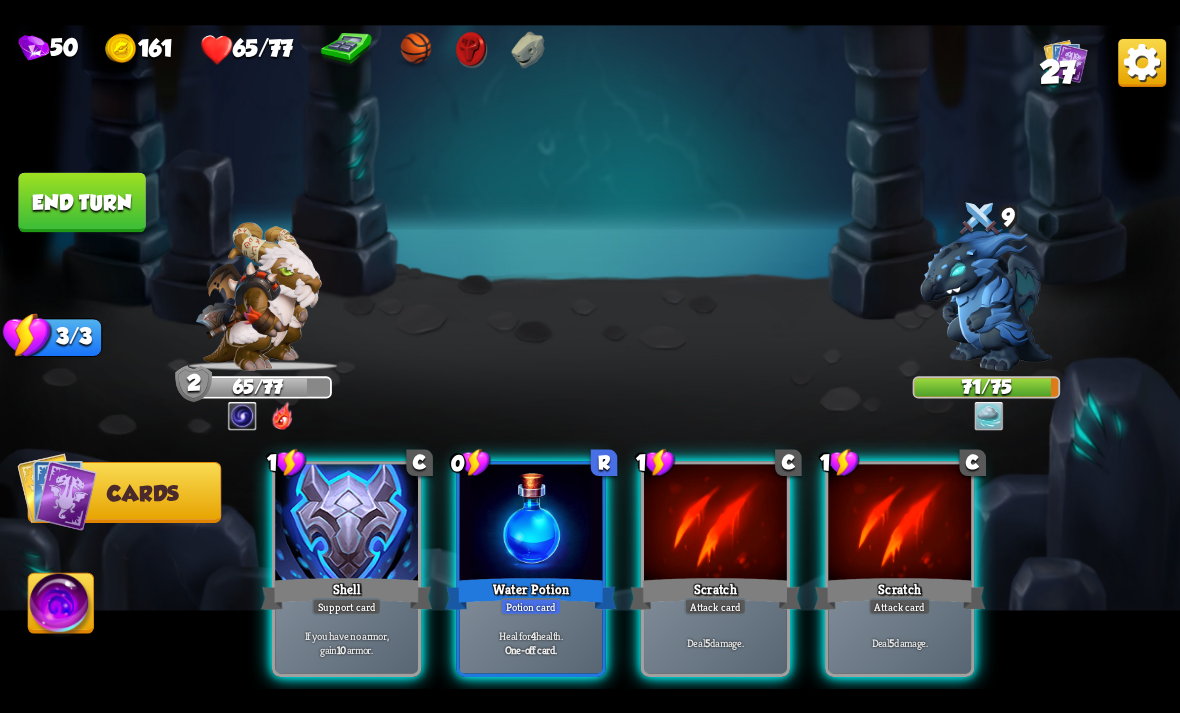 click on "Water Potion" at bounding box center (530, 593) 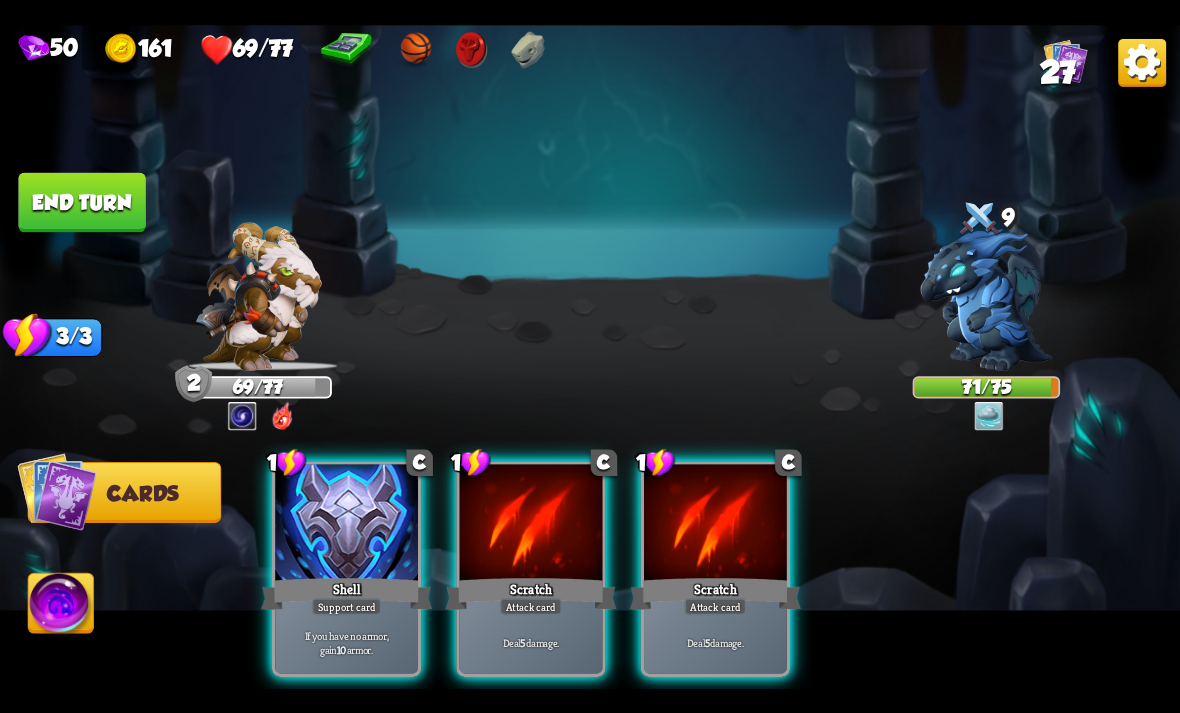 click on "End turn" at bounding box center [81, 202] 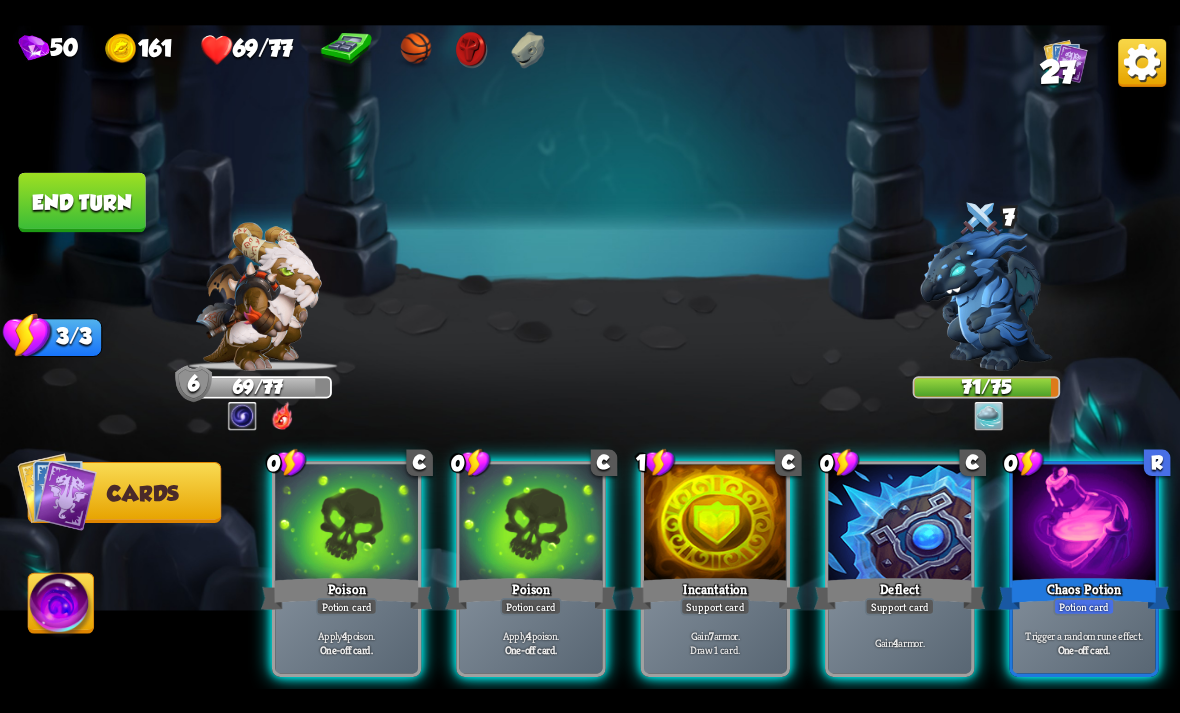 click at bounding box center [1084, 524] 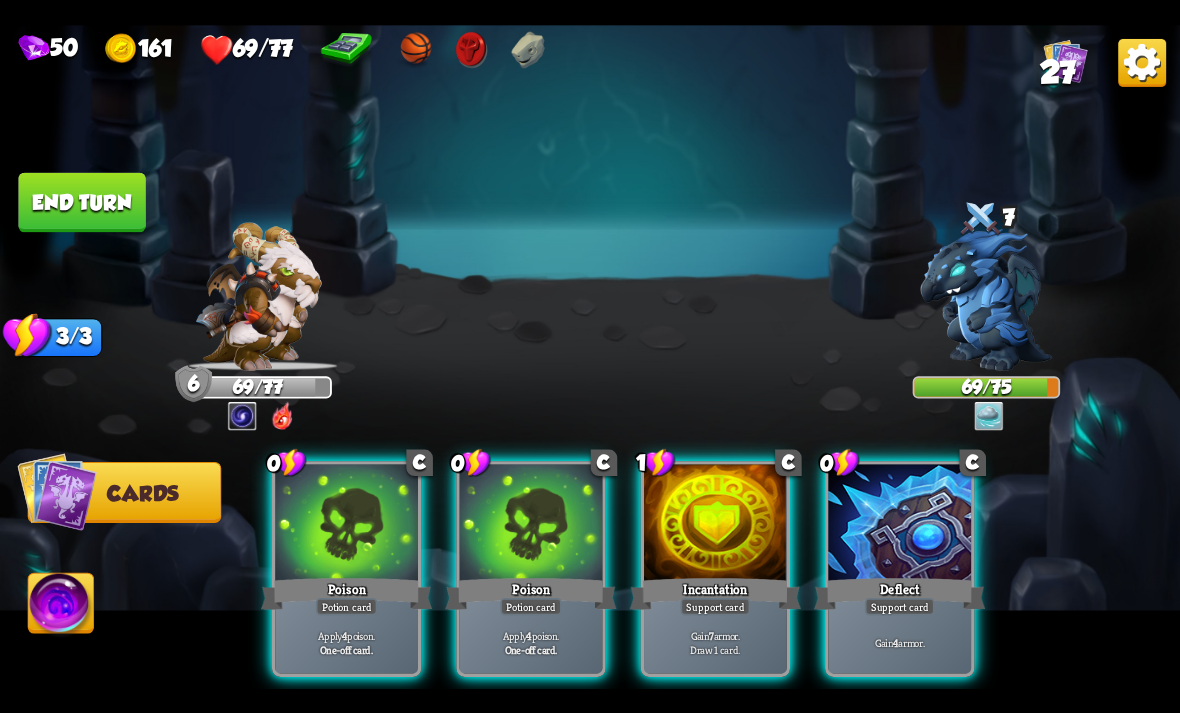 click on "Poison" at bounding box center [530, 593] 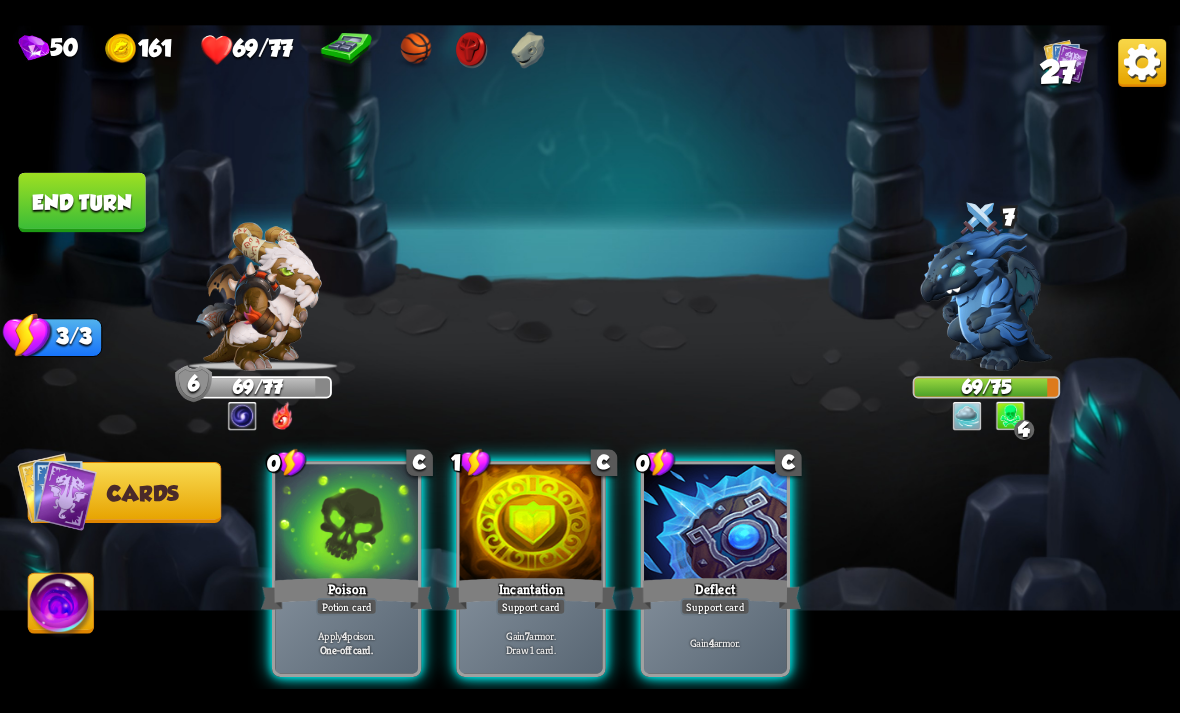 click on "Poison" at bounding box center [346, 593] 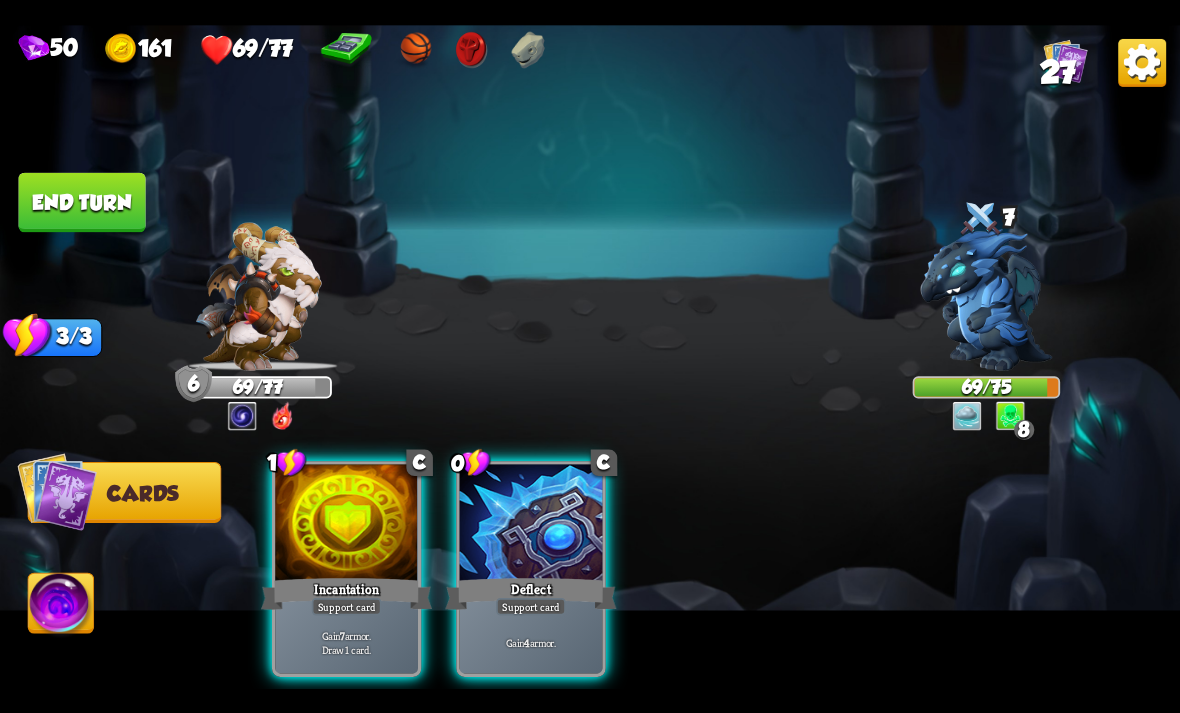 click on "Deflect" at bounding box center [530, 593] 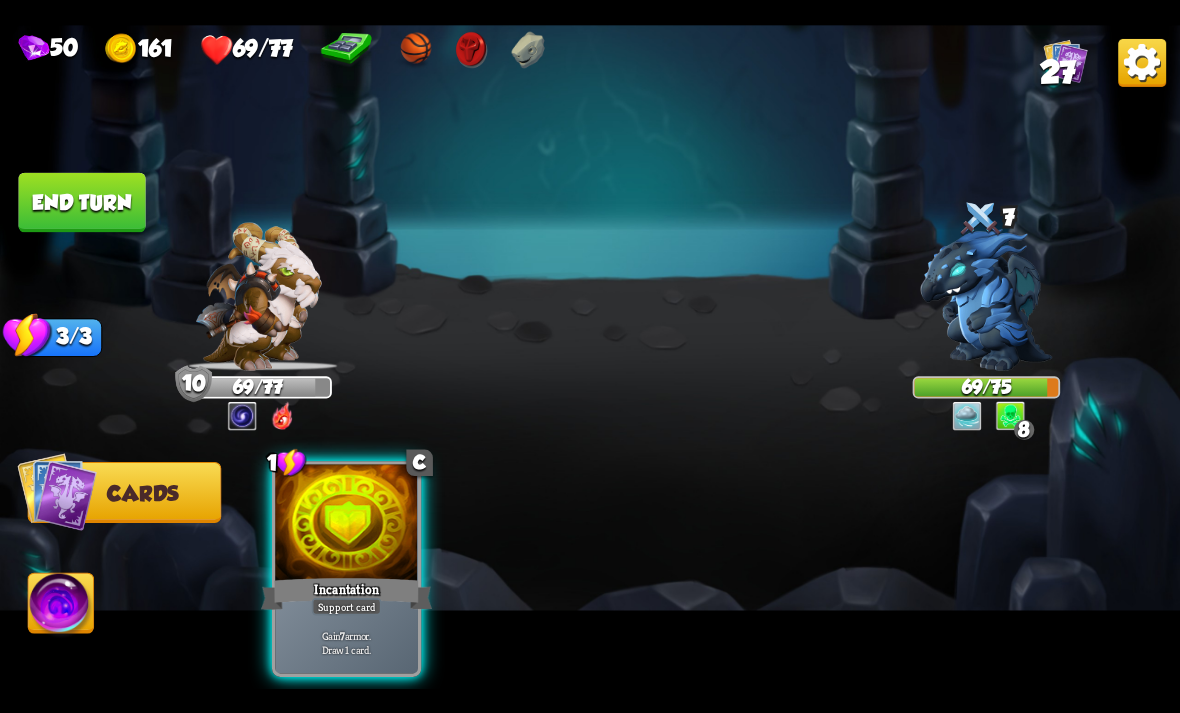 click at bounding box center (346, 524) 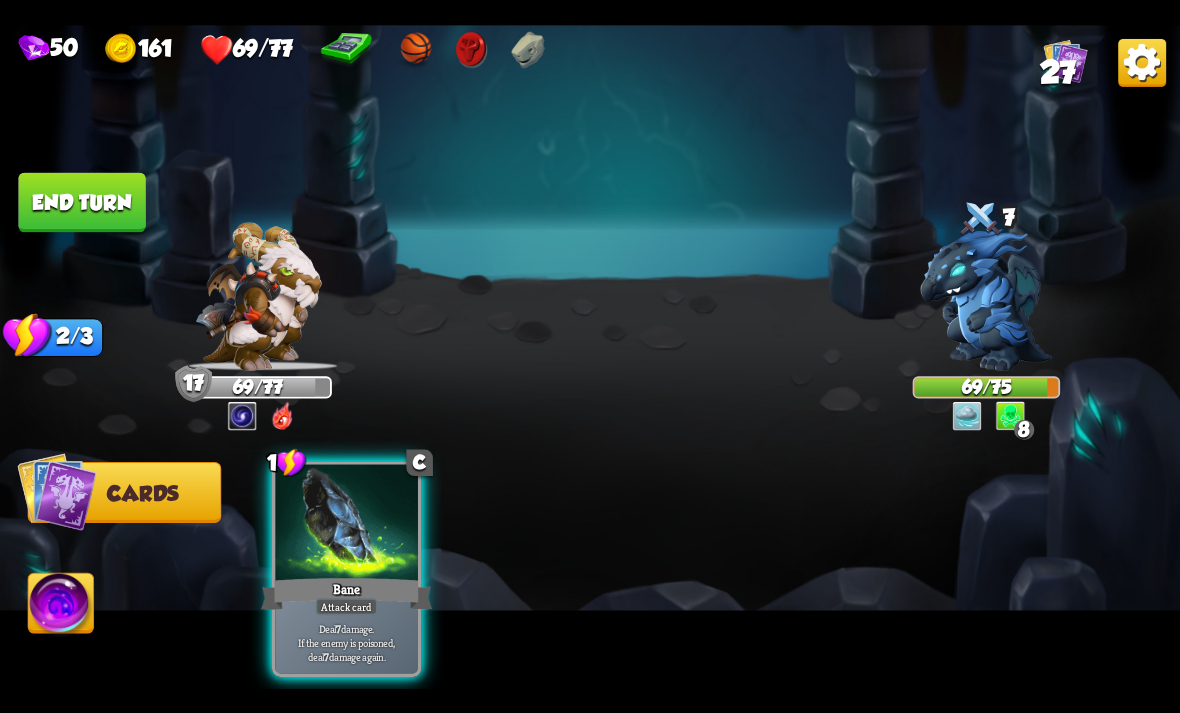 click at bounding box center (346, 524) 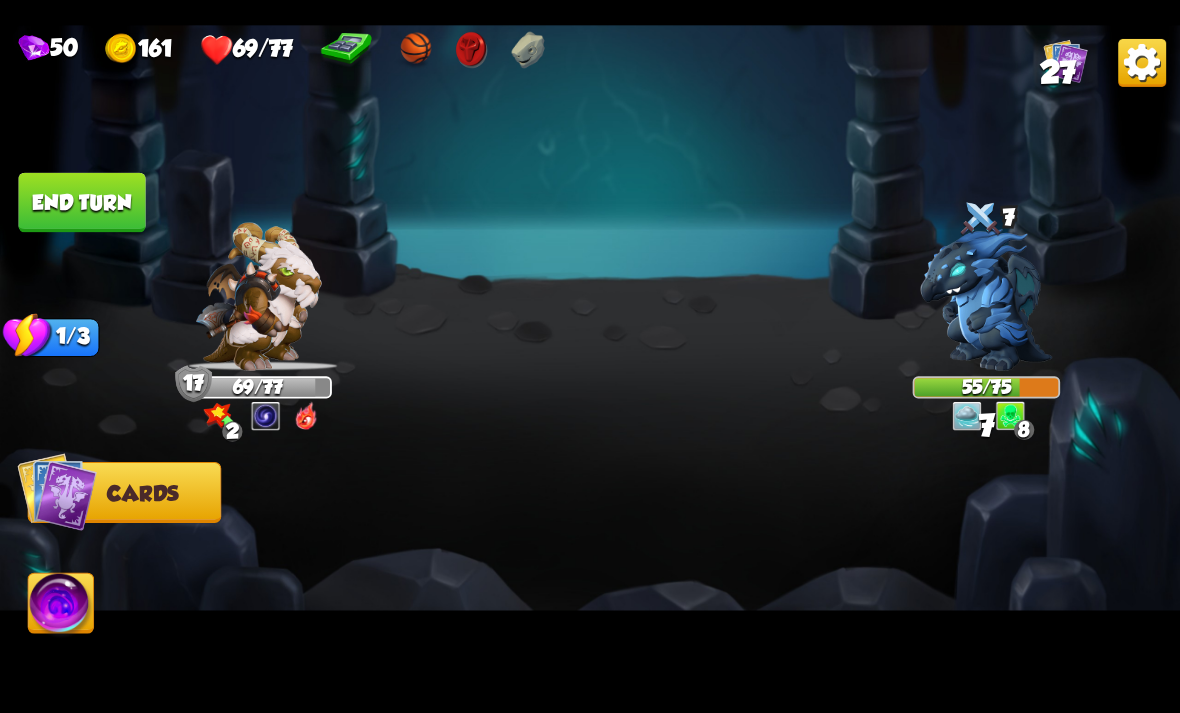 click on "End turn" at bounding box center (81, 202) 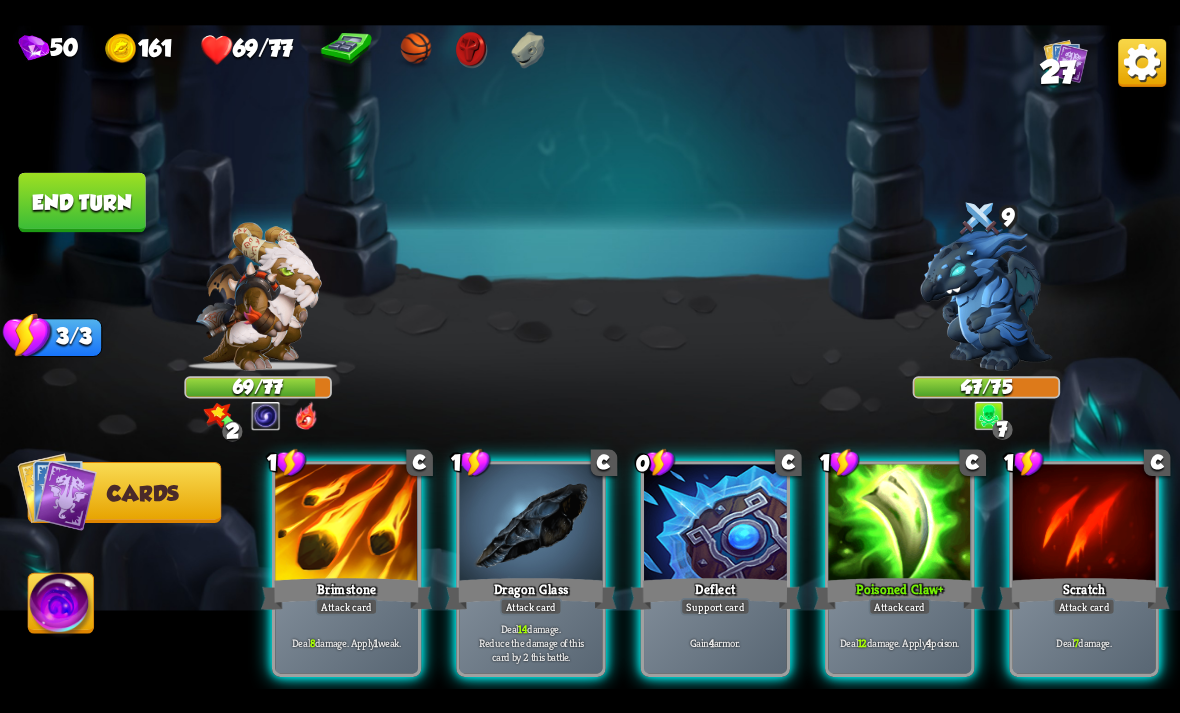 click at bounding box center [715, 524] 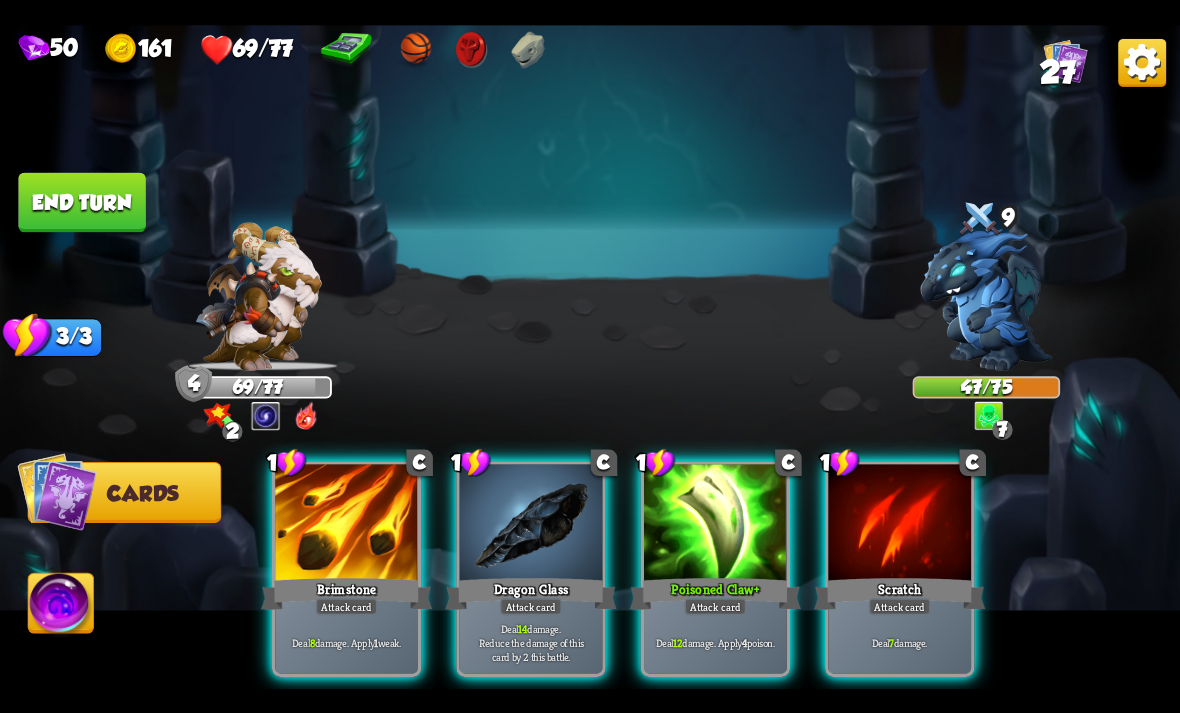 click at bounding box center [346, 524] 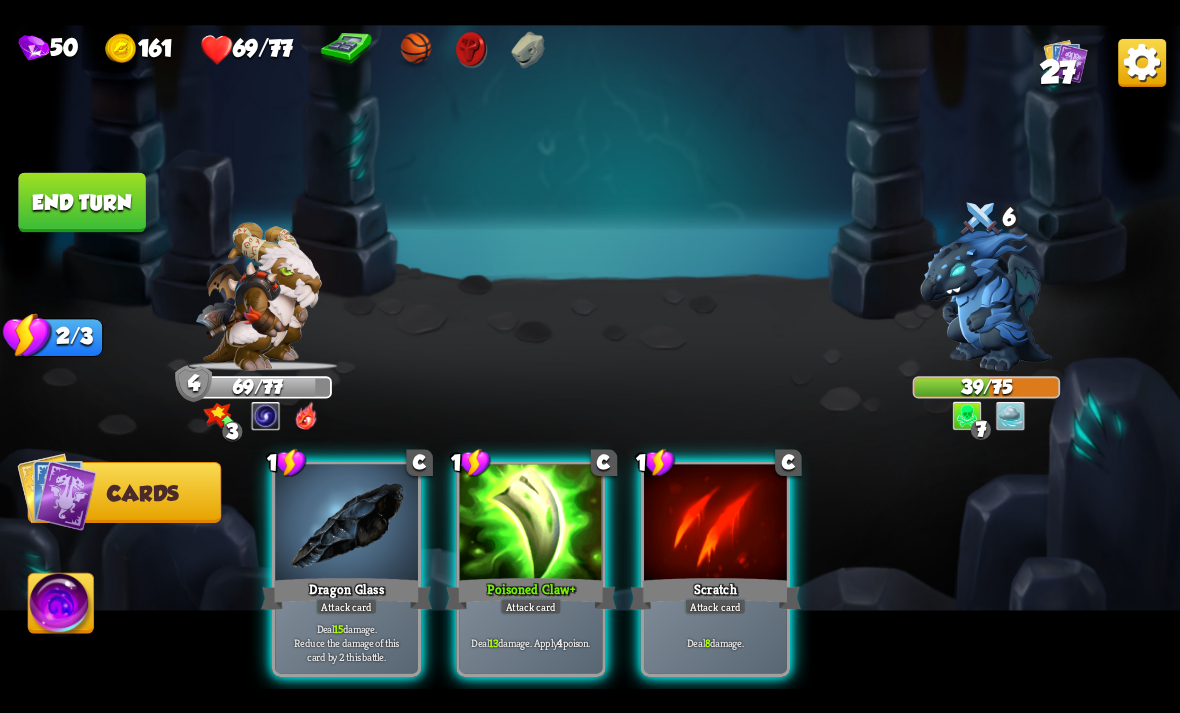 click on "Deal  13  damage. Apply  4  poison." at bounding box center [531, 642] 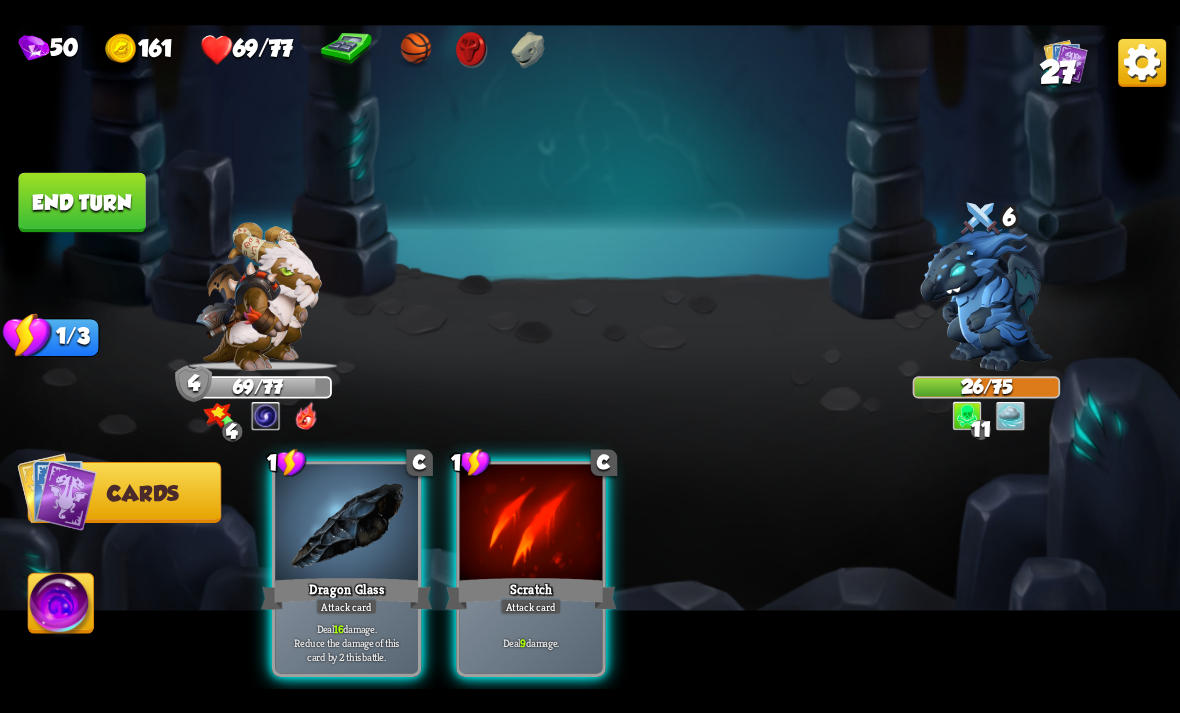 click on "End turn" at bounding box center [81, 202] 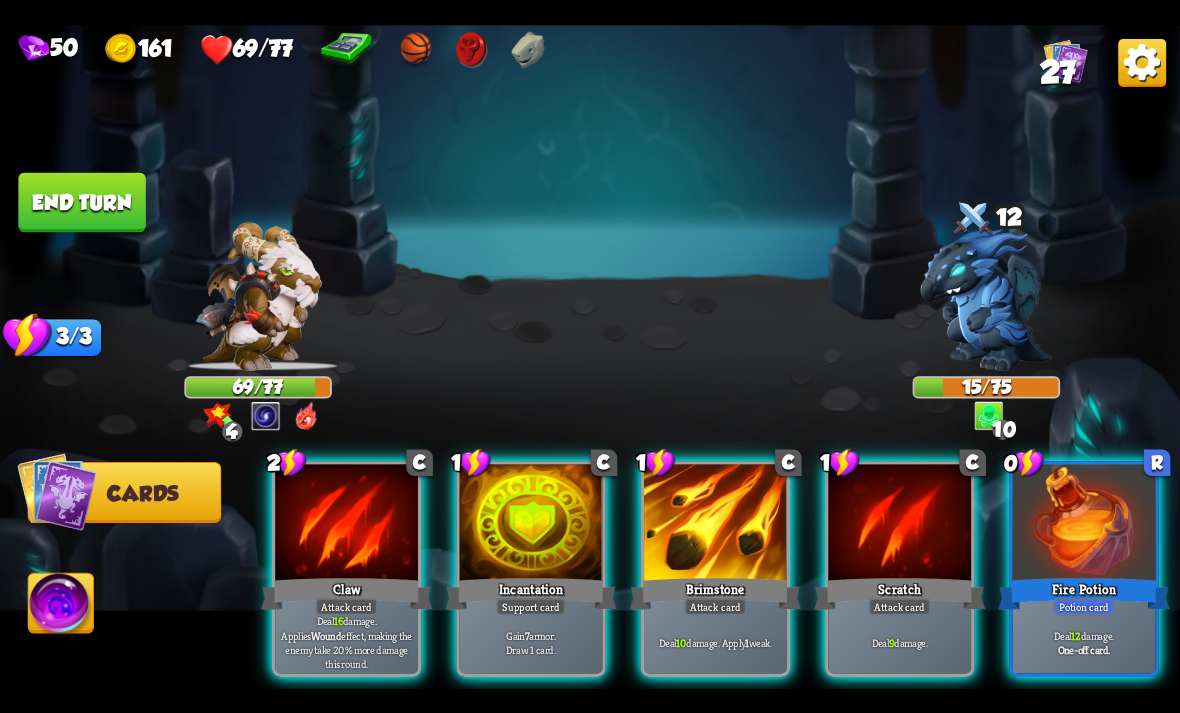 click at bounding box center (346, 524) 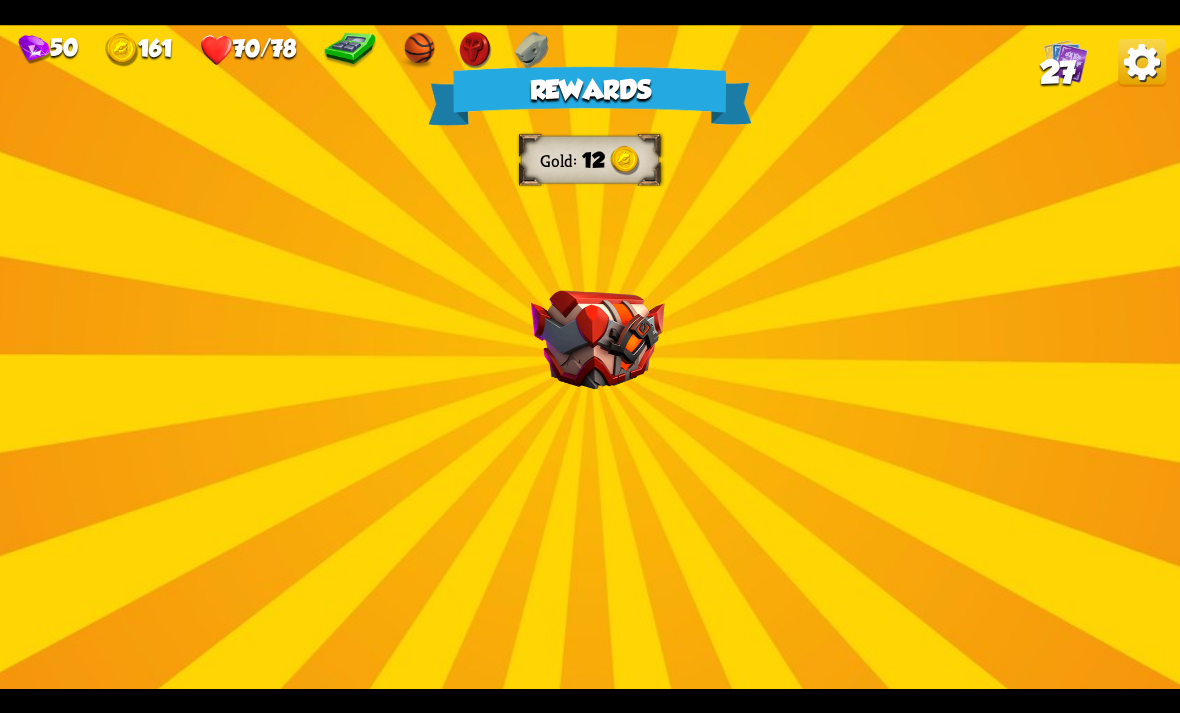 click on "Rewards           Gold   12
Select a card
1
C   Incantation     Support card   Gain  7  armor. Draw 1 card.
1
C   Life Leech     Support card   Heal for 1 health every time the enemy is hit this round.
2
C   Flame Barrier     Support card   Gain  8  armor.  Reflect  4  damage when being attacked by an enemy this turn.               Proceed" at bounding box center (590, 357) 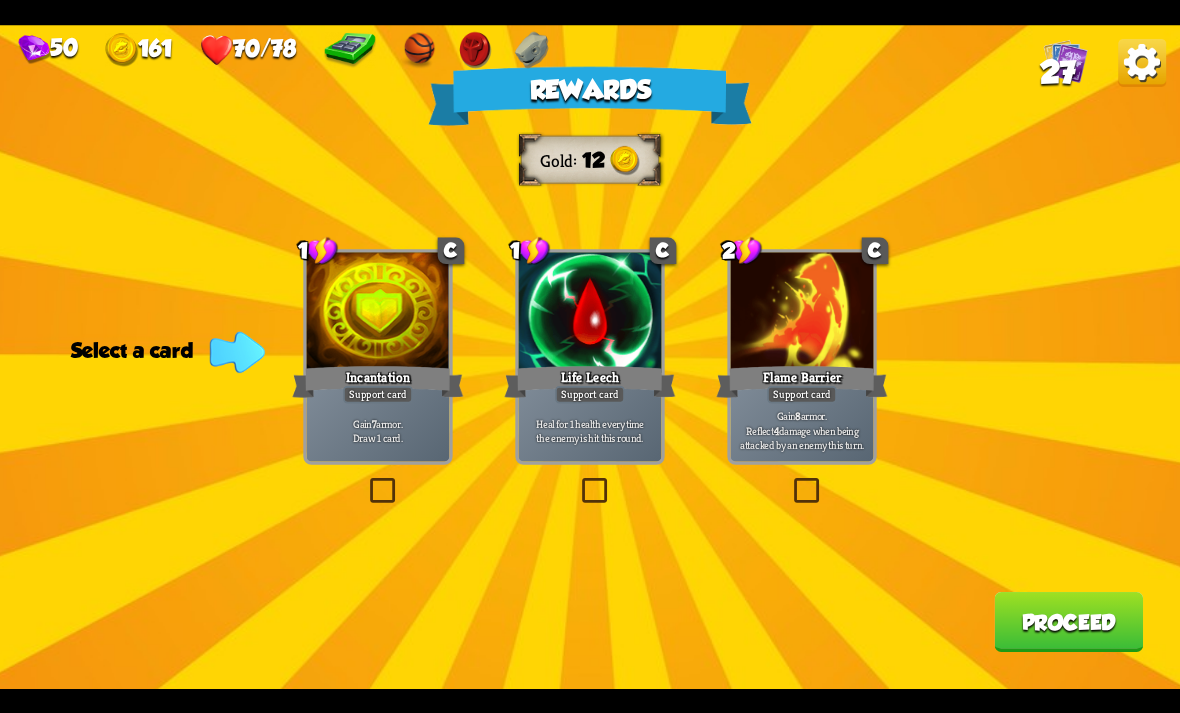 click at bounding box center [366, 481] 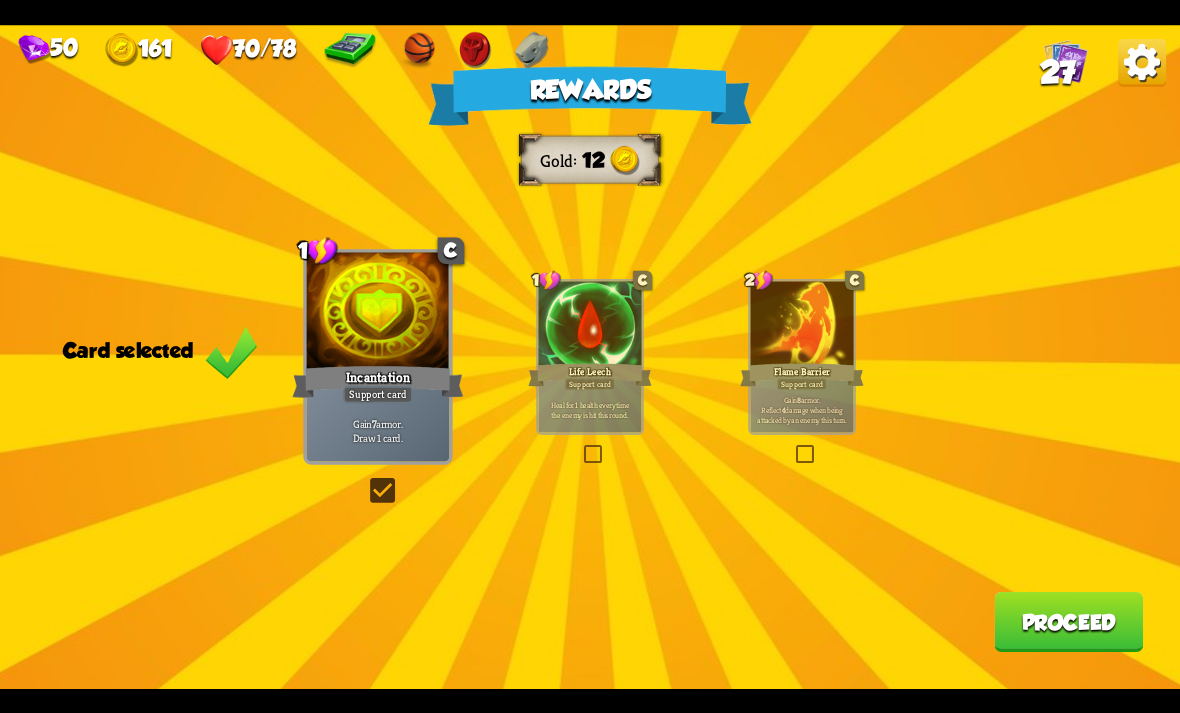 click on "Proceed" at bounding box center [1068, 622] 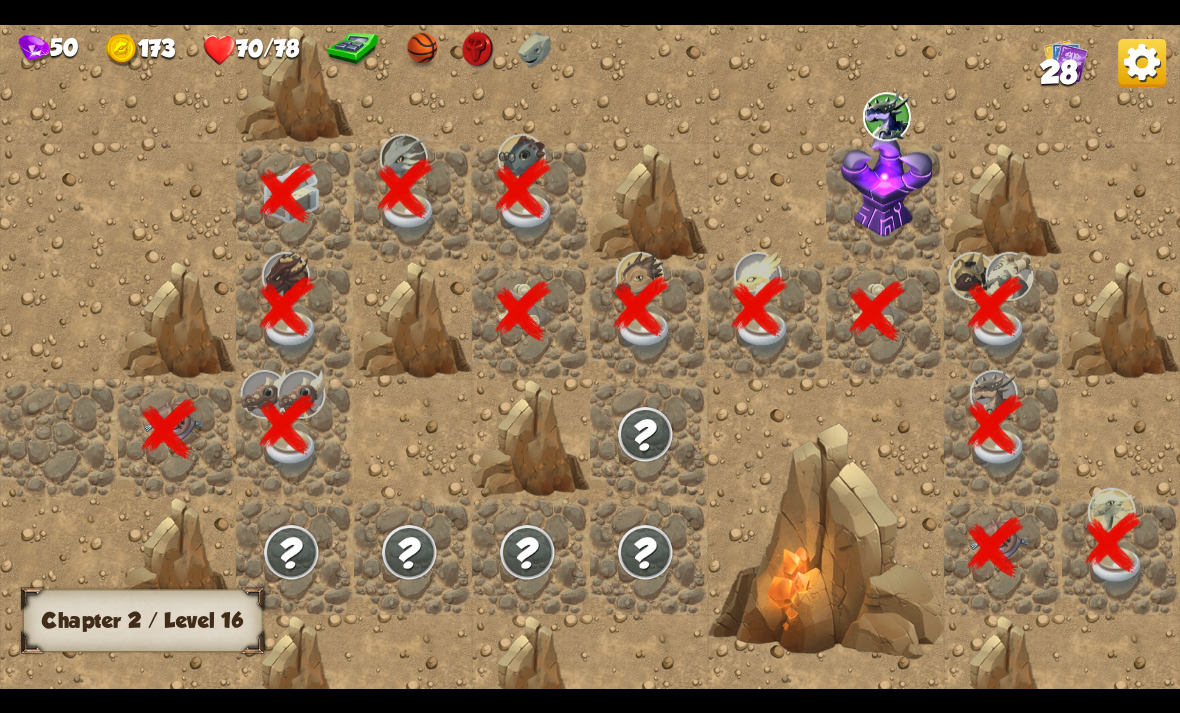 scroll, scrollTop: 0, scrollLeft: 384, axis: horizontal 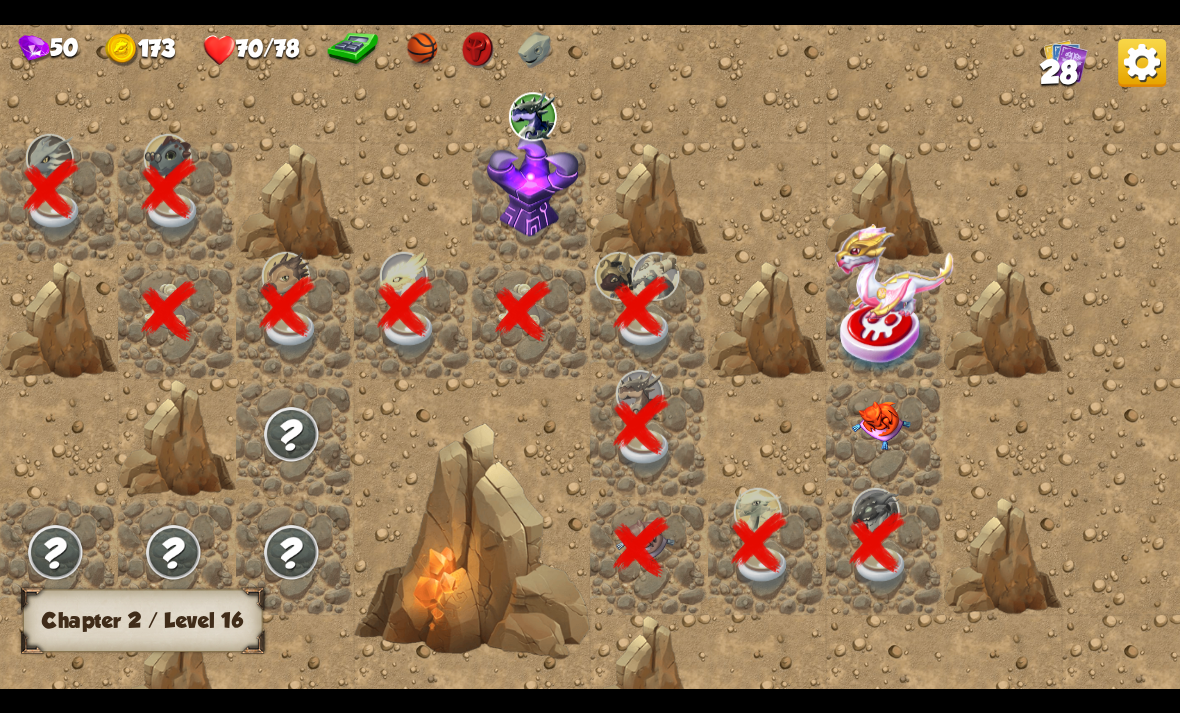 click at bounding box center [881, 425] 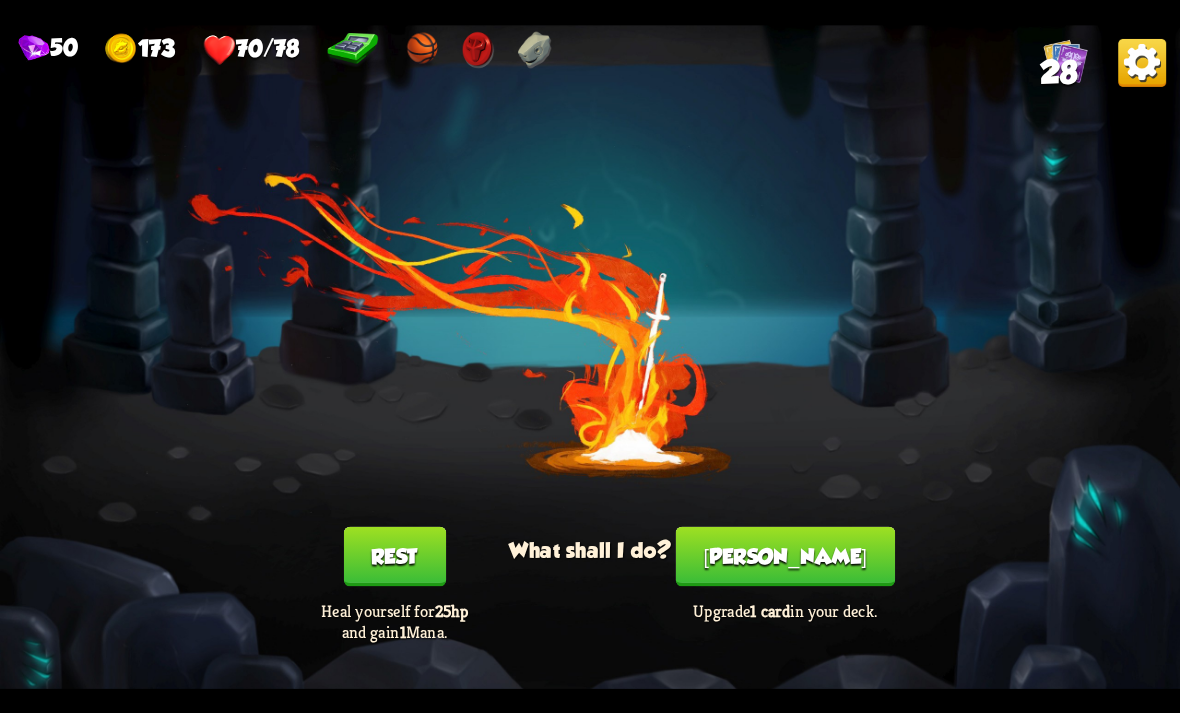 click on "[PERSON_NAME]" at bounding box center [785, 556] 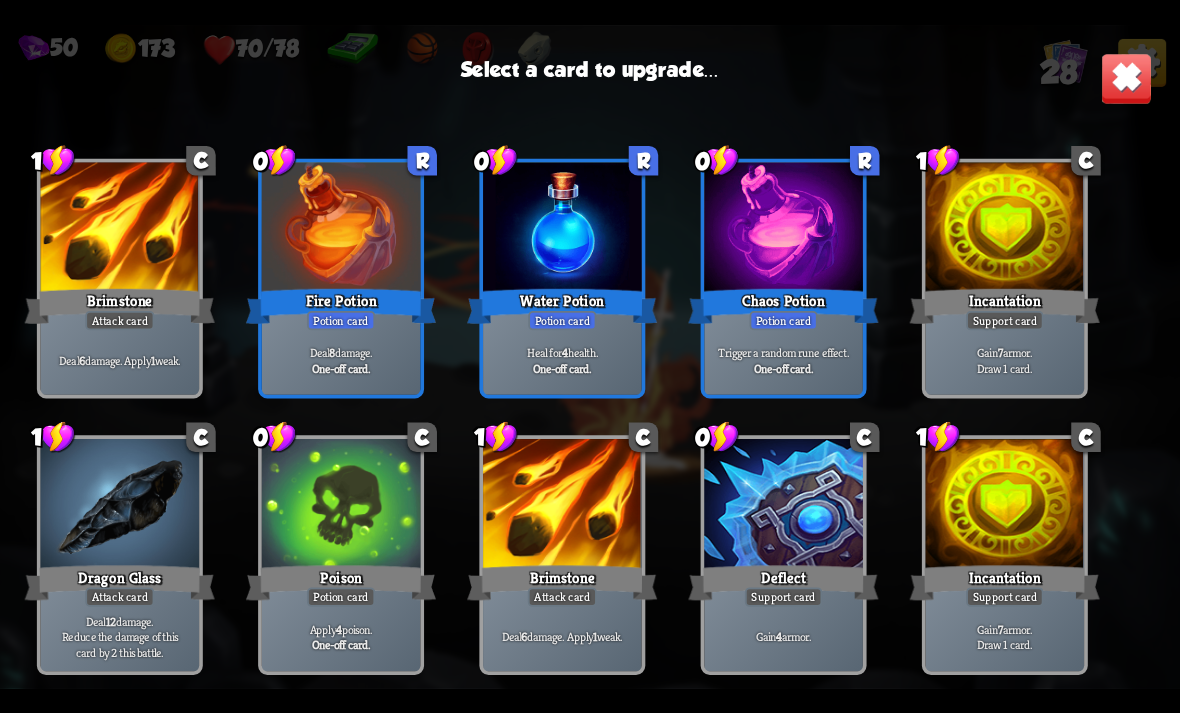 scroll, scrollTop: 930, scrollLeft: 0, axis: vertical 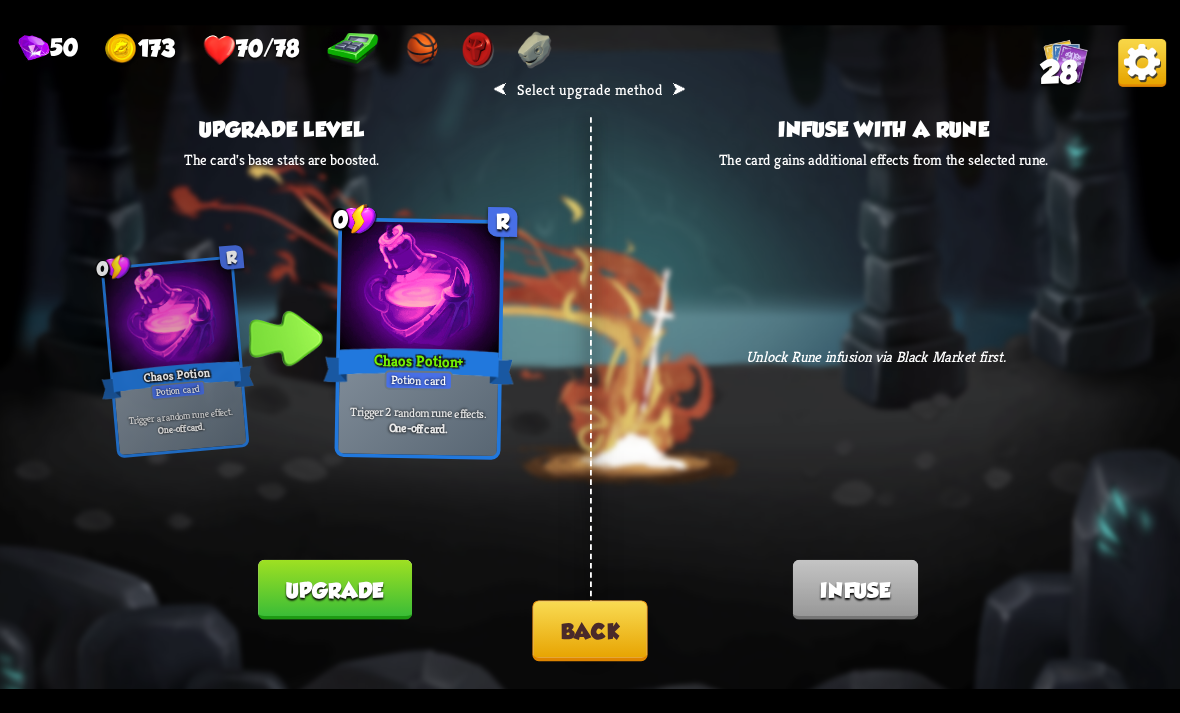 click on "Upgrade" at bounding box center (334, 589) 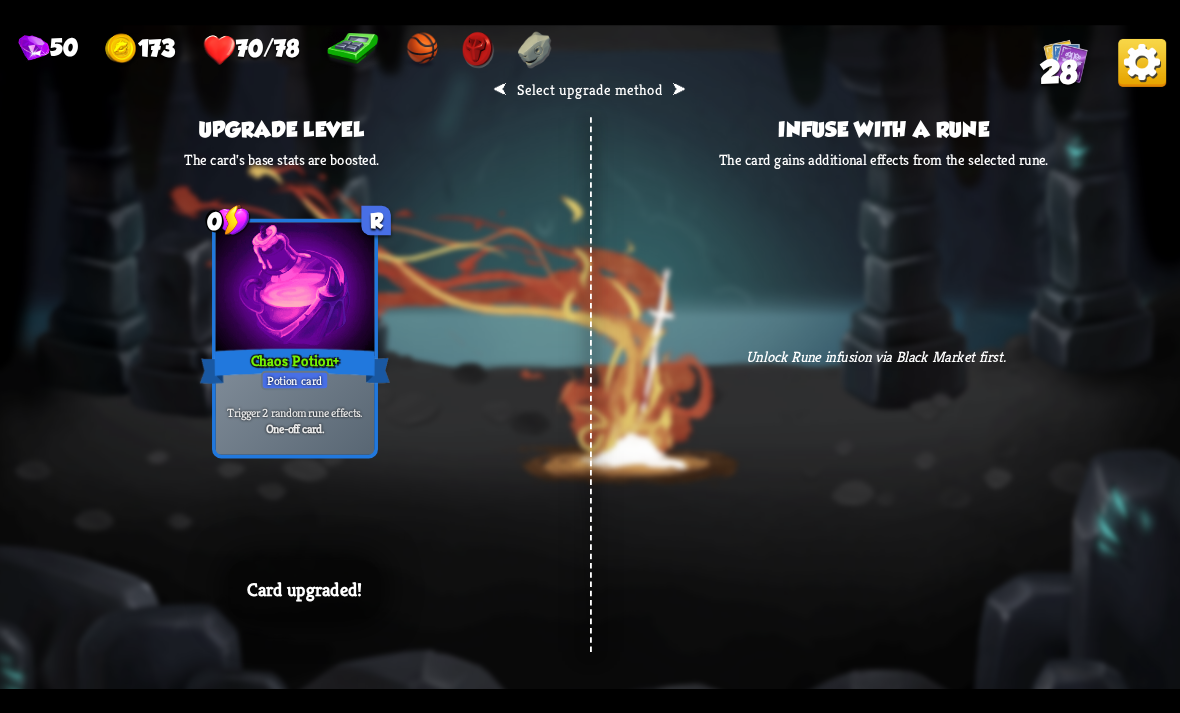 click on "⮜ Select upgrade method ⮞
Upgrade level   The card's base stats are boosted.
0
R   Chaos Potion     Potion card   Trigger a random rune effect.   One-off card.
0
R   Chaos Potion +     Potion card   Trigger 2 random rune effects.   One-off card.     Card upgraded!     Infuse with a rune   The card gains additional effects from the selected rune.     Unlock Rune infusion via Black Market first.   Card infused!" at bounding box center (590, 357) 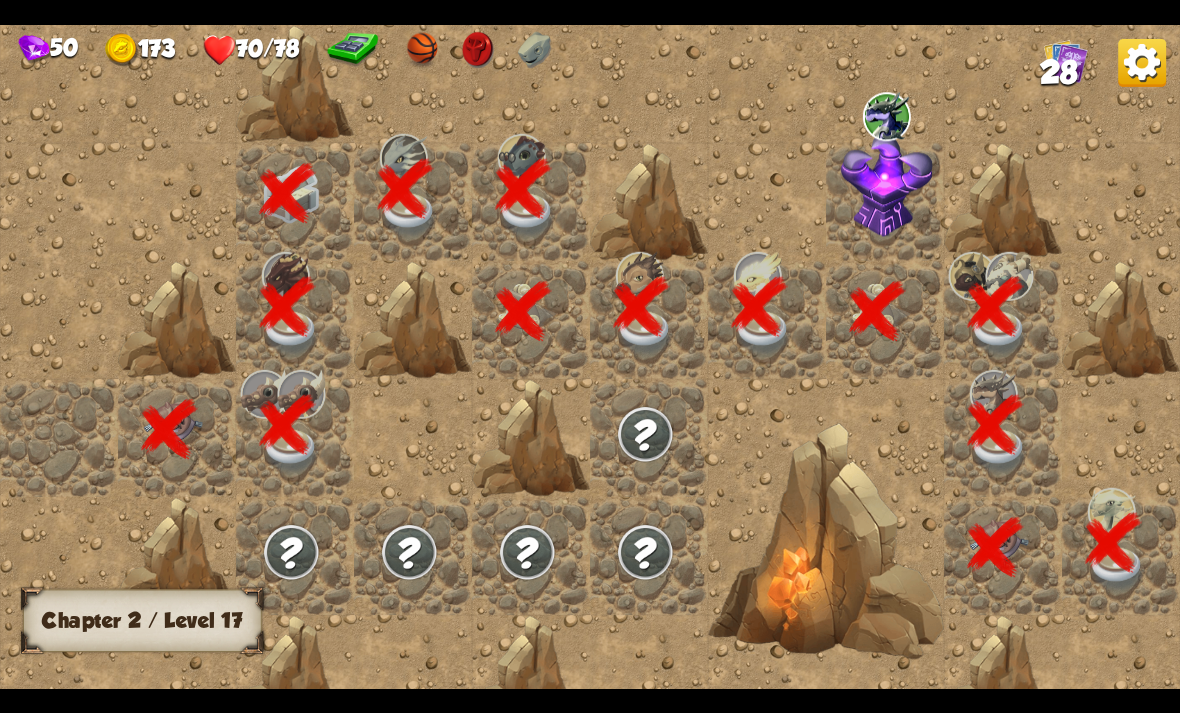 scroll, scrollTop: 0, scrollLeft: 384, axis: horizontal 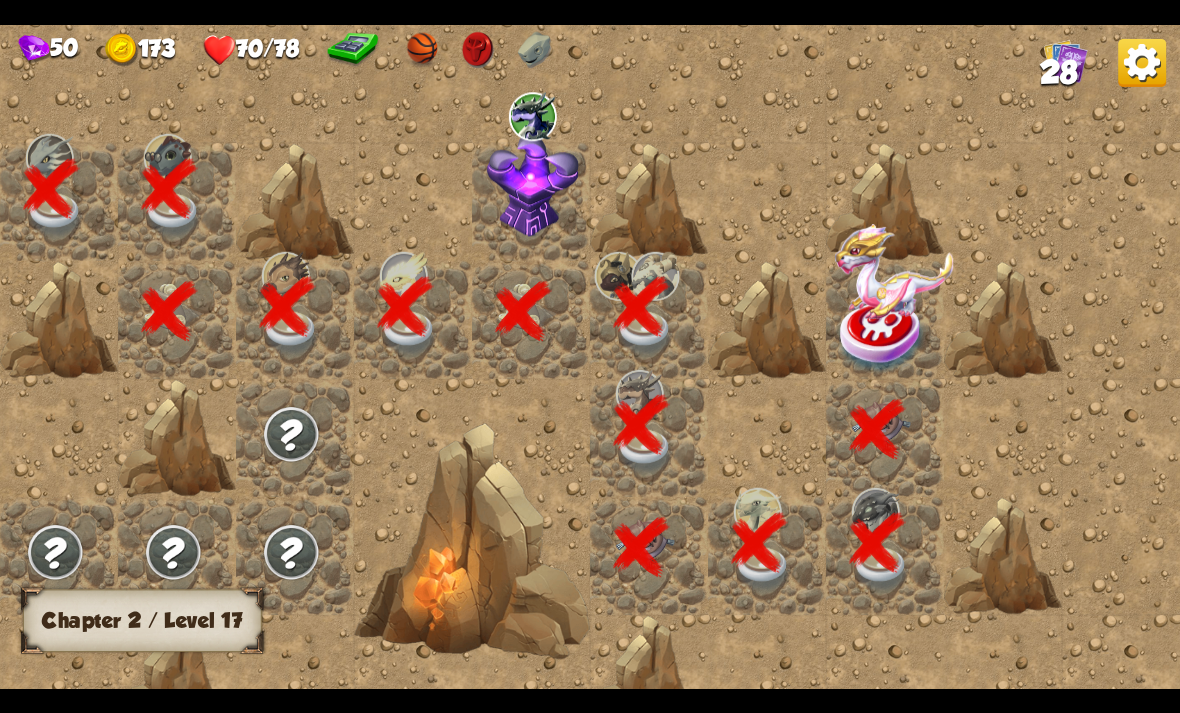 click at bounding box center (413, 357) 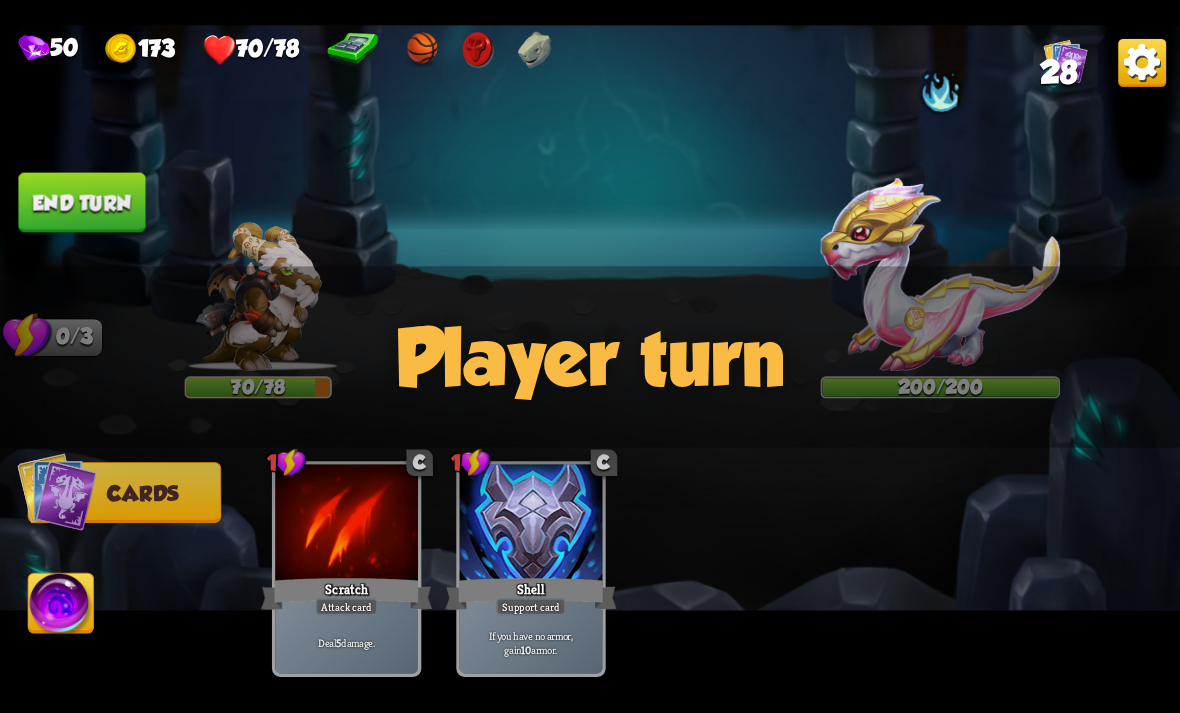 click on "Player turn" at bounding box center (590, 357) 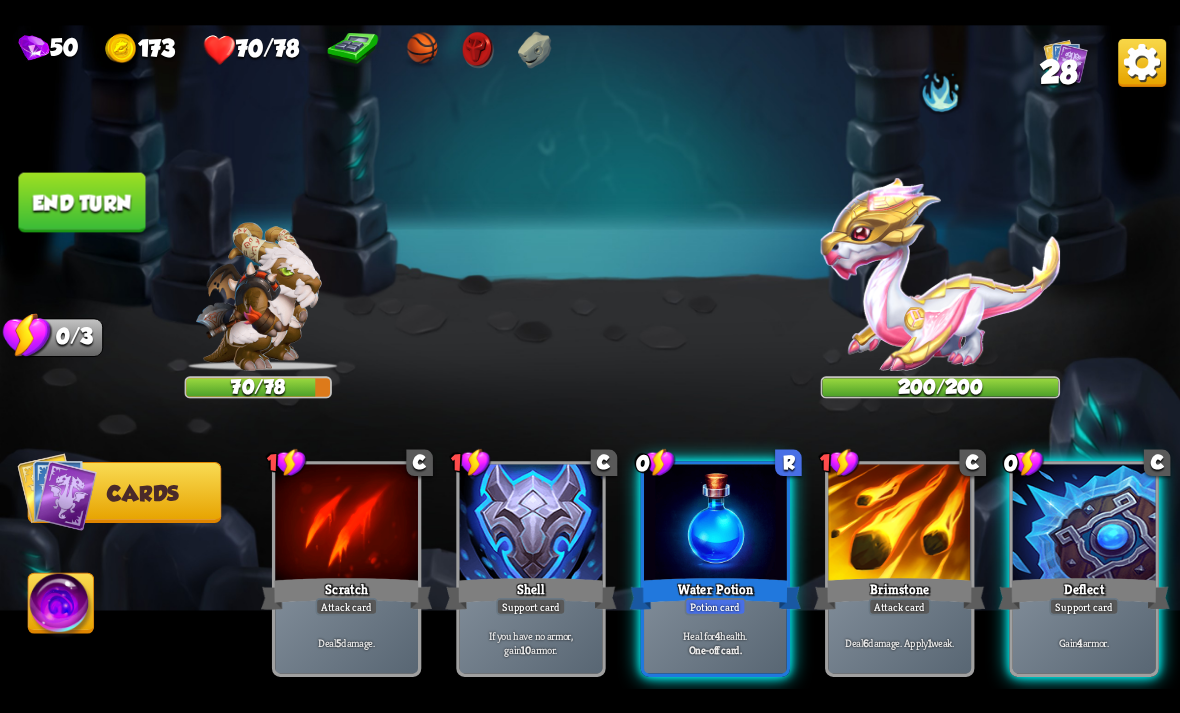 click on "Player turn" at bounding box center [590, 357] 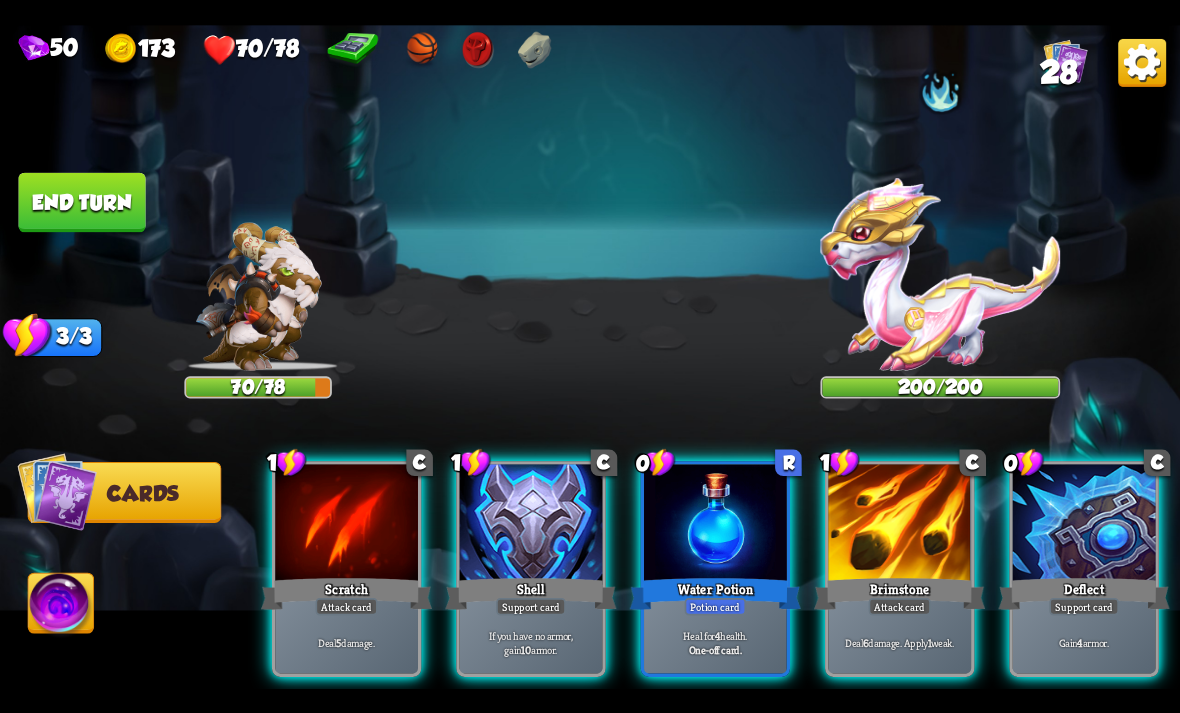 click on "Player turn" at bounding box center (590, 357) 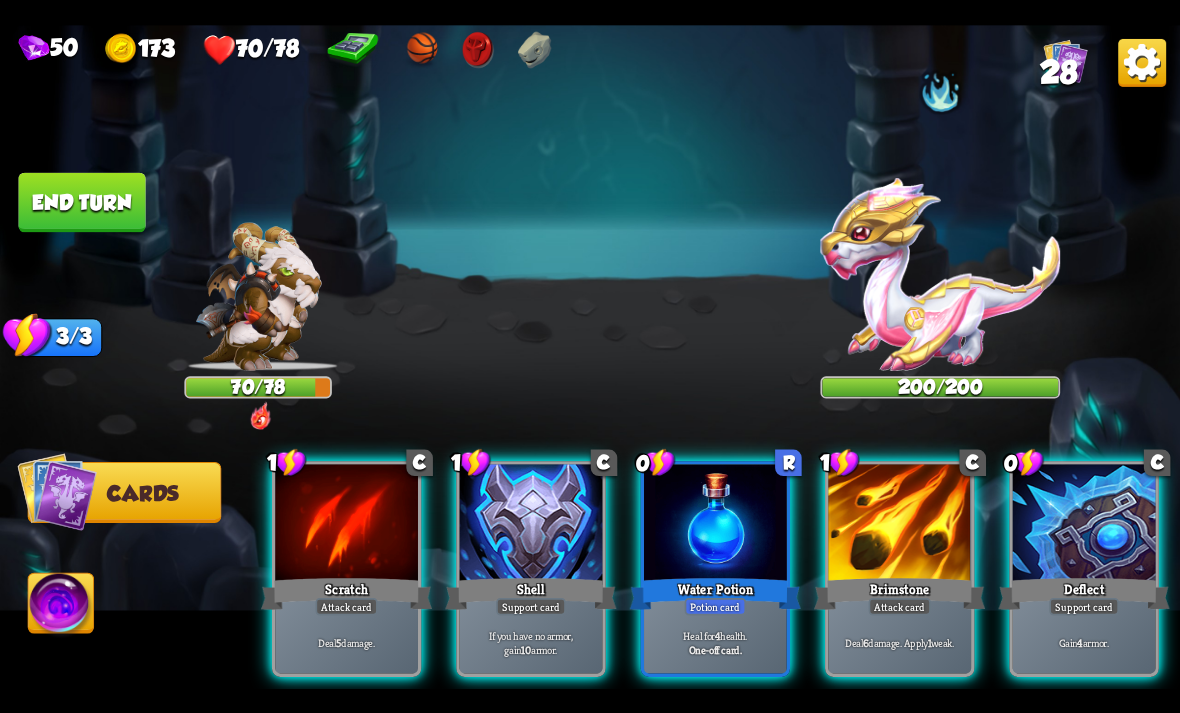click at bounding box center [940, 274] 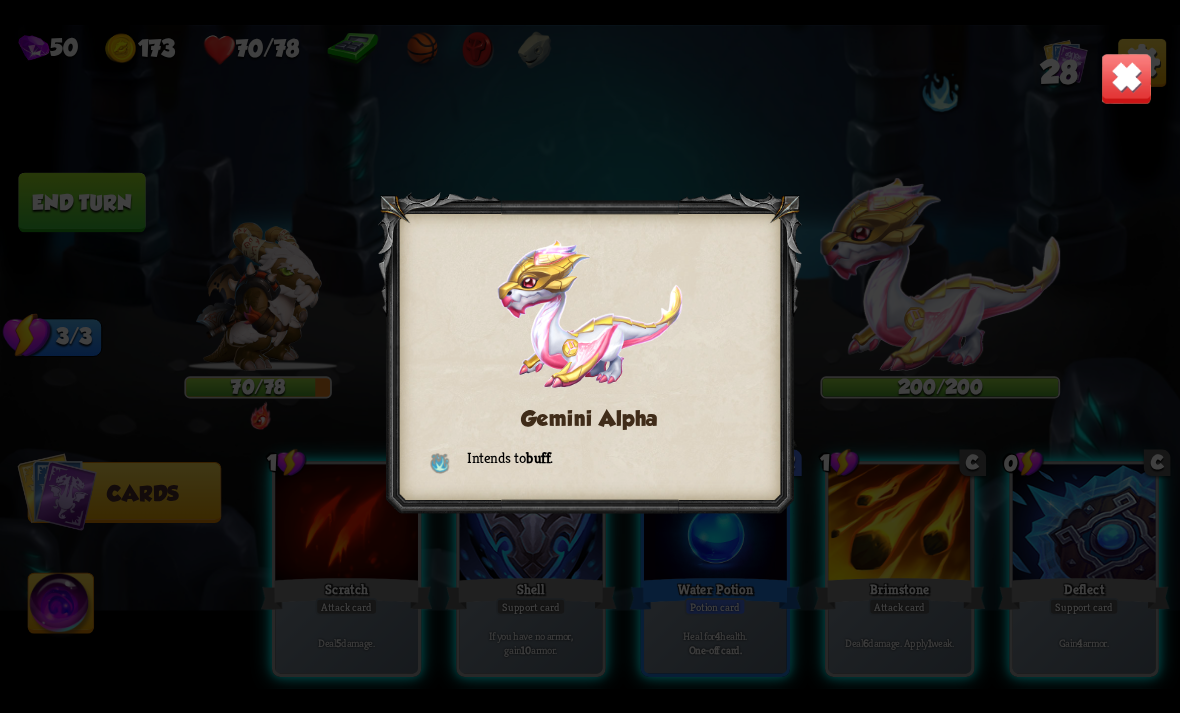click at bounding box center [1127, 78] 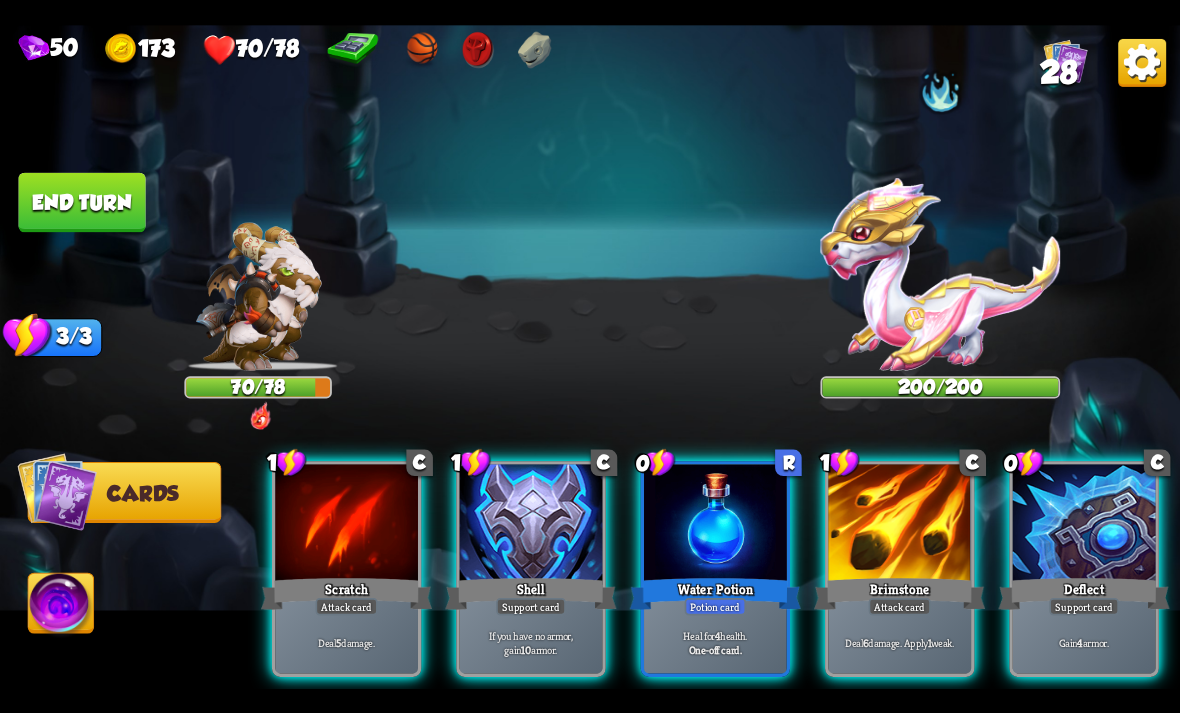 click at bounding box center (715, 524) 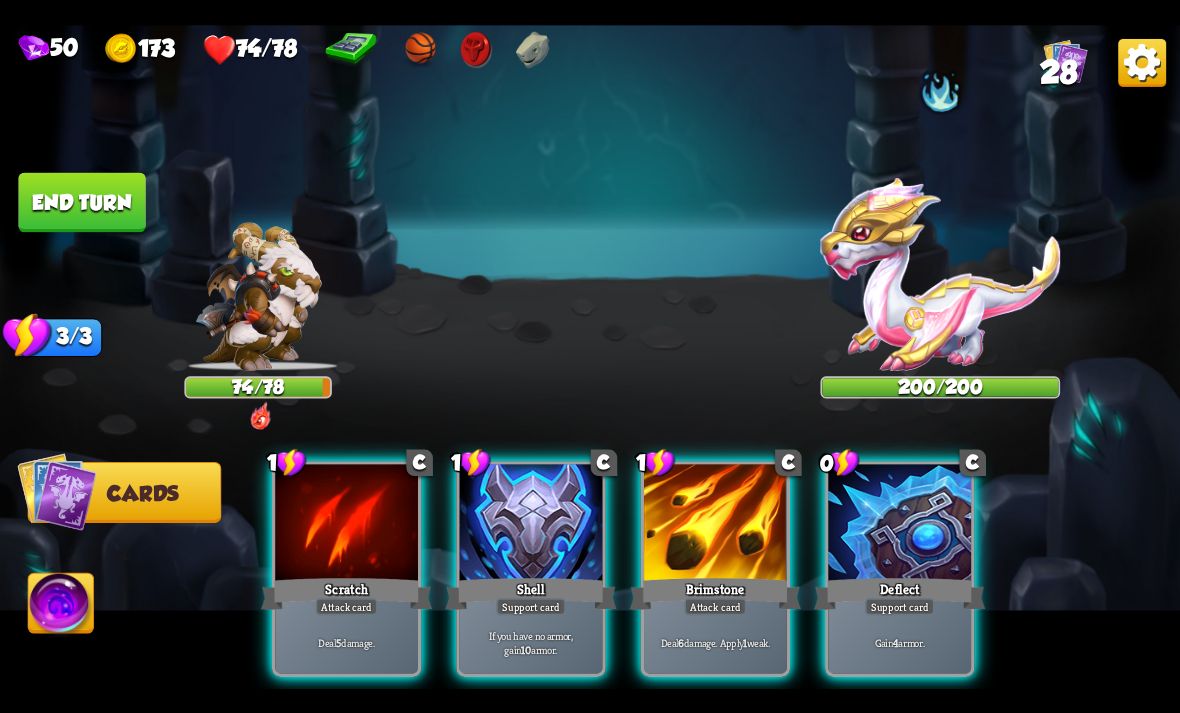 click on "Brimstone" at bounding box center [715, 593] 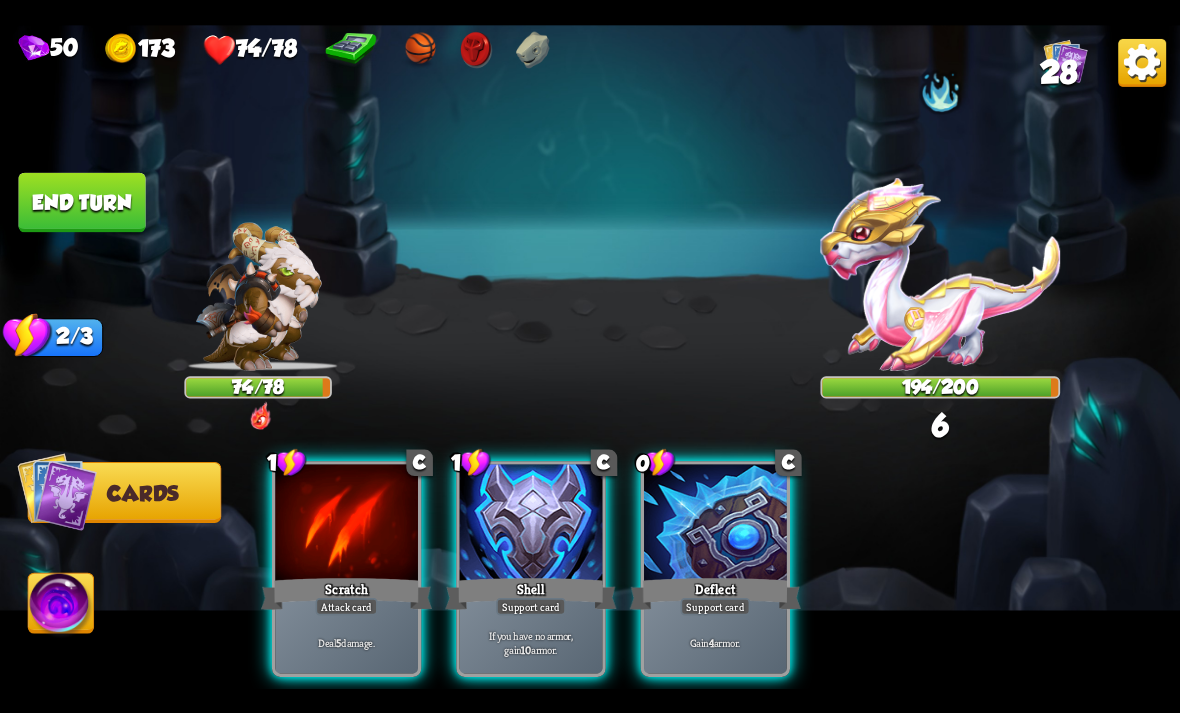 click on "Attack card" at bounding box center [347, 606] 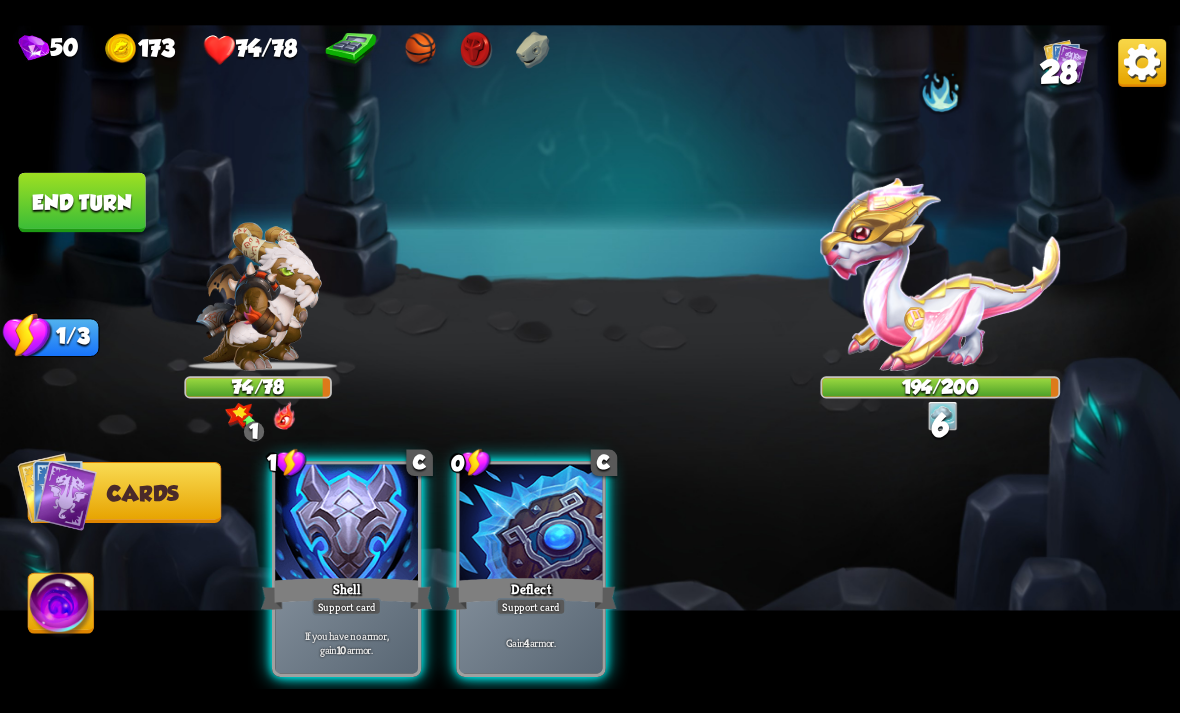 click at bounding box center [346, 524] 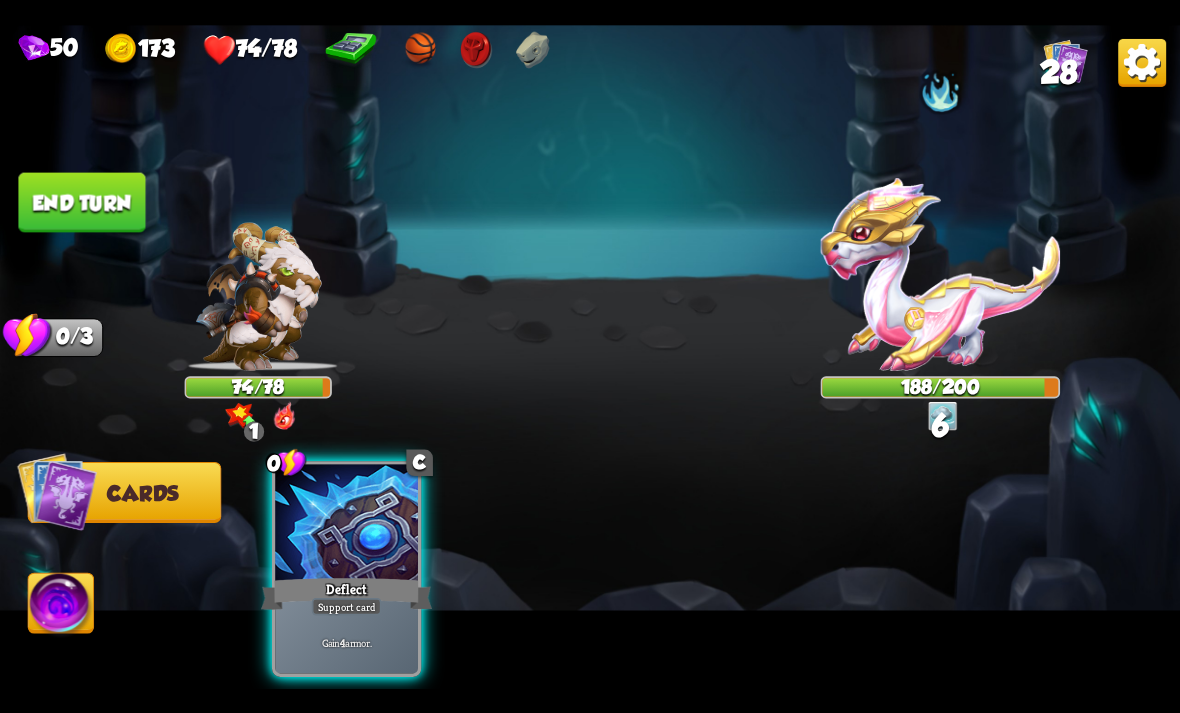 click at bounding box center (346, 524) 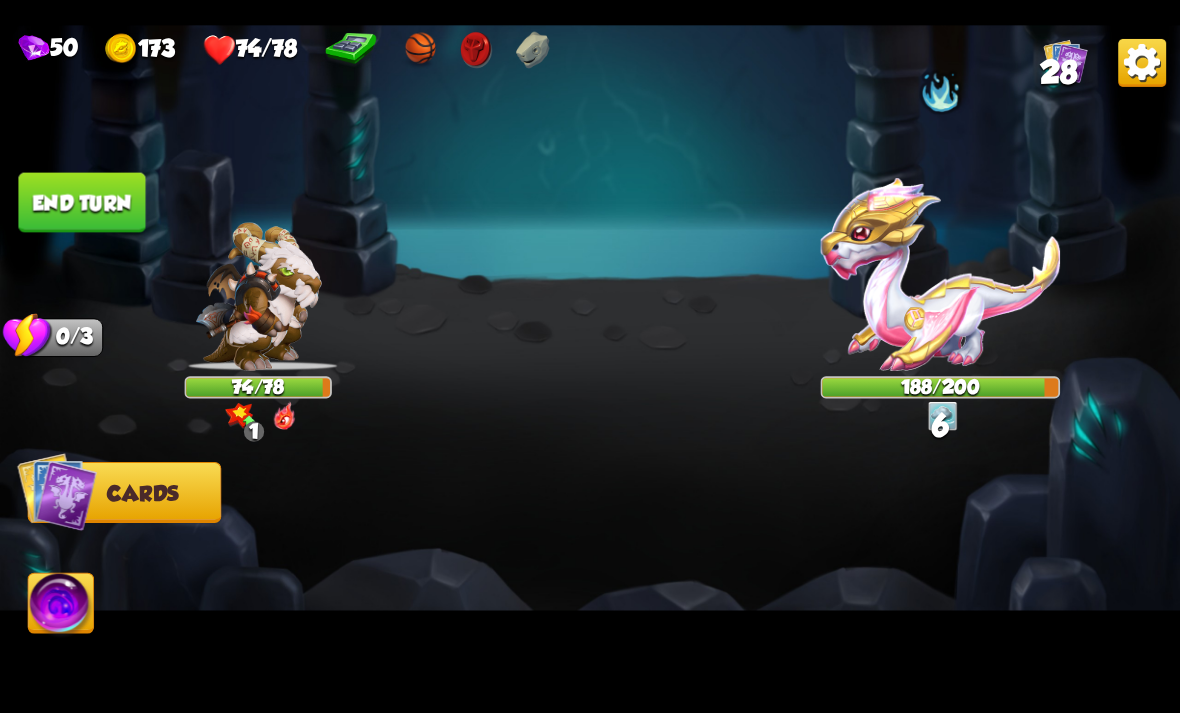 click at bounding box center (708, 540) 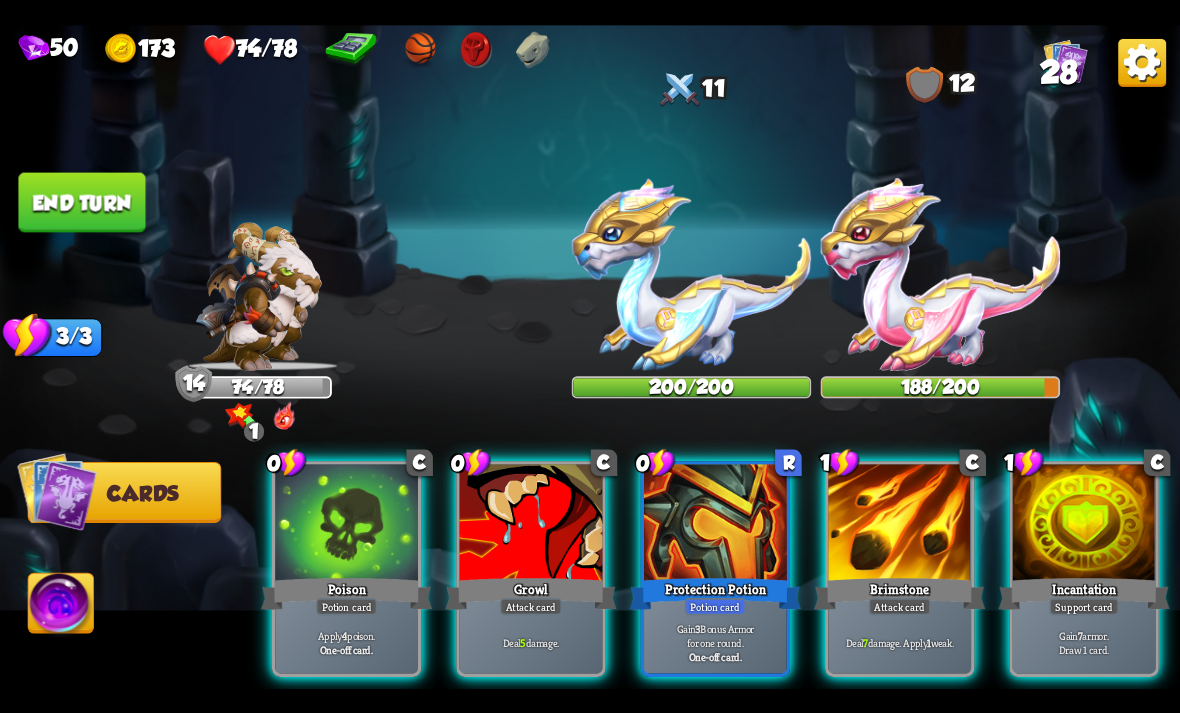 click at bounding box center (692, 274) 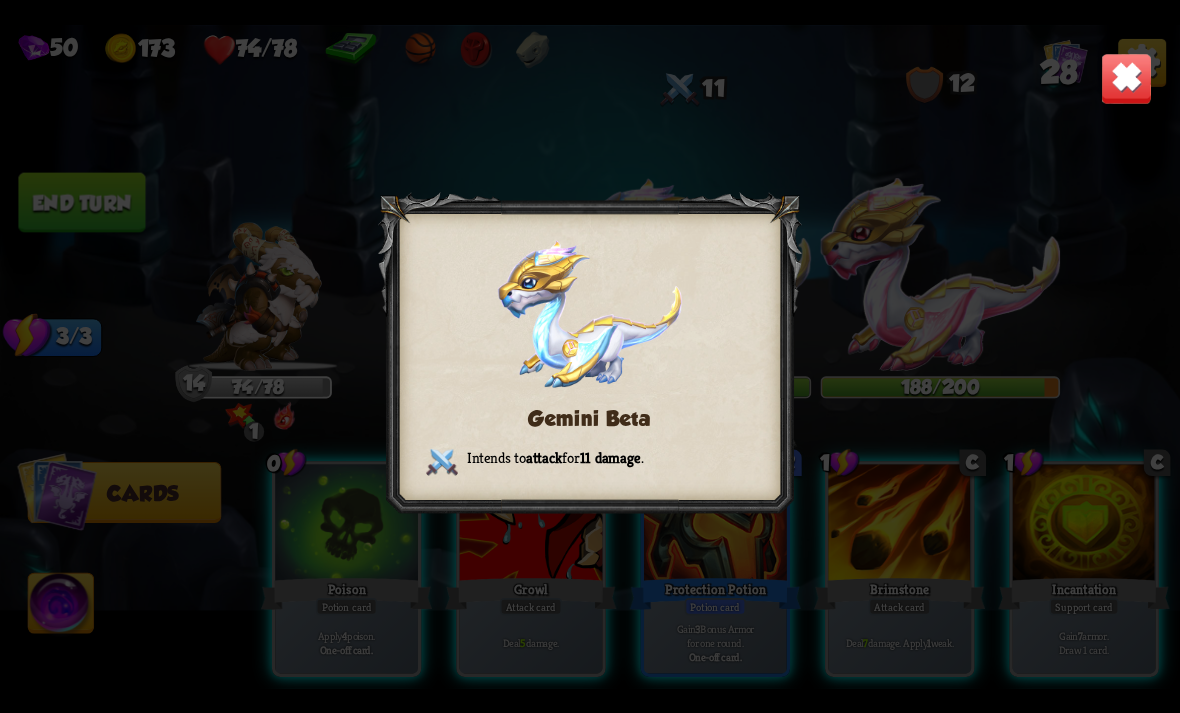 click at bounding box center (1127, 78) 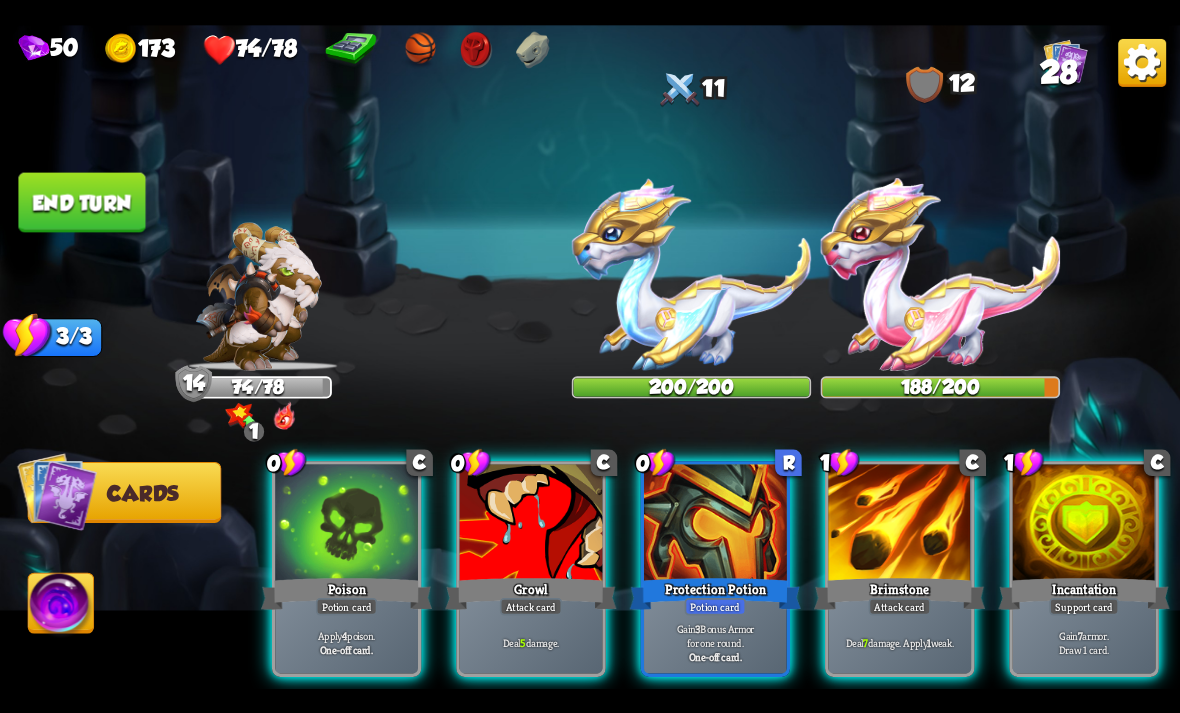 click at bounding box center [899, 524] 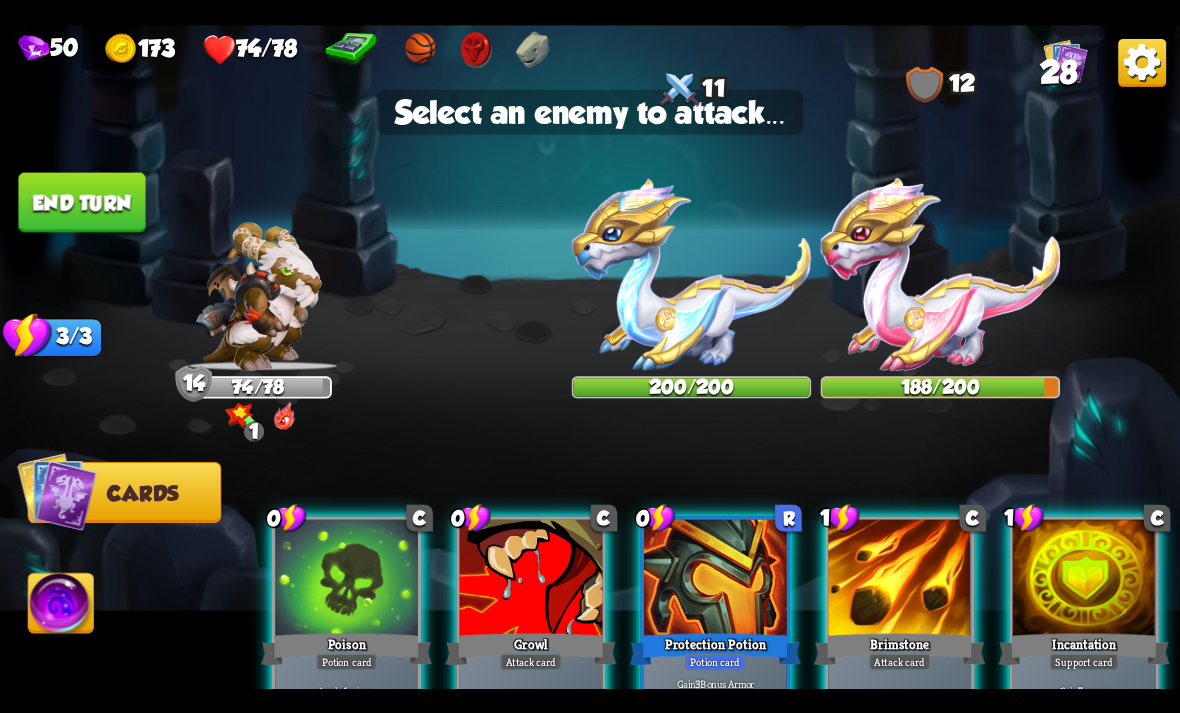 click at bounding box center (692, 274) 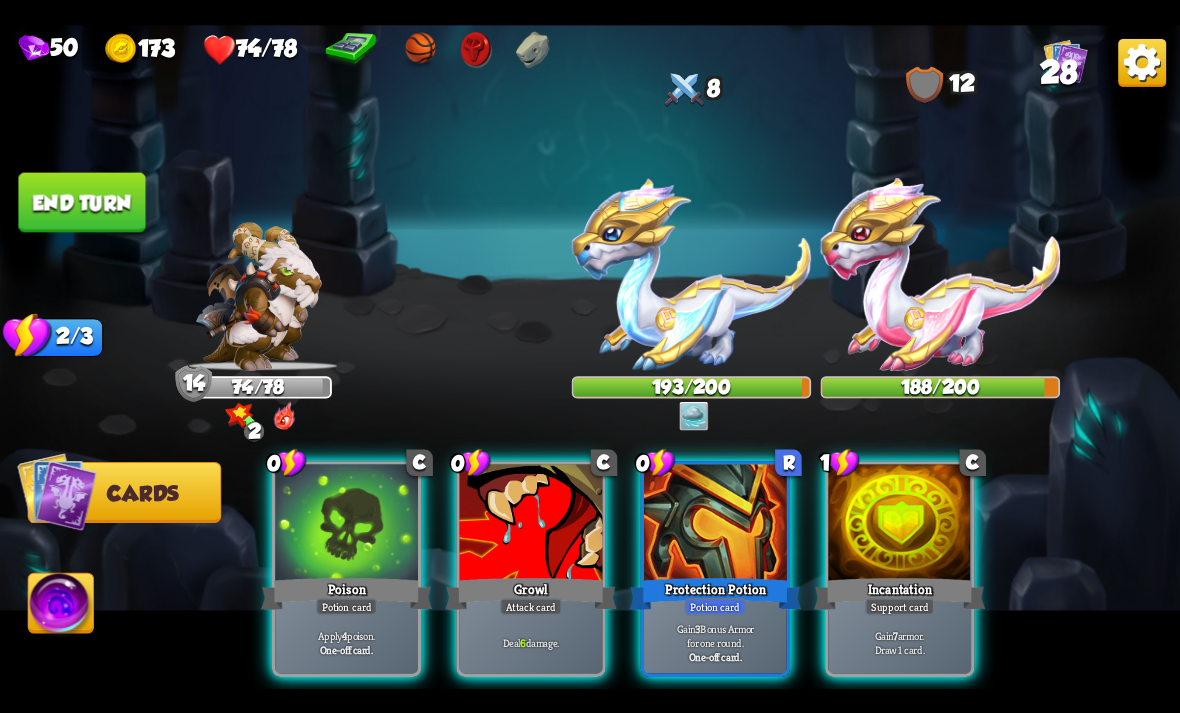 click at bounding box center [715, 524] 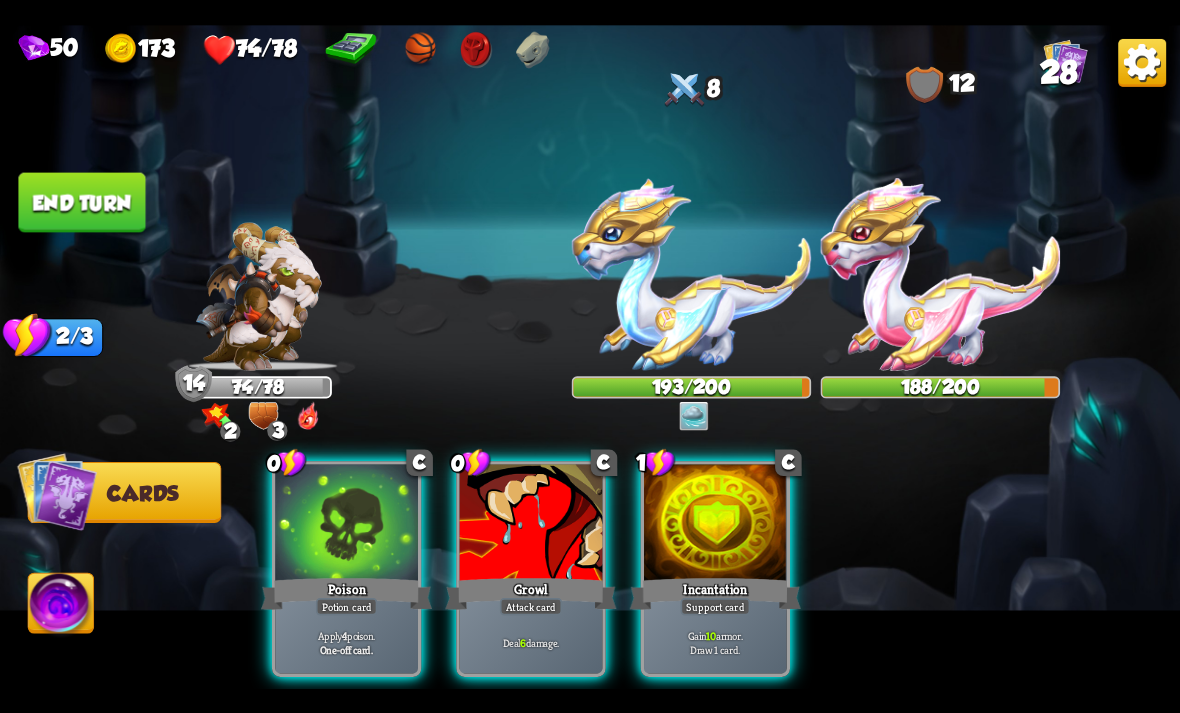 click at bounding box center [346, 524] 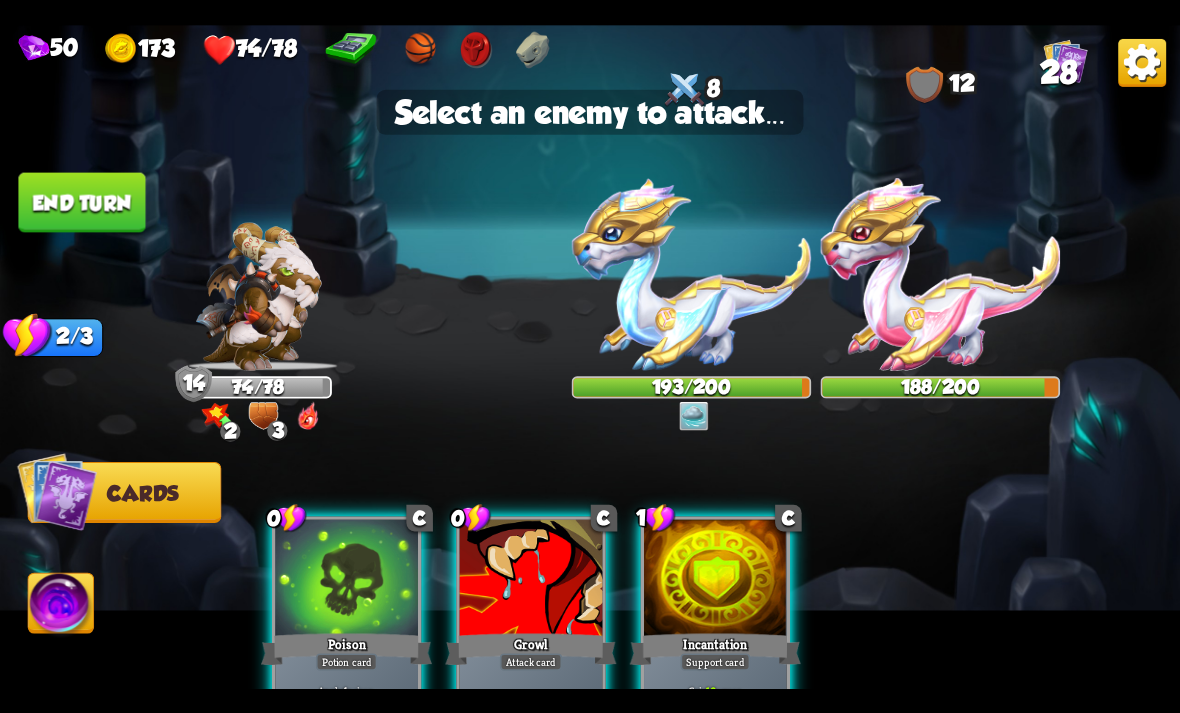 click at bounding box center (692, 274) 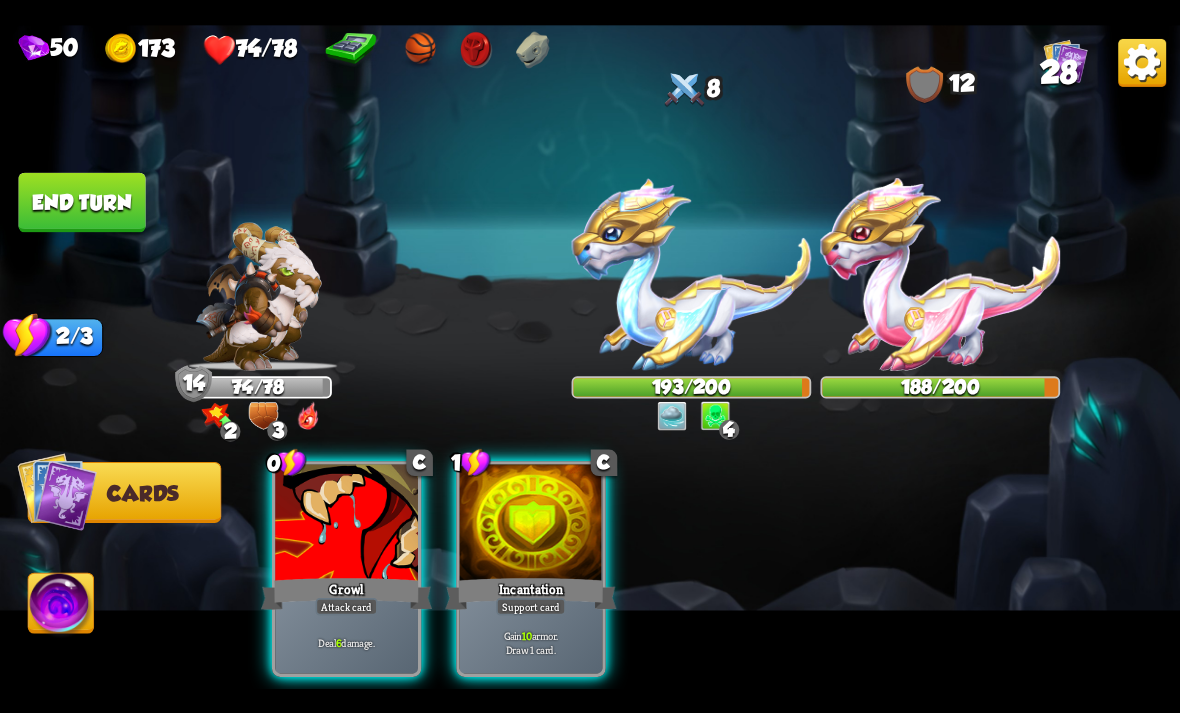 click at bounding box center (346, 524) 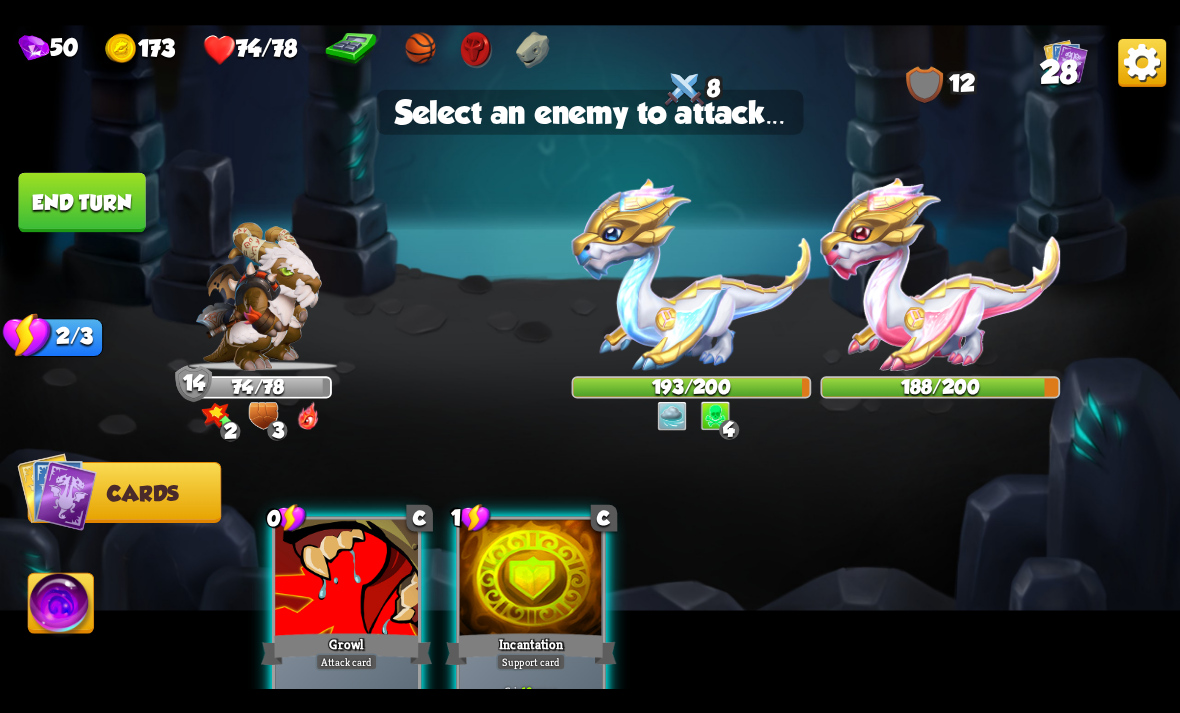 click at bounding box center [692, 274] 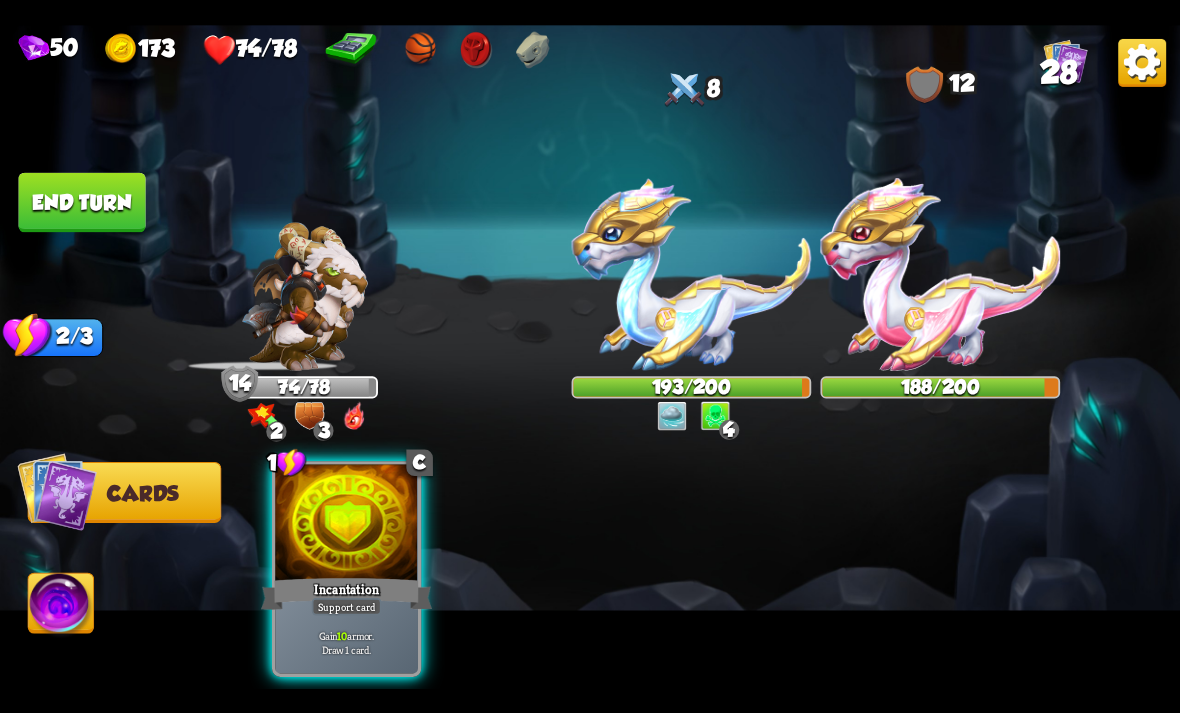 click at bounding box center (692, 274) 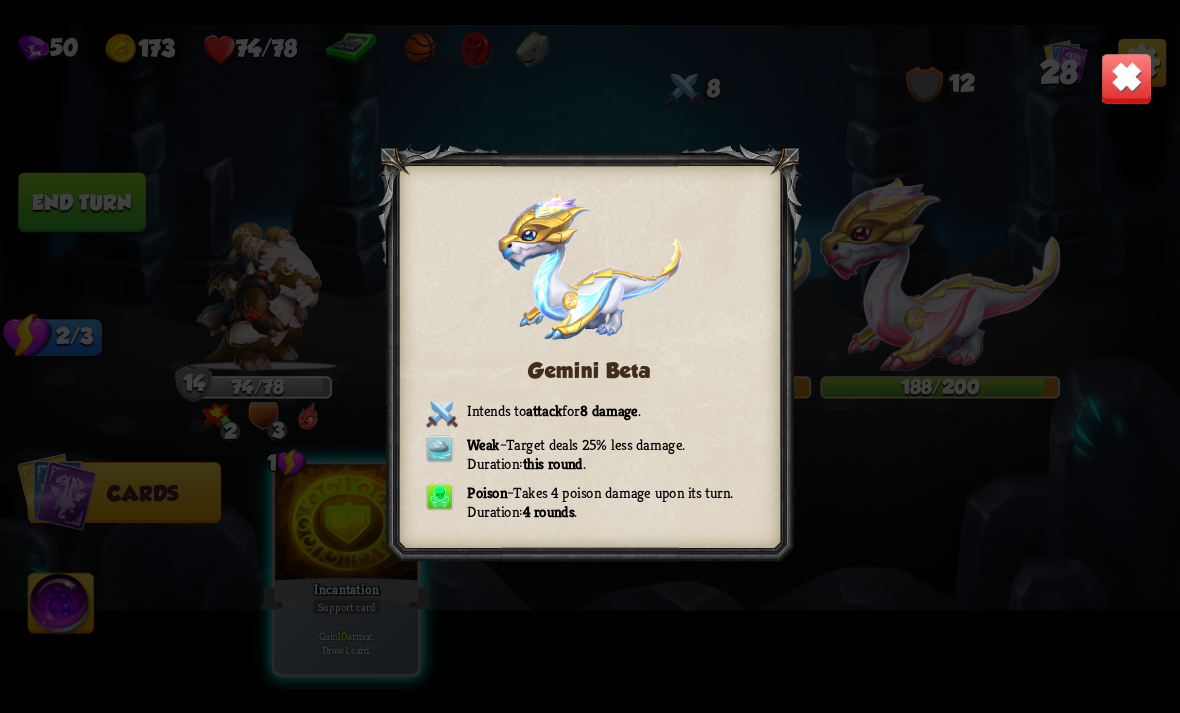 click on "Gemini Beta
Intends to  attack  for  8 damage .
Weak
–
Target deals 25% less damage.
Duration:
this round .
Poison
–
Takes 4 poison damage upon its turn.
Duration:
4 rounds ." at bounding box center (590, 357) 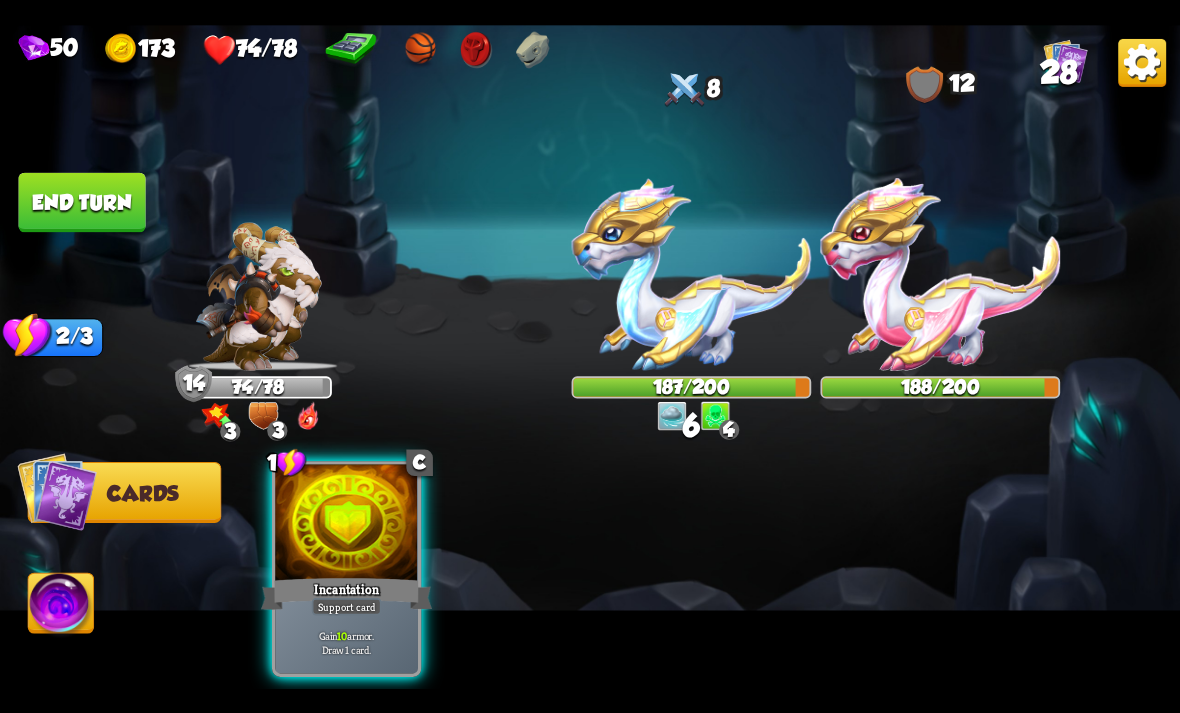 click at bounding box center [940, 274] 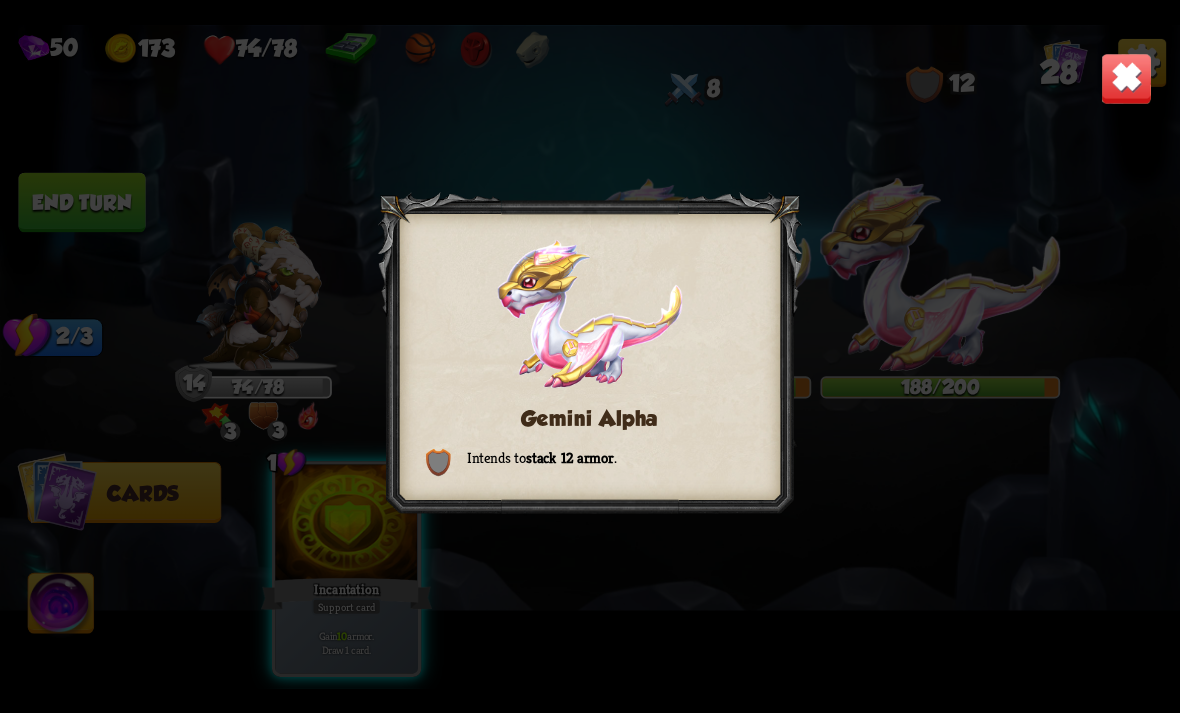 click at bounding box center (1127, 78) 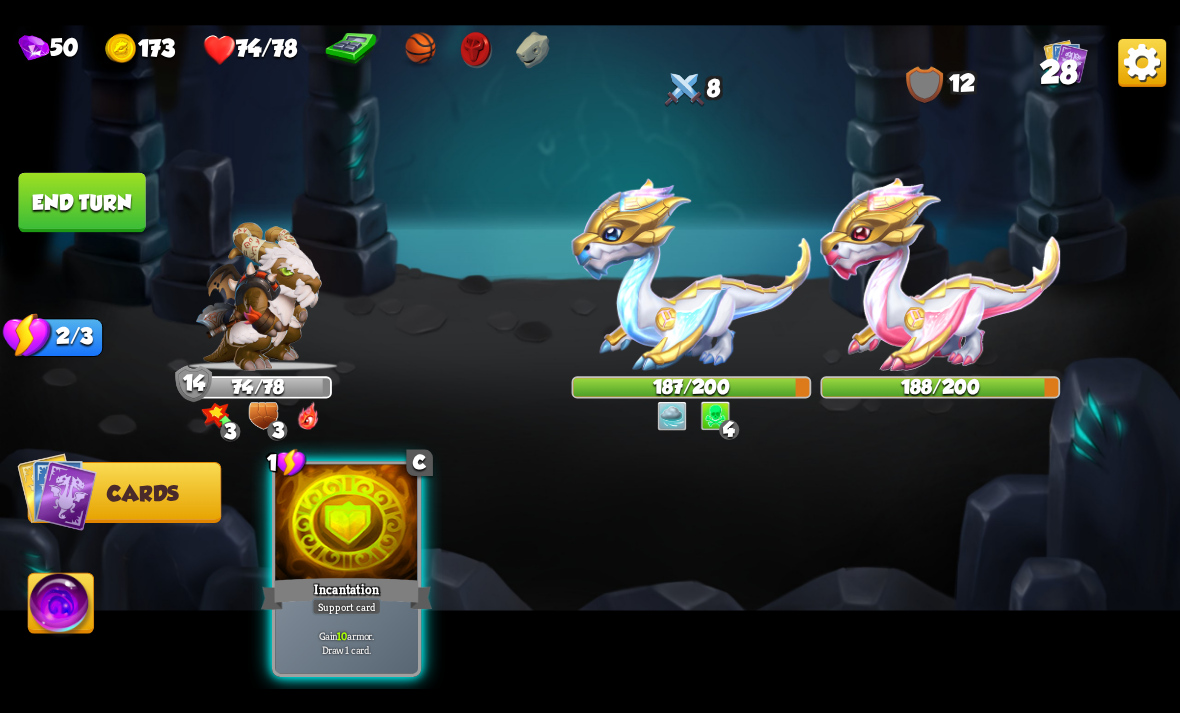 click at bounding box center (346, 524) 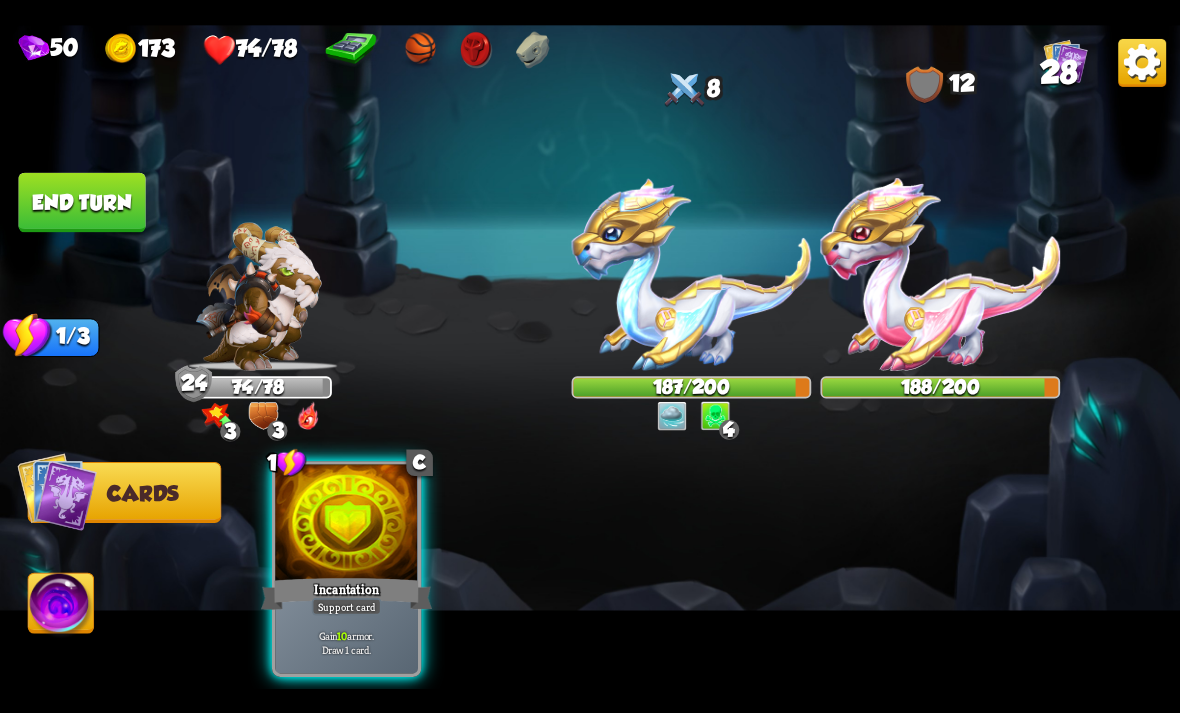 click at bounding box center [346, 524] 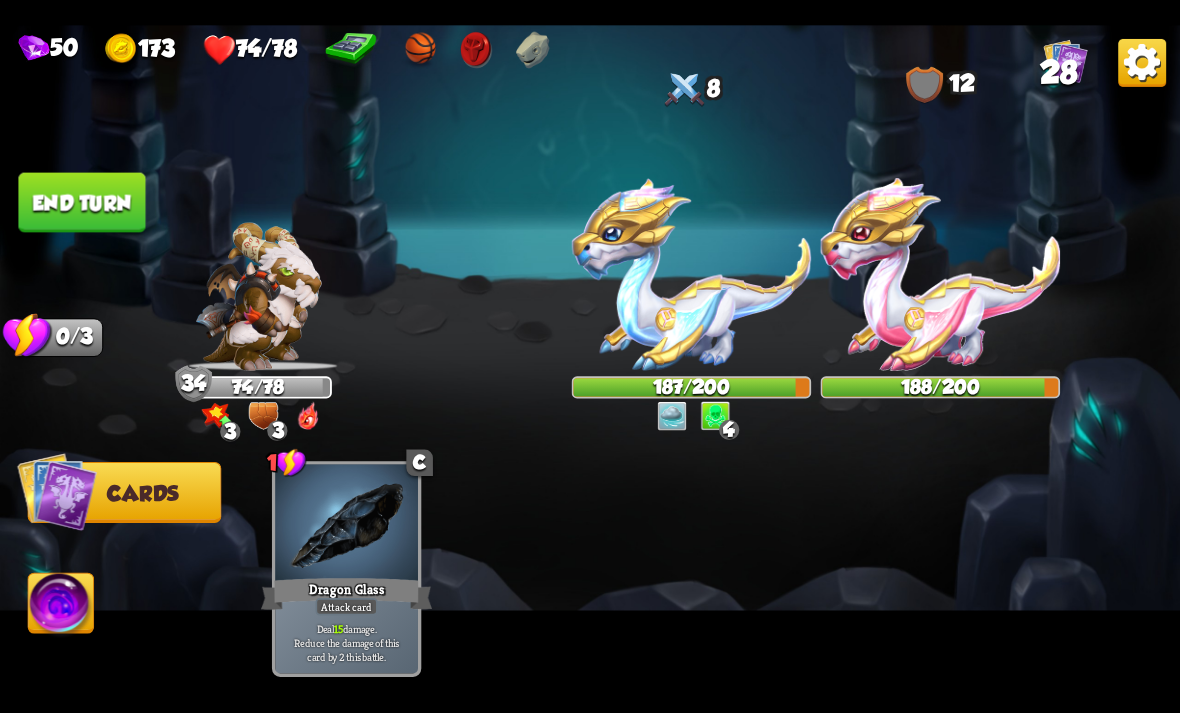 click on "End turn" at bounding box center [81, 202] 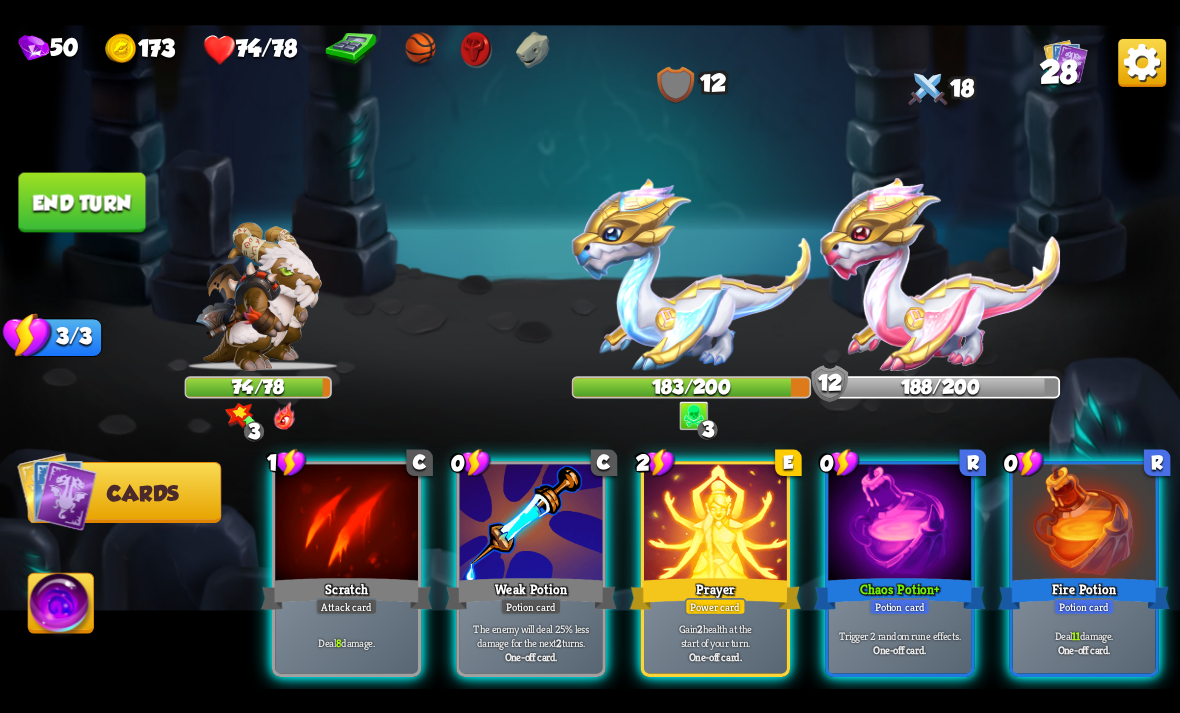 click on "Weak Potion" at bounding box center (530, 593) 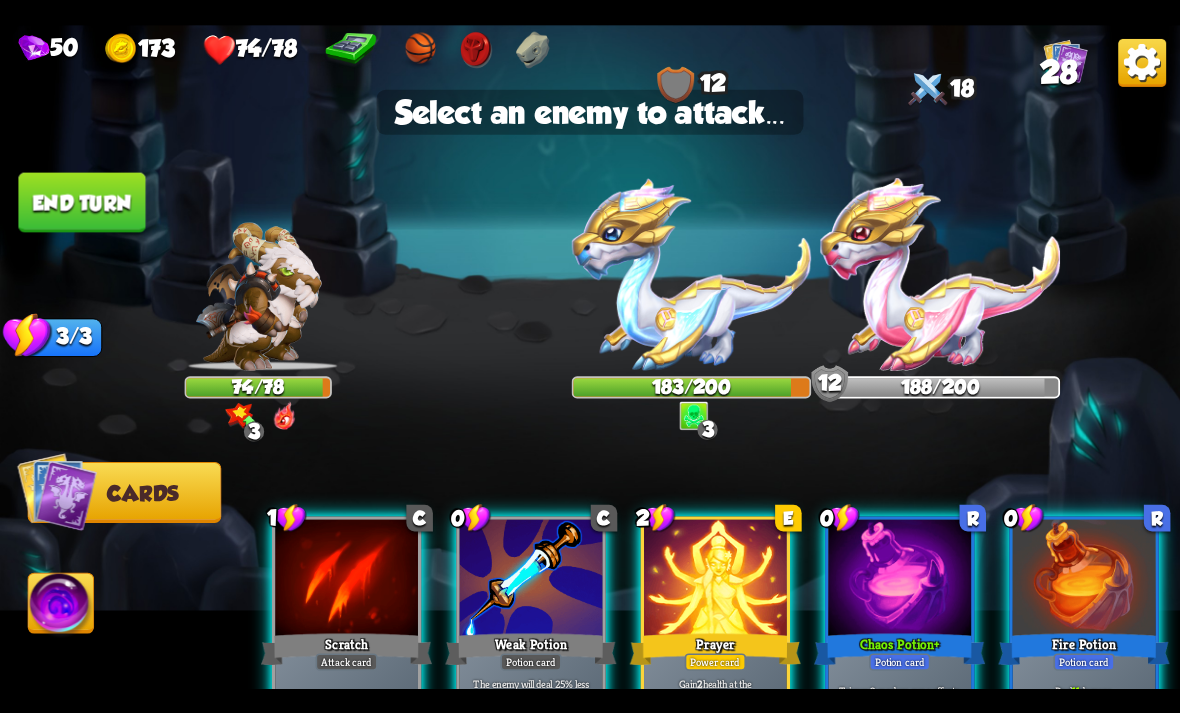 click at bounding box center [940, 274] 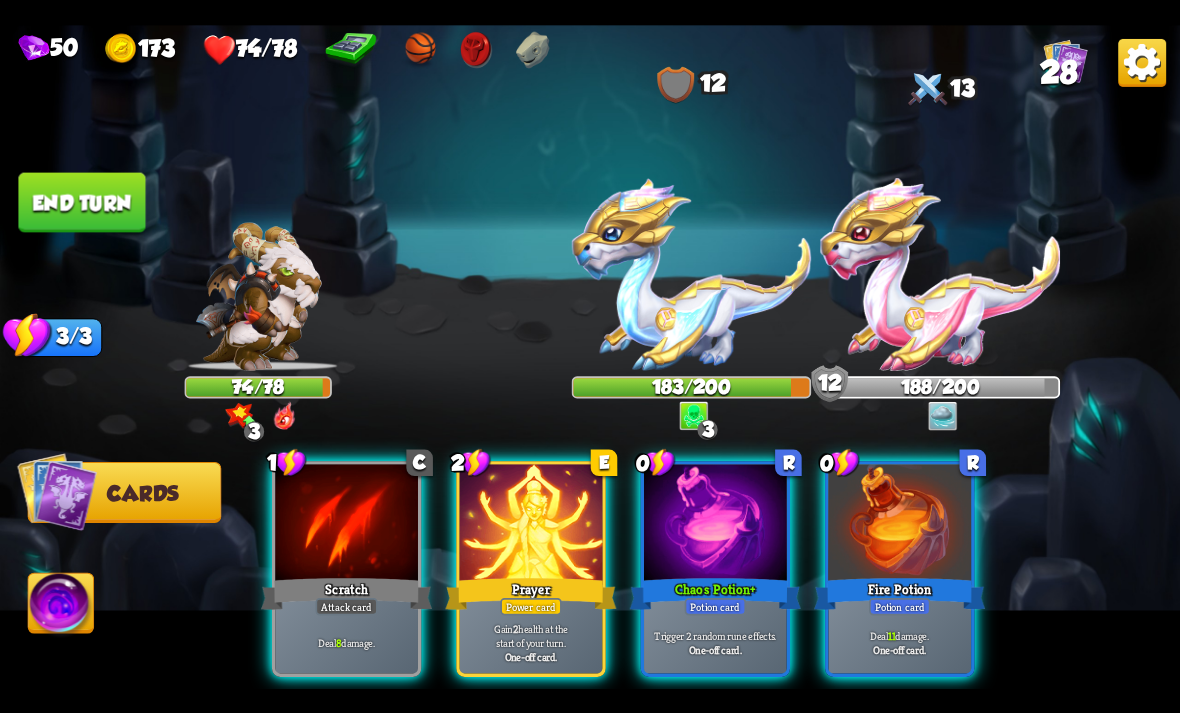 click on "Potion card" at bounding box center [715, 606] 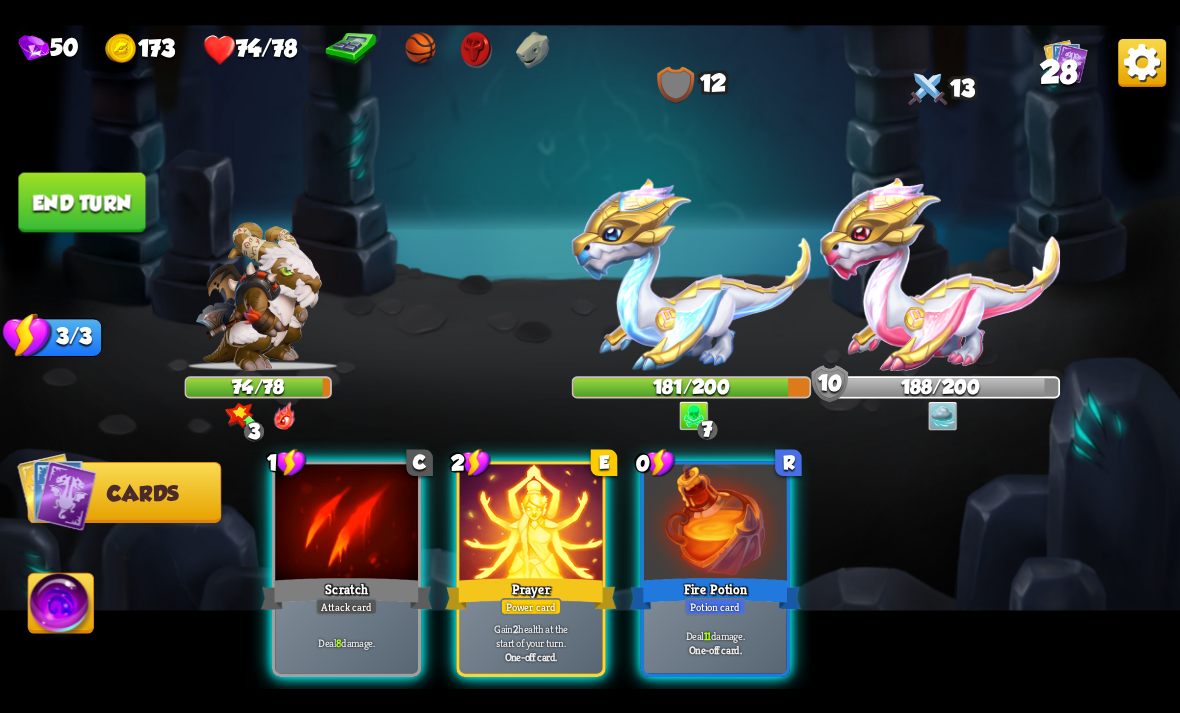 click at bounding box center (715, 524) 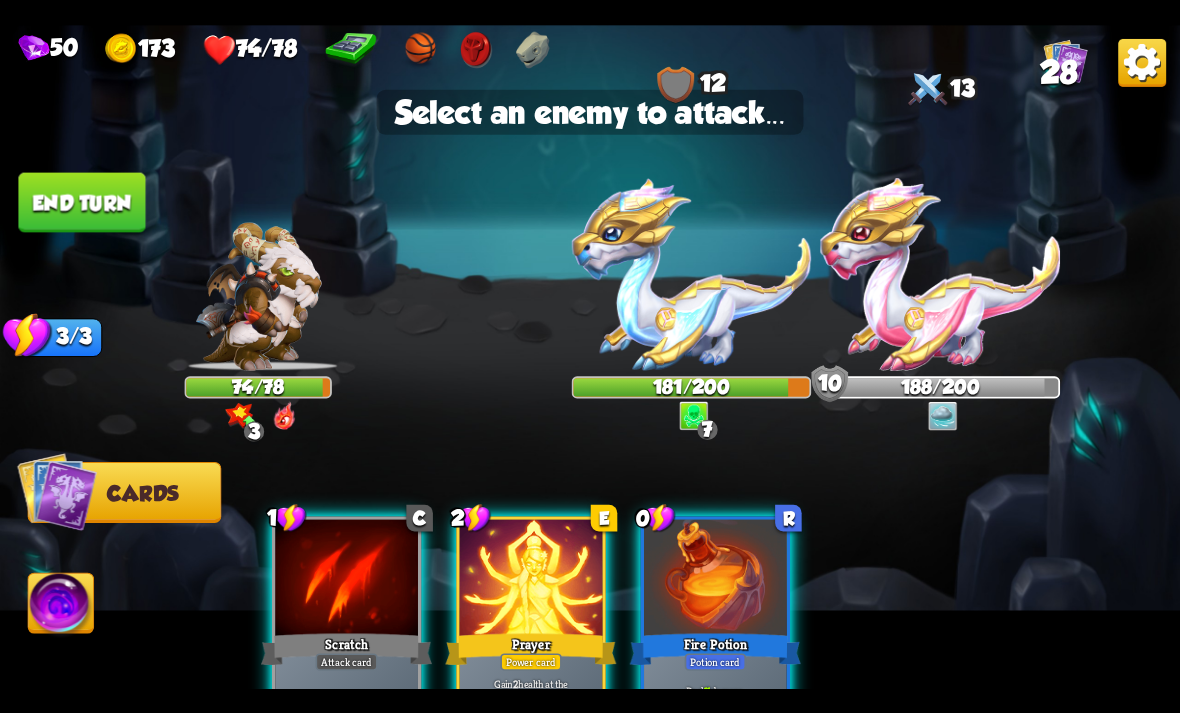 click at bounding box center (692, 274) 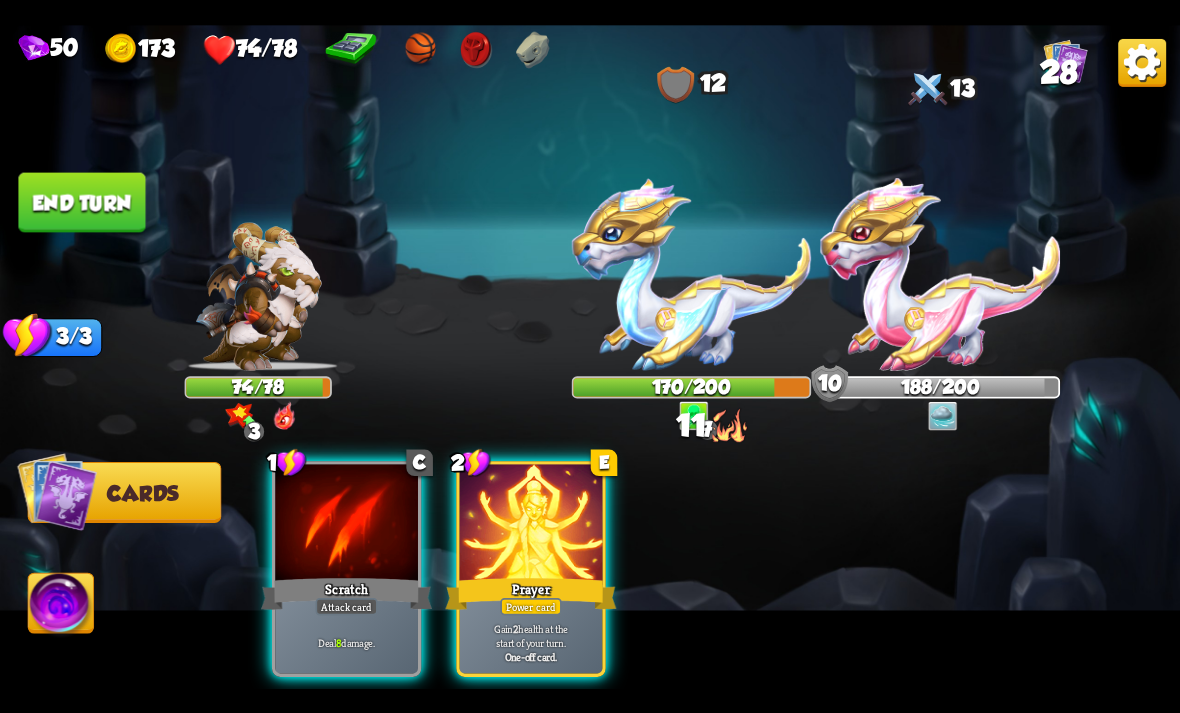 click on "Power card" at bounding box center (530, 606) 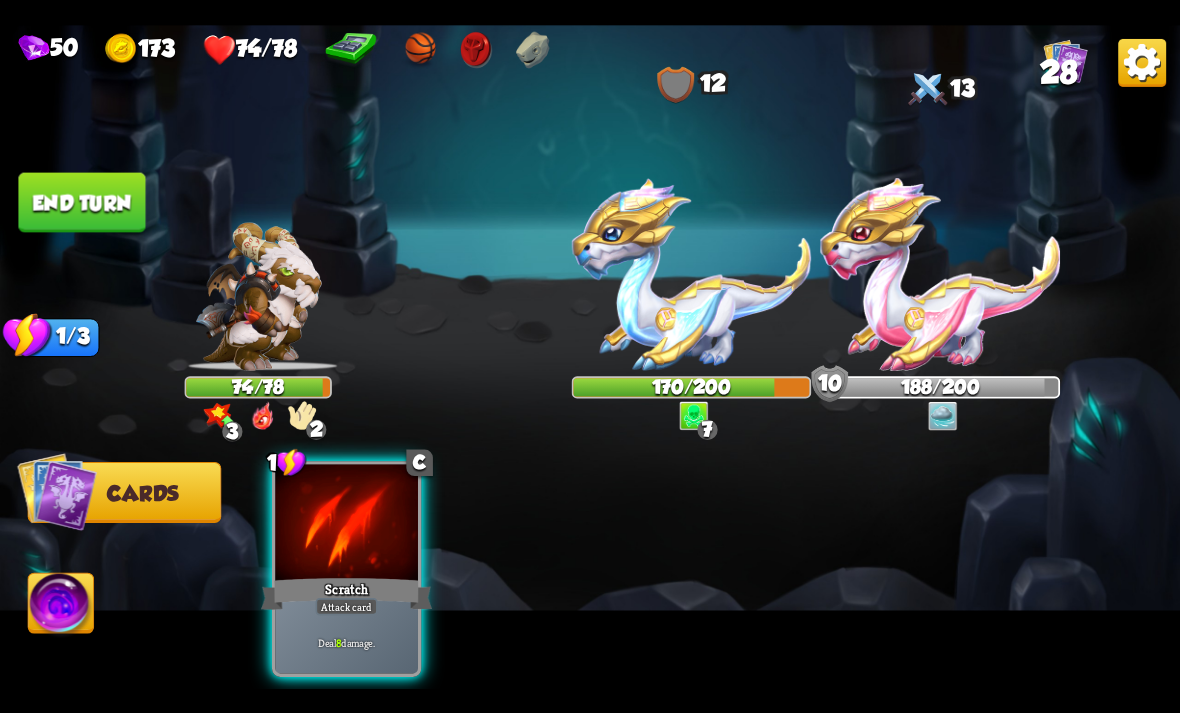 click on "End turn" at bounding box center (81, 202) 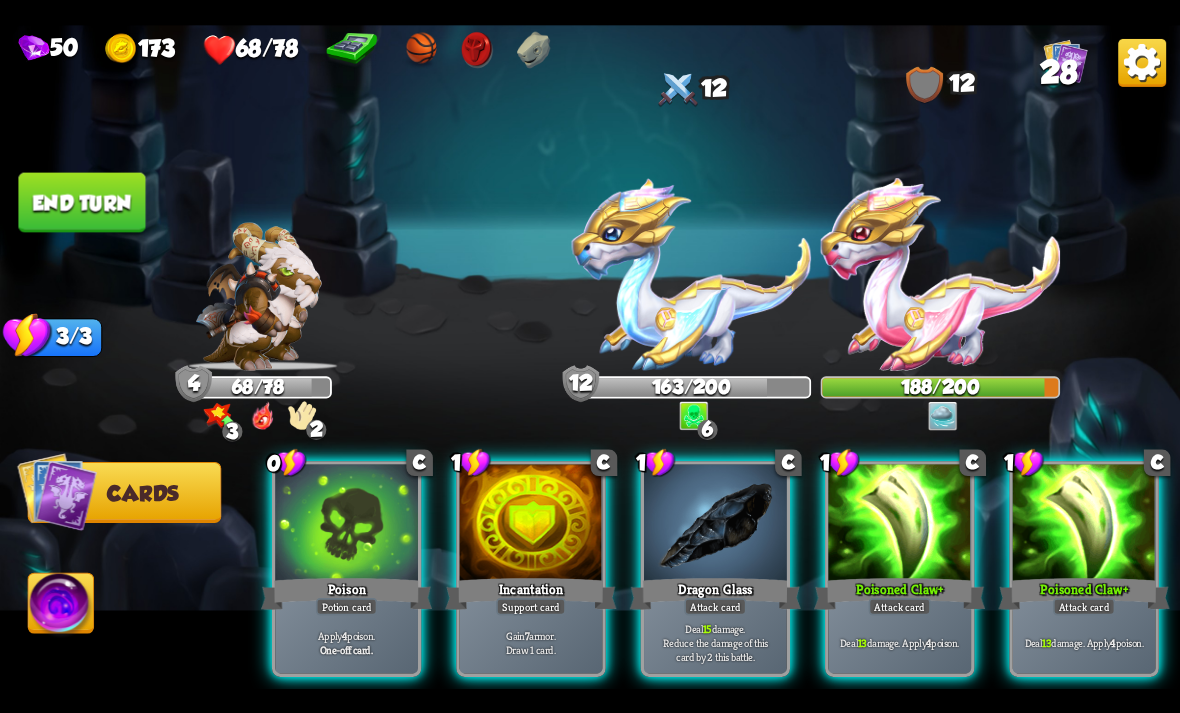 click on "Gain  7  armor. Draw 1 card." at bounding box center (531, 642) 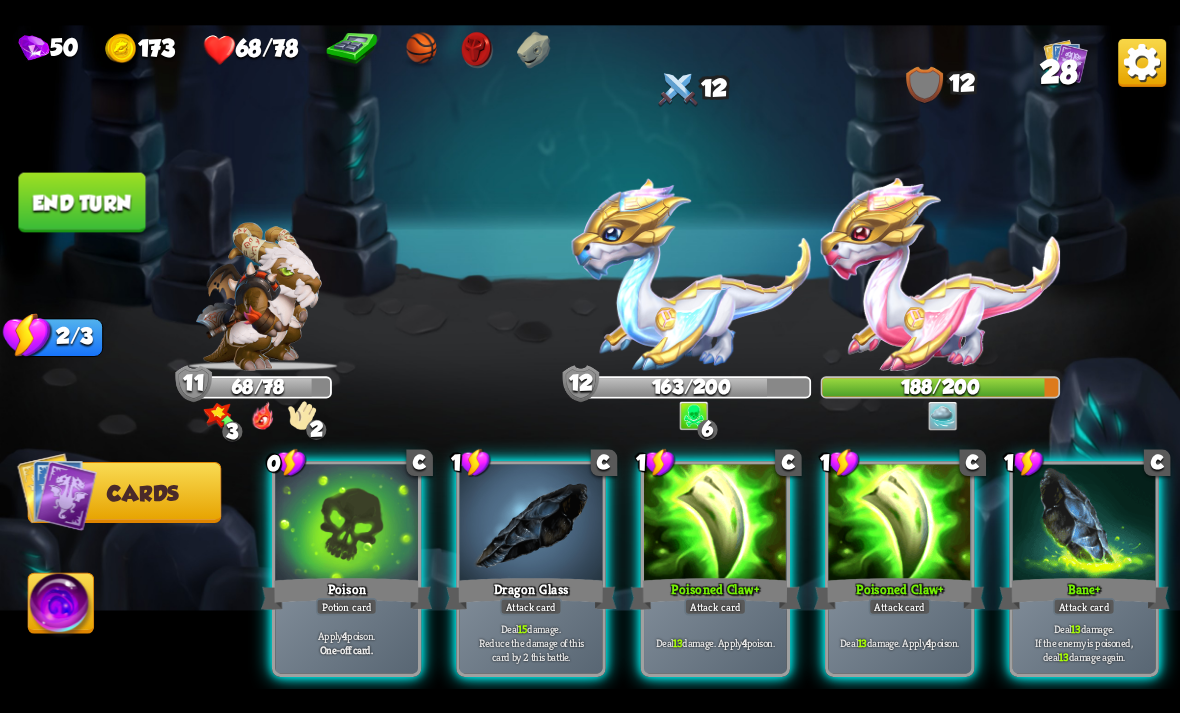 click on "Apply  4  poison." at bounding box center [347, 635] 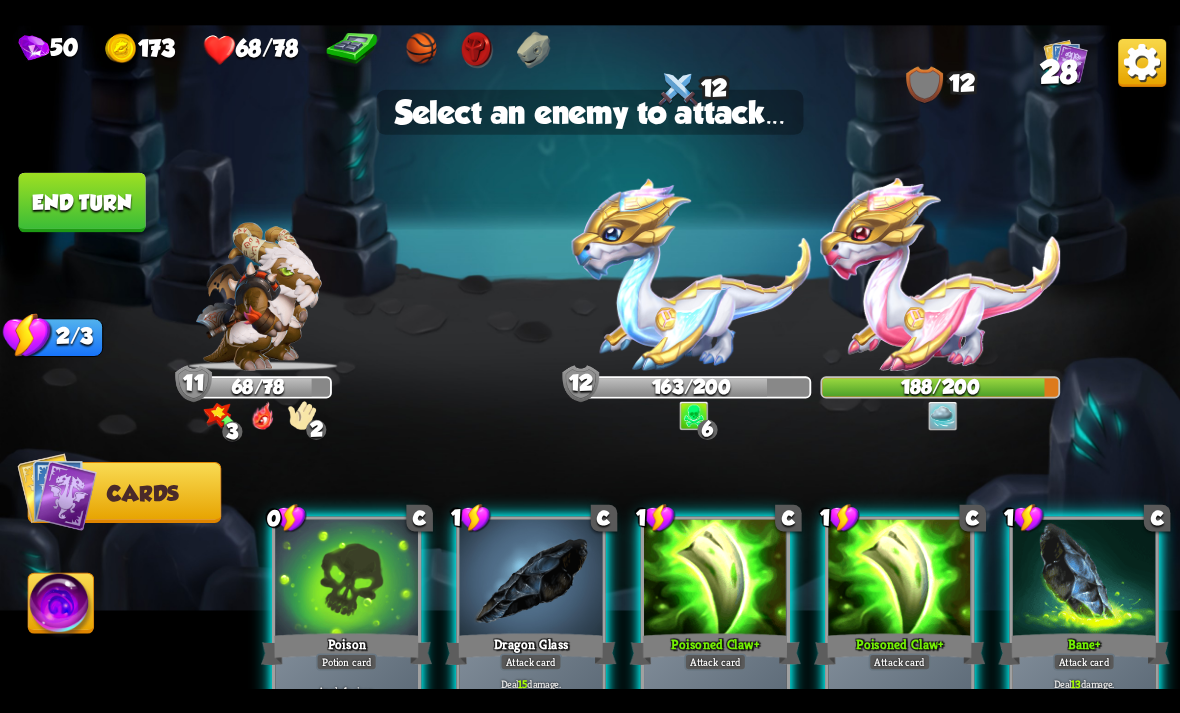 click at bounding box center [940, 274] 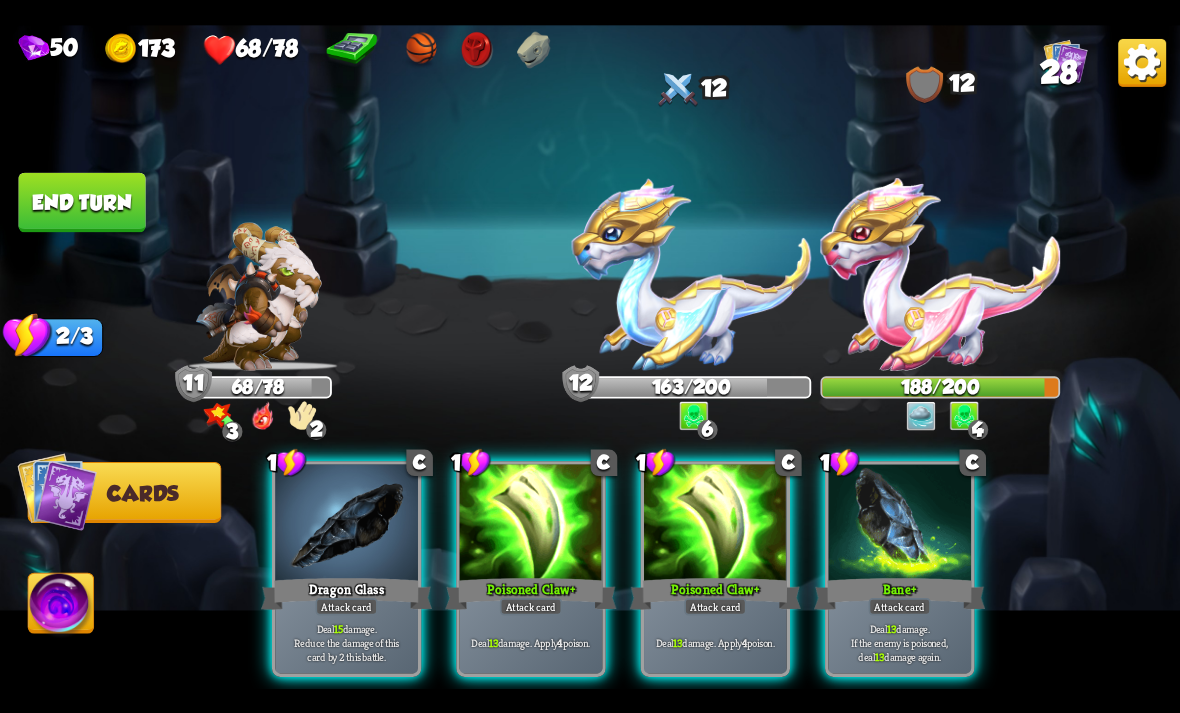 click on "Deal  13  damage. Apply  4  poison." at bounding box center [715, 642] 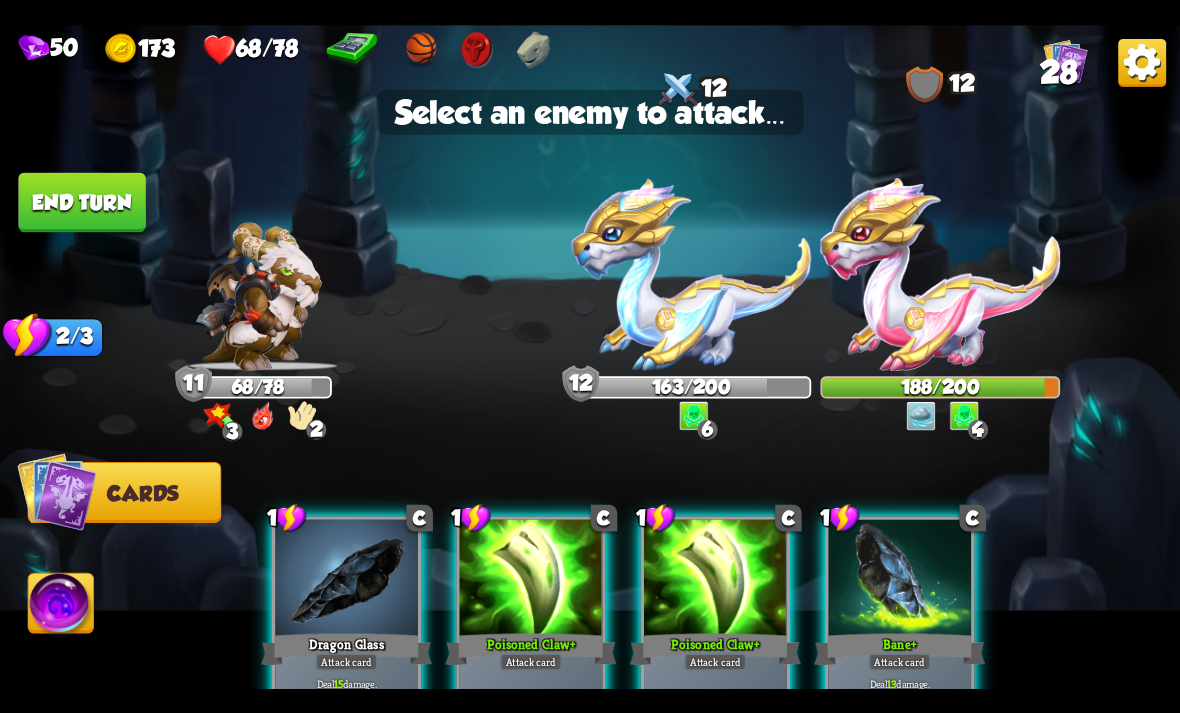 click at bounding box center (940, 274) 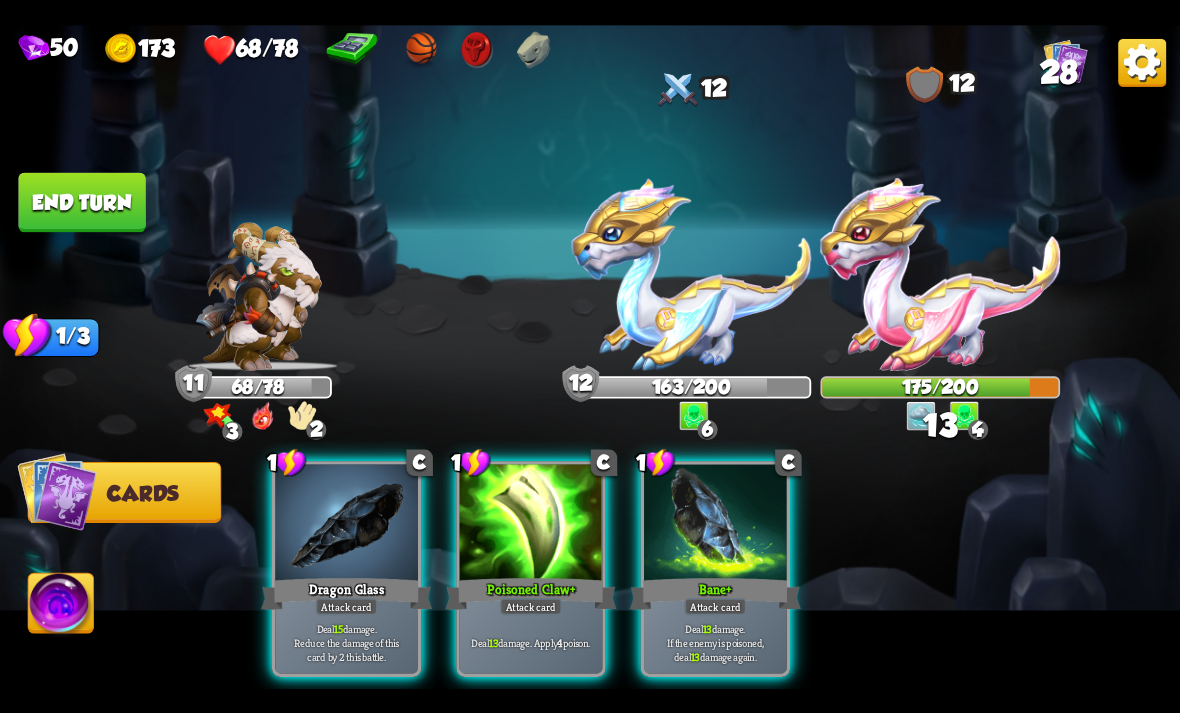 click on "Deal  13  damage. If the enemy is poisoned, deal  13  damage again." at bounding box center (715, 642) 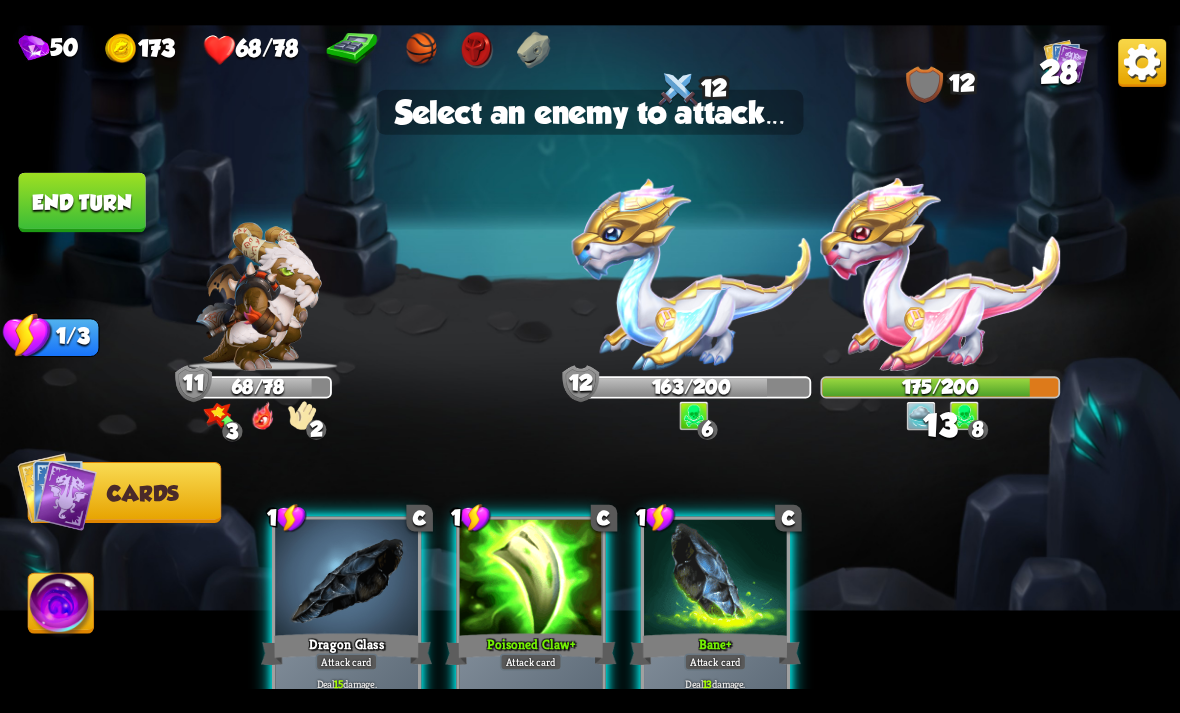 click at bounding box center (940, 274) 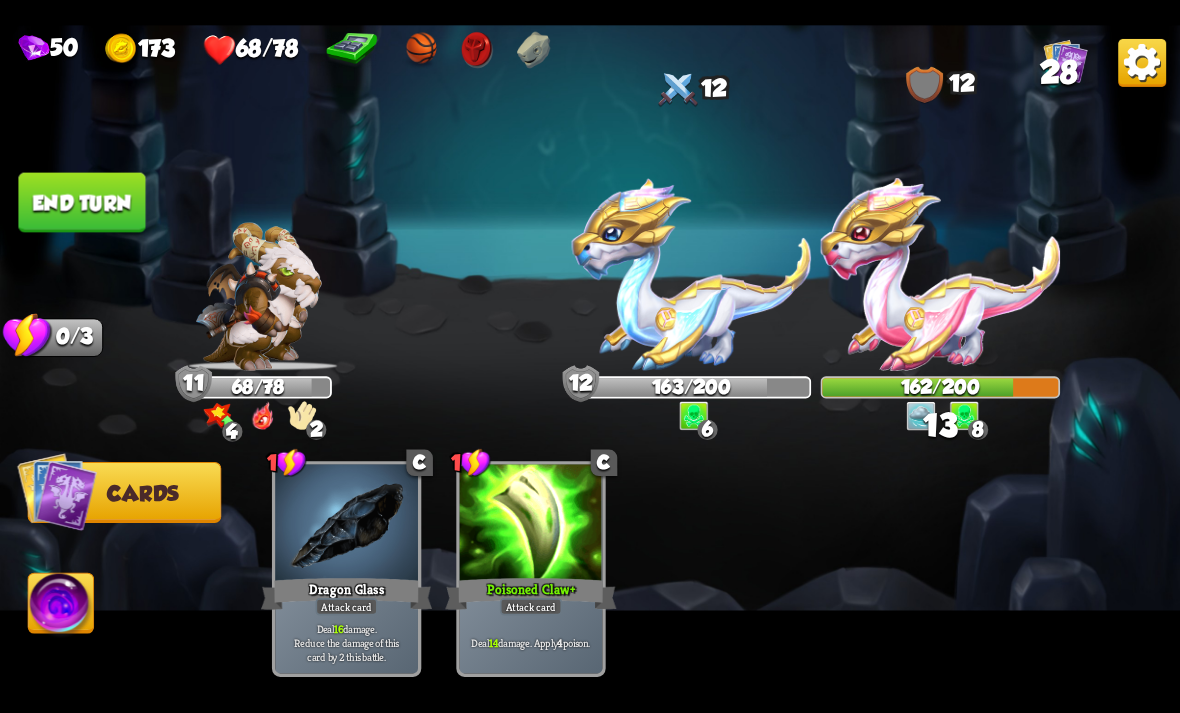 click on "End turn" at bounding box center (81, 202) 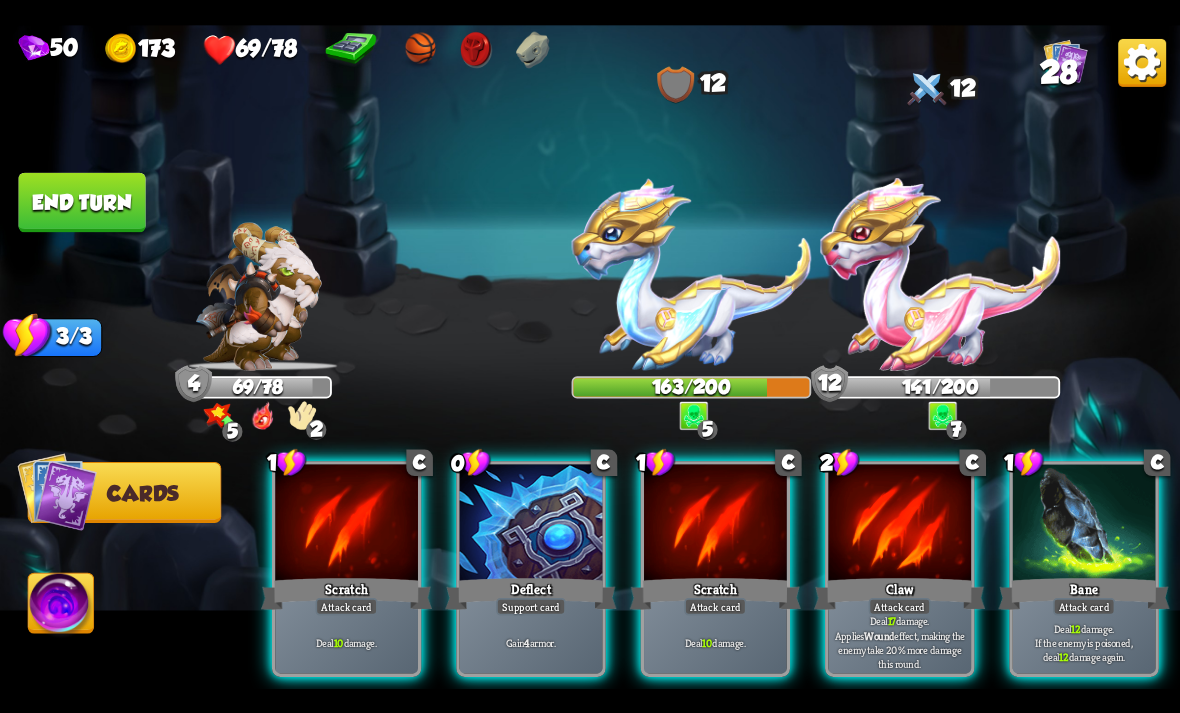 click on "Support card" at bounding box center (531, 606) 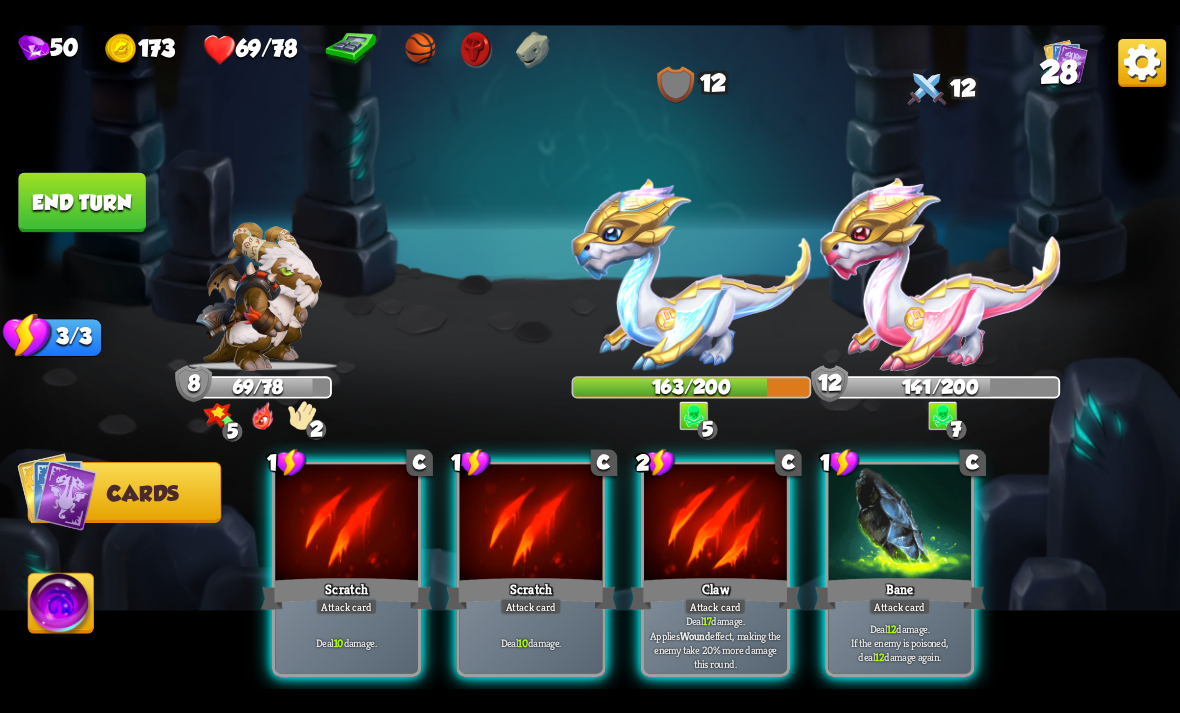 click on "Bane" at bounding box center [899, 593] 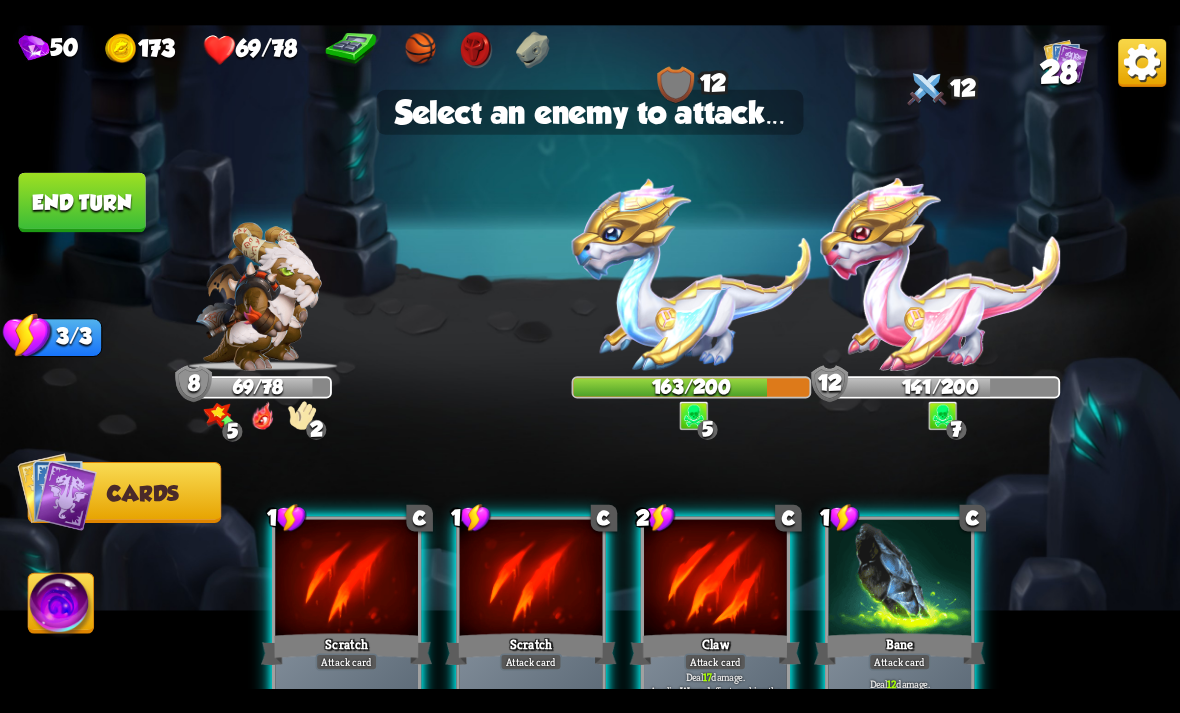 click at bounding box center (692, 274) 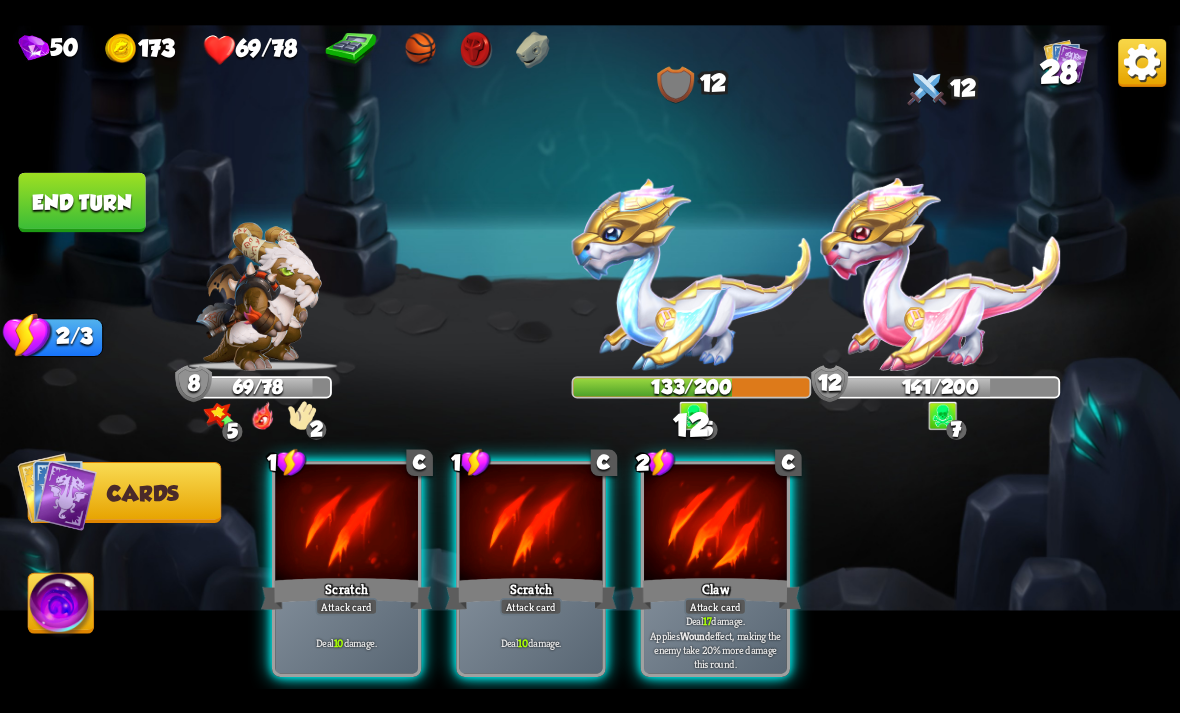 click on "Deal  10  damage." at bounding box center (531, 642) 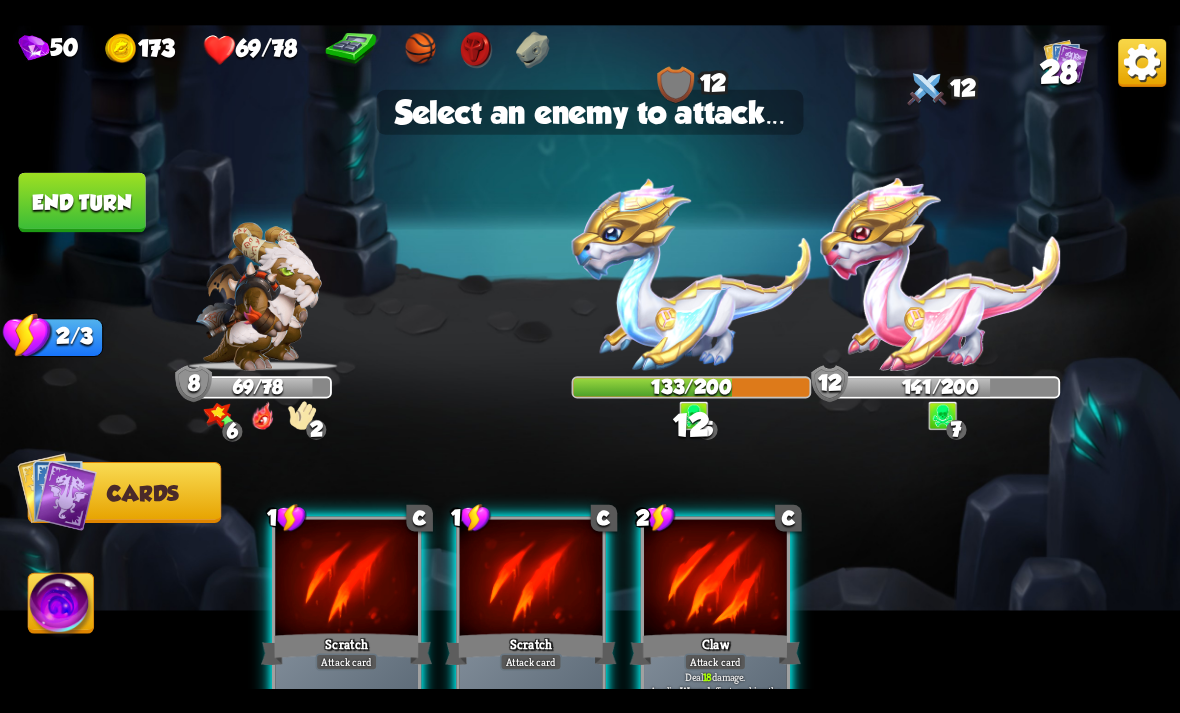 click at bounding box center (692, 274) 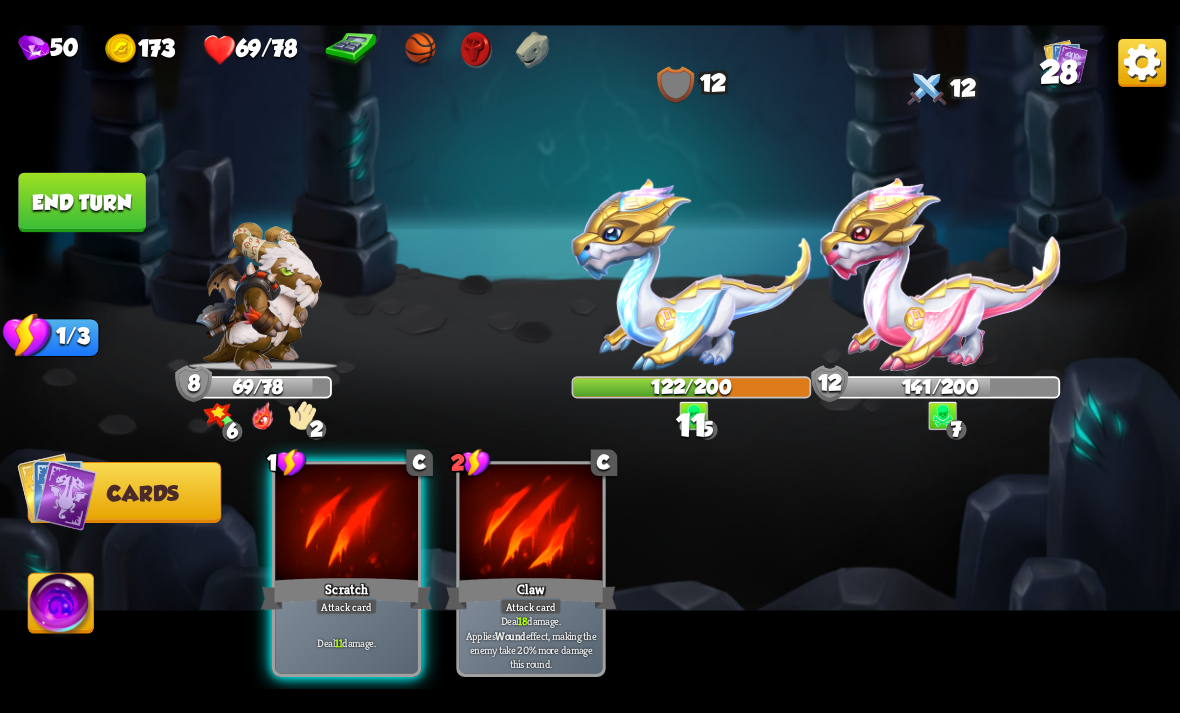 click on "End turn" at bounding box center (81, 202) 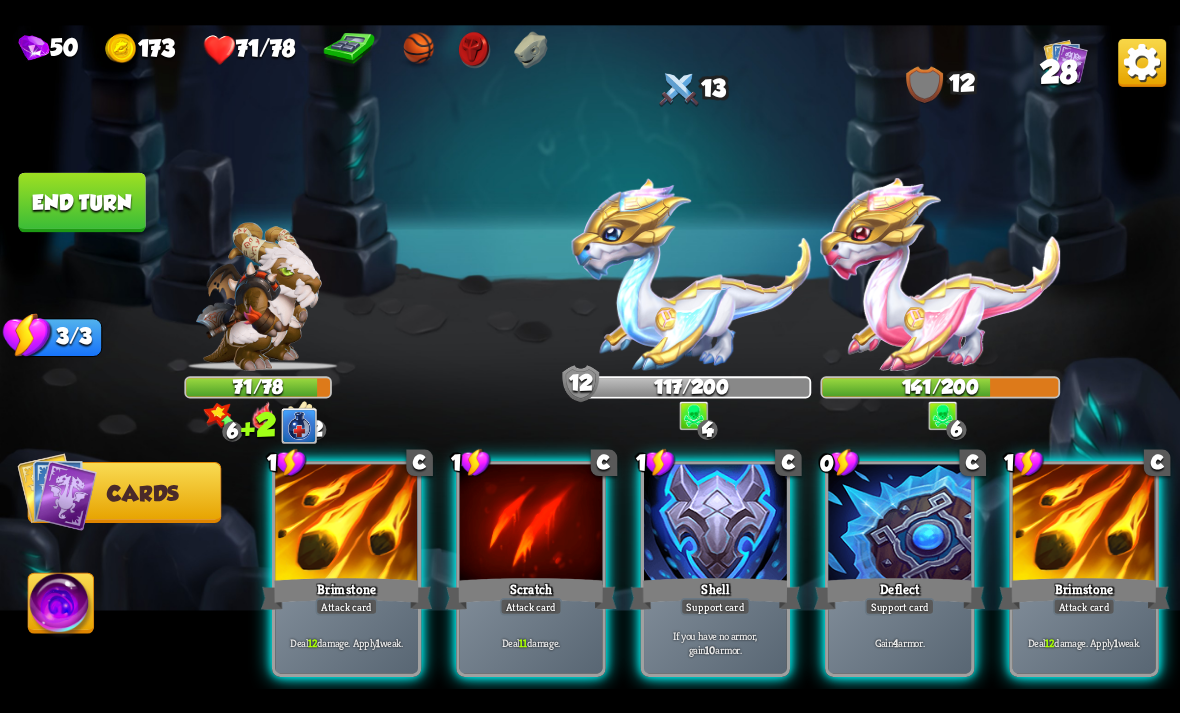 click on "Support card" at bounding box center [716, 606] 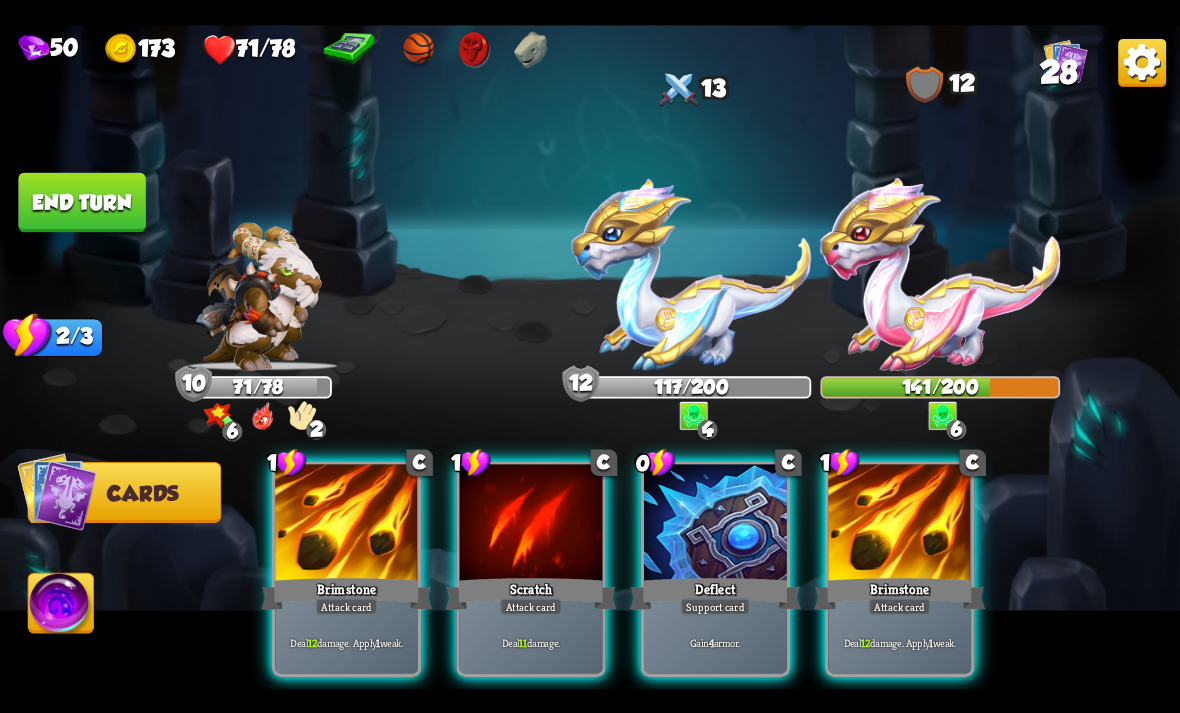 click on "Deflect" at bounding box center [715, 593] 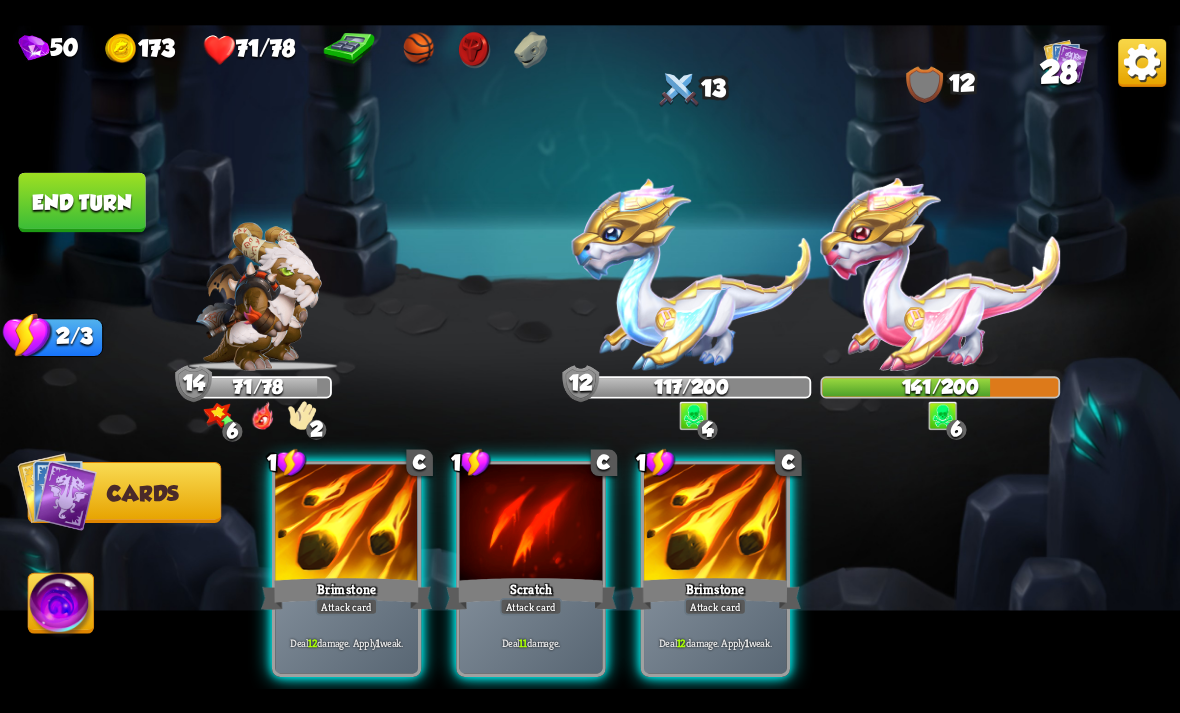 click at bounding box center [346, 524] 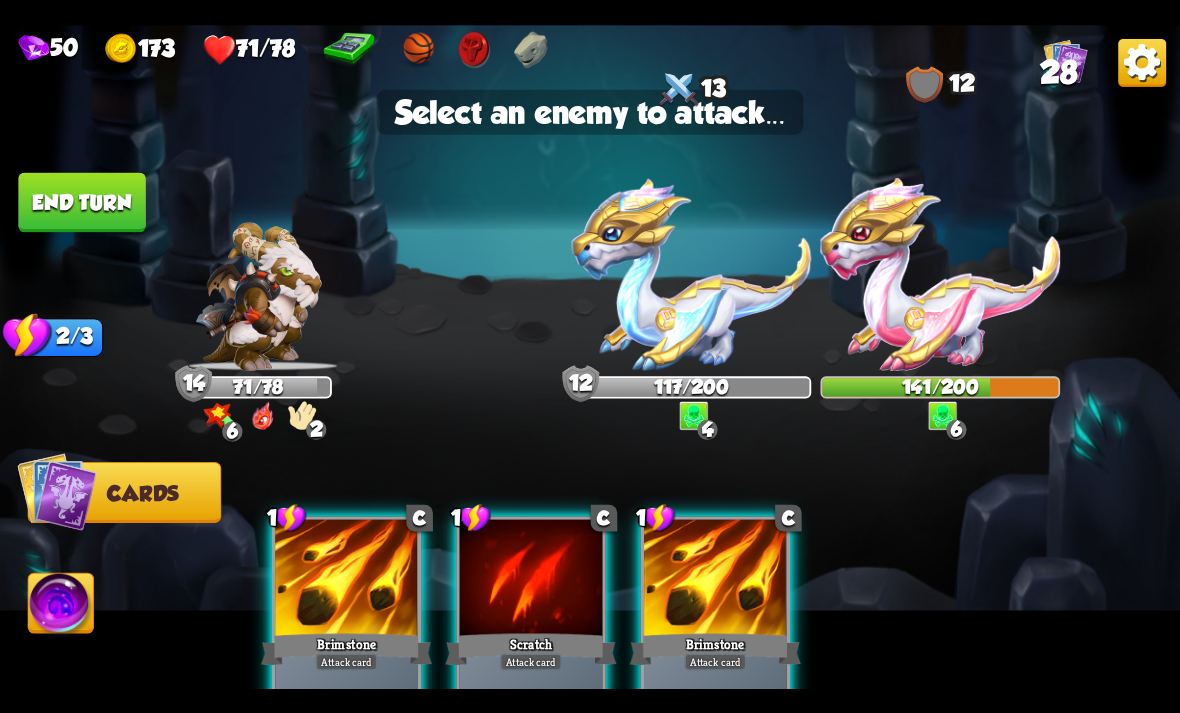 click at bounding box center [940, 274] 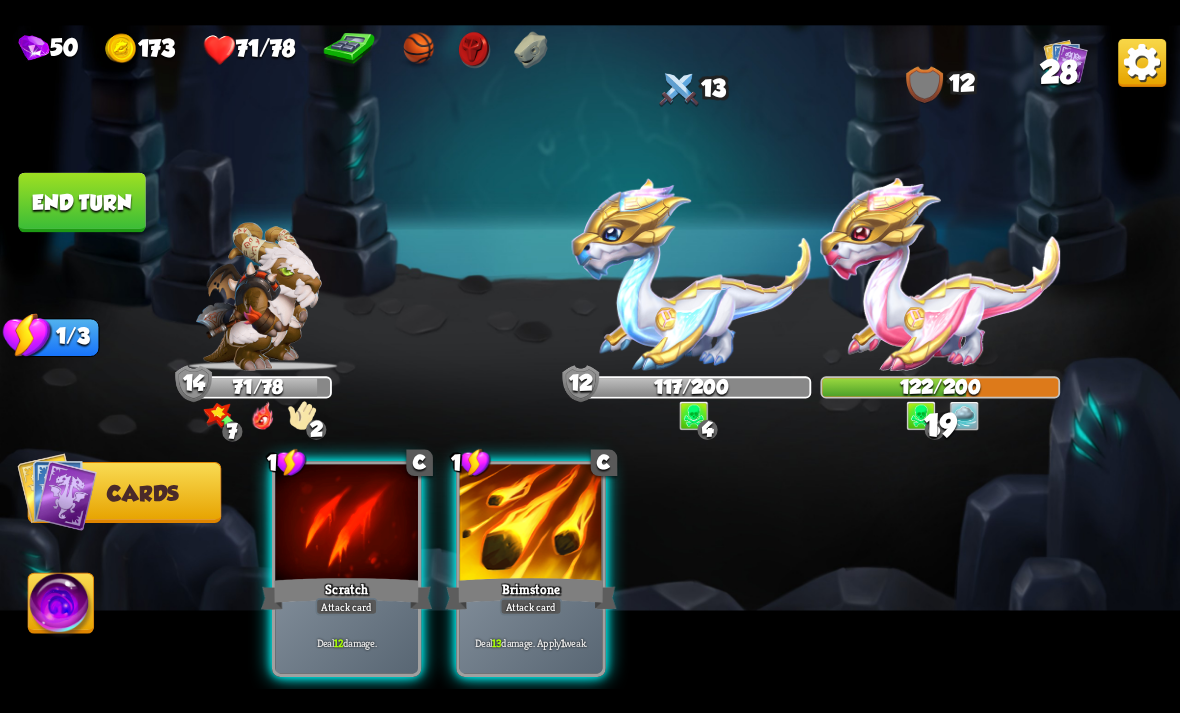 click at bounding box center (531, 524) 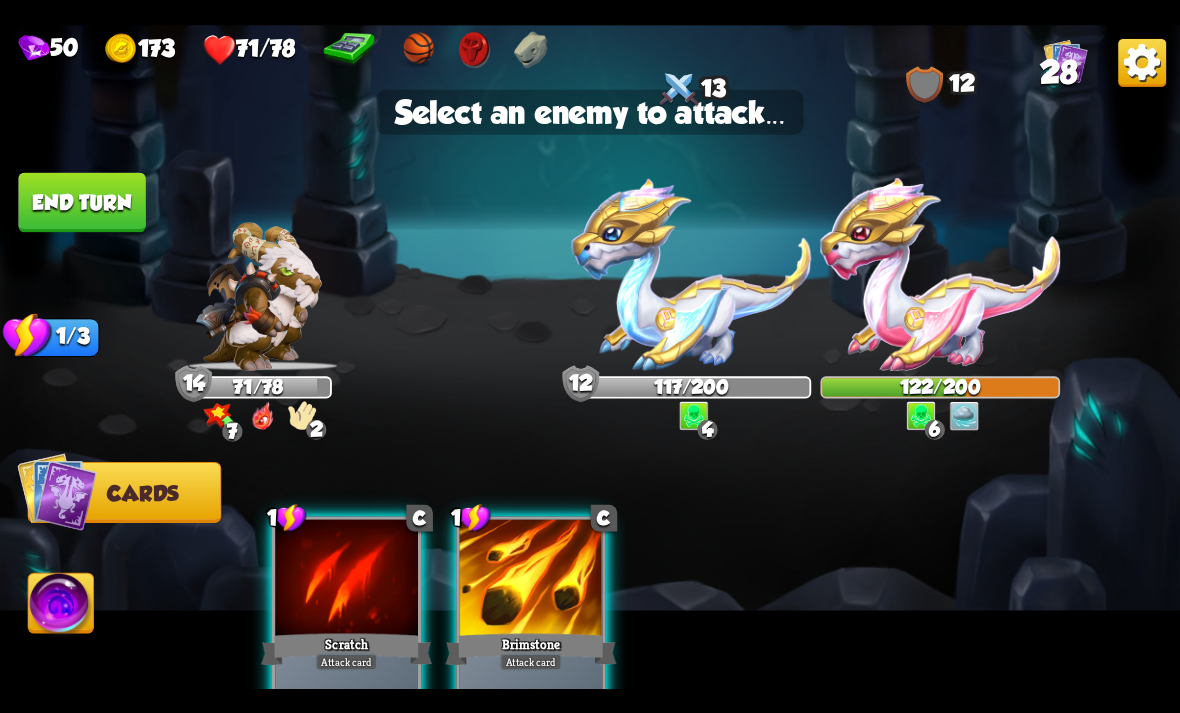 click at bounding box center [940, 274] 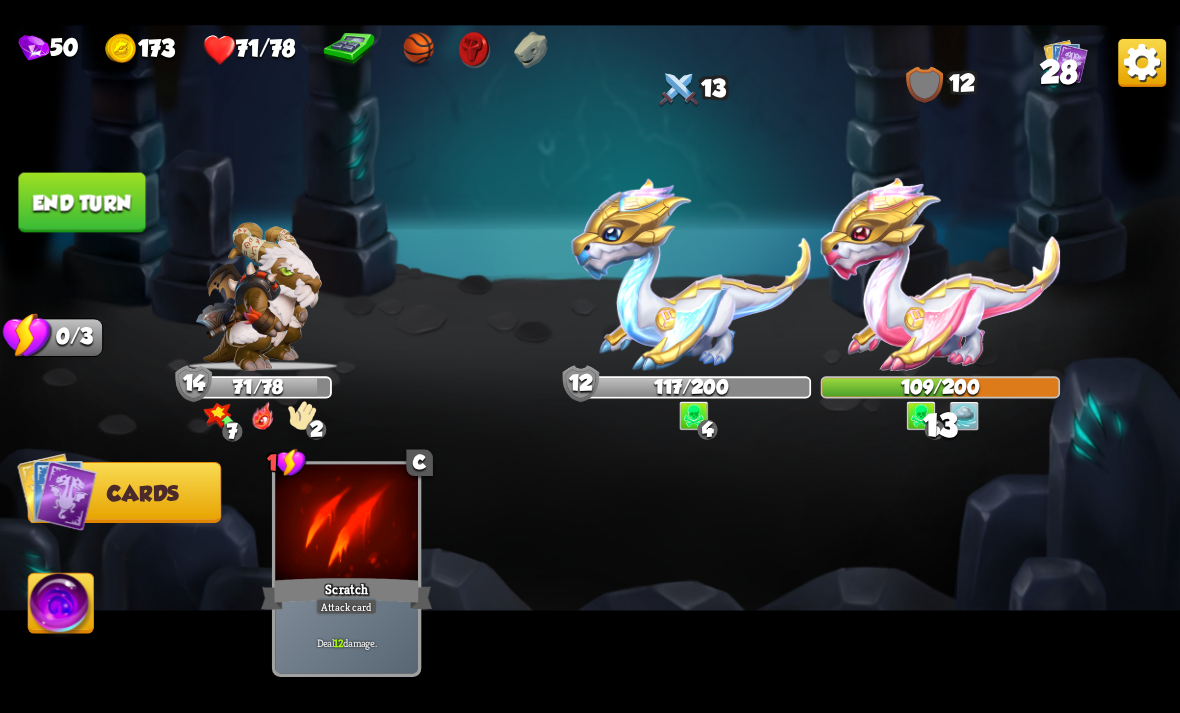click at bounding box center (590, 357) 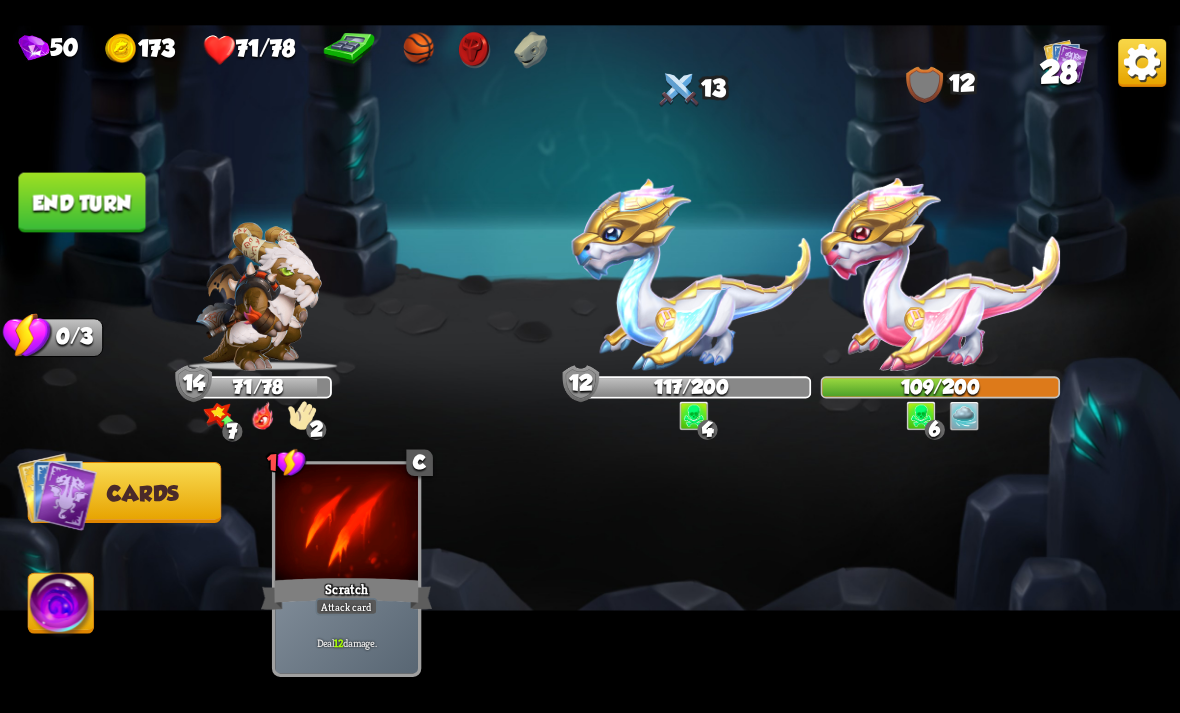 click on "End turn" at bounding box center (81, 202) 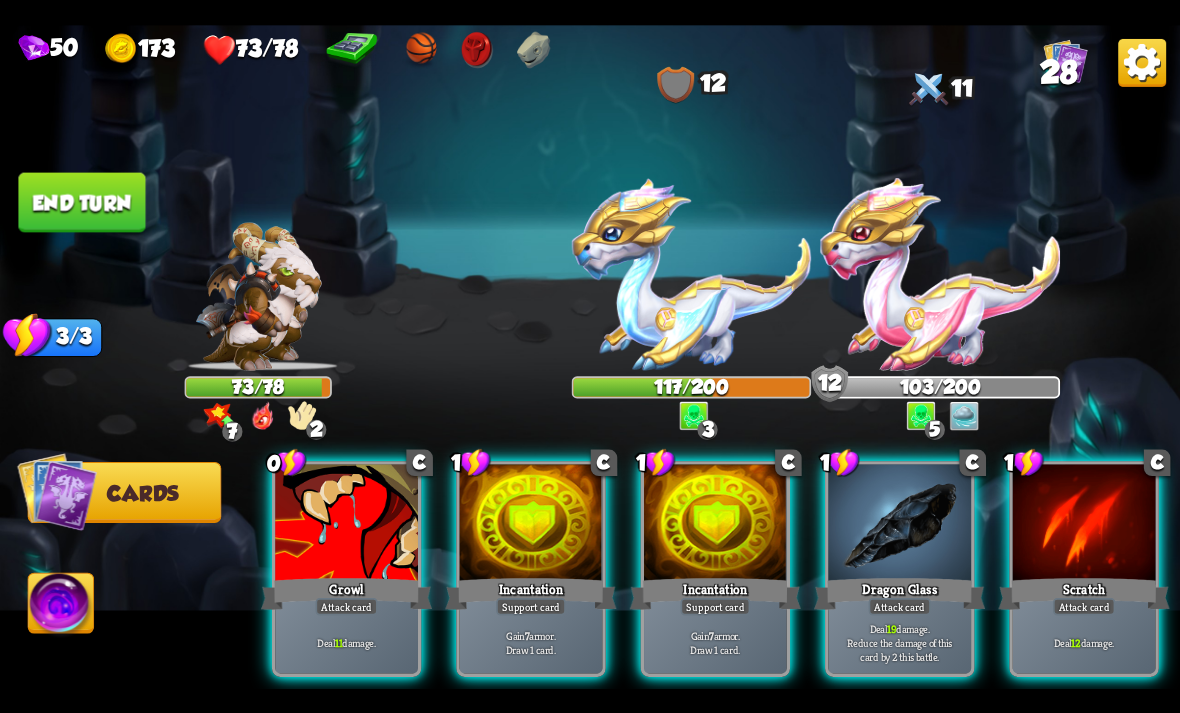 click on "7" at bounding box center (527, 635) 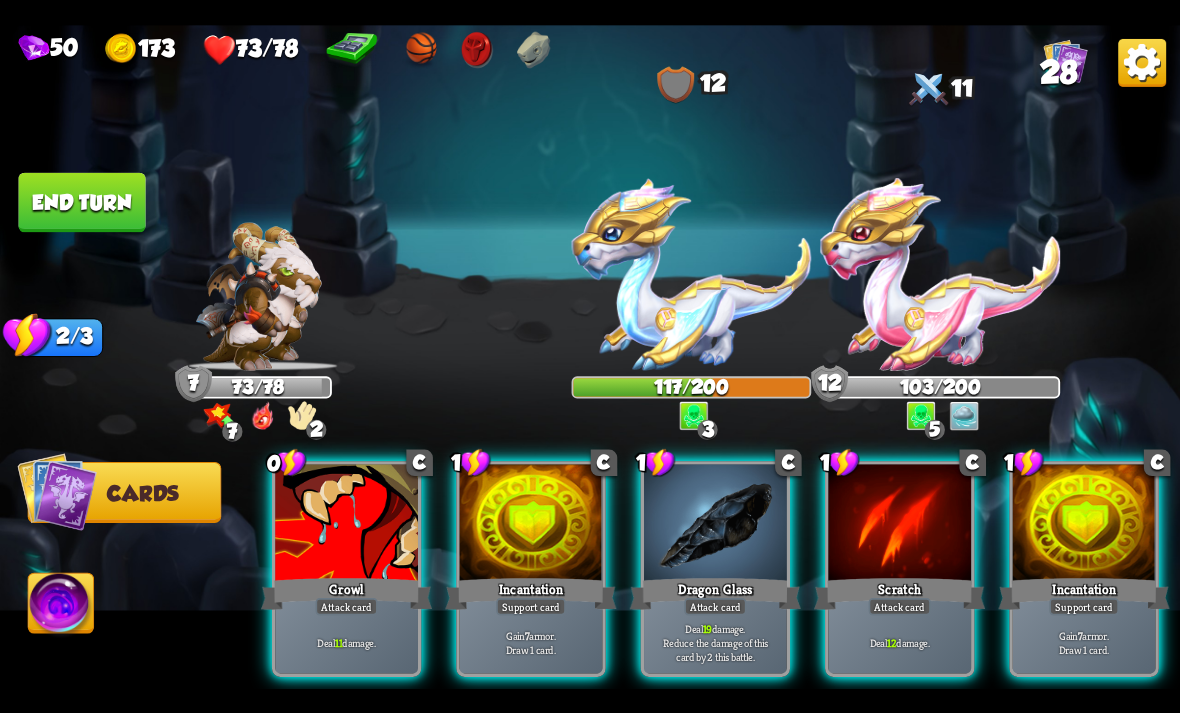 click on "Growl" at bounding box center (346, 593) 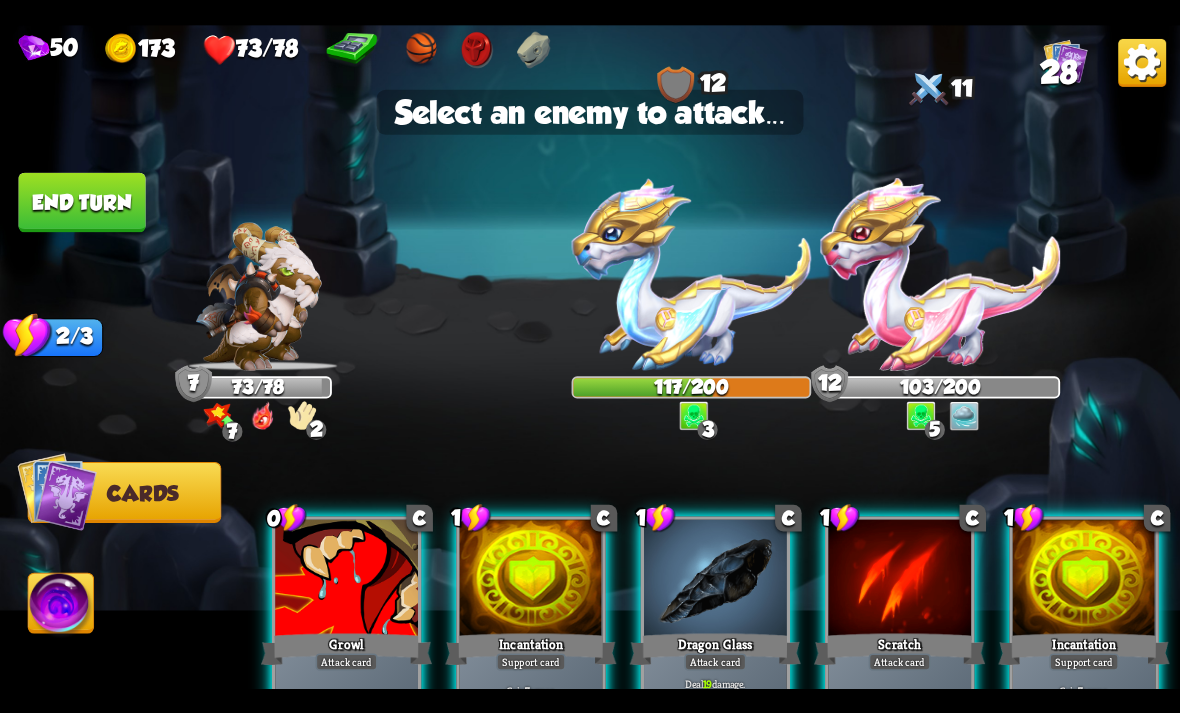 click at bounding box center [692, 274] 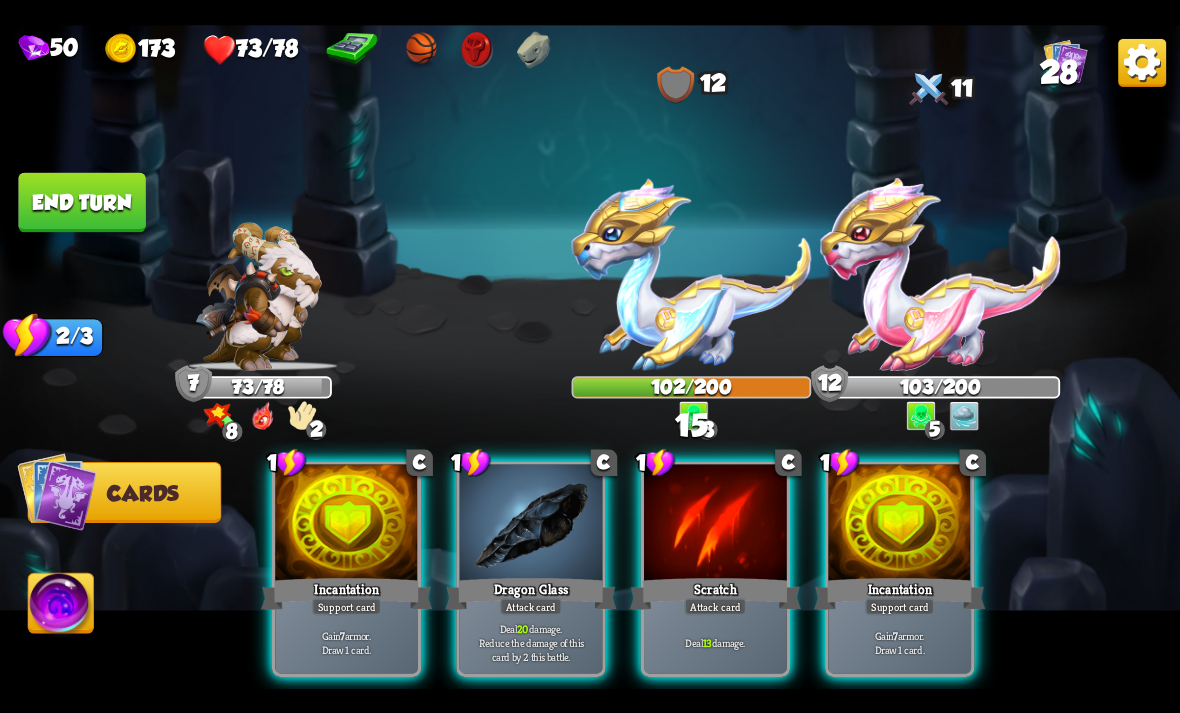 click on "Deal  20  damage. Reduce the damage of this card by 2 this battle." at bounding box center (531, 642) 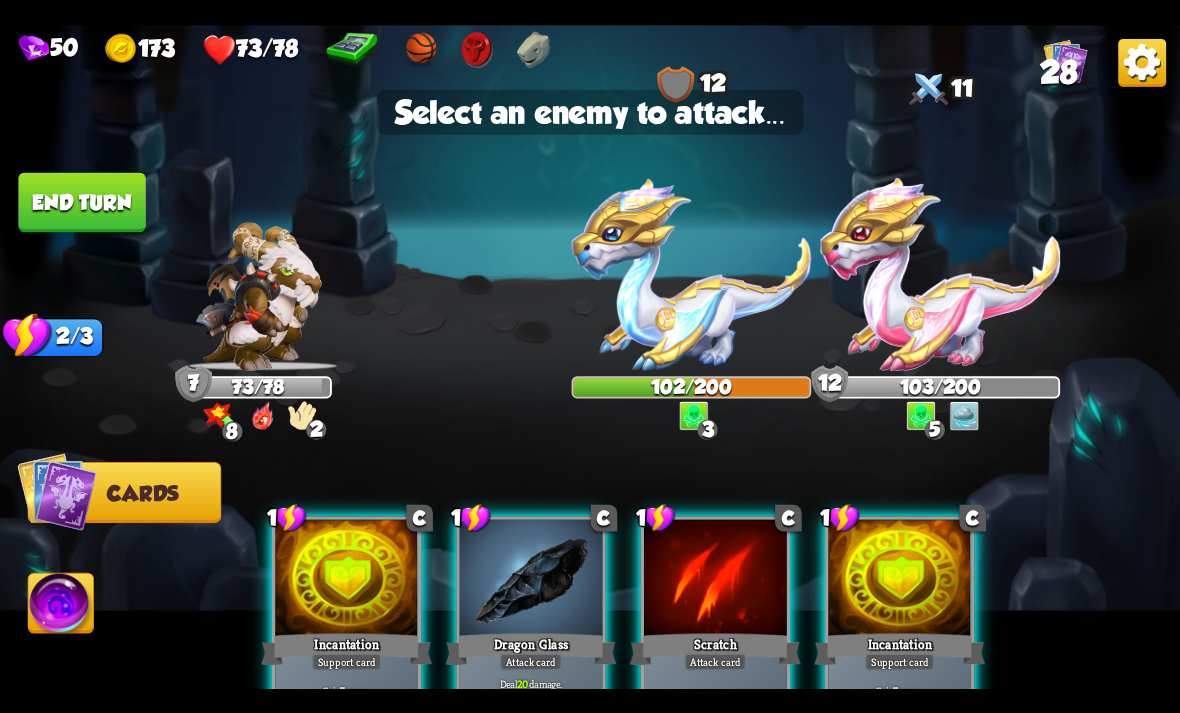 click at bounding box center (692, 274) 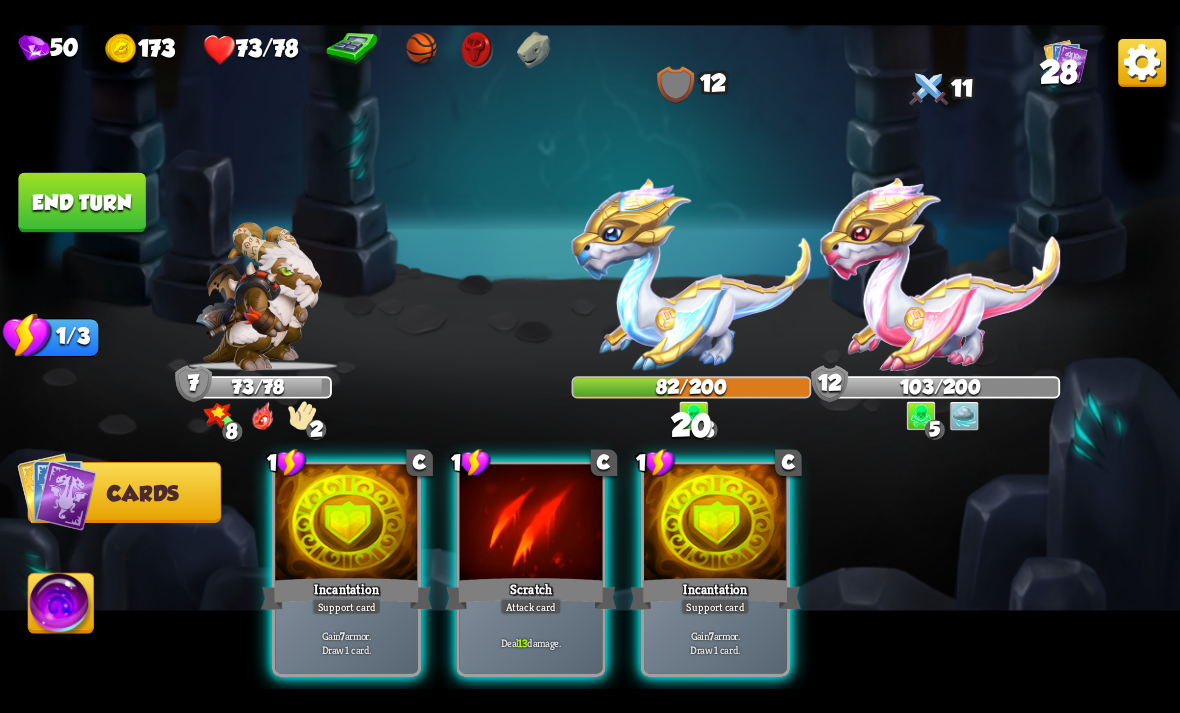 click on "Incantation" at bounding box center (715, 593) 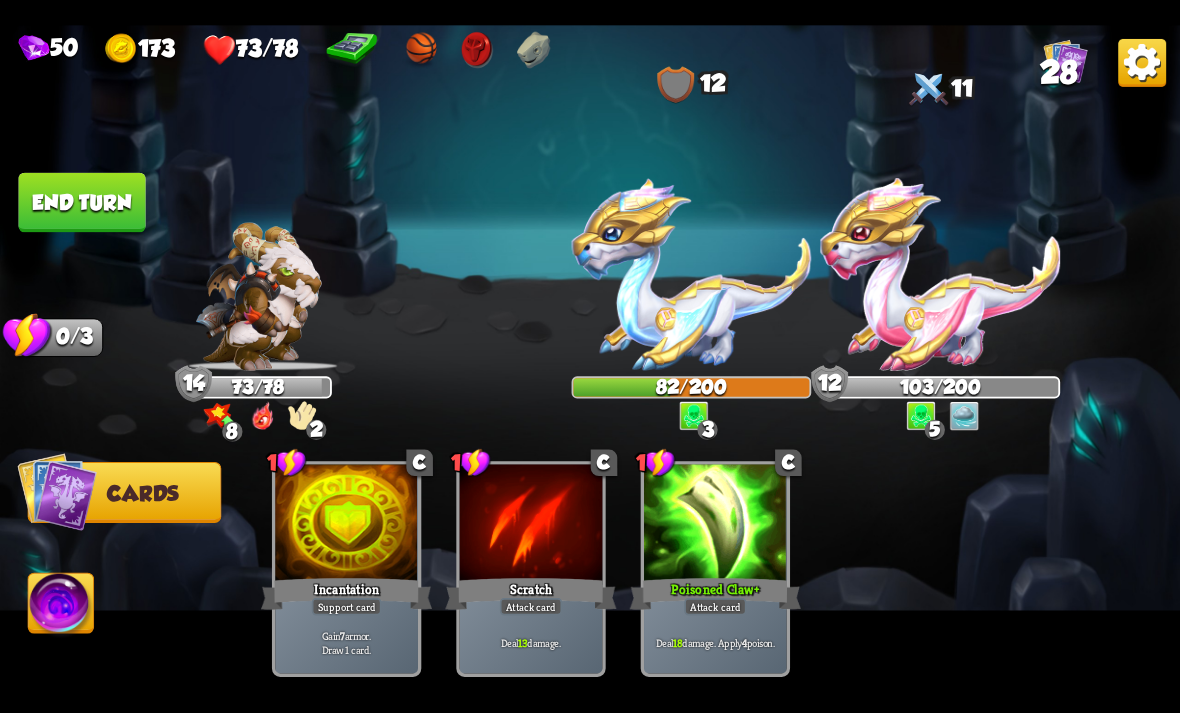 click on "End turn" at bounding box center [81, 202] 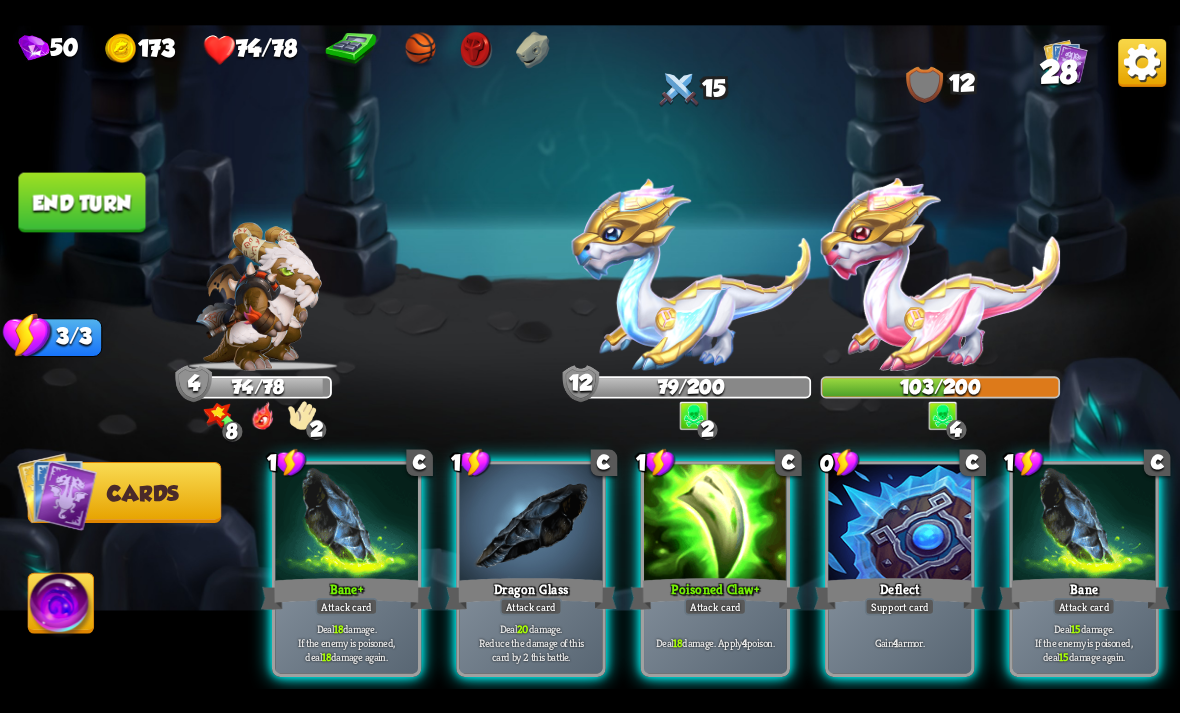click at bounding box center (899, 524) 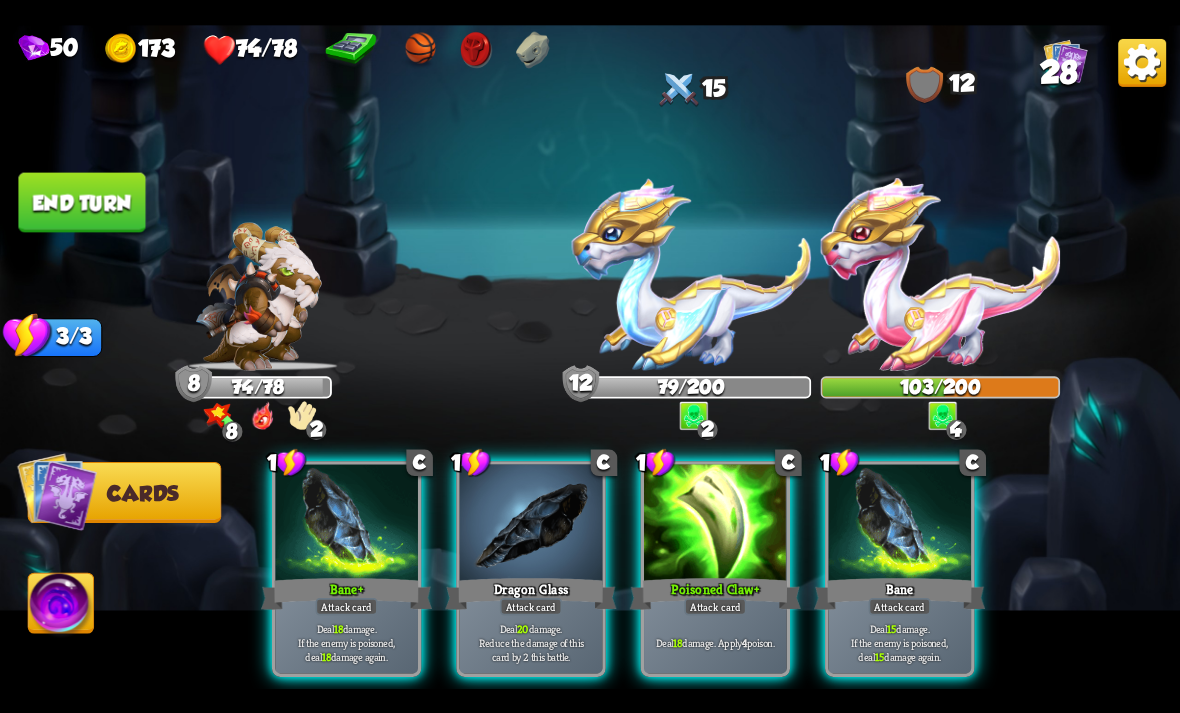 click on "Deal  18  damage. Apply  4  poison." at bounding box center (715, 642) 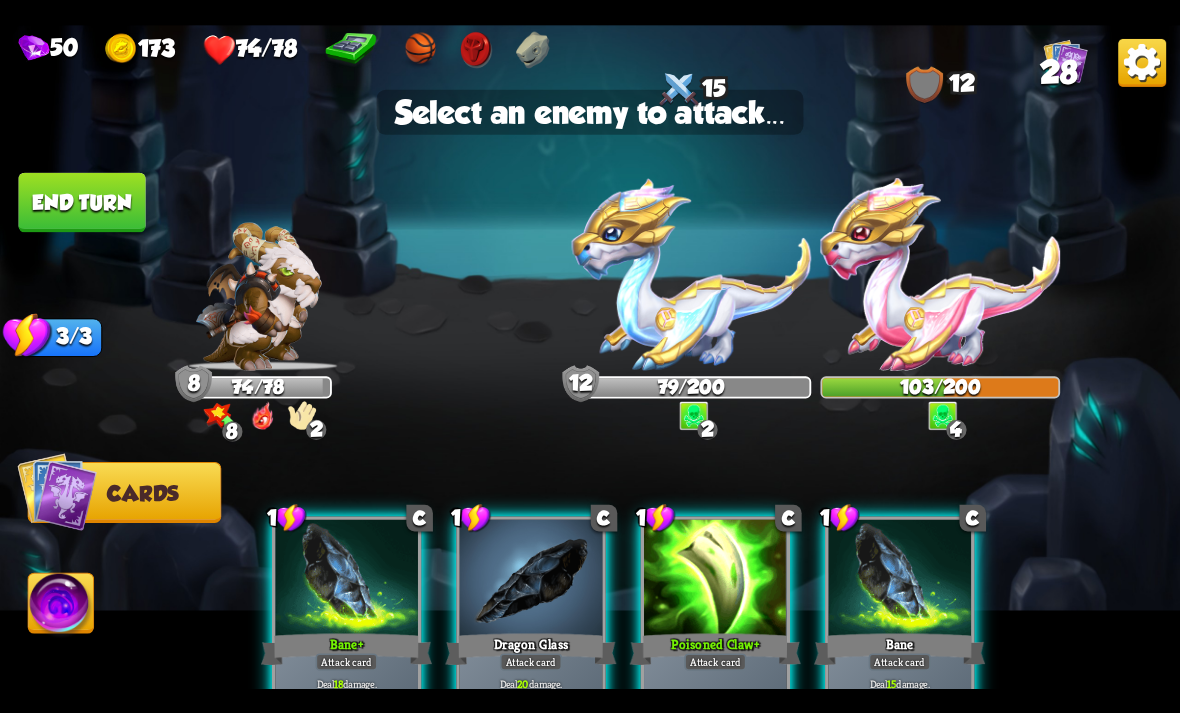 click at bounding box center [940, 274] 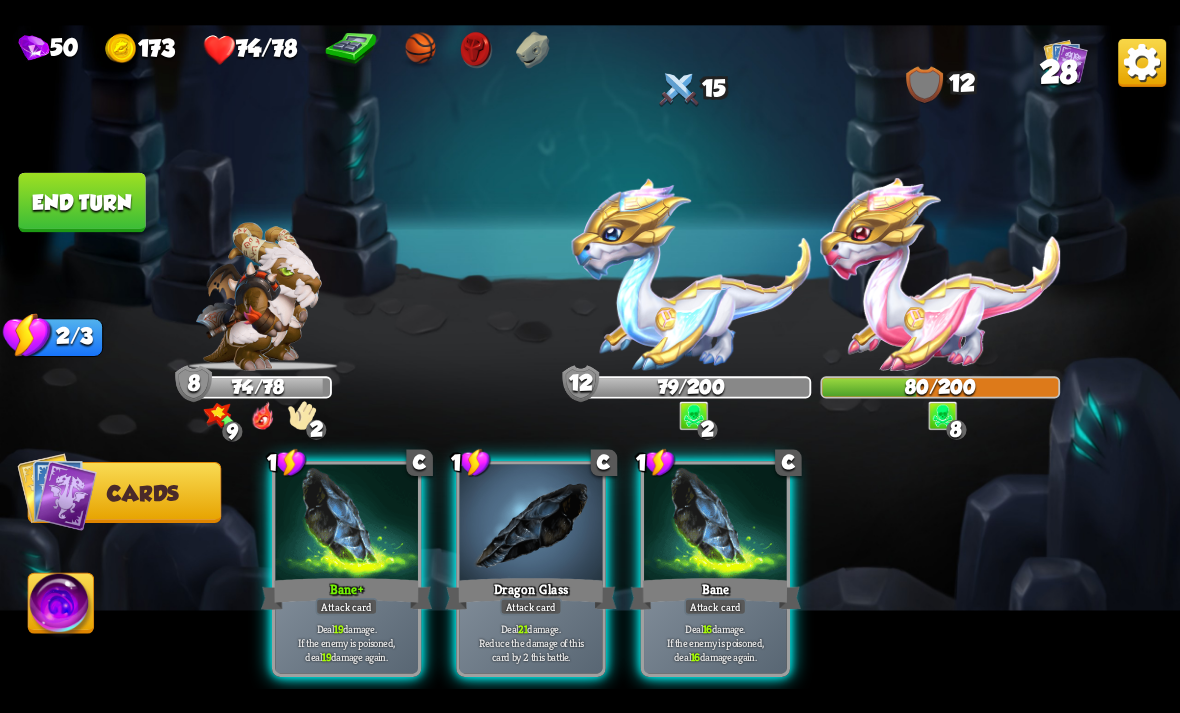 click on "End turn" at bounding box center [81, 202] 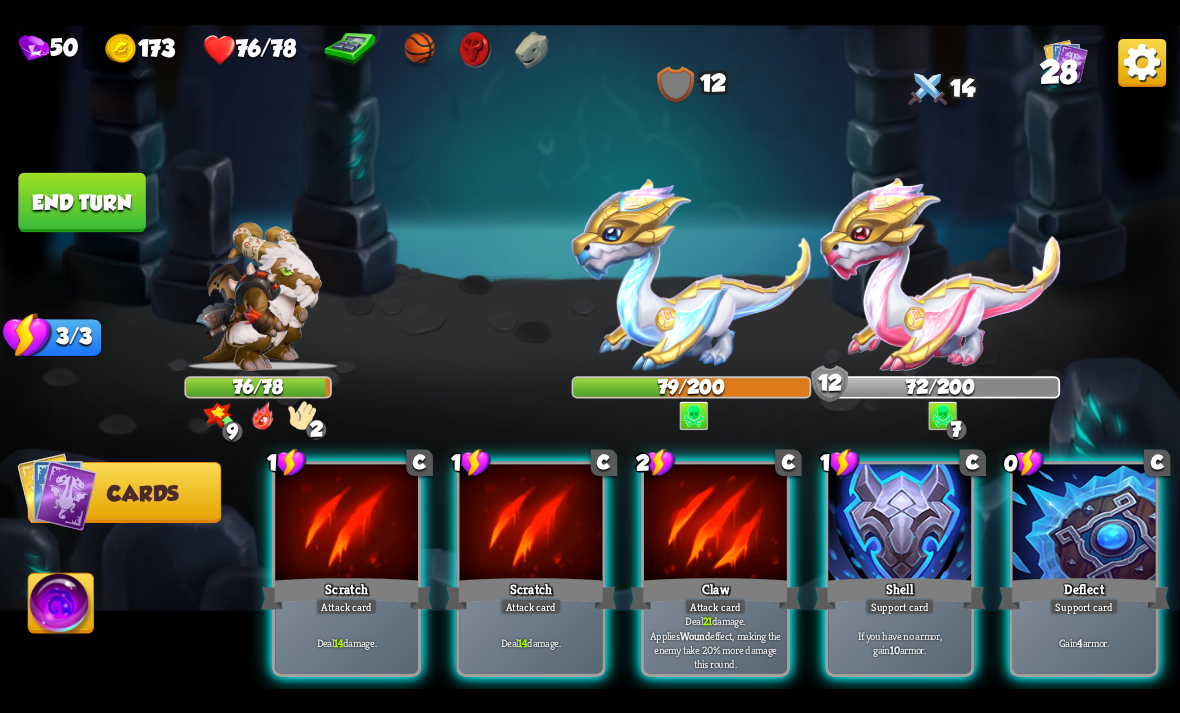 click at bounding box center (899, 524) 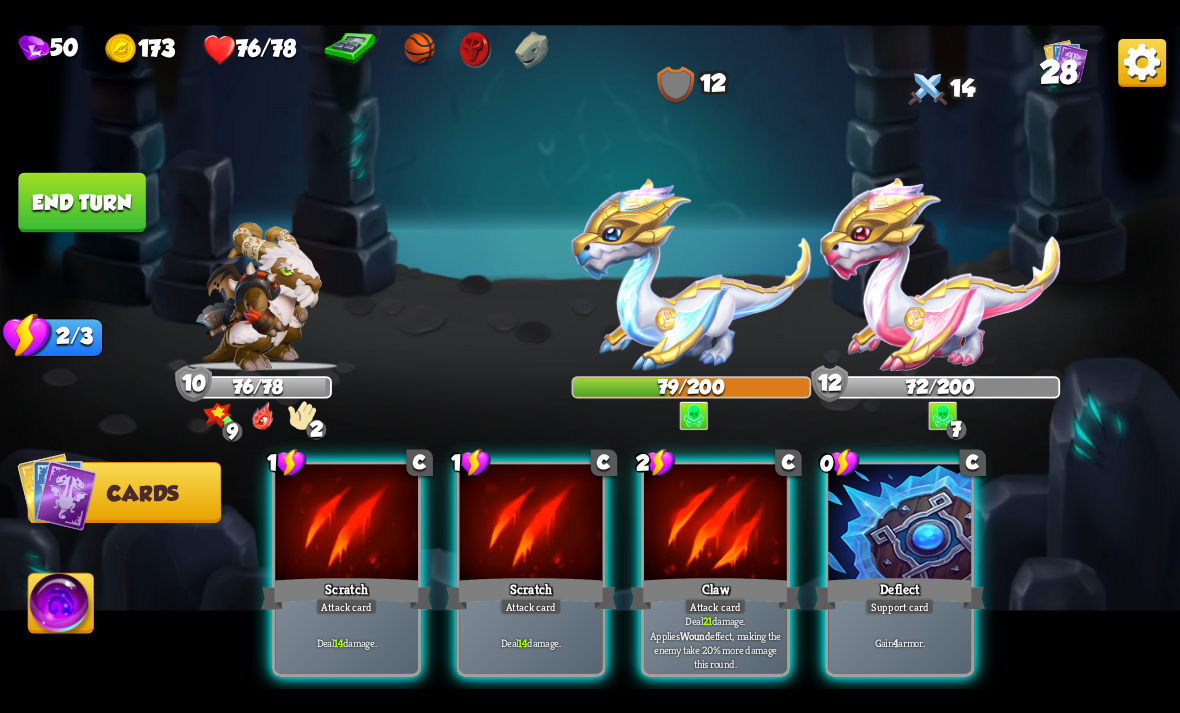 click at bounding box center [899, 524] 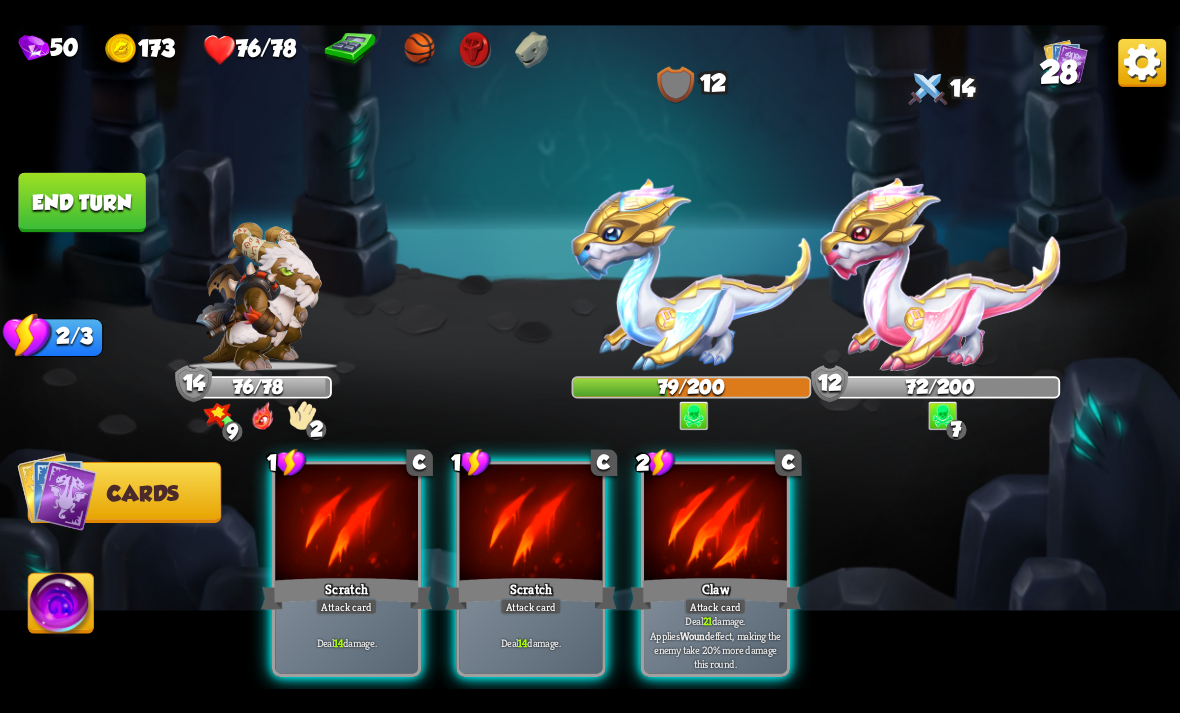 click on "Deal  21  damage. Applies  Wound  effect, making the enemy take 20% more damage this round." at bounding box center [716, 642] 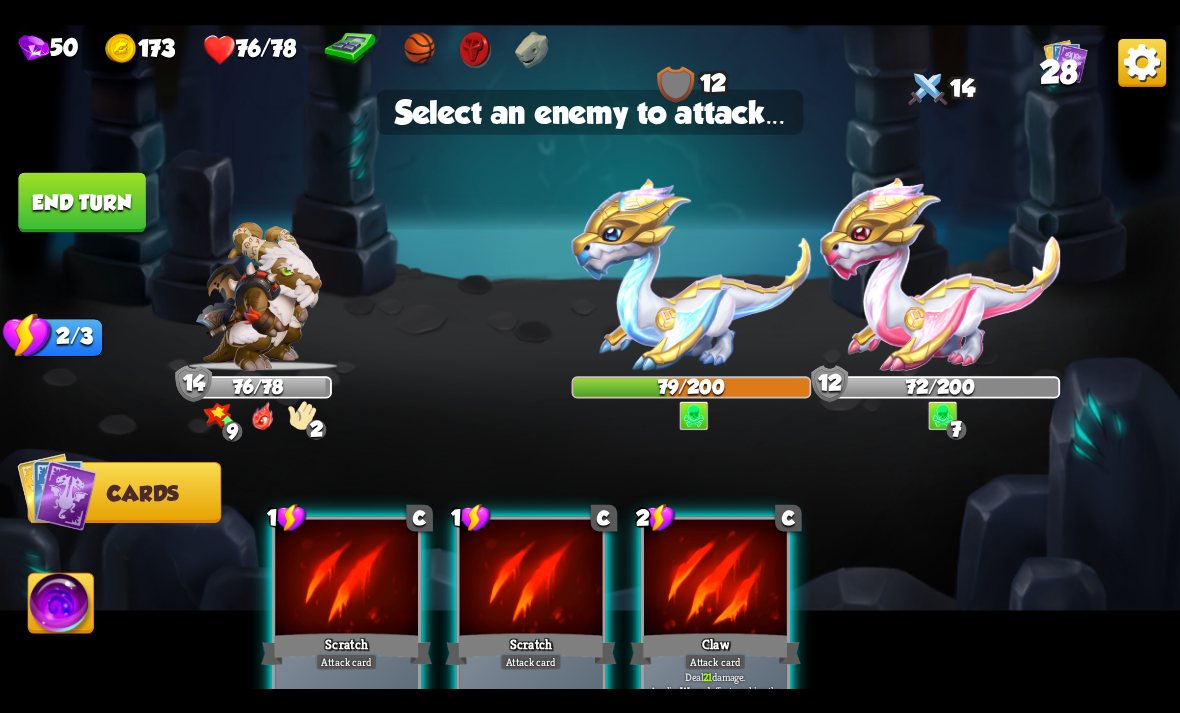 click at bounding box center [692, 274] 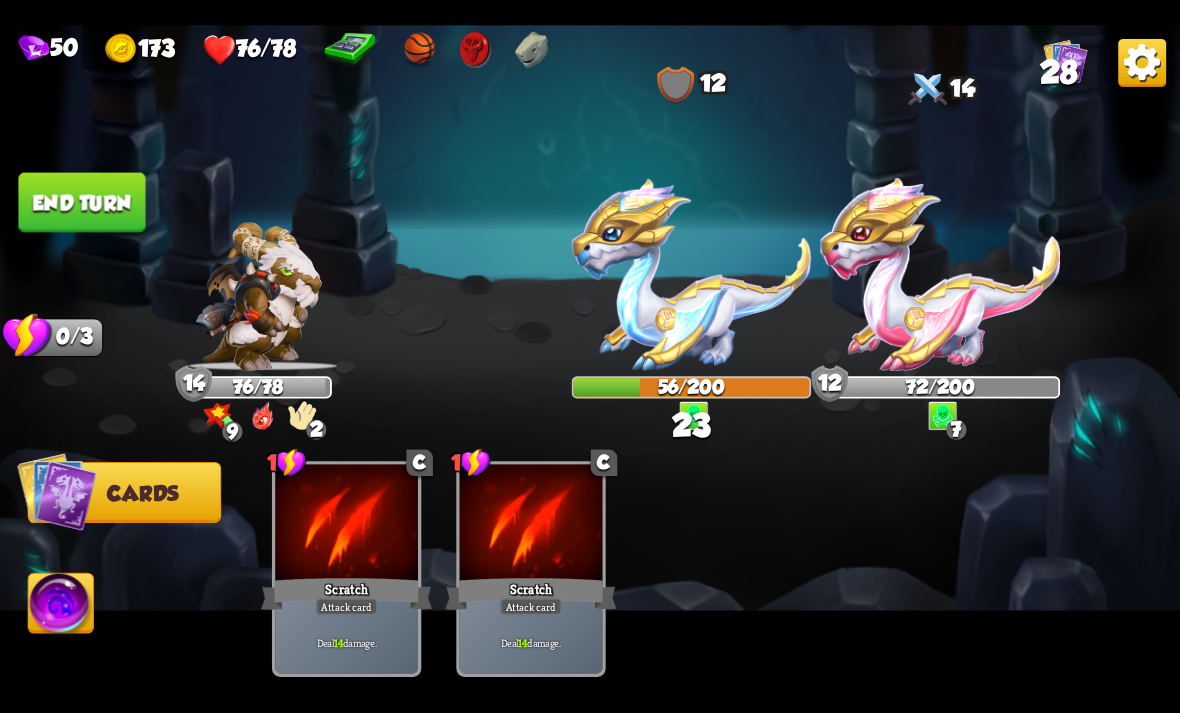 click on "End turn" at bounding box center (81, 202) 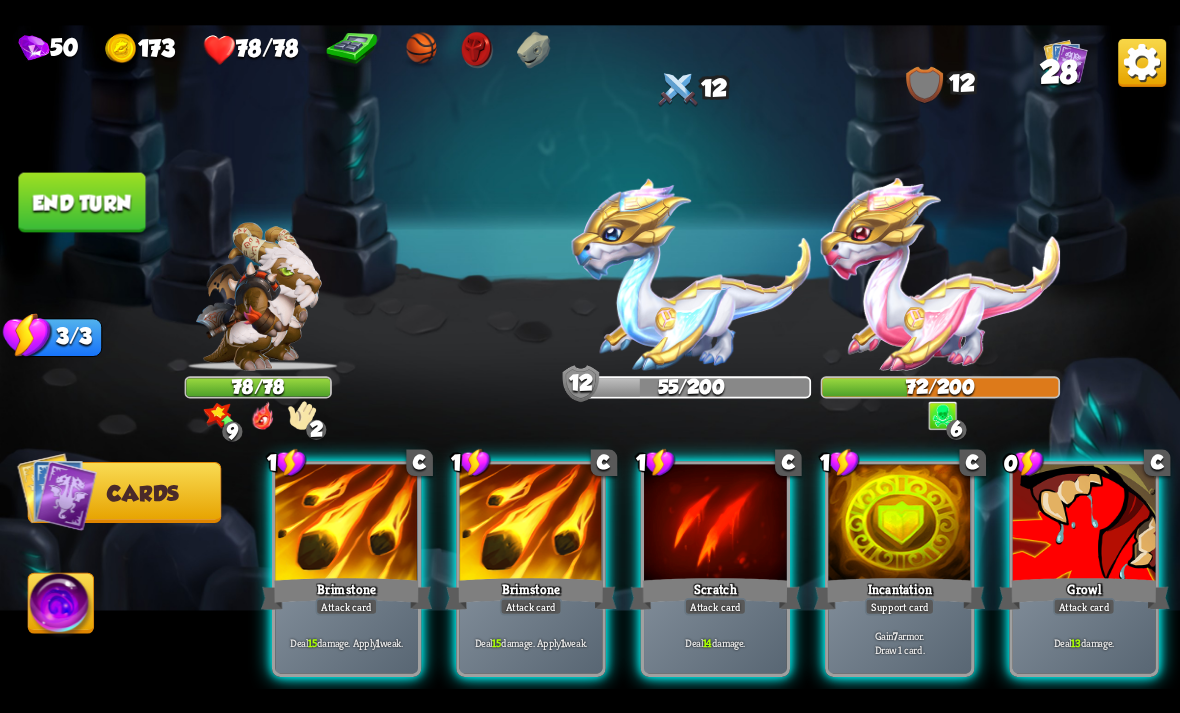 click at bounding box center (1084, 524) 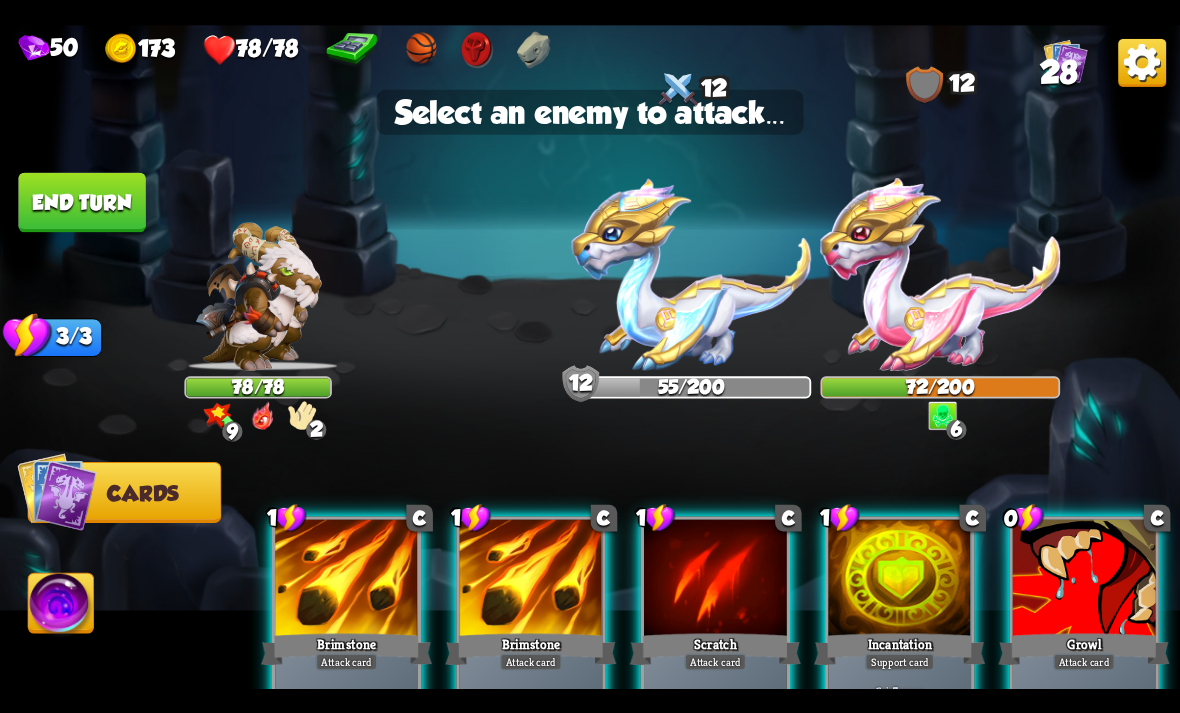 click at bounding box center [940, 274] 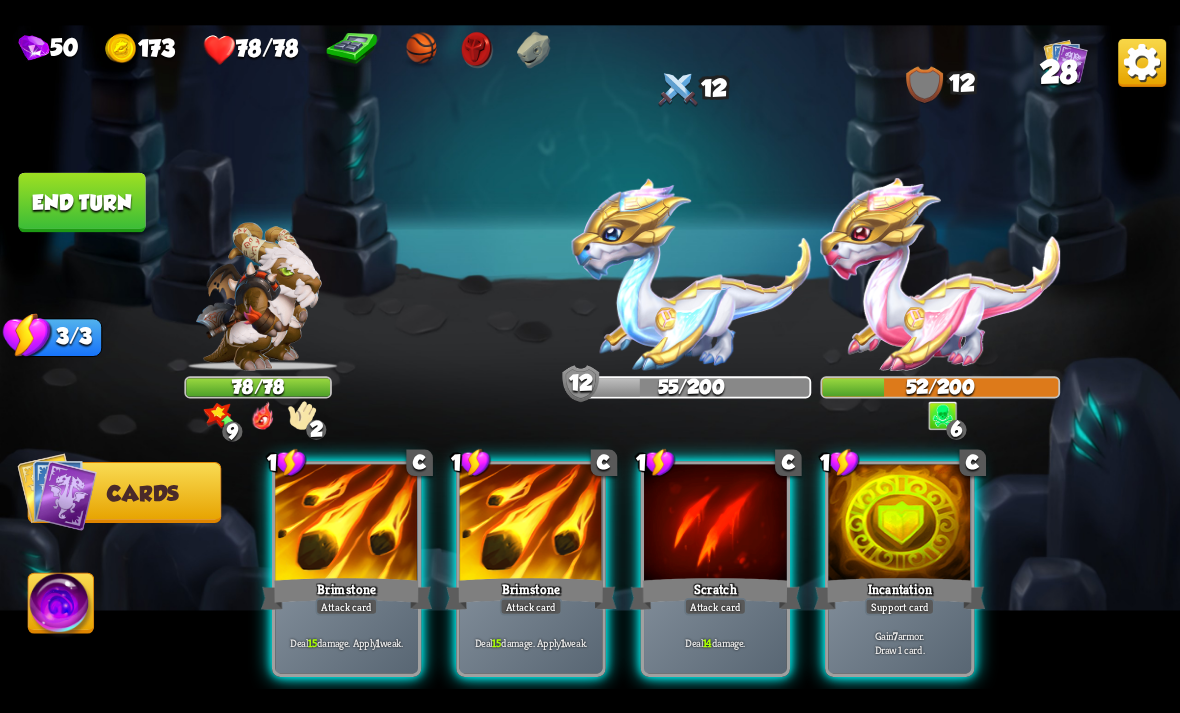 click at bounding box center (899, 524) 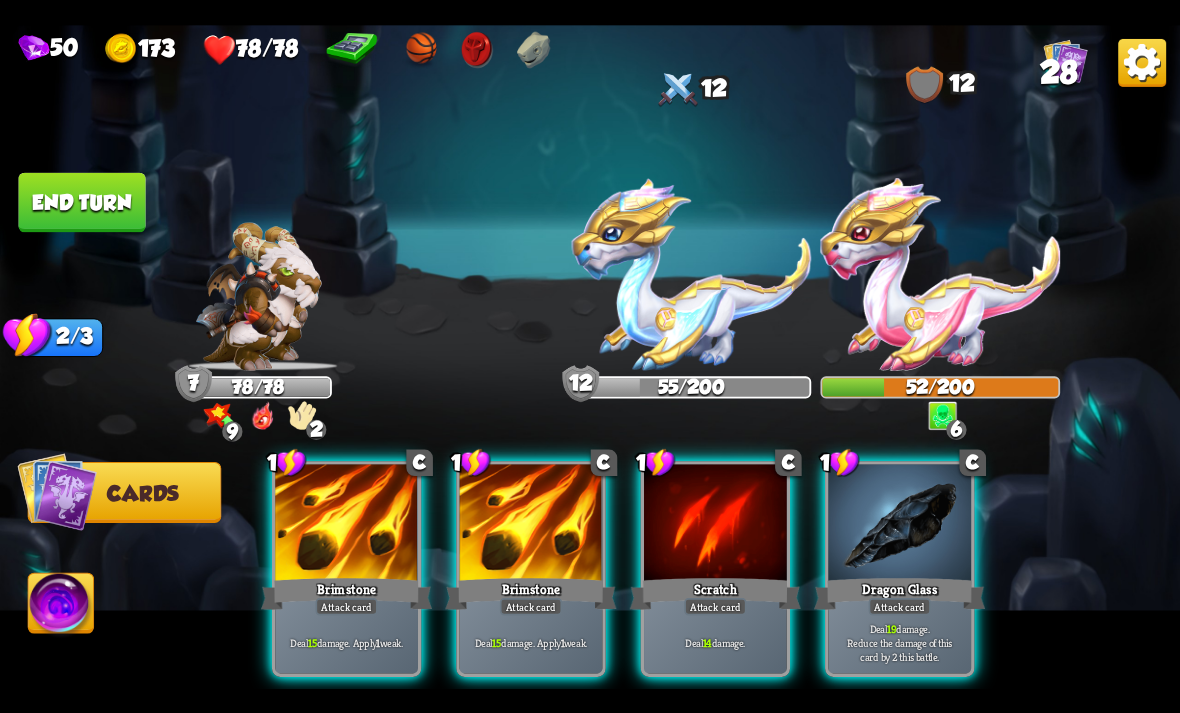 click at bounding box center [346, 524] 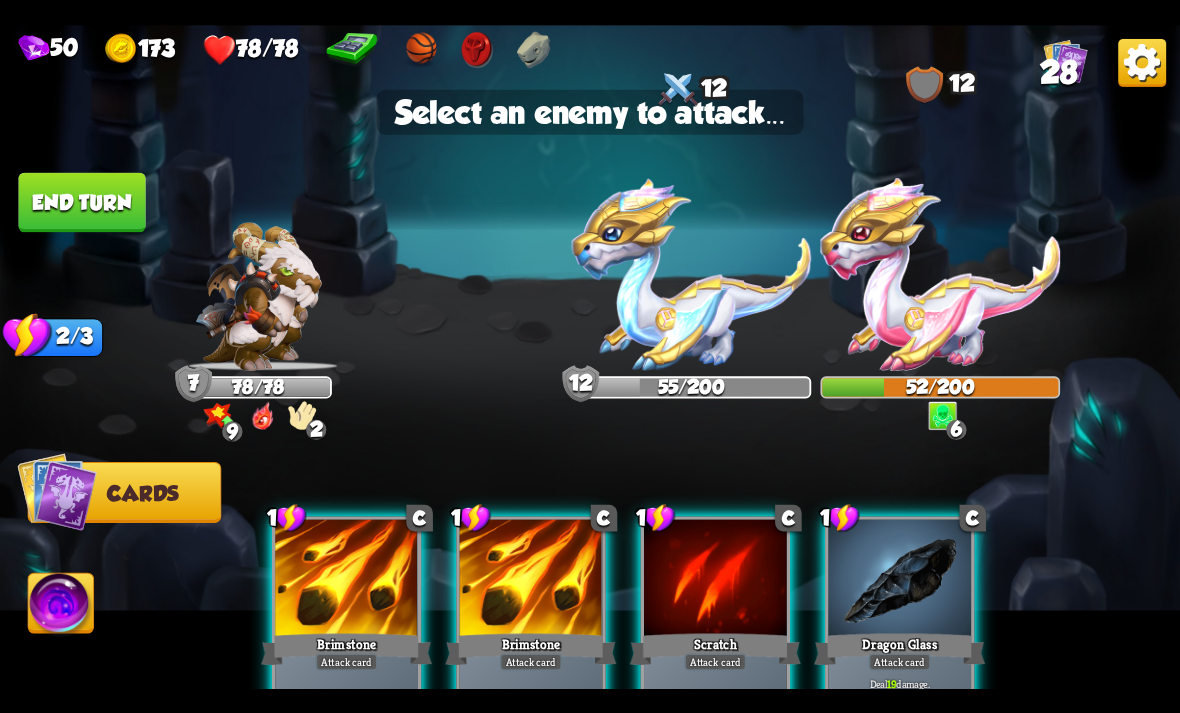 click on "Dragon Glass" at bounding box center [899, 649] 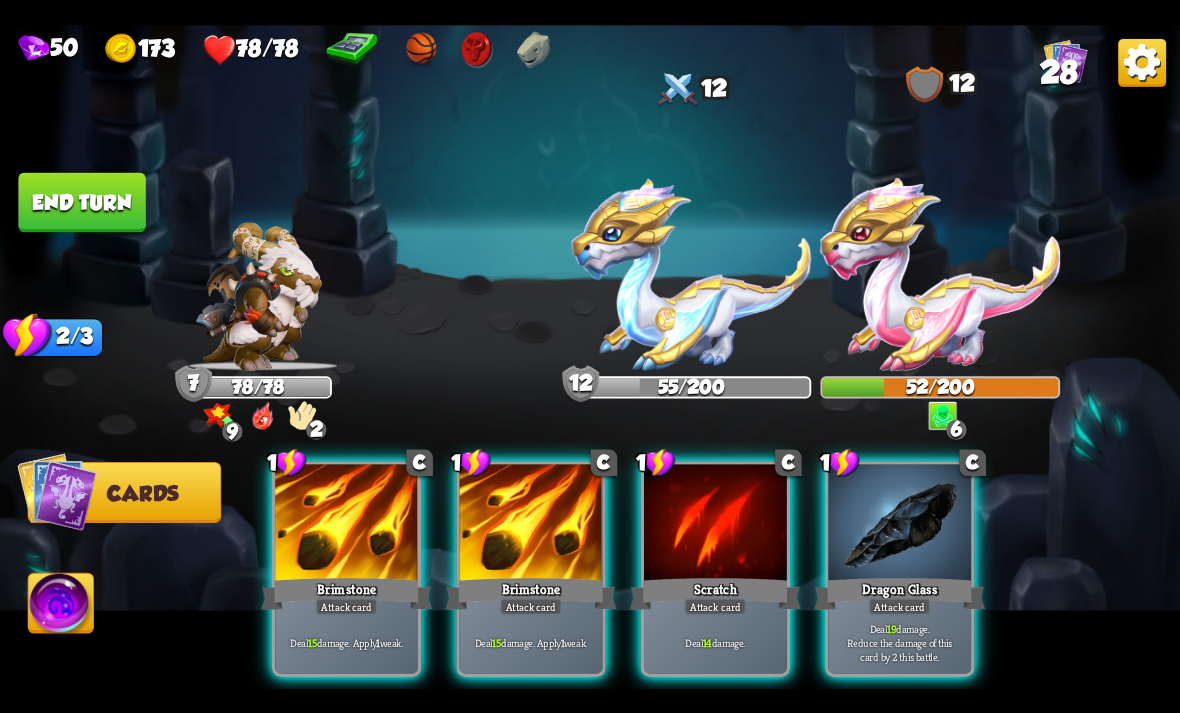 click at bounding box center [940, 274] 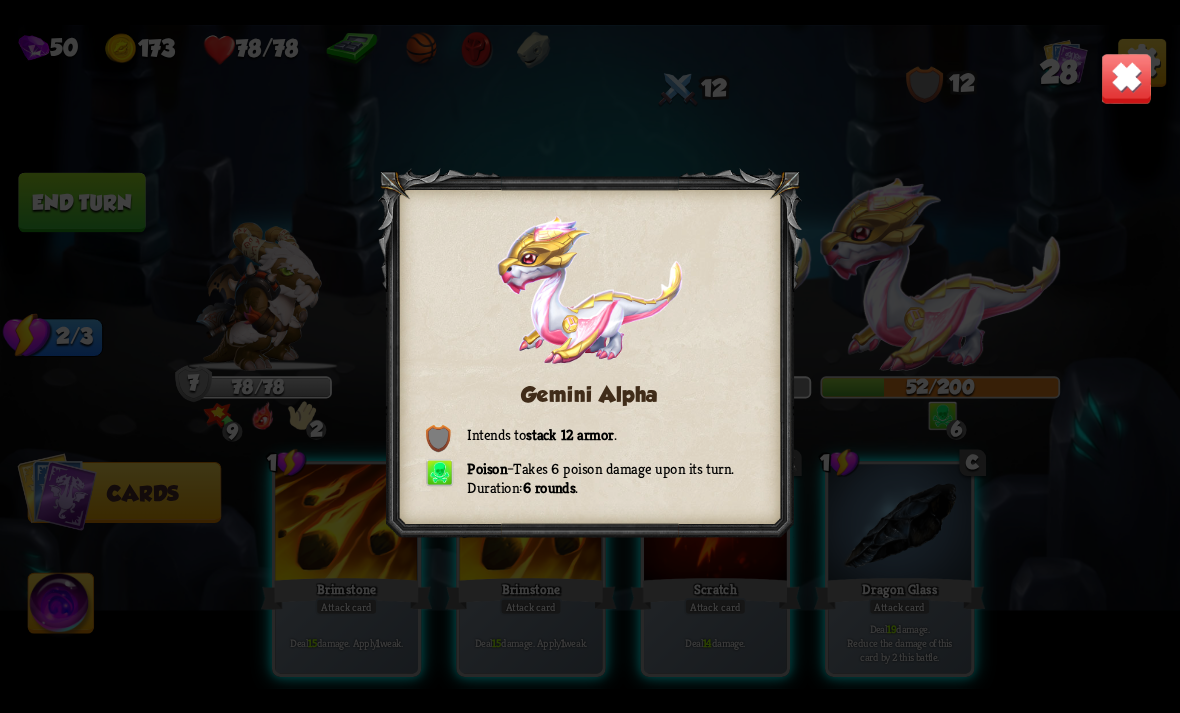 click at bounding box center [1127, 78] 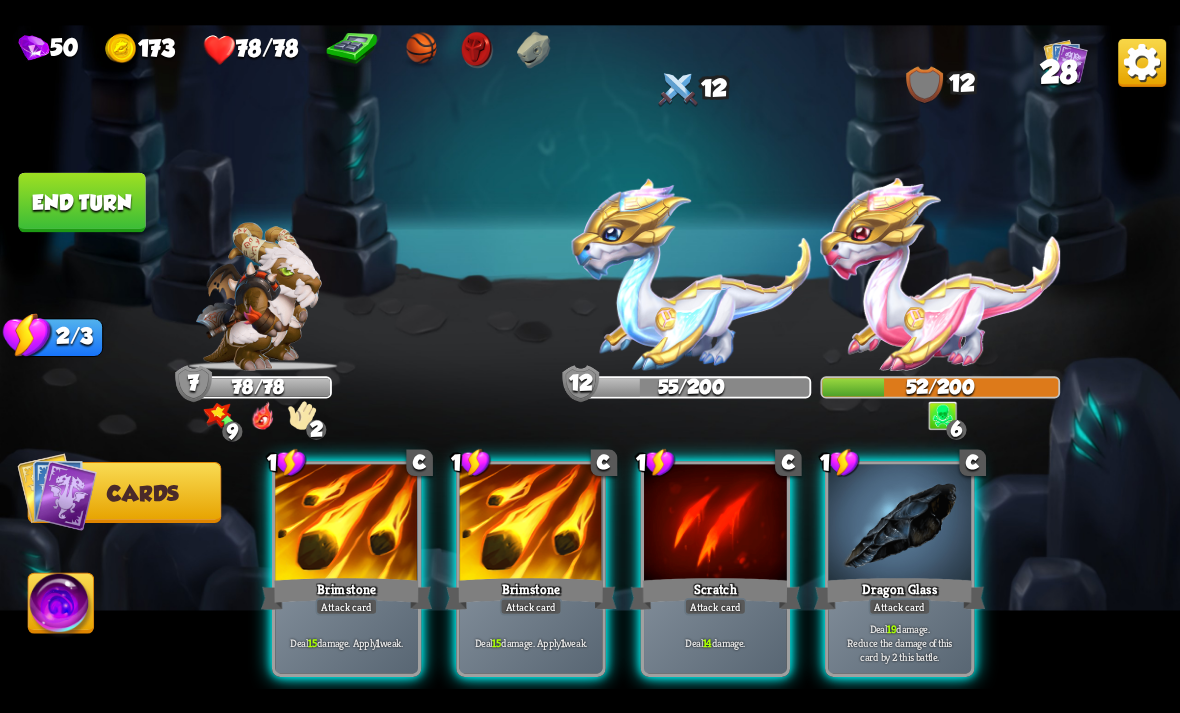 click at bounding box center [899, 524] 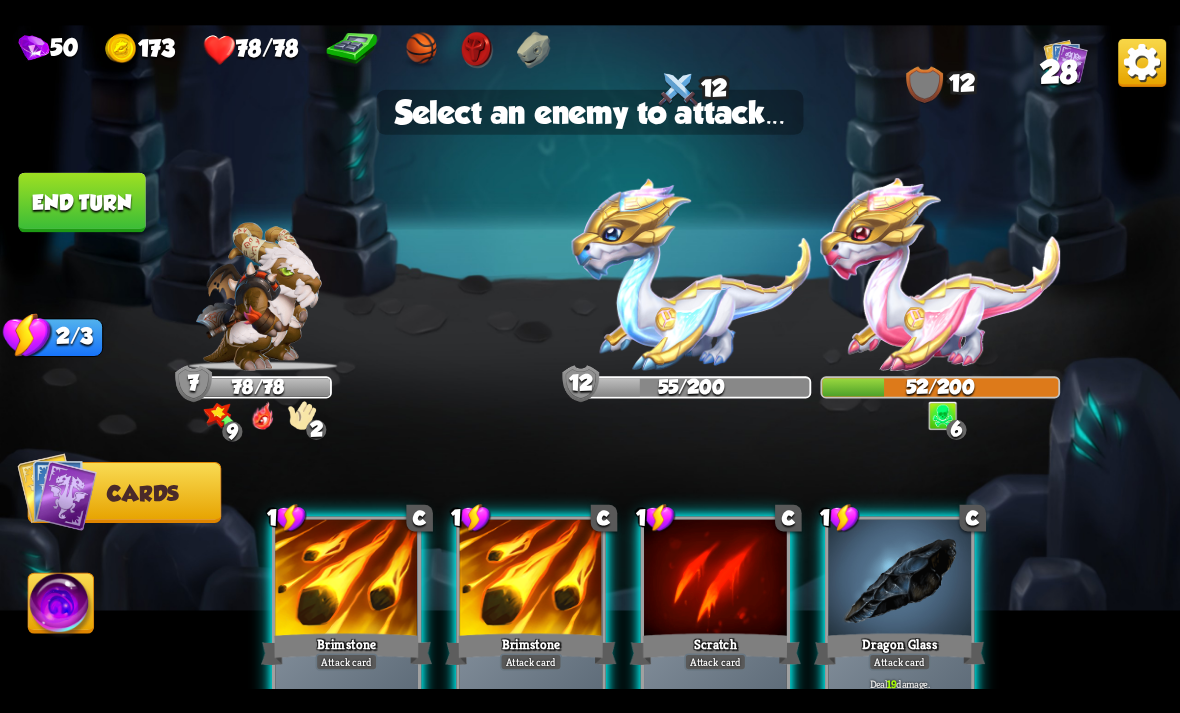 click at bounding box center [940, 274] 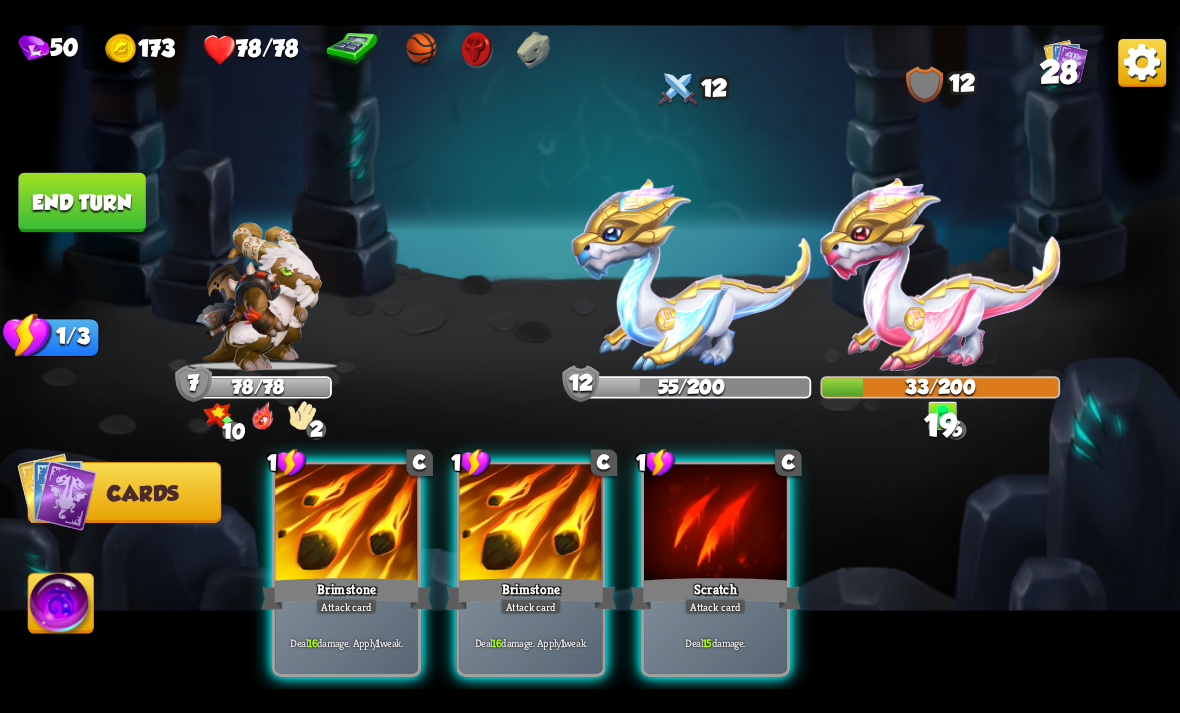 click on "End turn" at bounding box center (81, 202) 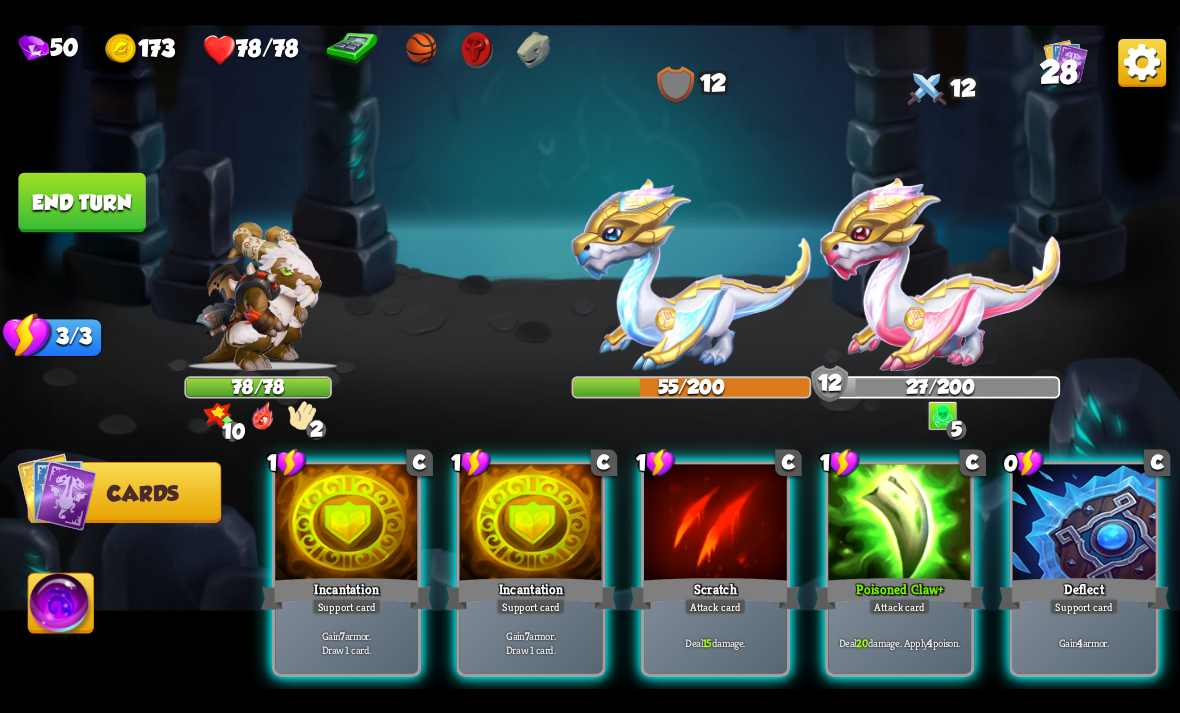 click at bounding box center [1084, 524] 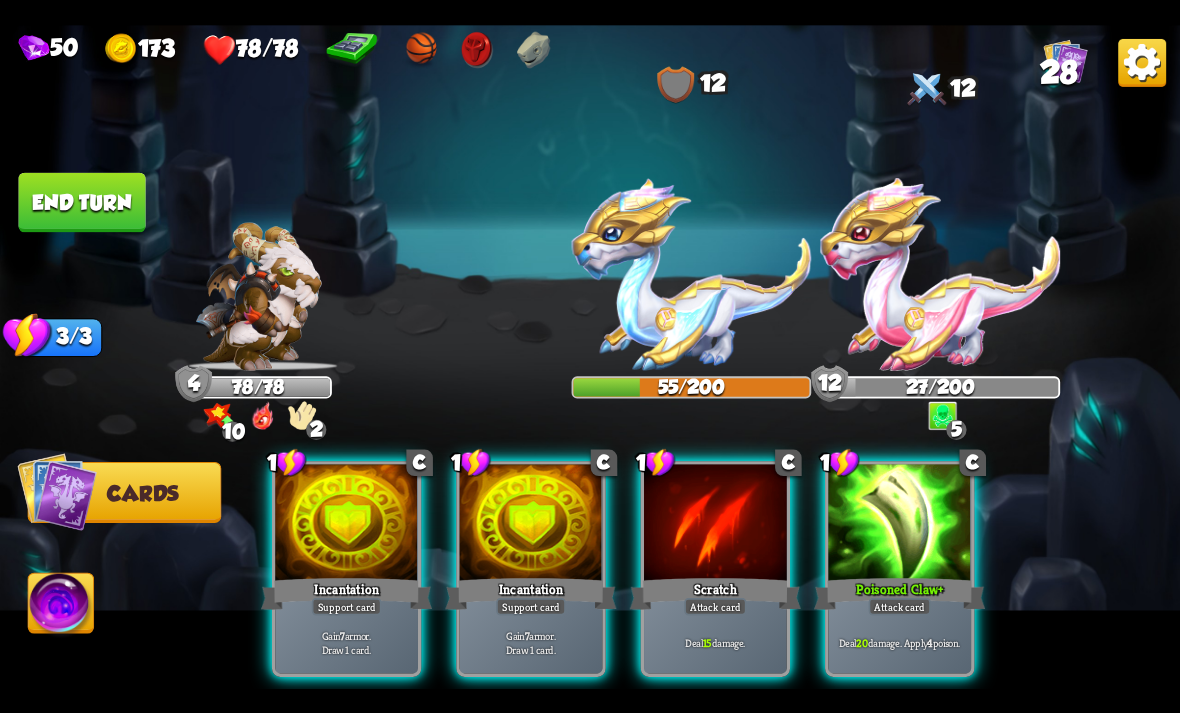 click on "Gain  7  armor. Draw 1 card." at bounding box center (531, 642) 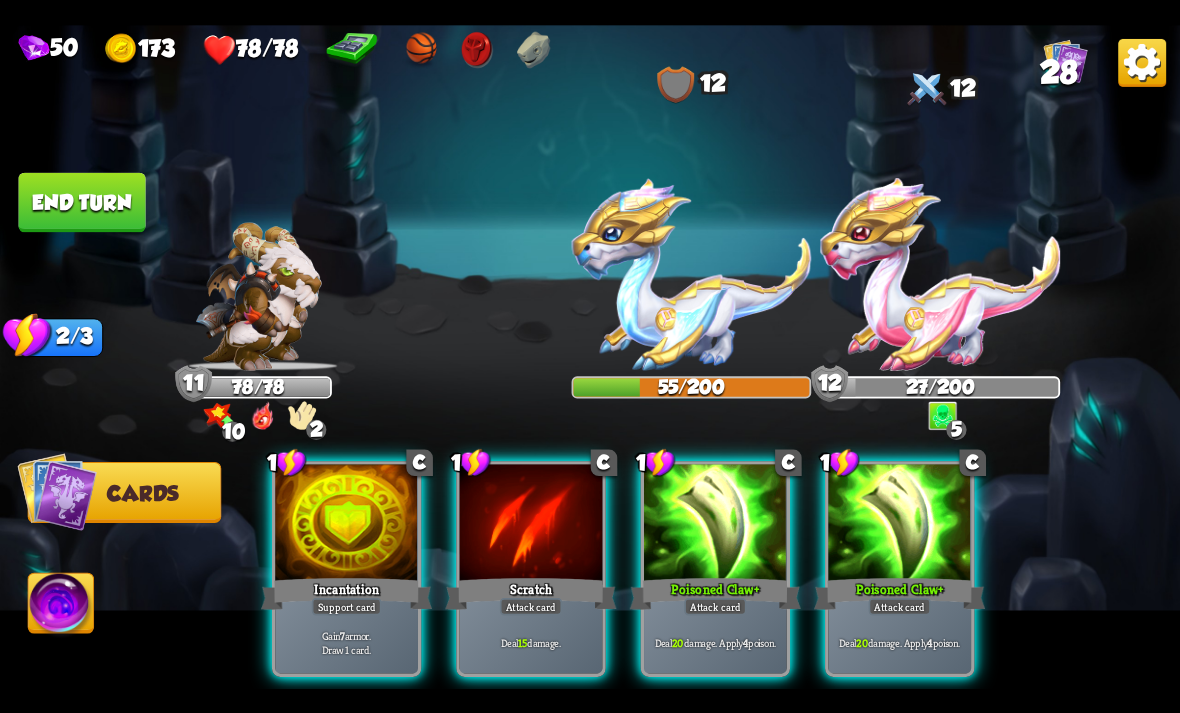 click on "Attack card" at bounding box center (715, 606) 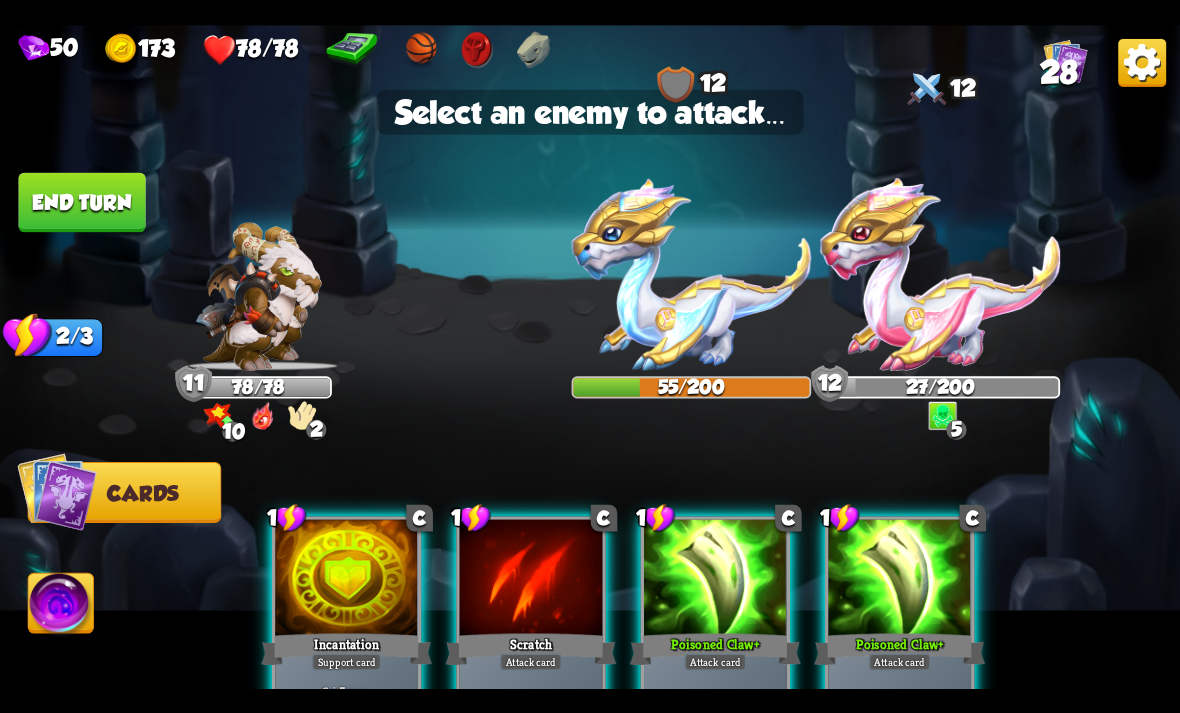 click at bounding box center (940, 274) 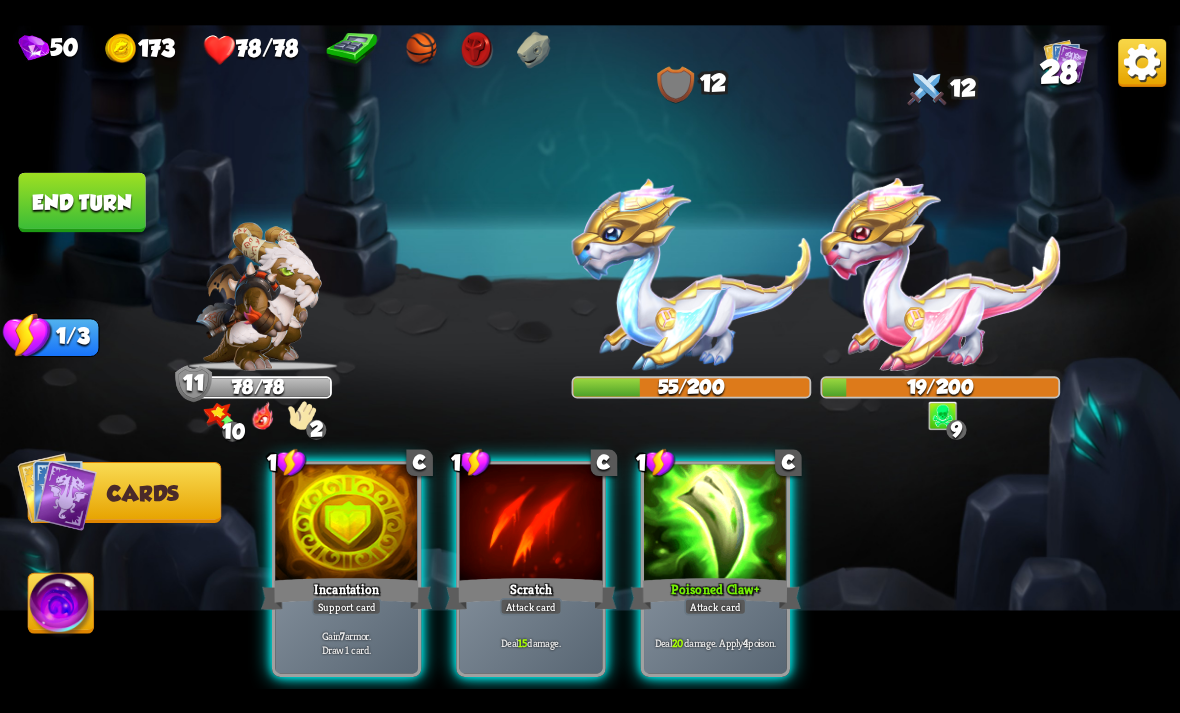 click on "Deal  20  damage. Apply  4  poison." at bounding box center [715, 642] 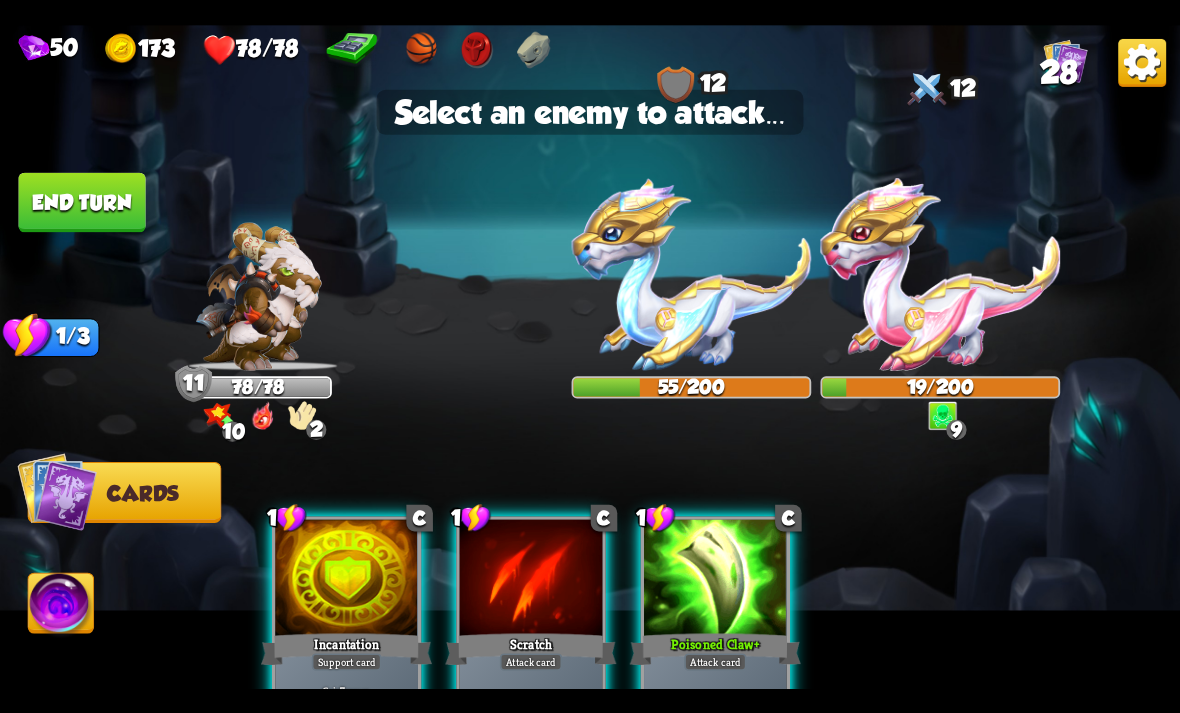 click at bounding box center [940, 274] 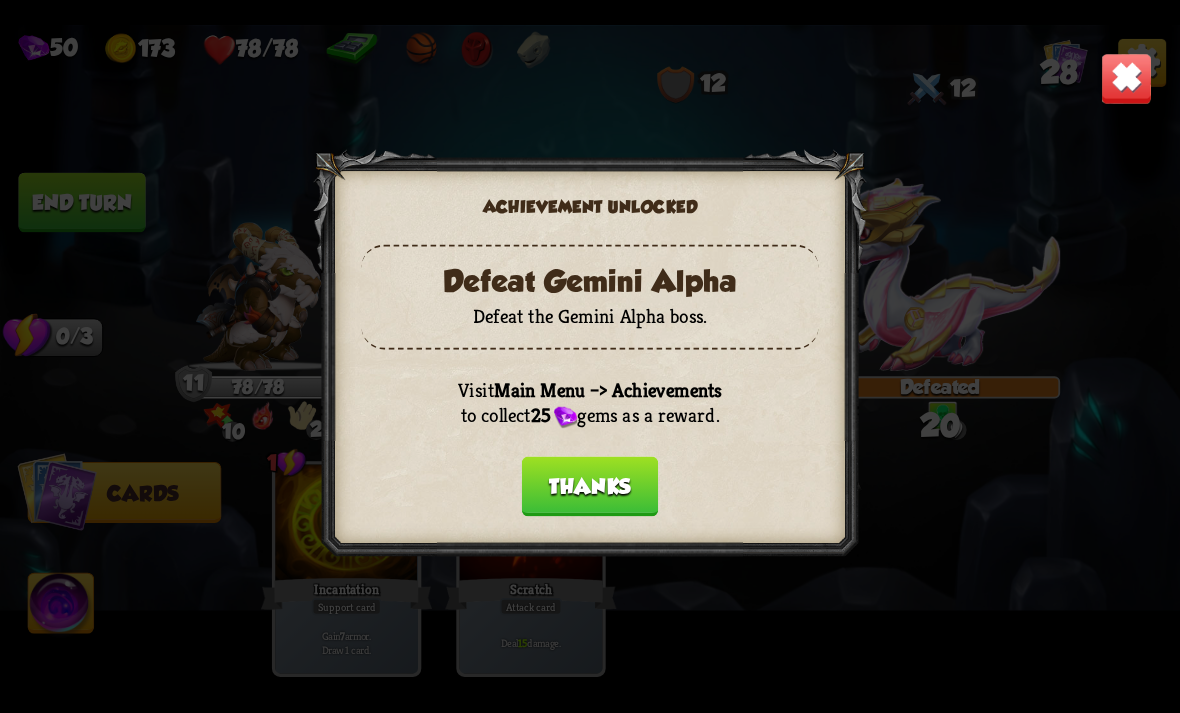 click on "Thanks" at bounding box center (590, 486) 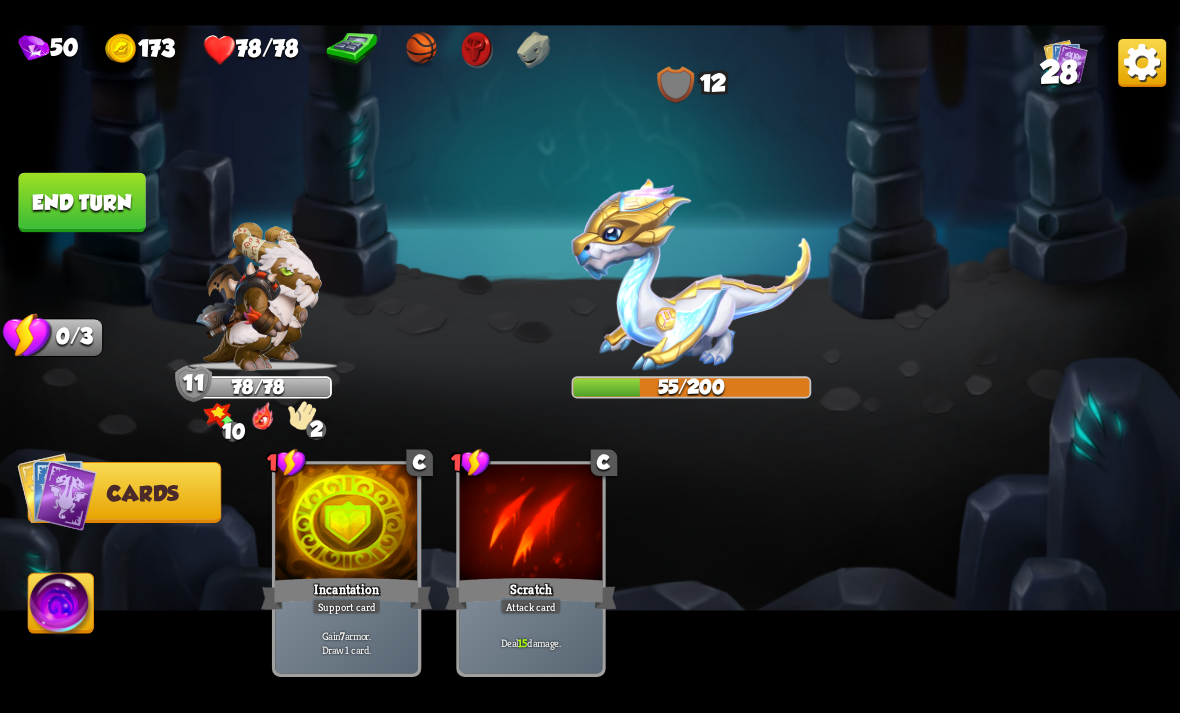 click on "End turn" at bounding box center [81, 202] 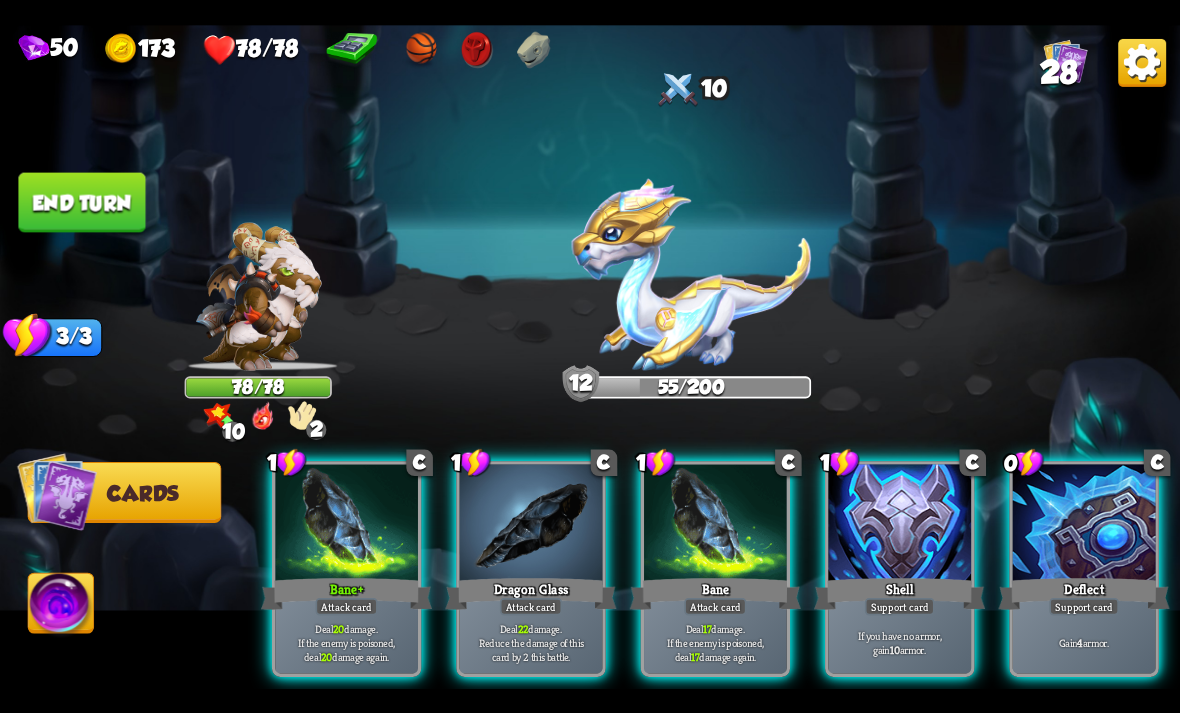 click at bounding box center (899, 524) 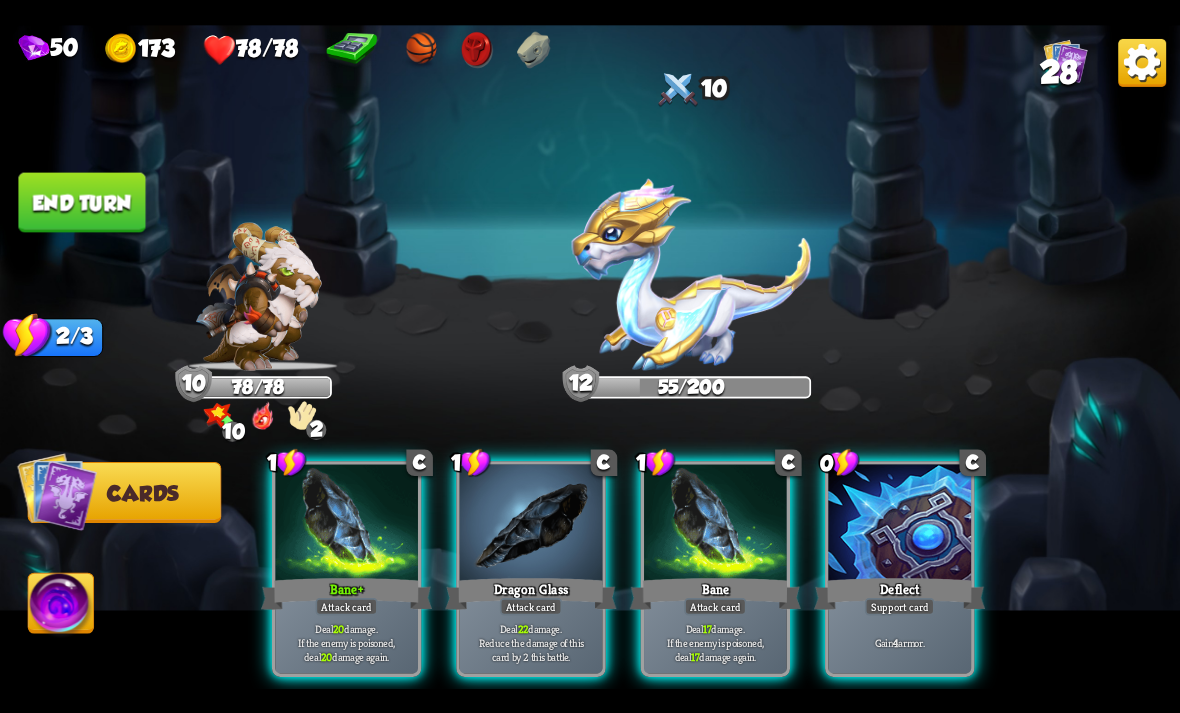 click at bounding box center [346, 524] 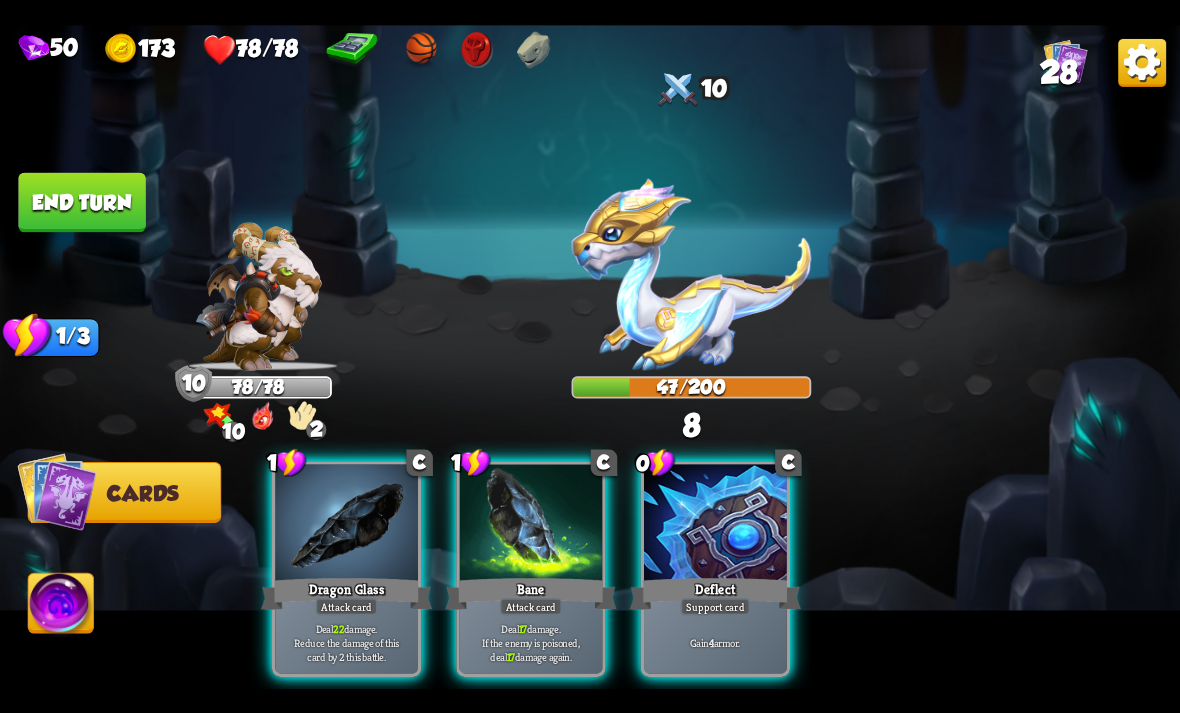 click at bounding box center (346, 524) 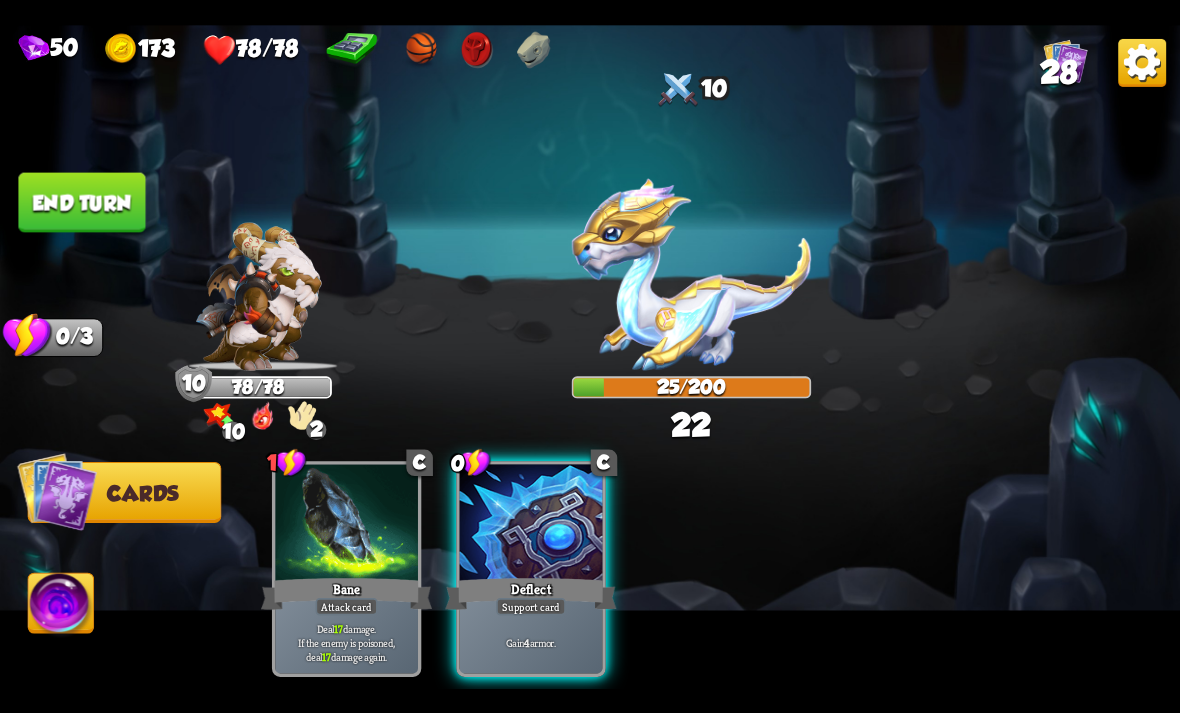 click at bounding box center (346, 524) 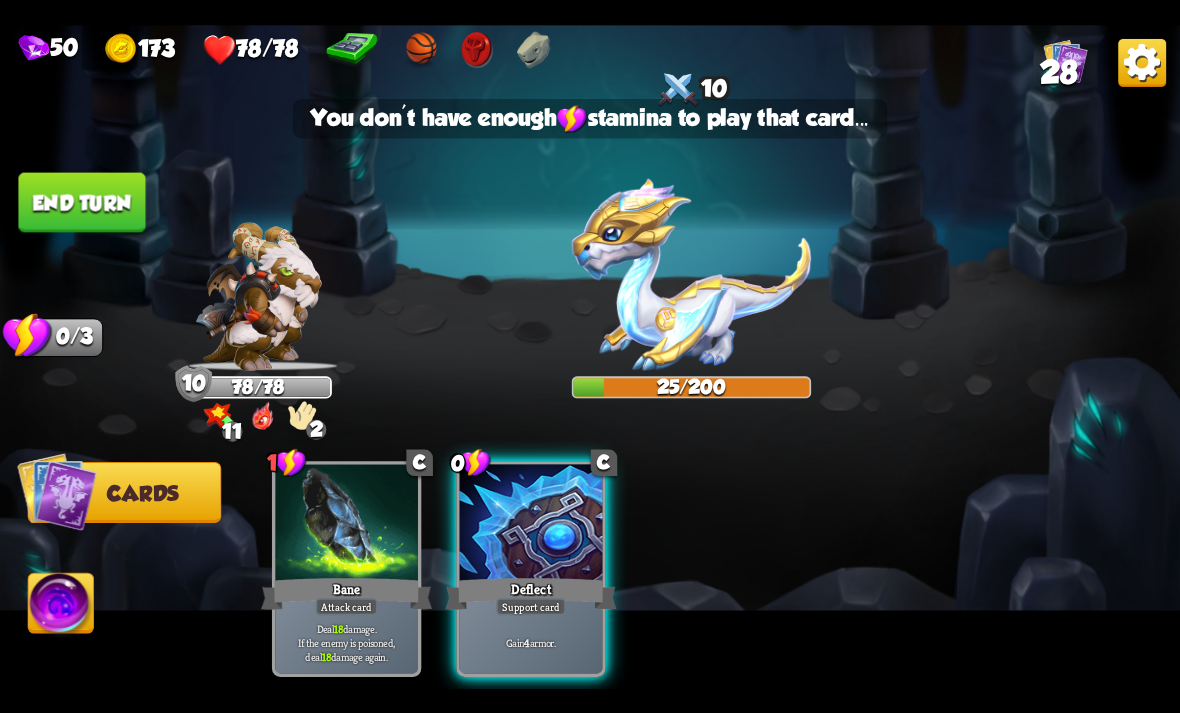 click at bounding box center (531, 524) 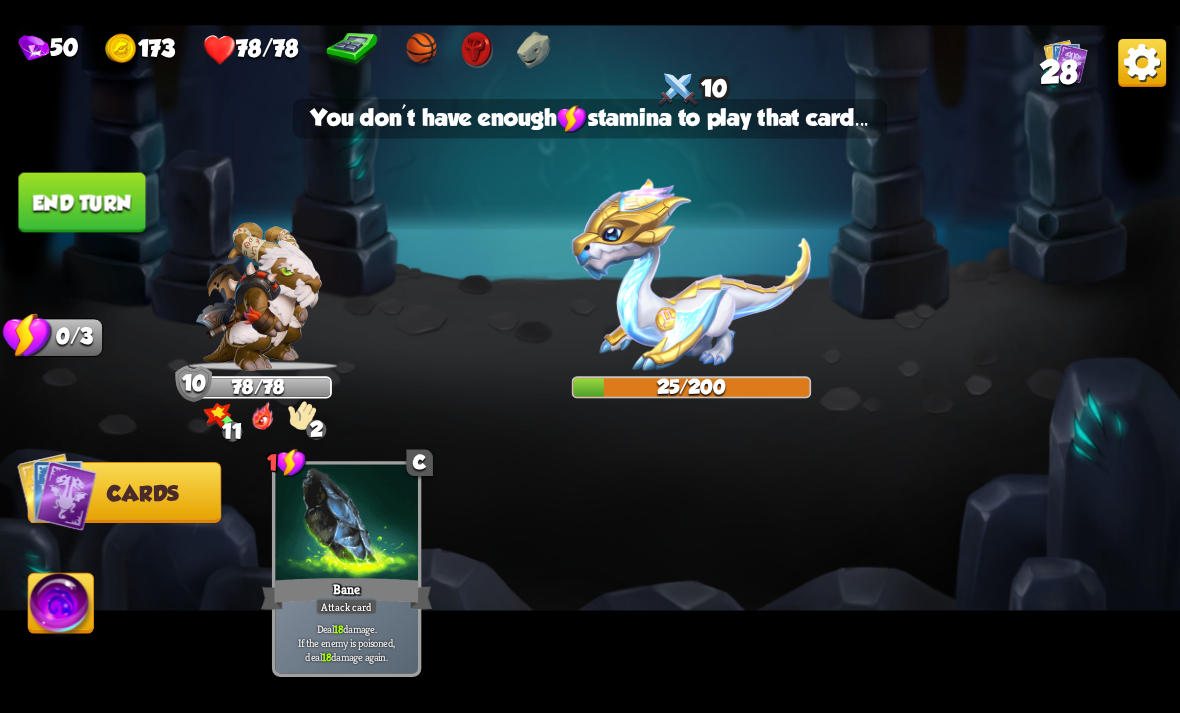 click on "End turn" at bounding box center [81, 202] 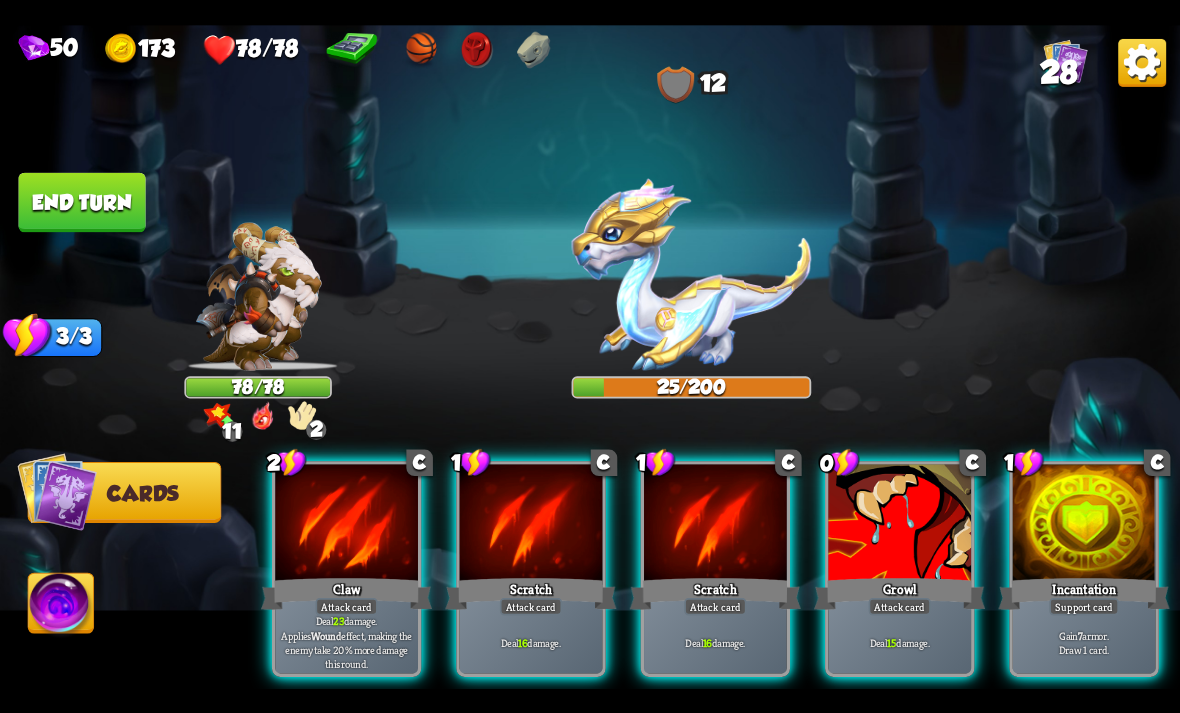 click at bounding box center (346, 524) 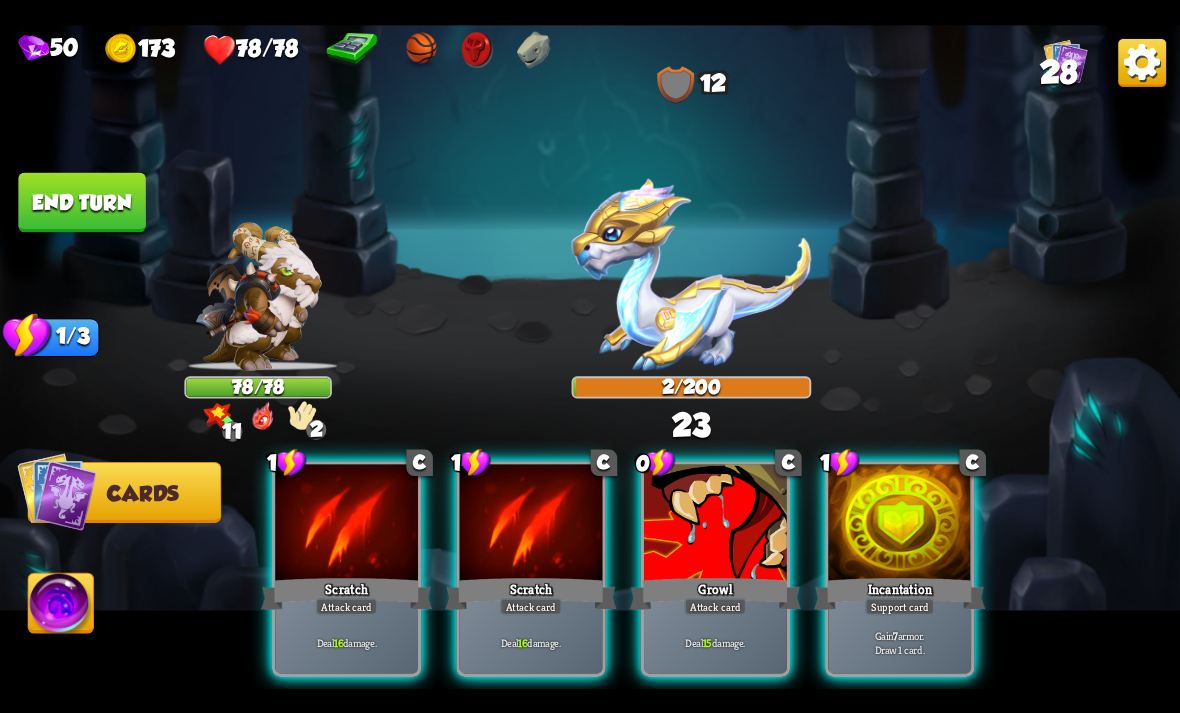 click on "Attack card" at bounding box center [715, 606] 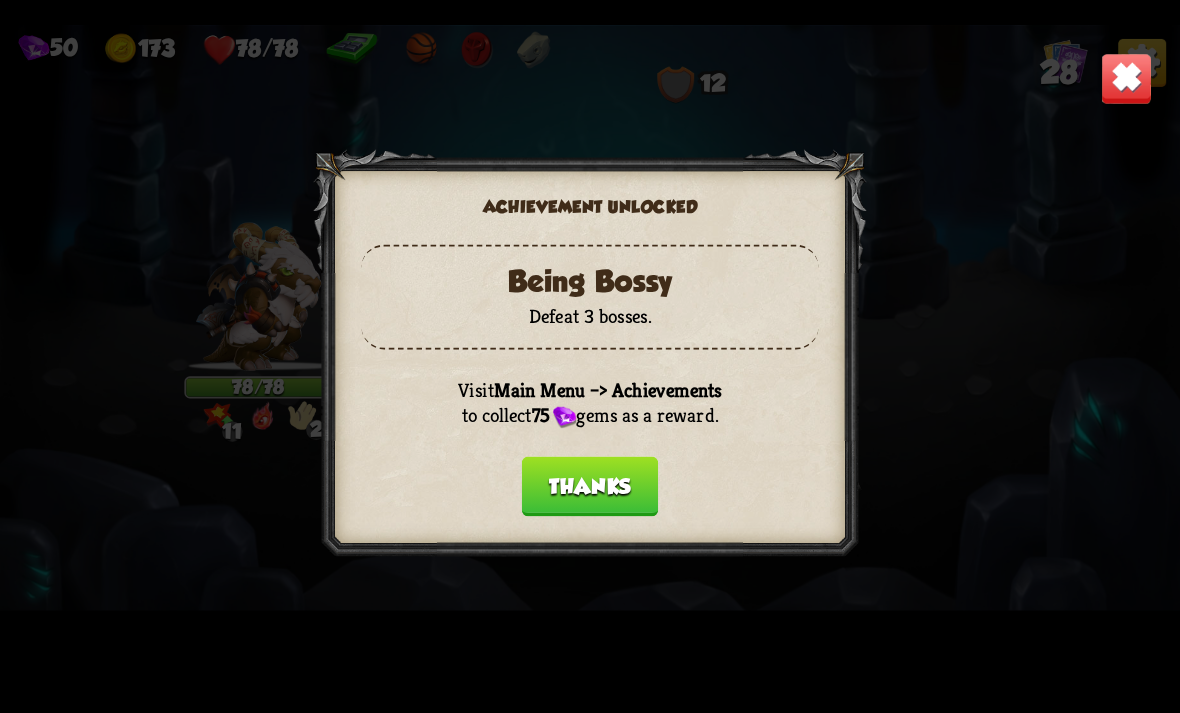 click on "Thanks" at bounding box center [590, 486] 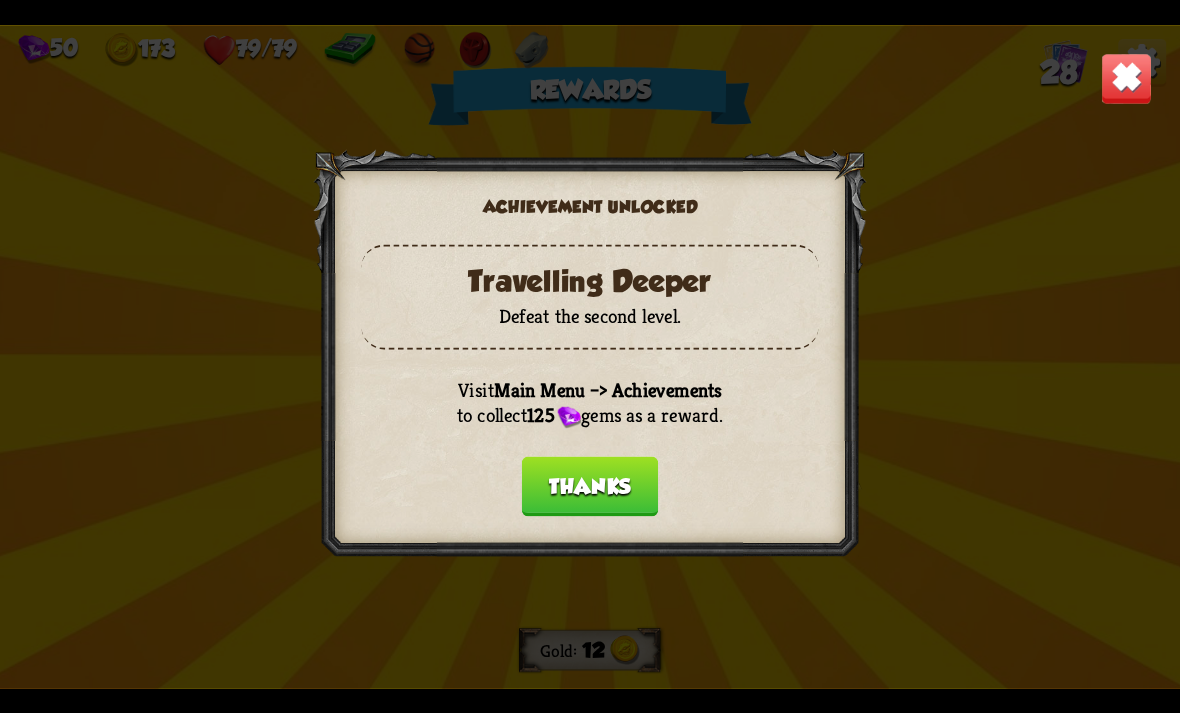 click on "Thanks" at bounding box center [590, 486] 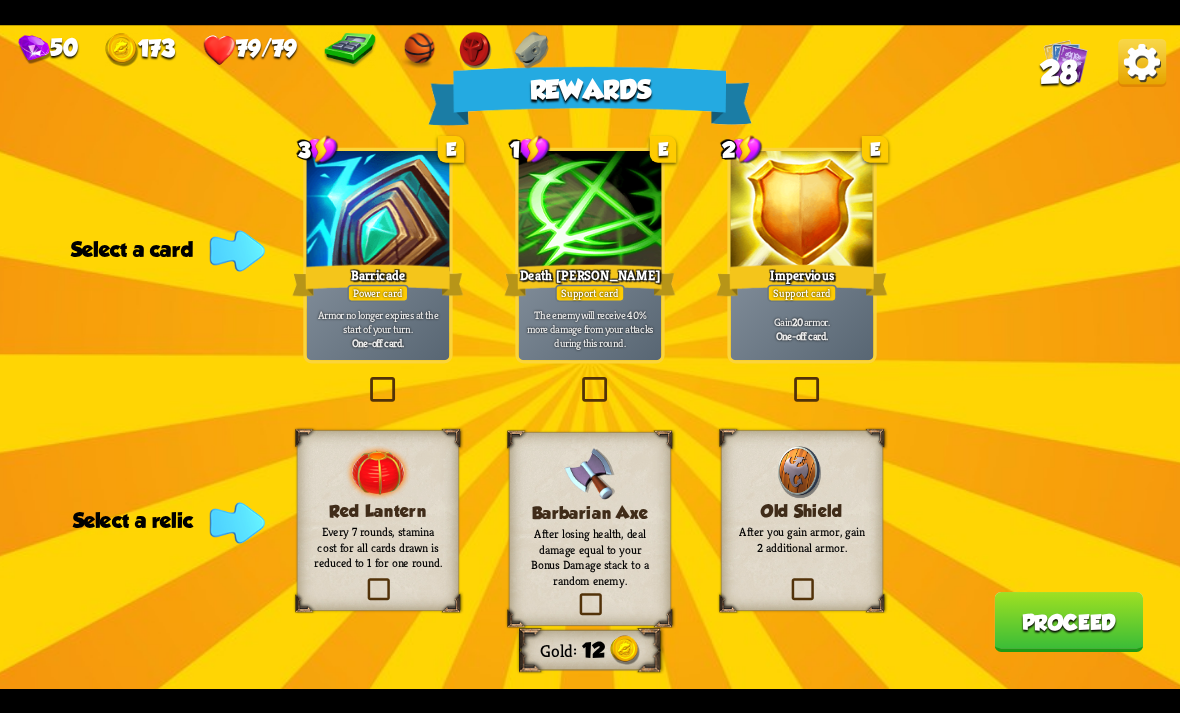 click at bounding box center [578, 380] 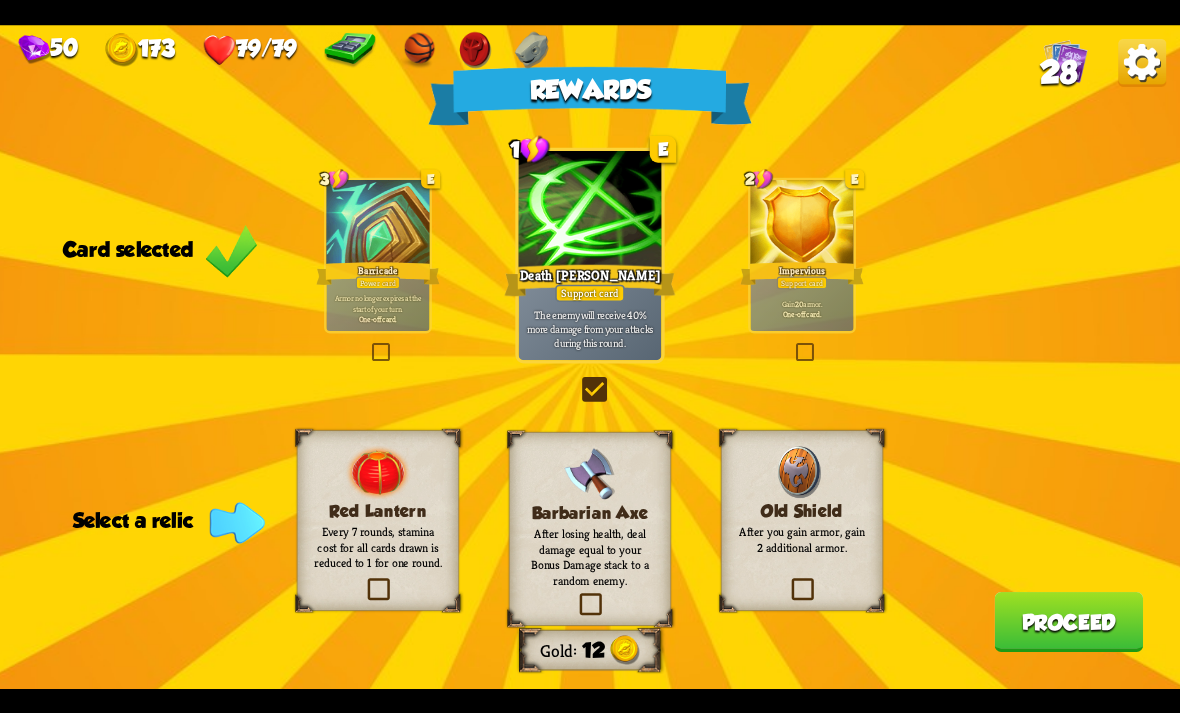 click at bounding box center (788, 580) 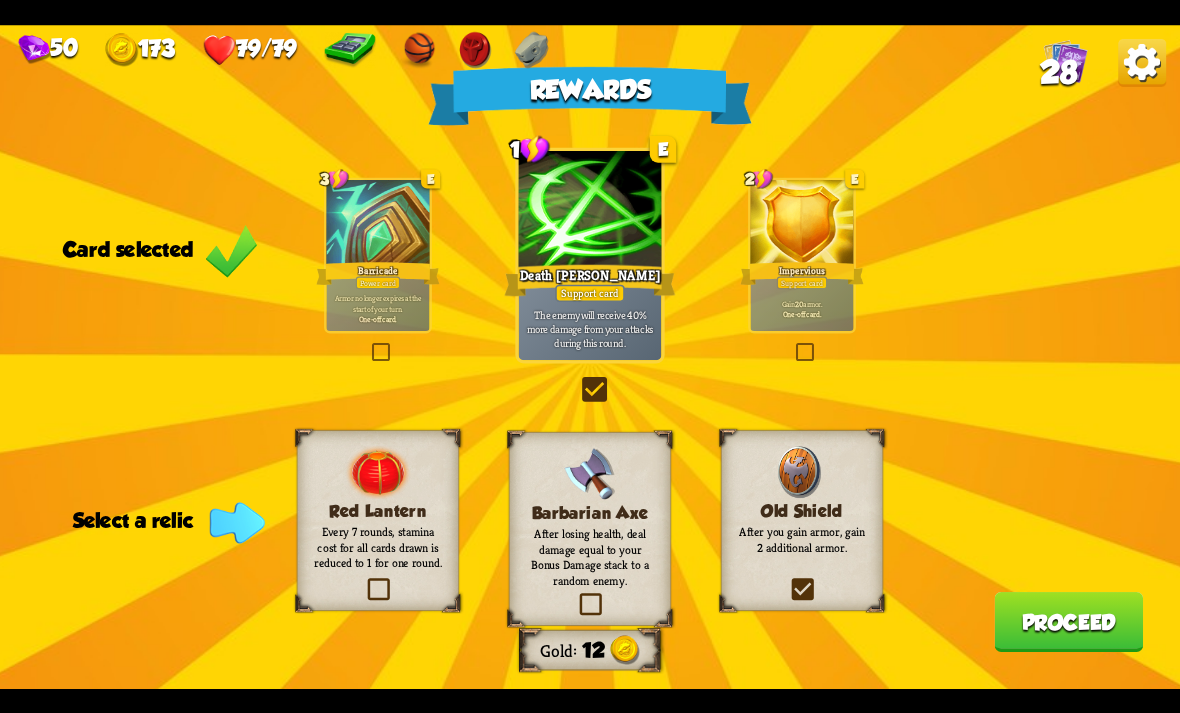 click at bounding box center (0, 0) 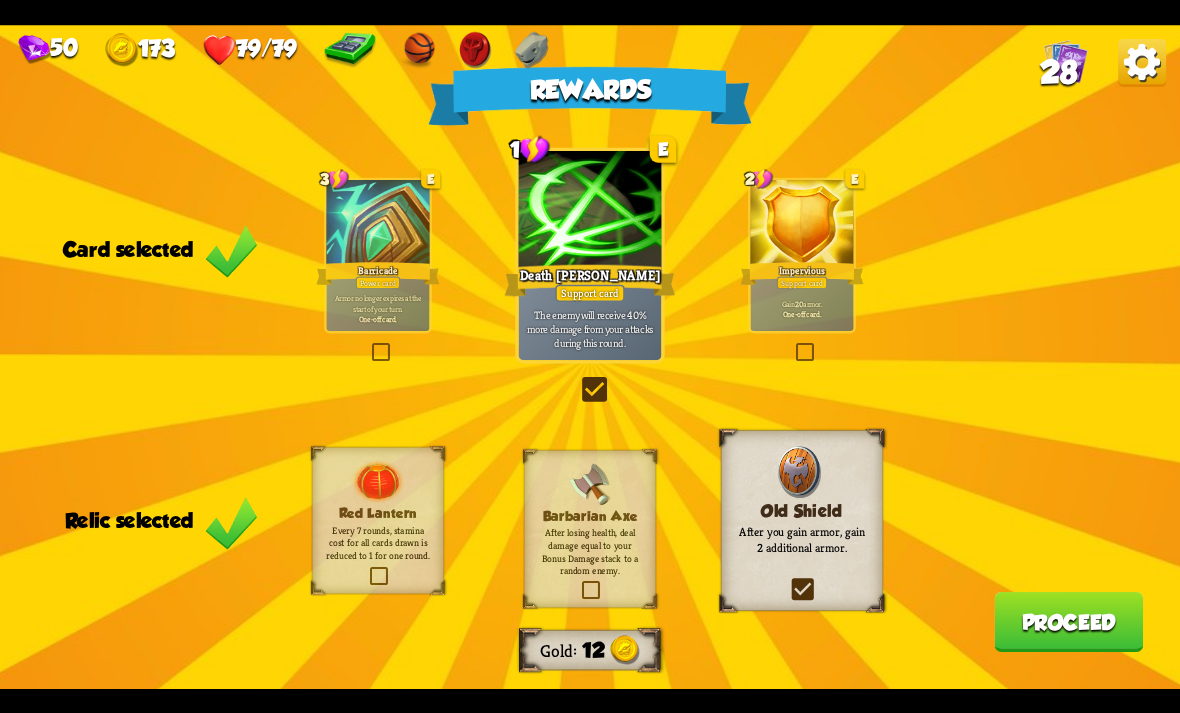 click on "Proceed" at bounding box center (1068, 622) 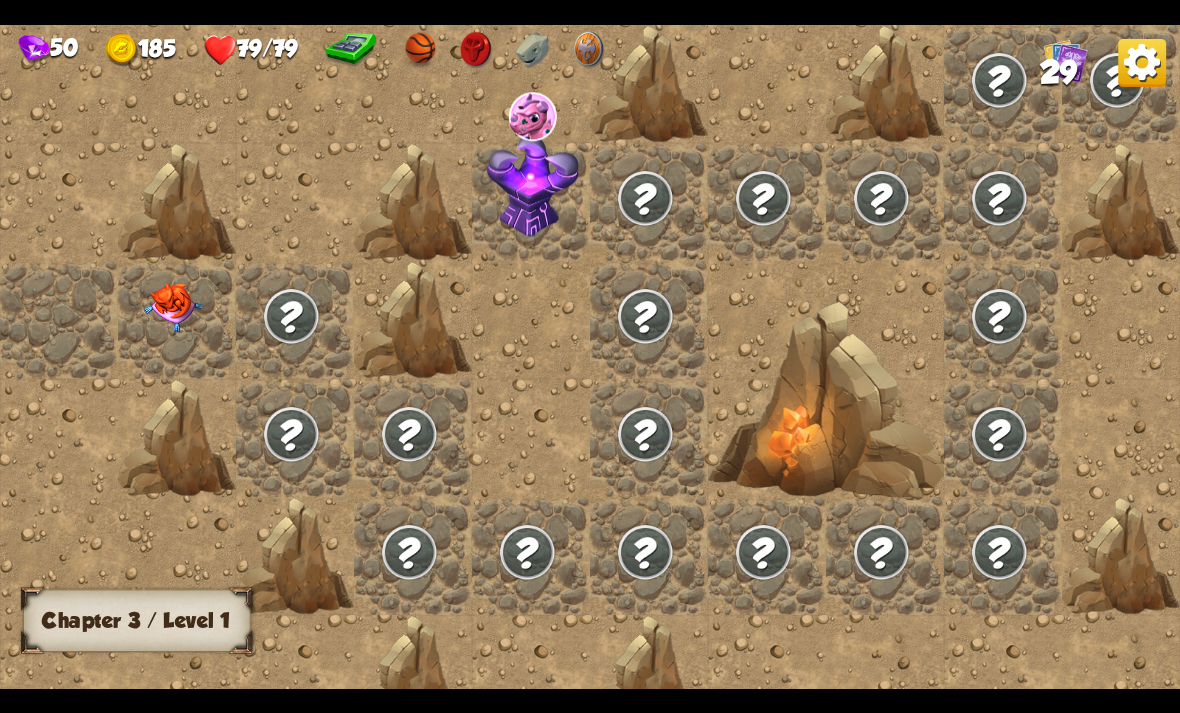 click at bounding box center [173, 307] 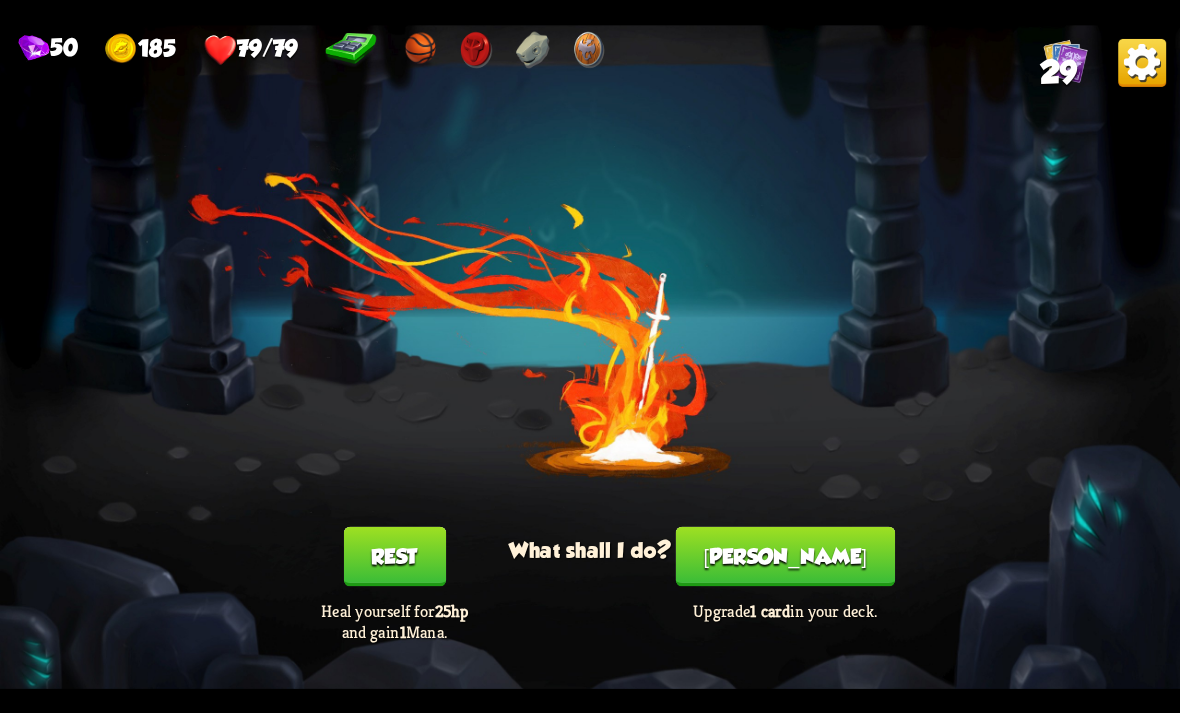 click on "[PERSON_NAME]" at bounding box center [785, 556] 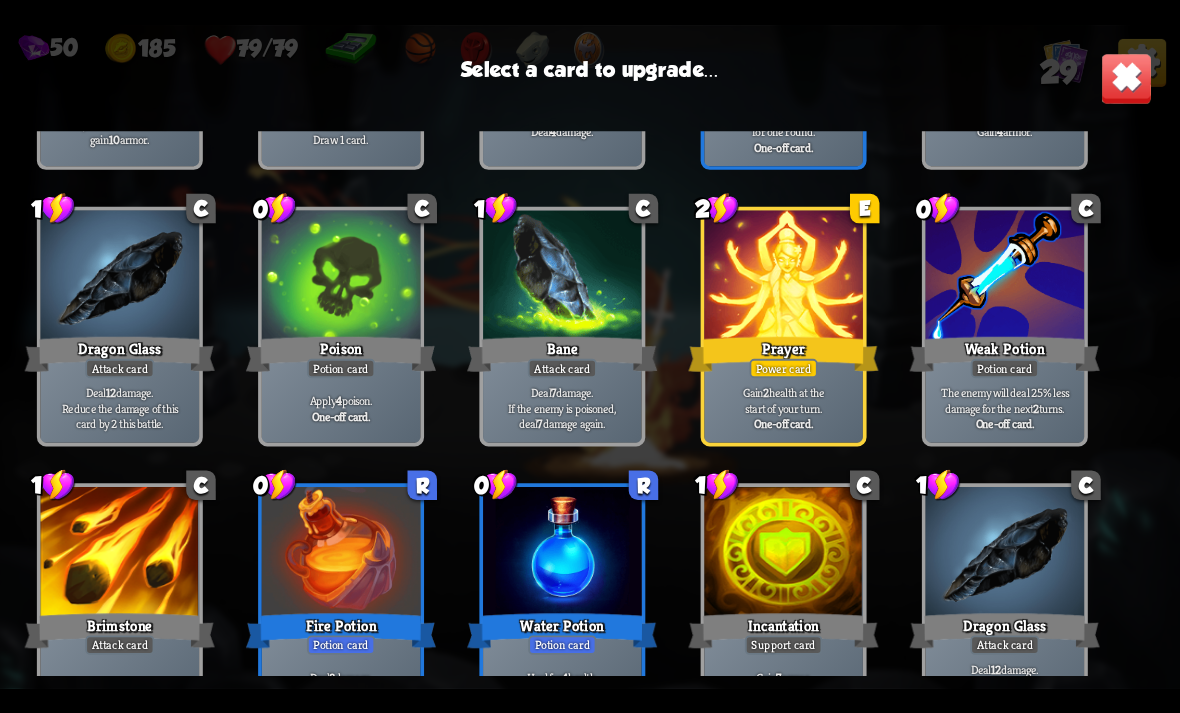 scroll, scrollTop: 569, scrollLeft: 0, axis: vertical 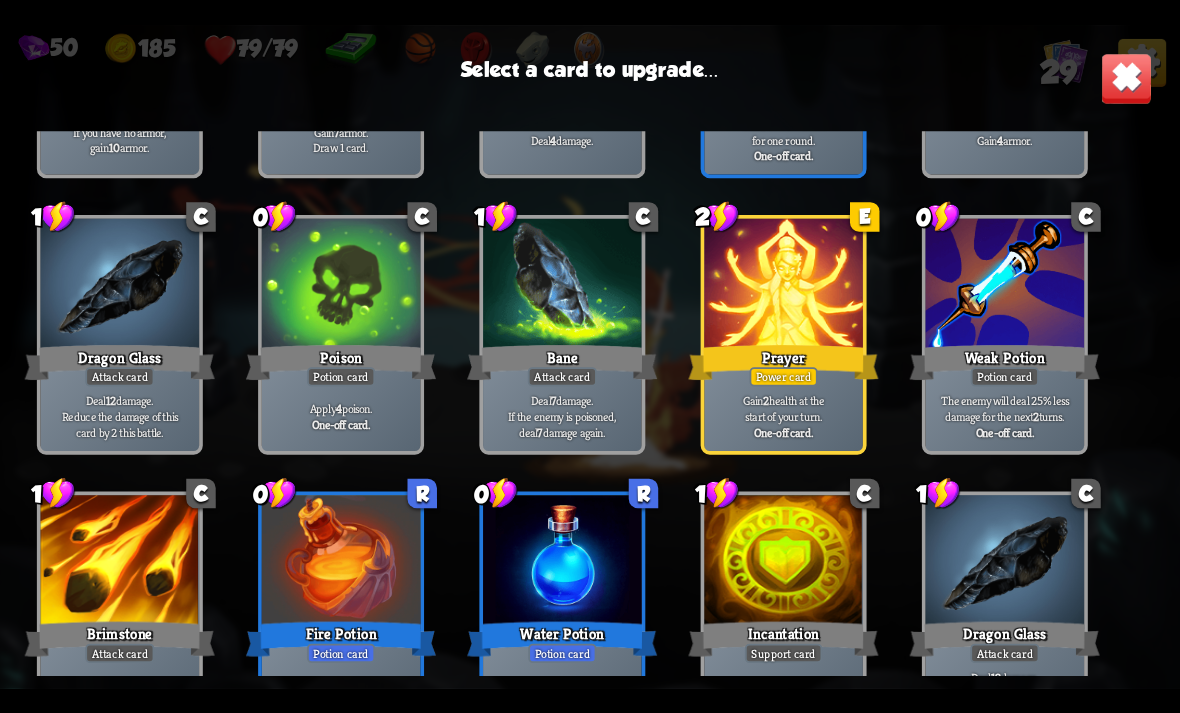 click on "Gain  2  health at the start of your turn." at bounding box center (783, 408) 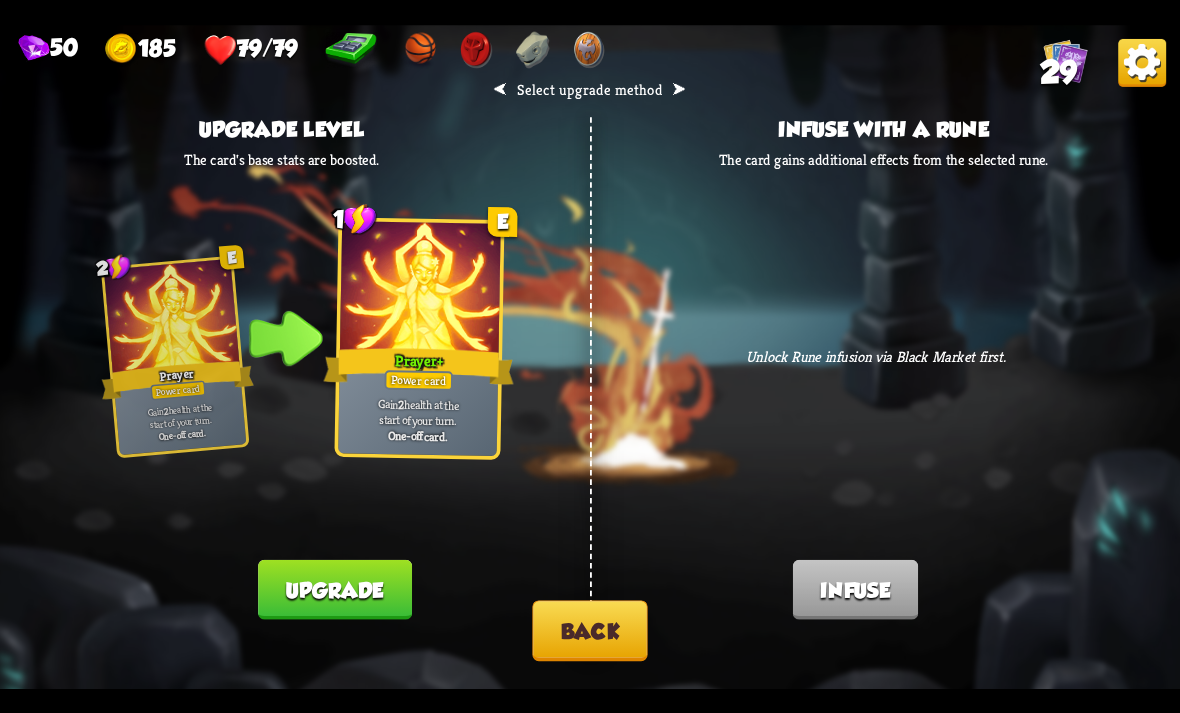 click on "Back" at bounding box center [589, 630] 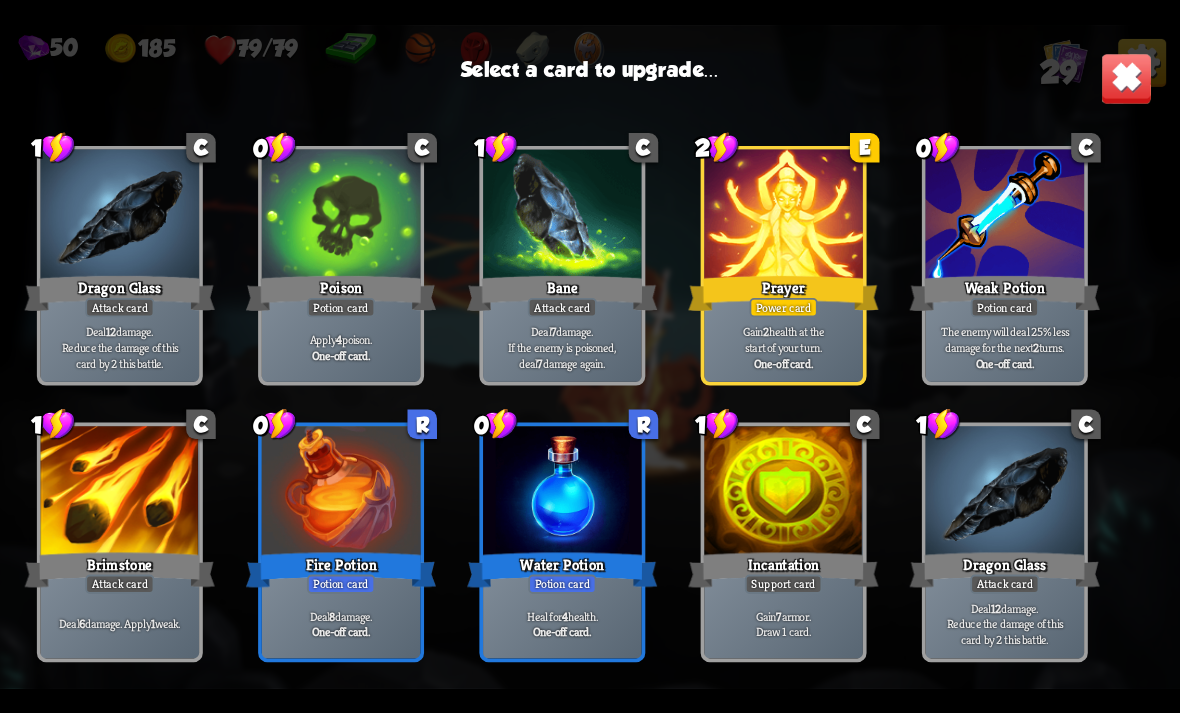 scroll, scrollTop: 646, scrollLeft: 0, axis: vertical 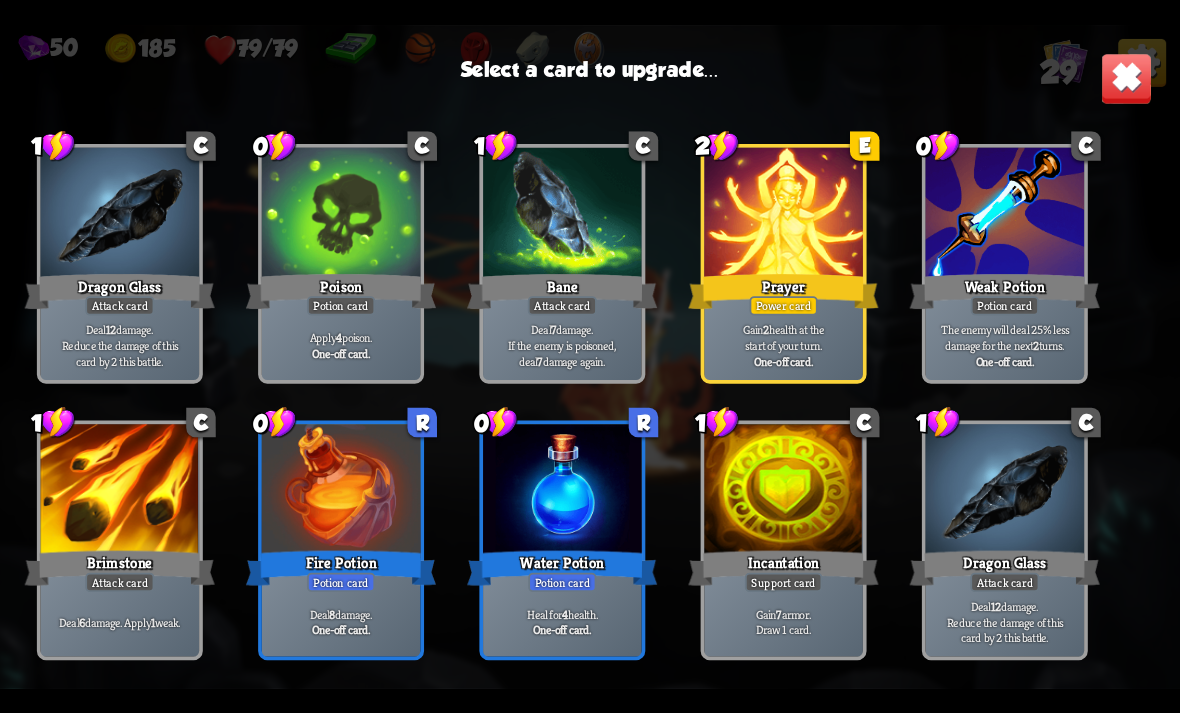 click at bounding box center (562, 491) 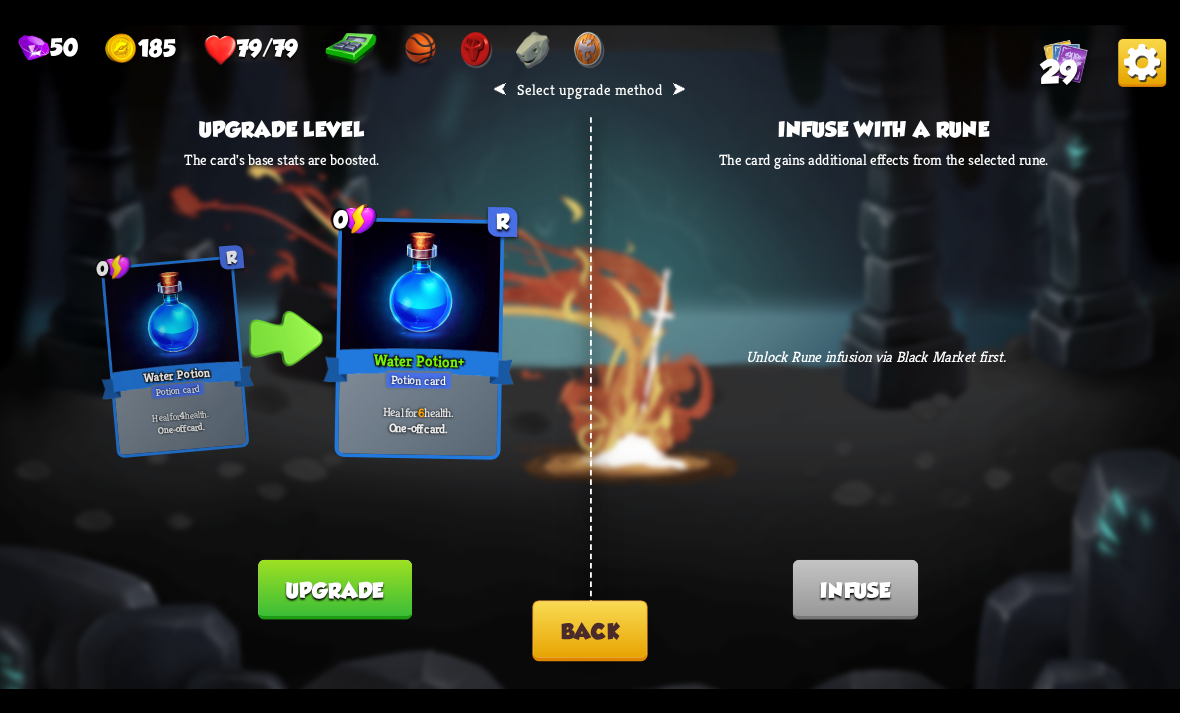 click on "Upgrade" at bounding box center (334, 589) 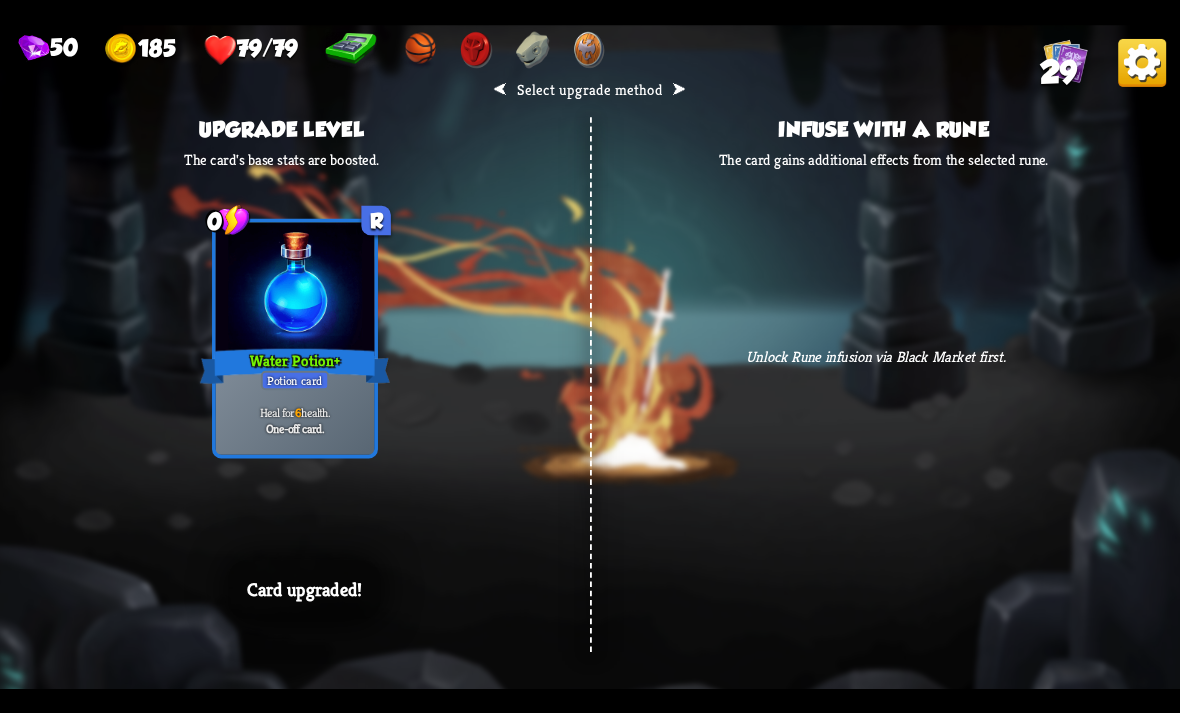 click on "⮜ Select upgrade method ⮞
Upgrade level   The card's base stats are boosted.
0
R   Water Potion     Potion card   Heal for  4  health.   One-off card.
0
R   Water Potion +     Potion card   Heal for  6  health.   One-off card.     Card upgraded!     Infuse with a rune   The card gains additional effects from the selected rune.     Unlock Rune infusion via Black Market first.   Card infused!" at bounding box center [590, 357] 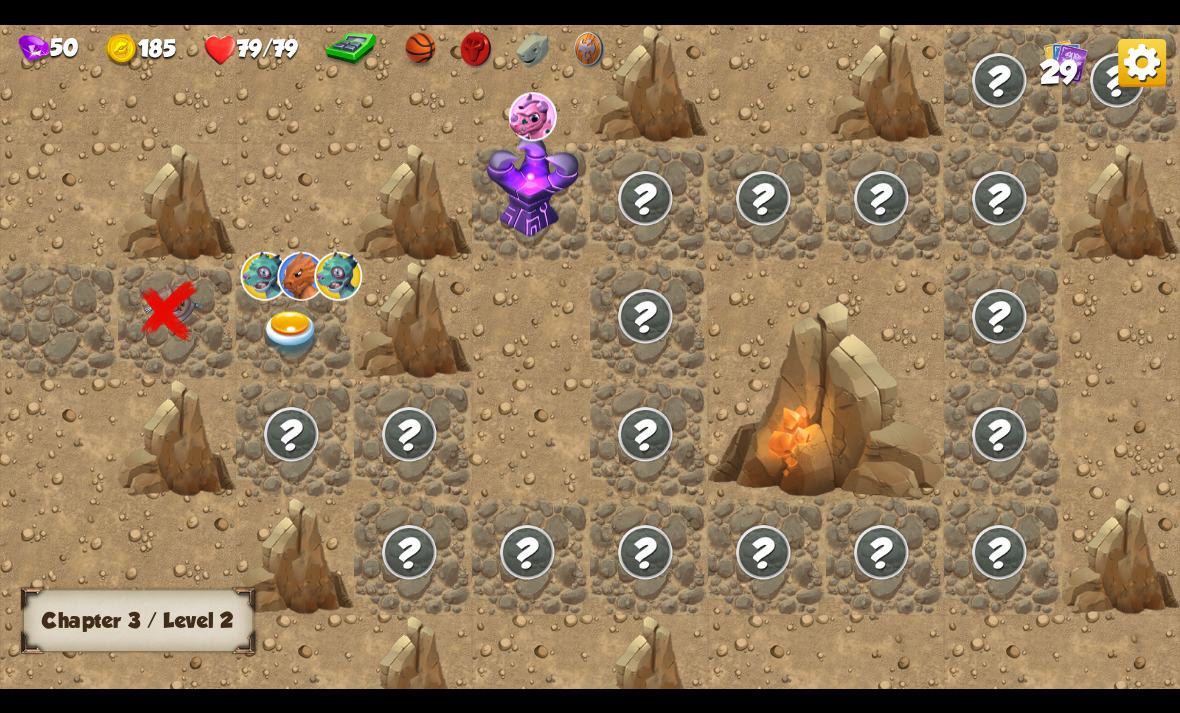 click at bounding box center (291, 333) 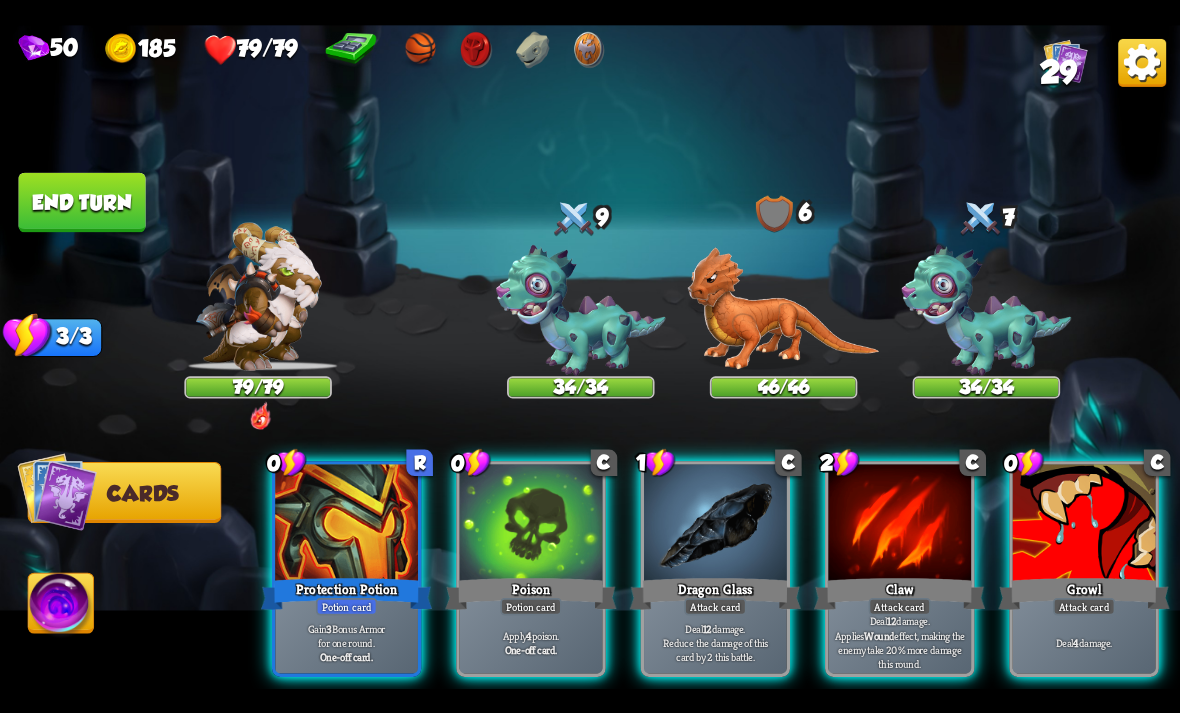 click at bounding box center [346, 524] 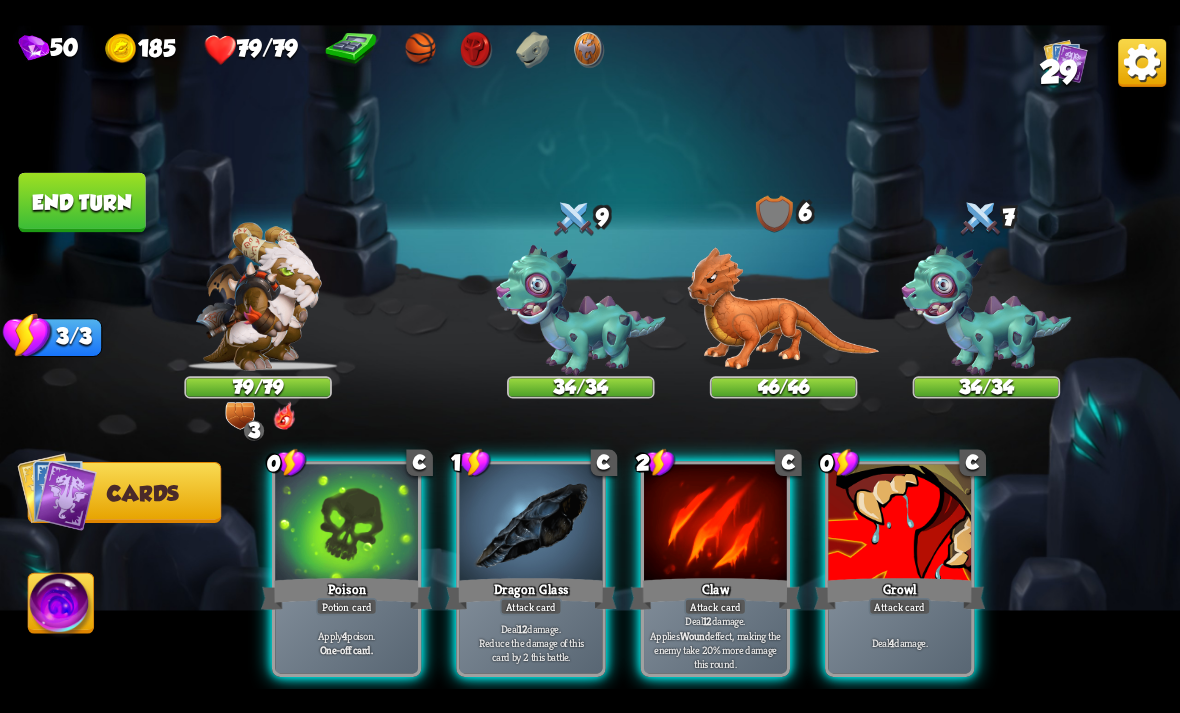 click at bounding box center [346, 524] 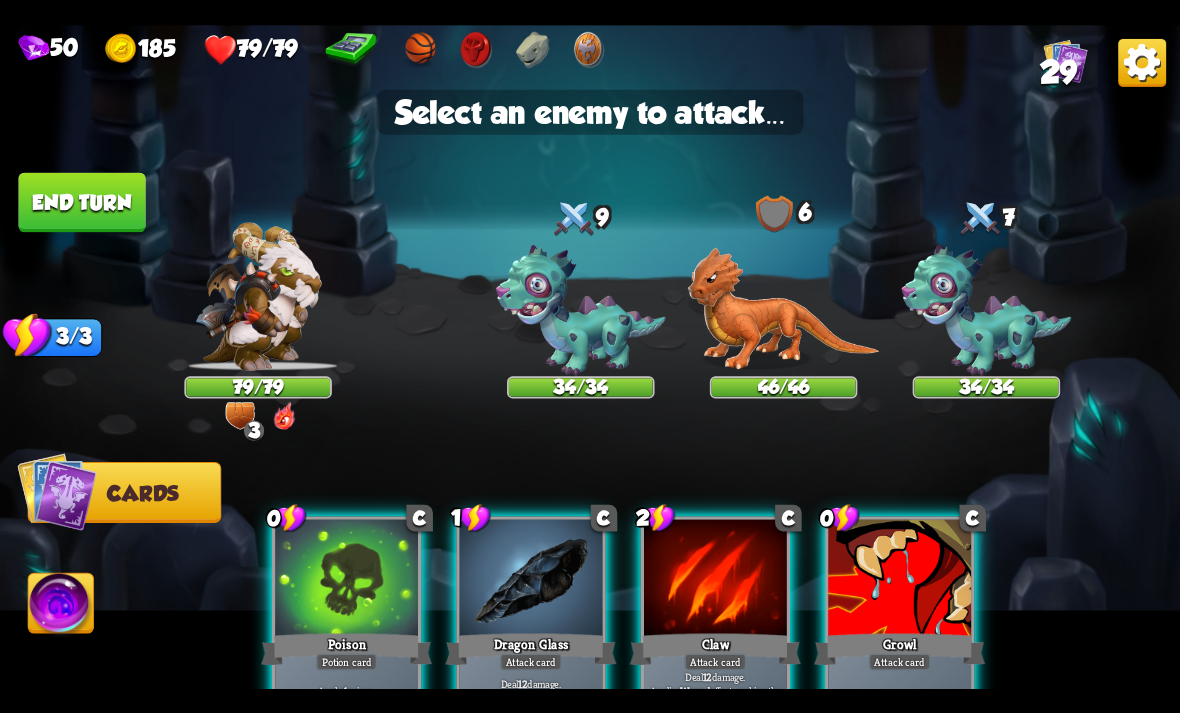 click at bounding box center (987, 310) 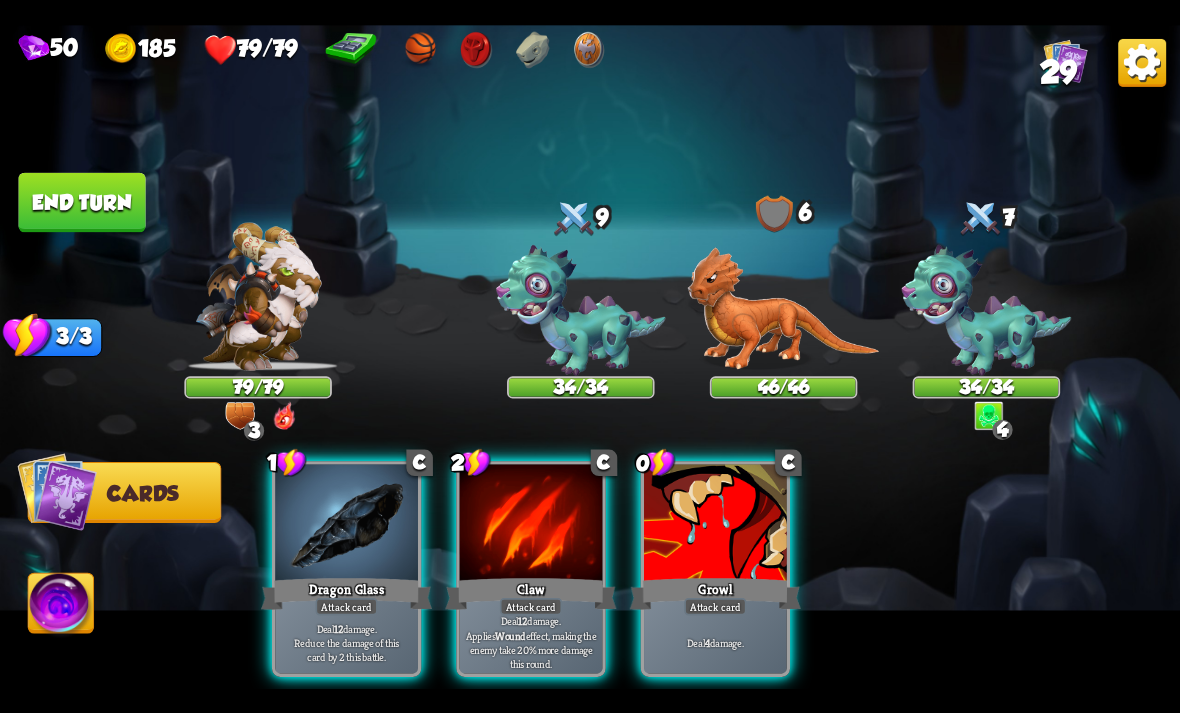 click on "Growl" at bounding box center [715, 593] 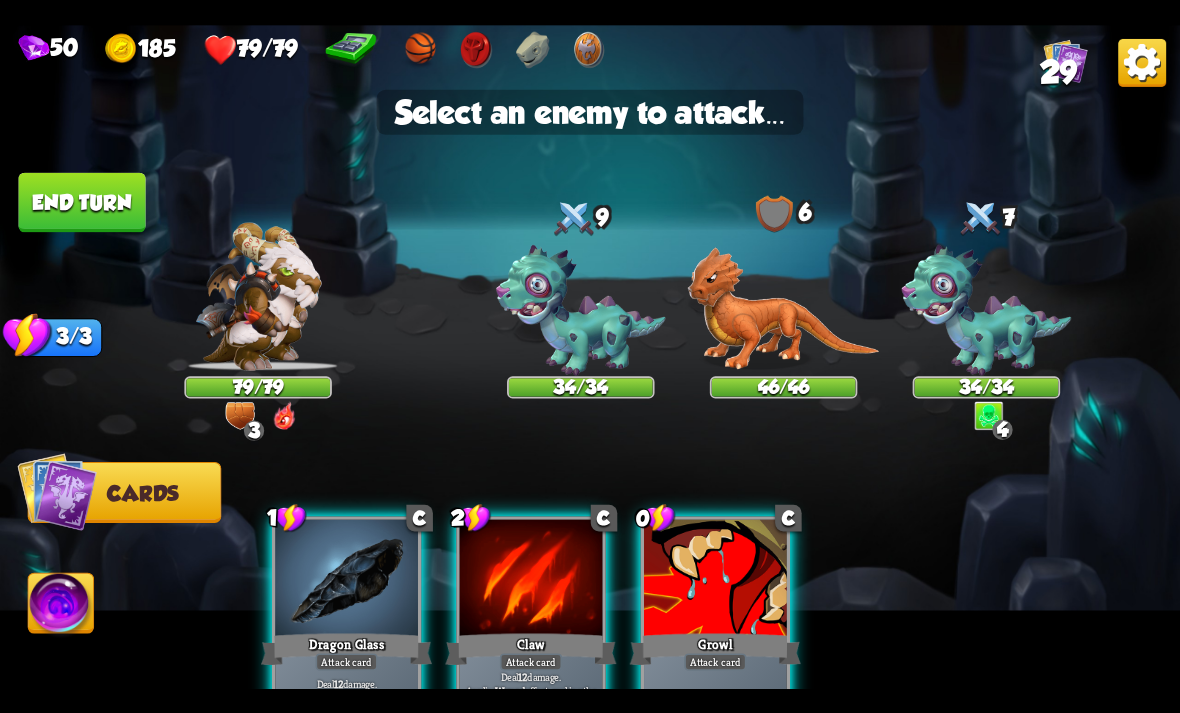 click at bounding box center (987, 310) 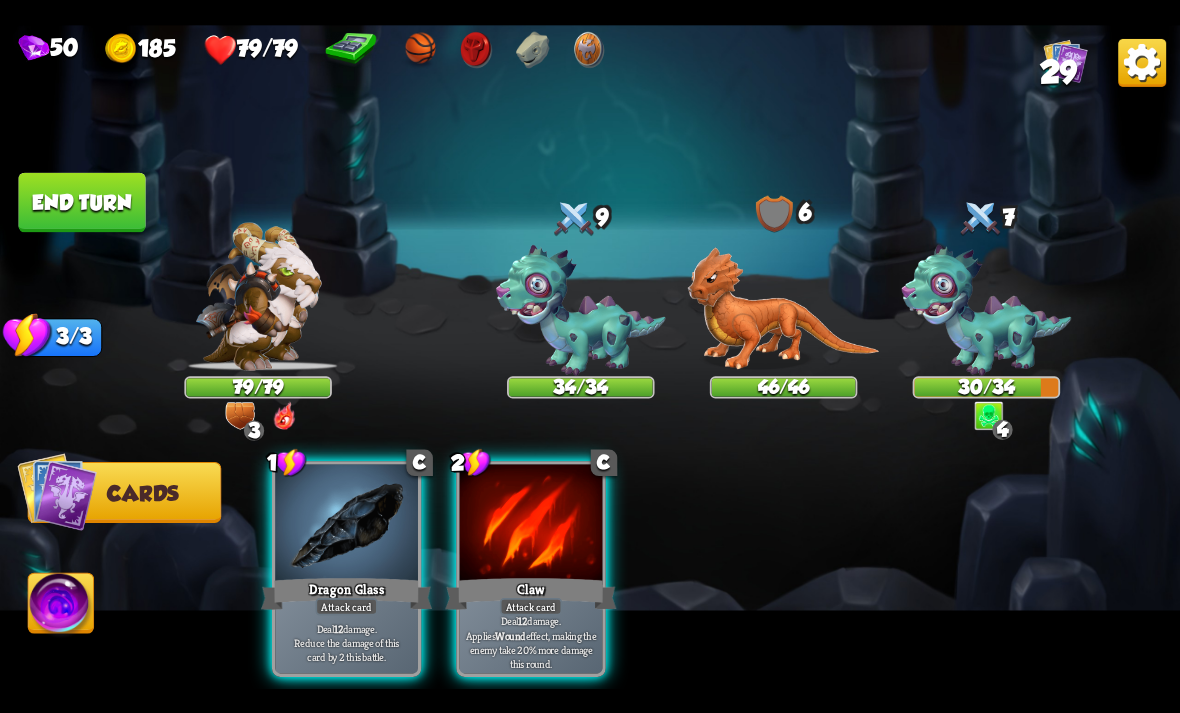 click on "End turn" at bounding box center (81, 202) 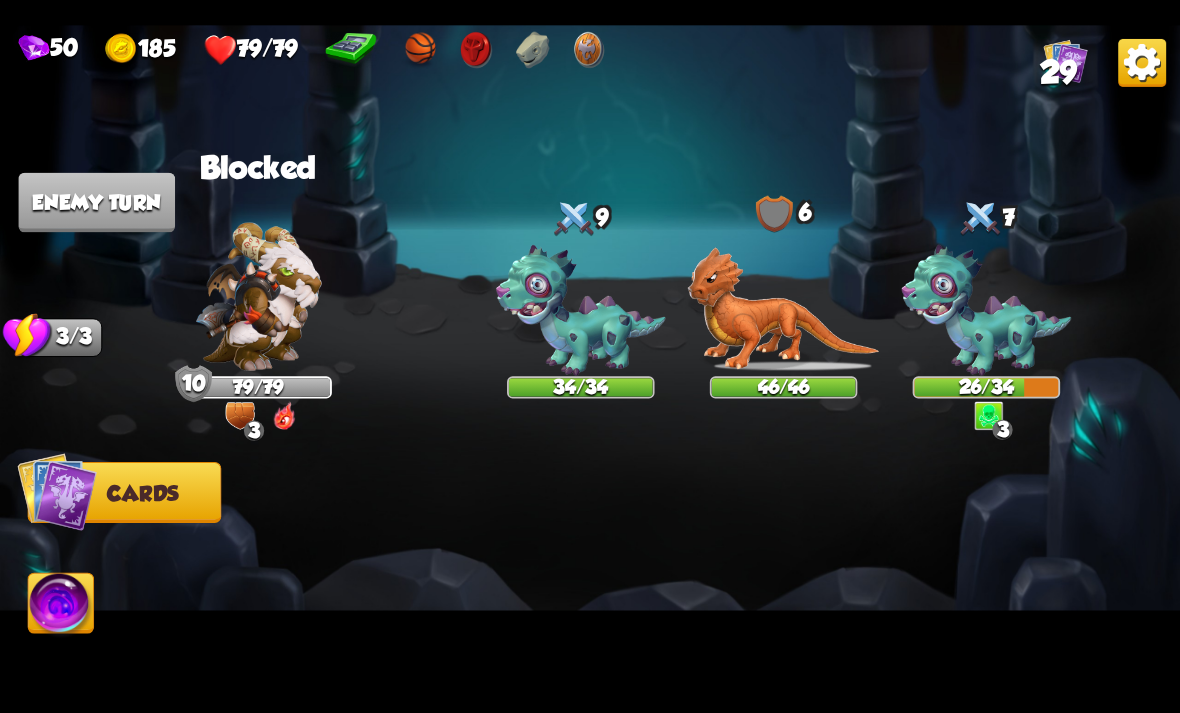 click at bounding box center (590, 49) 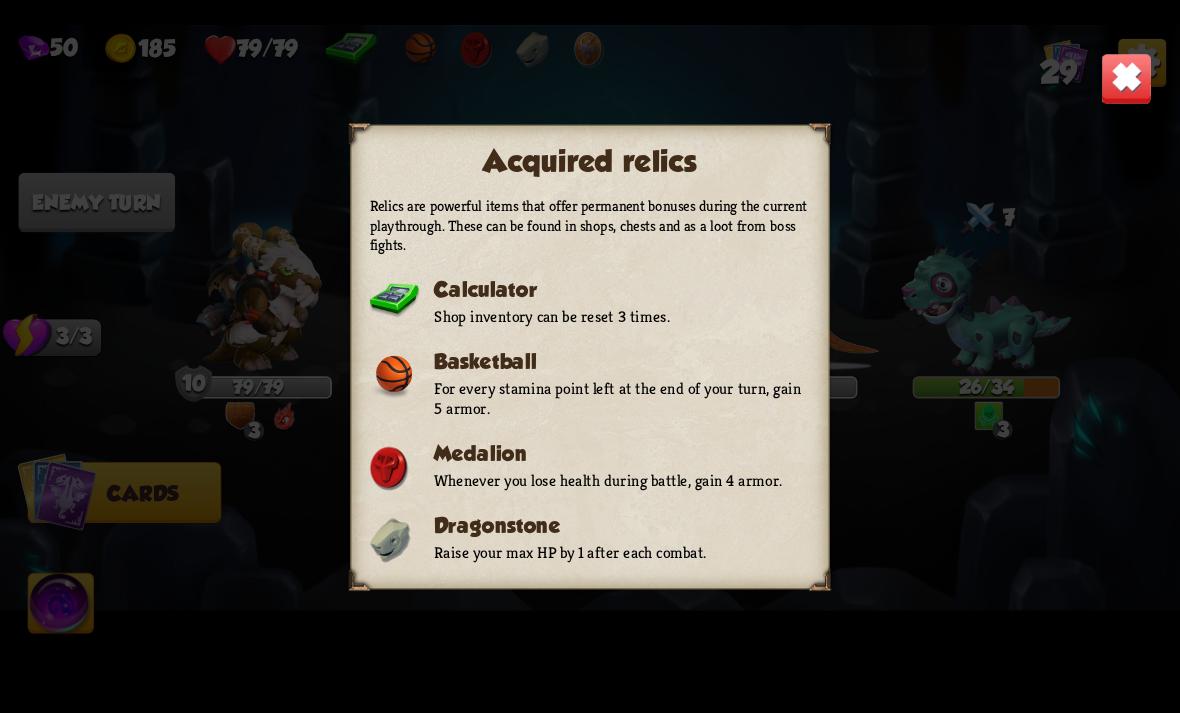 click on "Acquired relics   Relics are powerful items that offer permanent bonuses during the current playthrough. These can be found in shops, chests and as a loot from boss fights.     Calculator   Shop inventory can be reset 3 times.   Basketball   For every stamina point left at the end of your turn, gain 5 armor.   Medalion   Whenever you lose health during battle, gain 4 armor.   Dragonstone   Raise your max HP by 1 after each combat.   Old Shield   After you gain armor, gain 2 additional armor." at bounding box center (590, 357) 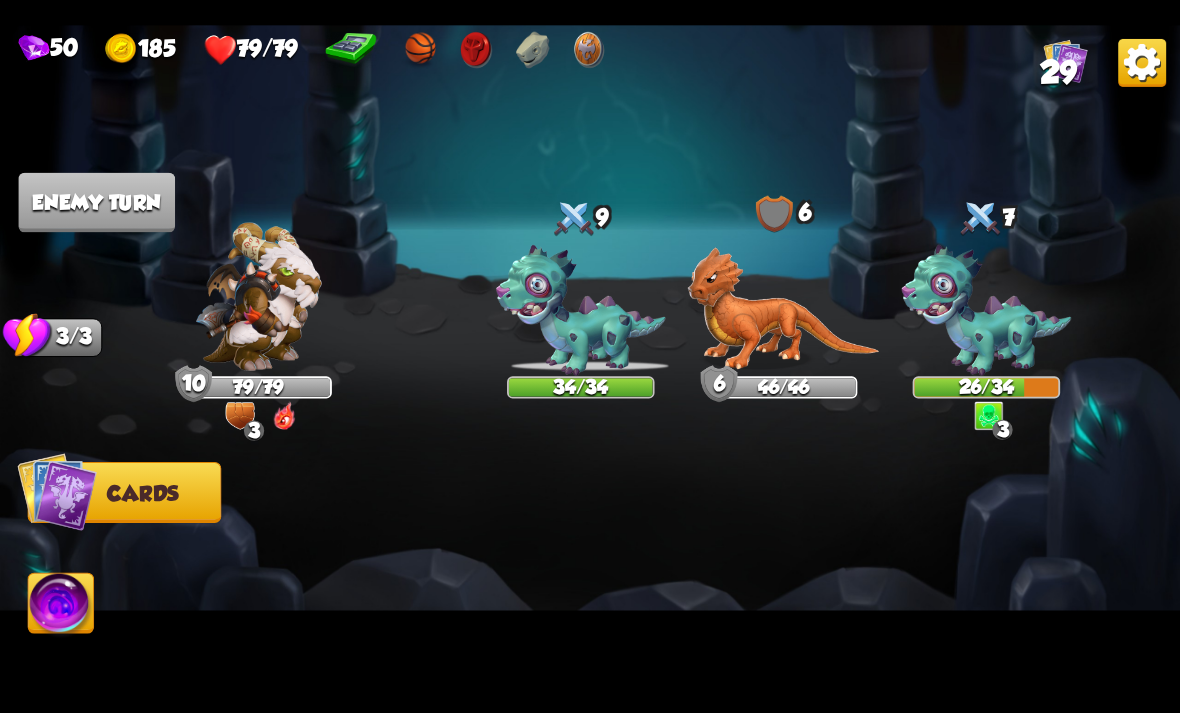 click on "50
185
79/79
29" at bounding box center [590, 46] 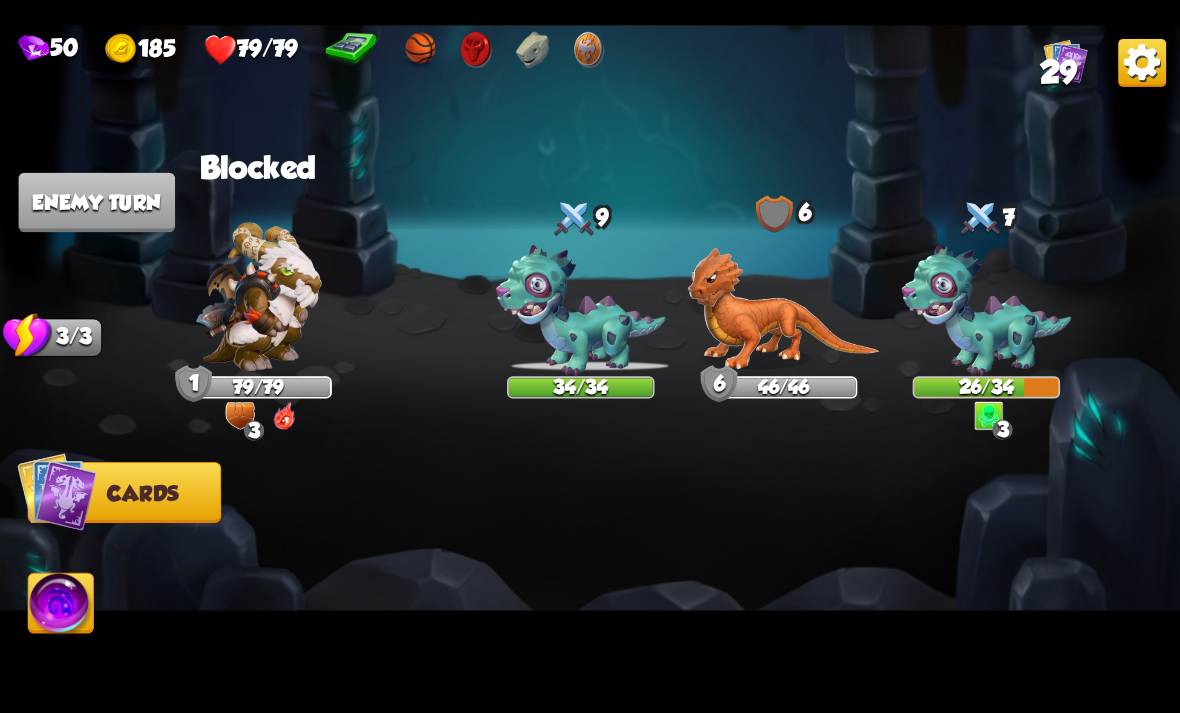 click at bounding box center (590, 49) 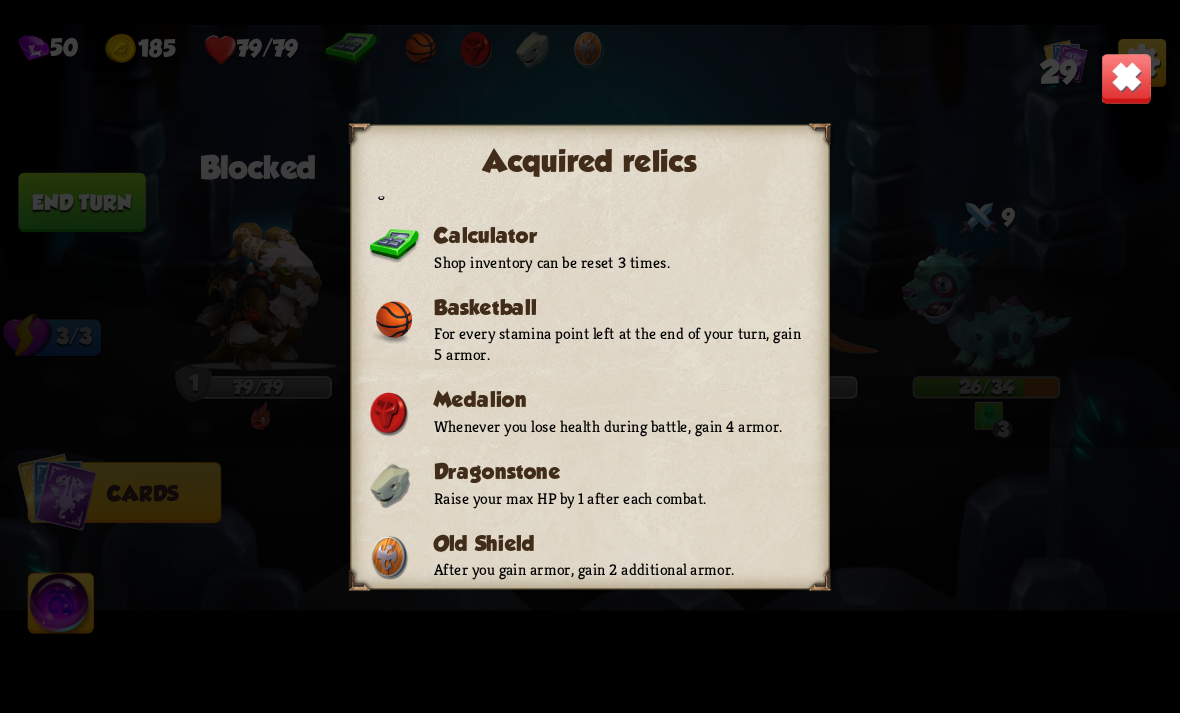 scroll, scrollTop: 43, scrollLeft: 0, axis: vertical 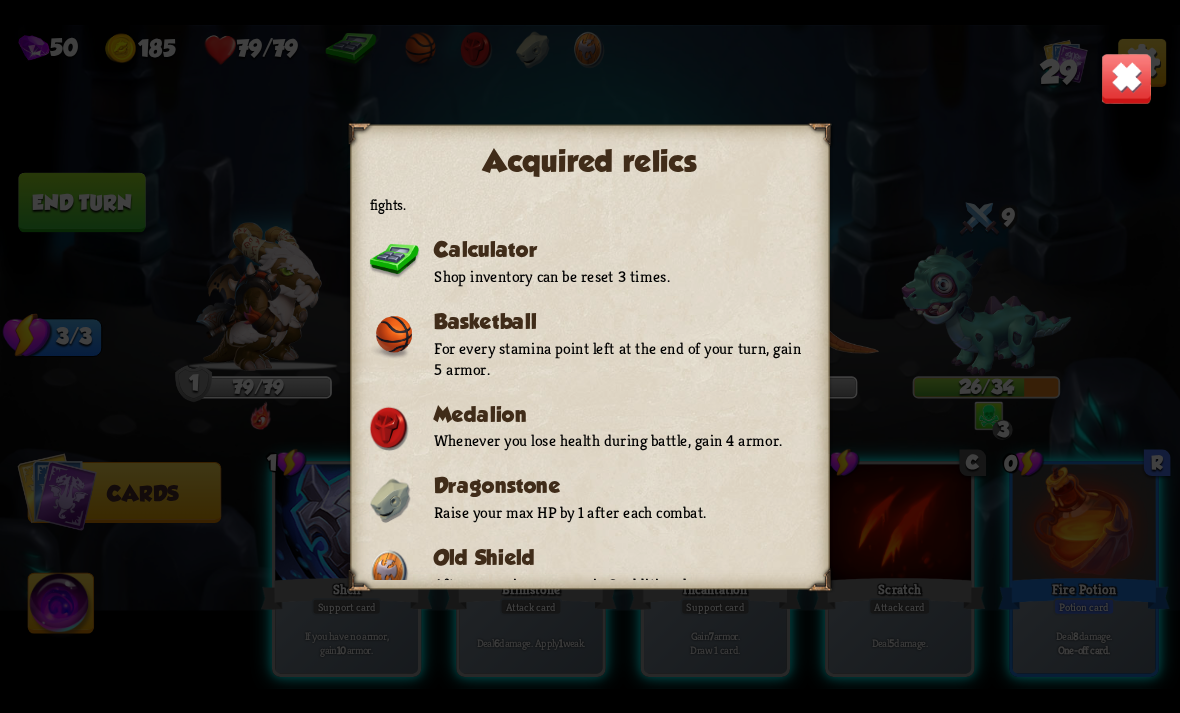 click at bounding box center (1127, 78) 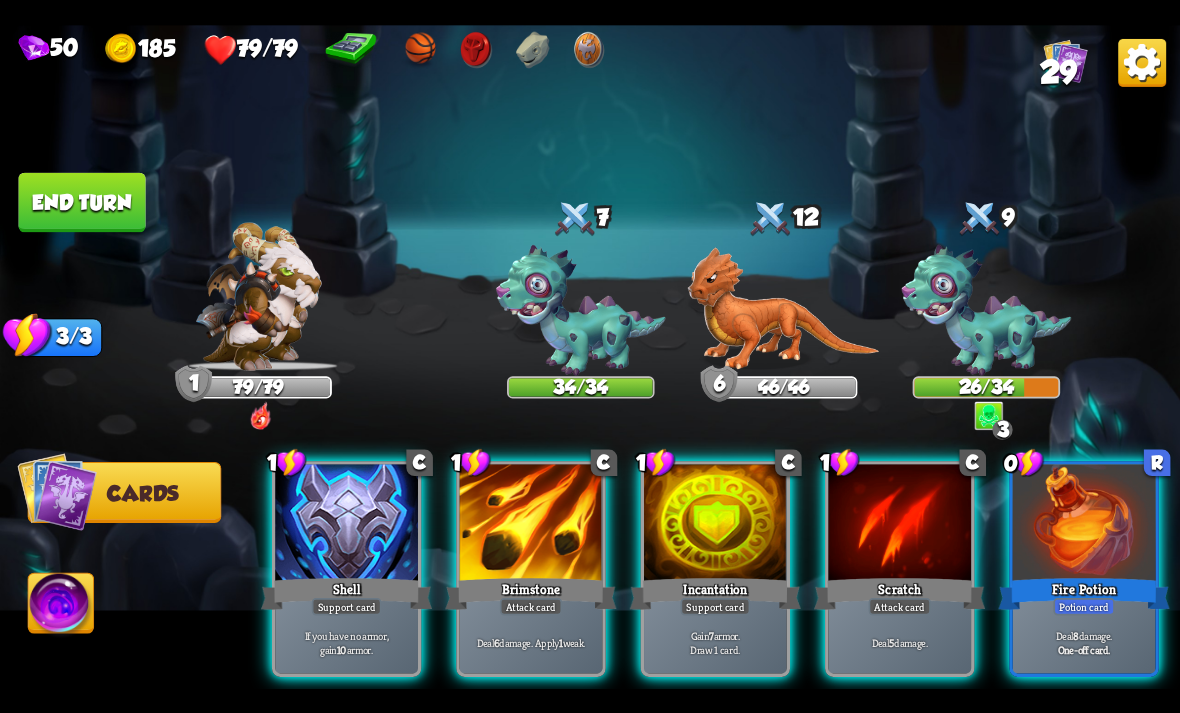 click at bounding box center [346, 524] 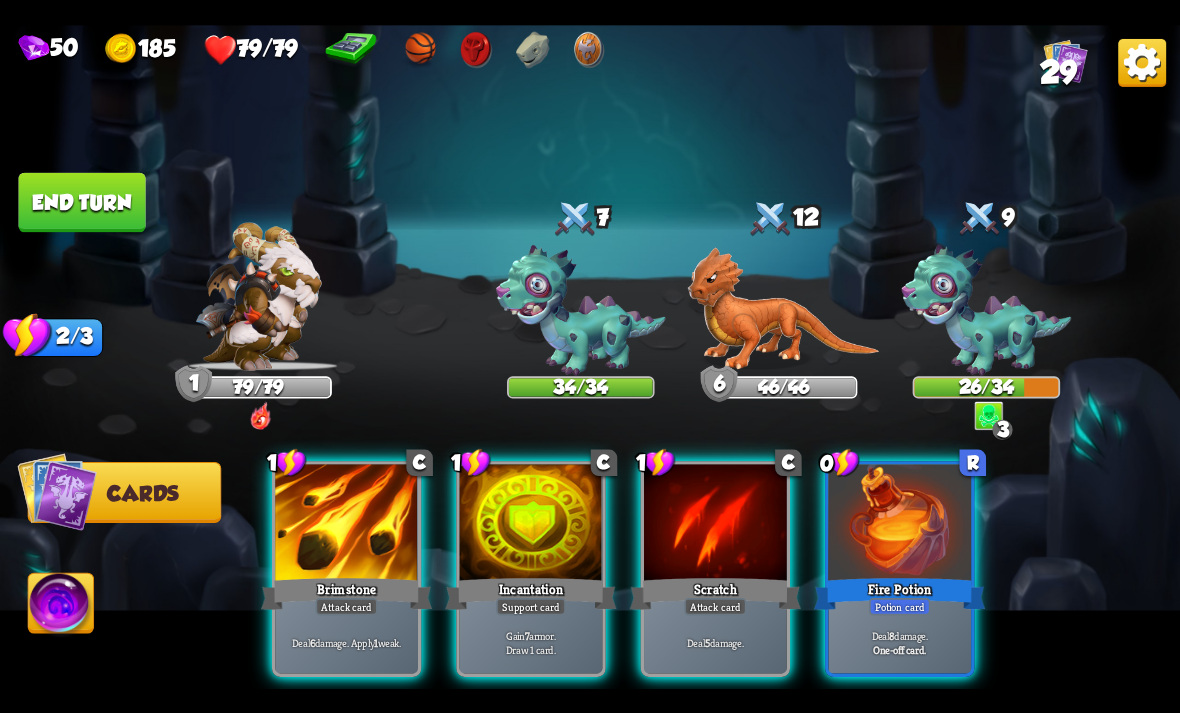 click on "Incantation" at bounding box center (530, 593) 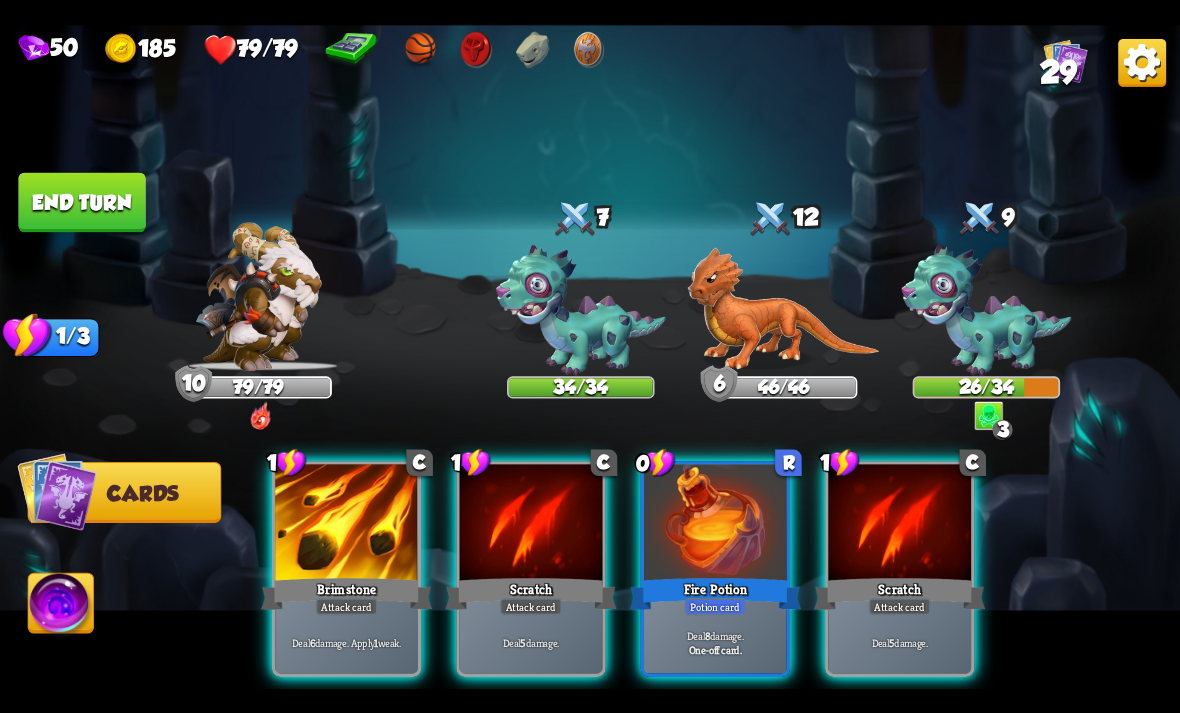 click on "Fire Potion" at bounding box center (715, 593) 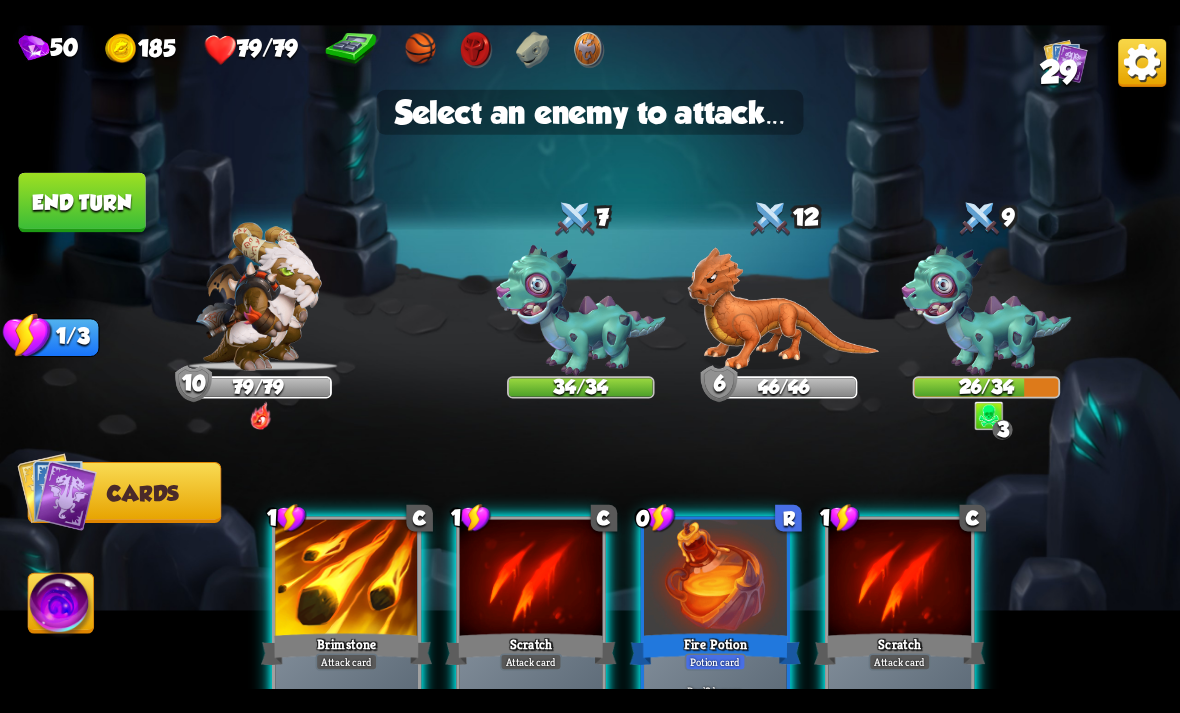 click at bounding box center [987, 310] 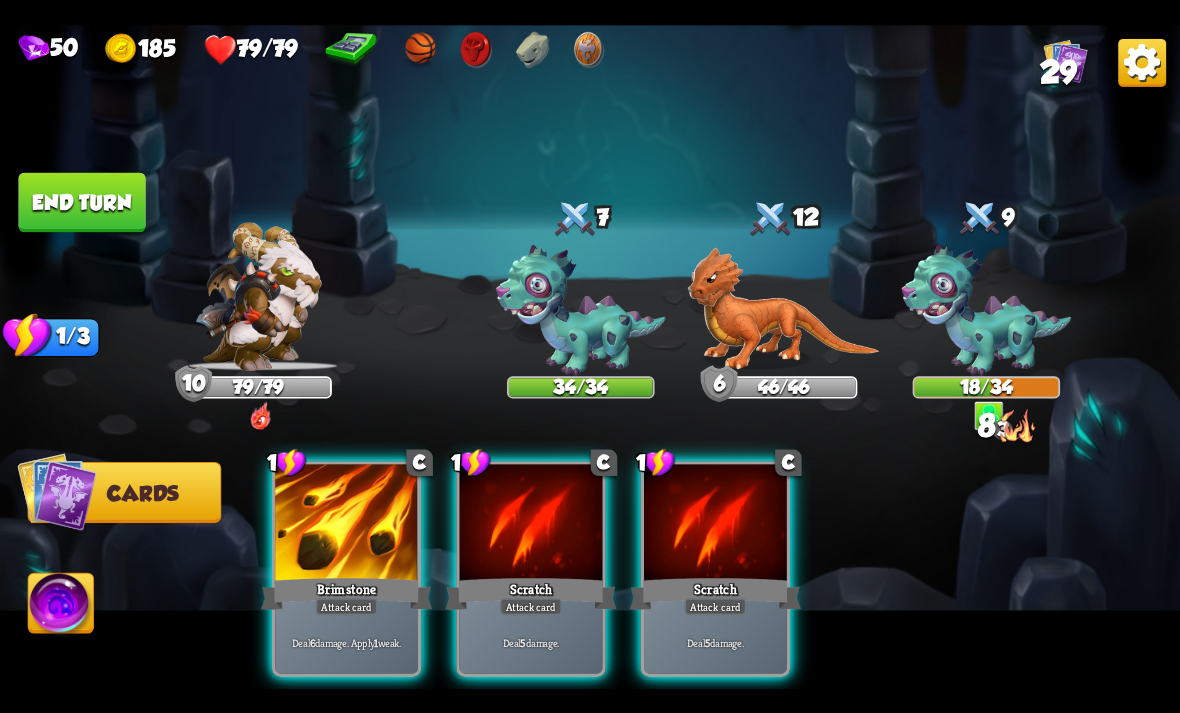 click at bounding box center [346, 524] 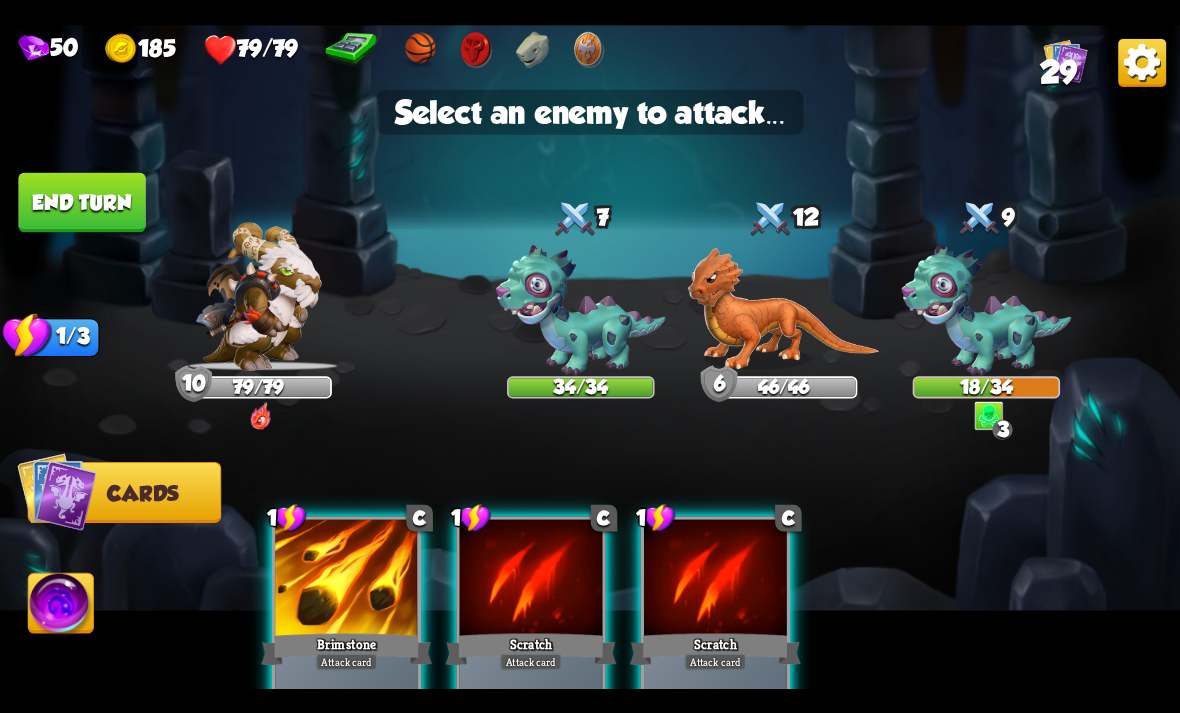 click at bounding box center [784, 308] 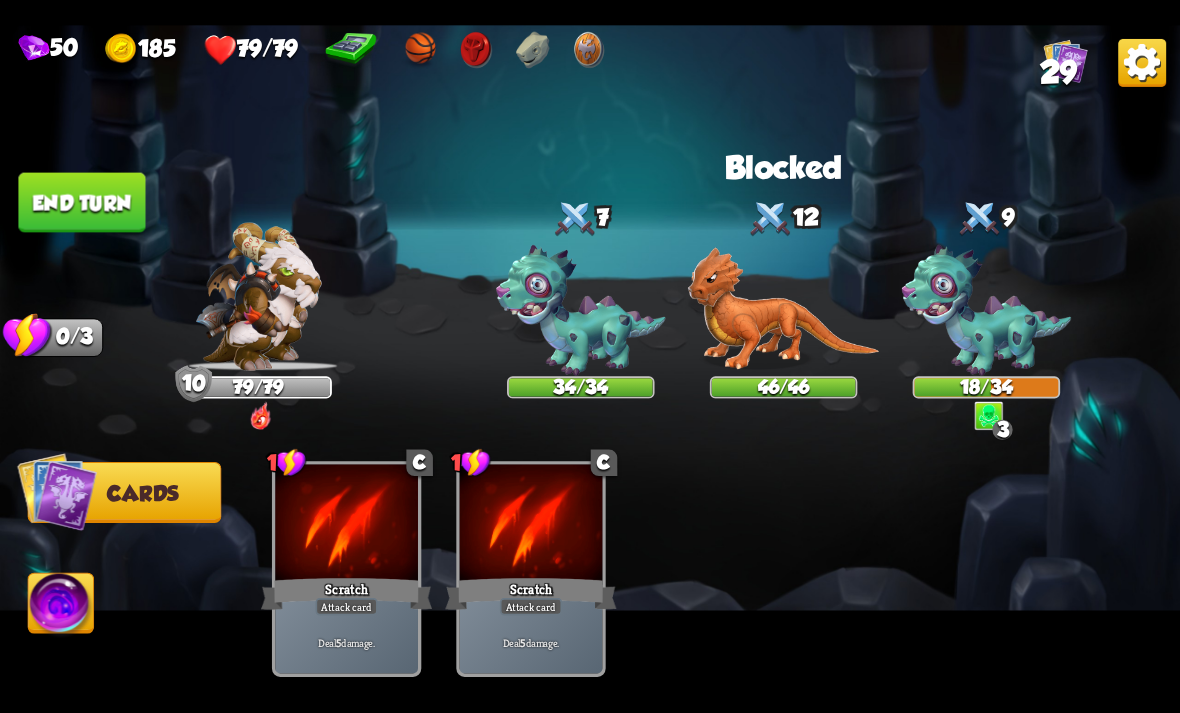 click on "End turn" at bounding box center [81, 202] 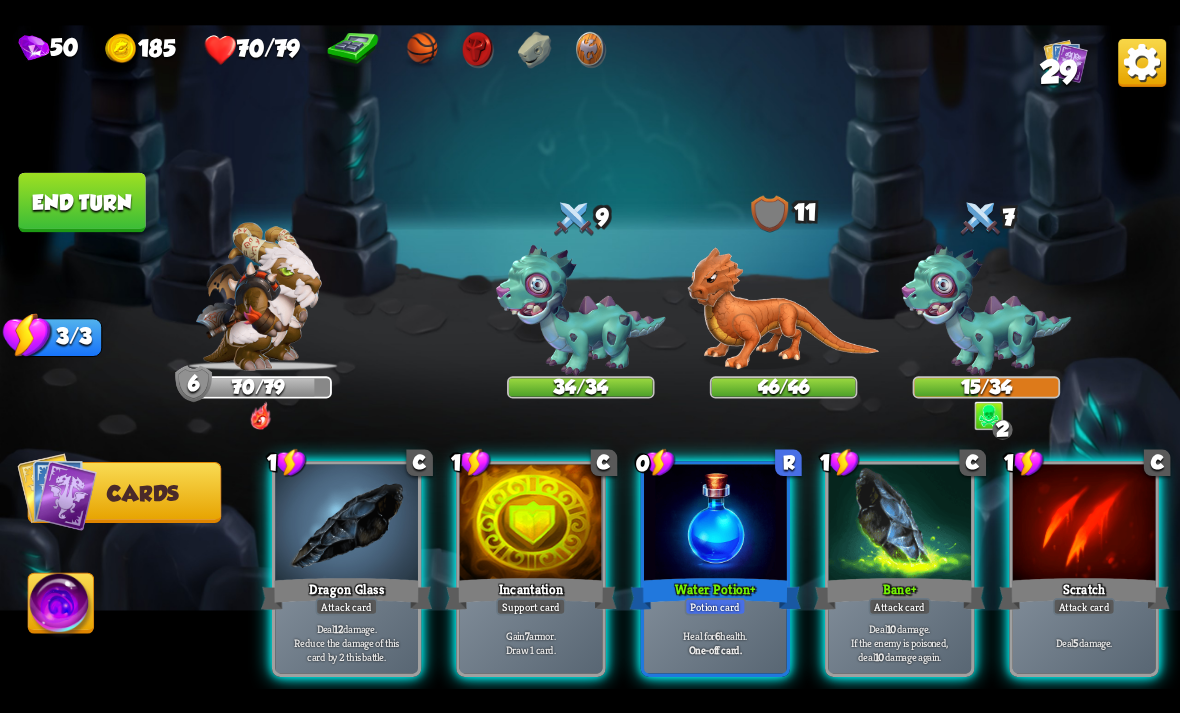 click on "Potion card" at bounding box center (715, 606) 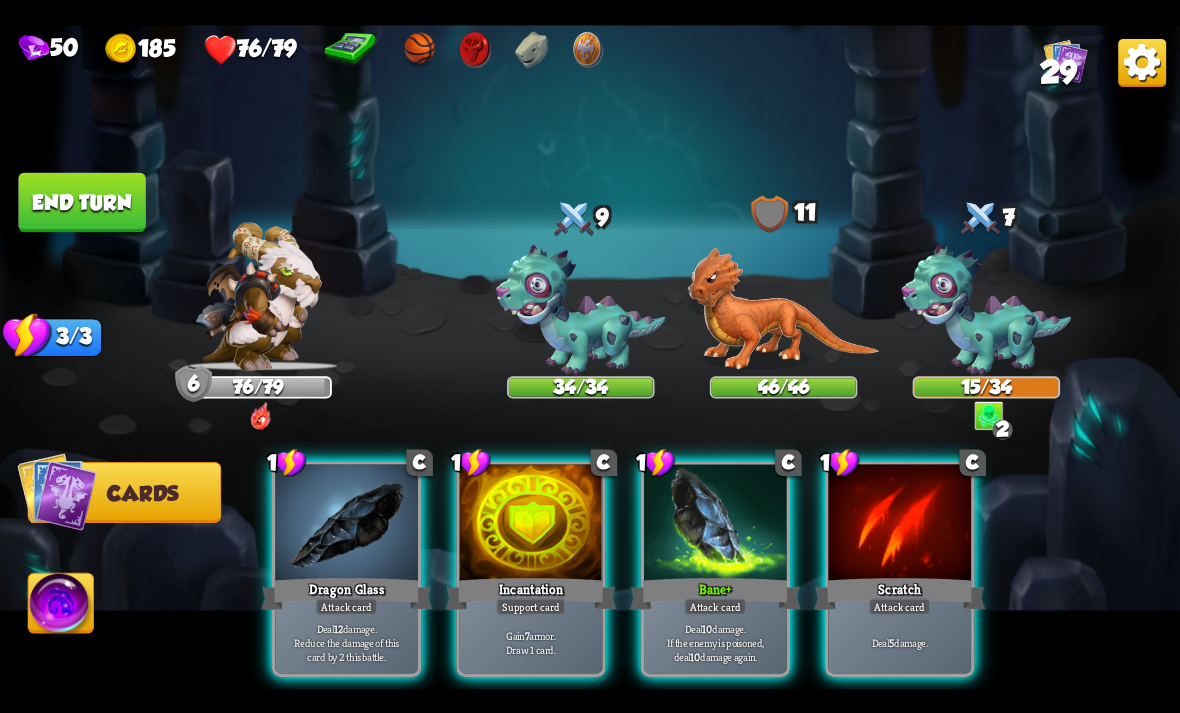 click on "Bane +" at bounding box center [715, 593] 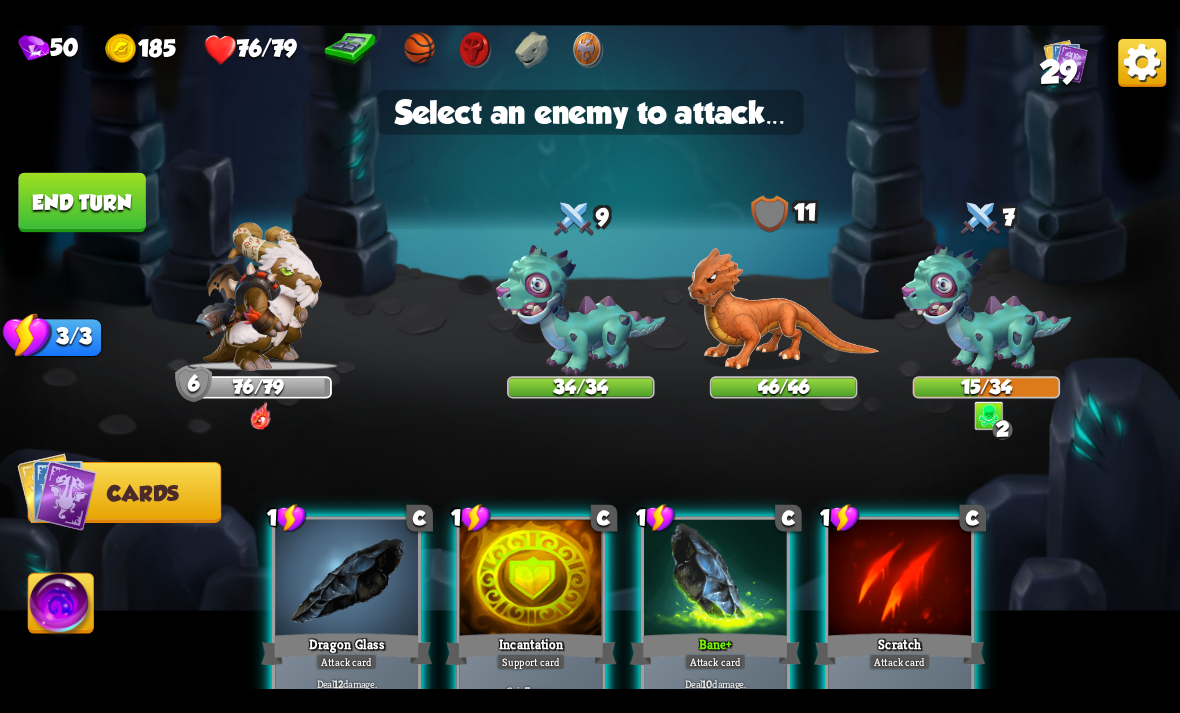 click at bounding box center [987, 310] 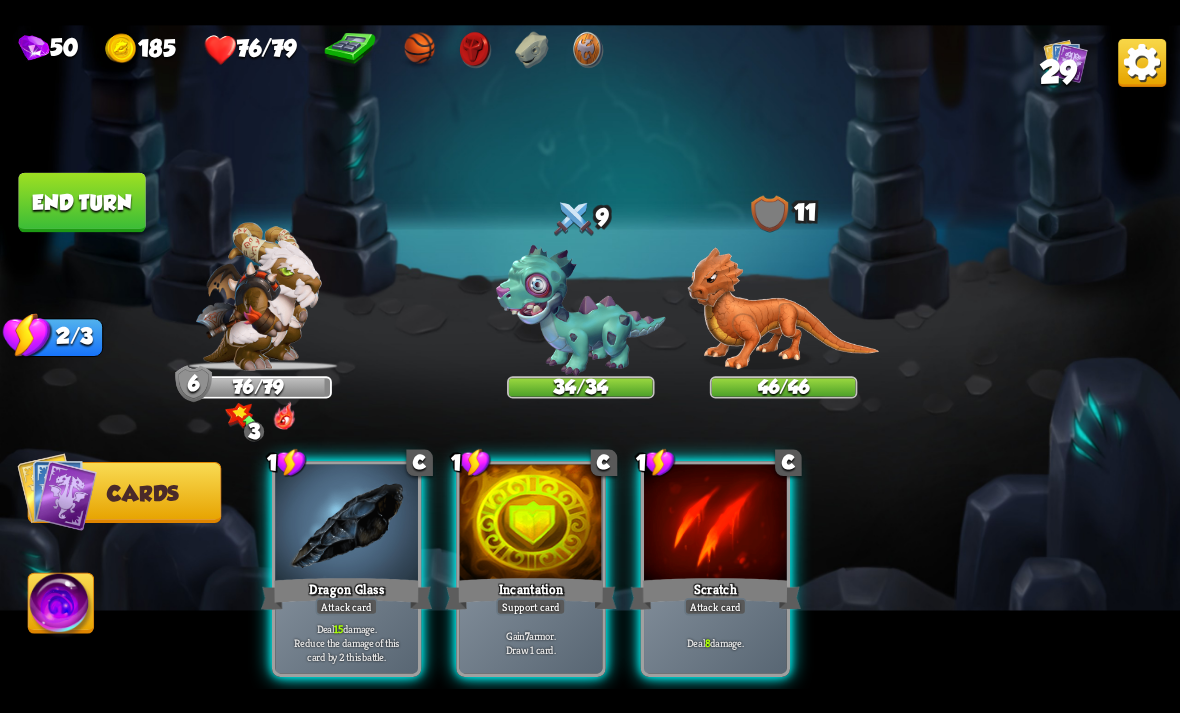 click at bounding box center [346, 524] 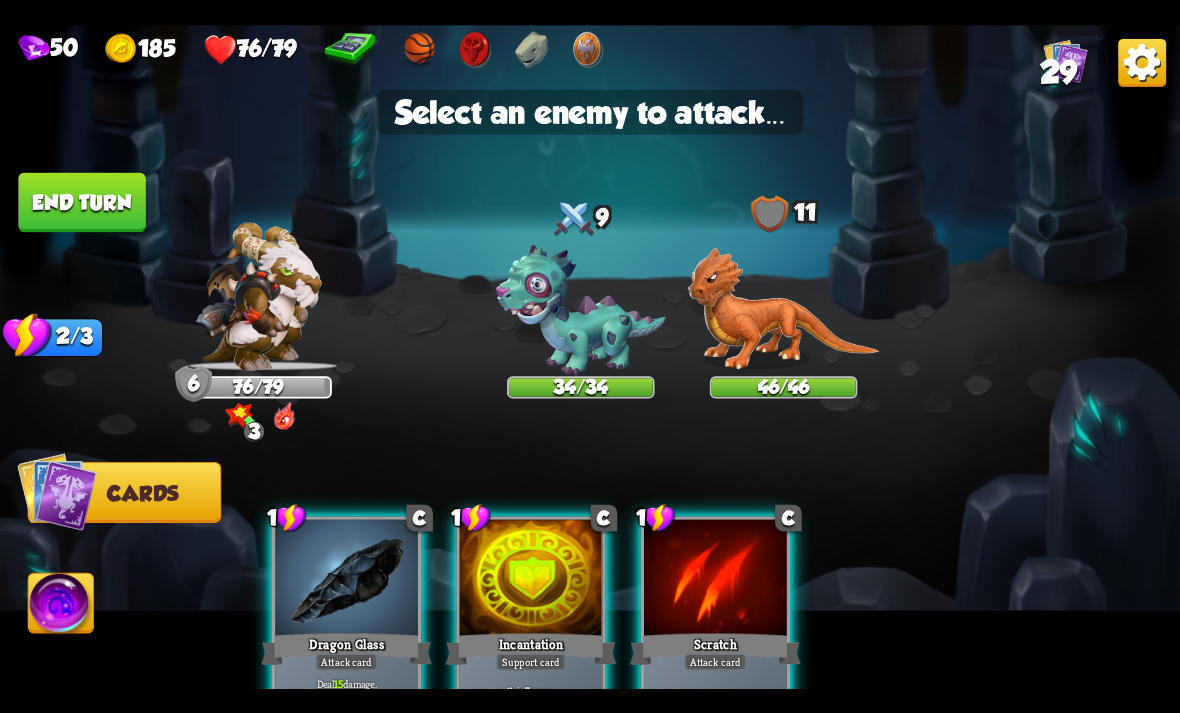 click at bounding box center (581, 310) 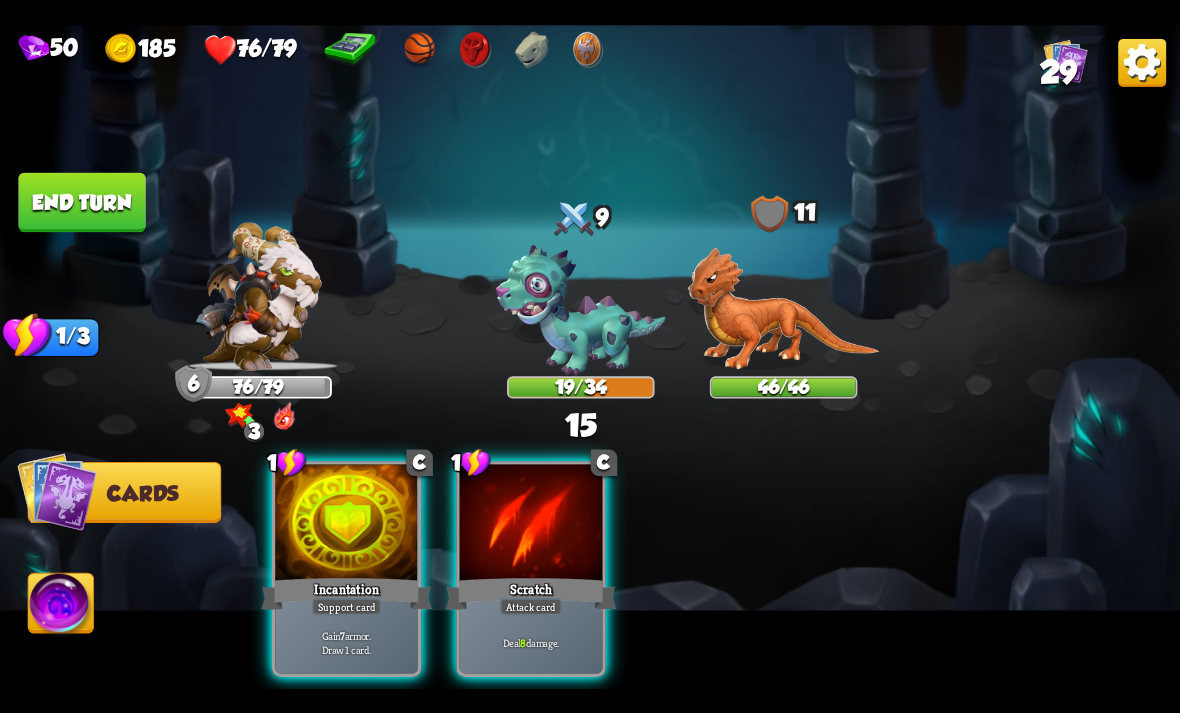 click at bounding box center (346, 524) 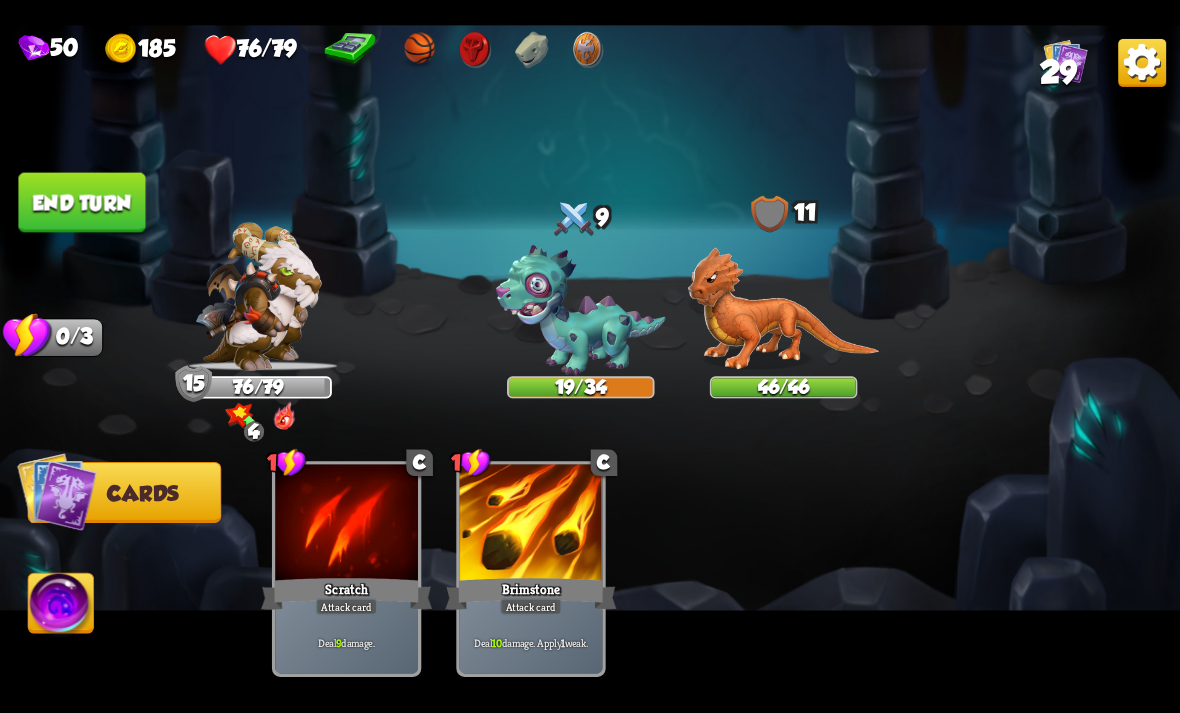 click on "End turn" at bounding box center [81, 202] 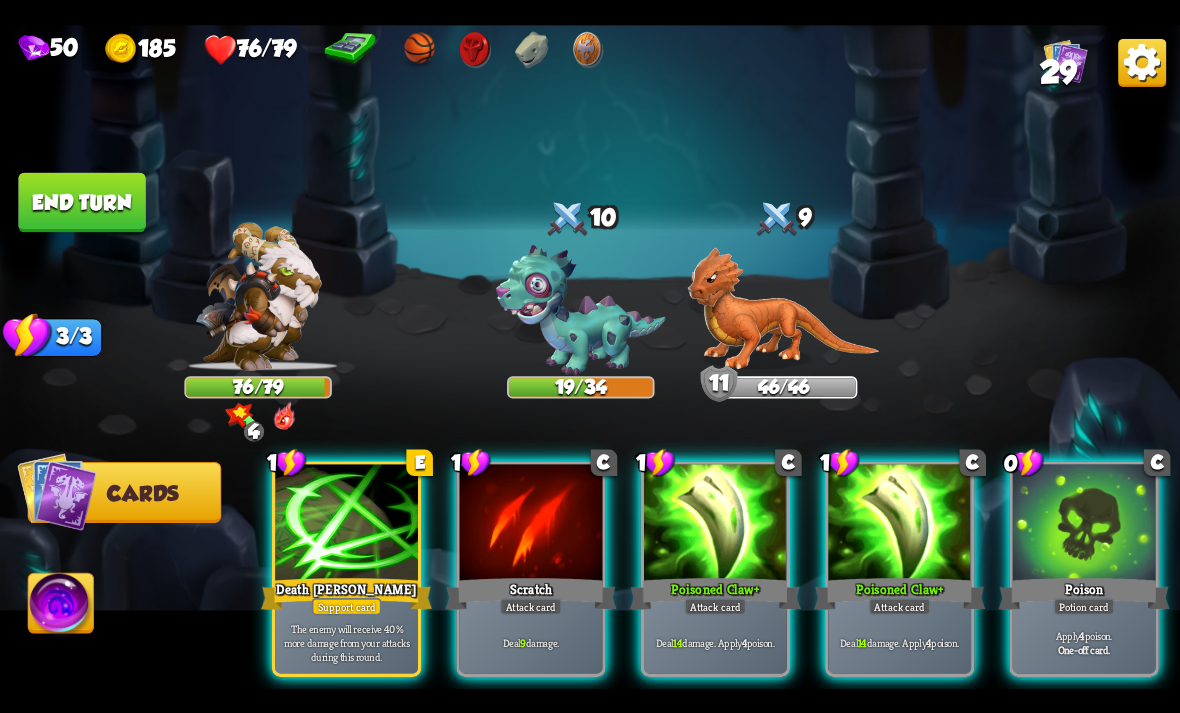 click on "Deal  14  damage. Apply  4  poison." at bounding box center (715, 642) 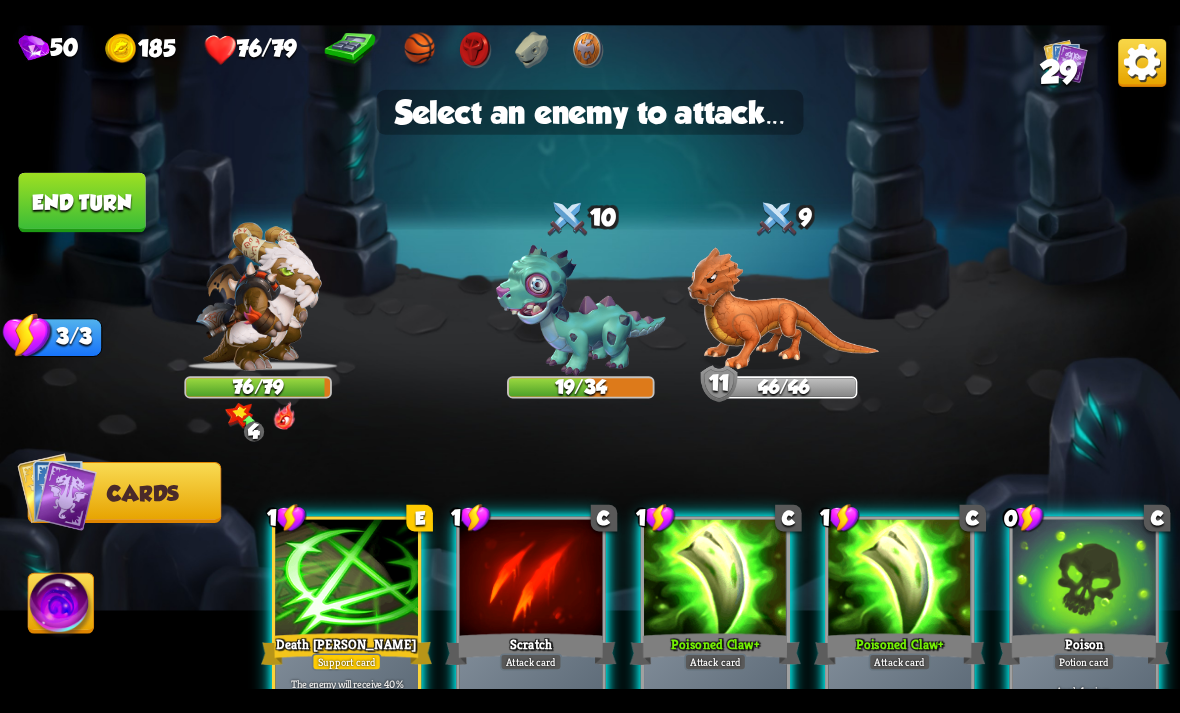 click at bounding box center (581, 310) 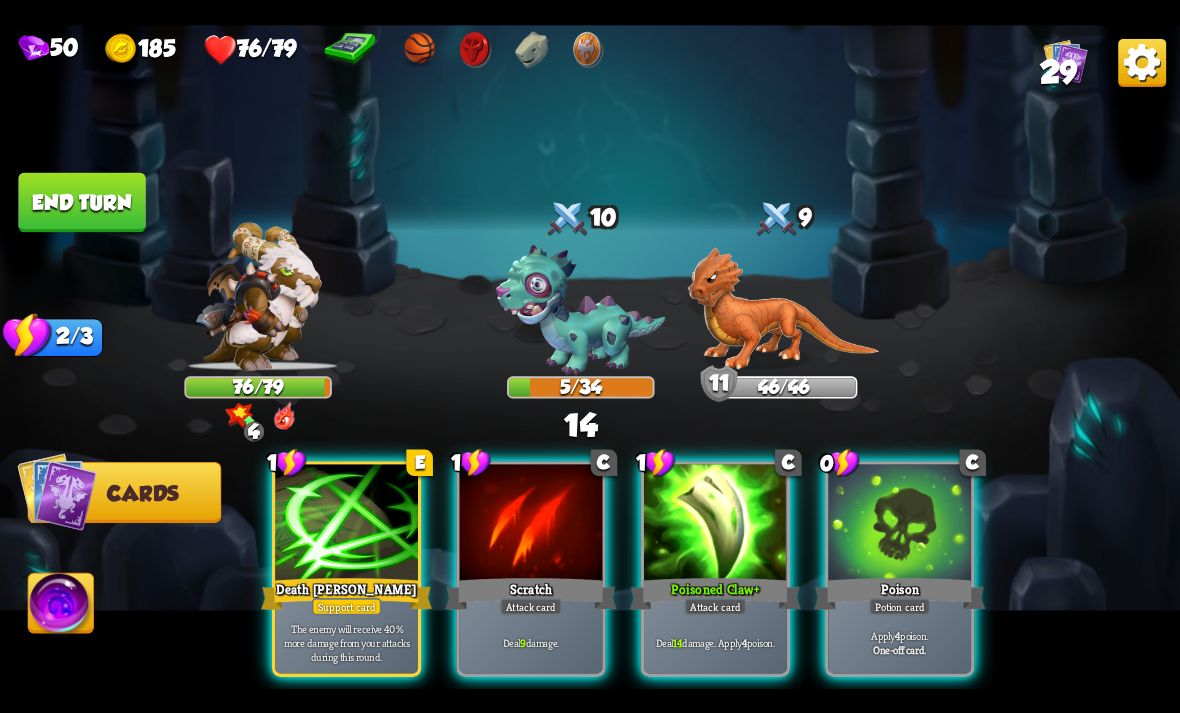 click on "Potion card" at bounding box center (899, 606) 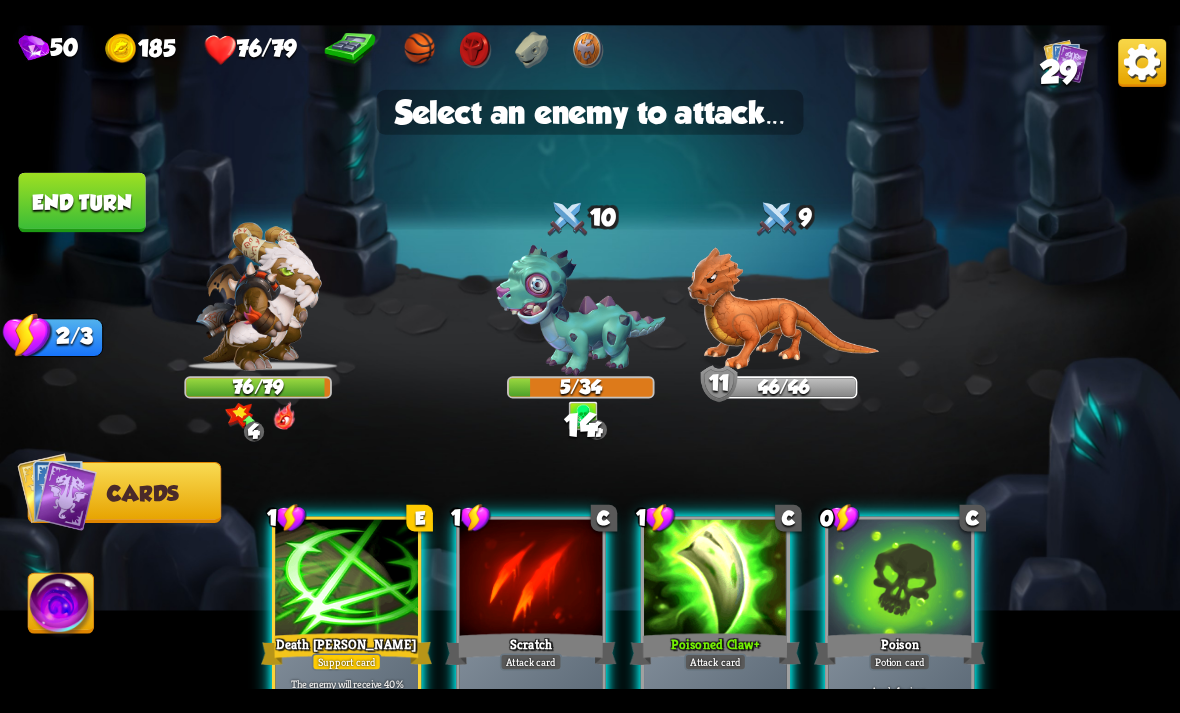 click at bounding box center [581, 310] 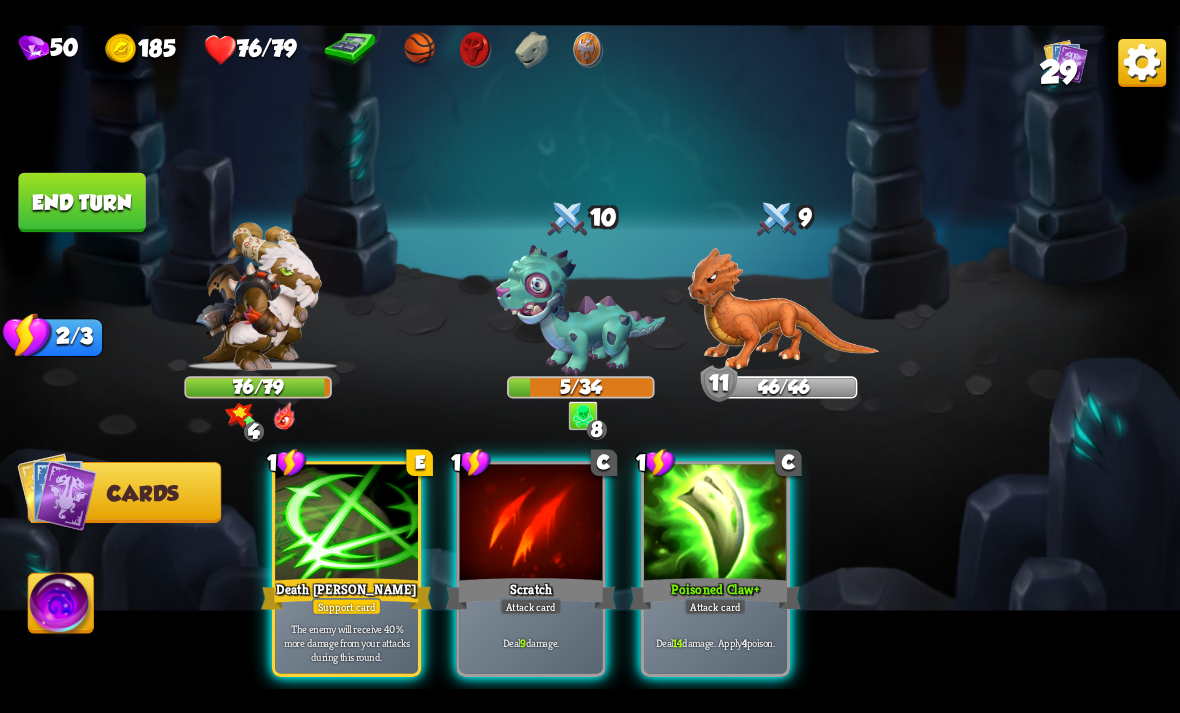click on "End turn" at bounding box center (81, 202) 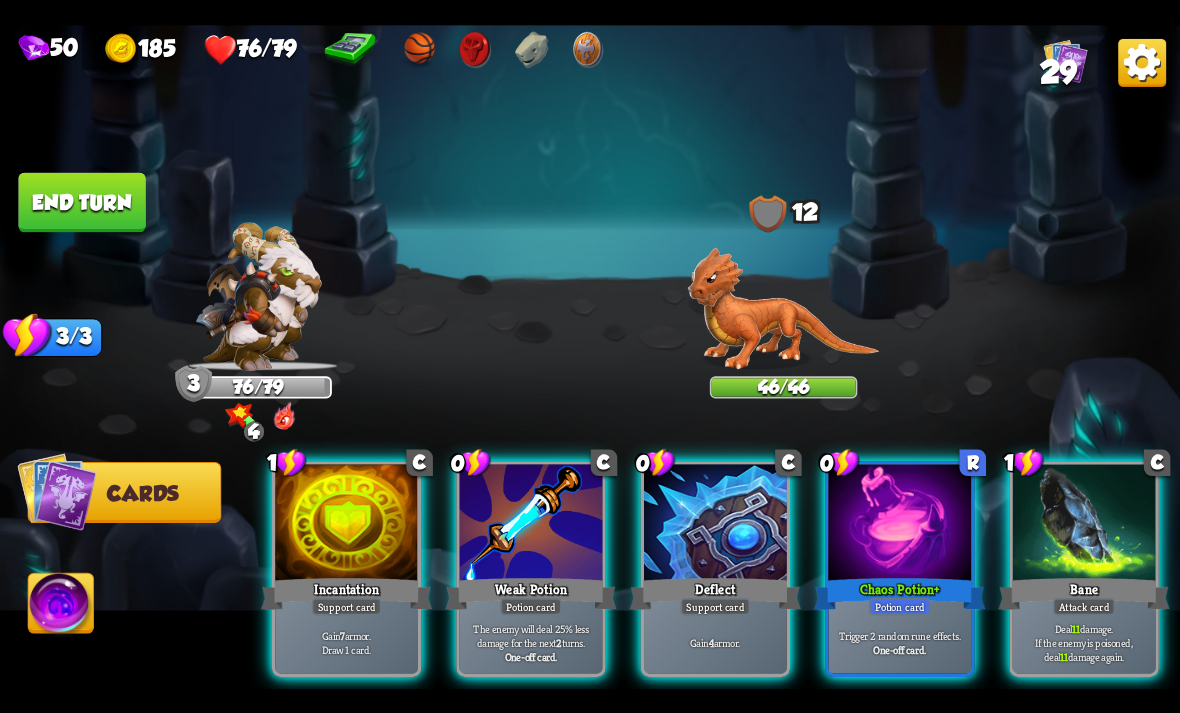click at bounding box center (1084, 524) 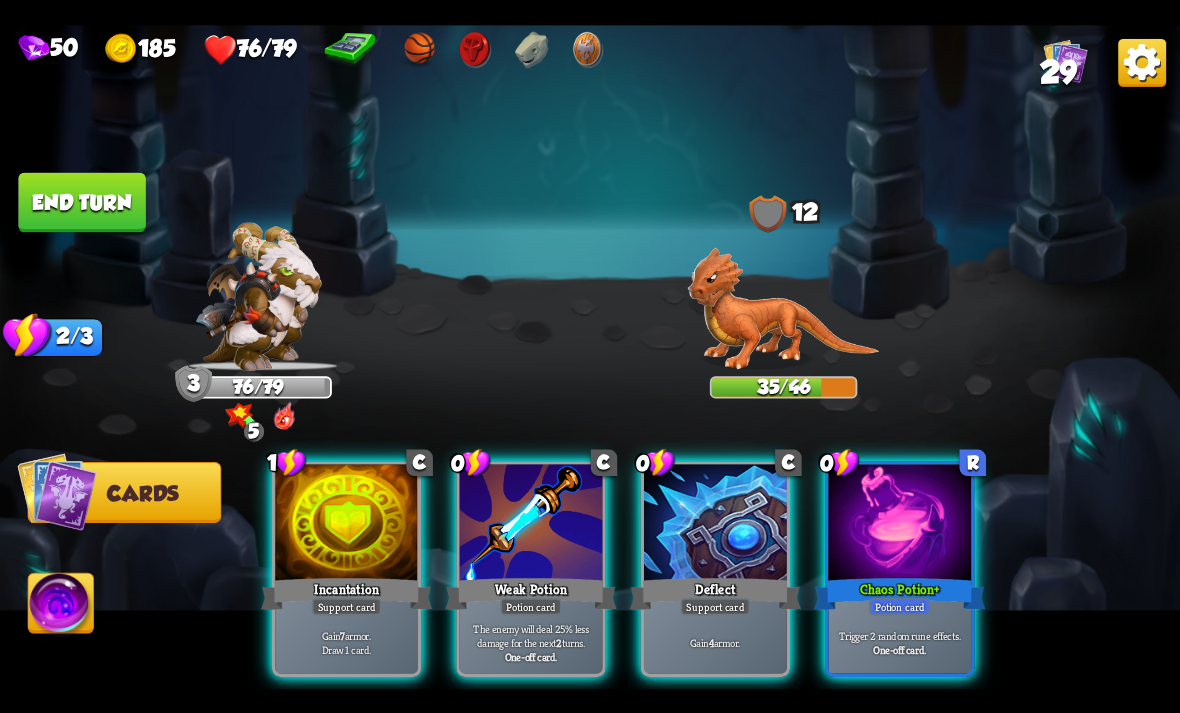 click on "Potion card" at bounding box center [899, 606] 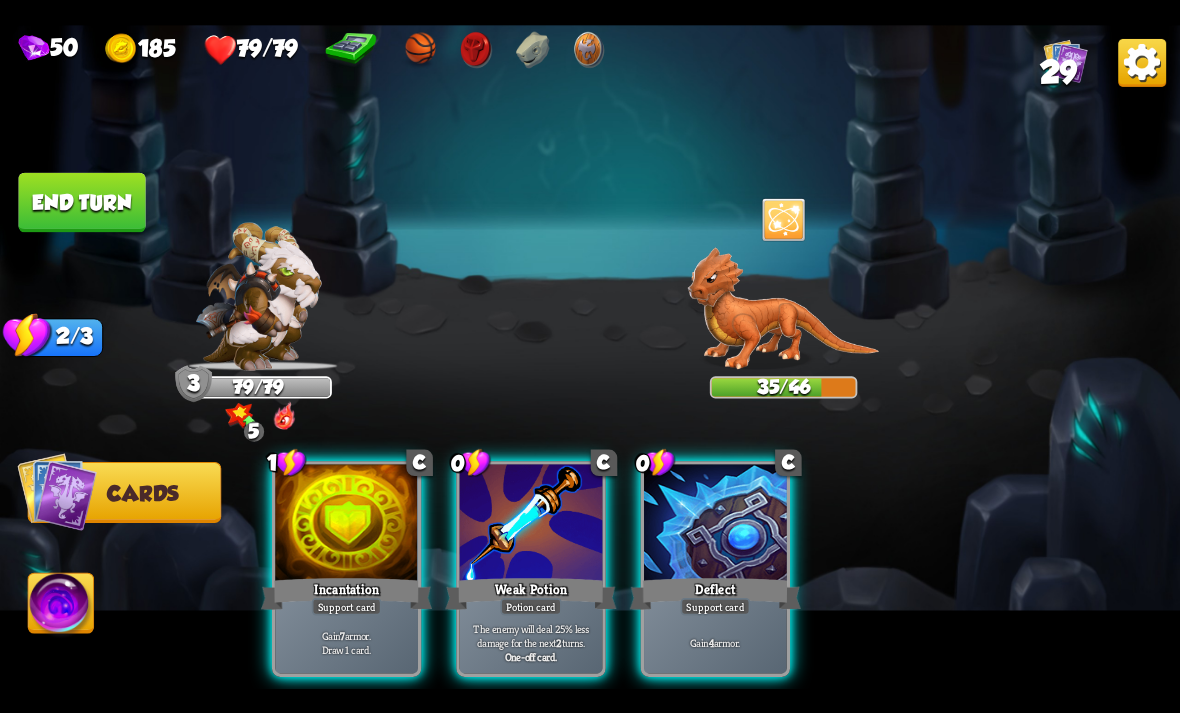 click at bounding box center [346, 524] 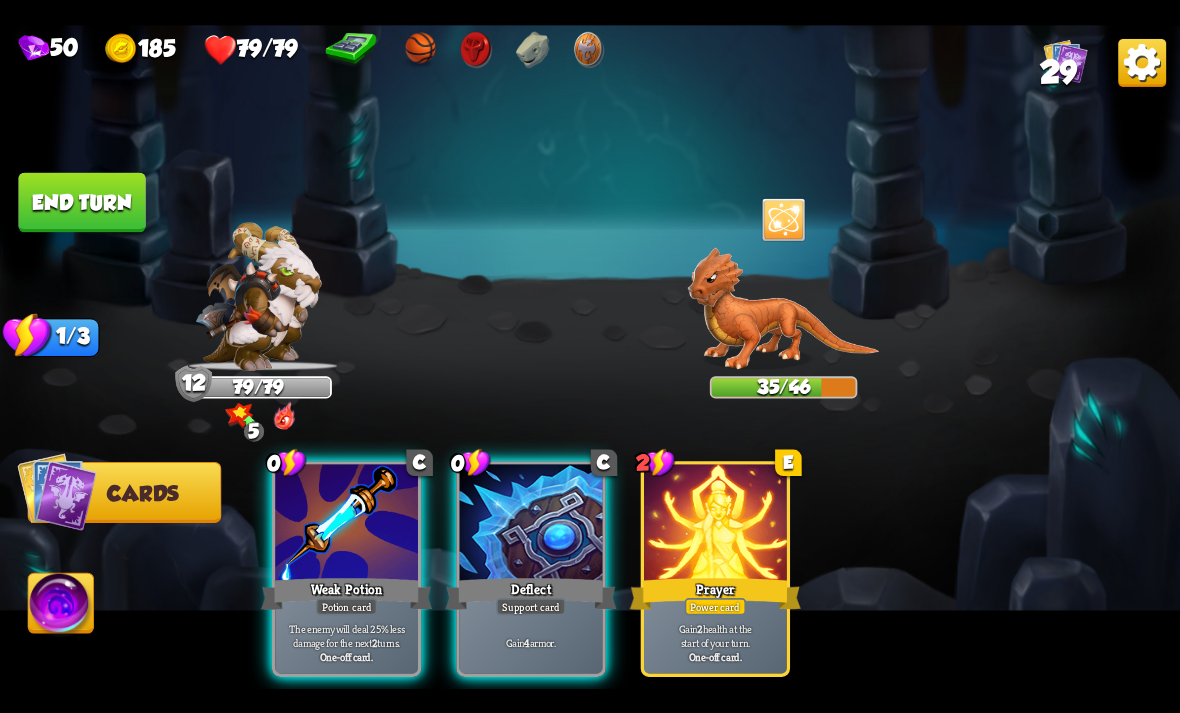 click at bounding box center (346, 524) 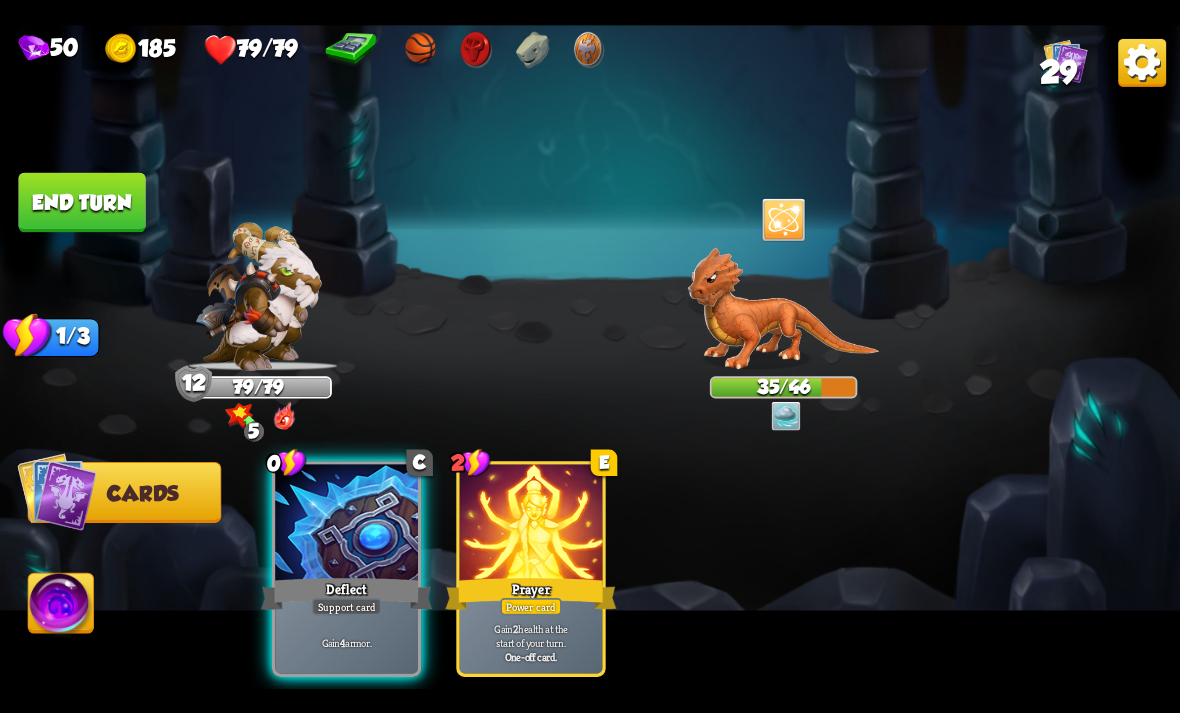 click on "End turn" at bounding box center (81, 202) 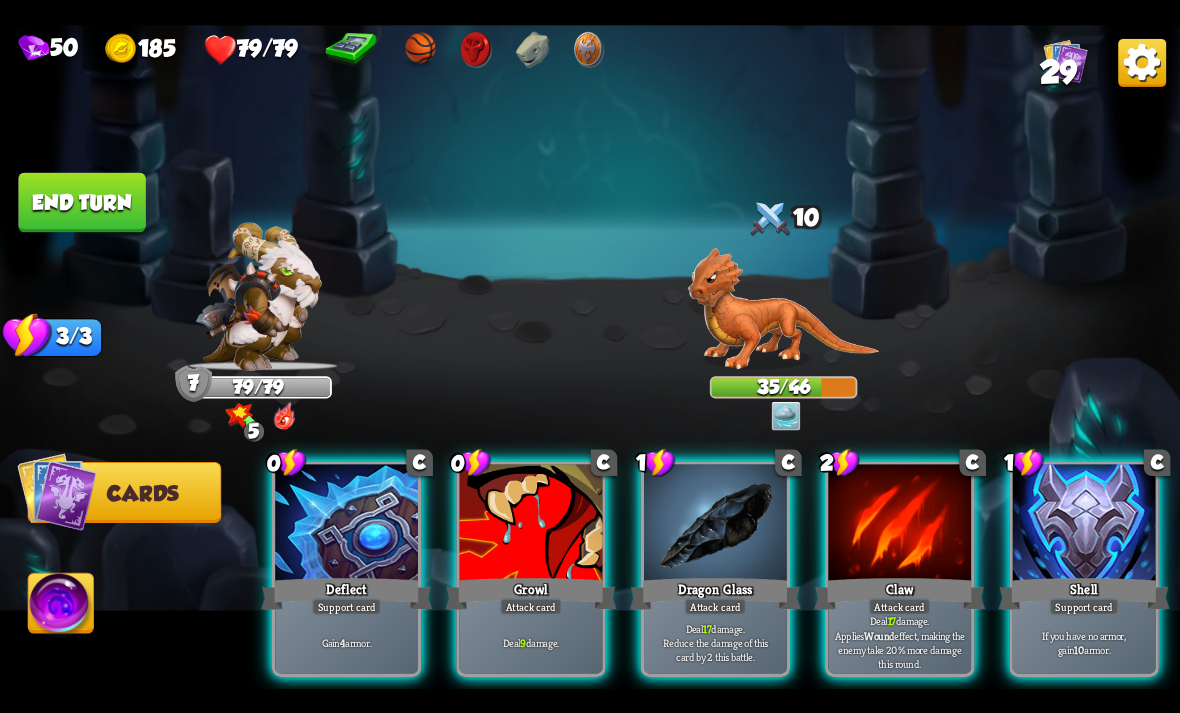 click on "Support card" at bounding box center [1084, 606] 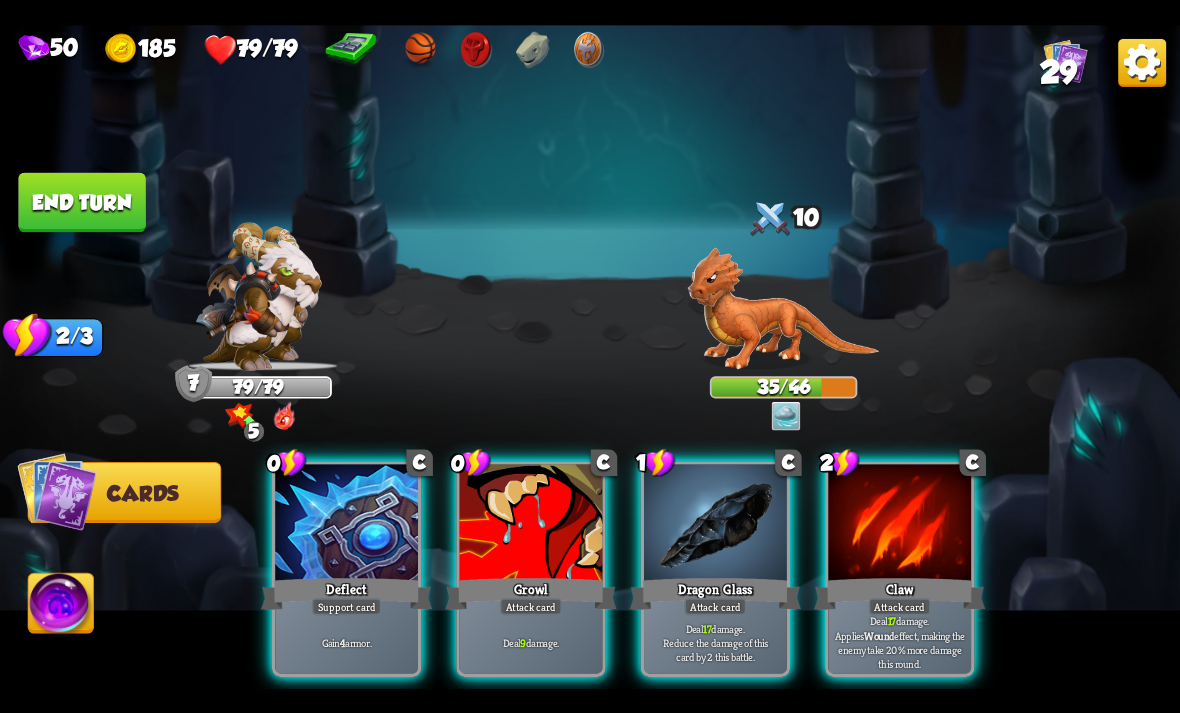 click on "Gain  4  armor." at bounding box center [346, 642] 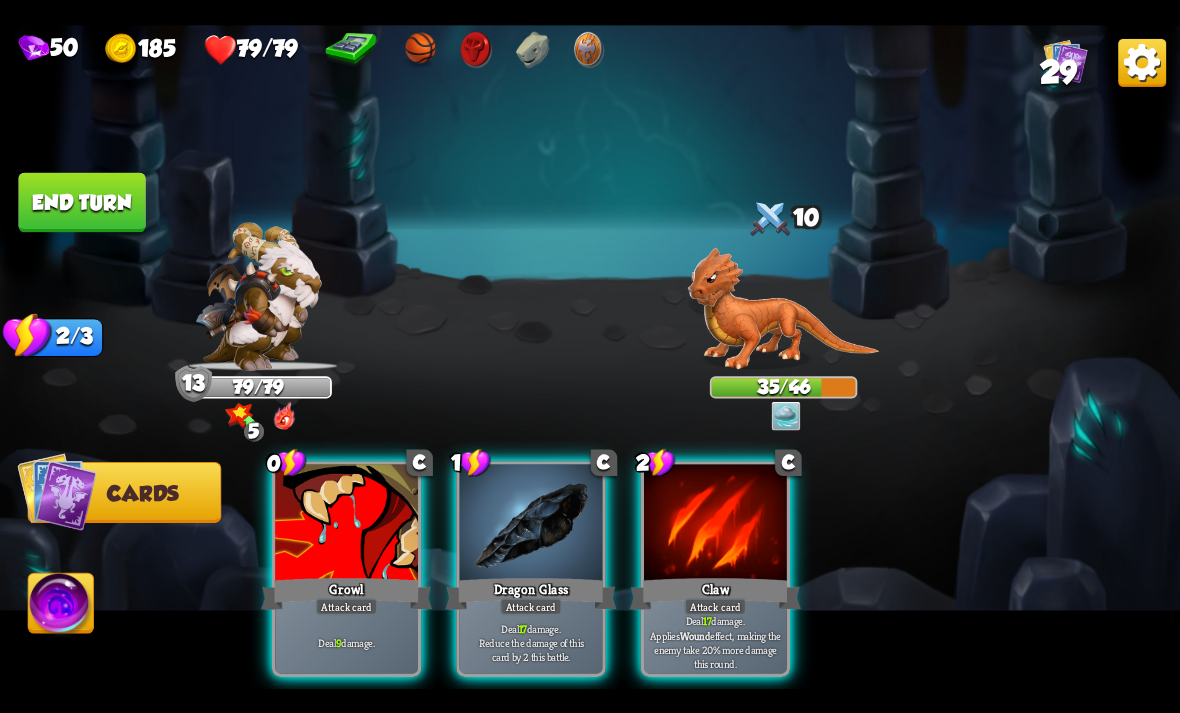 click on "Deal  9  damage." at bounding box center (346, 642) 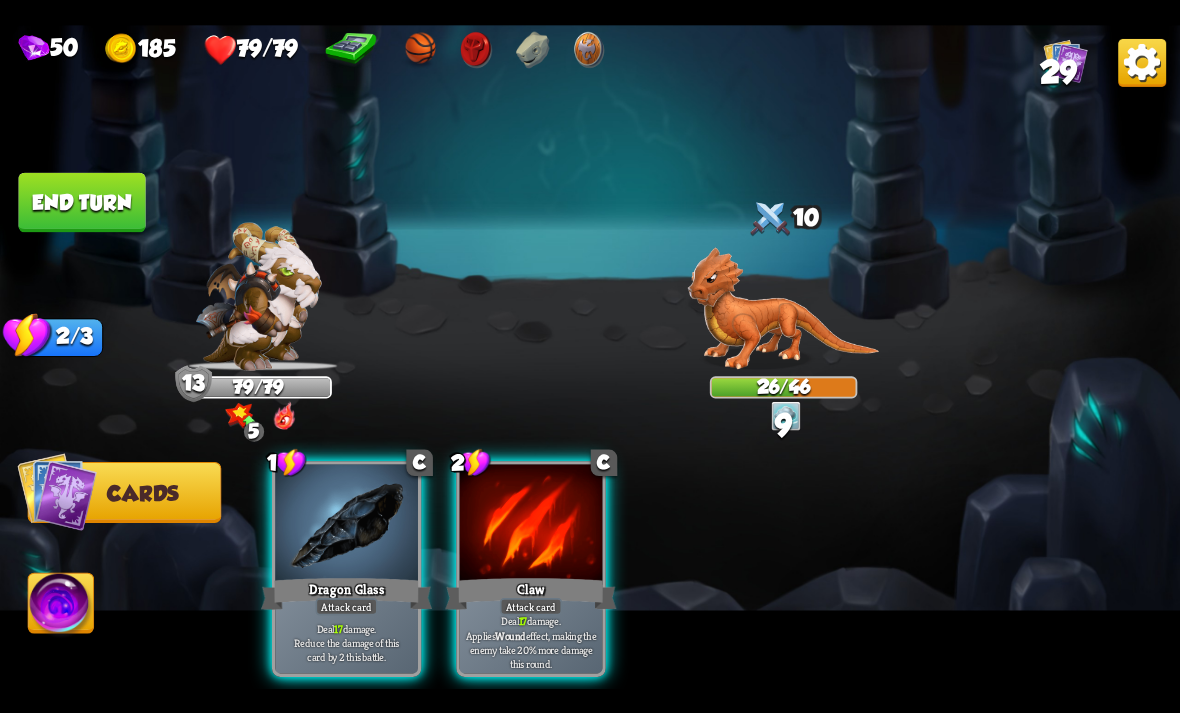 click on "Deal  17  damage. Reduce the damage of this card by 2 this battle." at bounding box center (347, 642) 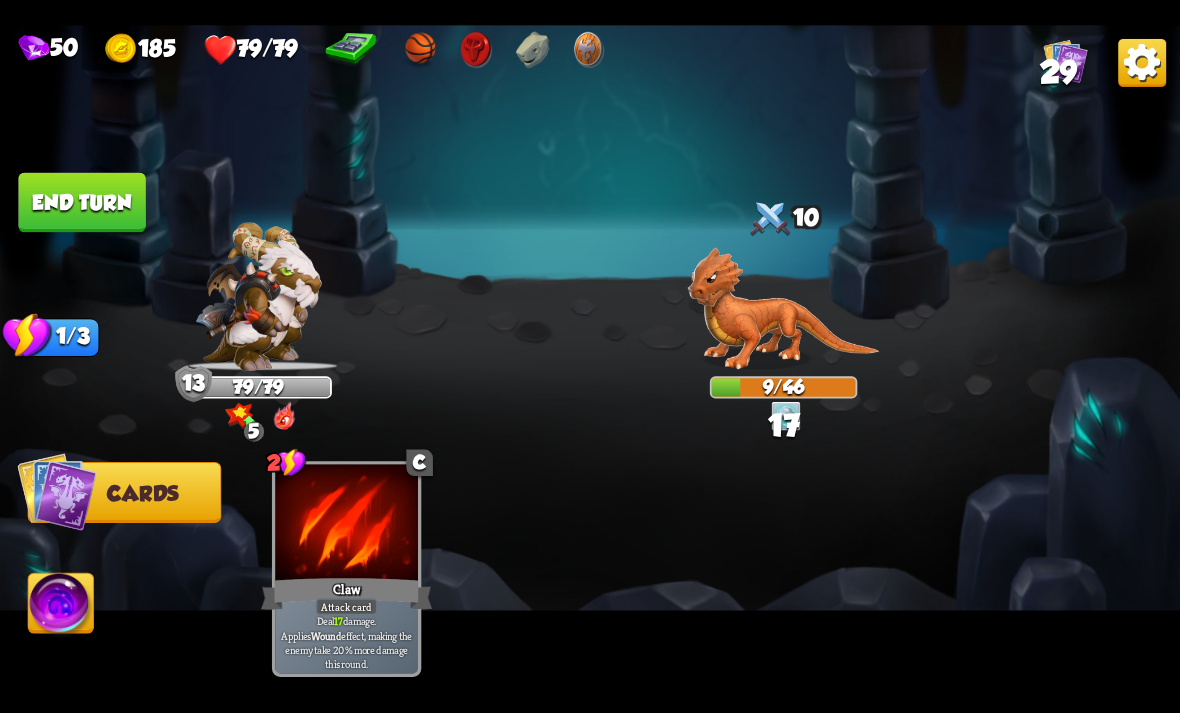 click on "End turn" at bounding box center (81, 202) 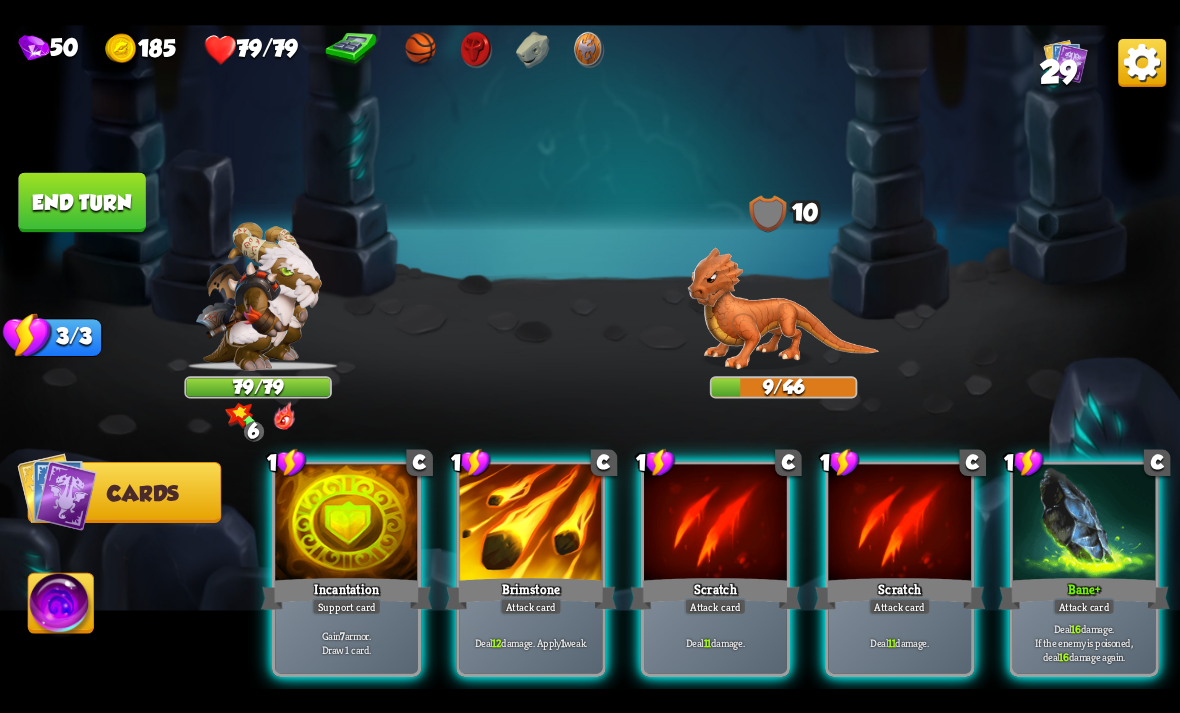 click at bounding box center (531, 524) 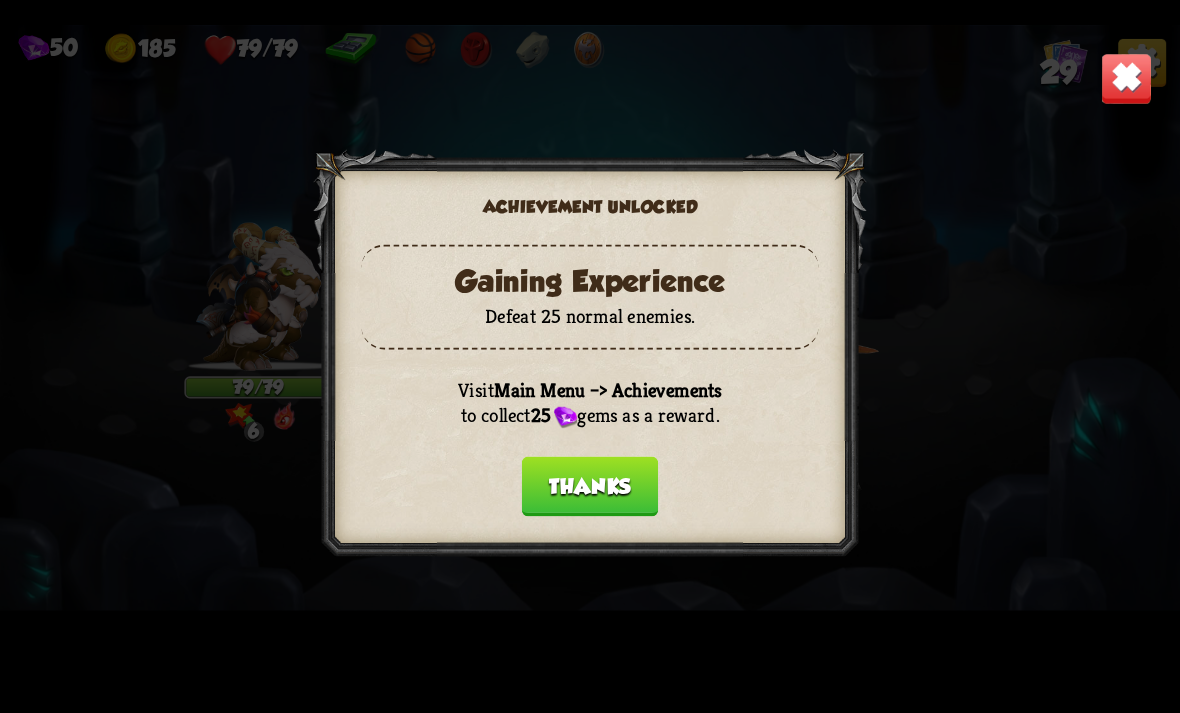 click on "Thanks" at bounding box center (590, 486) 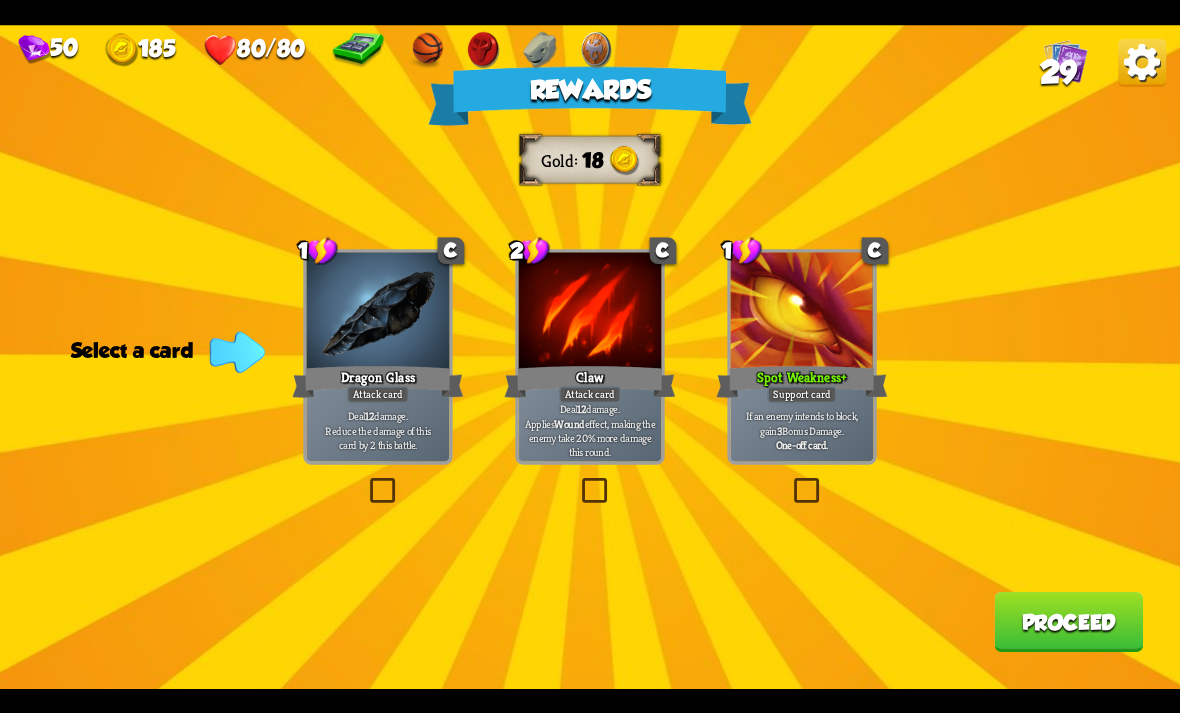 click at bounding box center [366, 481] 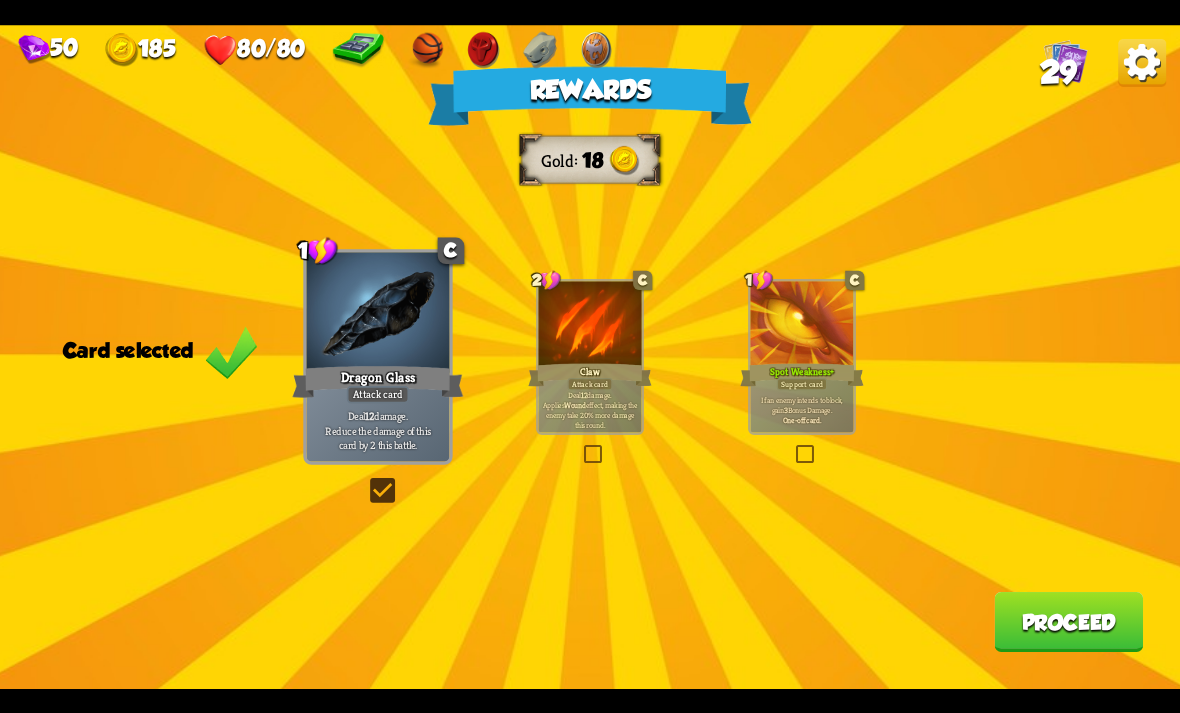 click at bounding box center [366, 481] 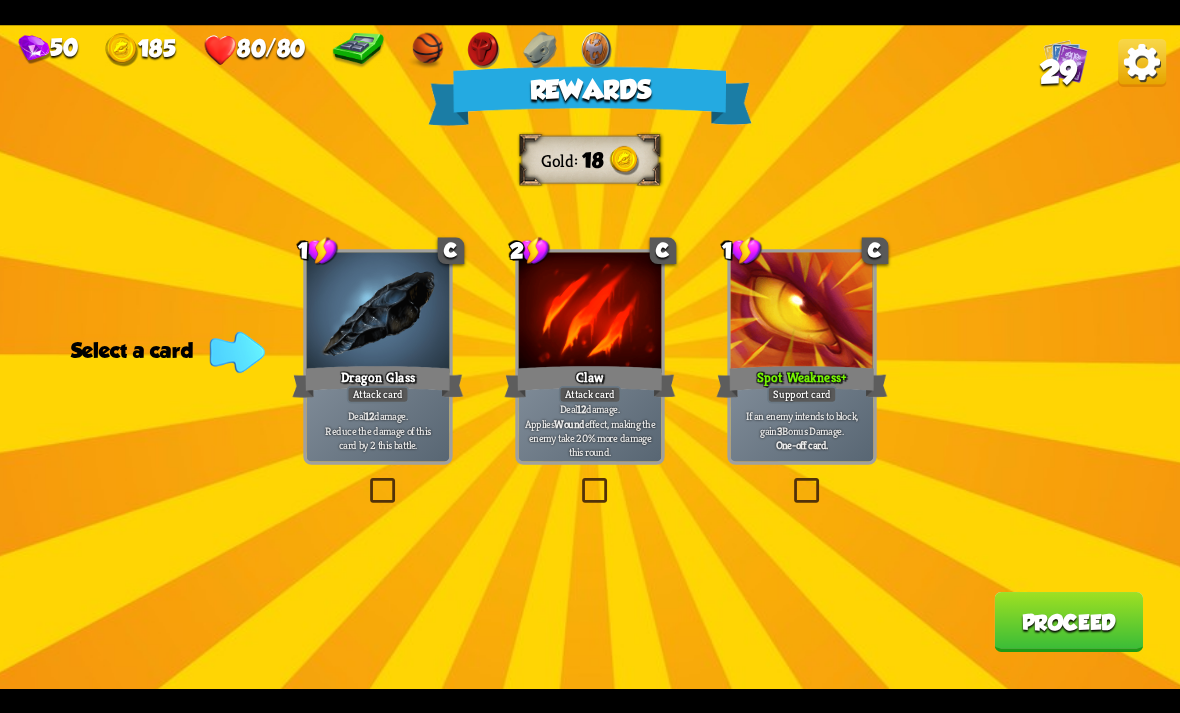 click at bounding box center (366, 481) 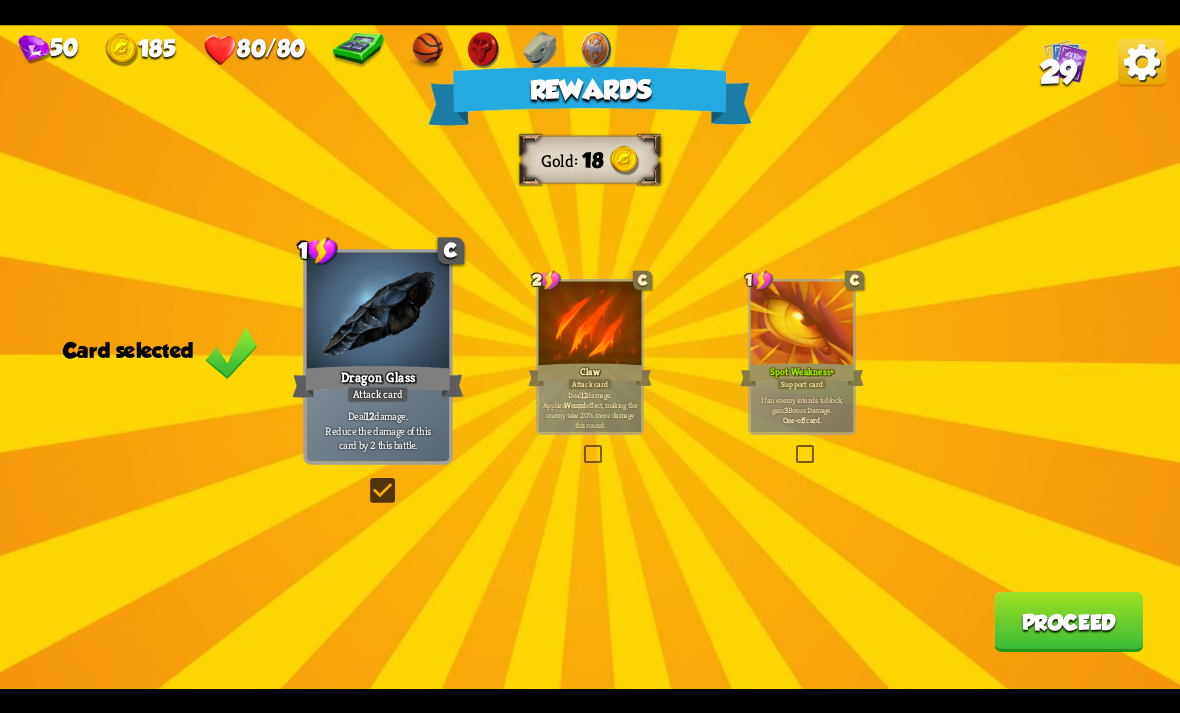 click on "Proceed" at bounding box center (1068, 622) 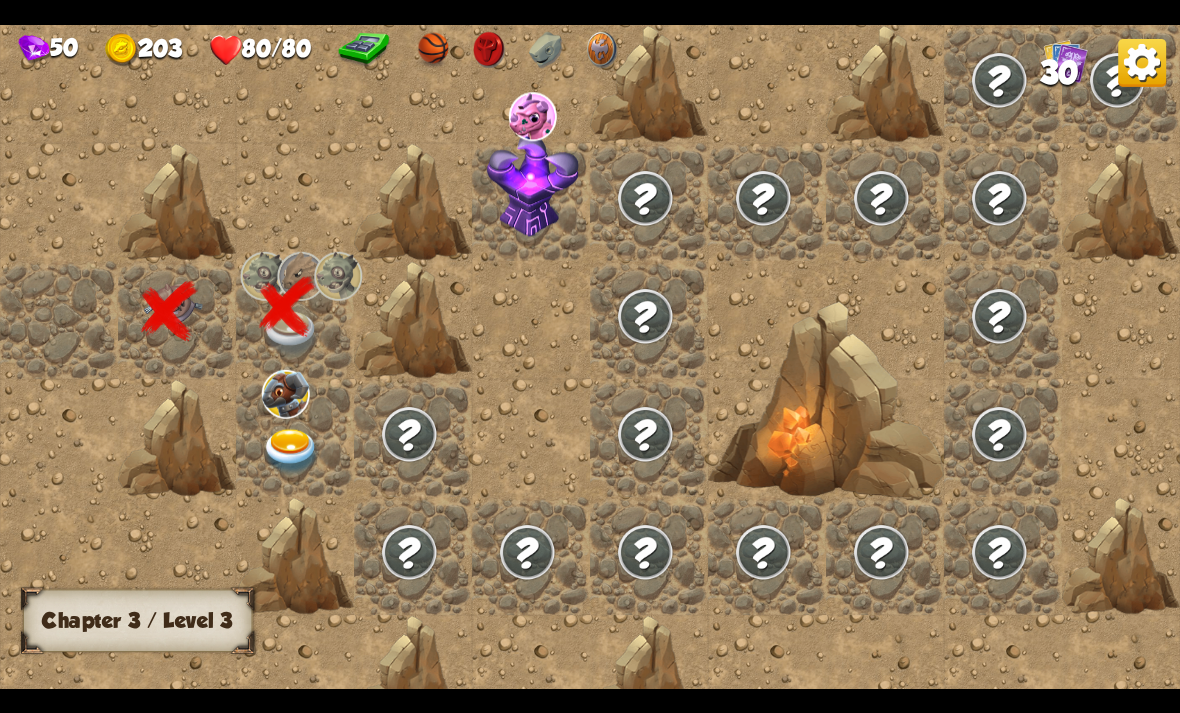 click at bounding box center [291, 451] 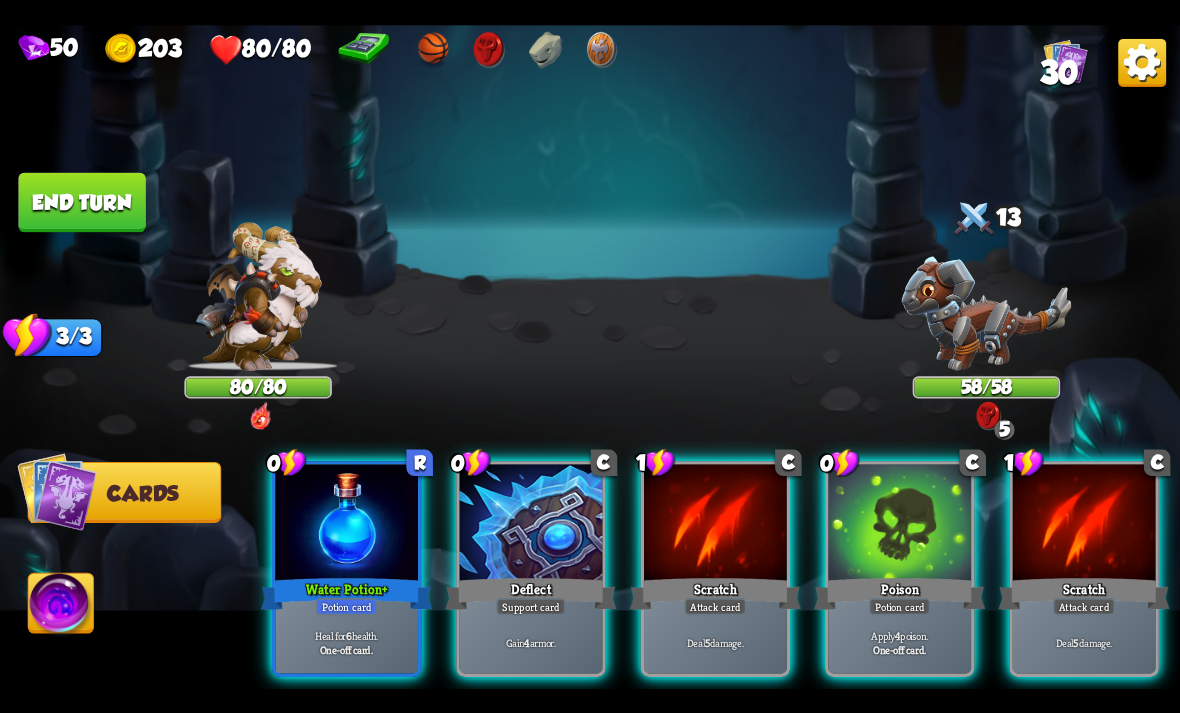 click at bounding box center [987, 313] 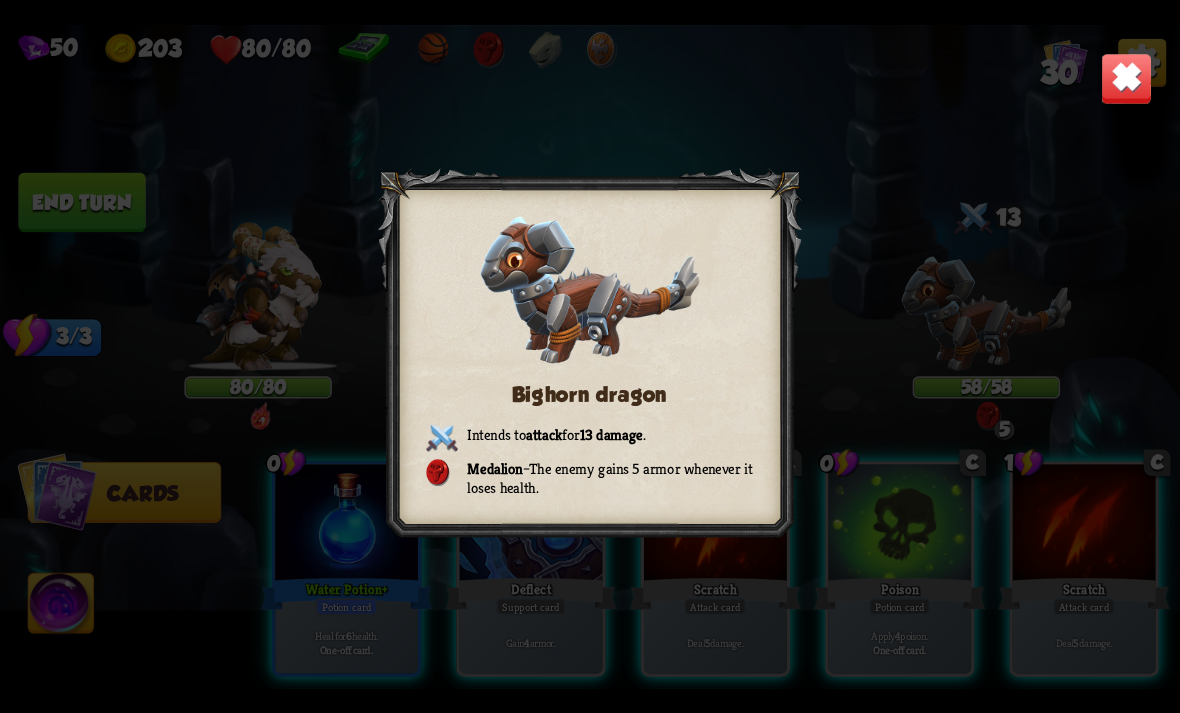 click at bounding box center [1127, 78] 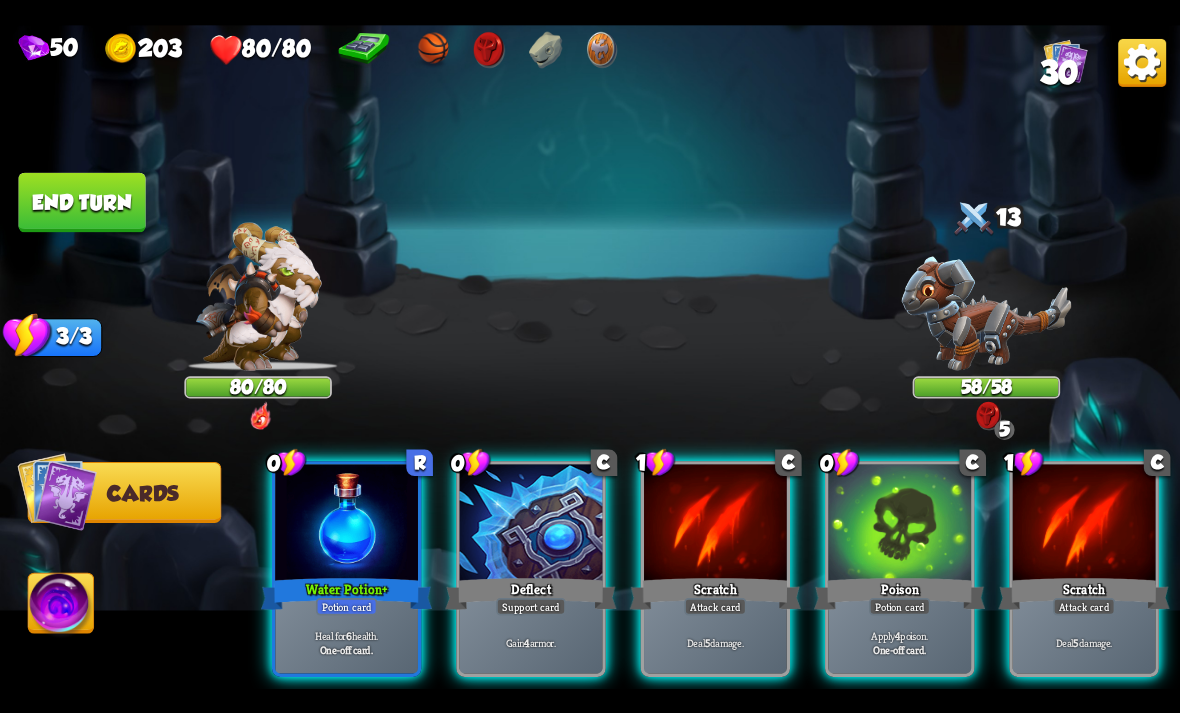 click at bounding box center (489, 49) 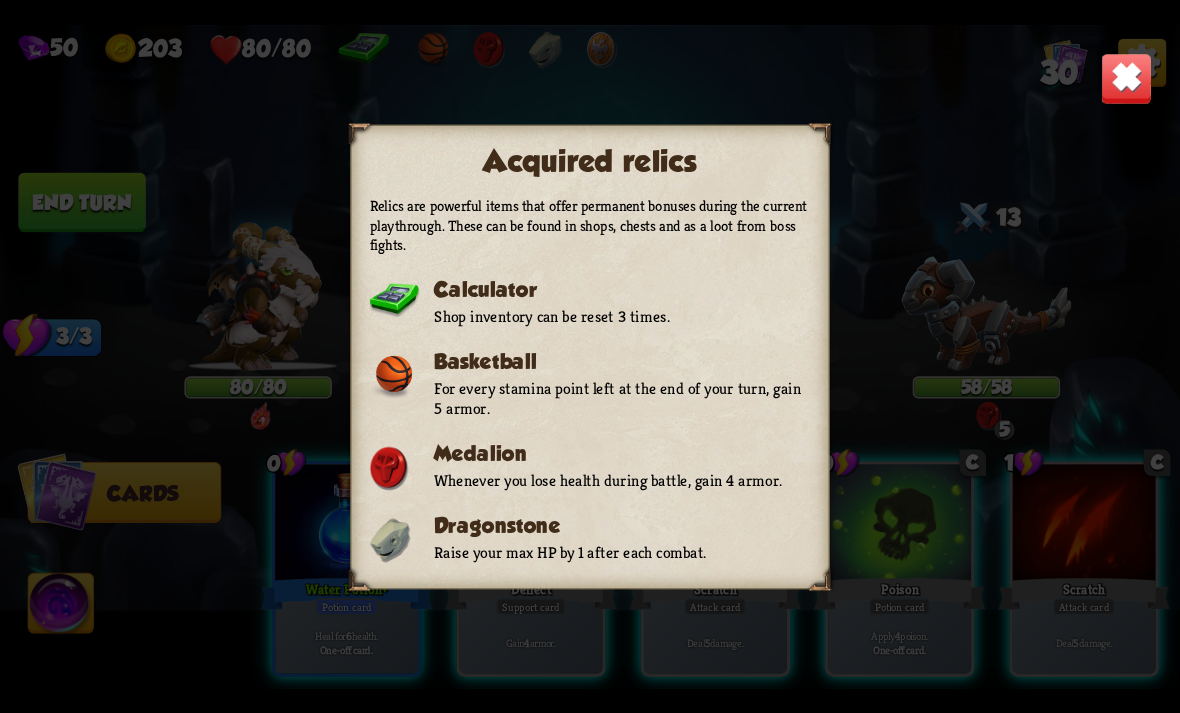 click at bounding box center (1127, 78) 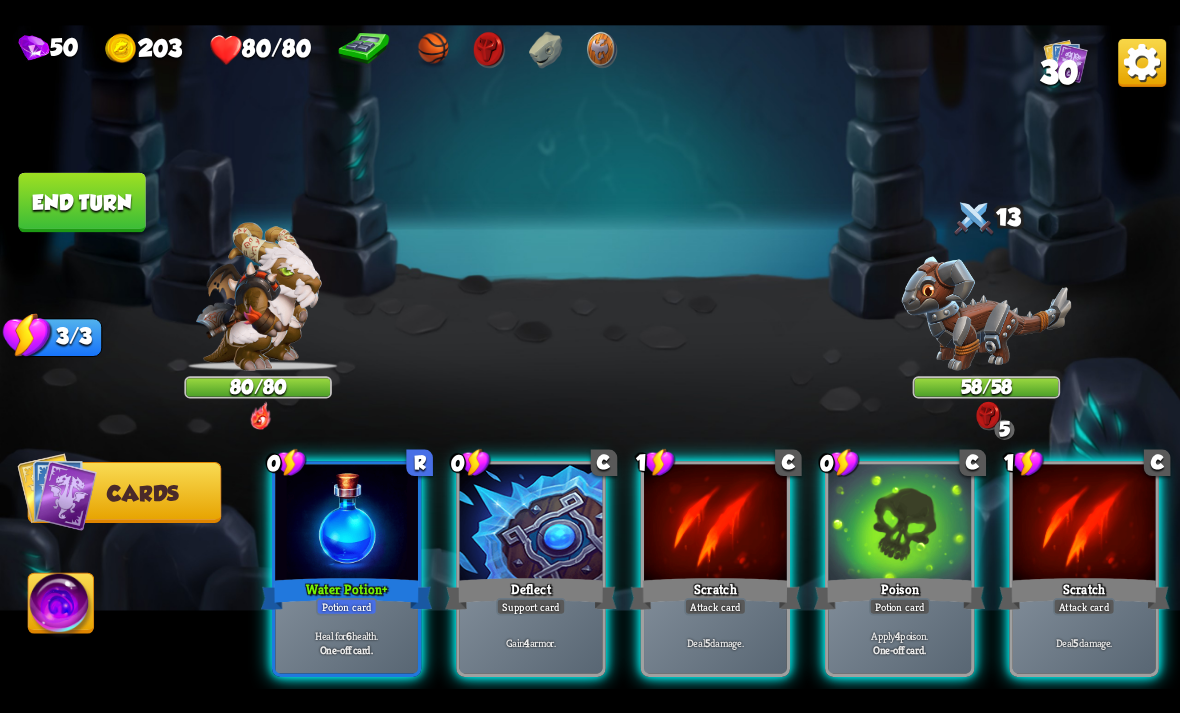click on "Poison" at bounding box center [899, 593] 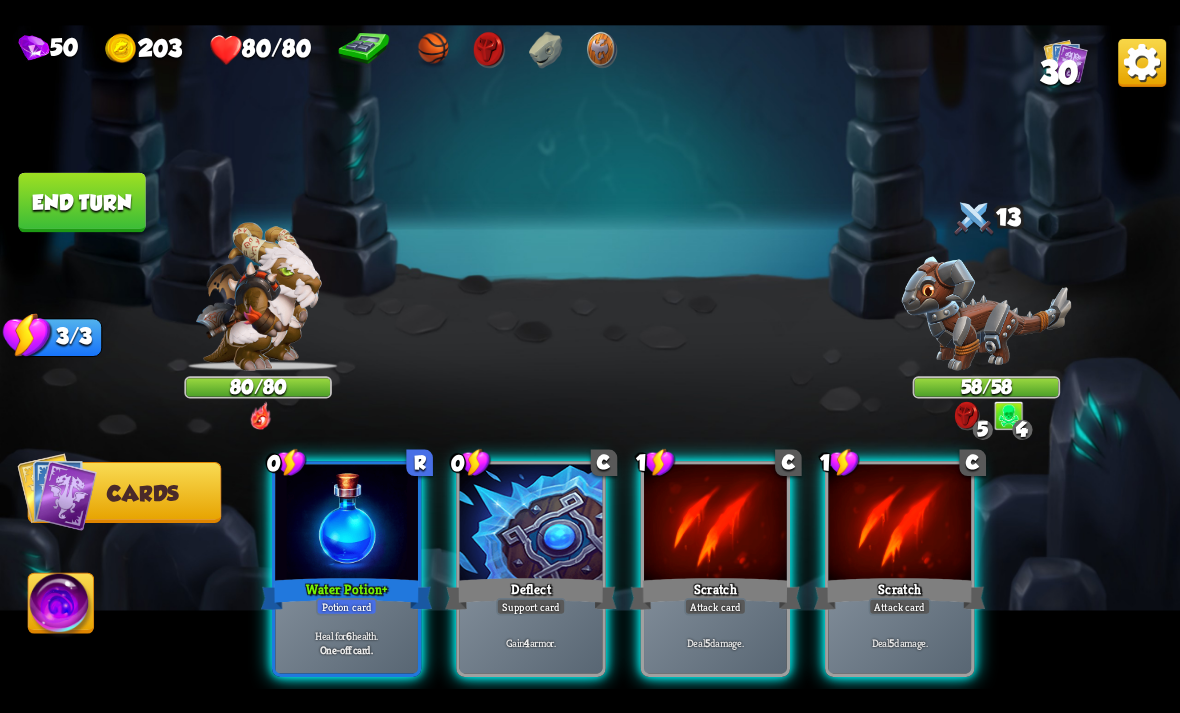 click on "Gain  4  armor." at bounding box center [531, 642] 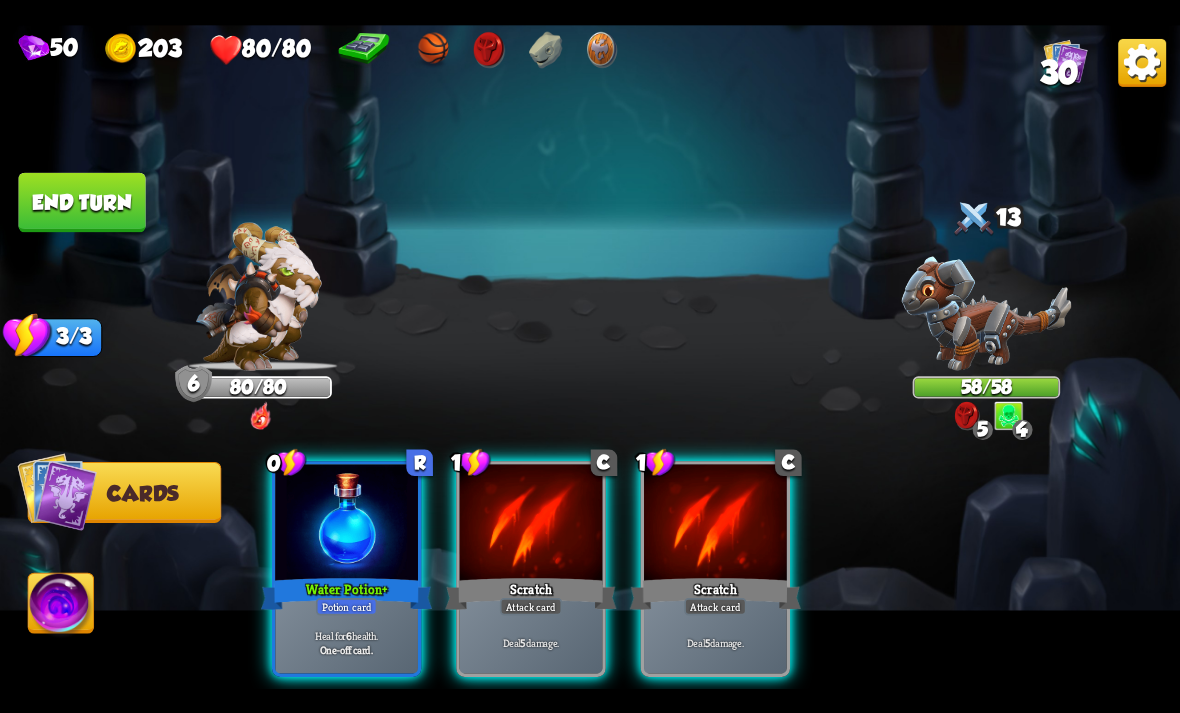 click on "End turn" at bounding box center (81, 202) 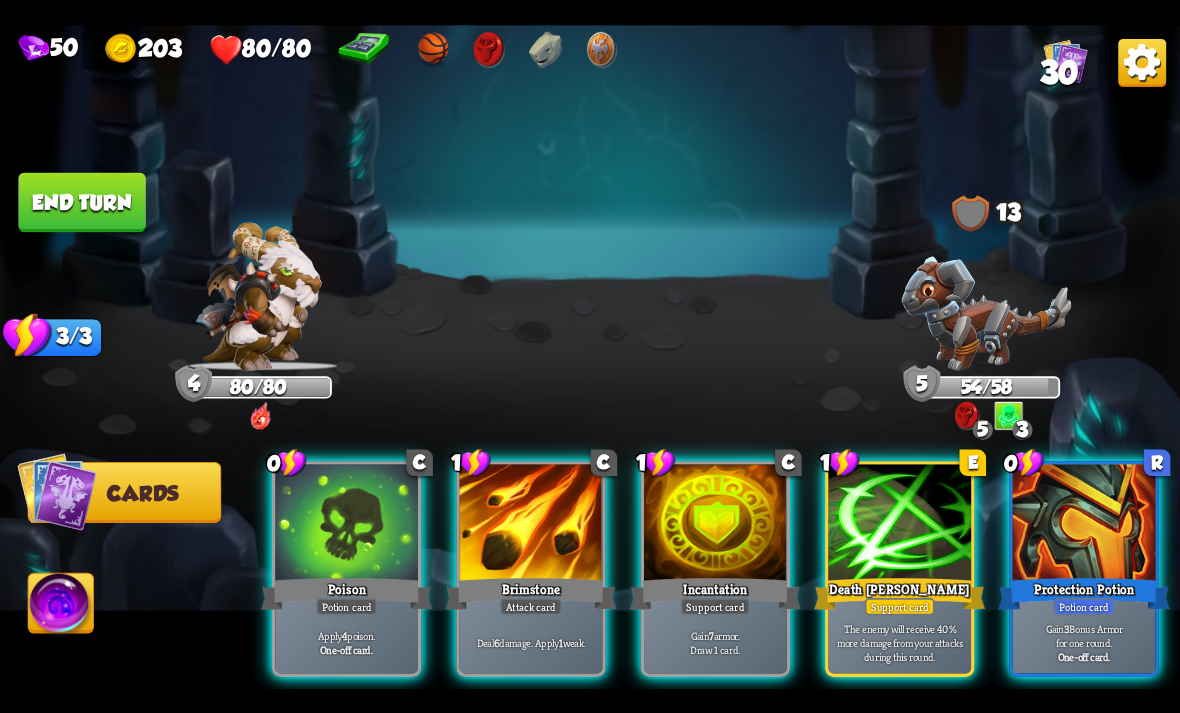 click at bounding box center (899, 524) 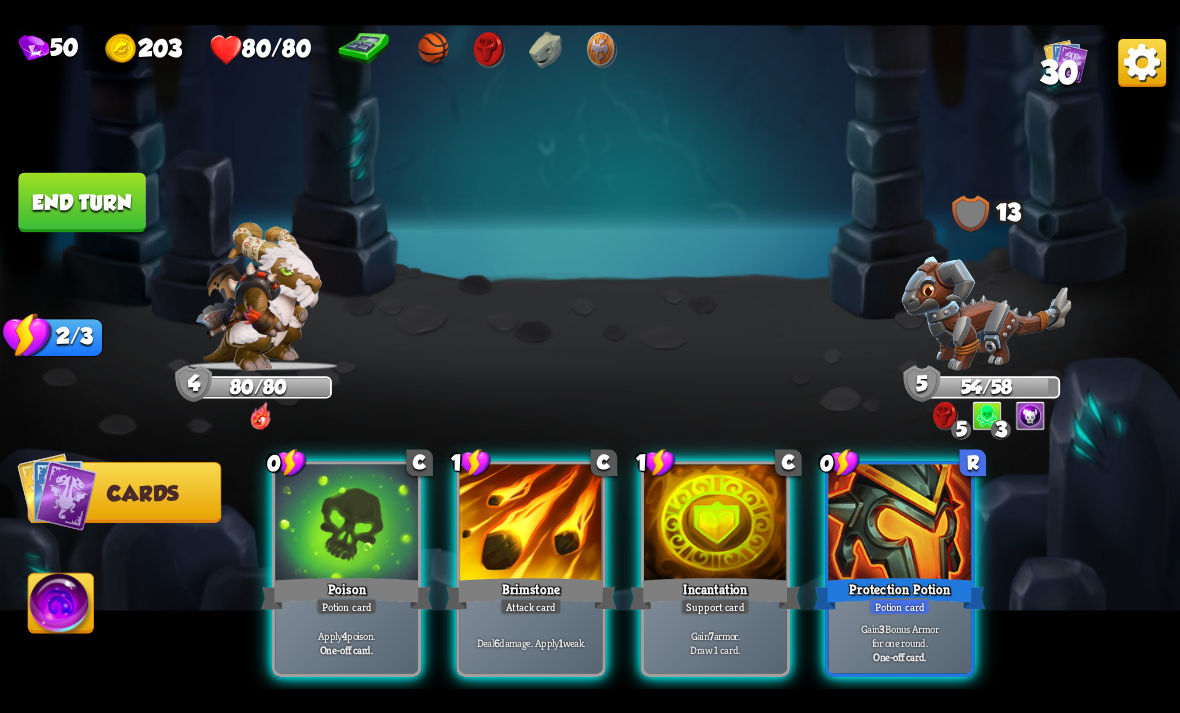 click on "Poison" at bounding box center (346, 593) 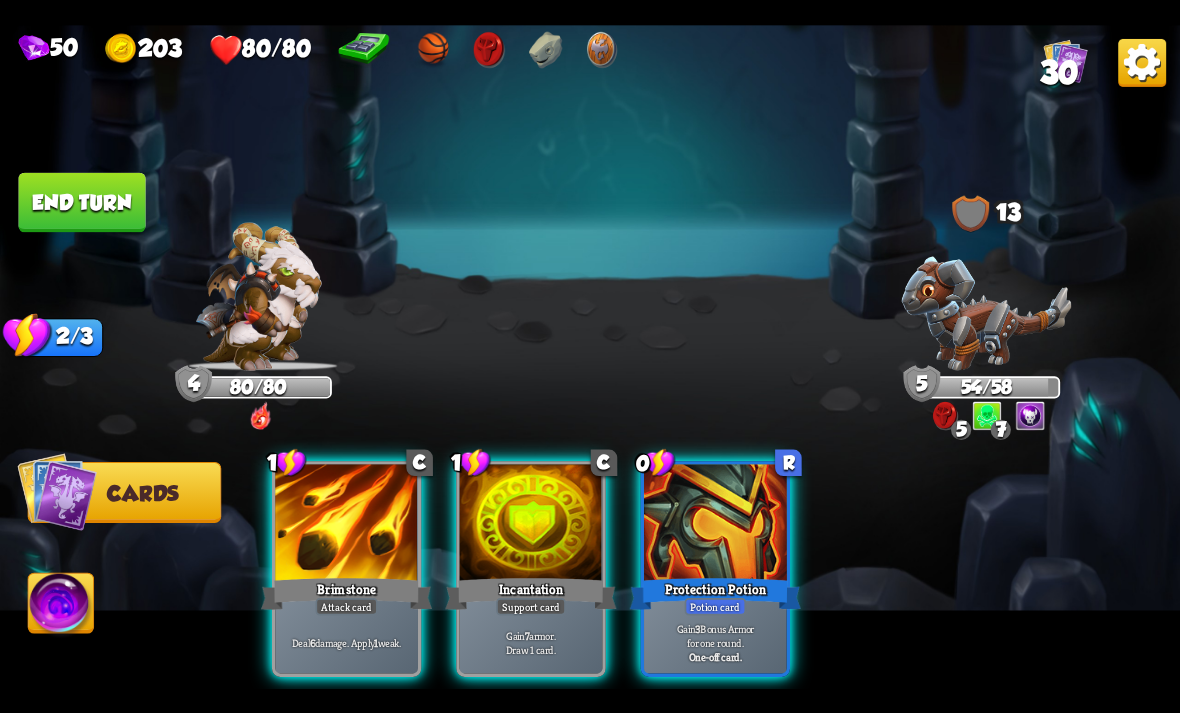 click on "Deal  6  damage. Apply  1  weak." at bounding box center [347, 642] 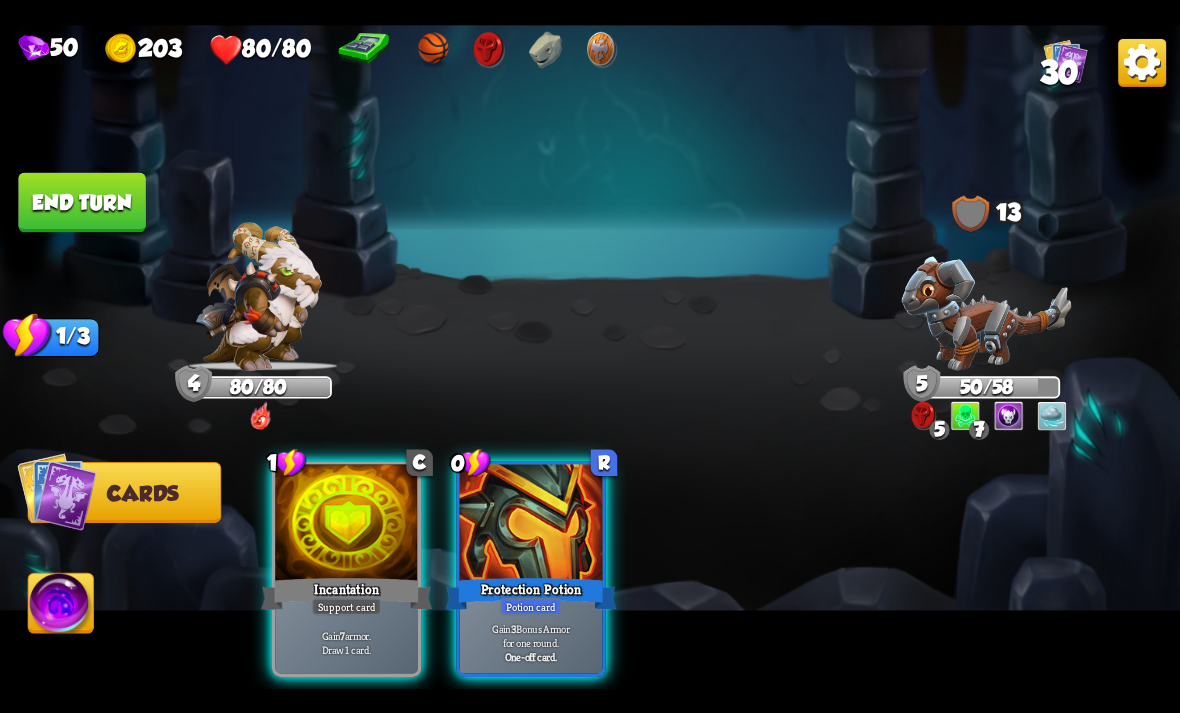 click on "Gain  7  armor. Draw 1 card." at bounding box center (347, 642) 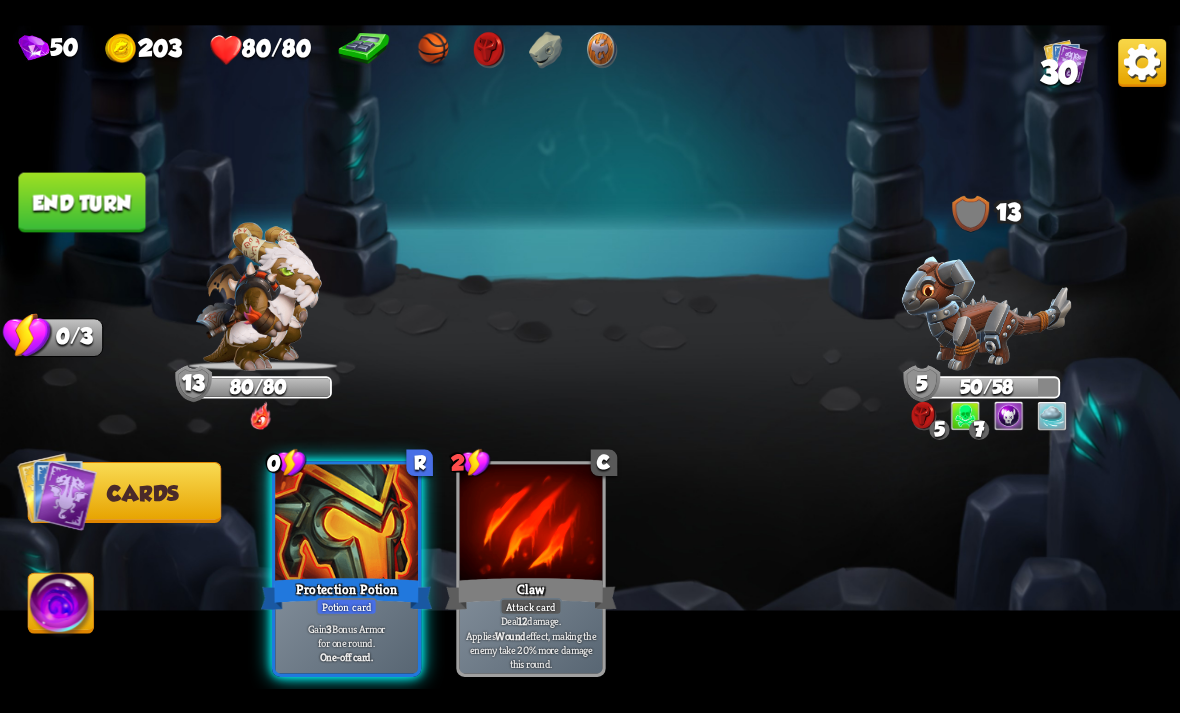 click at bounding box center (987, 313) 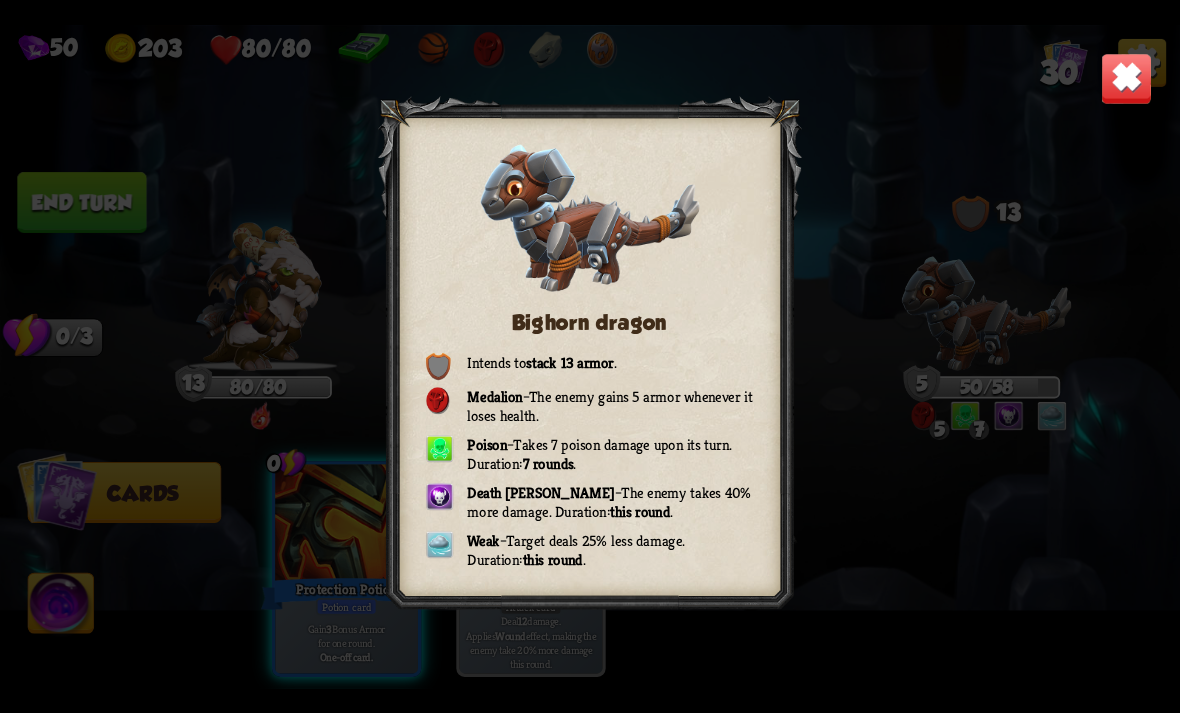 click at bounding box center [1127, 78] 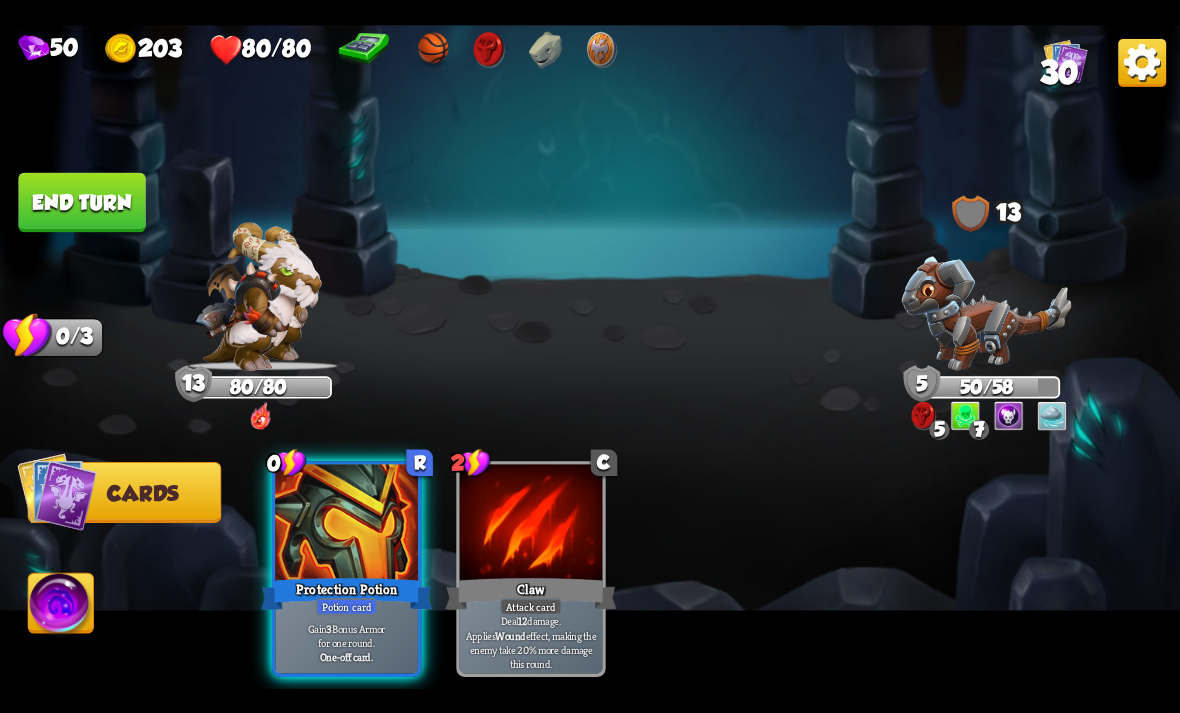 click on "End turn" at bounding box center (81, 202) 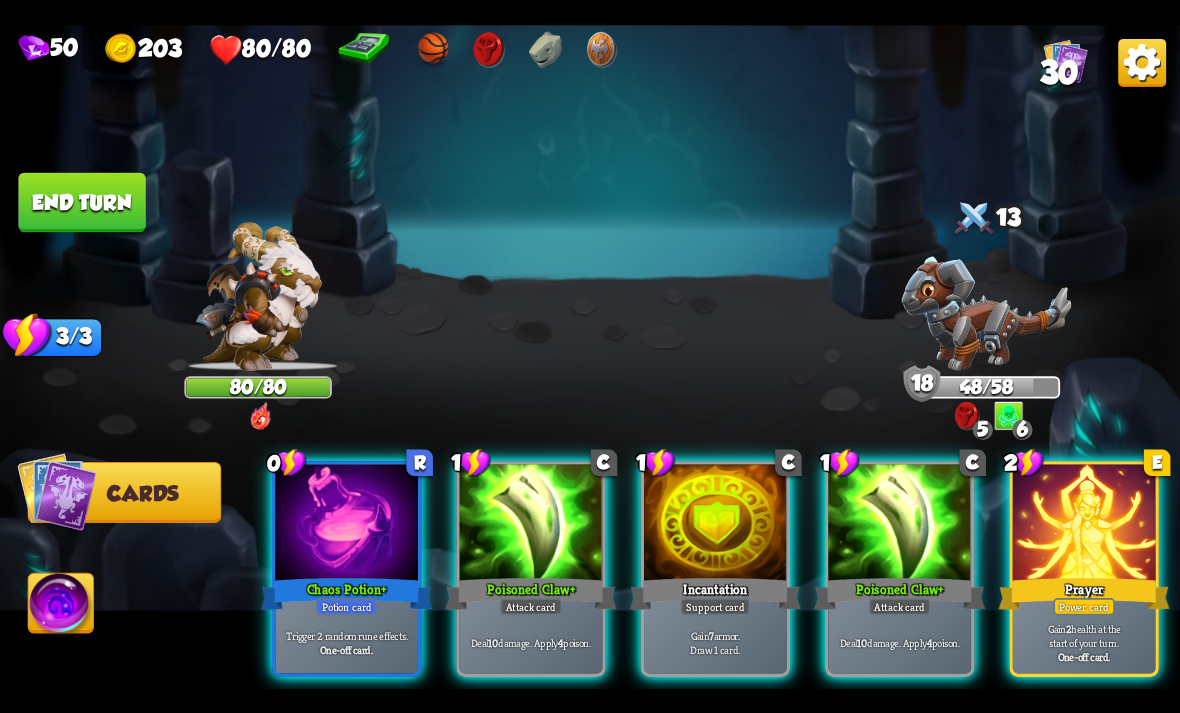 click on "Trigger 2 random rune effects." at bounding box center [347, 635] 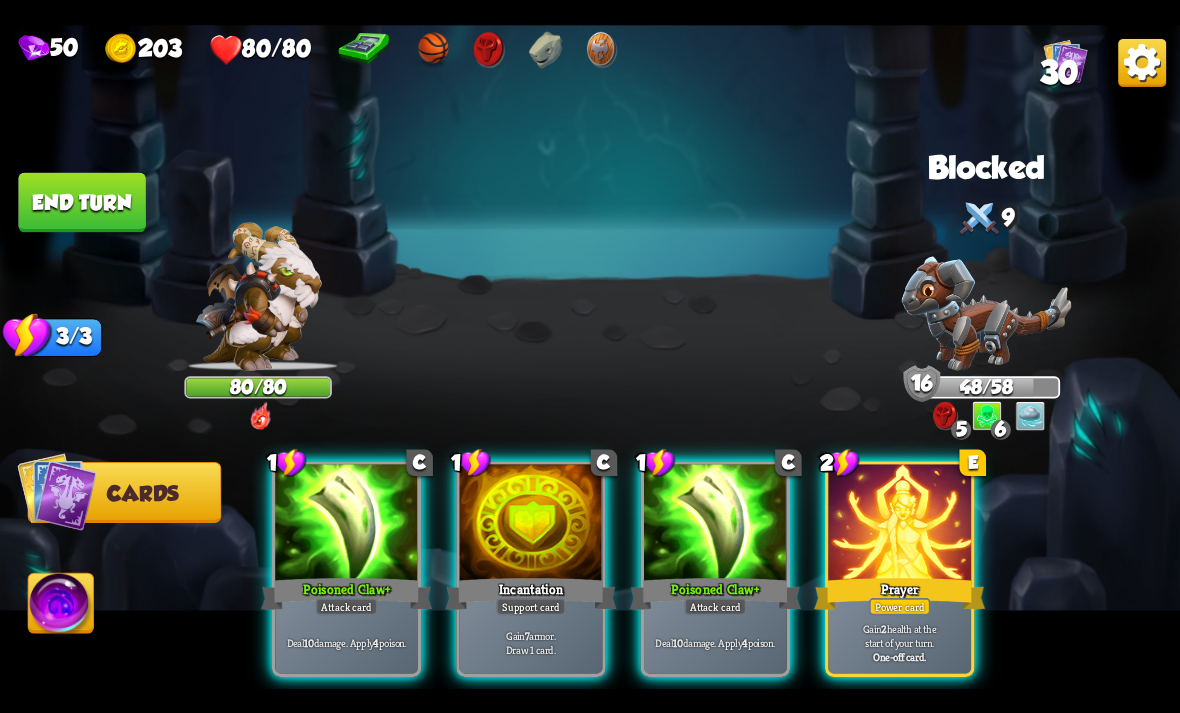 click at bounding box center (531, 524) 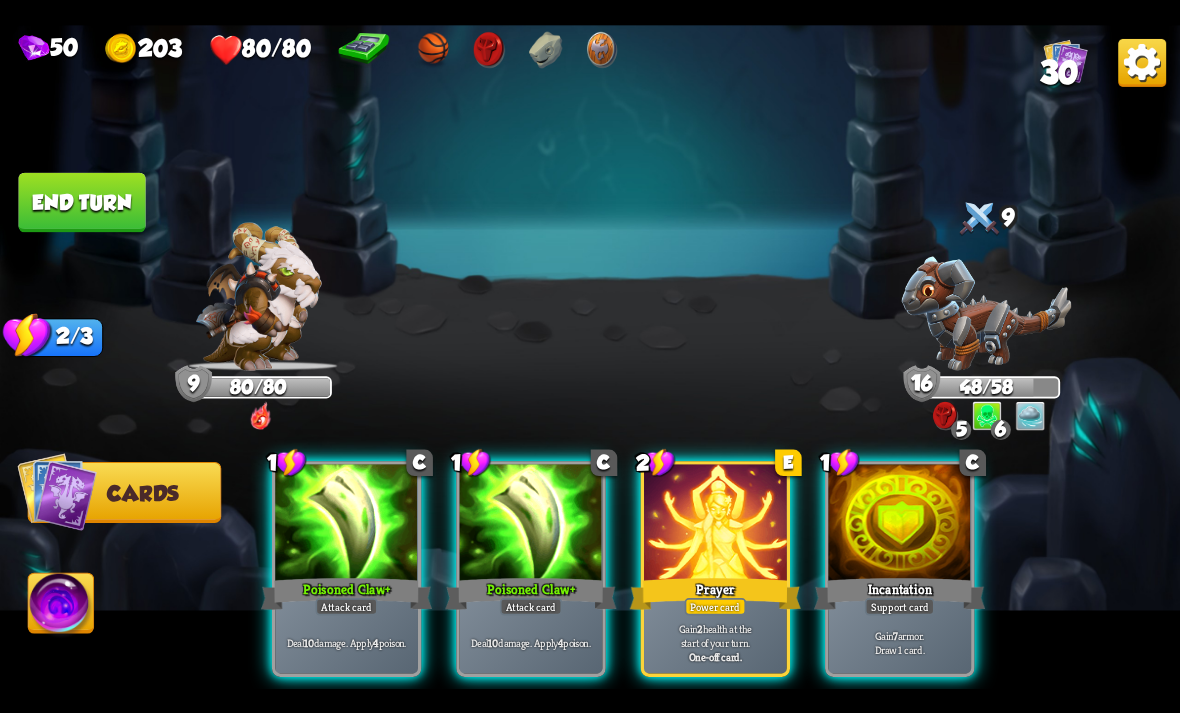 click on "Deal  10  damage. Apply  4  poison." at bounding box center (346, 642) 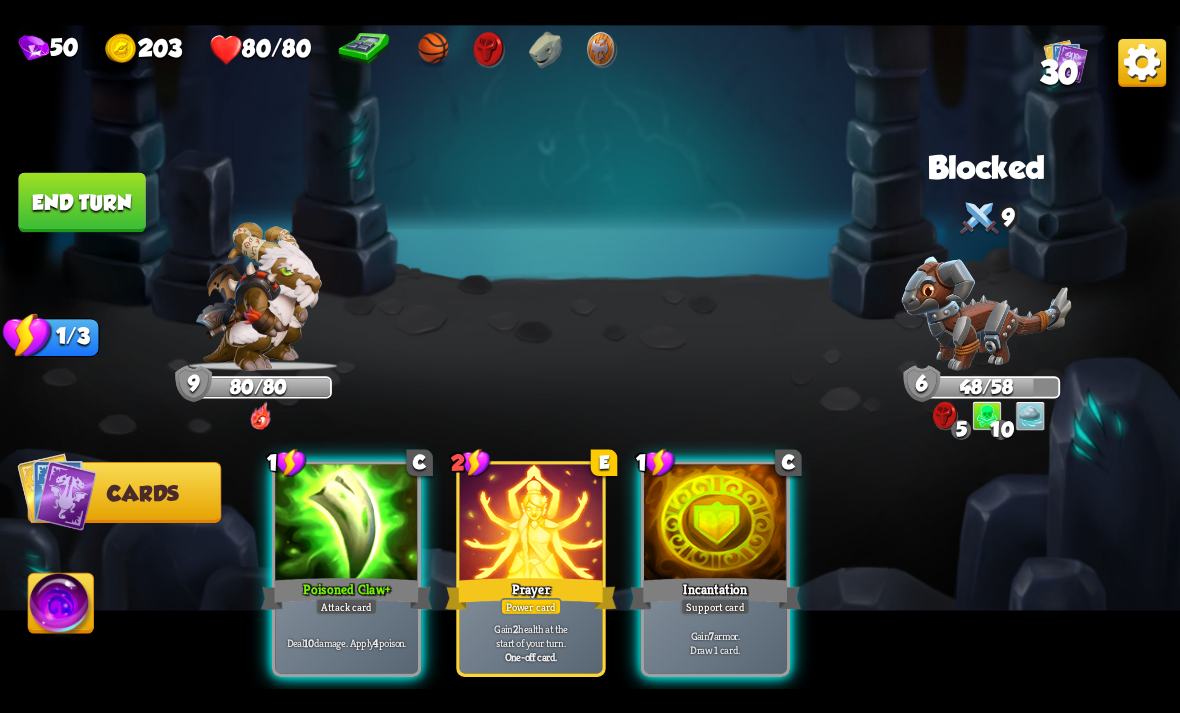 click on "4" at bounding box center [375, 642] 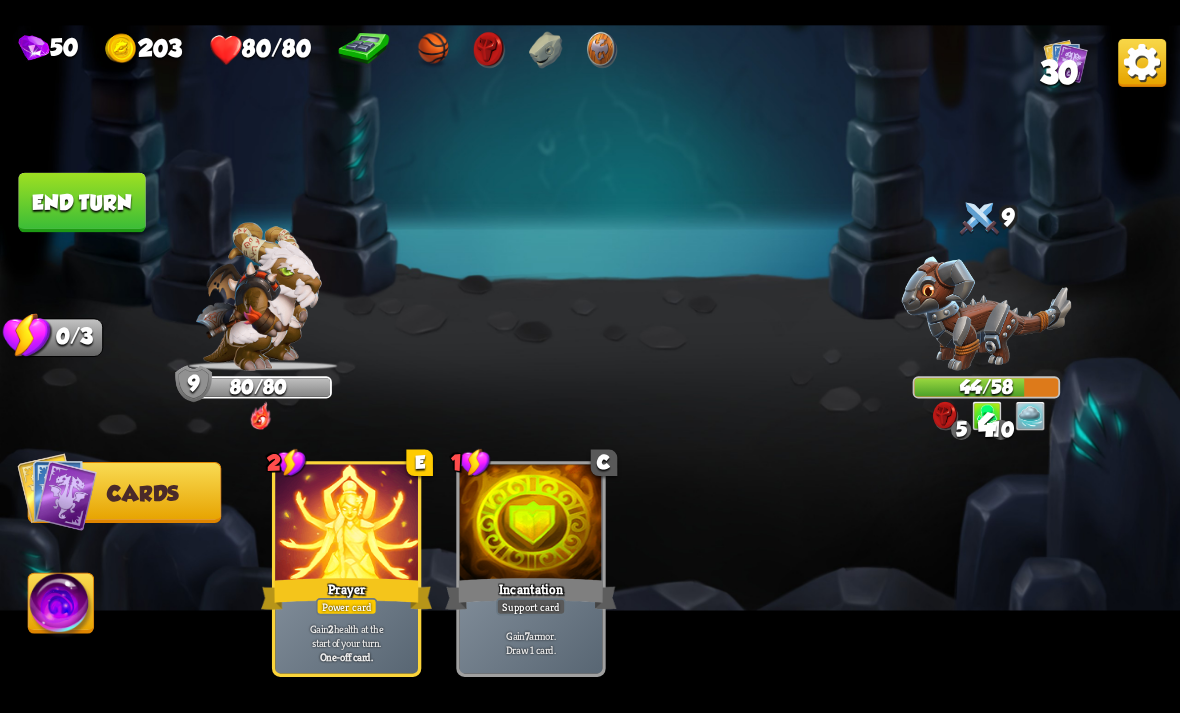 click on "End turn" at bounding box center (81, 202) 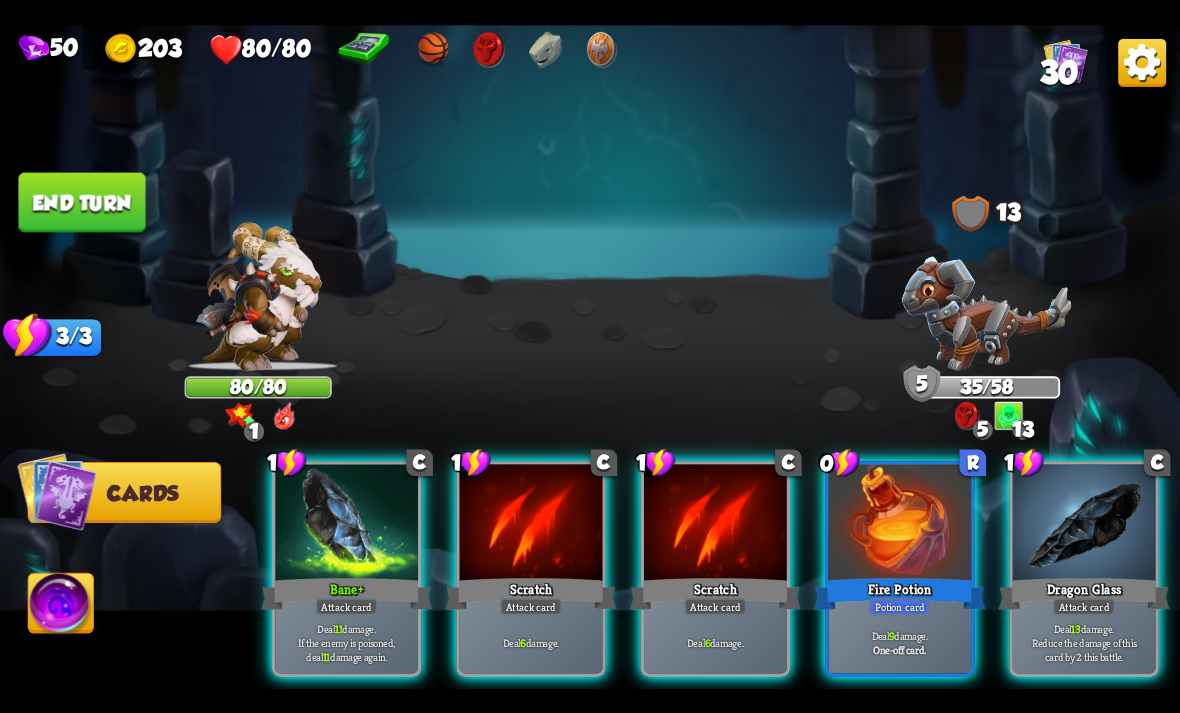 click on "Deal  9  damage.   One-off card." at bounding box center [899, 642] 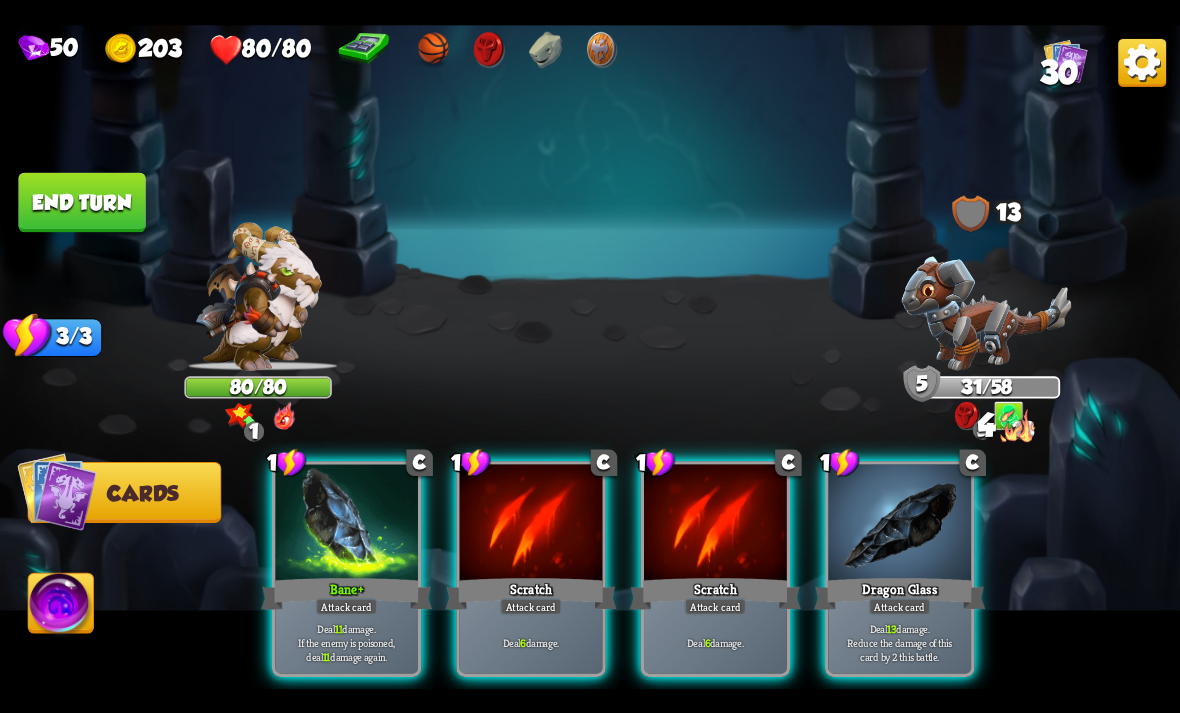 click on "Bane +" at bounding box center (346, 593) 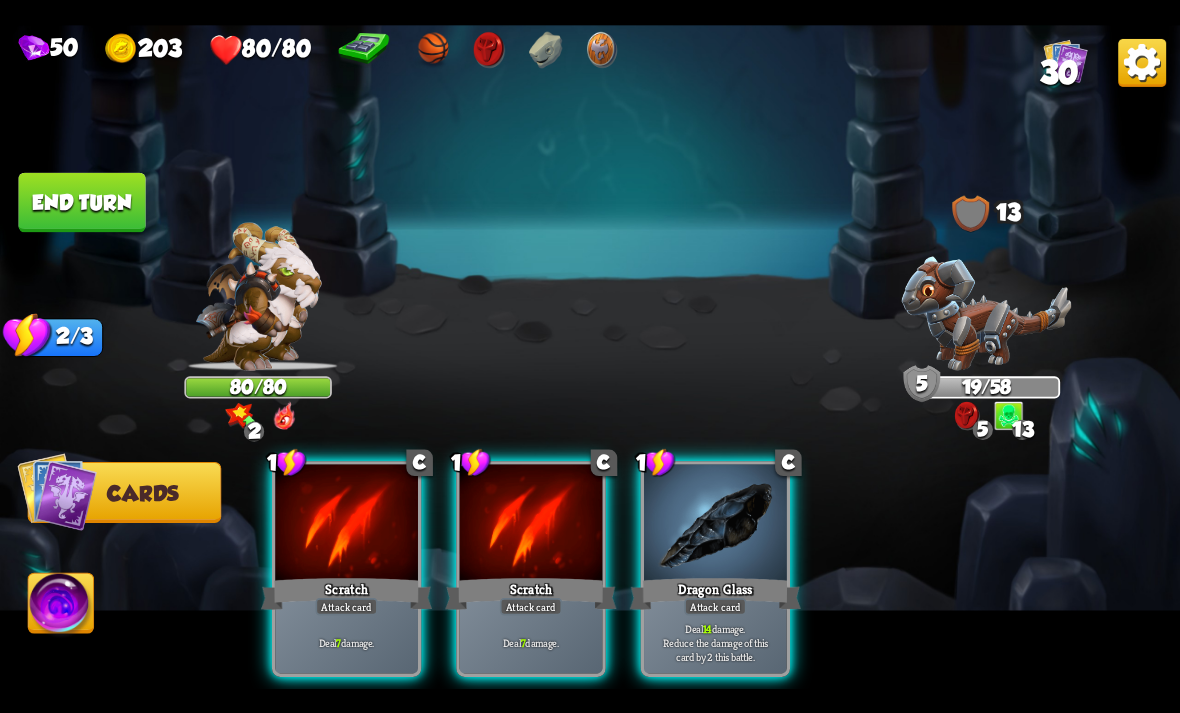 click on "Deal  14  damage. Reduce the damage of this card by 2 this battle." at bounding box center [716, 642] 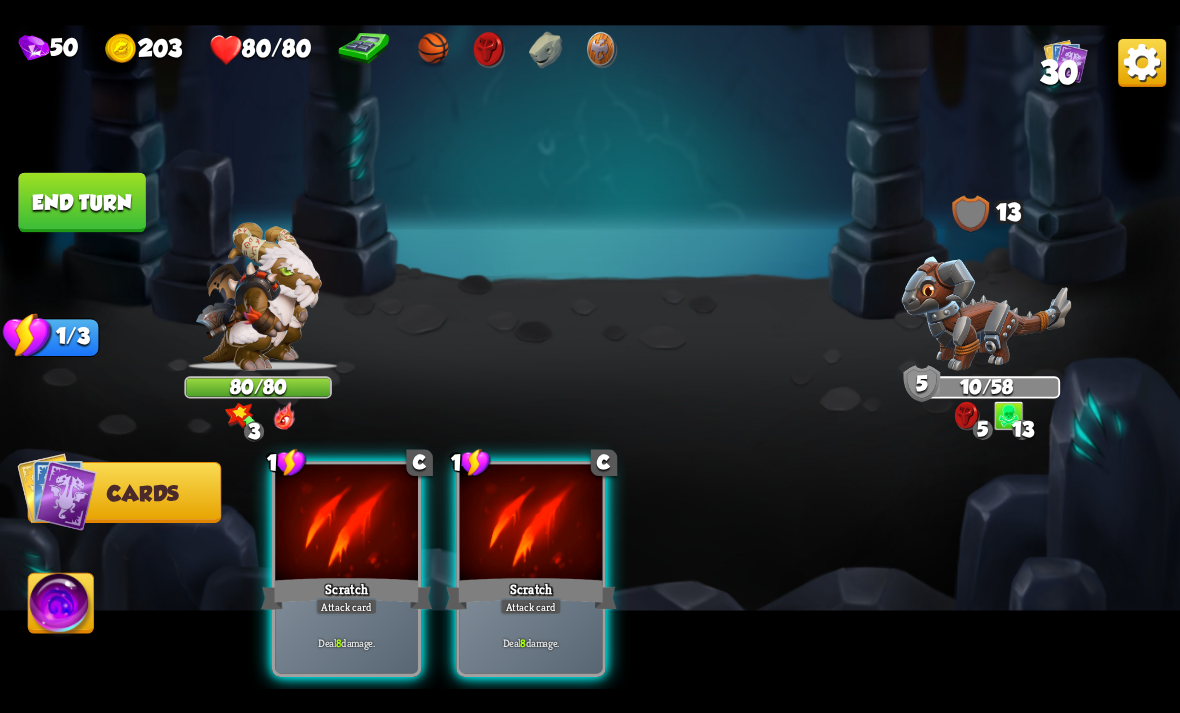 click on "Scratch" at bounding box center [346, 593] 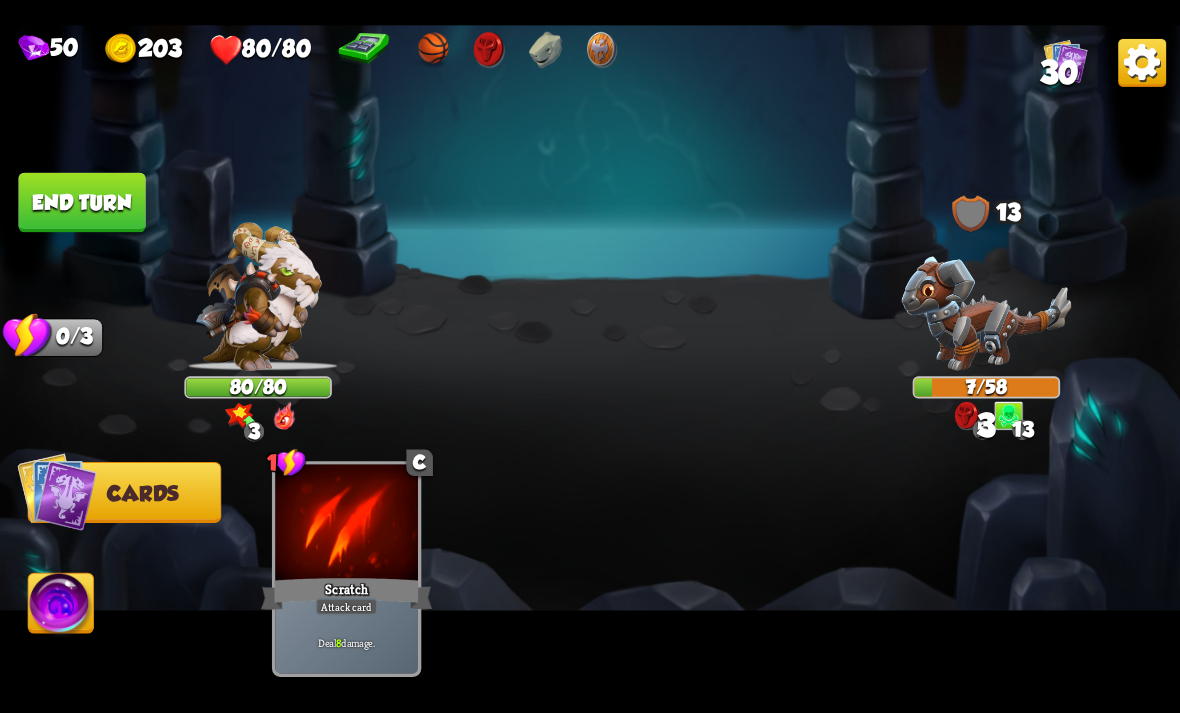 click on "End turn" at bounding box center [81, 202] 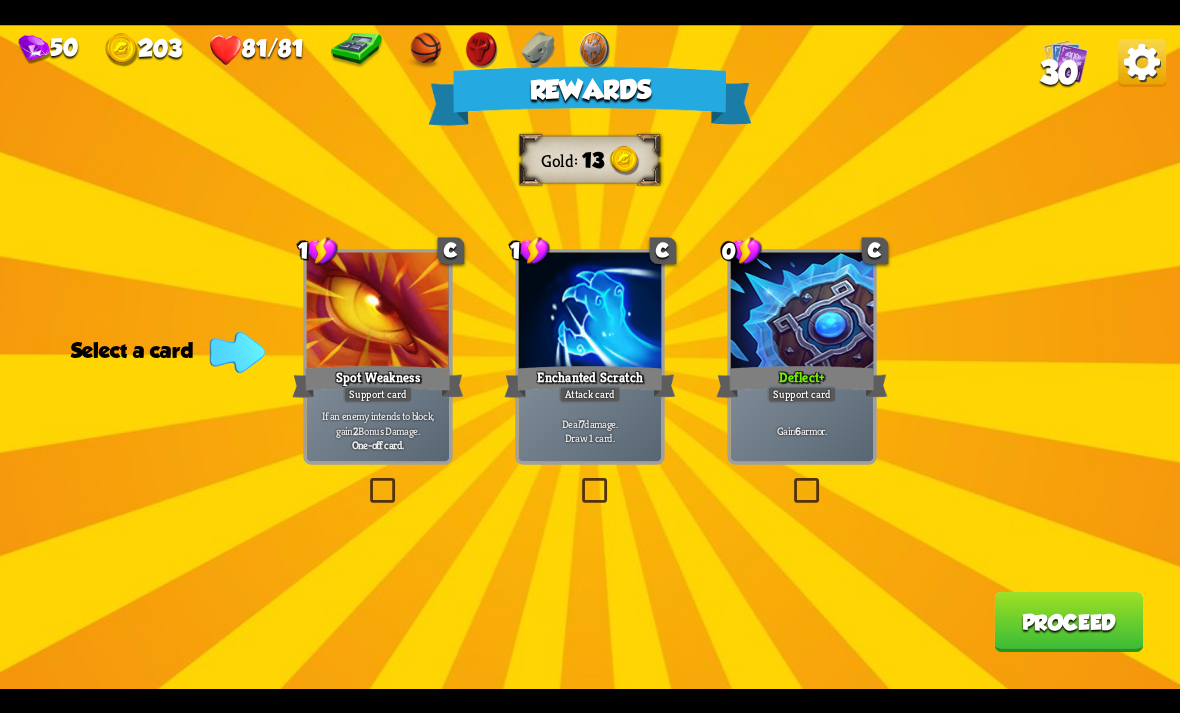 click at bounding box center [790, 481] 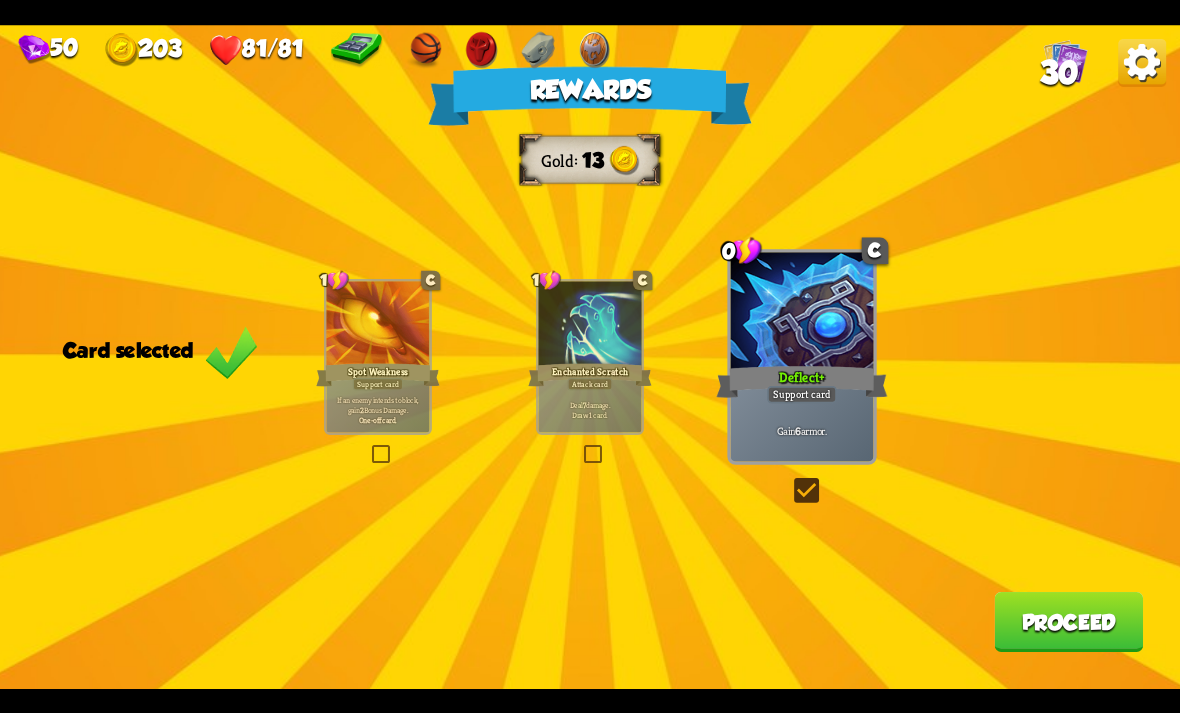 click on "Proceed" at bounding box center (1068, 622) 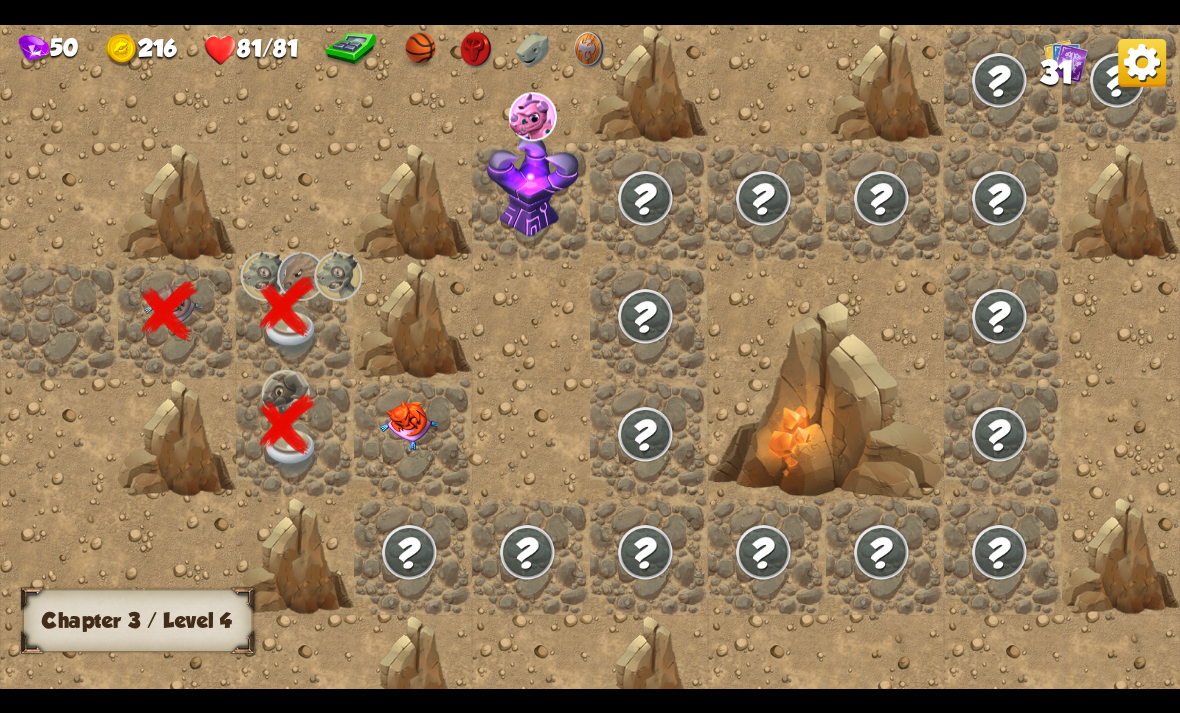 click at bounding box center [409, 425] 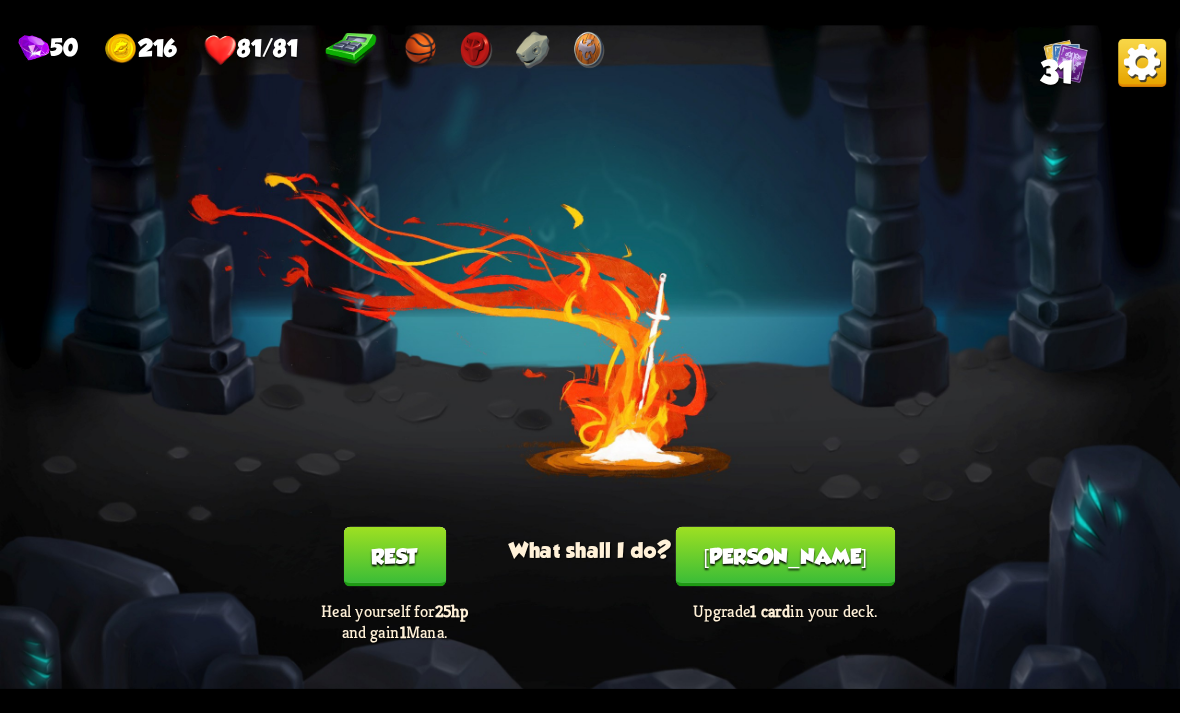 click on "[PERSON_NAME]" at bounding box center [785, 556] 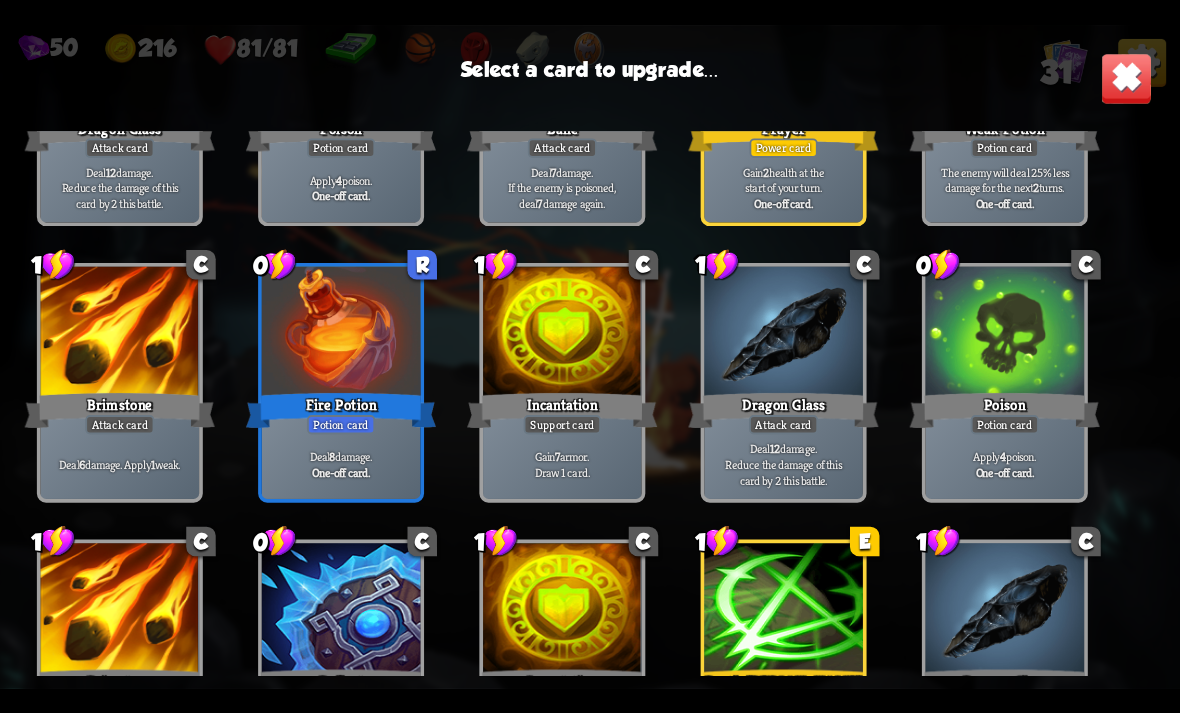 scroll, scrollTop: 816, scrollLeft: 0, axis: vertical 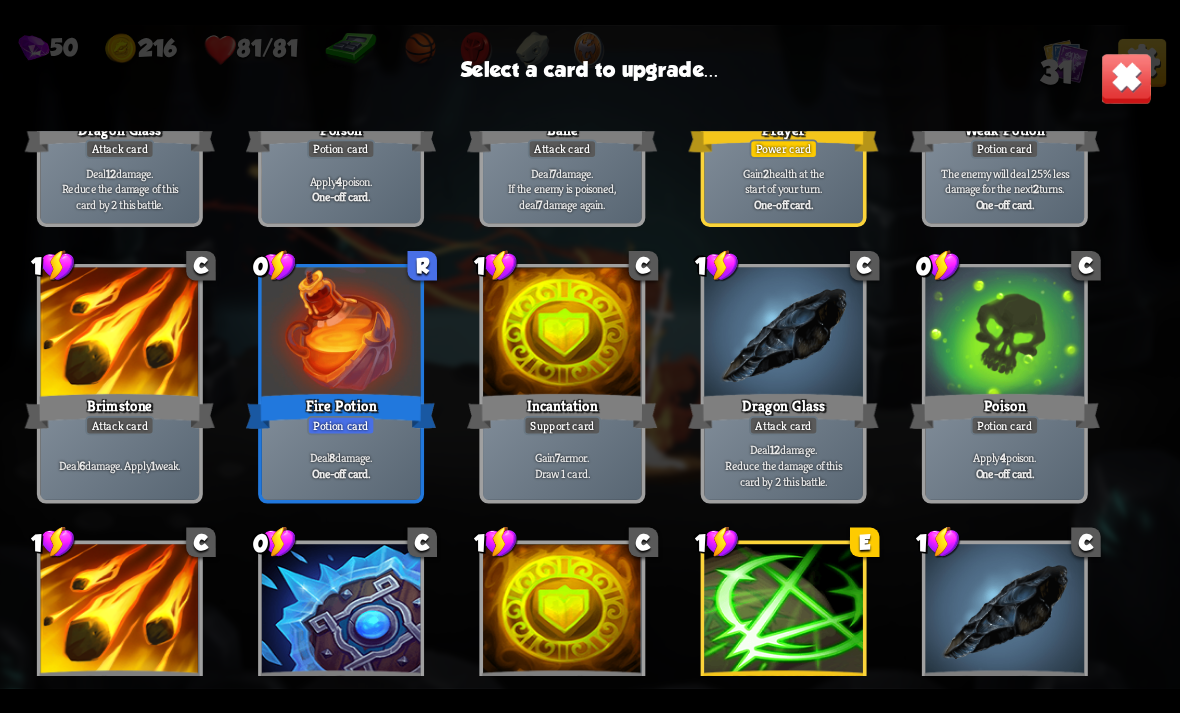 click on "One-off card." at bounding box center [1005, 473] 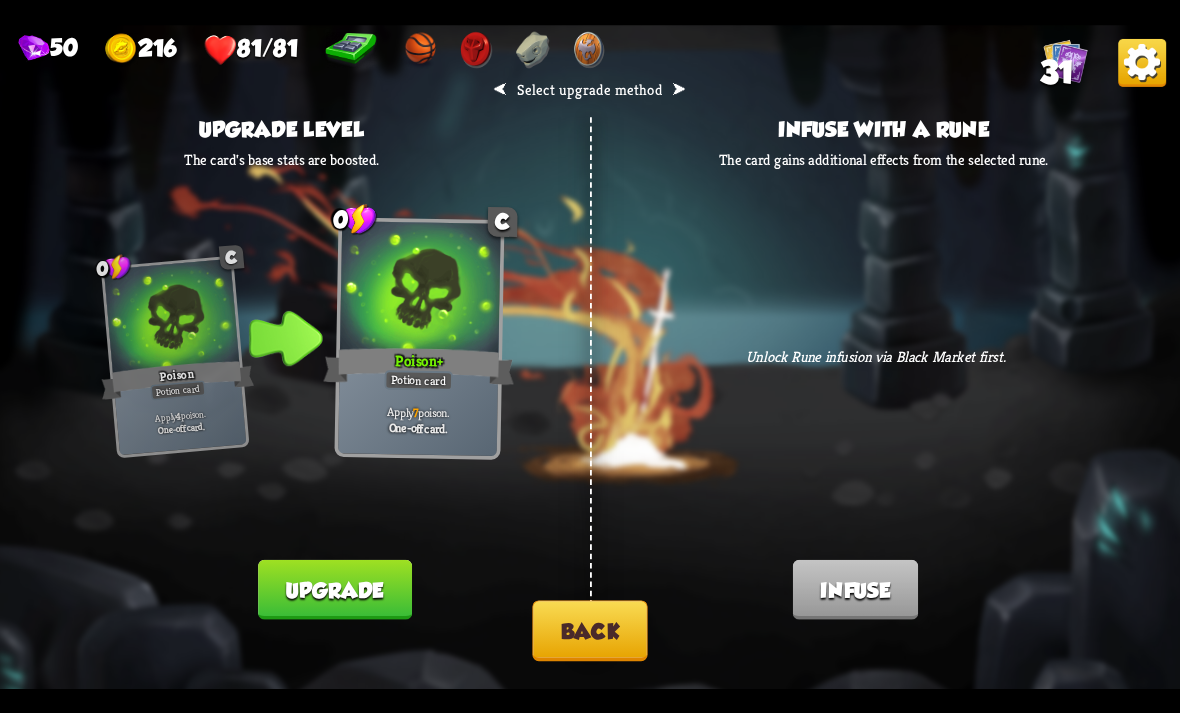 click on "Upgrade" at bounding box center (334, 589) 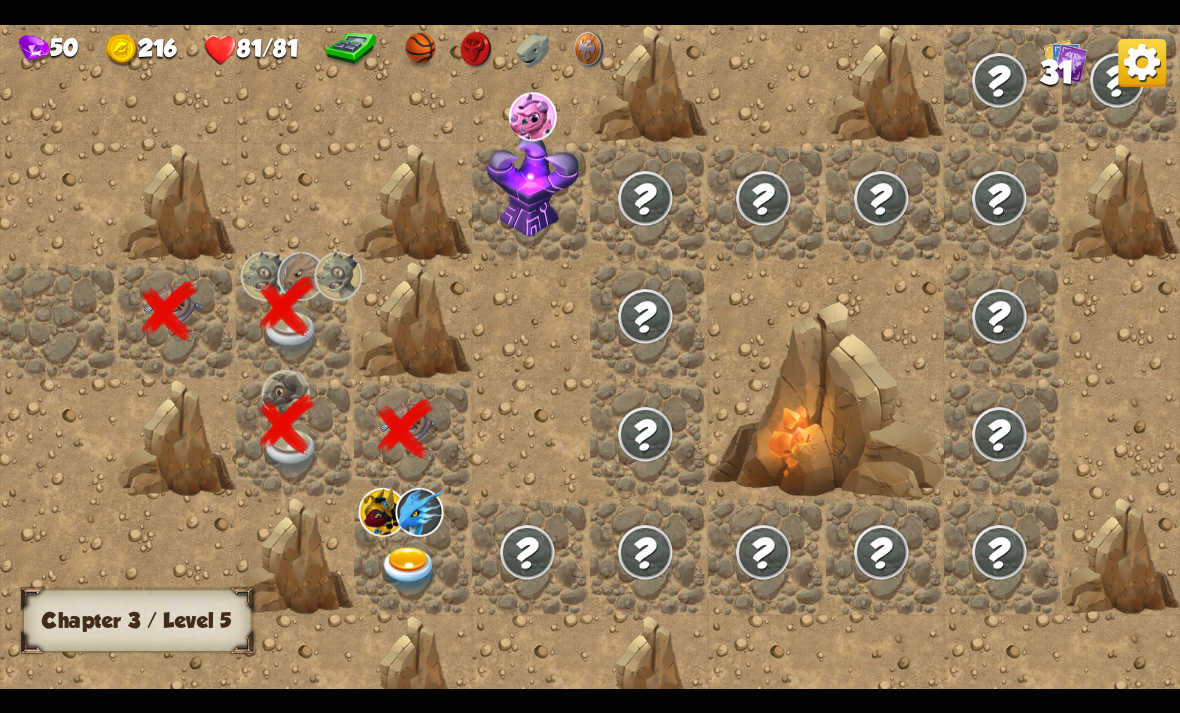 click at bounding box center [409, 569] 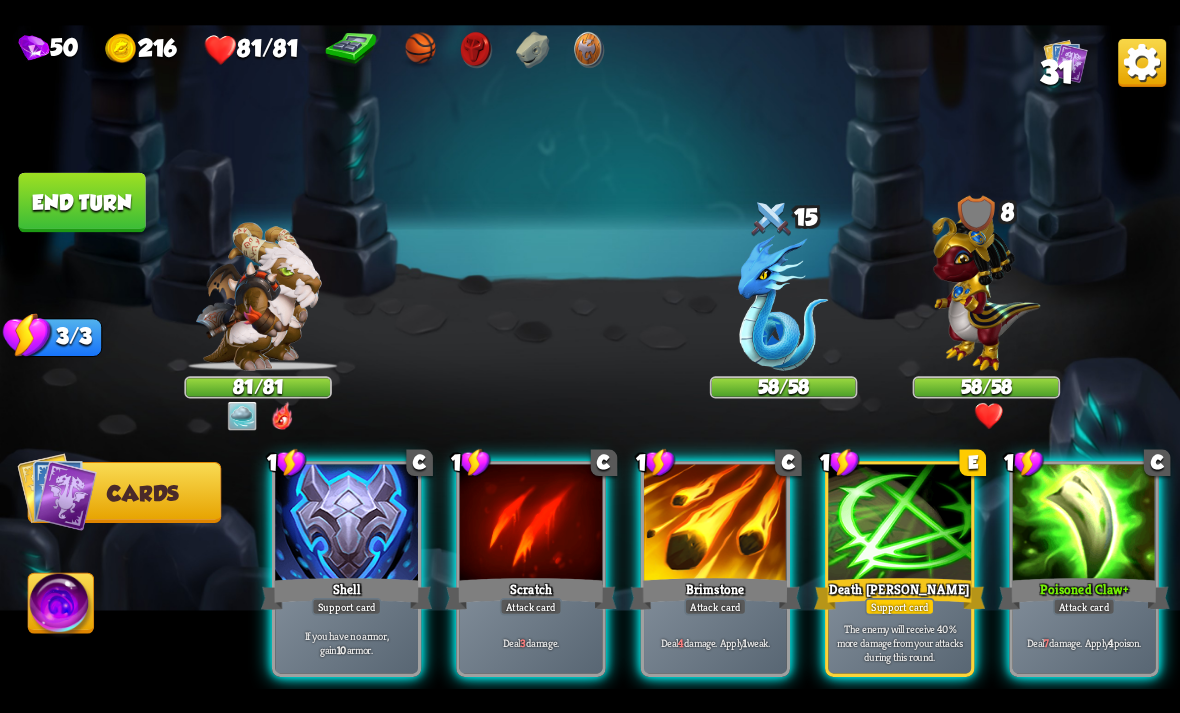 click at bounding box center (346, 524) 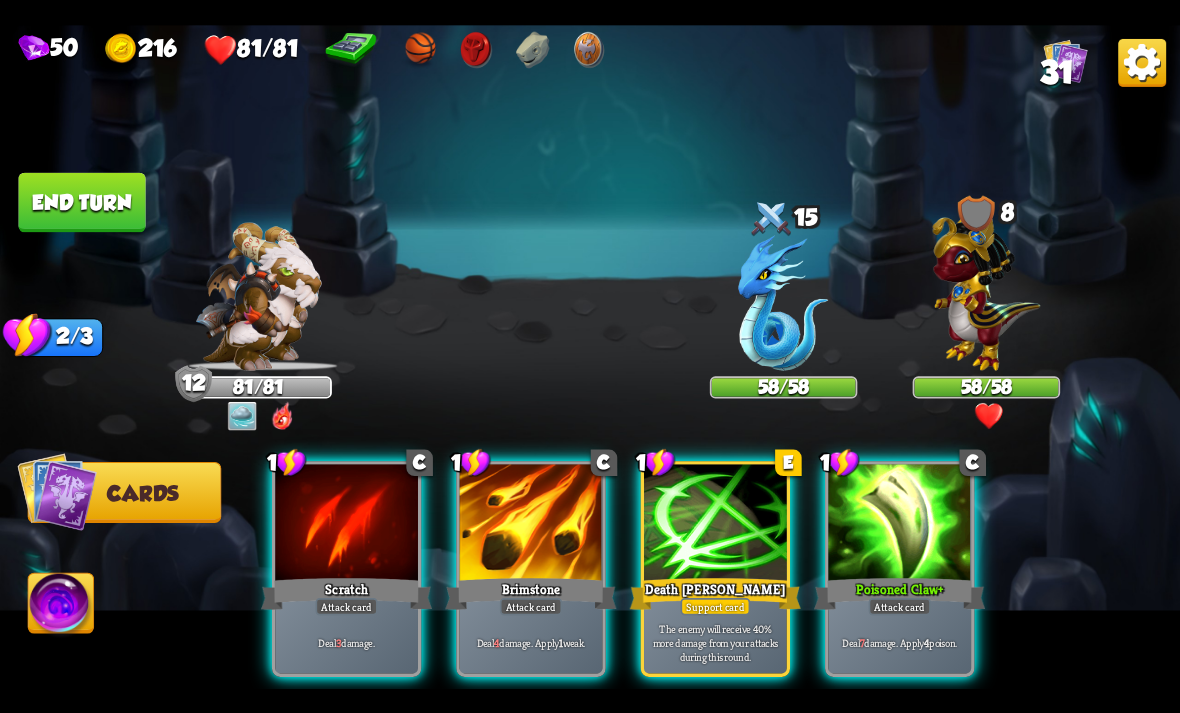 click at bounding box center (899, 524) 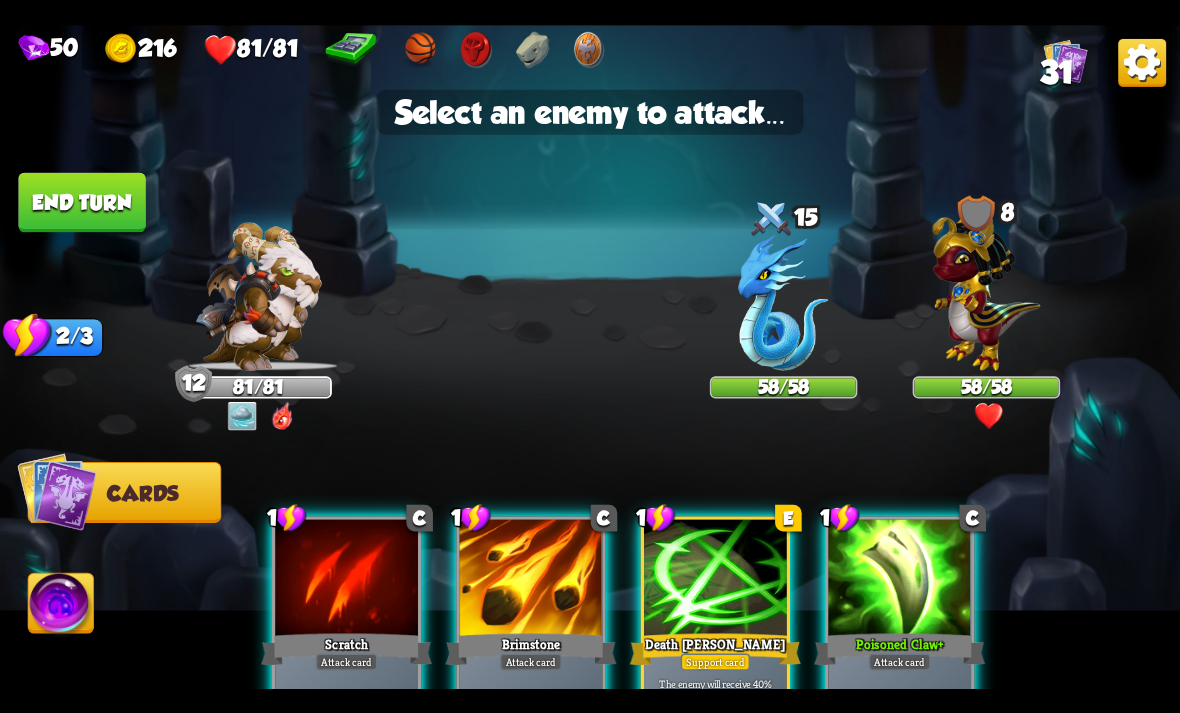 click at bounding box center (783, 303) 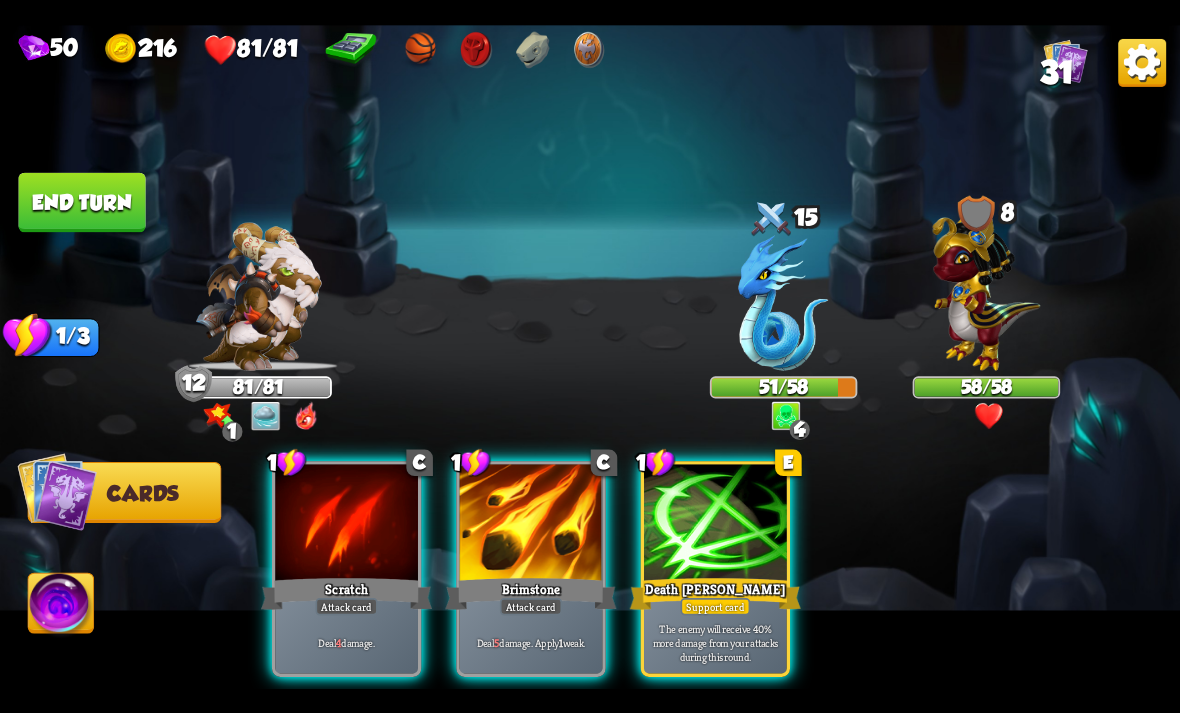 click on "Attack card" at bounding box center [531, 606] 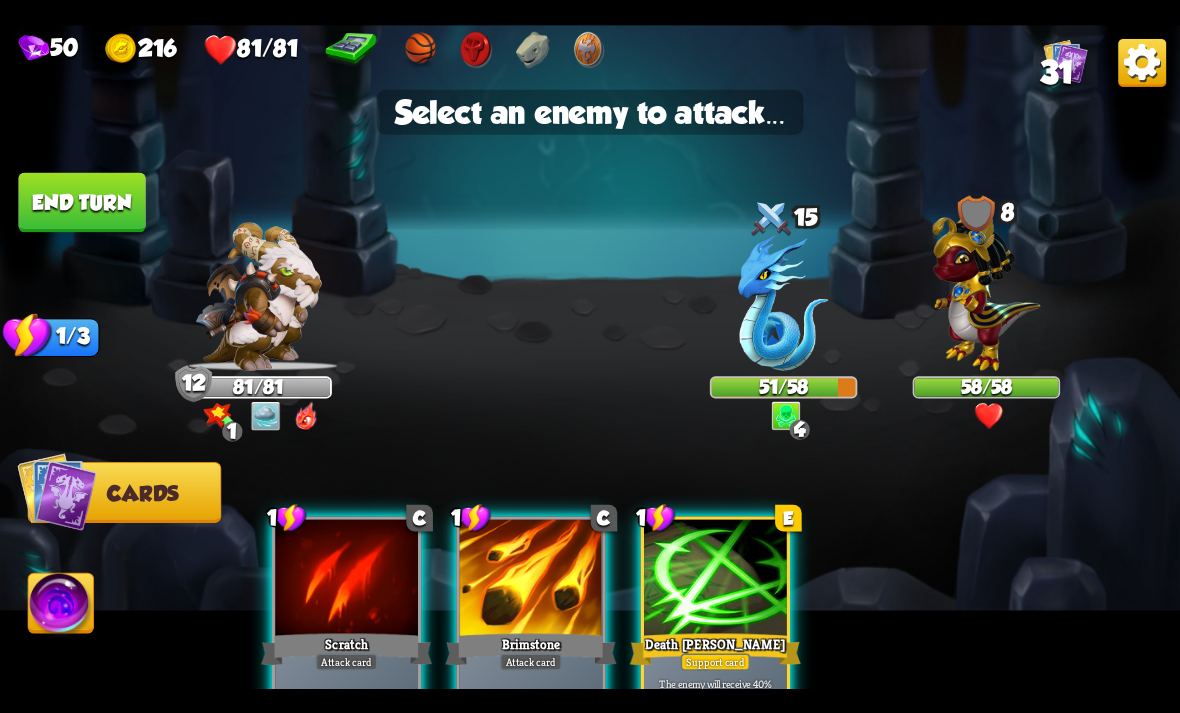 click at bounding box center (783, 303) 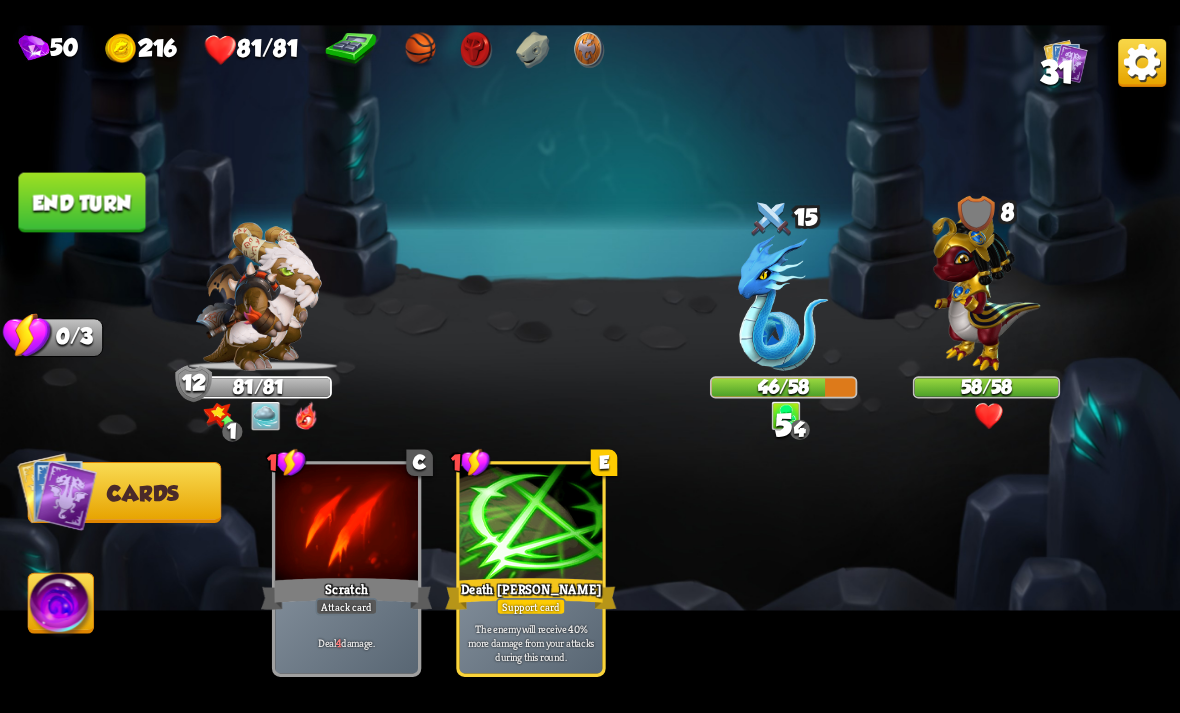 click on "End turn" at bounding box center (81, 202) 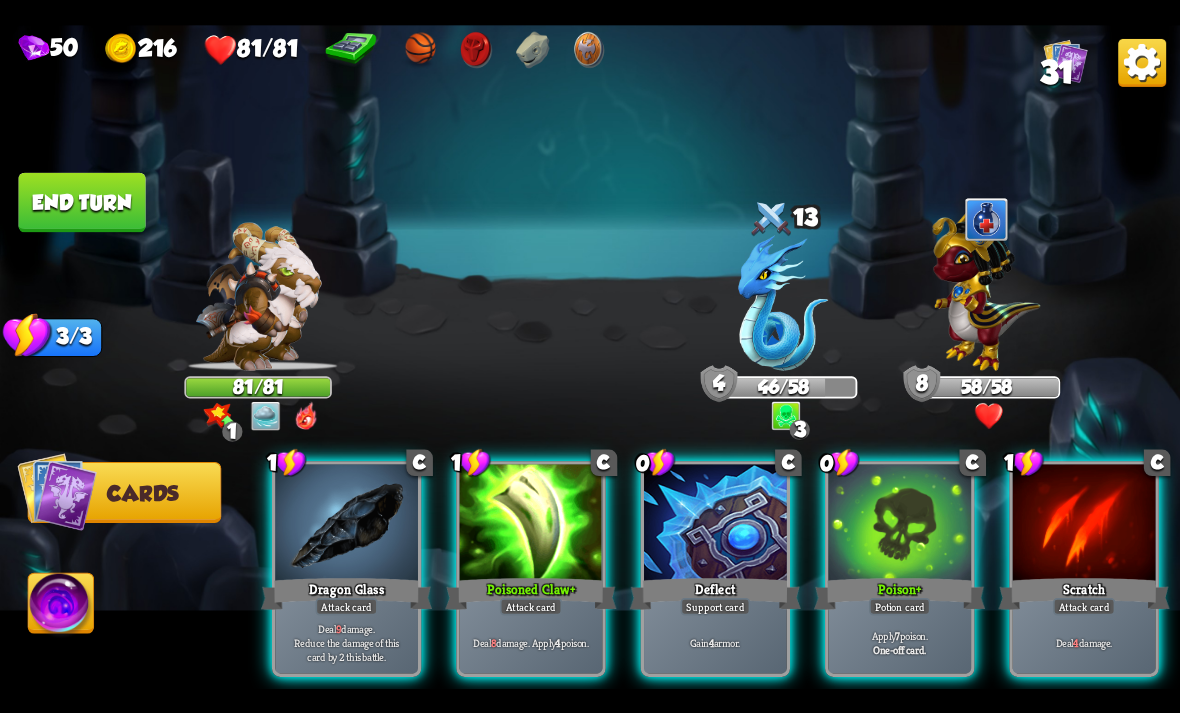 click on "Gain  4  armor." at bounding box center (715, 642) 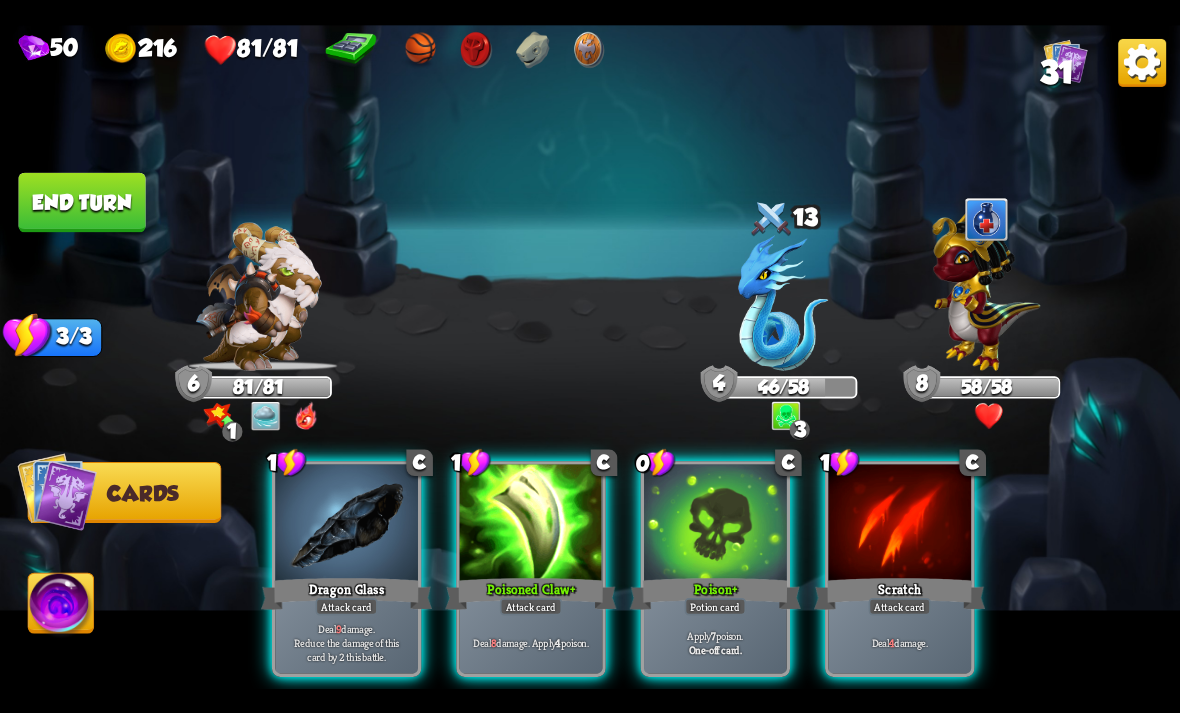 click on "Apply  7  poison." at bounding box center [716, 635] 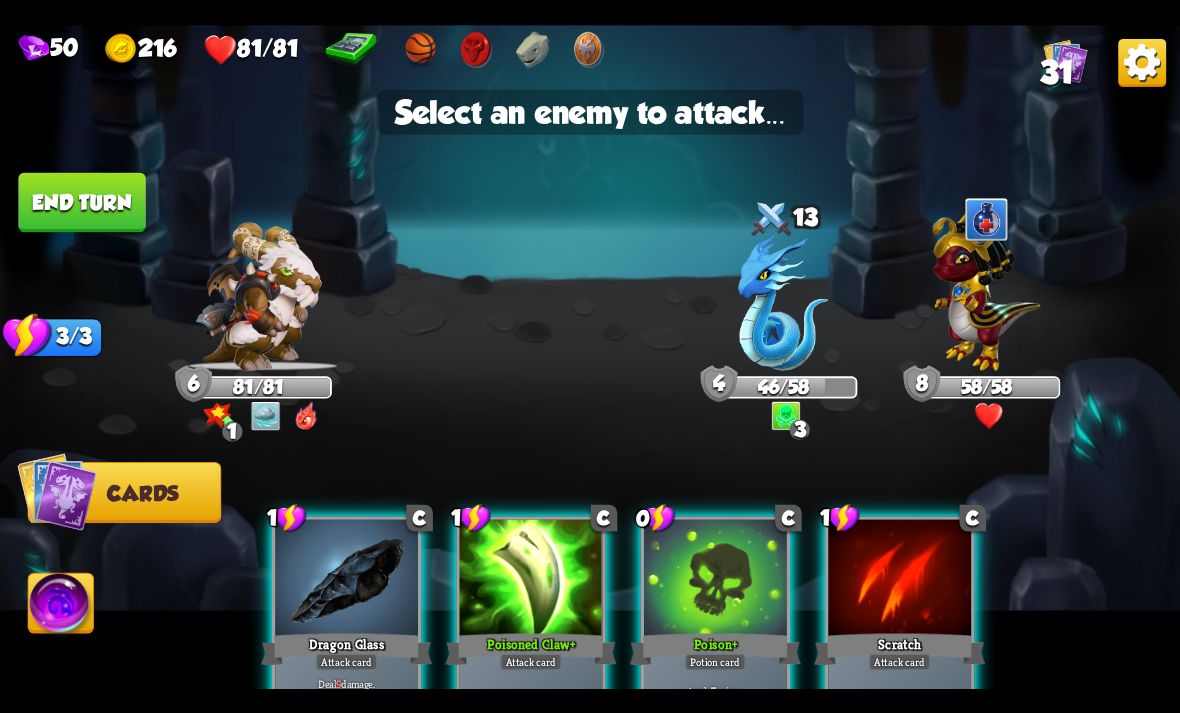 click at bounding box center [783, 303] 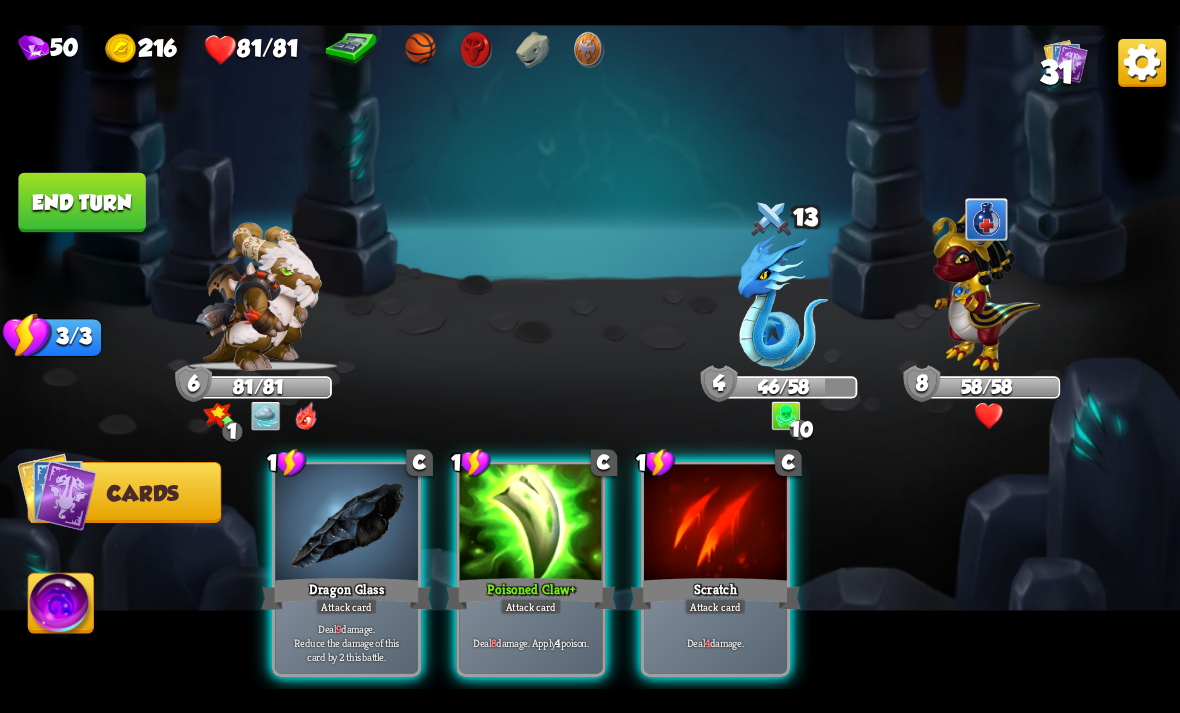 click on "End turn" at bounding box center (81, 202) 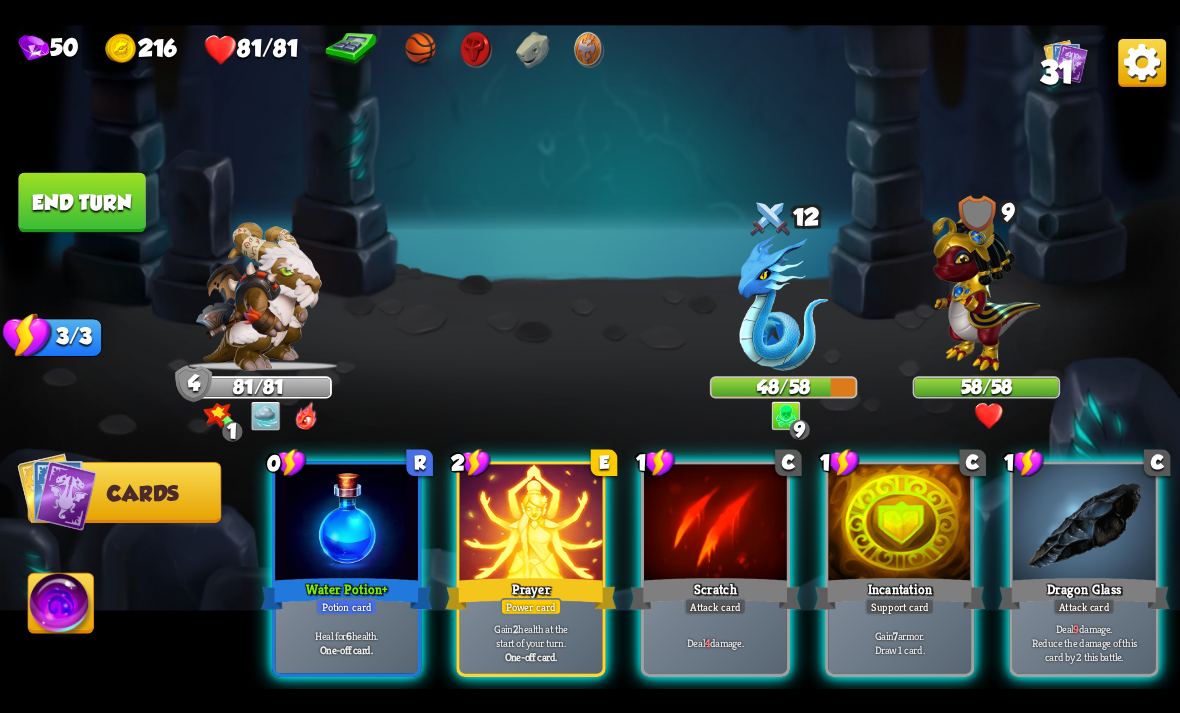 click on "Incantation" at bounding box center (899, 593) 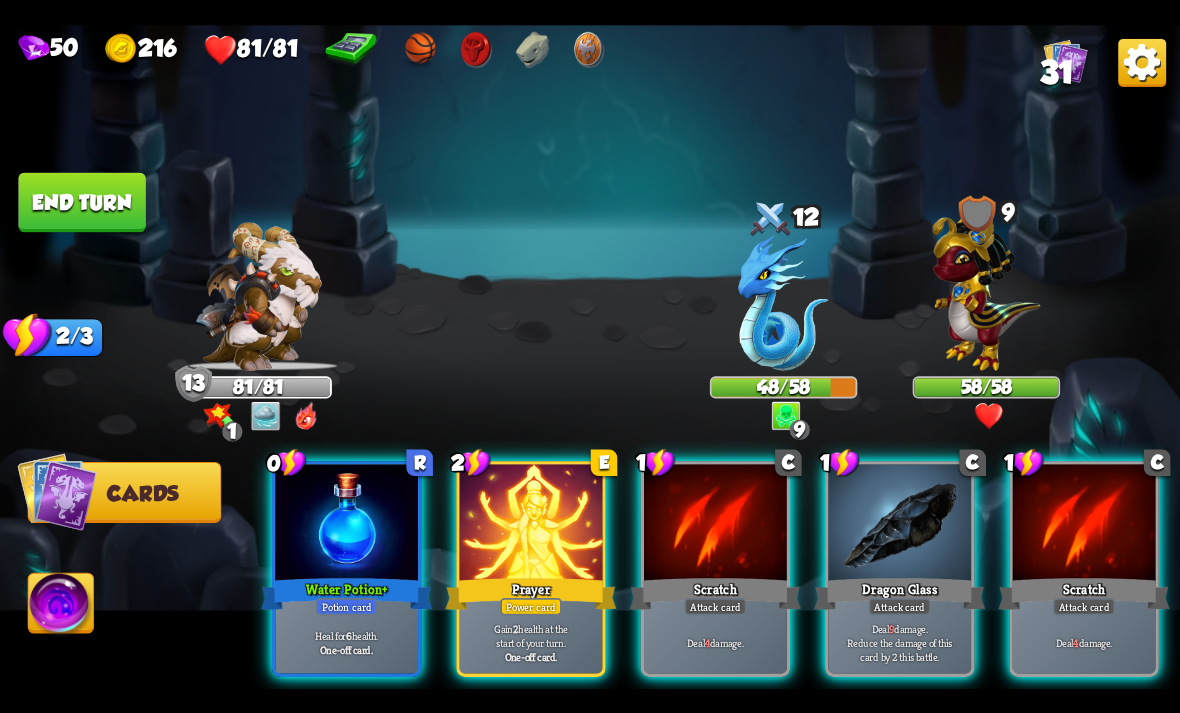 click on "Power card" at bounding box center [530, 606] 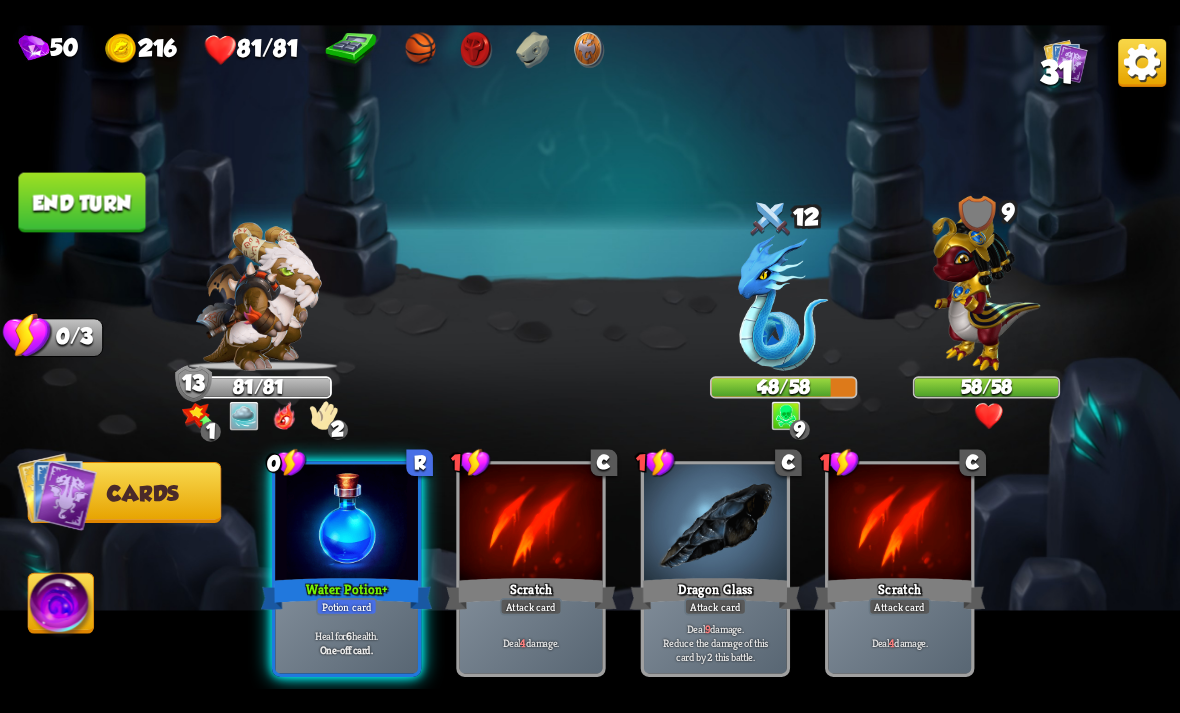 click on "End turn" at bounding box center [82, 202] 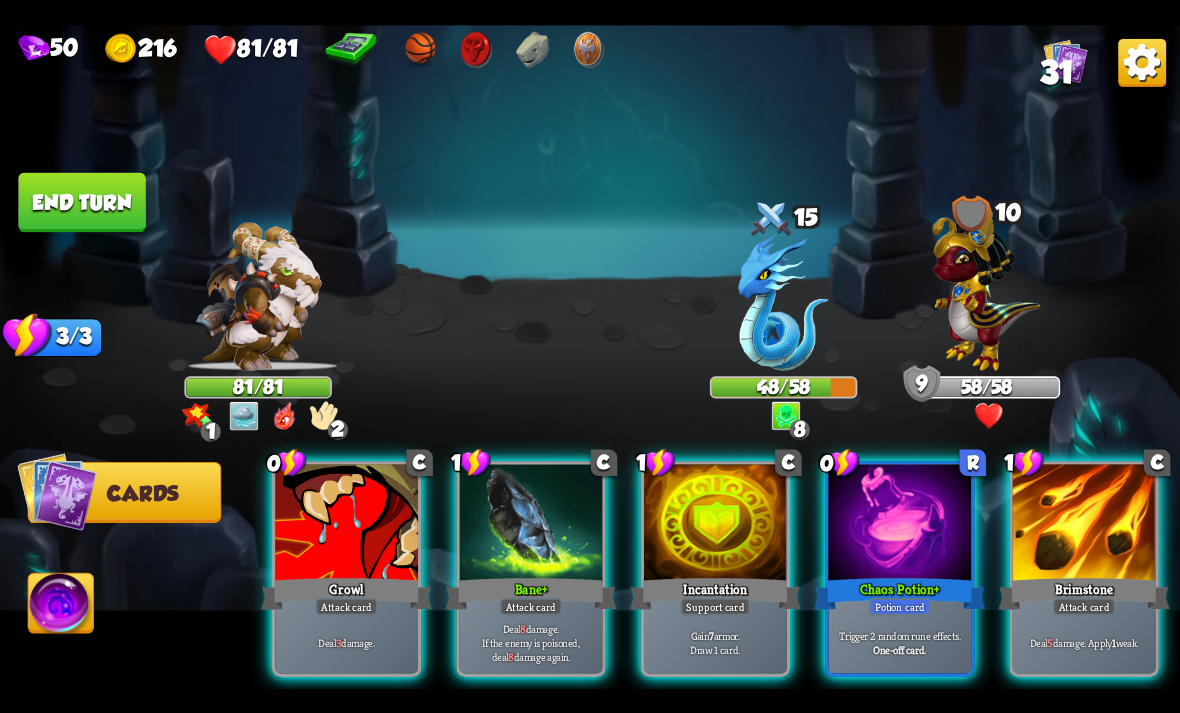 click on "Chaos Potion +" at bounding box center [899, 593] 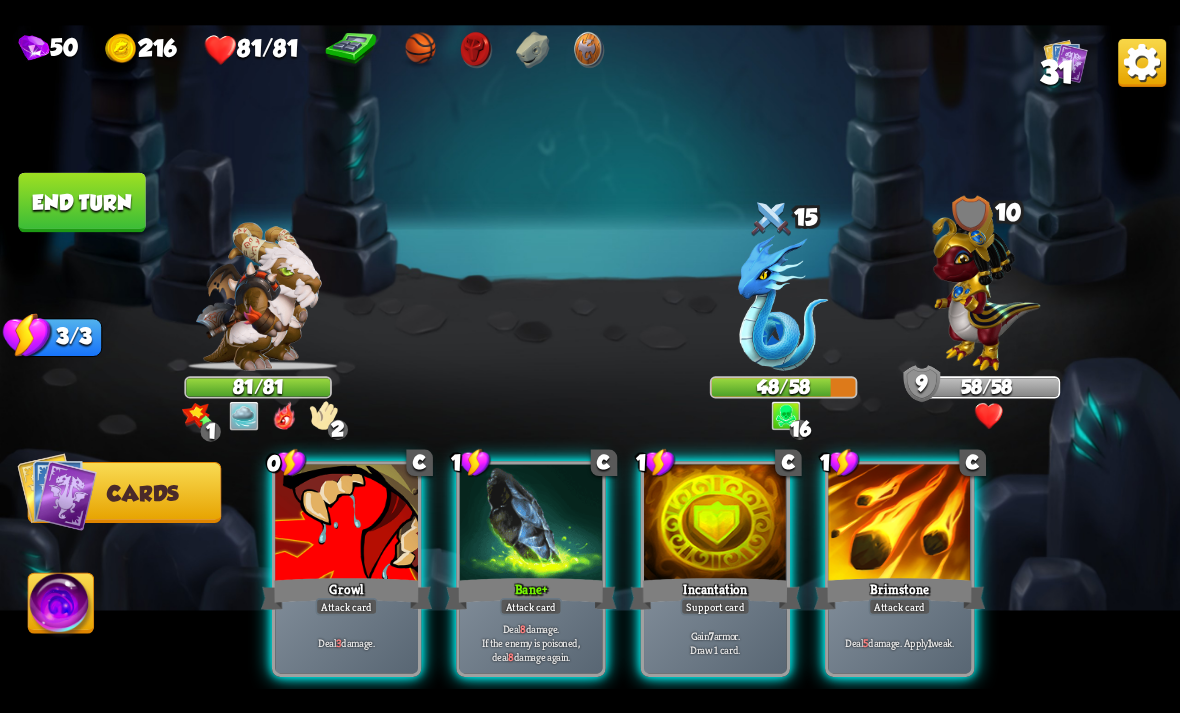 click on "Incantation" at bounding box center [715, 593] 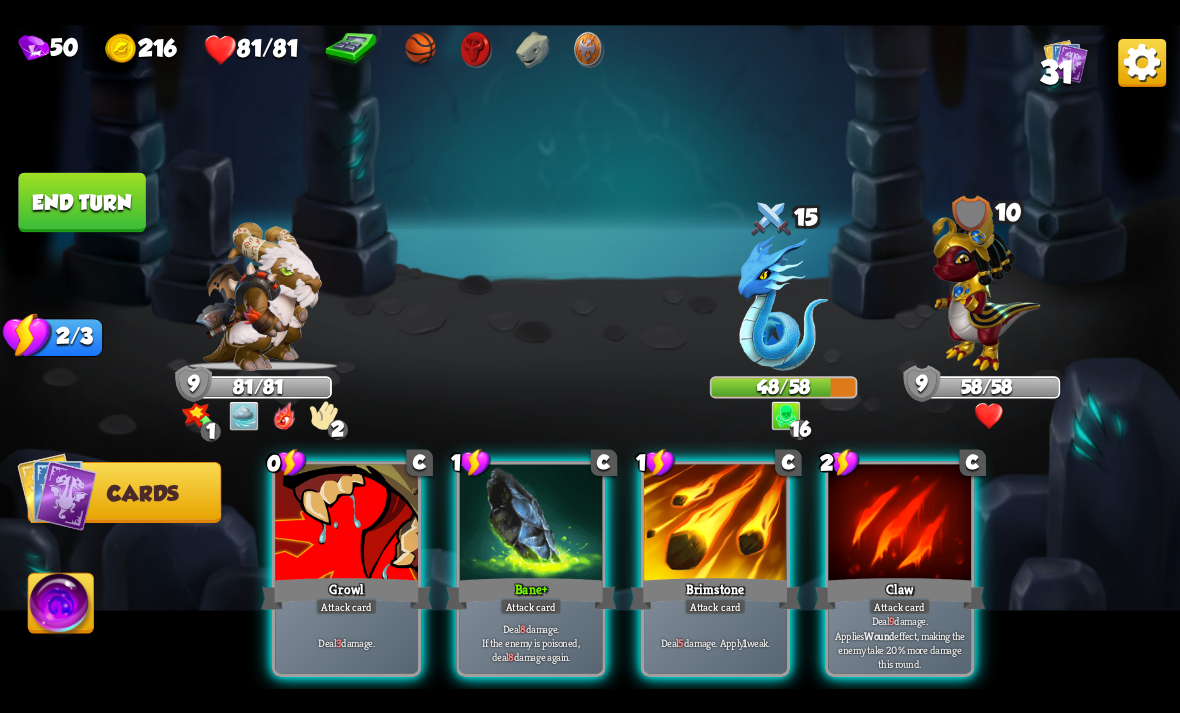 click on "Attack card" at bounding box center [531, 606] 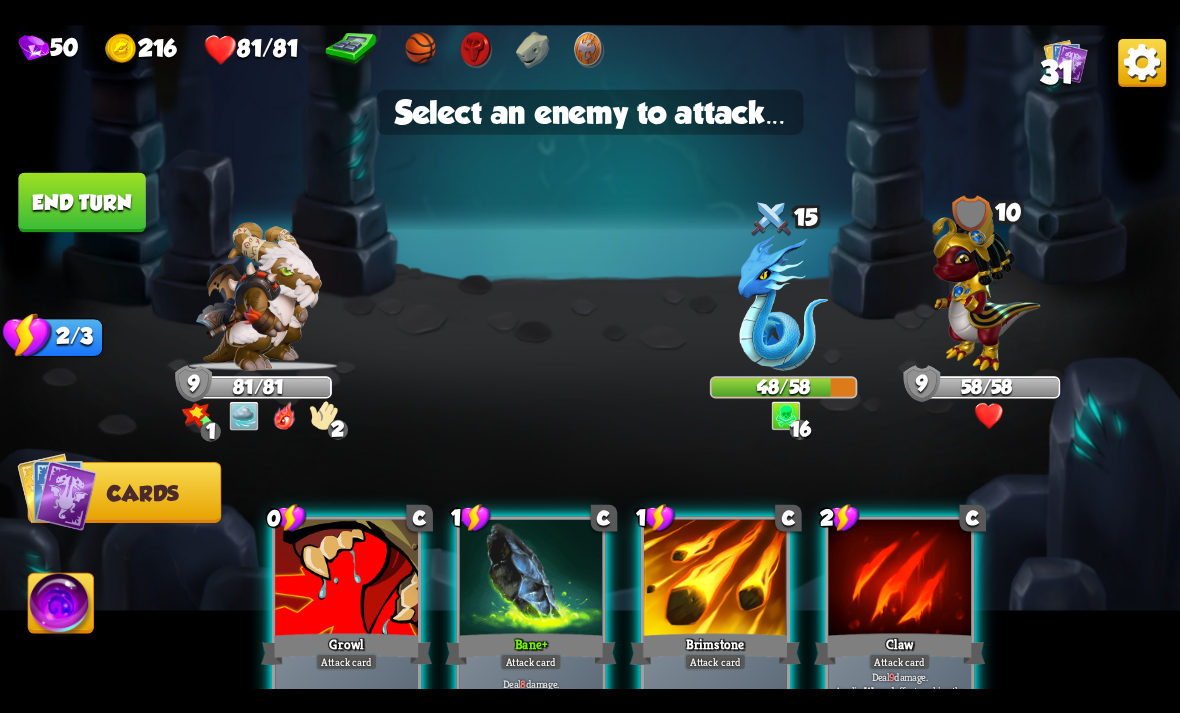 click at bounding box center [783, 303] 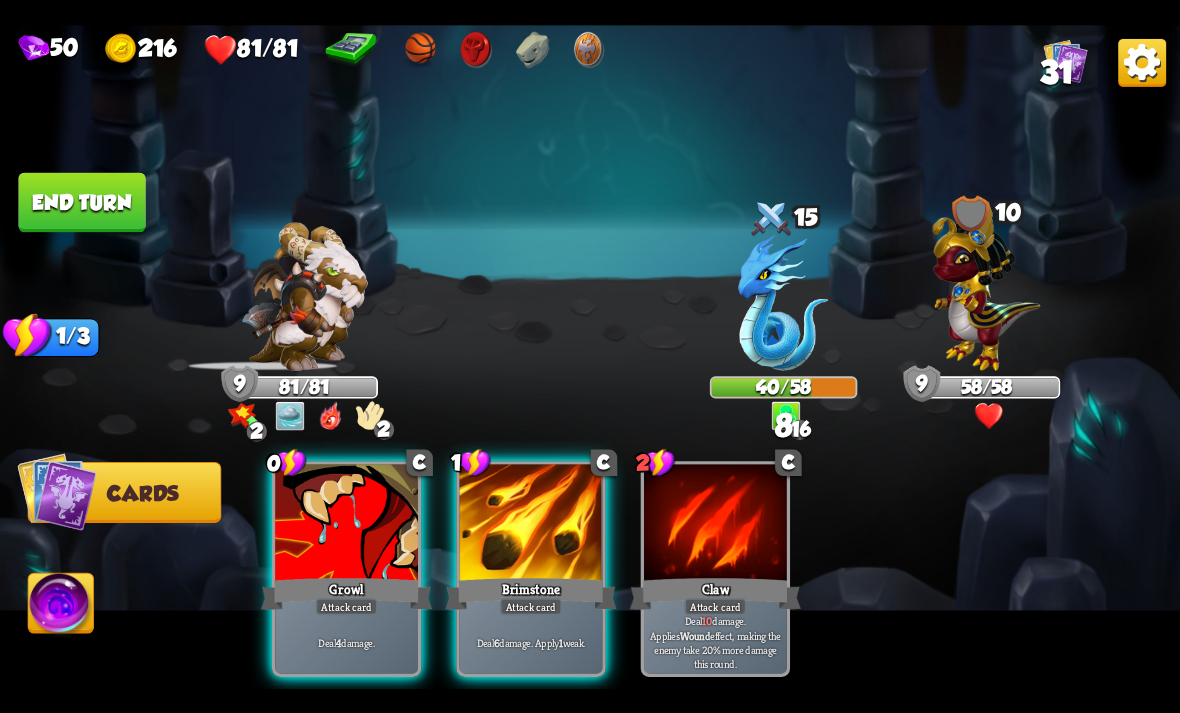 click on "End turn" at bounding box center [81, 202] 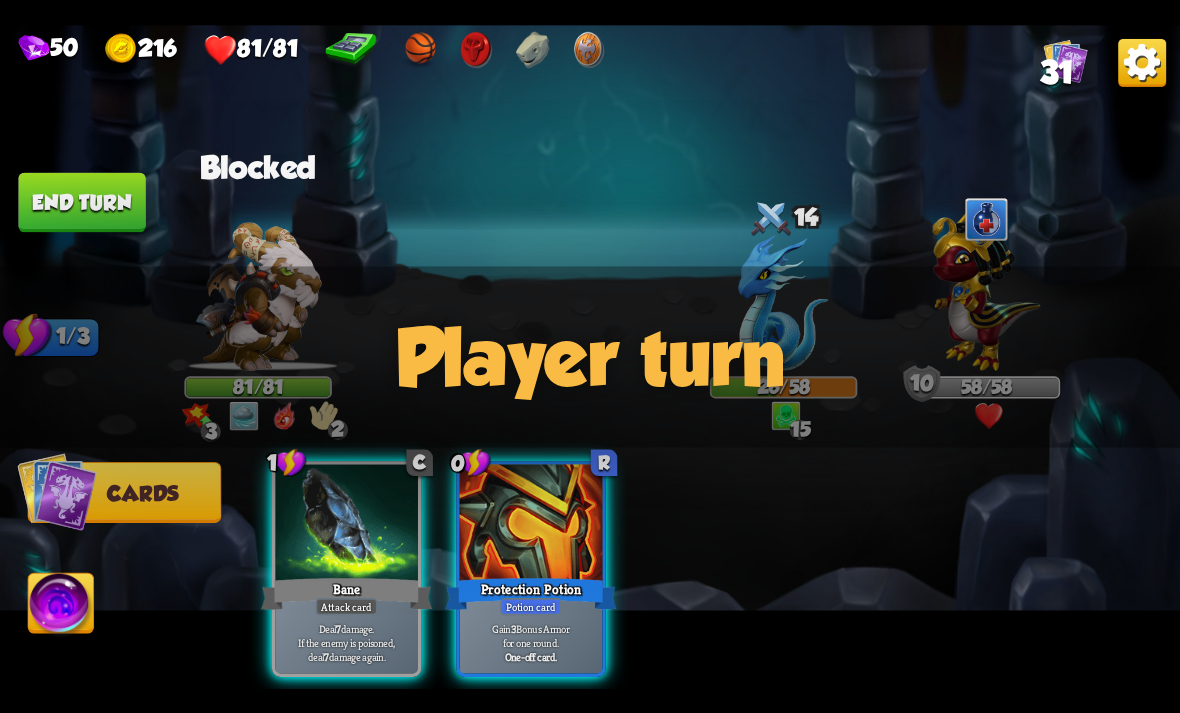 click at bounding box center (476, 49) 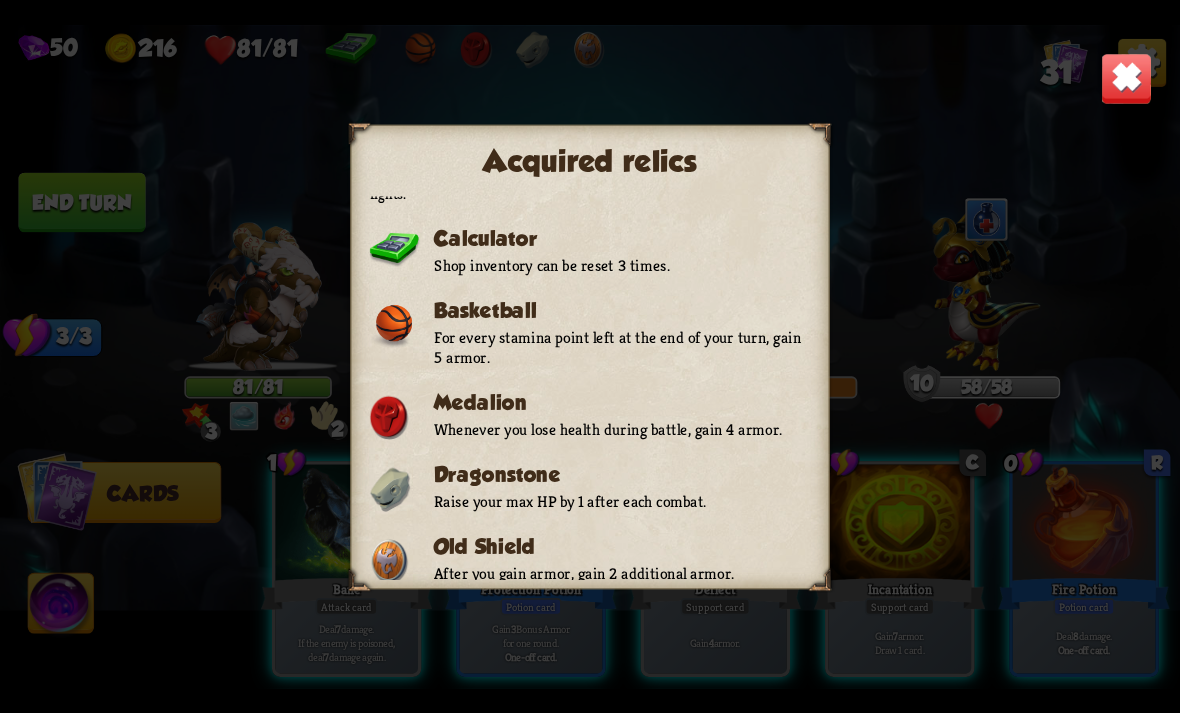 scroll, scrollTop: 42, scrollLeft: 0, axis: vertical 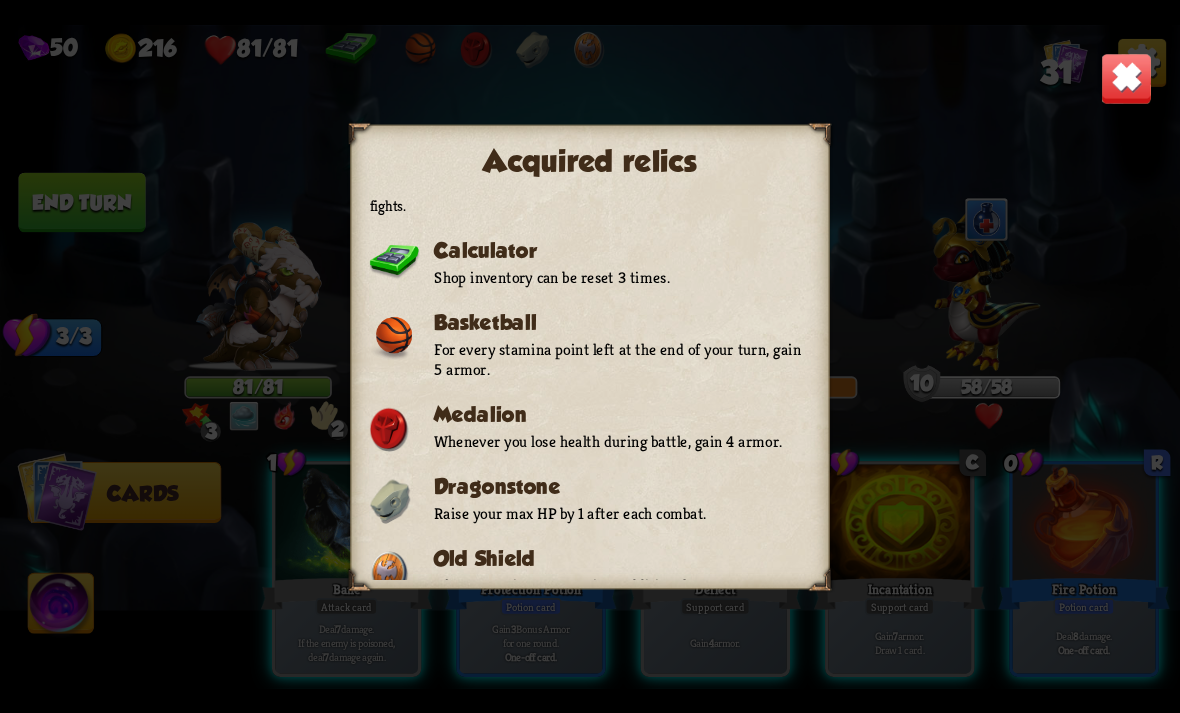 click at bounding box center [1127, 78] 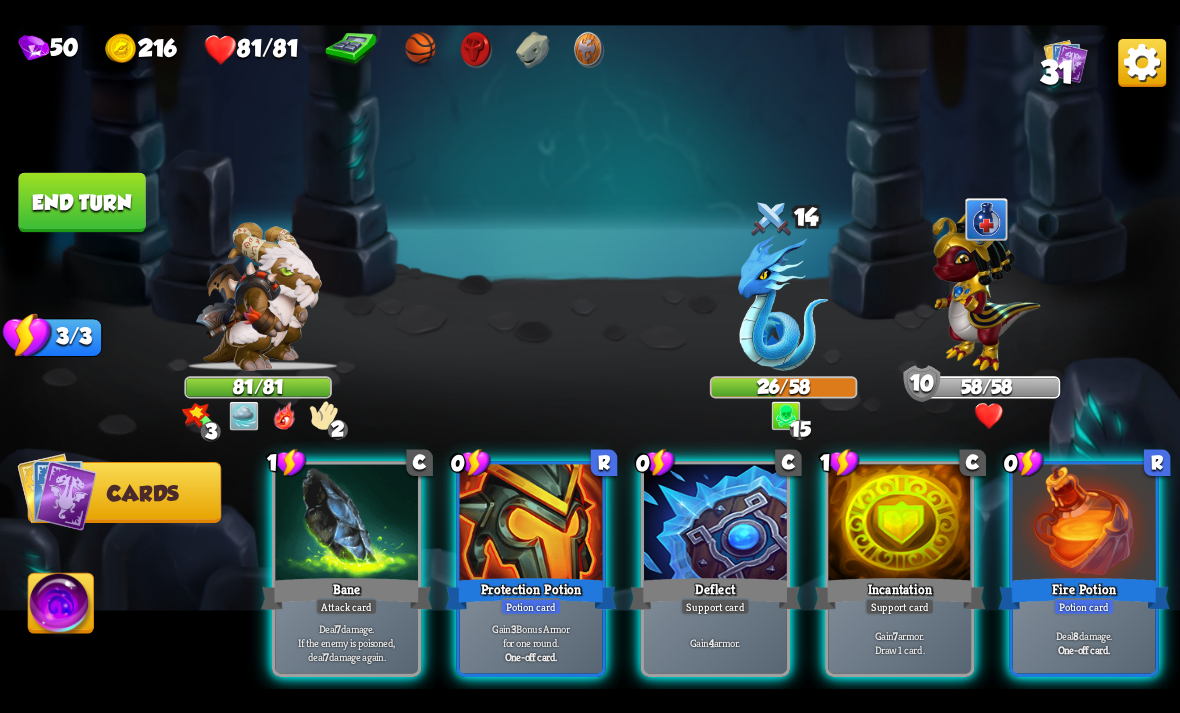 click at bounding box center [418, 49] 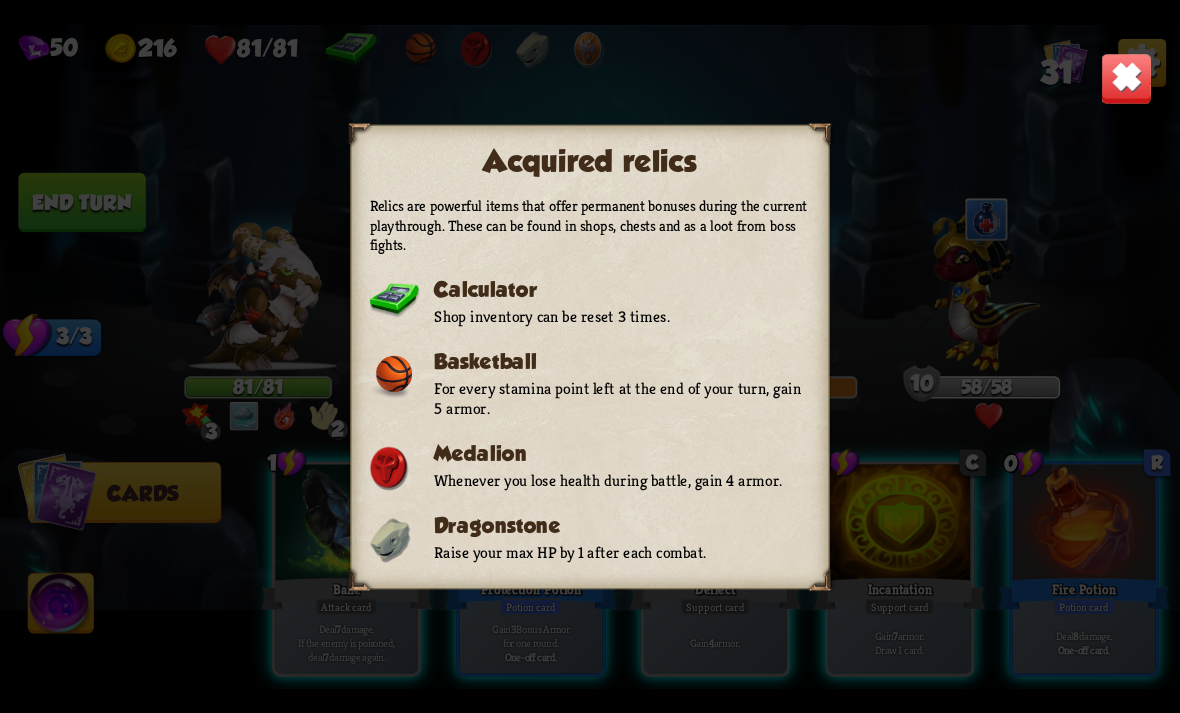 click at bounding box center [1127, 78] 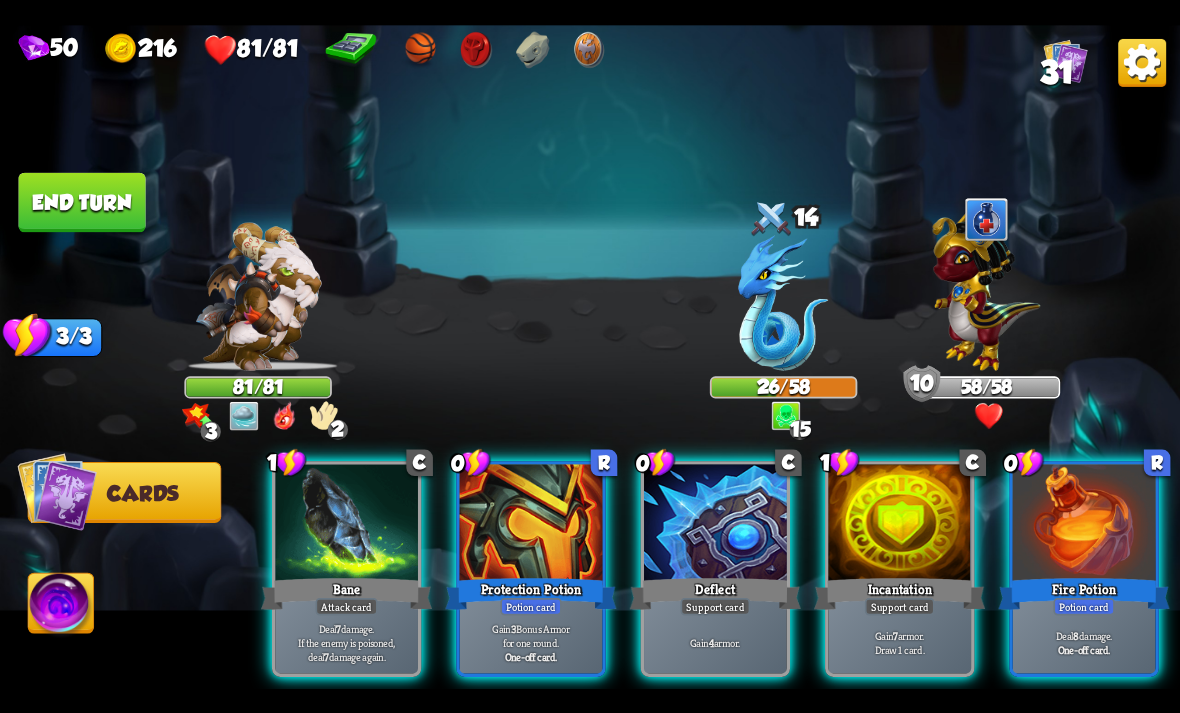 click on "Potion card" at bounding box center (1083, 606) 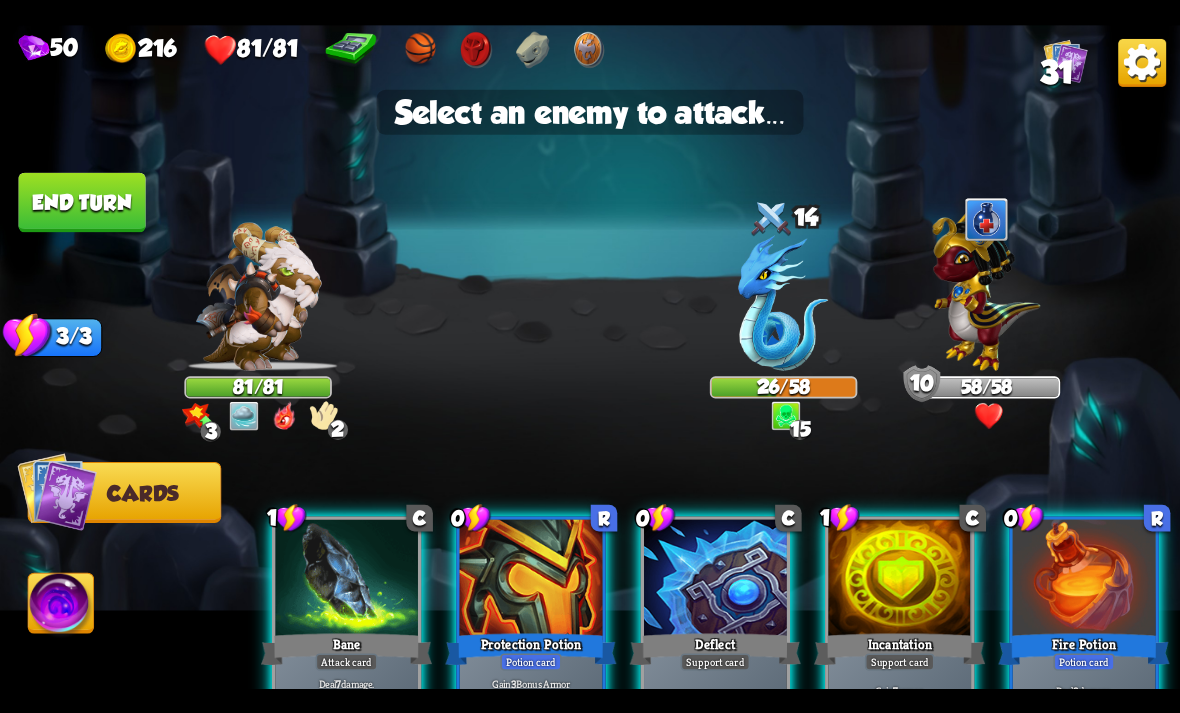 click at bounding box center (783, 303) 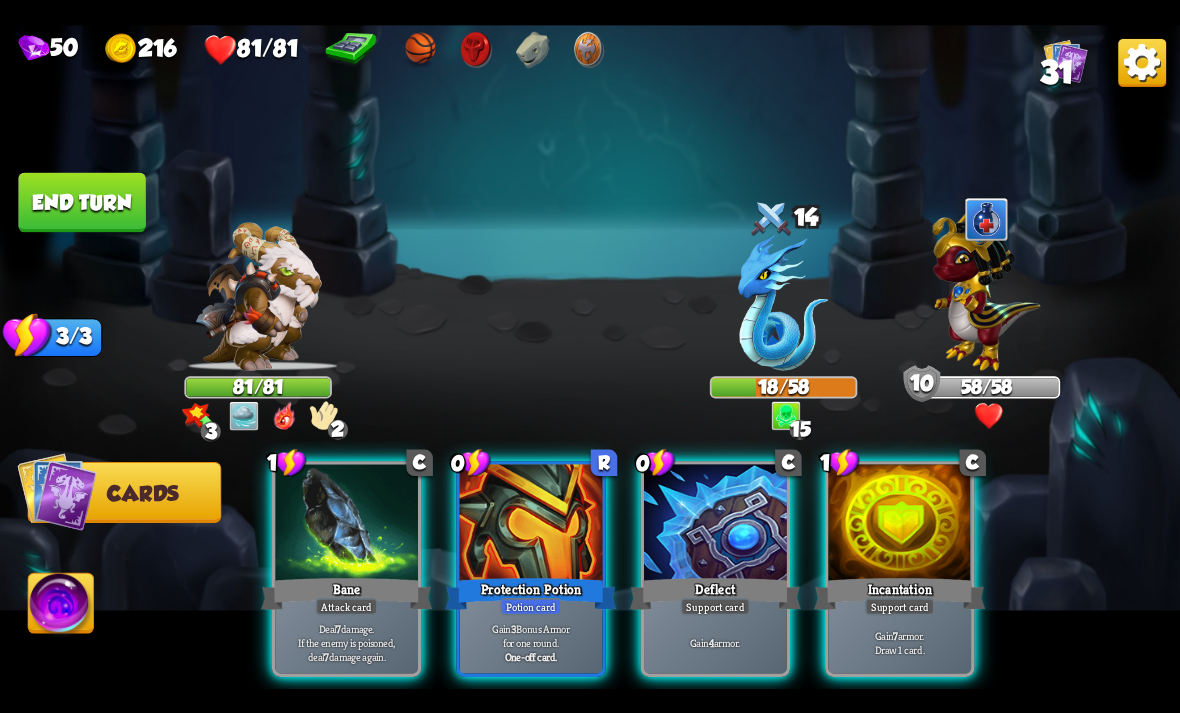 click at bounding box center (346, 524) 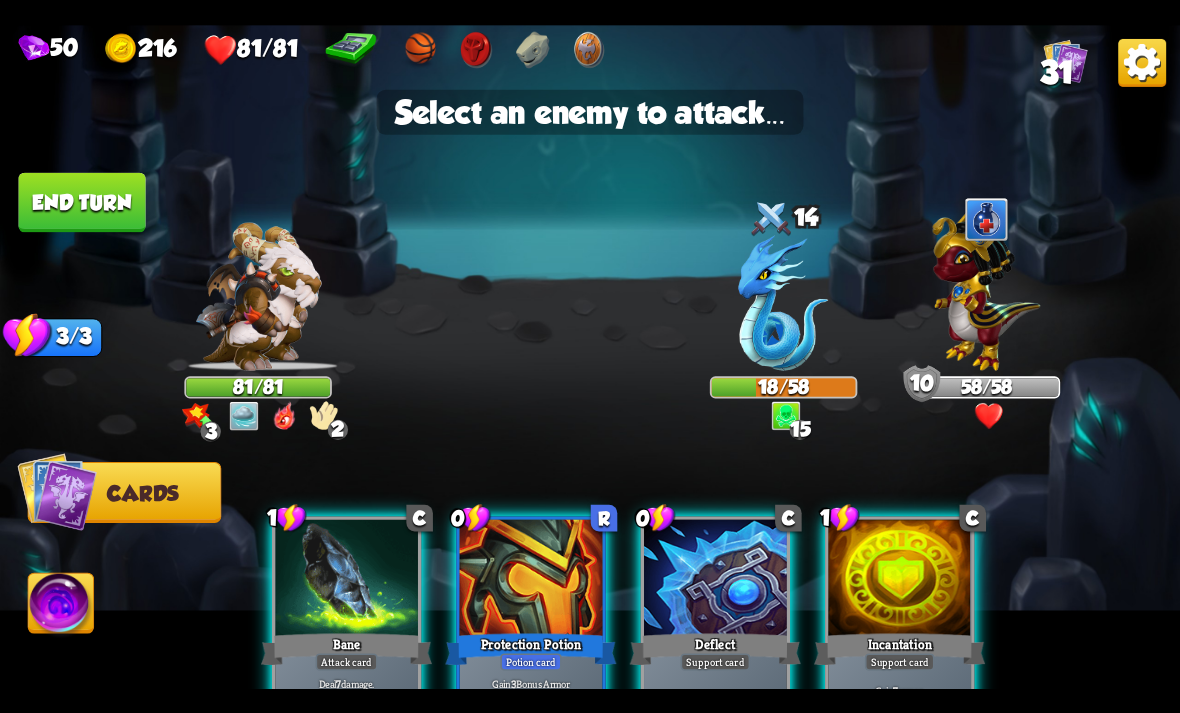click at bounding box center (783, 303) 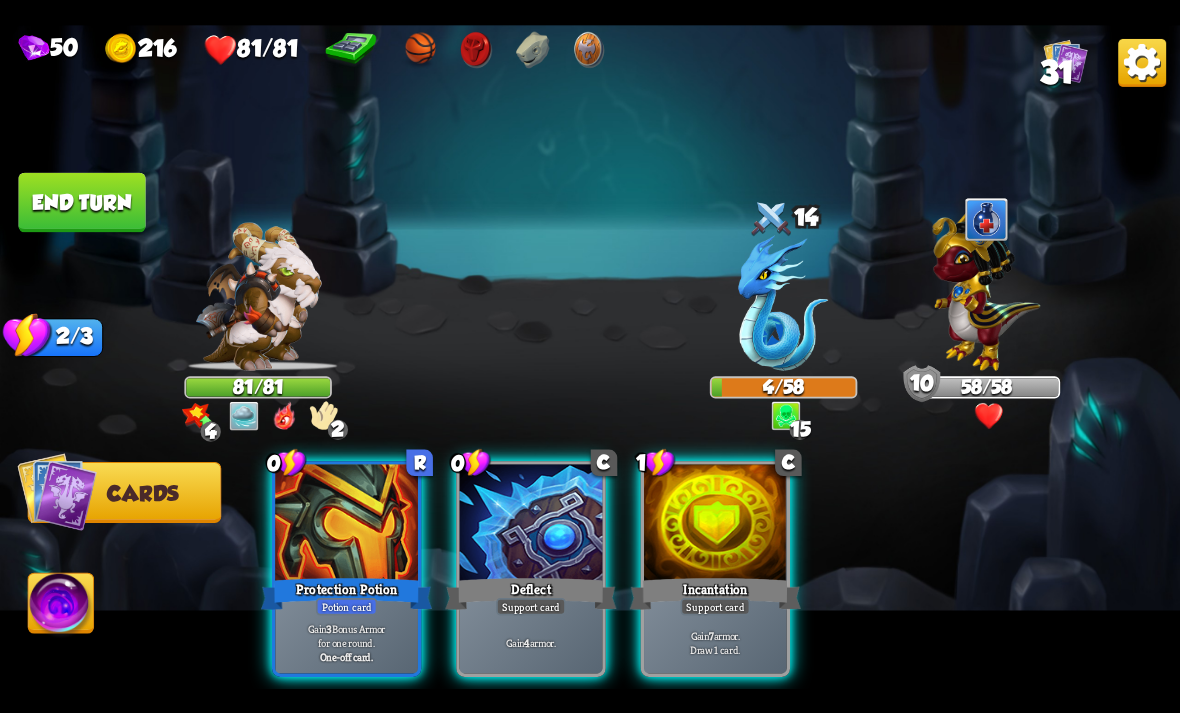 click on "Gain  3  Bonus Armor for one round." at bounding box center (347, 635) 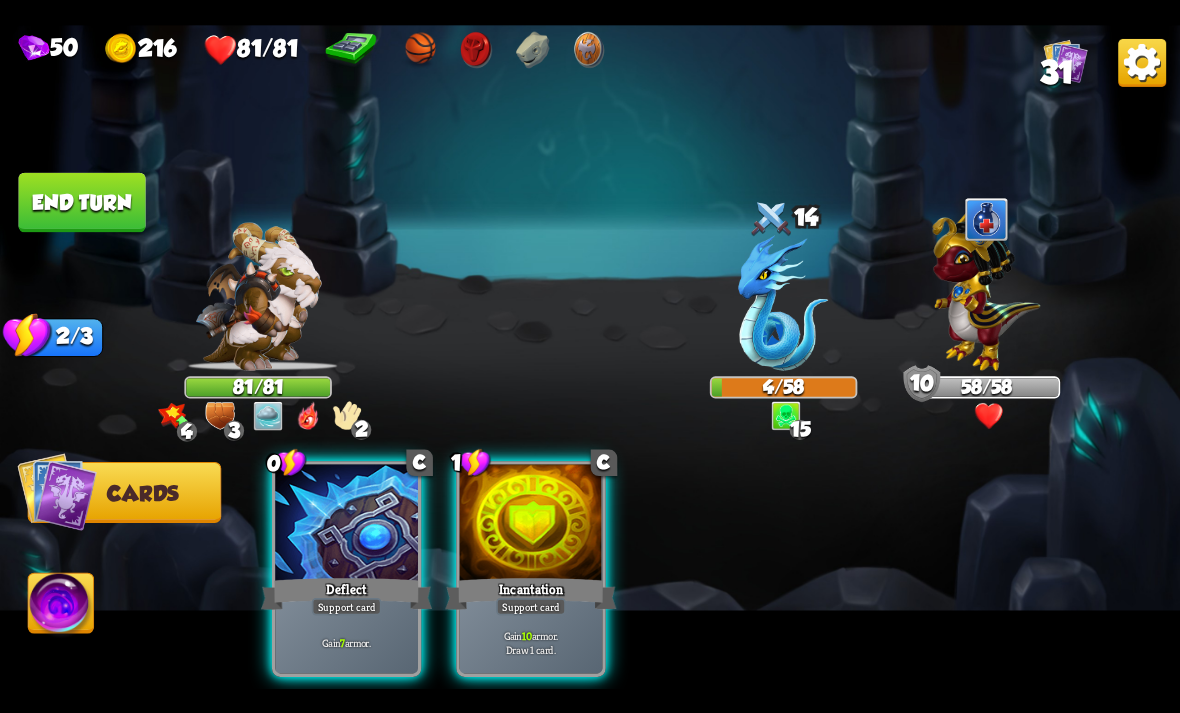 click on "Gain  7  armor." at bounding box center [346, 642] 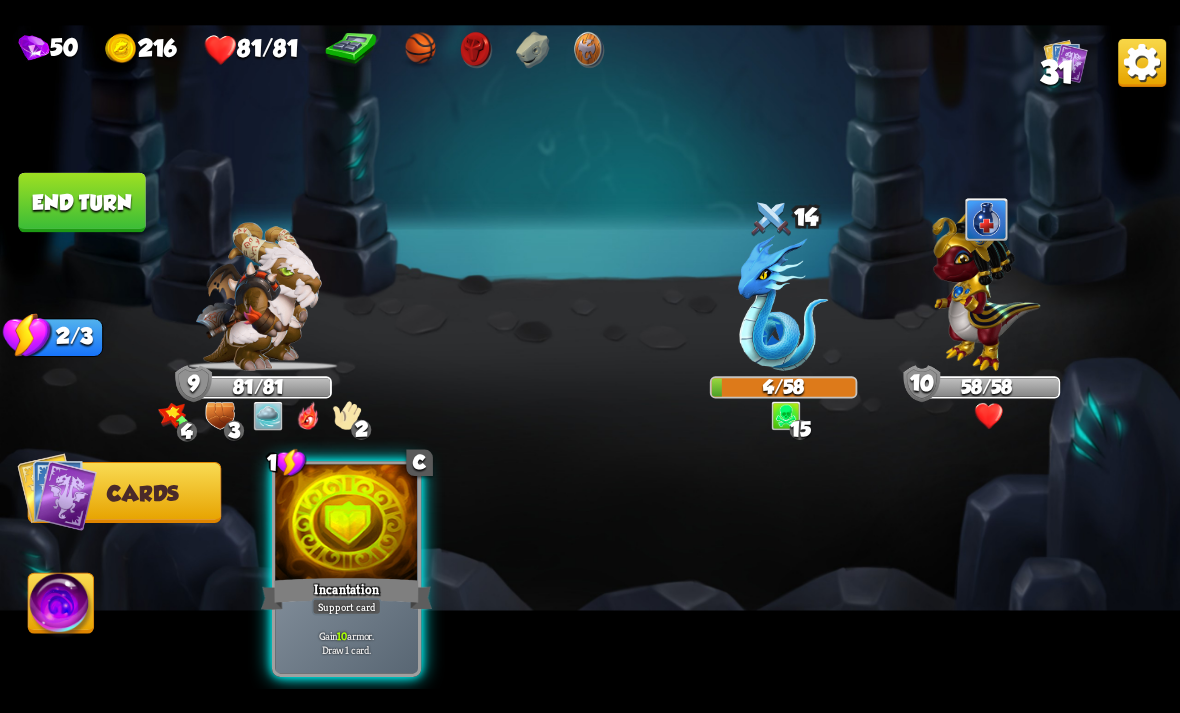 click on "Gain  10  armor. Draw 1 card." at bounding box center [347, 642] 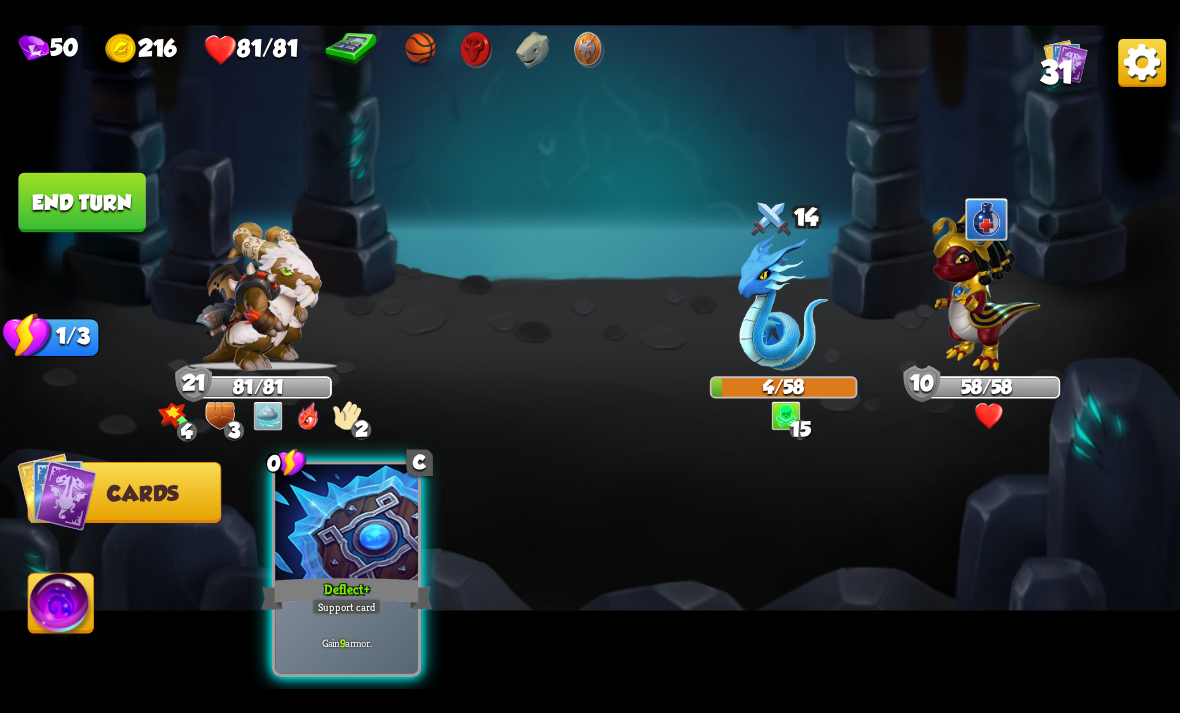 click on "Gain  9  armor." at bounding box center [347, 642] 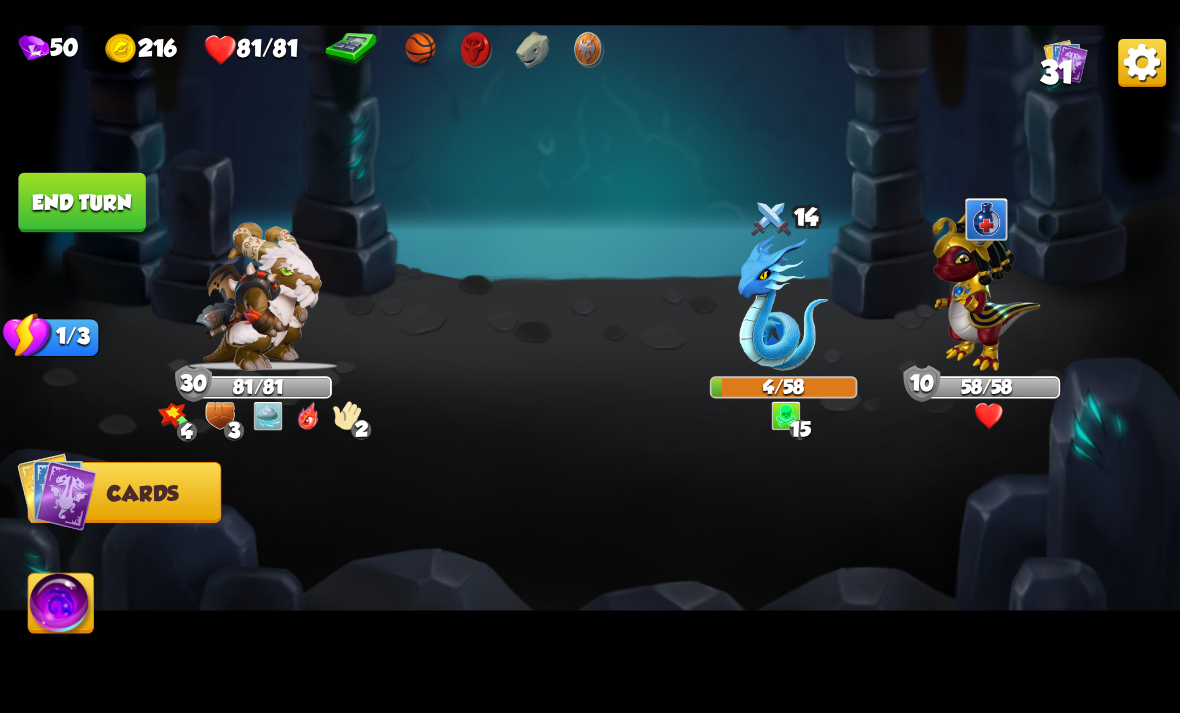 click on "End turn" at bounding box center [81, 202] 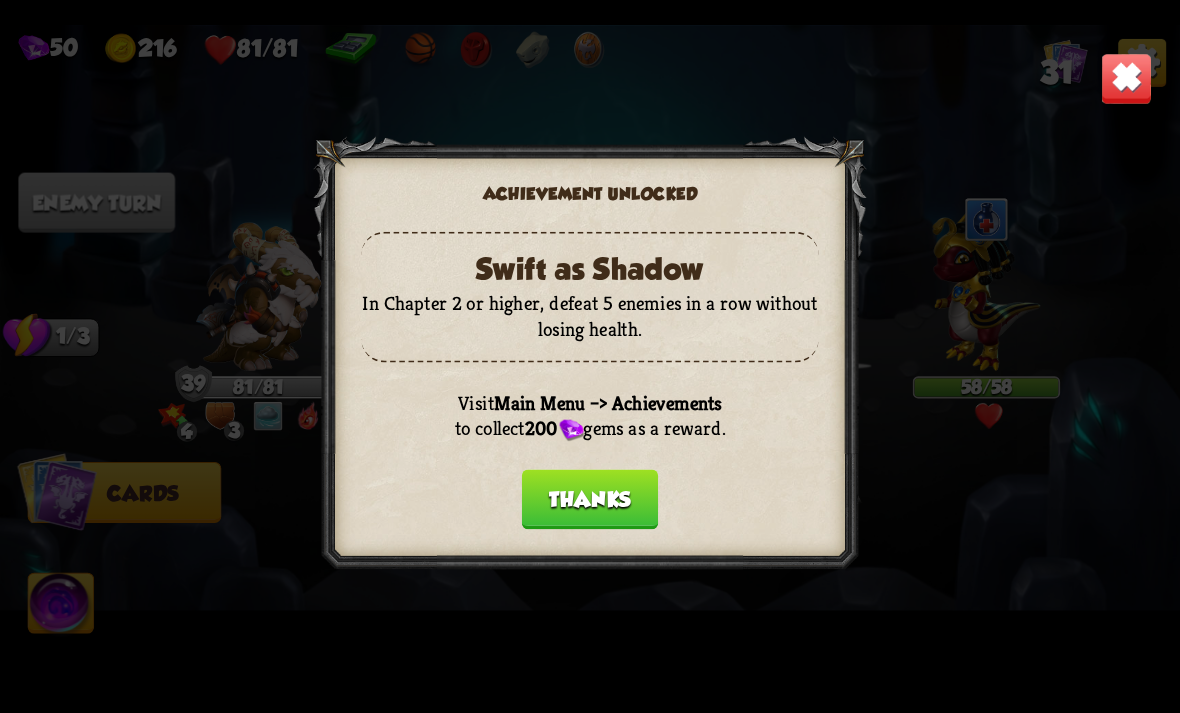 click on "Thanks" at bounding box center (590, 499) 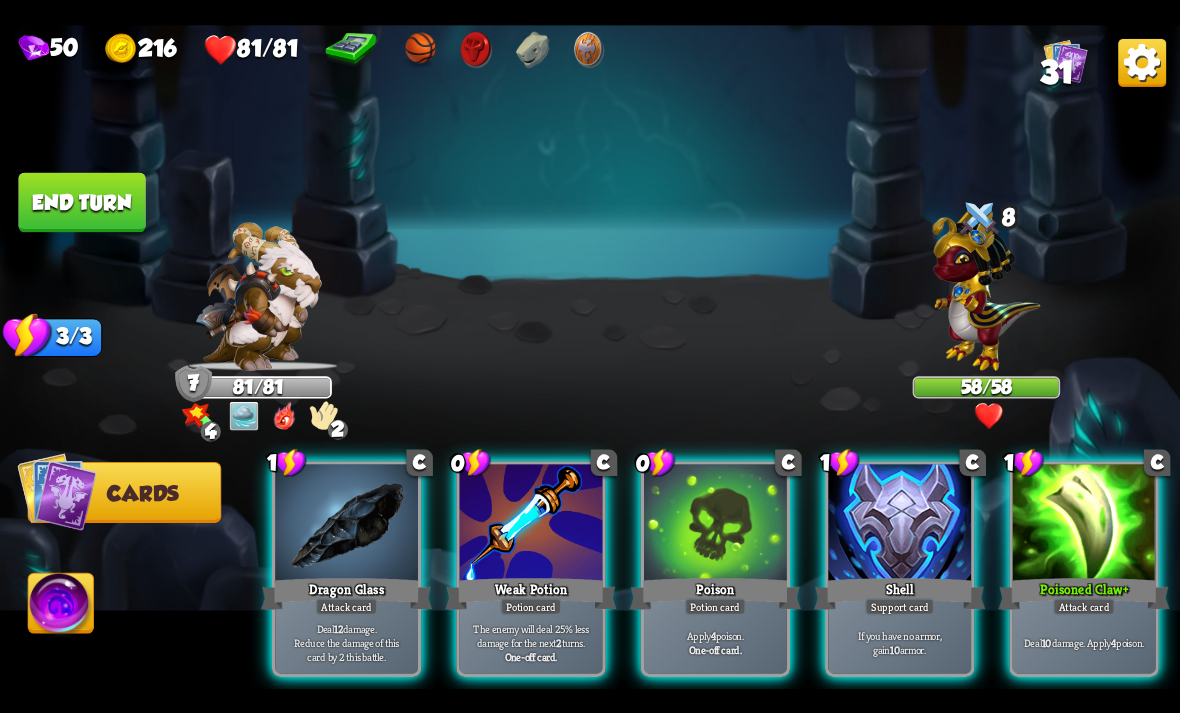 click on "The enemy will deal 25% less damage for the next  2  turns." at bounding box center (531, 635) 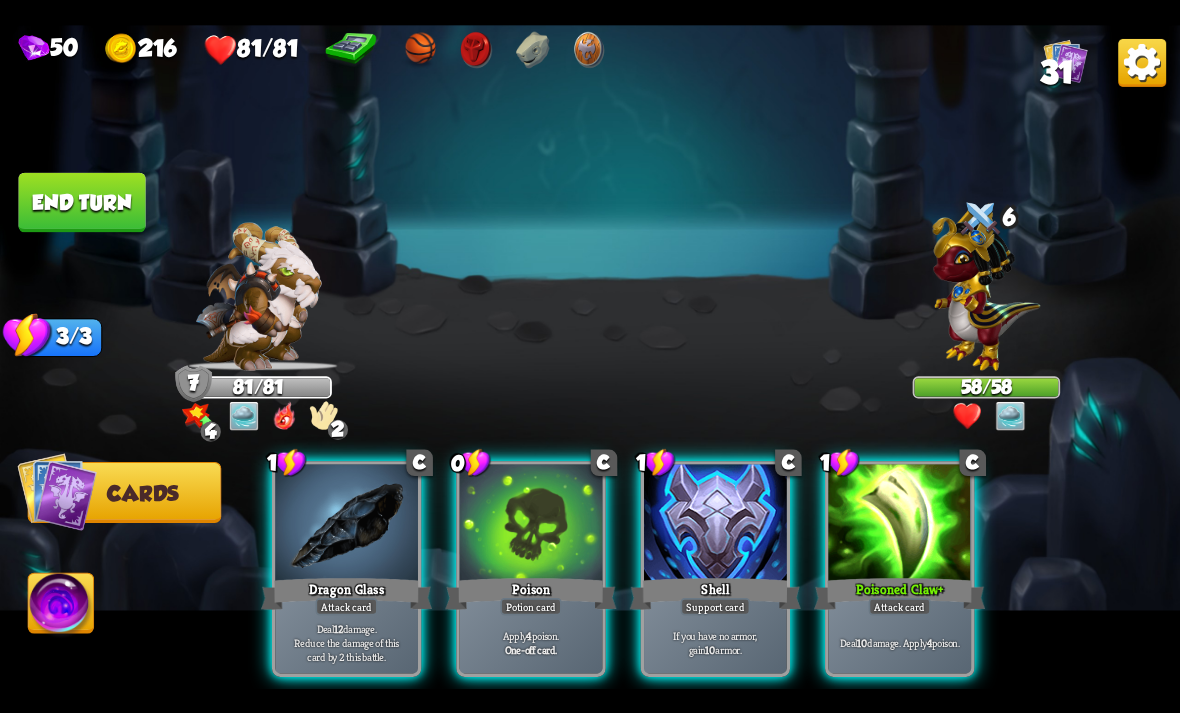 click at bounding box center [899, 524] 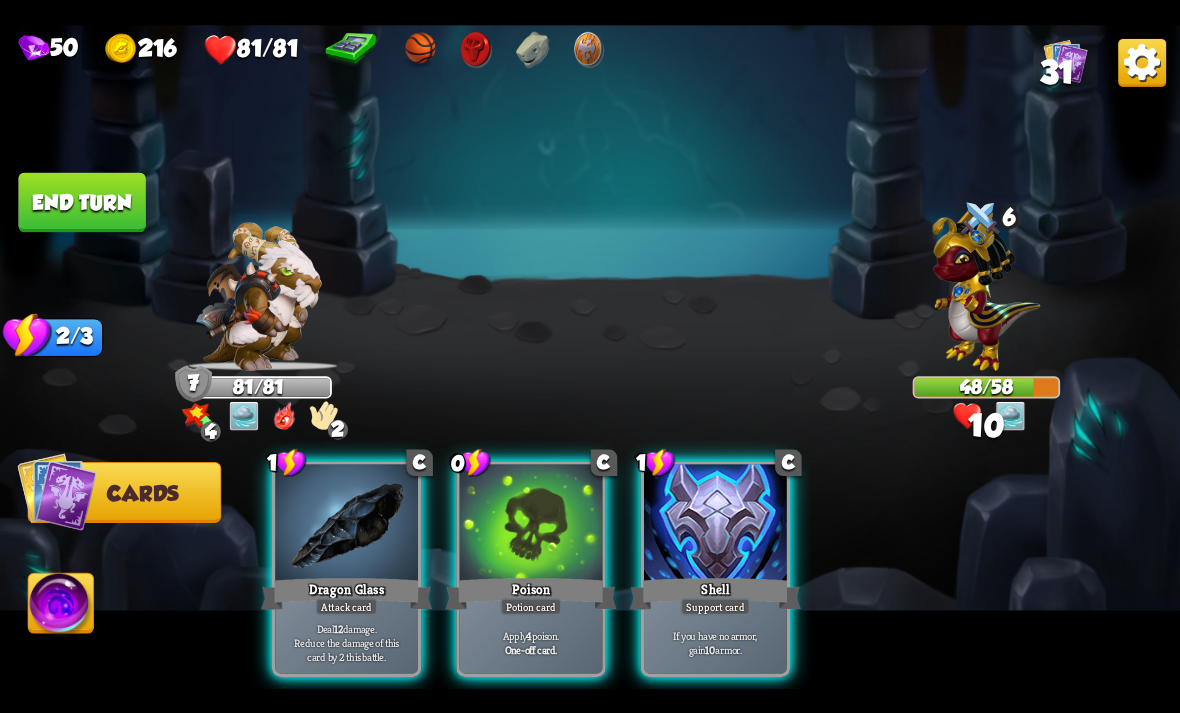 click on "One-off card." at bounding box center (531, 649) 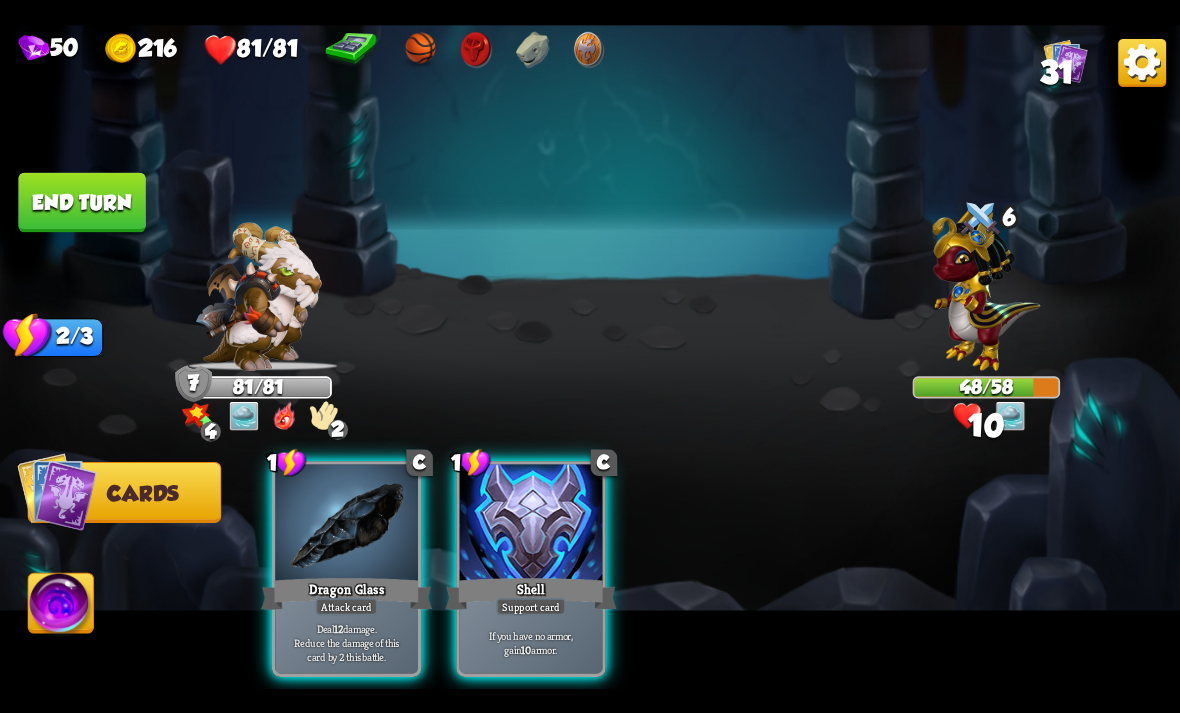 click on "Deal  12  damage. Reduce the damage of this card by 2 this battle." at bounding box center (347, 642) 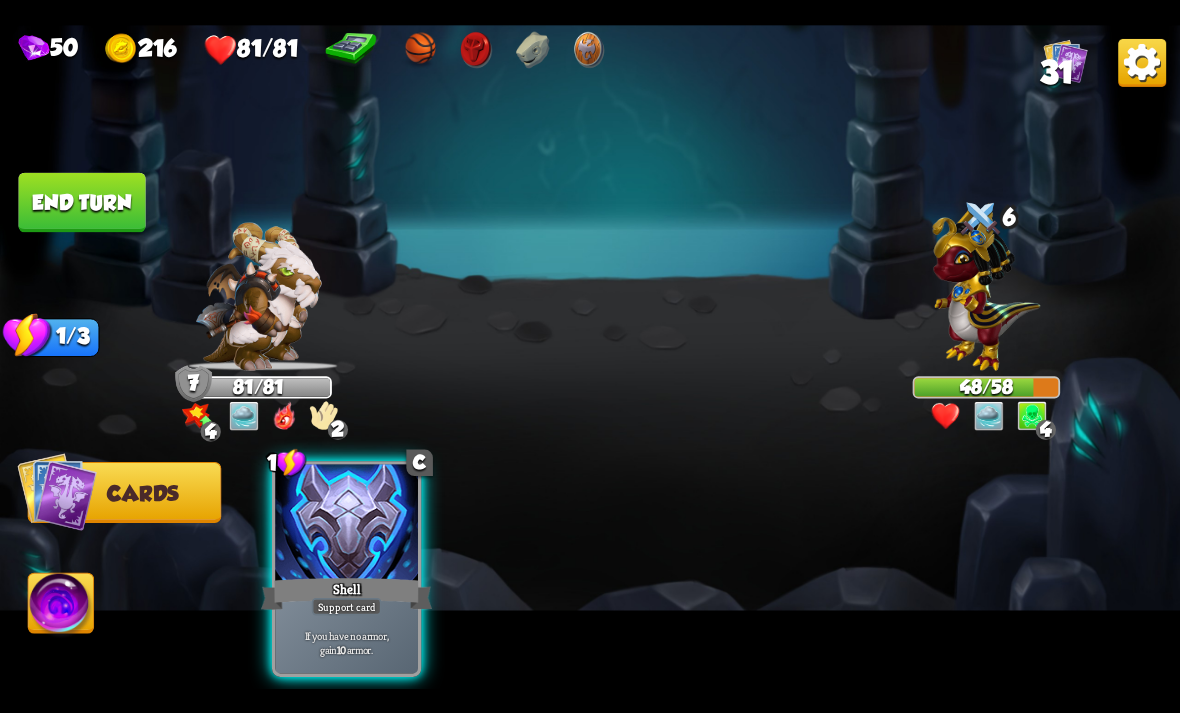 click on "End turn" at bounding box center (81, 202) 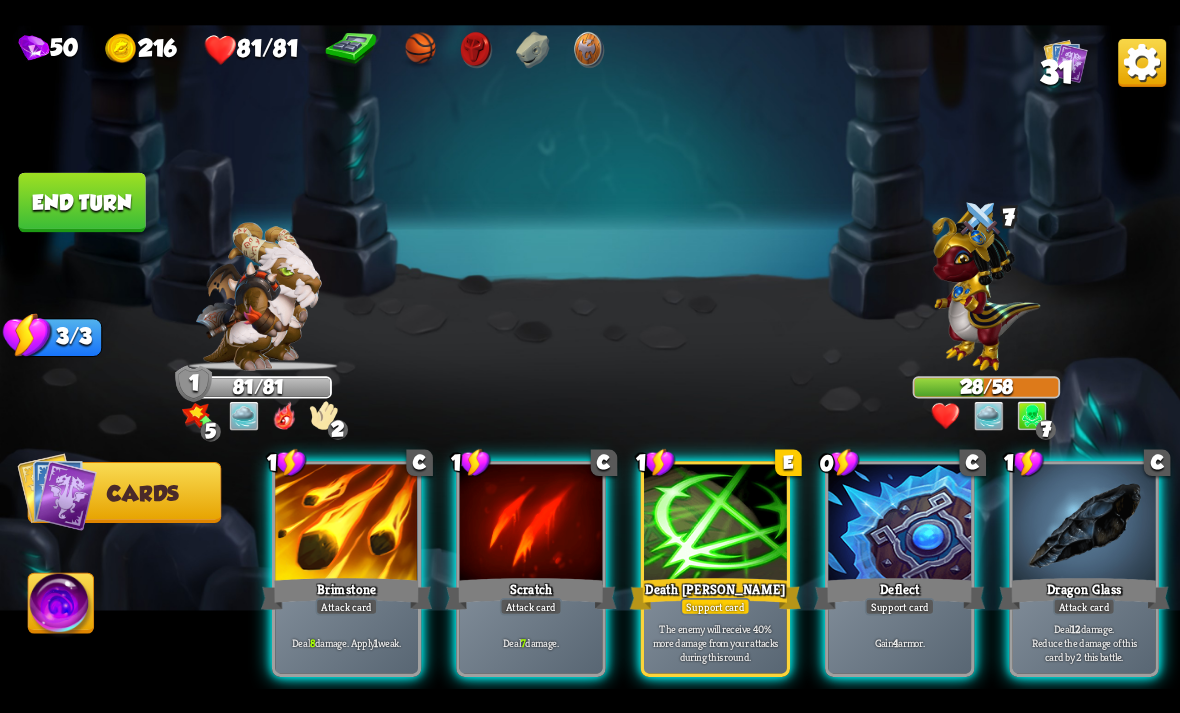 click at bounding box center (590, 49) 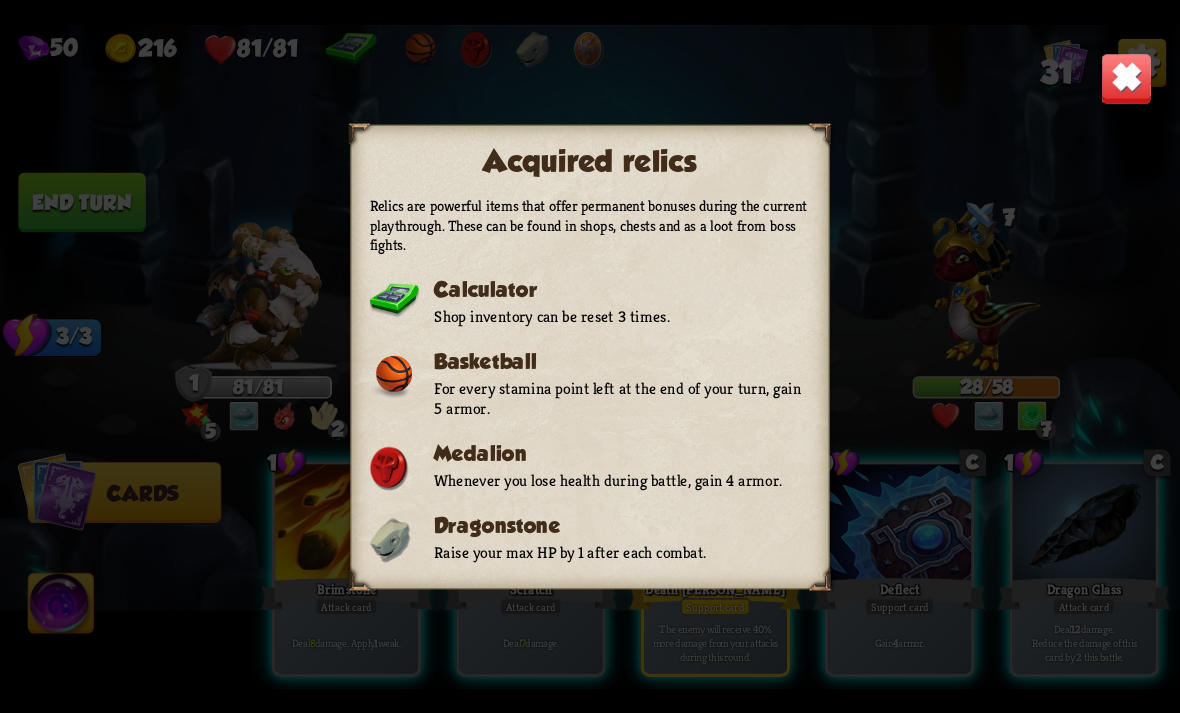 click at bounding box center [1127, 78] 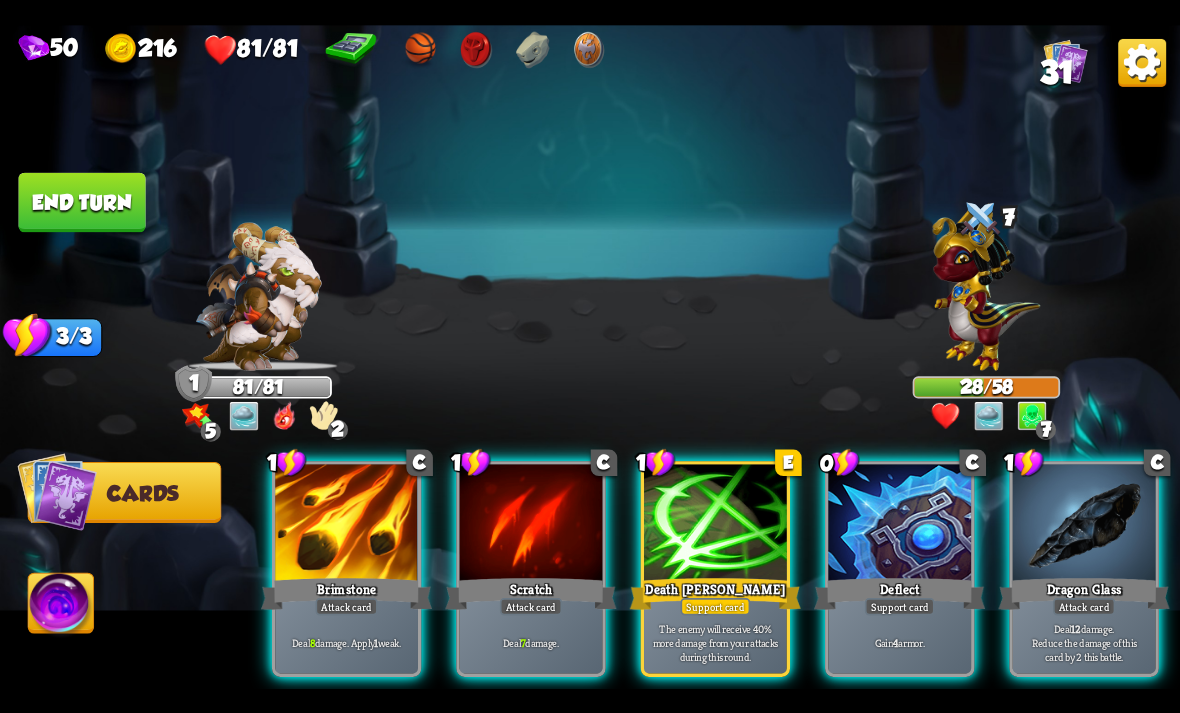 click at bounding box center (715, 524) 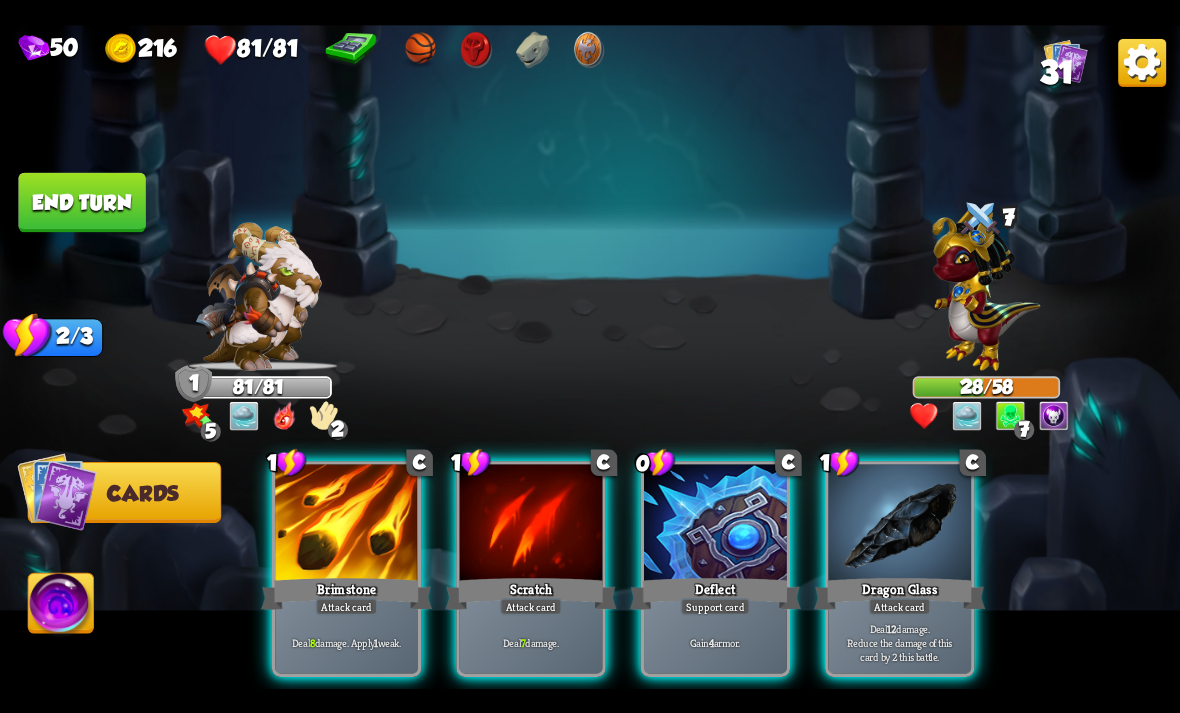 click at bounding box center [715, 524] 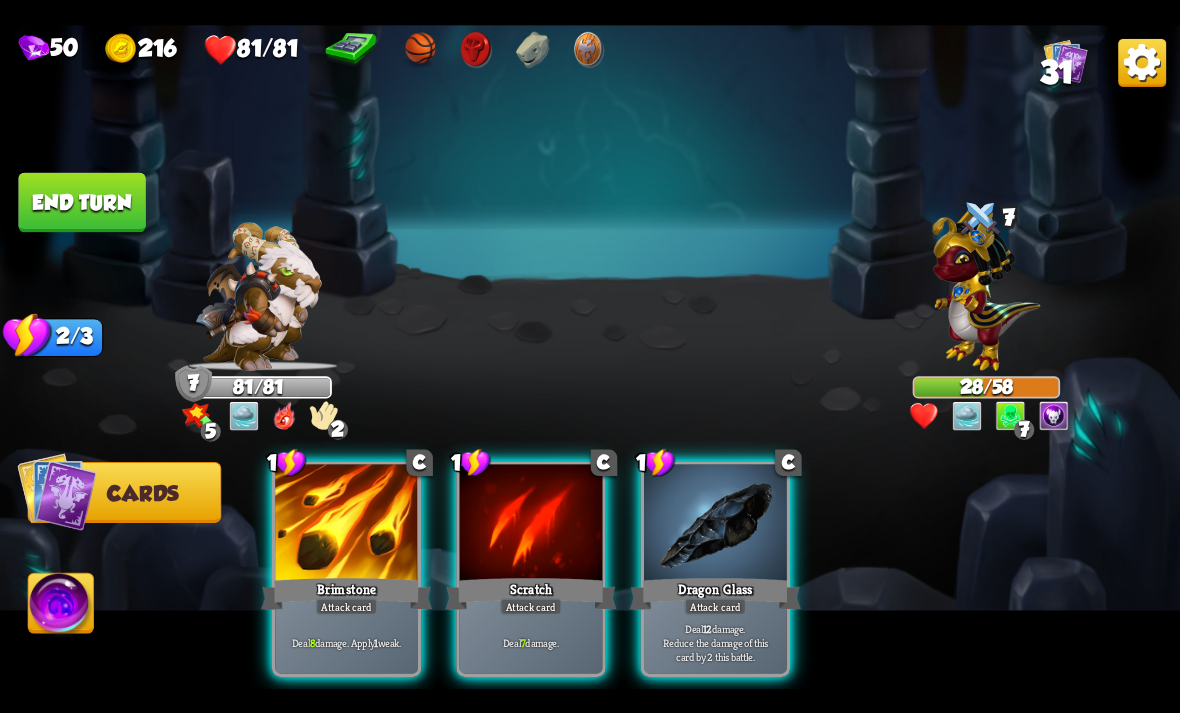 click on "Attack card" at bounding box center [347, 606] 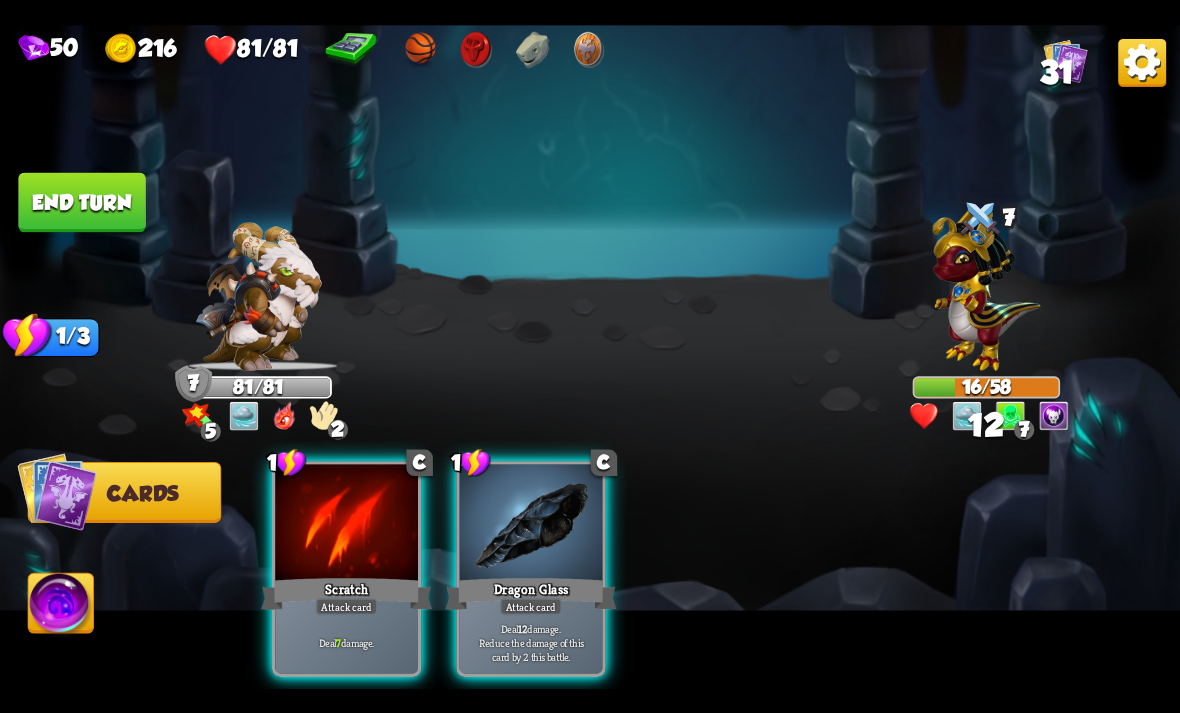 click on "Attack card" at bounding box center [531, 606] 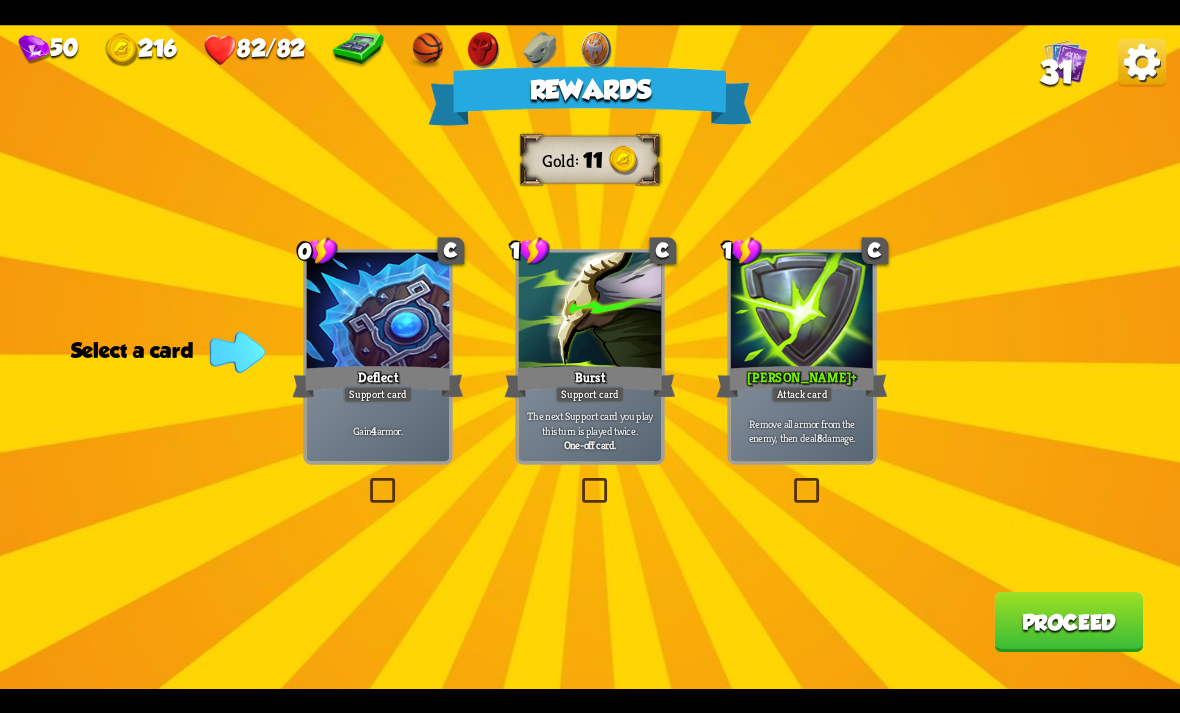 click at bounding box center [790, 481] 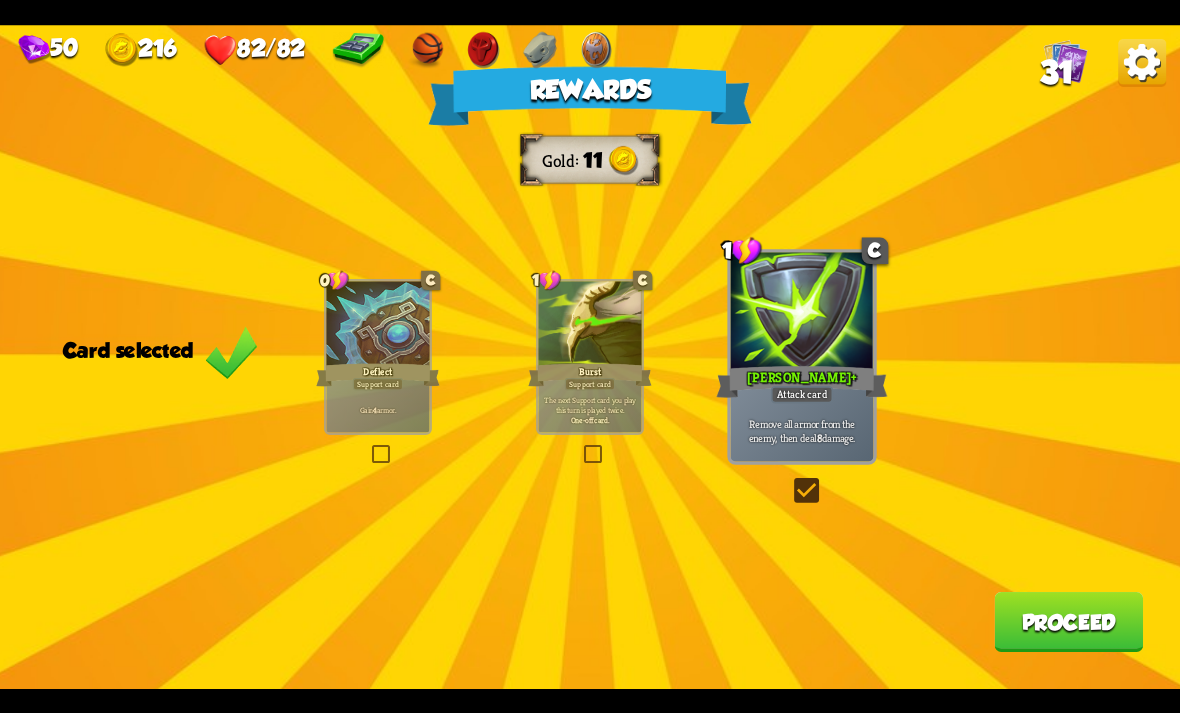 click on "Proceed" at bounding box center [1068, 622] 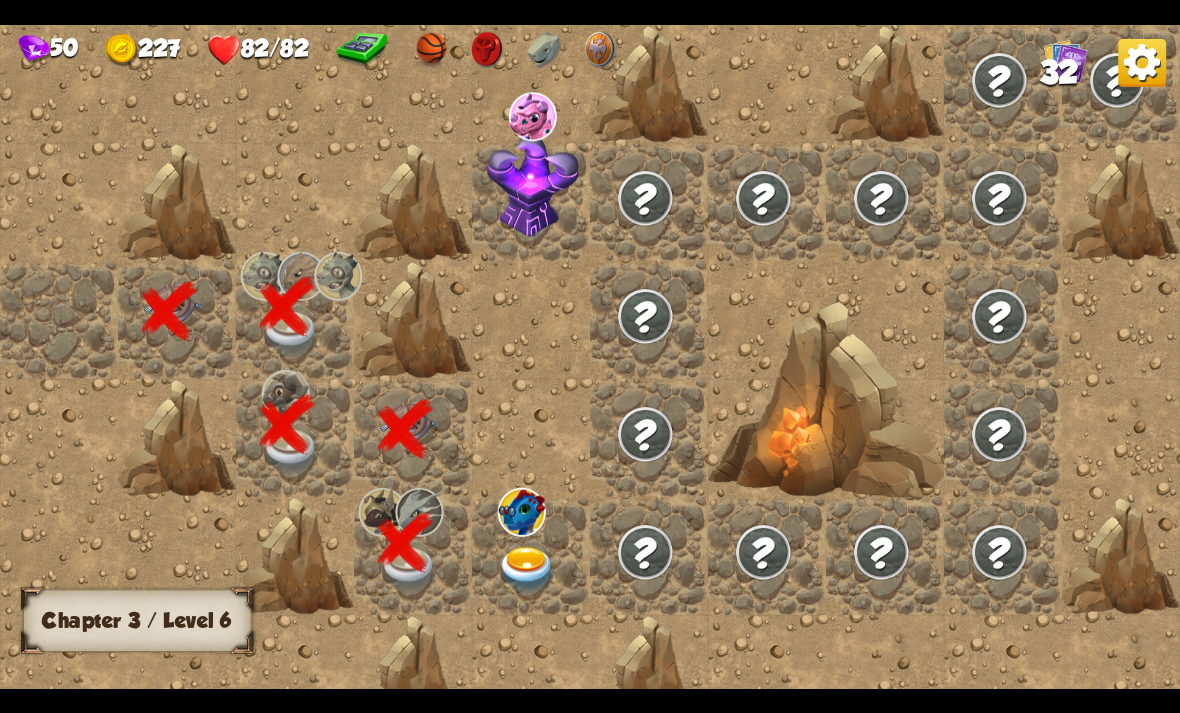 click at bounding box center (527, 569) 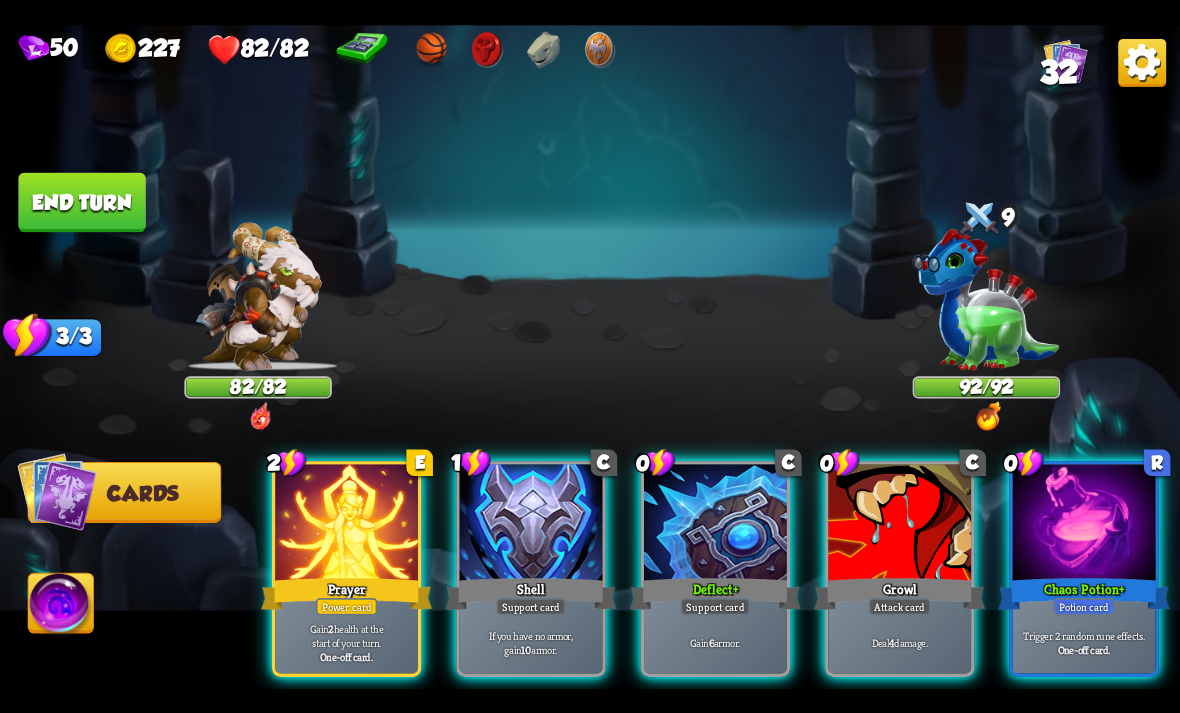 click at bounding box center [1084, 524] 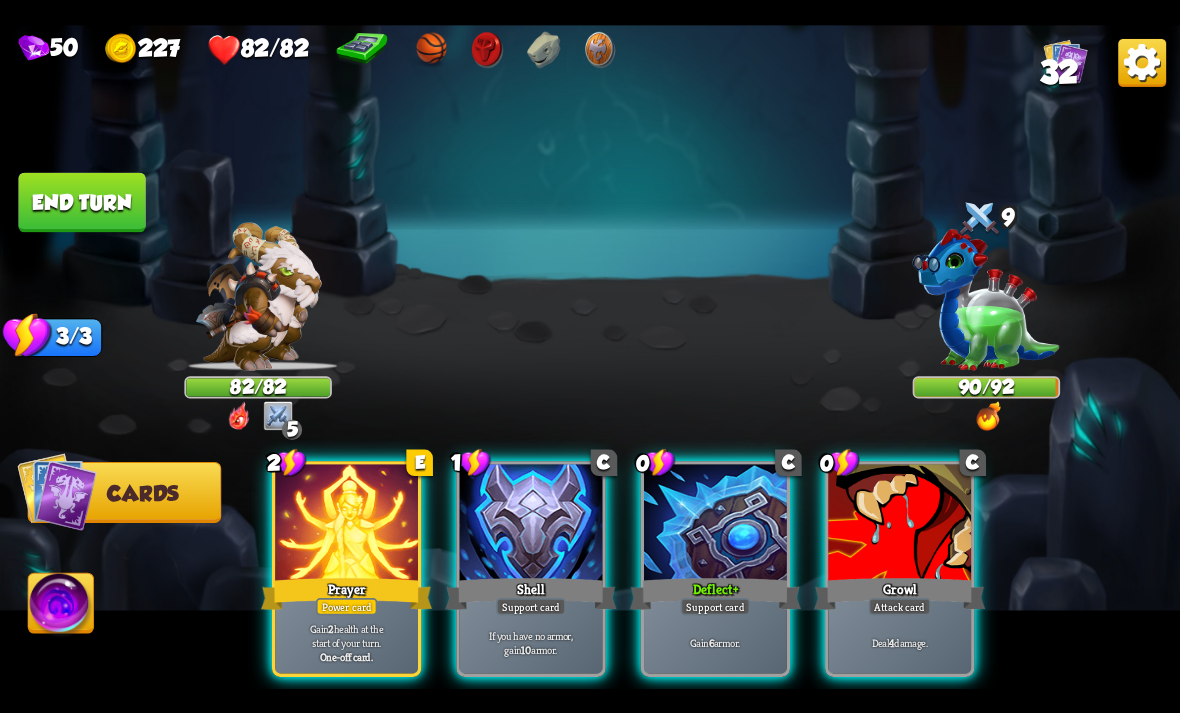 click on "Deflect +" at bounding box center (715, 593) 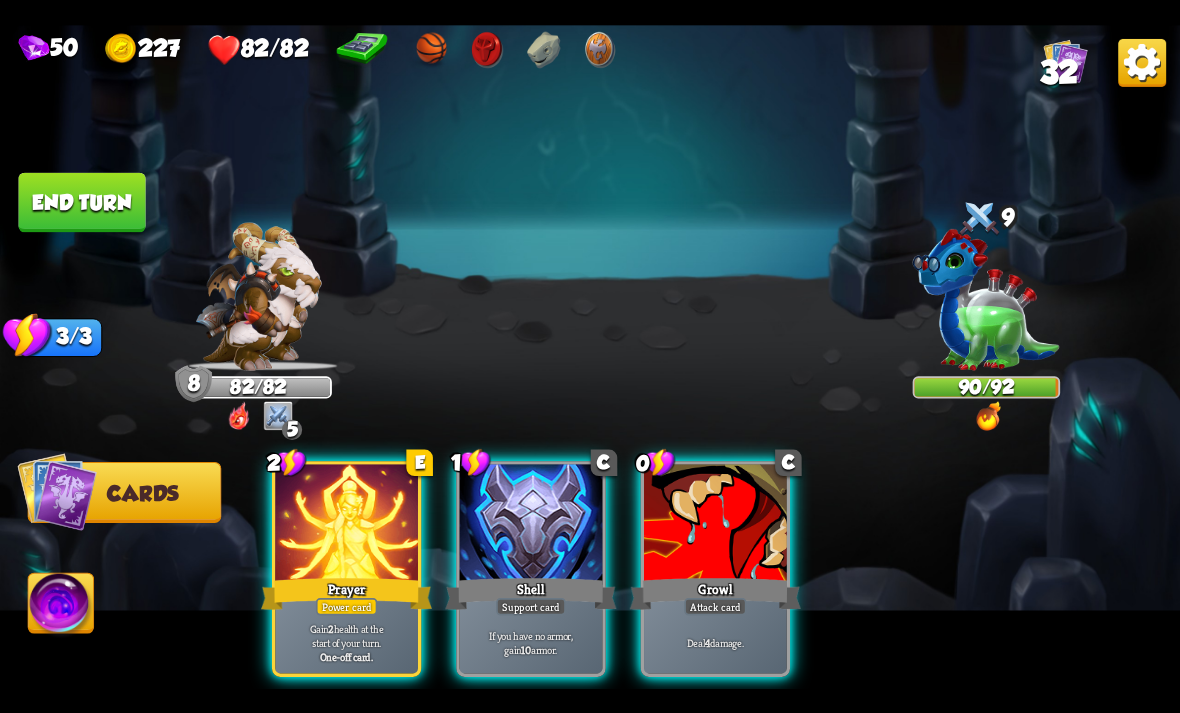 click on "Growl" at bounding box center (715, 593) 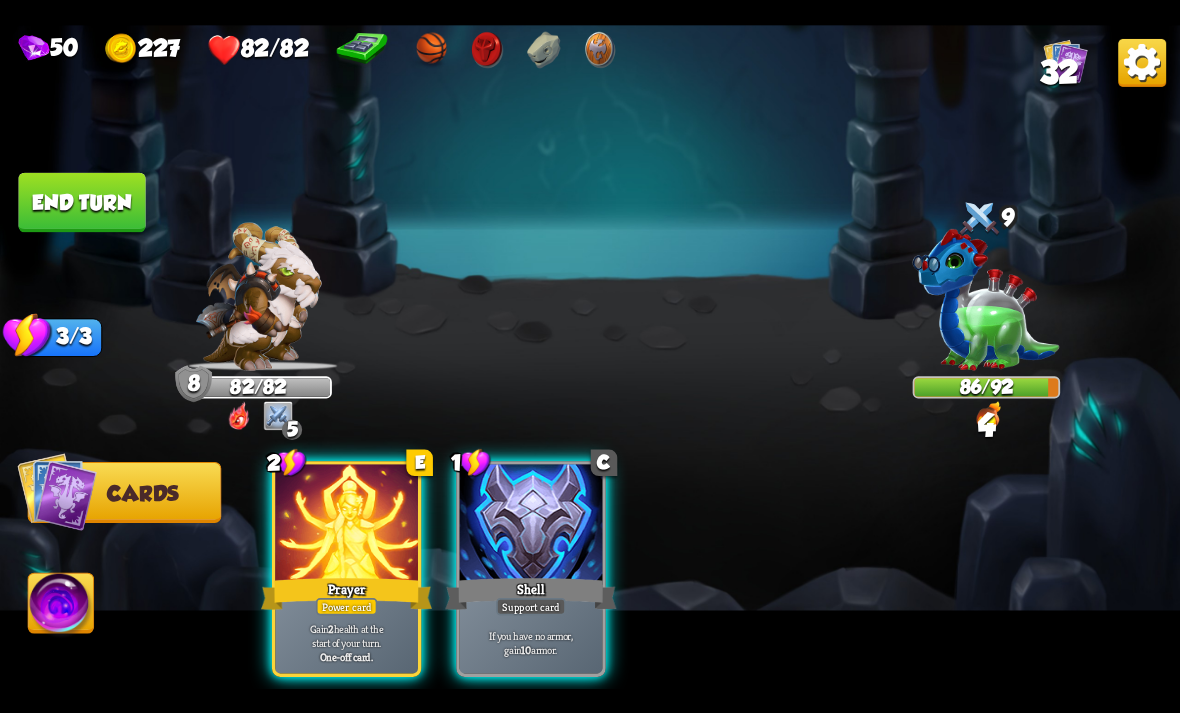 click at bounding box center (346, 524) 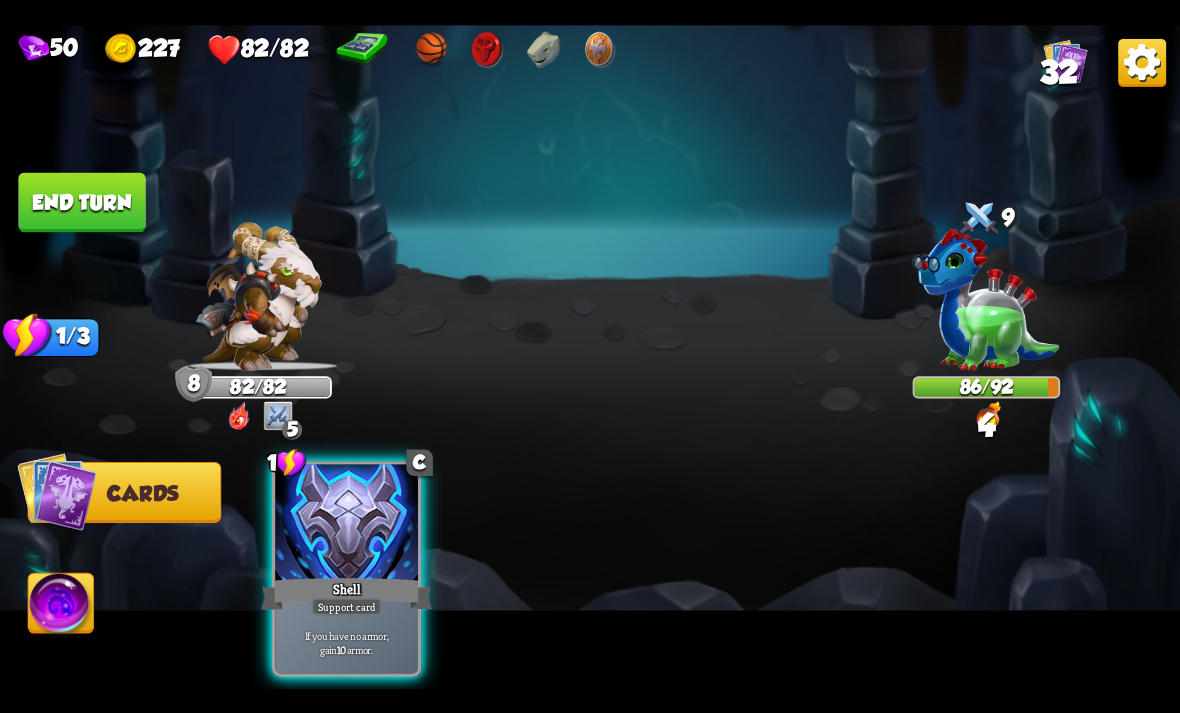 click on "End turn" at bounding box center (81, 202) 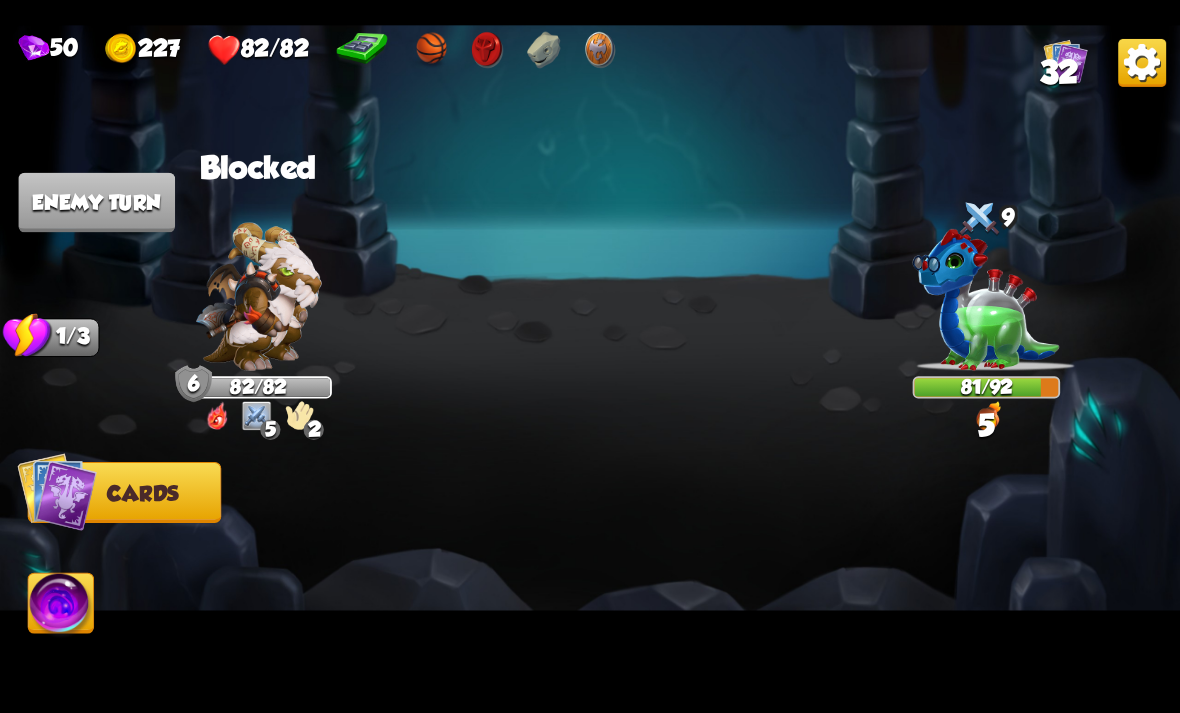 click at bounding box center (487, 49) 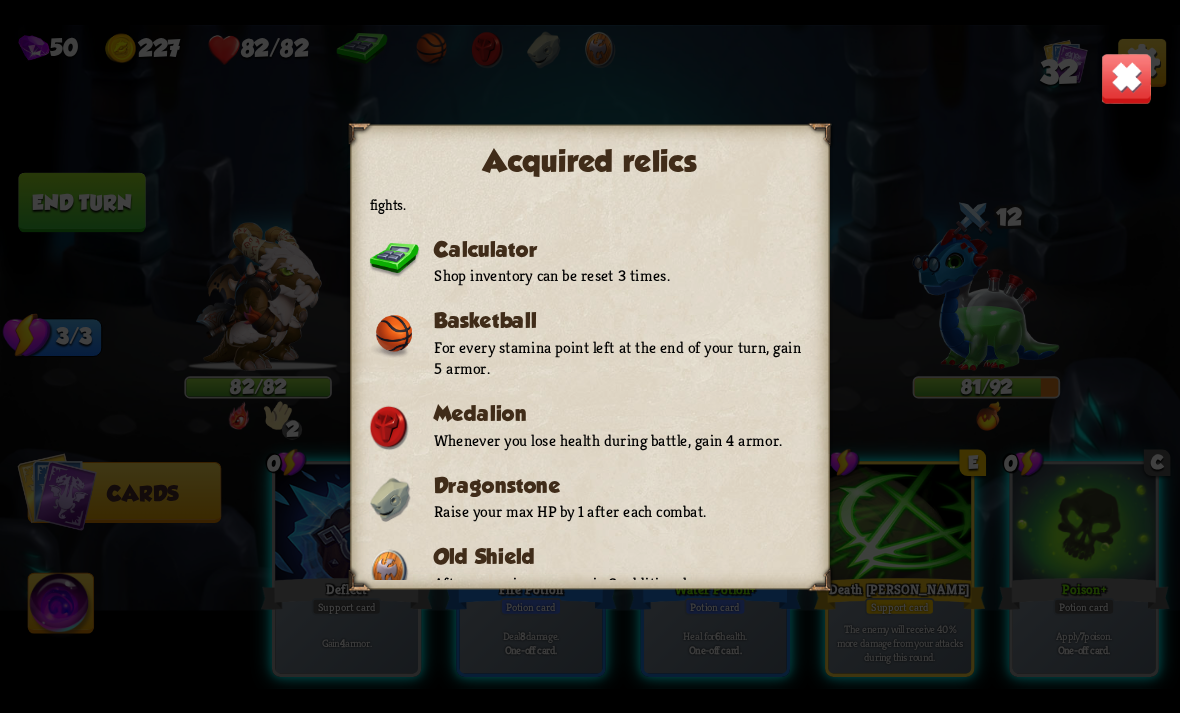 scroll, scrollTop: 43, scrollLeft: 0, axis: vertical 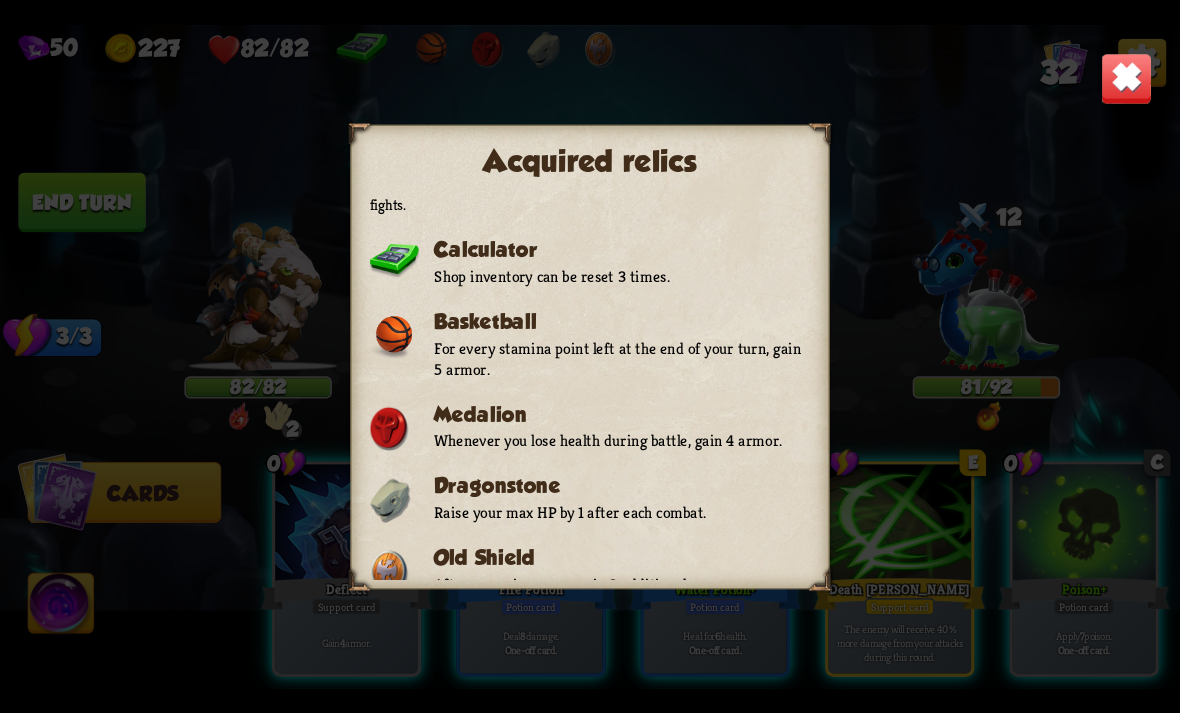 click at bounding box center (1127, 78) 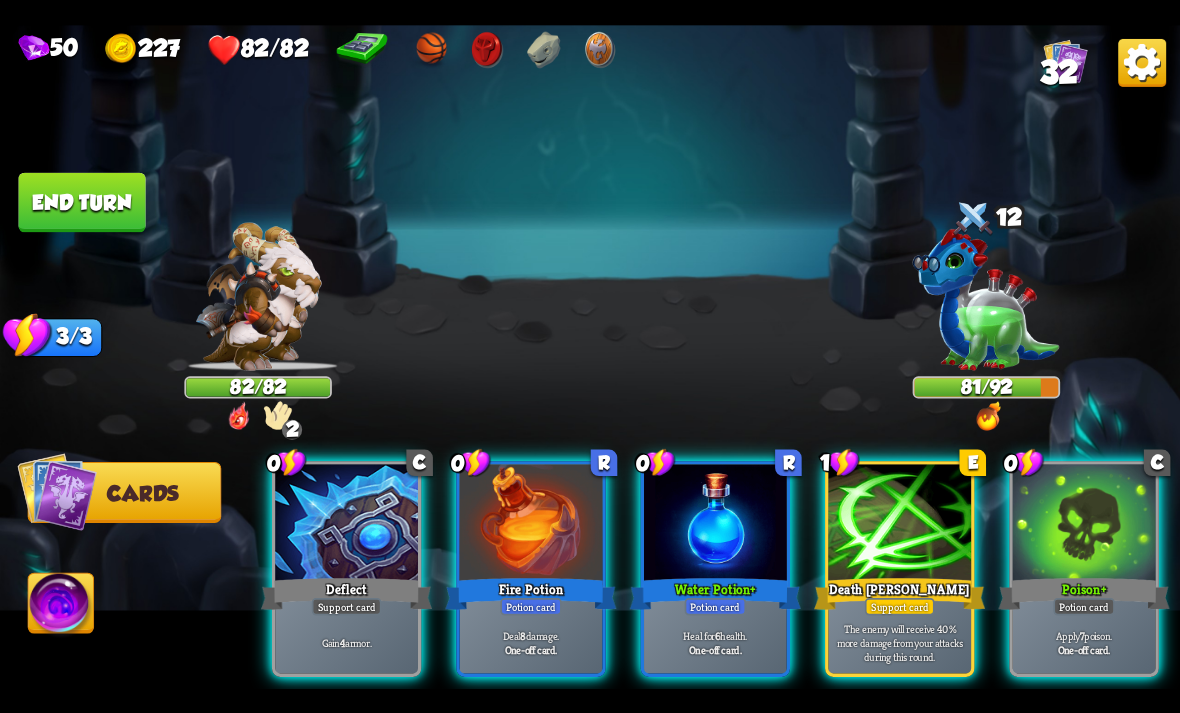 click on "Deflect" at bounding box center [346, 593] 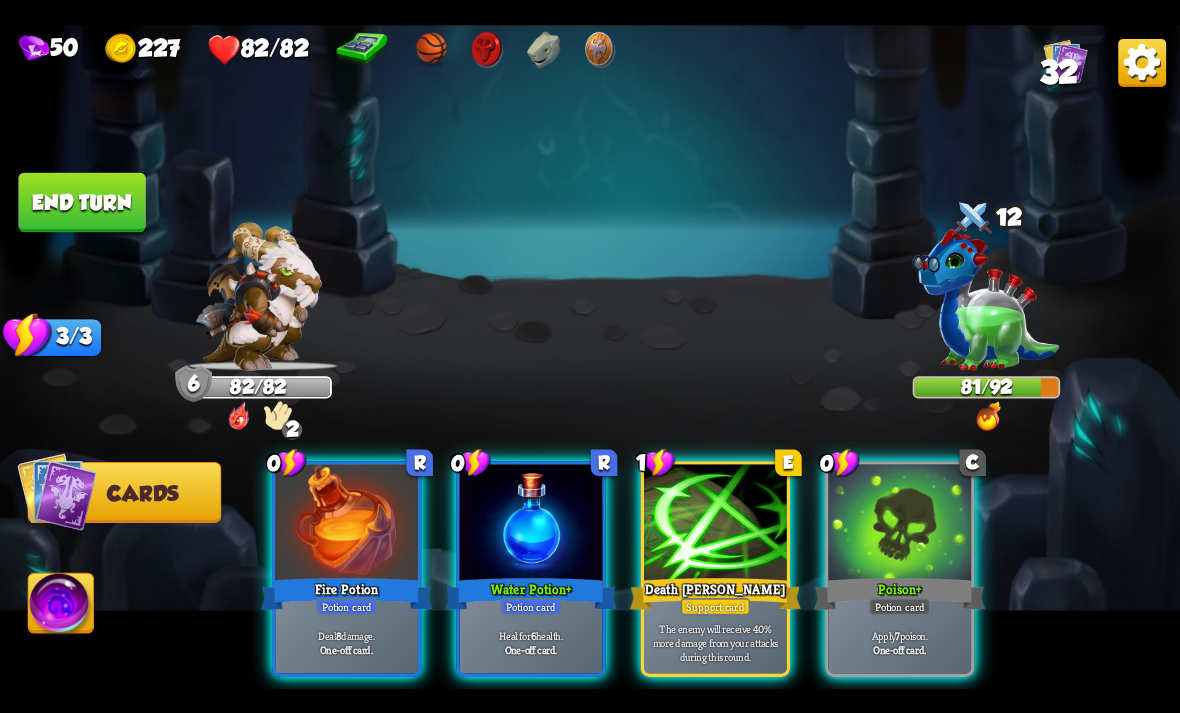 click on "The enemy will receive 40% more damage from your attacks during this round." at bounding box center [716, 642] 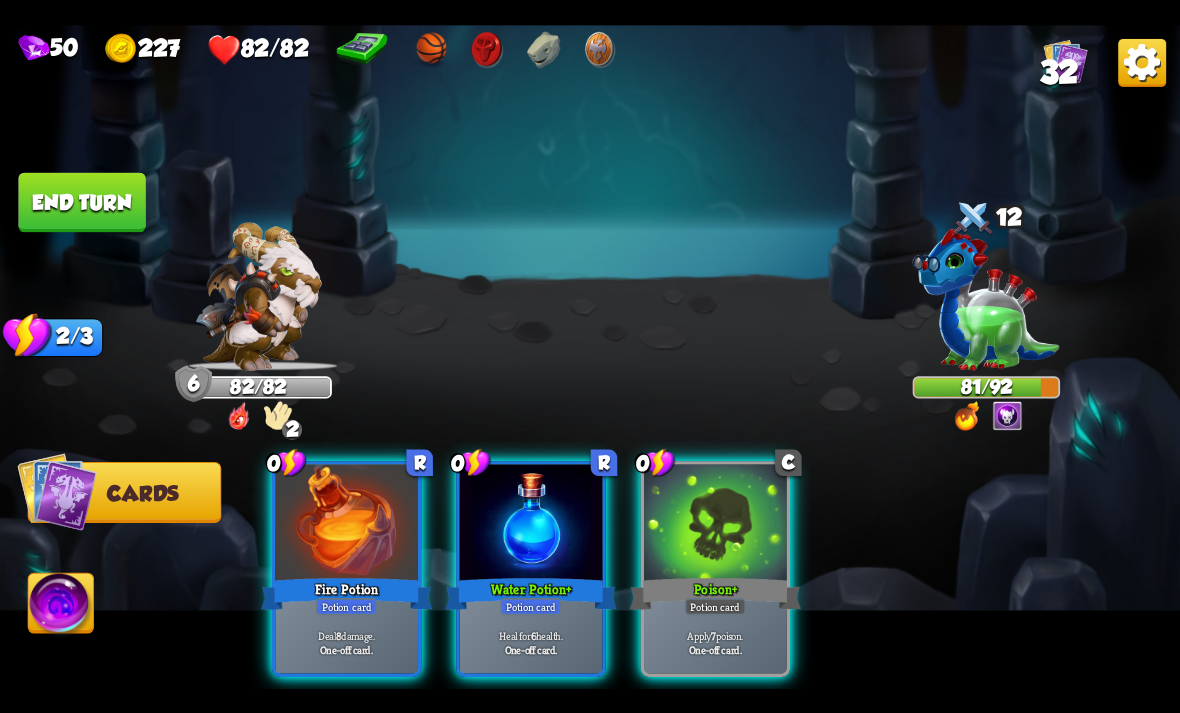 click on "Fire Potion" at bounding box center (346, 593) 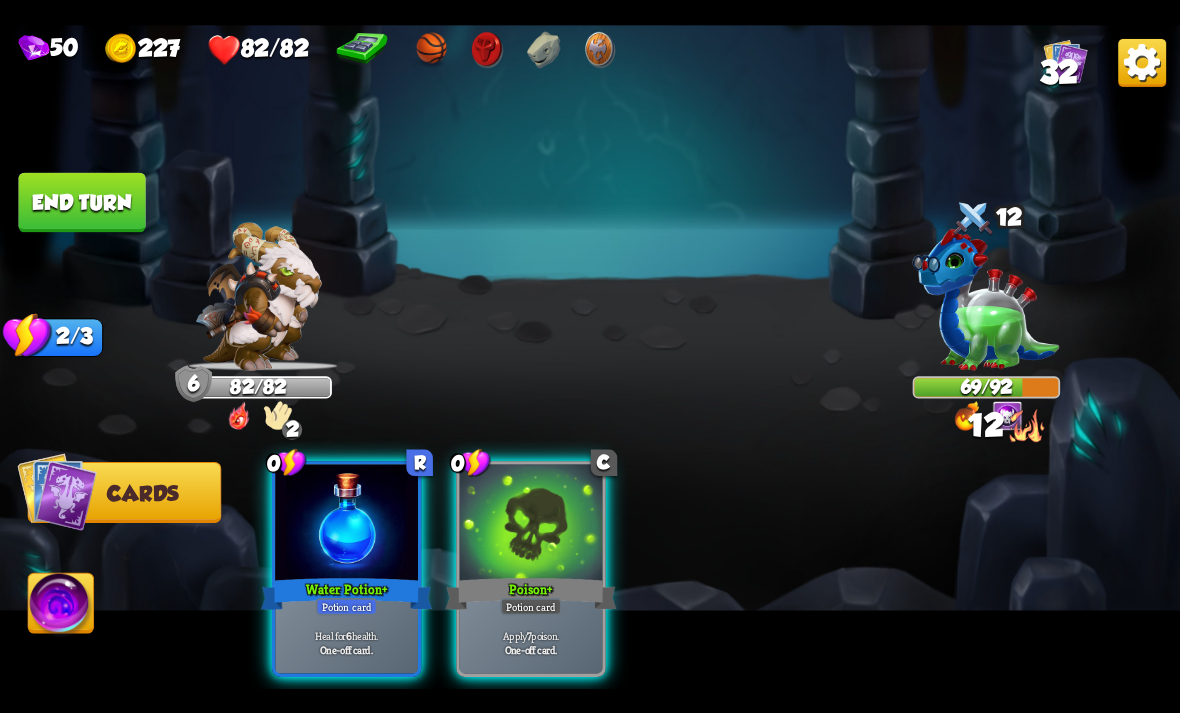 click on "Apply  7  poison.   One-off card." at bounding box center [531, 642] 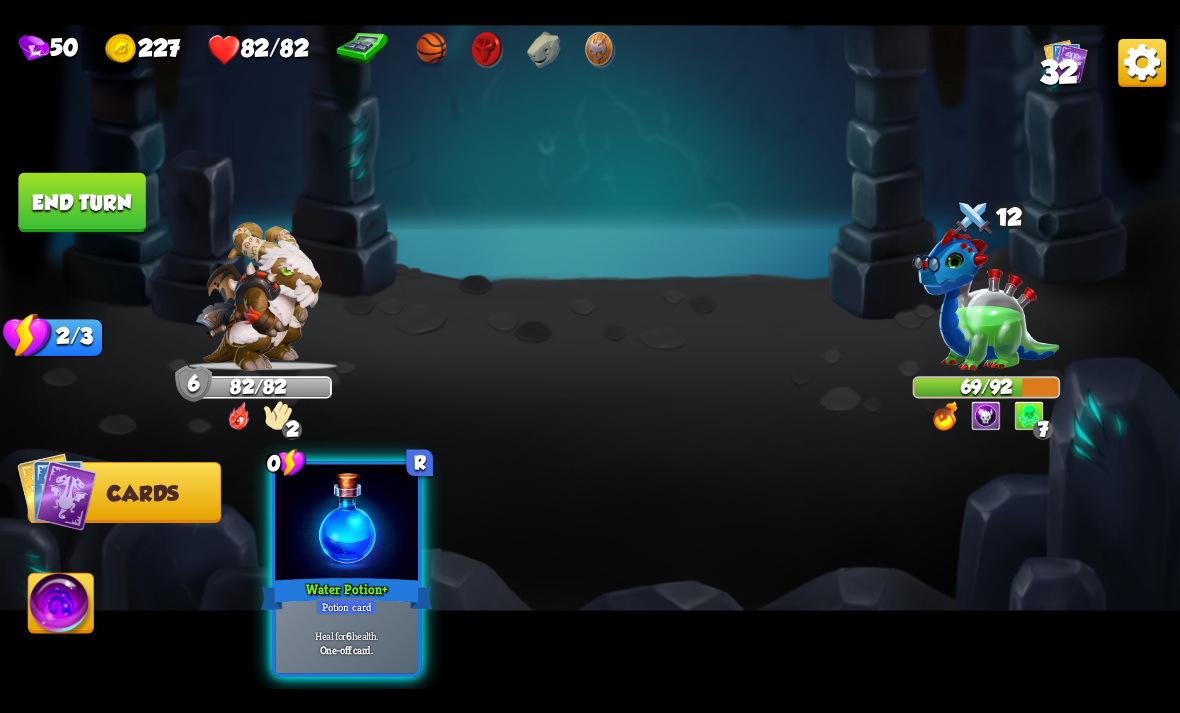 click on "Heal for  6  health.   One-off card." at bounding box center (346, 642) 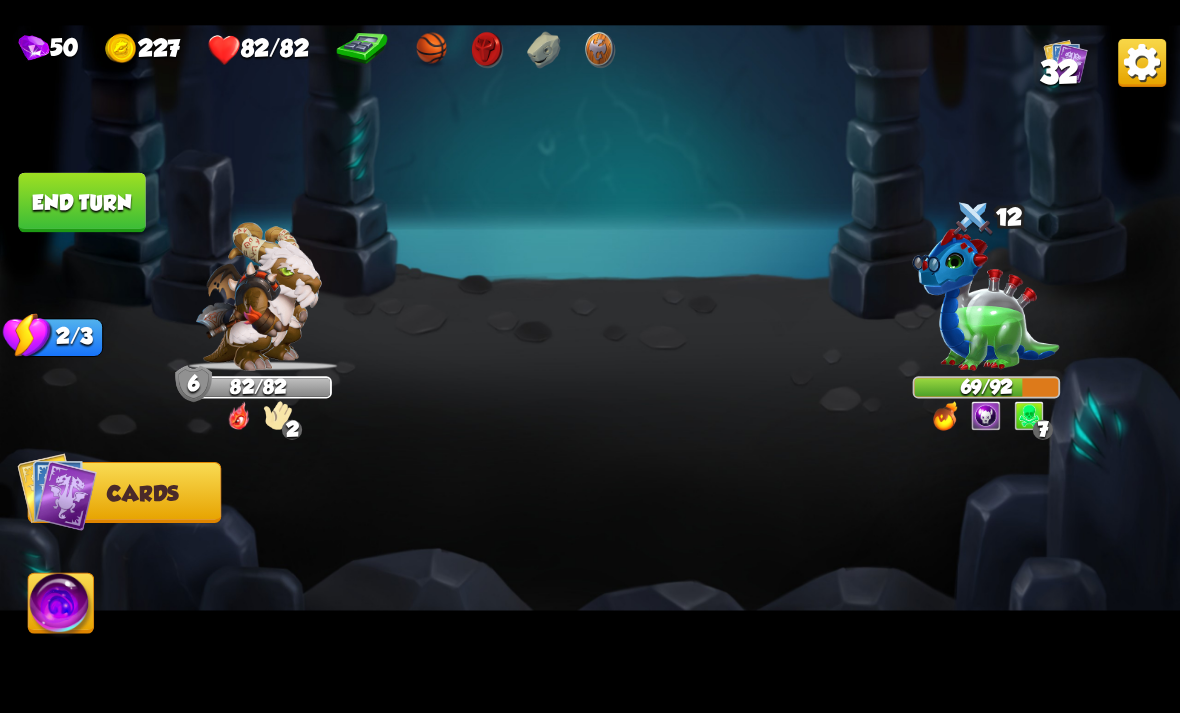 click on "End turn" at bounding box center (81, 202) 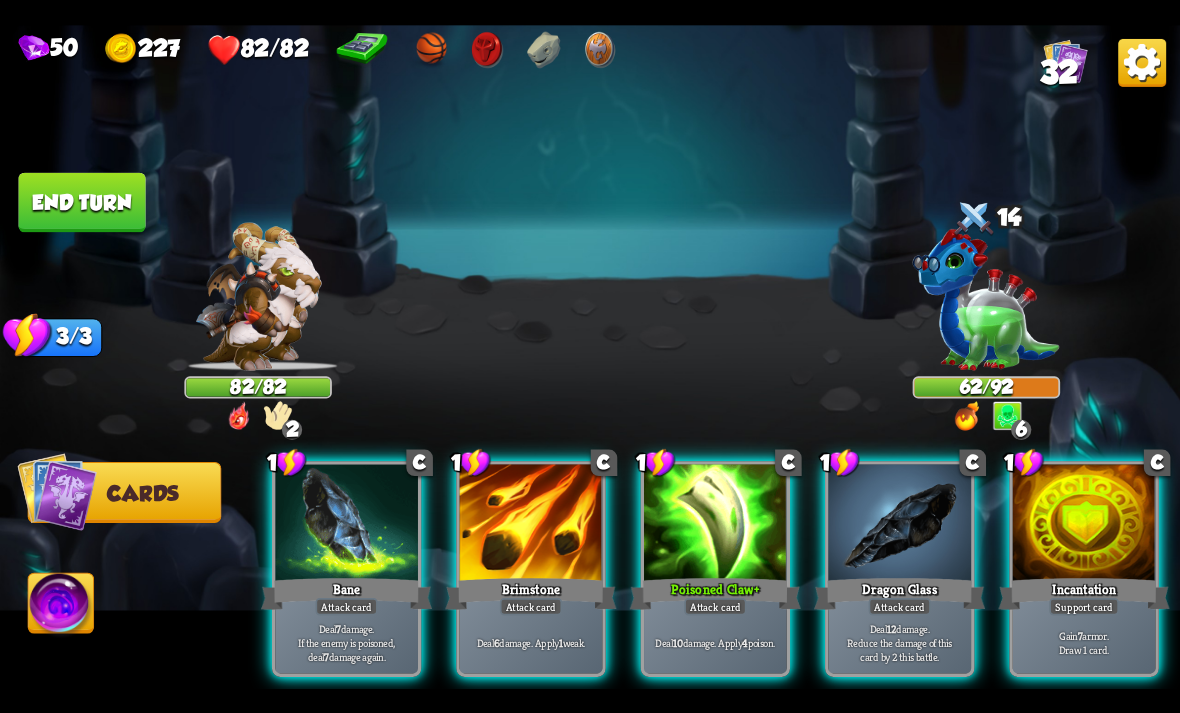 click on "Incantation" at bounding box center [1084, 593] 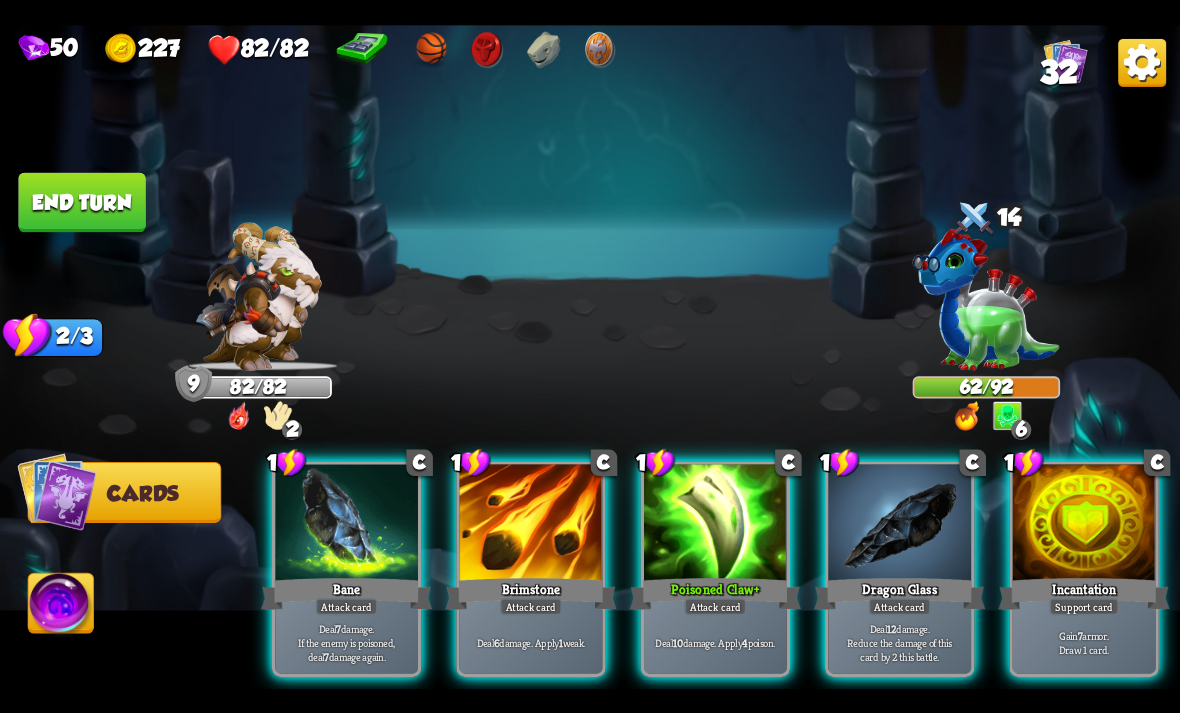 click on "Deal  10  damage. Apply  4  poison." at bounding box center [715, 642] 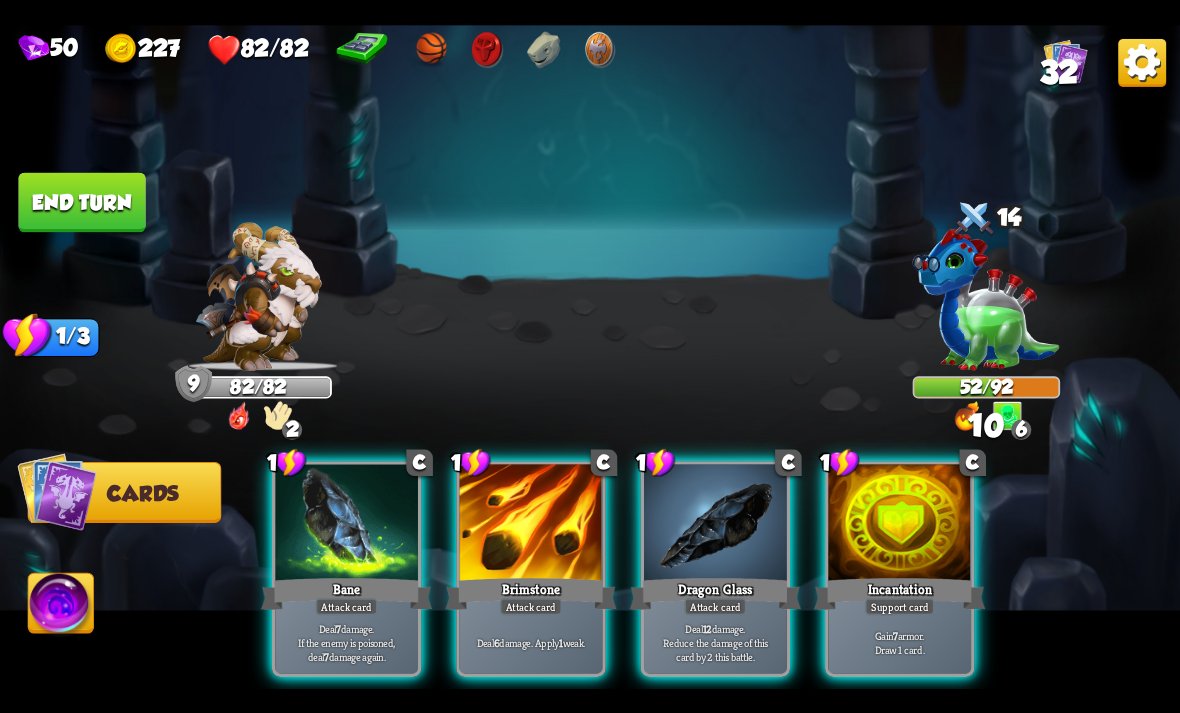 click on "Deal  7  damage. If the enemy is poisoned, deal  7  damage again." at bounding box center [347, 642] 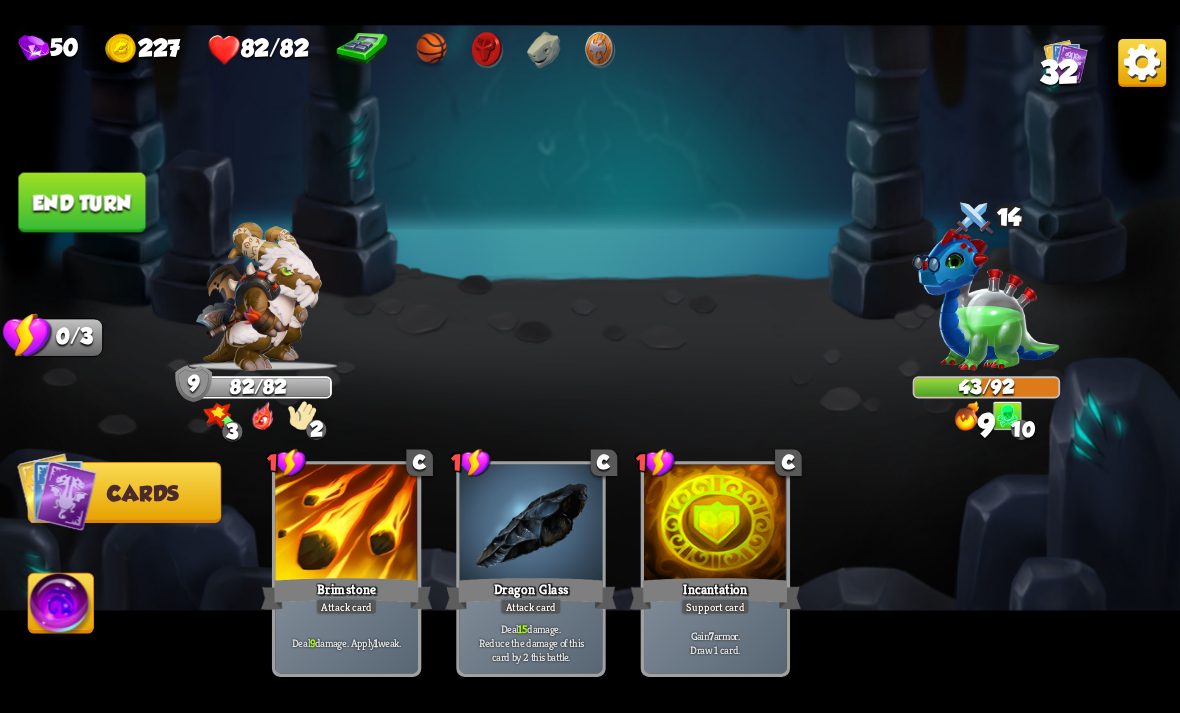 click on "End turn" at bounding box center [81, 202] 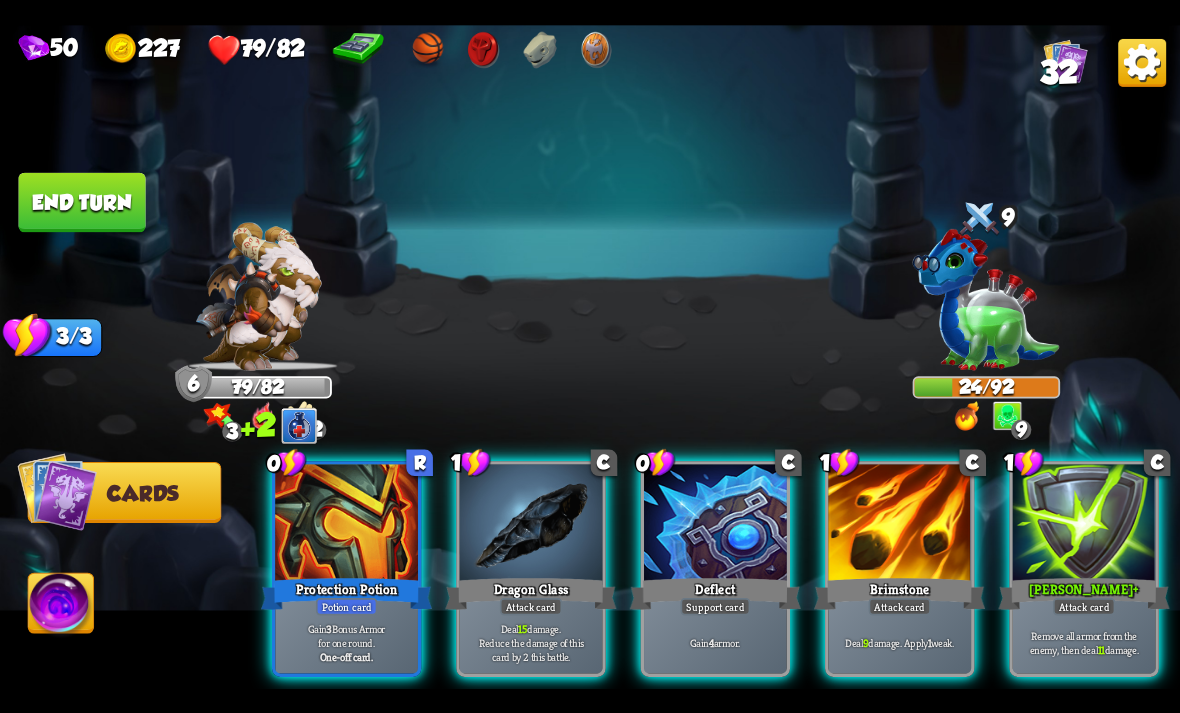 click on "Gain  3  Bonus Armor for one round." at bounding box center (347, 635) 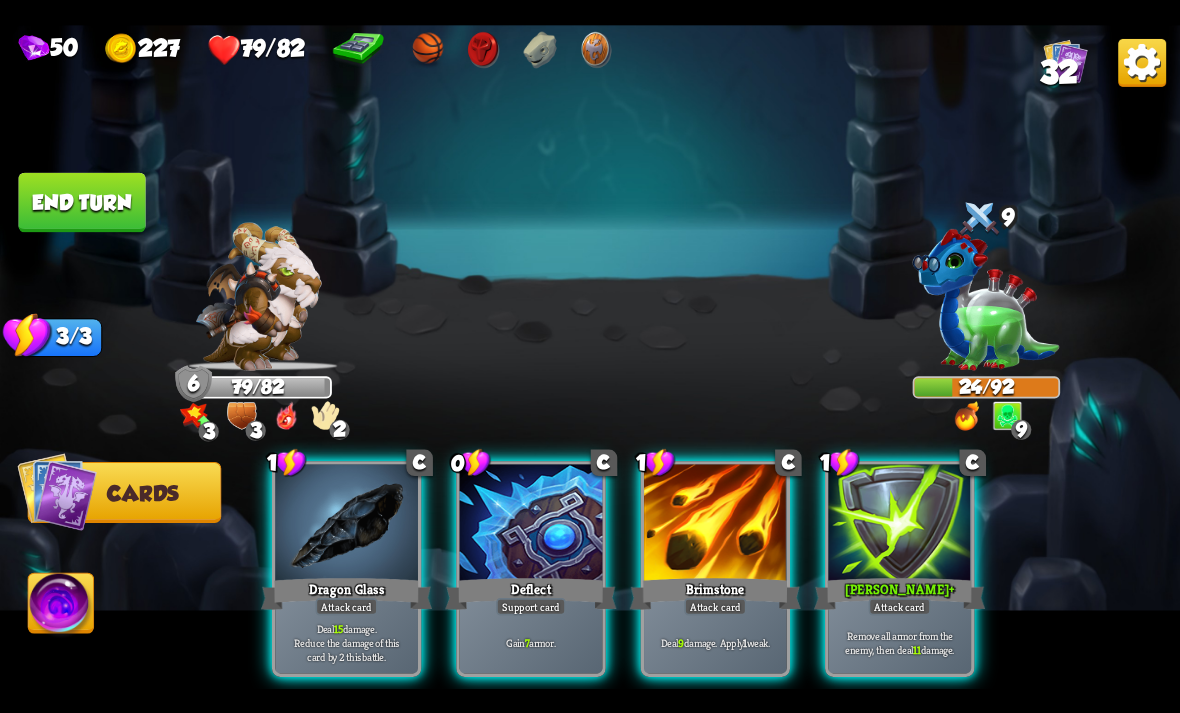 click on "Gain  7  armor." at bounding box center (531, 642) 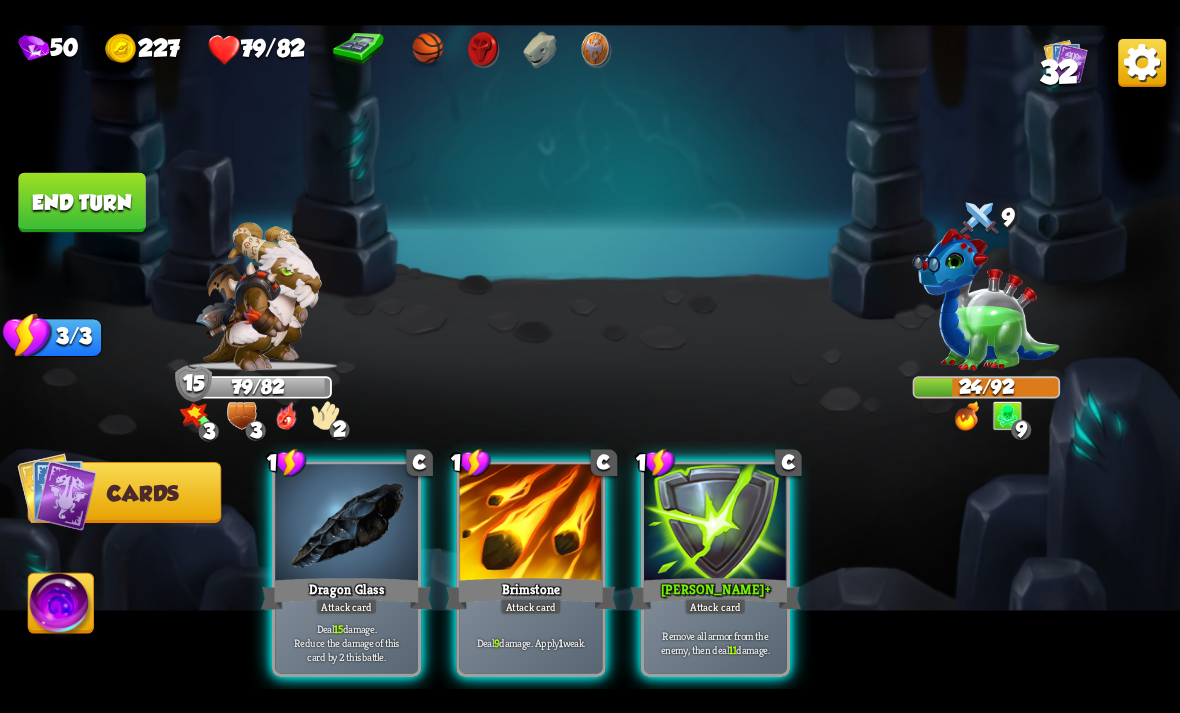 click on "Deal  15  damage. Reduce the damage of this card by 2 this battle." at bounding box center (347, 642) 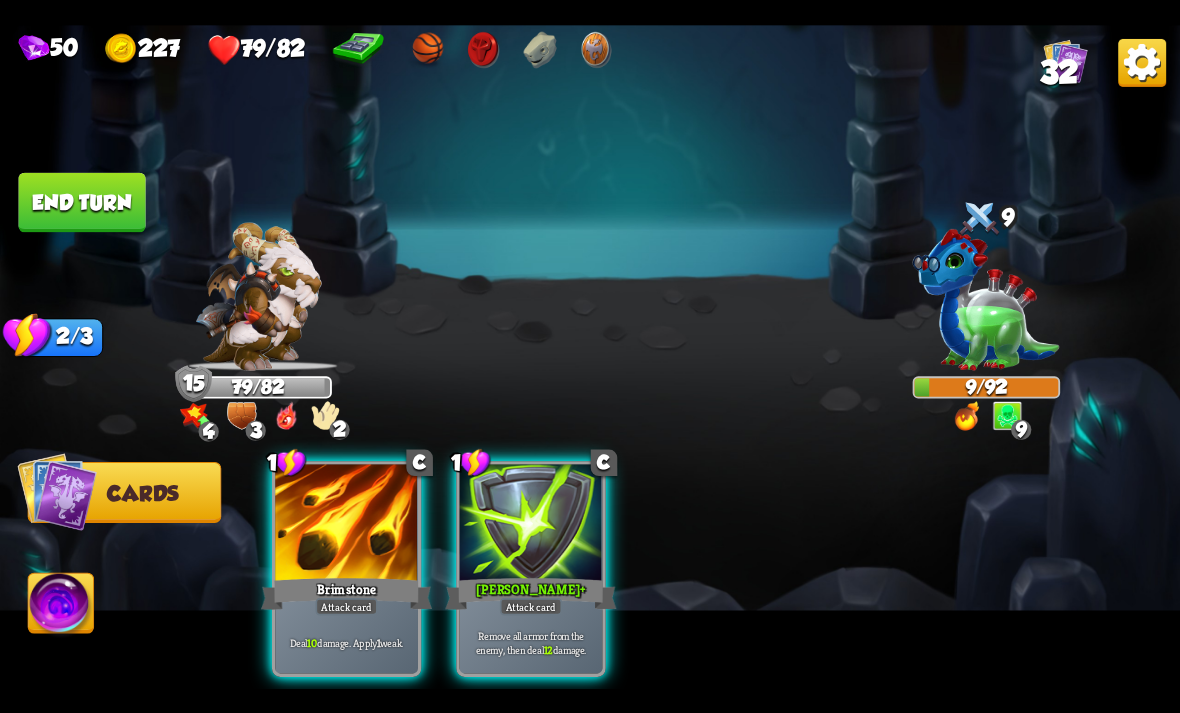 click on "End turn" at bounding box center [81, 202] 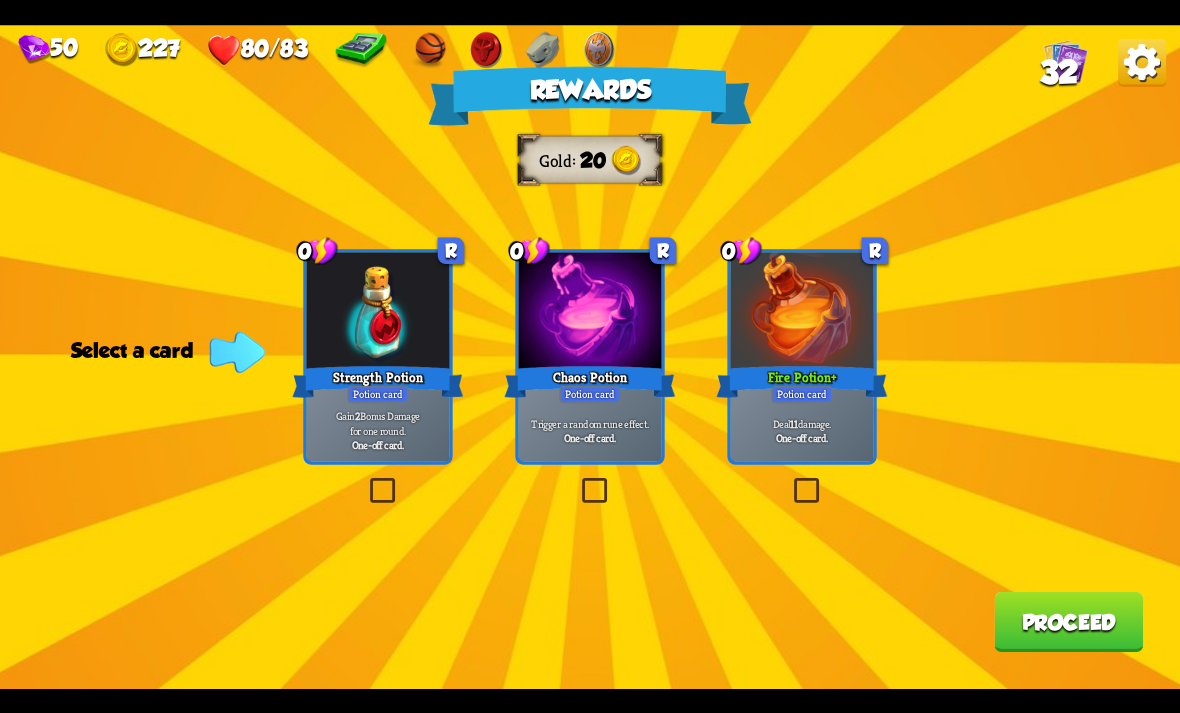 click at bounding box center (790, 481) 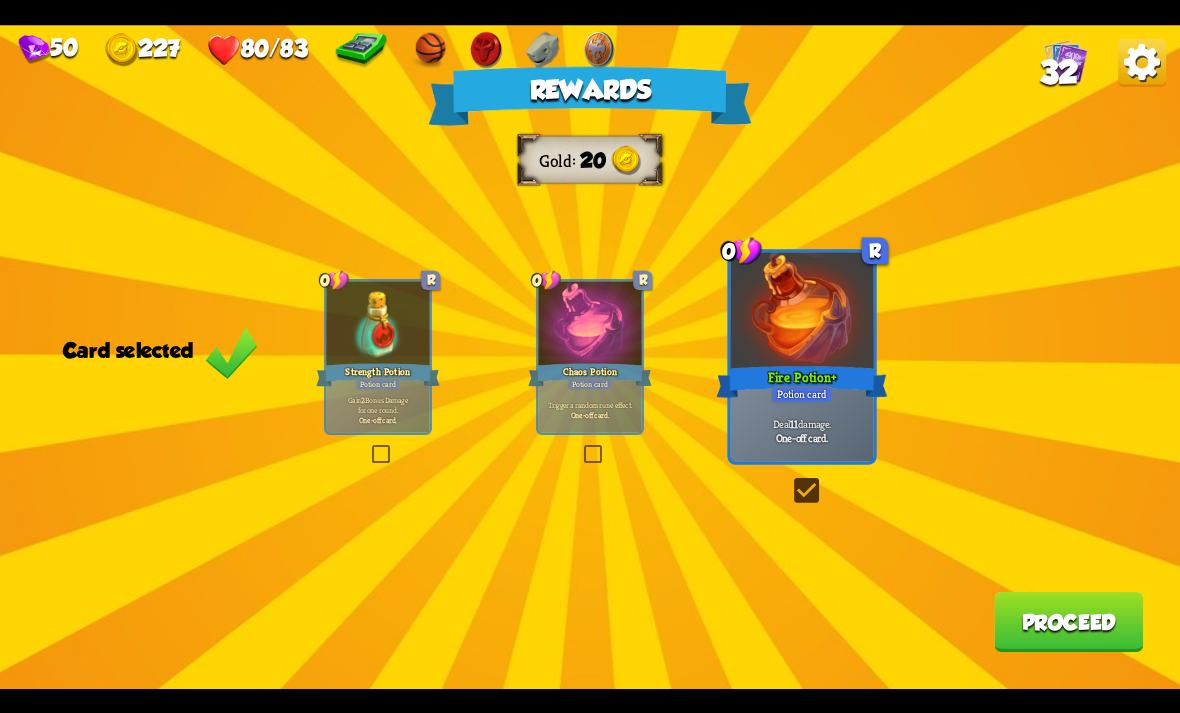 click on "Proceed" at bounding box center (1068, 622) 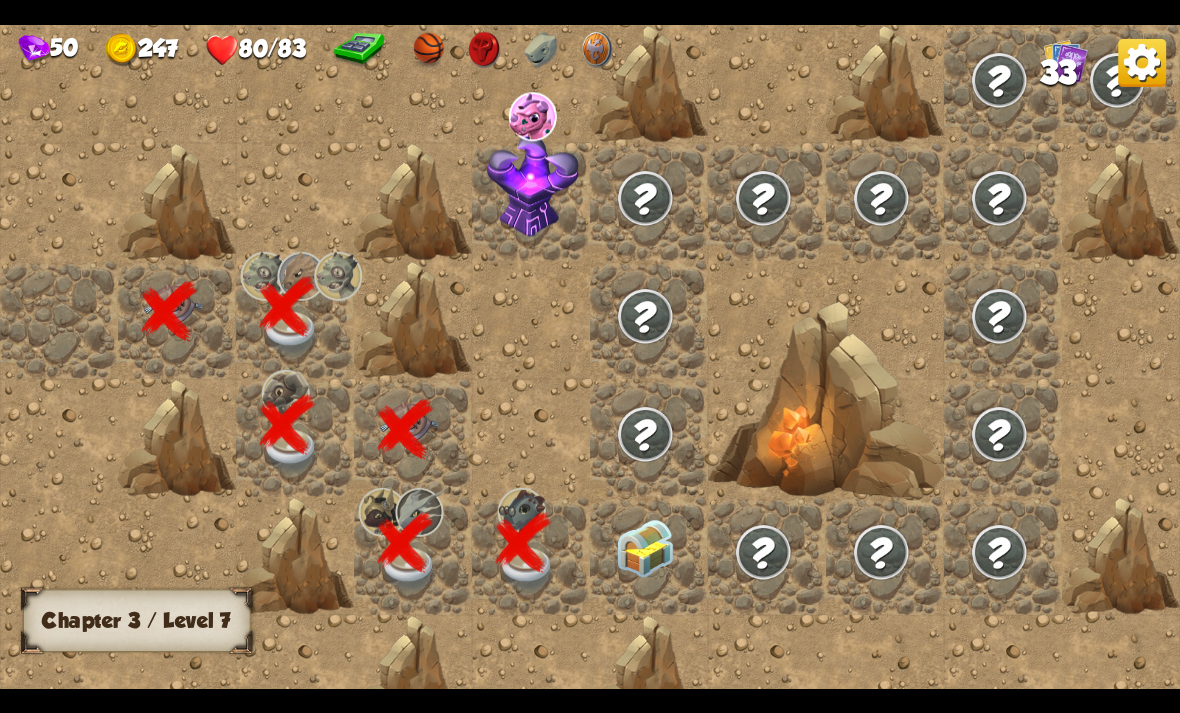 click at bounding box center [645, 548] 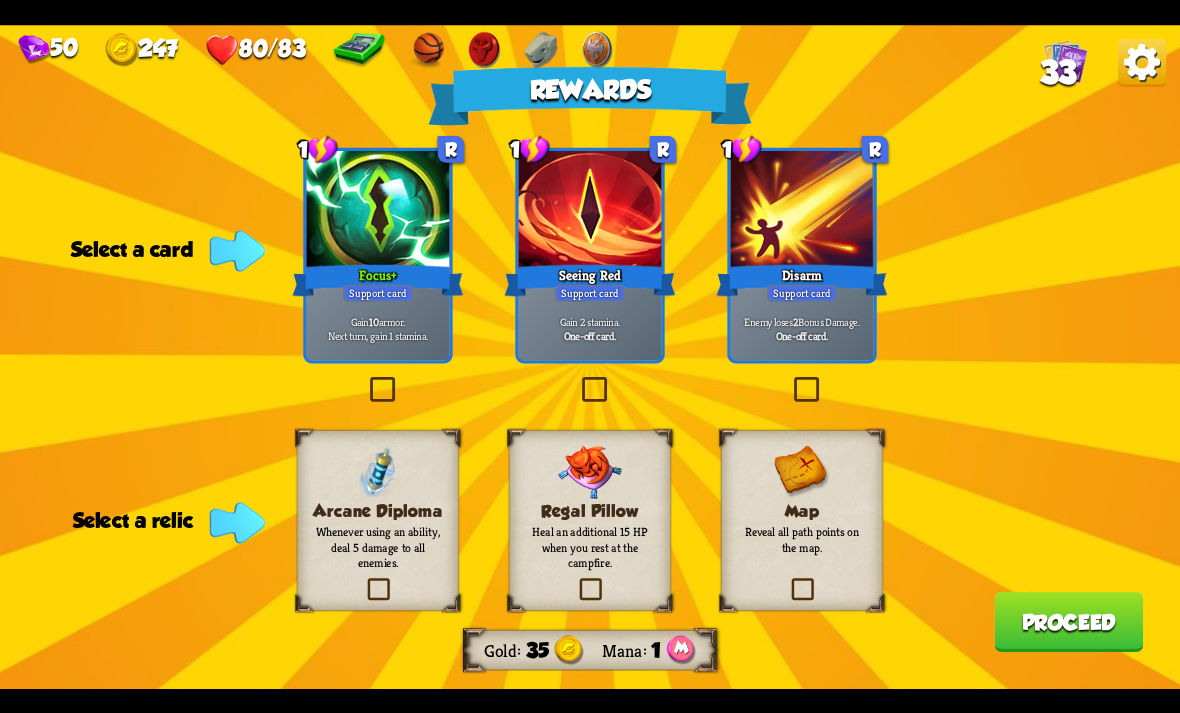 click at bounding box center (366, 380) 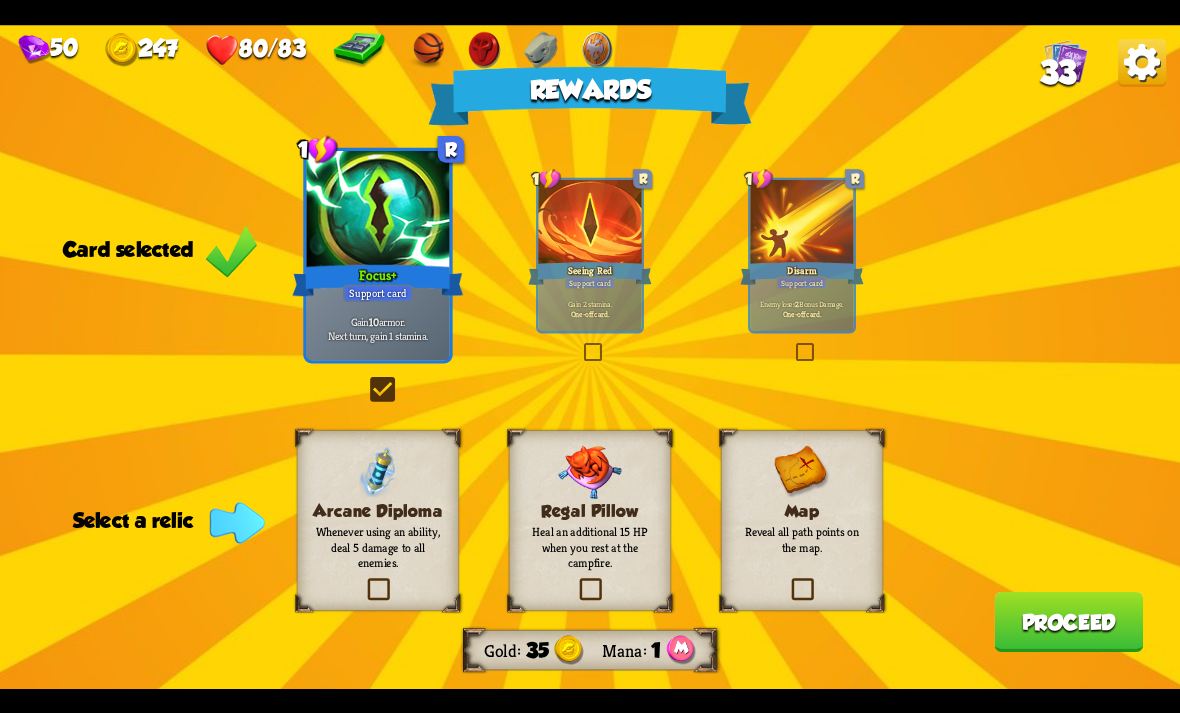 click on "Arcane Diploma   Whenever using an ability, deal 5 damage to all enemies." at bounding box center [378, 520] 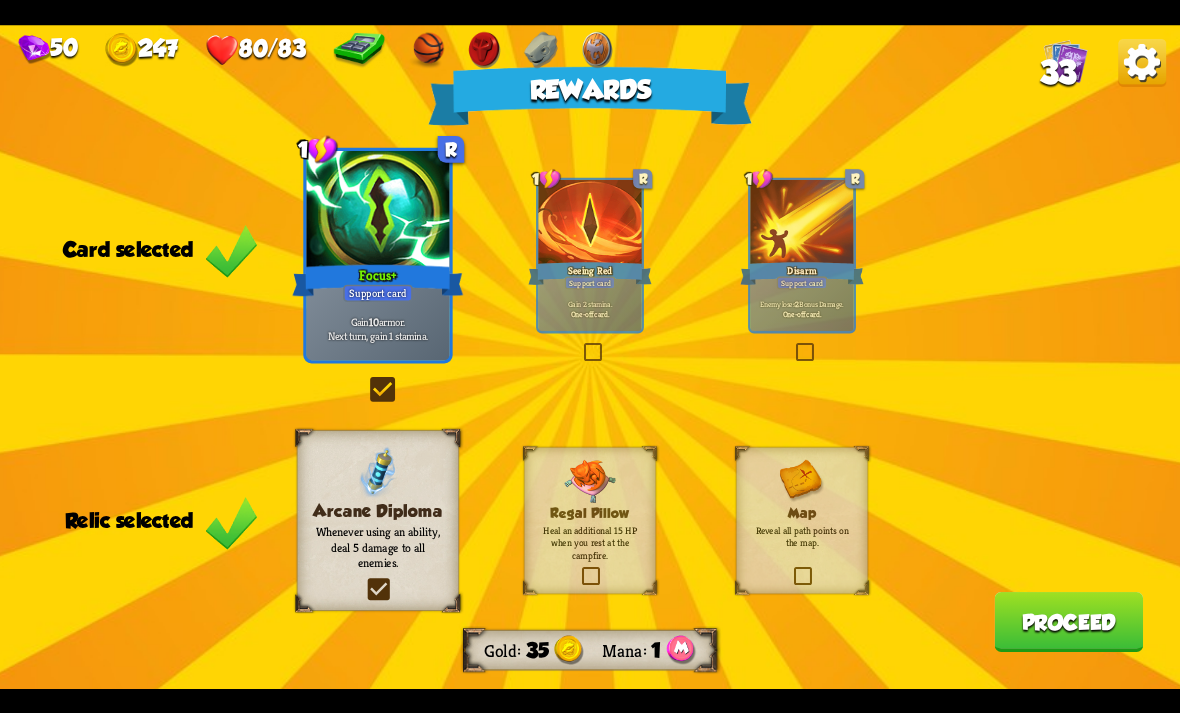 click on "Proceed" at bounding box center [1068, 622] 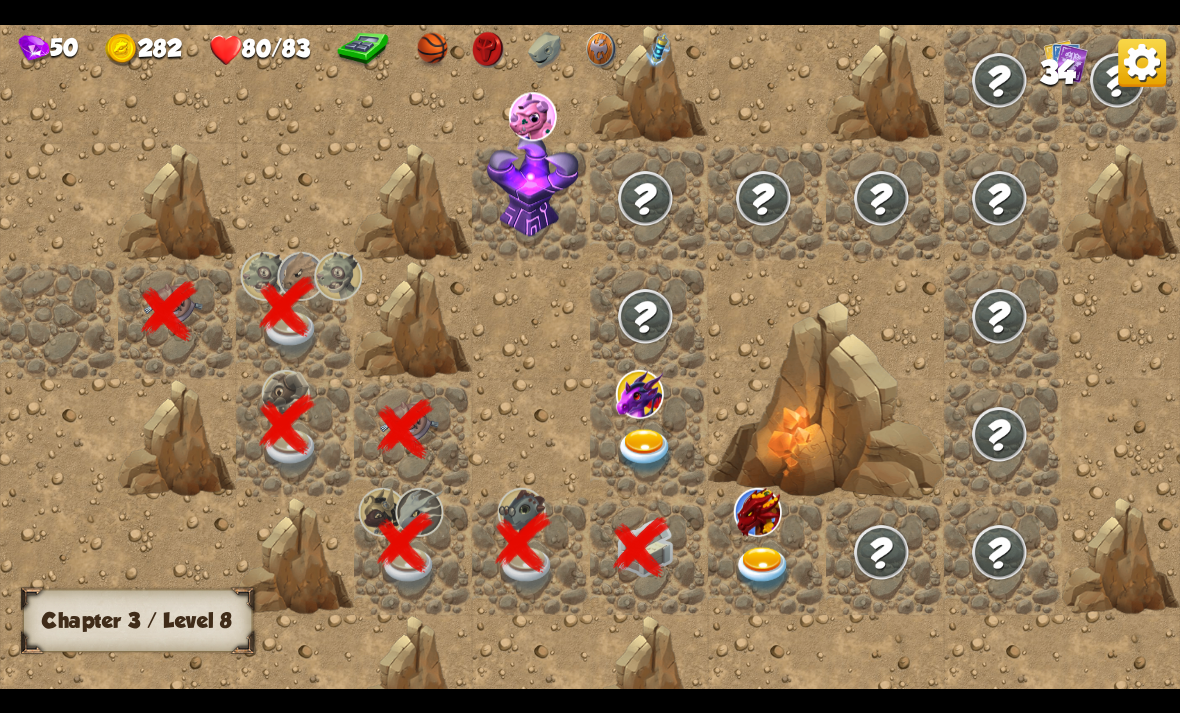 click at bounding box center [763, 569] 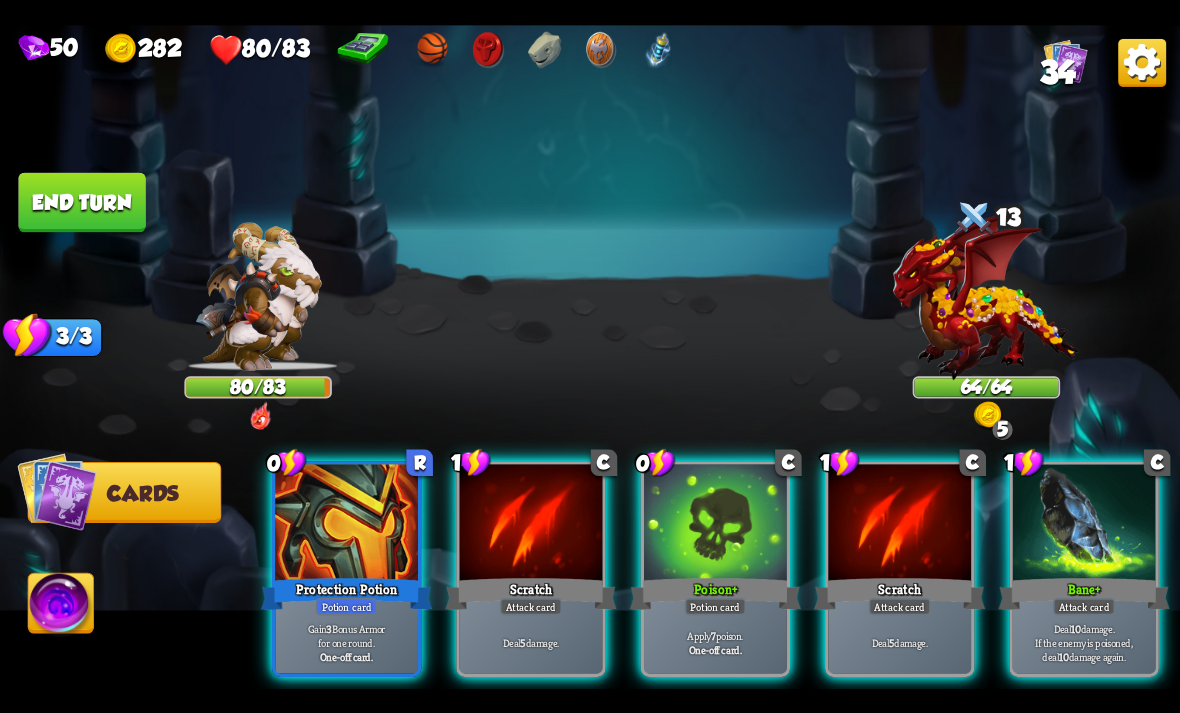 click on "Apply  7  poison." at bounding box center (716, 635) 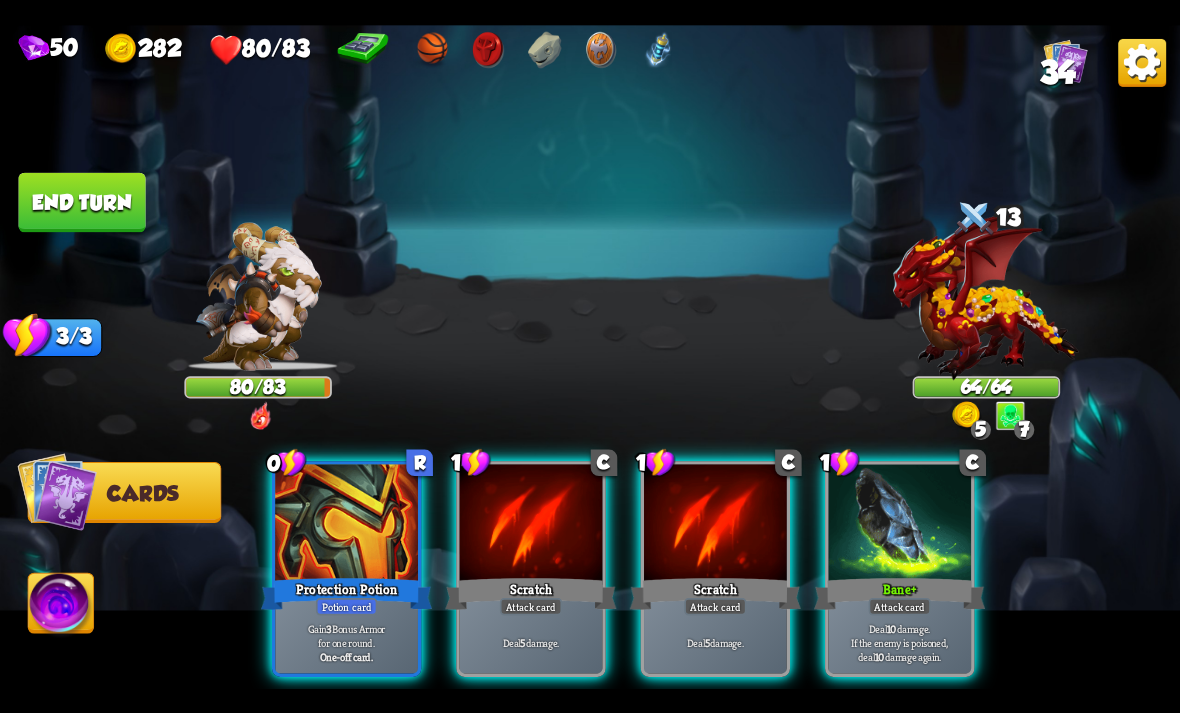 click on "End turn" at bounding box center [81, 202] 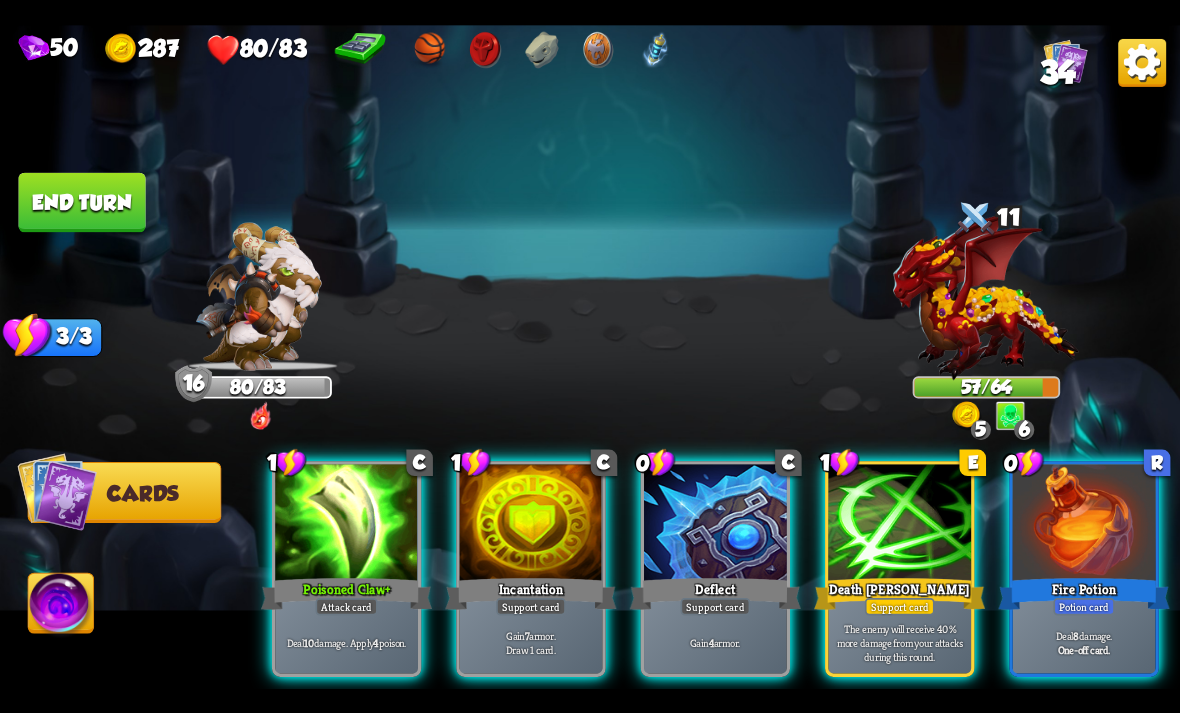 click on "Support card" at bounding box center (716, 606) 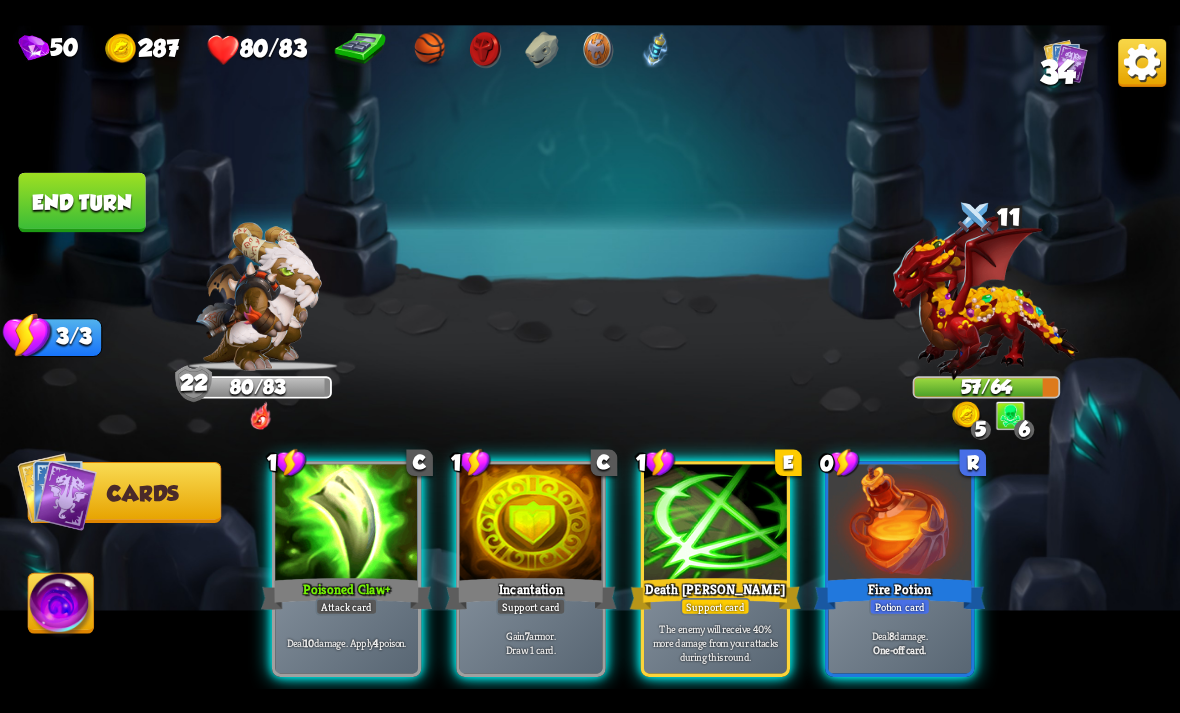click at bounding box center (655, 49) 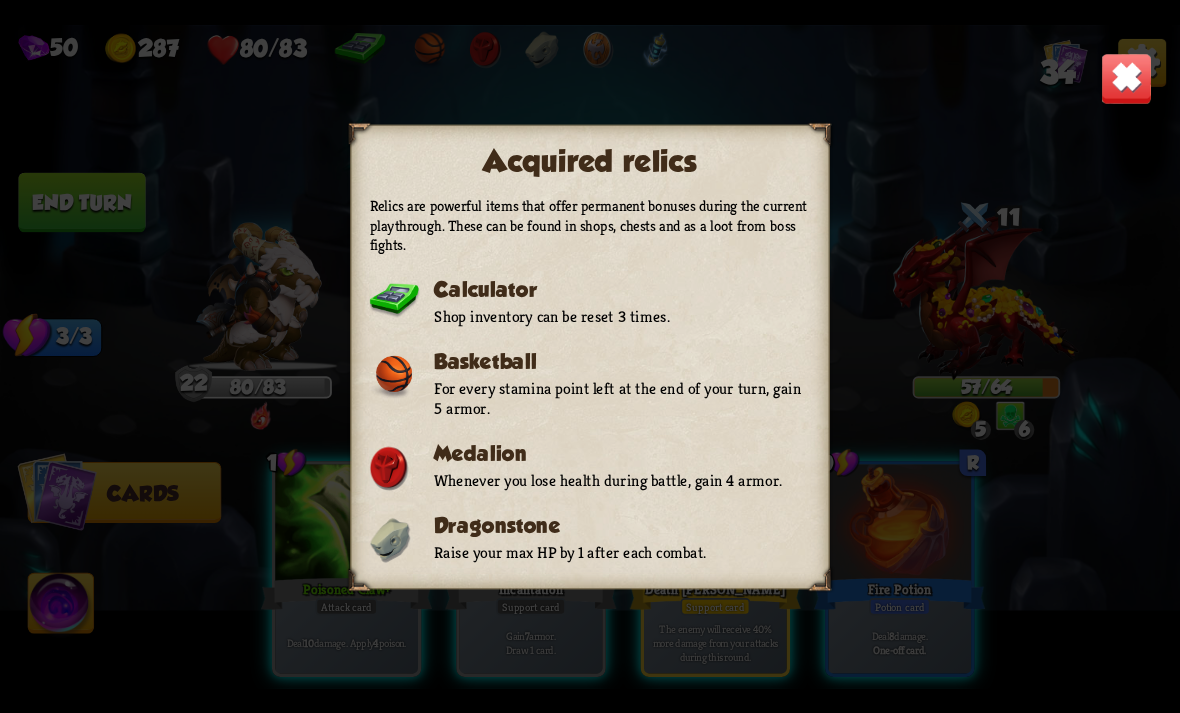 click on "Acquired relics   Relics are powerful items that offer permanent bonuses during the current playthrough. These can be found in shops, chests and as a loot from boss fights.     Calculator   Shop inventory can be reset 3 times.   Basketball   For every stamina point left at the end of your turn, gain 5 armor.   Medalion   Whenever you lose health during battle, gain 4 armor.   Dragonstone   Raise your max HP by 1 after each combat.   Old Shield   After you gain armor, gain 2 additional armor.   Arcane Diploma   Whenever using an ability, deal 5 damage to all enemies." at bounding box center [590, 357] 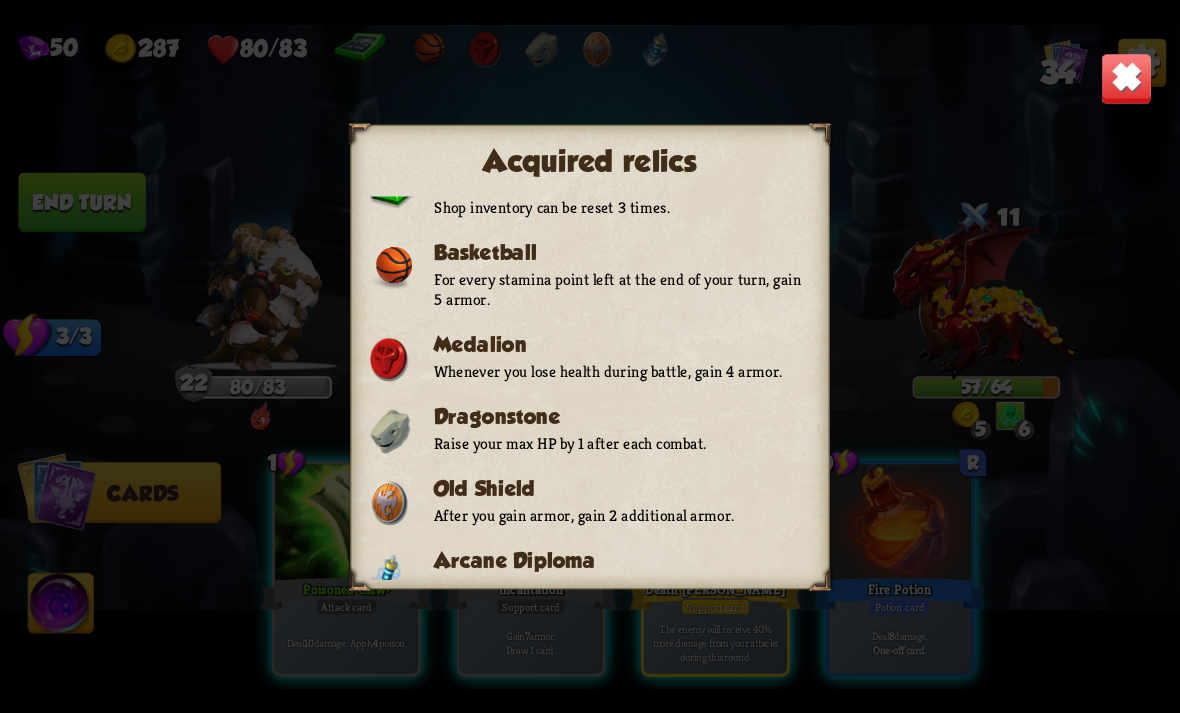 scroll, scrollTop: 117, scrollLeft: 0, axis: vertical 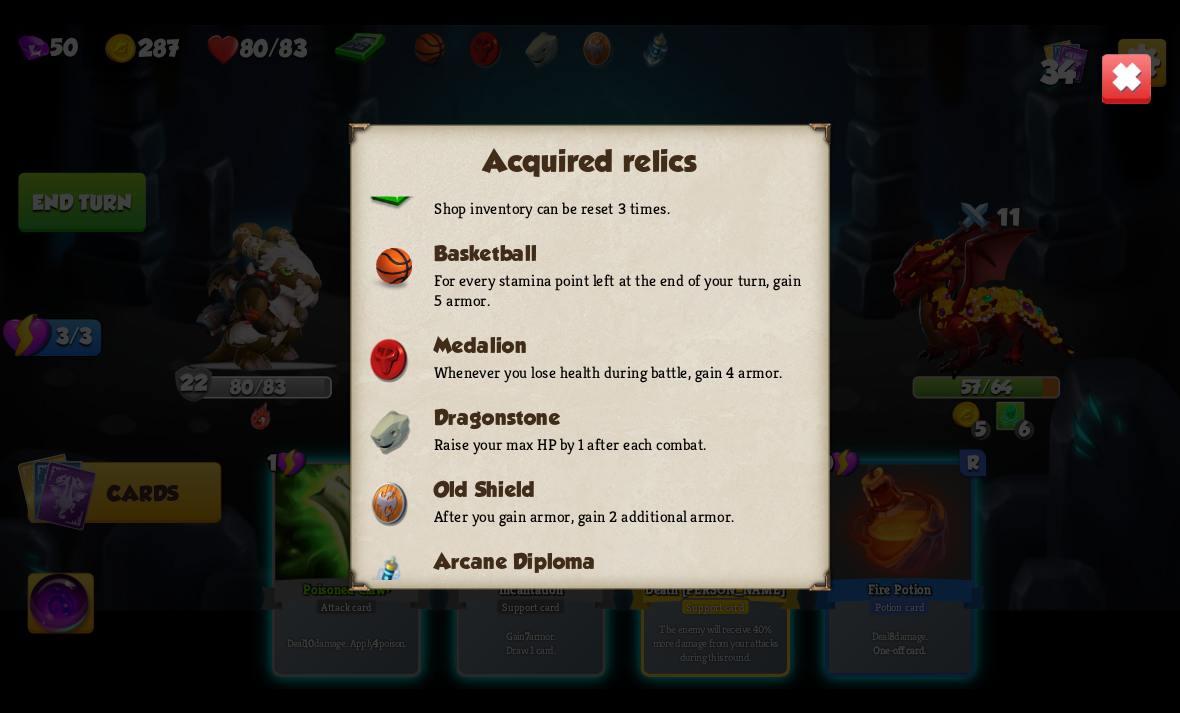 click at bounding box center [1127, 78] 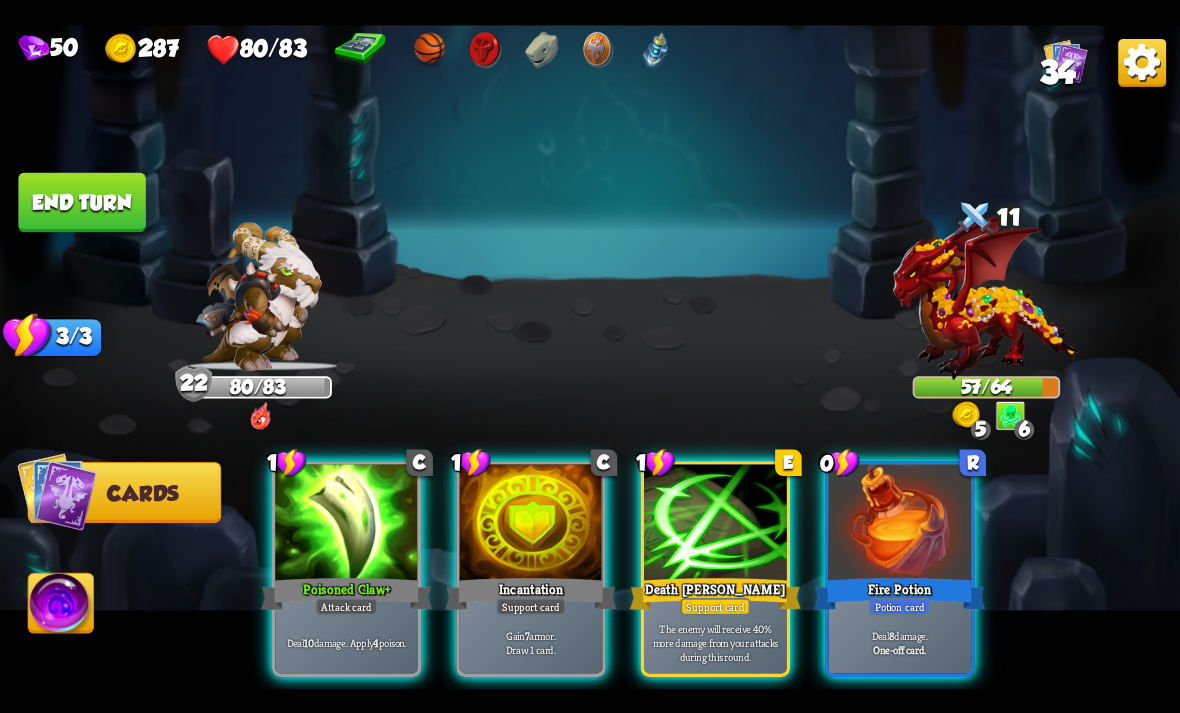 click on "Attack card" at bounding box center [347, 606] 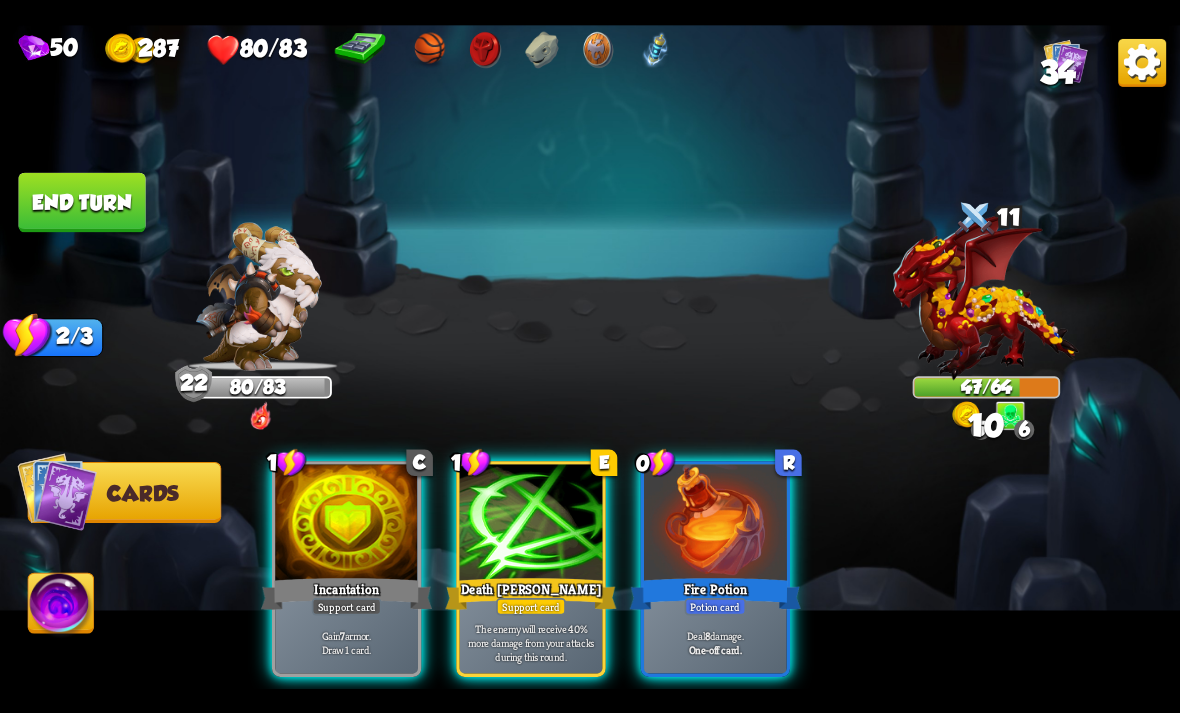 click on "The enemy will receive 40% more damage from your attacks during this round." at bounding box center (531, 642) 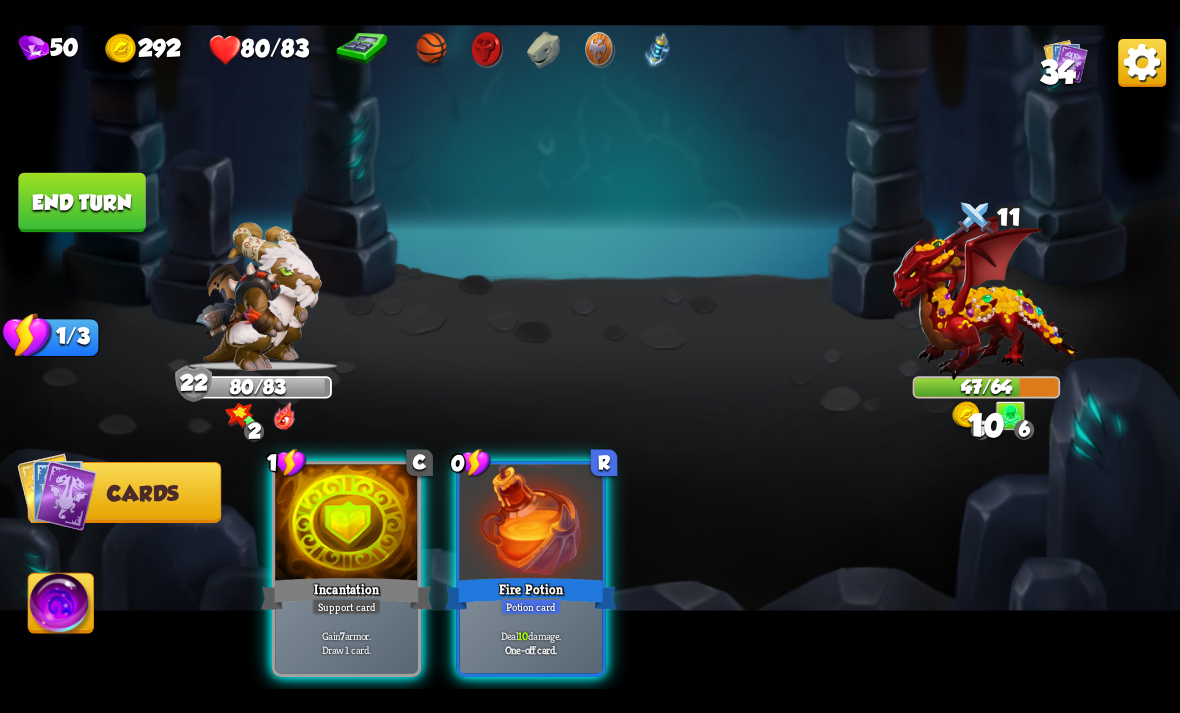 click on "One-off card." at bounding box center (531, 649) 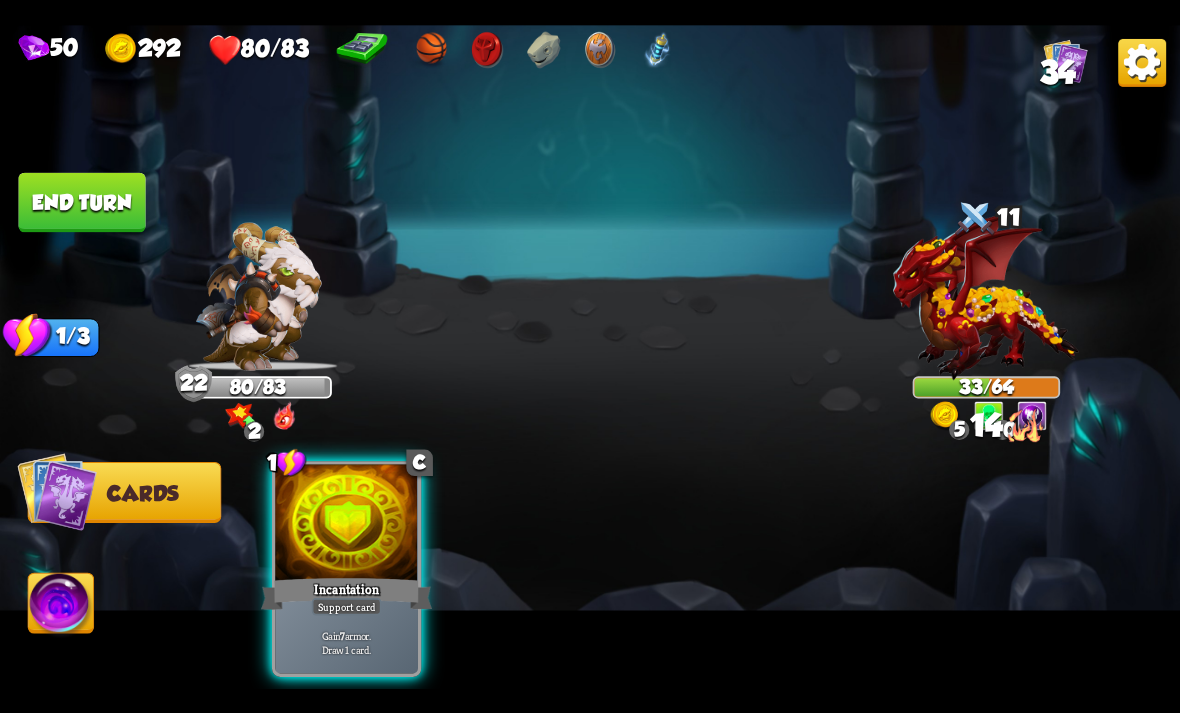 click on "Support card" at bounding box center (347, 606) 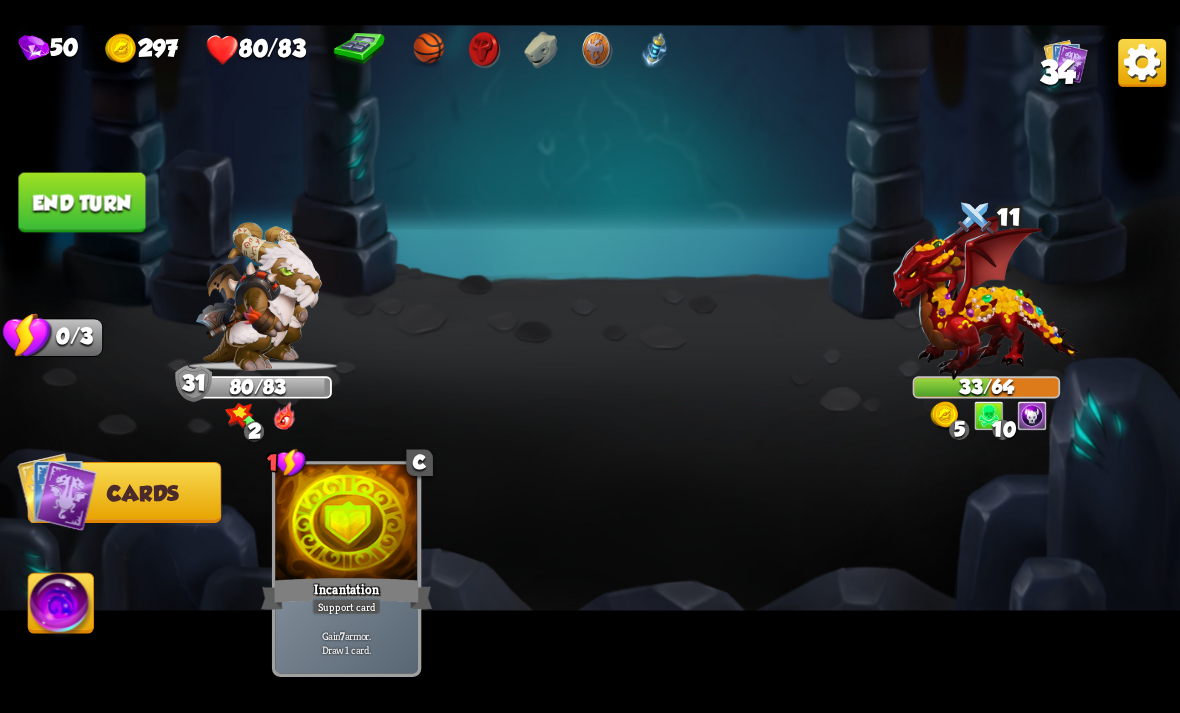 click on "End turn" at bounding box center (81, 202) 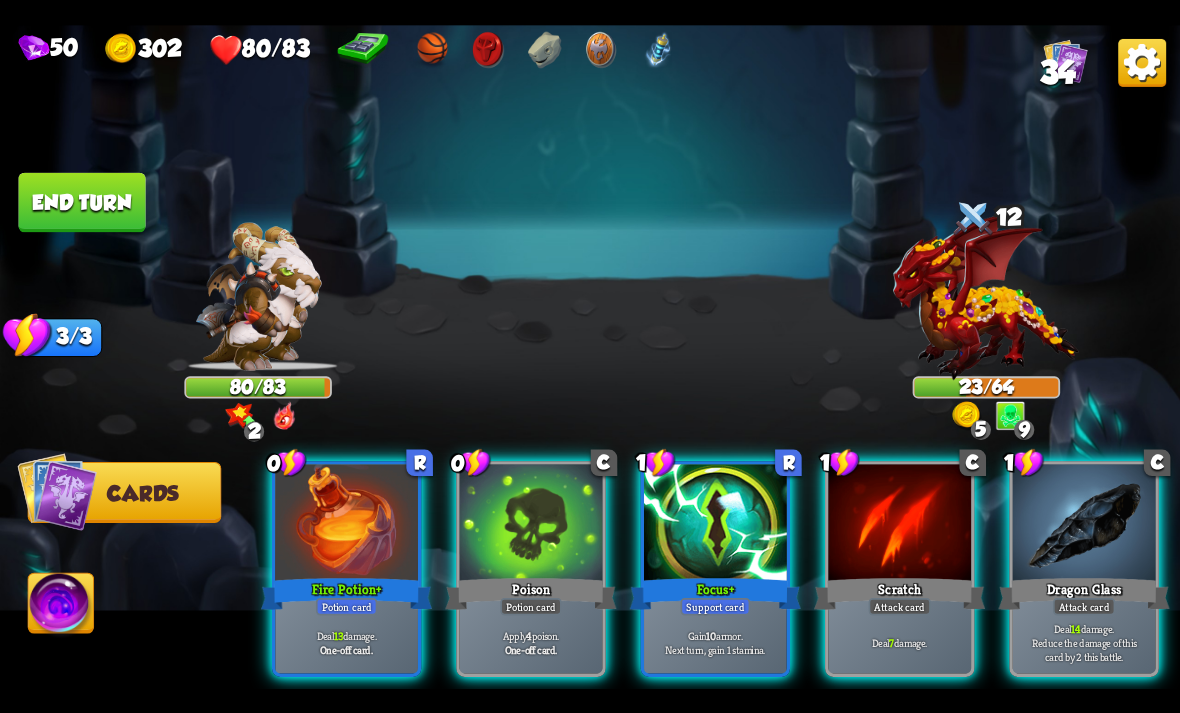 click on "Potion card" at bounding box center [346, 606] 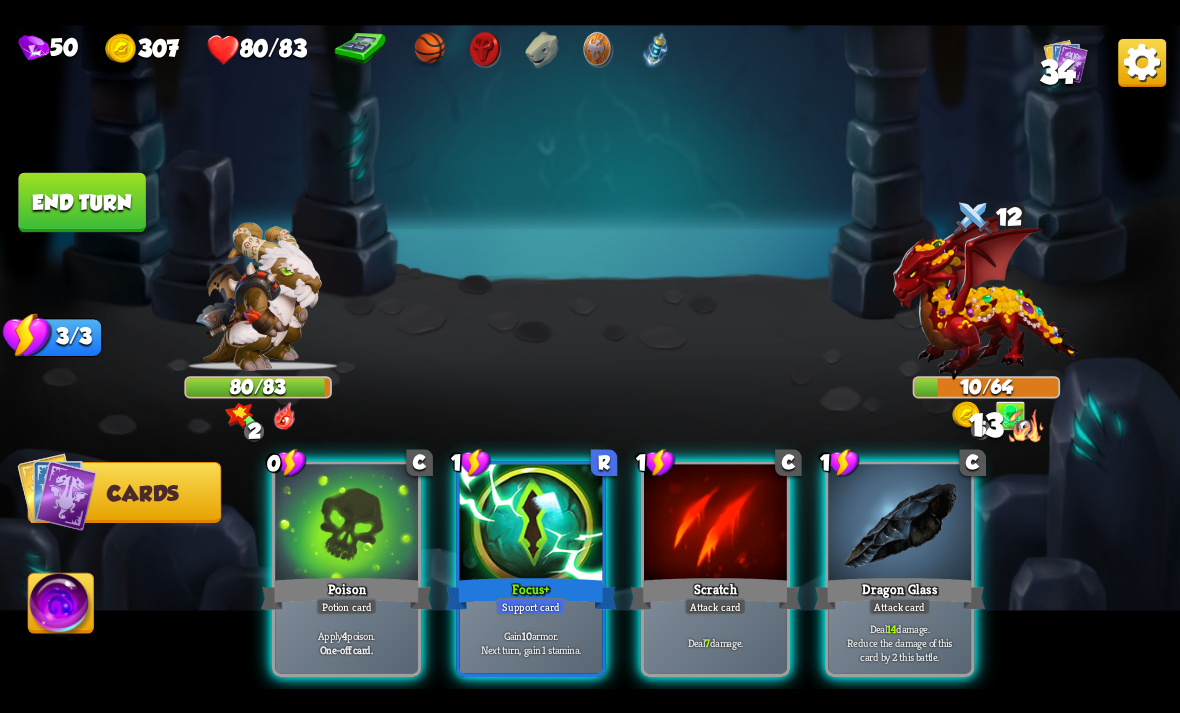 click on "Apply  4  poison.   One-off card." at bounding box center [346, 642] 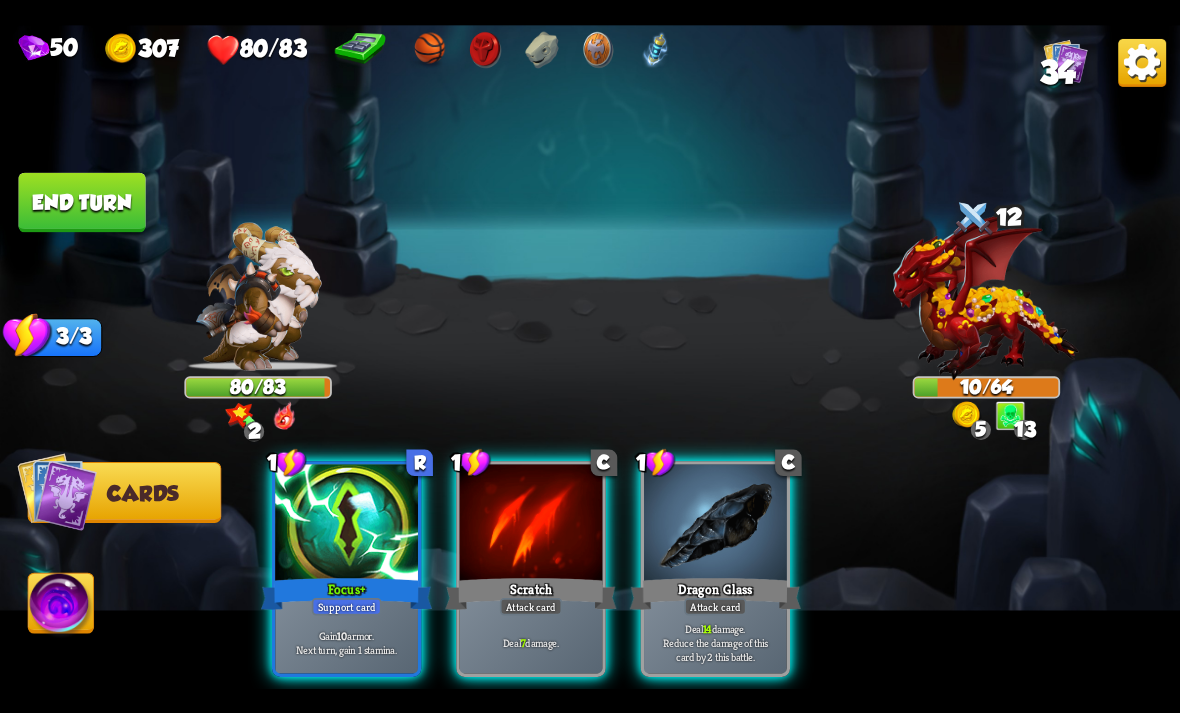 click at bounding box center (715, 524) 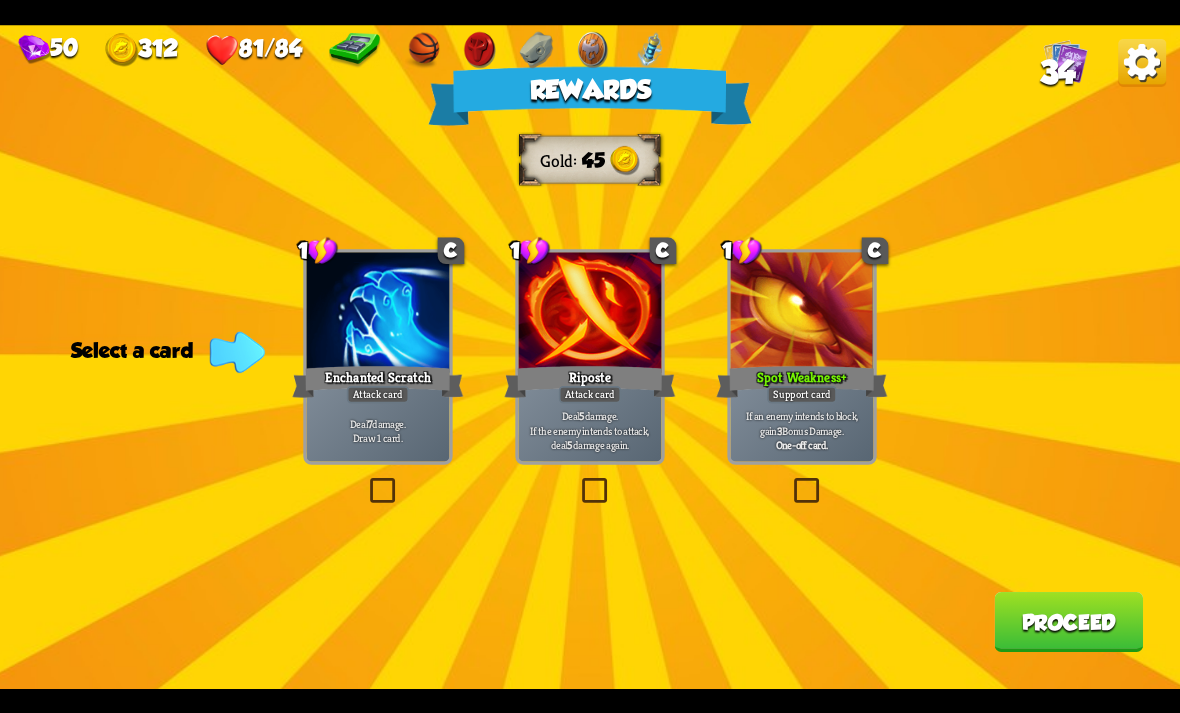 click at bounding box center (366, 481) 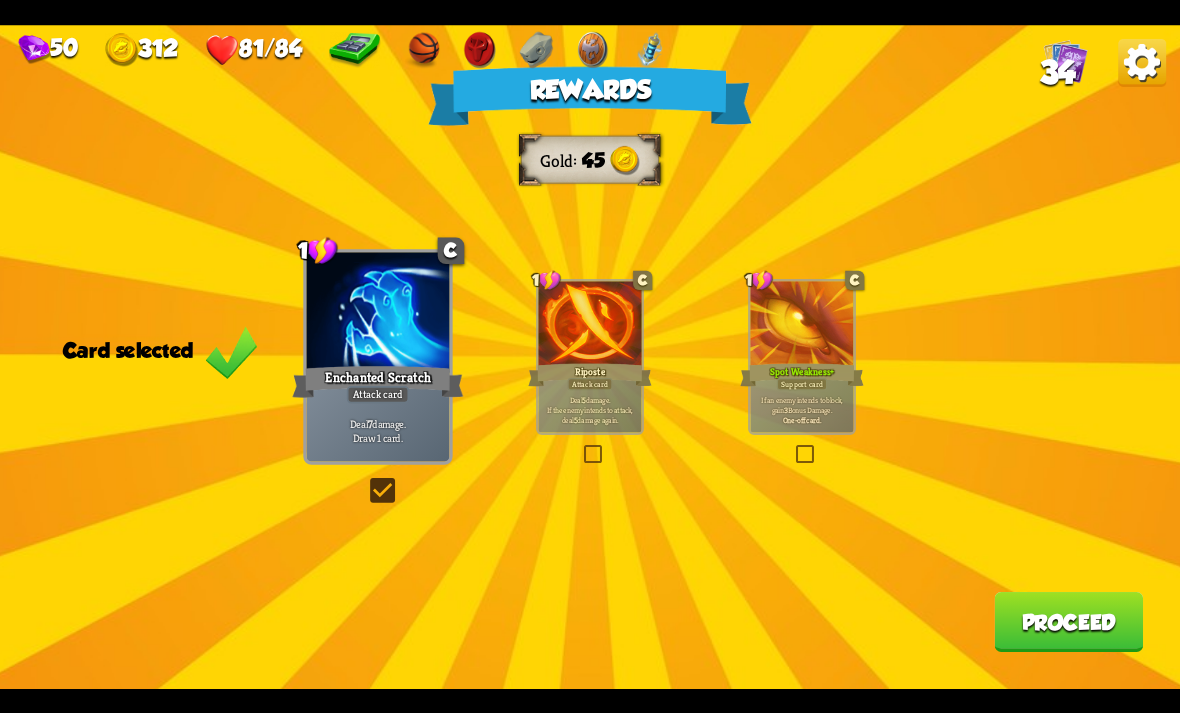click on "Proceed" at bounding box center (1068, 622) 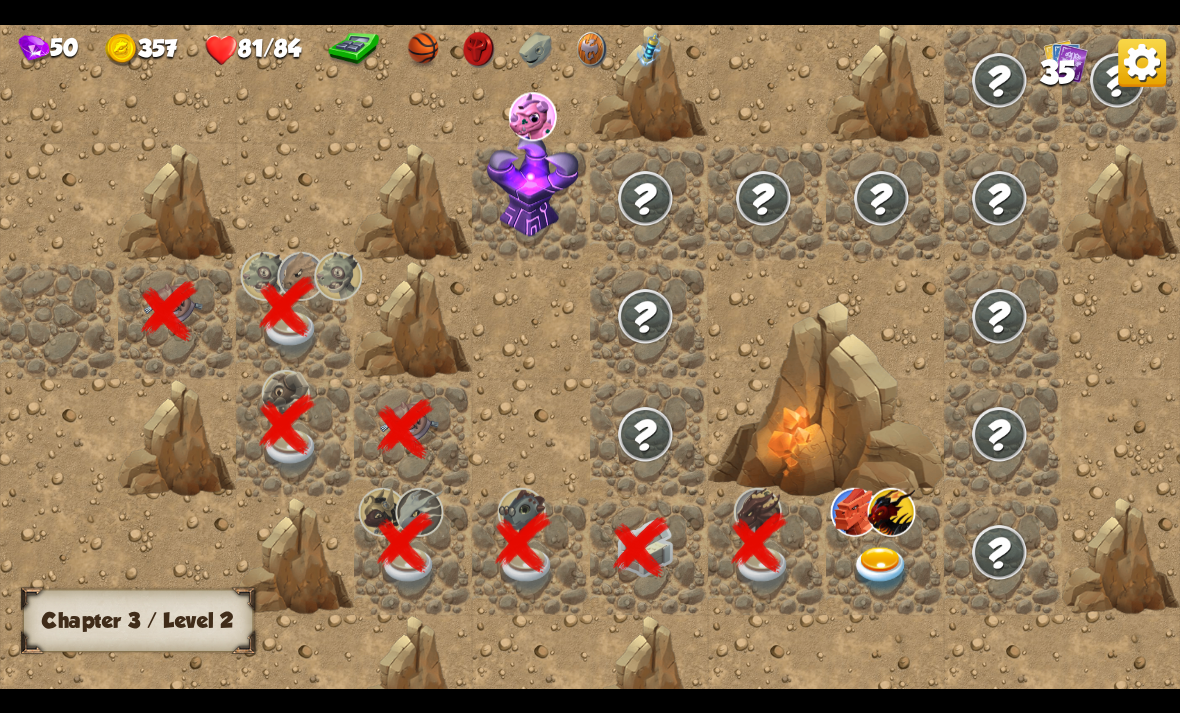 click at bounding box center [881, 569] 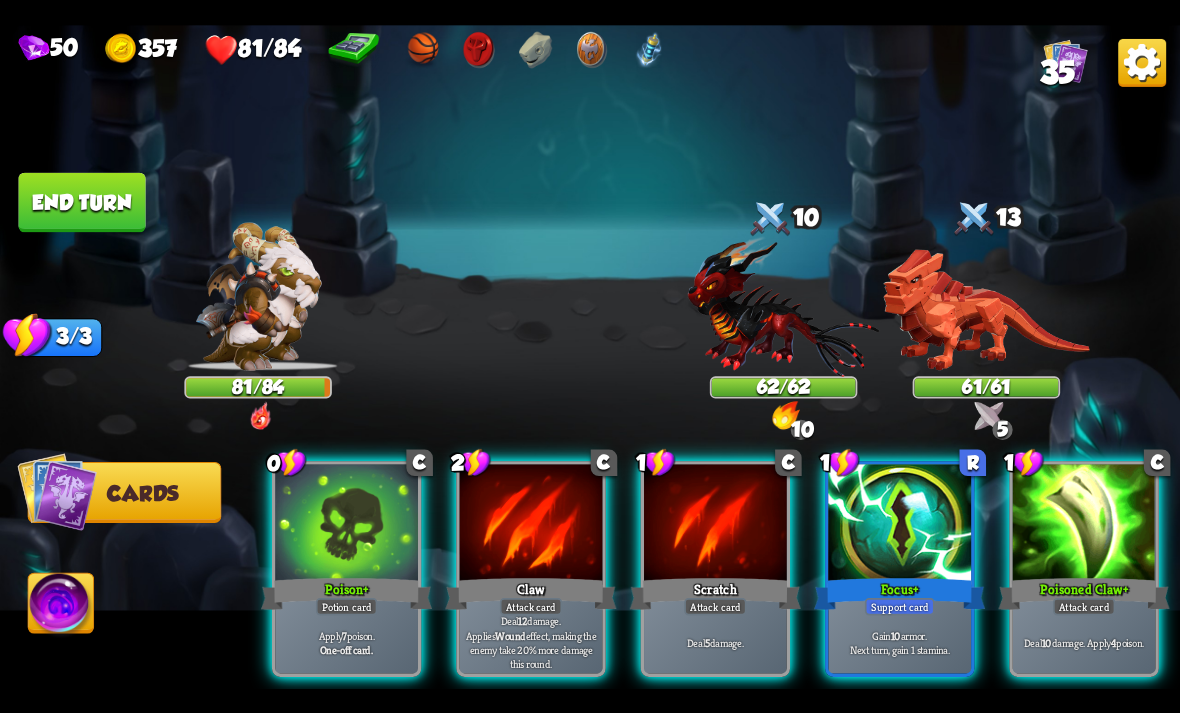 click at bounding box center [784, 305] 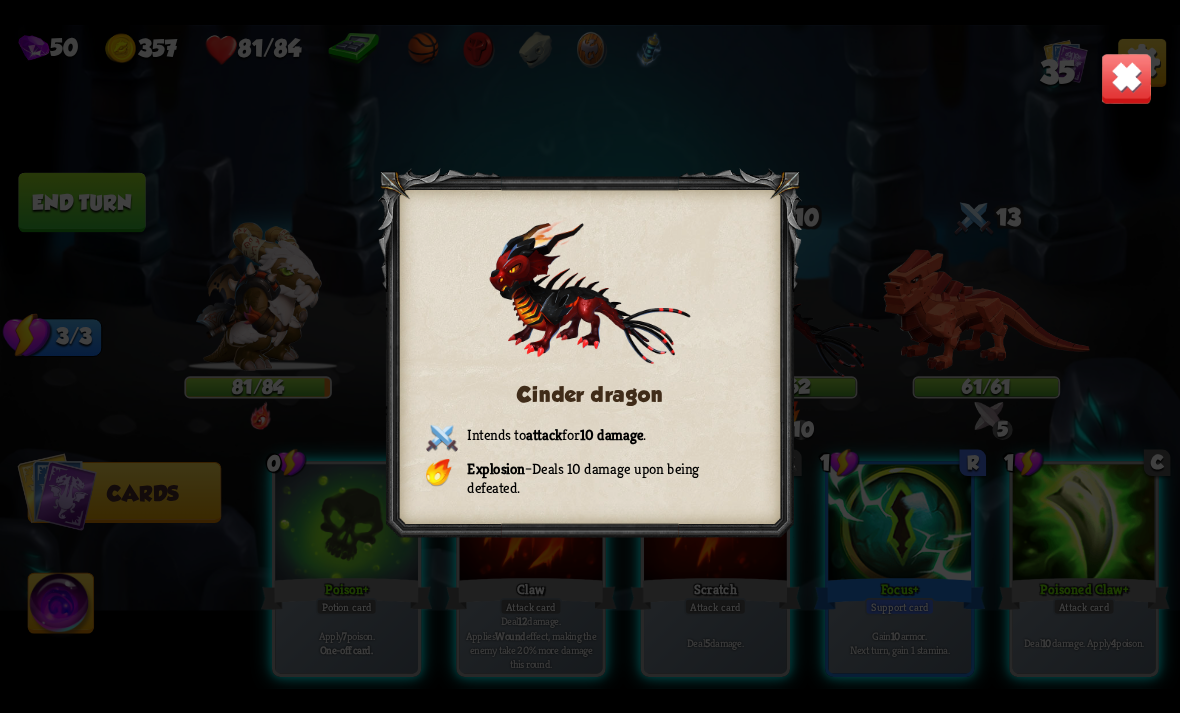click at bounding box center (1127, 78) 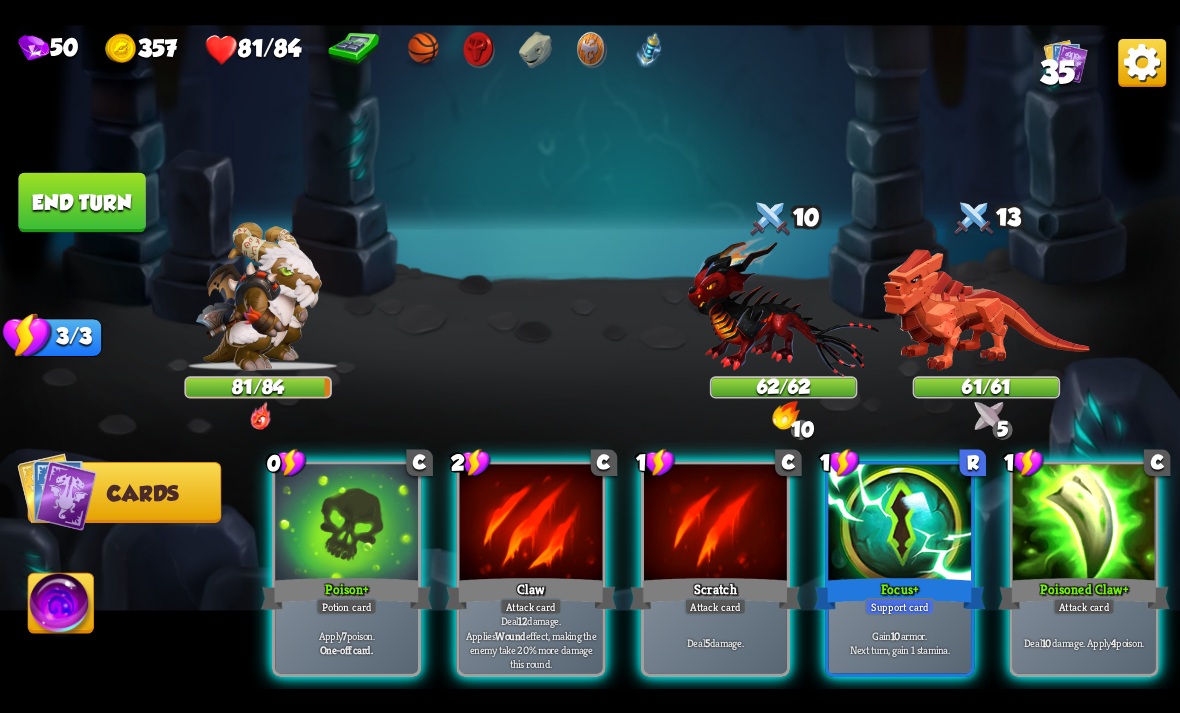 click at bounding box center (986, 310) 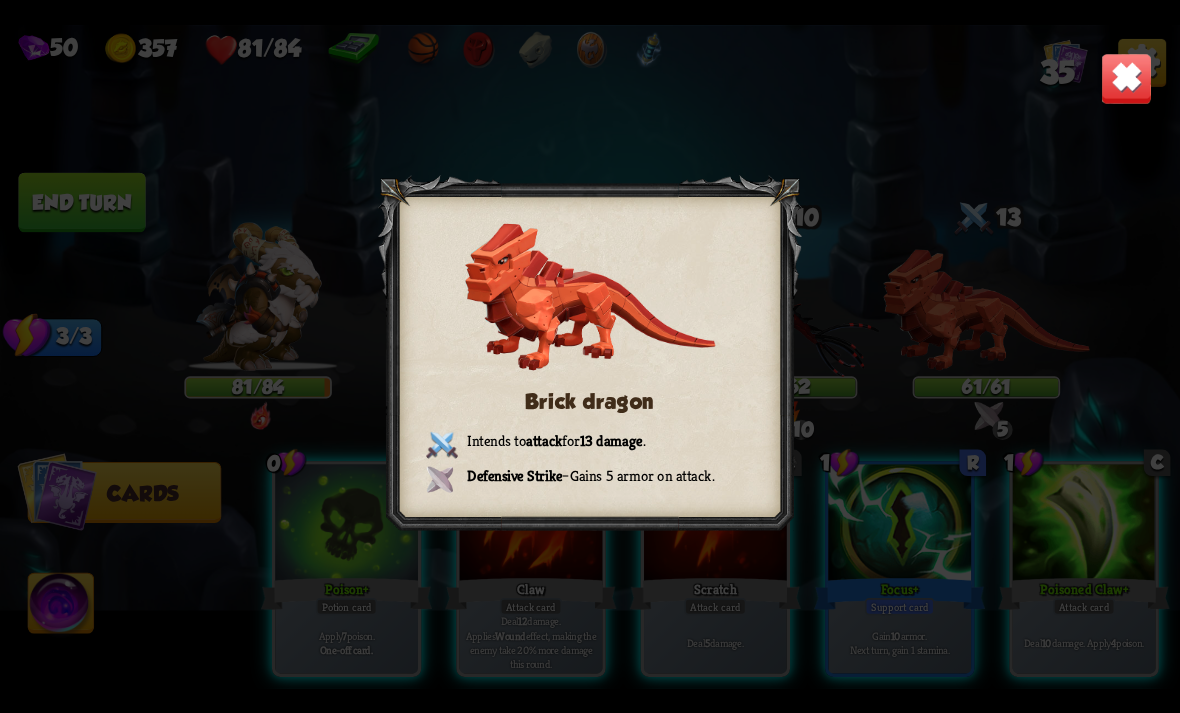 click at bounding box center (1127, 78) 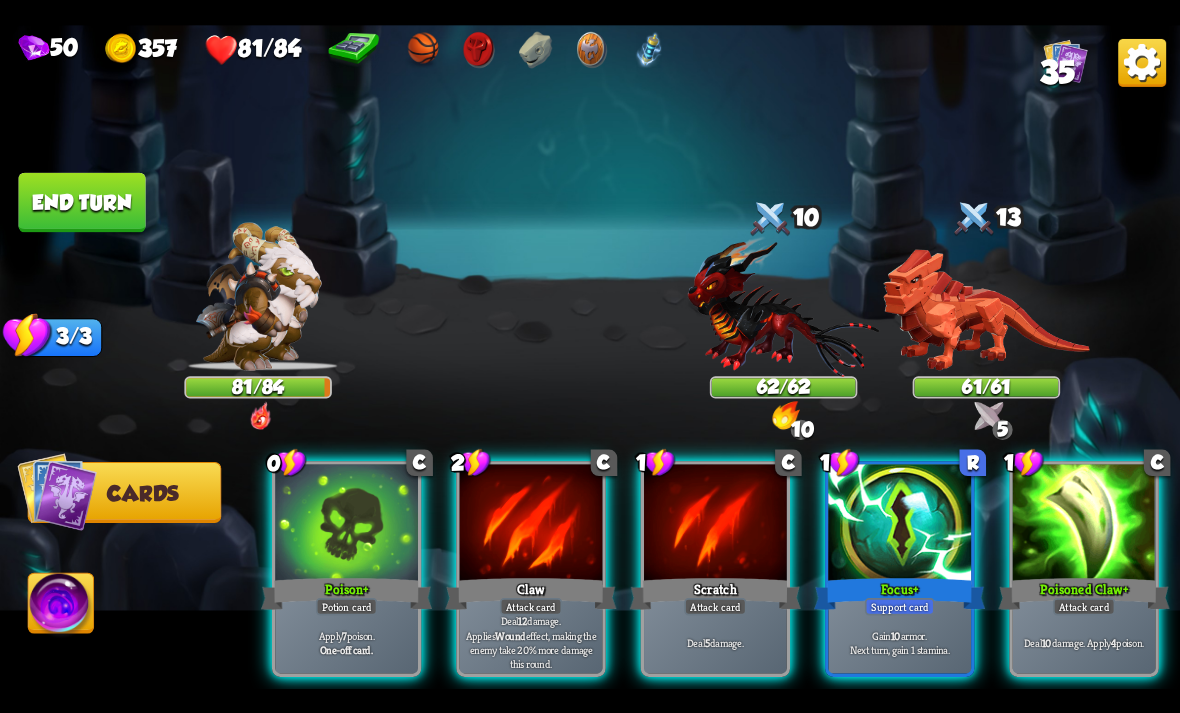 click on "Gain  10  armor. Next turn, gain 1 stamina." at bounding box center (899, 642) 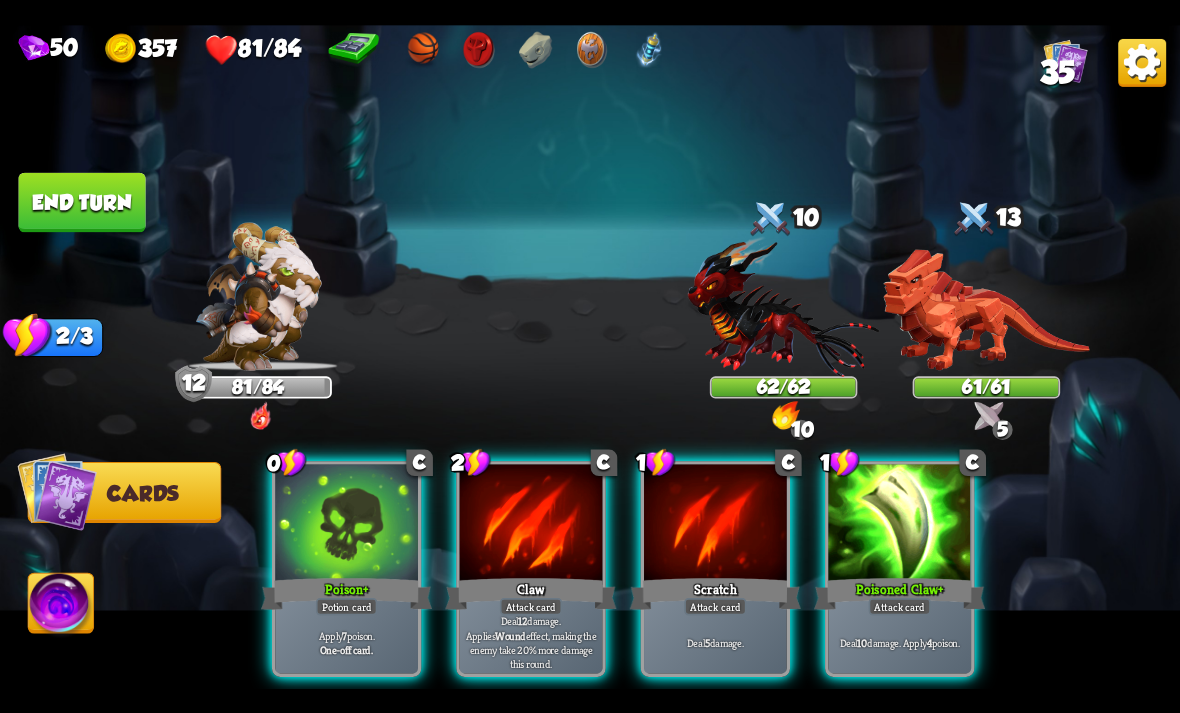 click at bounding box center (346, 524) 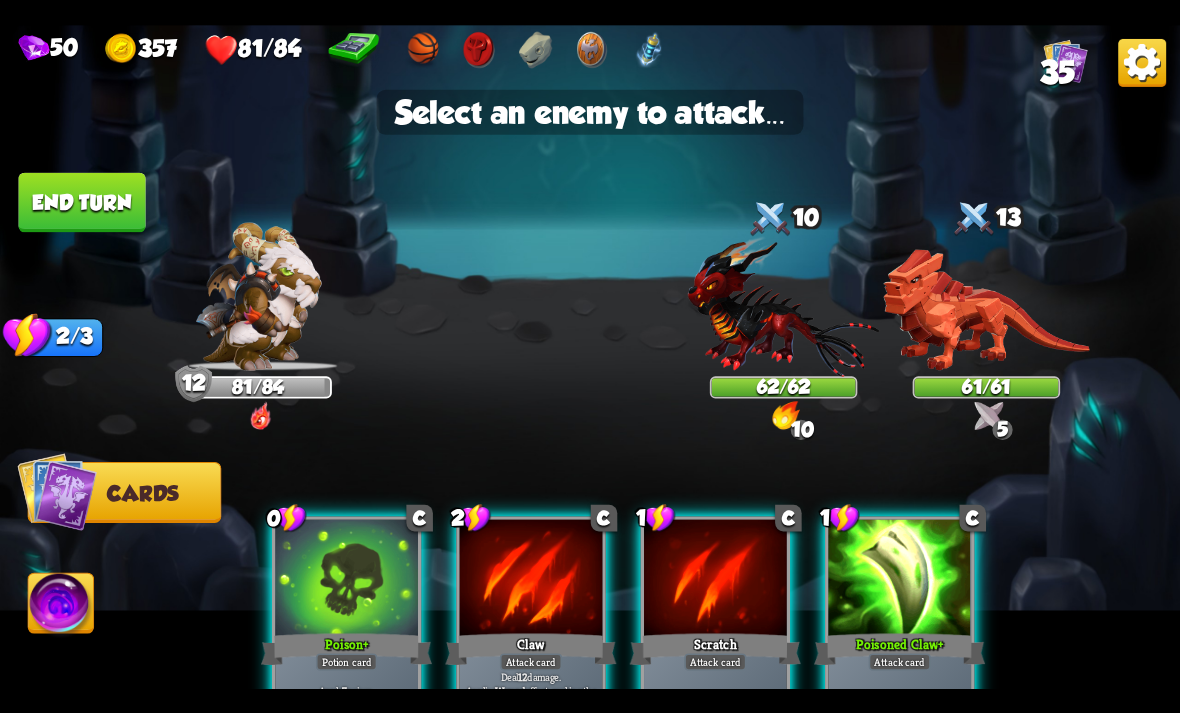 click at bounding box center (986, 310) 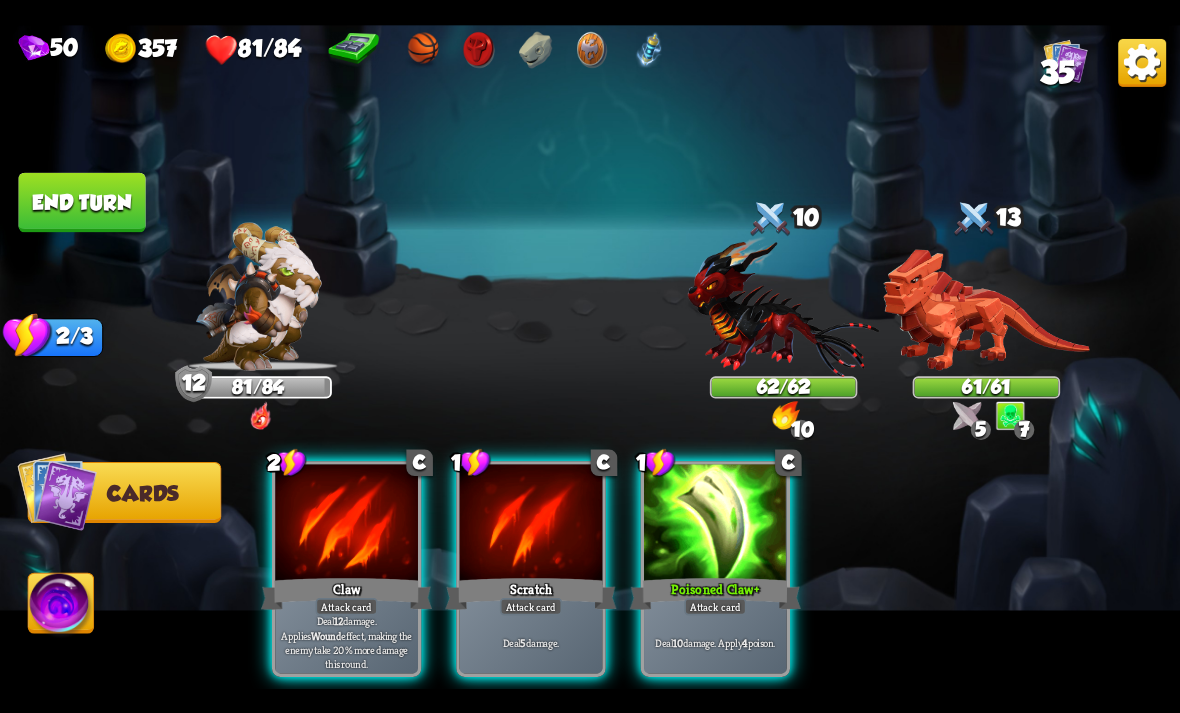 click on "End turn" at bounding box center [81, 202] 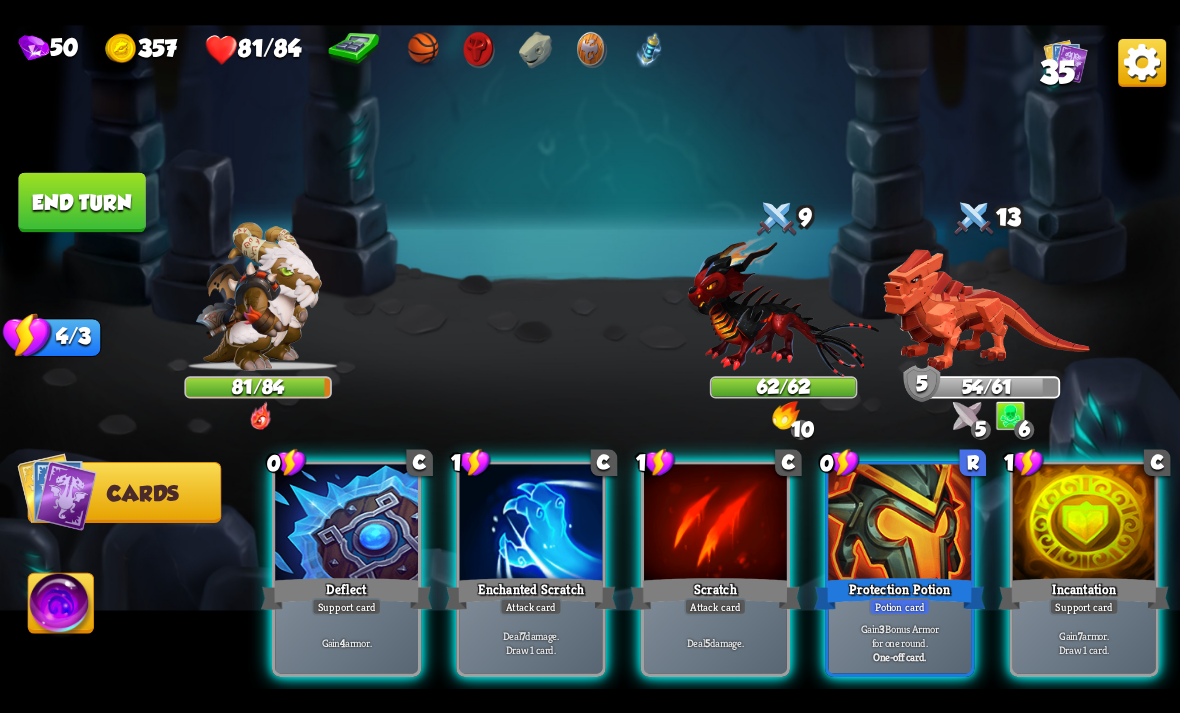 click on "Protection Potion" at bounding box center [899, 593] 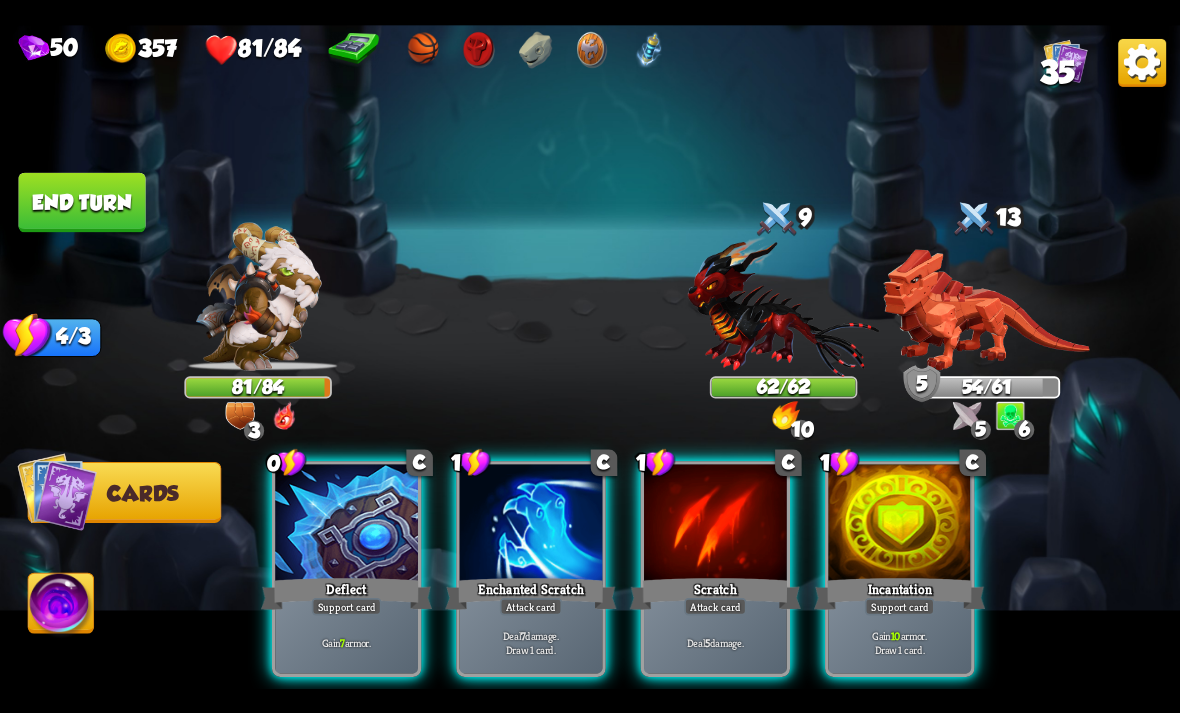 click on "Support card" at bounding box center [347, 606] 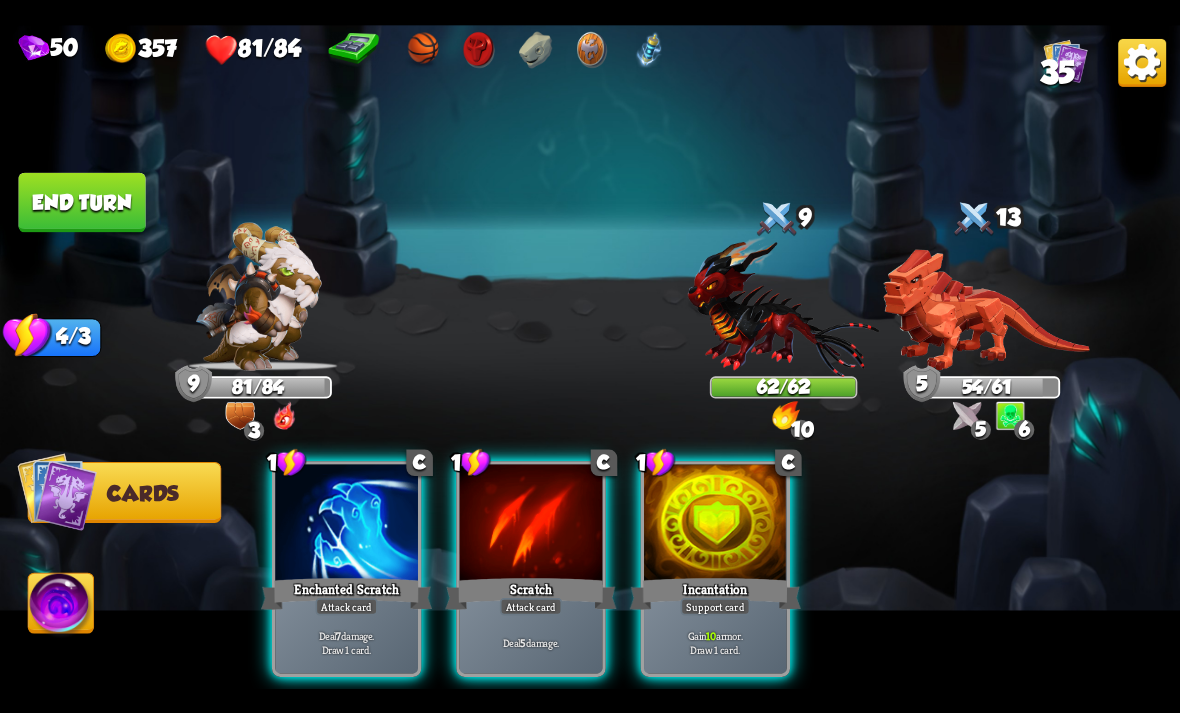 click on "10" at bounding box center (711, 635) 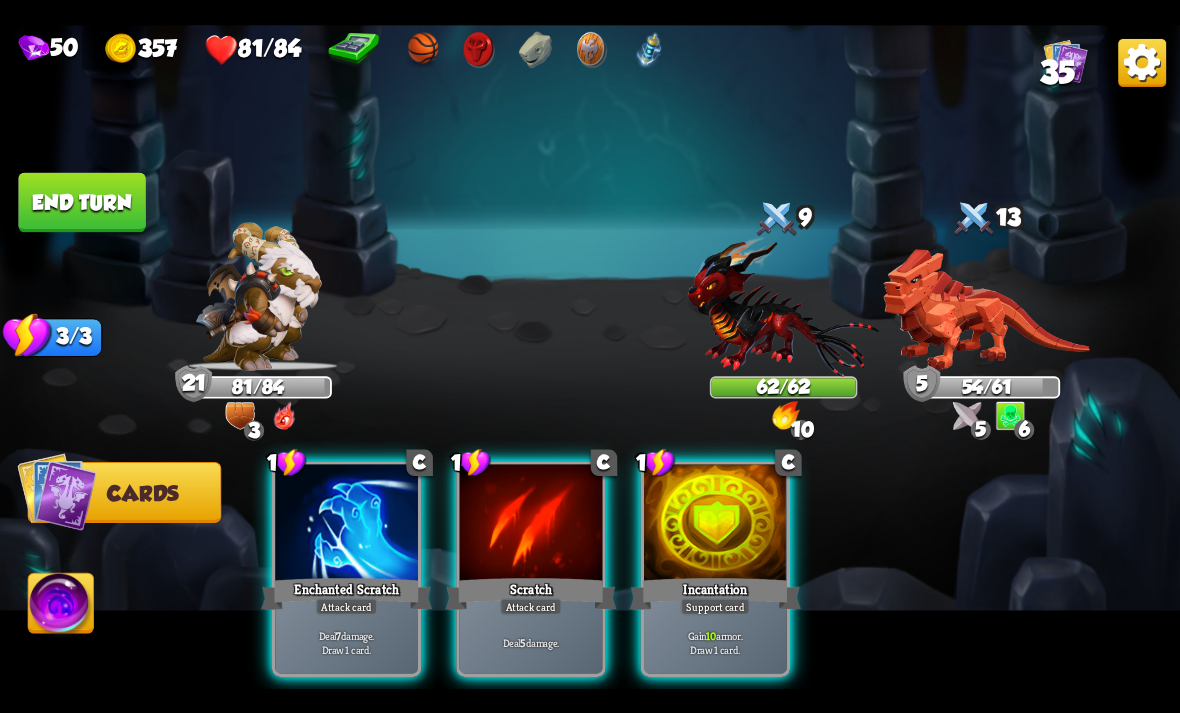 click on "Attack card" at bounding box center [347, 606] 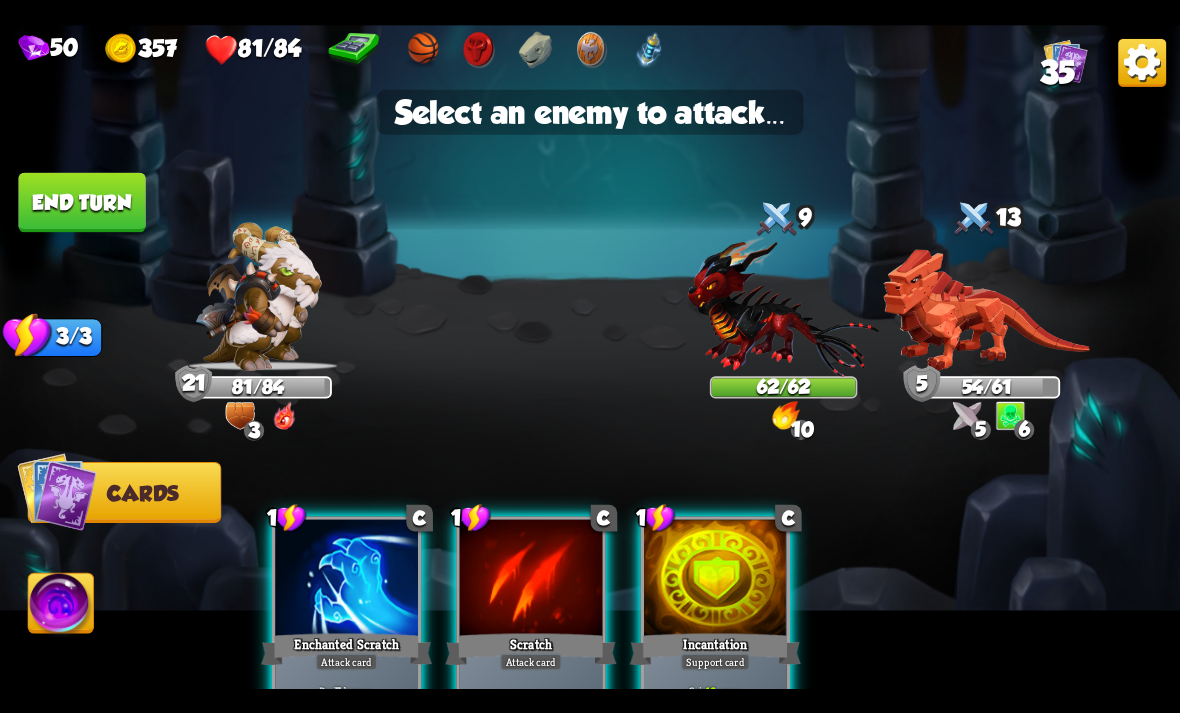 click at bounding box center (784, 305) 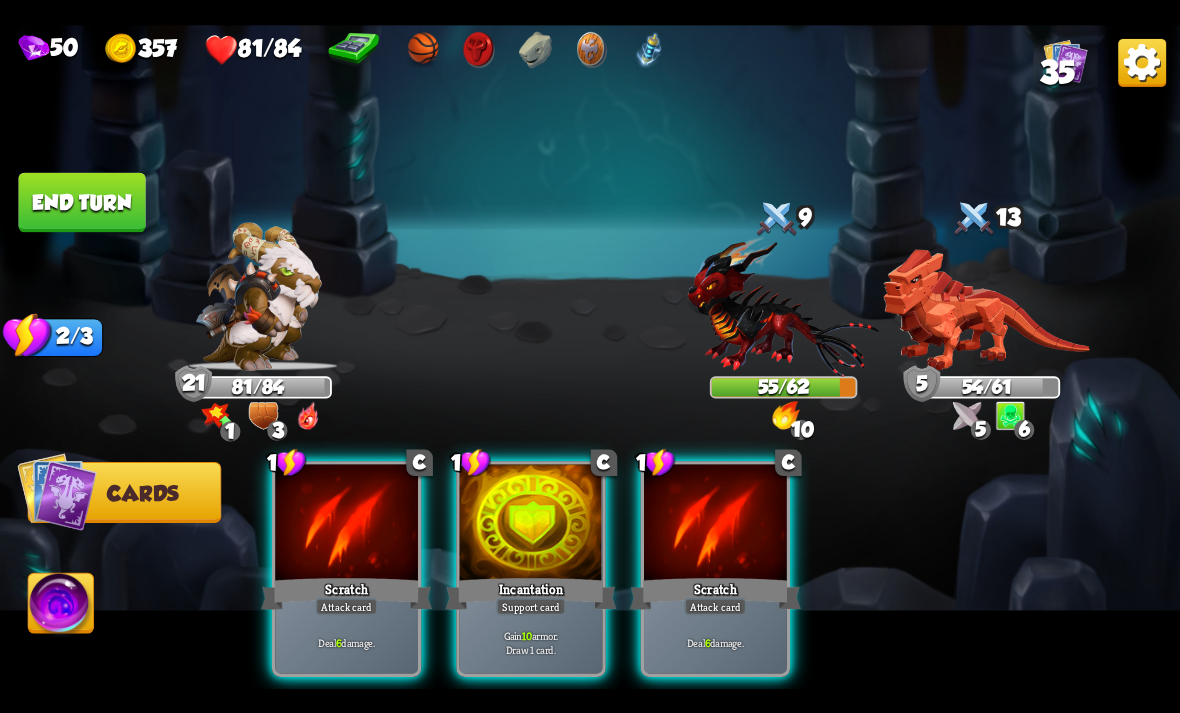 click on "Scratch" at bounding box center (715, 593) 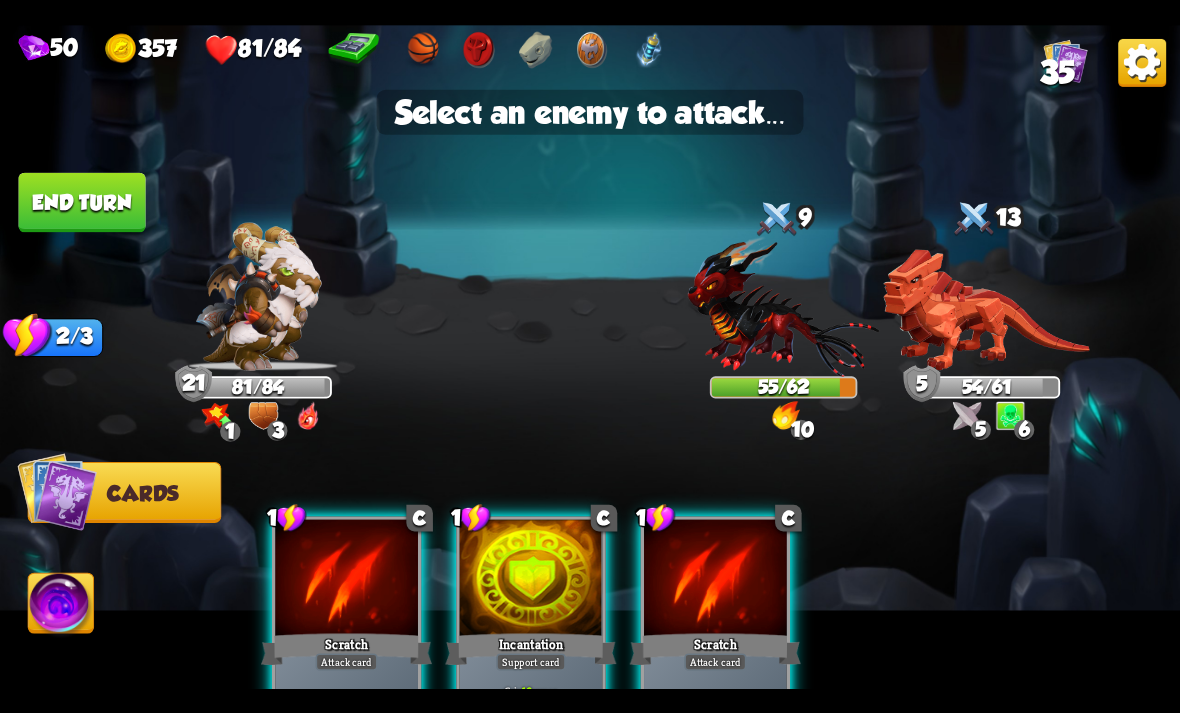 click at bounding box center (784, 305) 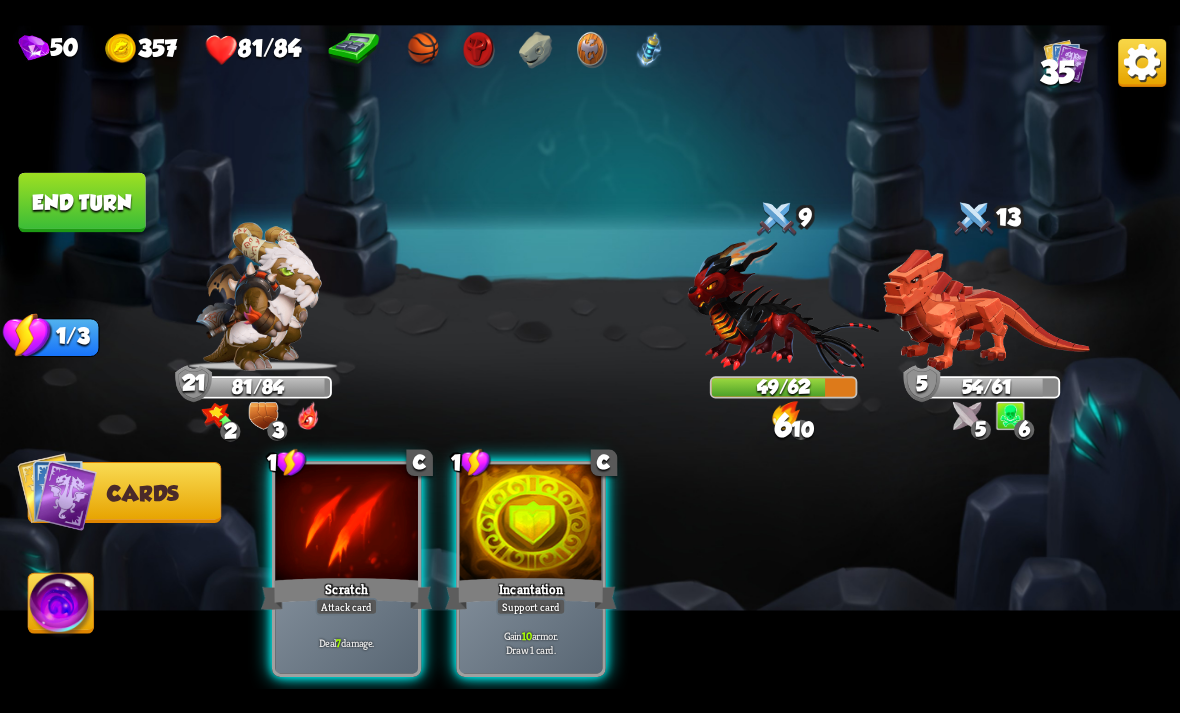 click on "Deal  7  damage." at bounding box center (346, 642) 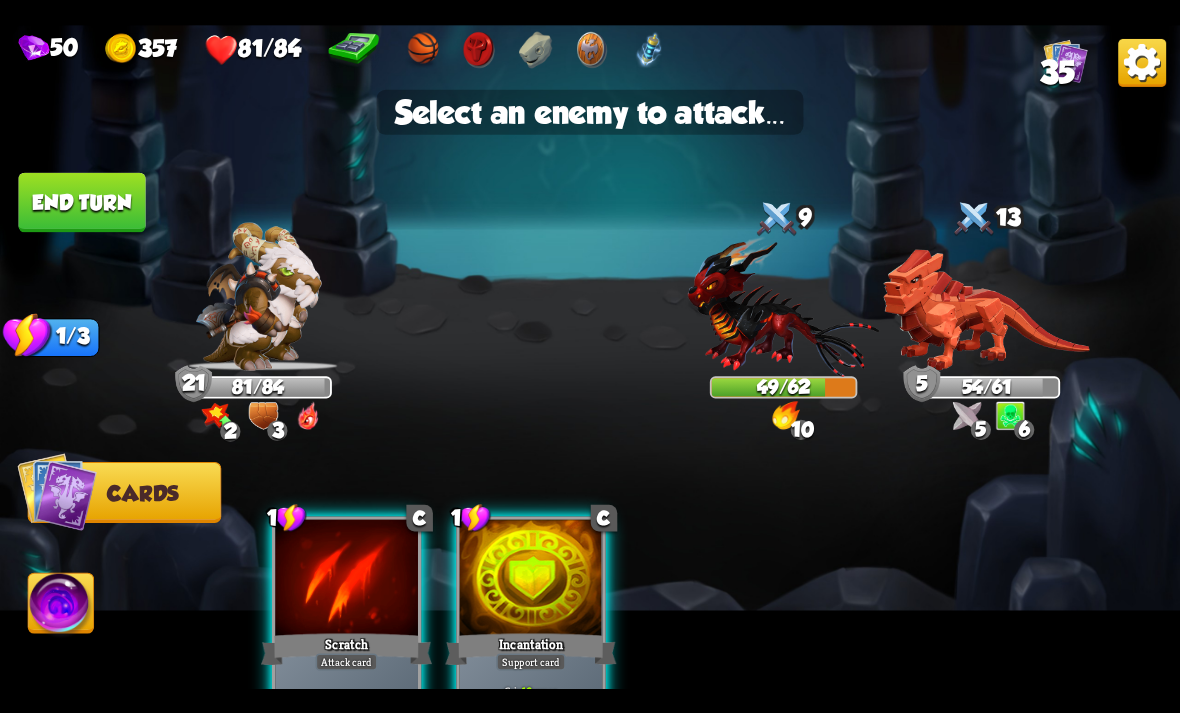 click on "End turn" at bounding box center [81, 202] 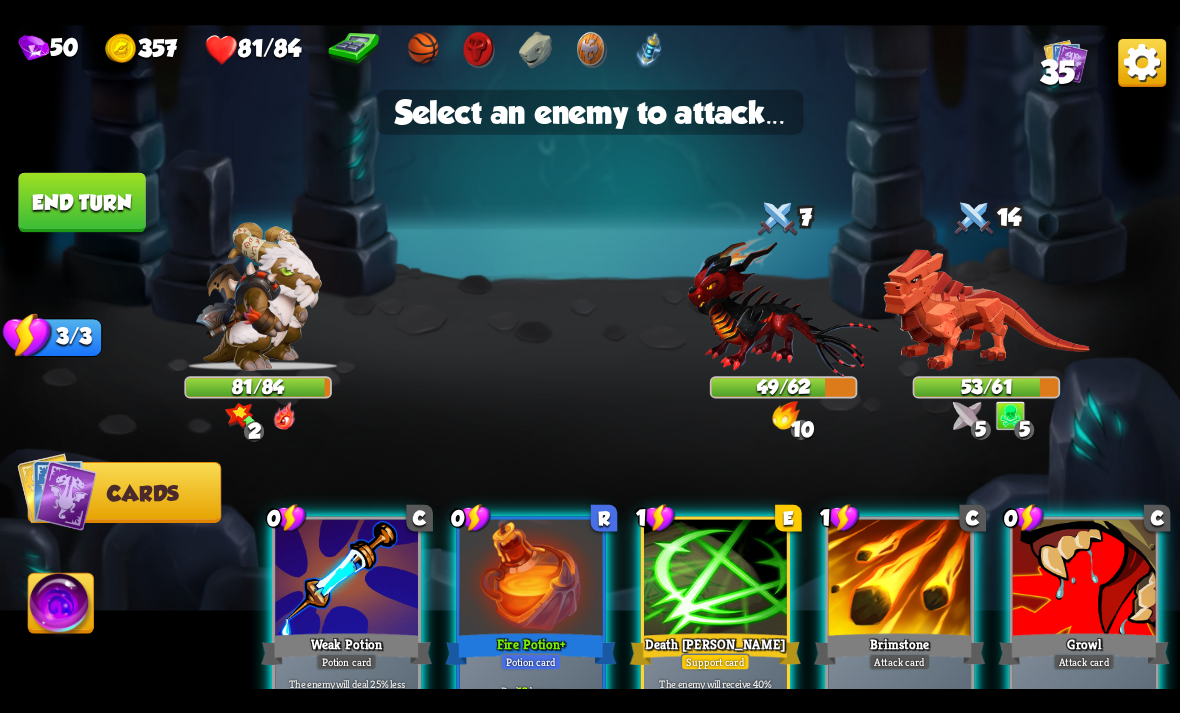click at bounding box center (346, 579) 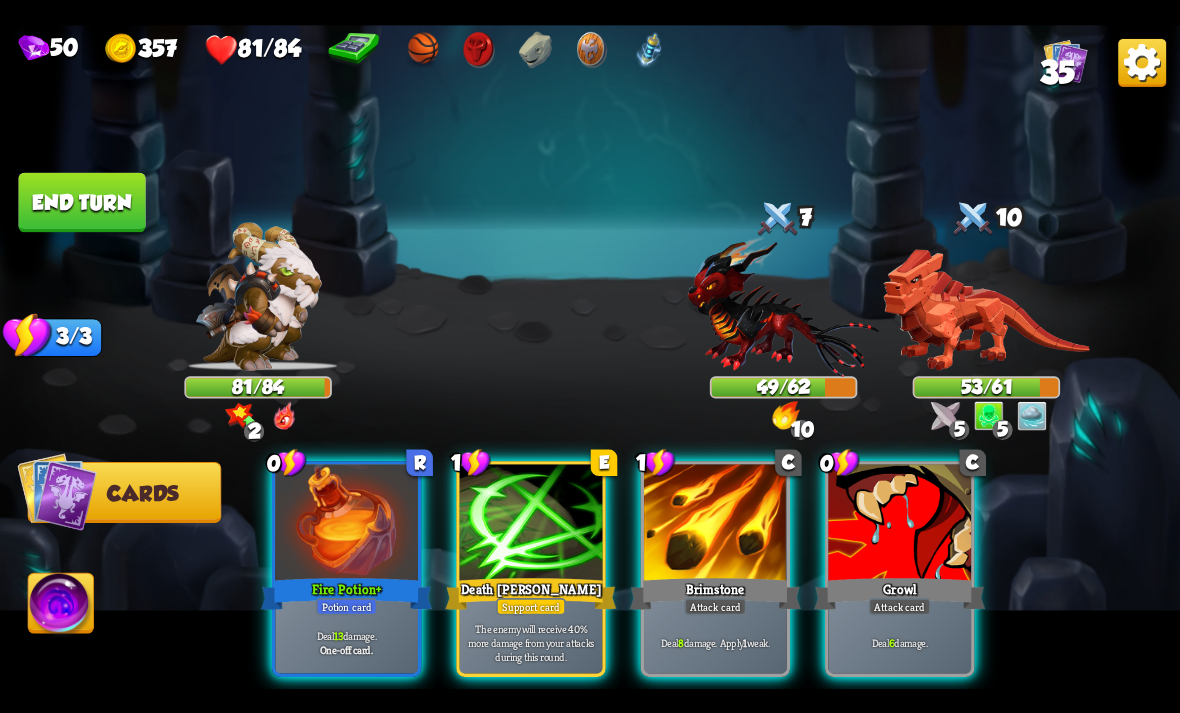 click on "Attack card" at bounding box center (715, 606) 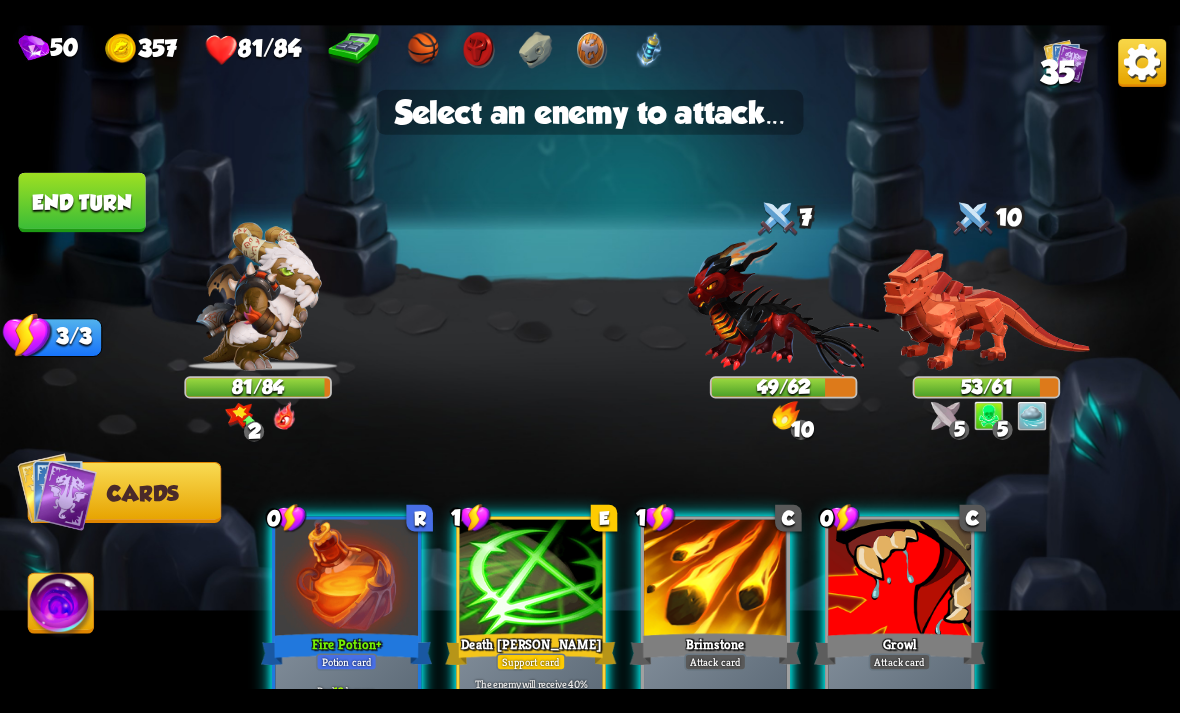 click on "Growl" at bounding box center [899, 649] 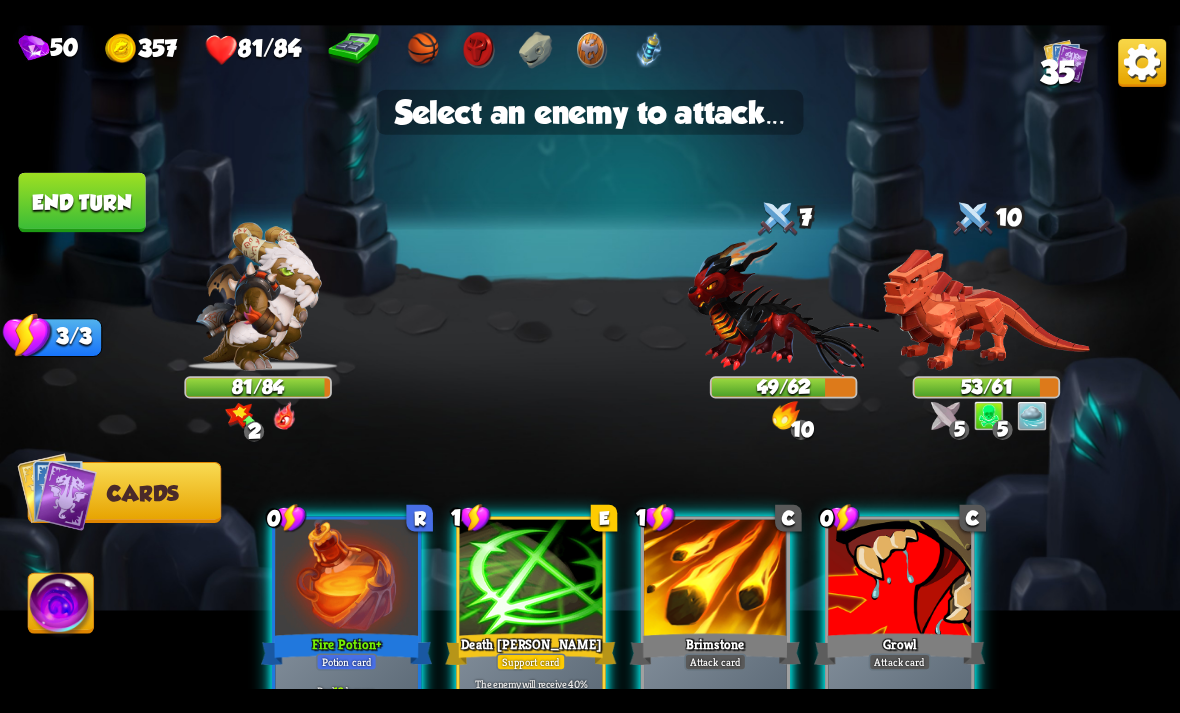 click at bounding box center (986, 310) 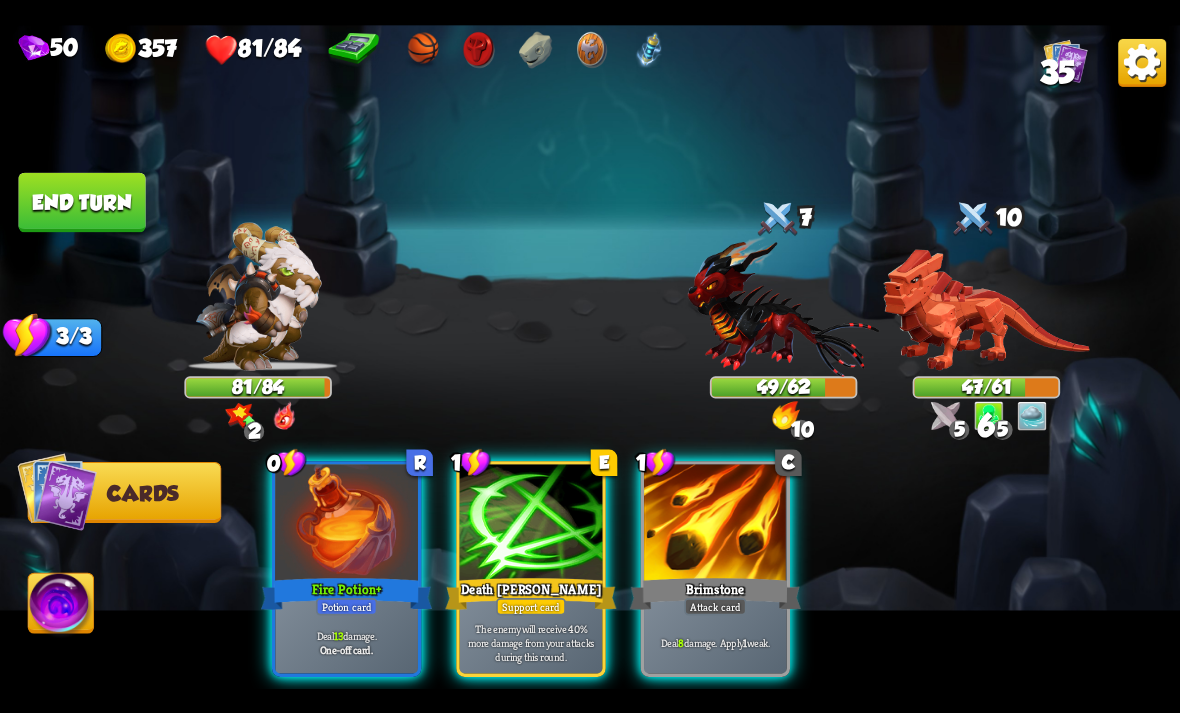 click on "Fire Potion +" at bounding box center (346, 593) 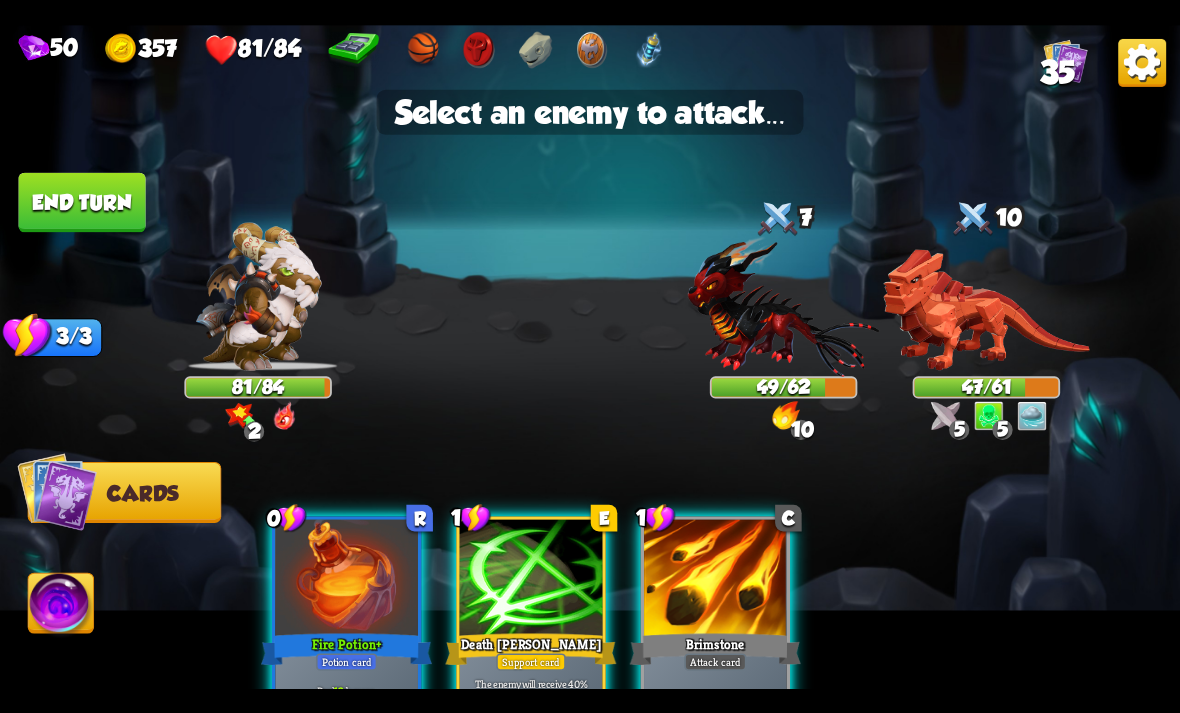 click at bounding box center (986, 310) 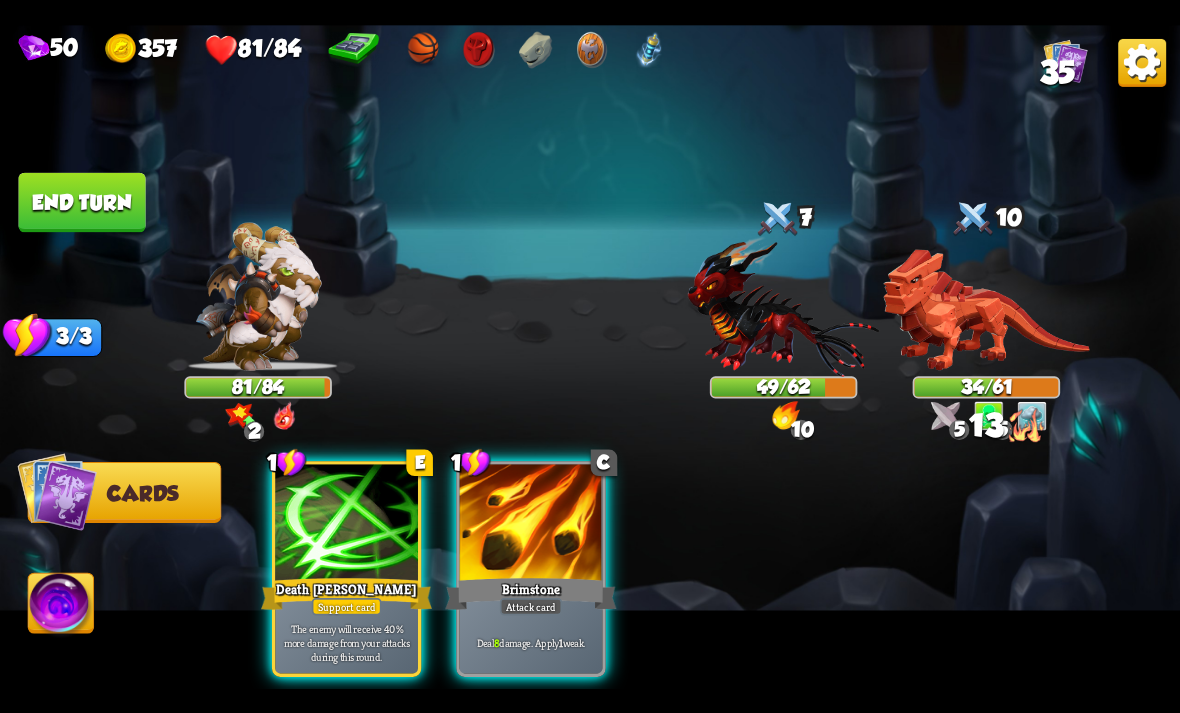 click on "End turn" at bounding box center (81, 202) 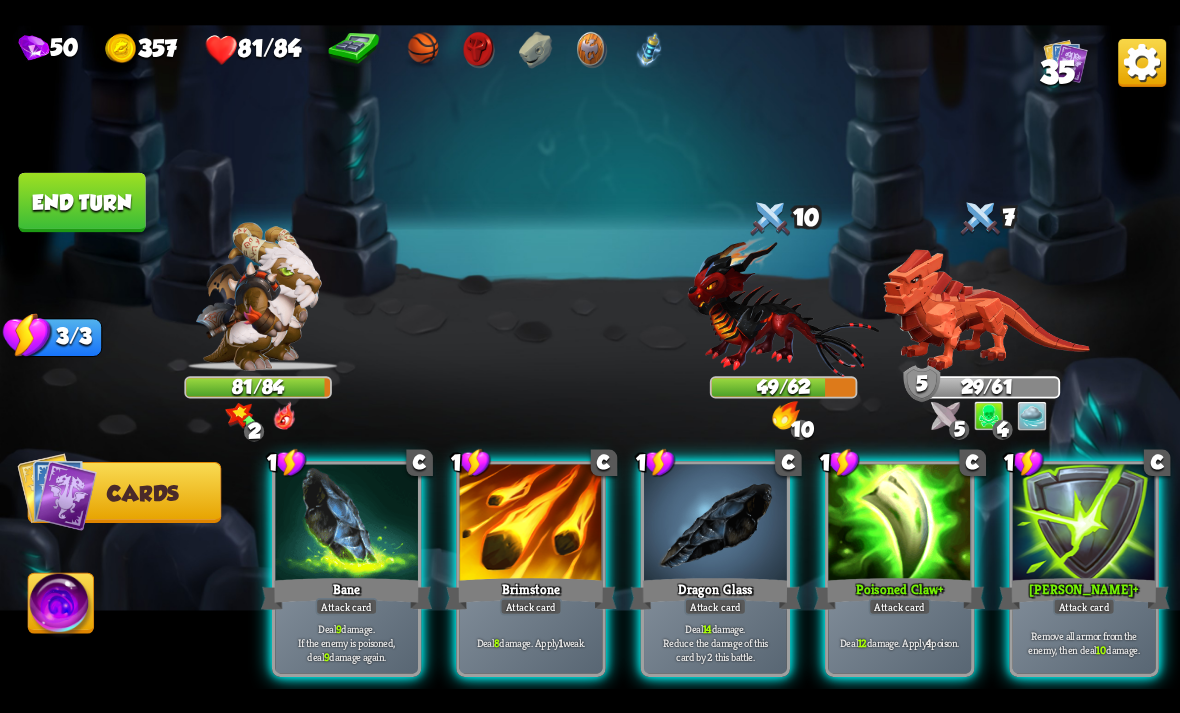 click on "End turn" at bounding box center [81, 202] 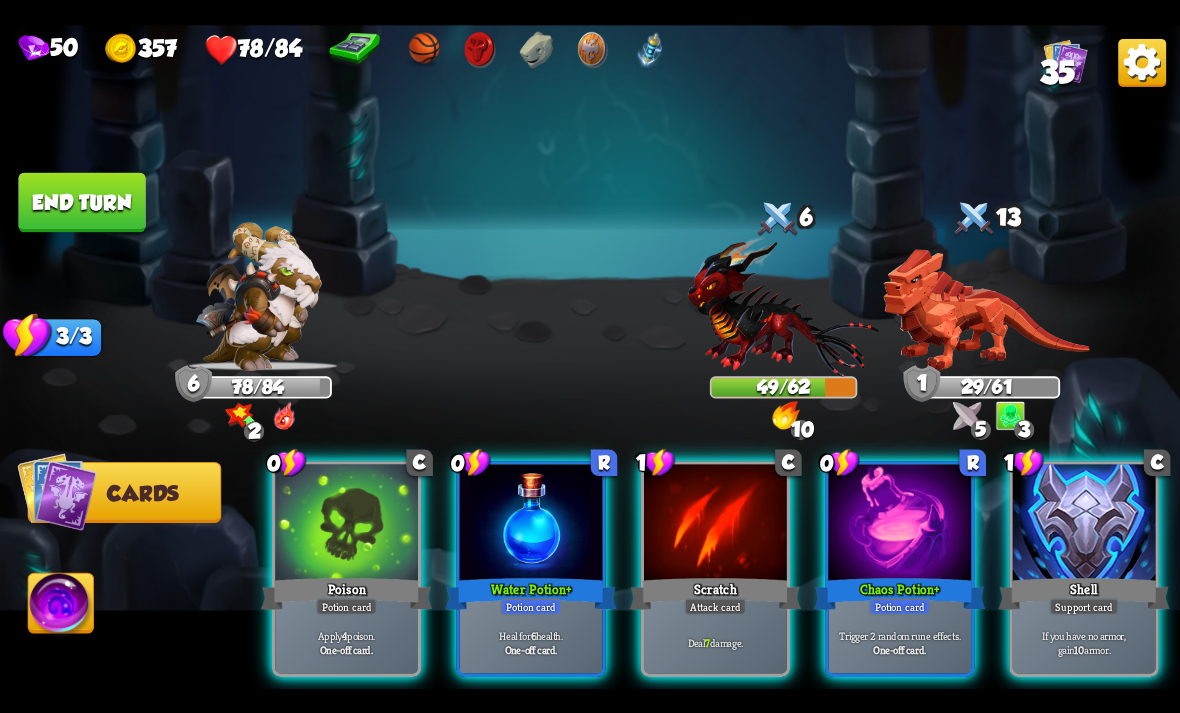 click on "One-off card." at bounding box center [531, 649] 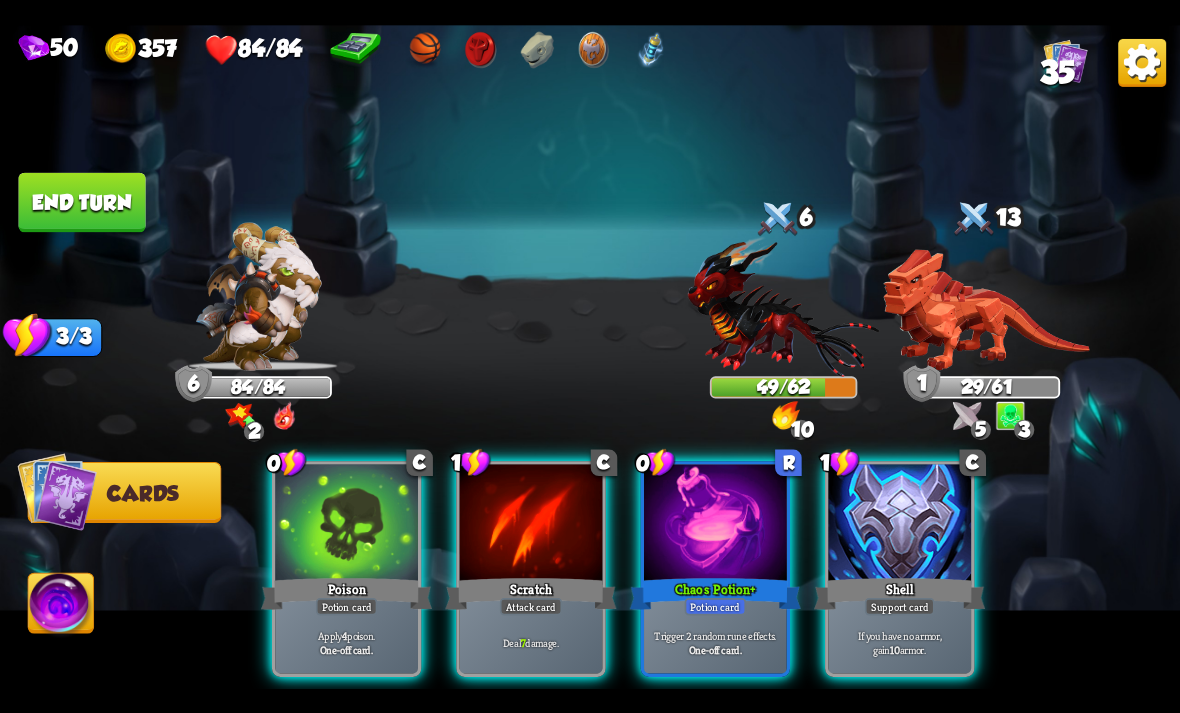 click on "Chaos Potion +" at bounding box center [715, 593] 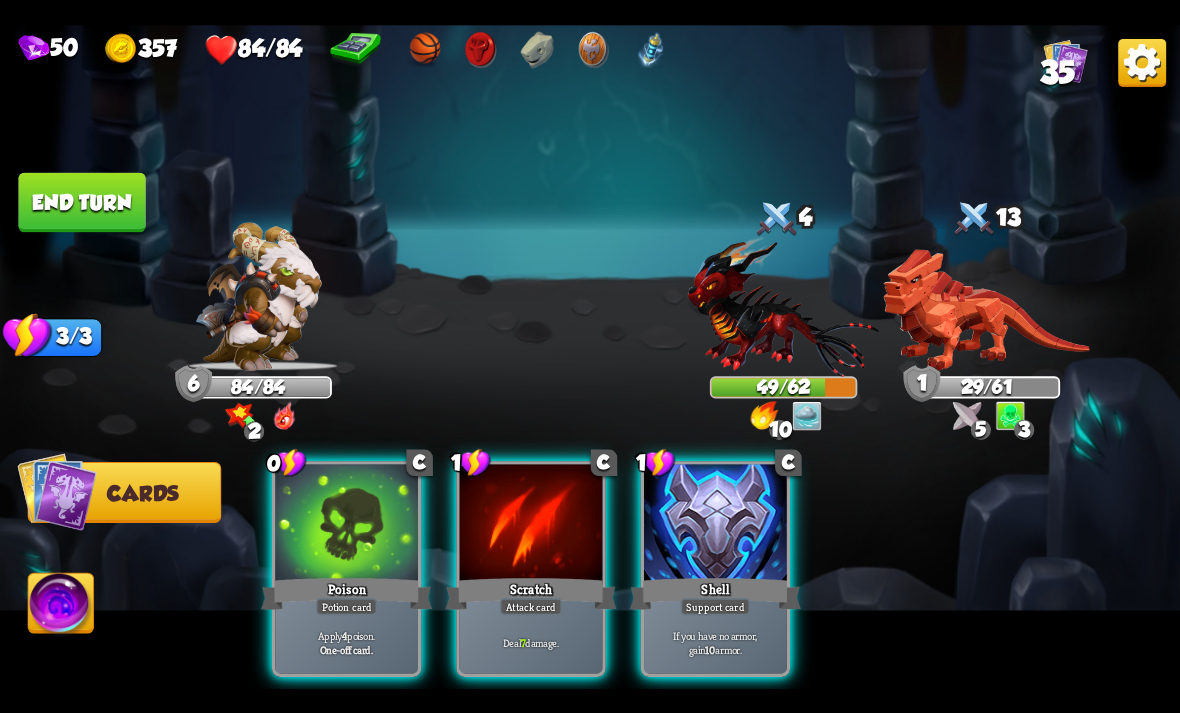 click on "Potion card" at bounding box center [346, 606] 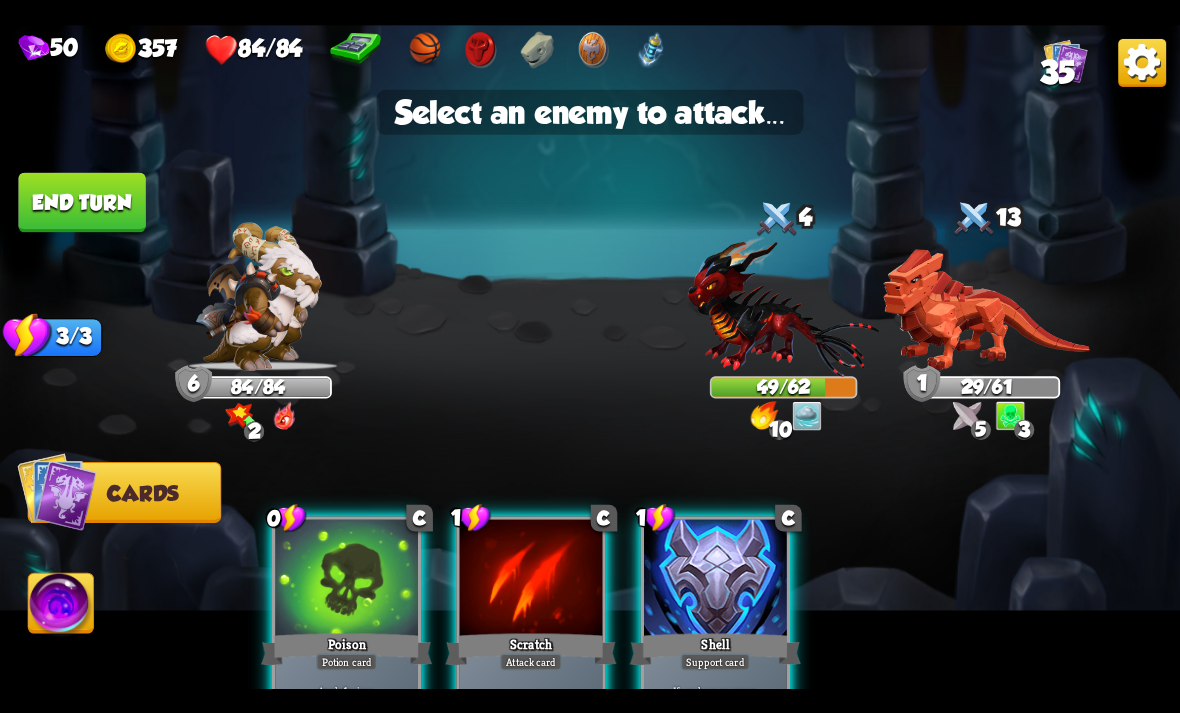 click at bounding box center [986, 310] 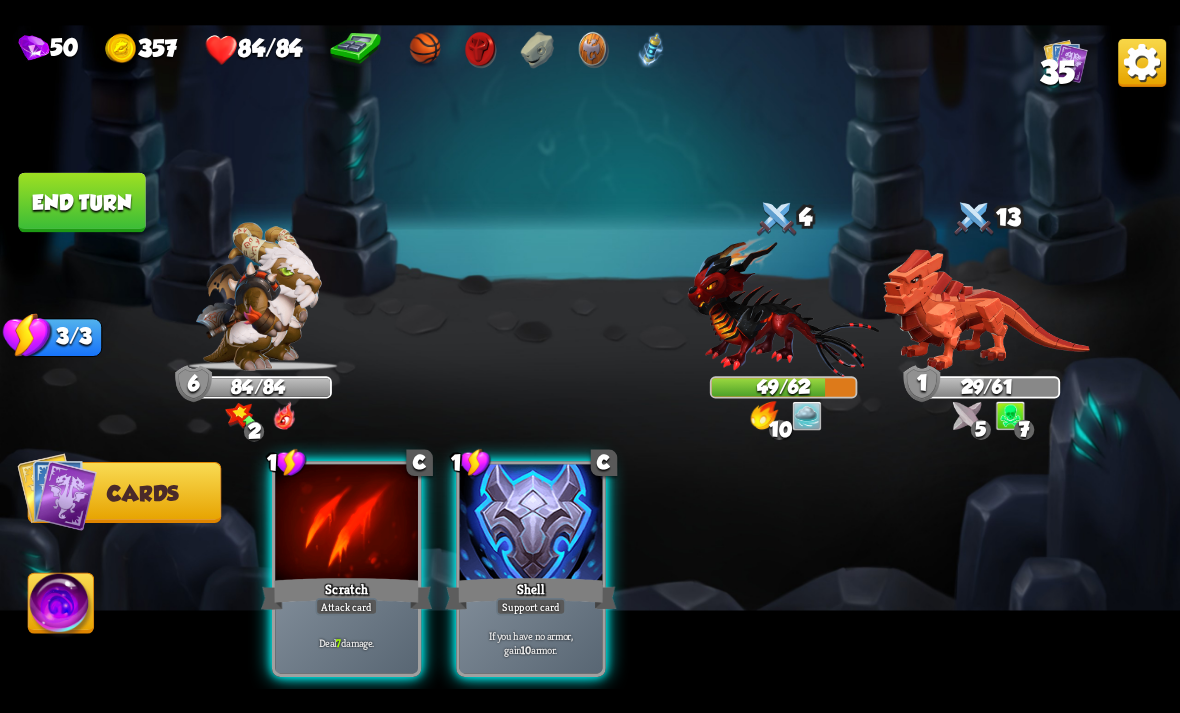 click at bounding box center [346, 524] 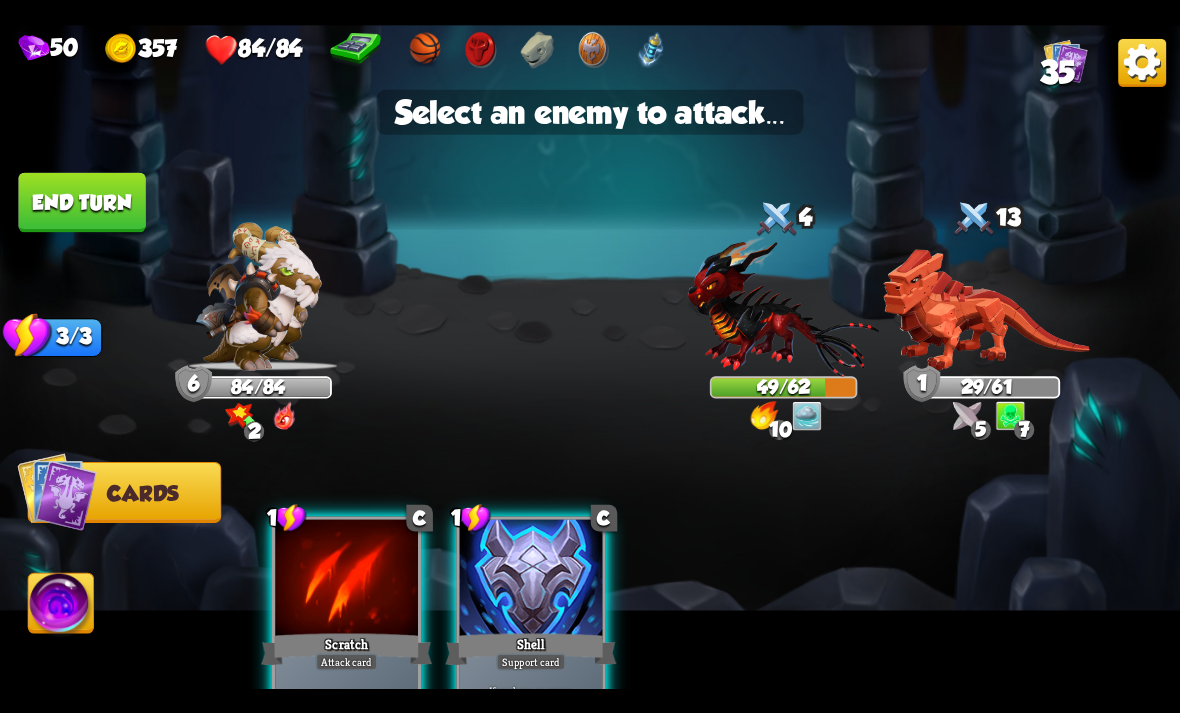 click at bounding box center [986, 310] 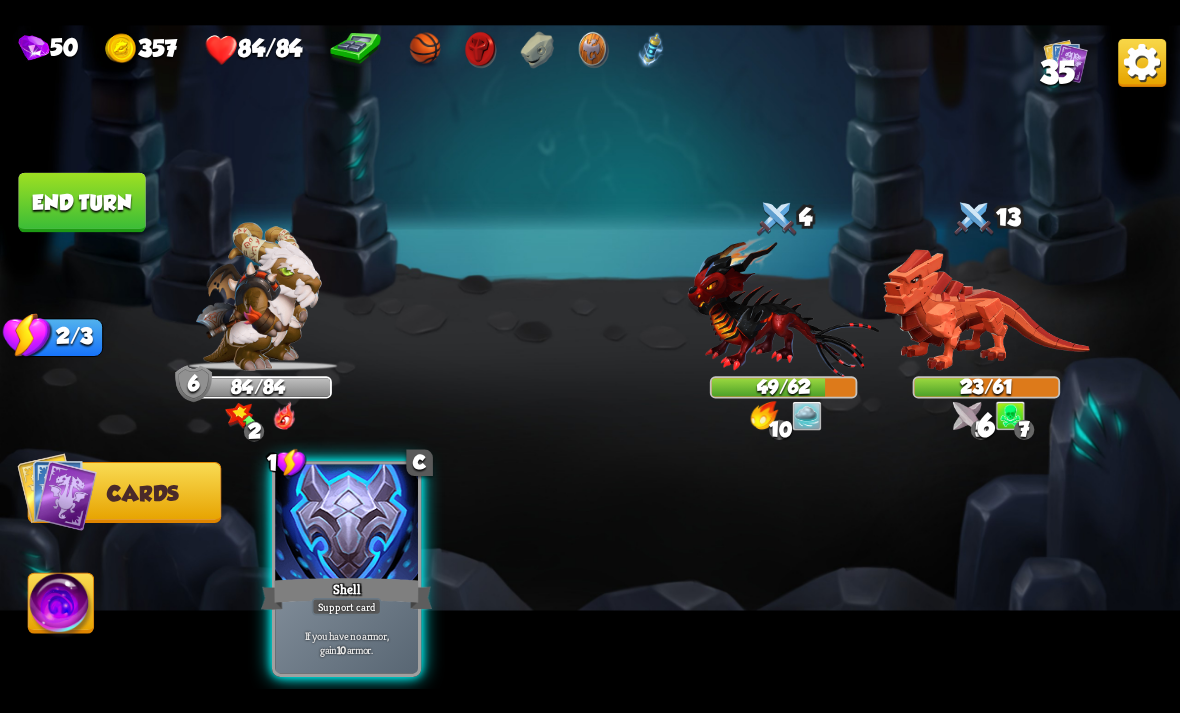 click on "End turn" at bounding box center [81, 202] 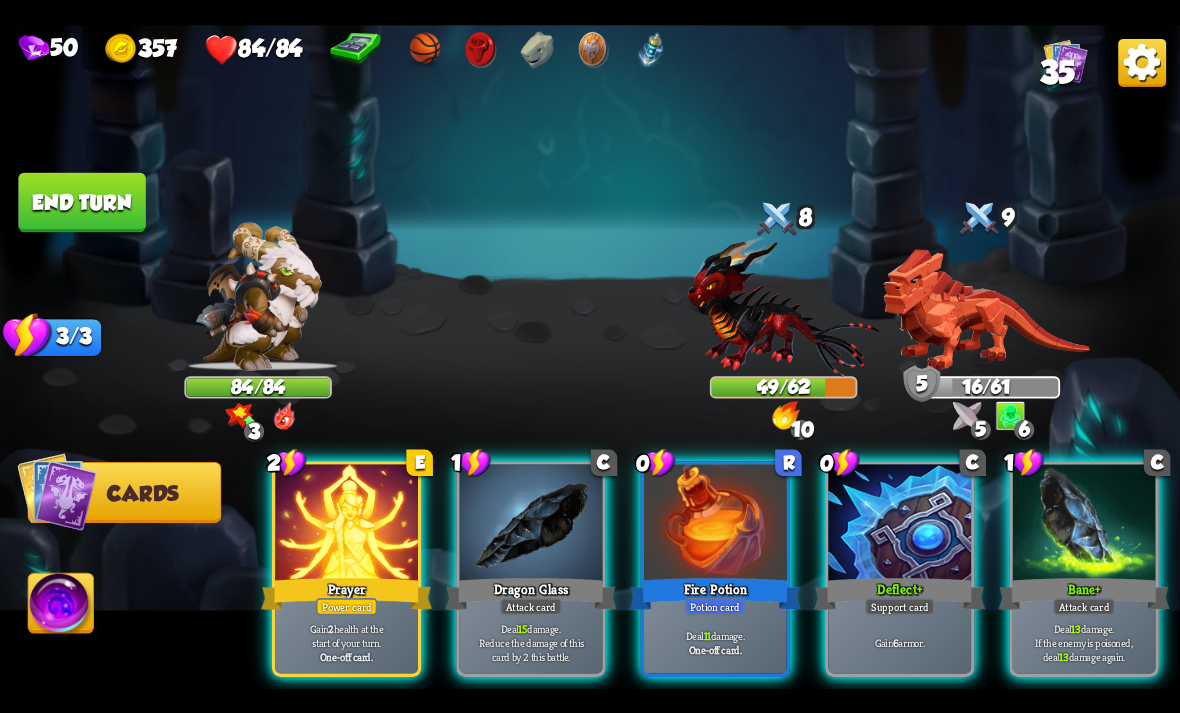 click on "Potion card" at bounding box center (715, 606) 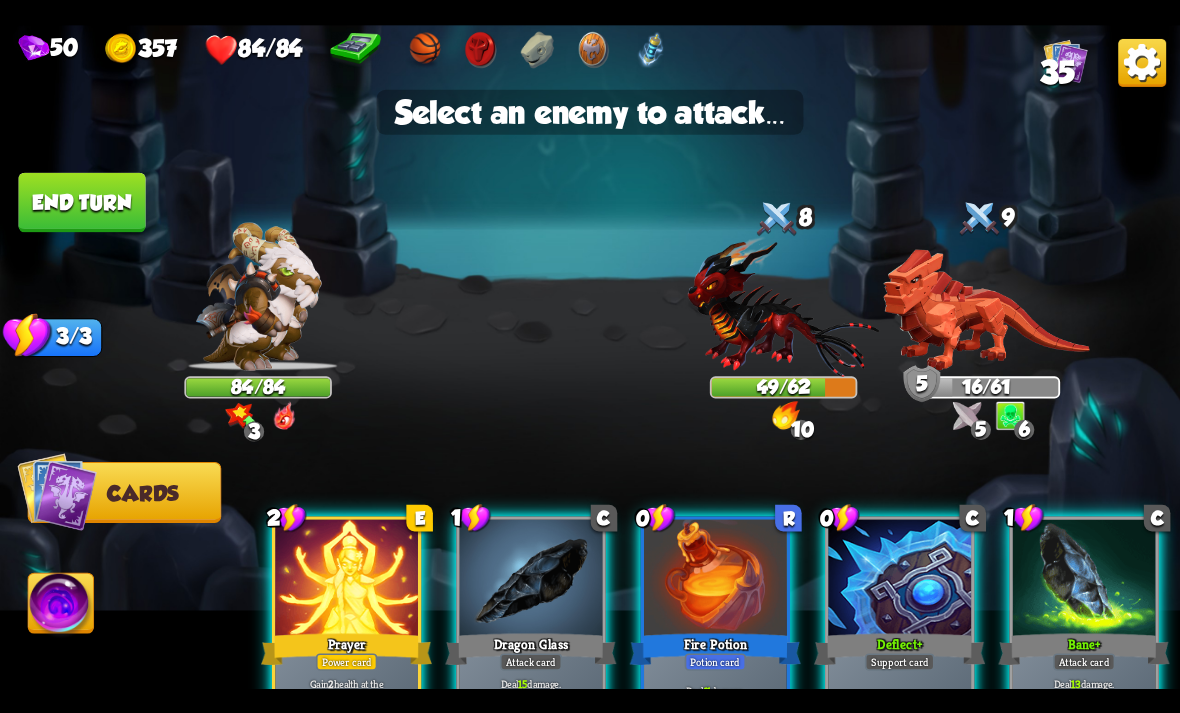 click at bounding box center [986, 310] 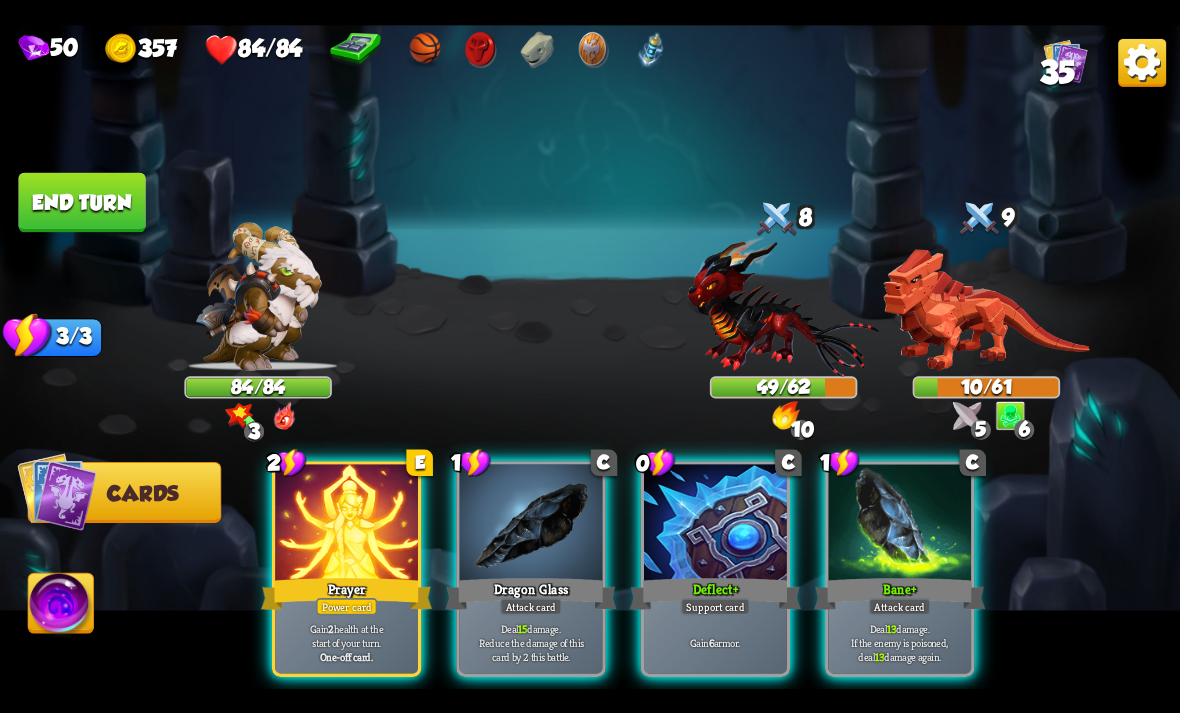 click on "Dragon Glass" at bounding box center (530, 593) 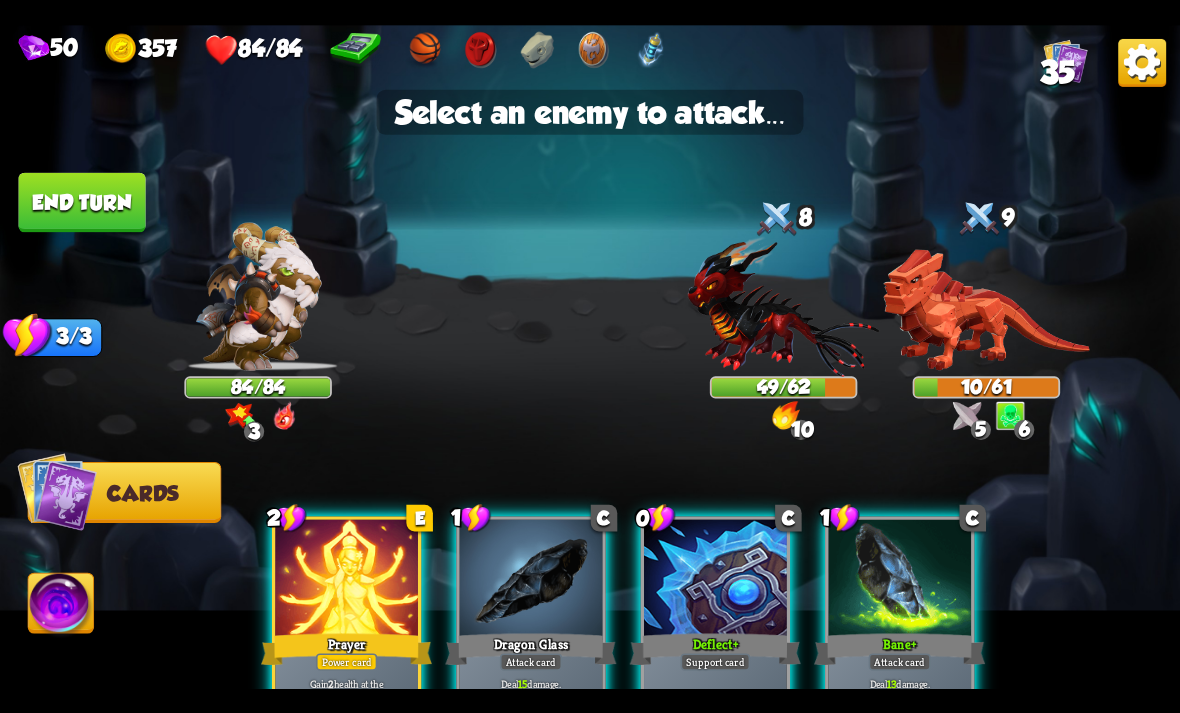 click at bounding box center (986, 310) 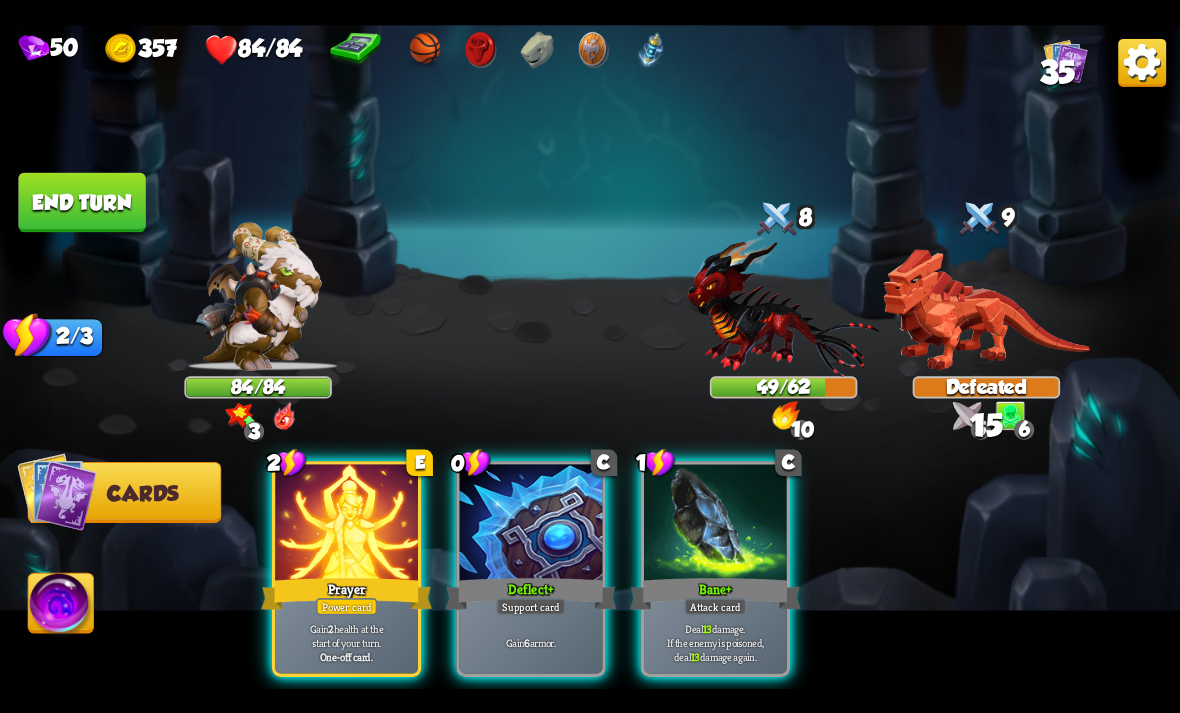 click on "Gain  6  armor." at bounding box center [531, 642] 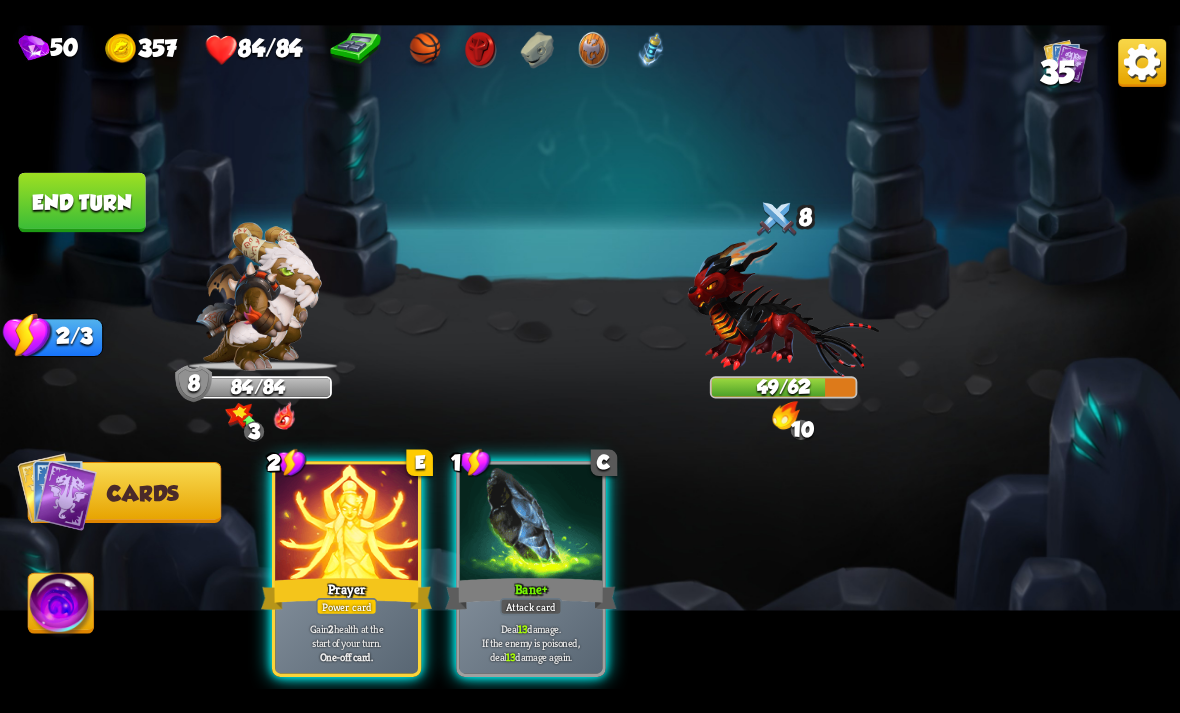 click on "Attack card" at bounding box center (531, 606) 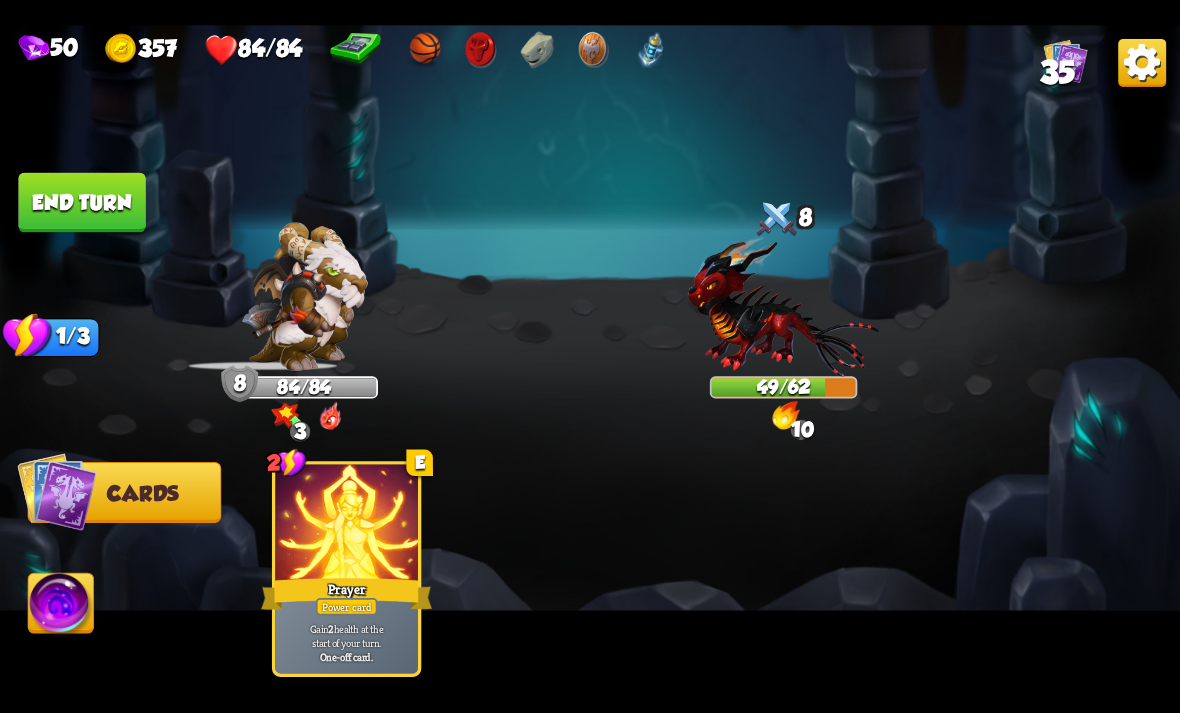 click at bounding box center (784, 305) 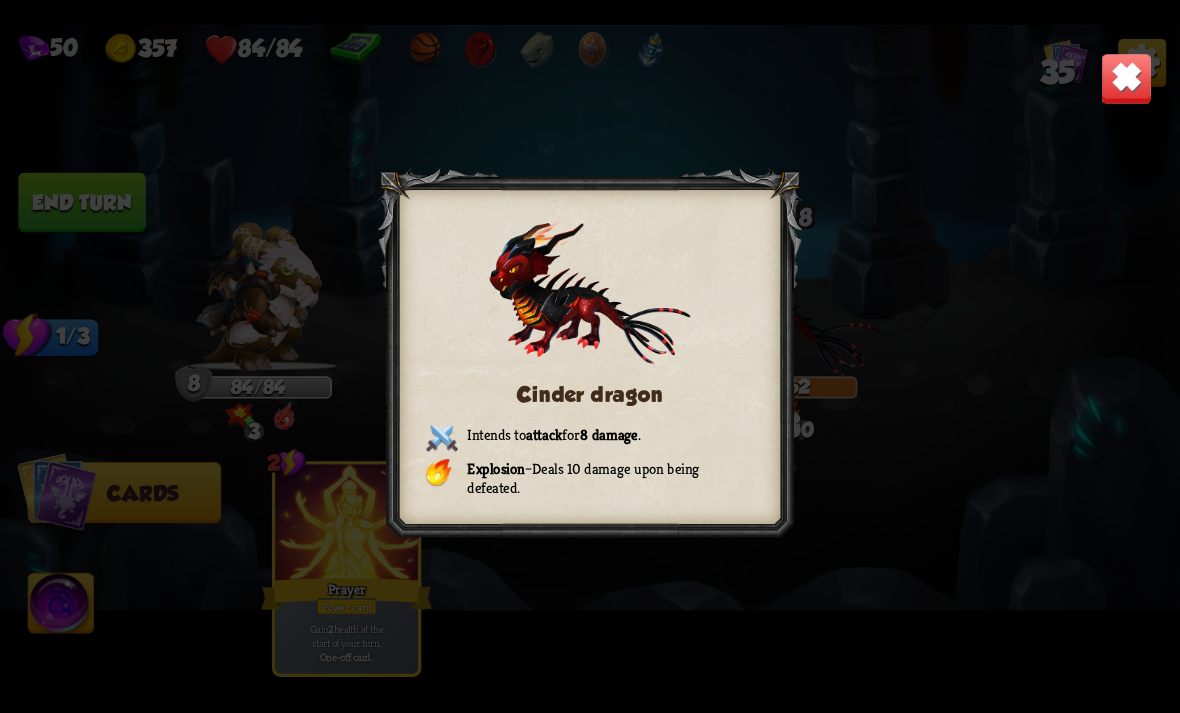click on "Cinder dragon
Intends to  attack  for  8 damage .
Explosion
–
Deals 10 damage upon being defeated." at bounding box center [590, 357] 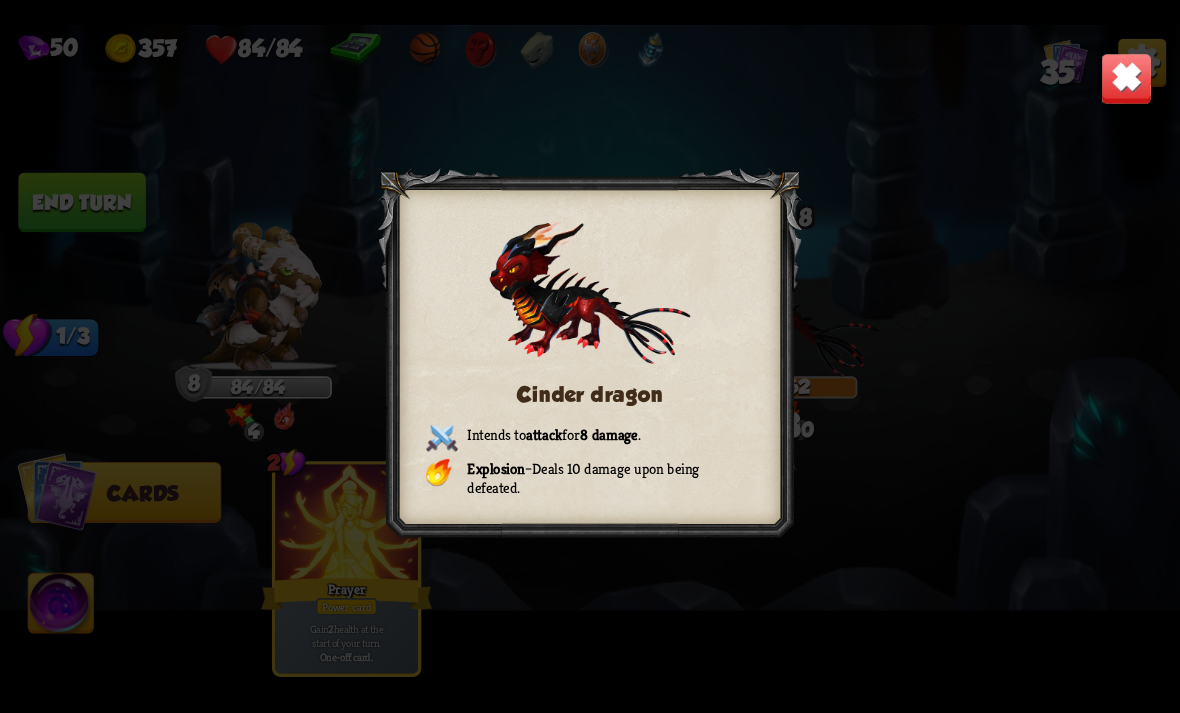 click at bounding box center (1127, 78) 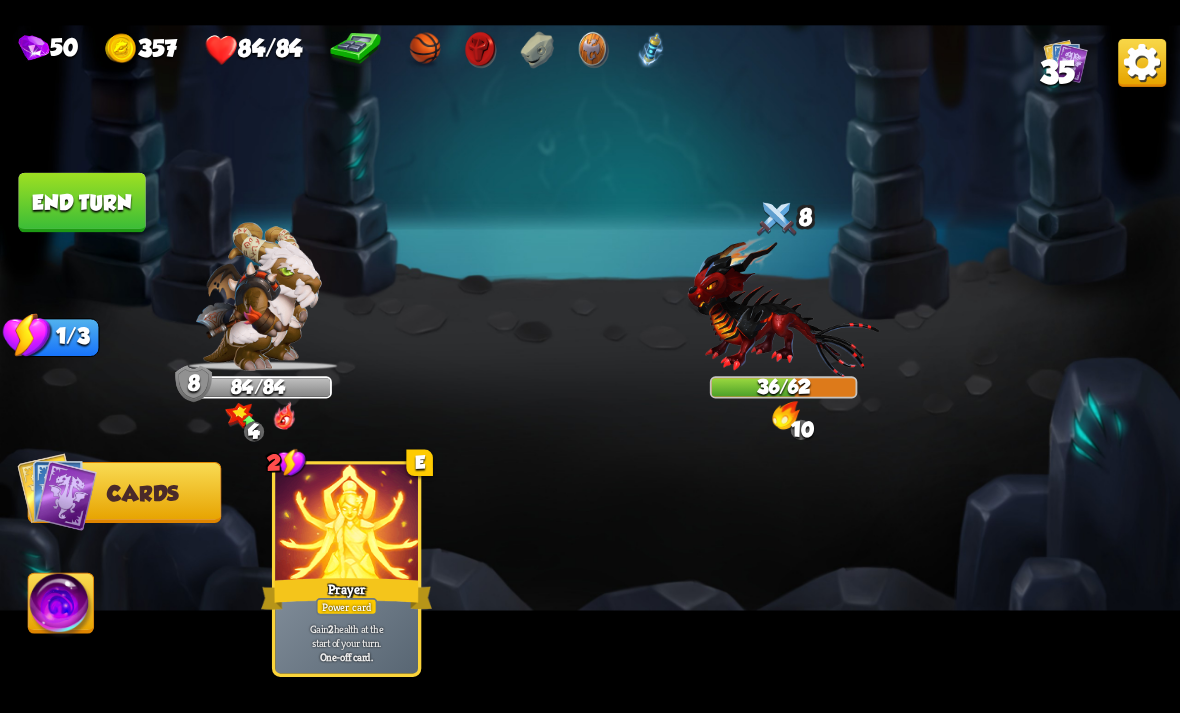 click on "End turn" at bounding box center (81, 202) 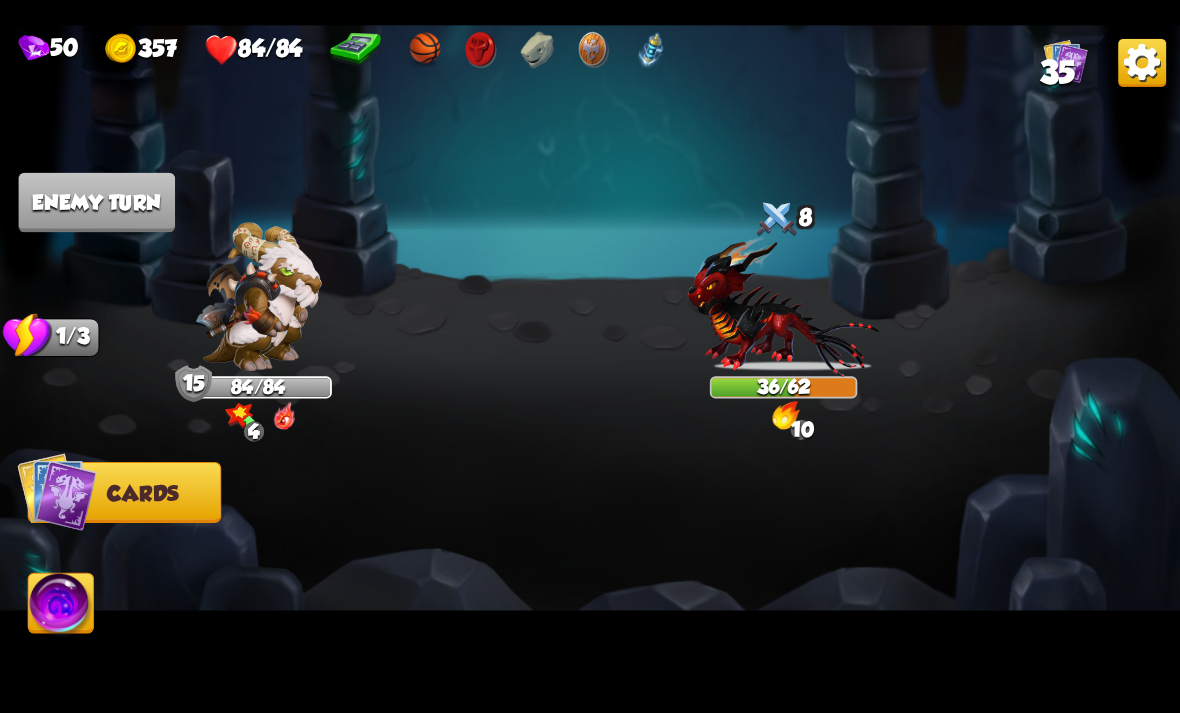 click at bounding box center (258, 296) 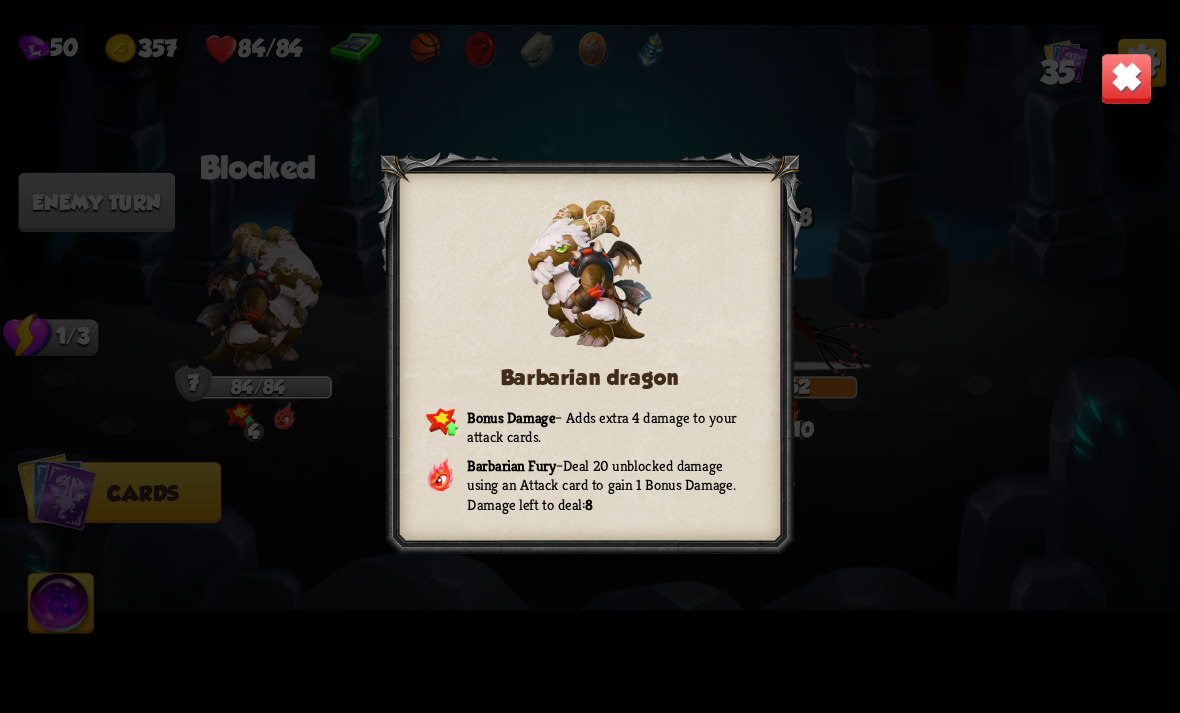 click at bounding box center (1127, 78) 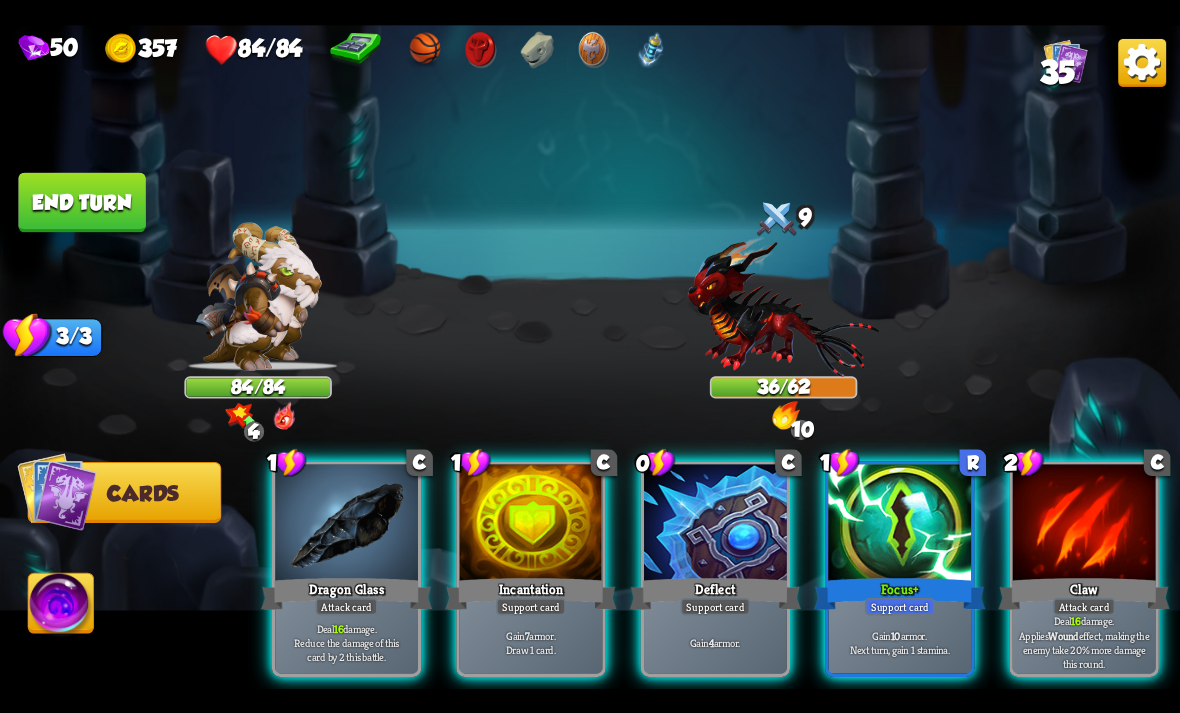 click on "Focus +" at bounding box center [899, 593] 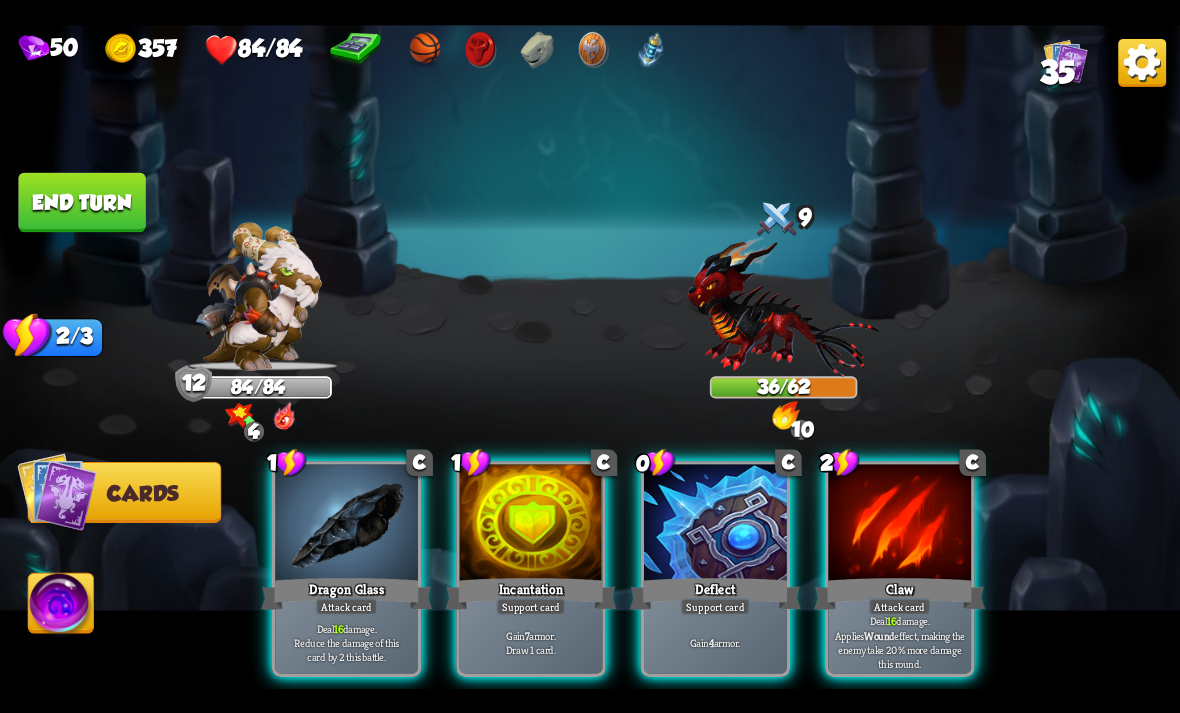 click on "Deal  16  damage. Reduce the damage of this card by 2 this battle." at bounding box center [347, 642] 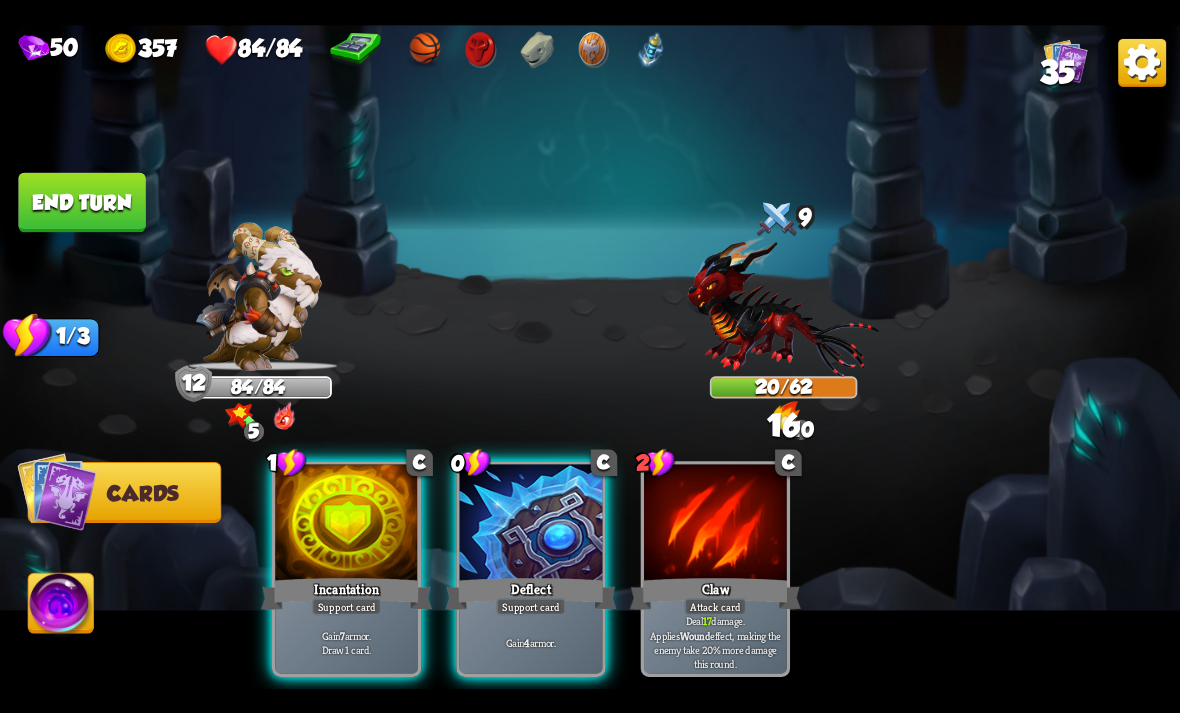 click on "Gain  4  armor." at bounding box center [531, 642] 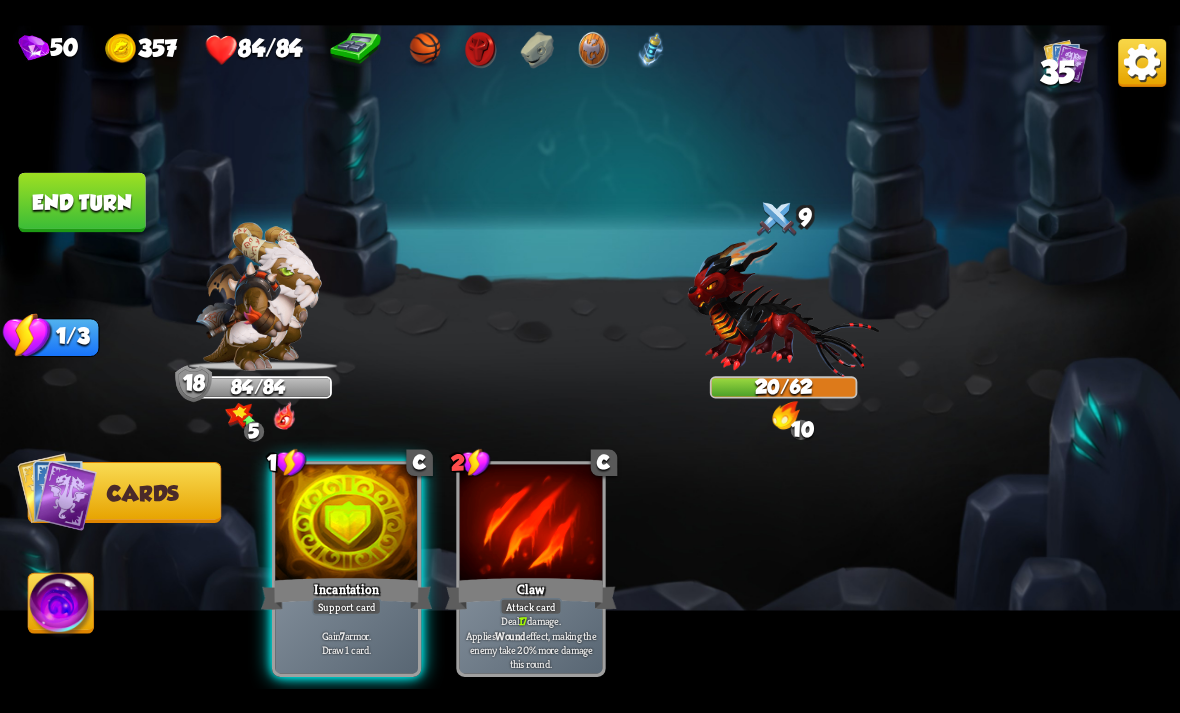 click on "End turn" at bounding box center [81, 202] 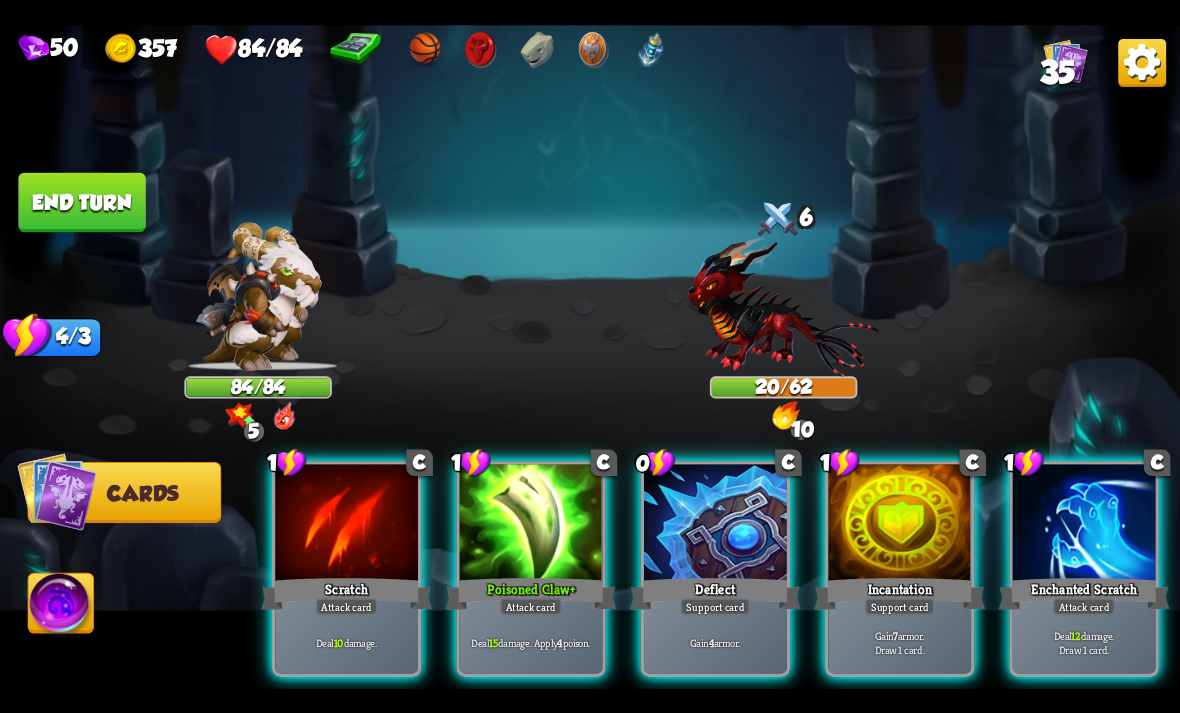 click on "Deflect" at bounding box center (715, 593) 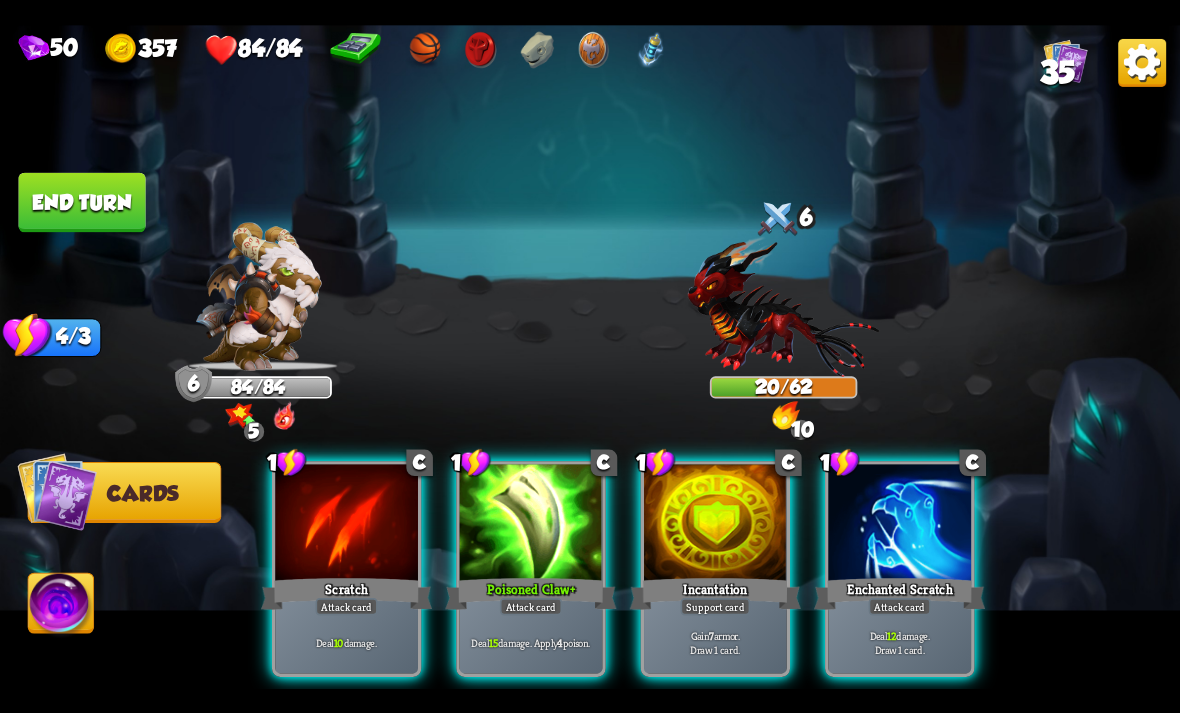 click on "Support card" at bounding box center (716, 606) 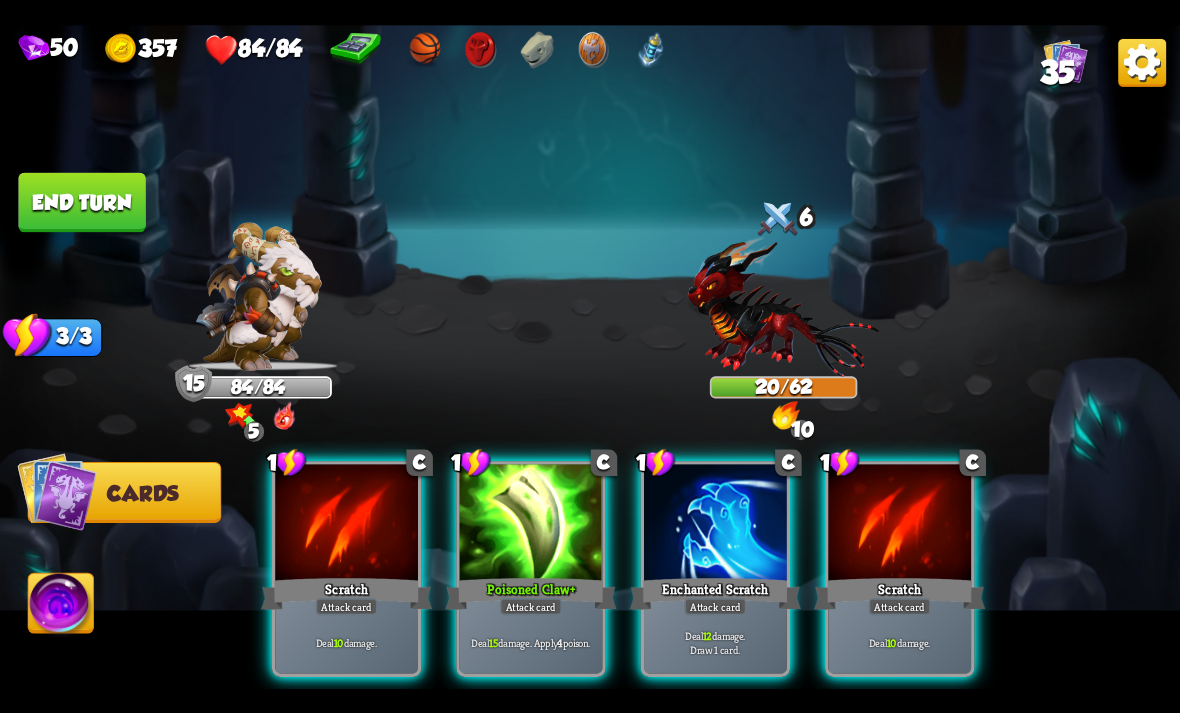 click on "Deal  15  damage. Apply  4  poison." at bounding box center [531, 642] 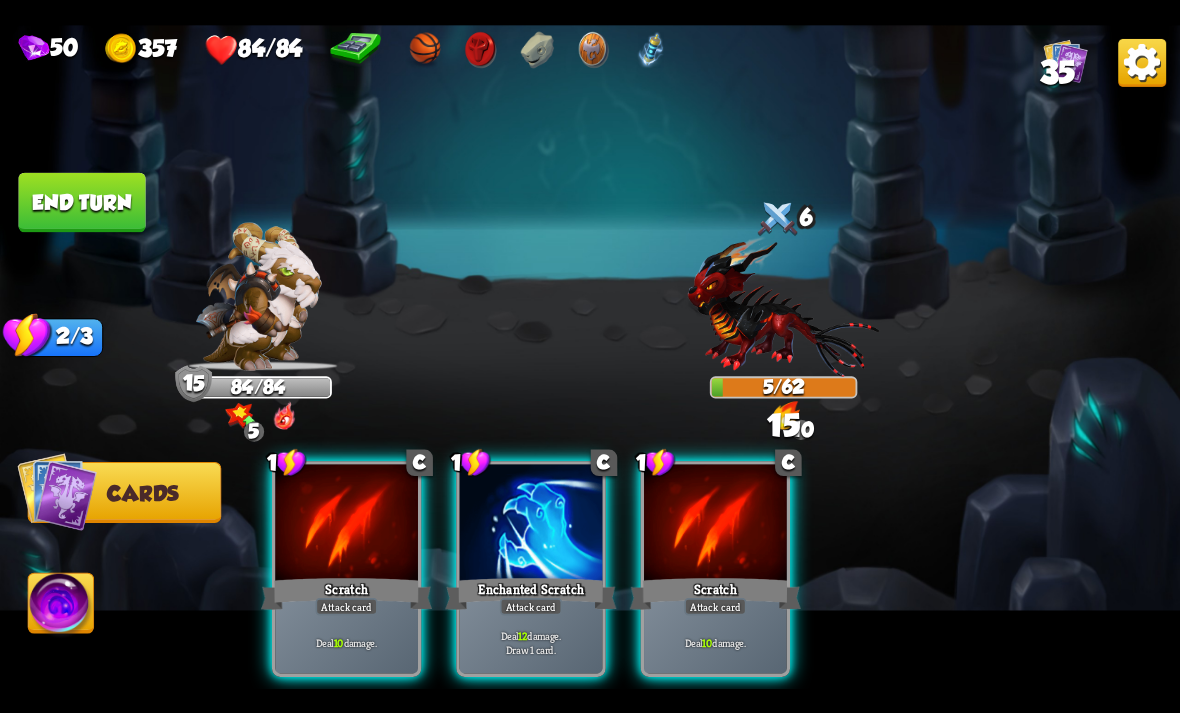 click on "Deal  12  damage. Draw 1 card." at bounding box center (531, 642) 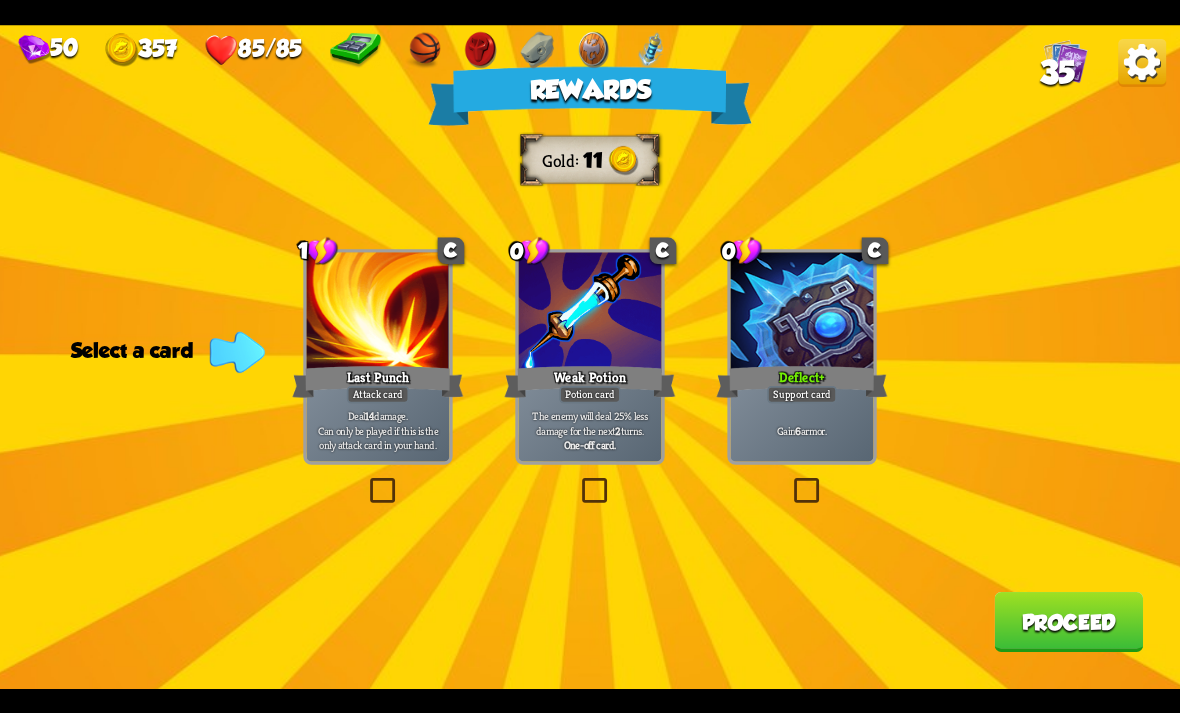 click at bounding box center [790, 481] 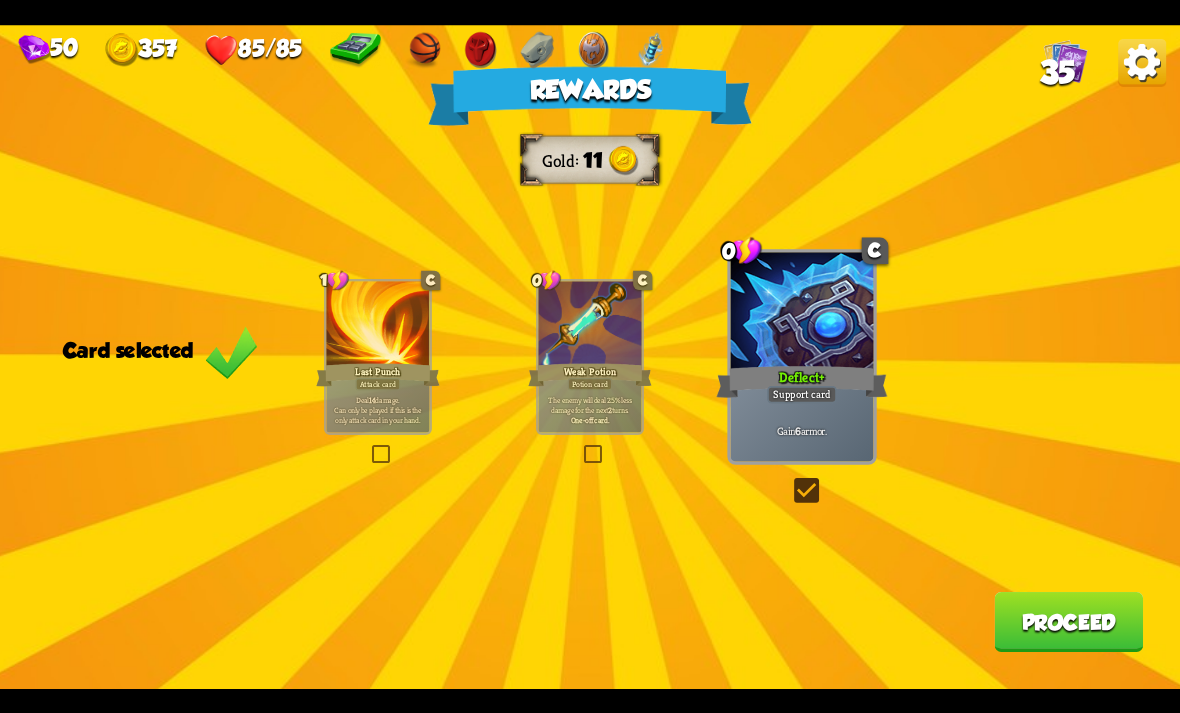 click on "Proceed" at bounding box center (1068, 622) 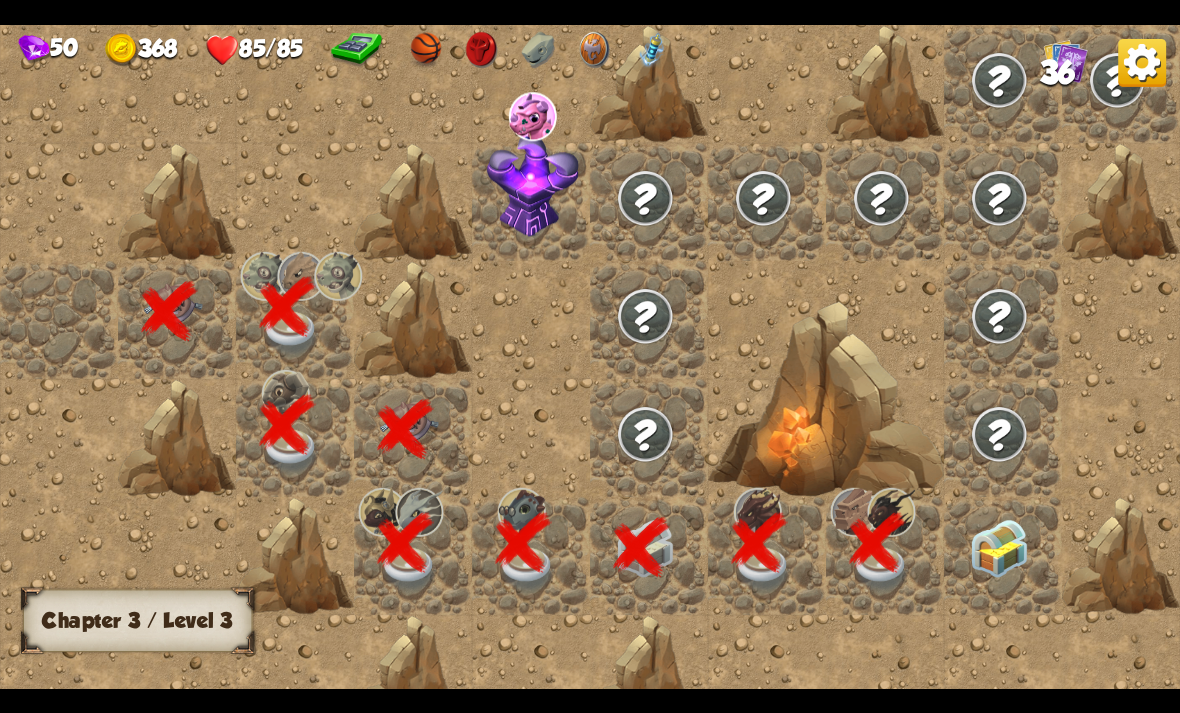 click at bounding box center [999, 548] 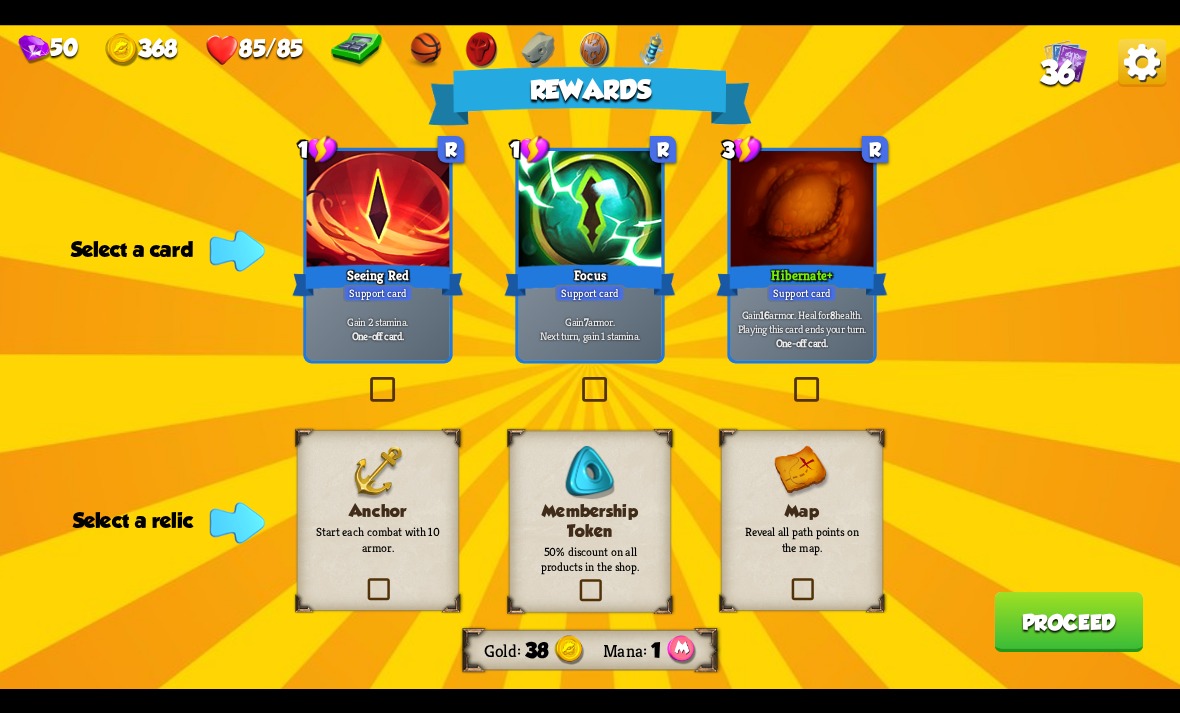 click at bounding box center (366, 380) 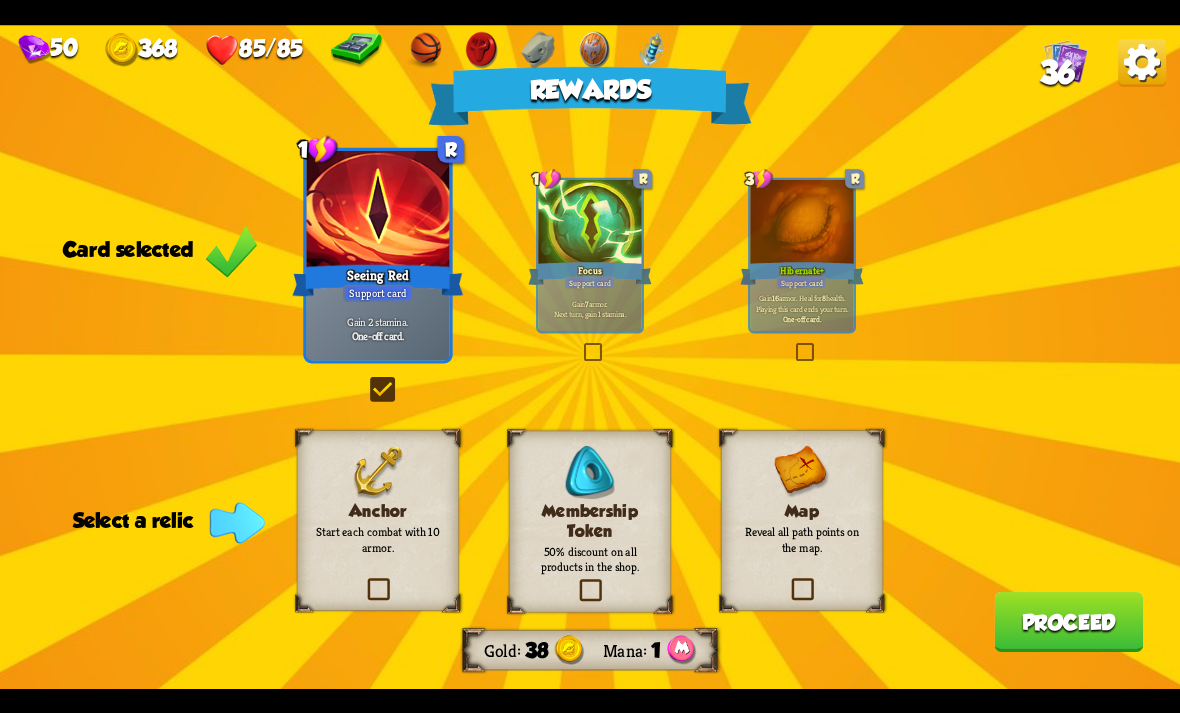 click at bounding box center [364, 580] 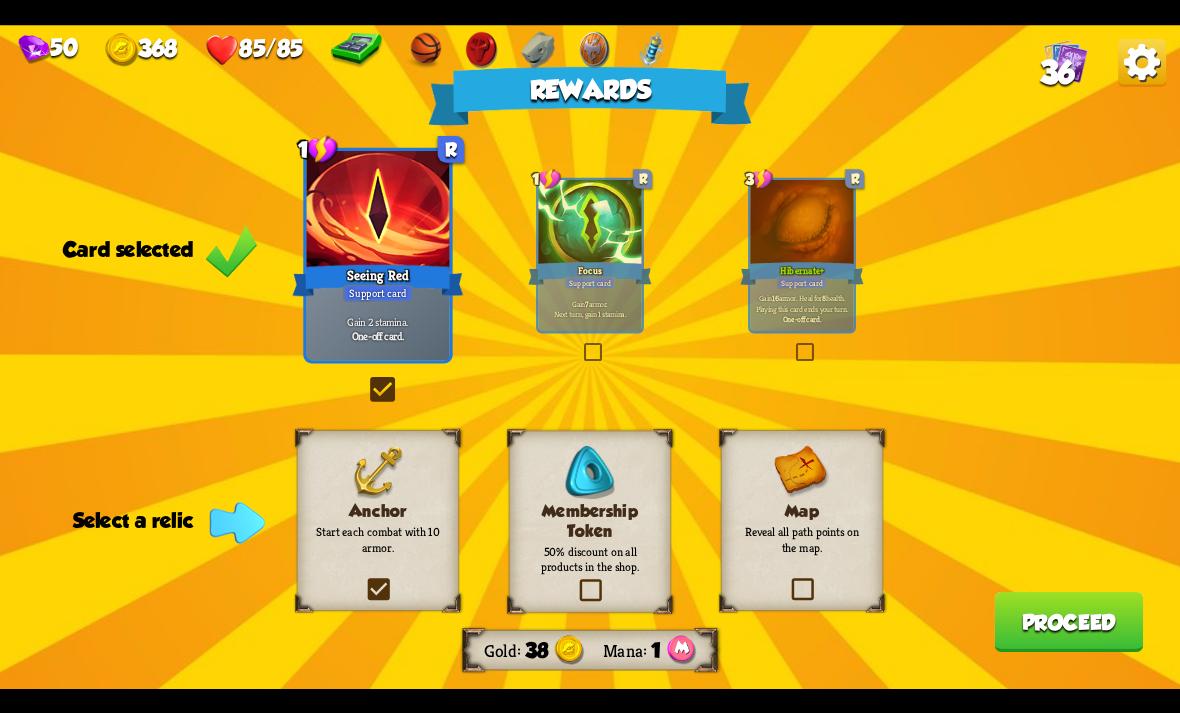 click at bounding box center (0, 0) 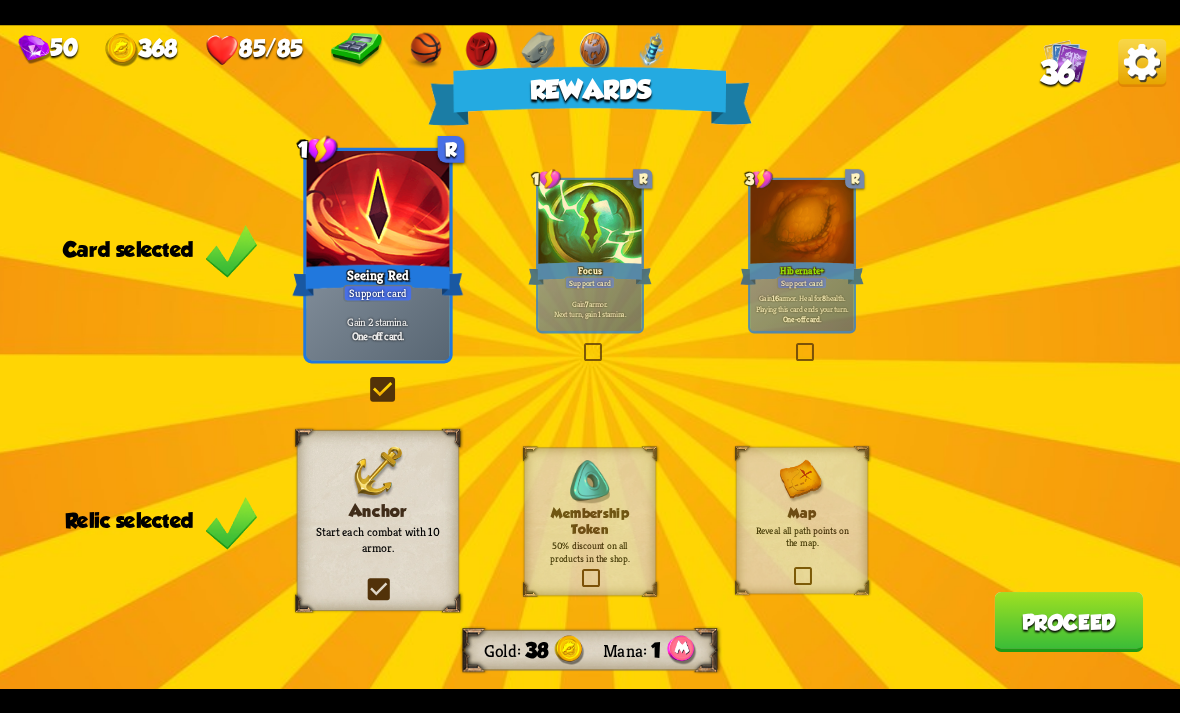 click on "Proceed" at bounding box center [1068, 622] 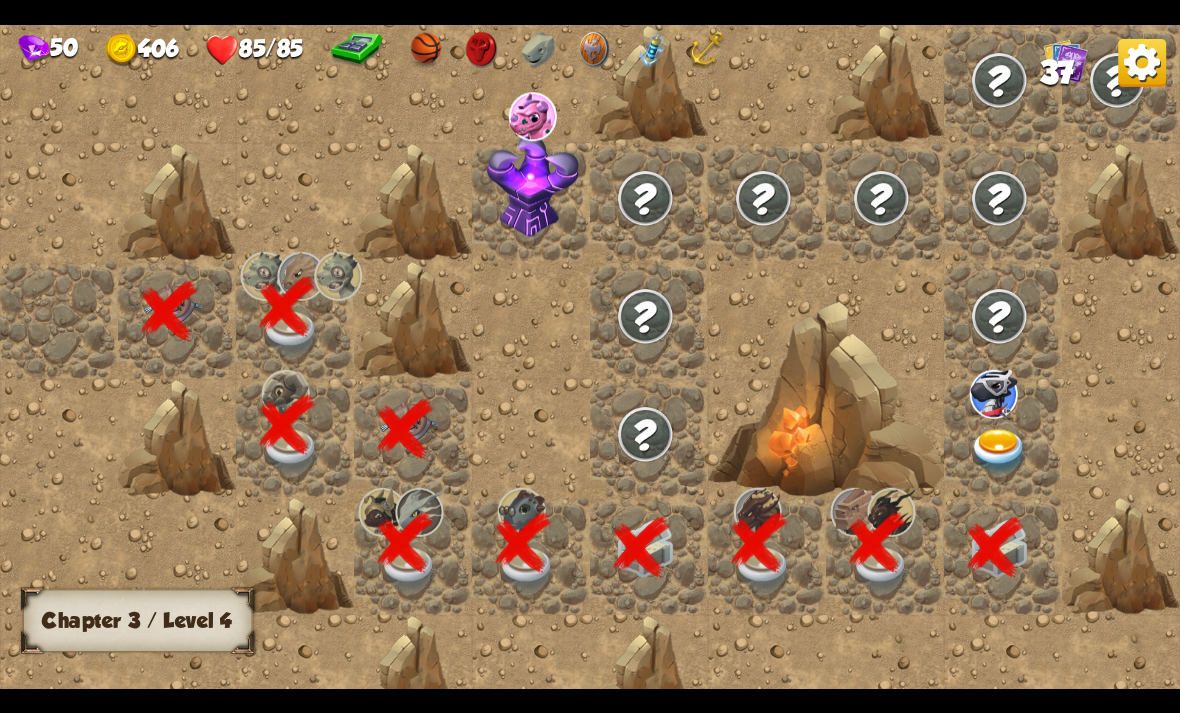 click at bounding box center (999, 451) 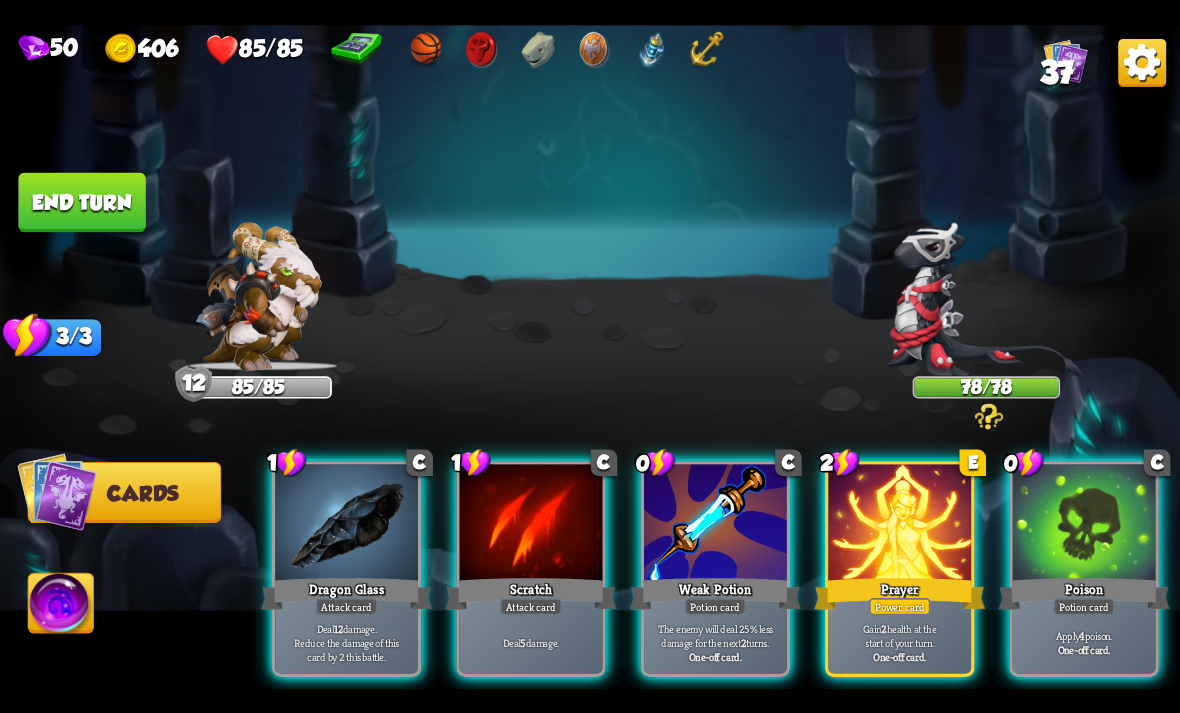 click at bounding box center [986, 301] 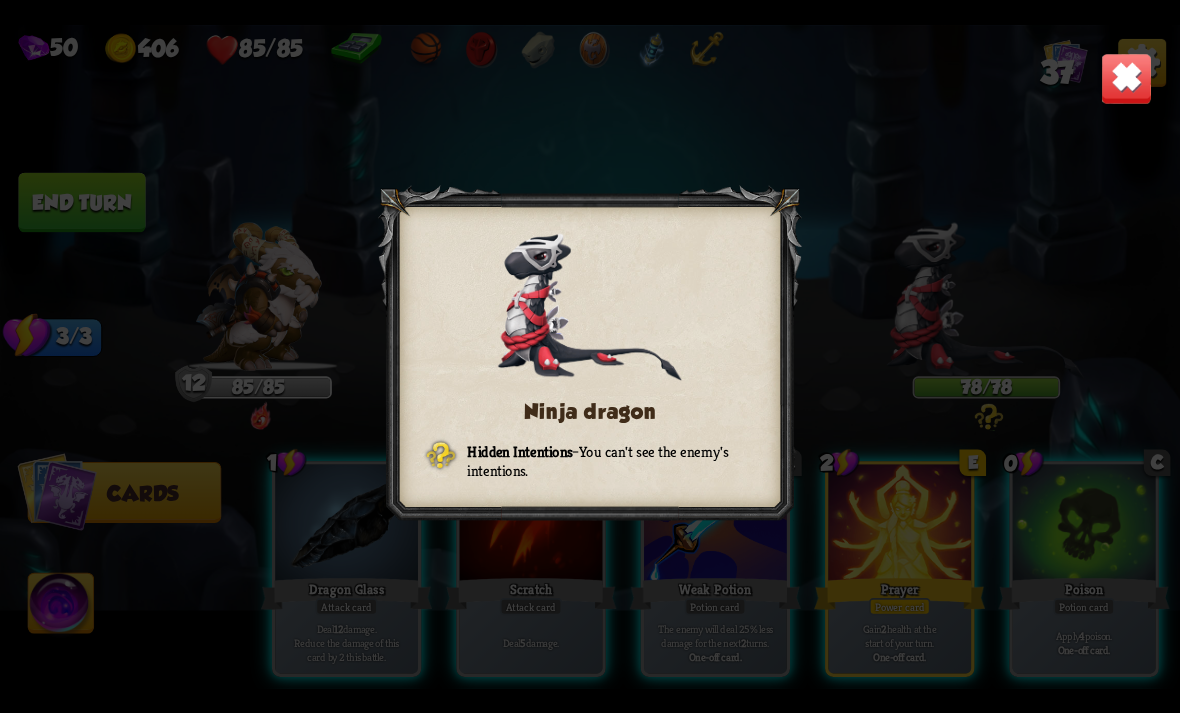 click at bounding box center [1127, 78] 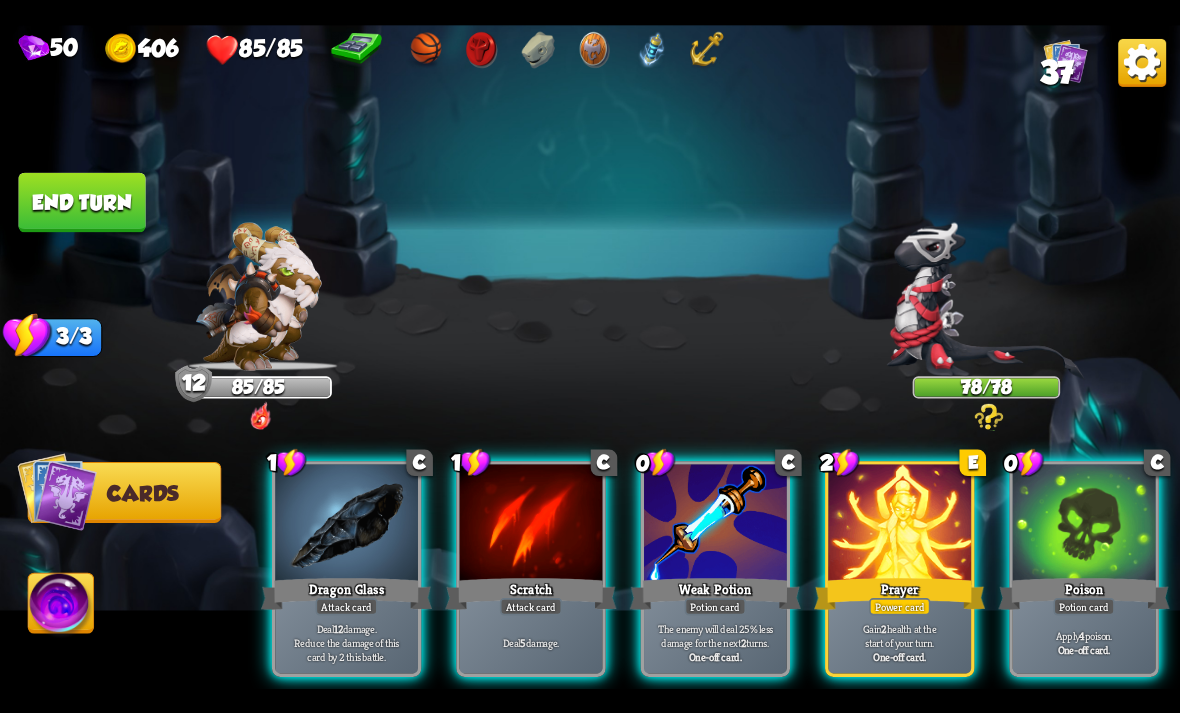 click on "Weak Potion" at bounding box center [715, 593] 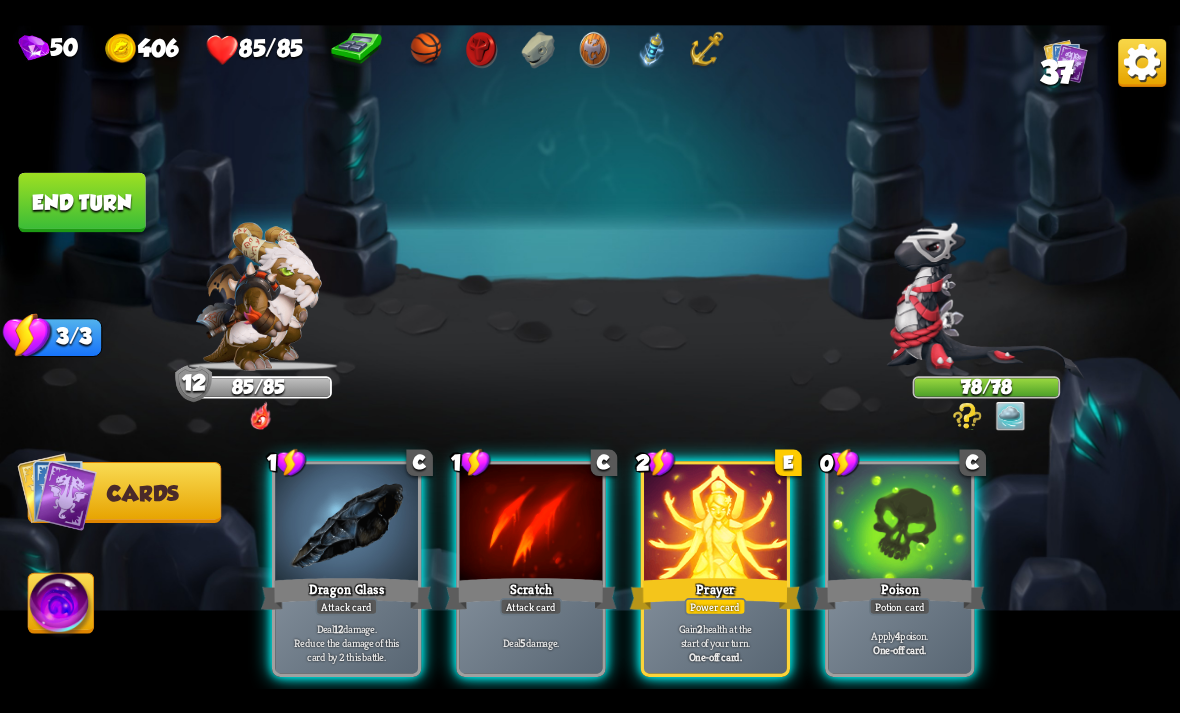 click on "Potion card" at bounding box center (899, 606) 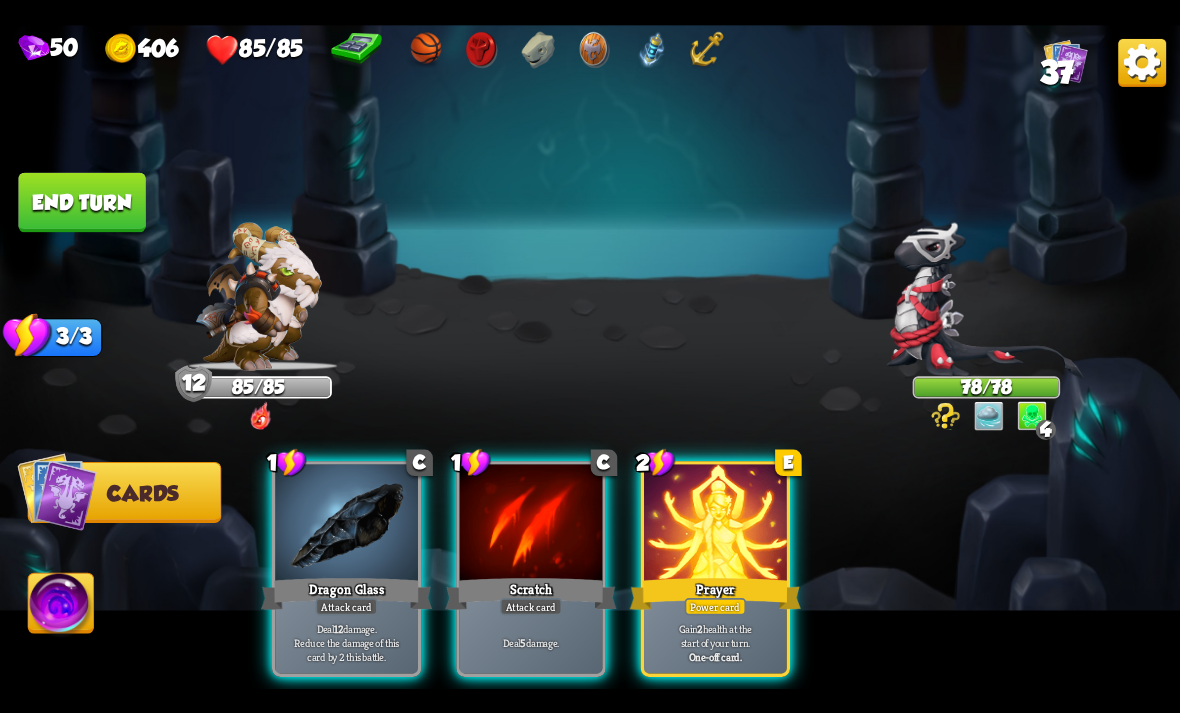 click on "Deal  12  damage. Reduce the damage of this card by 2 this battle." at bounding box center [347, 642] 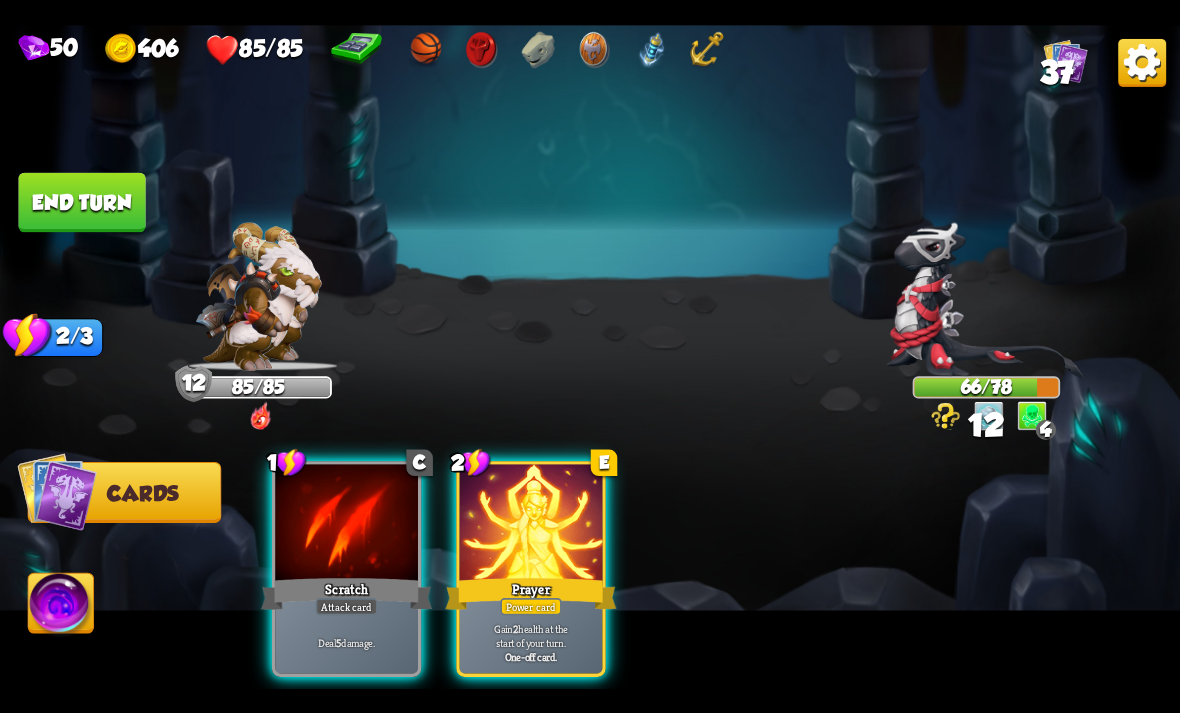 click on "Power card" at bounding box center (530, 606) 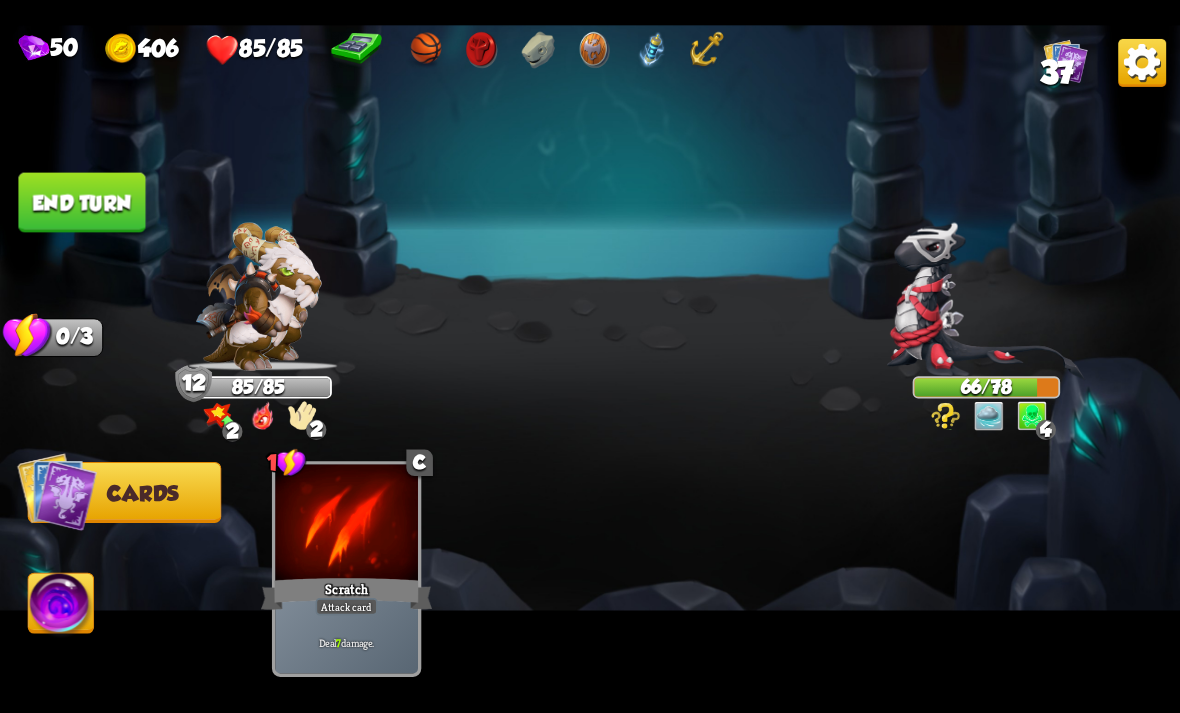 click on "End turn" at bounding box center [81, 202] 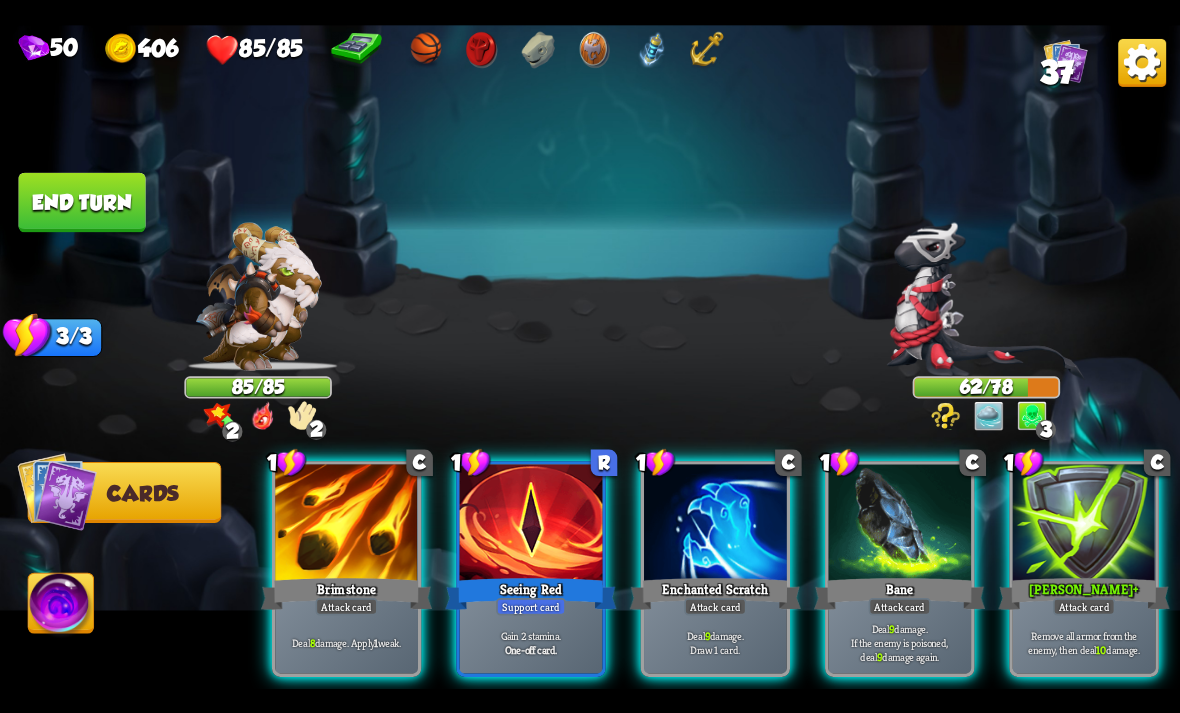 click on "One-off card." at bounding box center [531, 649] 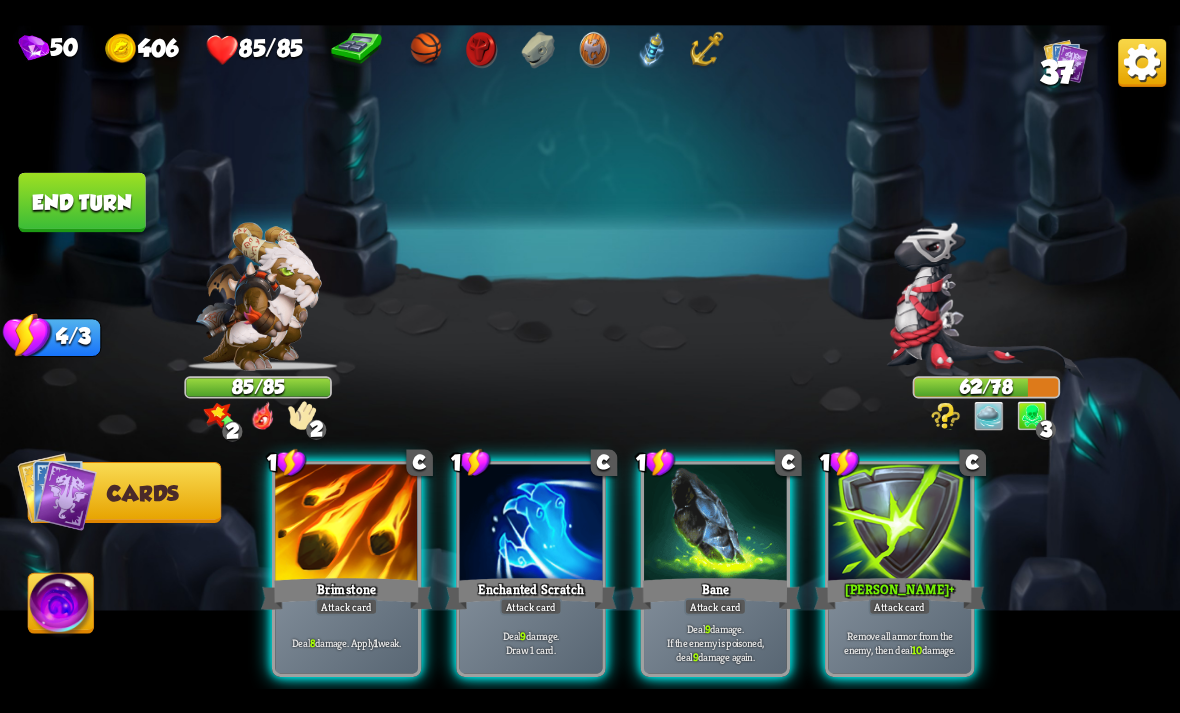 click on "Deal  8  damage. Apply  1  weak." at bounding box center (347, 642) 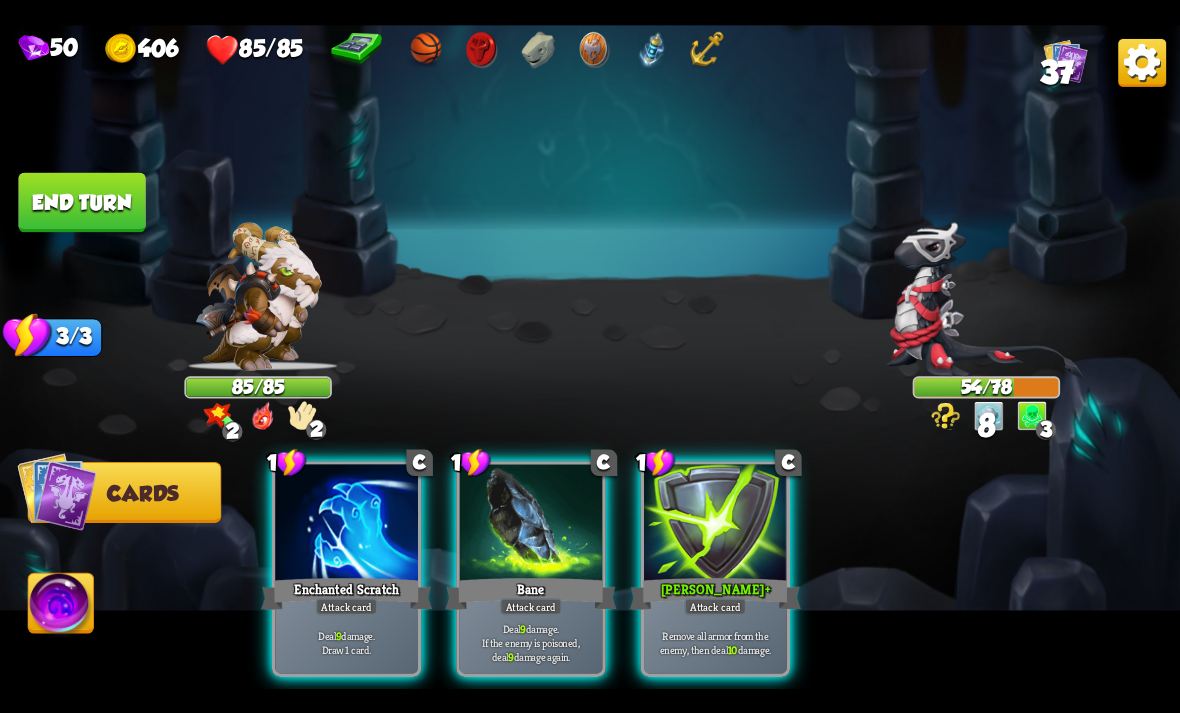 click on "Deal  9  damage. Draw 1 card." at bounding box center (346, 642) 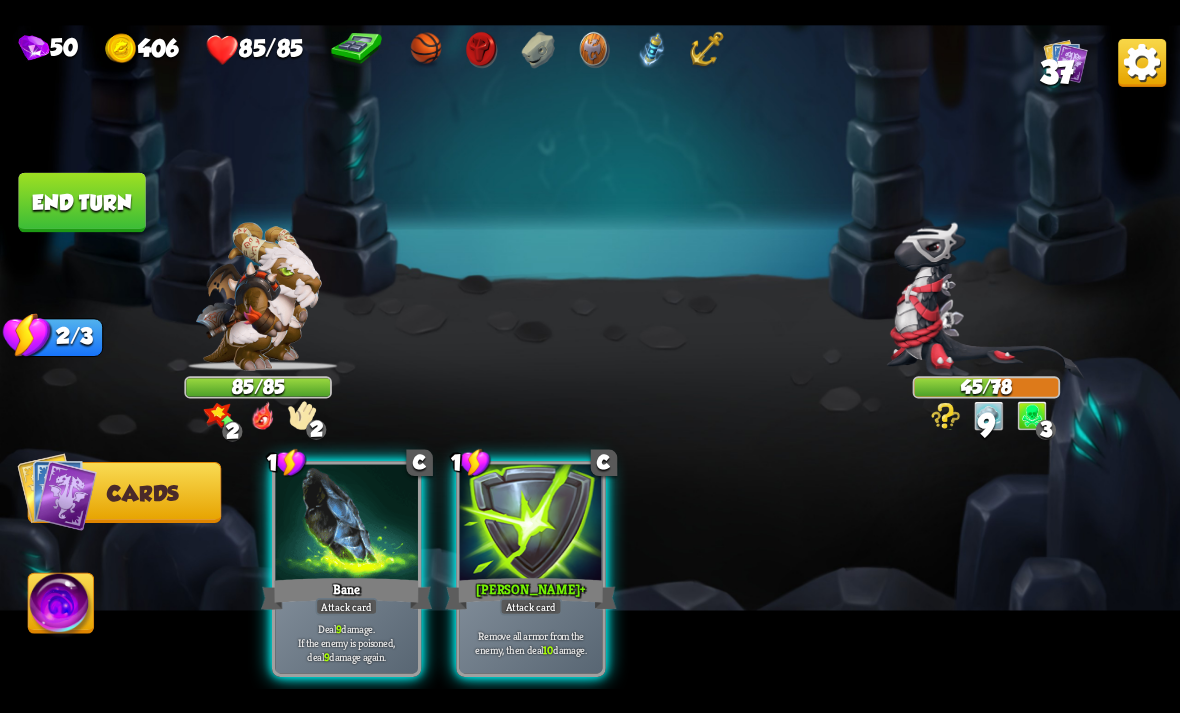 click on "Deal  9  damage. If the enemy is poisoned, deal  9  damage again." at bounding box center (347, 642) 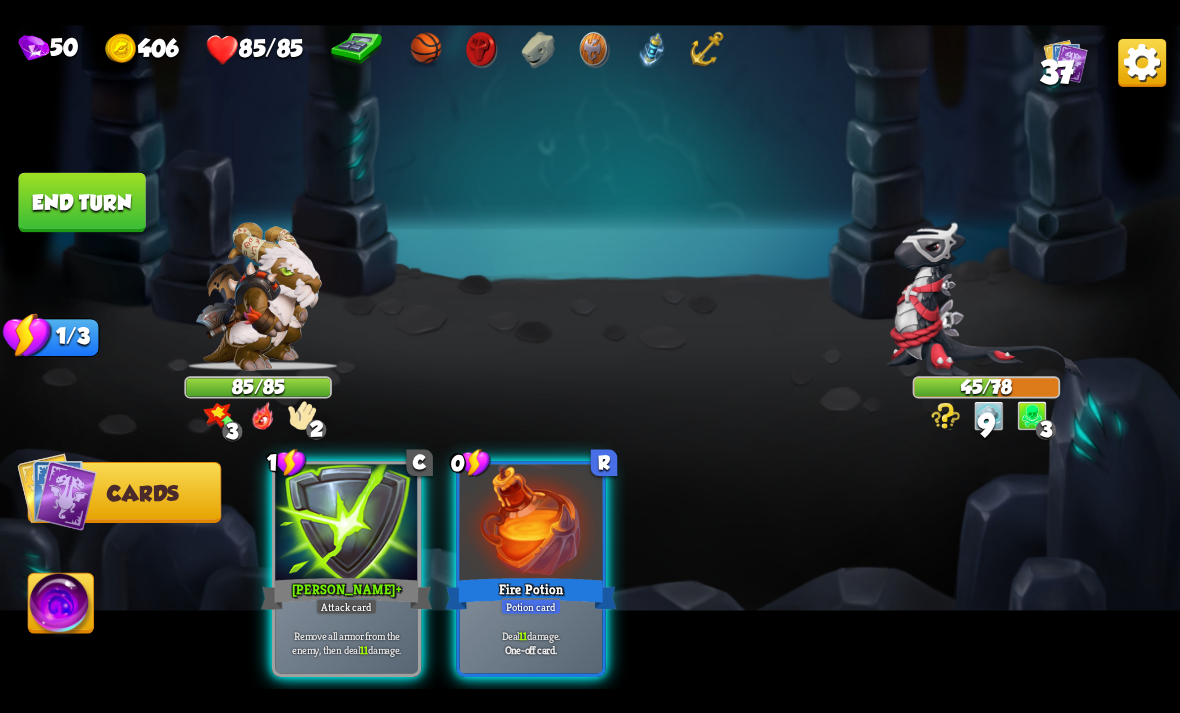 click on "End turn" at bounding box center (81, 202) 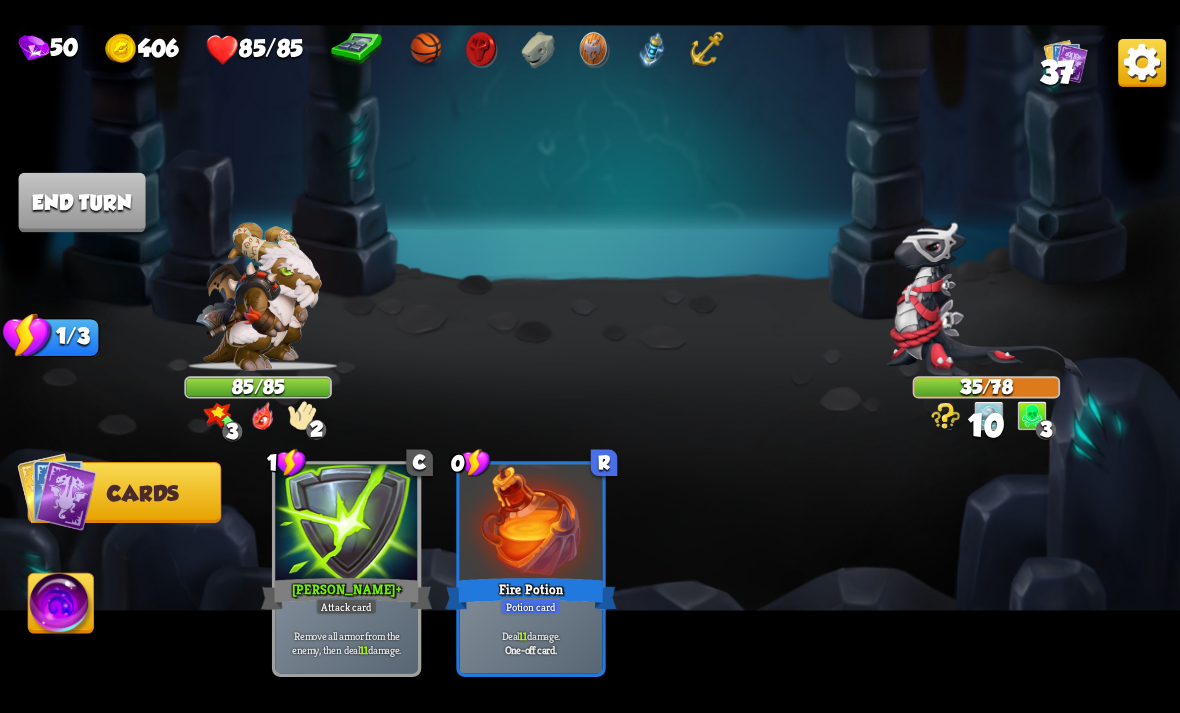 click at bounding box center [531, 524] 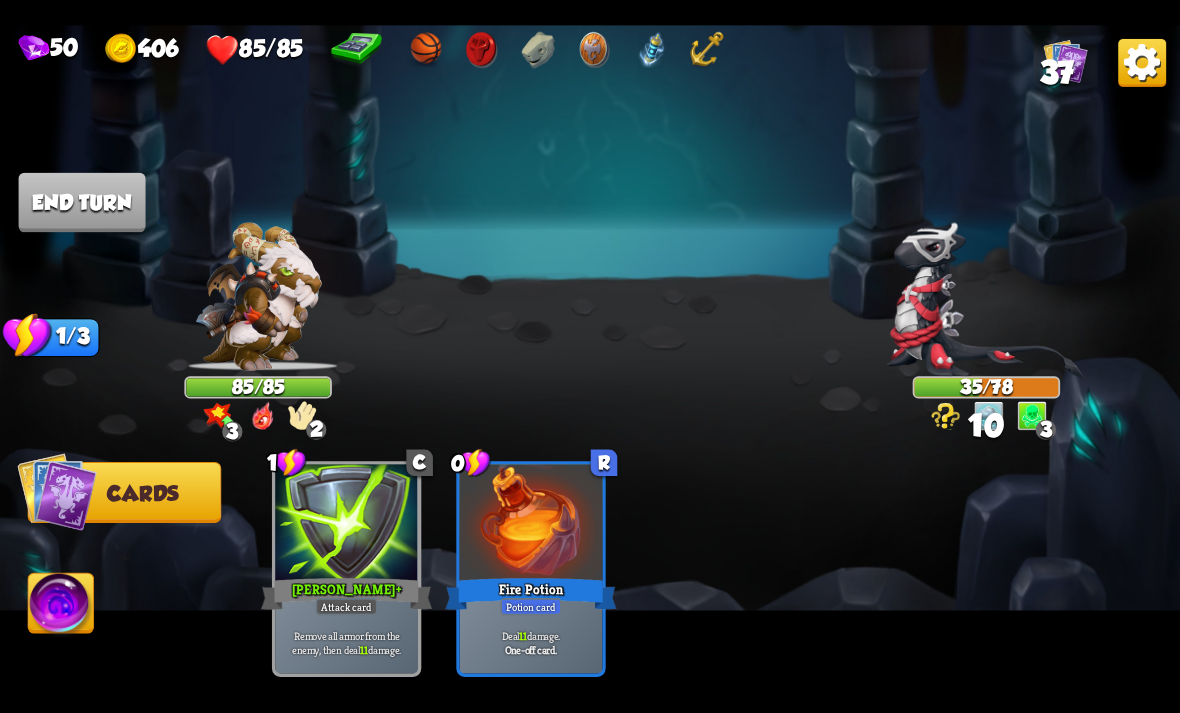 click at bounding box center (531, 524) 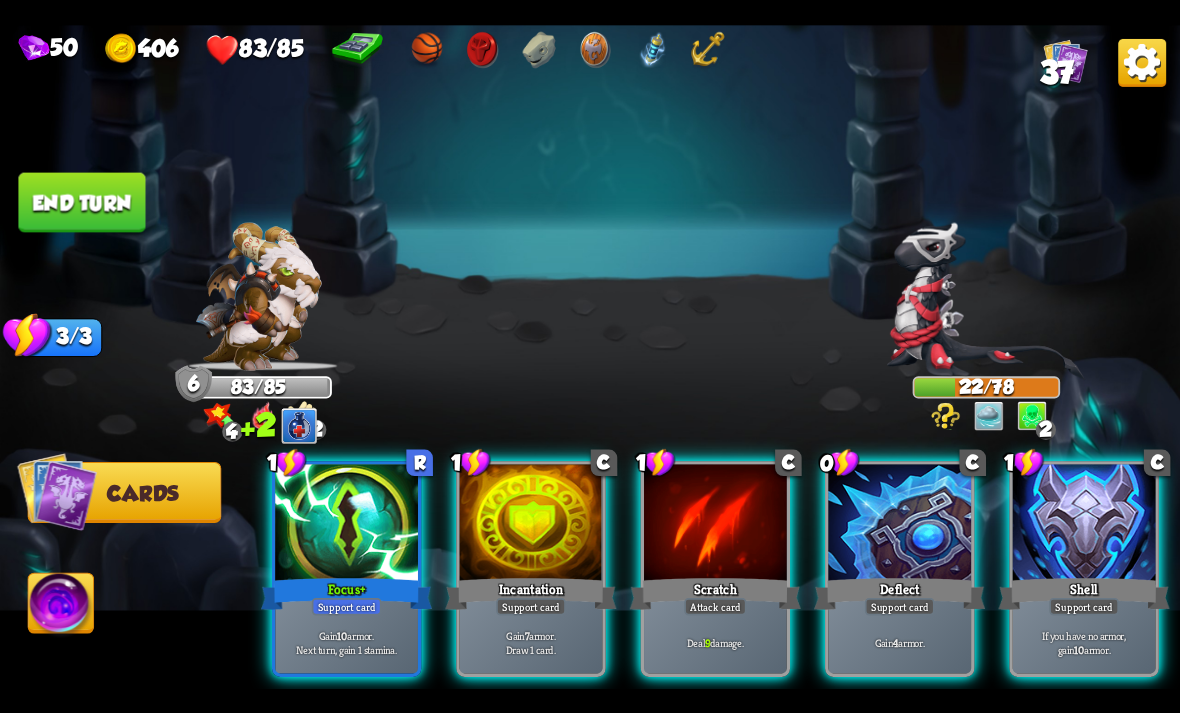 click on "Gain  10  armor. Next turn, gain 1 stamina." at bounding box center [347, 642] 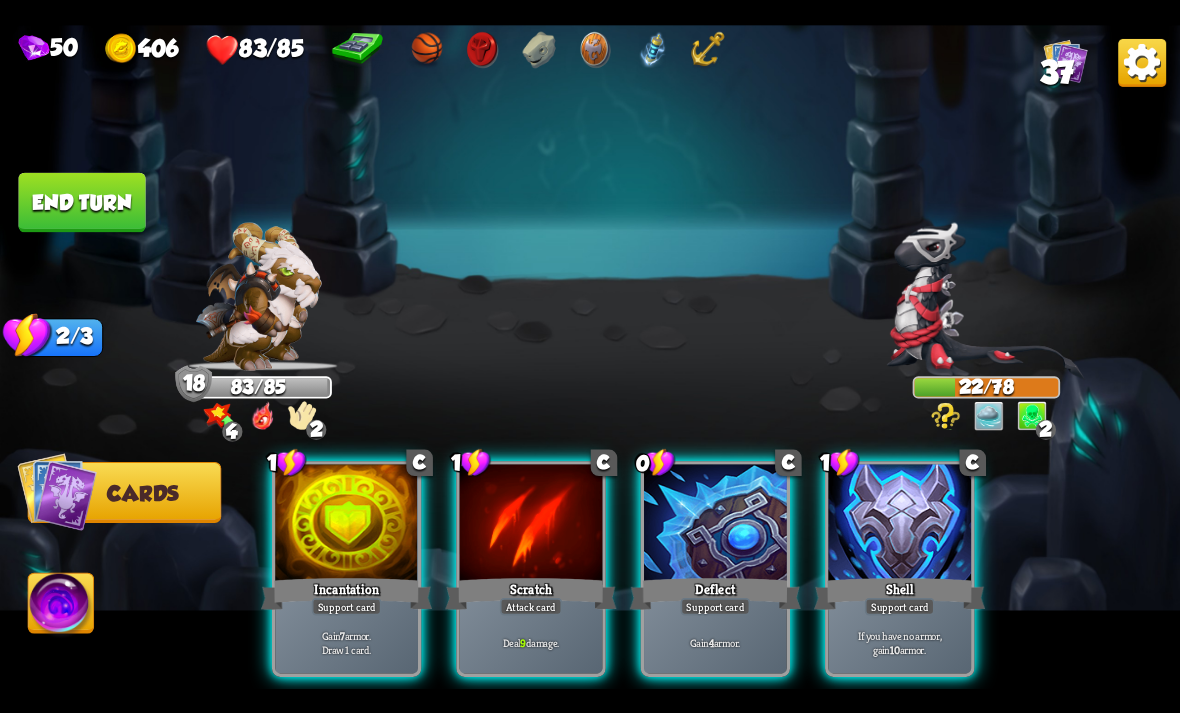 click on "Scratch" at bounding box center [530, 593] 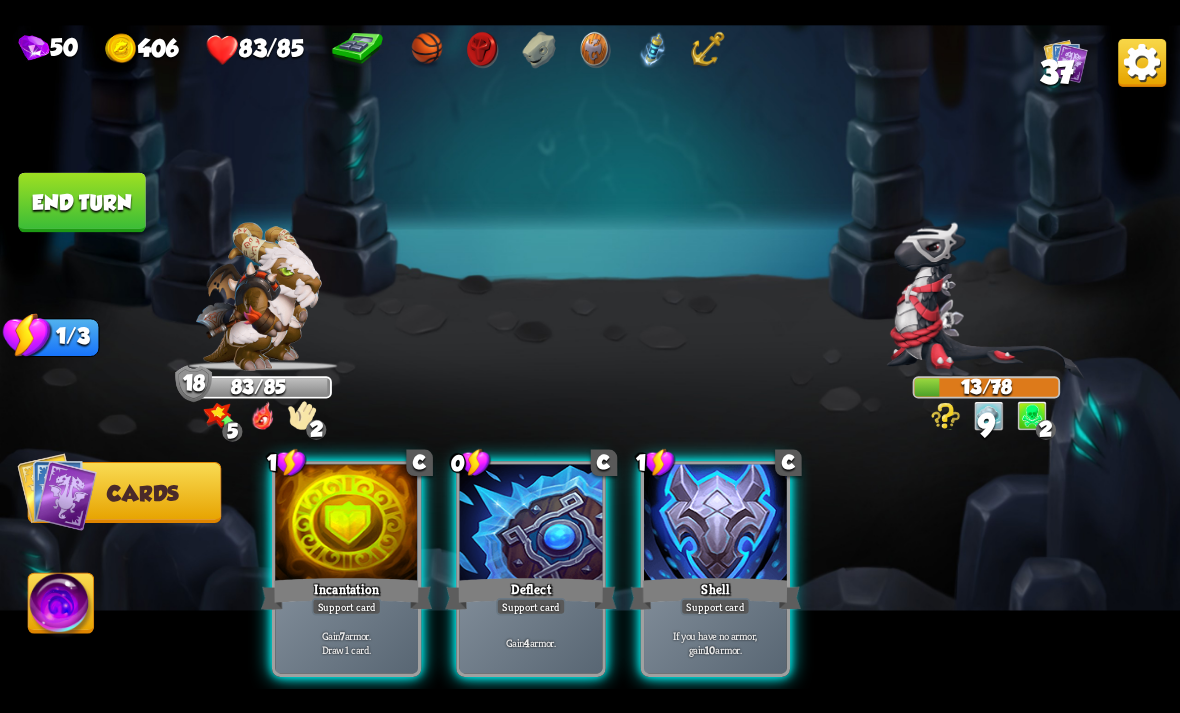 click at bounding box center (531, 524) 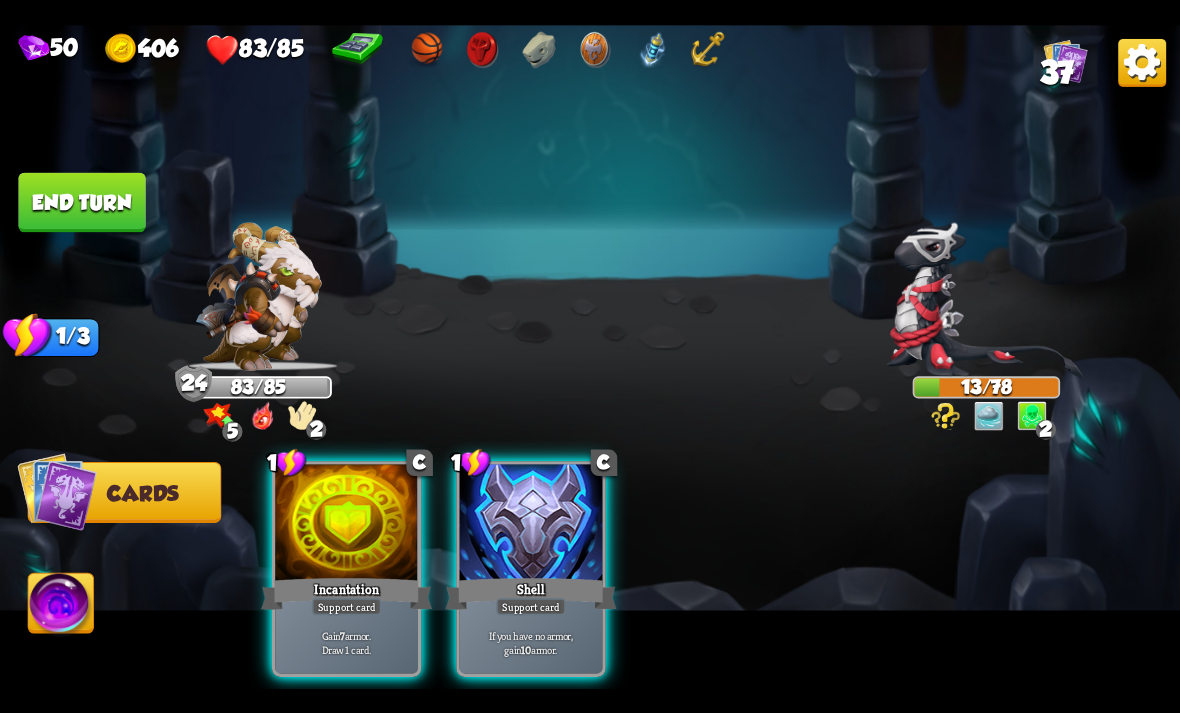 click on "End turn" at bounding box center [81, 202] 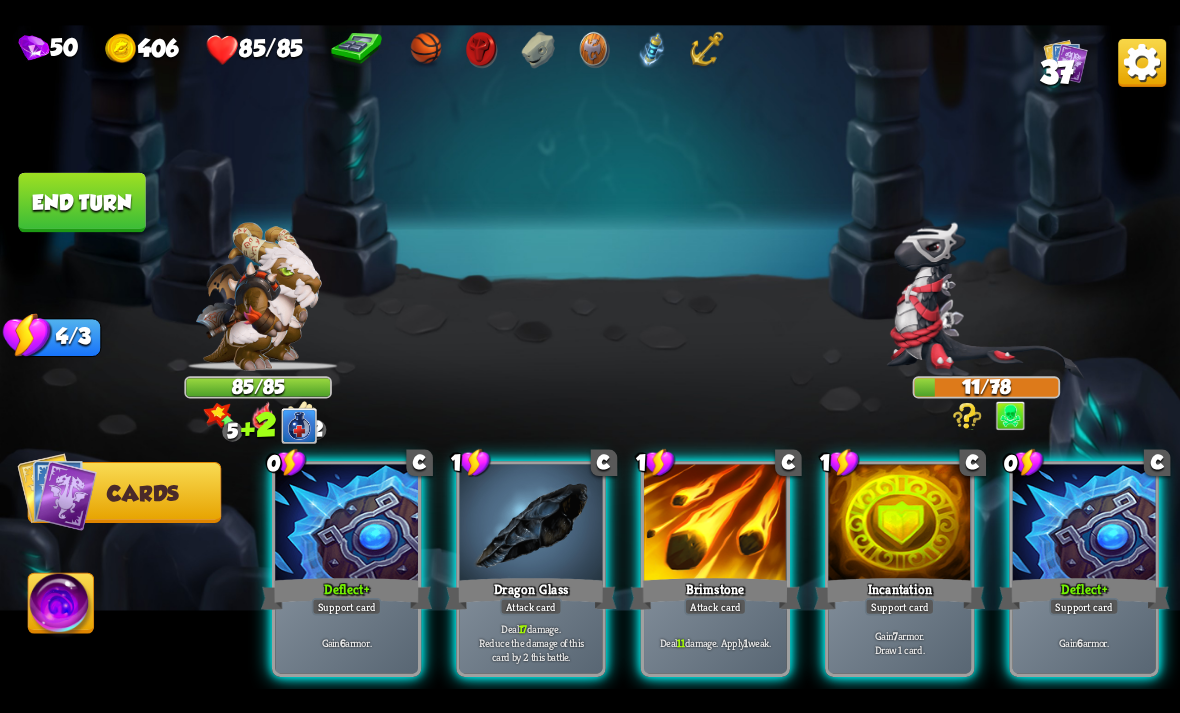 click on "Attack card" at bounding box center (531, 606) 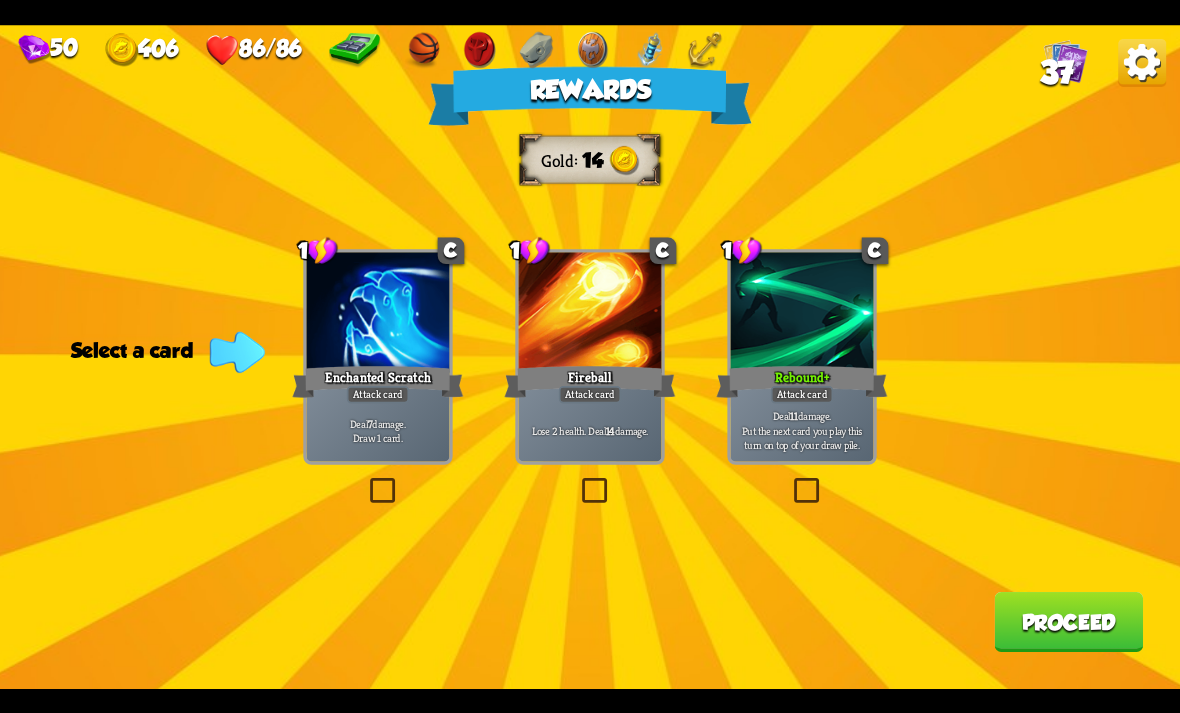 click at bounding box center (366, 481) 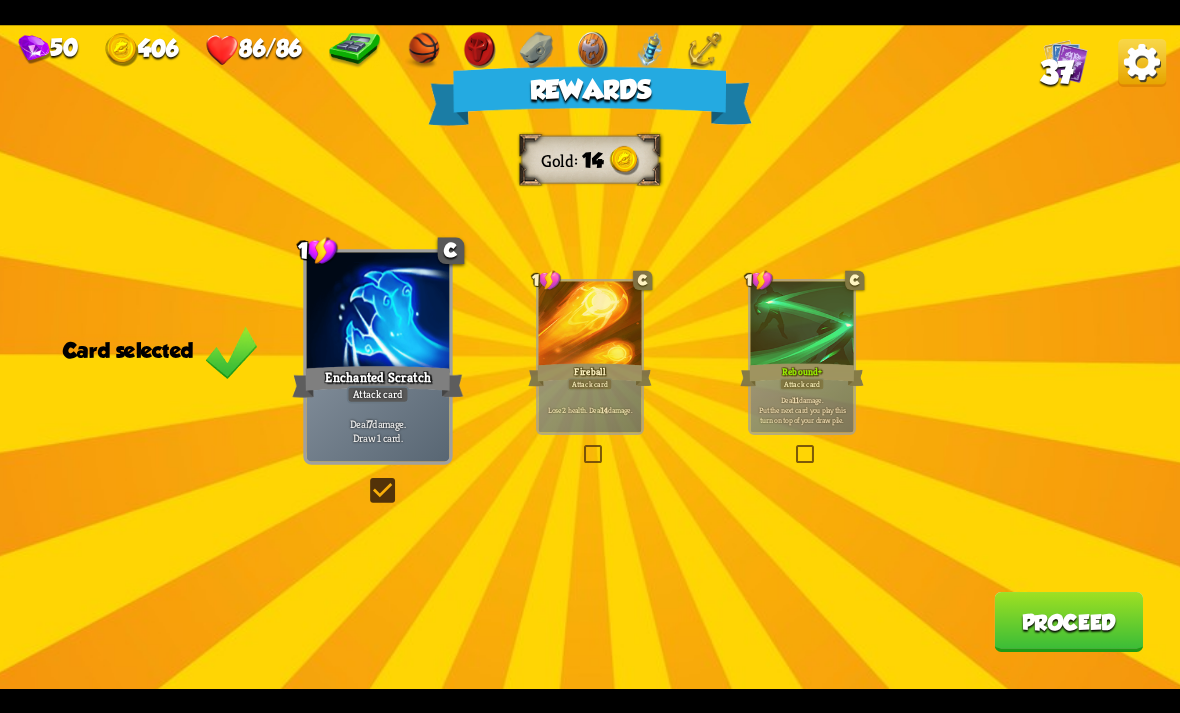 click on "Proceed" at bounding box center (1068, 622) 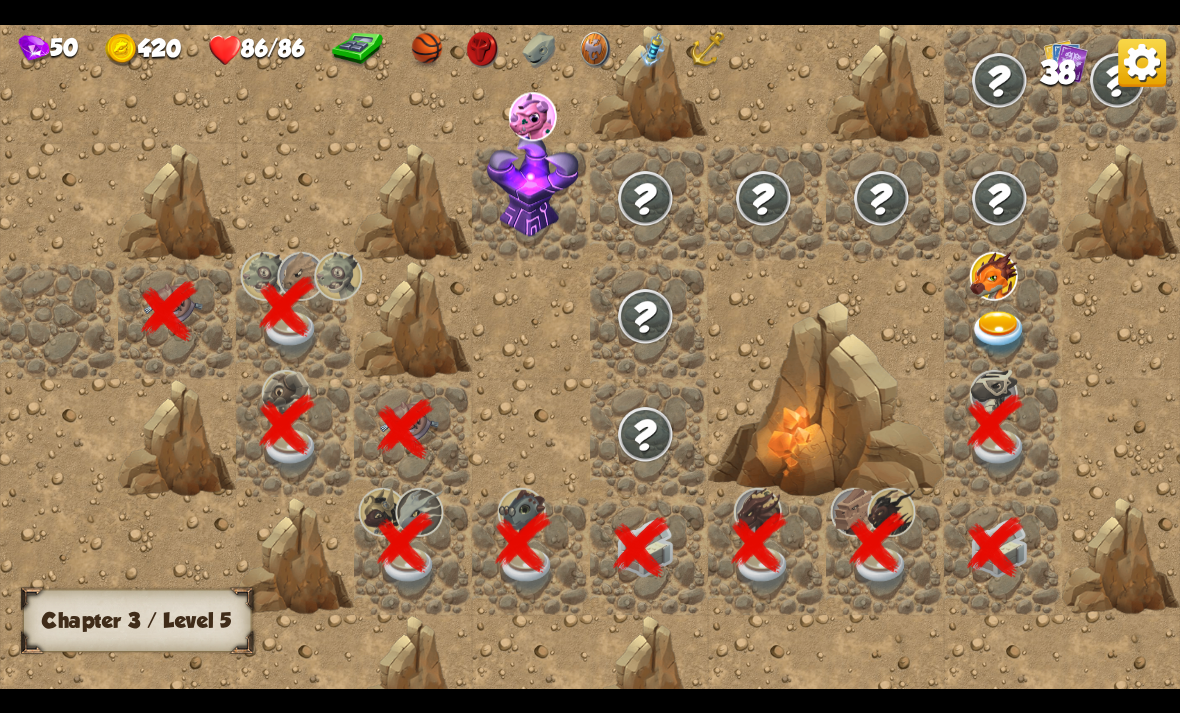 click at bounding box center (999, 333) 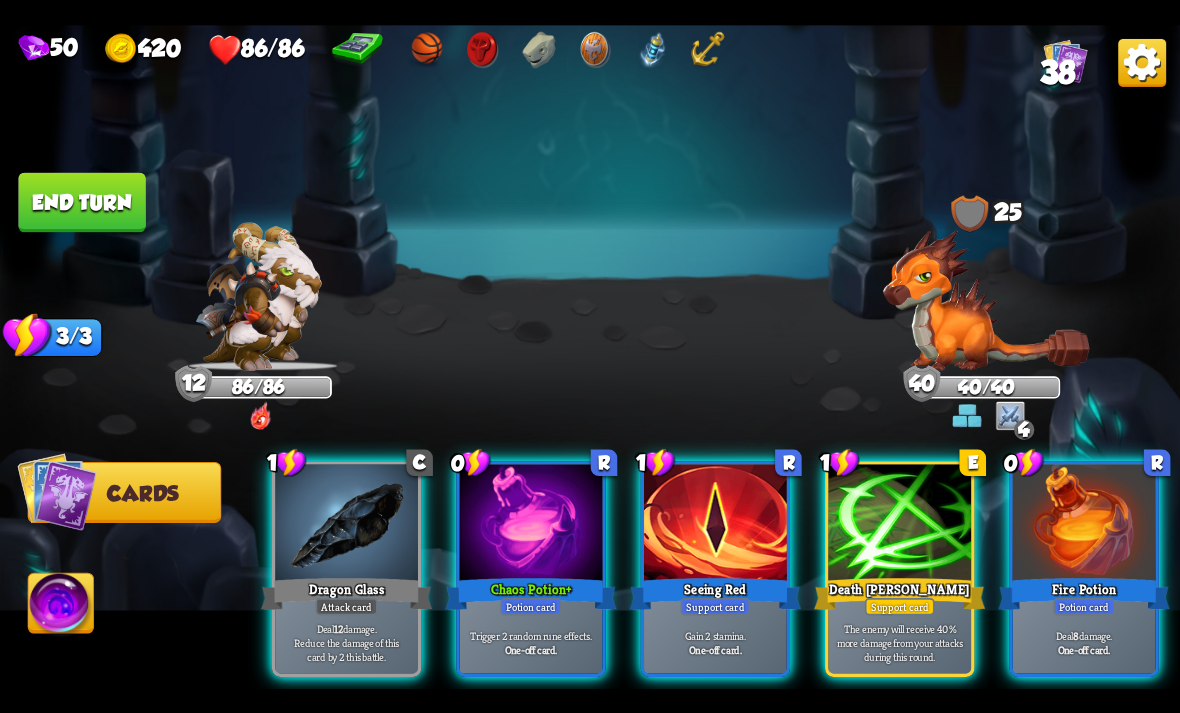 click at bounding box center [986, 299] 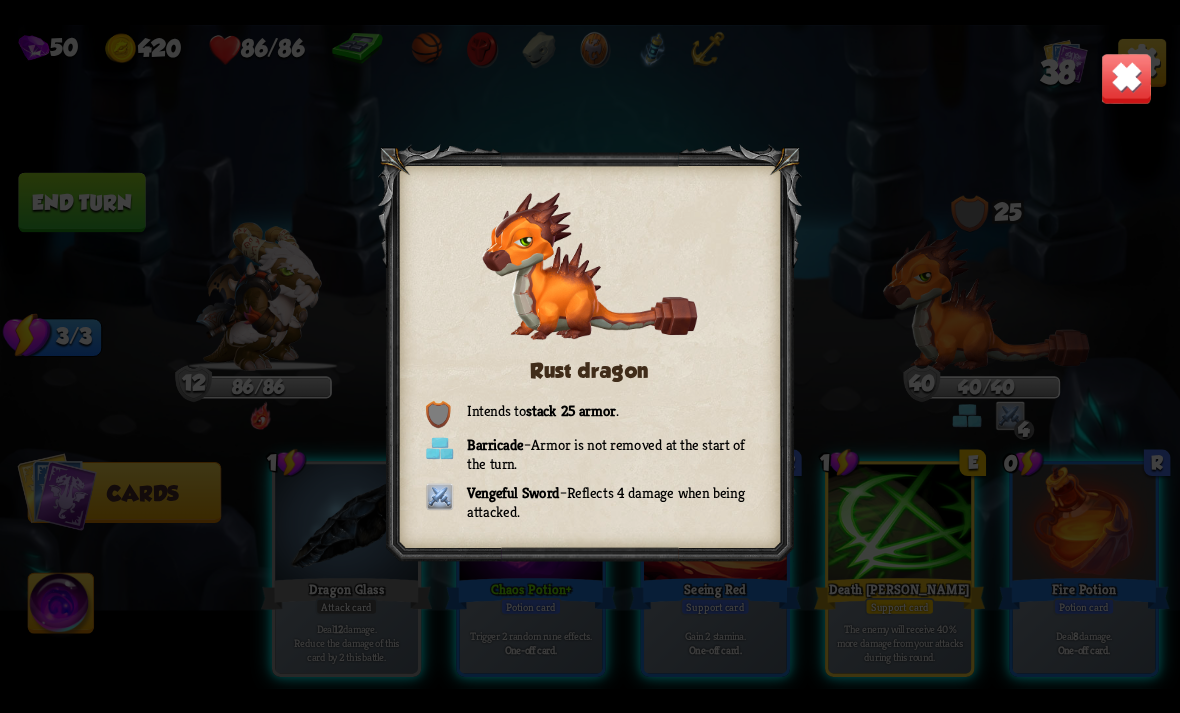 click at bounding box center [1127, 78] 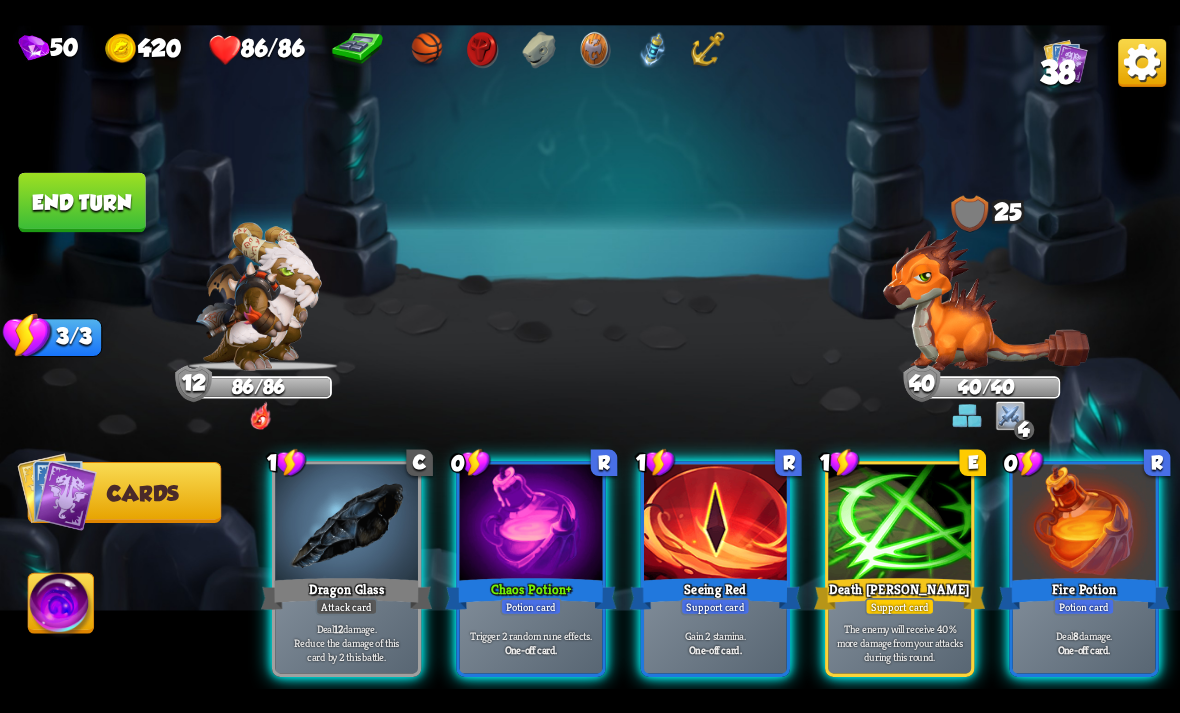 click on "One-off card." at bounding box center [531, 649] 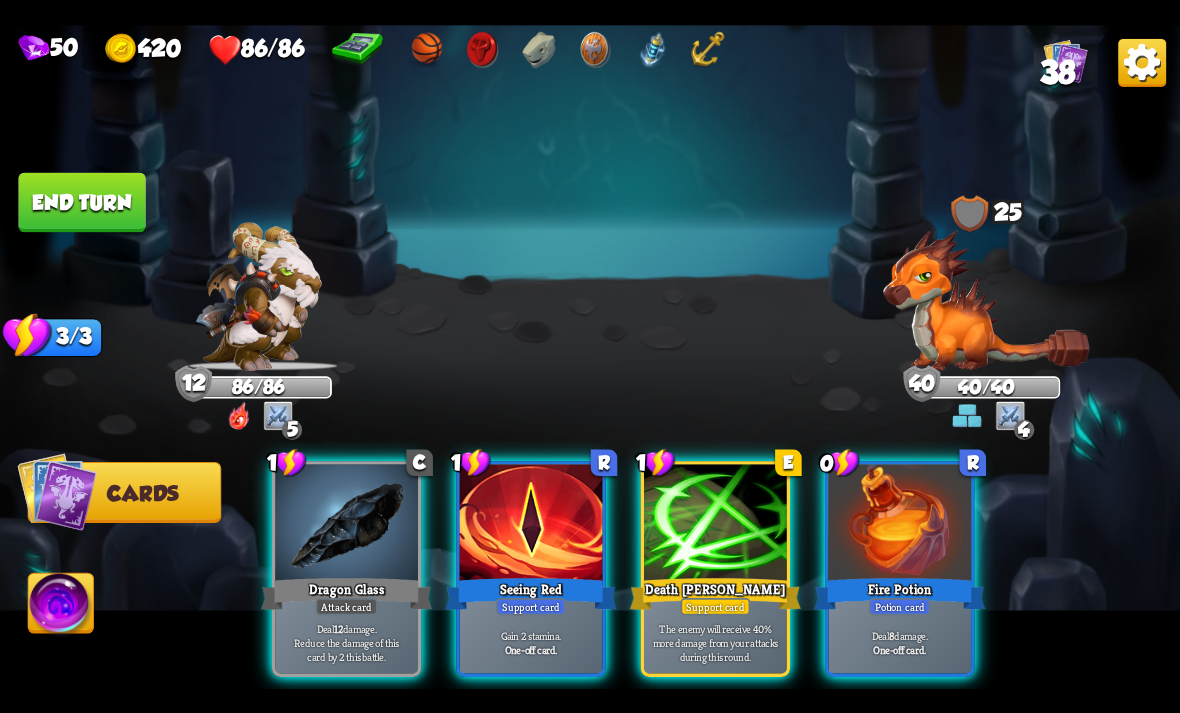 click at bounding box center [899, 524] 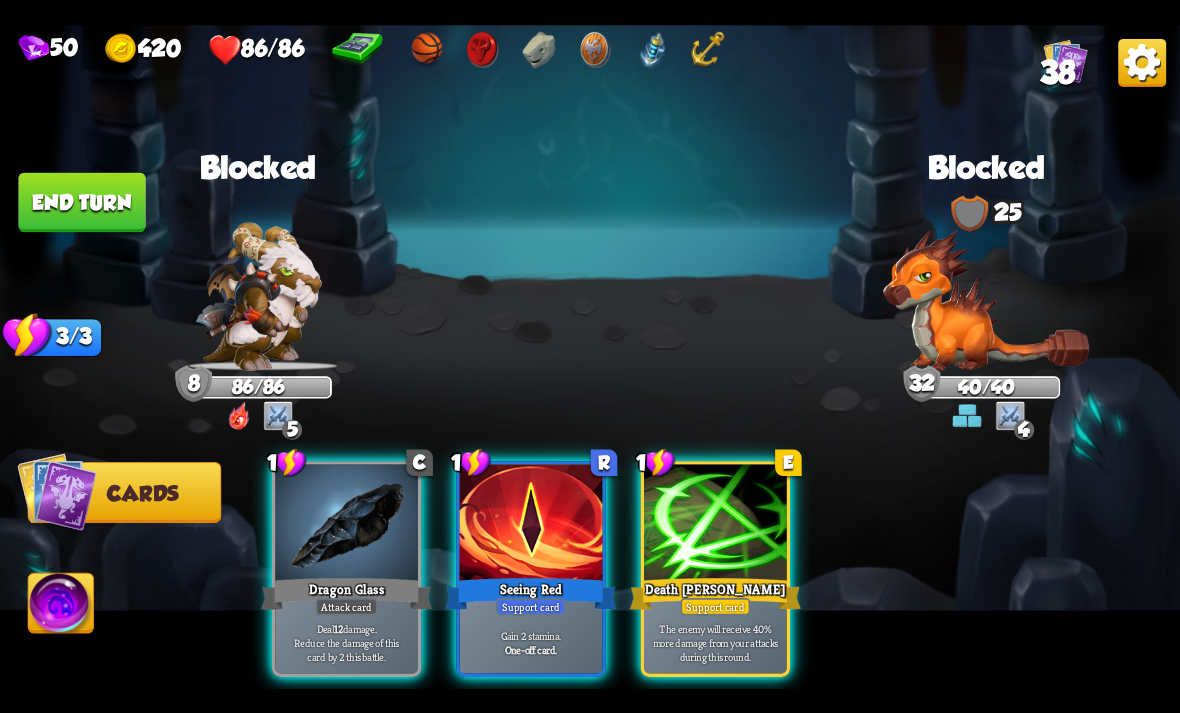 click on "The enemy will receive 40% more damage from your attacks during this round." at bounding box center (716, 642) 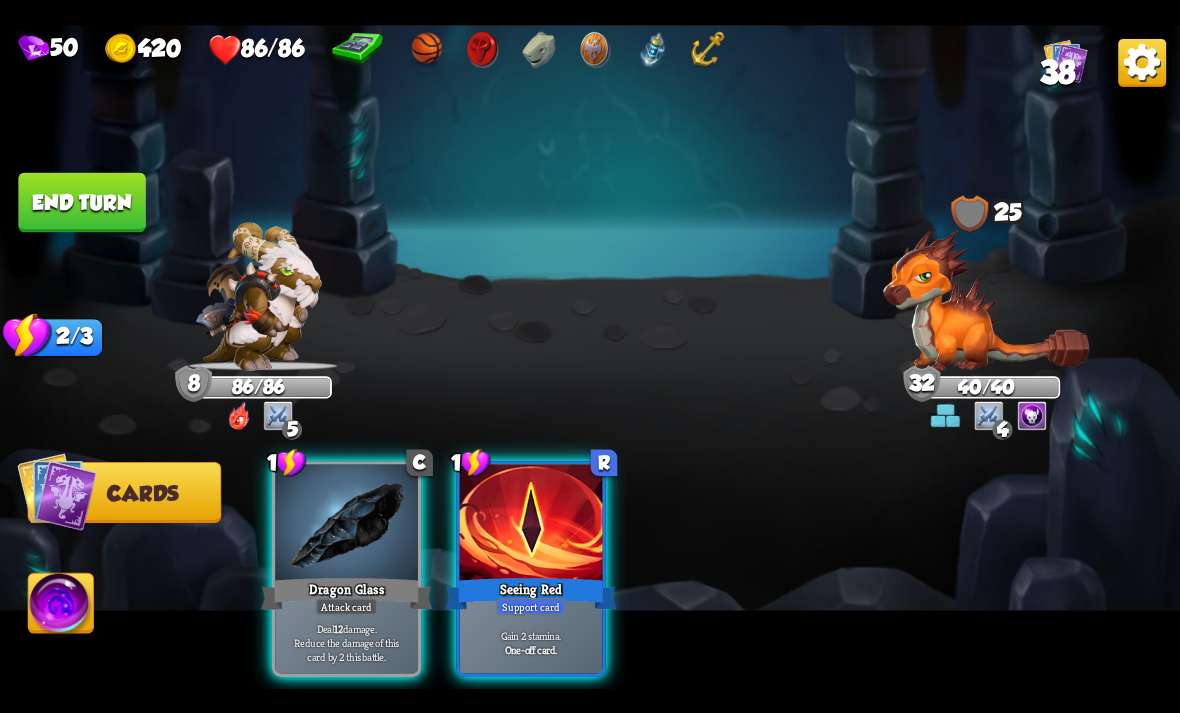 click on "Support card" at bounding box center (531, 606) 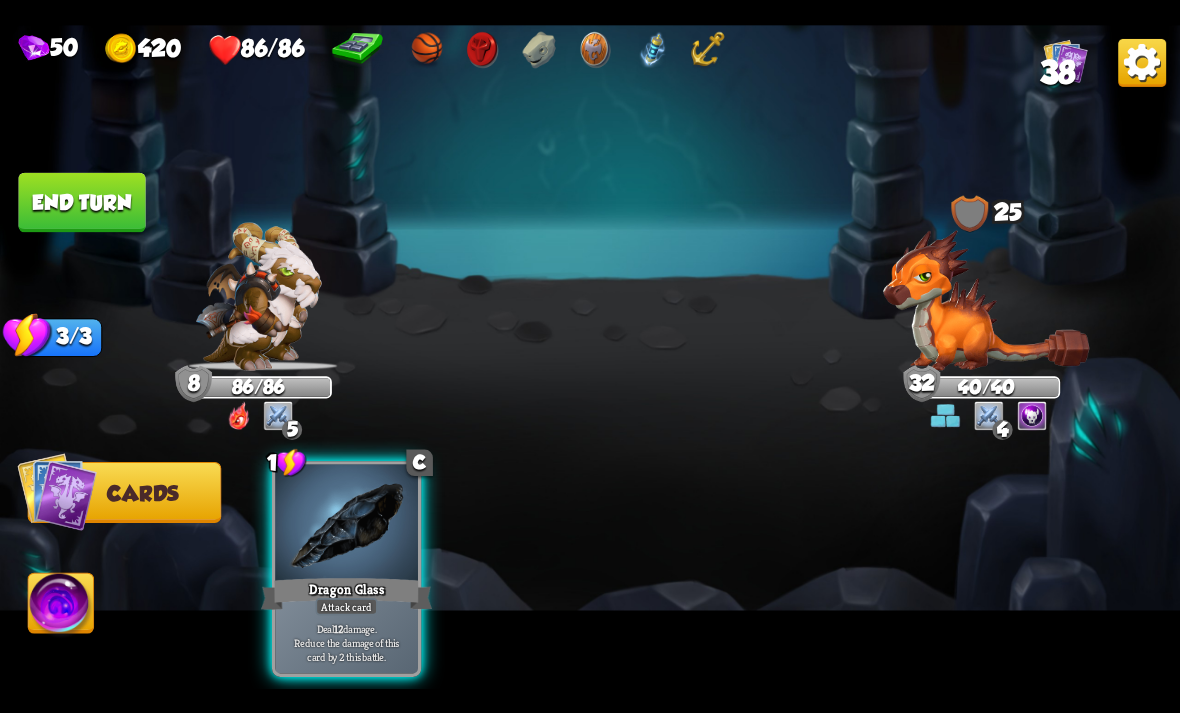click on "Deal  12  damage. Reduce the damage of this card by 2 this battle." at bounding box center [347, 642] 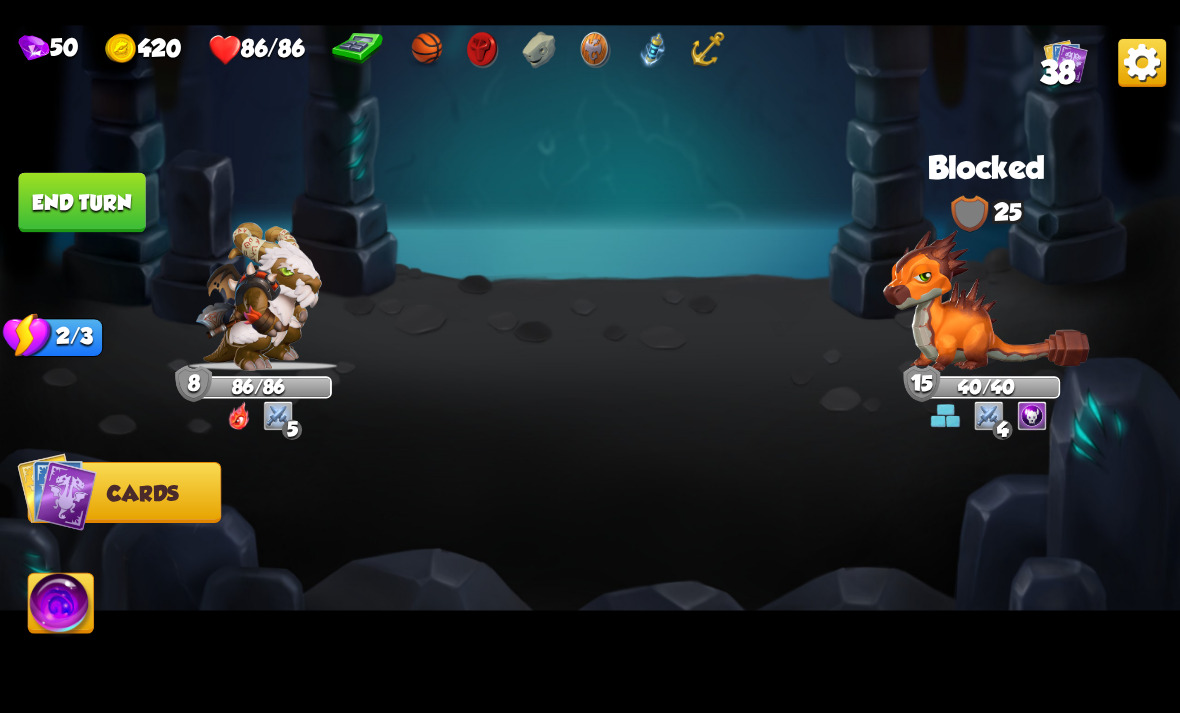 click on "End turn" at bounding box center (81, 202) 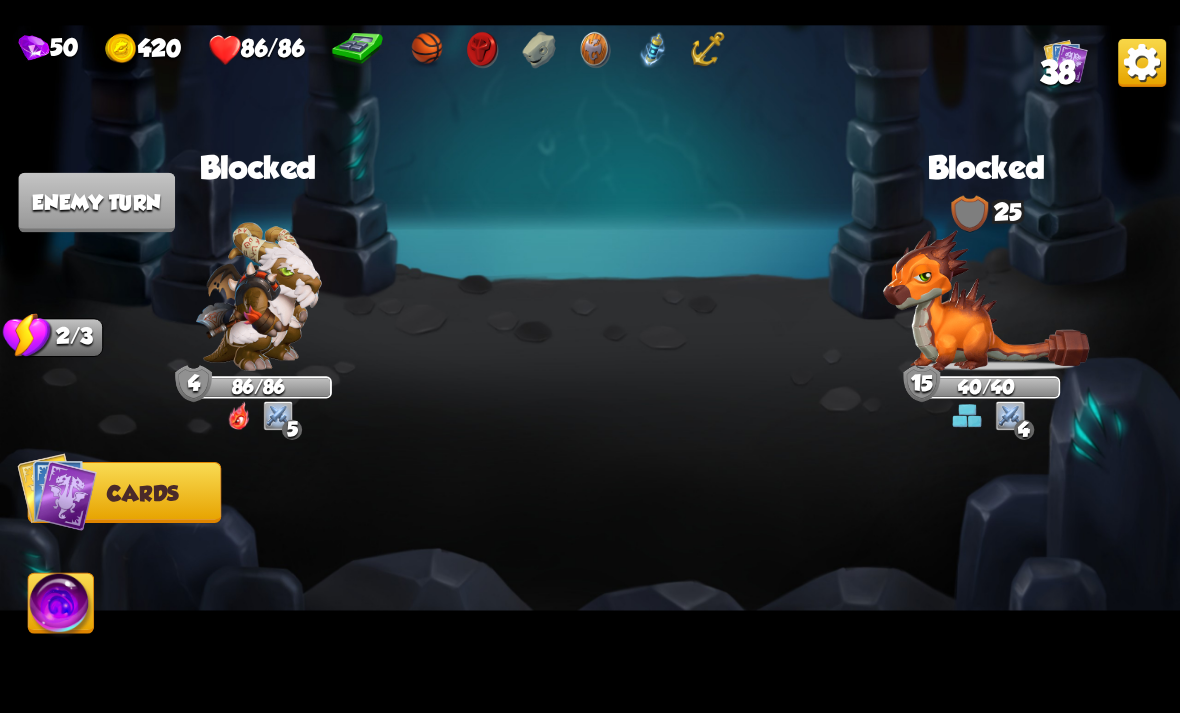 click at bounding box center (590, 357) 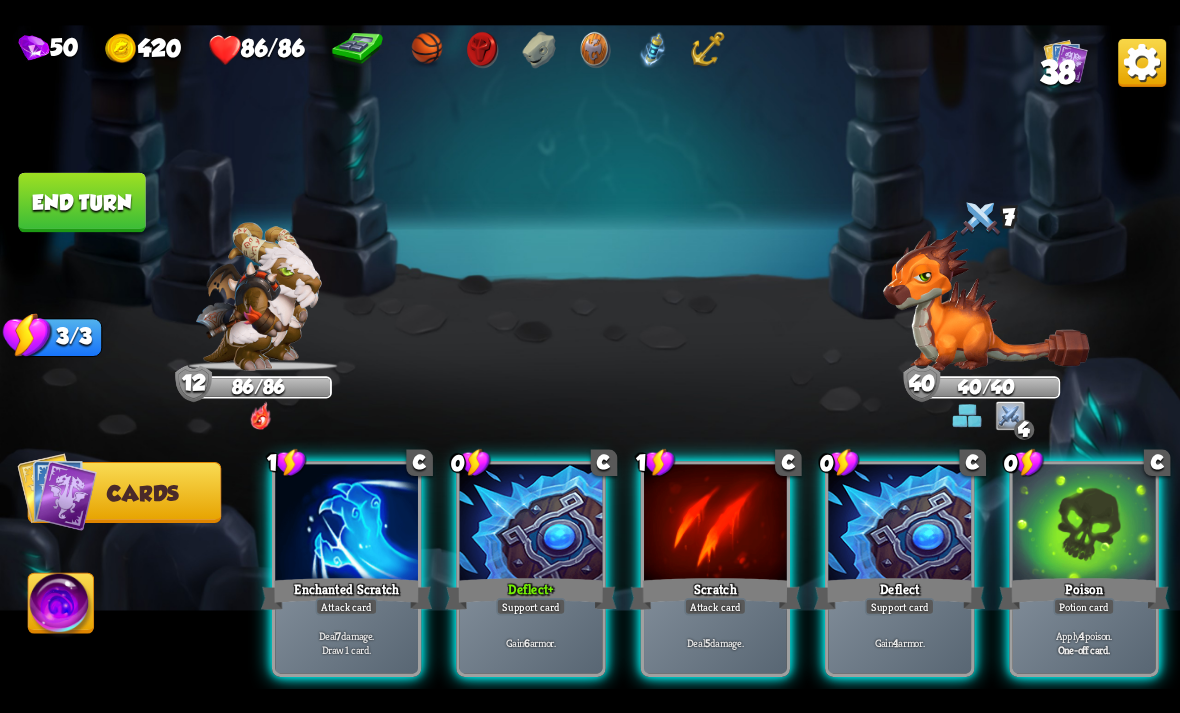 click at bounding box center (531, 524) 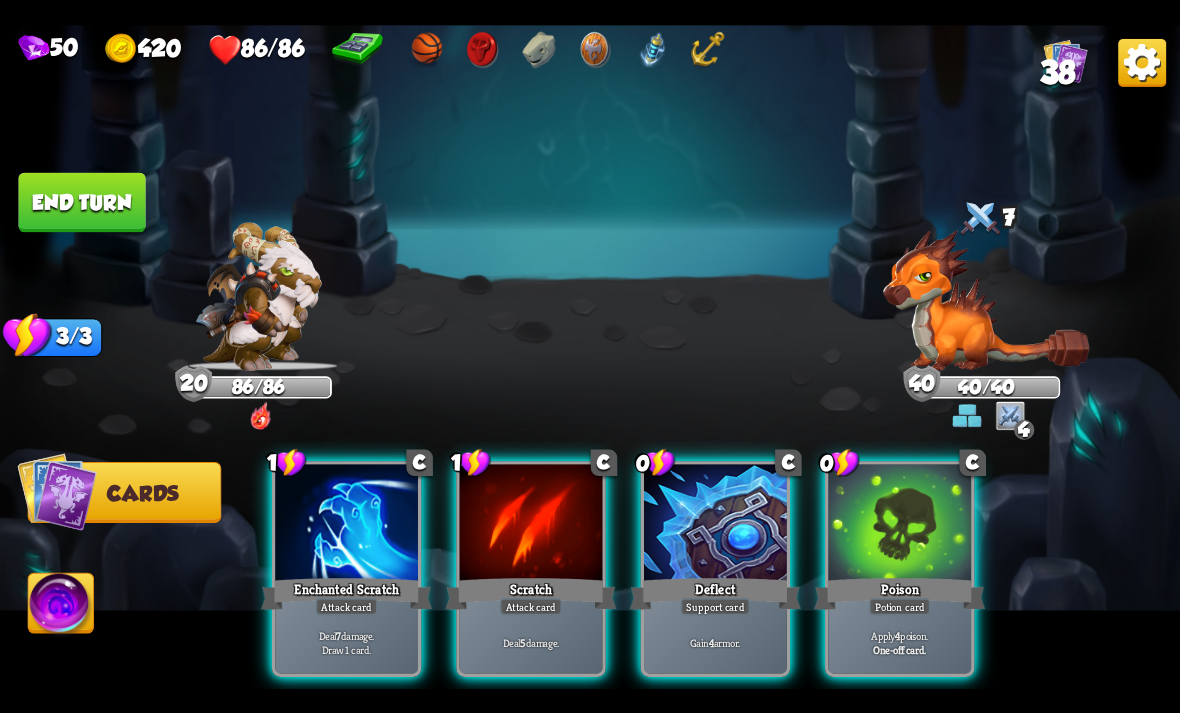 click at bounding box center (715, 524) 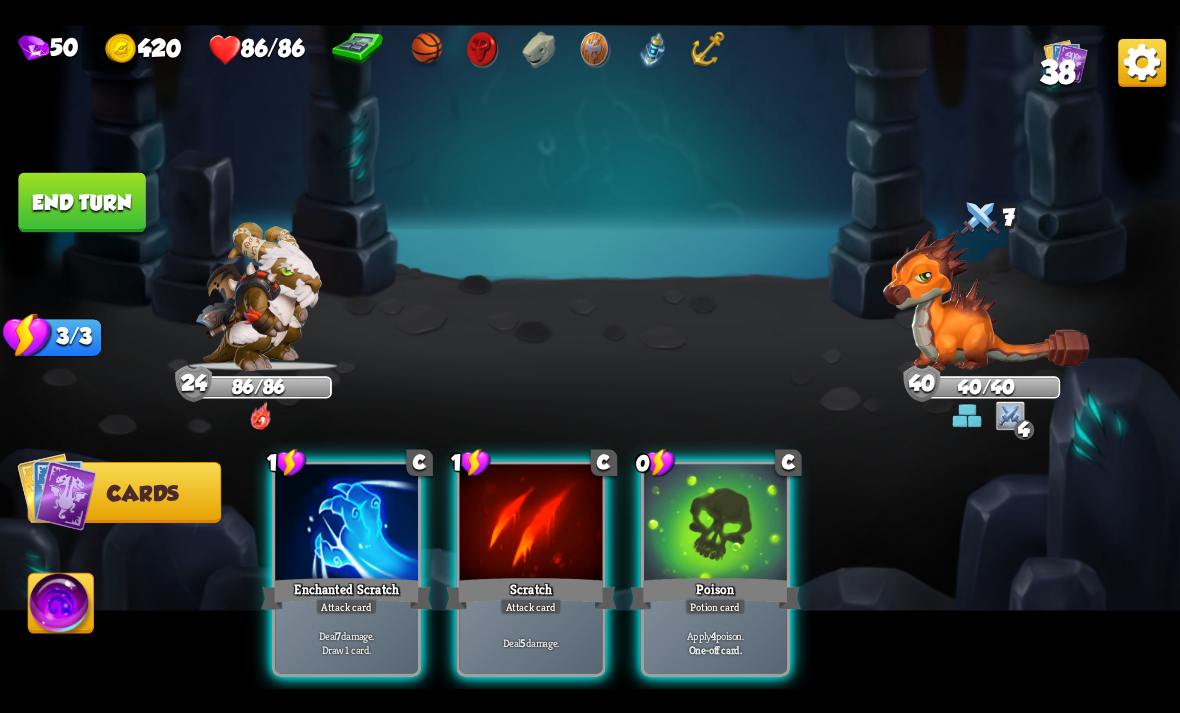 click on "0
C   Poison     Potion card   Apply  4  poison.   One-off card." at bounding box center [715, 569] 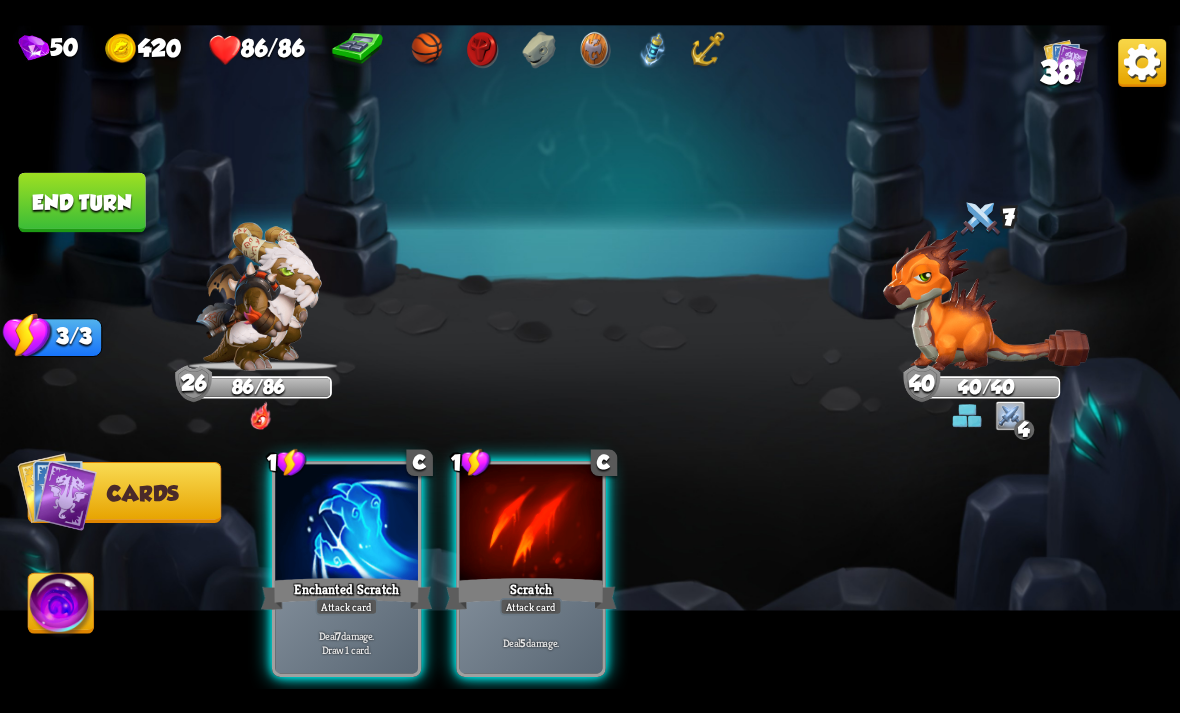click on "1
C   Enchanted Scratch     Attack card   Deal  7  damage. Draw 1 card.
1
C   Scratch     Attack card   Deal  5  damage." at bounding box center (708, 540) 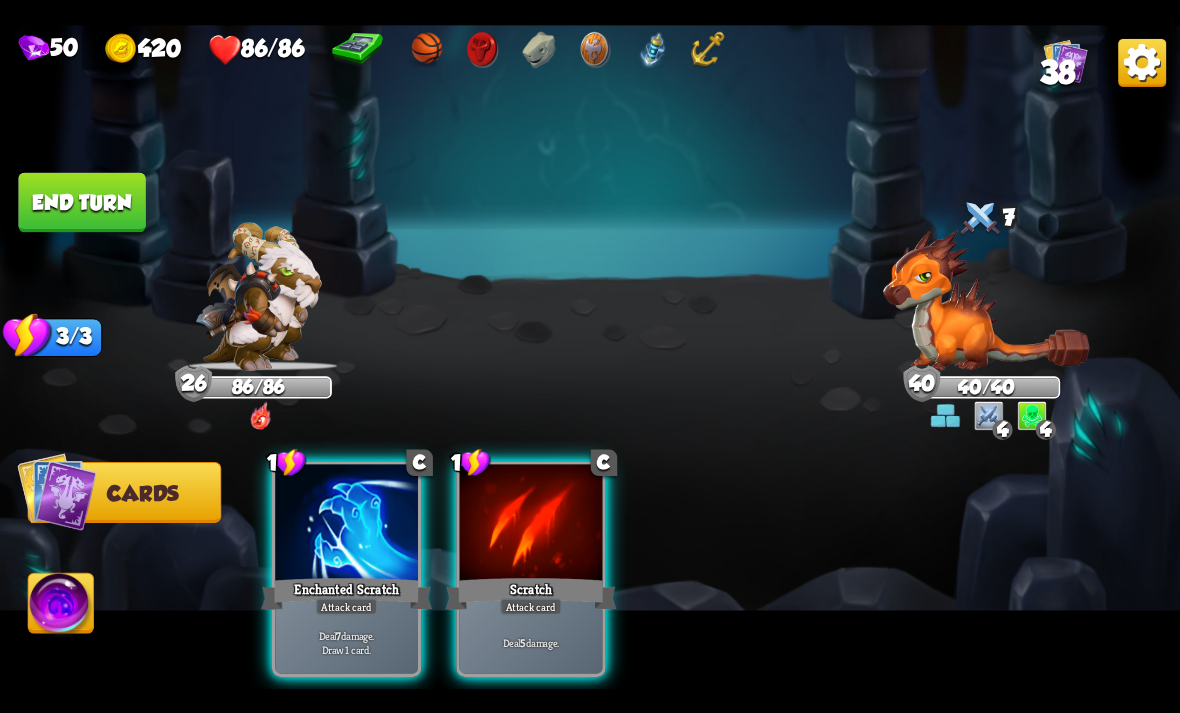 click on "Enchanted Scratch" at bounding box center (346, 593) 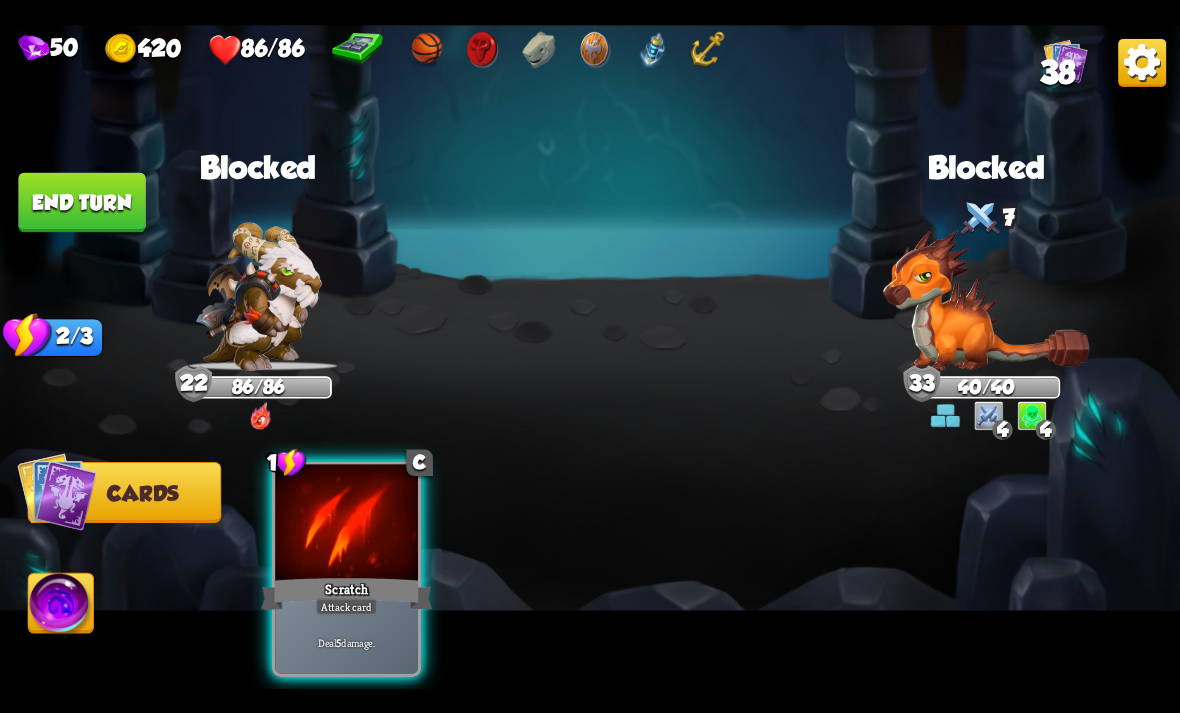 click at bounding box center [346, 524] 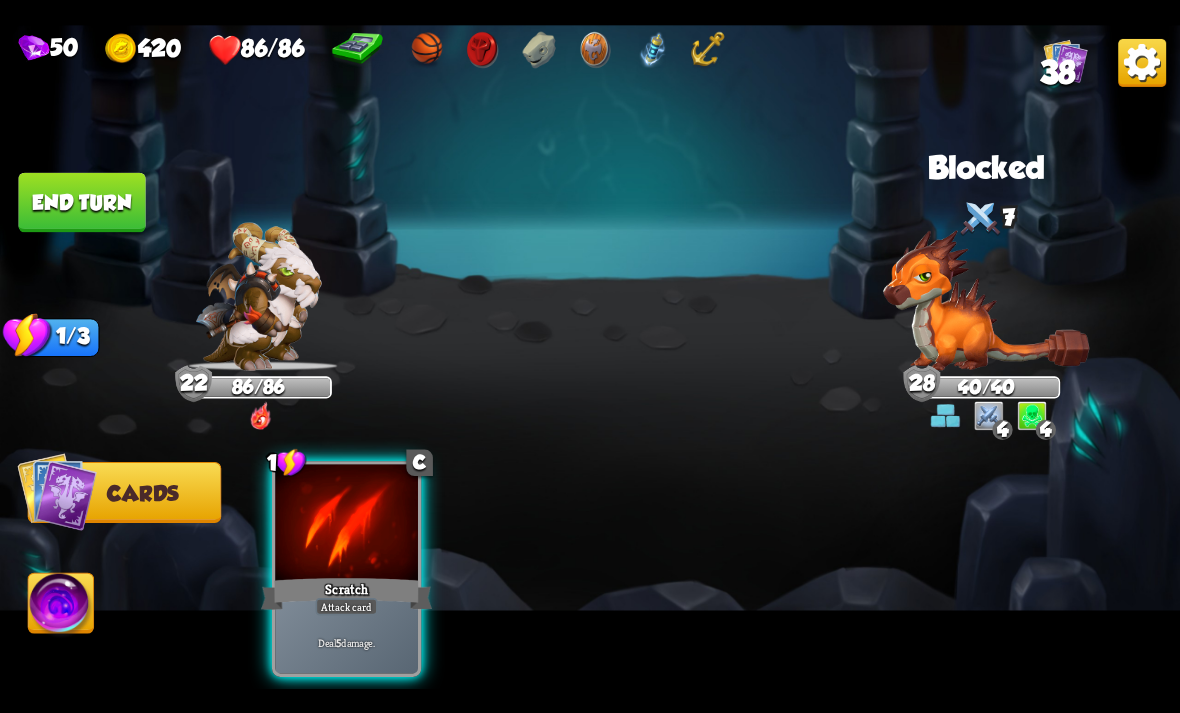 click at bounding box center (346, 524) 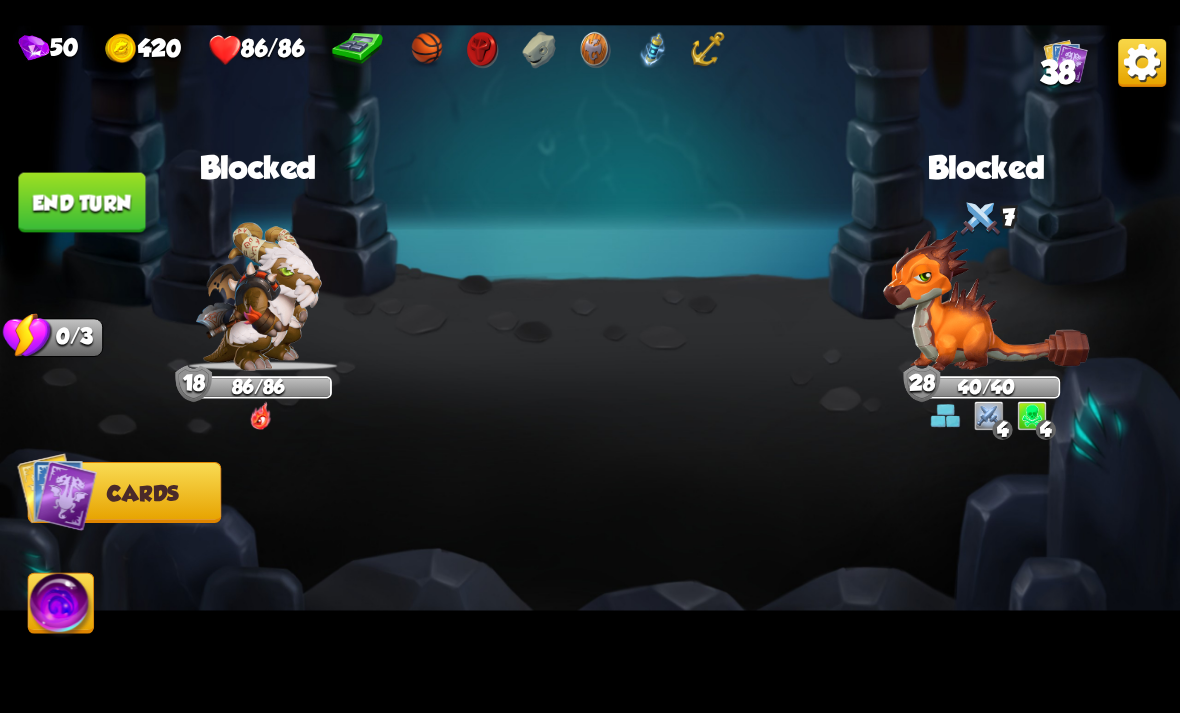 click at bounding box center (708, 540) 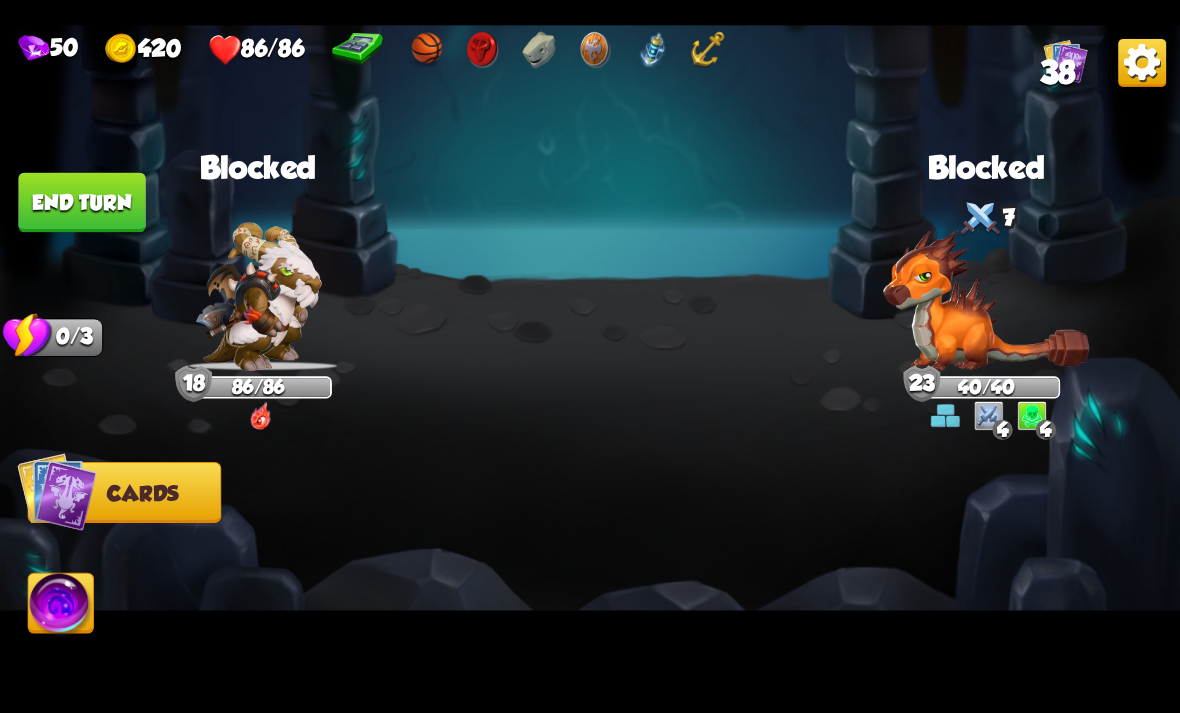 click on "End turn" at bounding box center [81, 202] 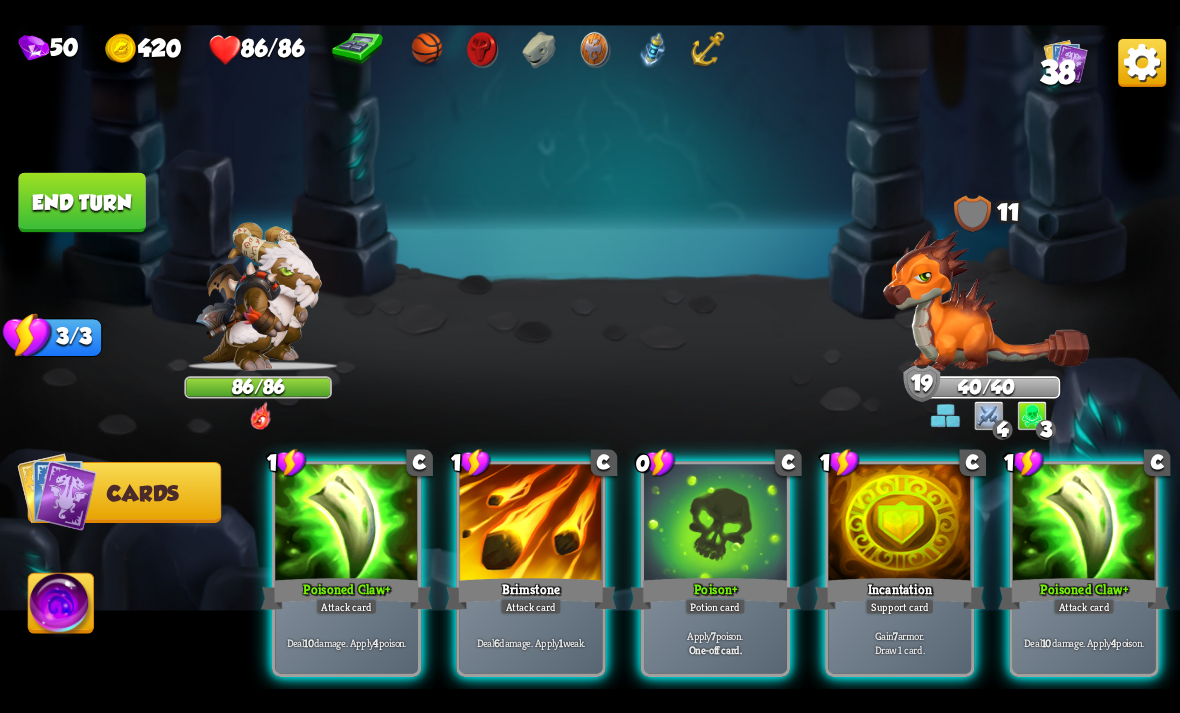 click on "Incantation" at bounding box center (899, 593) 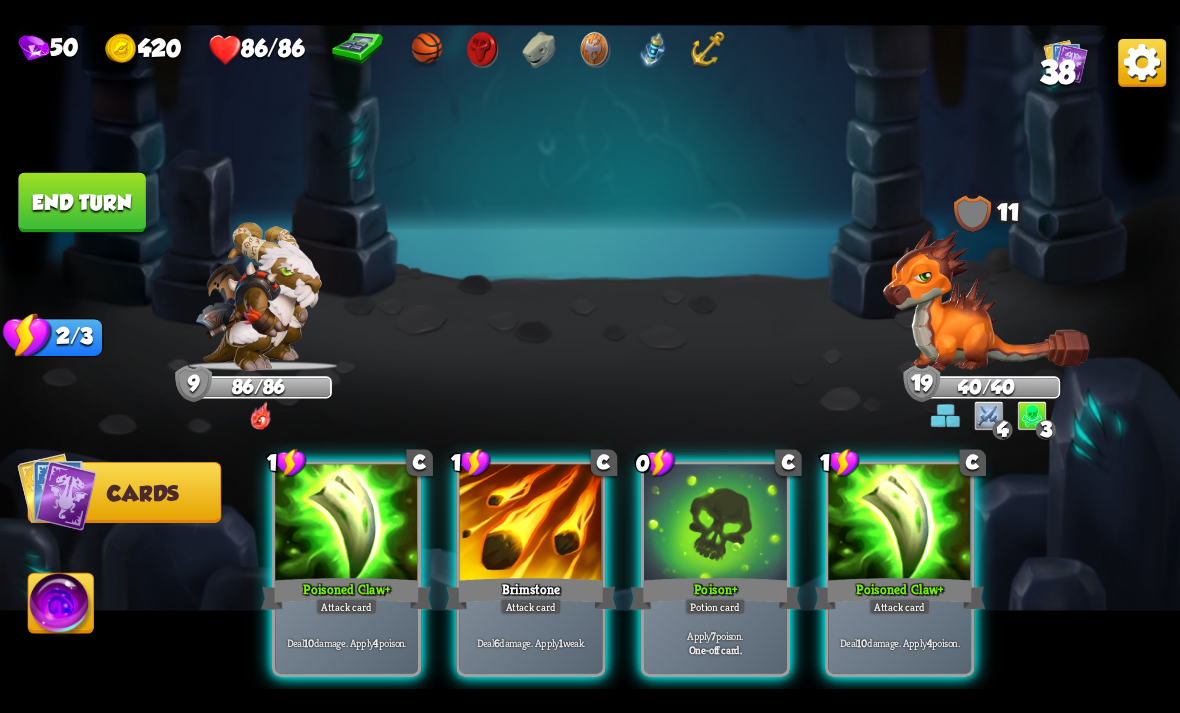 click on "Potion card" at bounding box center [715, 606] 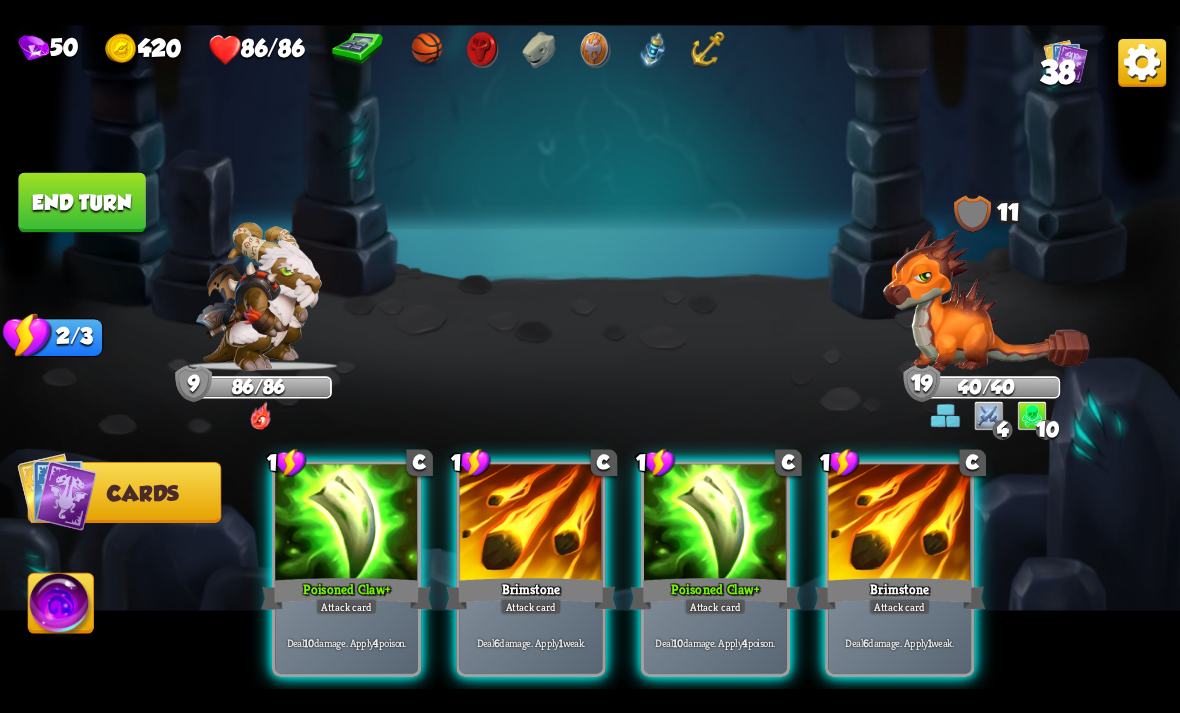 click on "Attack card" at bounding box center [715, 606] 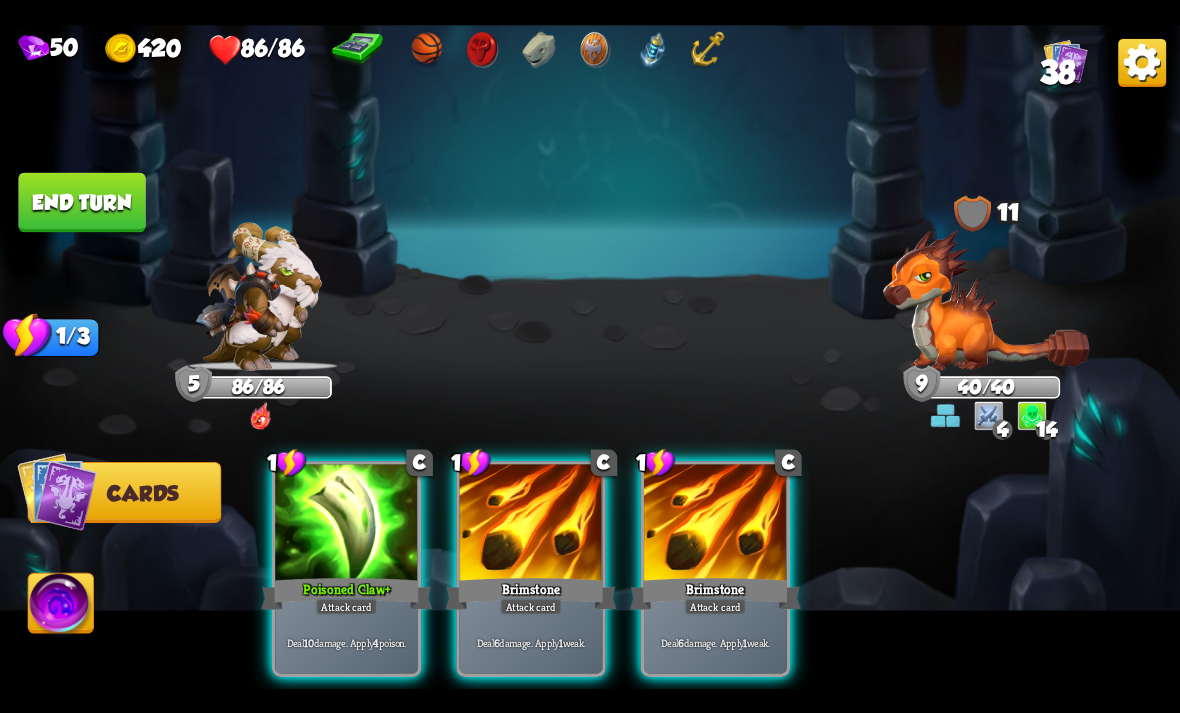 click at bounding box center [346, 524] 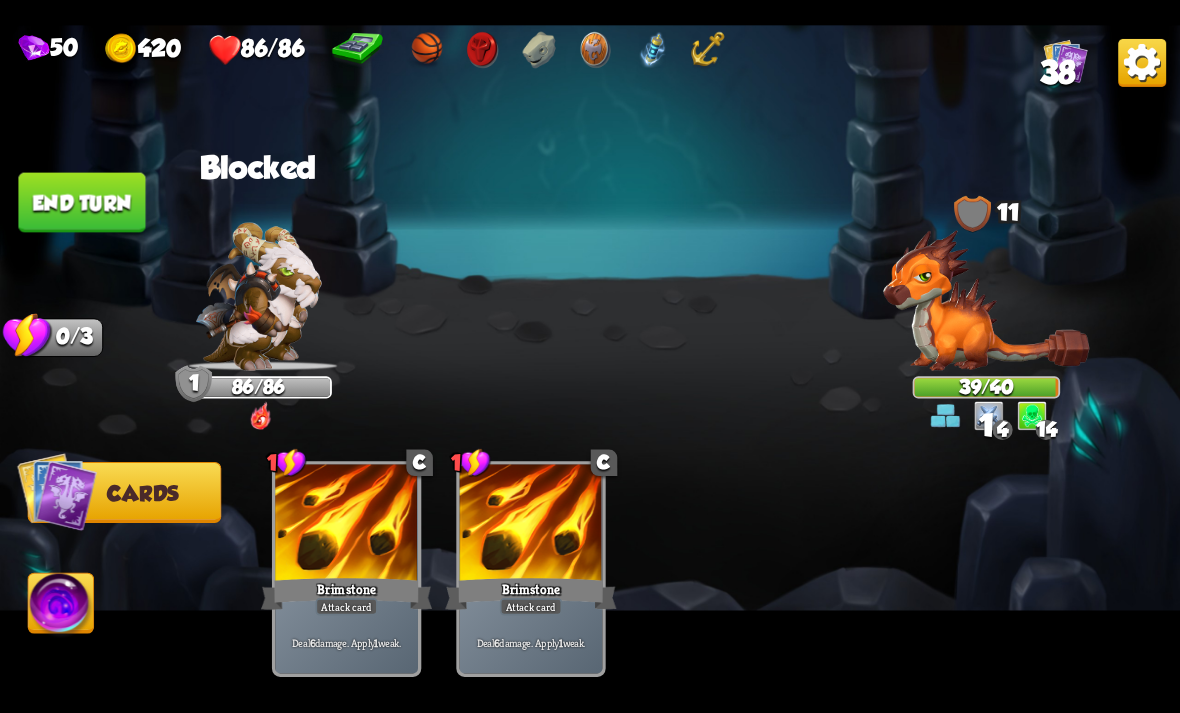 click on "End turn" at bounding box center (82, 202) 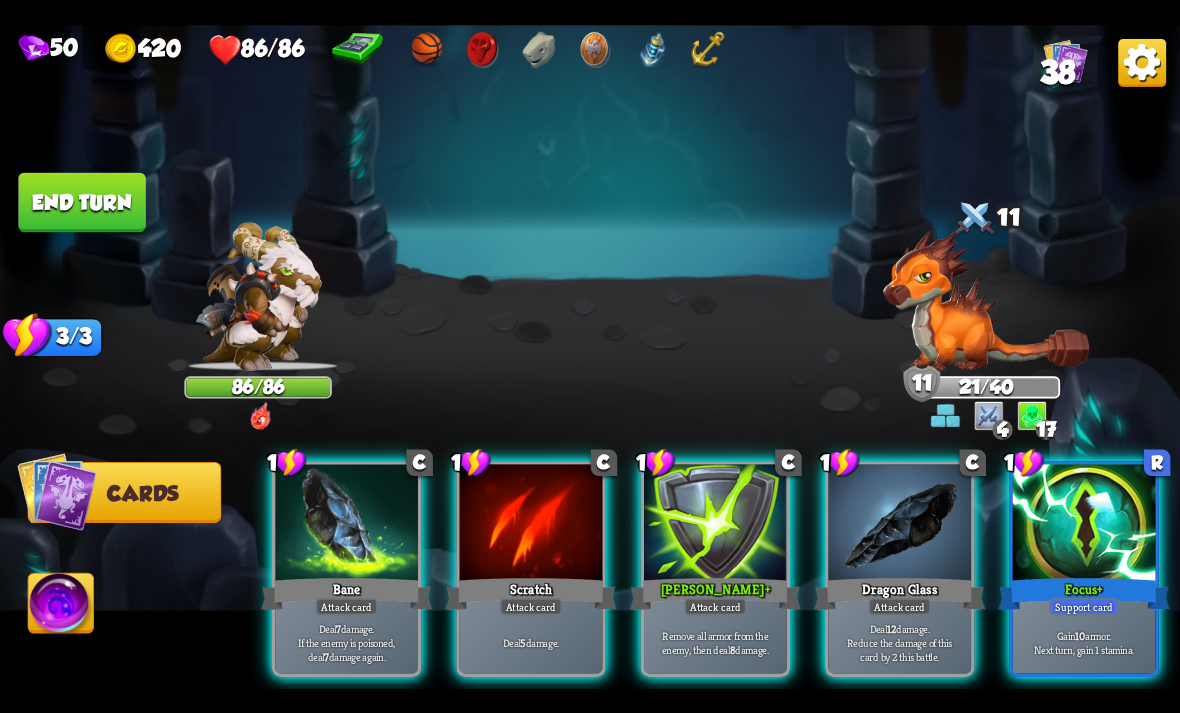 click at bounding box center [1084, 524] 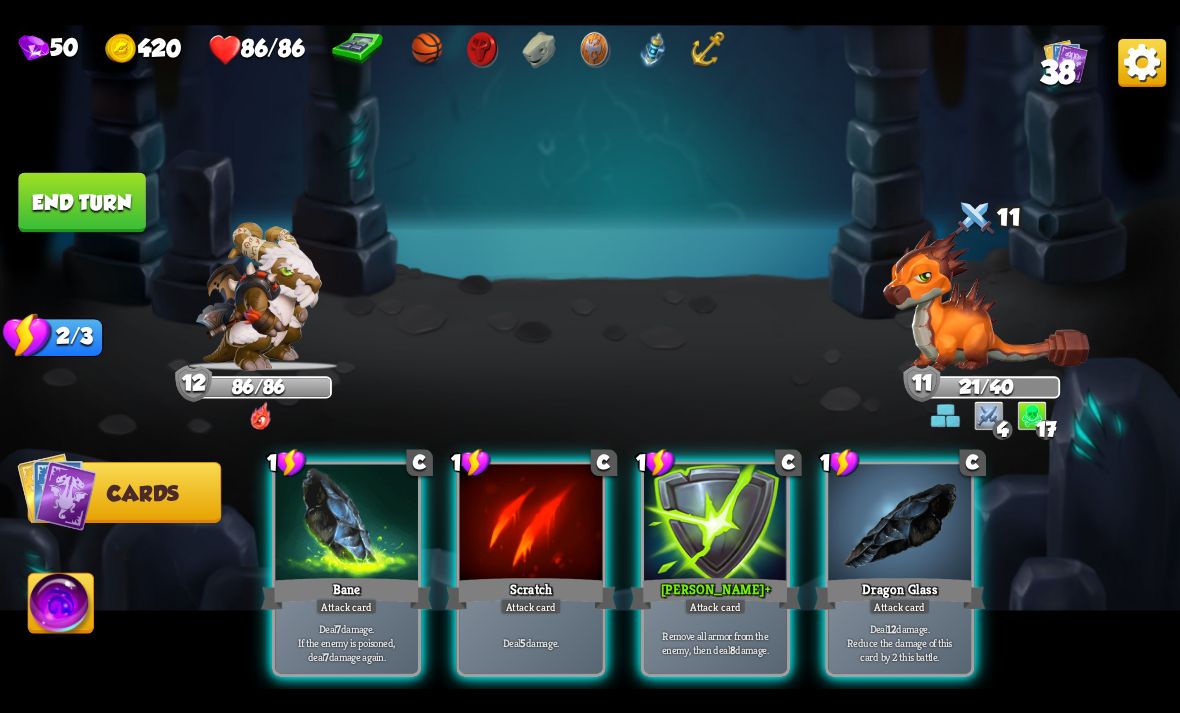 click on "Attack card" at bounding box center (715, 606) 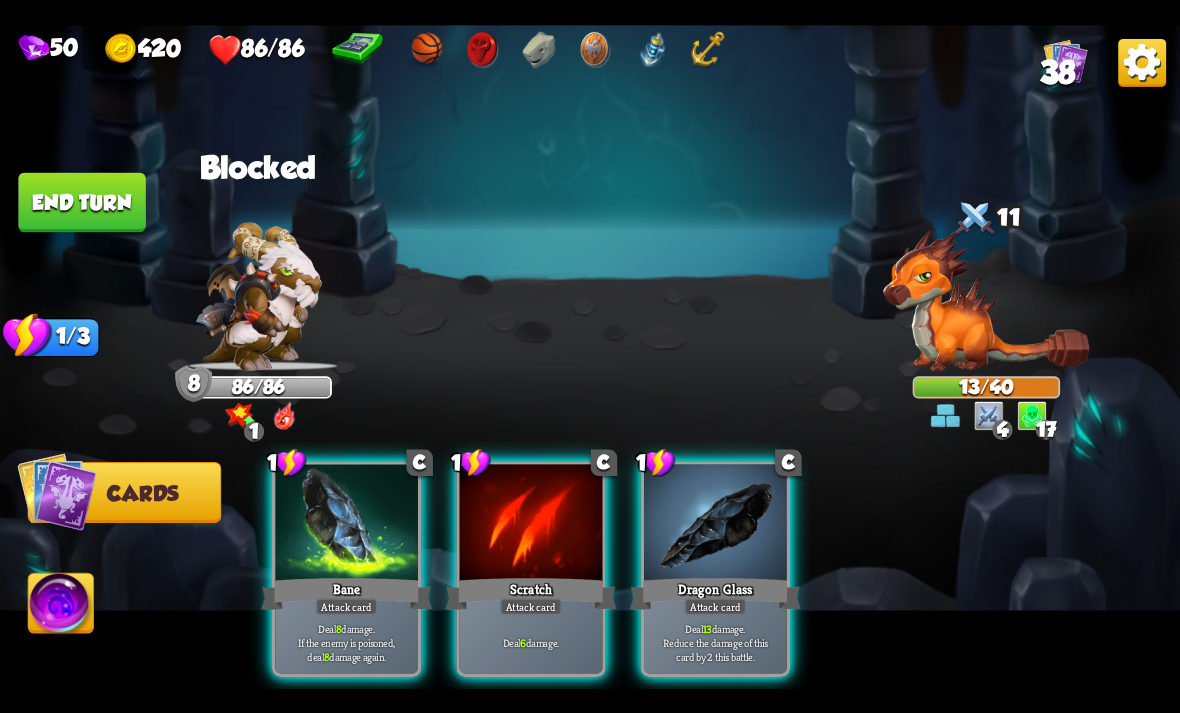 click on "Attack card" at bounding box center (715, 606) 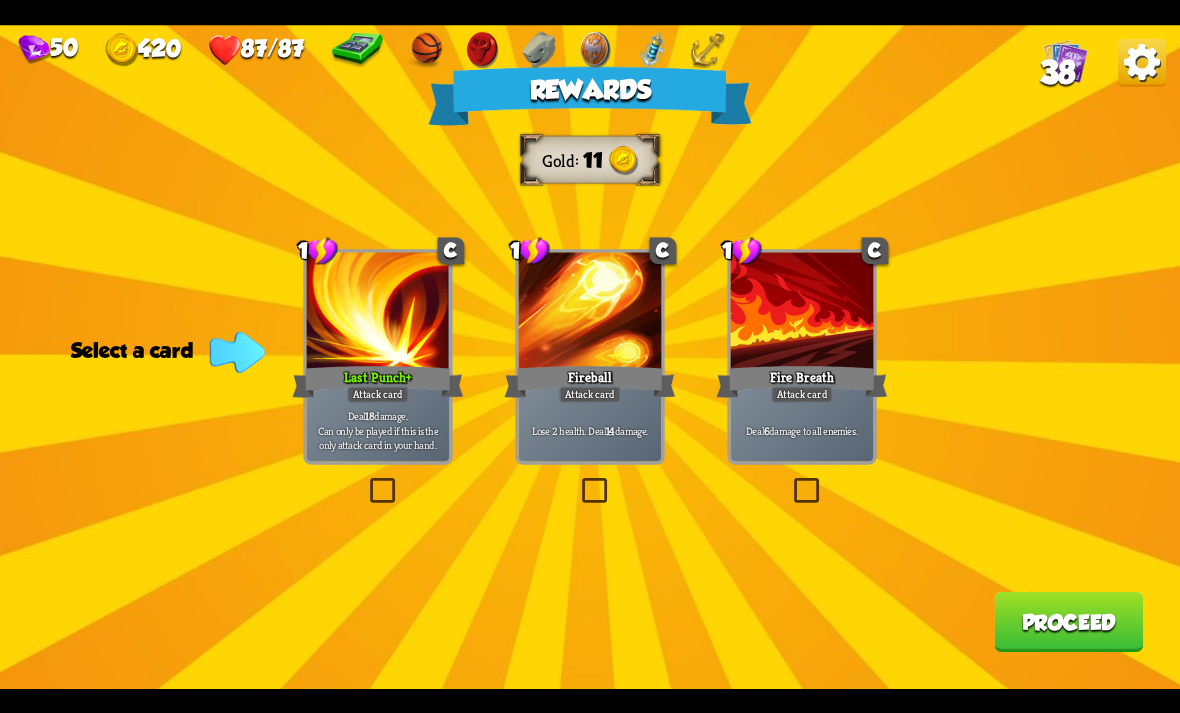 click at bounding box center [366, 481] 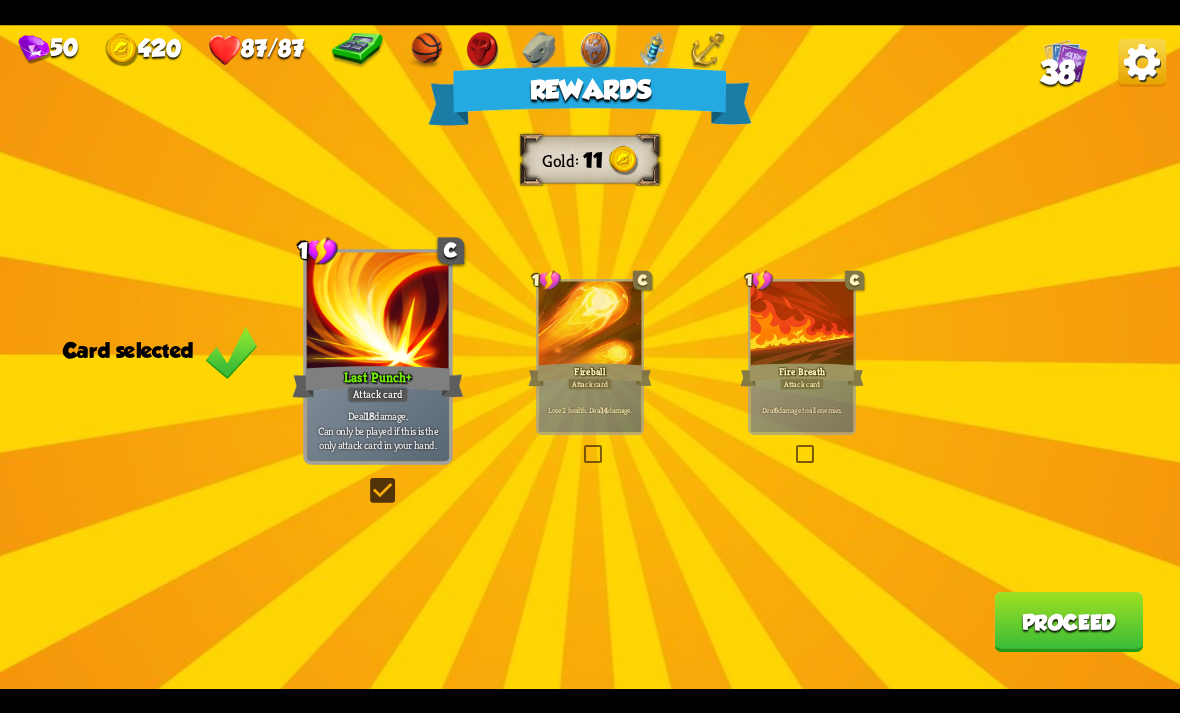 click on "Proceed" at bounding box center (1068, 622) 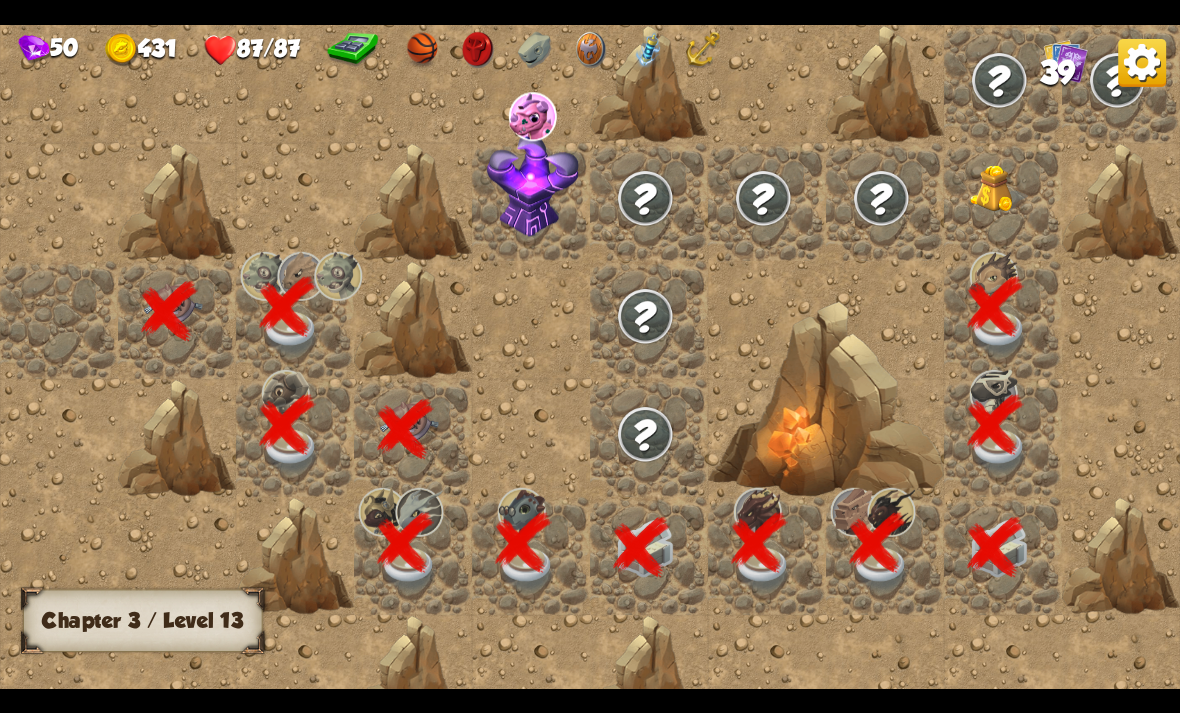scroll, scrollTop: 0, scrollLeft: 384, axis: horizontal 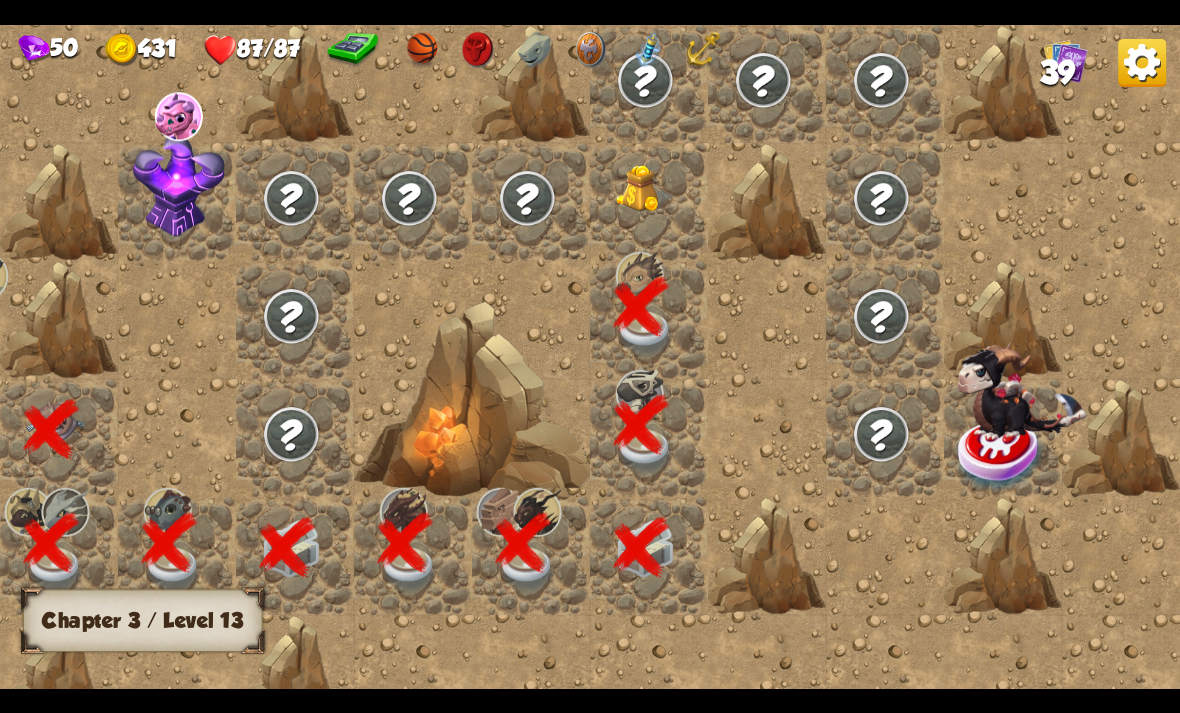 click at bounding box center [645, 189] 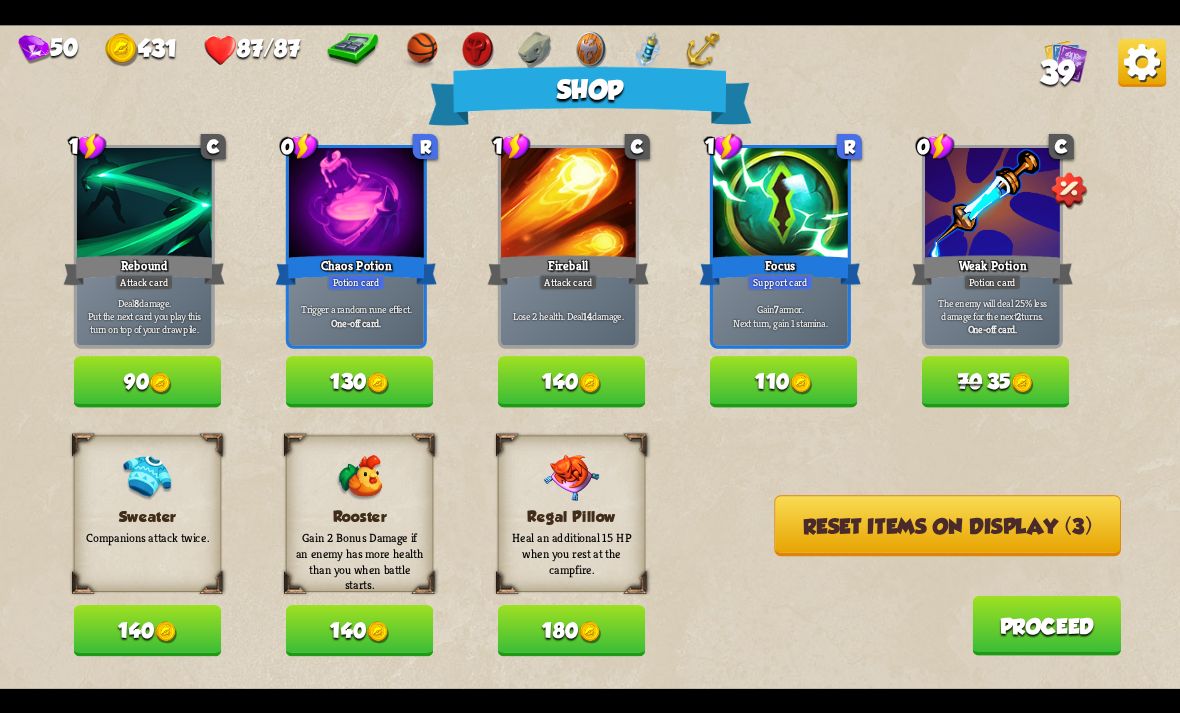 click at bounding box center [378, 632] 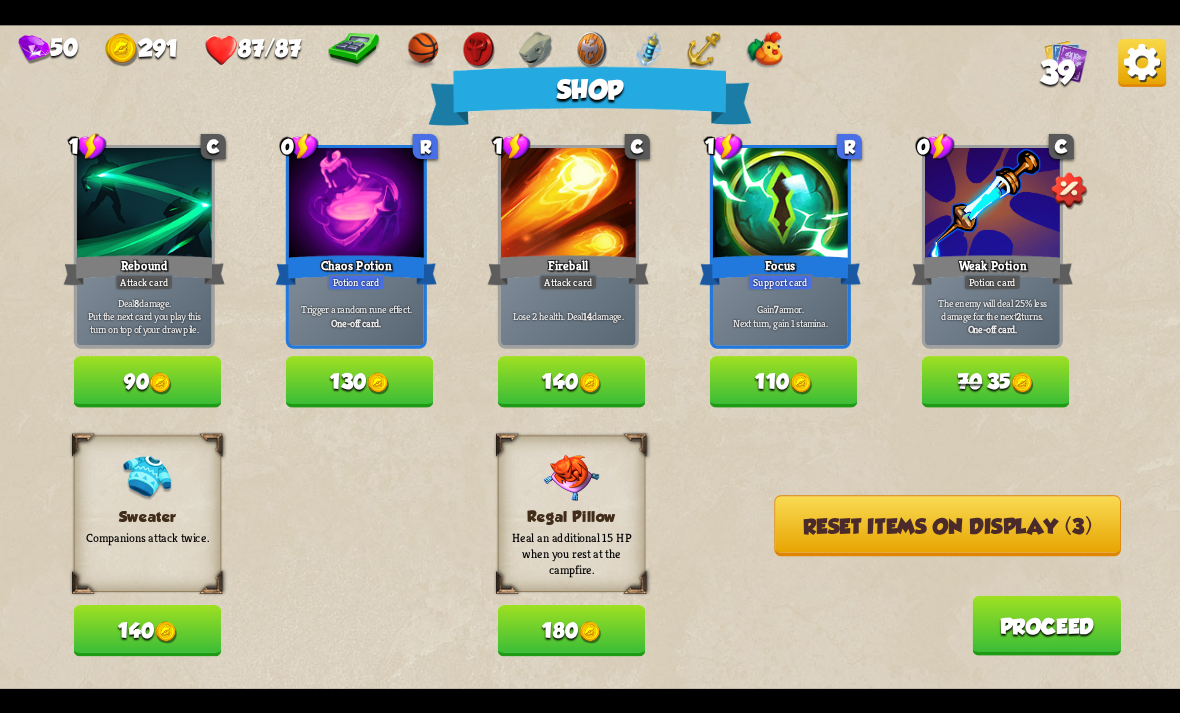 click on "Reset items on display (3)" at bounding box center [947, 525] 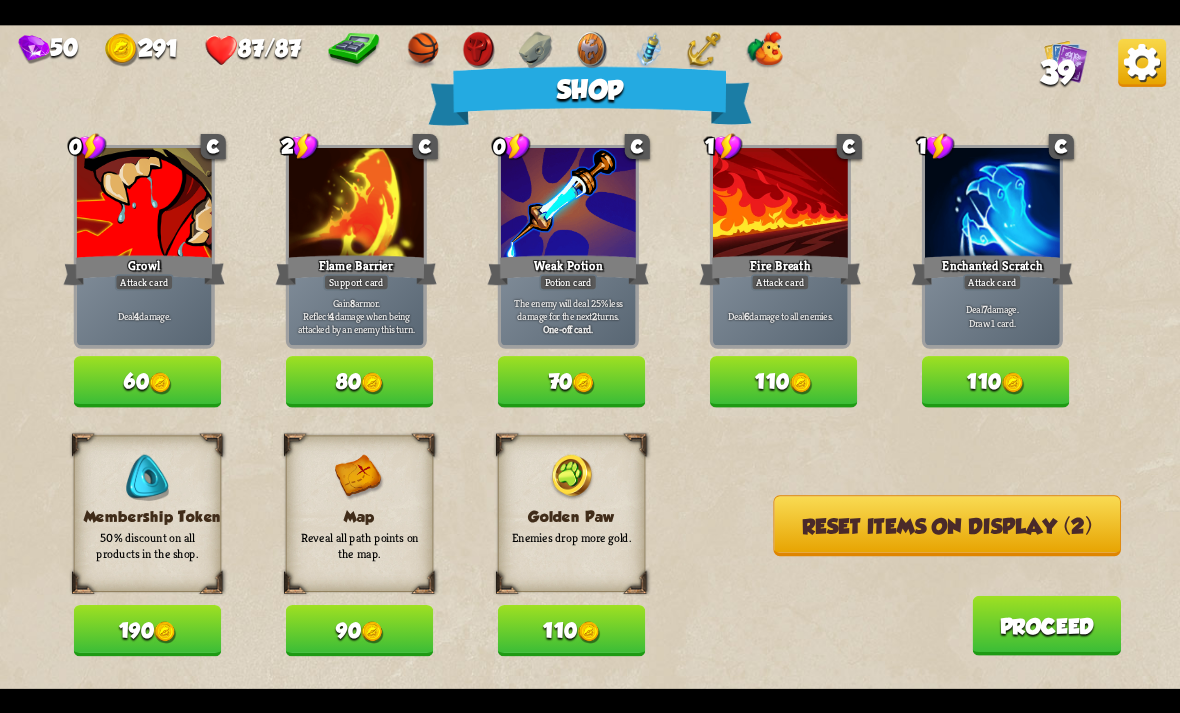 click on "Reset items on display (2)" at bounding box center (947, 525) 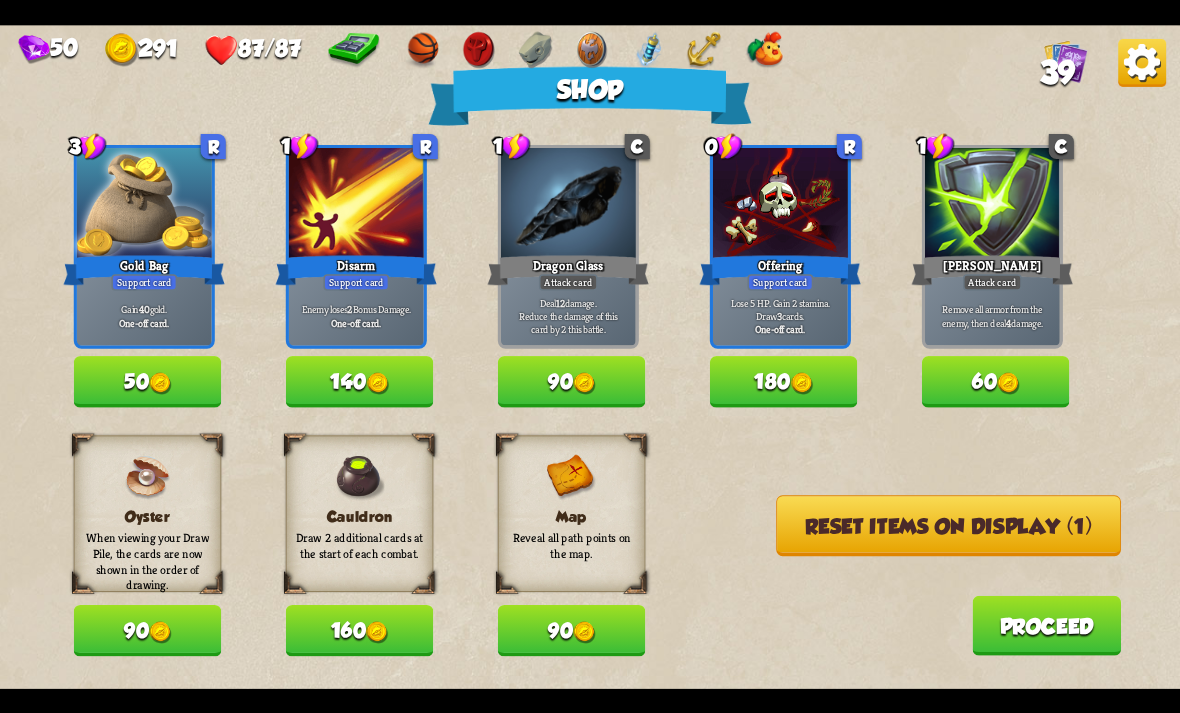 click at bounding box center [377, 632] 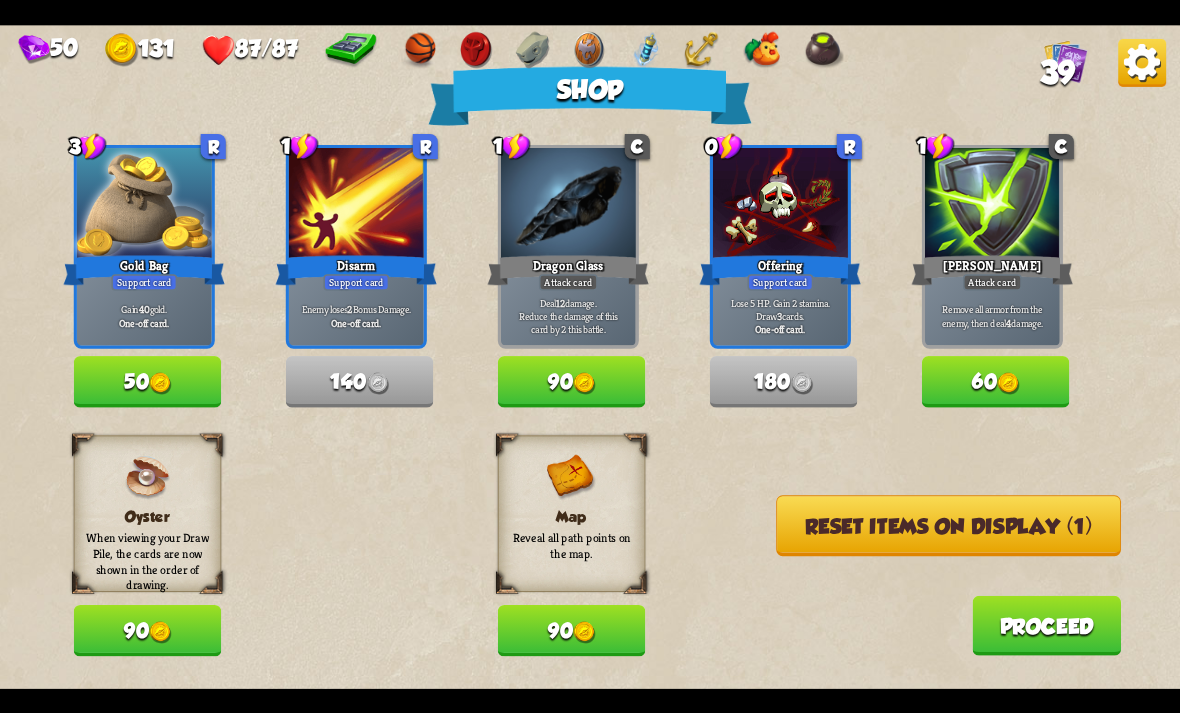 click on "Reset items on display (1)" at bounding box center [948, 525] 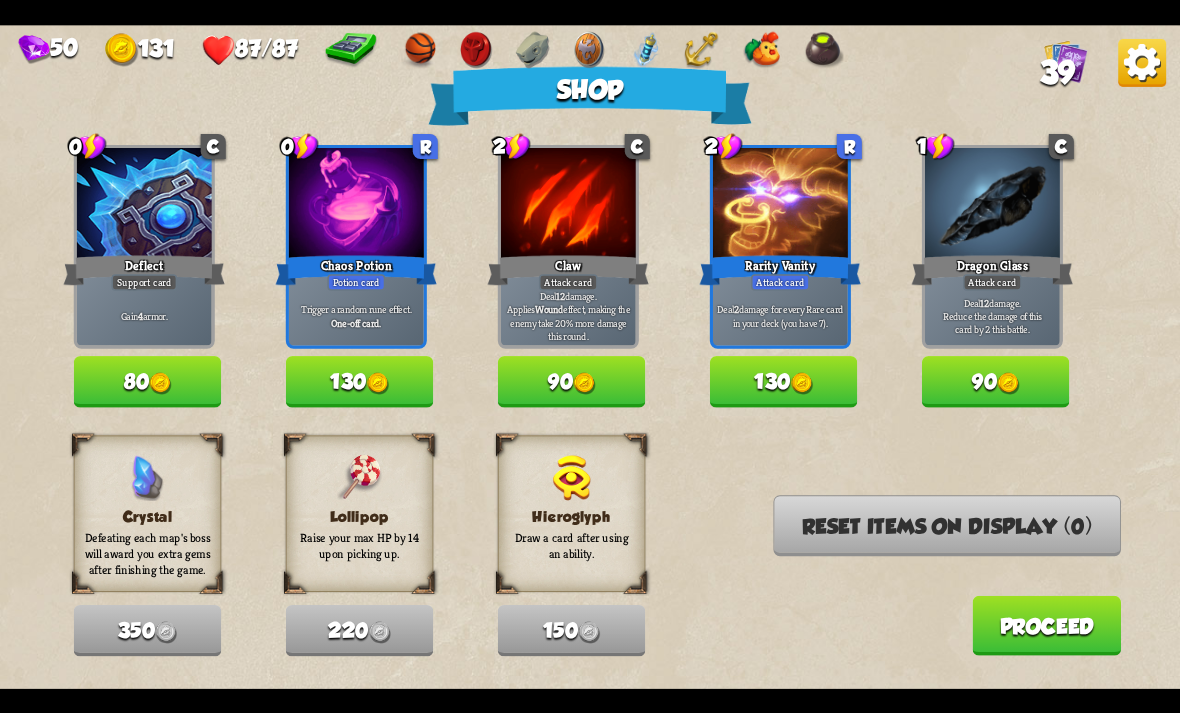 click at bounding box center (378, 383) 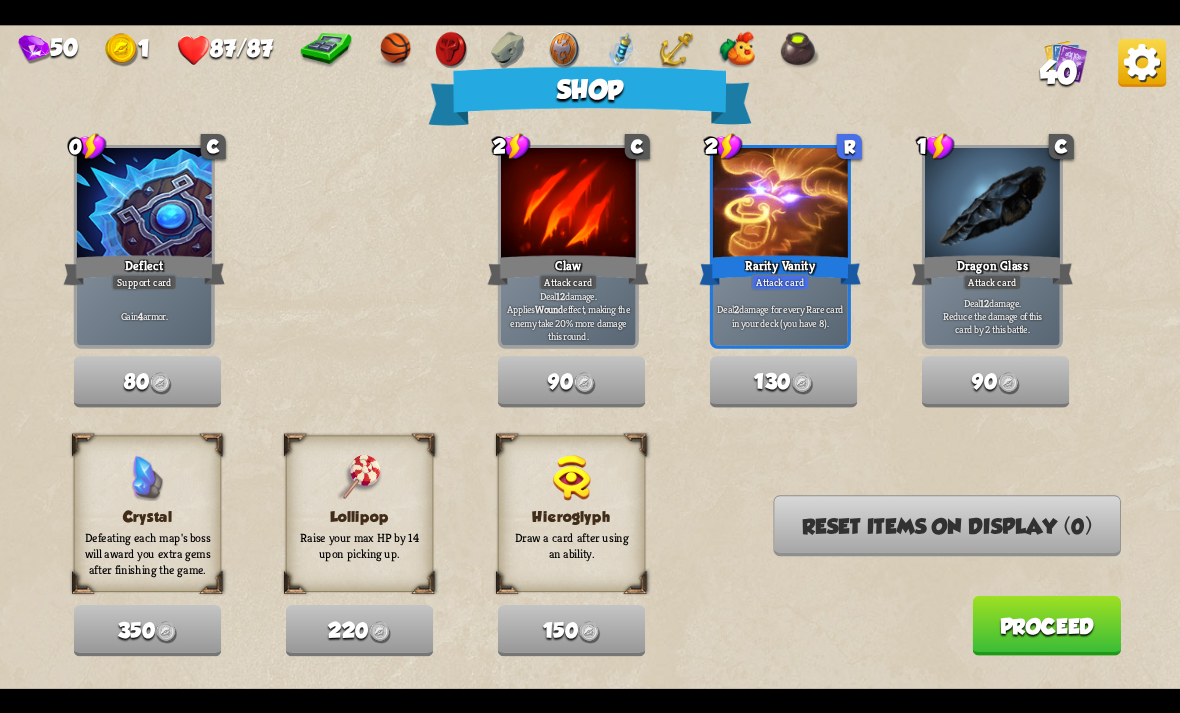click on "Proceed" at bounding box center [1046, 625] 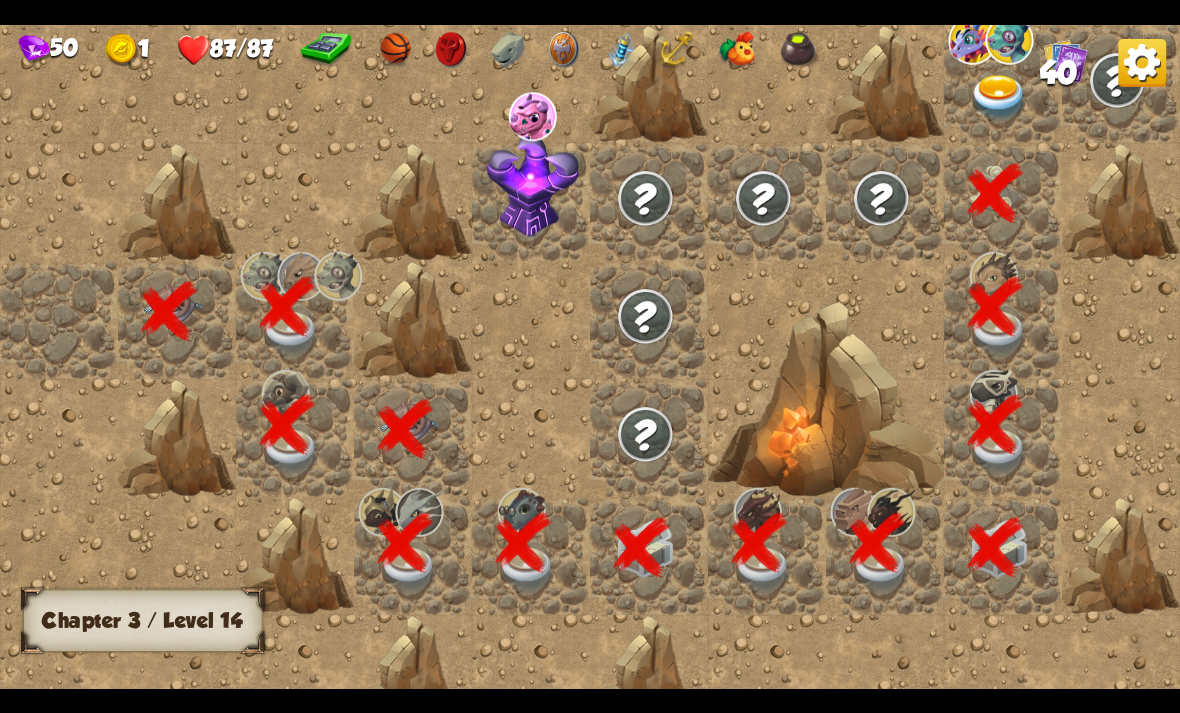 scroll, scrollTop: 0, scrollLeft: 384, axis: horizontal 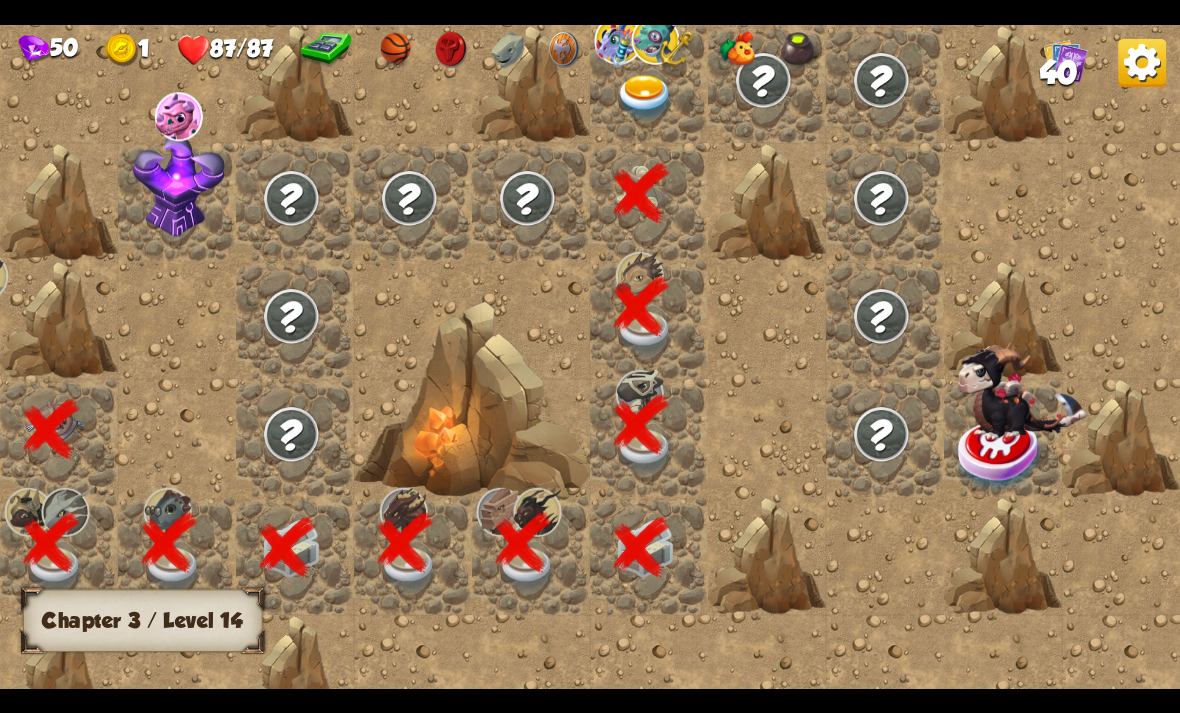 click at bounding box center [645, 97] 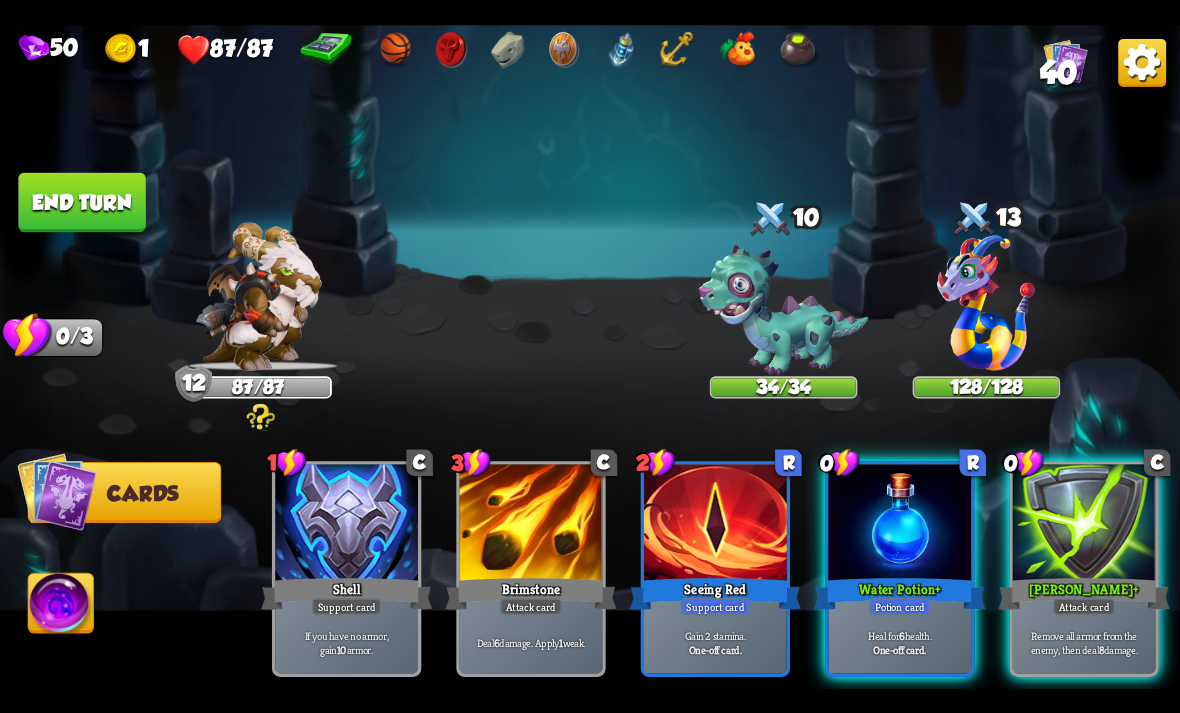 click at bounding box center (258, 296) 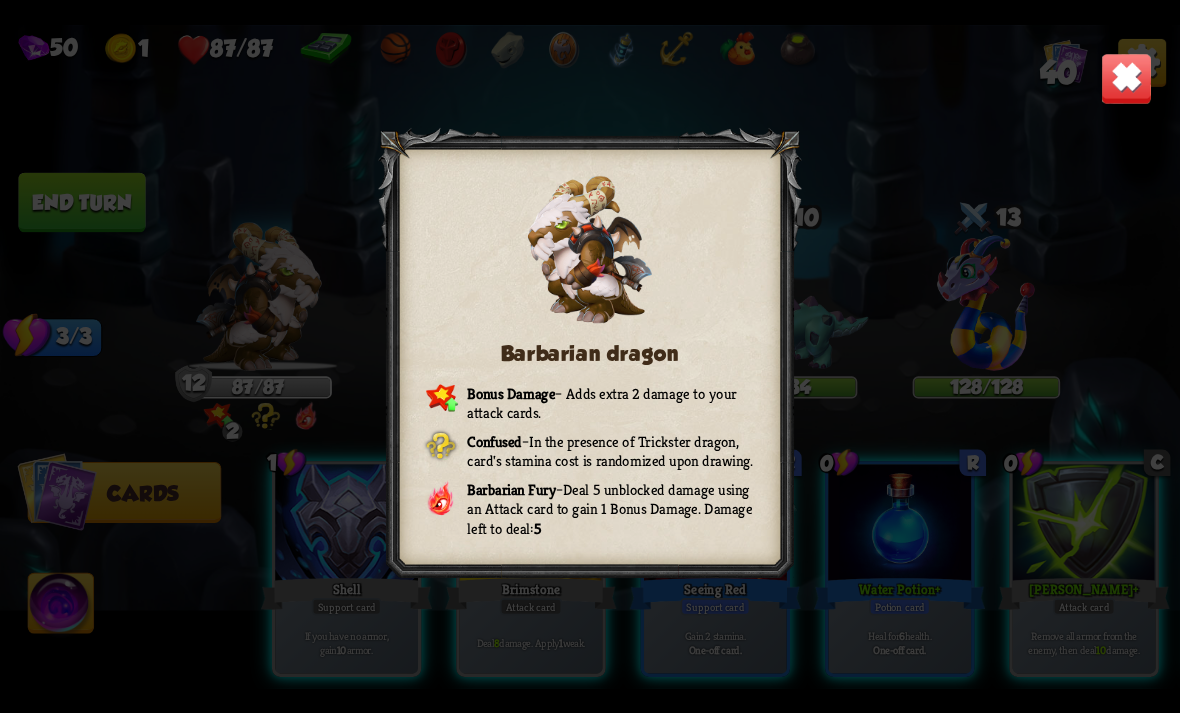 click on "Barbarian dragon
Bonus Damage  –
Adds extra 2 damage to your attack cards.        Confused
–
In the presence of Trickster dragon, card's stamina cost is randomized upon drawing.     Barbarian Fury
–
Deal 5 unblocked damage using an Attack card to gain 1 Bonus Damage. Damage left to deal:  5" at bounding box center (590, 357) 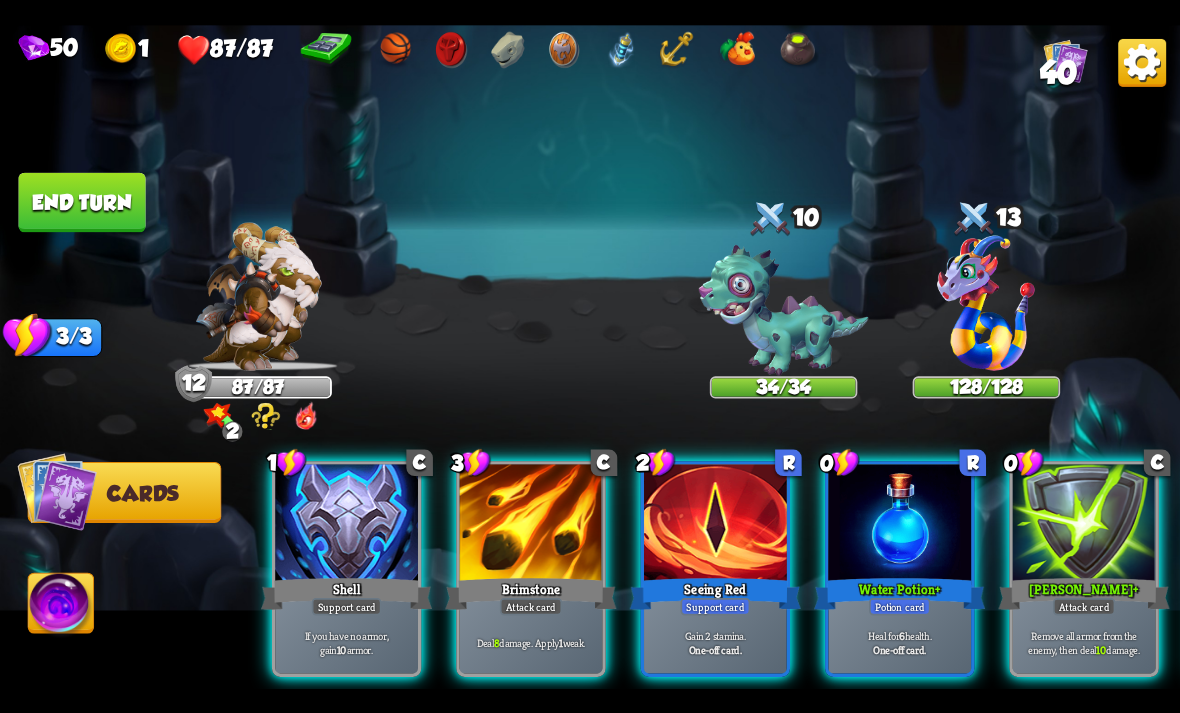 click on "Gain 2 stamina." at bounding box center (716, 635) 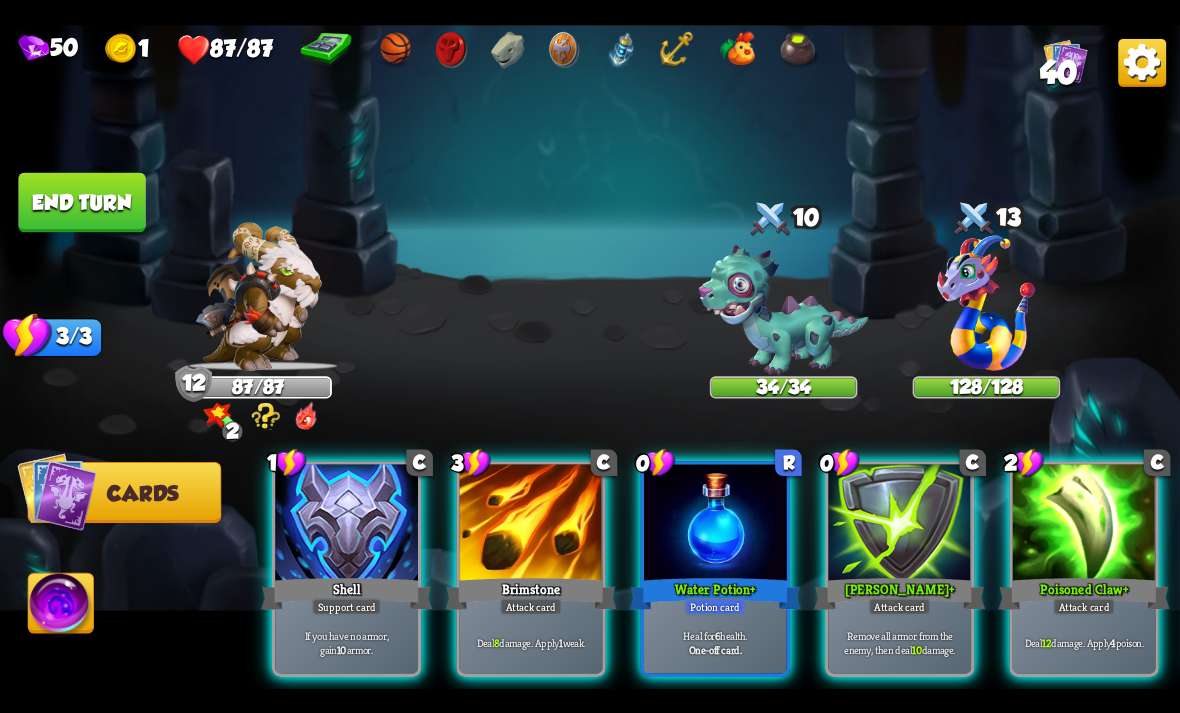 click on "Remove all armor from the enemy, then deal  10  damage." at bounding box center (900, 642) 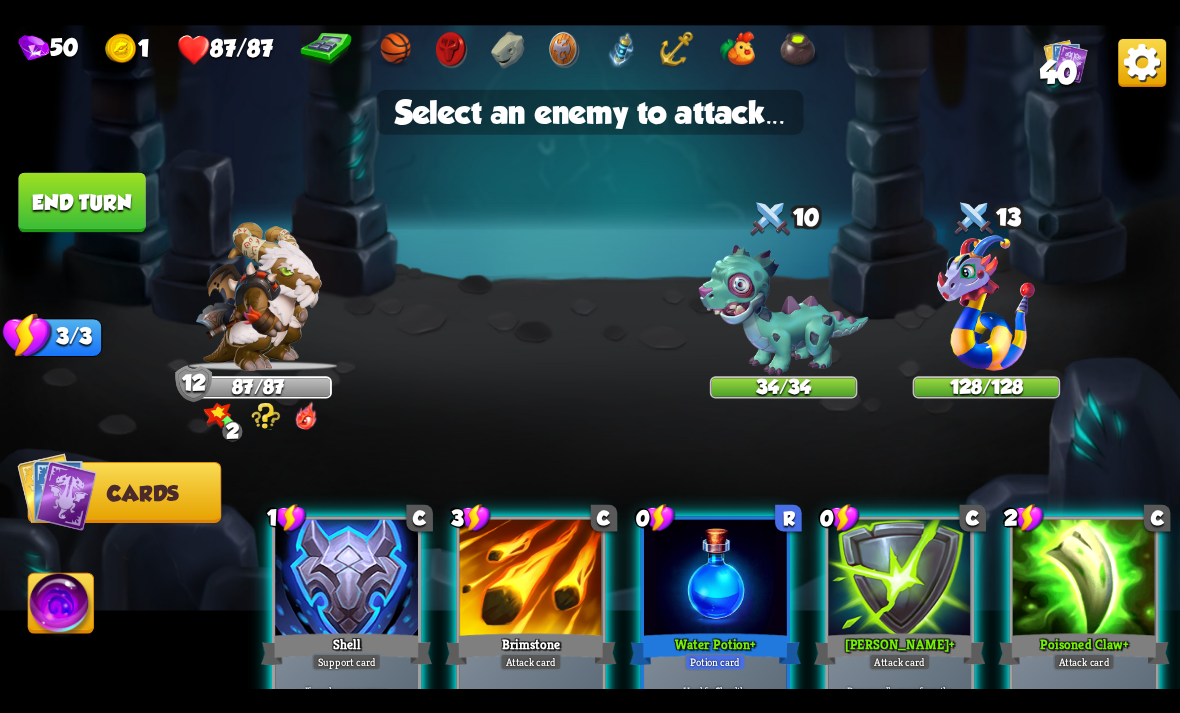 click at bounding box center (784, 310) 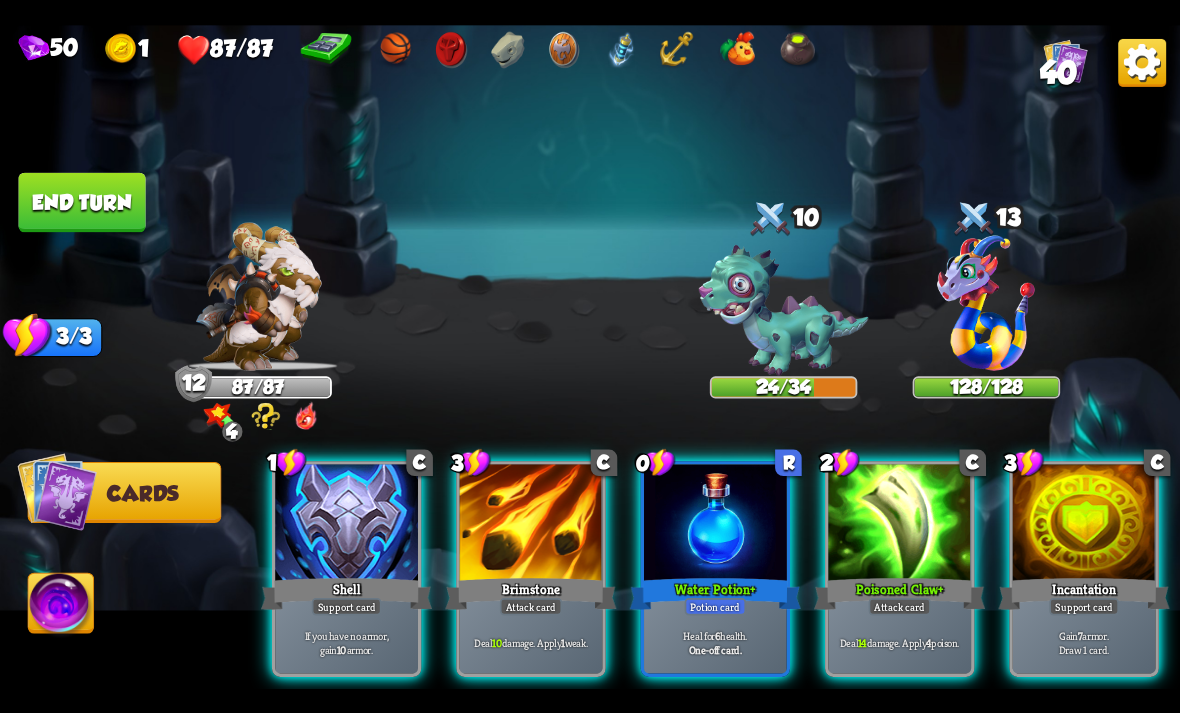 click at bounding box center (899, 524) 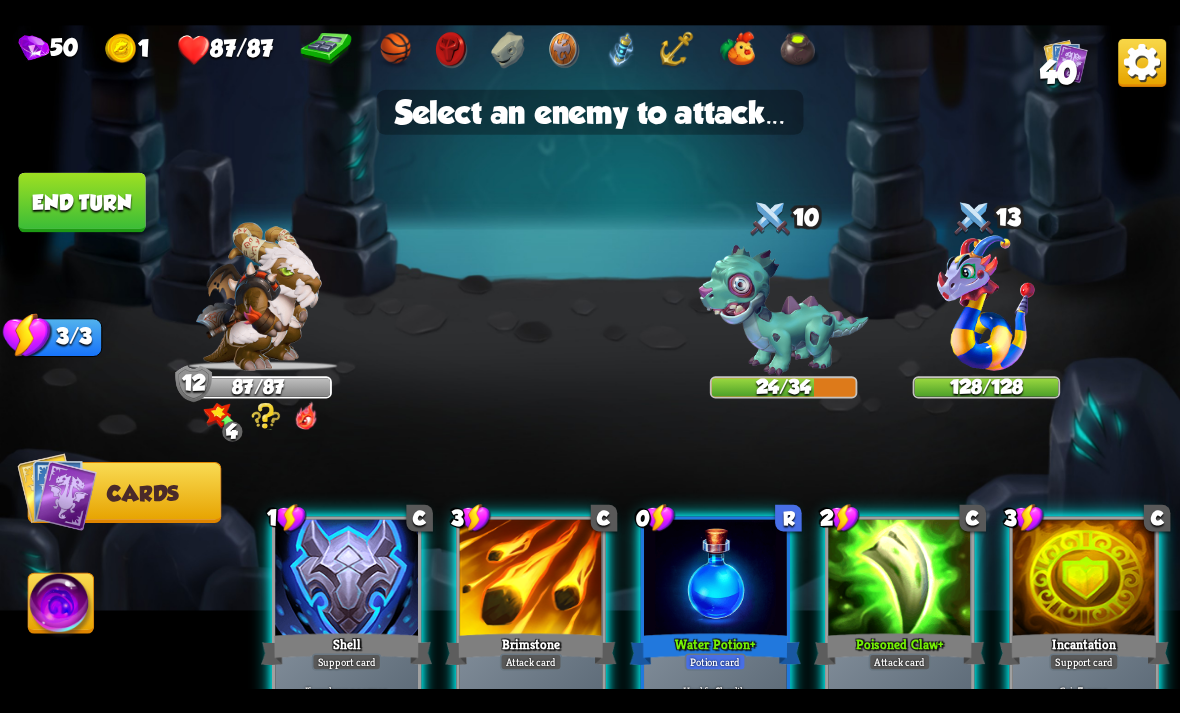click at bounding box center (784, 310) 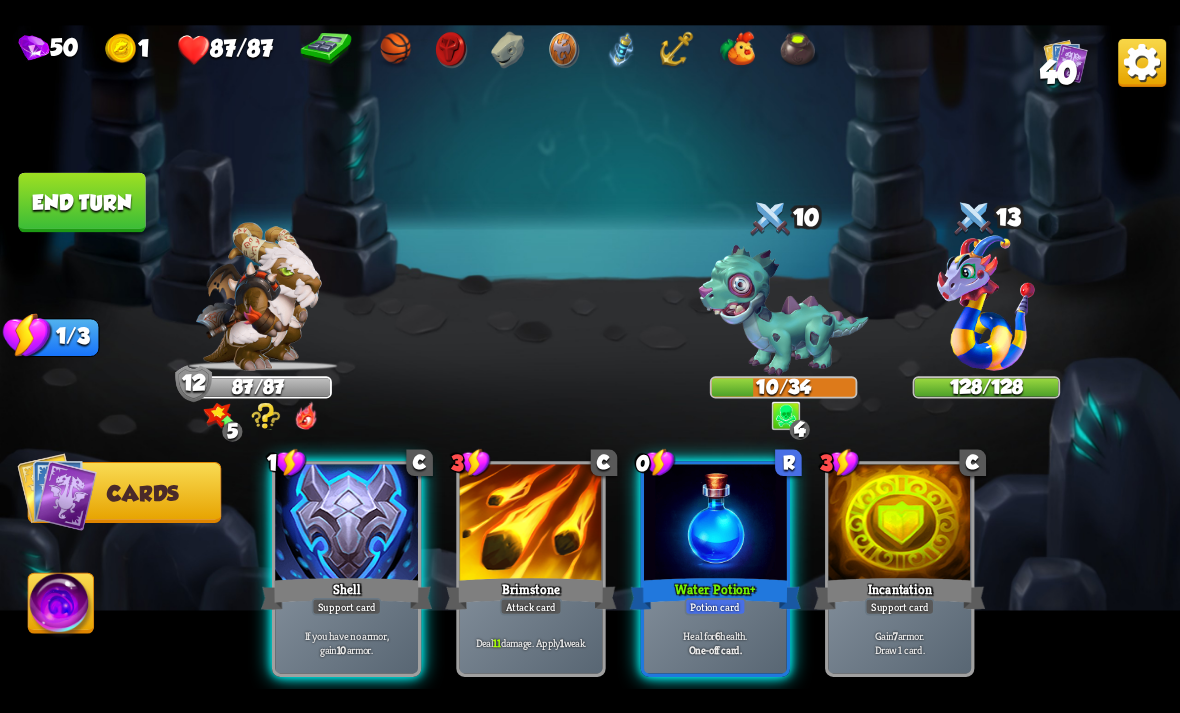 click on "End turn" at bounding box center [81, 202] 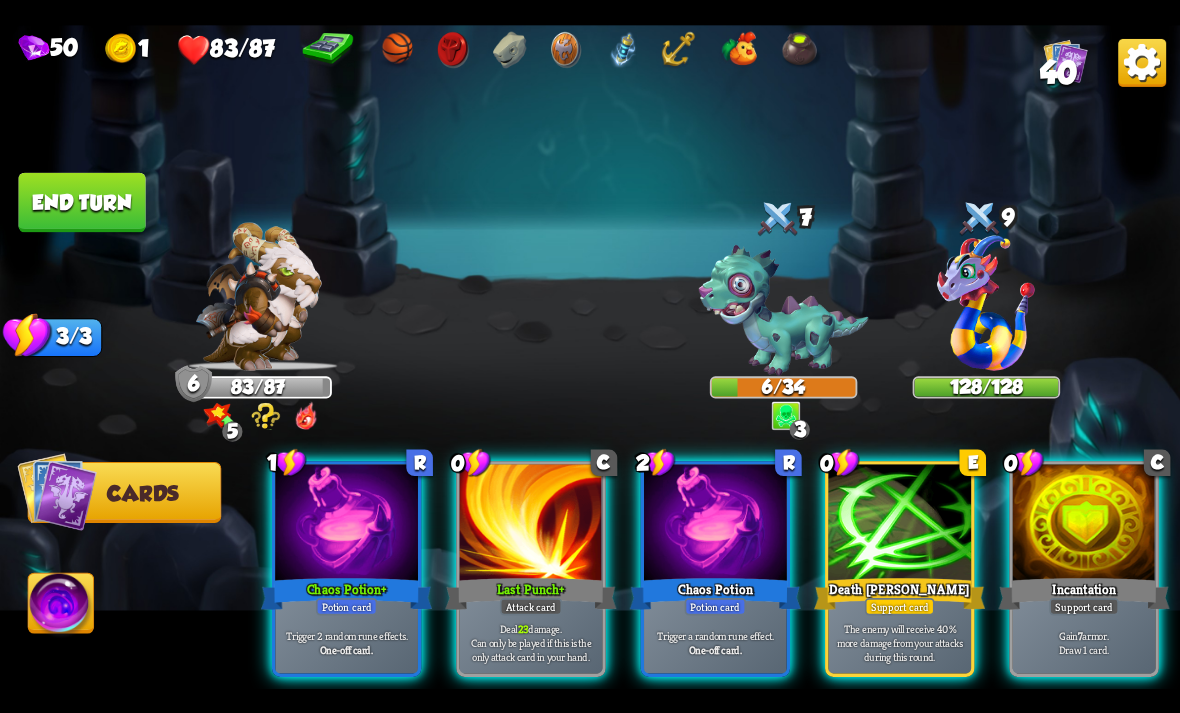 click at bounding box center [899, 524] 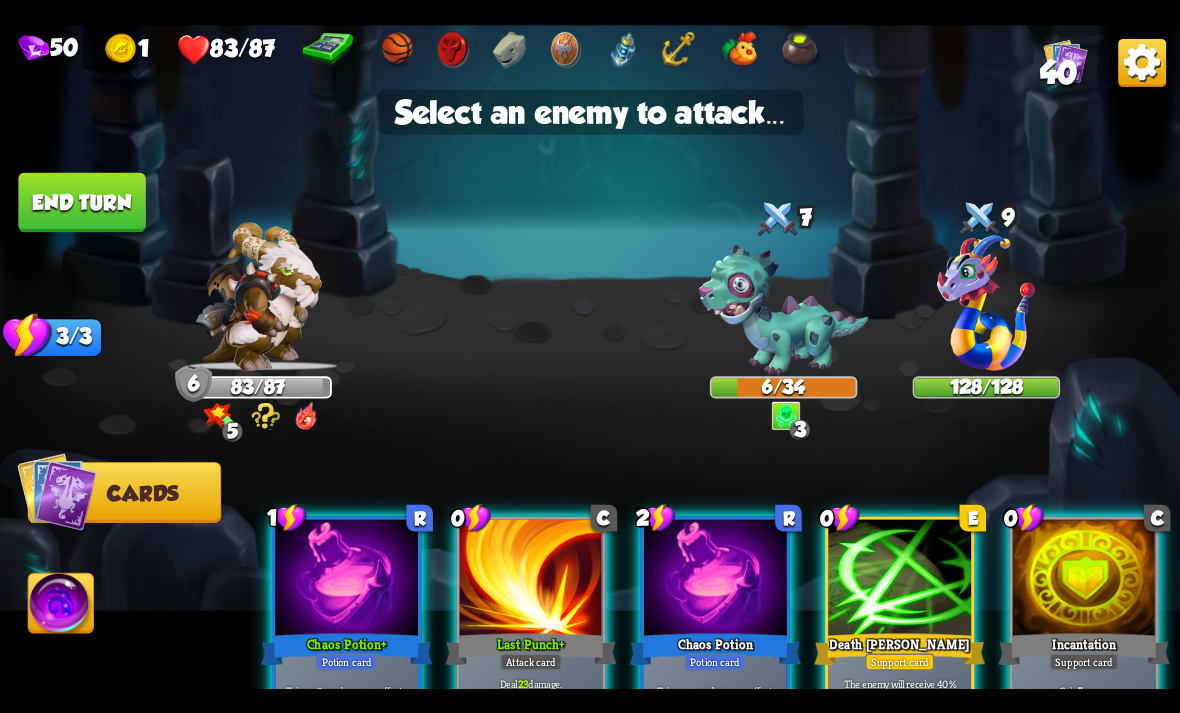 click at bounding box center (986, 303) 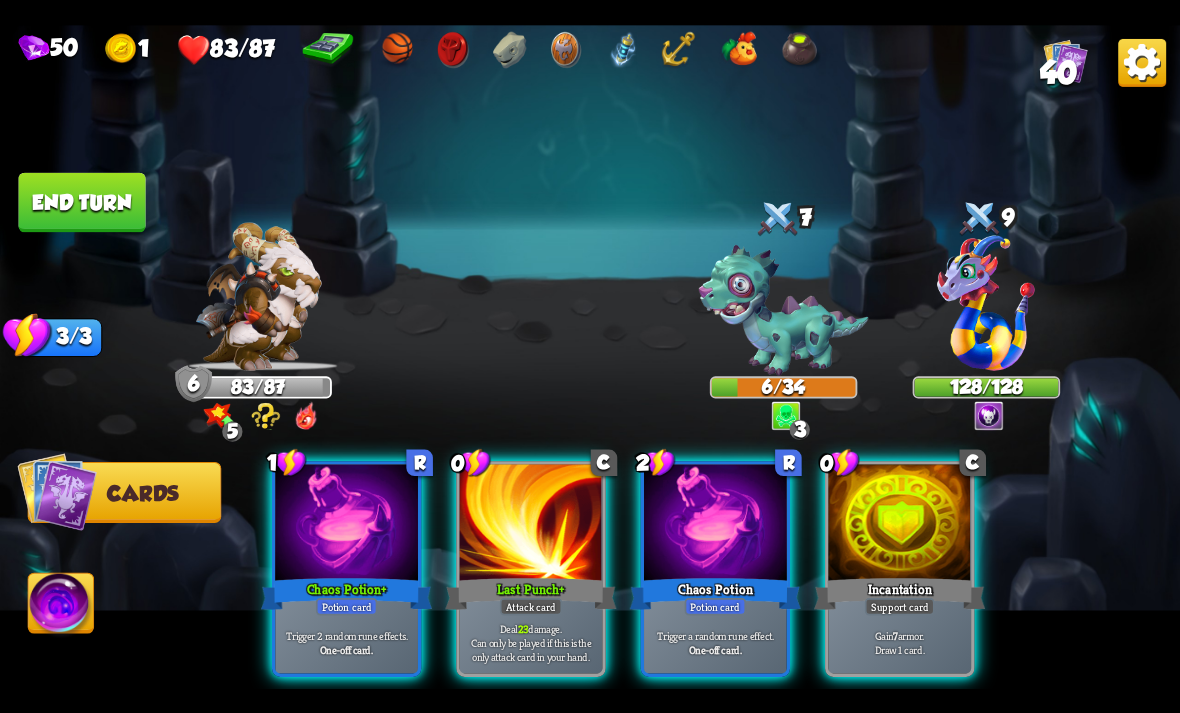 click at bounding box center (899, 524) 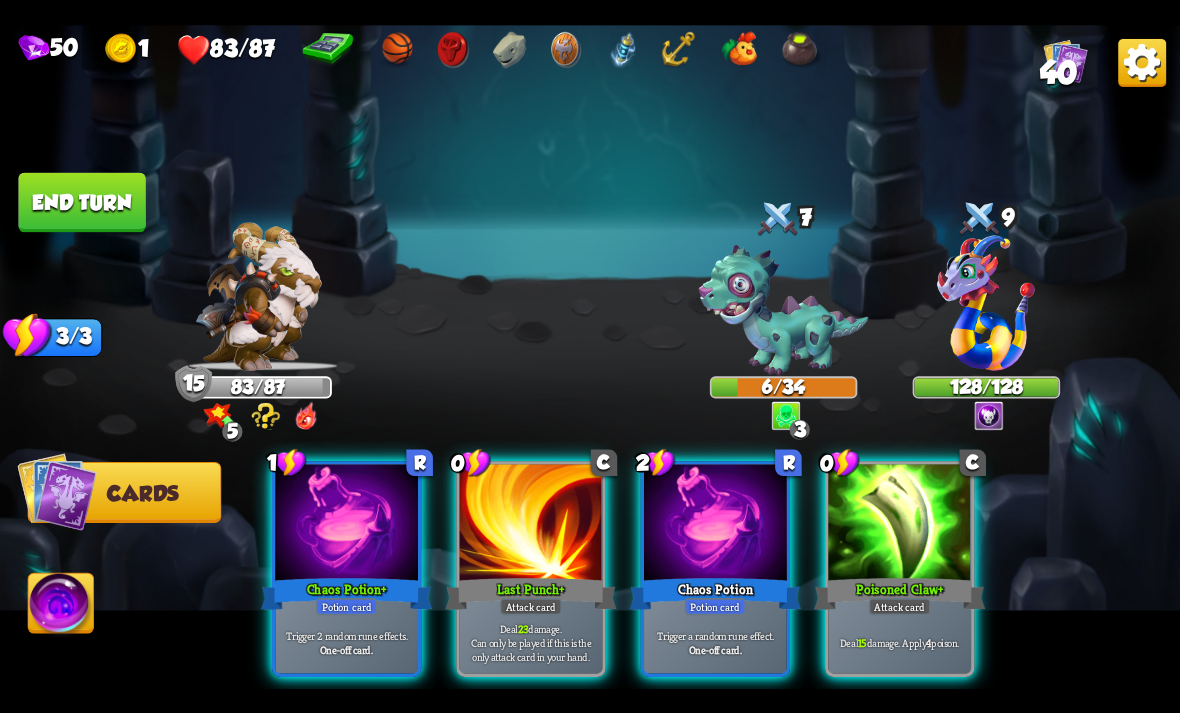 click at bounding box center [899, 524] 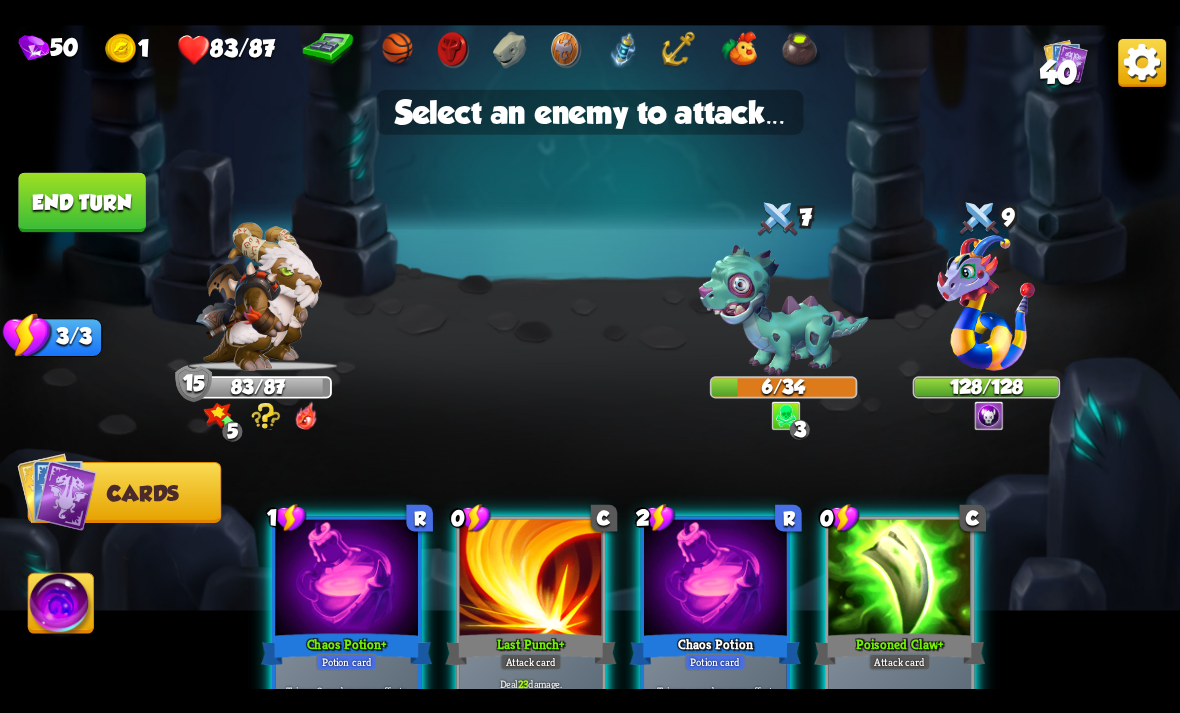 click at bounding box center [986, 303] 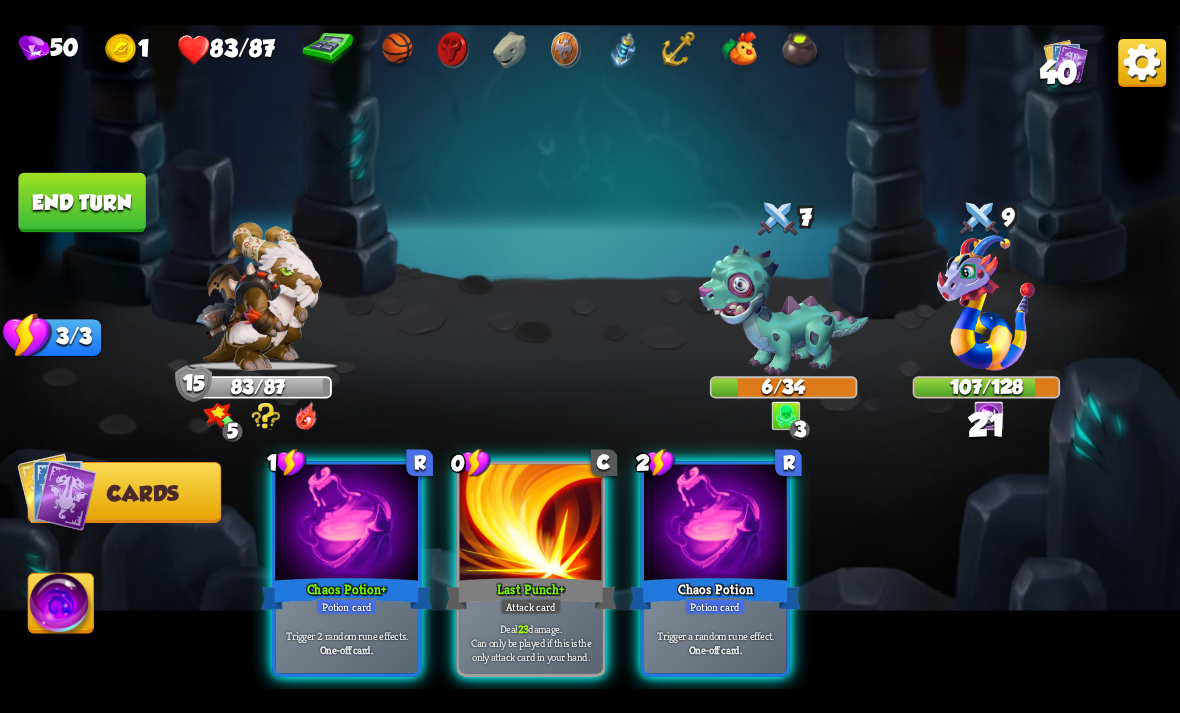 click at bounding box center [346, 524] 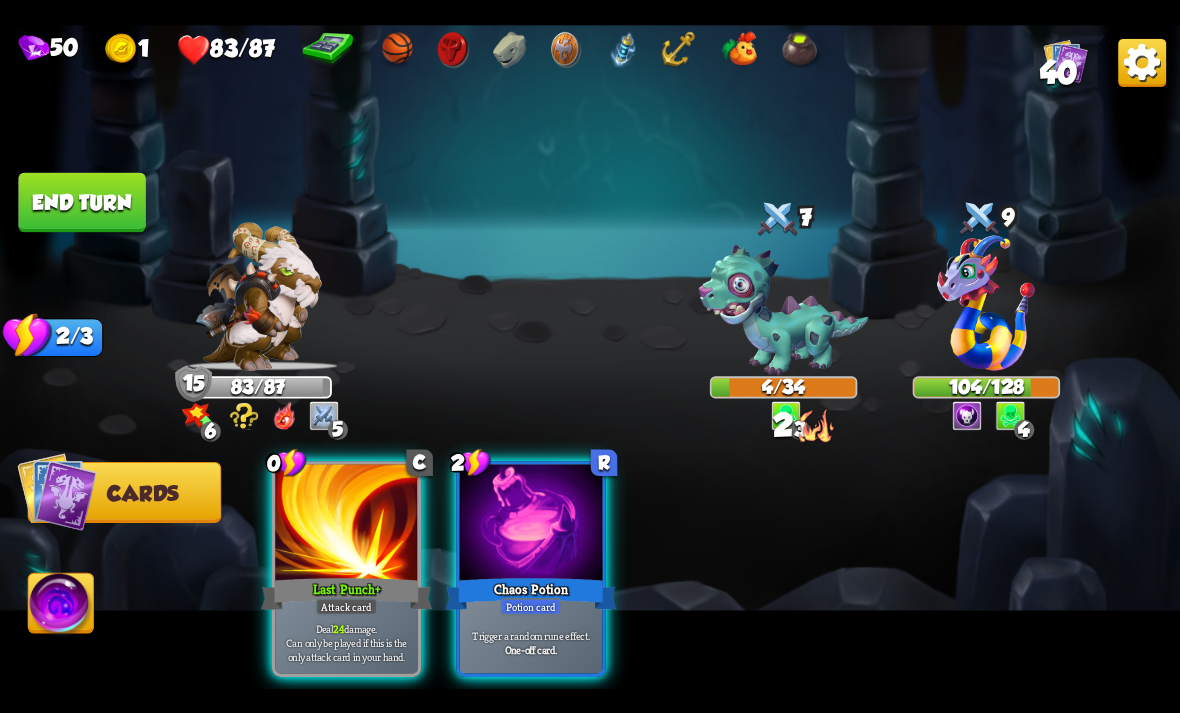 click at bounding box center (531, 524) 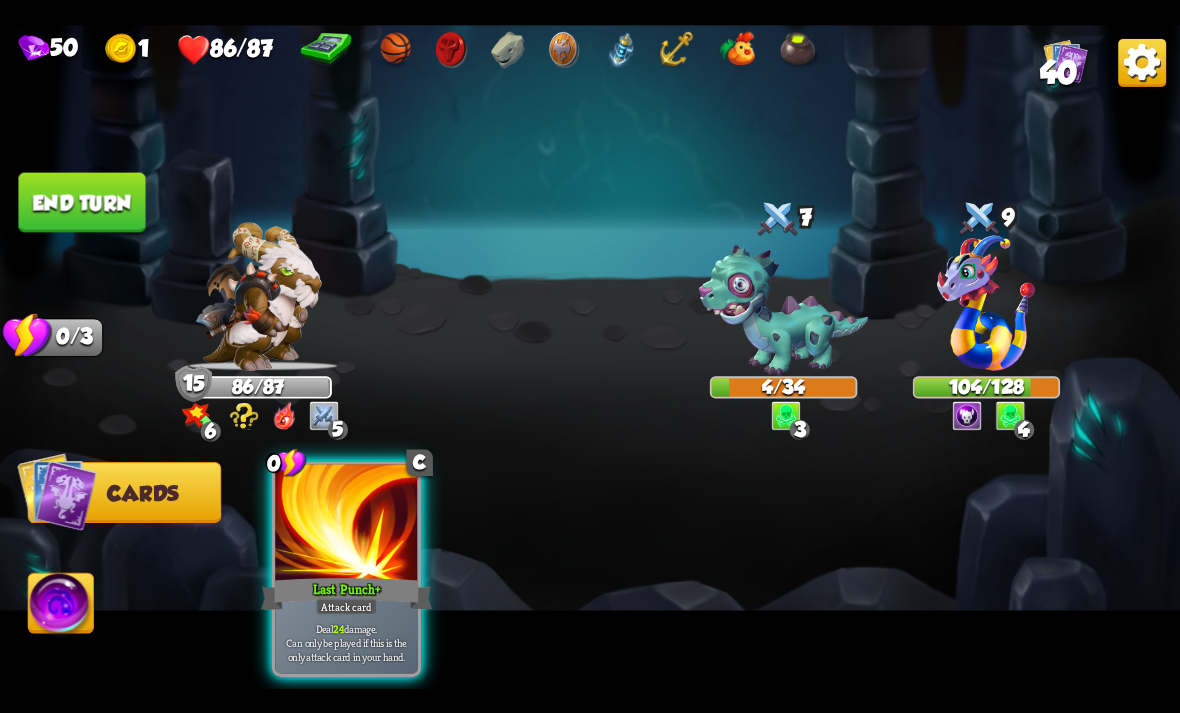 click on "Last Punch +" at bounding box center (346, 593) 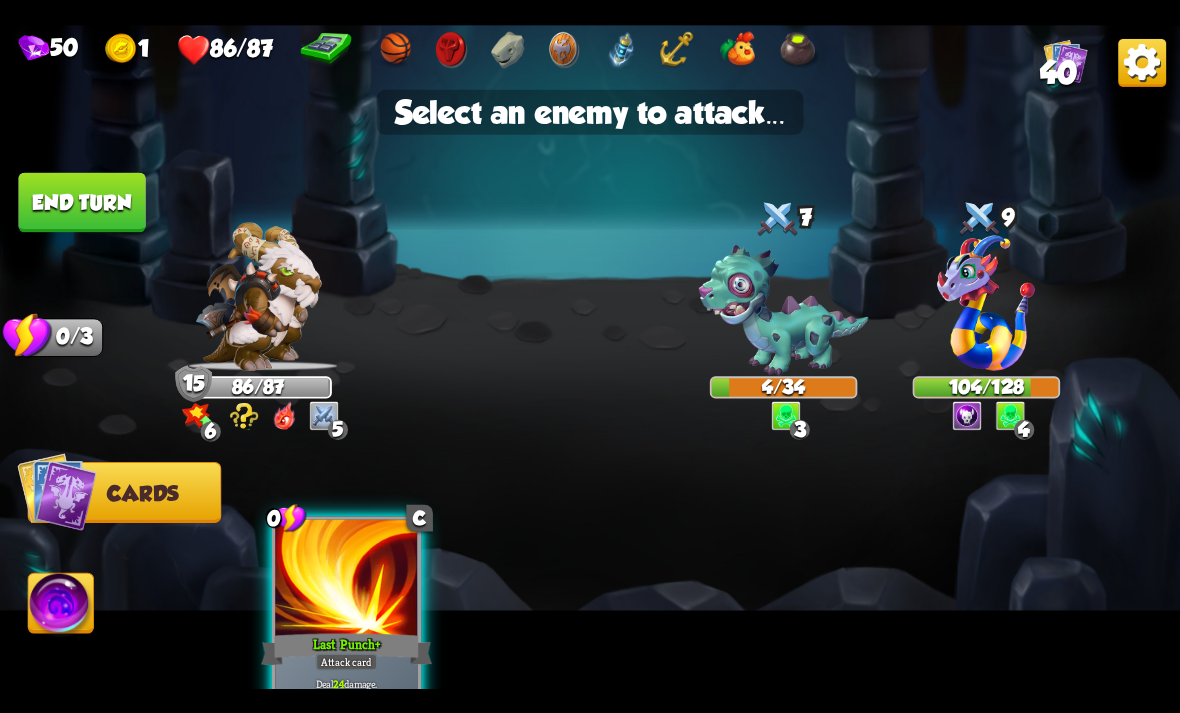 click at bounding box center [784, 310] 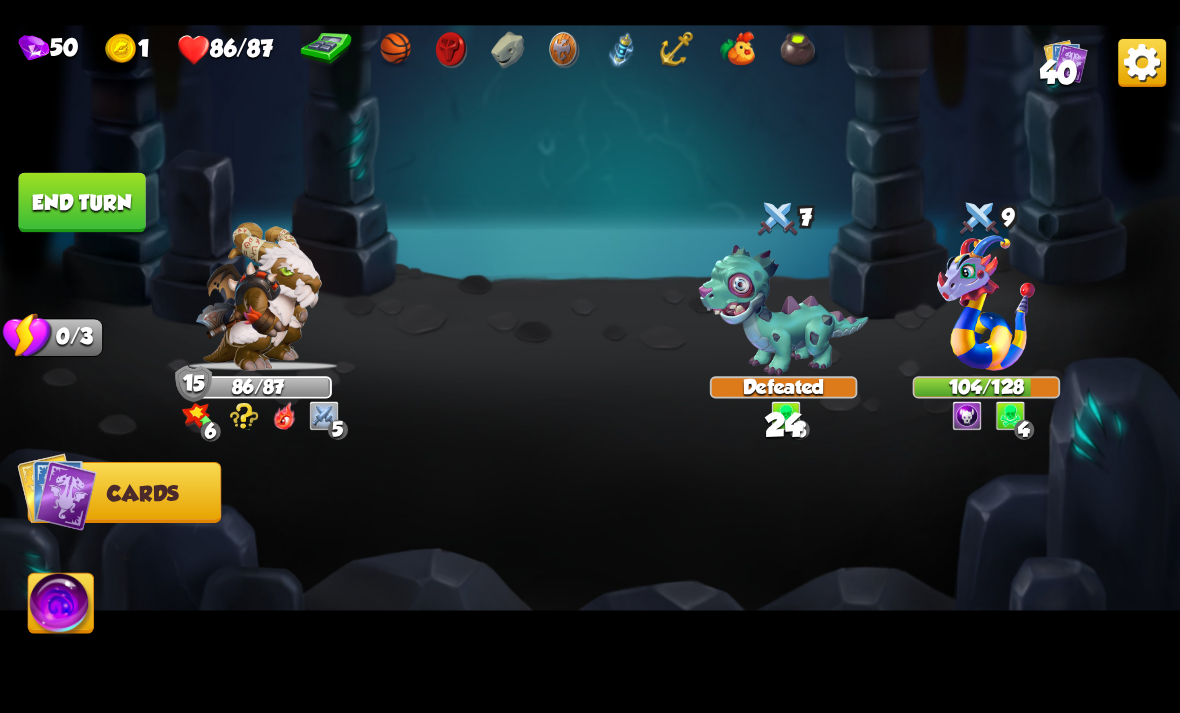 click on "End turn" at bounding box center [81, 202] 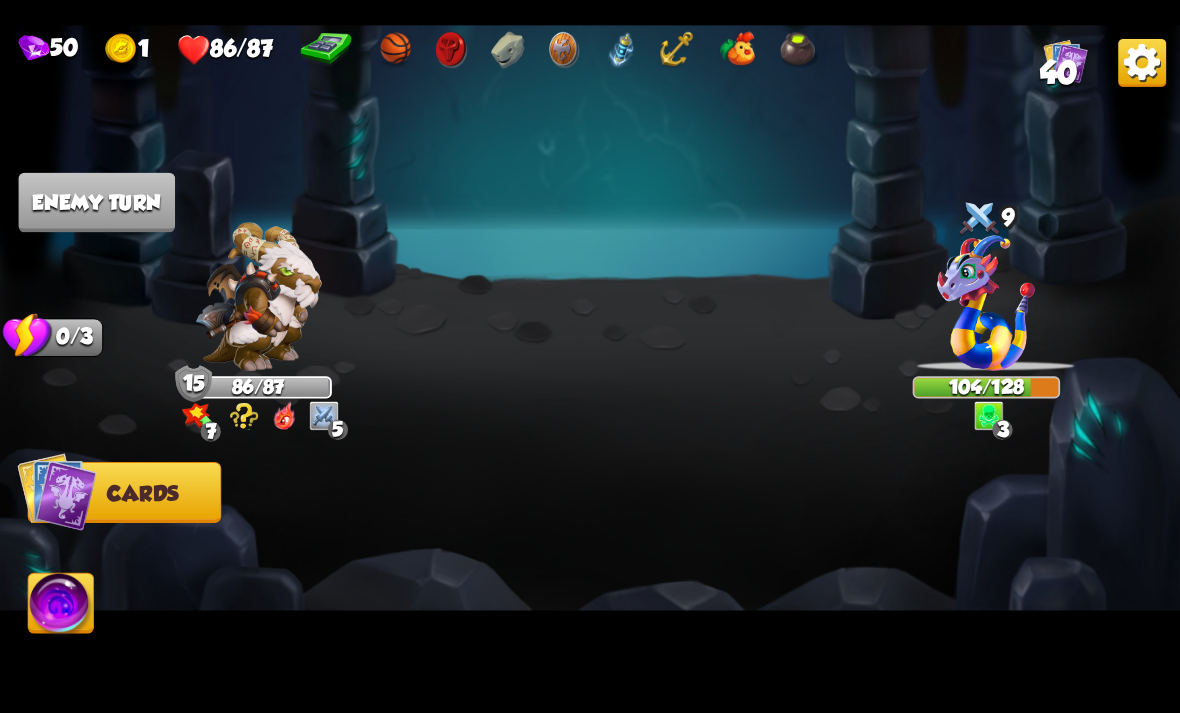 click at bounding box center [590, 357] 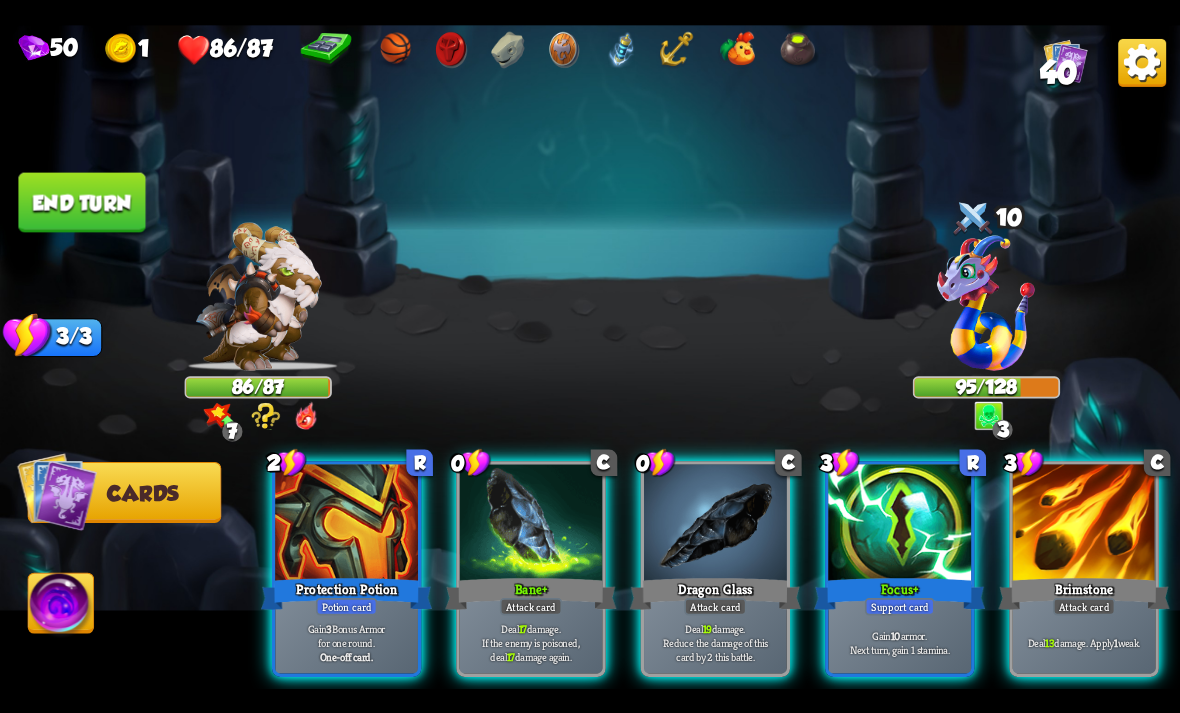 click on "Gain  10  armor. Next turn, gain 1 stamina." at bounding box center (900, 642) 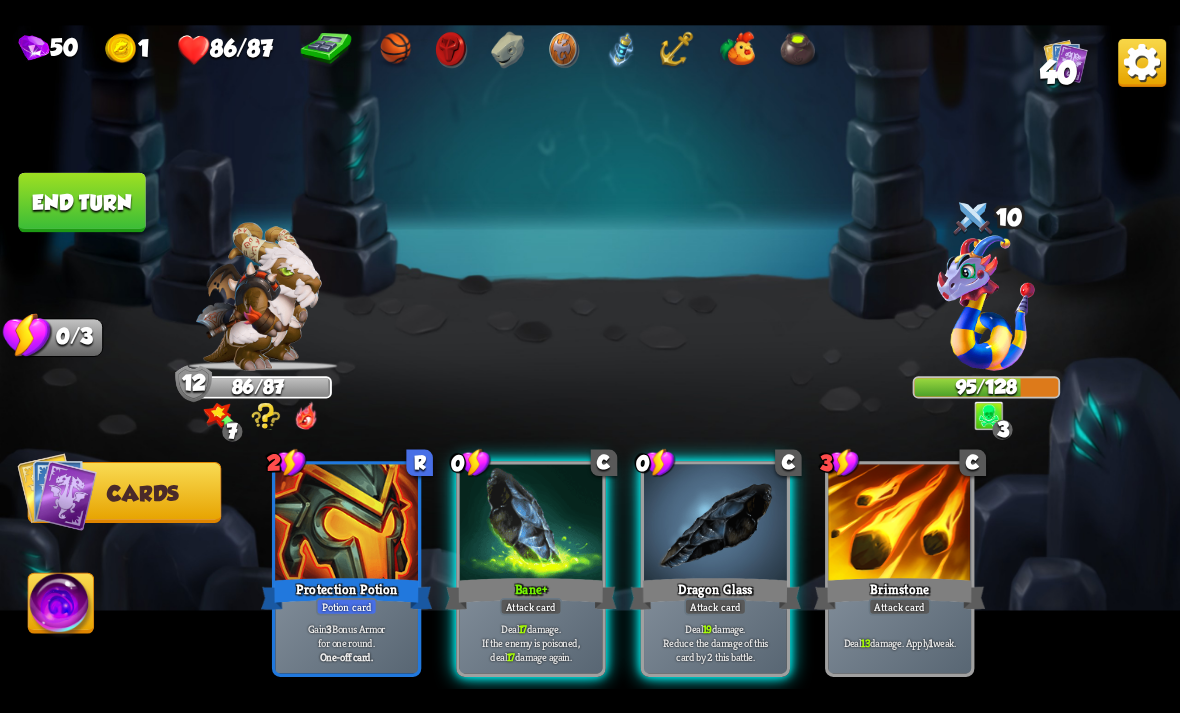 click on "Dragon Glass" at bounding box center (715, 593) 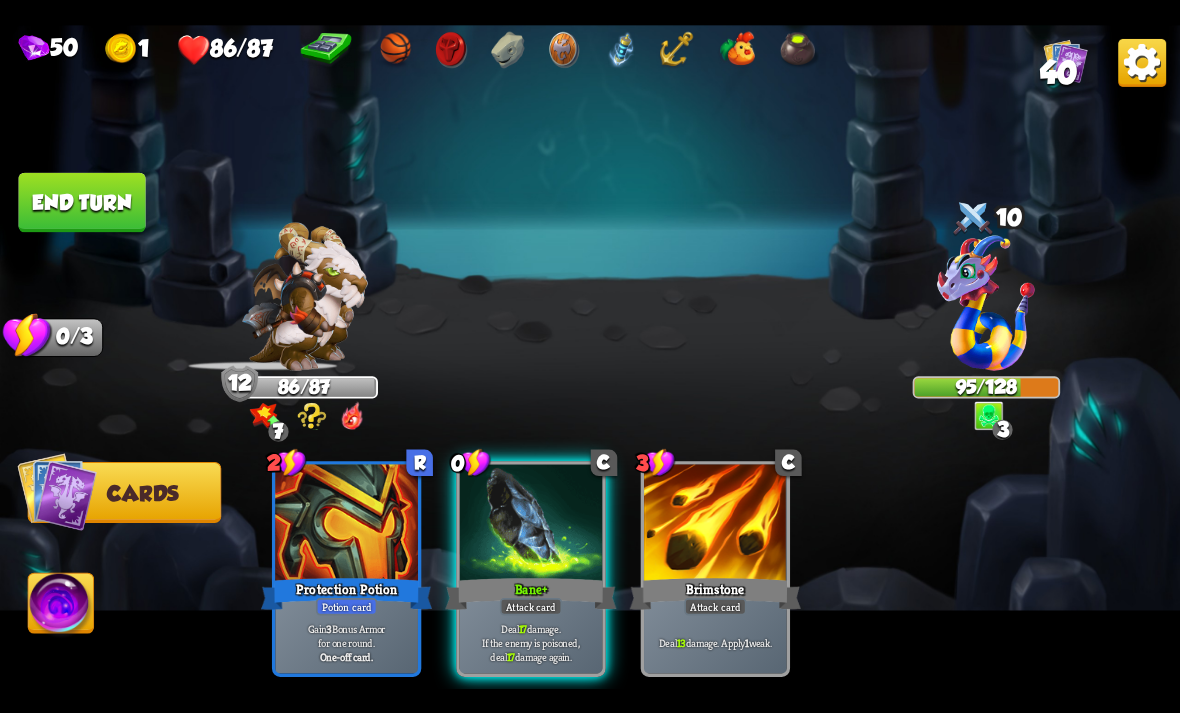 click on "Bane +" at bounding box center [530, 593] 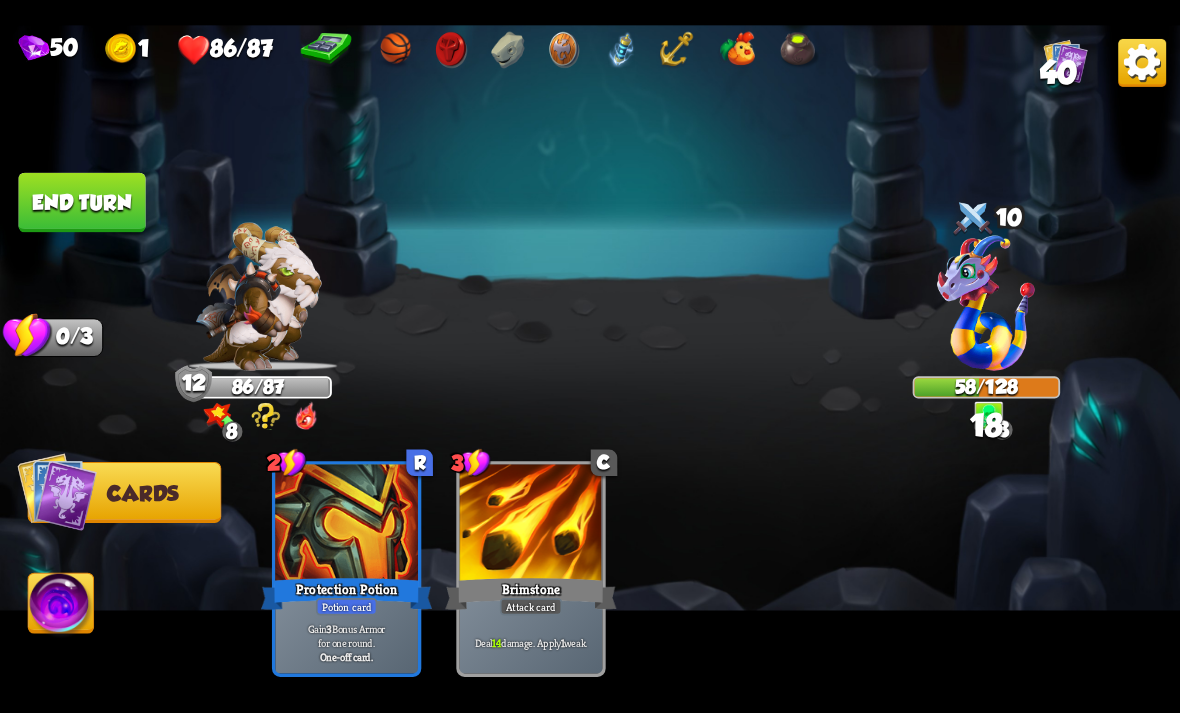 click on "End turn" at bounding box center [81, 202] 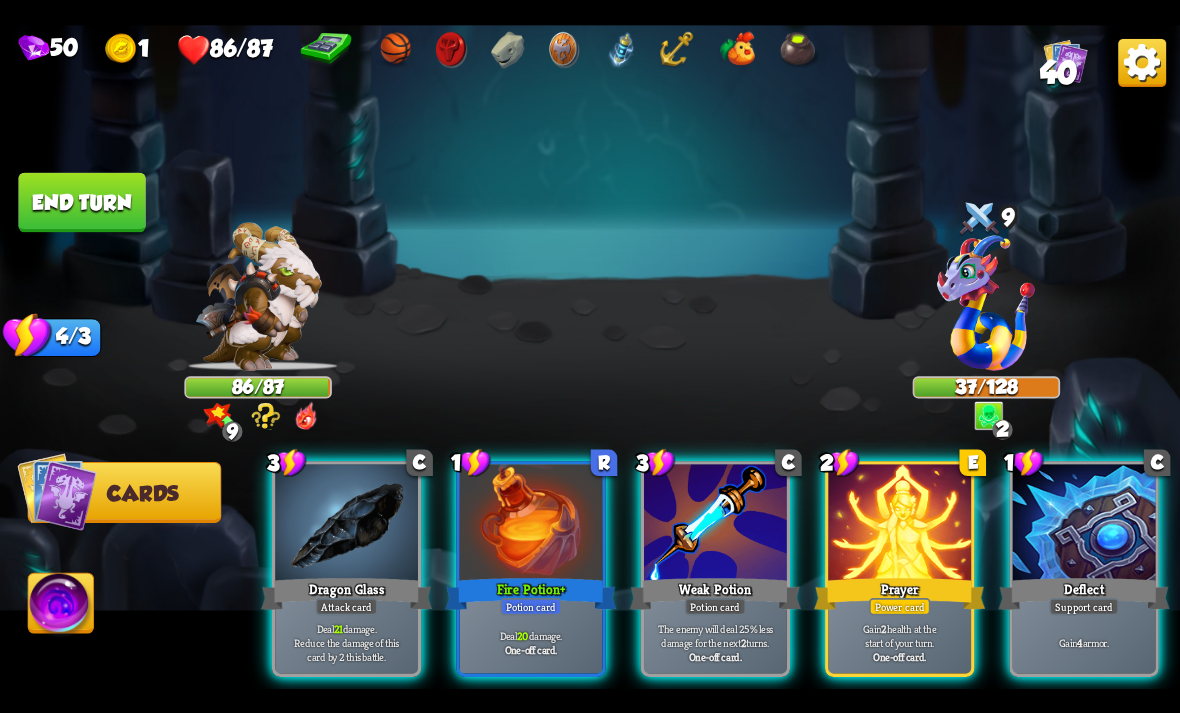 click on "Deal  20  damage.   One-off card." at bounding box center (531, 642) 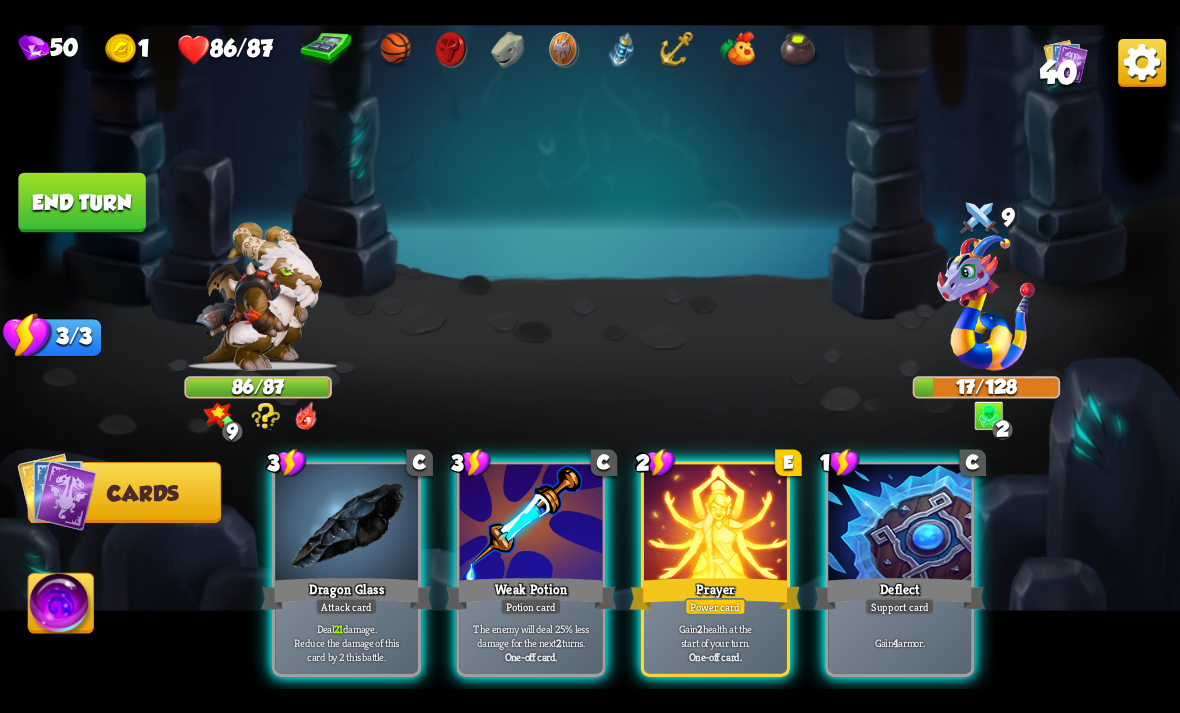 click on "Deal  21  damage. Reduce the damage of this card by 2 this battle." at bounding box center (347, 642) 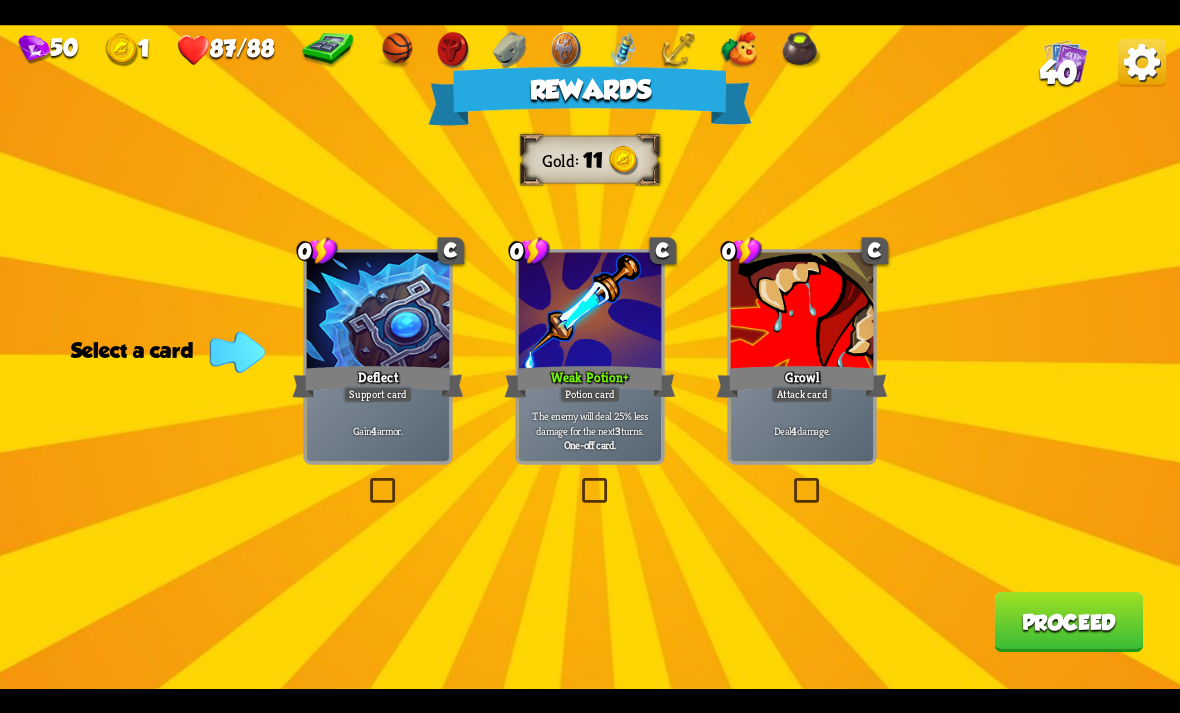 click at bounding box center [578, 481] 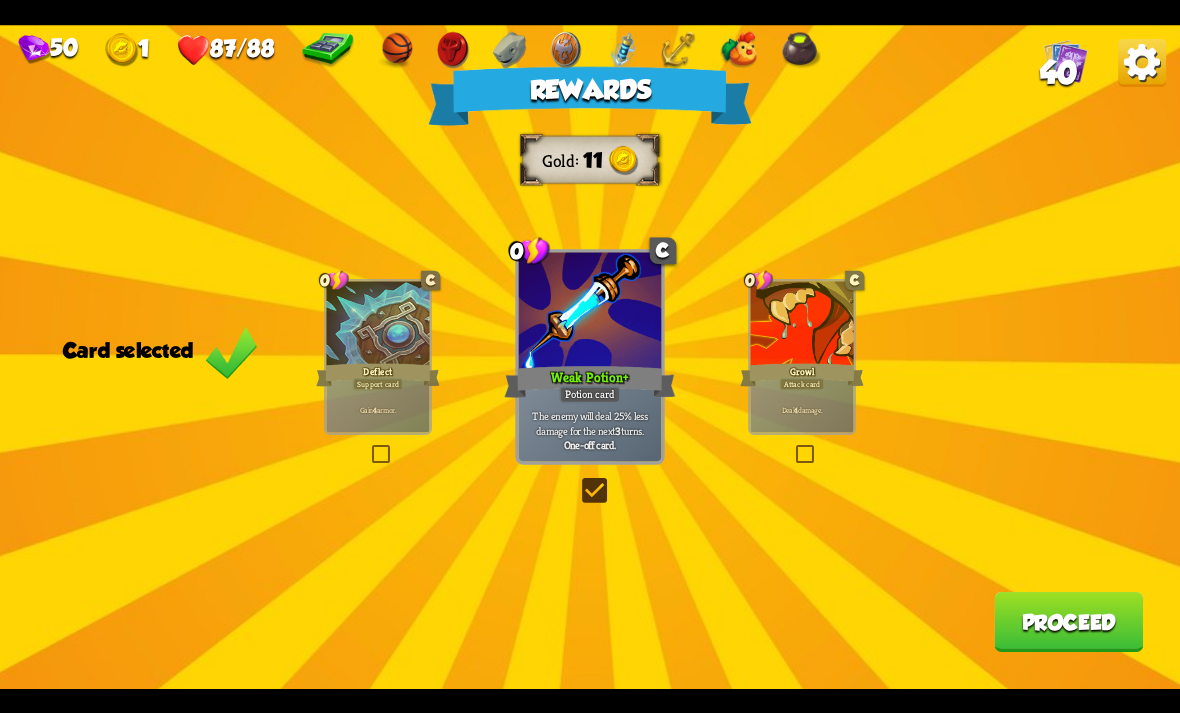 click at bounding box center (578, 481) 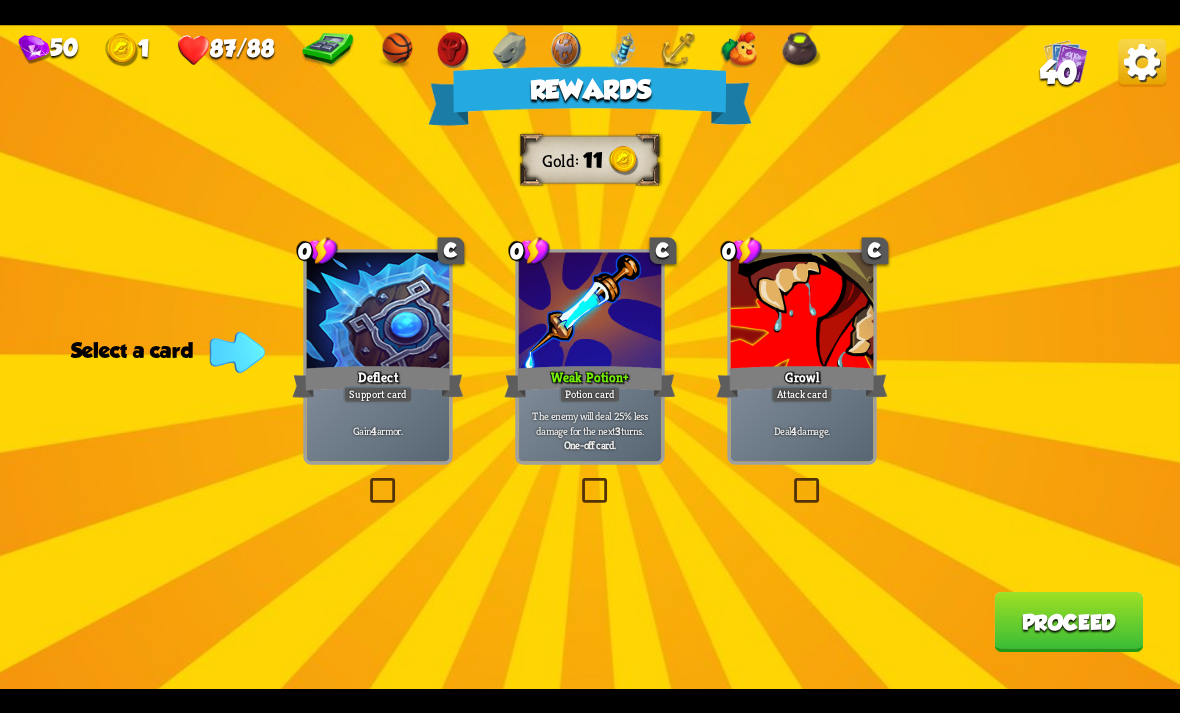 click at bounding box center [578, 481] 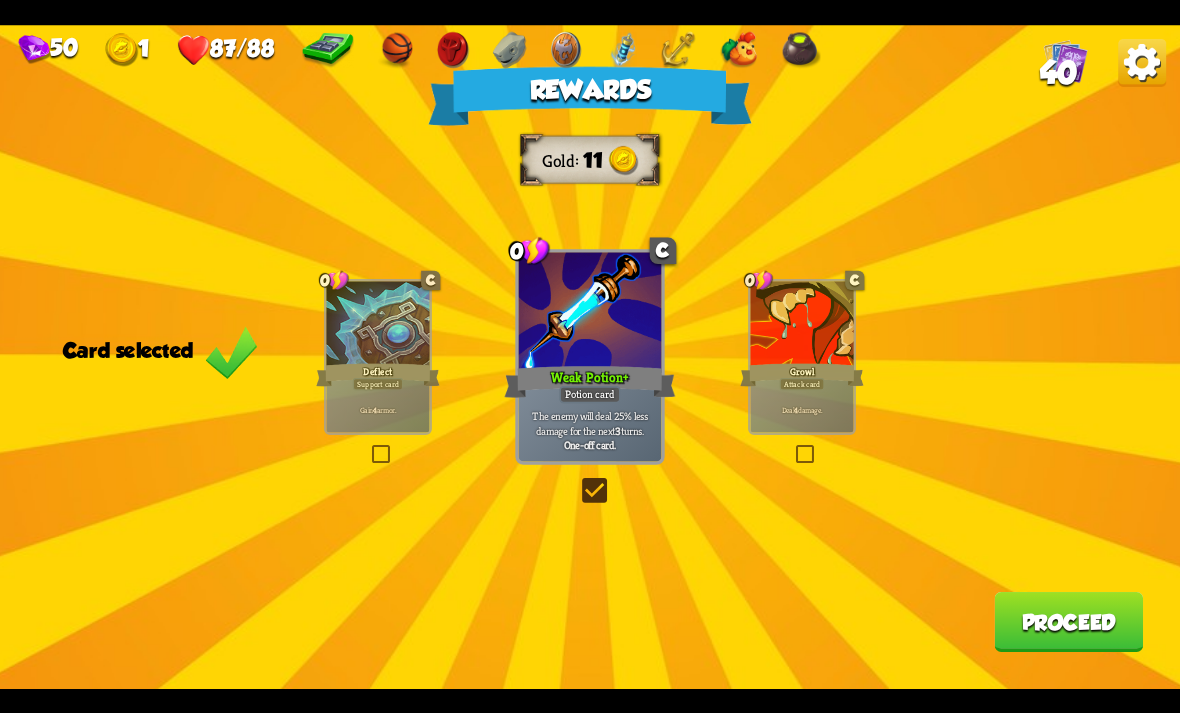 click on "Proceed" at bounding box center (1068, 622) 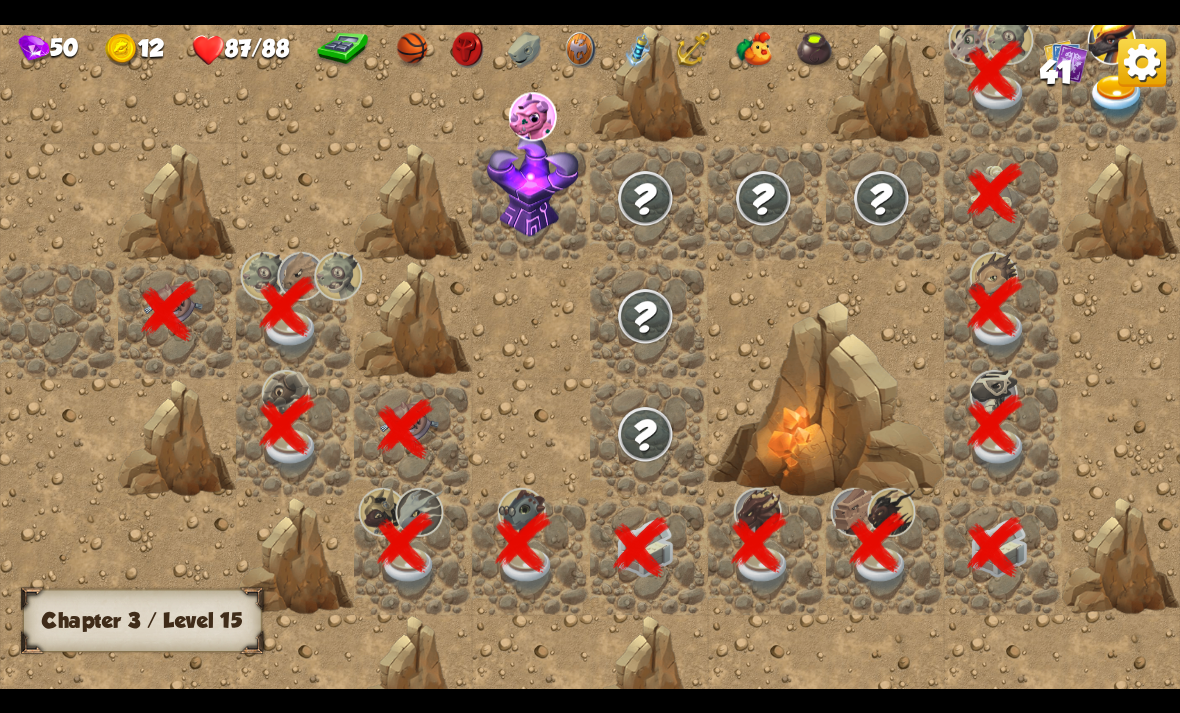 scroll, scrollTop: 0, scrollLeft: 384, axis: horizontal 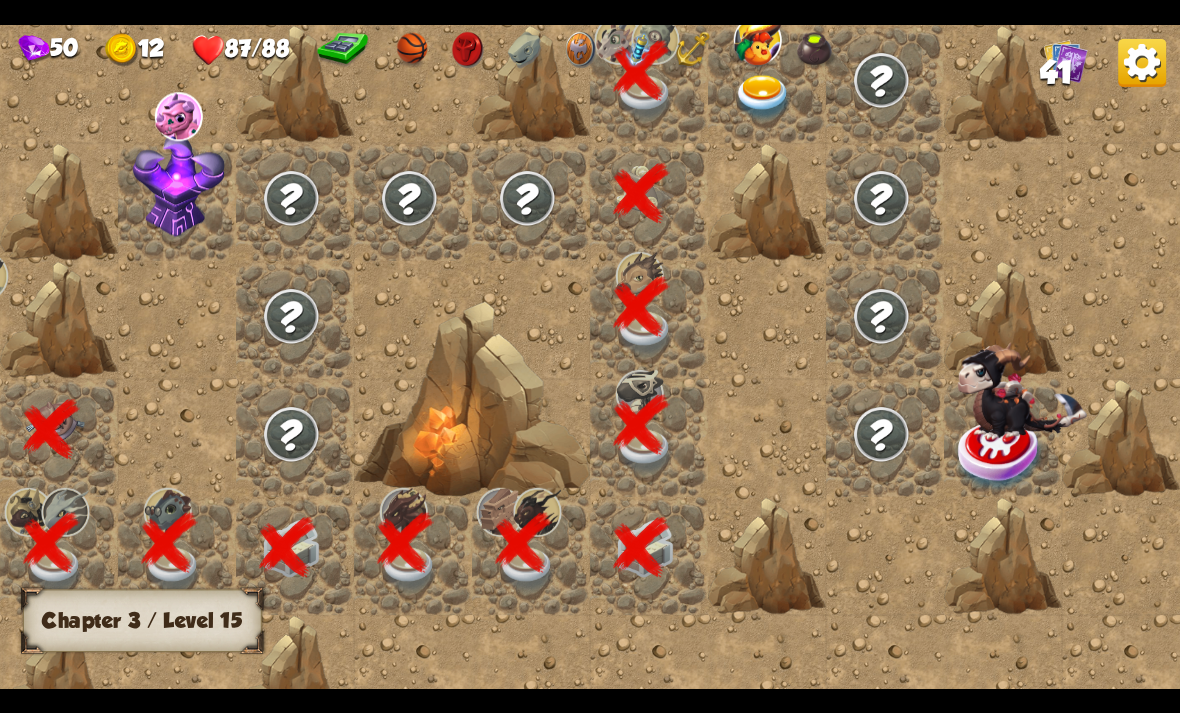 click at bounding box center [763, 97] 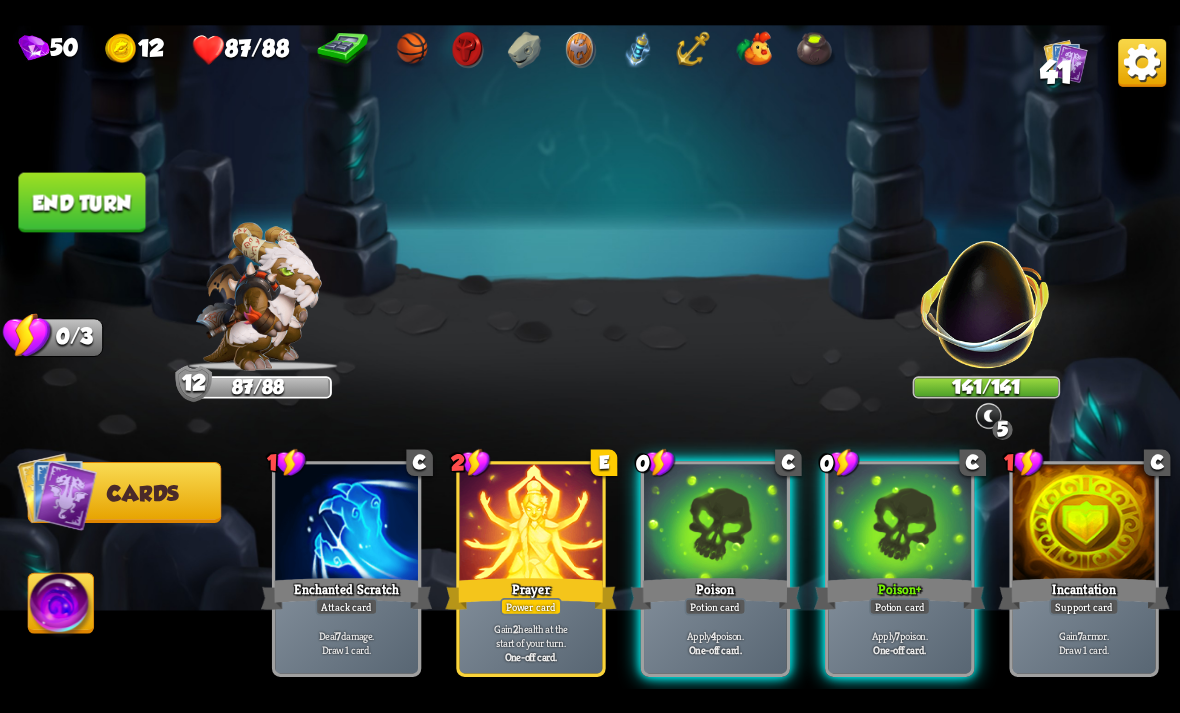 click on "Potion card" at bounding box center [715, 606] 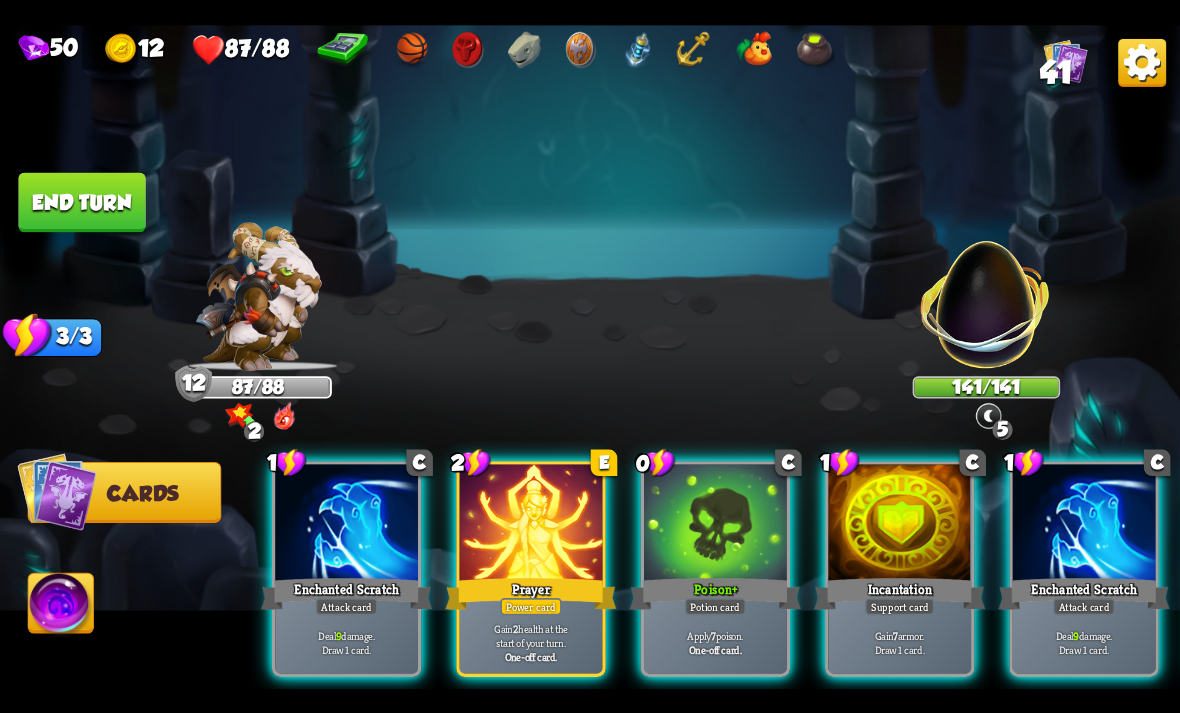 click on "Apply  7  poison." at bounding box center [716, 635] 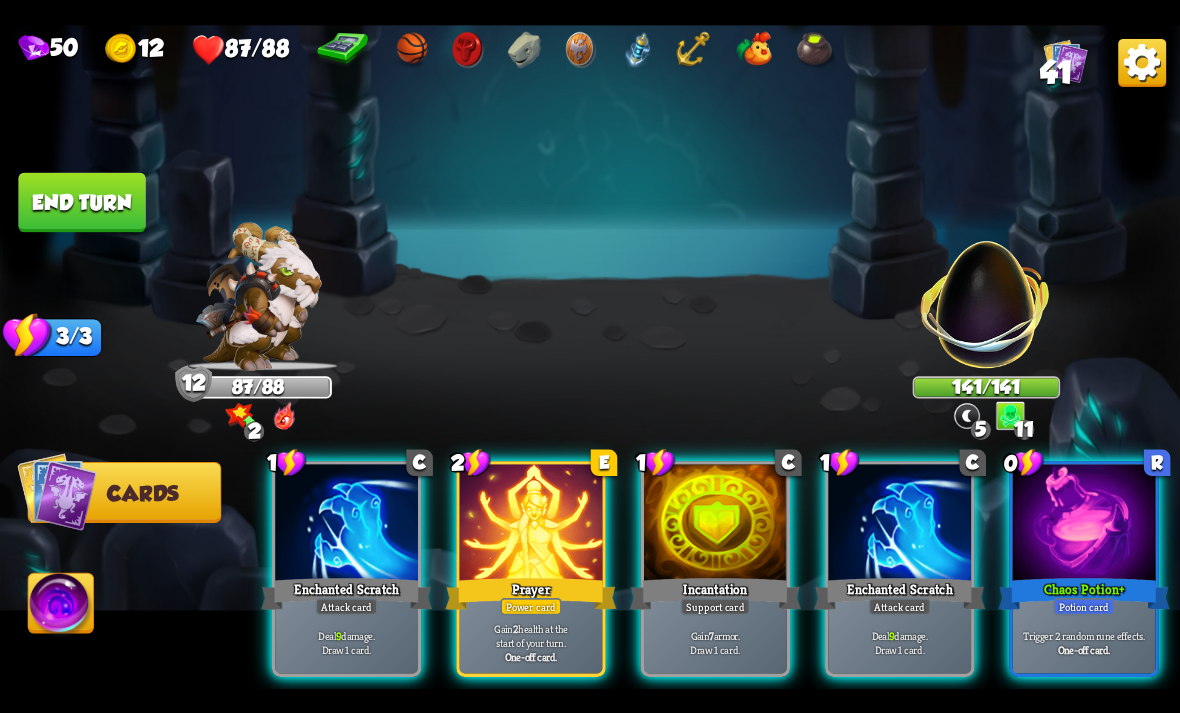 click at bounding box center [753, 49] 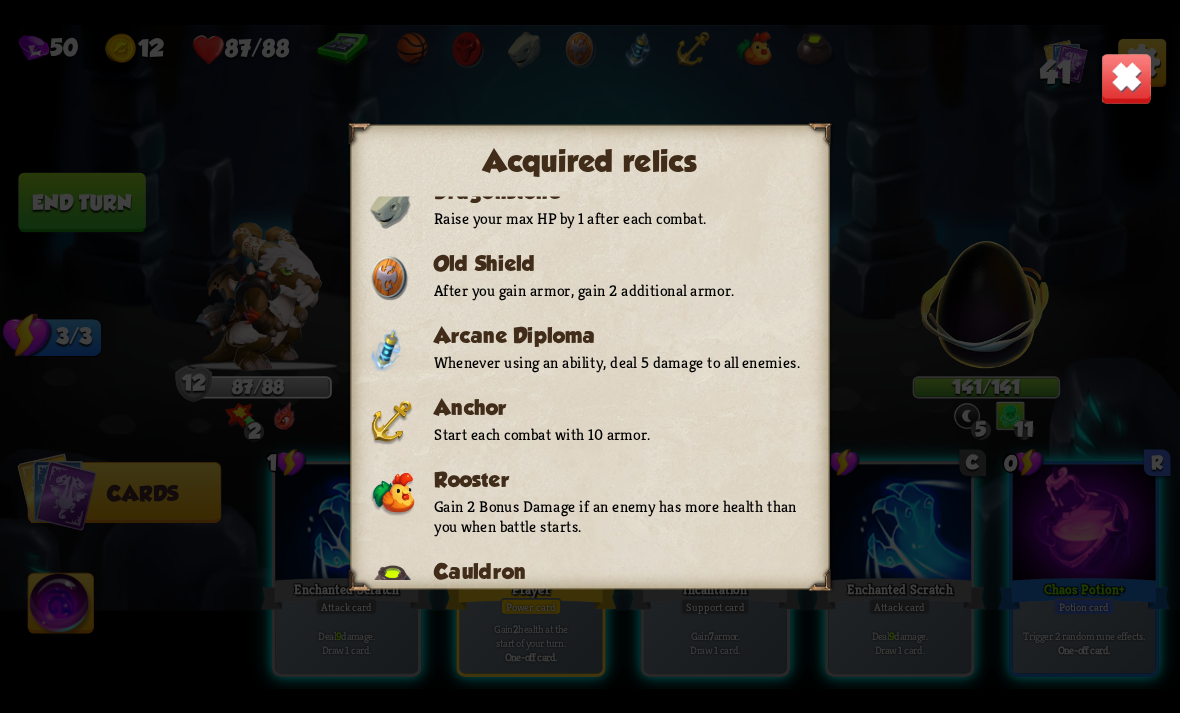scroll, scrollTop: 361, scrollLeft: 0, axis: vertical 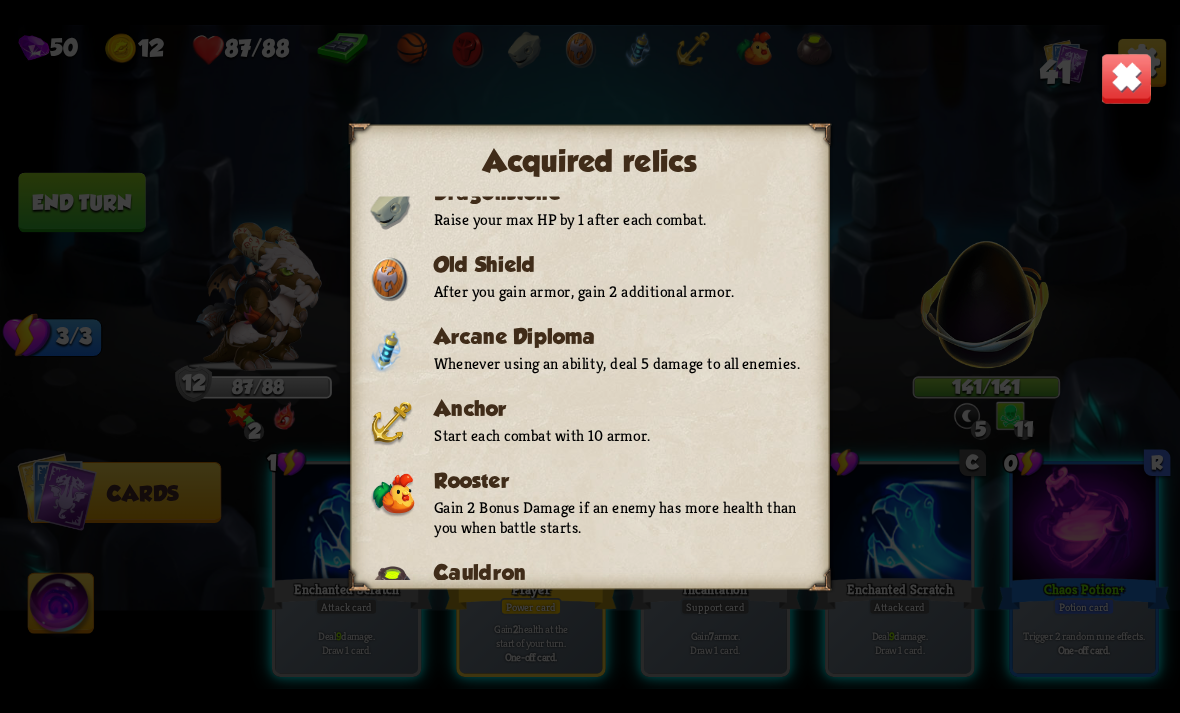 click on "Acquired relics   Relics are powerful items that offer permanent bonuses during the current playthrough. These can be found in shops, chests and as a loot from boss fights.     Calculator   Shop inventory can be reset 3 times.   Basketball   For every stamina point left at the end of your turn, gain 5 armor.   Medalion   Whenever you lose health during battle, gain 4 armor.   Dragonstone   Raise your max HP by 1 after each combat.   Old Shield   After you gain armor, gain 2 additional armor.   Arcane Diploma   Whenever using an ability, deal 5 damage to all enemies.   Anchor   Start each combat with 10 armor.   Rooster   Gain 2 Bonus Damage if an enemy has more health than you when battle starts.   Cauldron   Draw 2 additional cards at the start of each combat." at bounding box center (590, 357) 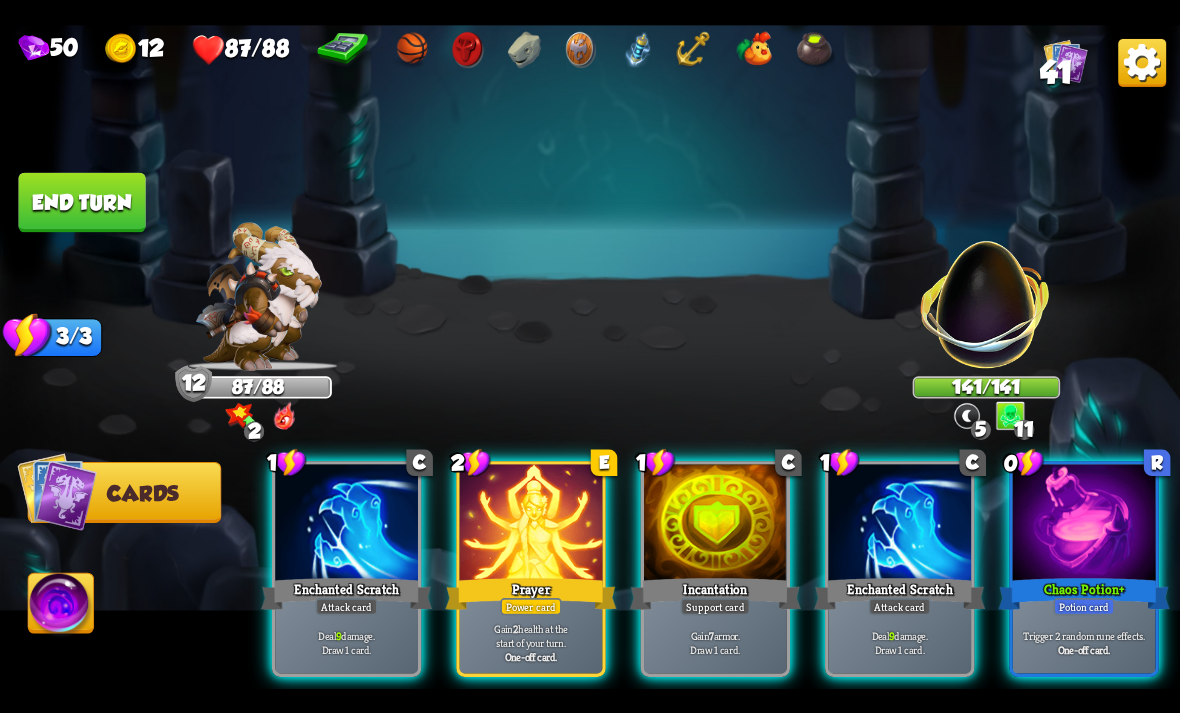 click at bounding box center (1084, 524) 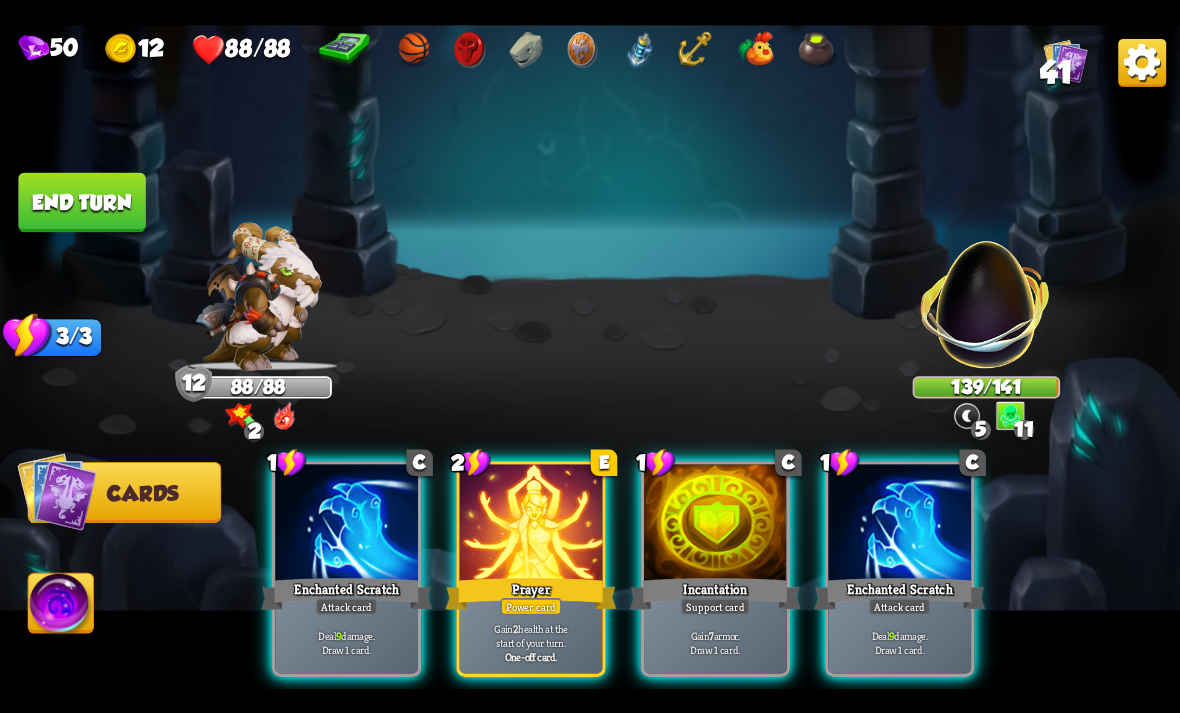 click on "Deal  9  damage. Draw 1 card." at bounding box center [347, 642] 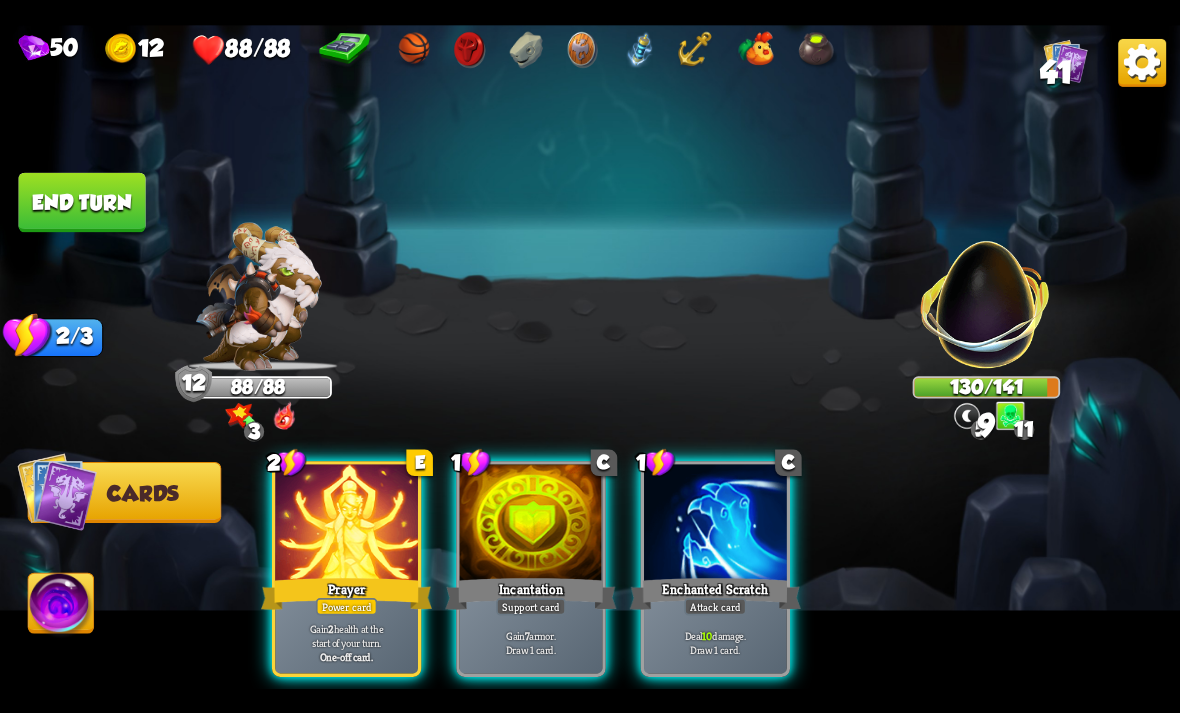 click at bounding box center (715, 524) 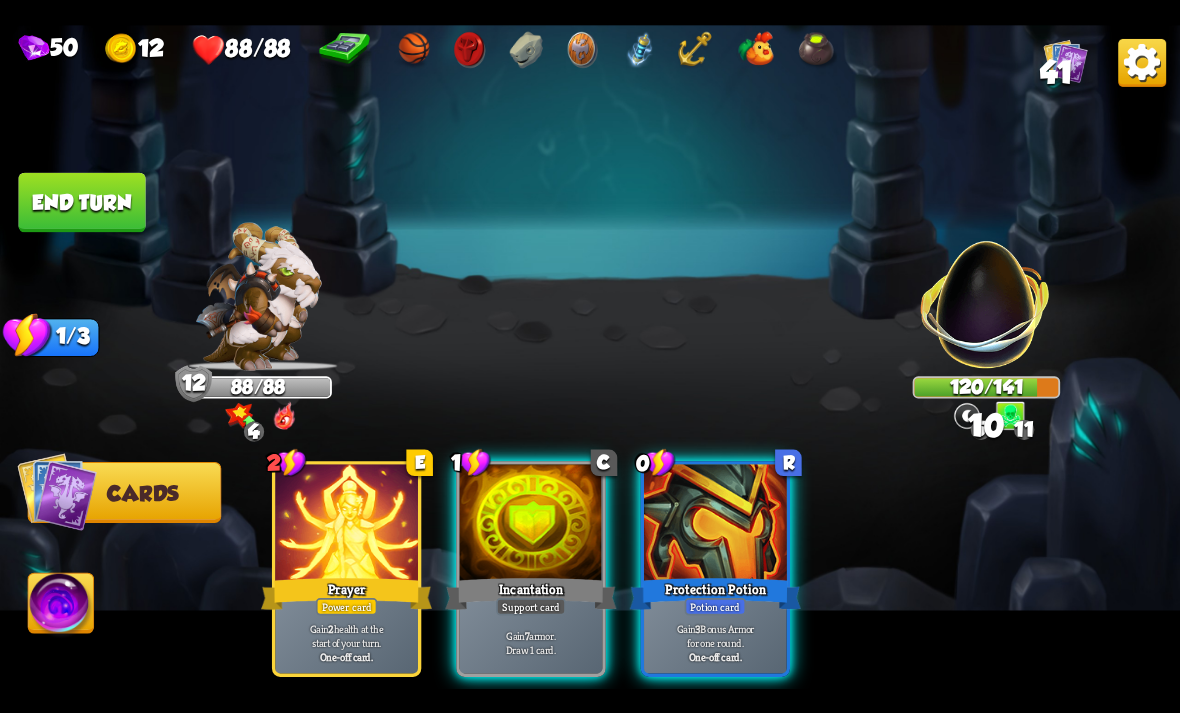 click on "Gain  7  armor. Draw 1 card." at bounding box center (531, 642) 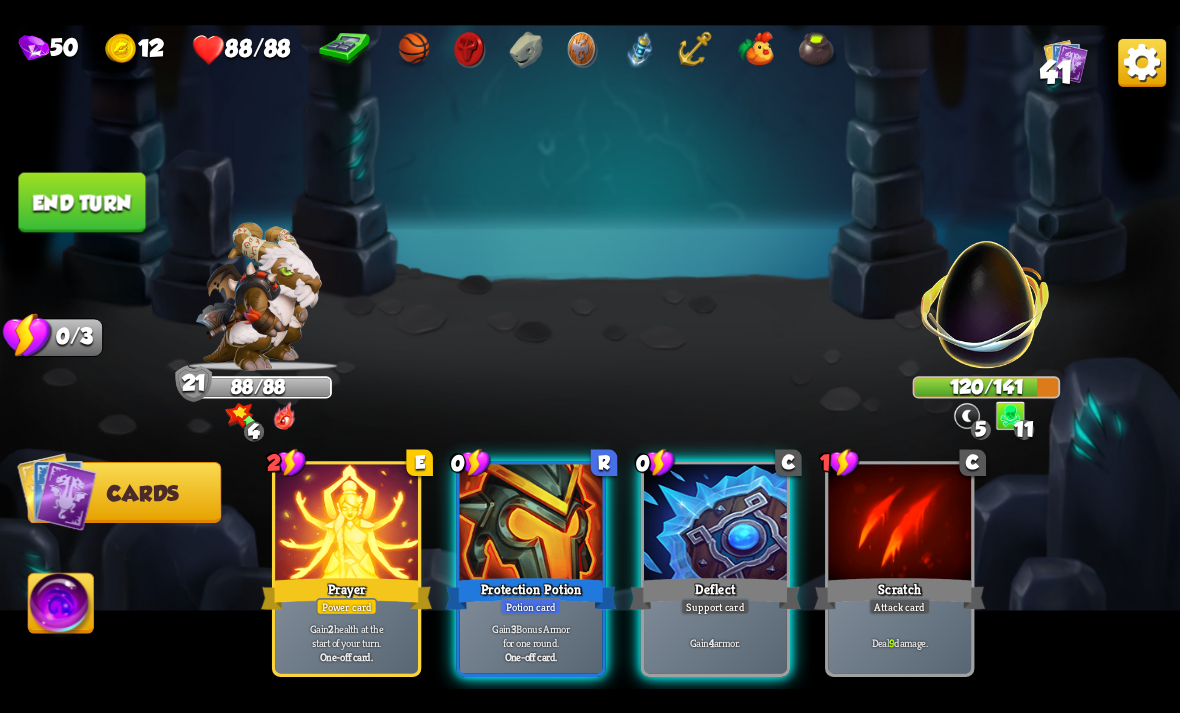 click at bounding box center [899, 524] 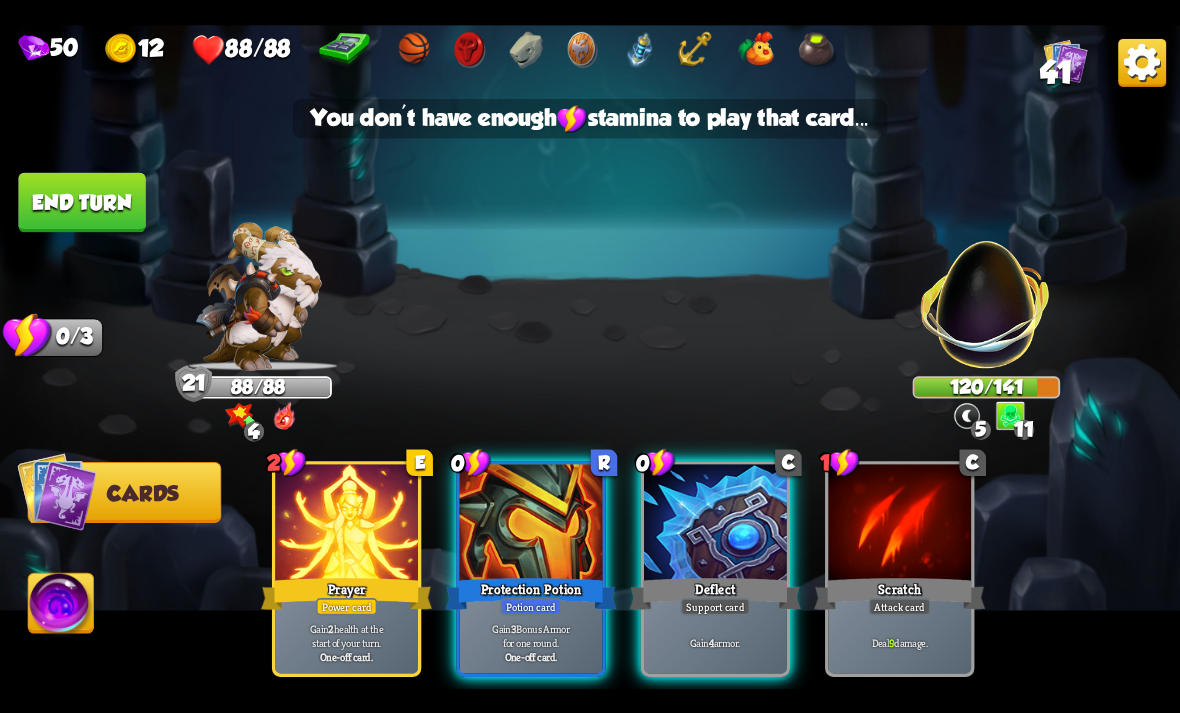 click on "Deflect" at bounding box center (715, 593) 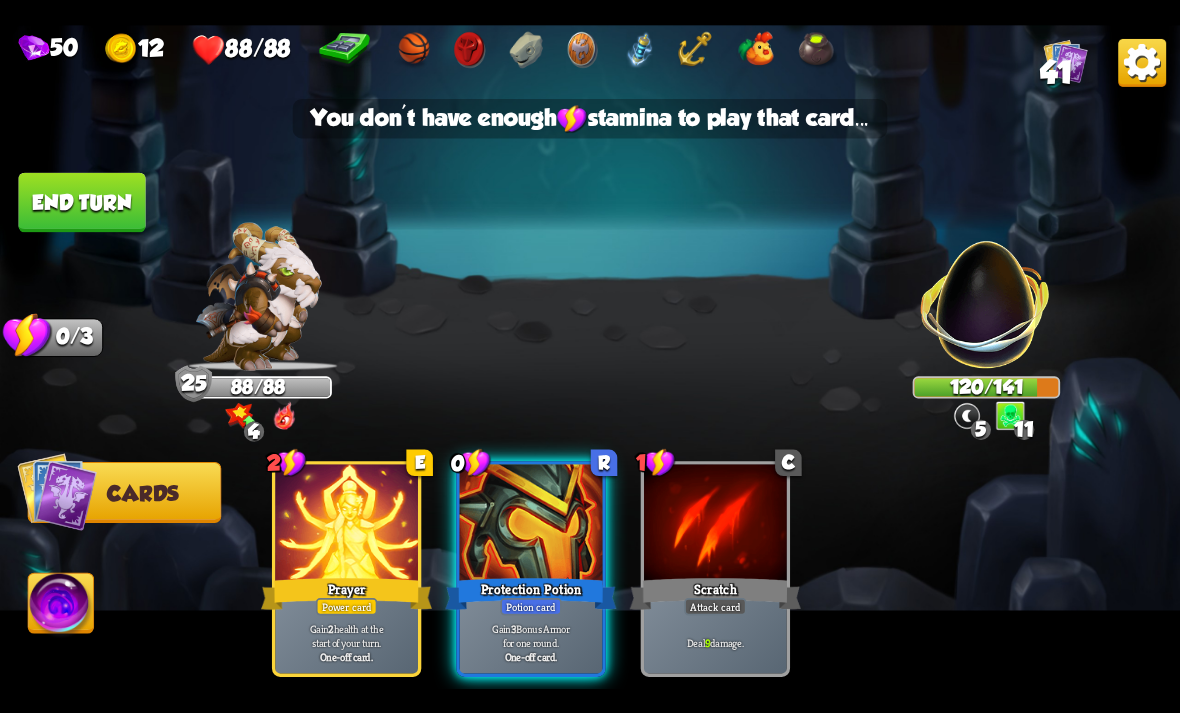 click on "Gain  3  Bonus Armor for one round.   One-off card." at bounding box center (531, 642) 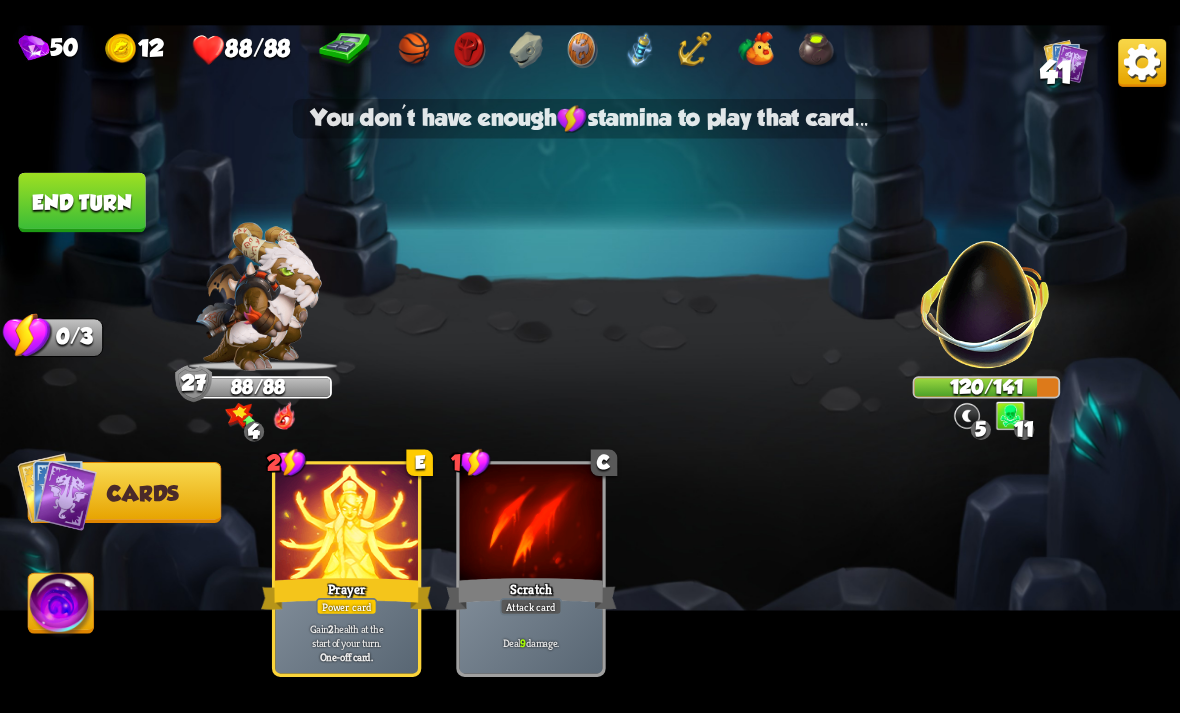 click on "End turn" at bounding box center [81, 202] 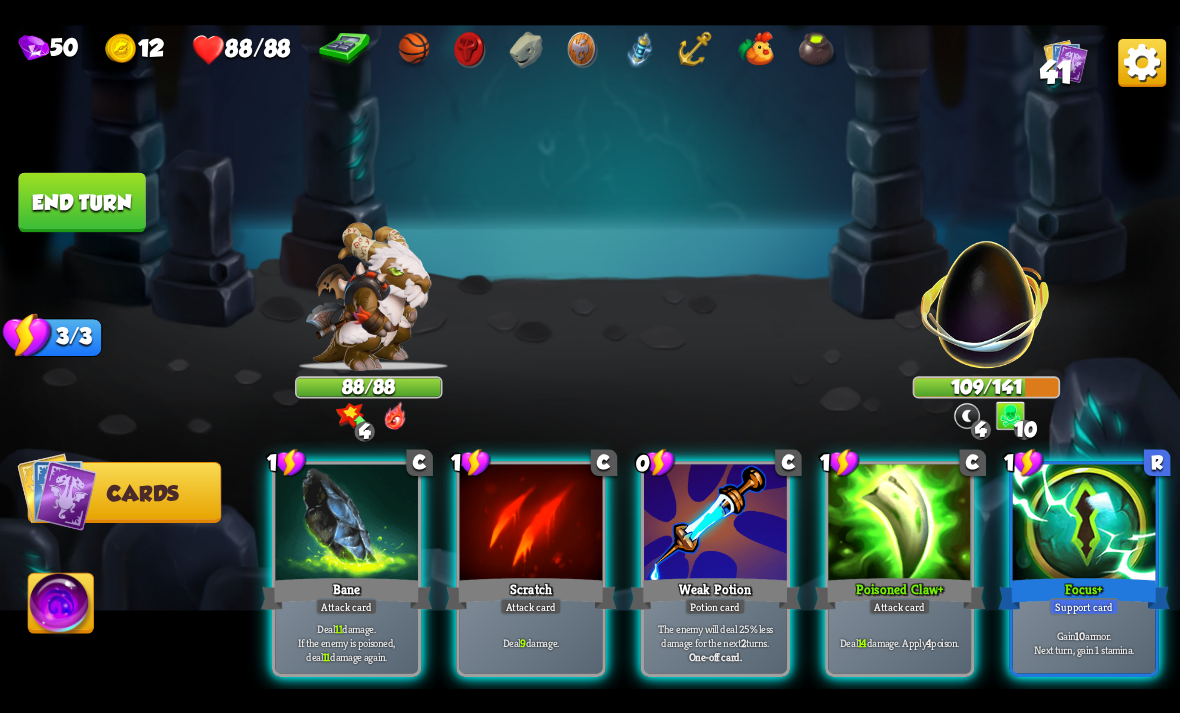 click on "Poisoned Claw +" at bounding box center [899, 593] 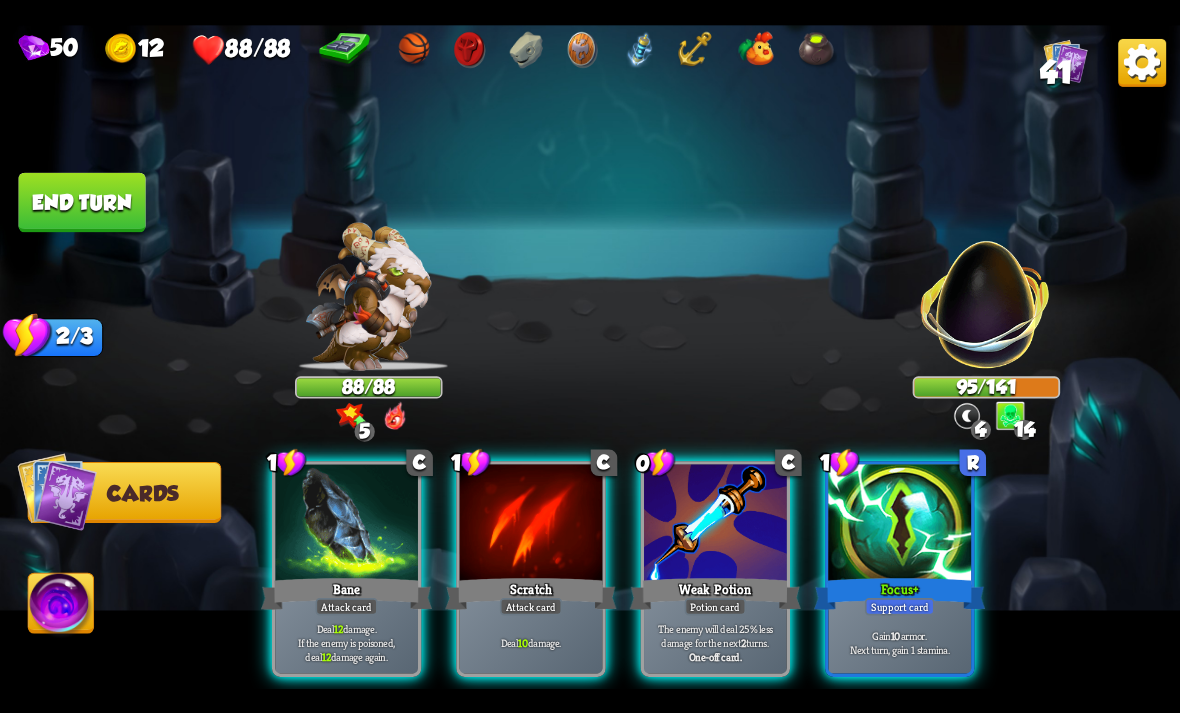 click on "Bane" at bounding box center (346, 593) 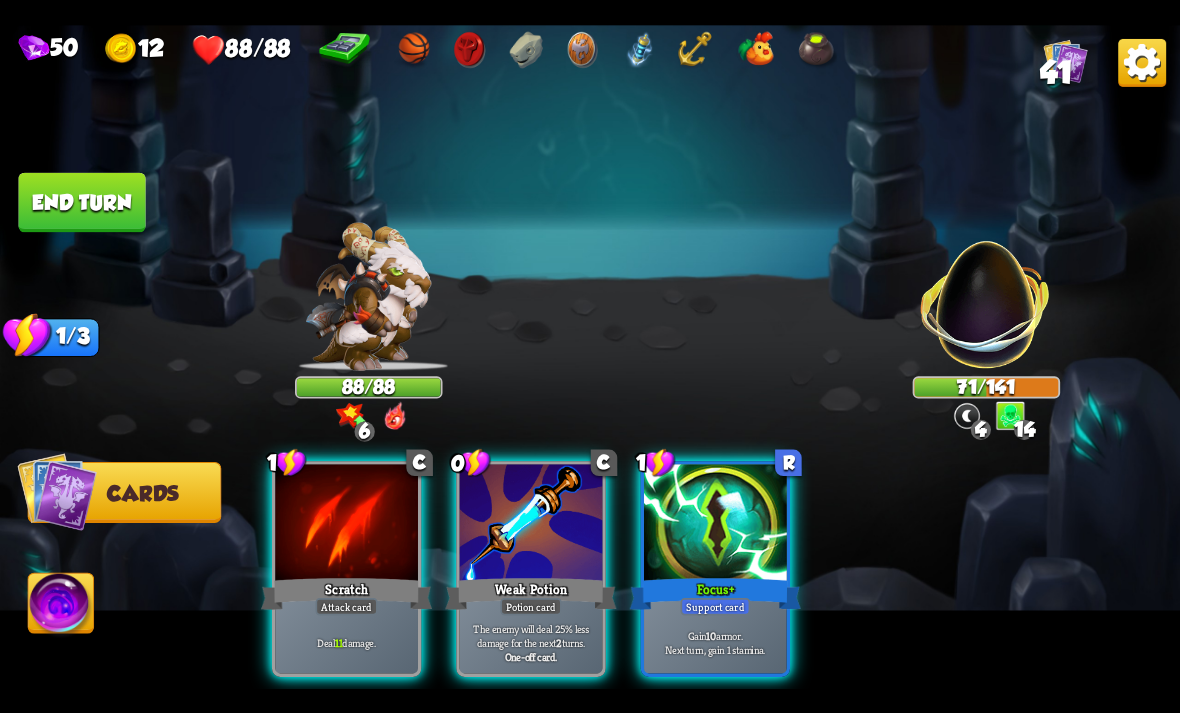 click on "10" at bounding box center [711, 635] 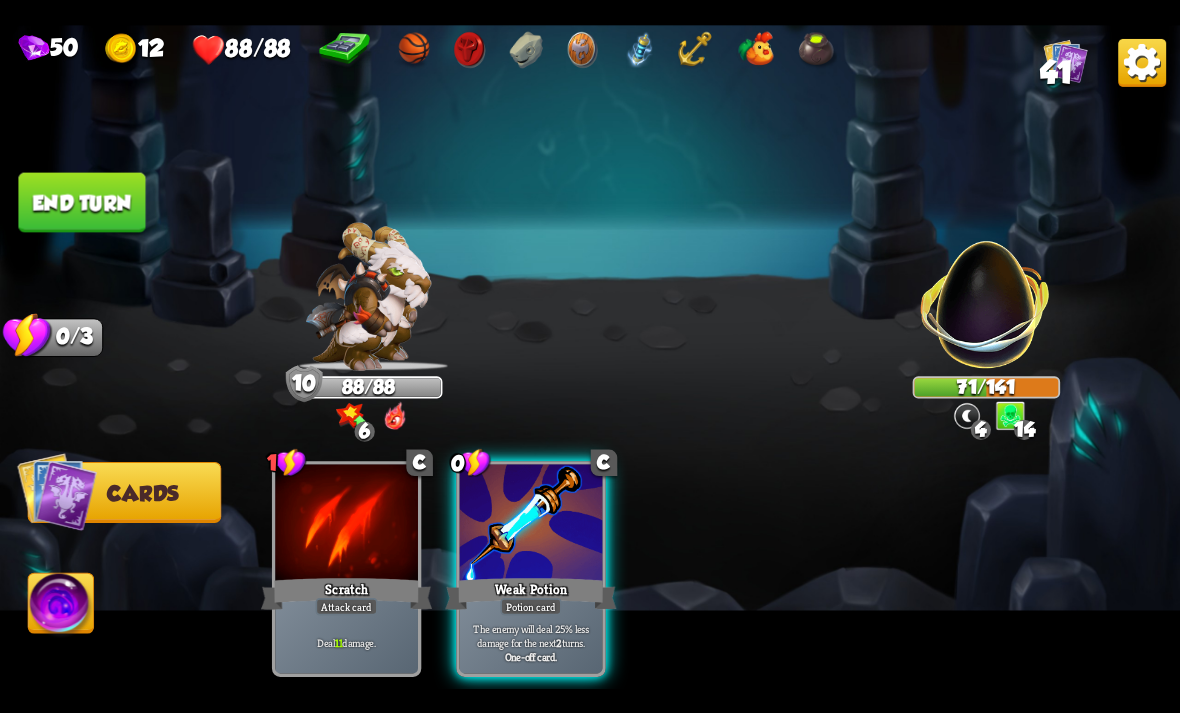 click on "End turn" at bounding box center [81, 202] 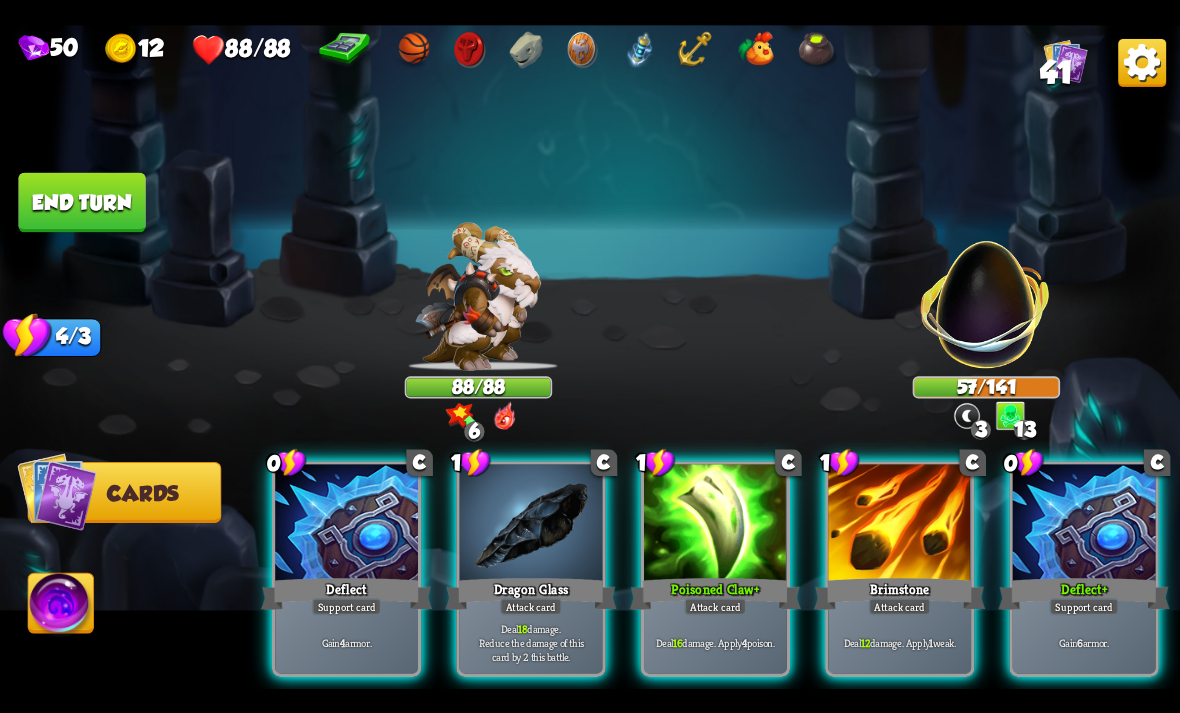 click on "Deal  16  damage. Apply  4  poison." at bounding box center [715, 642] 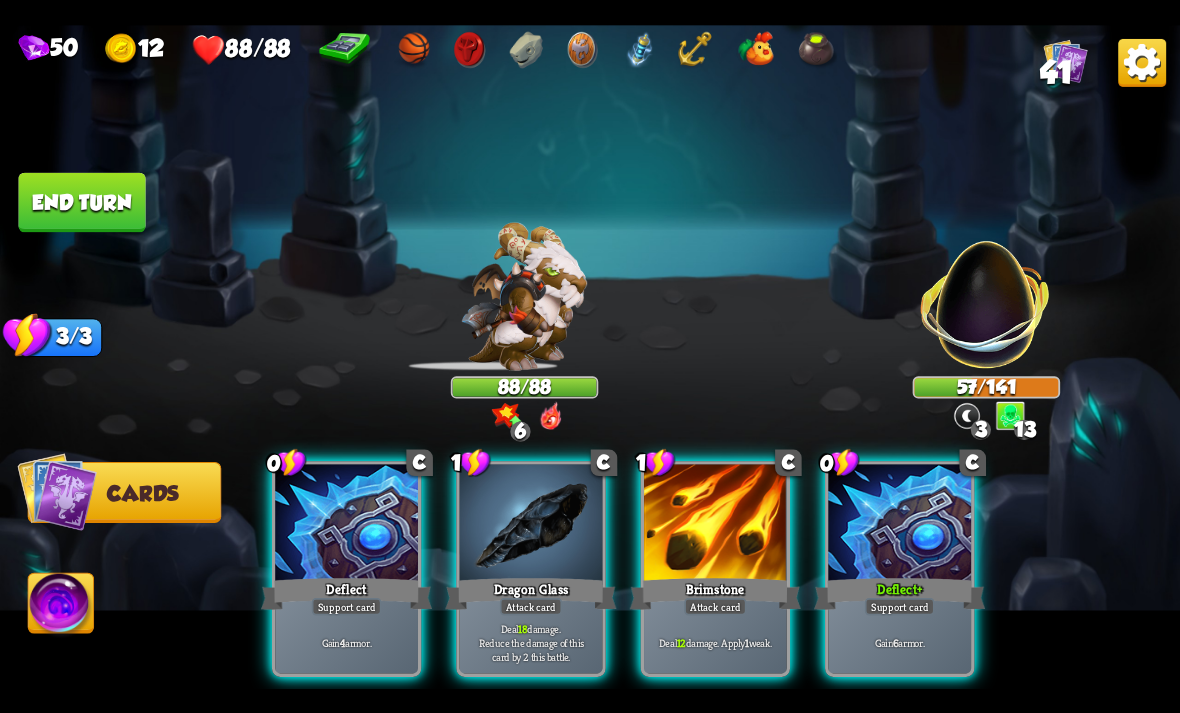 click on "Deal  18  damage. Reduce the damage of this card by 2 this battle." at bounding box center [531, 642] 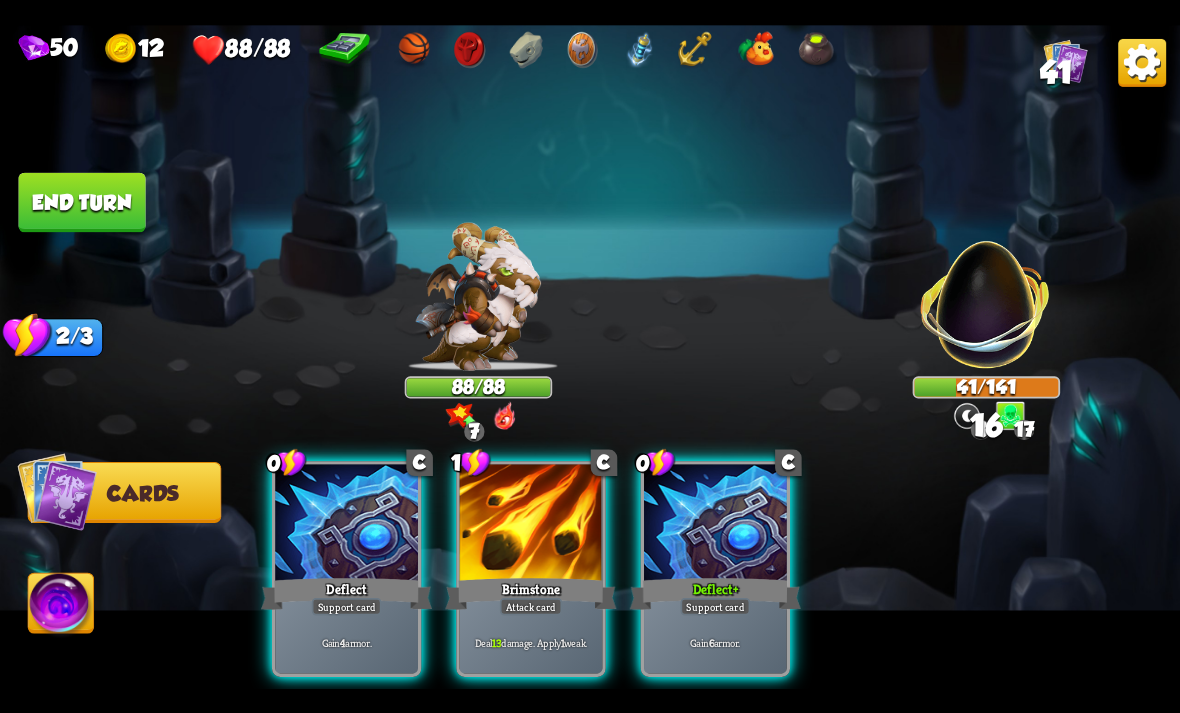 click on "Deal  13  damage. Apply  1  weak." at bounding box center [531, 642] 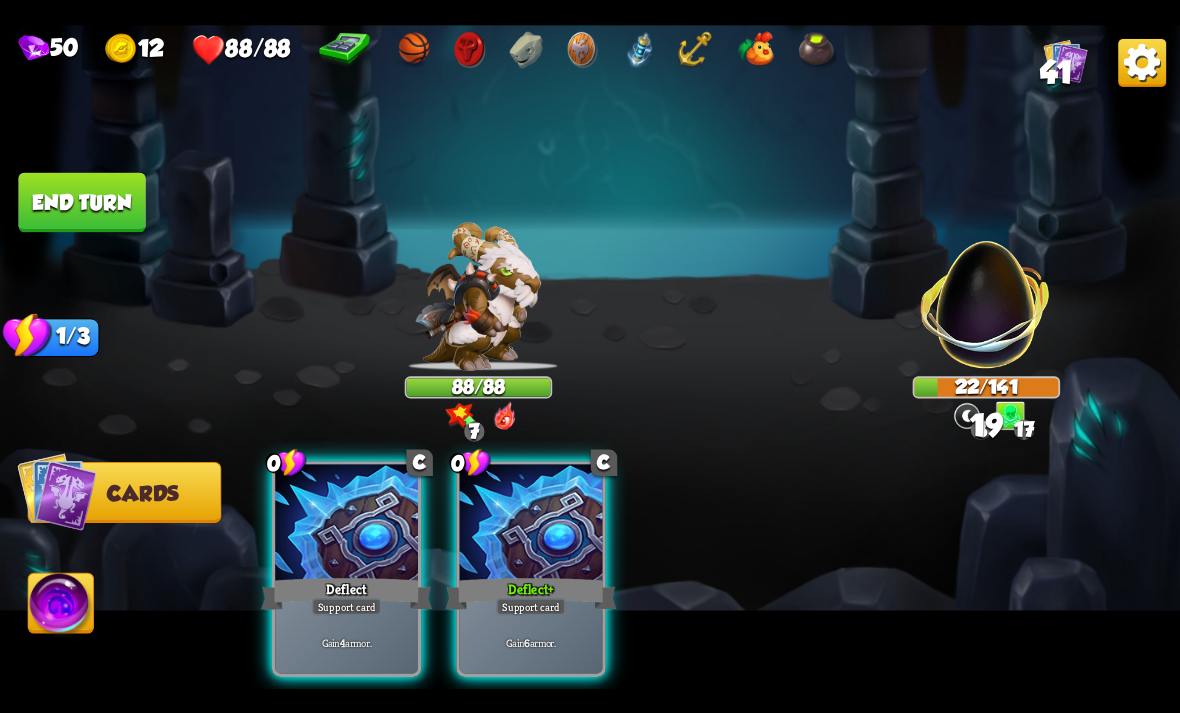click on "Gain  6  armor." at bounding box center (531, 642) 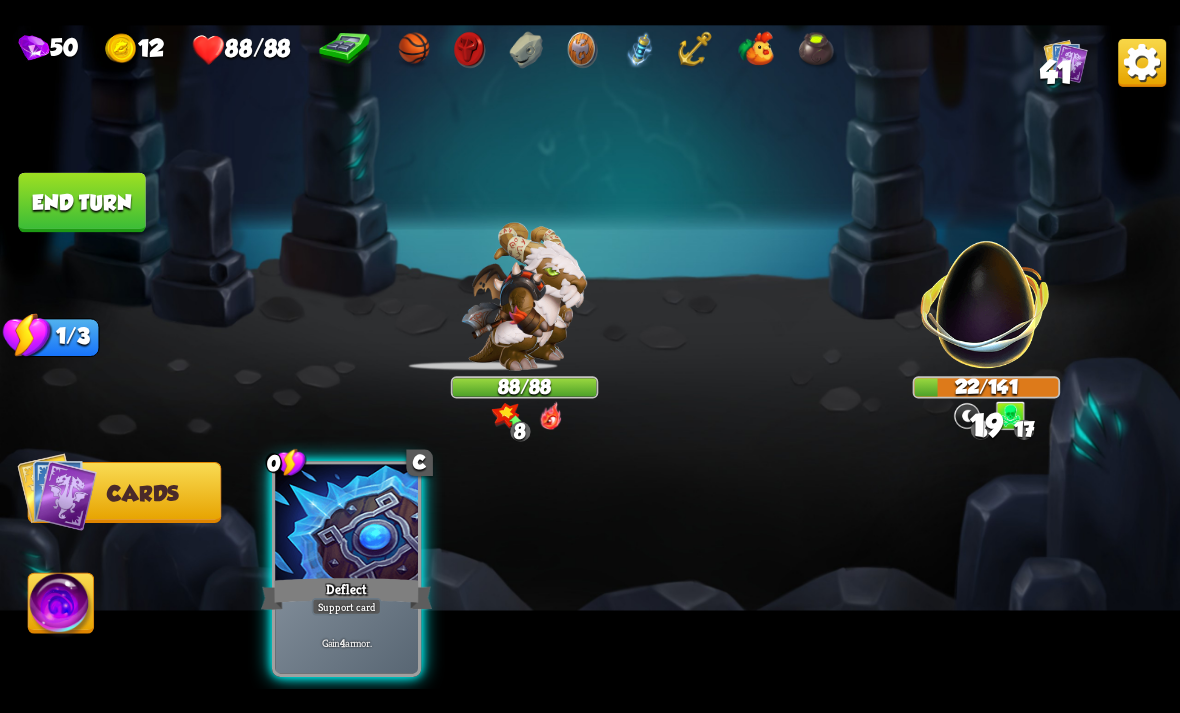 click on "Support card" at bounding box center [347, 606] 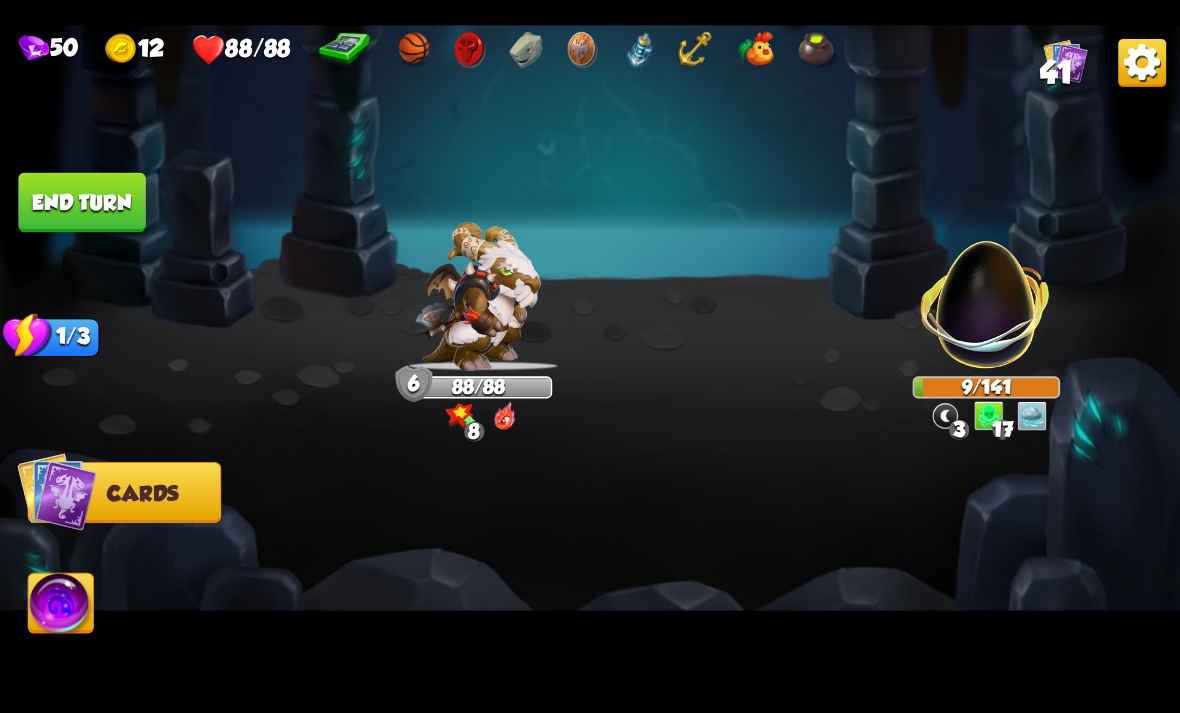 click on "End turn" at bounding box center (81, 202) 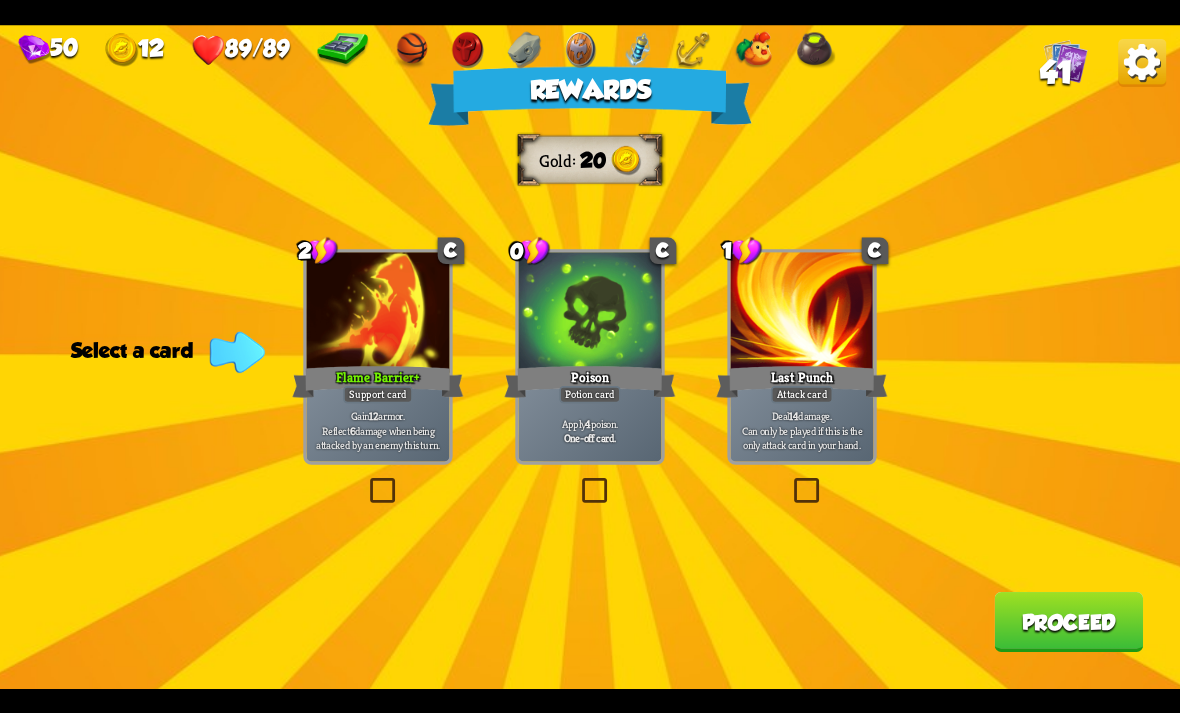click at bounding box center [578, 481] 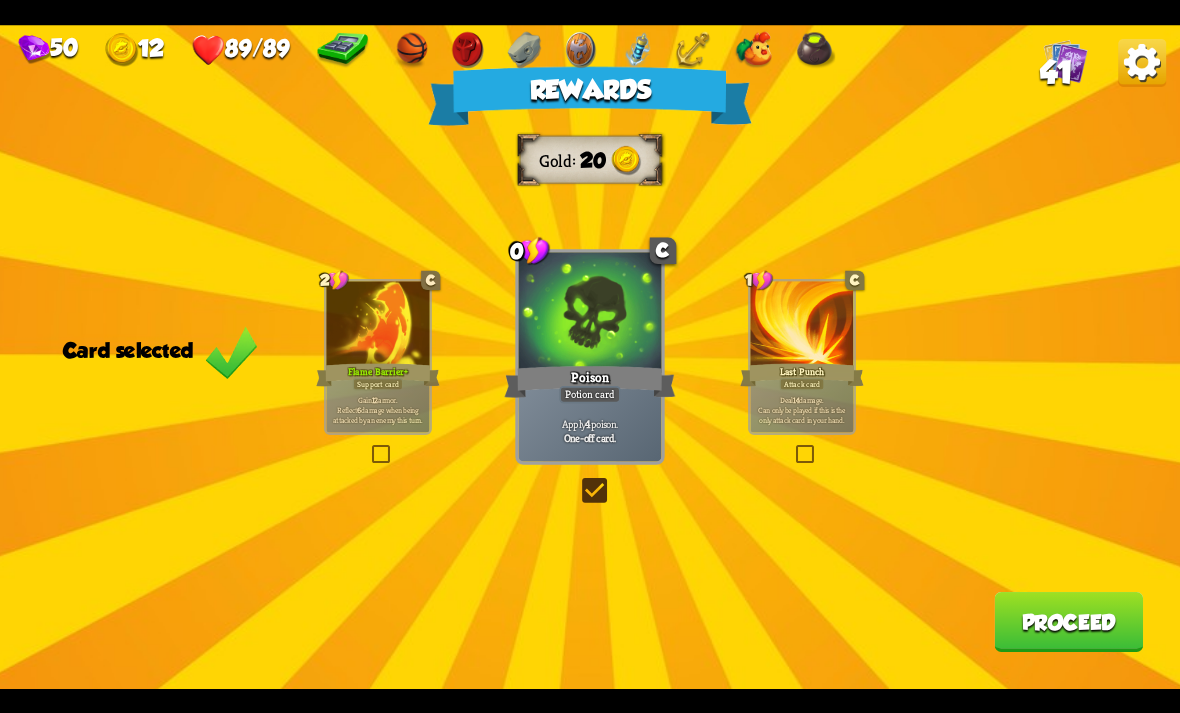click on "Proceed" at bounding box center [1068, 622] 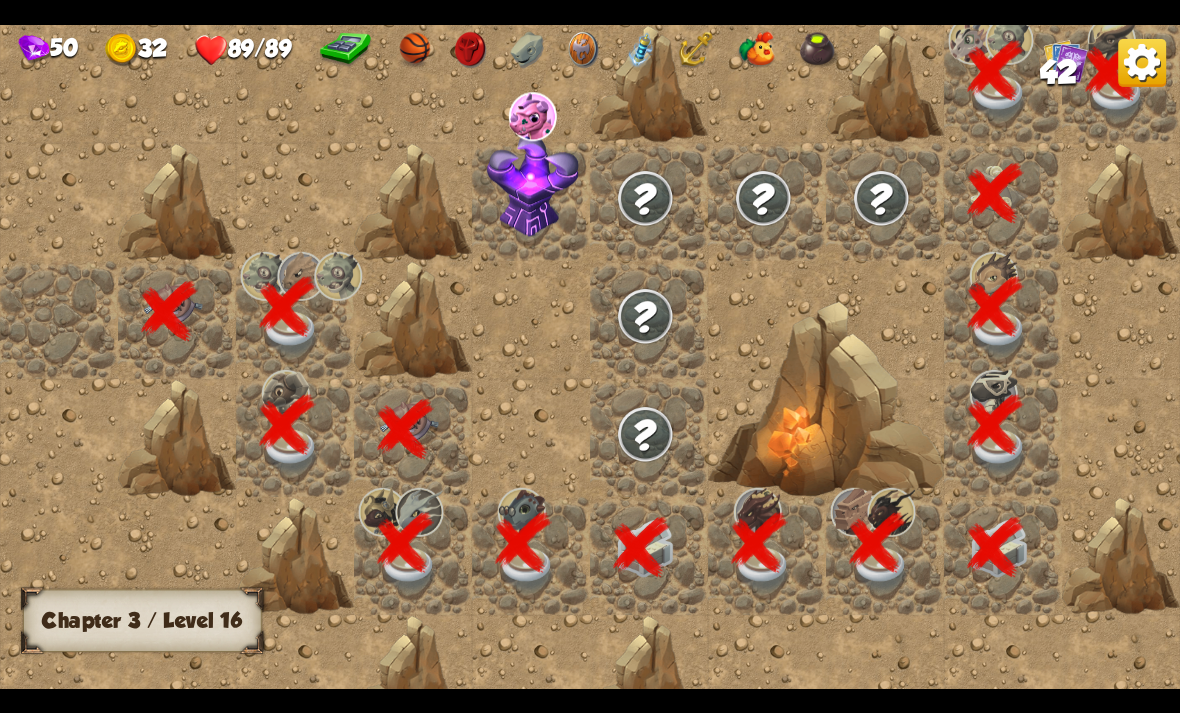 scroll, scrollTop: 0, scrollLeft: 384, axis: horizontal 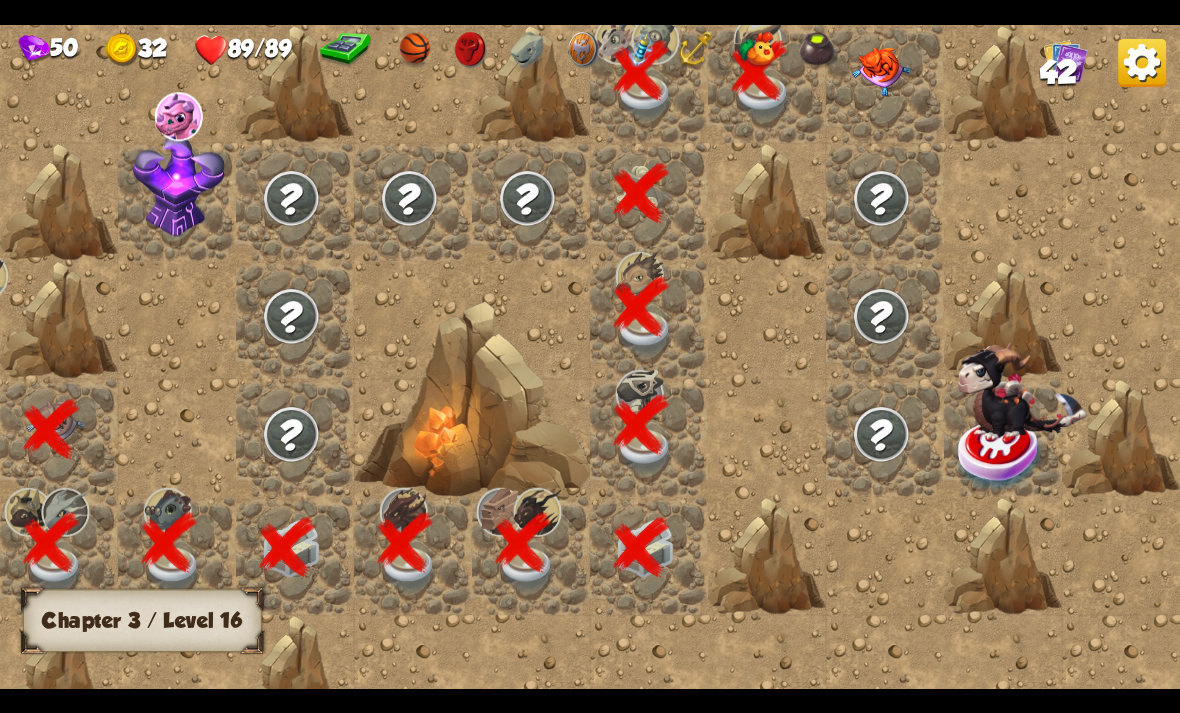 click at bounding box center [881, 71] 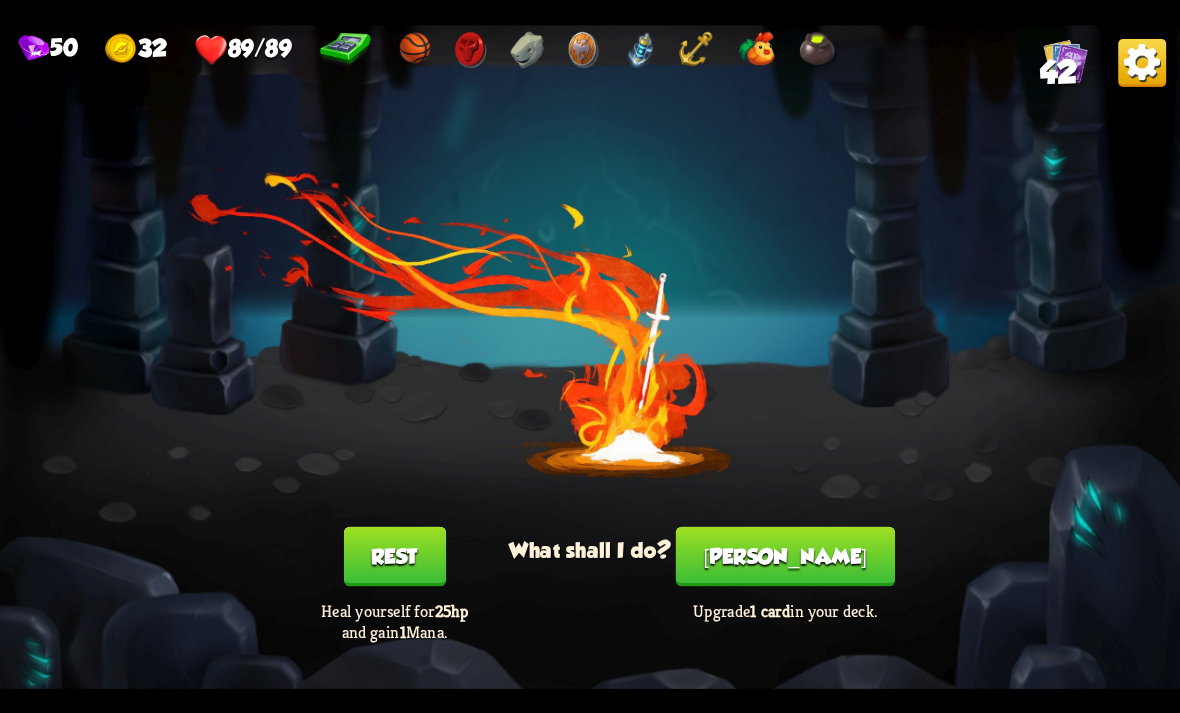 click on "[PERSON_NAME]" at bounding box center (785, 556) 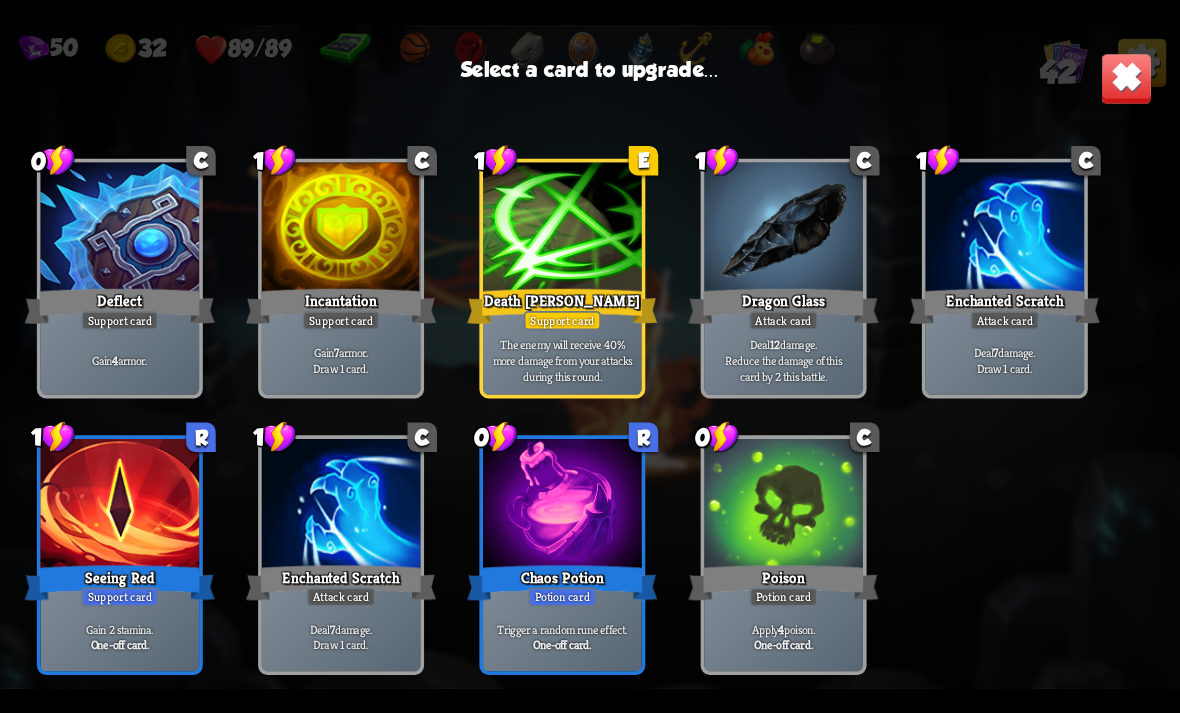 scroll, scrollTop: 1230, scrollLeft: 0, axis: vertical 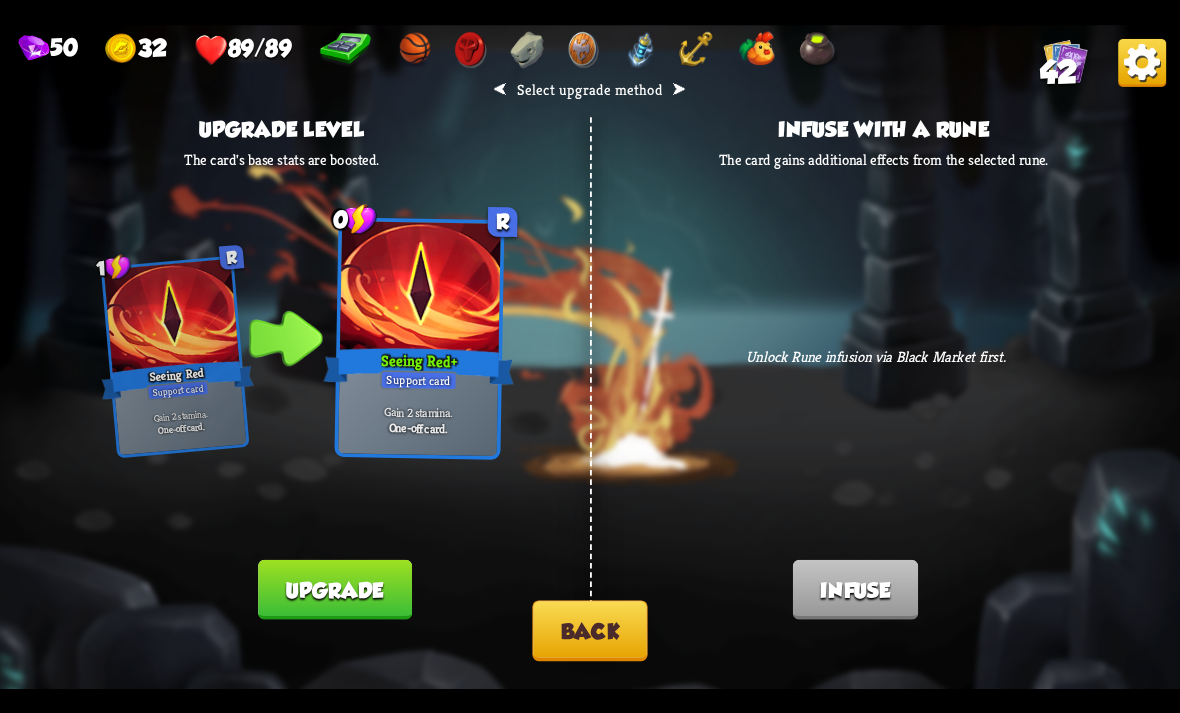 click on "Upgrade" at bounding box center (334, 589) 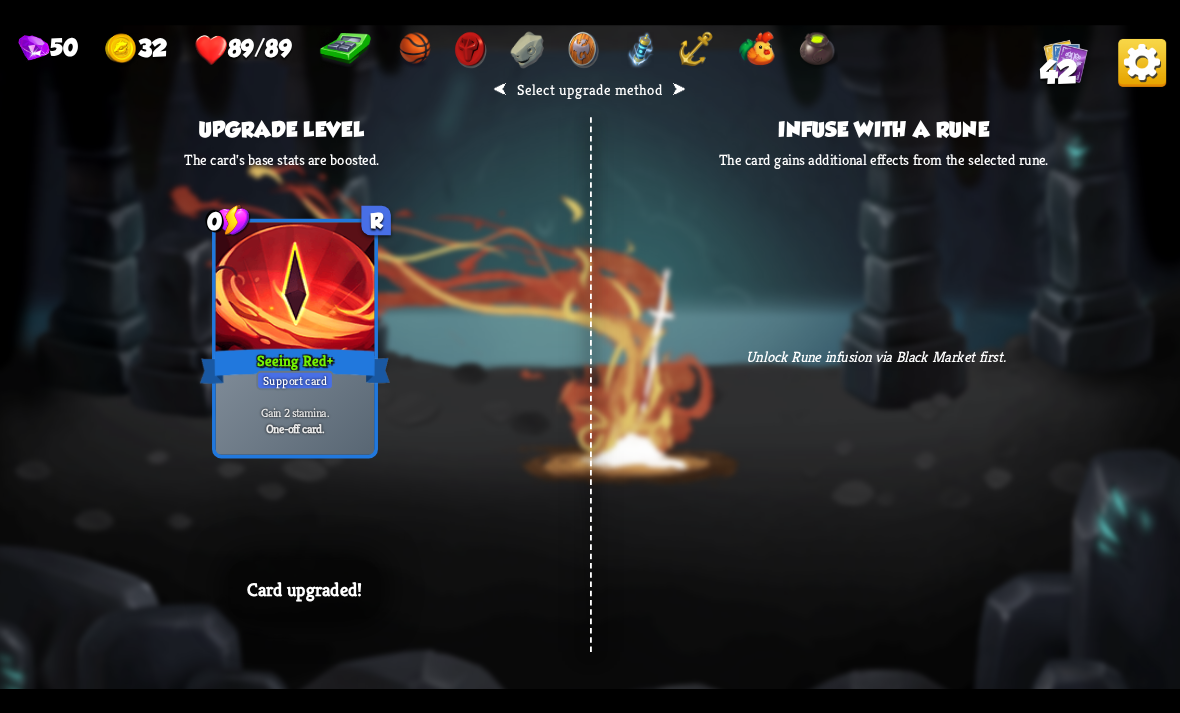 click on "⮜ Select upgrade method ⮞
Upgrade level   The card's base stats are boosted.
1
R   Seeing Red     Support card   Gain 2 stamina.   One-off card.
0
R   Seeing Red +     Support card   Gain 2 stamina.   One-off card.     Card upgraded!     Infuse with a rune   The card gains additional effects from the selected rune.     Unlock Rune infusion via Black Market first.   Card infused!" at bounding box center (590, 357) 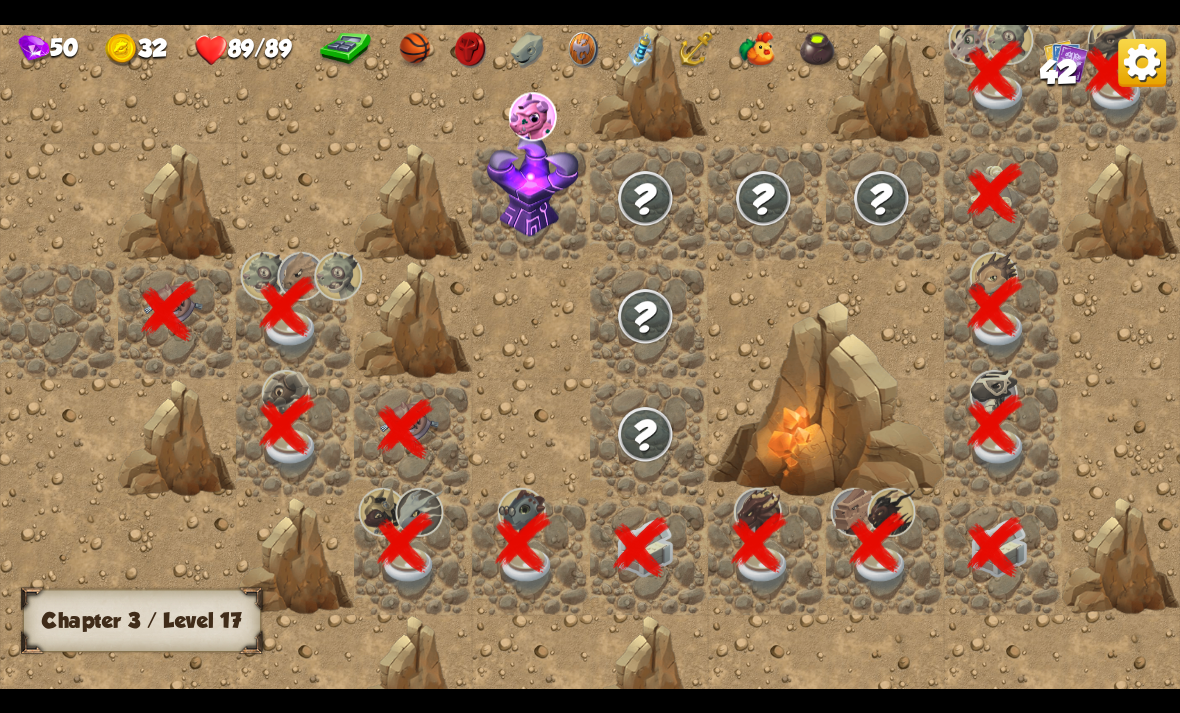 scroll, scrollTop: 0, scrollLeft: 384, axis: horizontal 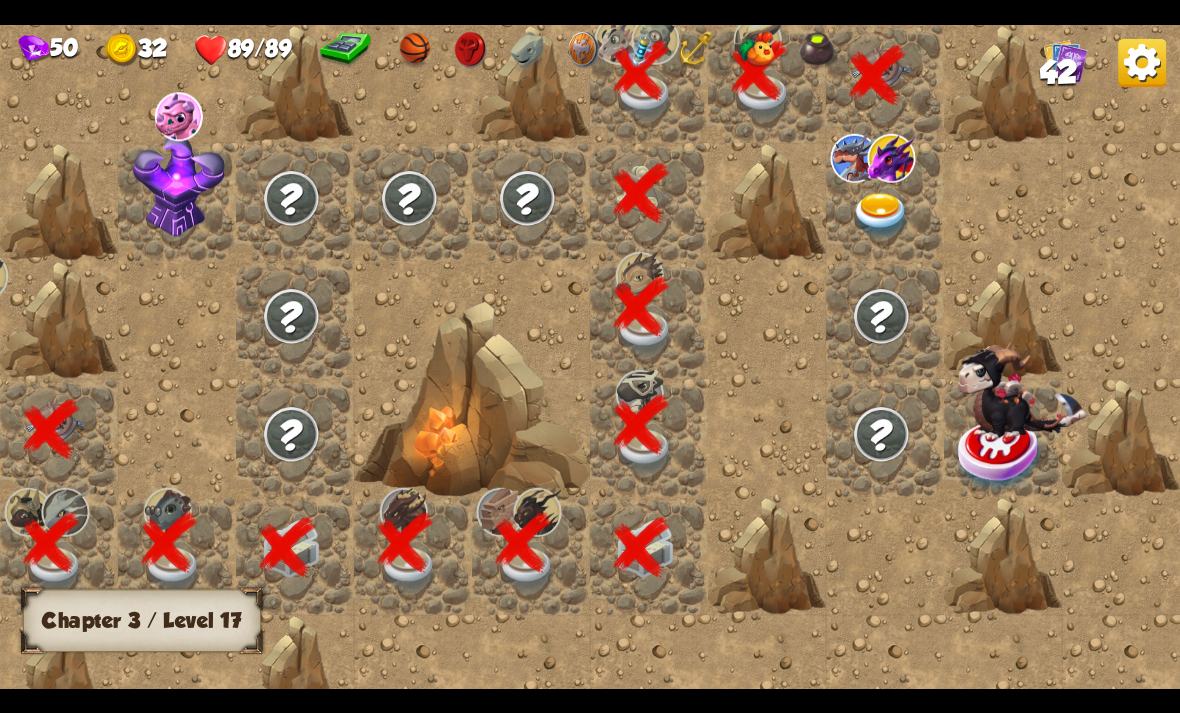 click at bounding box center (881, 215) 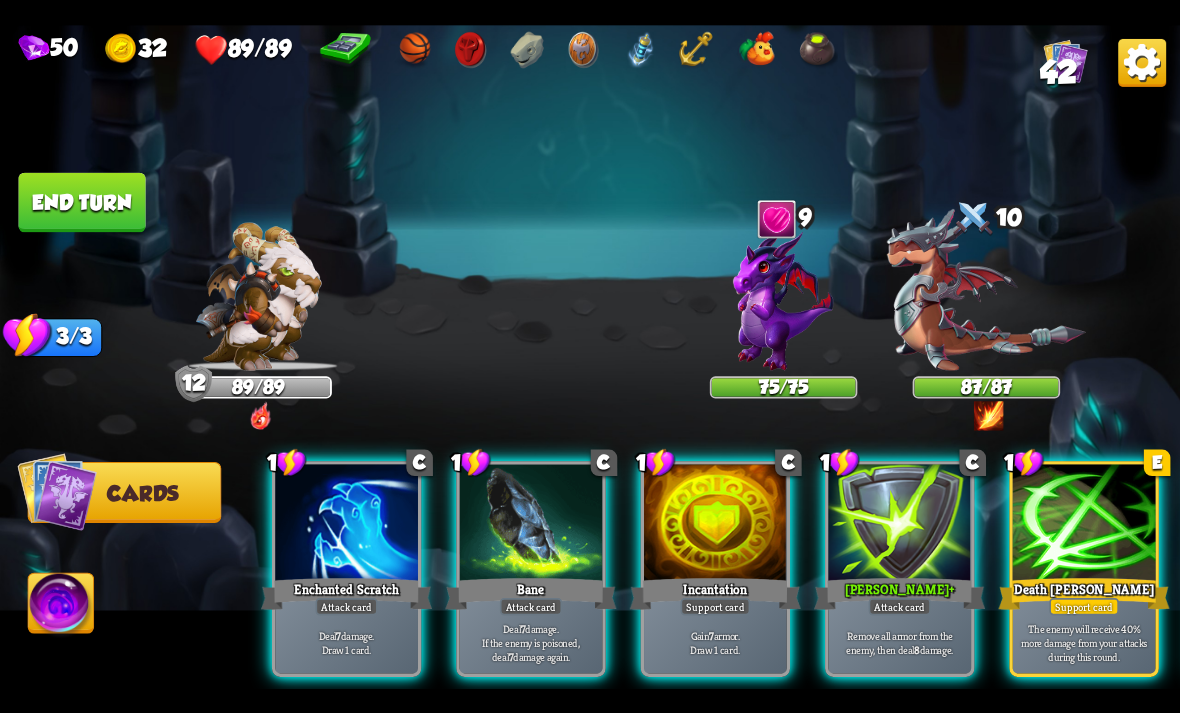 click at bounding box center [783, 299] 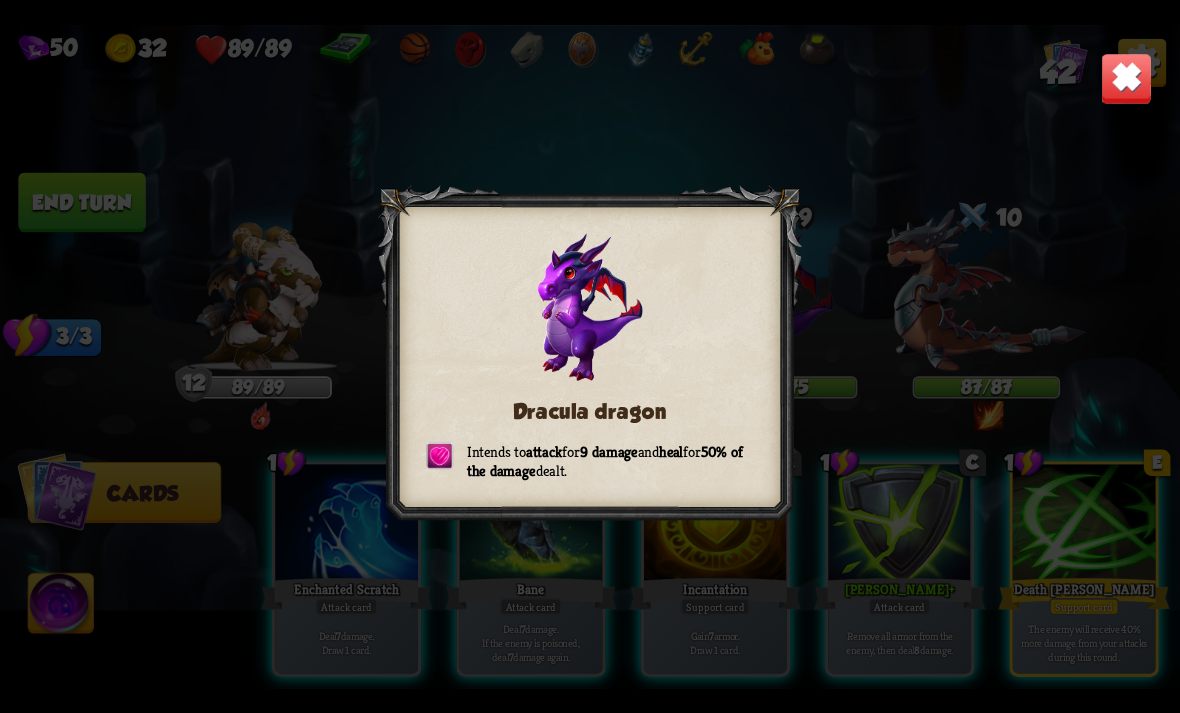 click at bounding box center [1127, 78] 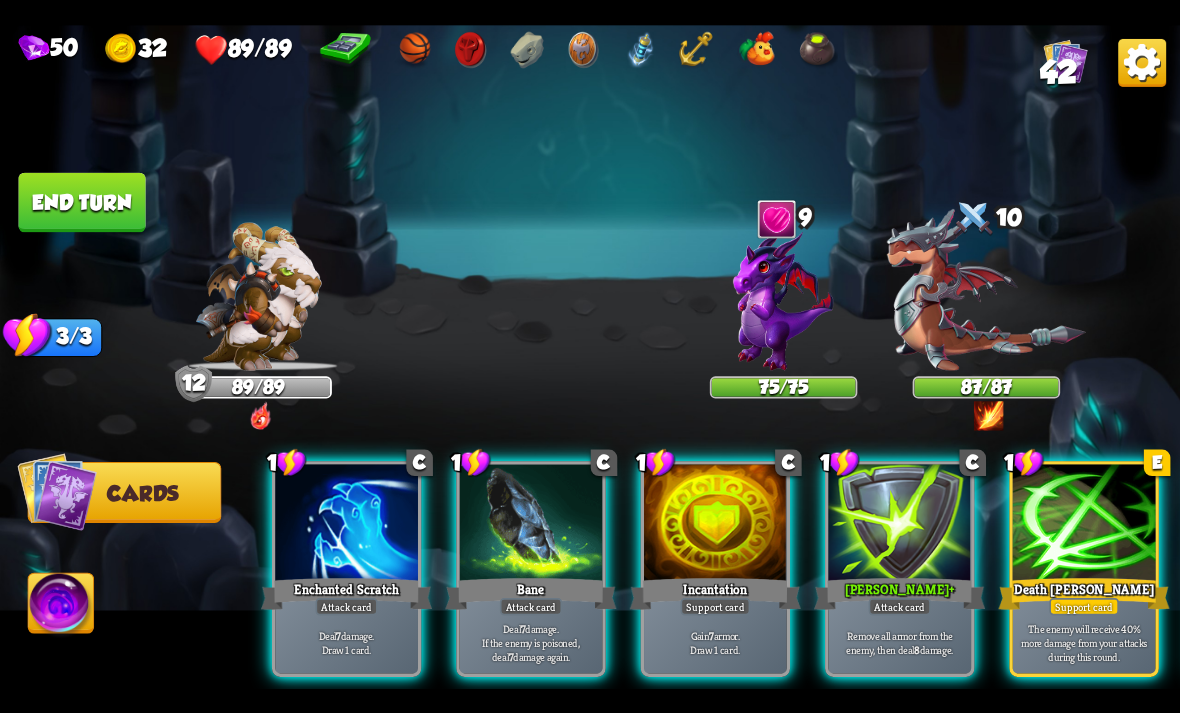 click on "Support card" at bounding box center (716, 606) 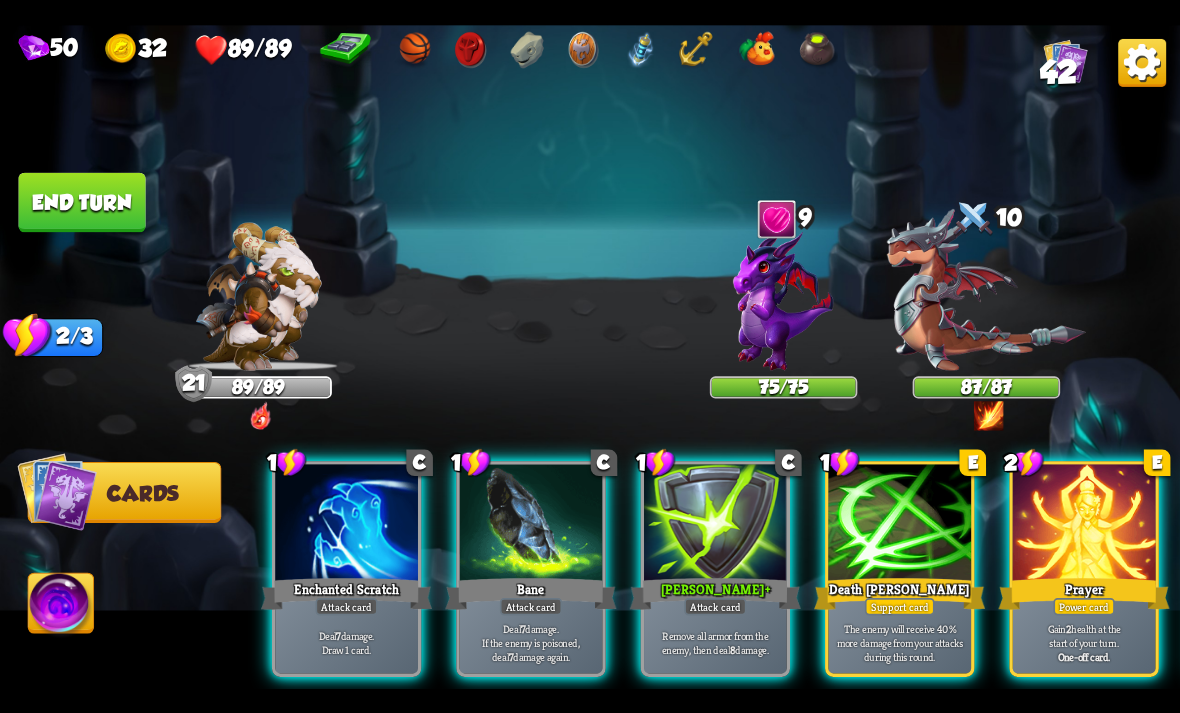 scroll, scrollTop: 0, scrollLeft: 0, axis: both 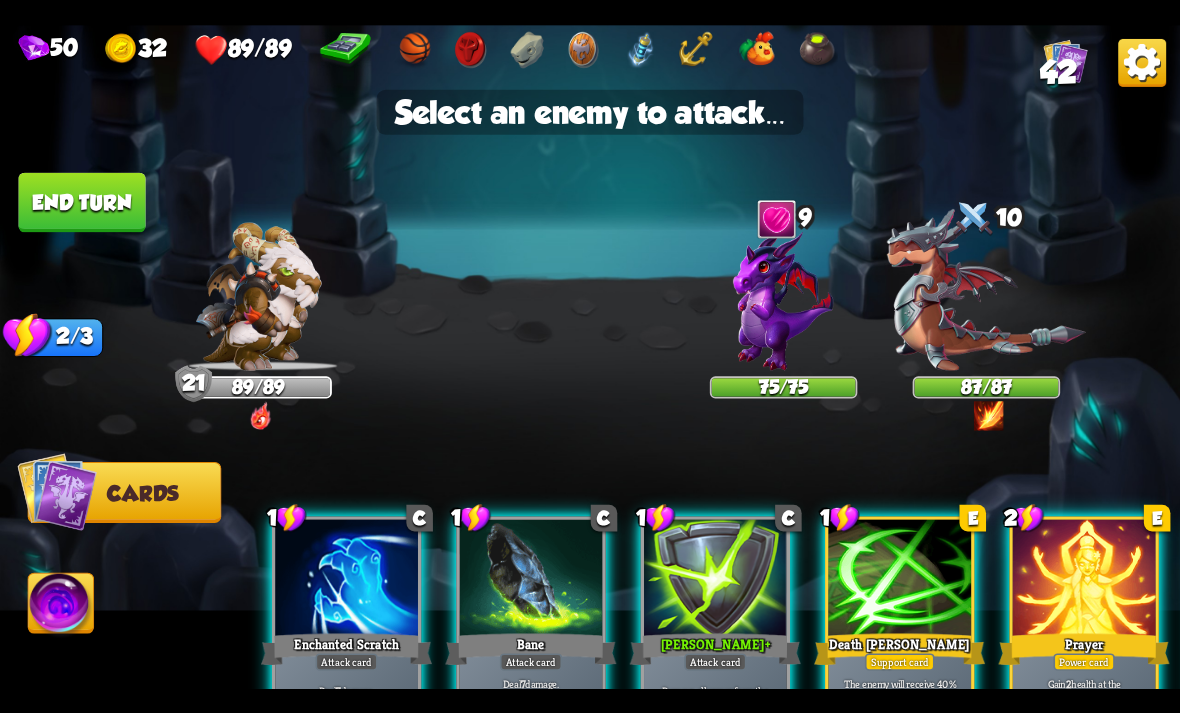 click at bounding box center (346, 579) 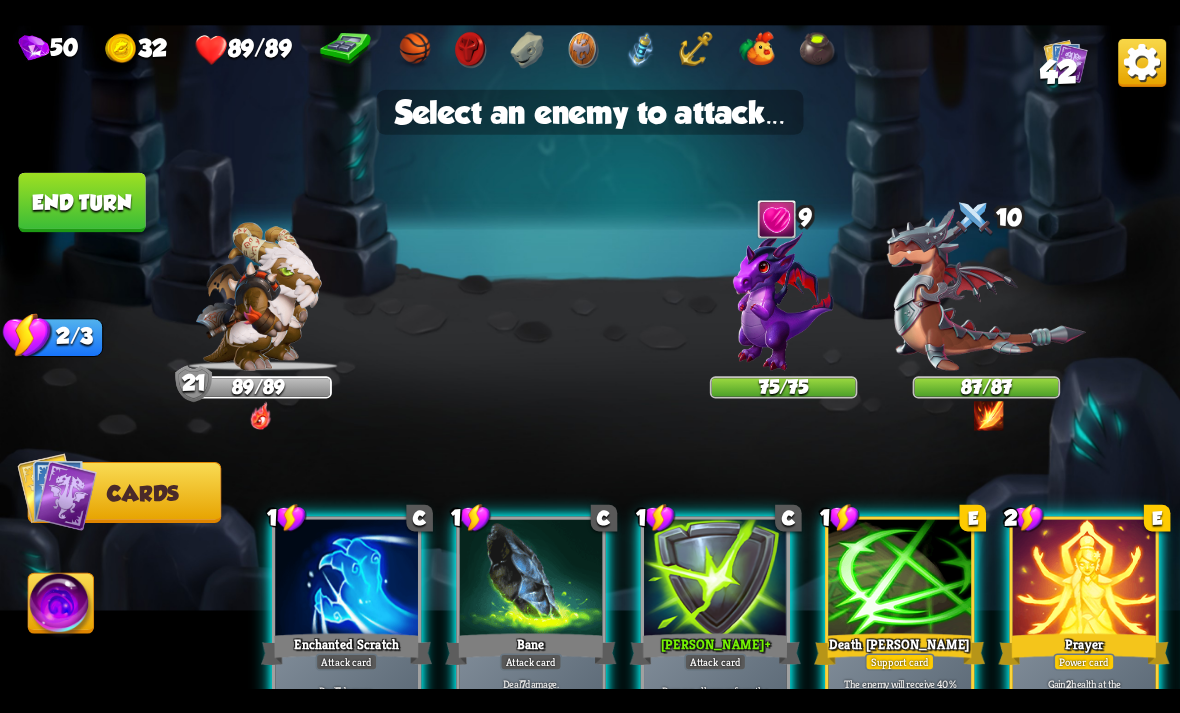 click at bounding box center (346, 579) 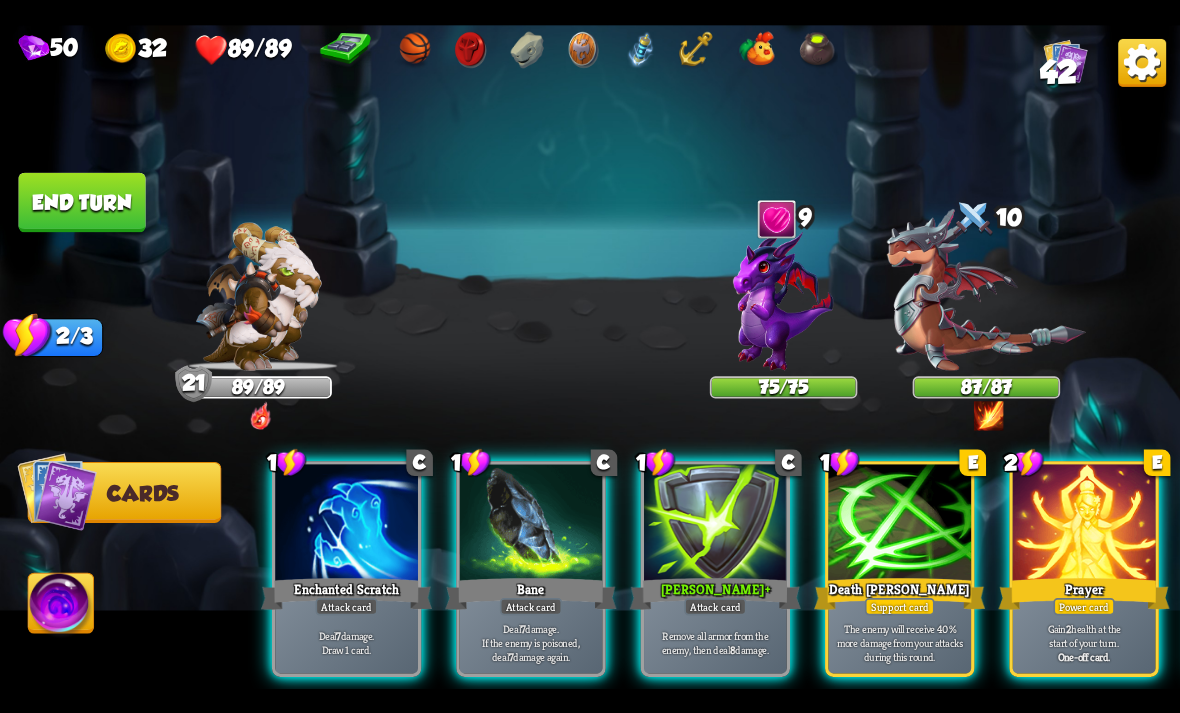 click at bounding box center [783, 299] 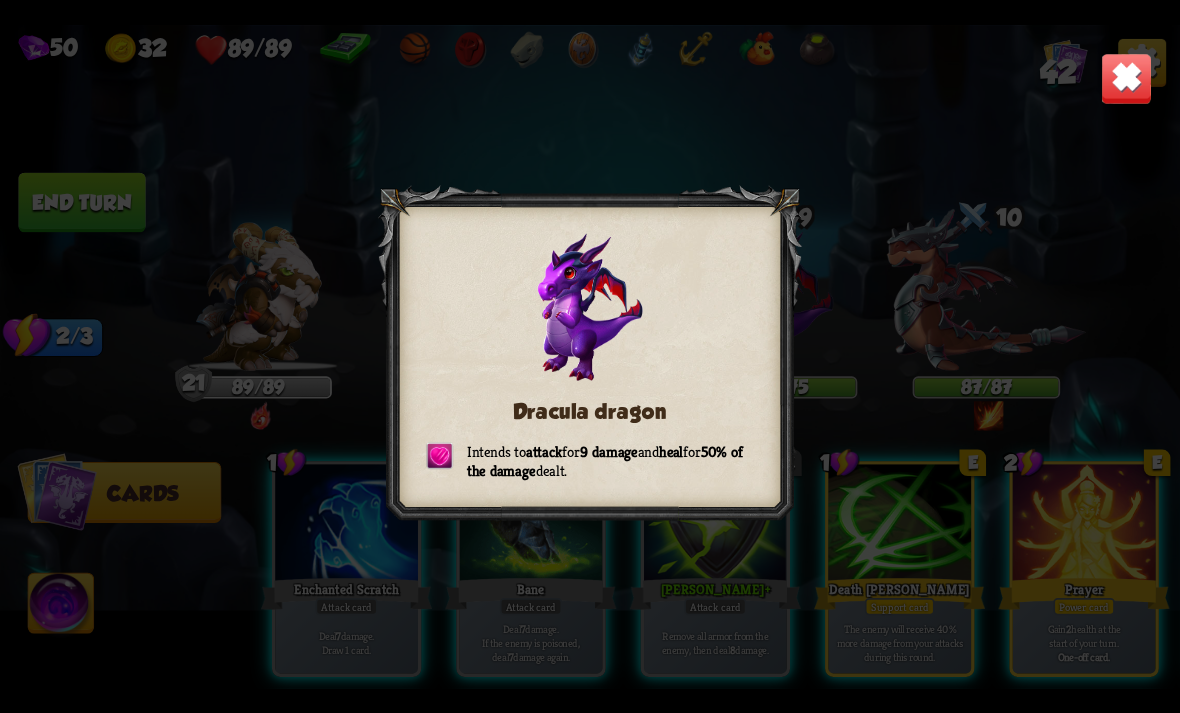 click at bounding box center (1127, 78) 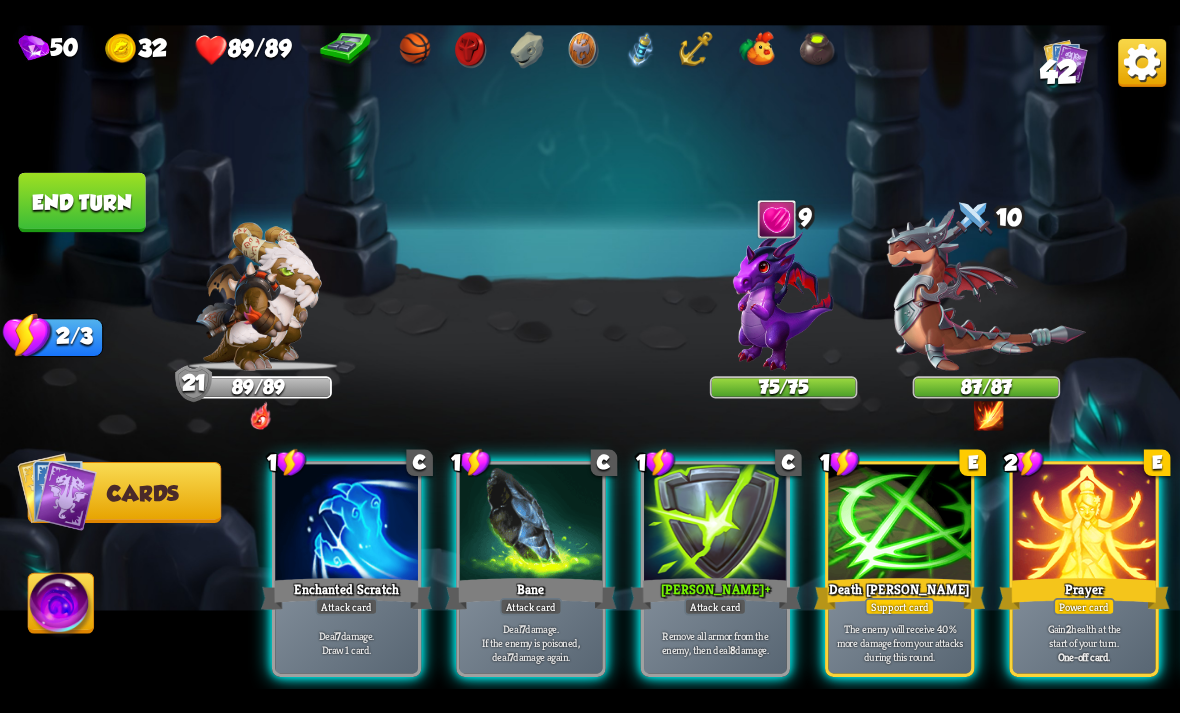 click at bounding box center (346, 524) 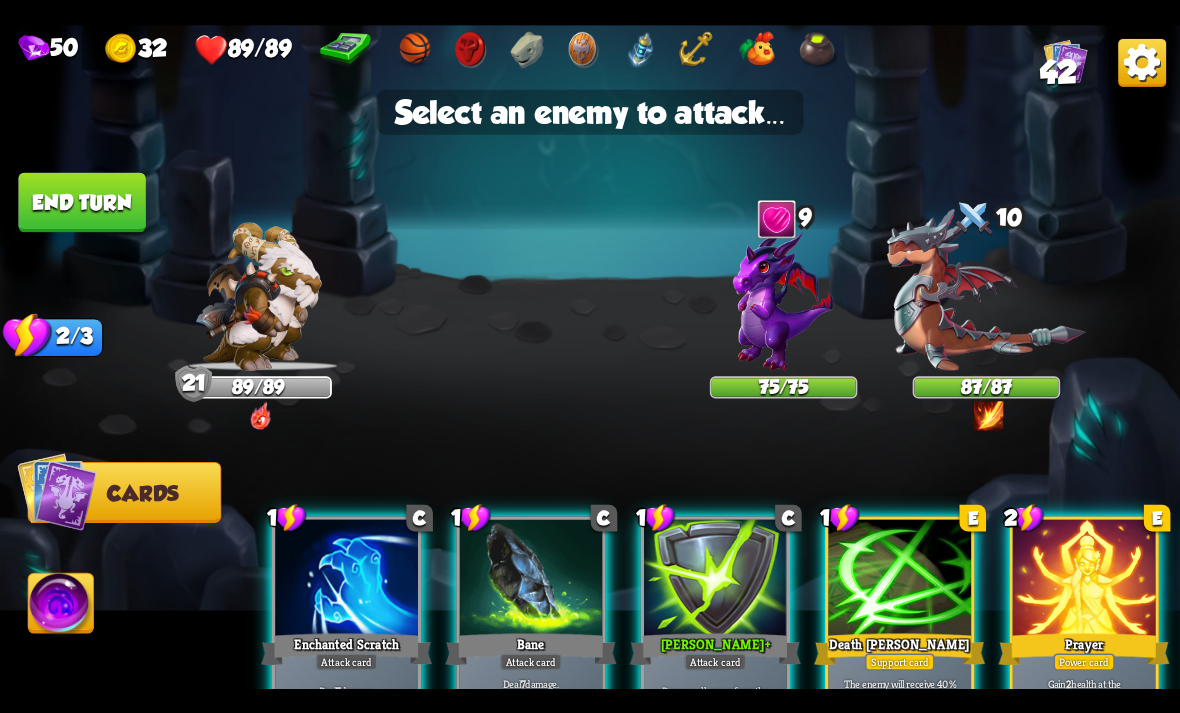 click at bounding box center (986, 289) 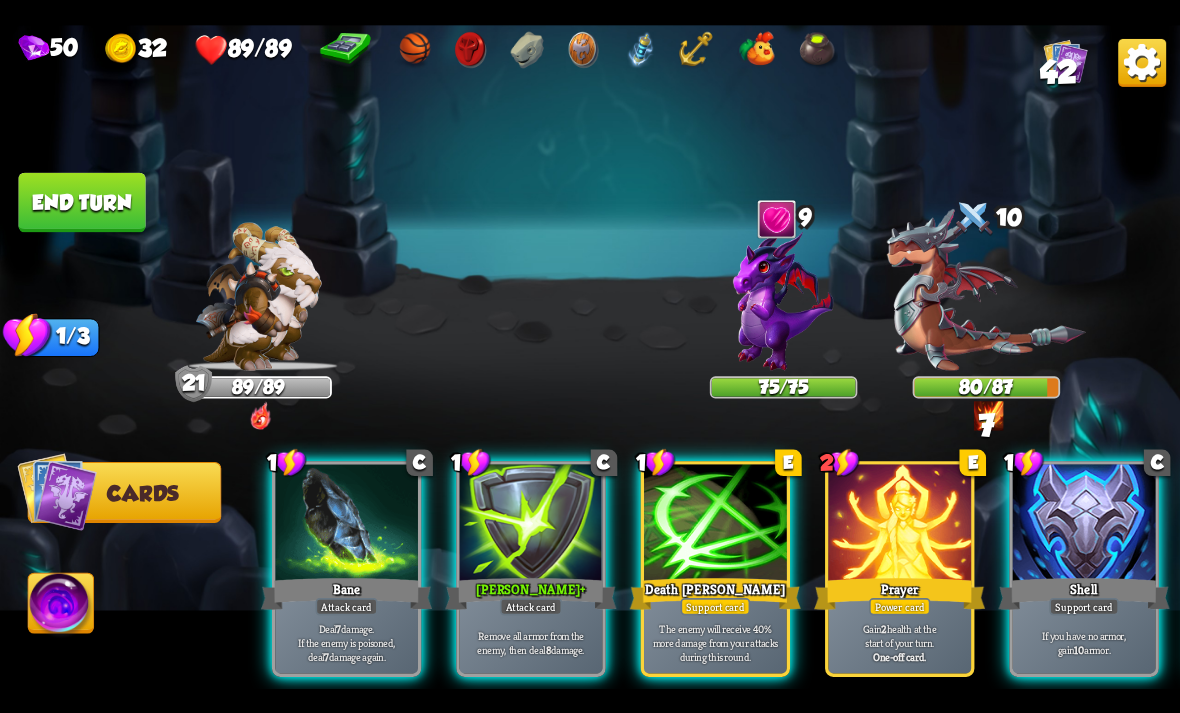click at bounding box center [986, 289] 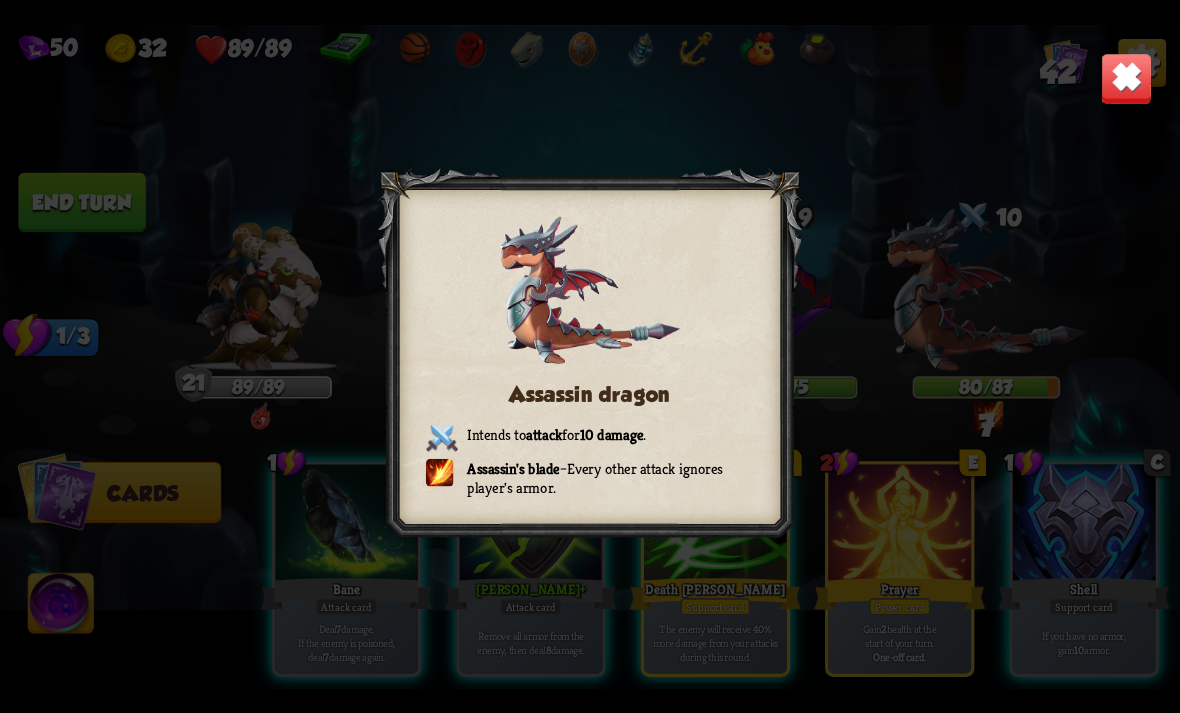 click on "Assassin dragon
Intends to  attack  for  10 damage .
Assassin's blade
–
Every other attack ignores player's armor." at bounding box center [590, 357] 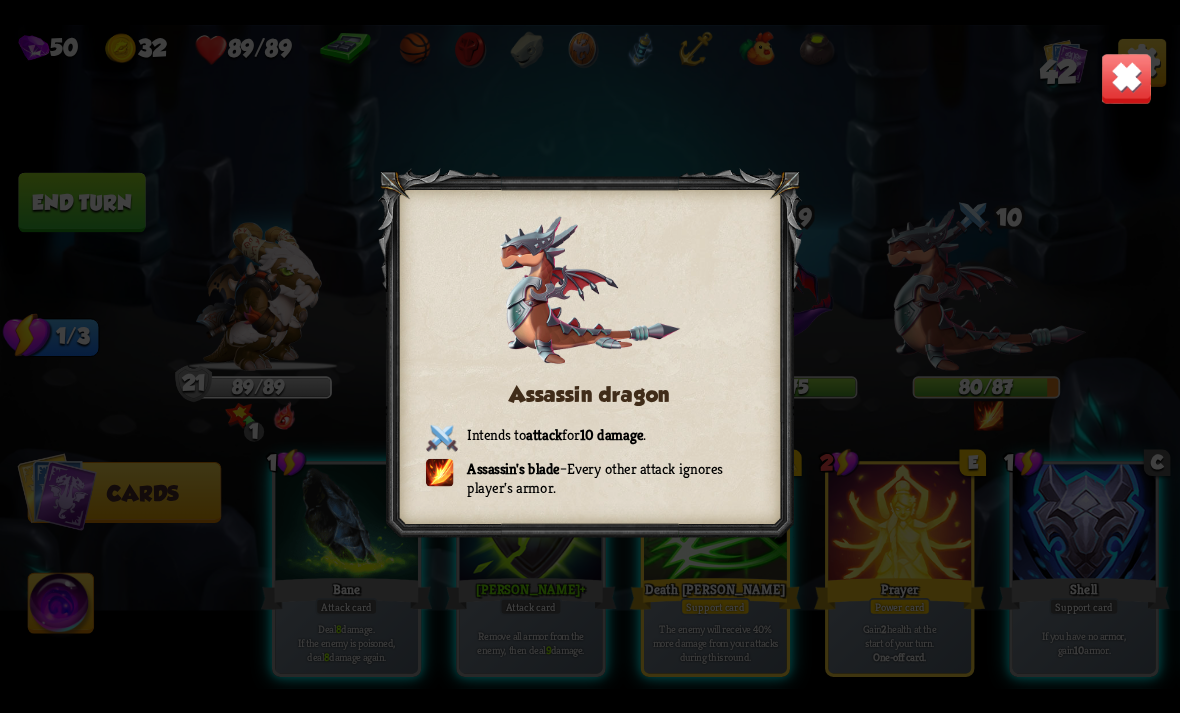 click at bounding box center (1127, 78) 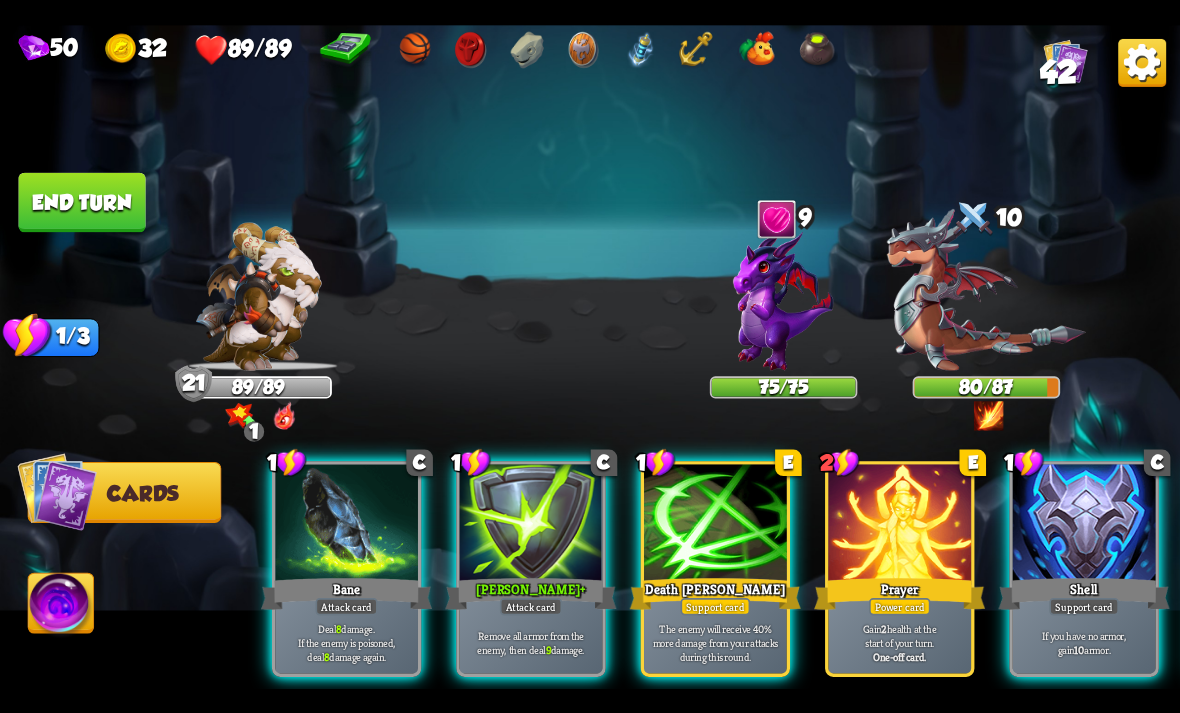 click at bounding box center [346, 524] 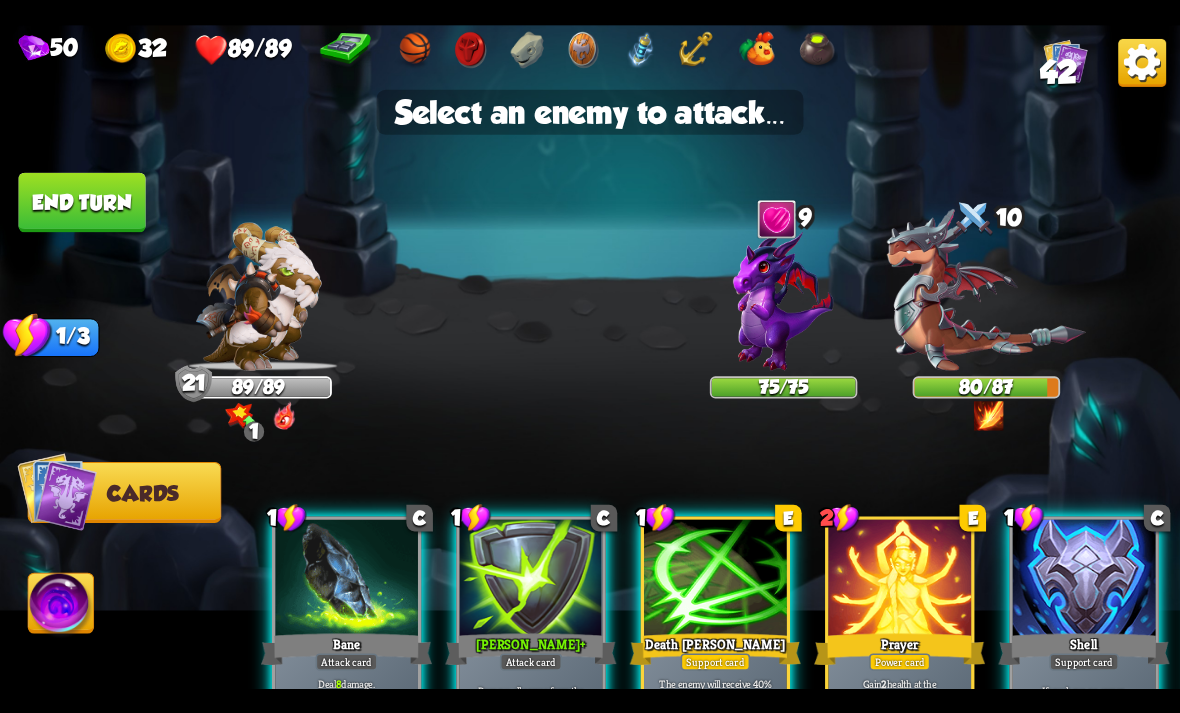 click at bounding box center (986, 289) 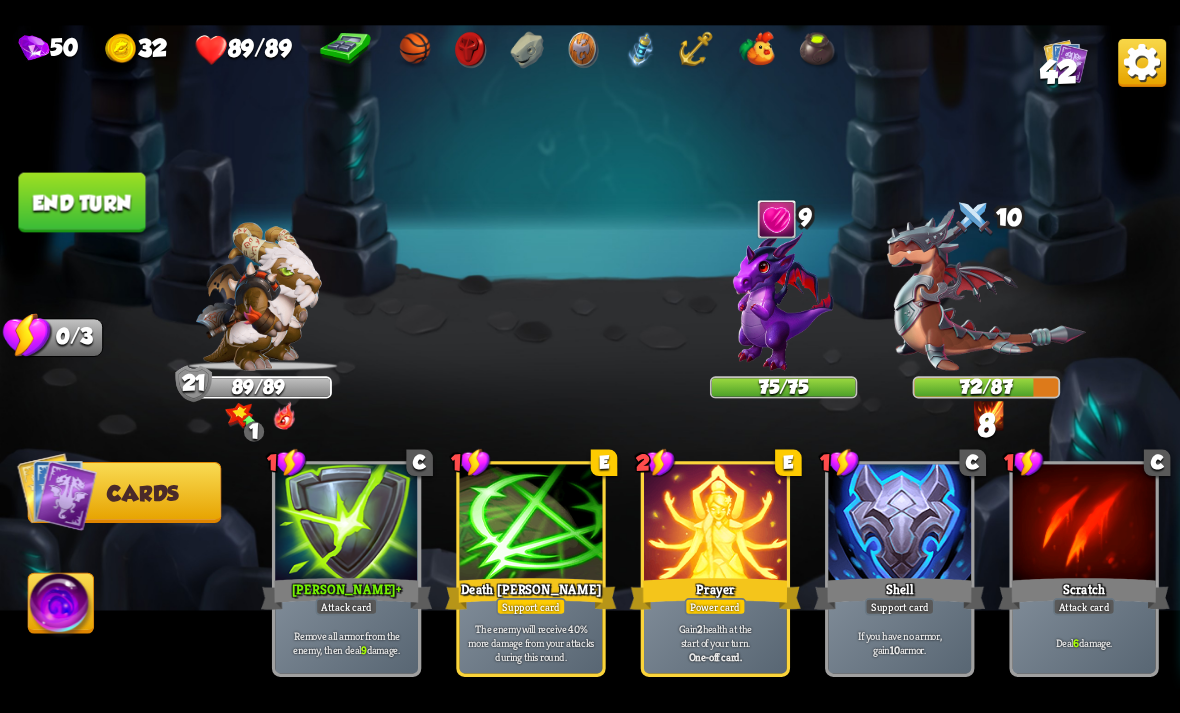 click on "End turn" at bounding box center [81, 202] 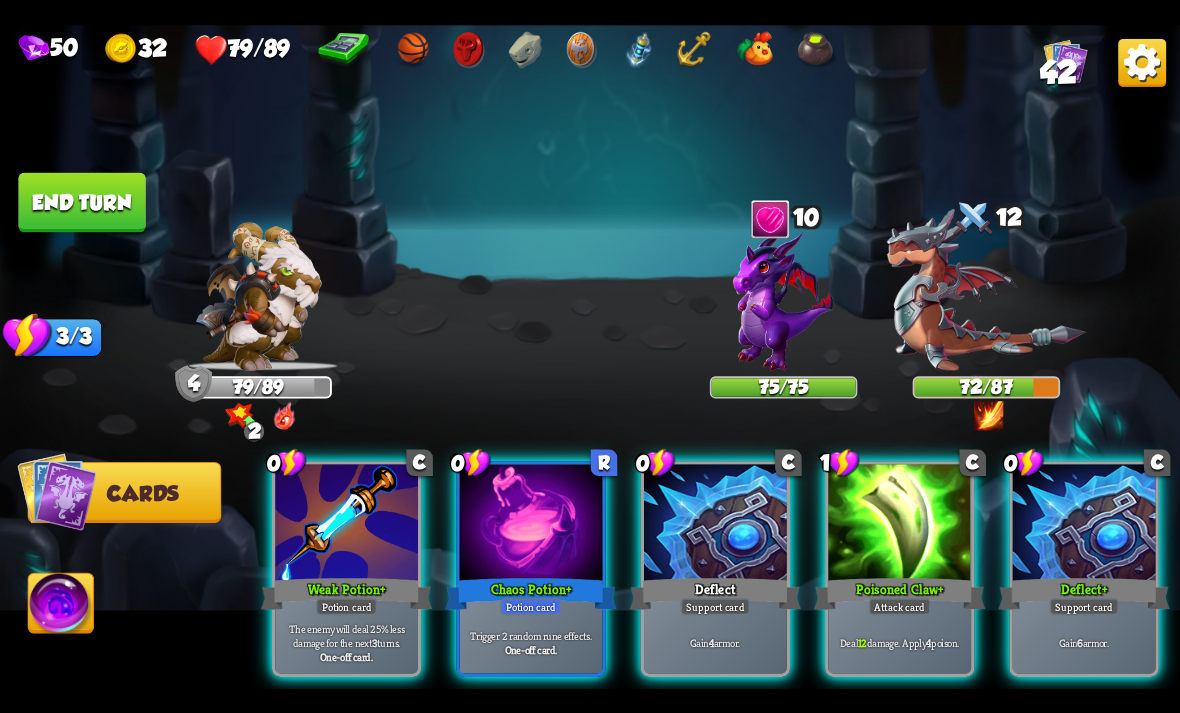 click on "Potion card" at bounding box center [346, 606] 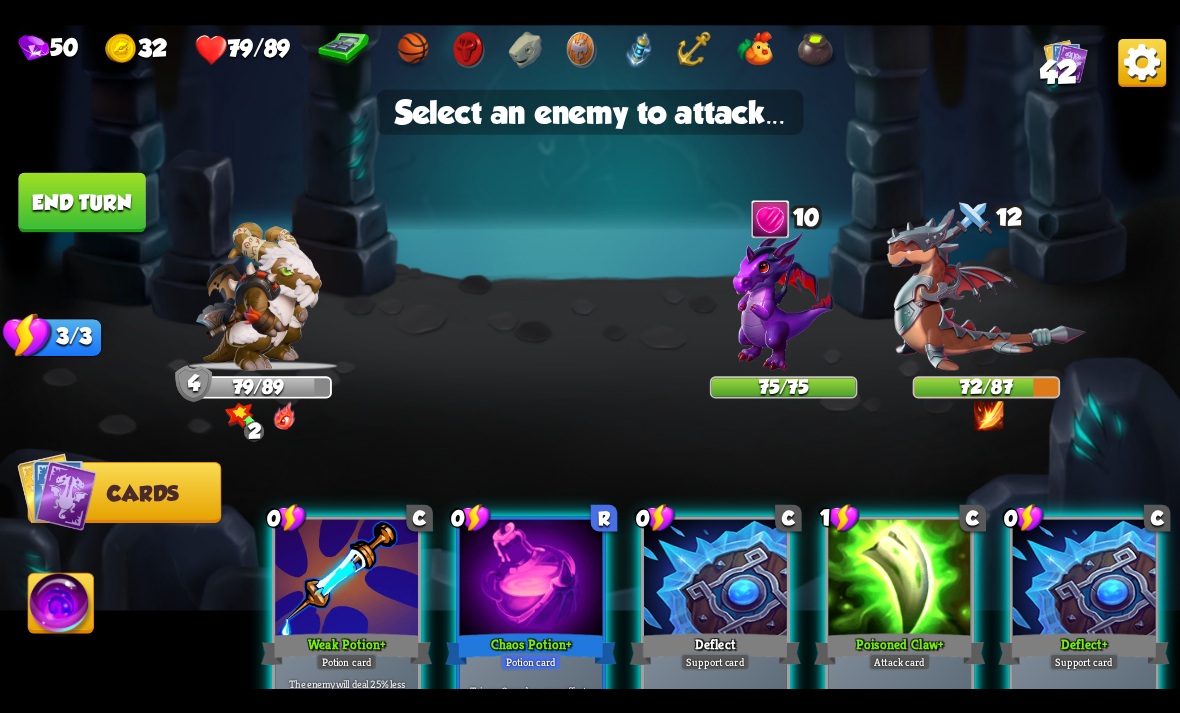 click at bounding box center (986, 289) 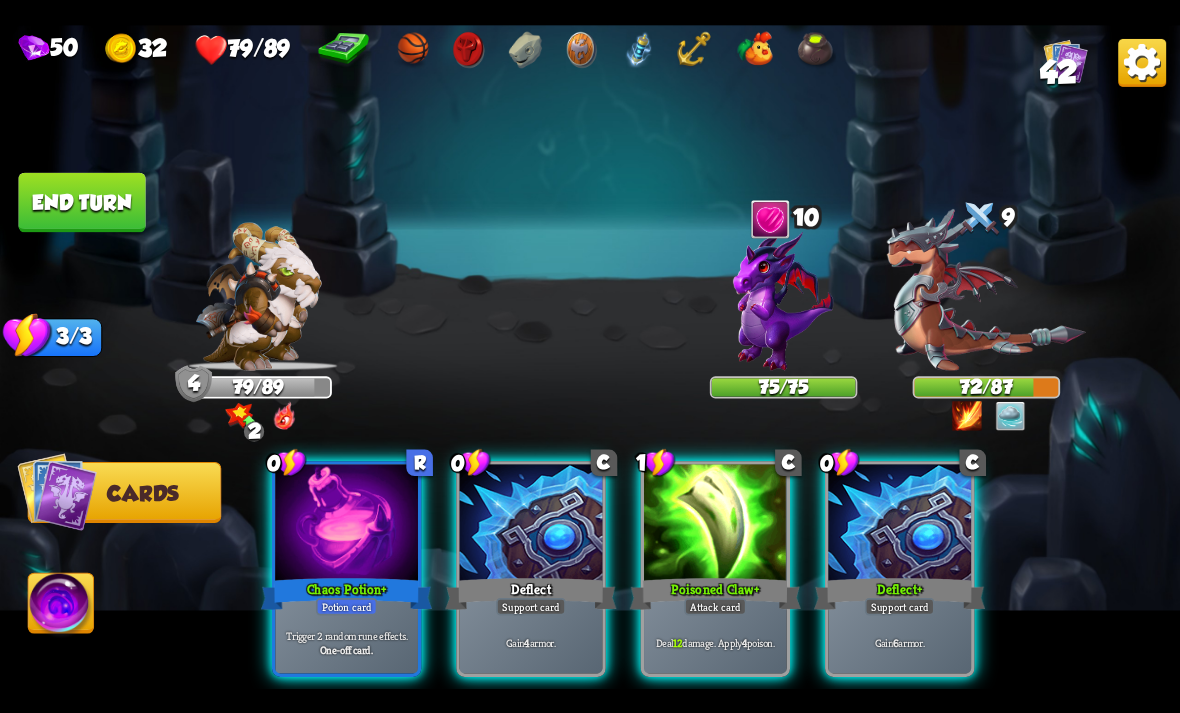 click on "Chaos Potion +" at bounding box center (346, 593) 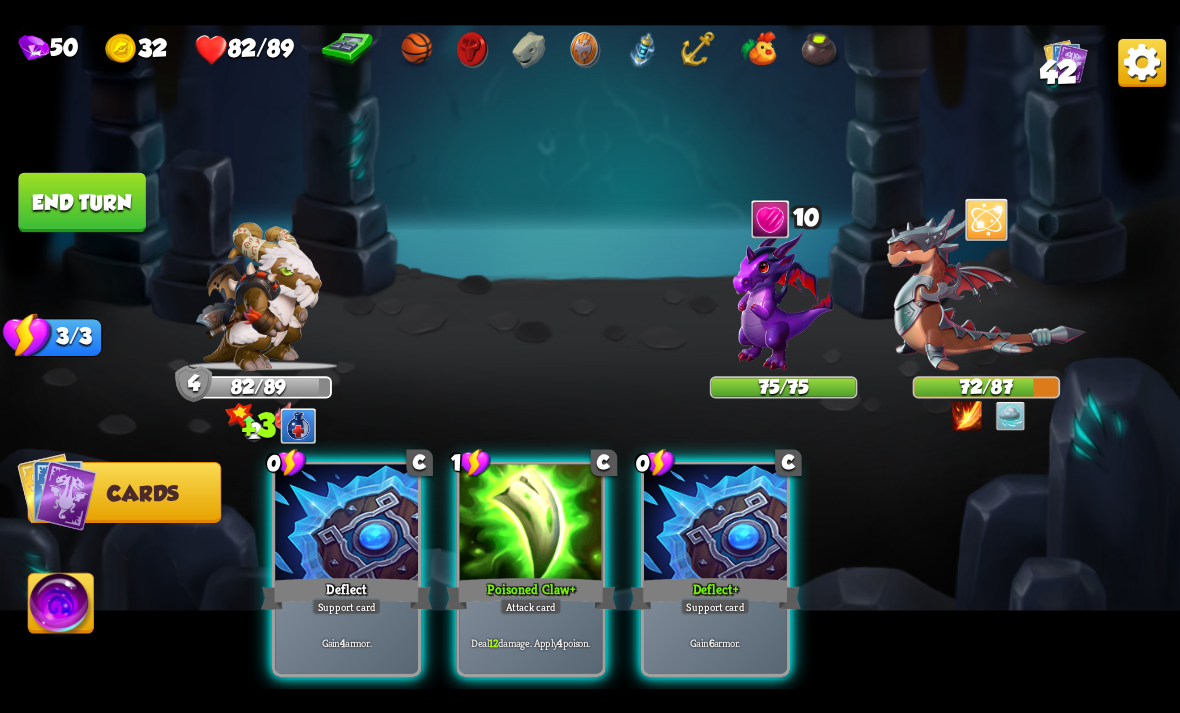 click on "Deflect" at bounding box center [346, 593] 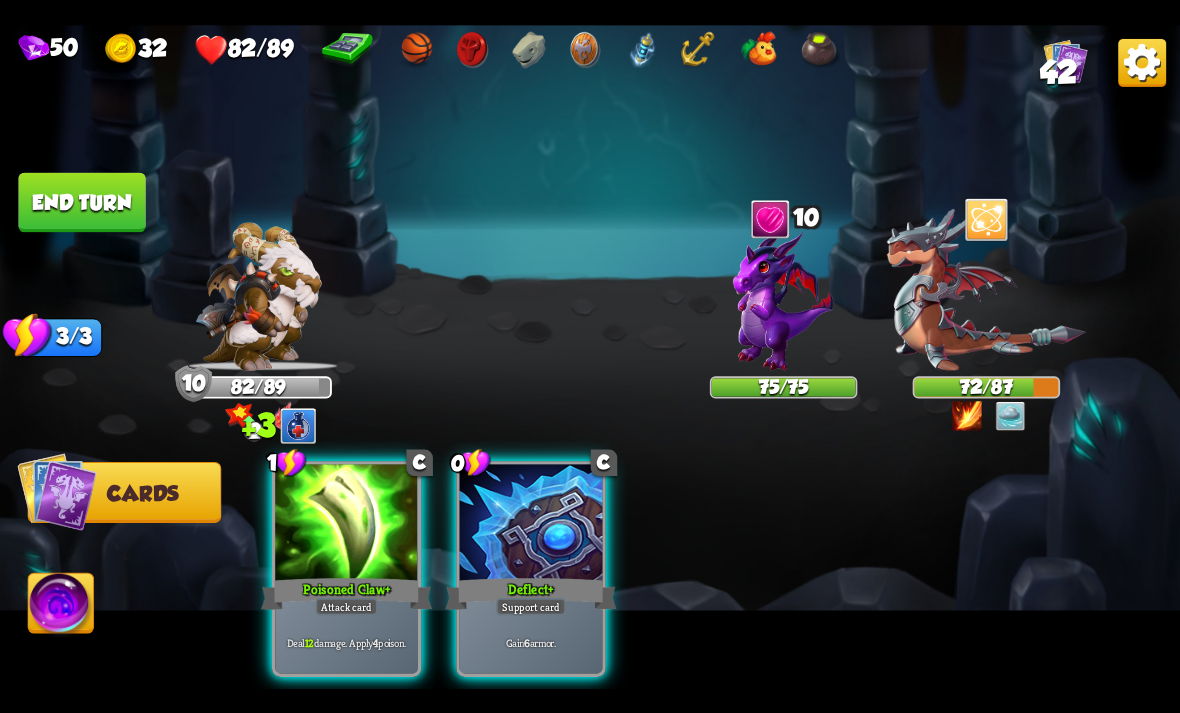 click on "Gain  6  armor." at bounding box center (531, 642) 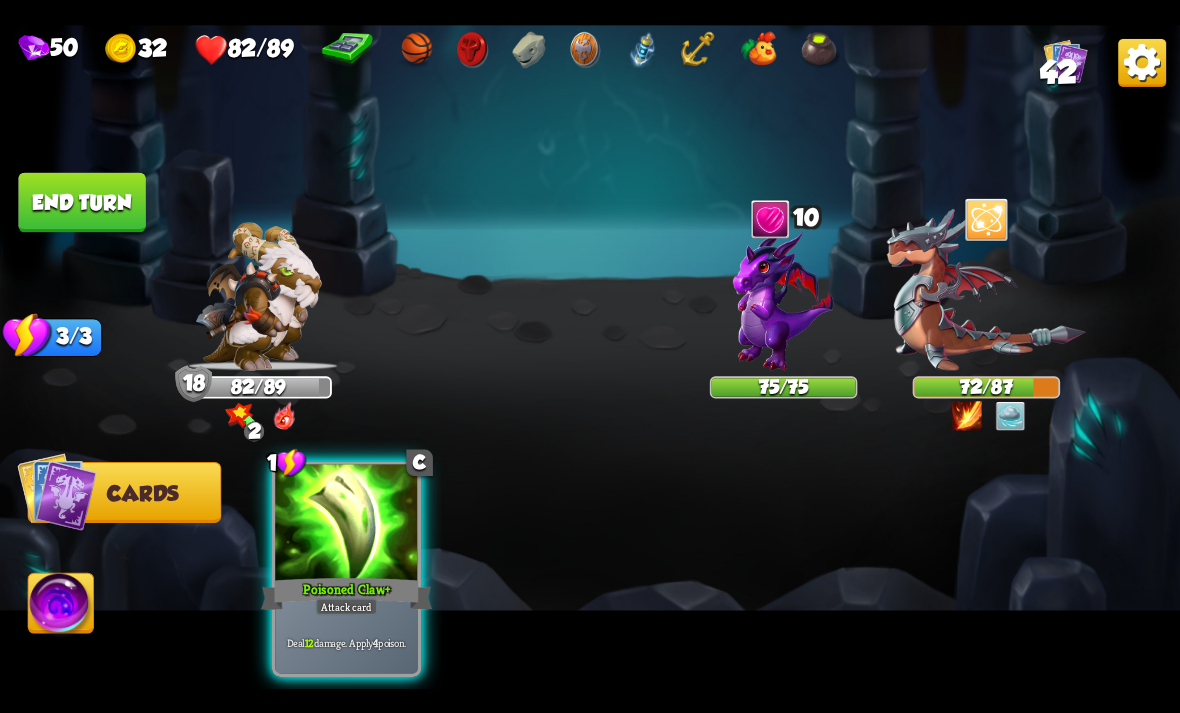 click on "Poisoned Claw +" at bounding box center (346, 593) 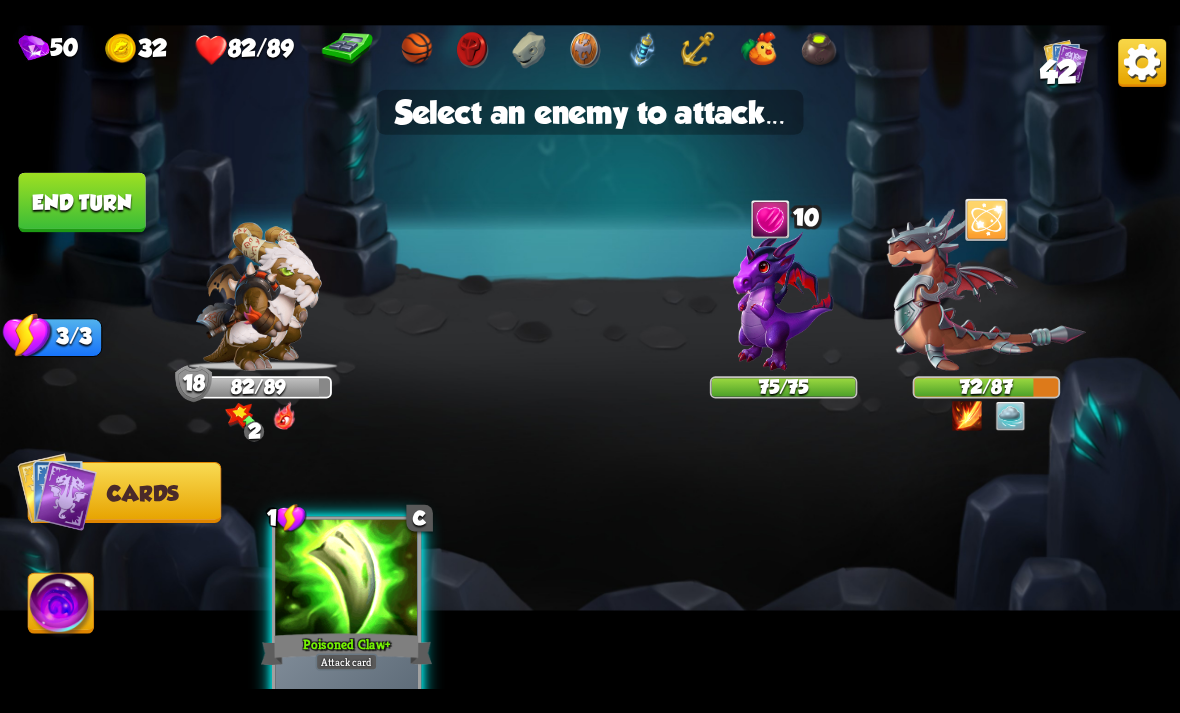 click at bounding box center [986, 289] 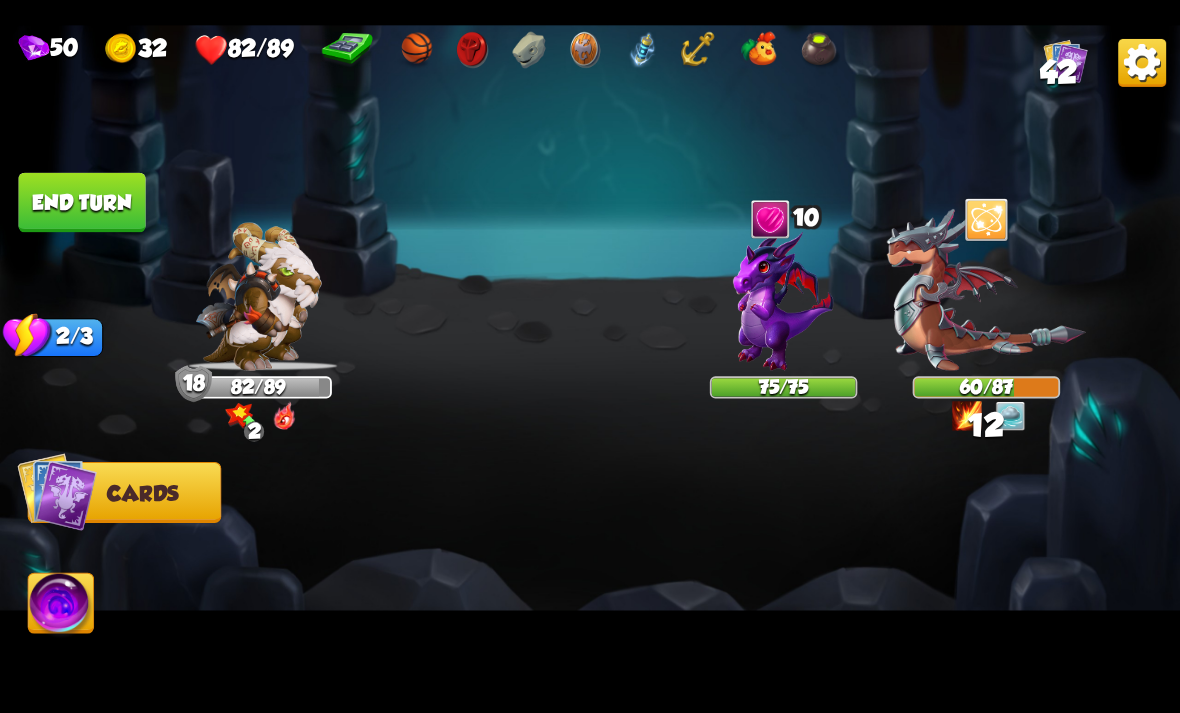 click on "End turn" at bounding box center (81, 202) 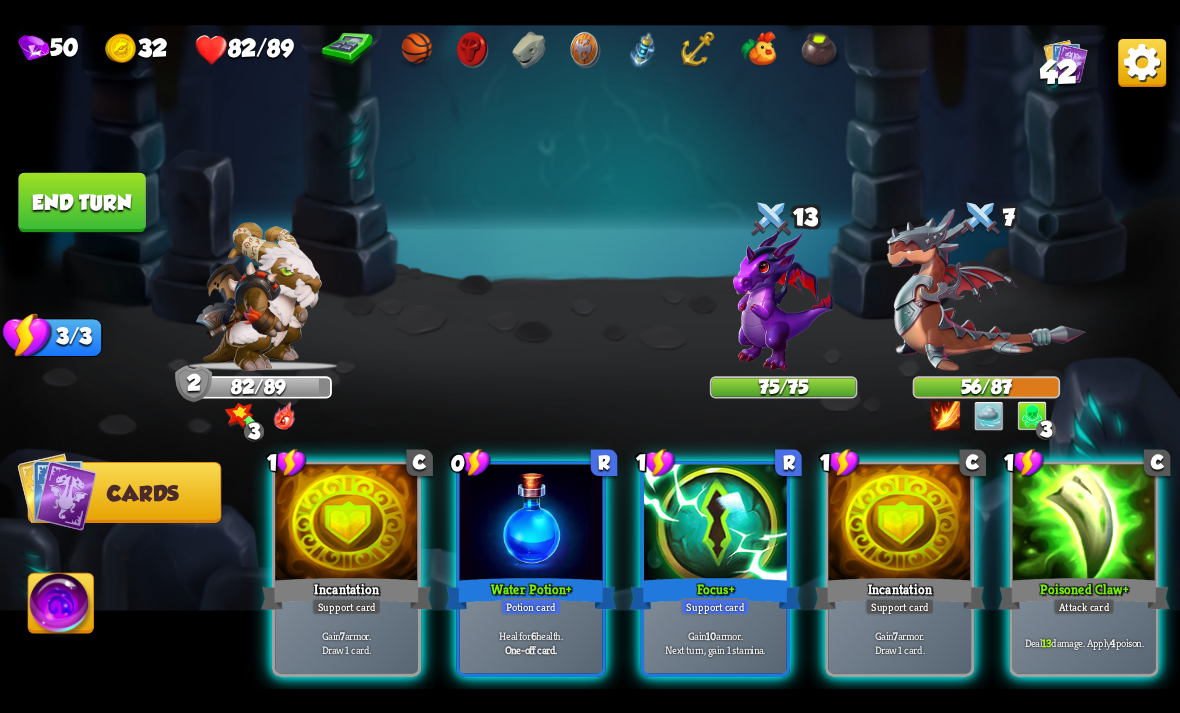 click on "Focus +" at bounding box center [715, 593] 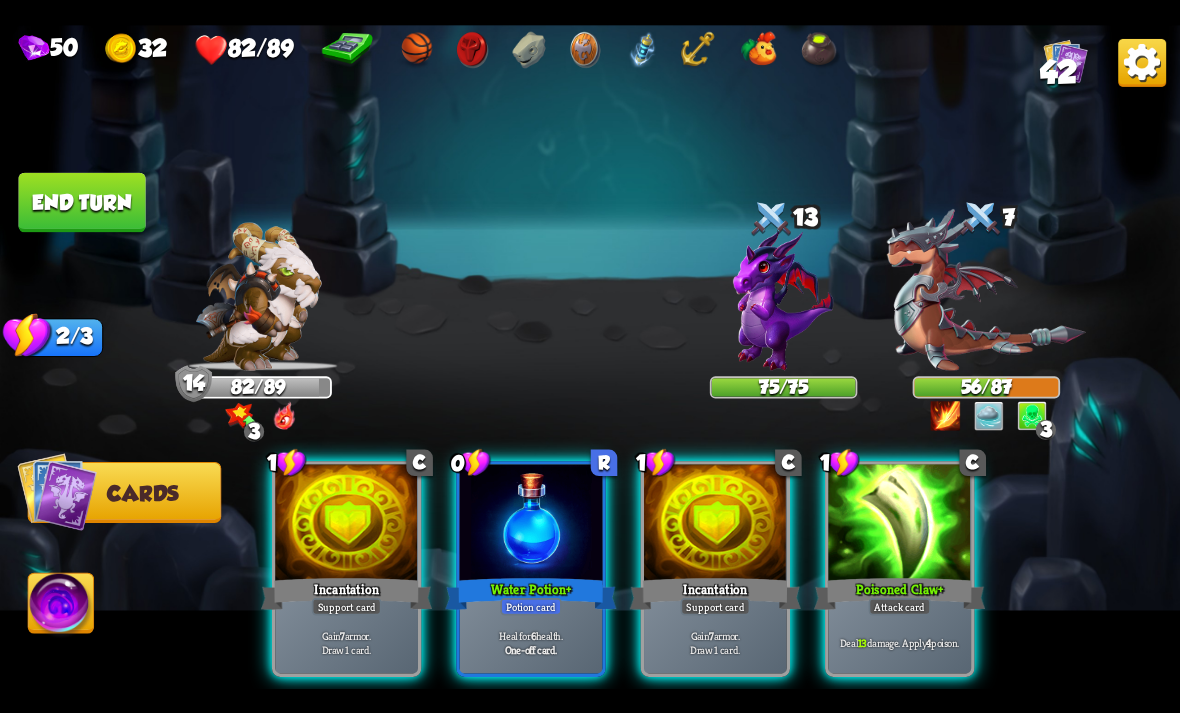 click on "One-off card." at bounding box center [531, 649] 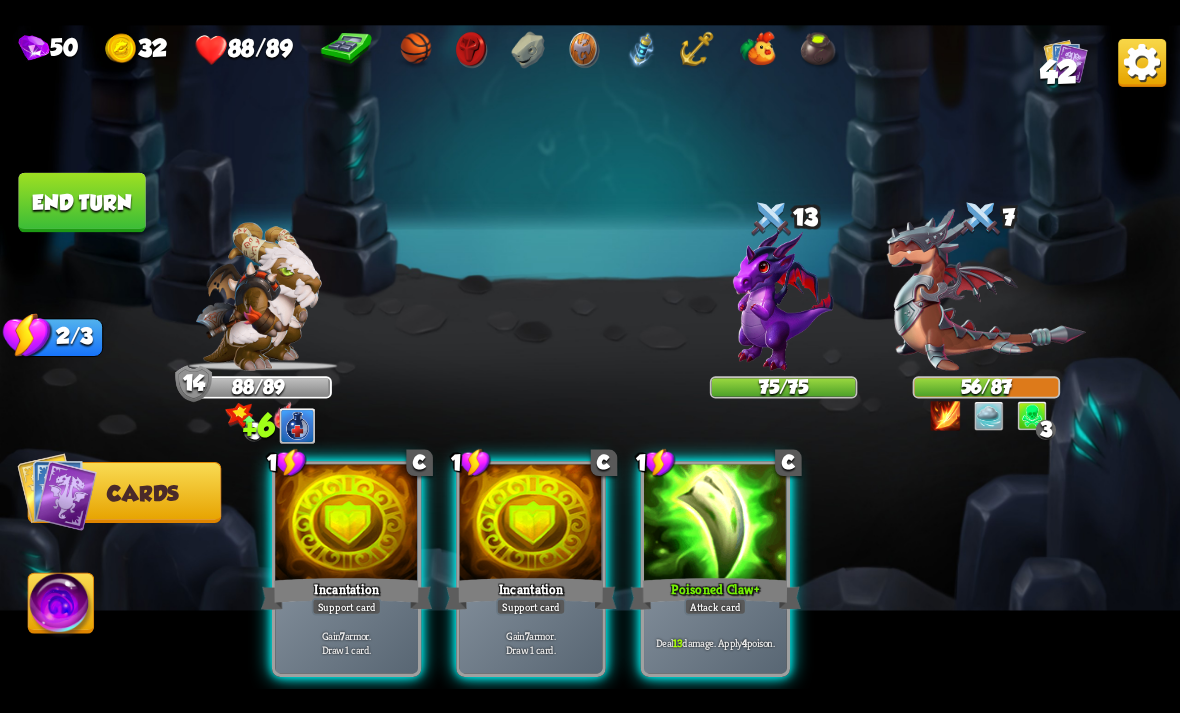 click at bounding box center (715, 524) 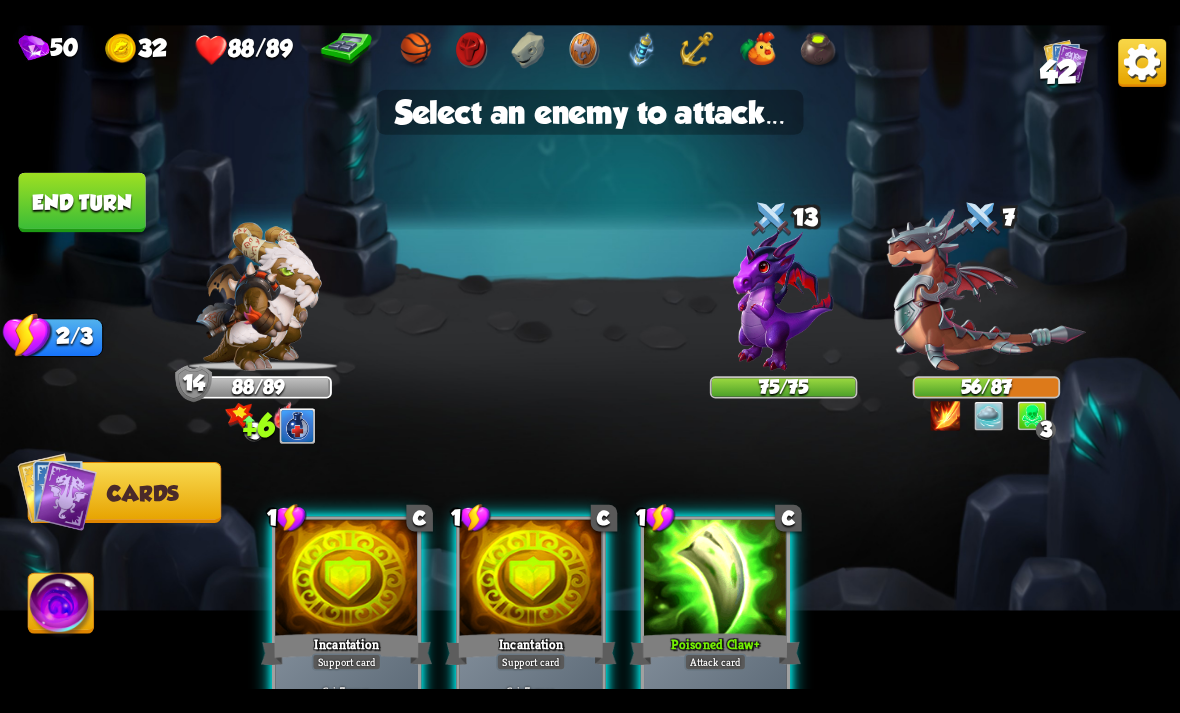 click at bounding box center [986, 289] 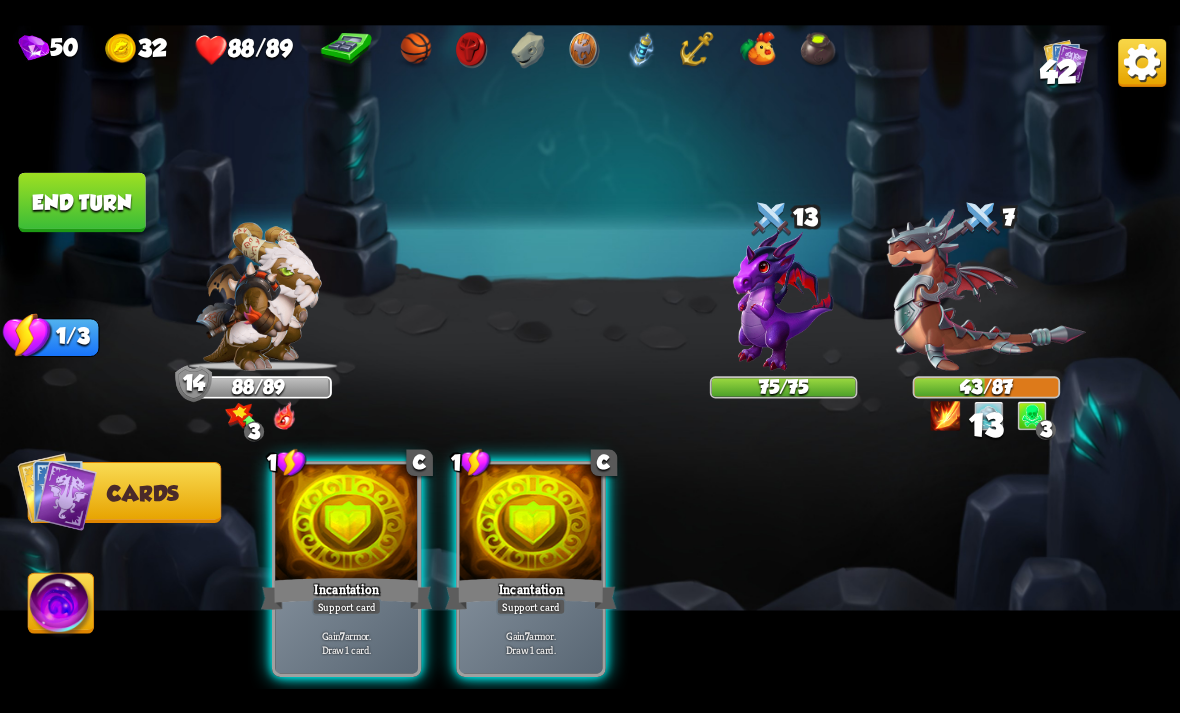click on "Gain  7  armor. Draw 1 card." at bounding box center [531, 642] 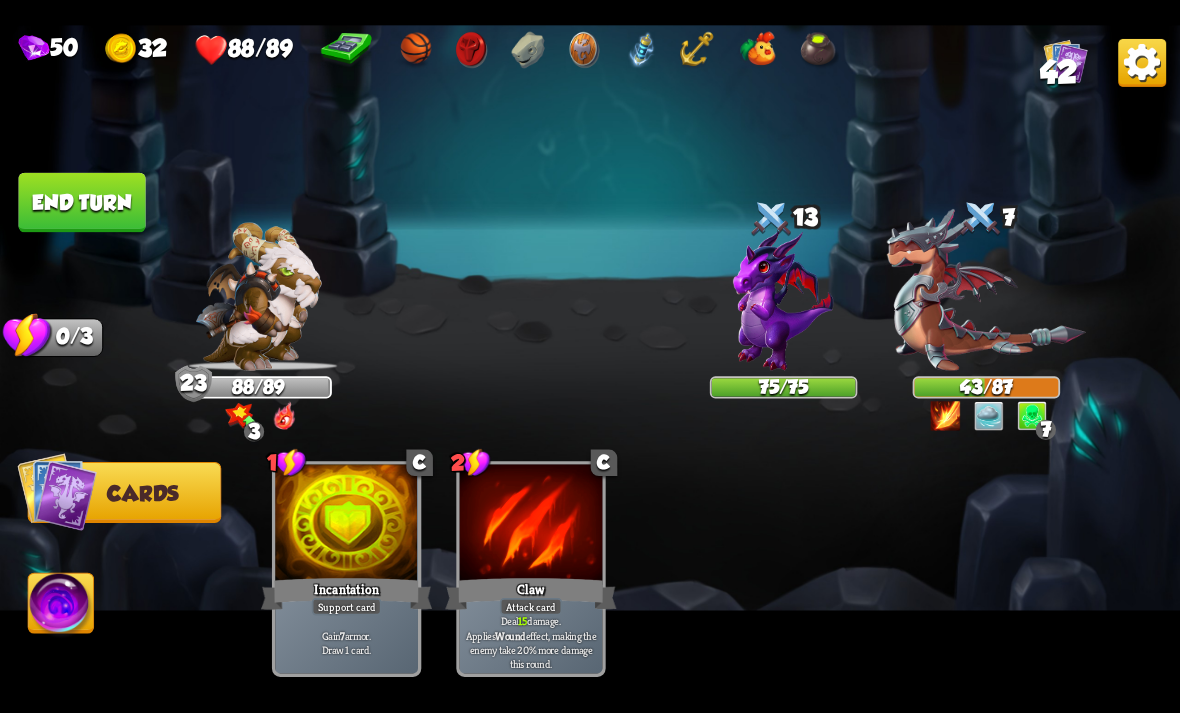 click on "End turn" at bounding box center (81, 202) 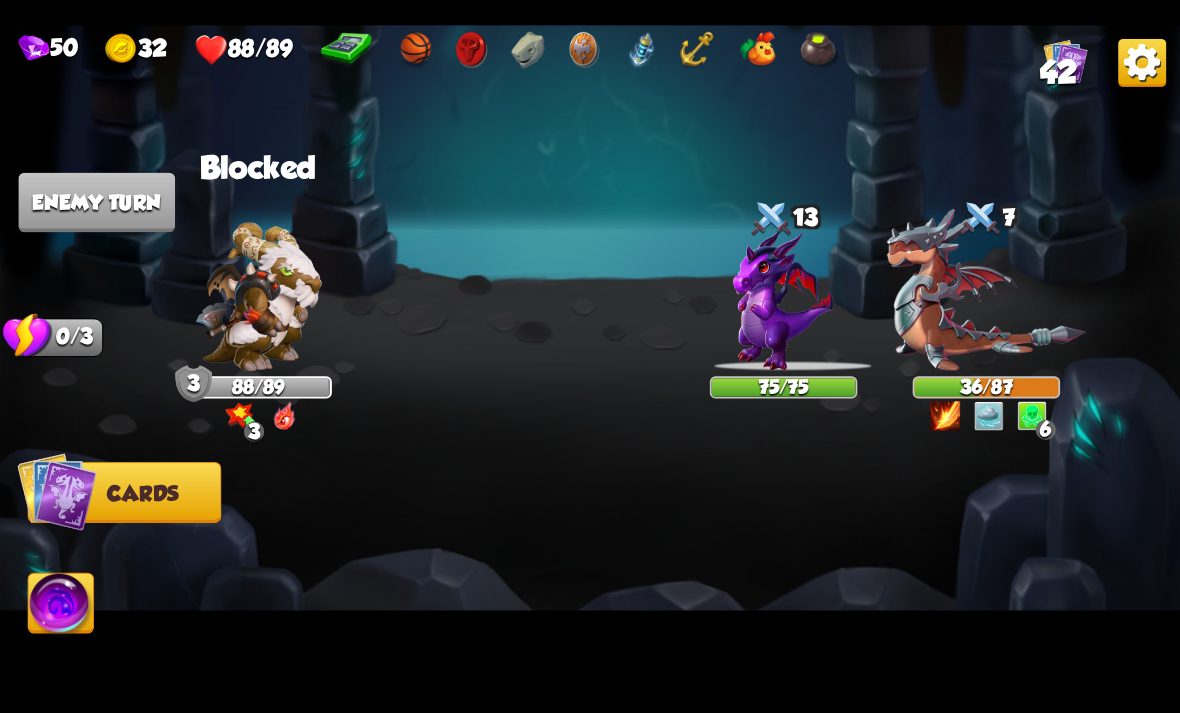 click at bounding box center [986, 289] 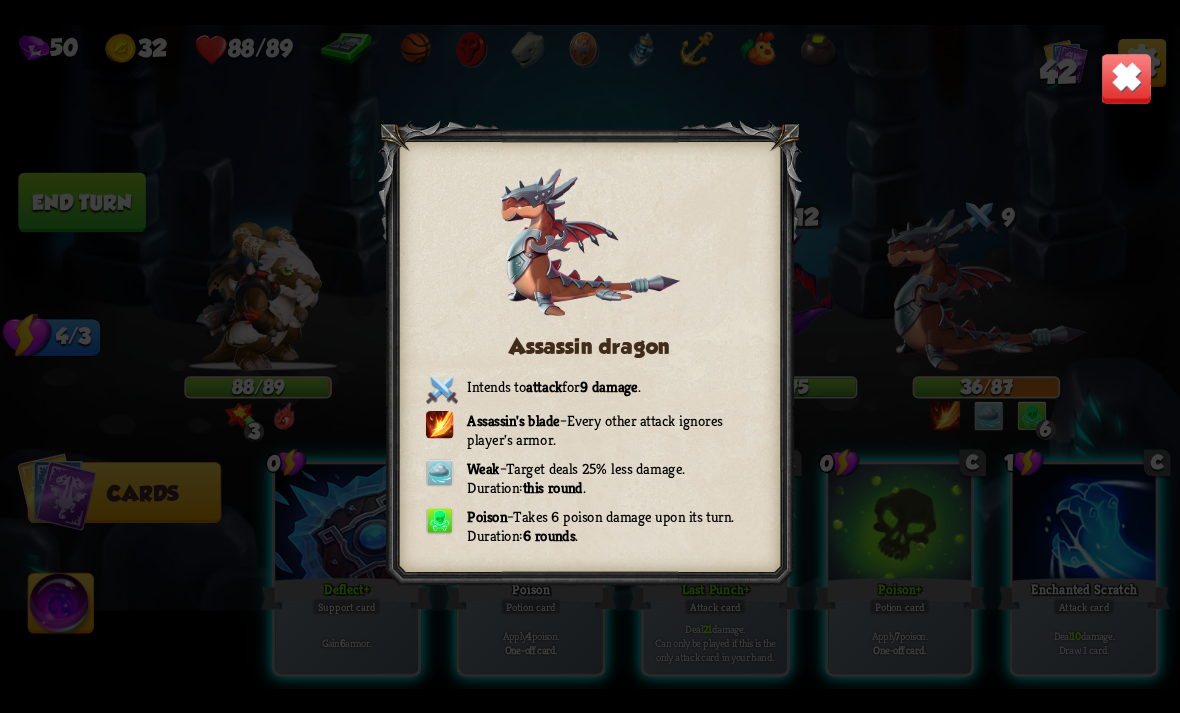 click at bounding box center (1127, 78) 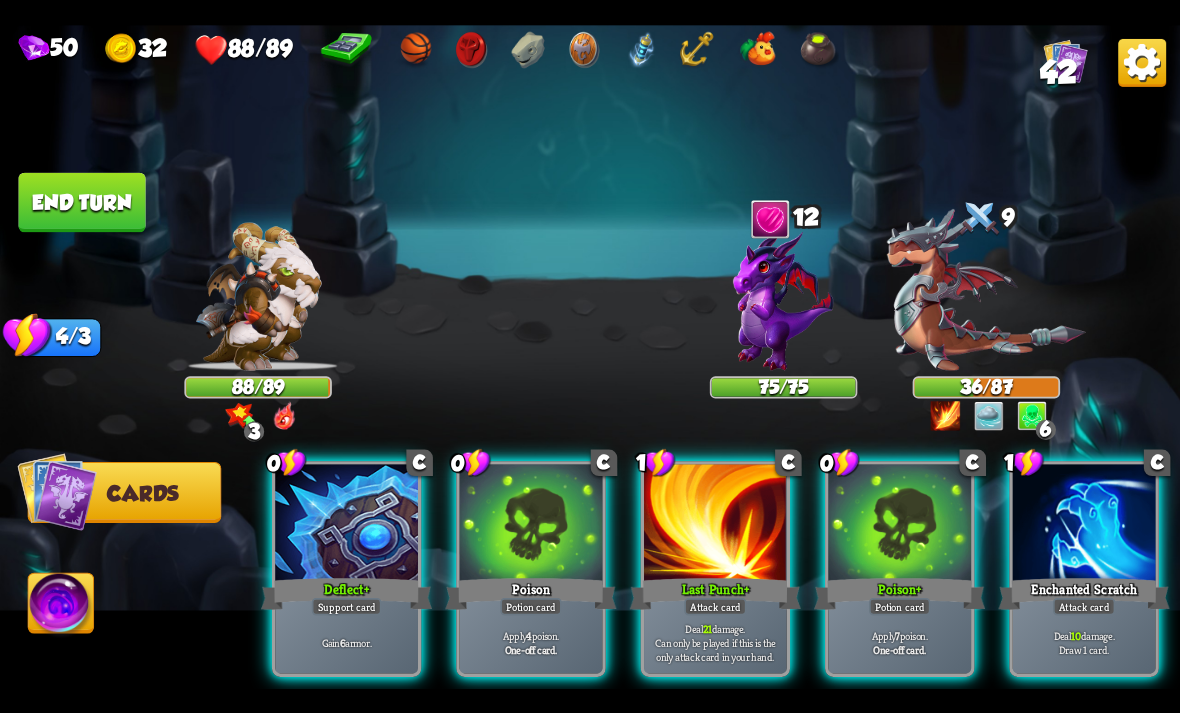 click on "Gain  6  armor." at bounding box center (346, 642) 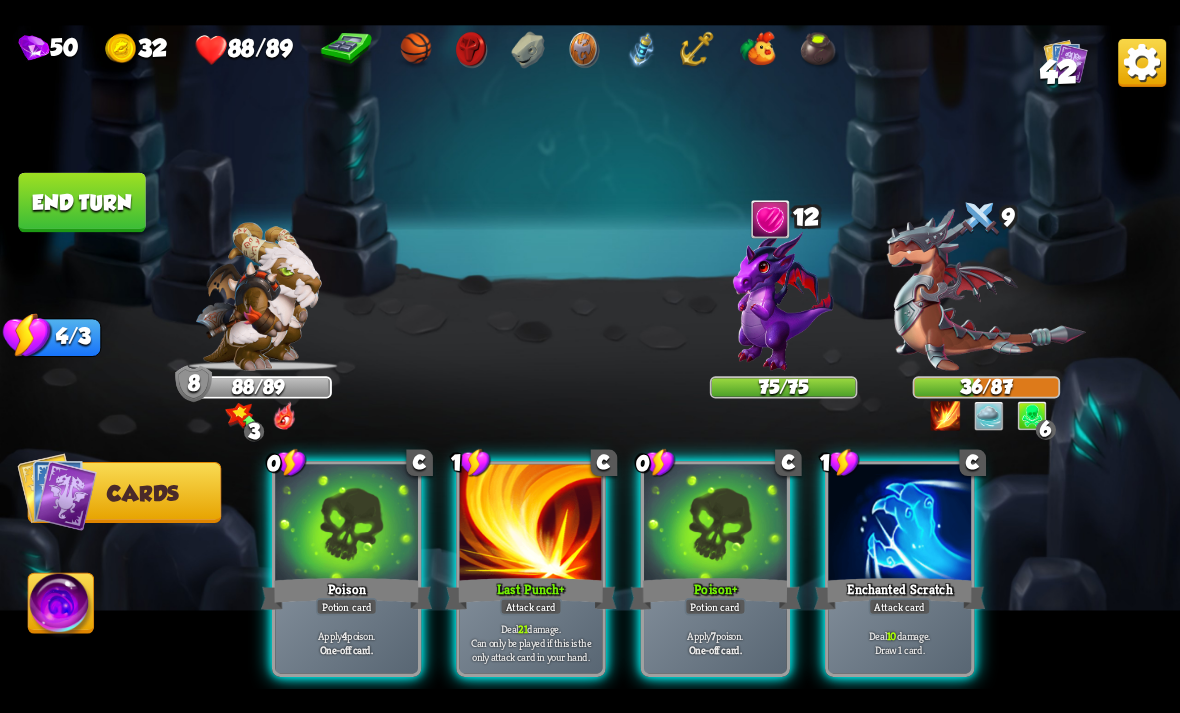 click on "Poison" at bounding box center [346, 593] 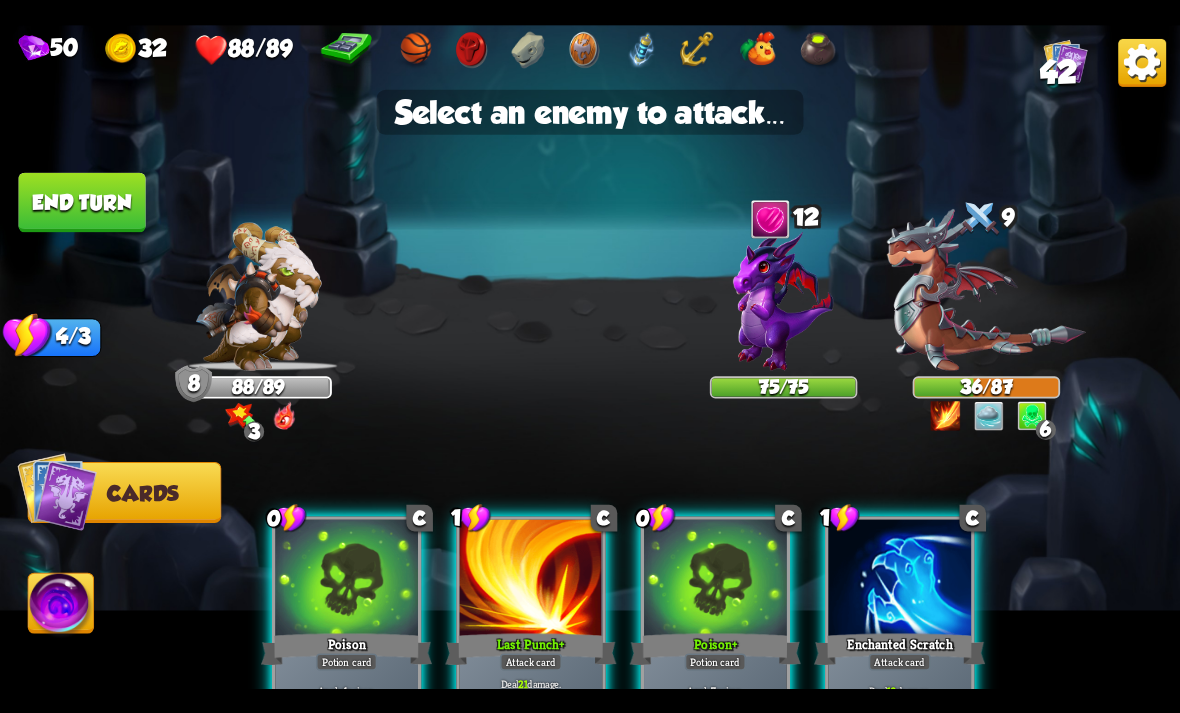 click at bounding box center (986, 289) 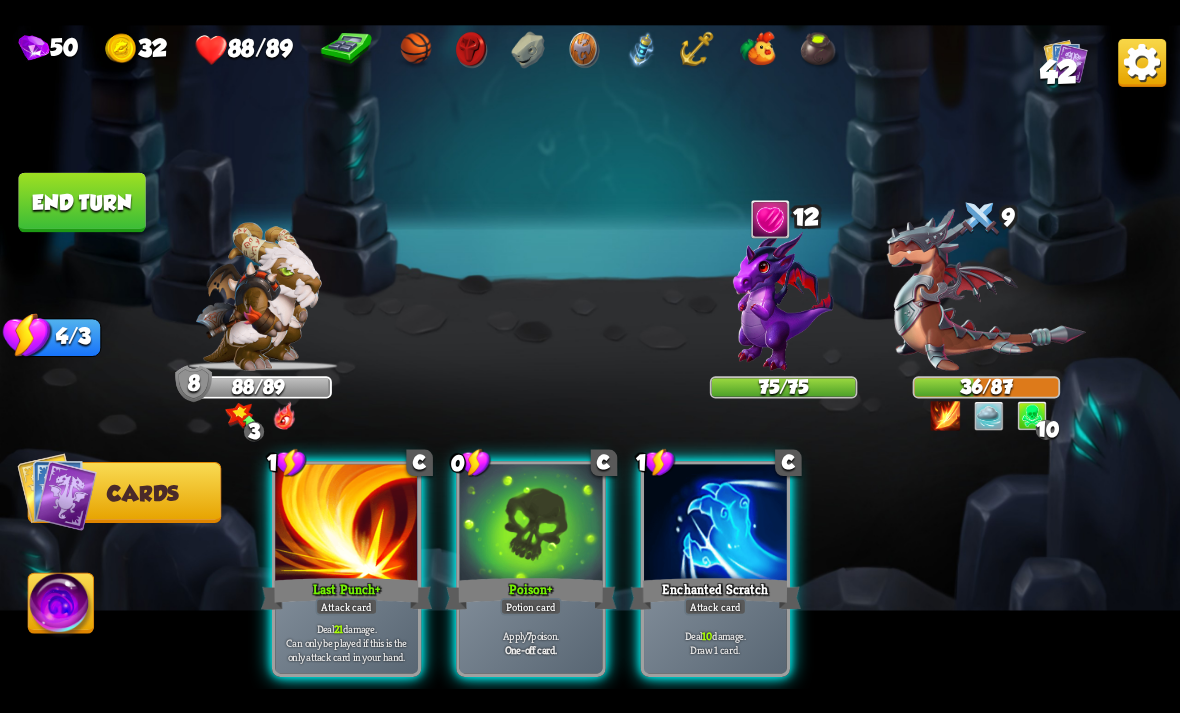 click on "Potion card" at bounding box center [530, 606] 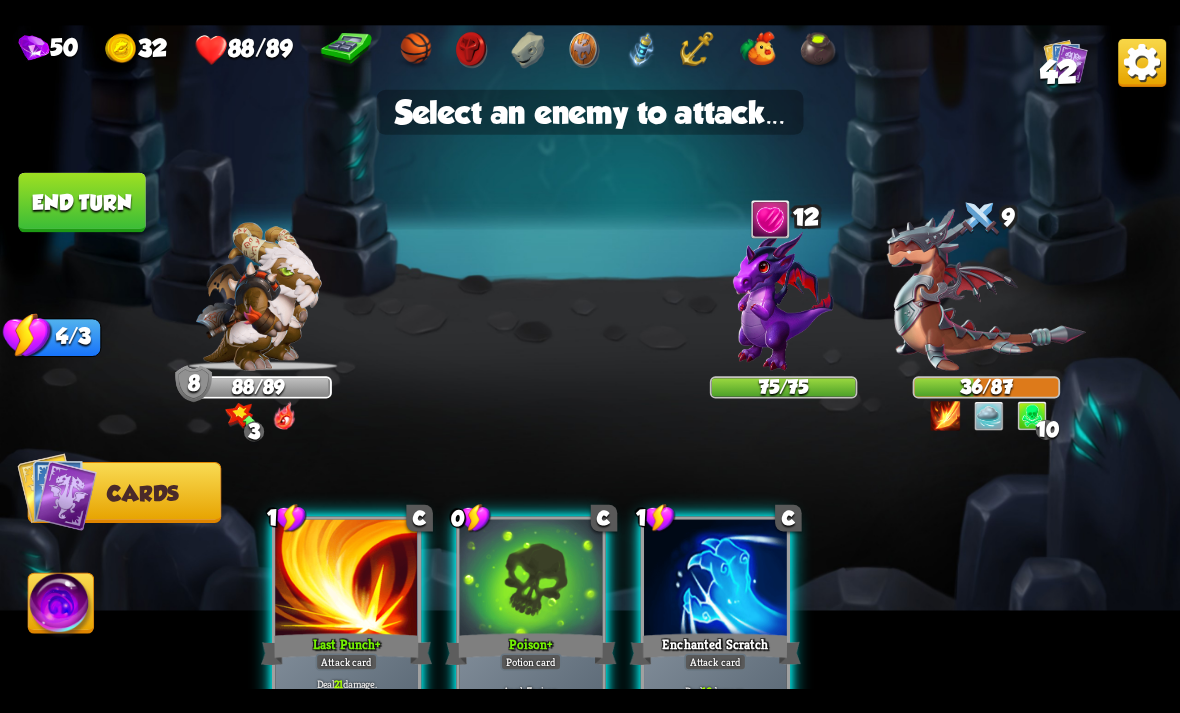 click at bounding box center (986, 289) 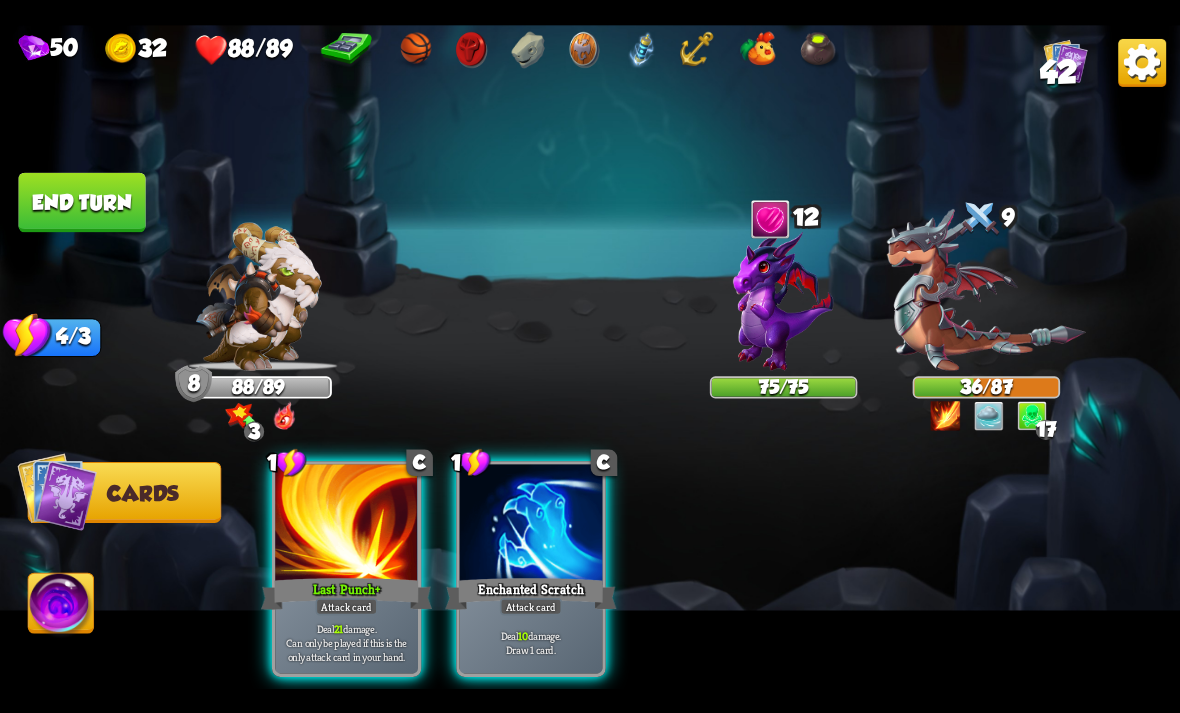 click on "Enchanted Scratch" at bounding box center [530, 593] 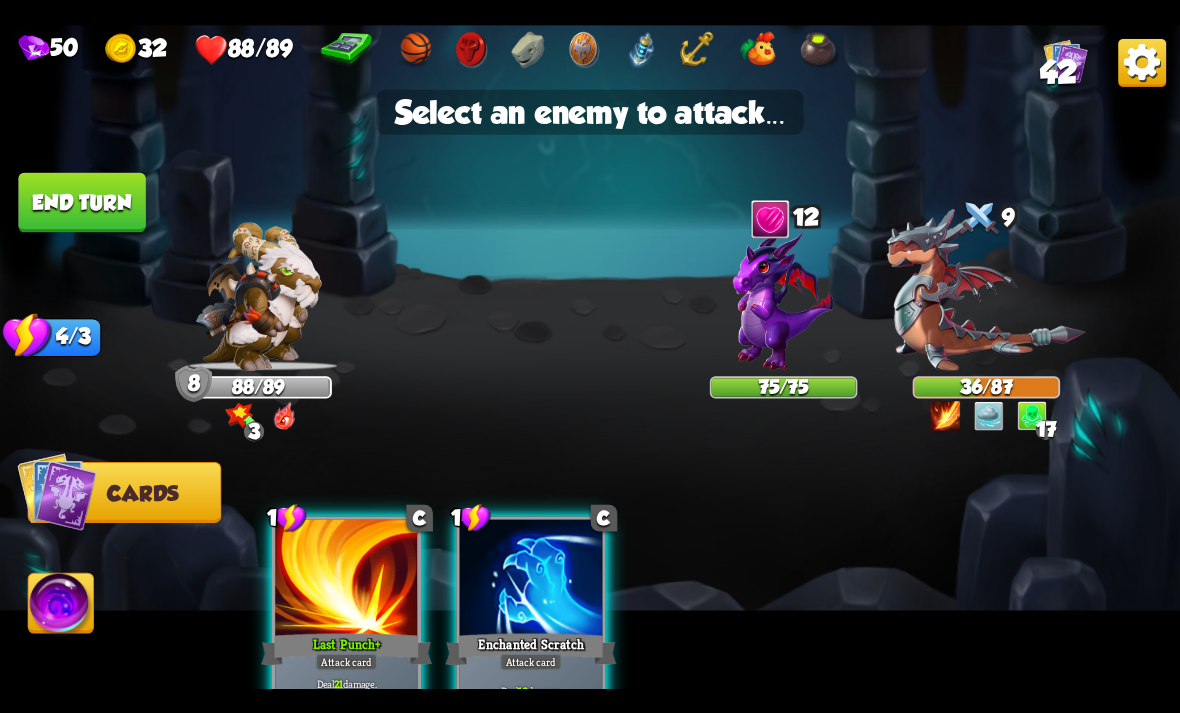click at bounding box center (986, 289) 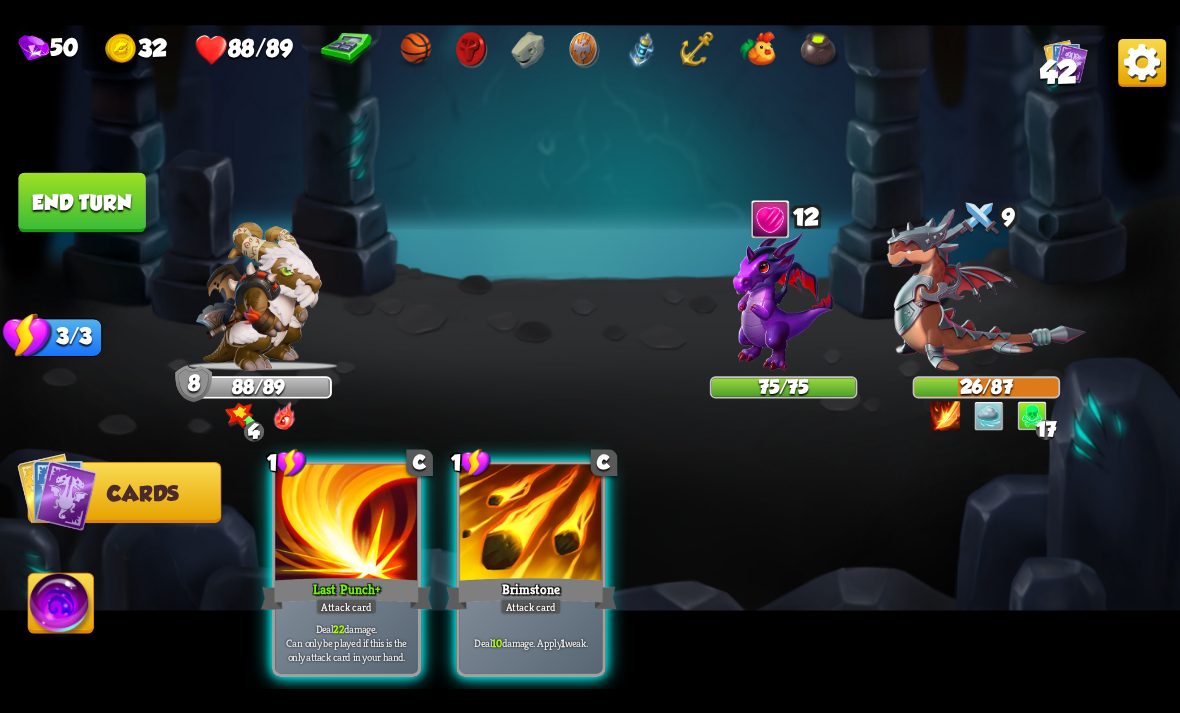 click on "Deal  10  damage. Apply  1  weak." at bounding box center [531, 642] 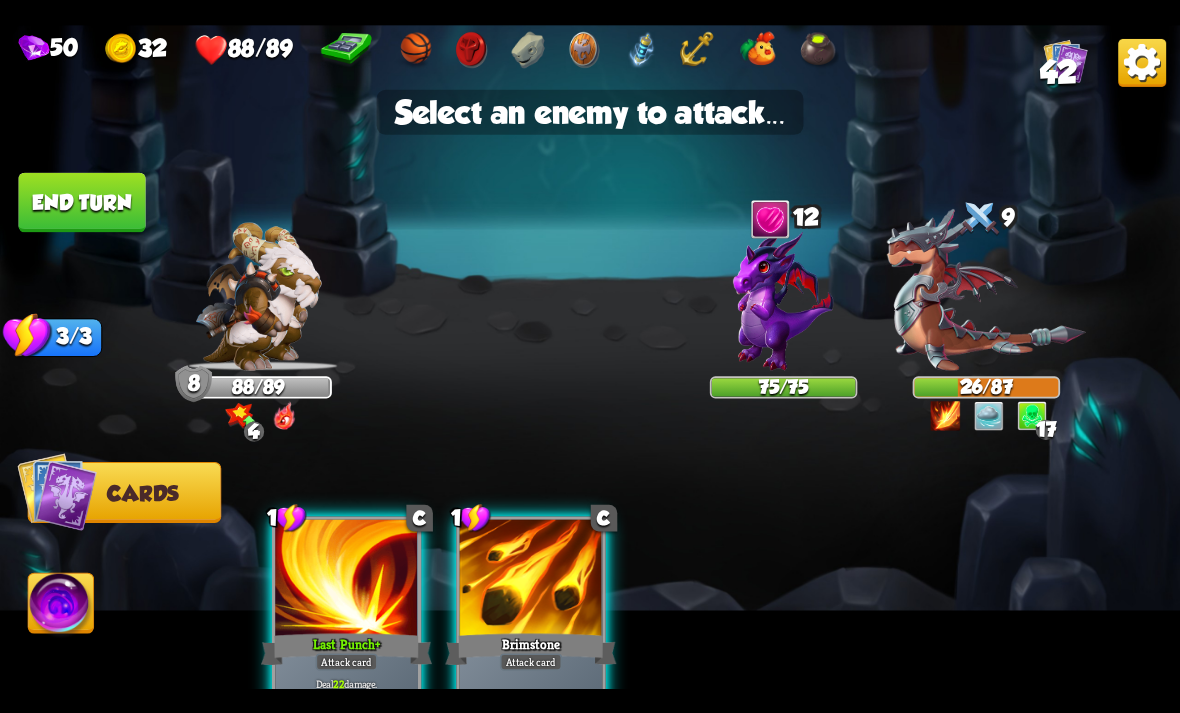 click at bounding box center (986, 289) 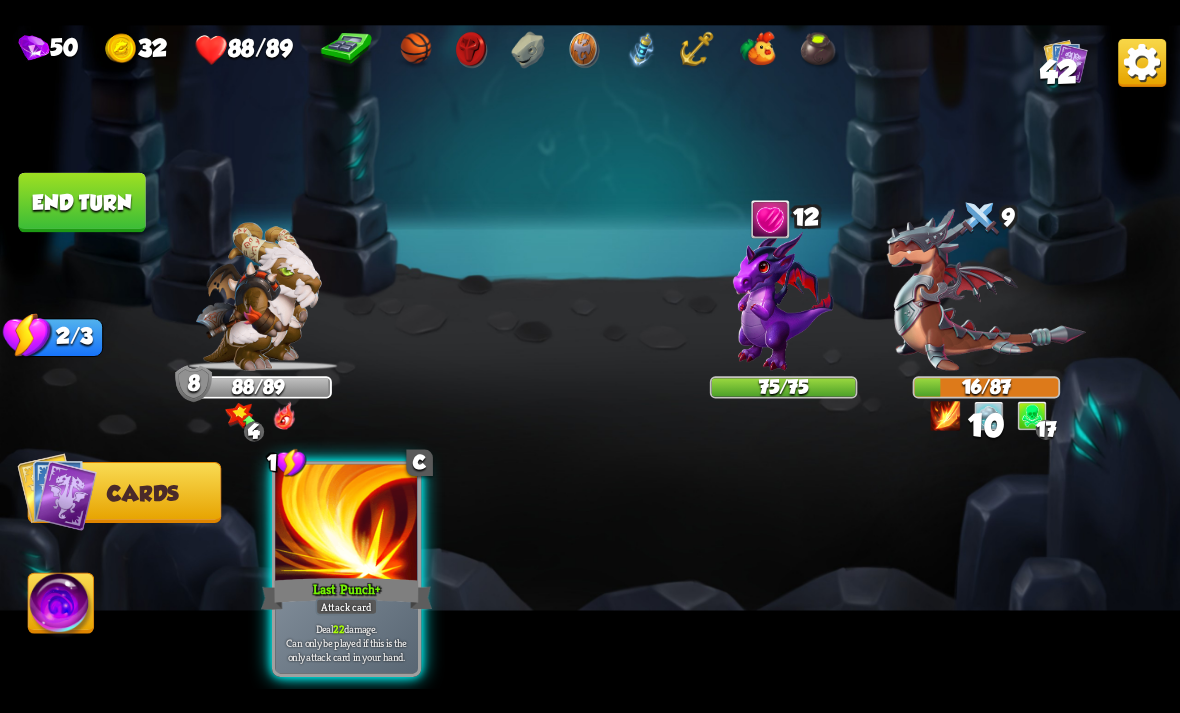 click on "Last Punch +" at bounding box center (346, 593) 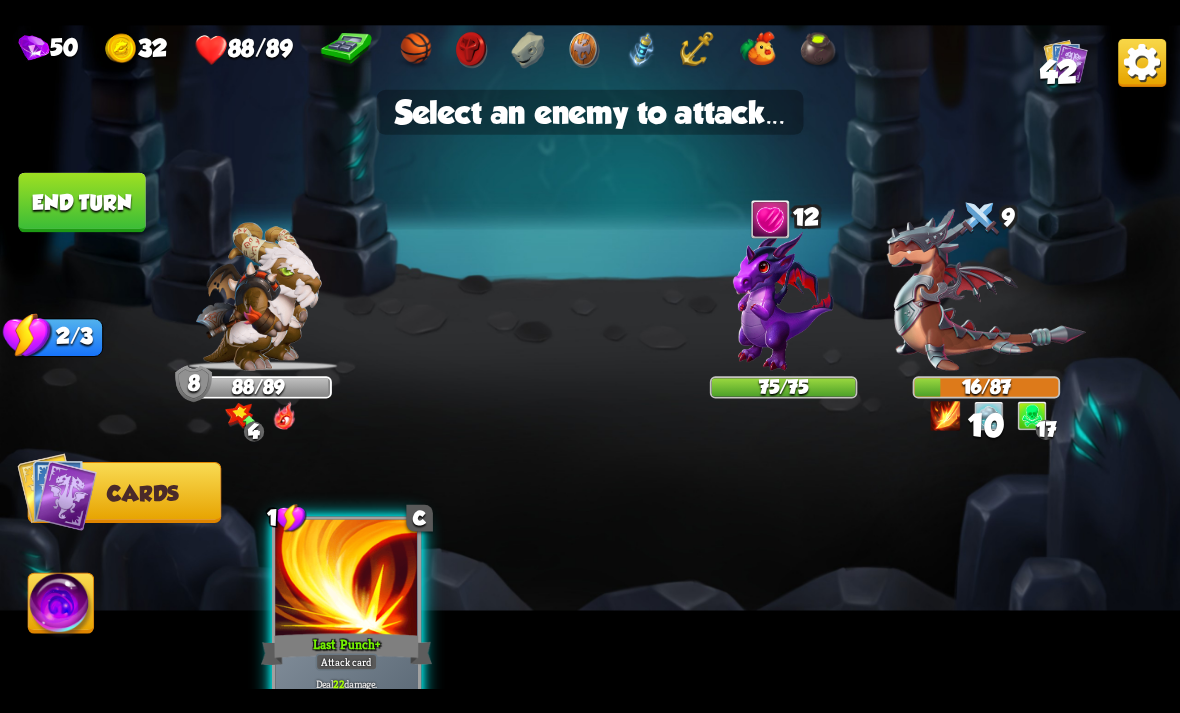 click at bounding box center (783, 299) 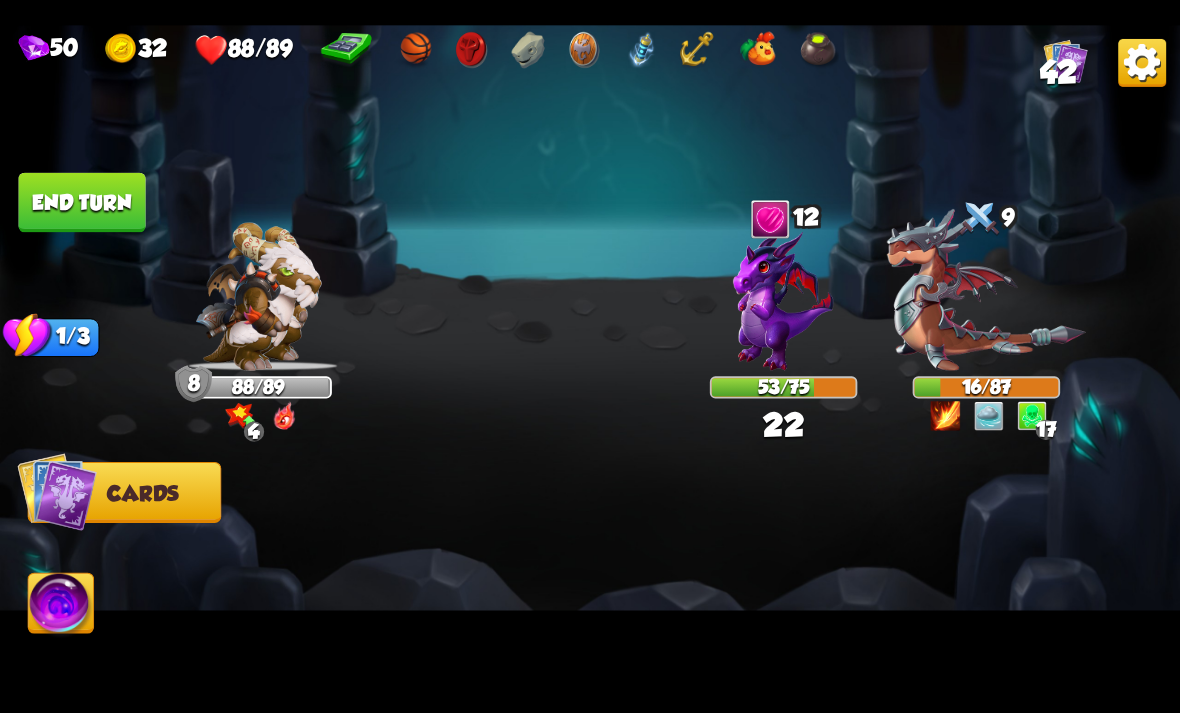 click on "End turn" at bounding box center [81, 202] 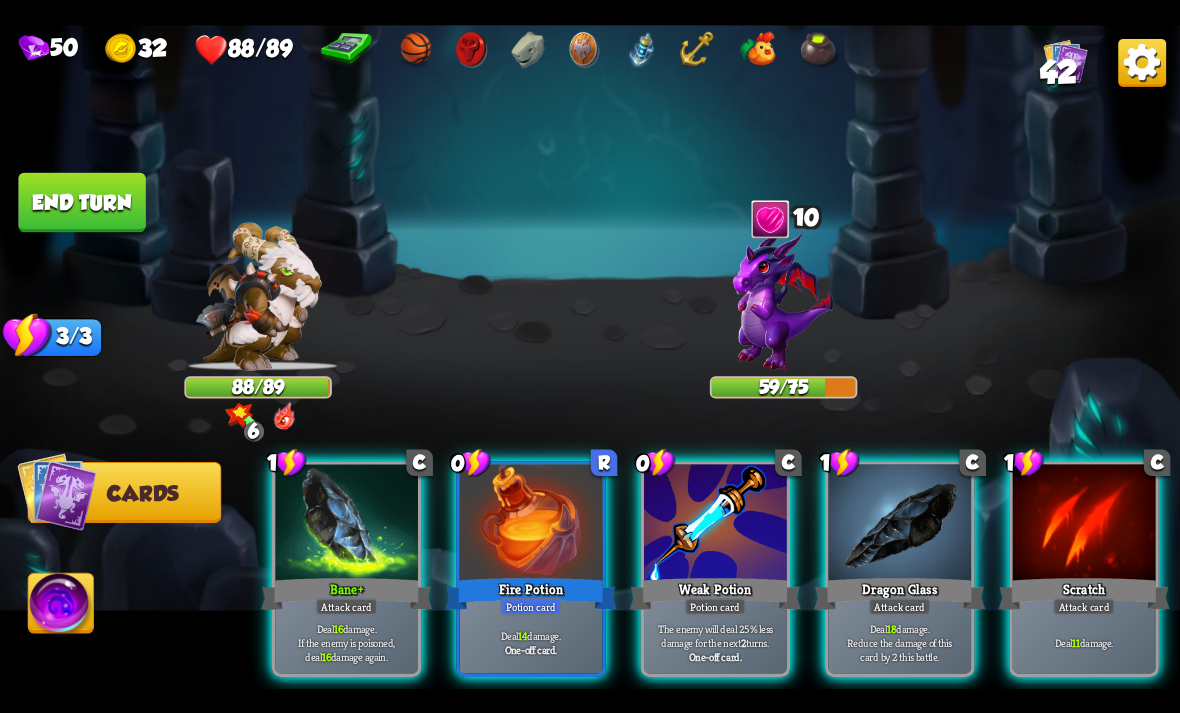 click on "0
R   Fire Potion     Potion card   Deal  14  damage.   One-off card." at bounding box center [530, 569] 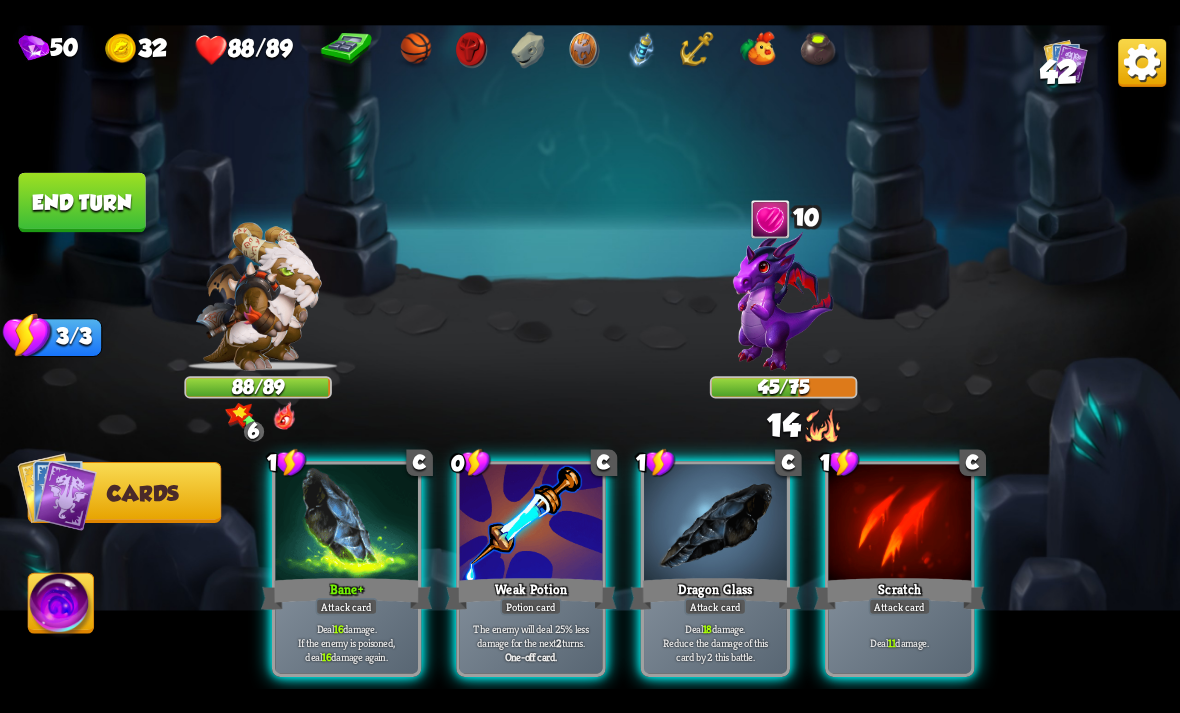click on "0
C   Weak Potion     Potion card   The enemy will deal 25% less damage for the next  2  turns.   One-off card." at bounding box center (530, 569) 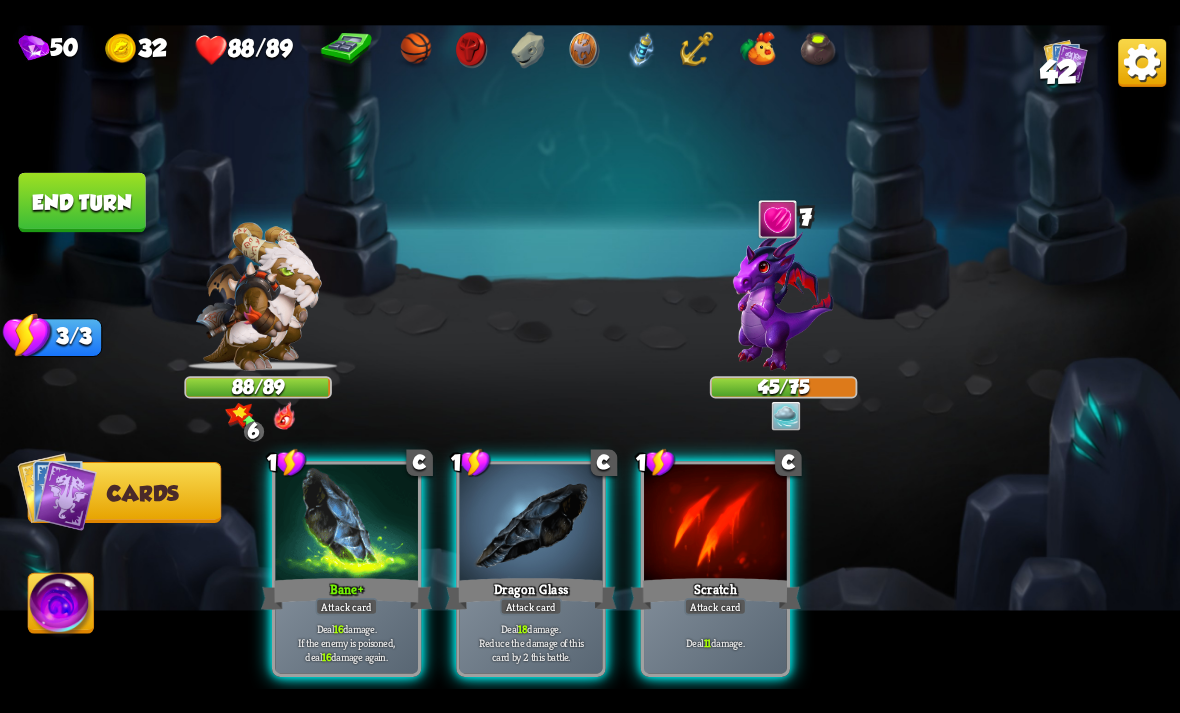 click on "Deal  16  damage. If the enemy is poisoned, deal  16  damage again." at bounding box center [346, 642] 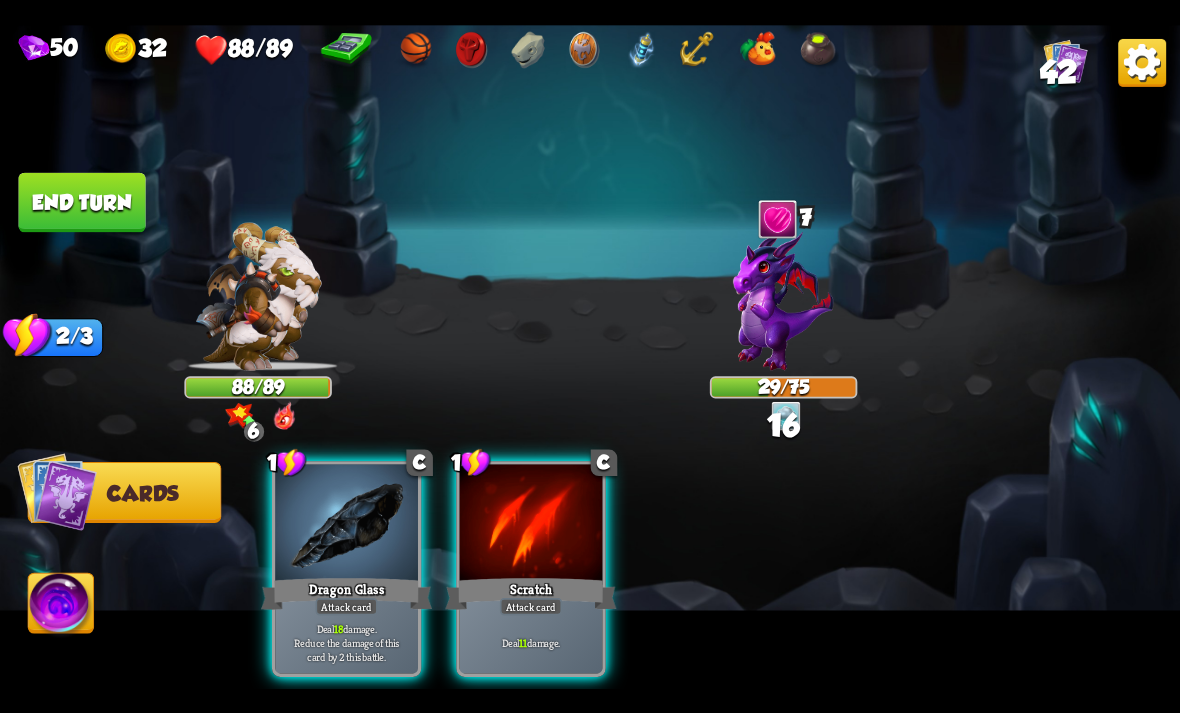 click on "Dragon Glass" at bounding box center (346, 593) 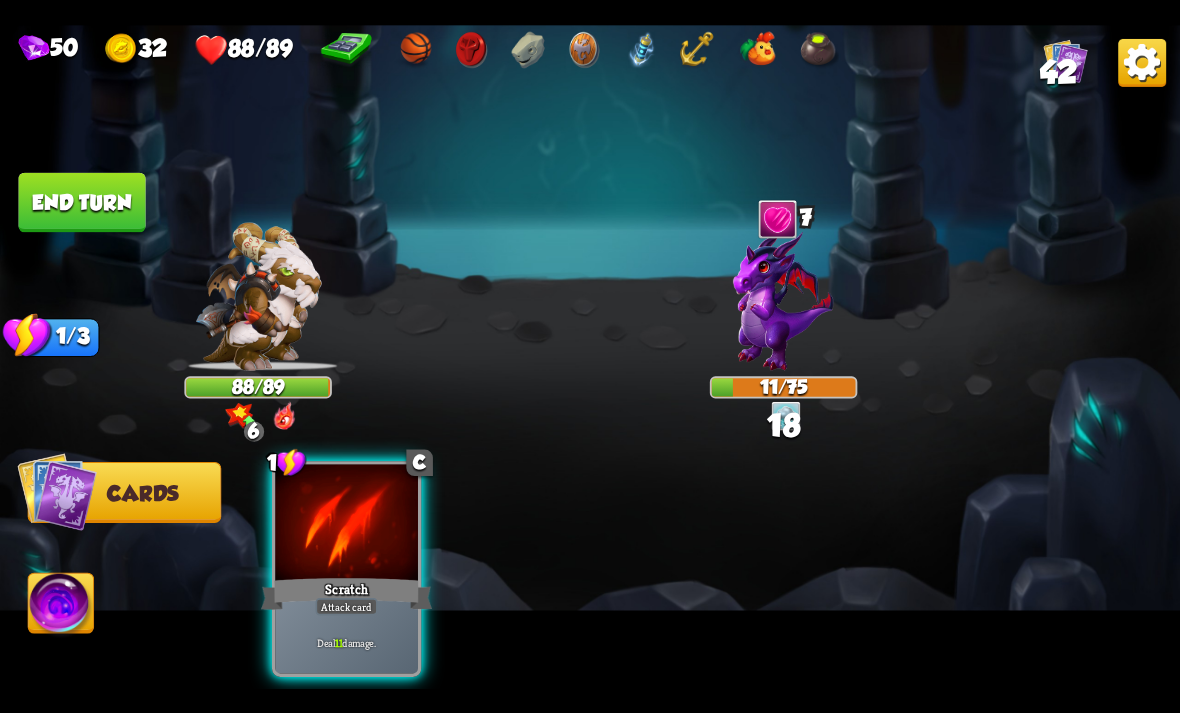 click on "End turn" at bounding box center (81, 202) 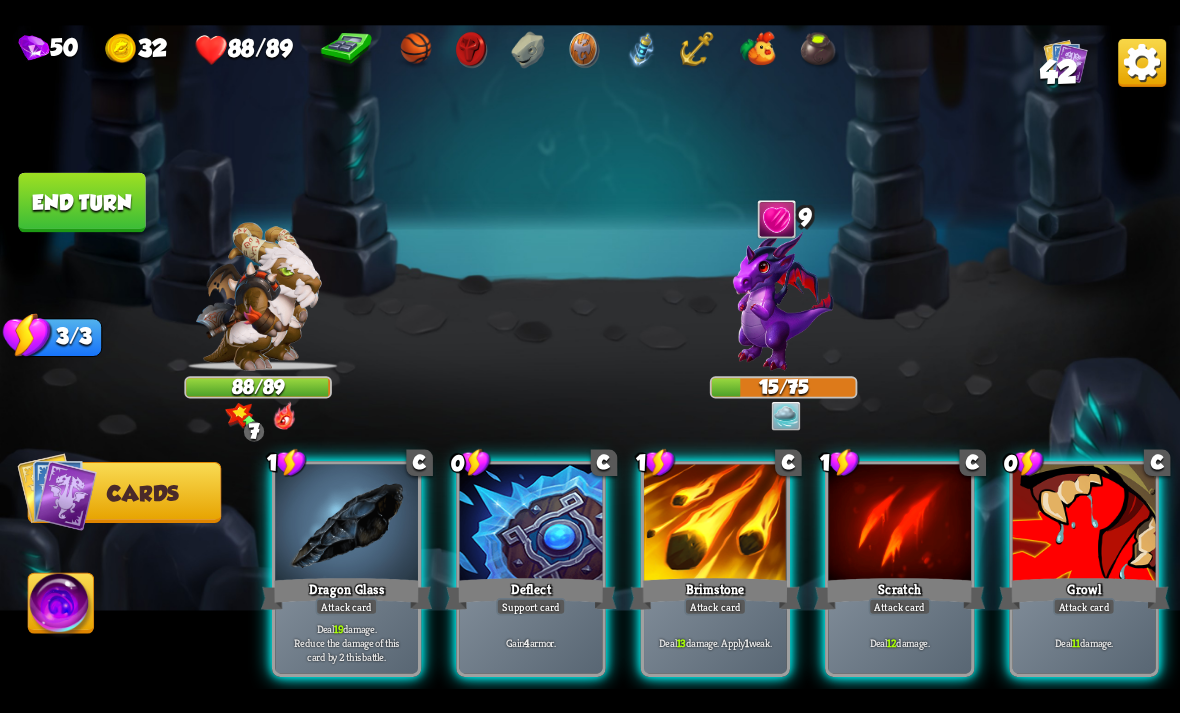 click on "Deal  19  damage. Reduce the damage of this card by 2 this battle." at bounding box center [347, 642] 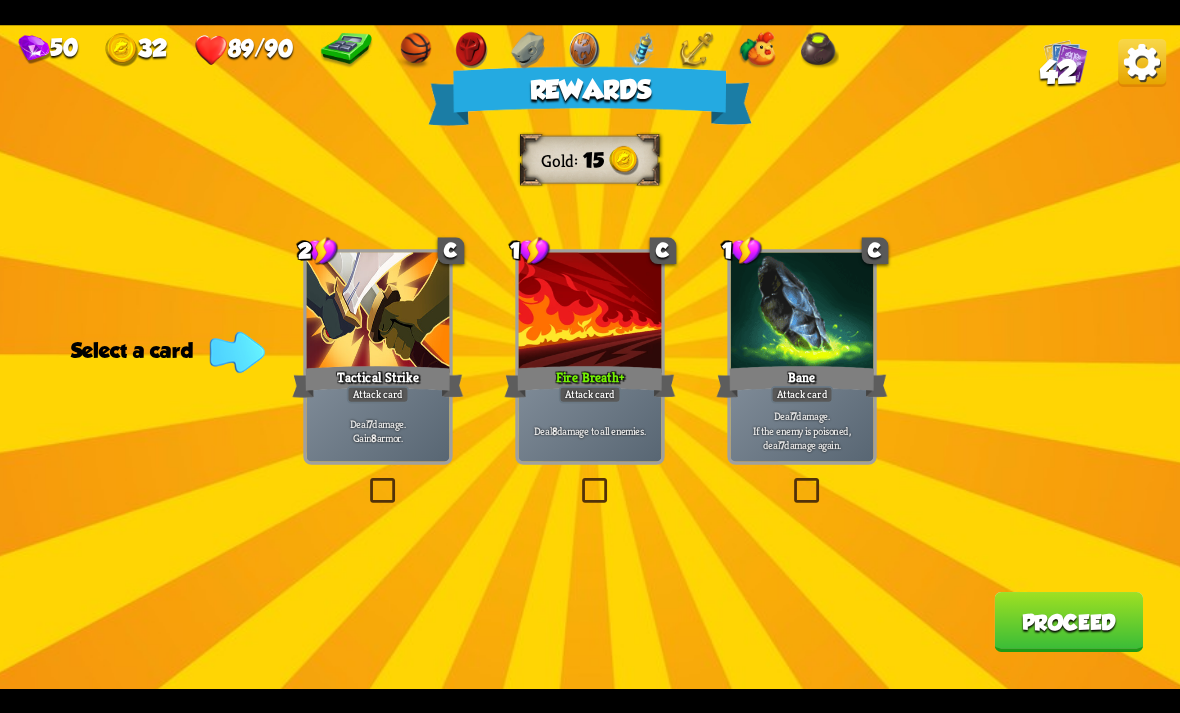 click at bounding box center (578, 481) 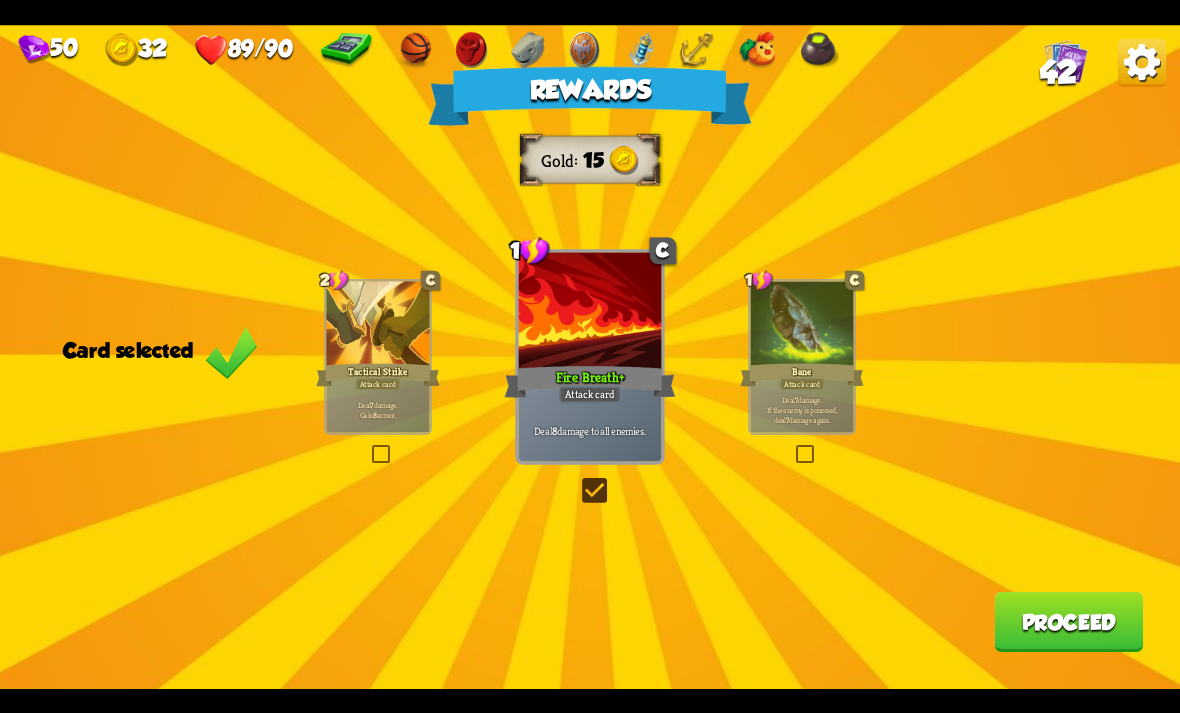 click at bounding box center (793, 446) 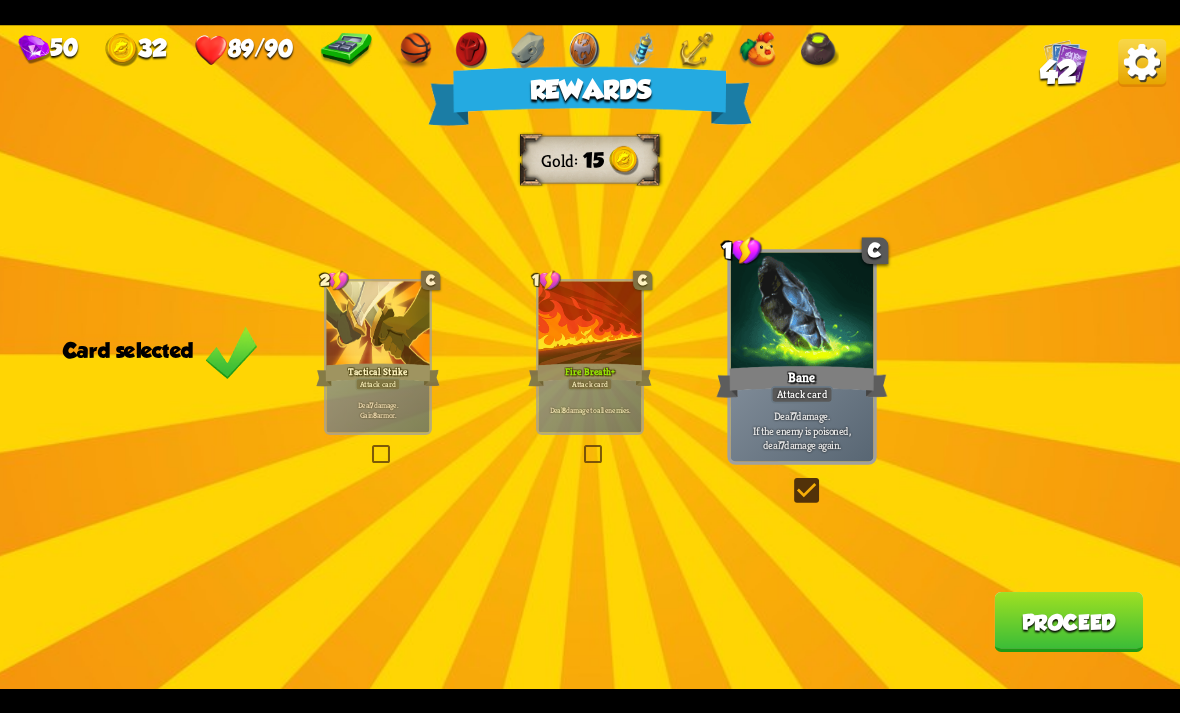 click on "Proceed" at bounding box center (1068, 622) 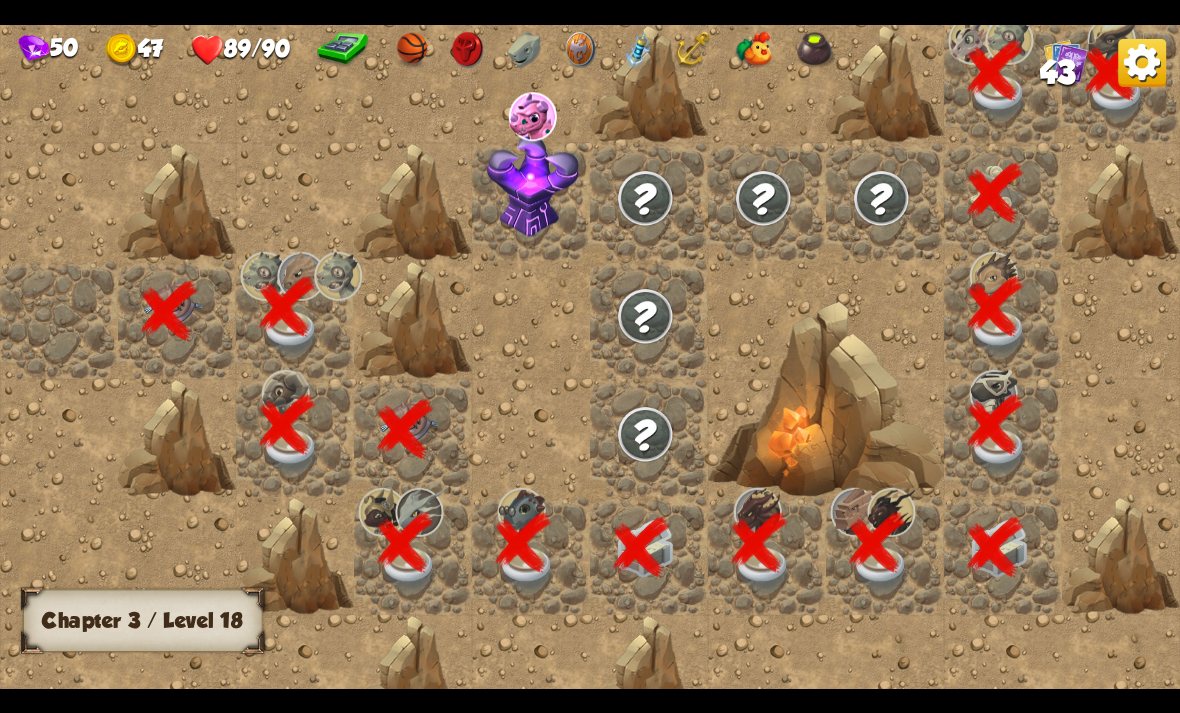scroll, scrollTop: 0, scrollLeft: 384, axis: horizontal 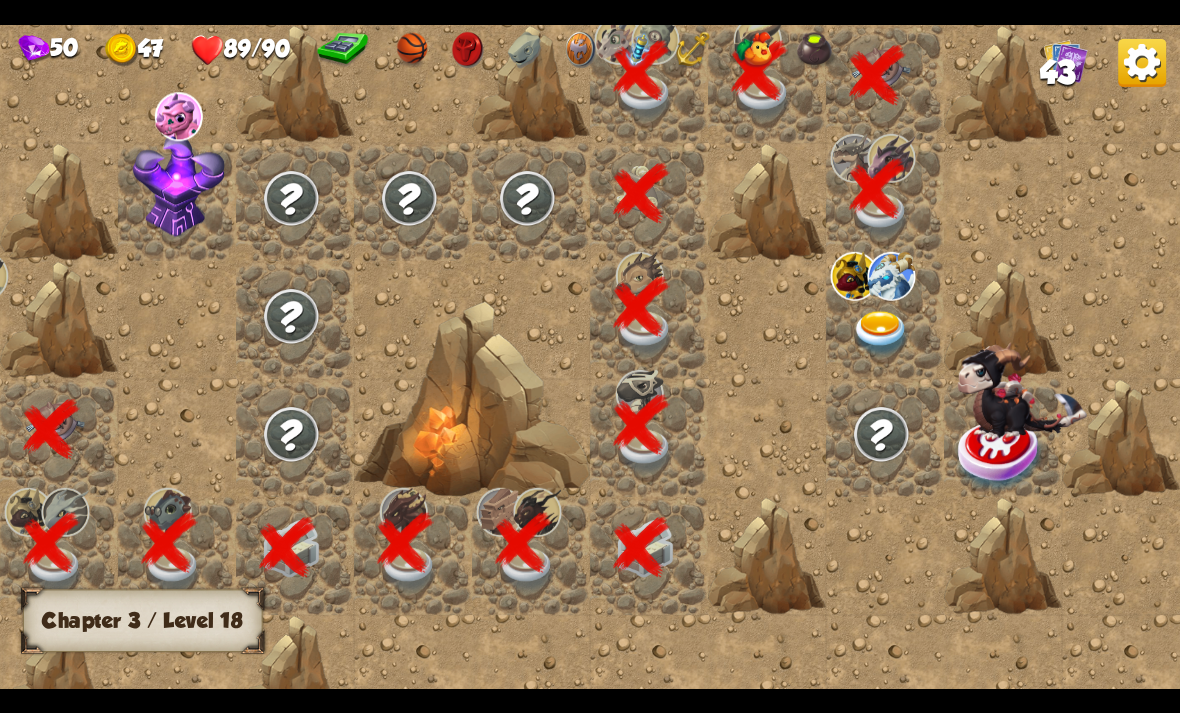 click at bounding box center [881, 333] 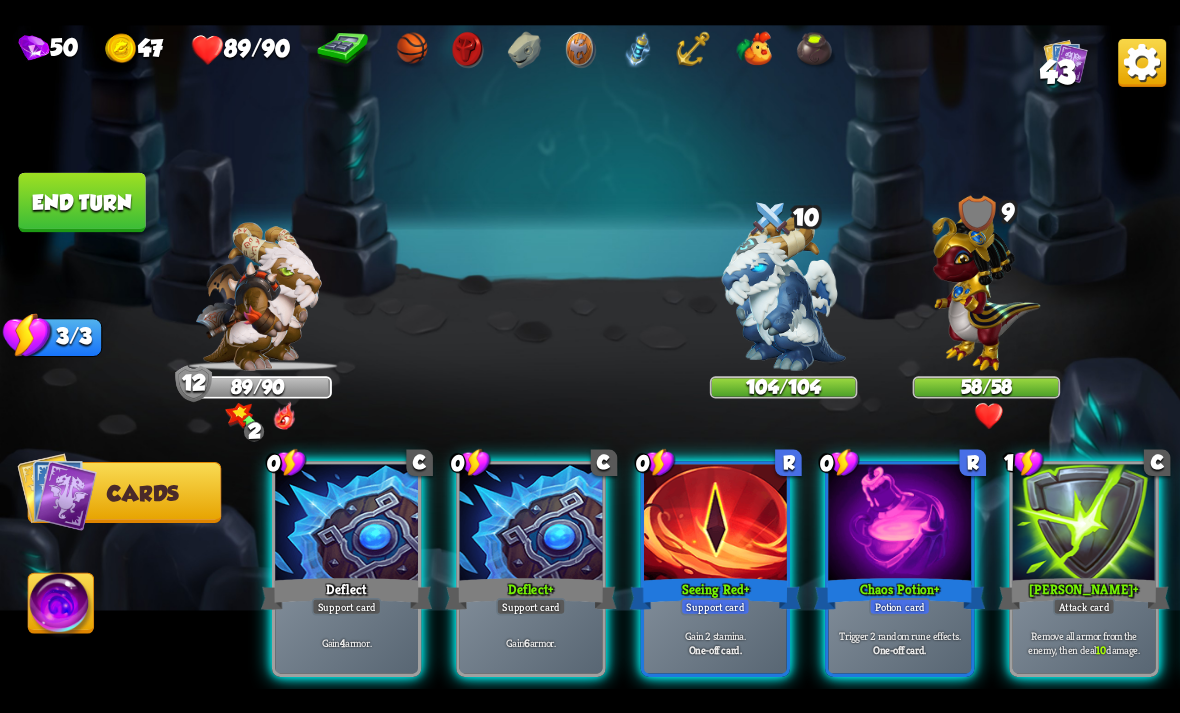 click on "Potion card" at bounding box center (899, 606) 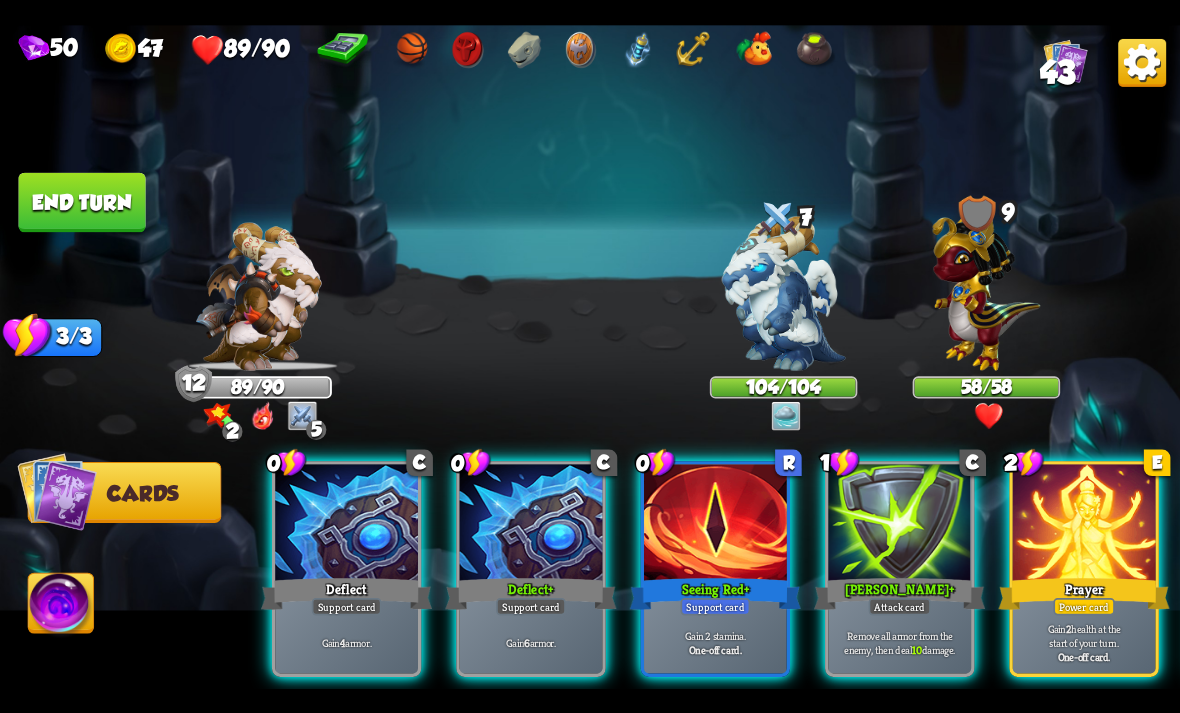 click on "Gain 2 stamina.   One-off card." at bounding box center [715, 642] 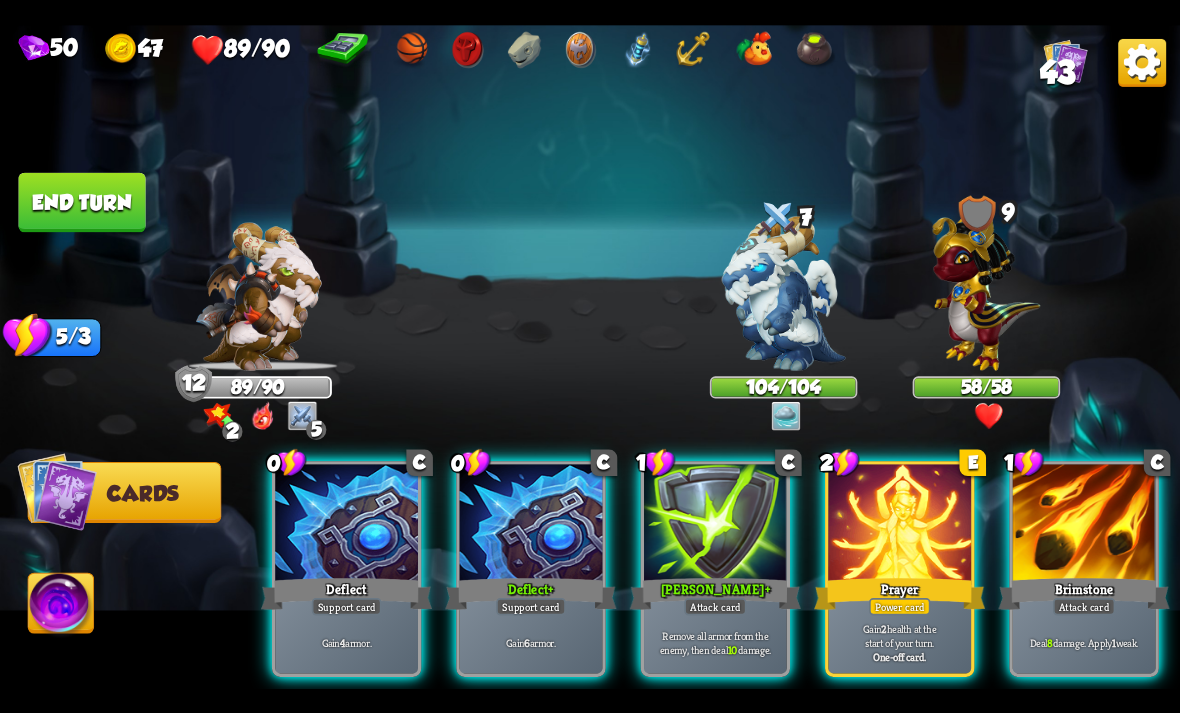 click at bounding box center [899, 524] 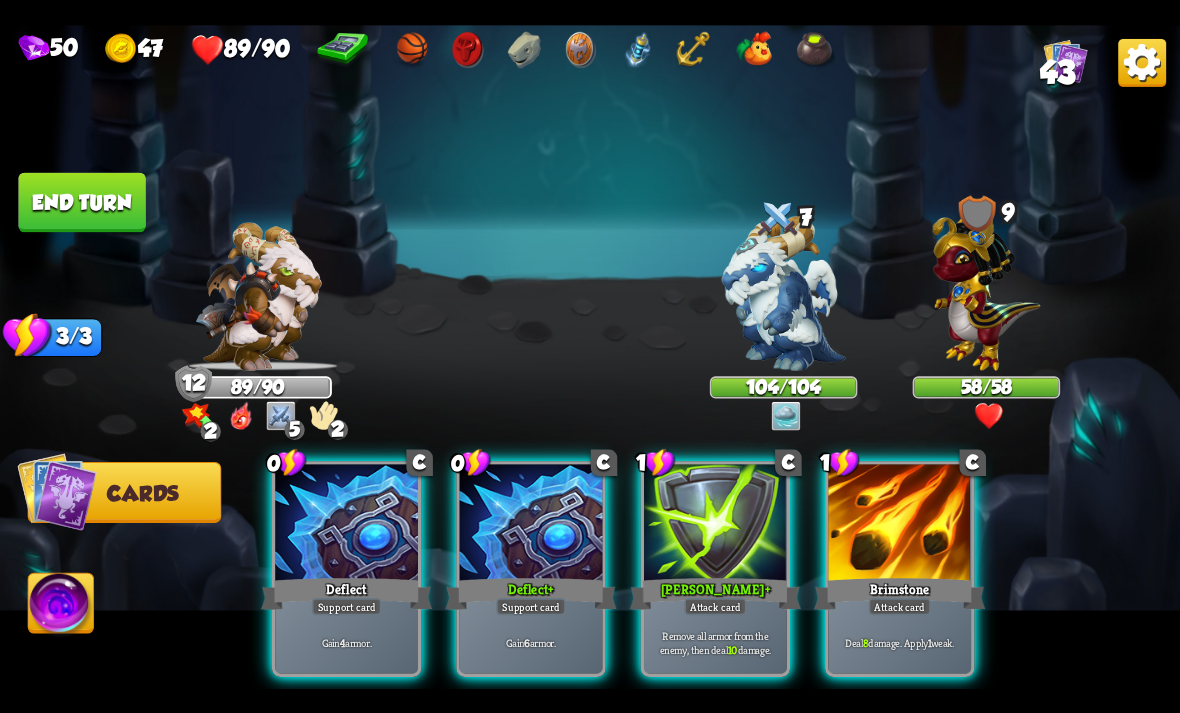 click on "Remove all armor from the enemy, then deal  10  damage." at bounding box center (716, 642) 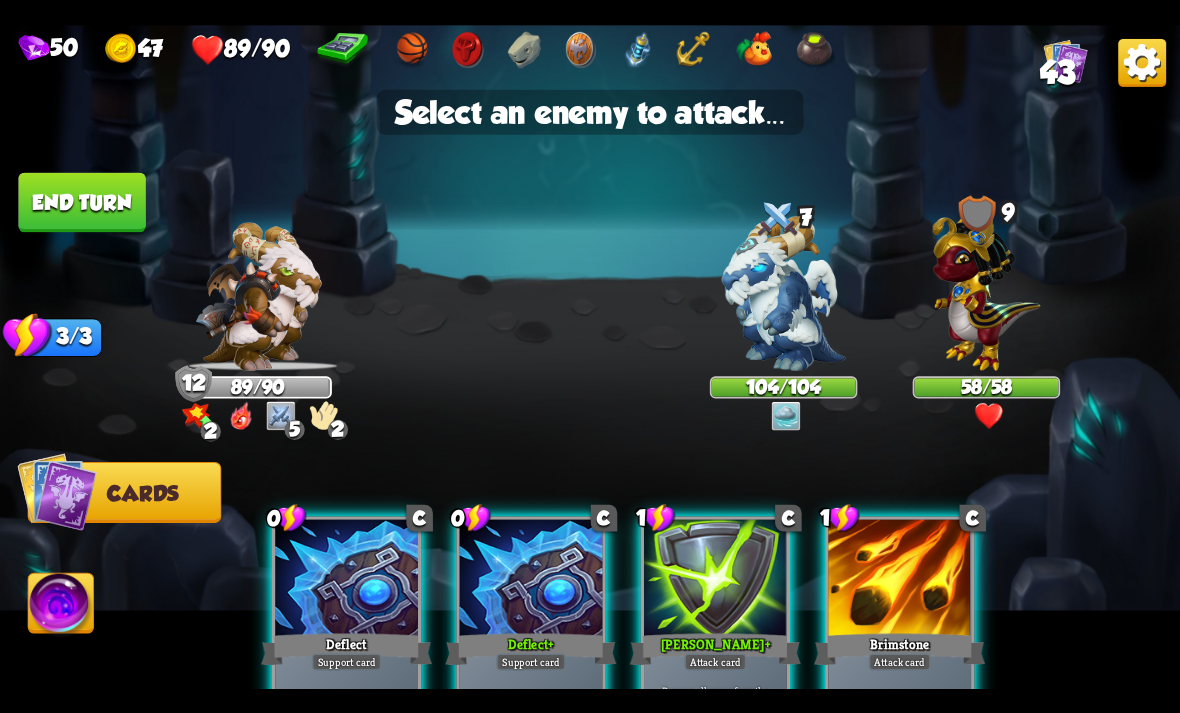click at bounding box center [987, 287] 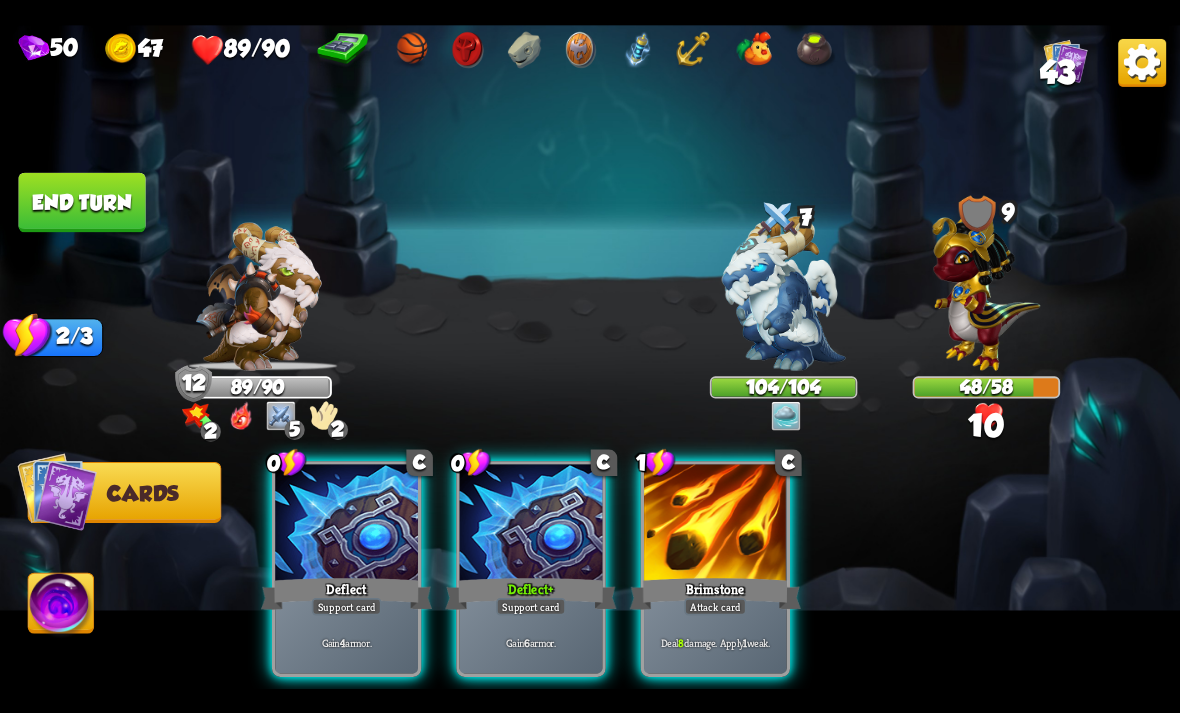 click on "Brimstone" at bounding box center [715, 593] 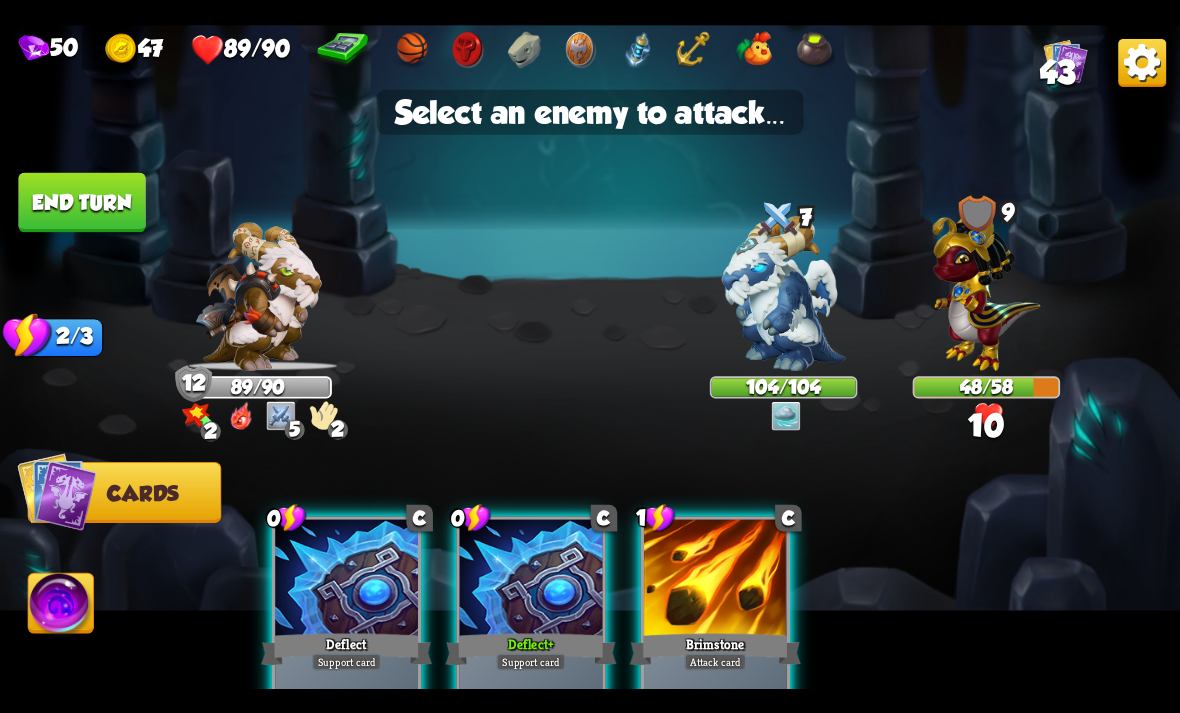 click at bounding box center [987, 287] 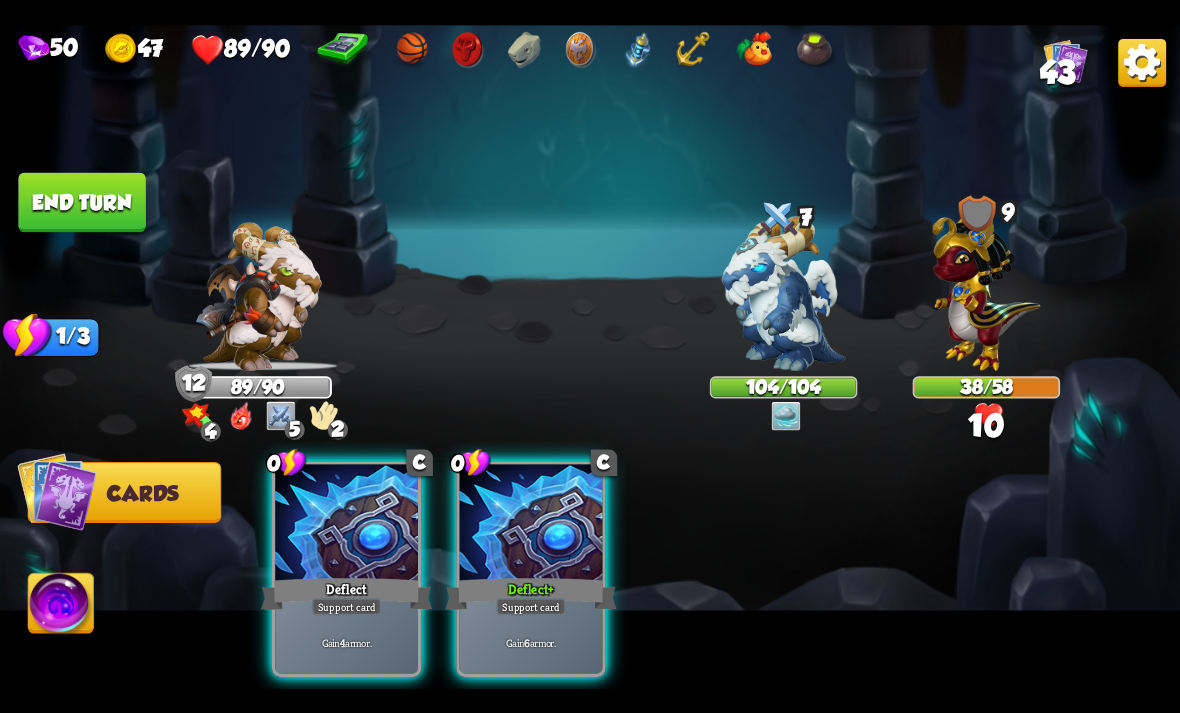 click on "Support card" at bounding box center (347, 606) 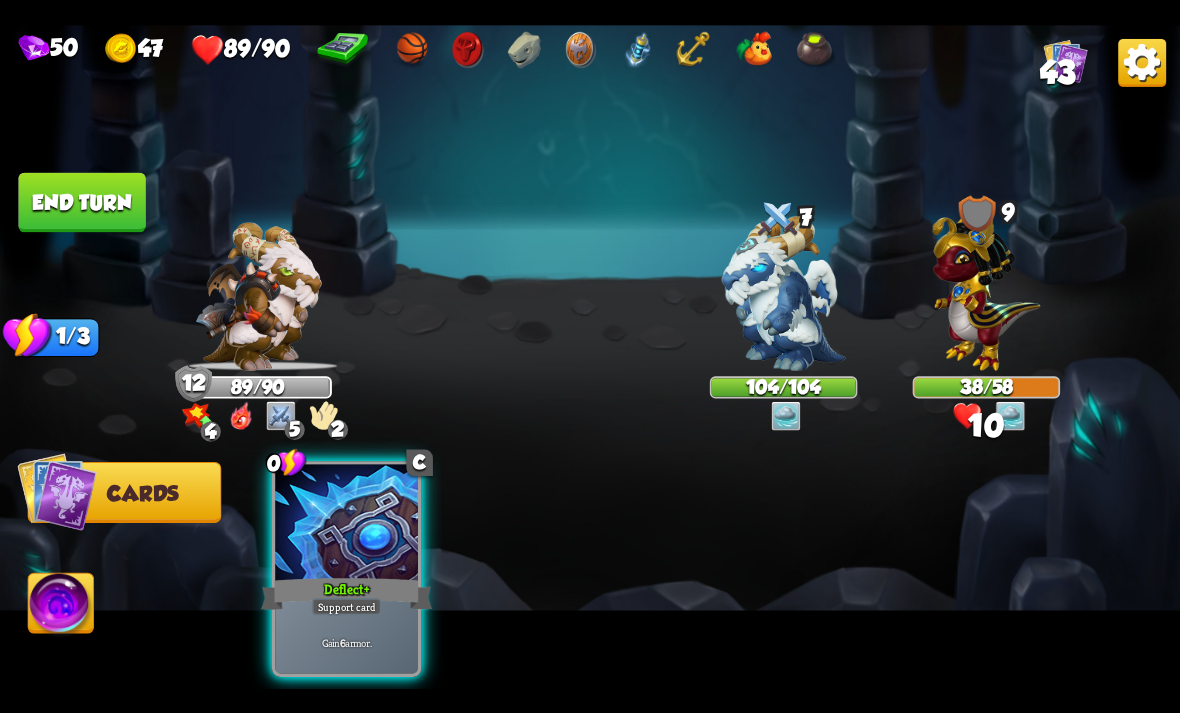 click on "Support card" at bounding box center (347, 606) 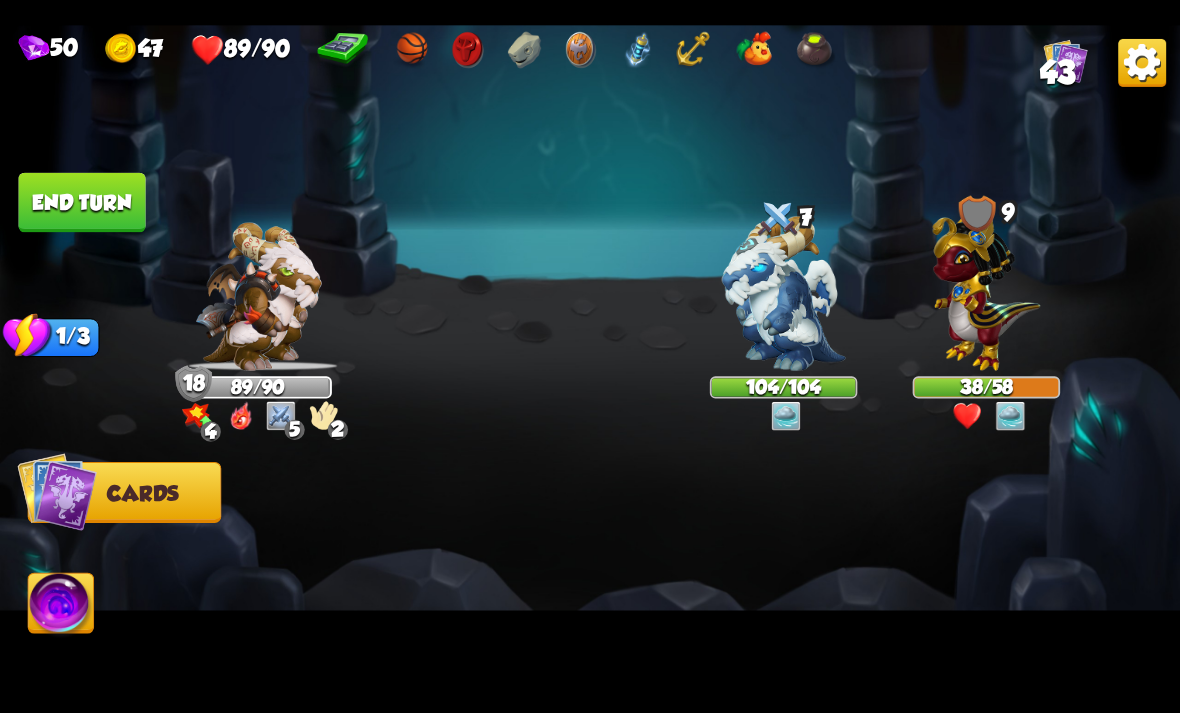 click on "End turn" at bounding box center (81, 202) 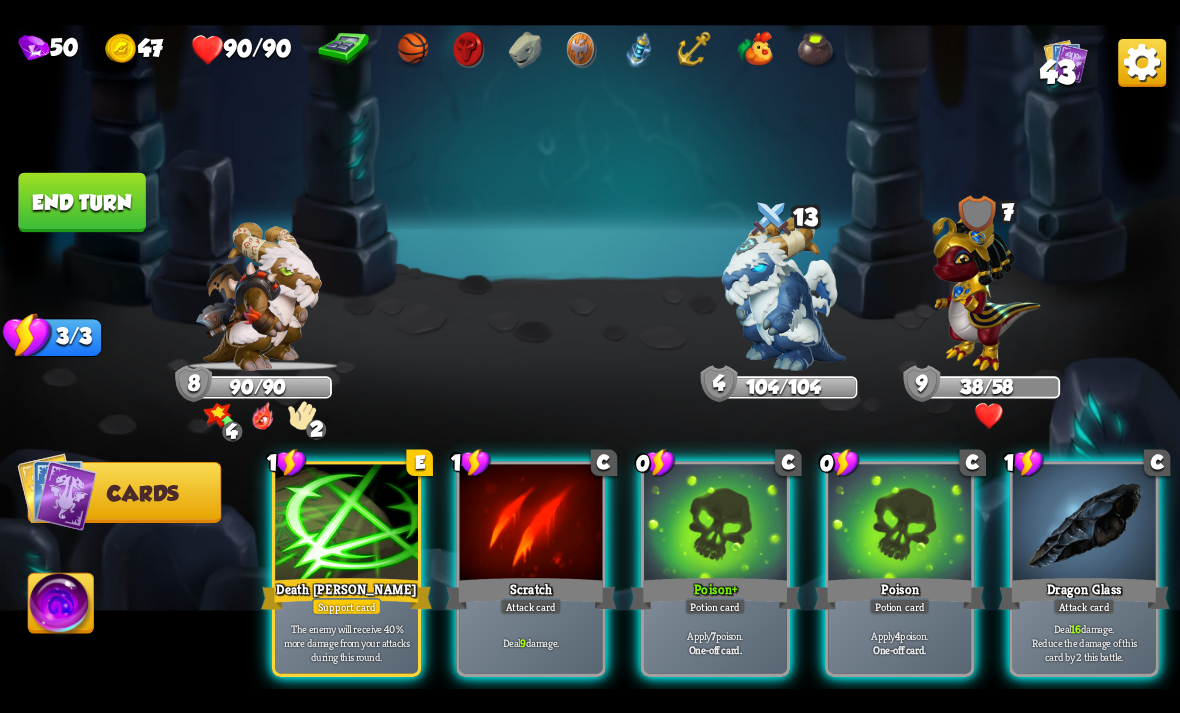 click on "Poison +" at bounding box center (715, 593) 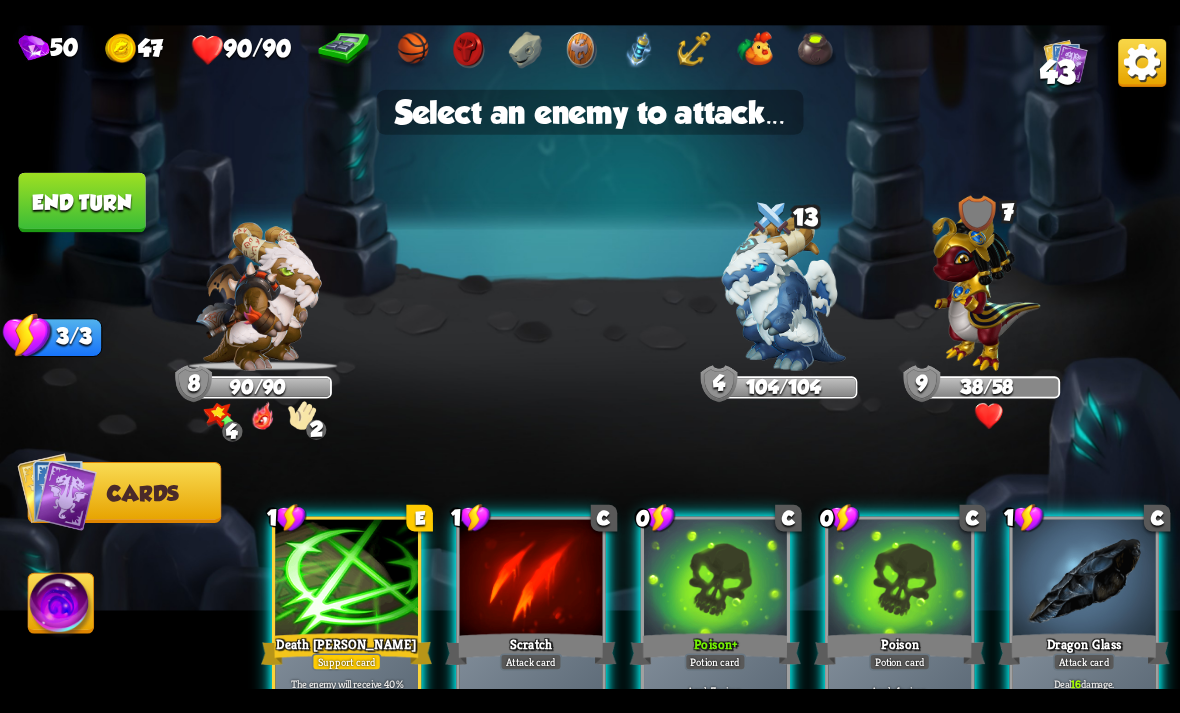 click at bounding box center [987, 287] 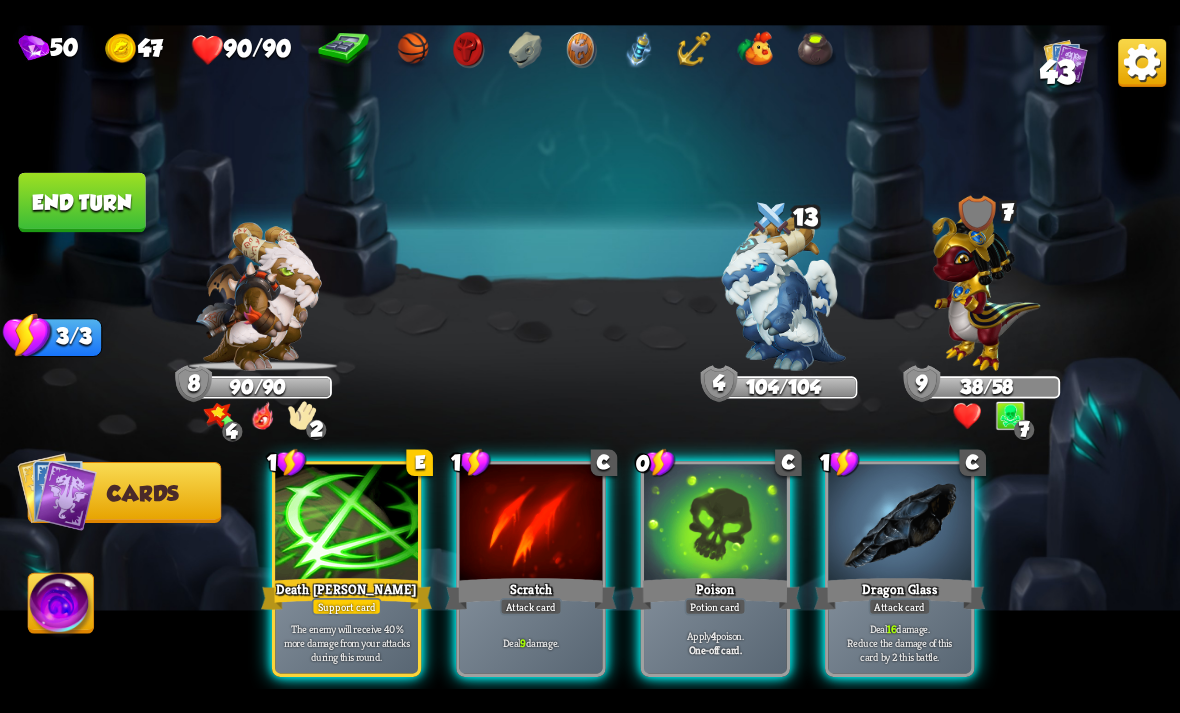 click on "Poison" at bounding box center [715, 593] 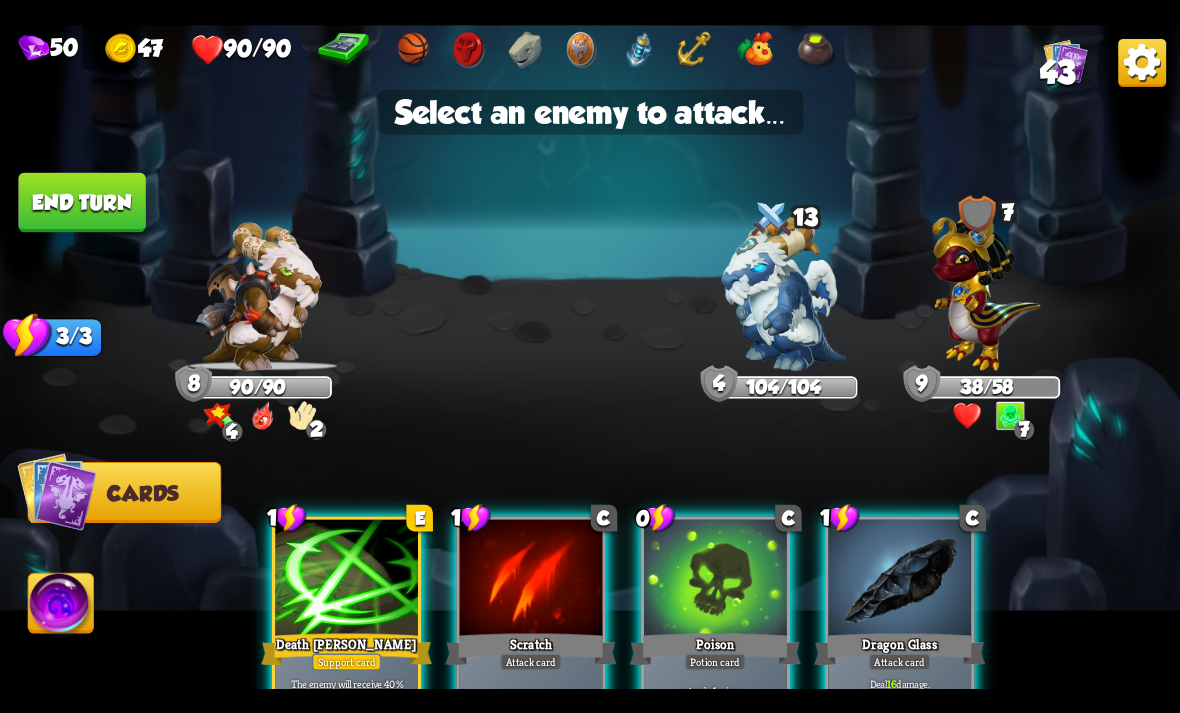 click at bounding box center (987, 287) 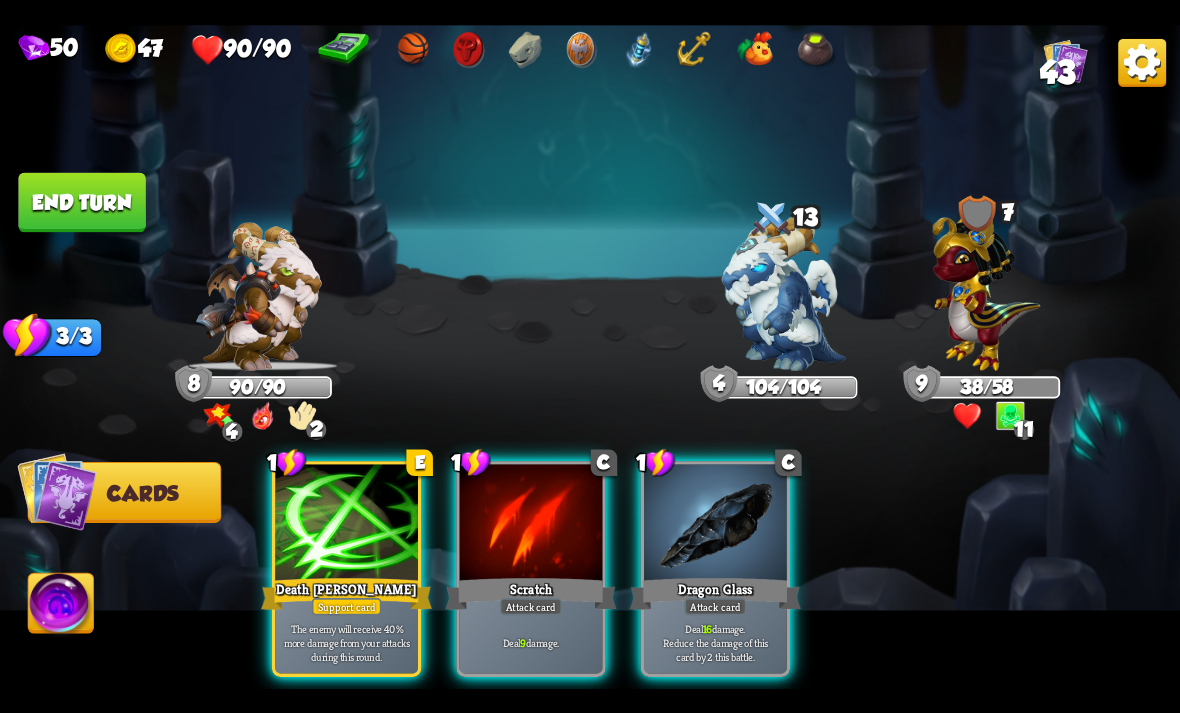 click on "Dragon Glass" at bounding box center [715, 593] 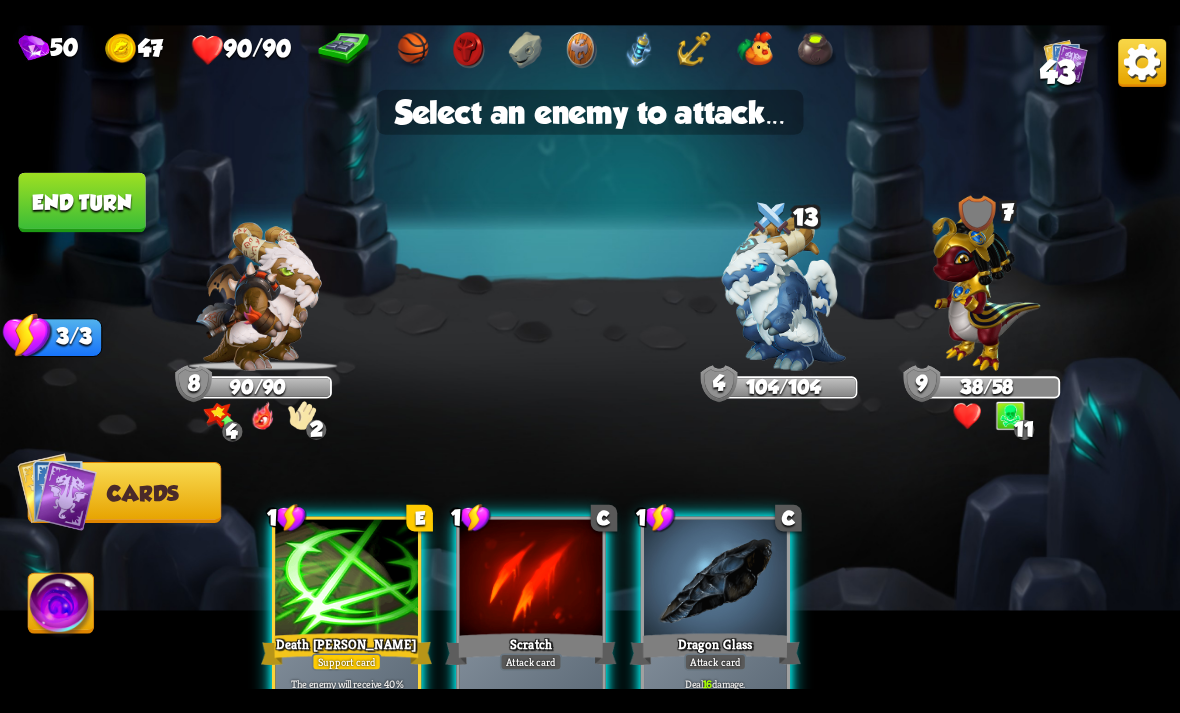 click at bounding box center (987, 287) 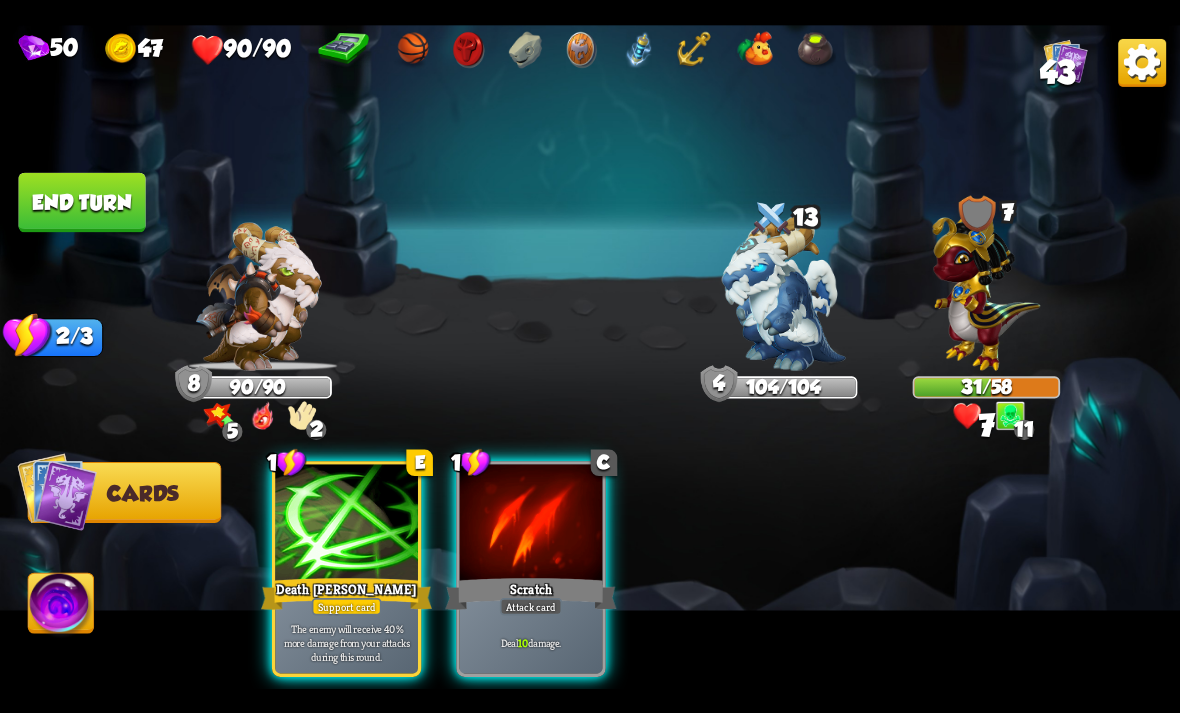 click on "Death [PERSON_NAME]" at bounding box center (346, 593) 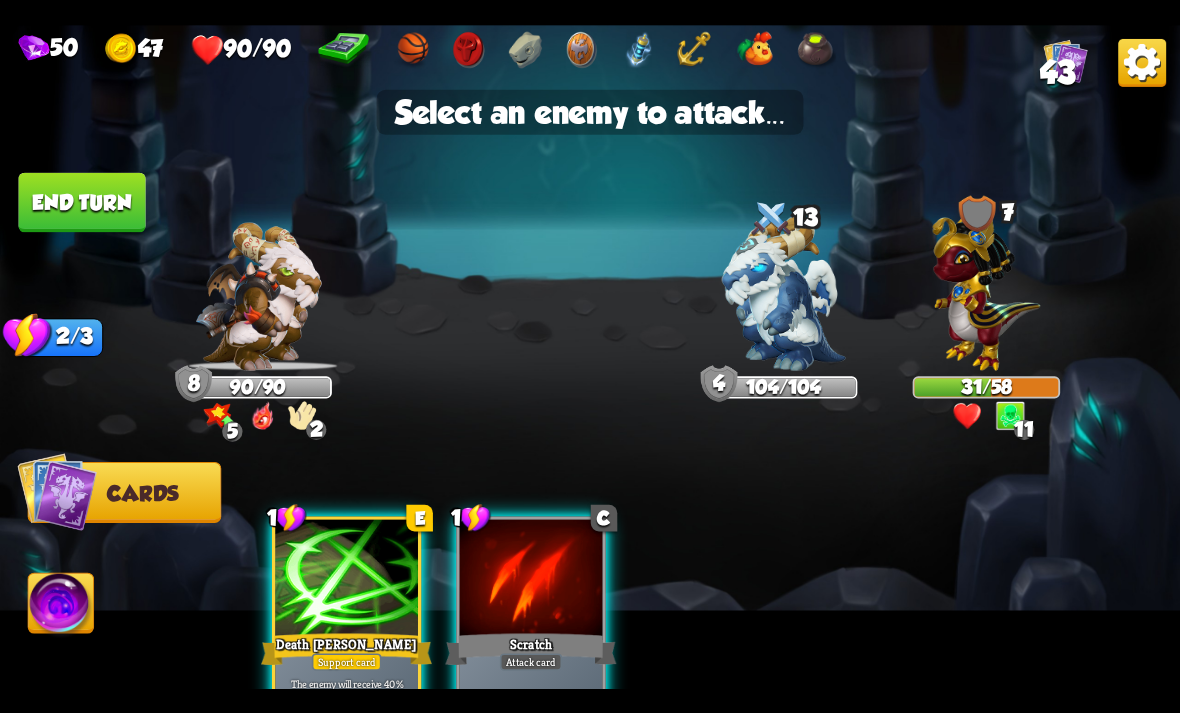 click on "Scratch" at bounding box center (530, 649) 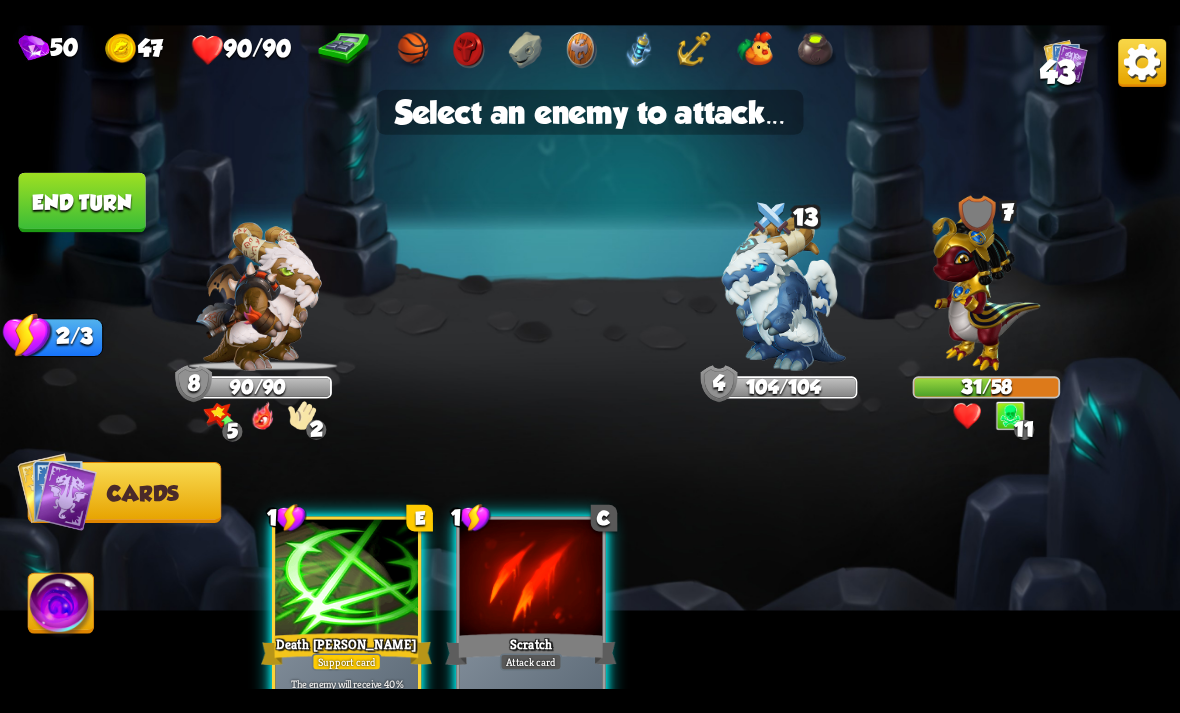 click at bounding box center (531, 579) 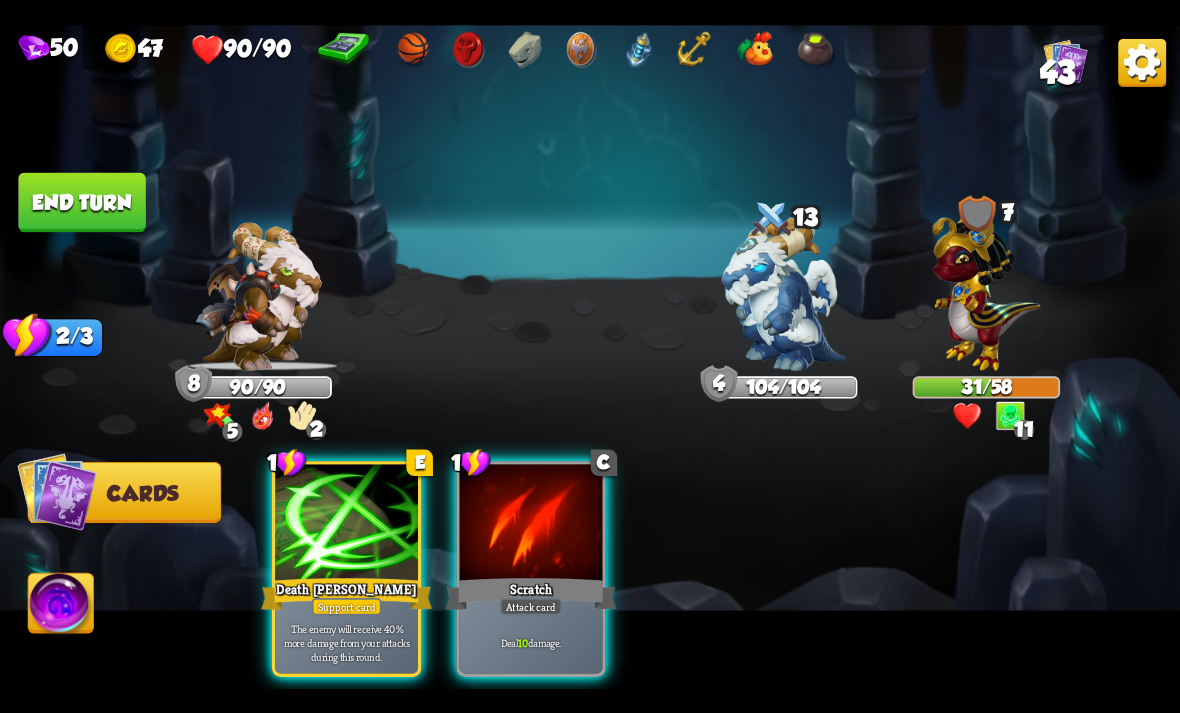 click at bounding box center [987, 287] 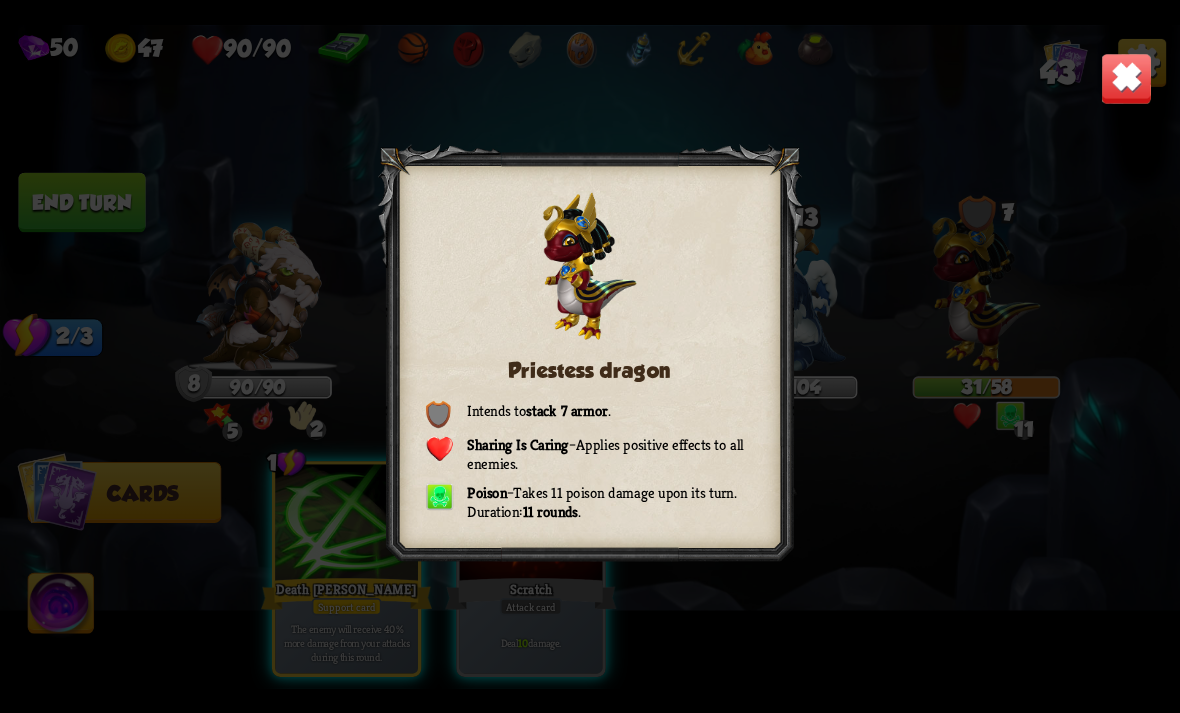 click at bounding box center [1127, 78] 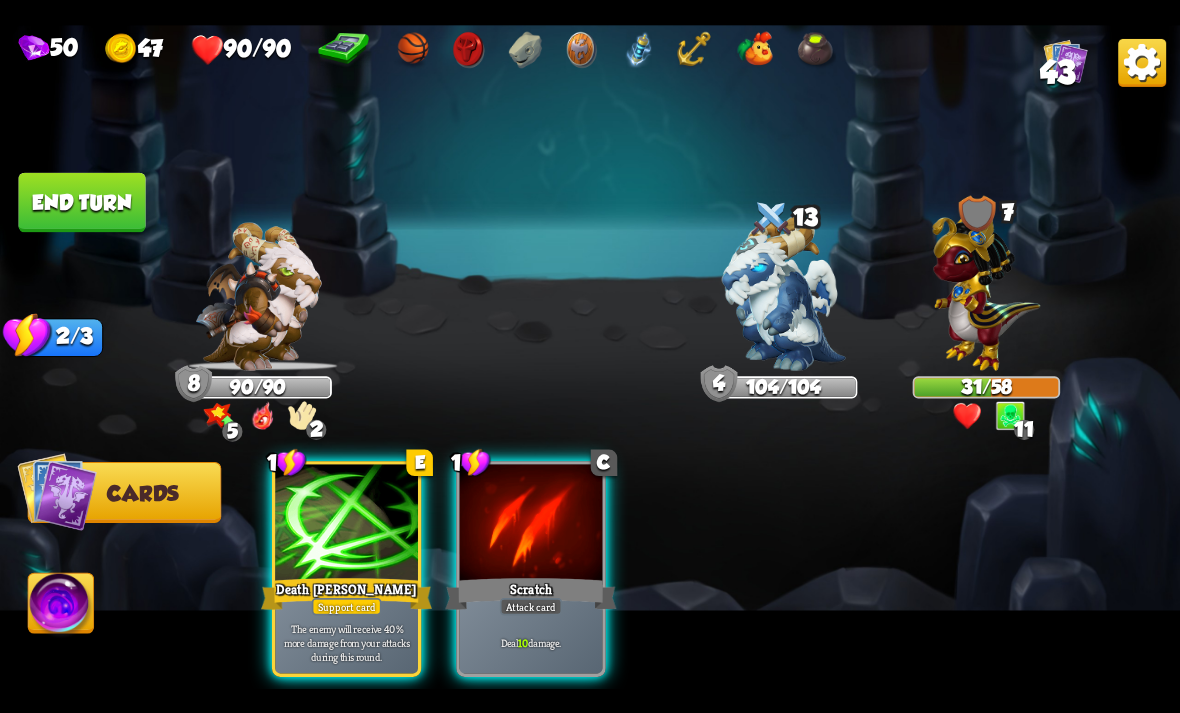 click at bounding box center [531, 524] 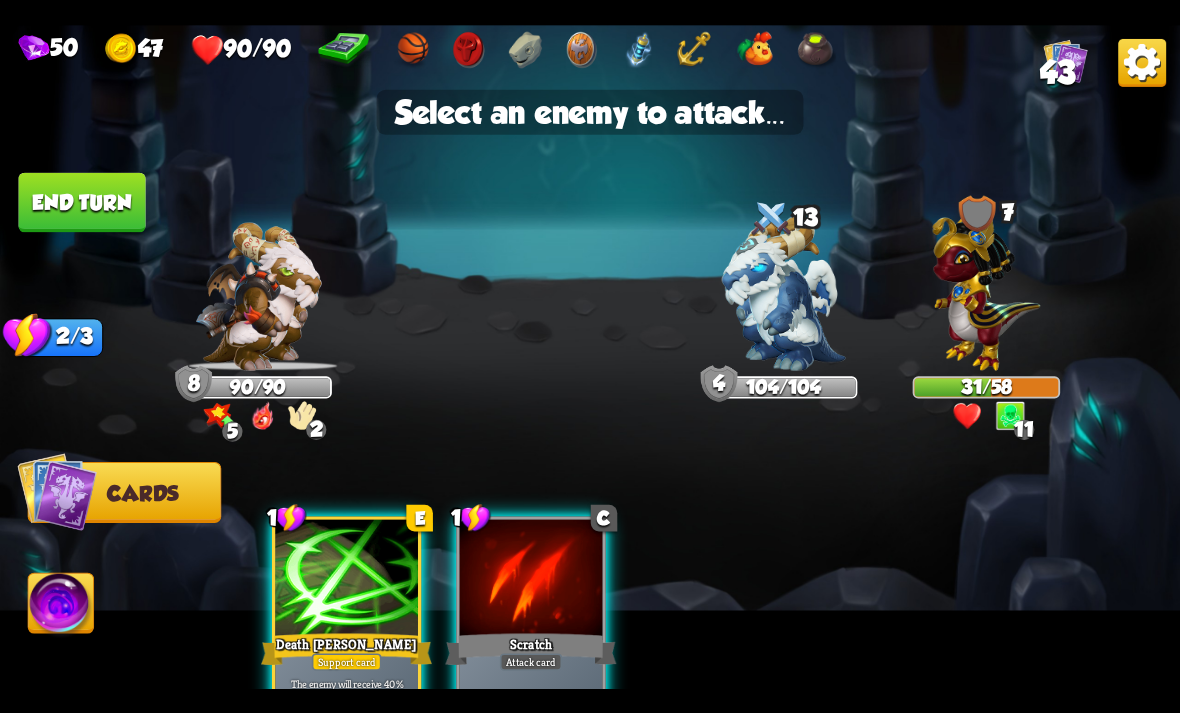click at bounding box center (987, 287) 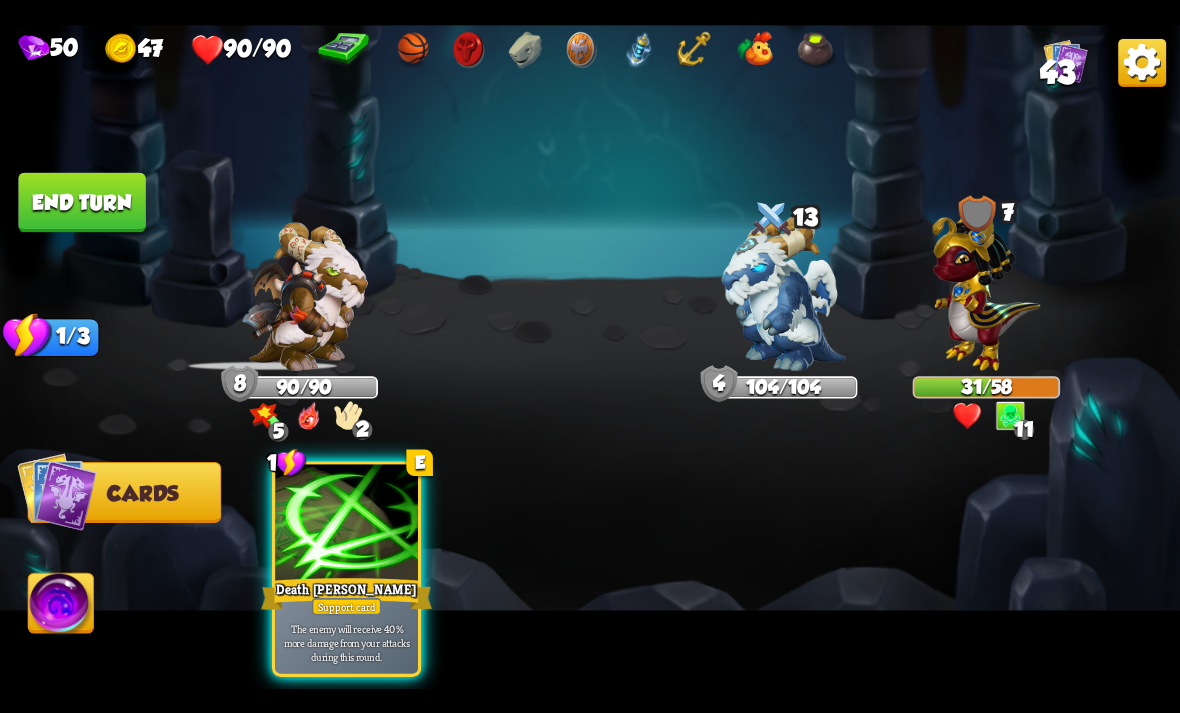 click at bounding box center (784, 292) 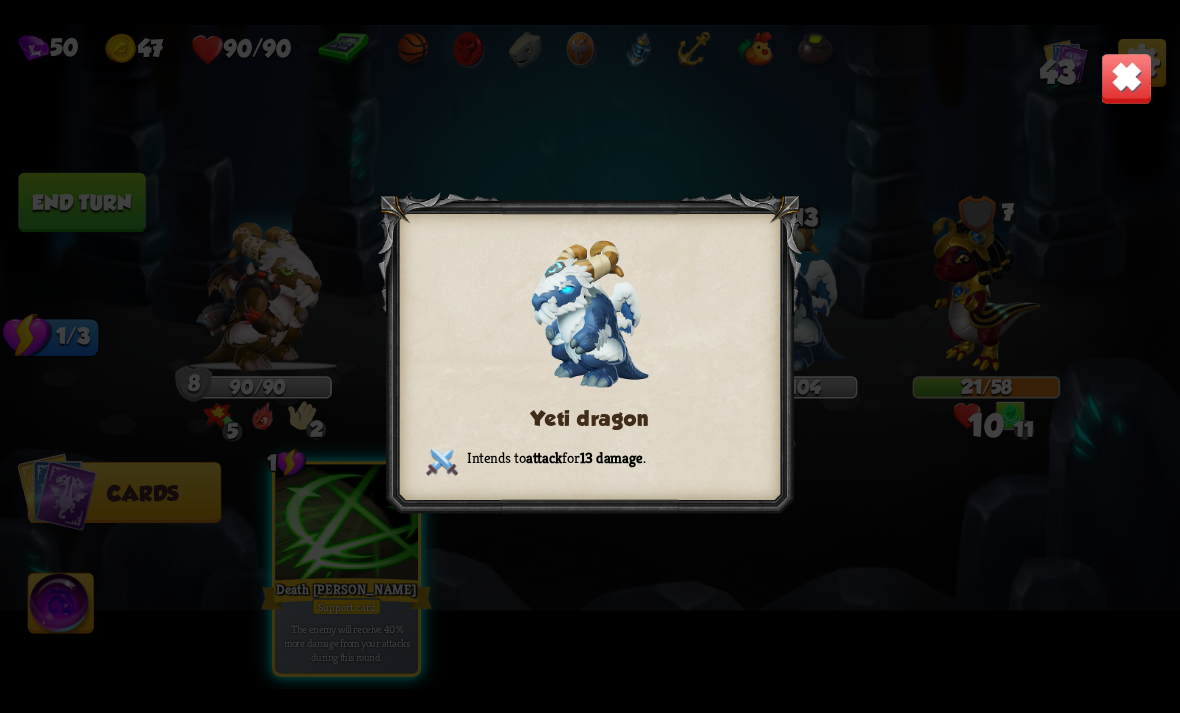 click at bounding box center [1127, 78] 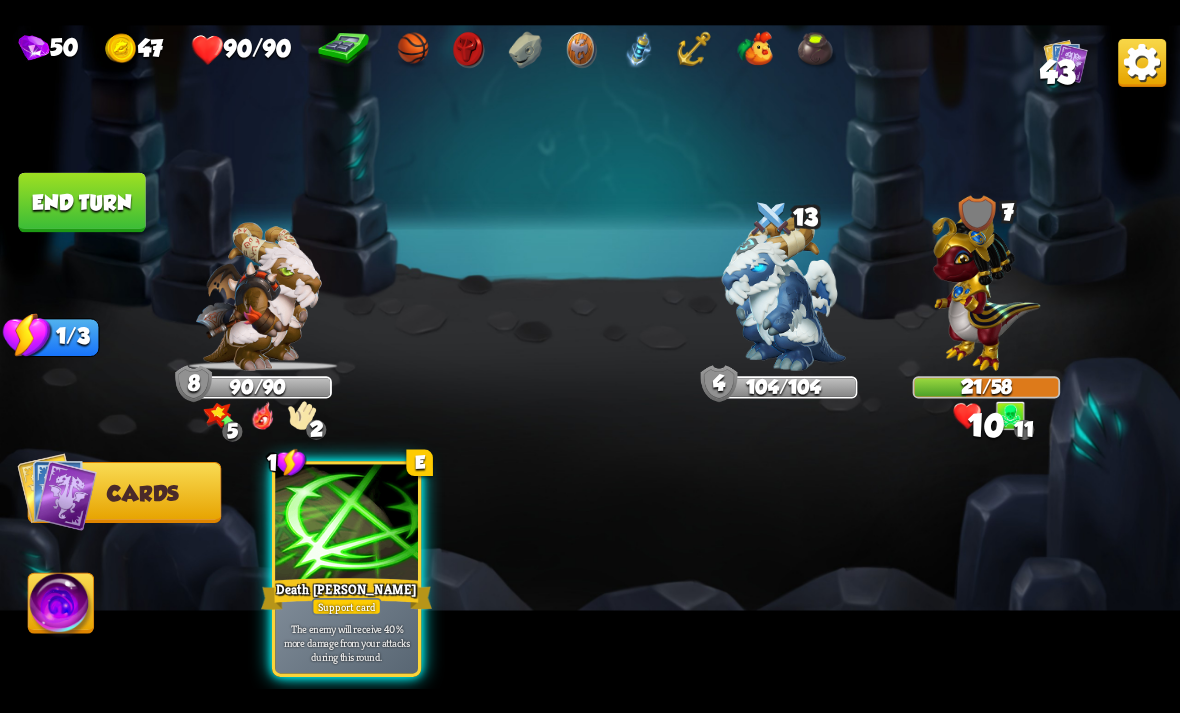 click on "End turn" at bounding box center [81, 202] 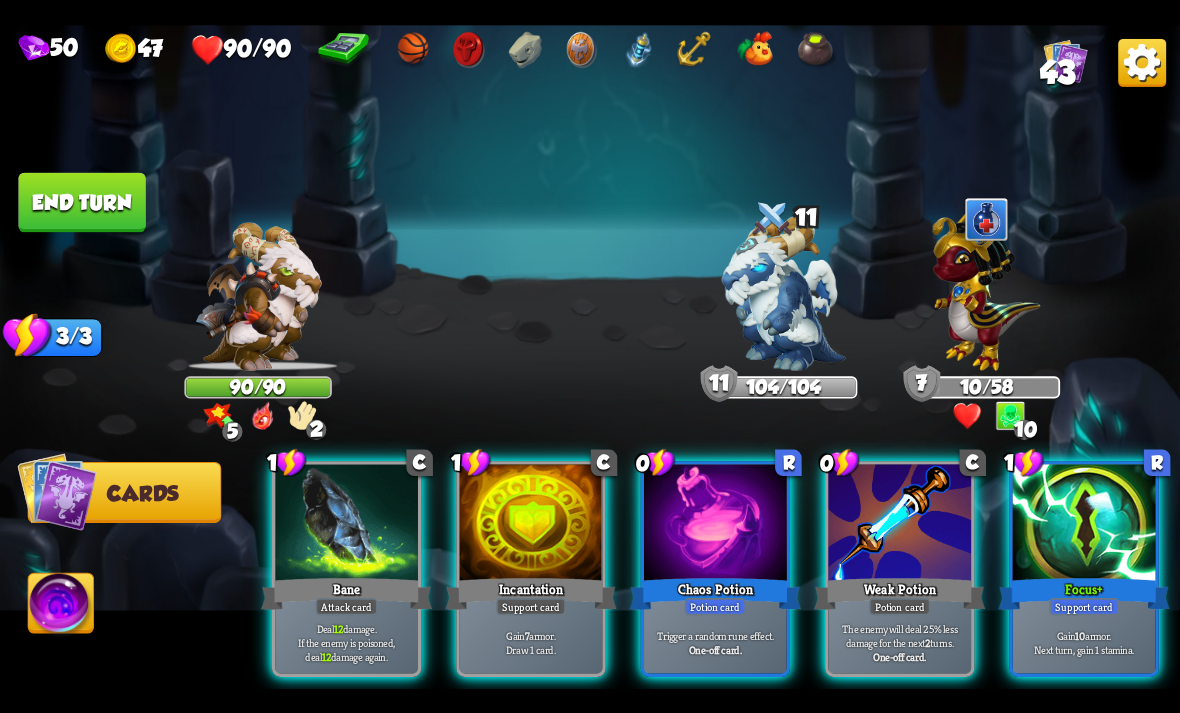 click on "Trigger a random rune effect.   One-off card." at bounding box center [715, 642] 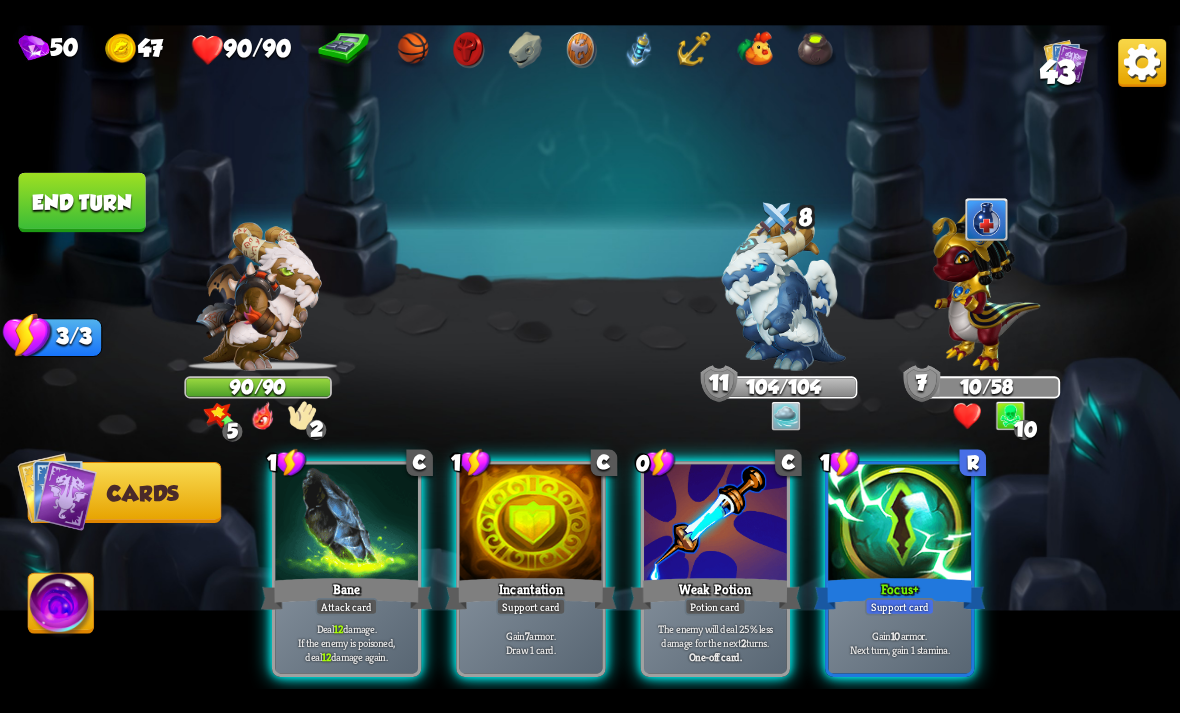click at bounding box center [899, 524] 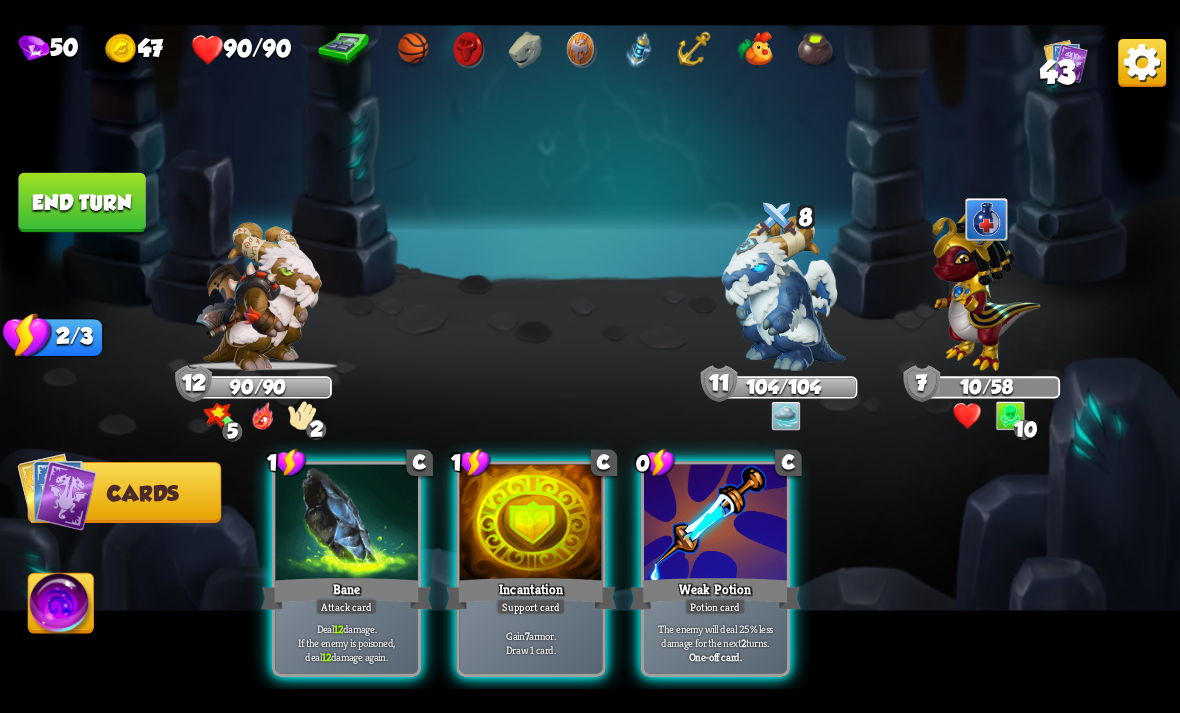 click on "The enemy will deal 25% less damage for the next  2  turns." at bounding box center (716, 635) 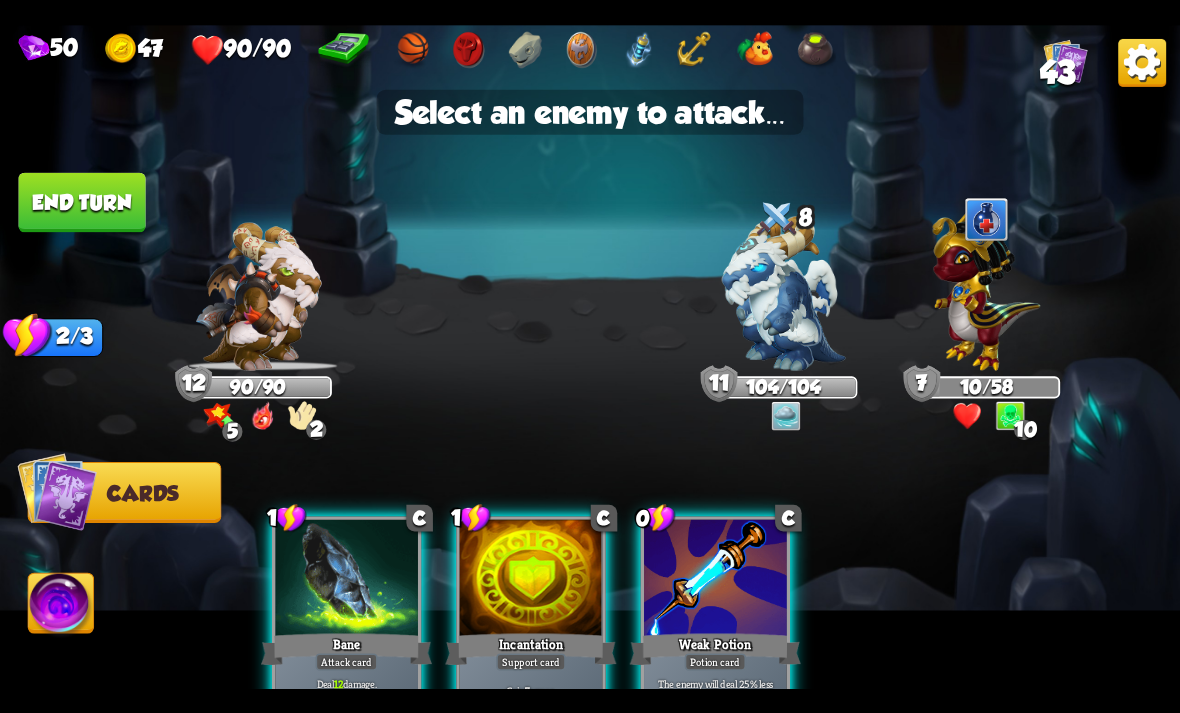 click at bounding box center [784, 292] 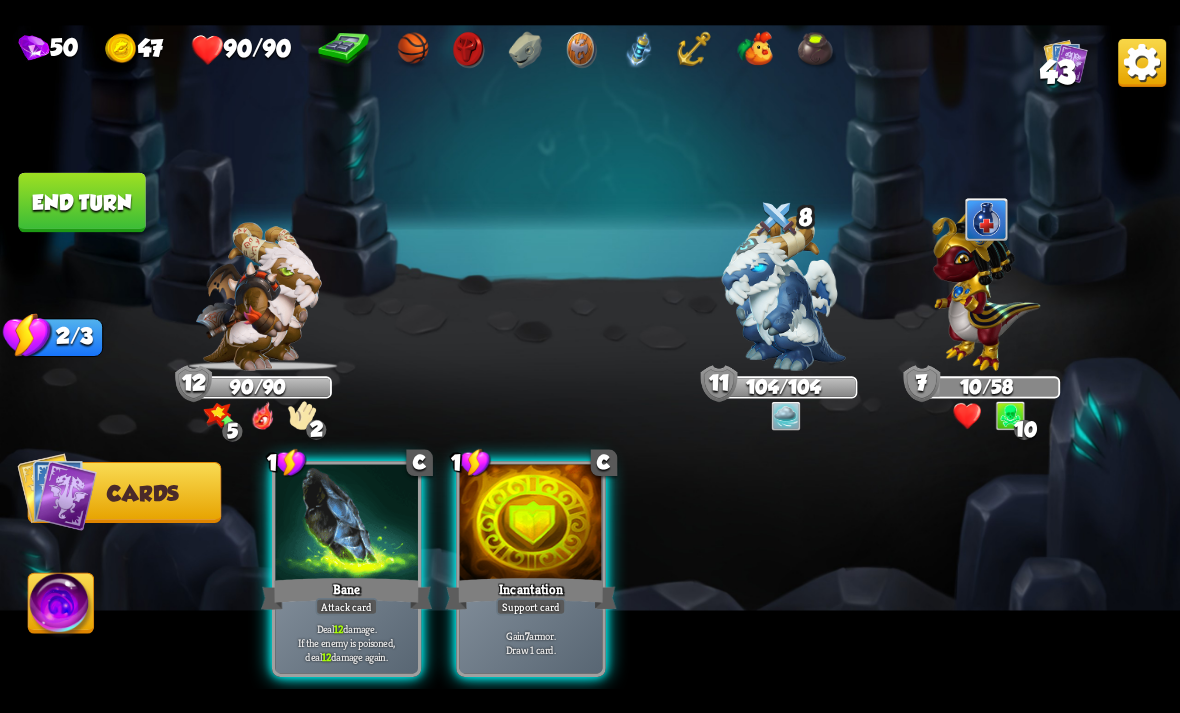 click on "Bane" at bounding box center (346, 593) 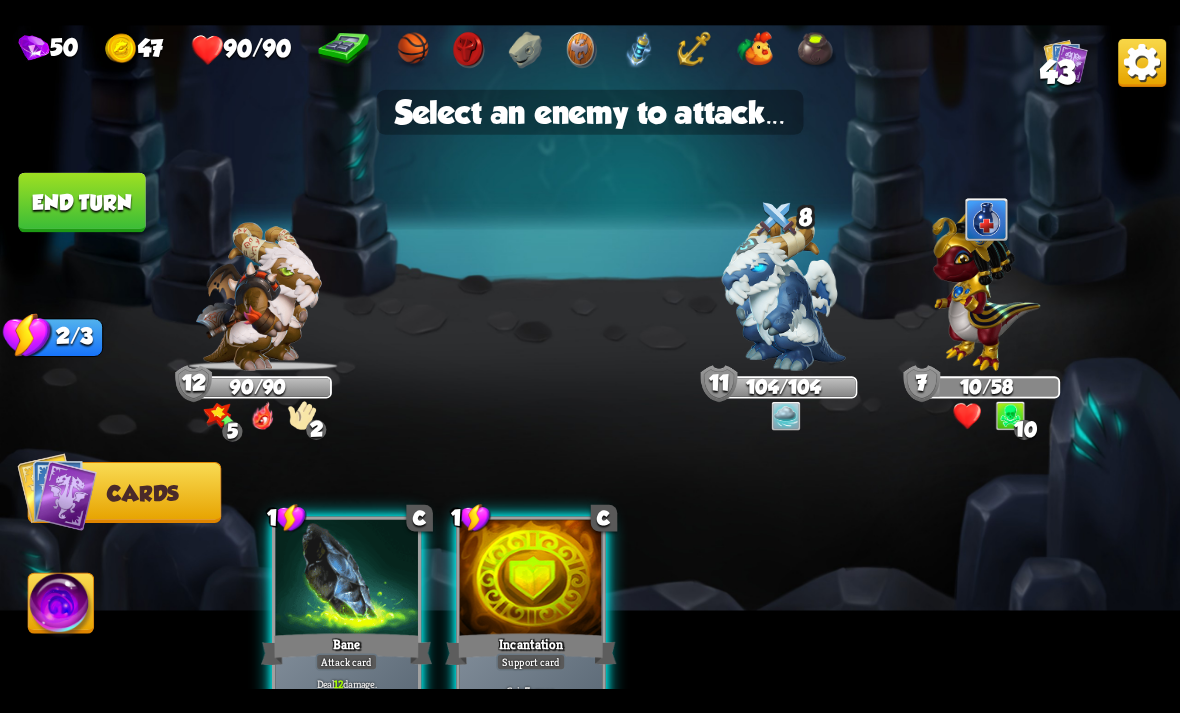 click at bounding box center [987, 287] 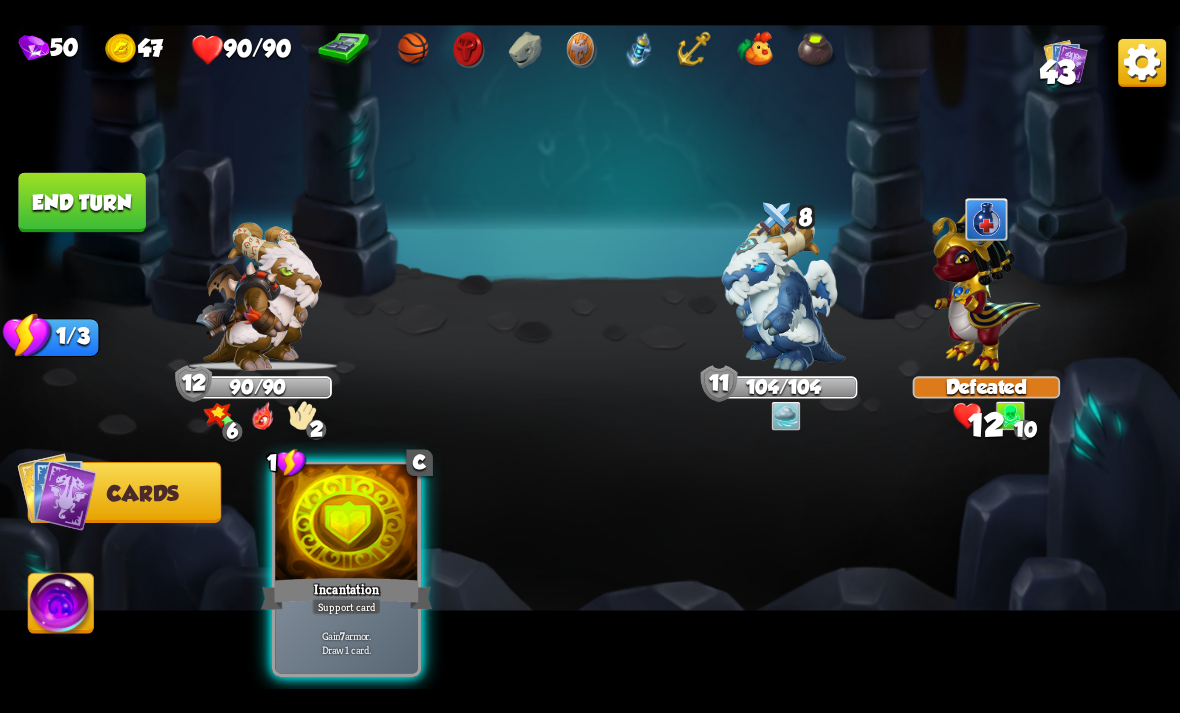 click at bounding box center (346, 524) 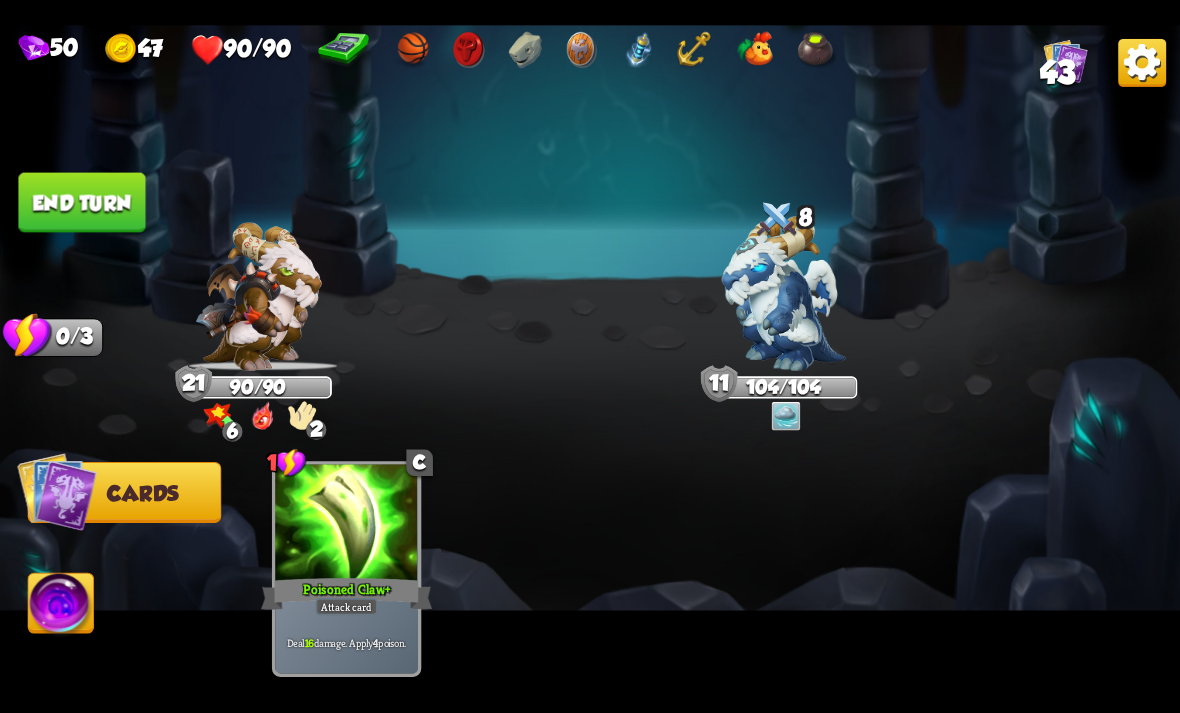 click on "Poisoned Claw +" at bounding box center [346, 593] 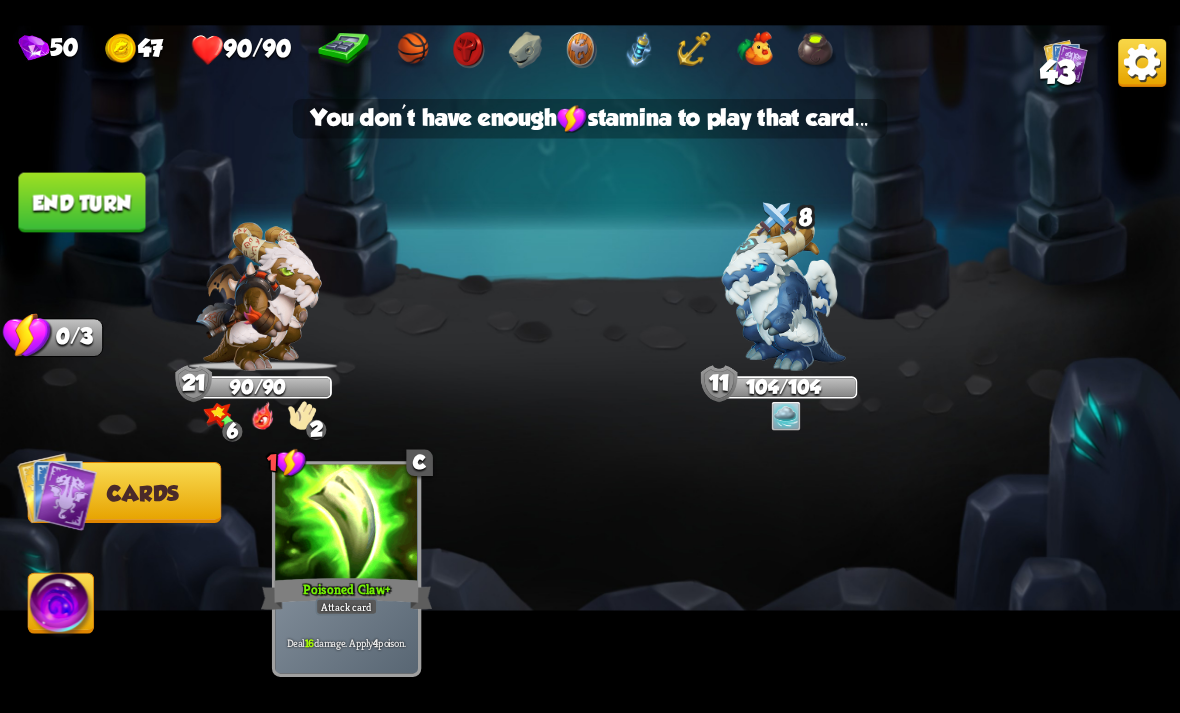 click at bounding box center [590, 357] 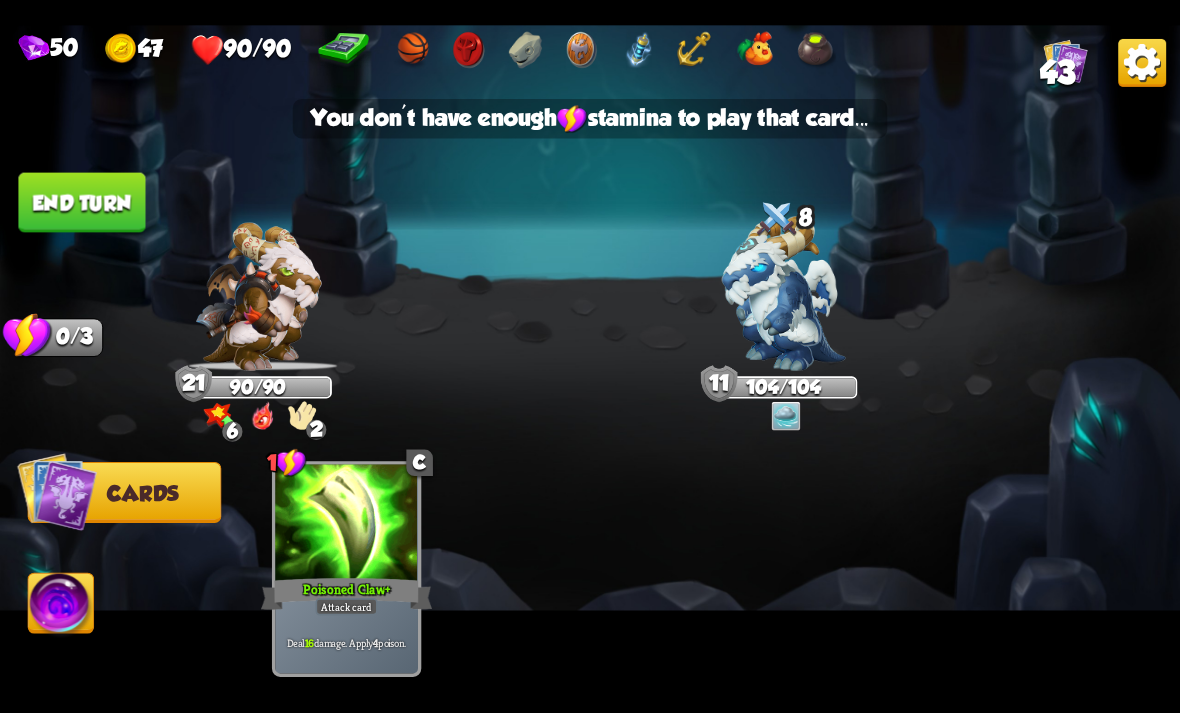 click on "End turn" at bounding box center (81, 202) 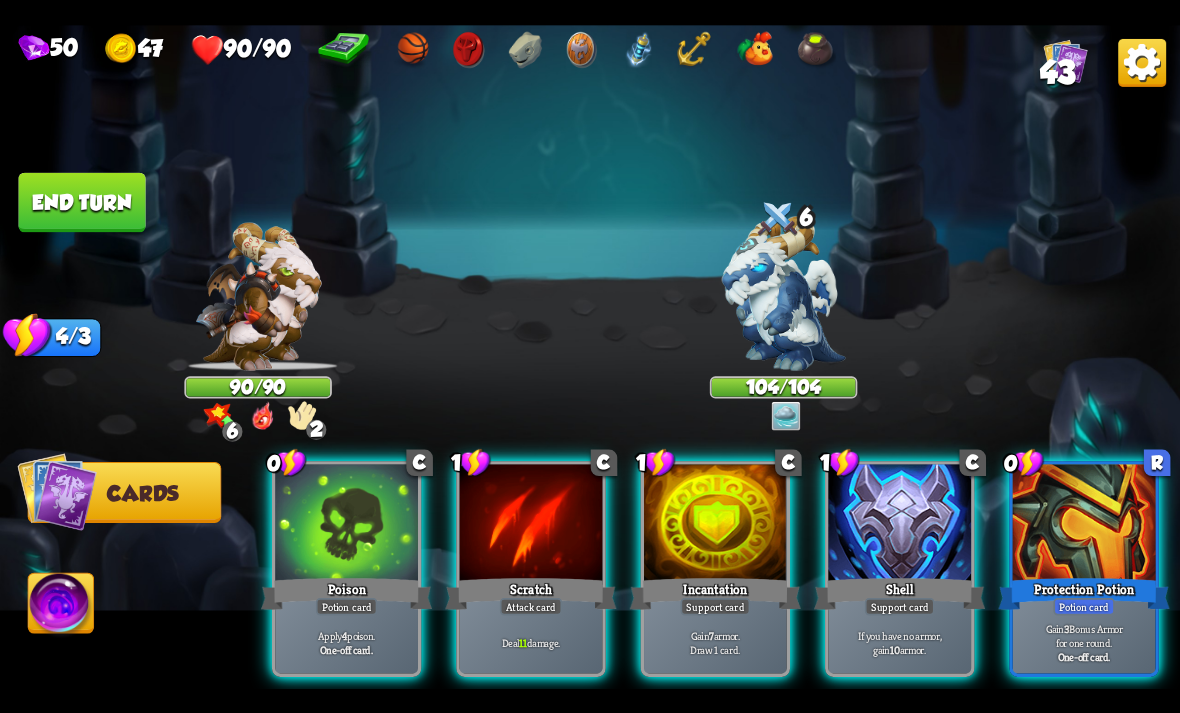 click on "Poison" at bounding box center [346, 593] 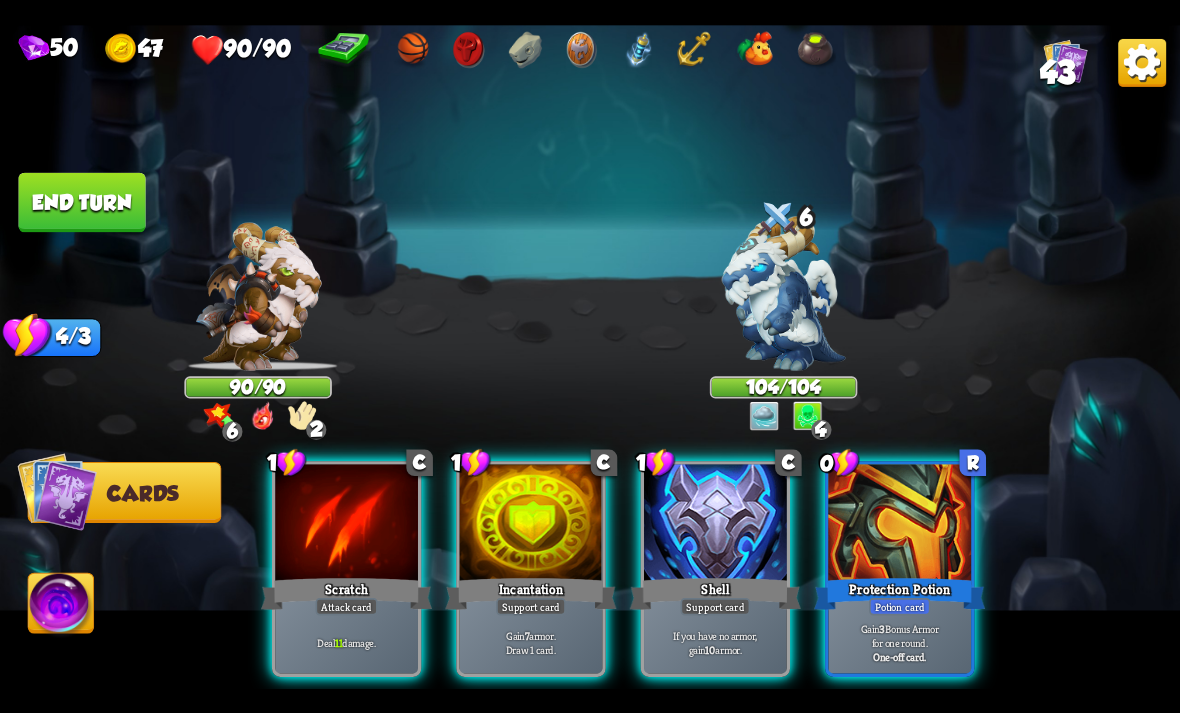 click on "Gain  3  Bonus Armor for one round." at bounding box center [900, 635] 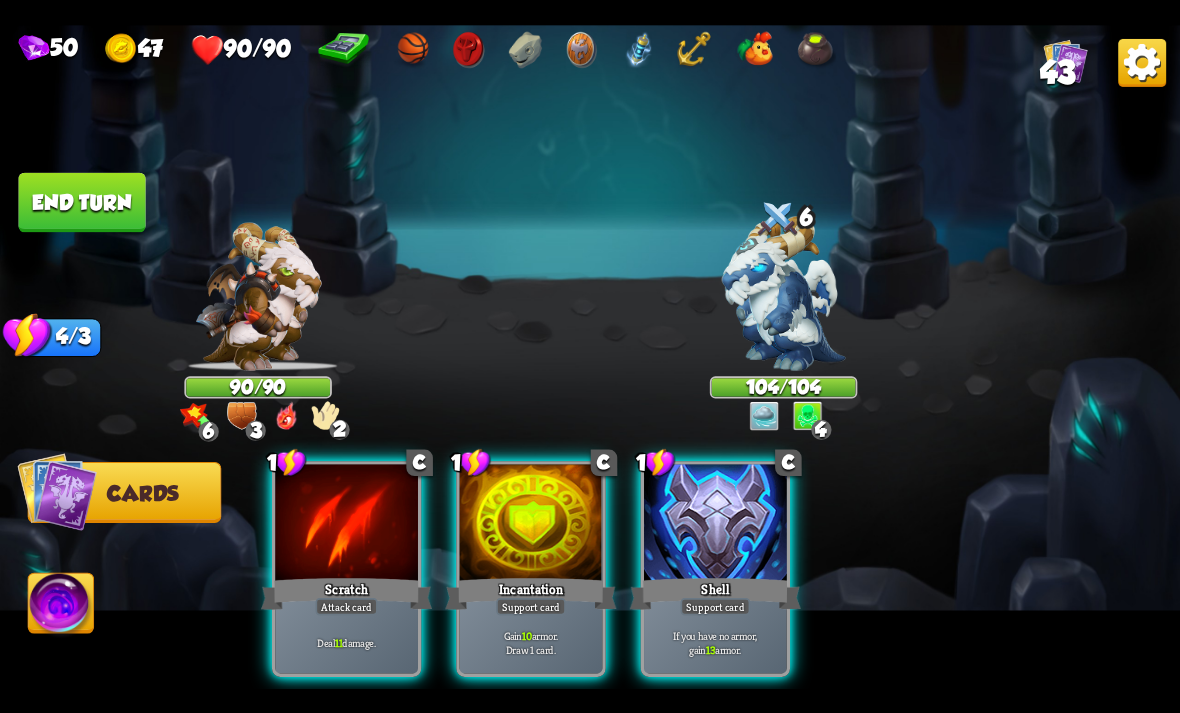 click on "Gain  10  armor. Draw 1 card." at bounding box center (531, 642) 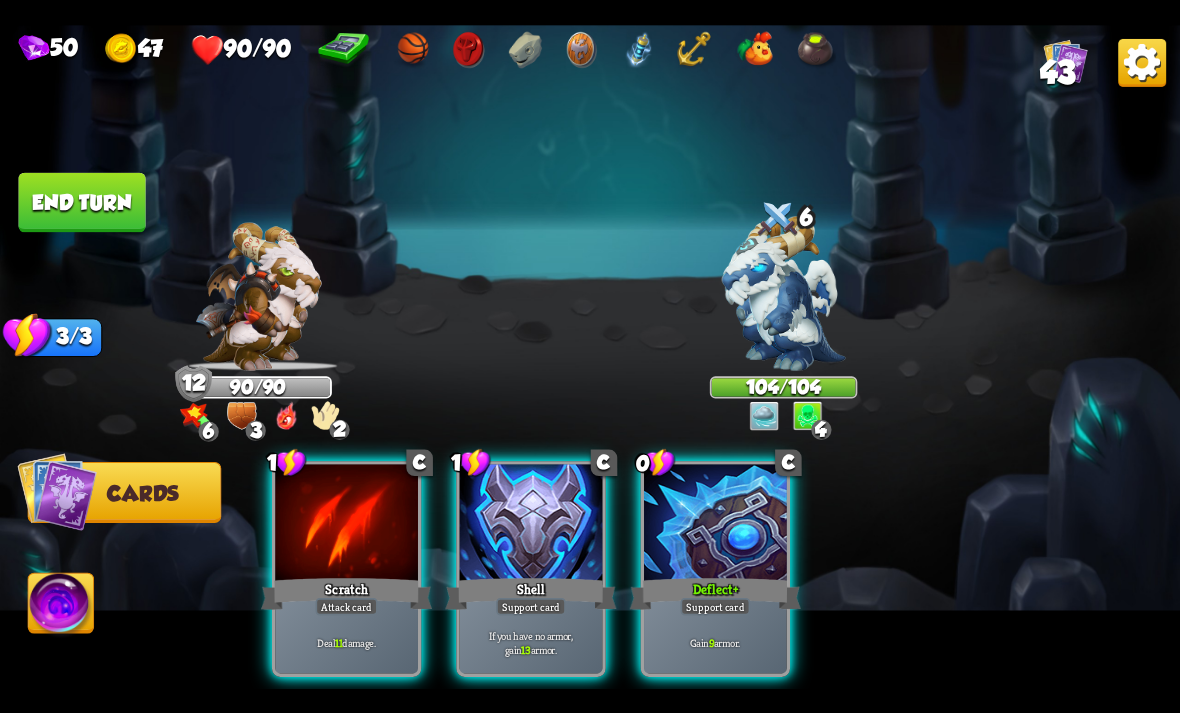 click on "Attack card" at bounding box center (347, 606) 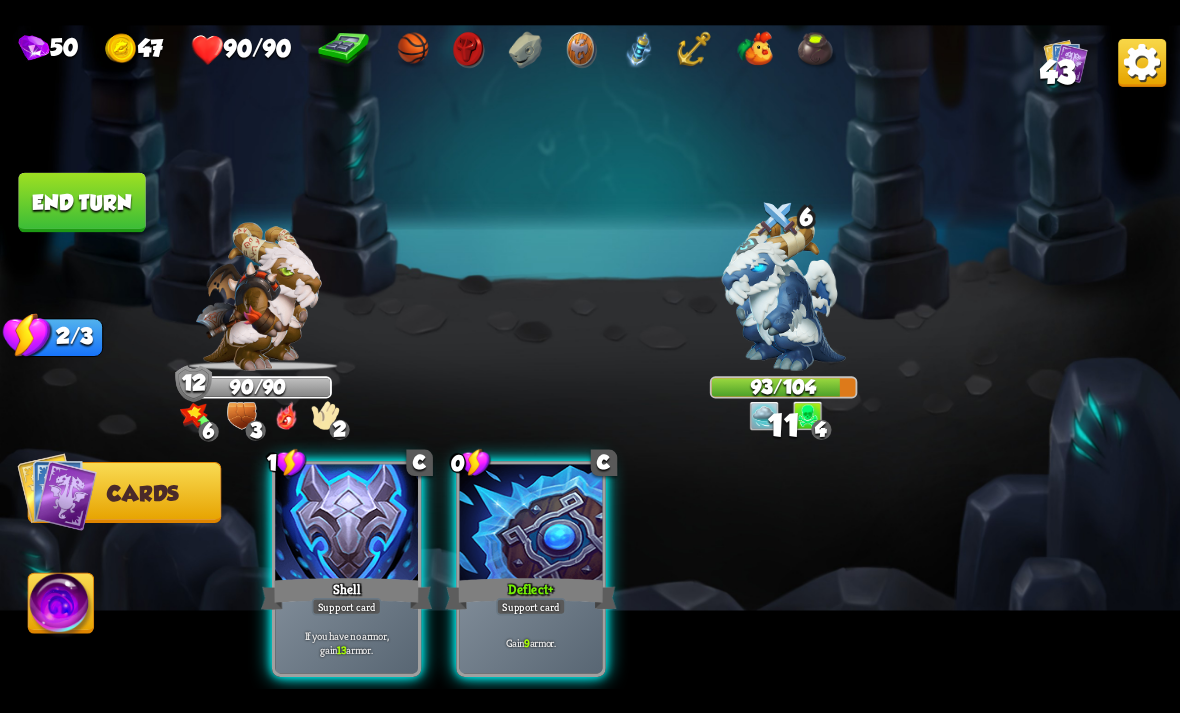 click on "Deflect +" at bounding box center [530, 593] 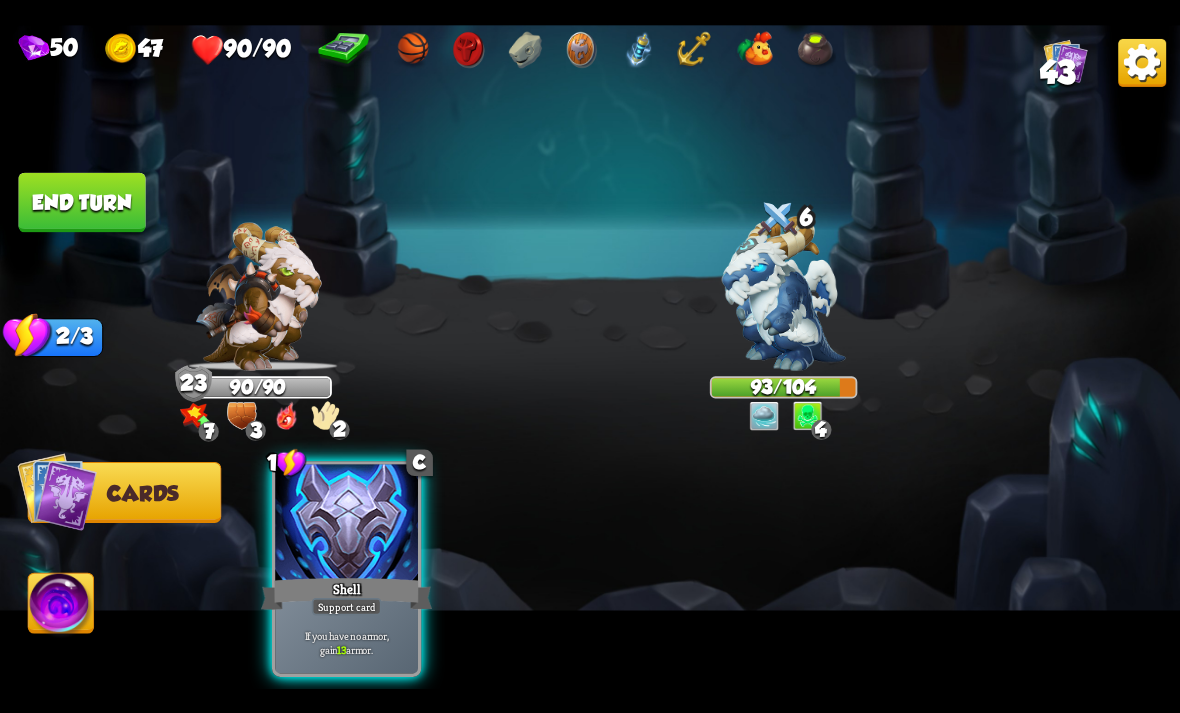 click on "End turn" at bounding box center [81, 202] 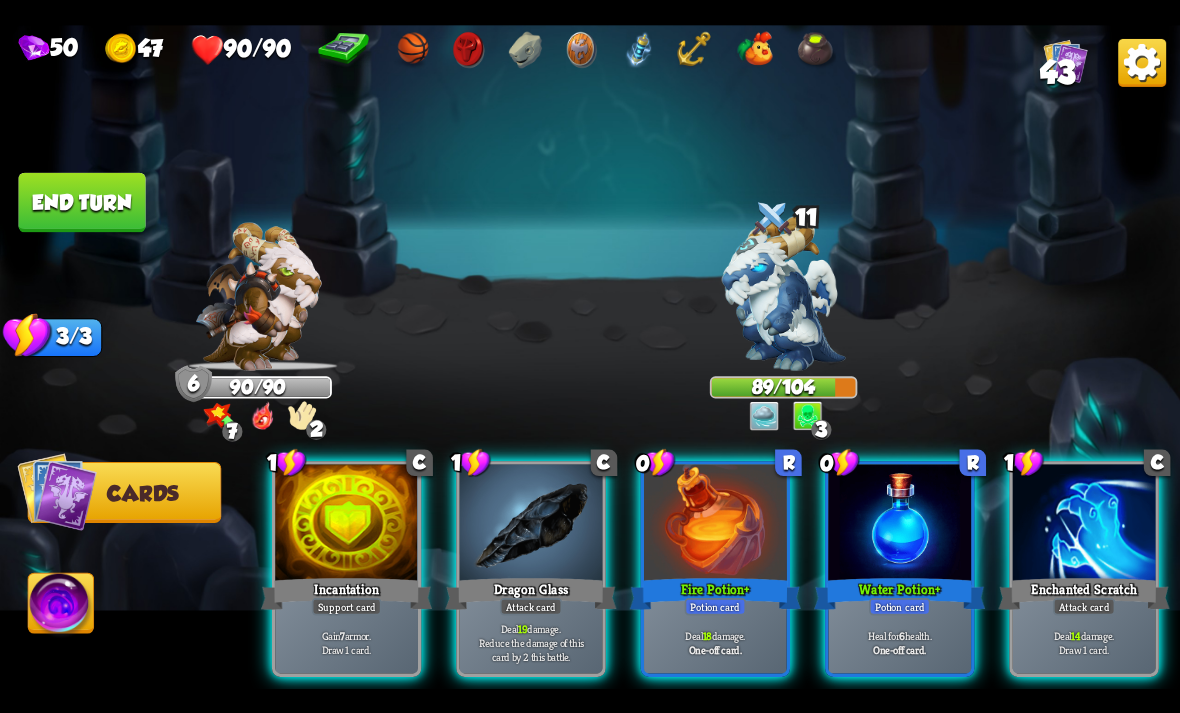 click at bounding box center [715, 524] 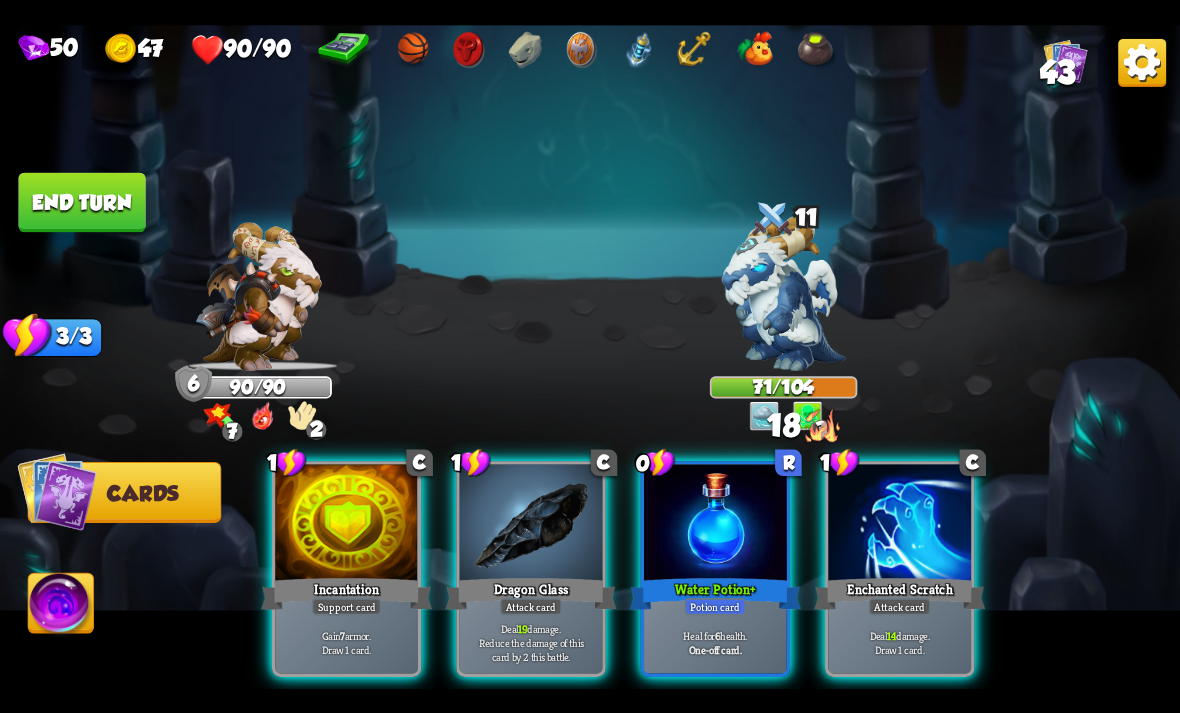 click on "Incantation" at bounding box center [346, 593] 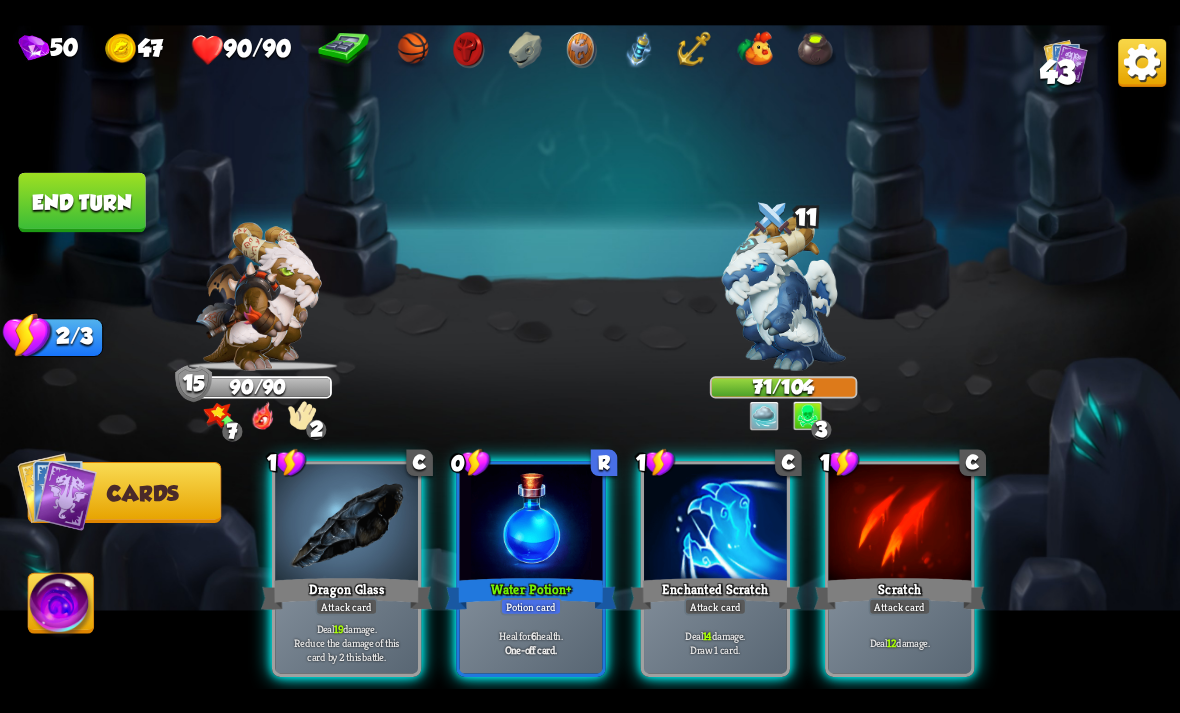 click on "Deal  14  damage. Draw 1 card." at bounding box center [716, 642] 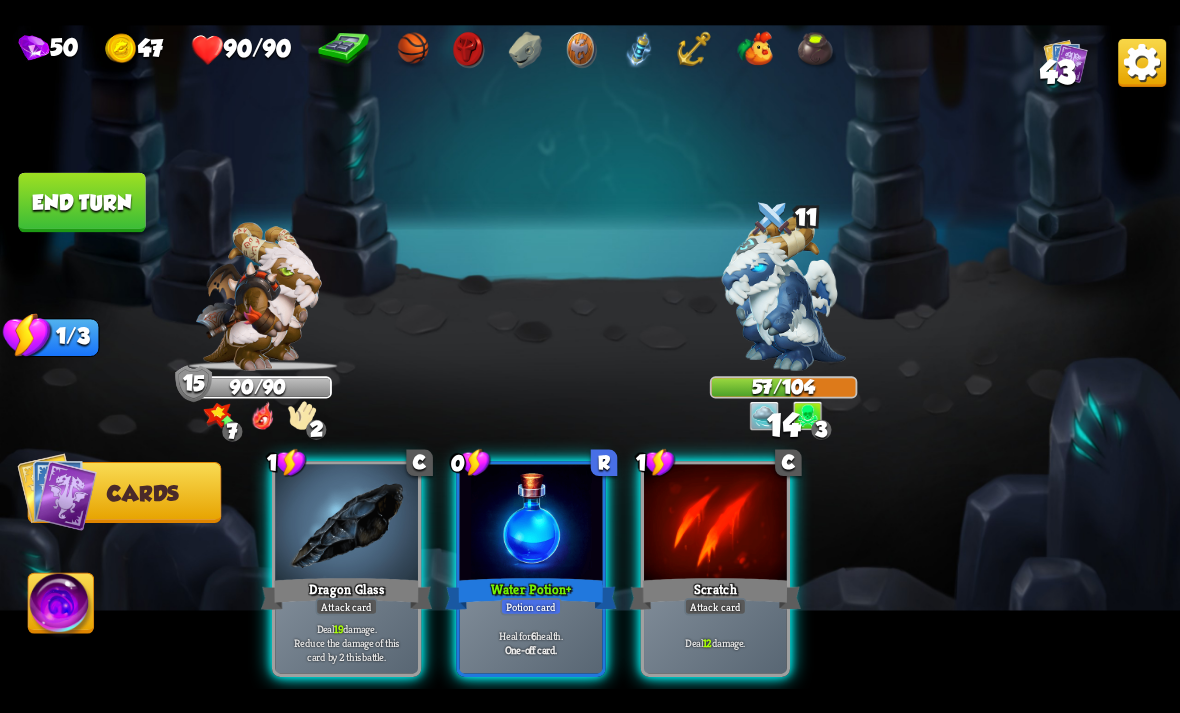 click on "Dragon Glass" at bounding box center (346, 593) 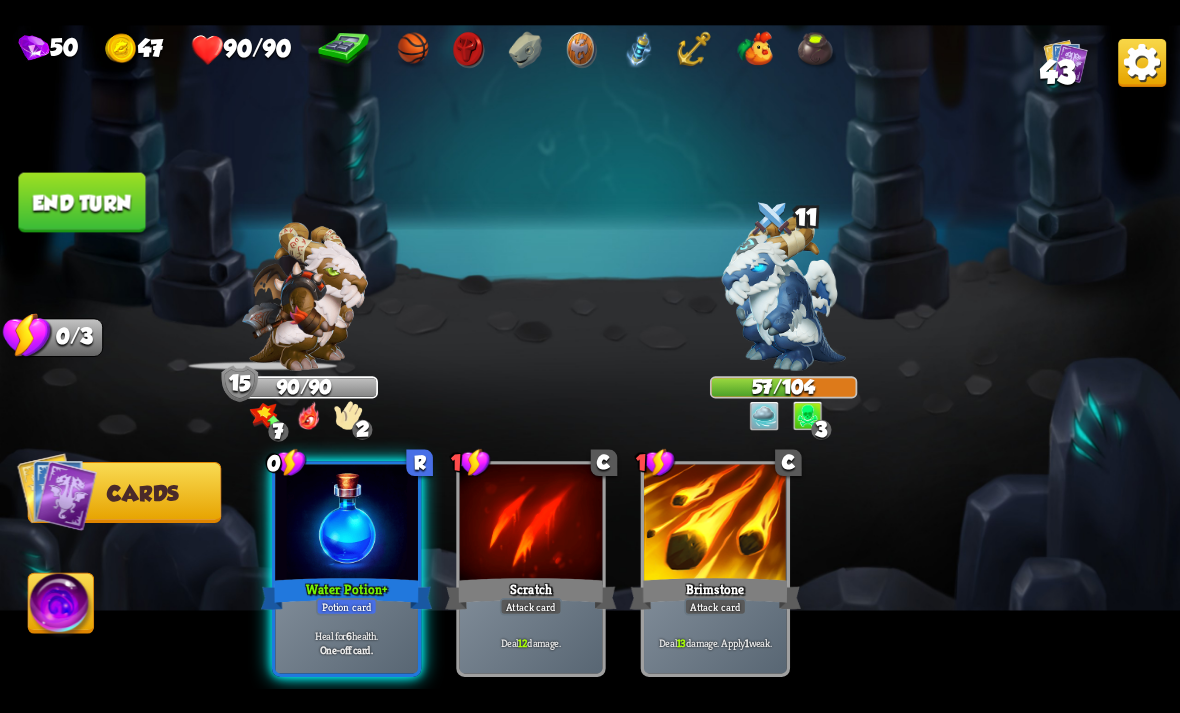 click at bounding box center (346, 524) 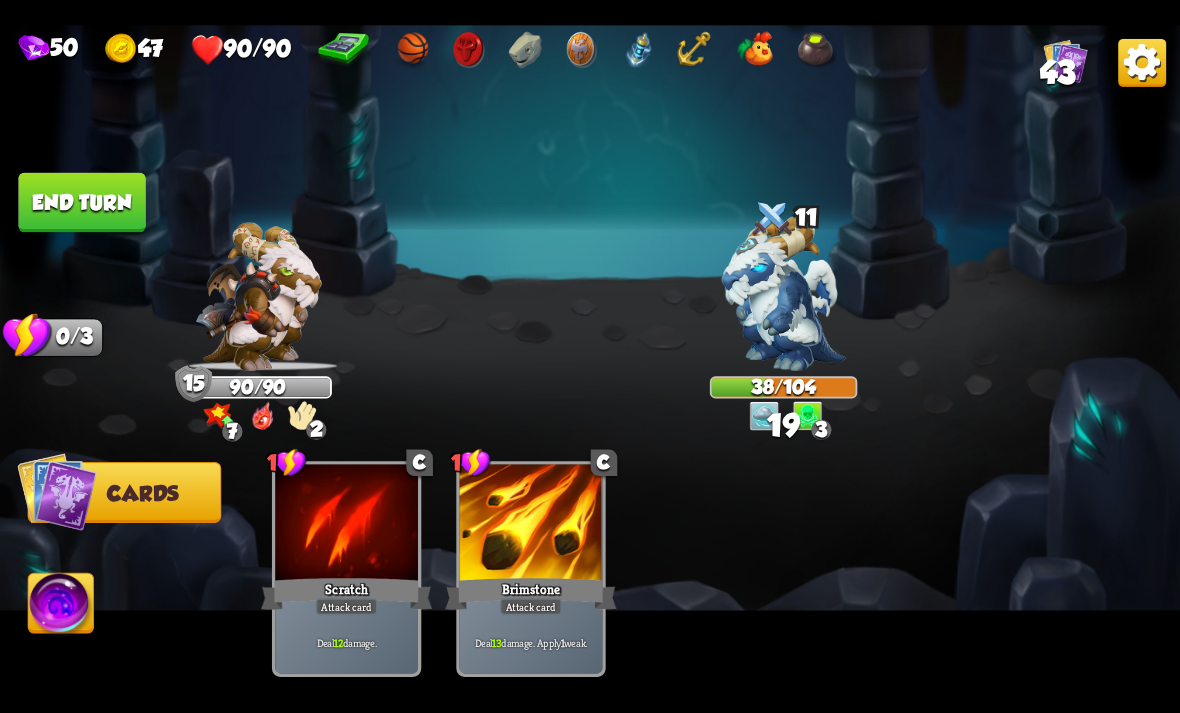 click on "End turn" at bounding box center [81, 202] 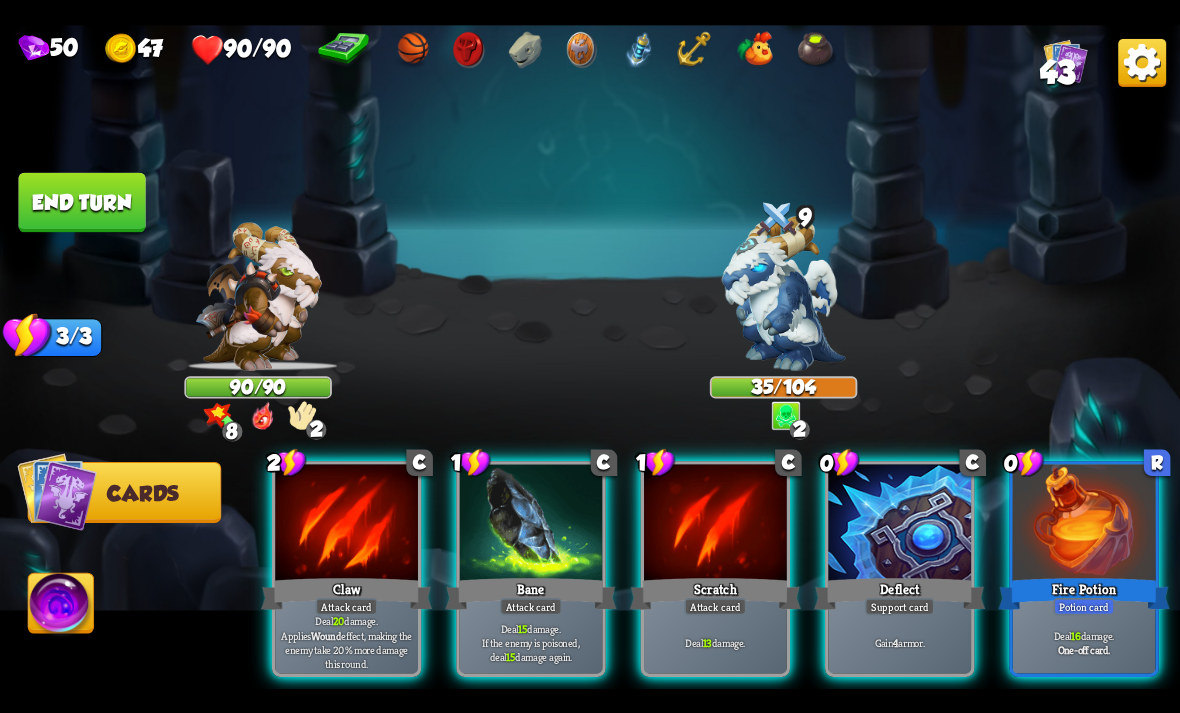 click on "Support card" at bounding box center [900, 606] 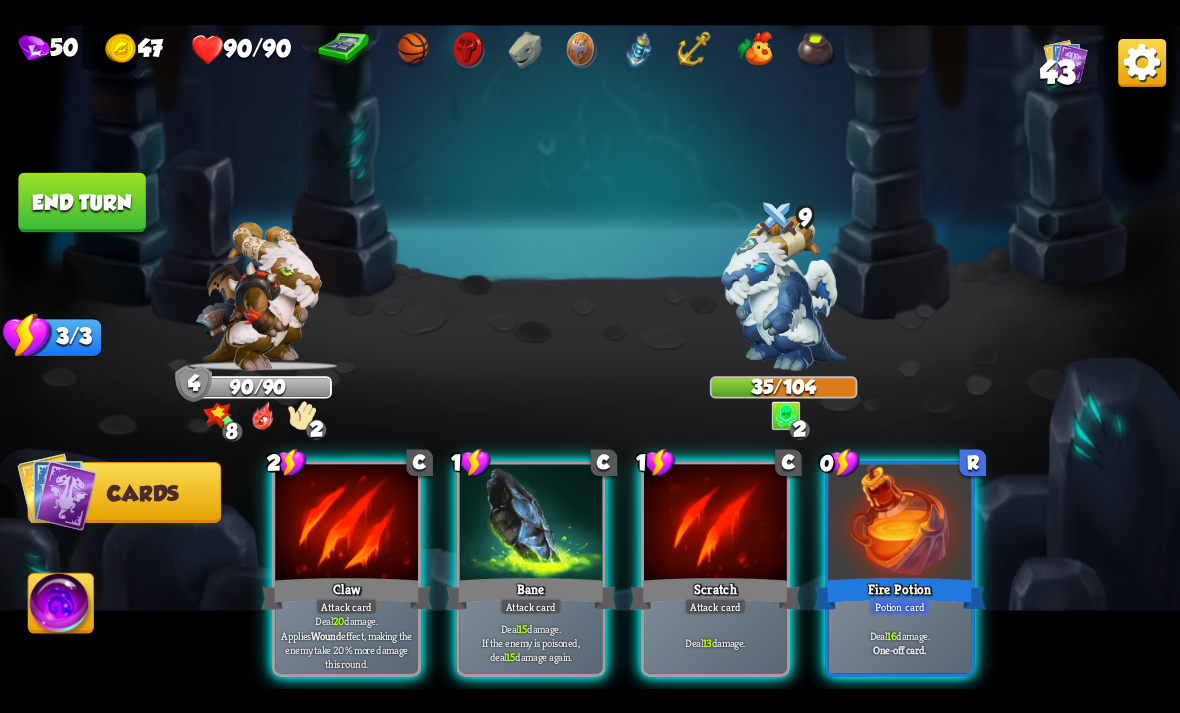 click on "Potion card" at bounding box center (899, 606) 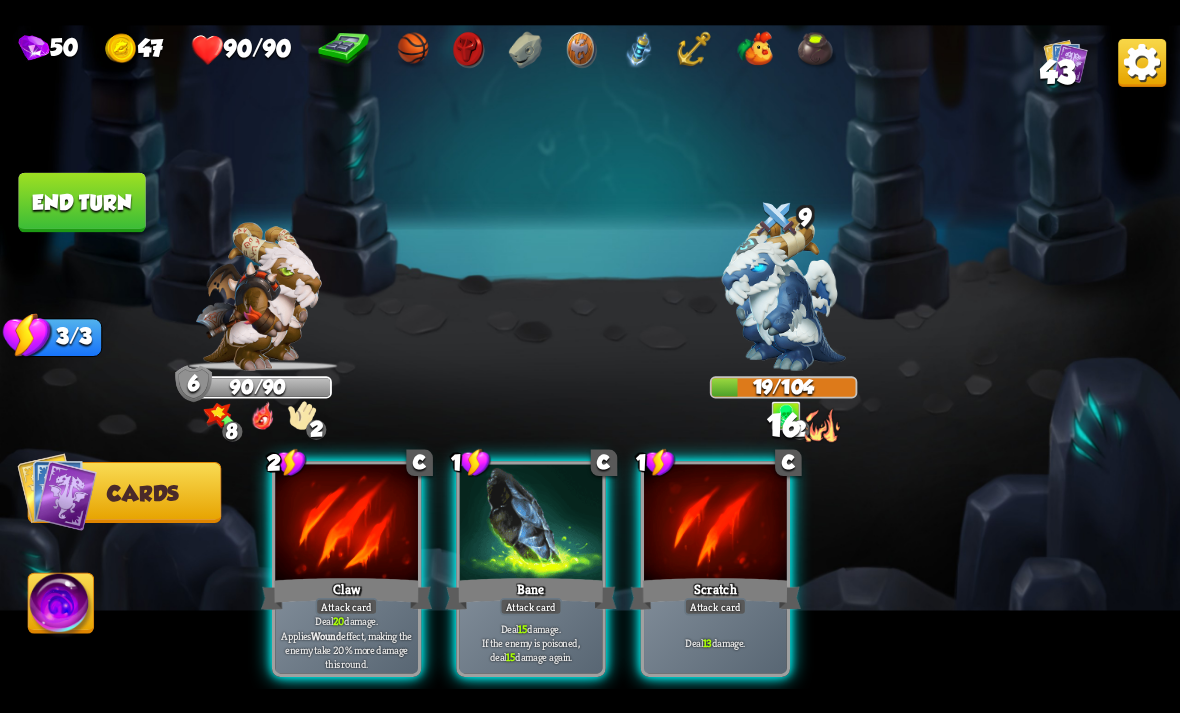 click on "Bane" at bounding box center [530, 593] 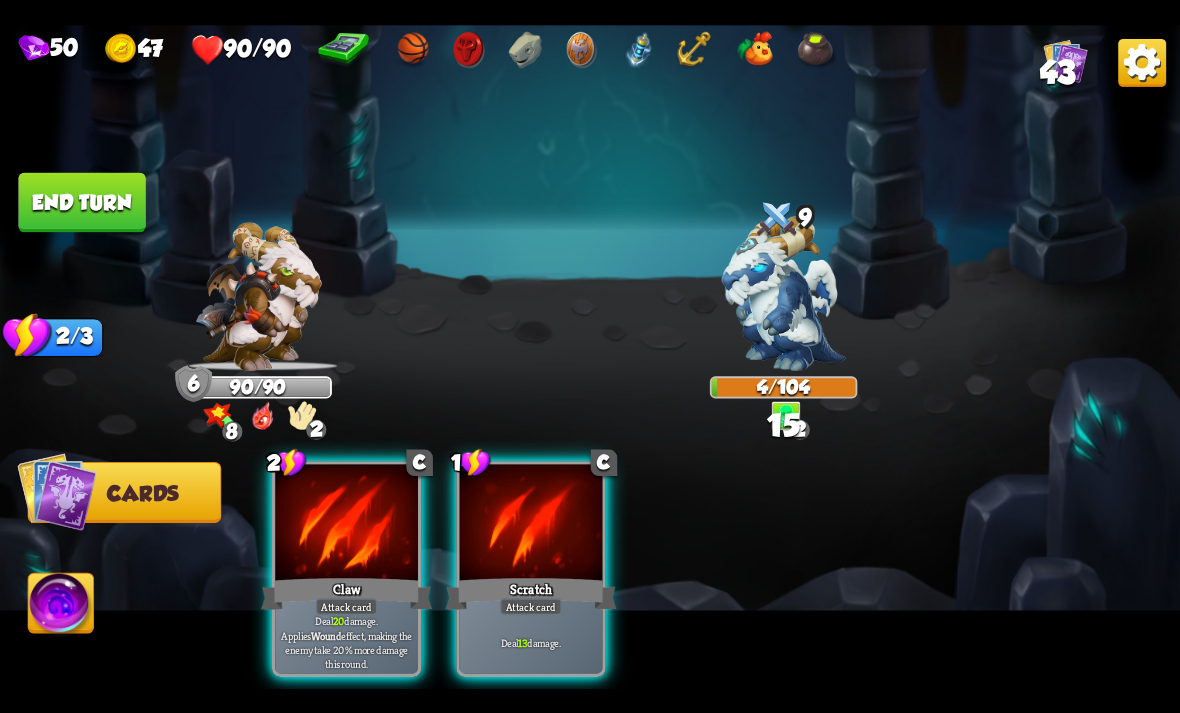 click on "Deal  13  damage." at bounding box center (531, 642) 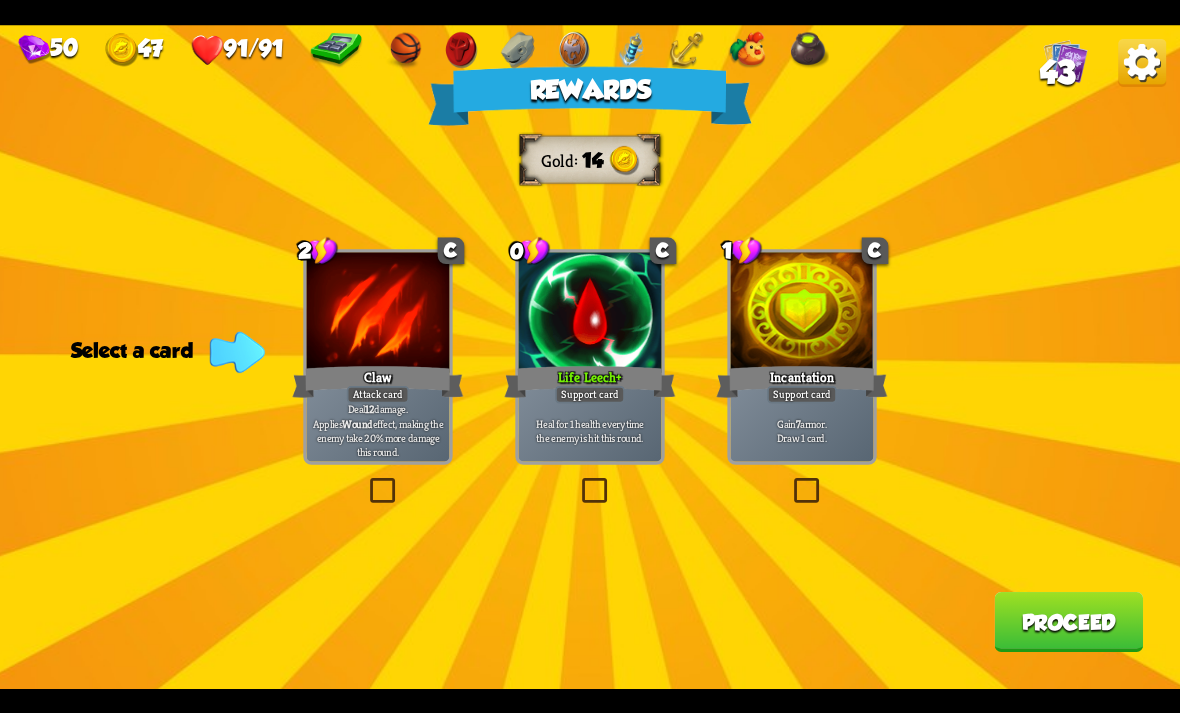 click at bounding box center [790, 481] 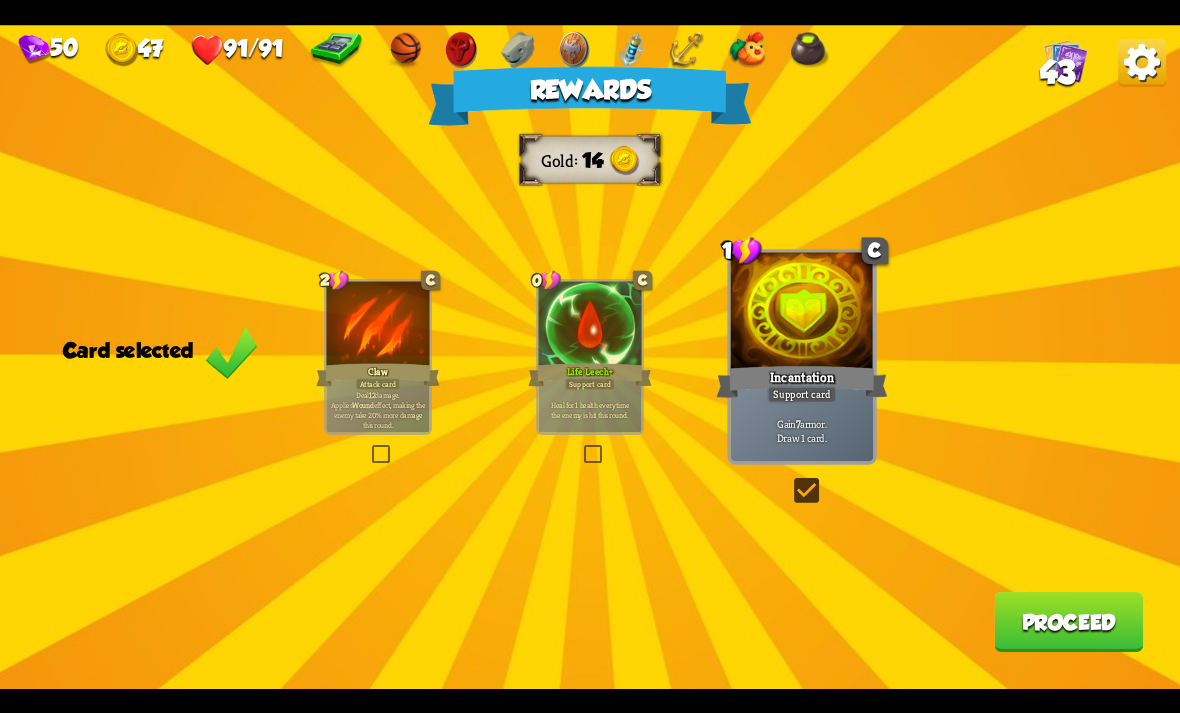 click on "Proceed" at bounding box center [1068, 622] 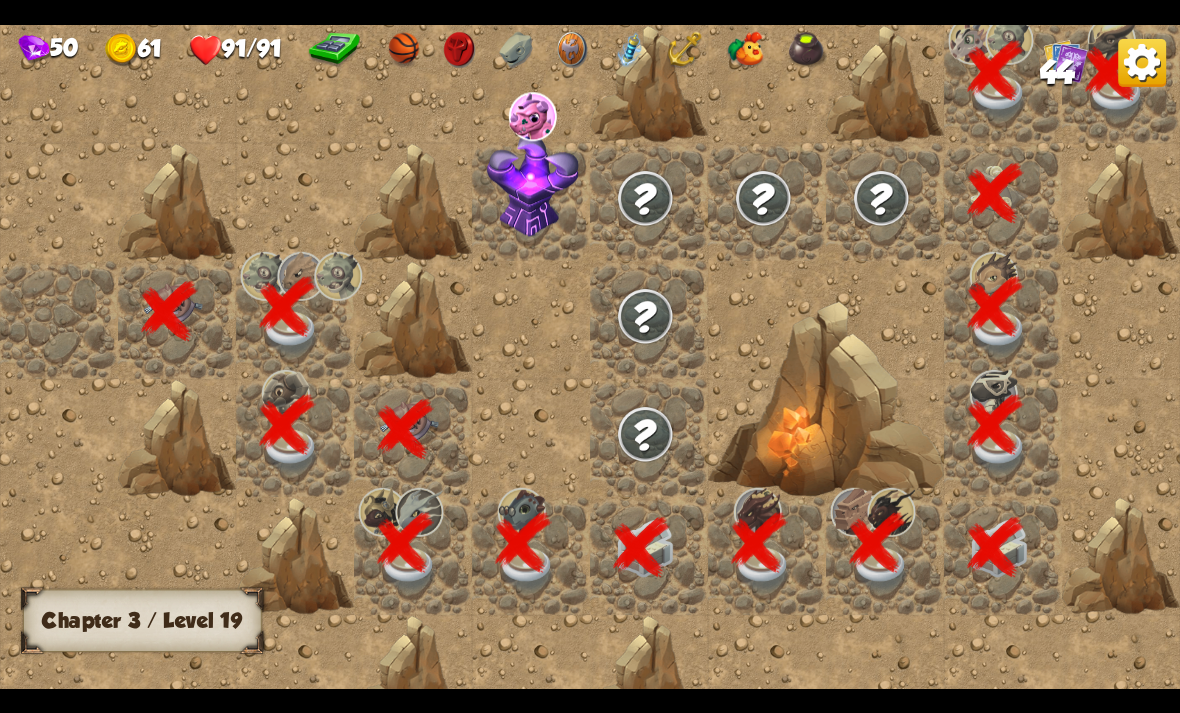 scroll, scrollTop: 0, scrollLeft: 384, axis: horizontal 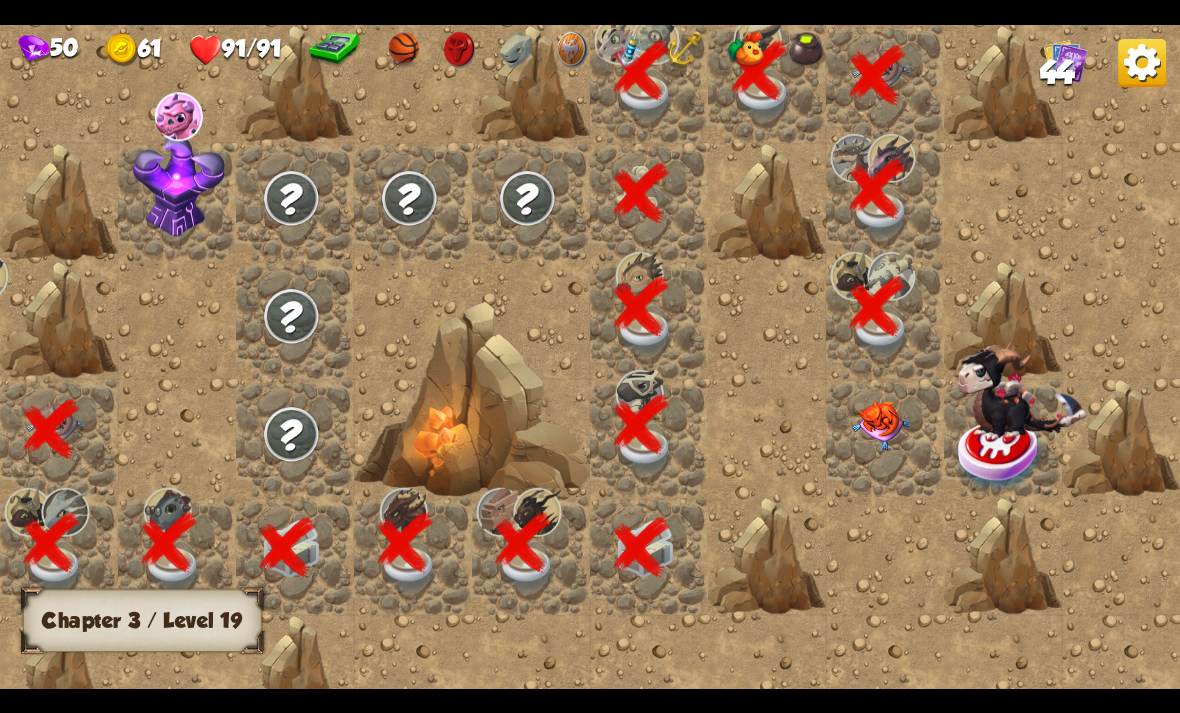 click at bounding box center [881, 425] 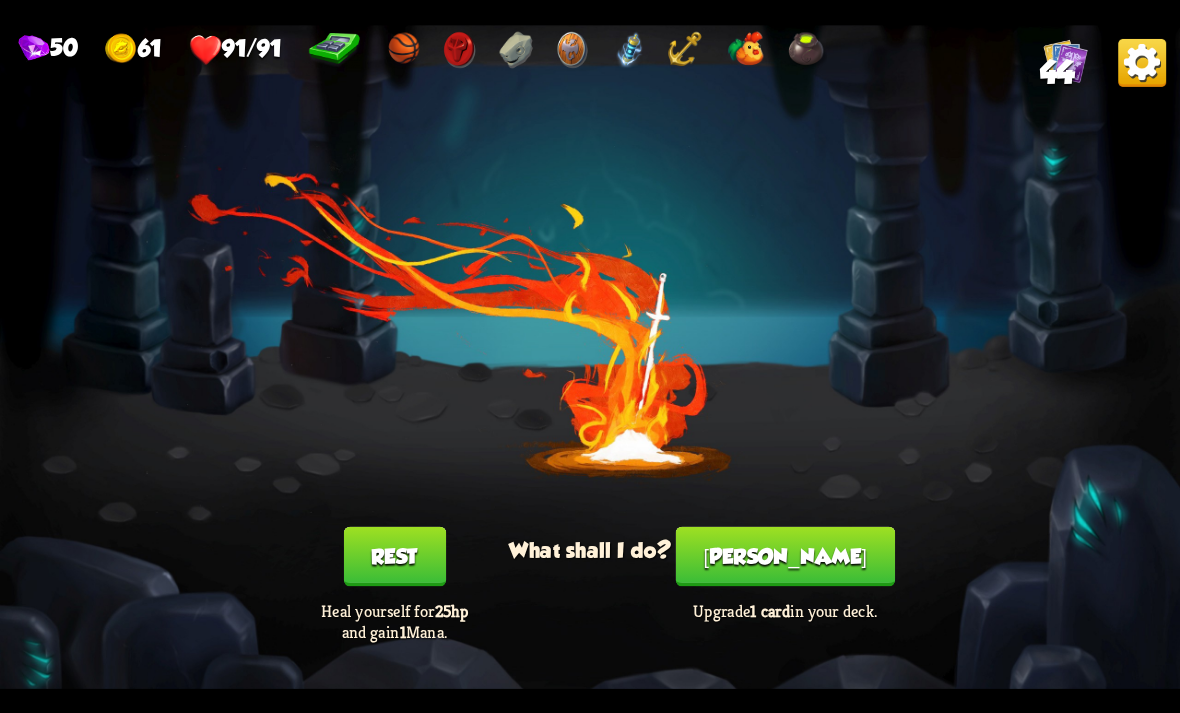 click on "[PERSON_NAME]" at bounding box center [785, 556] 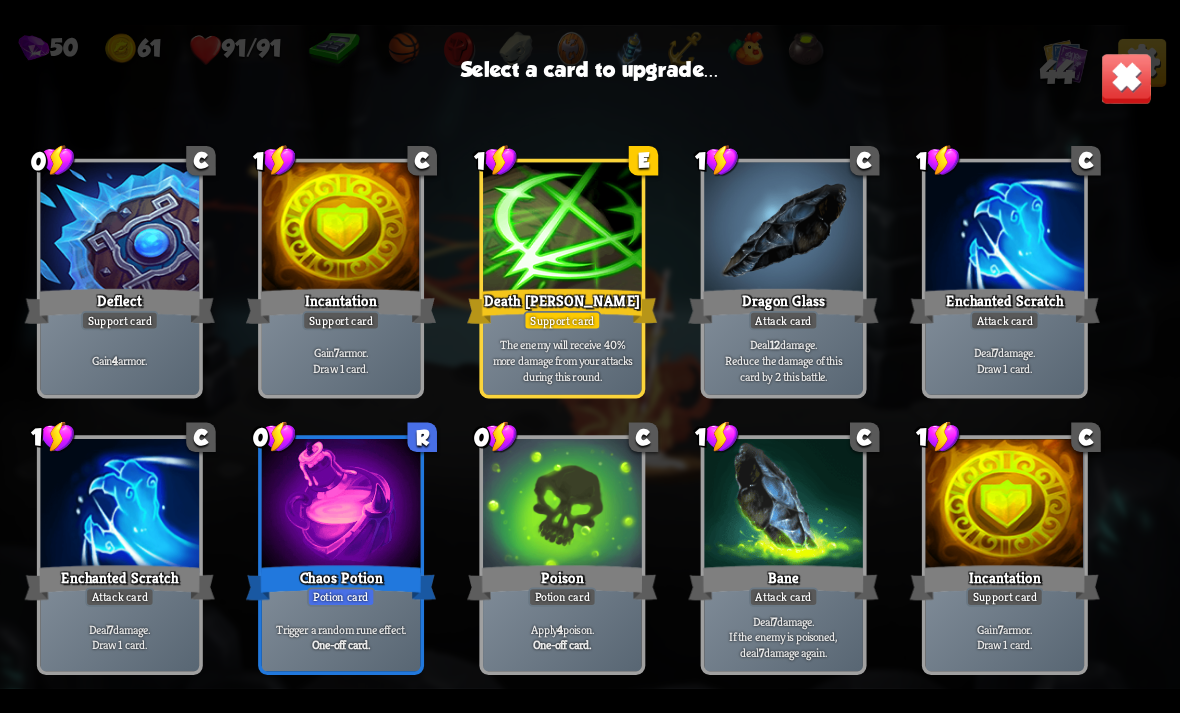 scroll, scrollTop: 1230, scrollLeft: 0, axis: vertical 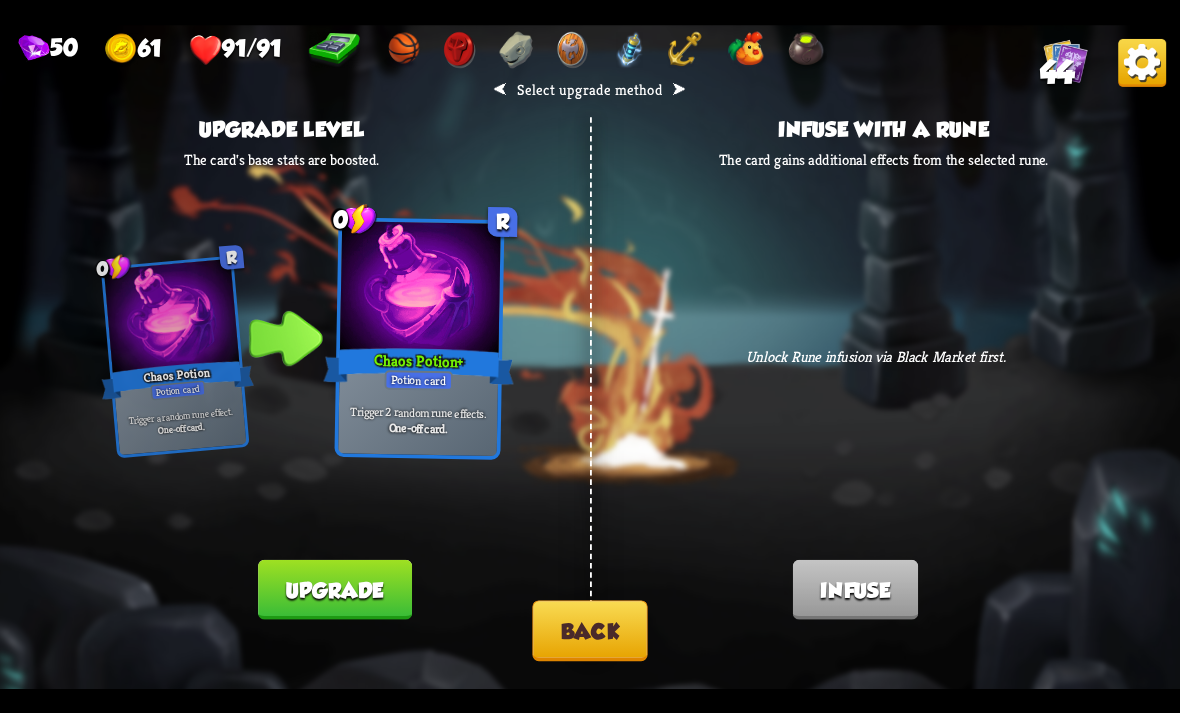 click on "Upgrade" at bounding box center [334, 589] 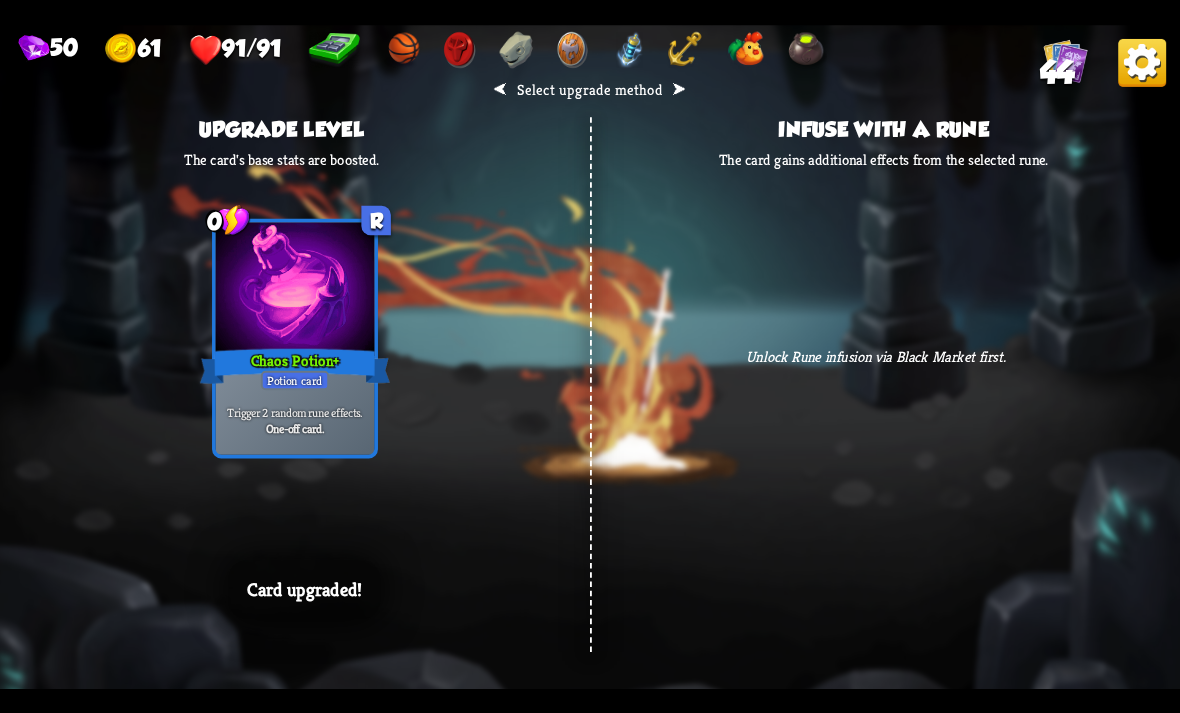 click on "⮜ Select upgrade method ⮞
Upgrade level   The card's base stats are boosted.
0
R   Chaos Potion     Potion card   Trigger a random rune effect.   One-off card.
0
R   Chaos Potion +     Potion card   Trigger 2 random rune effects.   One-off card.     Card upgraded!     Infuse with a rune   The card gains additional effects from the selected rune.     Unlock Rune infusion via Black Market first.   Card infused!" at bounding box center (590, 357) 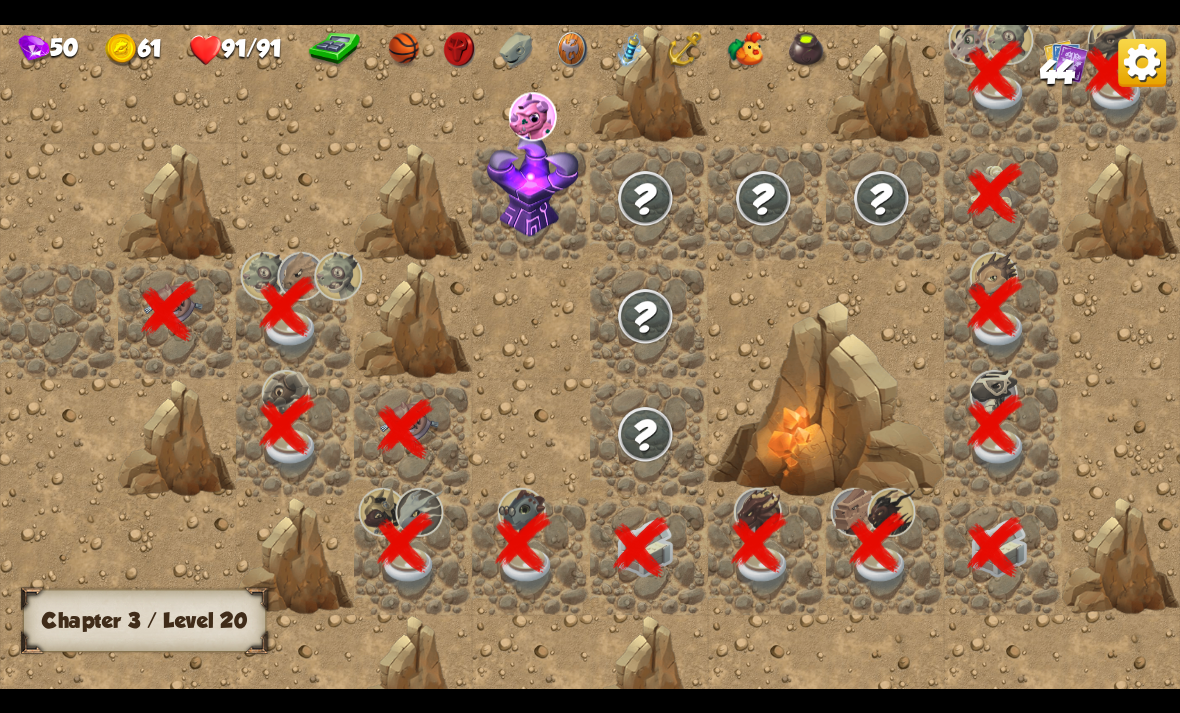 scroll, scrollTop: 0, scrollLeft: 384, axis: horizontal 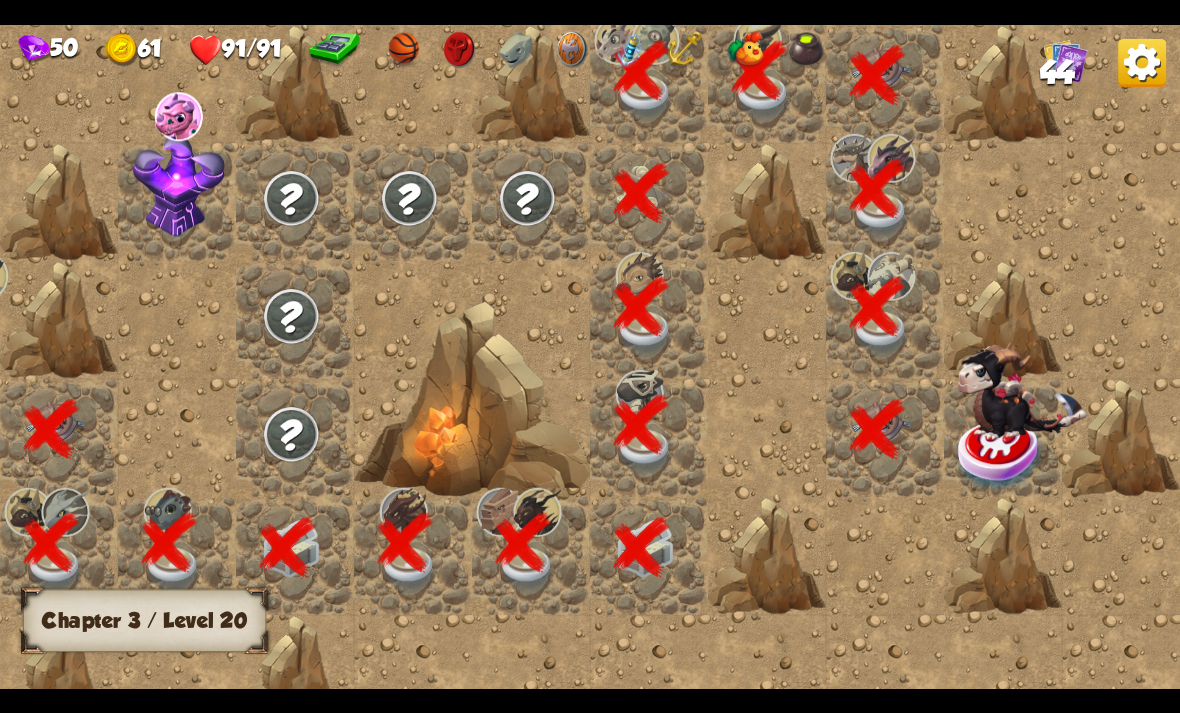 click at bounding box center [1001, 454] 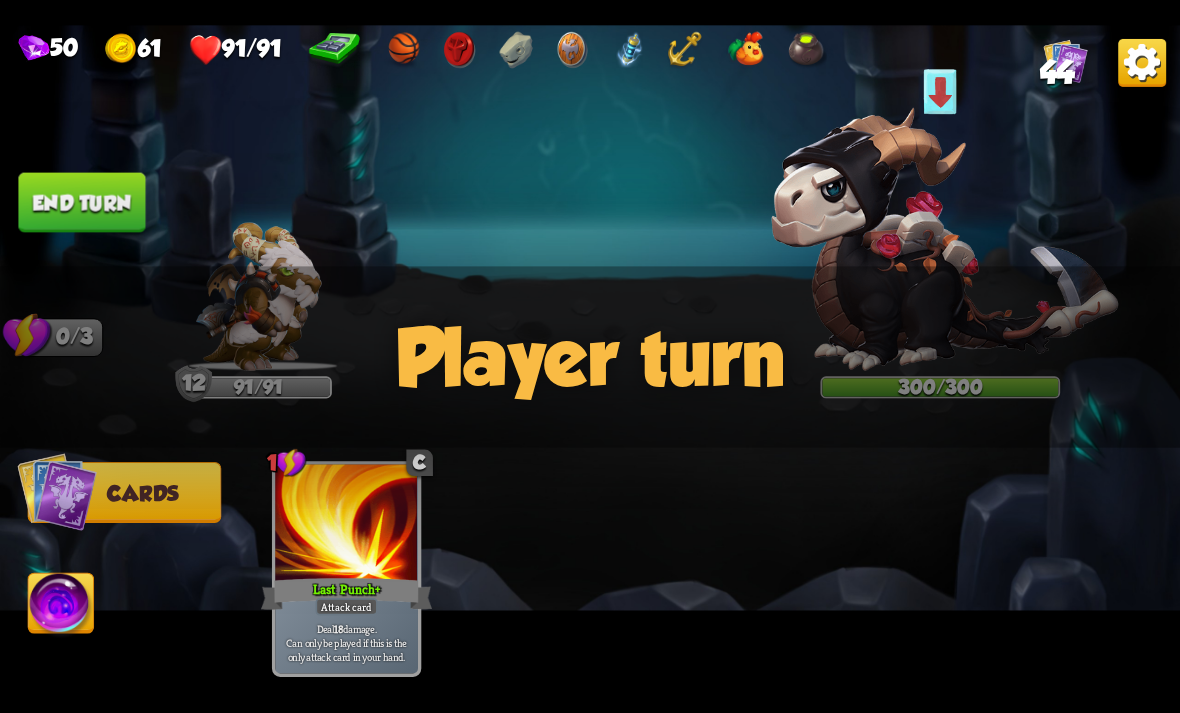 click on "Player turn" at bounding box center [590, 357] 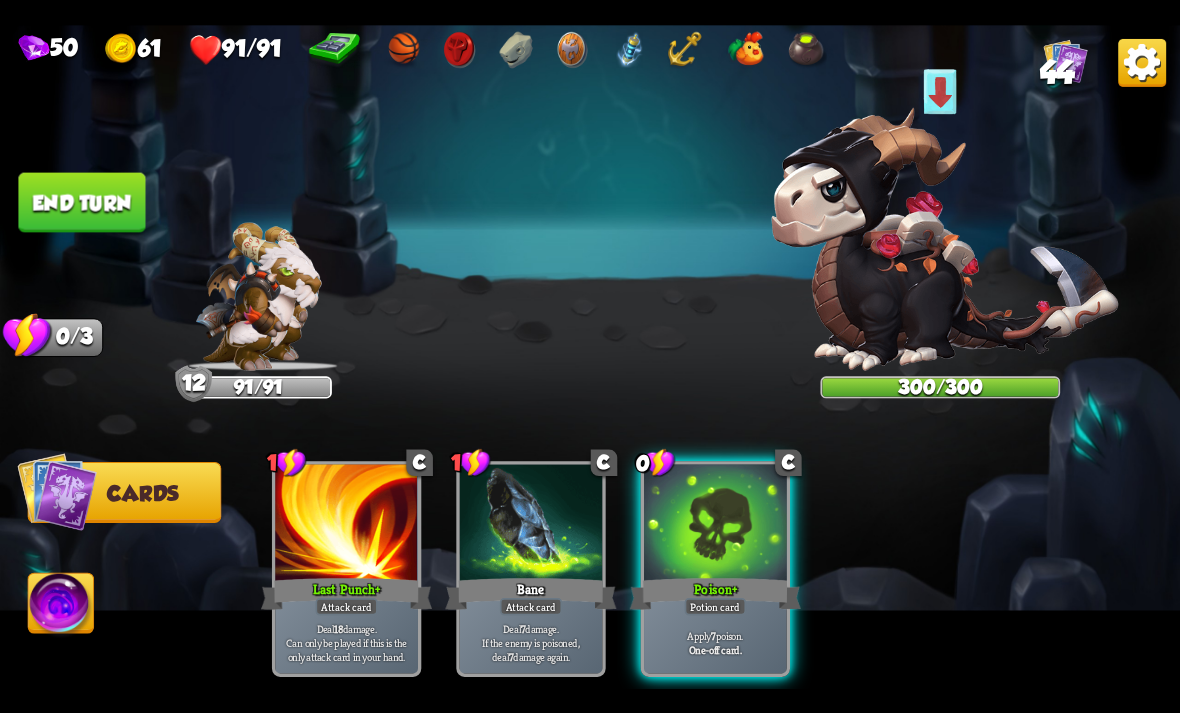 click on "Player turn" at bounding box center (590, 357) 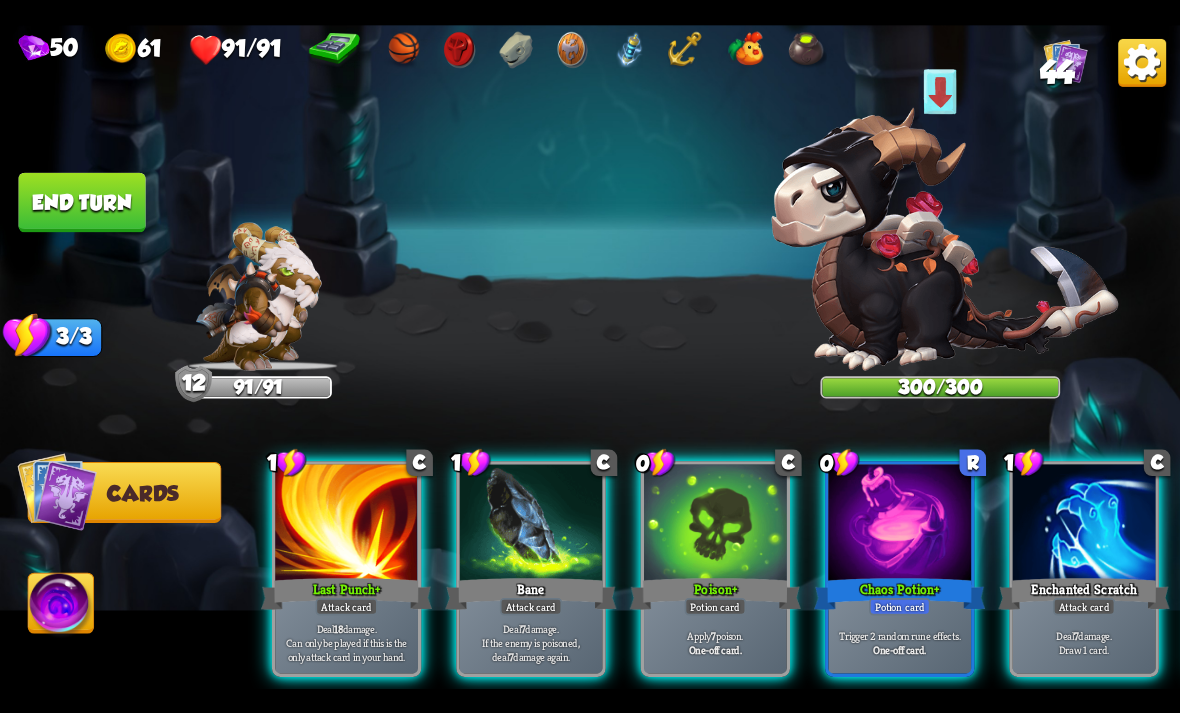 click at bounding box center (945, 239) 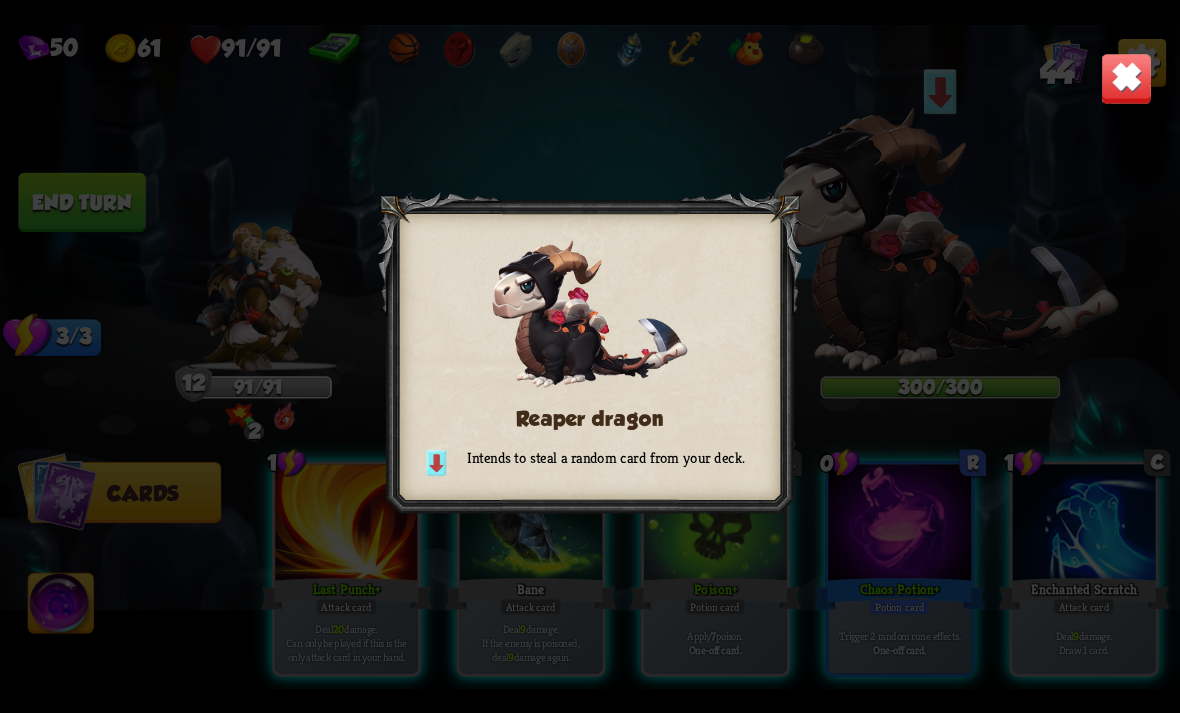 click at bounding box center (1127, 78) 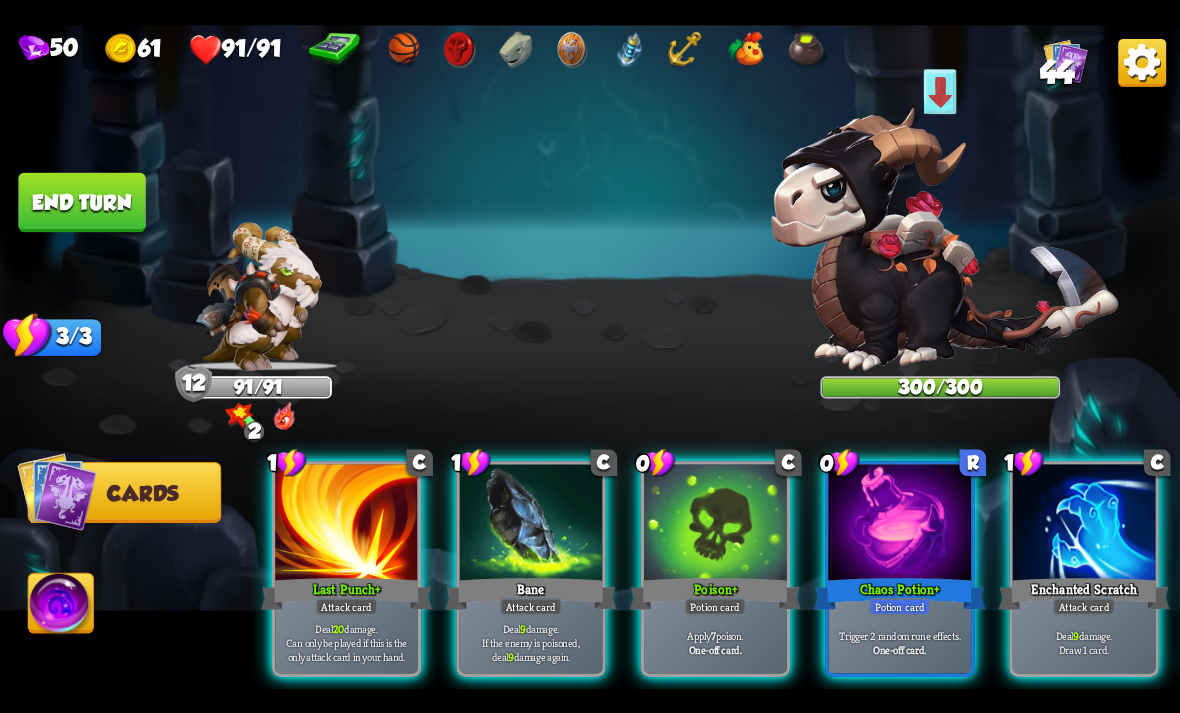 click at bounding box center (899, 524) 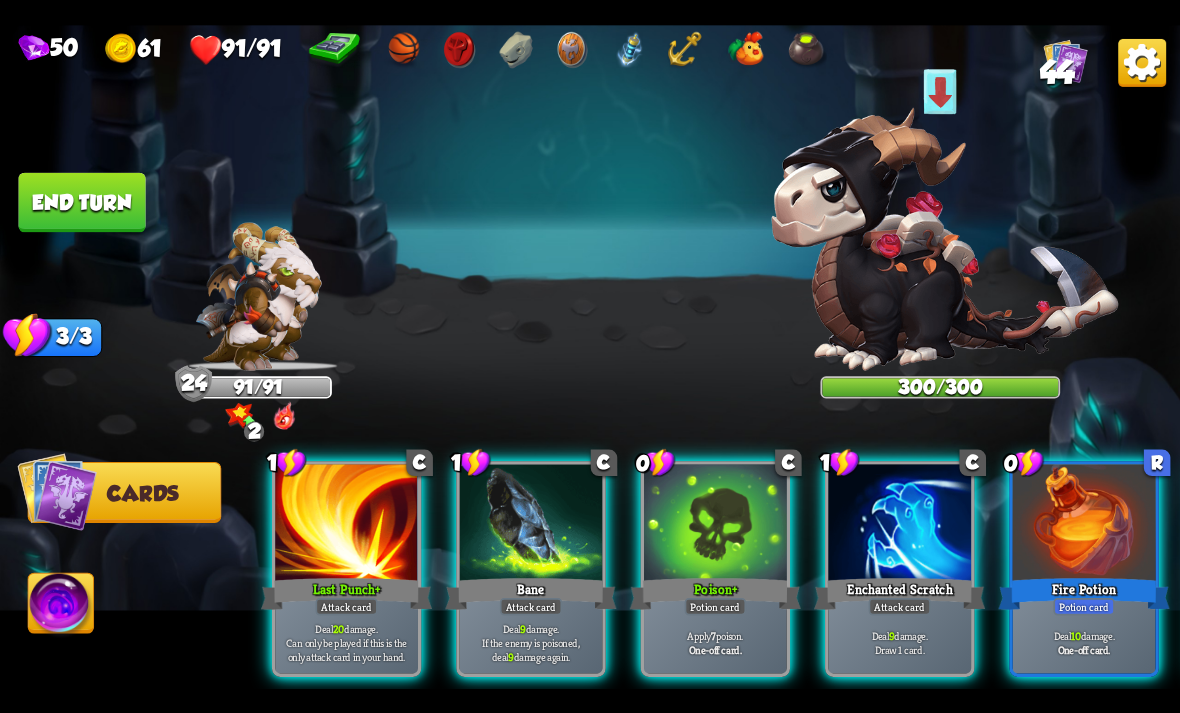 click on "Poison +" at bounding box center [715, 593] 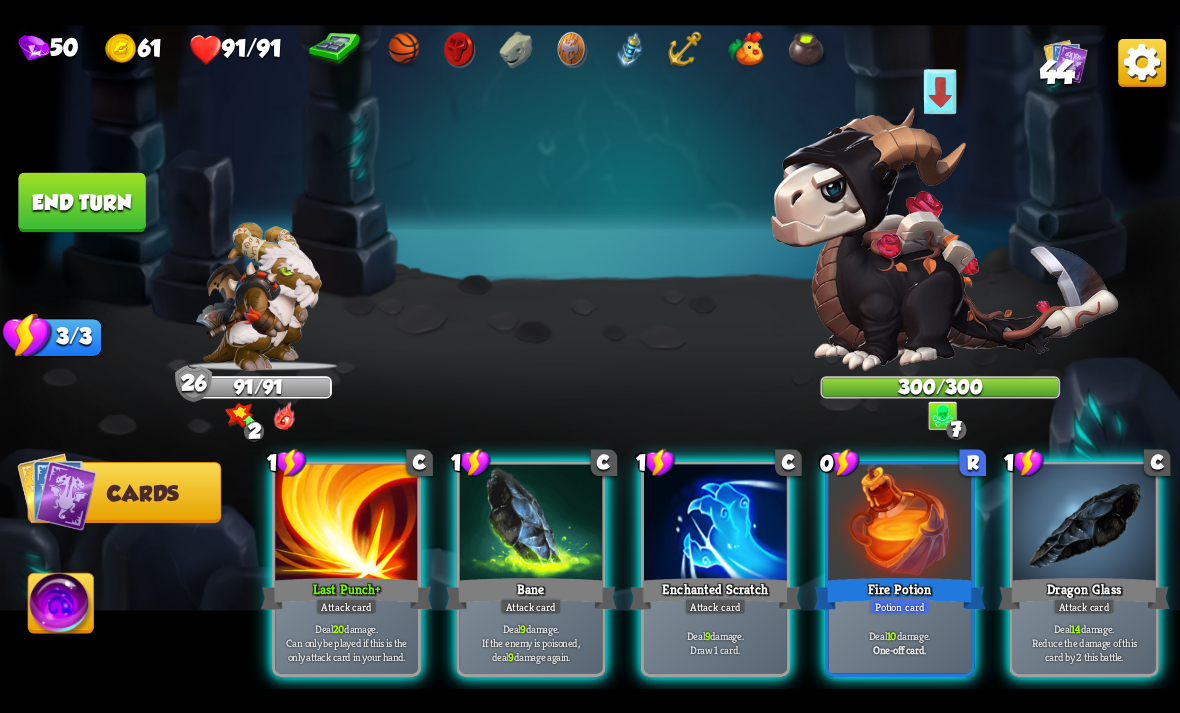 click at bounding box center (899, 524) 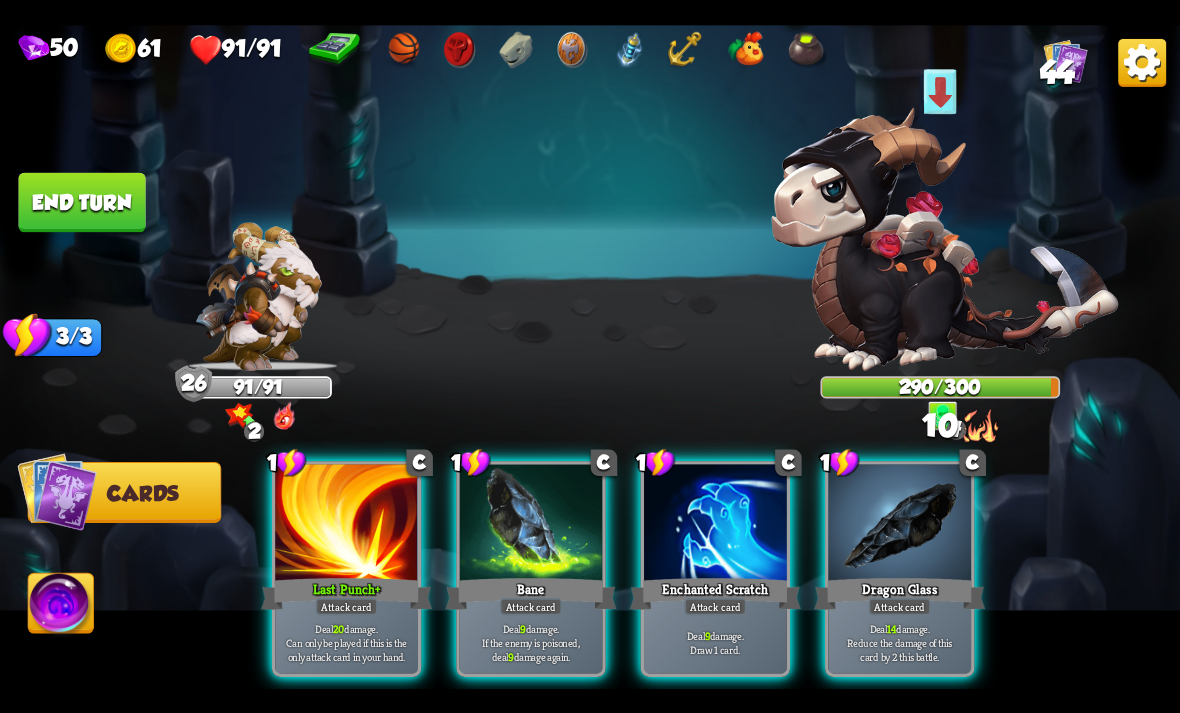 click on "Attack card" at bounding box center (531, 606) 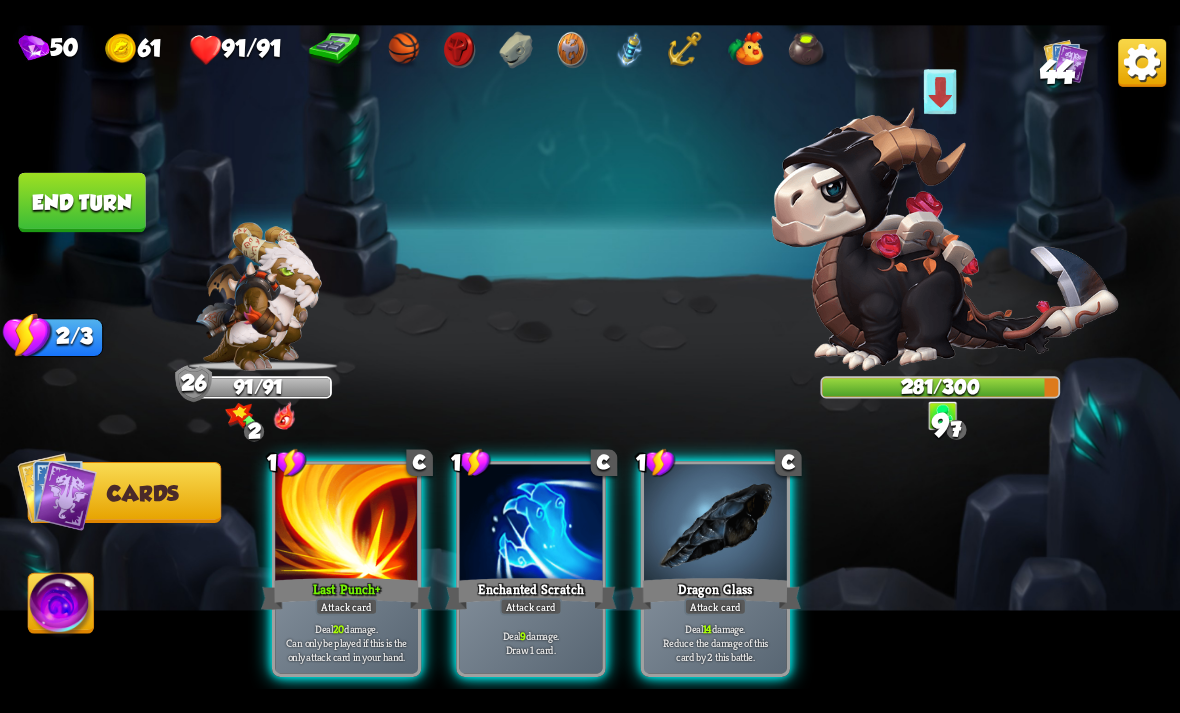 click on "Deal  9  damage. Draw 1 card." at bounding box center (531, 642) 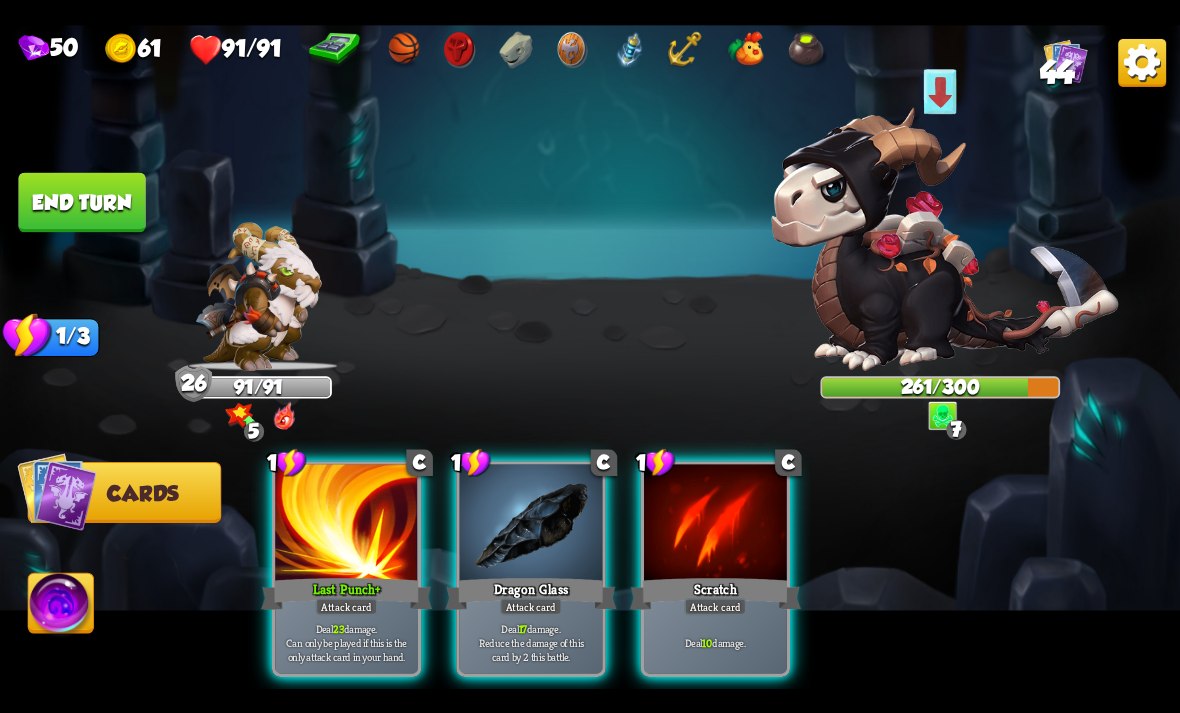 click on "Deal  17  damage. Reduce the damage of this card by 2 this battle." at bounding box center (531, 642) 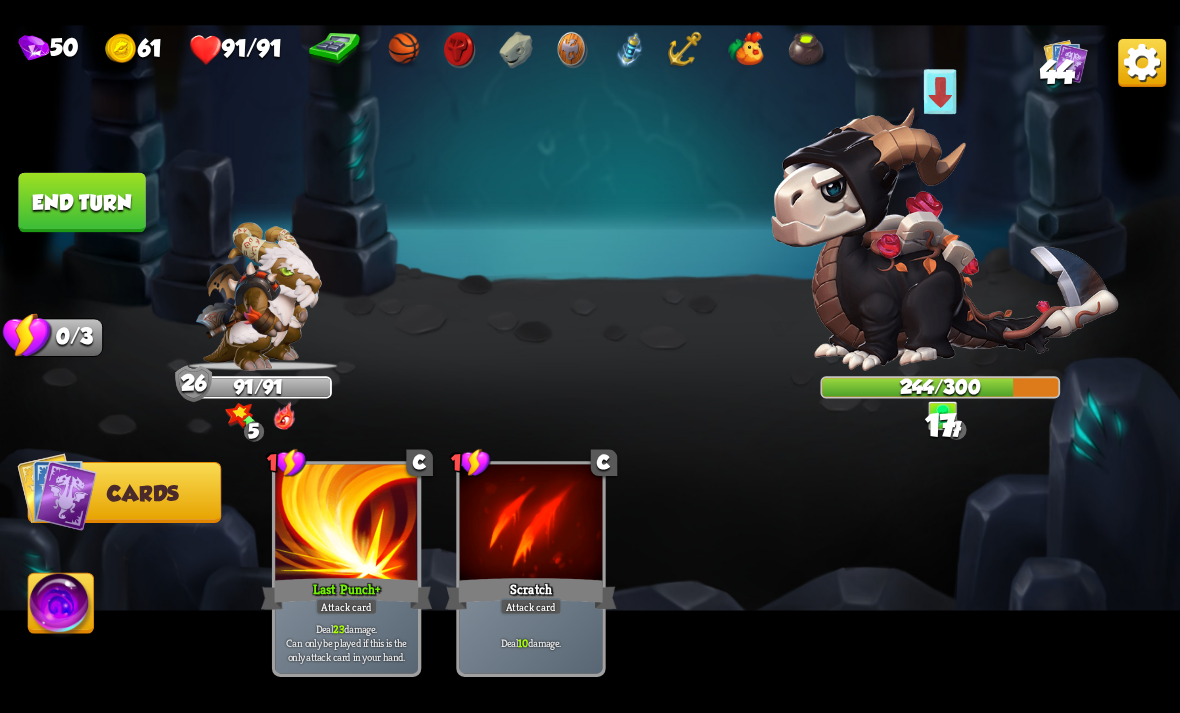 click on "Deal  10  damage." at bounding box center [531, 642] 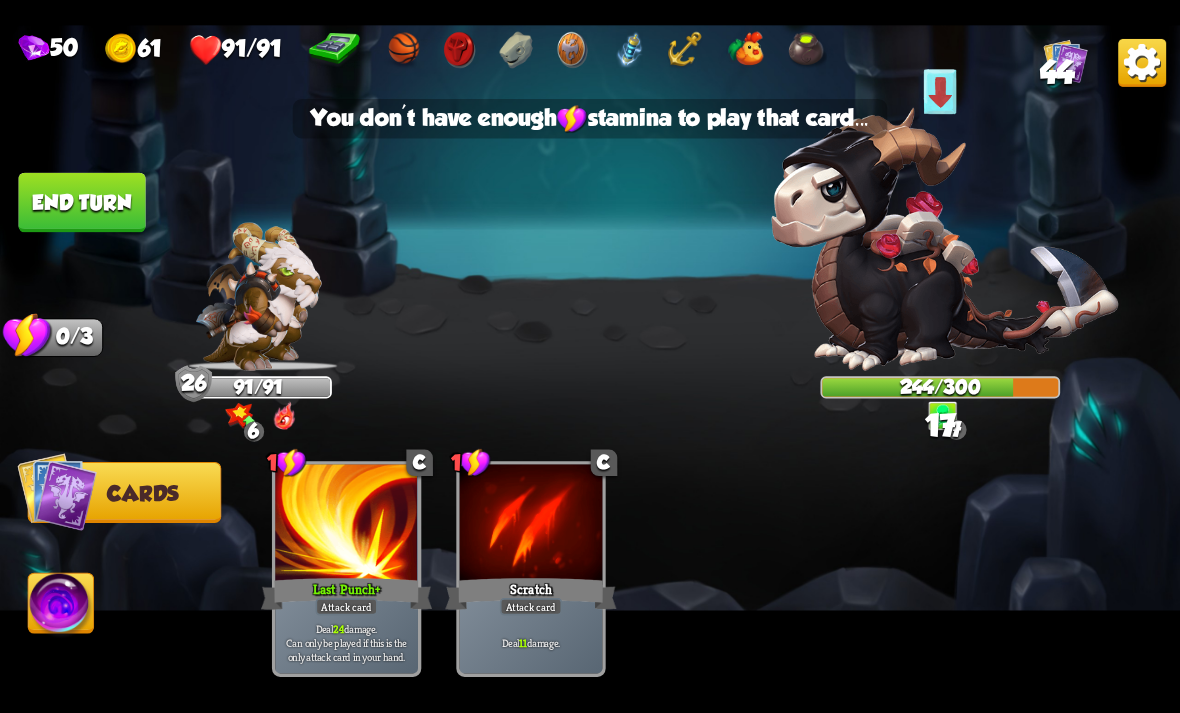 click on "End turn" at bounding box center [81, 202] 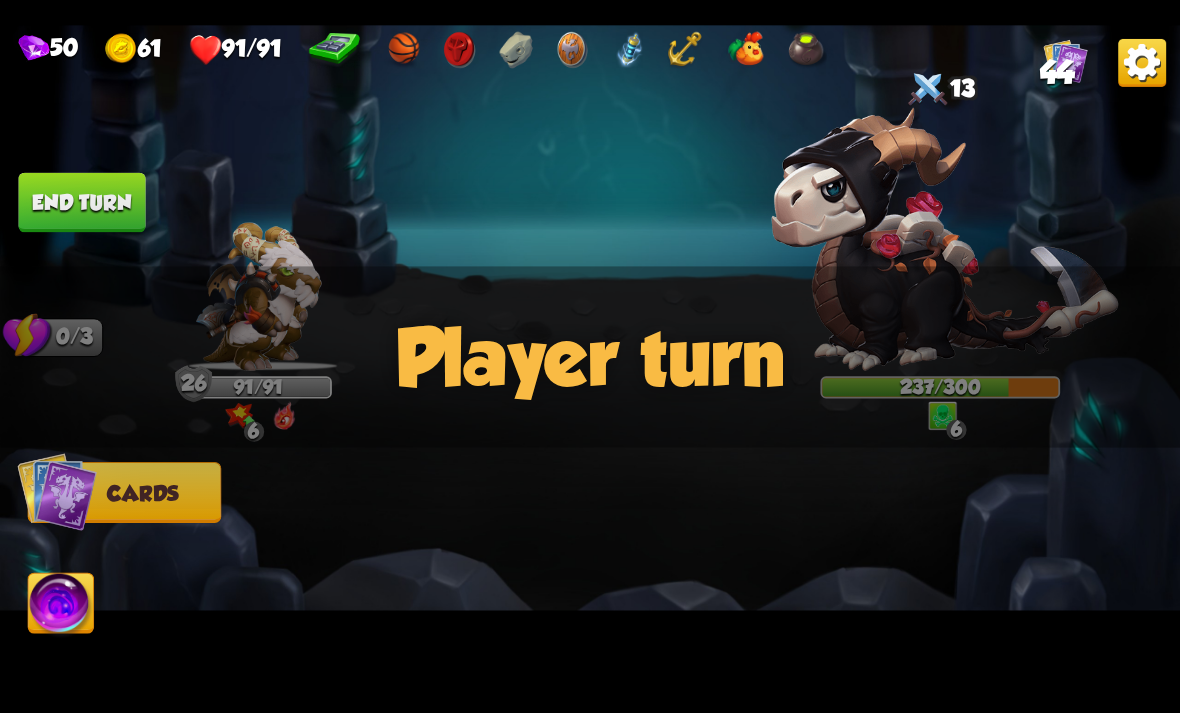 click at bounding box center [945, 239] 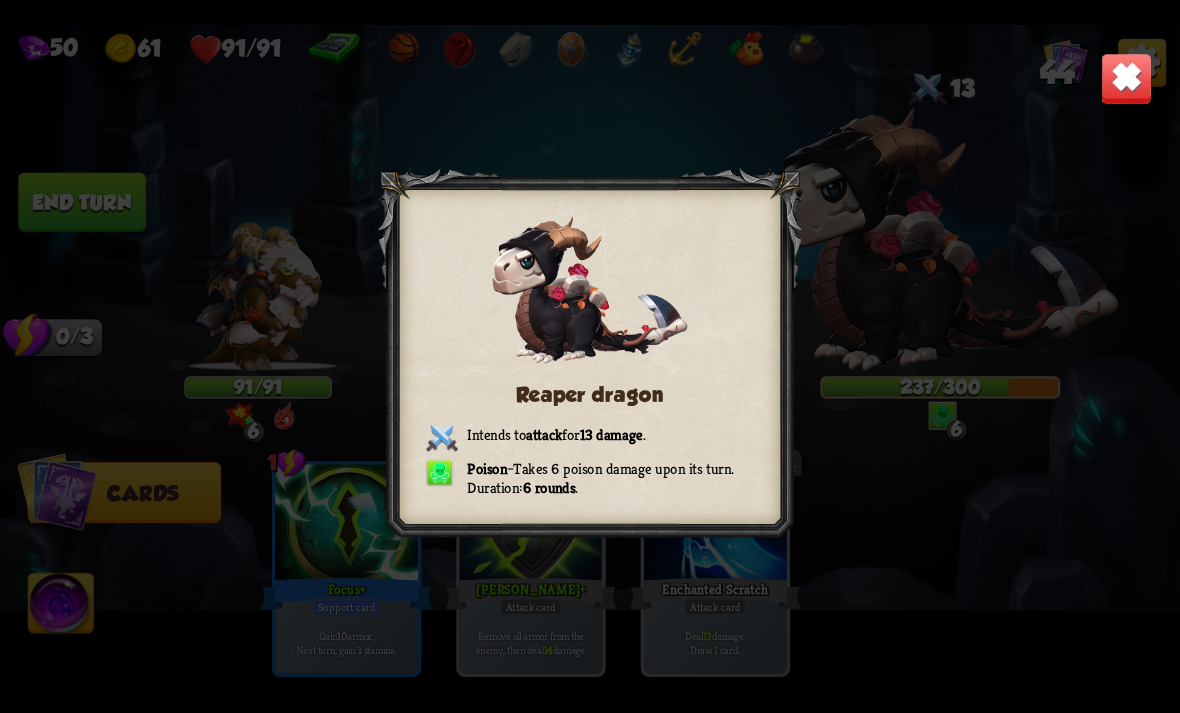 click at bounding box center (1127, 78) 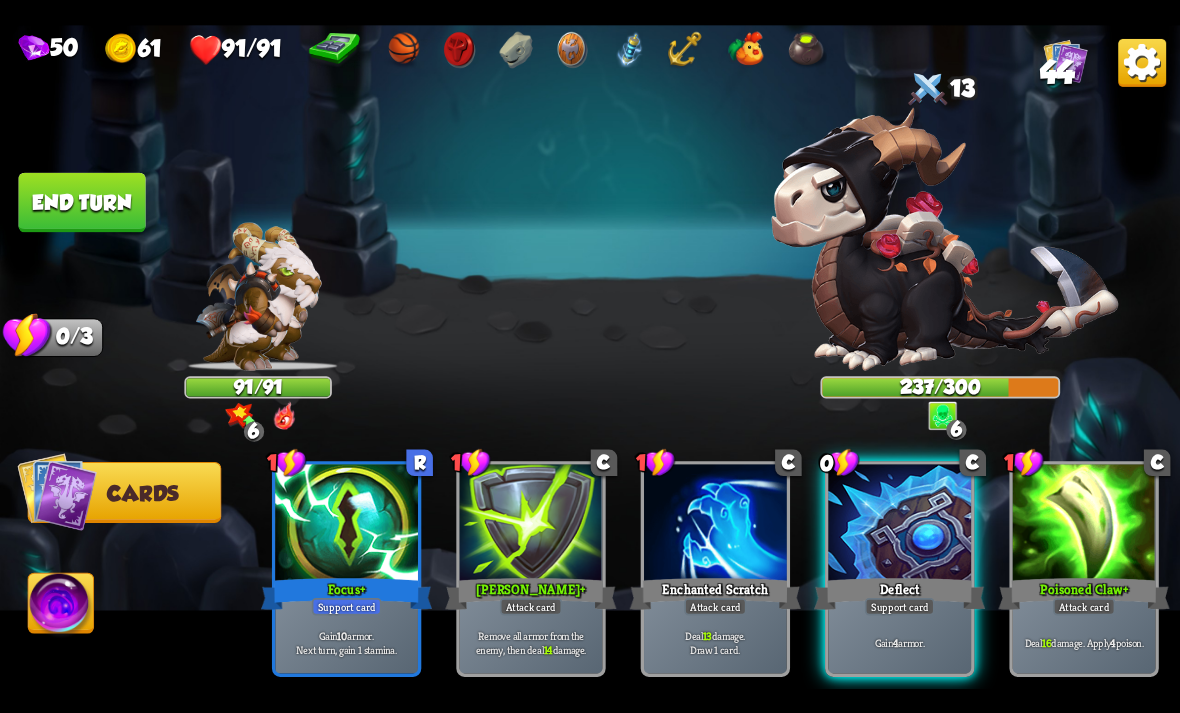 click on "44" at bounding box center (1057, 72) 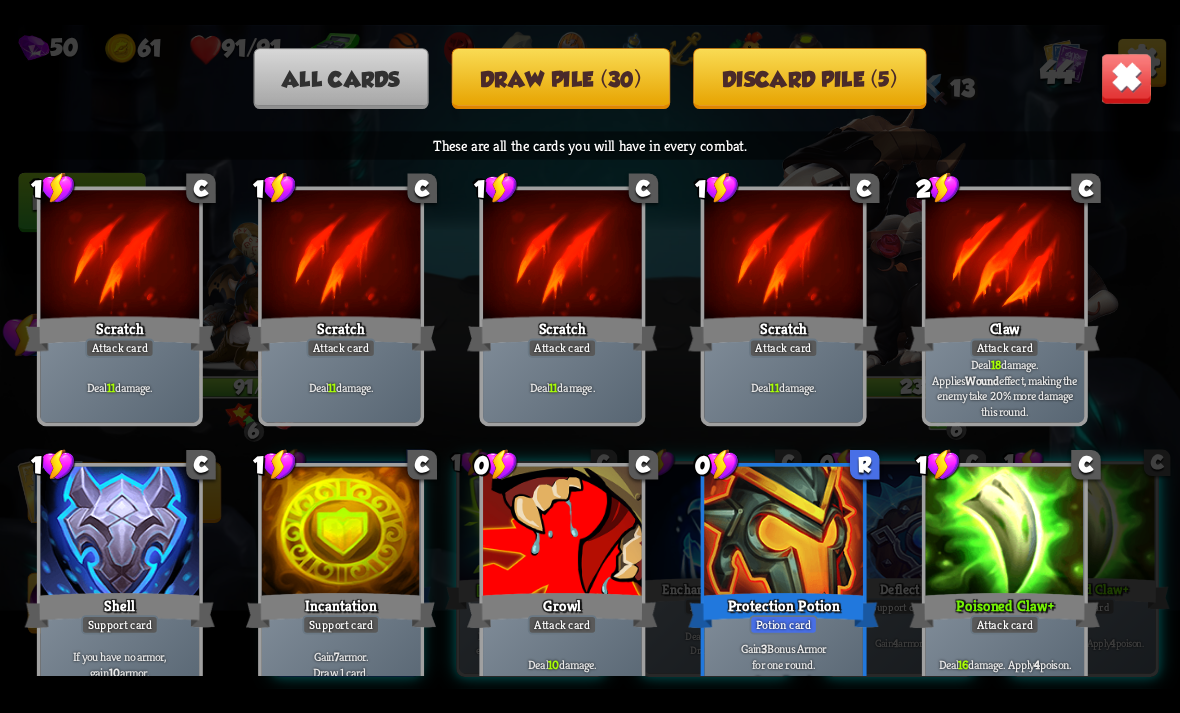scroll, scrollTop: 0, scrollLeft: 0, axis: both 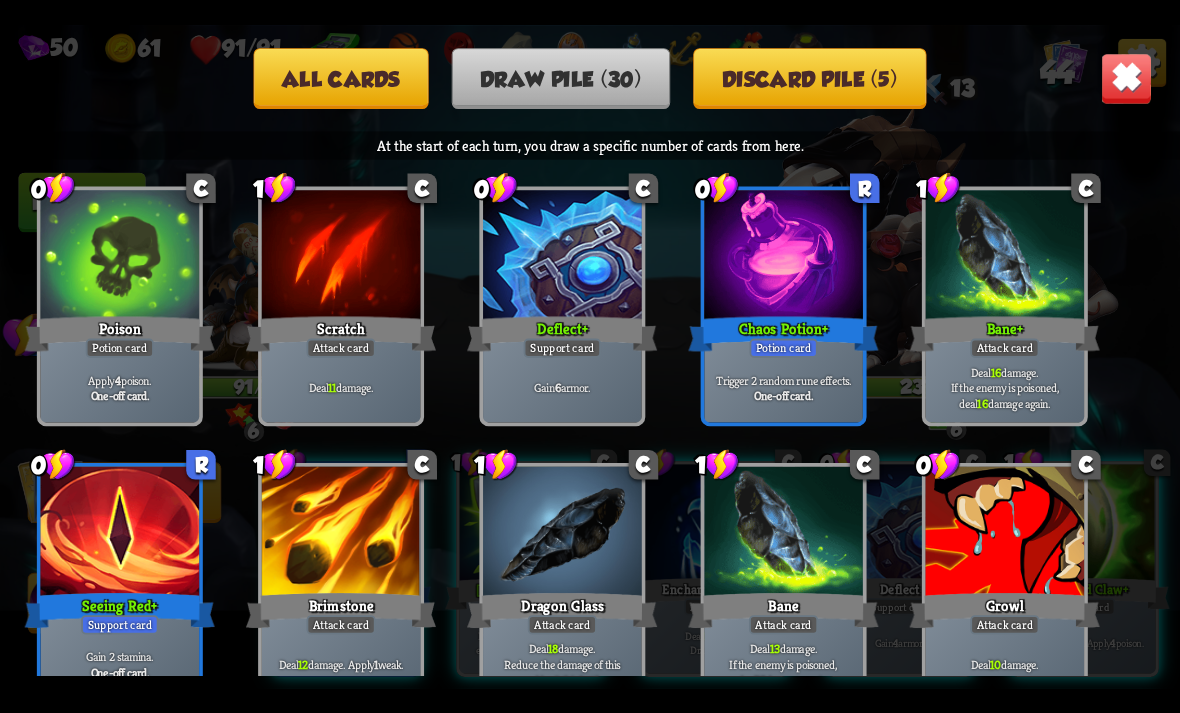 click on "All cards" at bounding box center [341, 78] 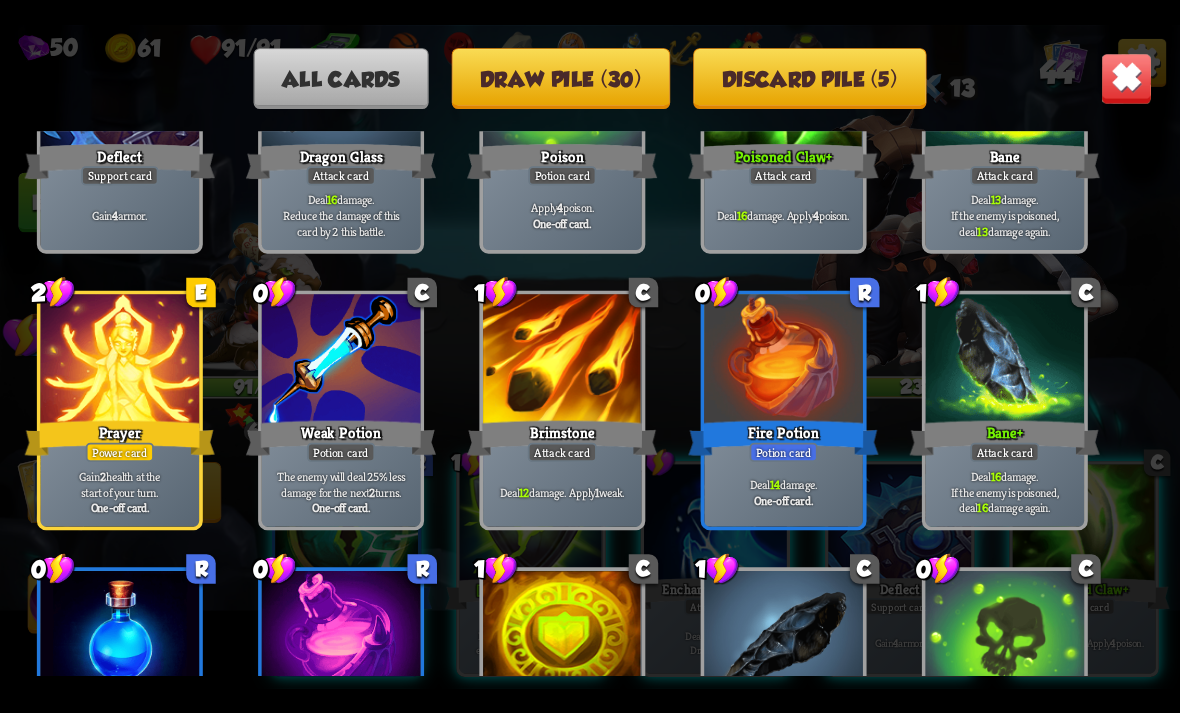 scroll, scrollTop: 790, scrollLeft: 0, axis: vertical 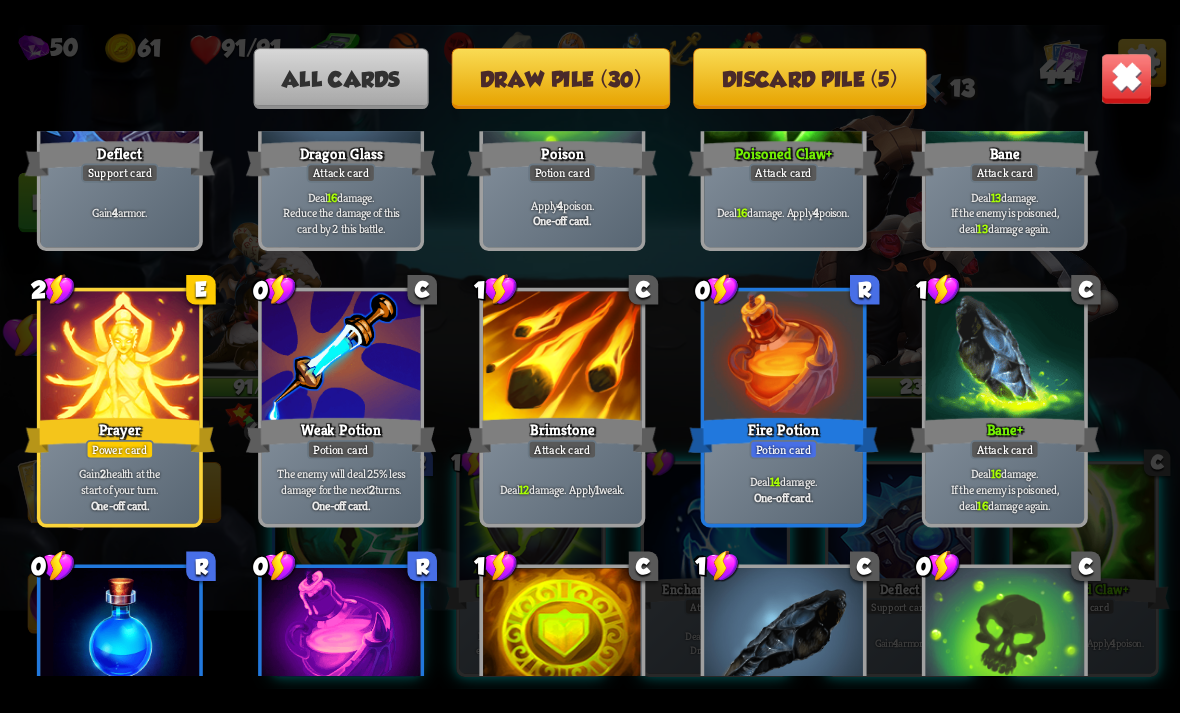 click at bounding box center [1127, 78] 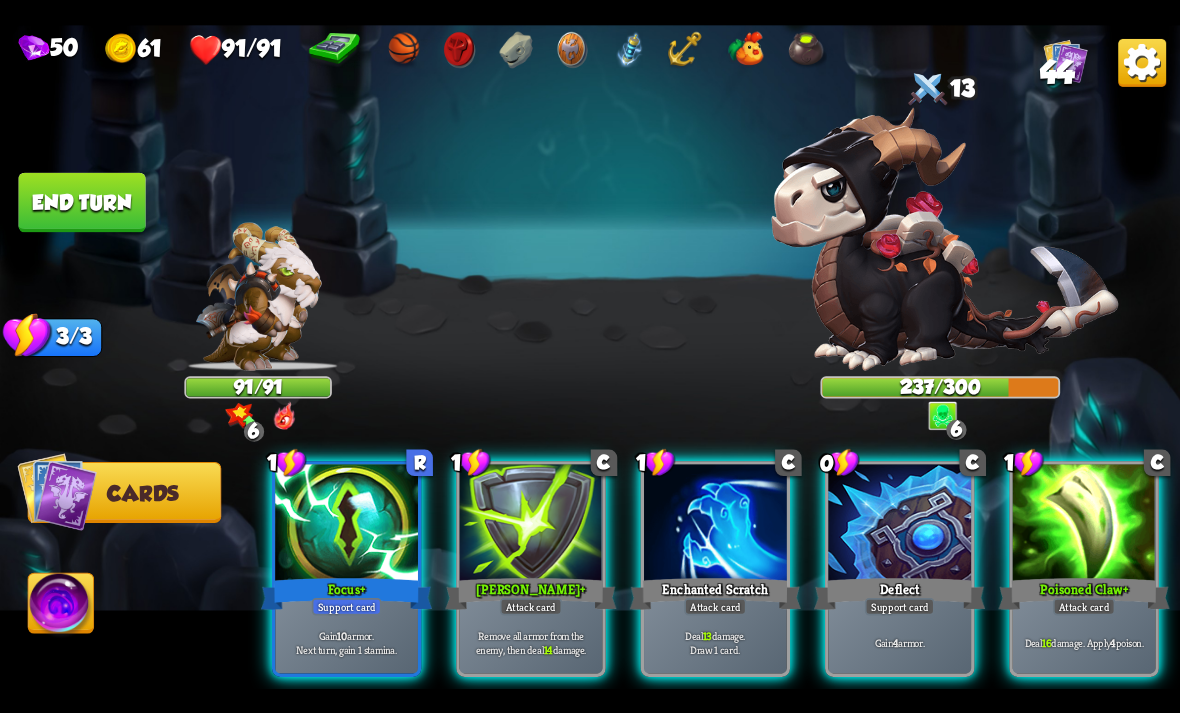 click on "Gain  10  armor. Next turn, gain 1 stamina." at bounding box center [346, 642] 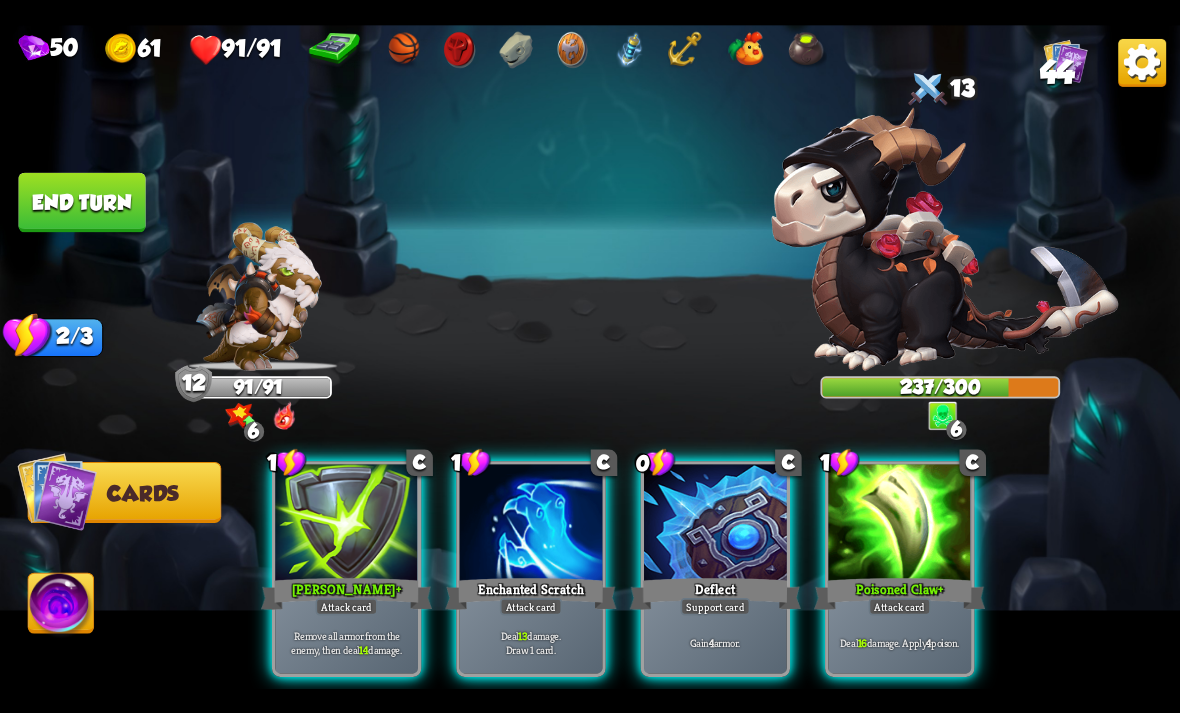 click on "Deflect" at bounding box center [715, 593] 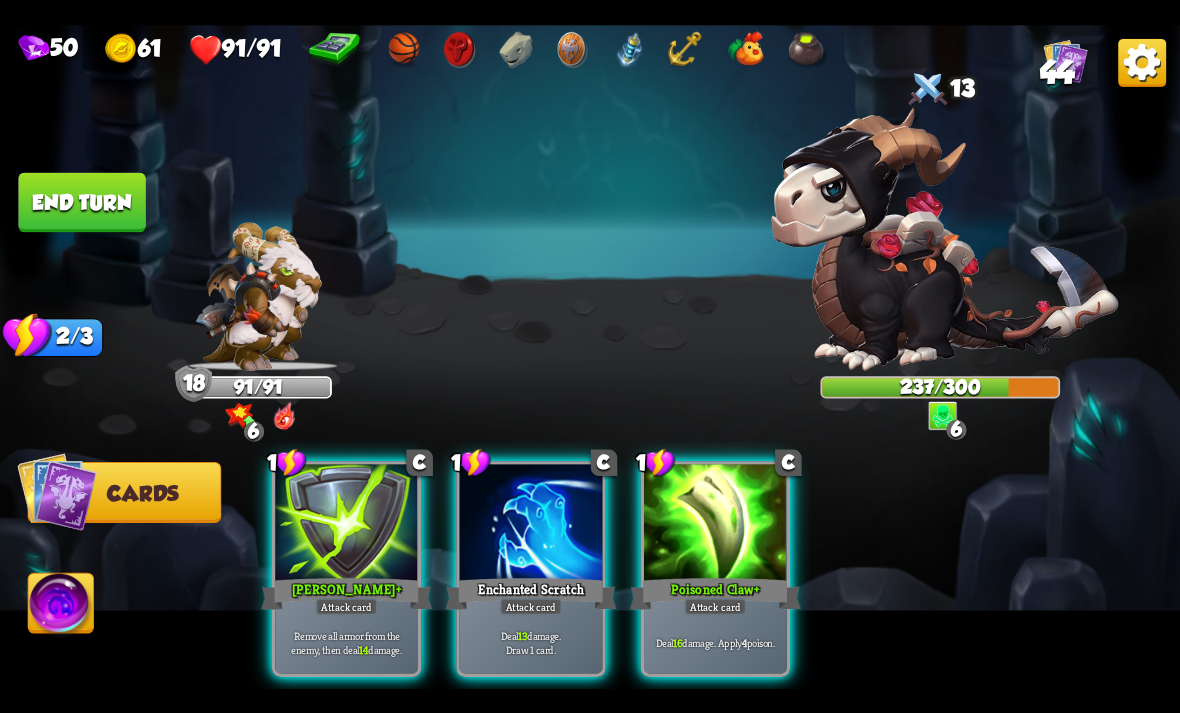 click at bounding box center [715, 524] 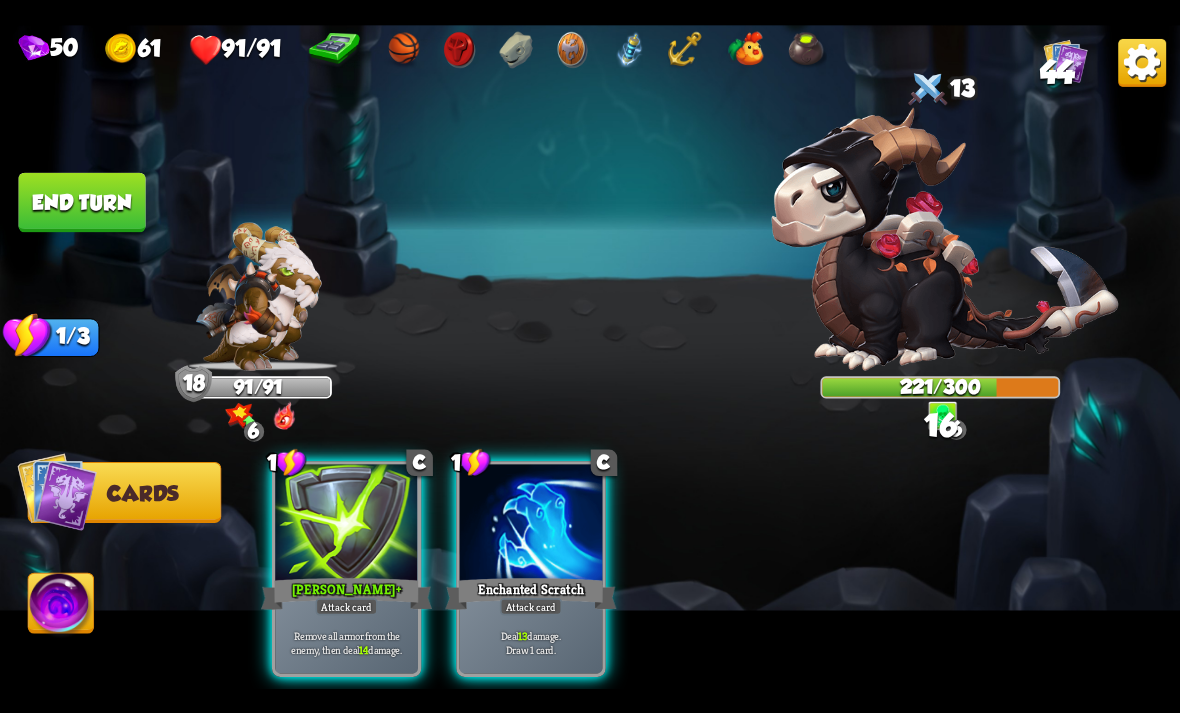 click on "Enchanted Scratch" at bounding box center [530, 593] 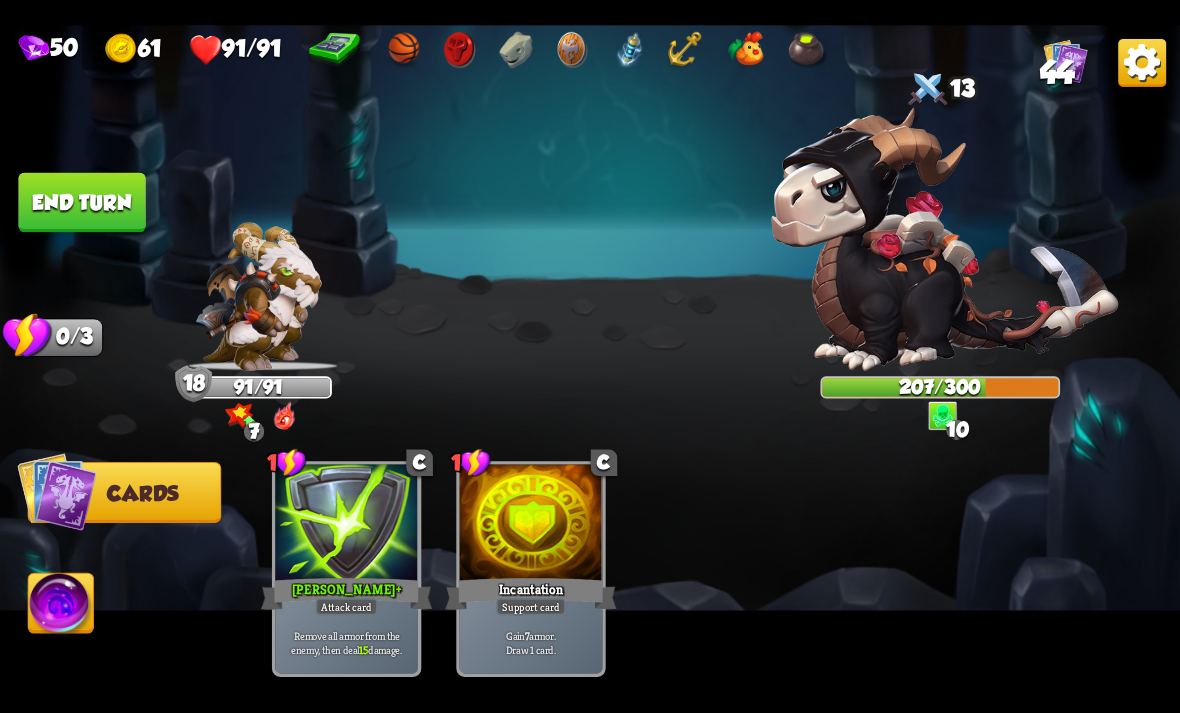 click on "End turn" at bounding box center (81, 202) 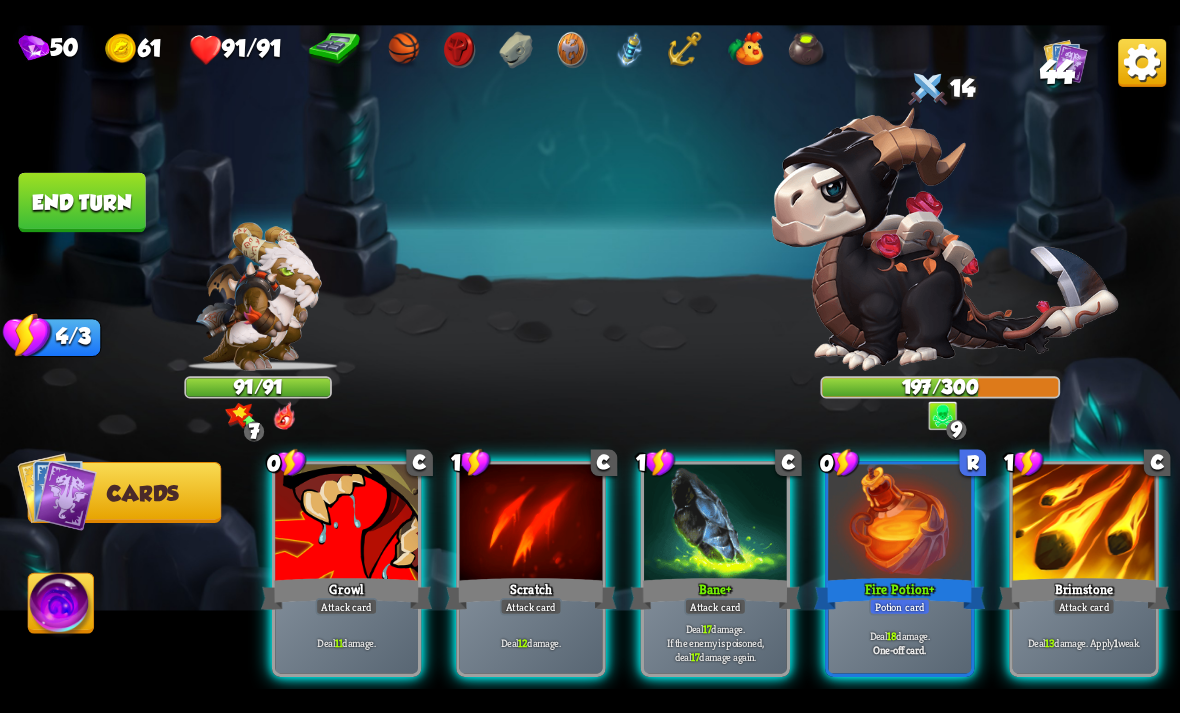 click at bounding box center [1084, 524] 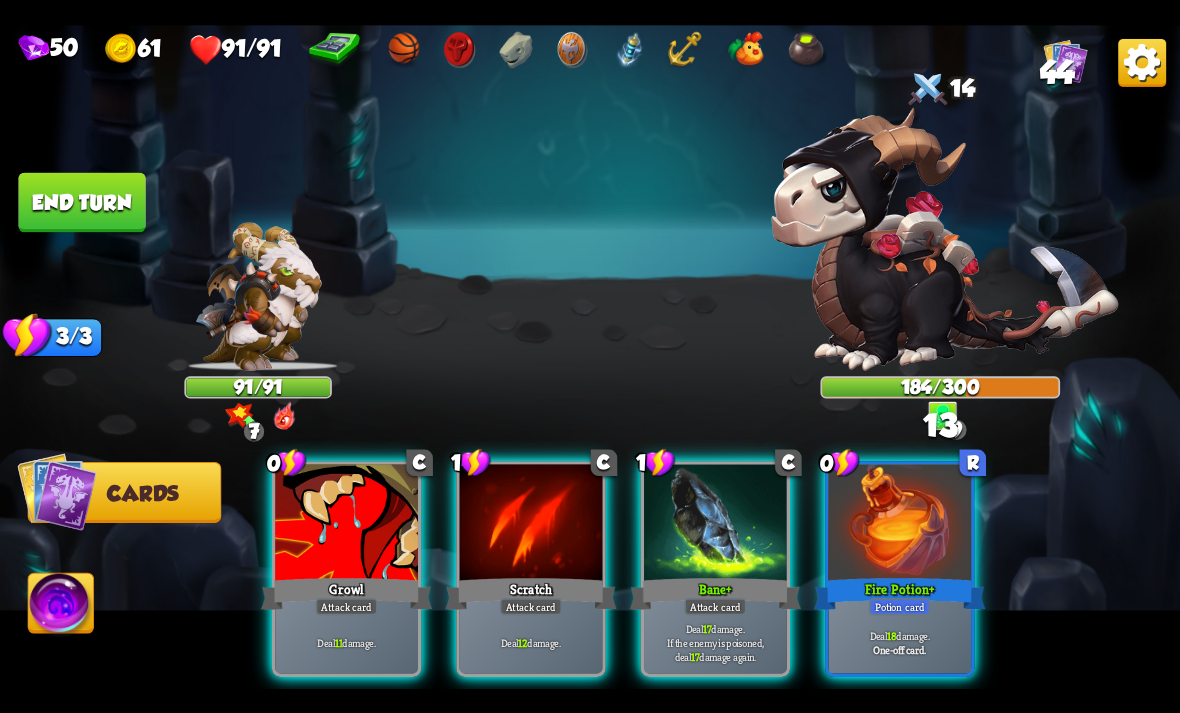 click on "Fire Potion +" at bounding box center (899, 593) 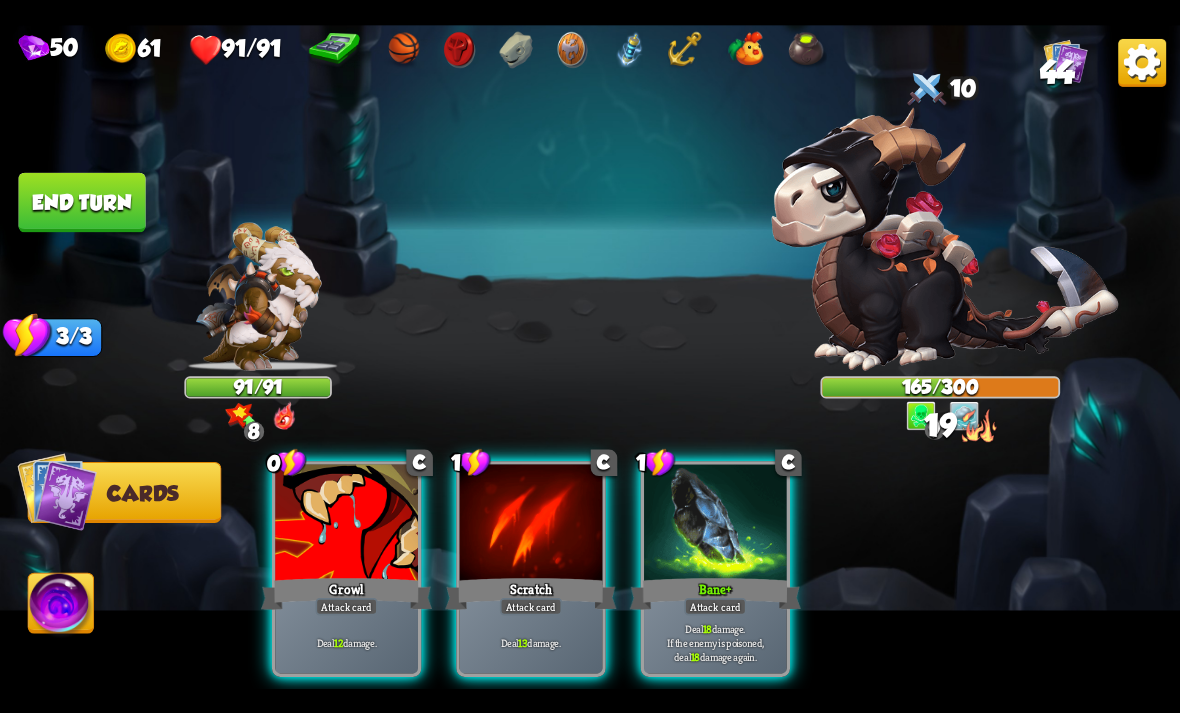 click on "Attack card" at bounding box center (347, 606) 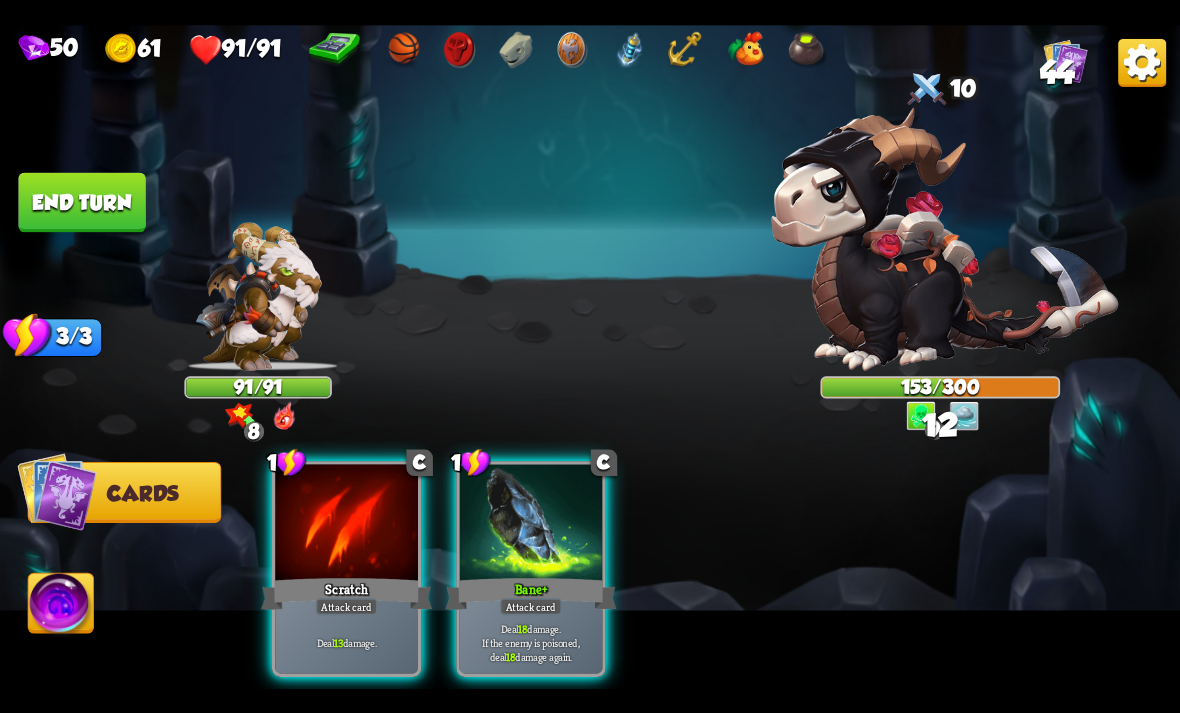 click on "Deal  18  damage. If the enemy is poisoned, deal  18  damage again." at bounding box center [531, 642] 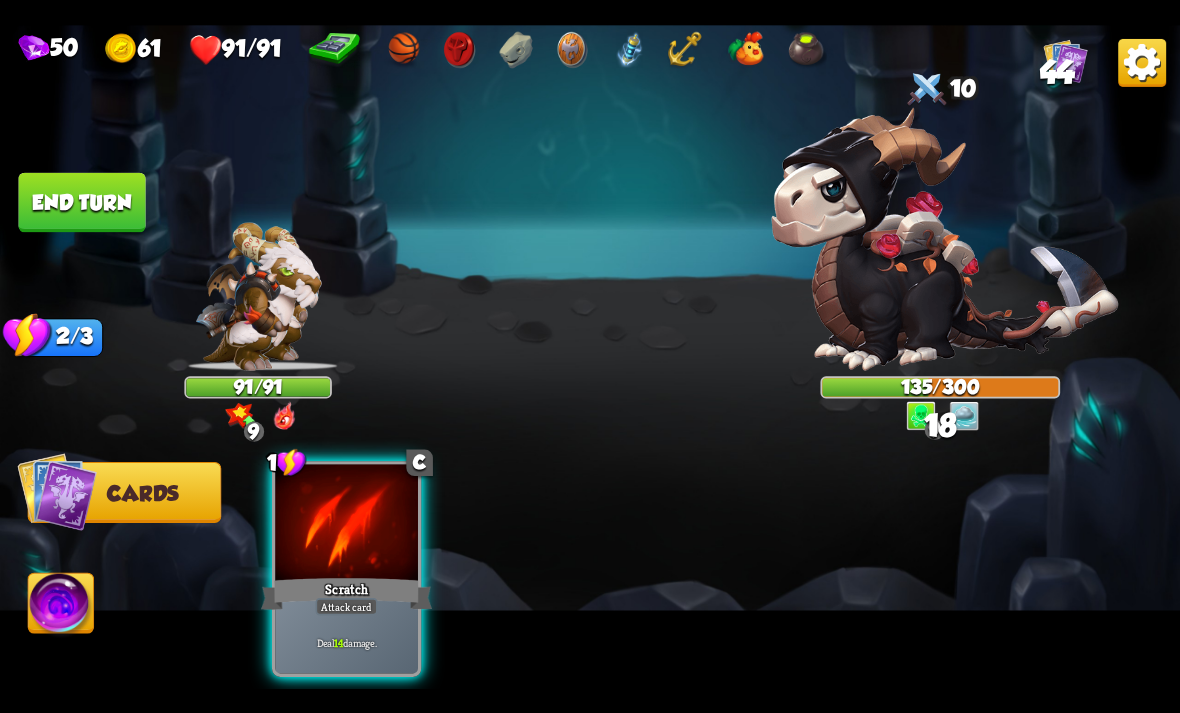 click on "End turn" at bounding box center [81, 202] 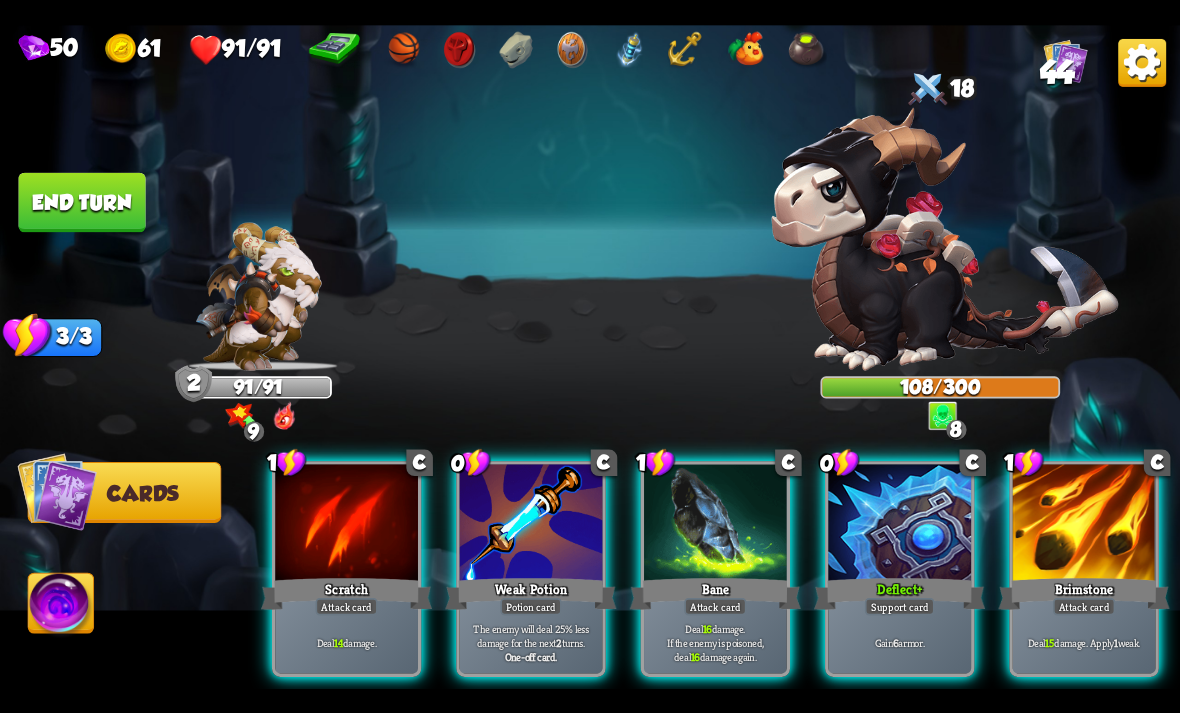 click on "One-off card." at bounding box center [531, 656] 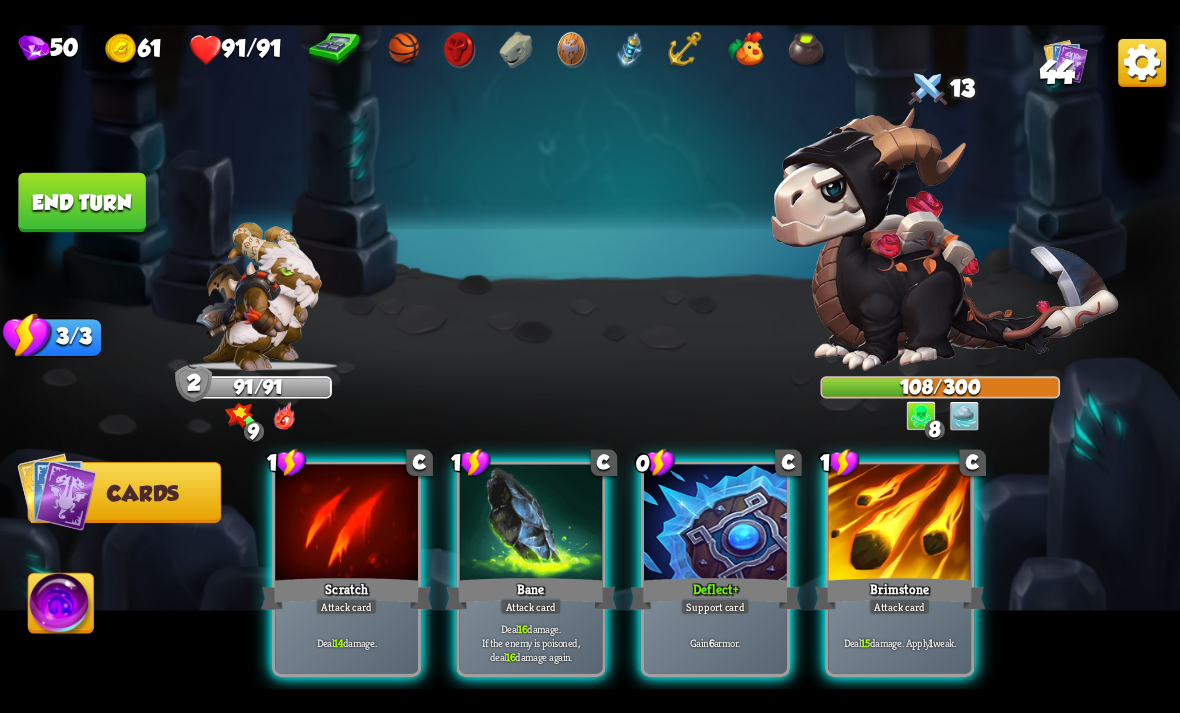 click on "Support card" at bounding box center (716, 606) 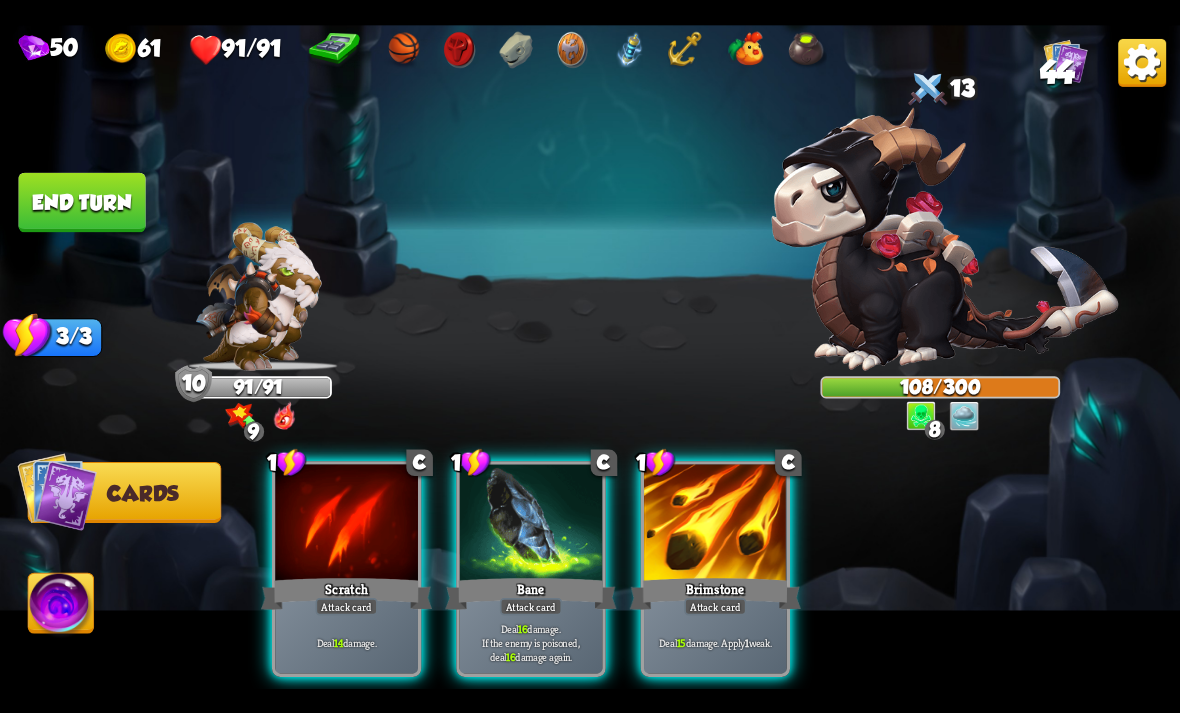 click on "Deal  16  damage. If the enemy is poisoned, deal  16  damage again." at bounding box center (531, 642) 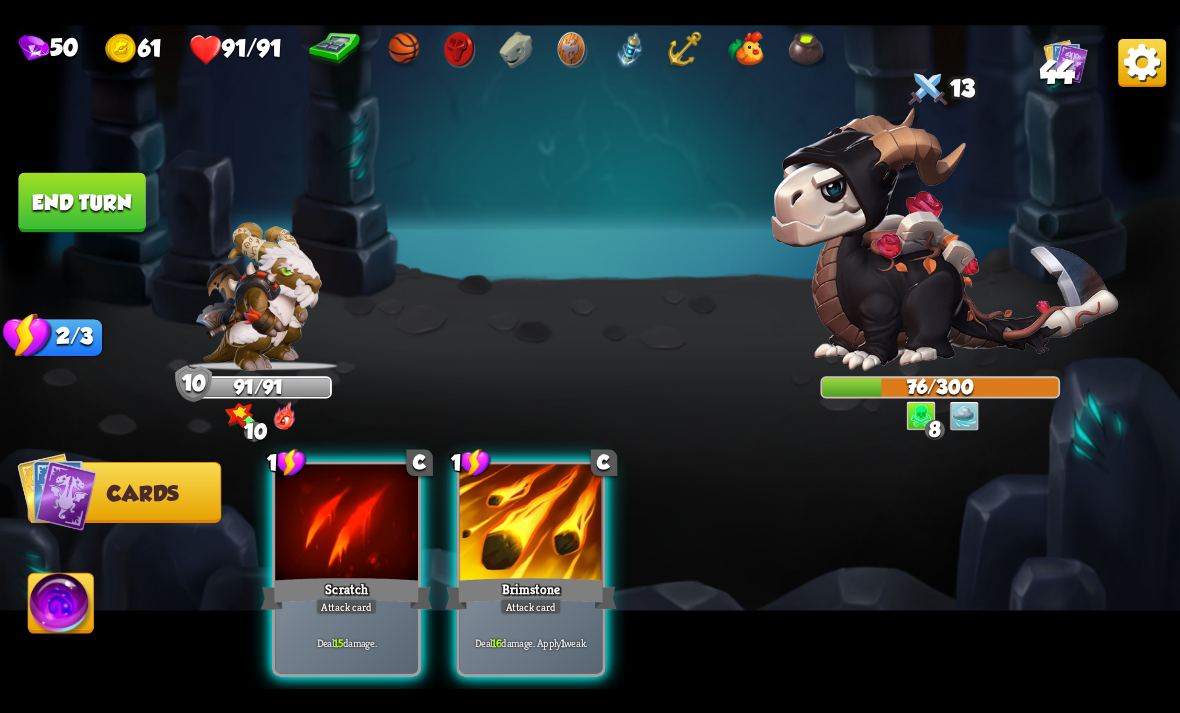 click on "Deal  16  damage. Apply  1  weak." at bounding box center (531, 642) 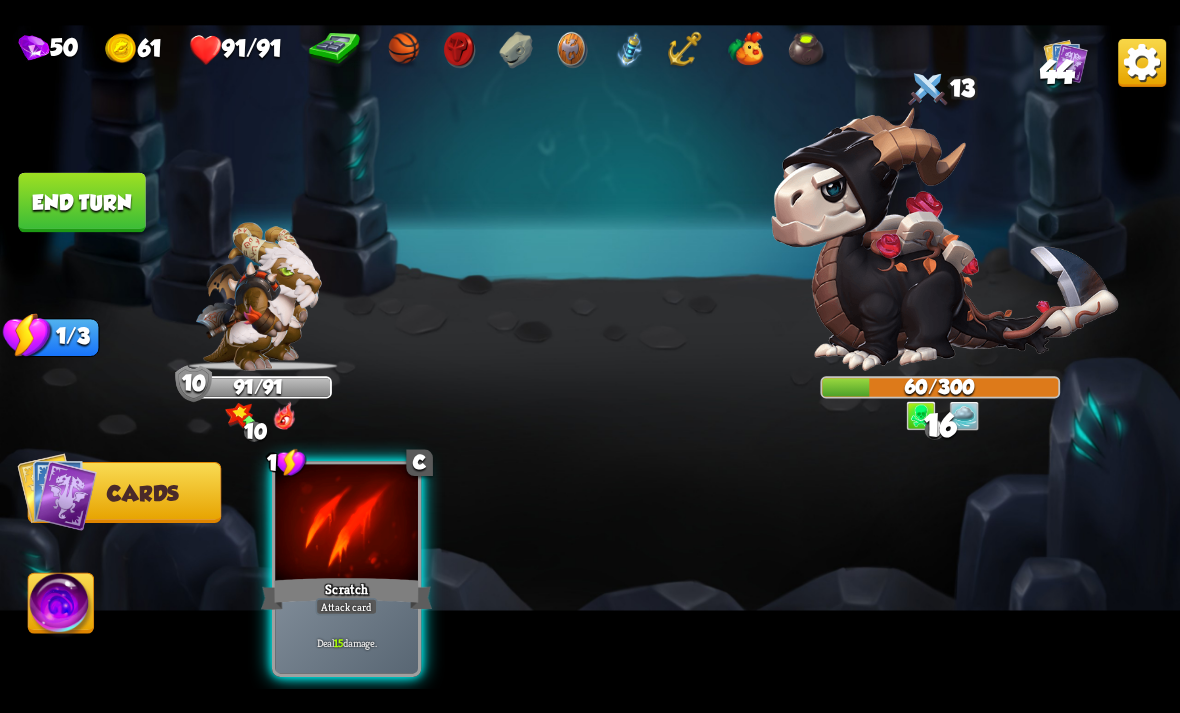 click on "End turn" at bounding box center (81, 202) 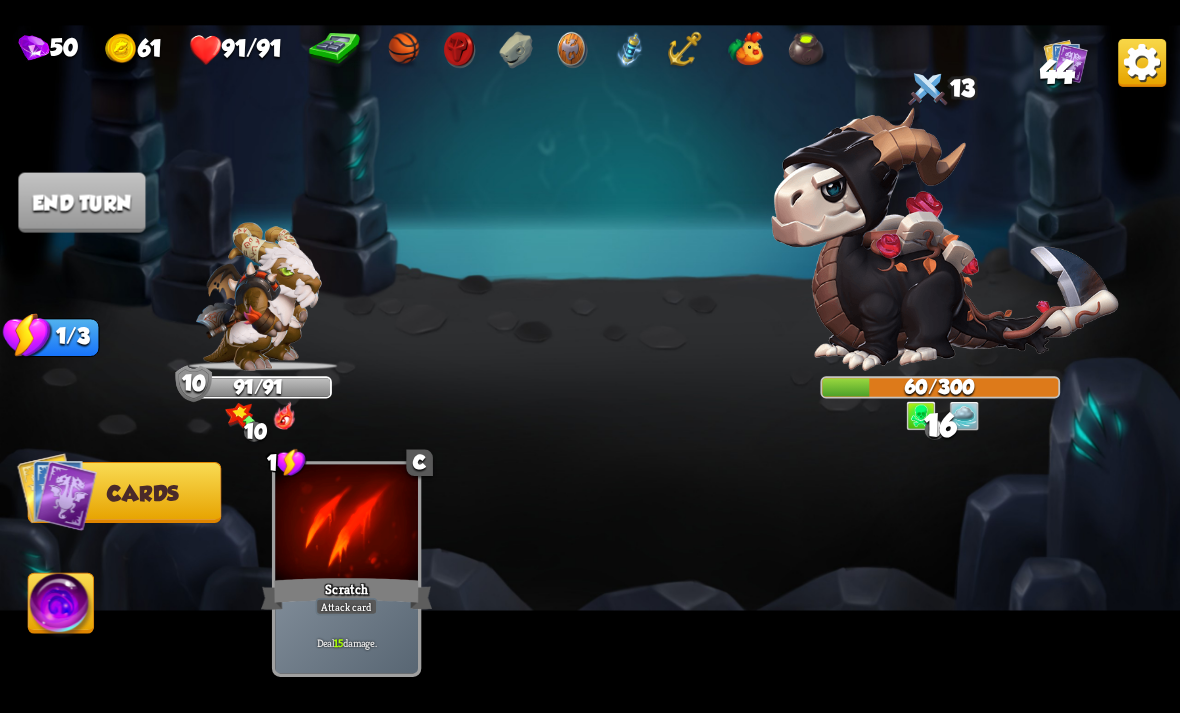 click at bounding box center [945, 239] 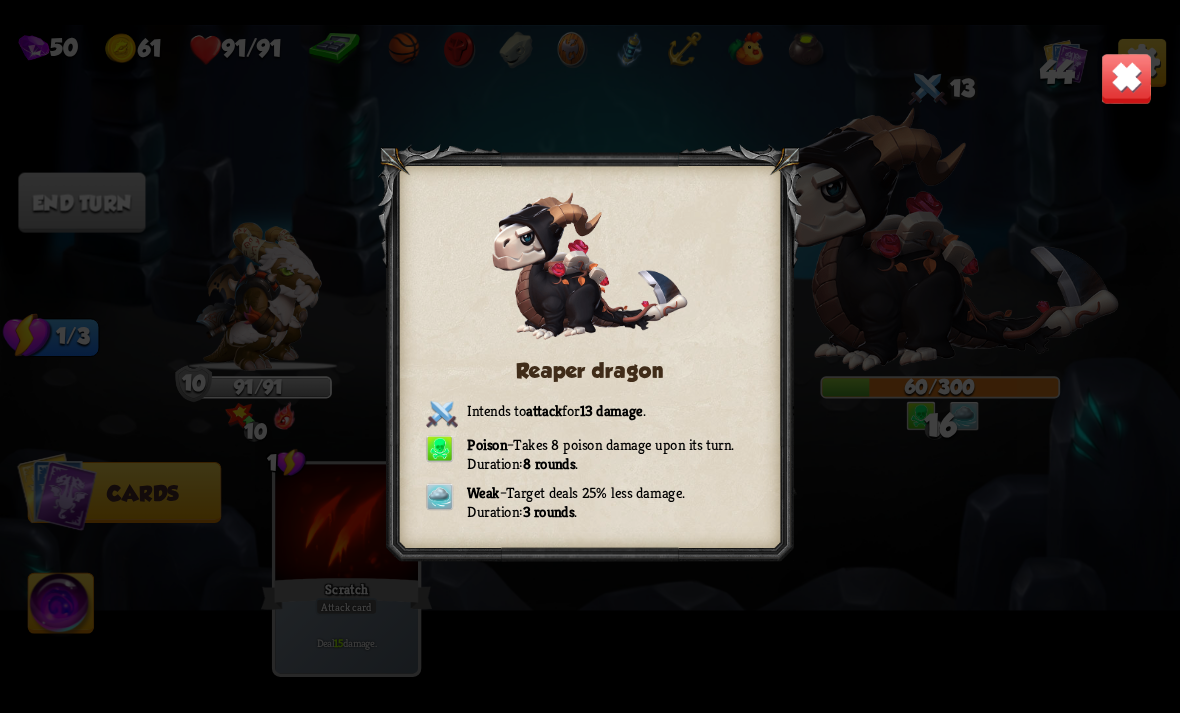 click on "Reaper dragon
Intends to  attack  for  13 damage .
Poison
–
Takes 8 poison damage upon its turn.
Duration:
8 rounds .
Weak
–
Target deals 25% less damage.
Duration:
3 rounds ." at bounding box center (590, 357) 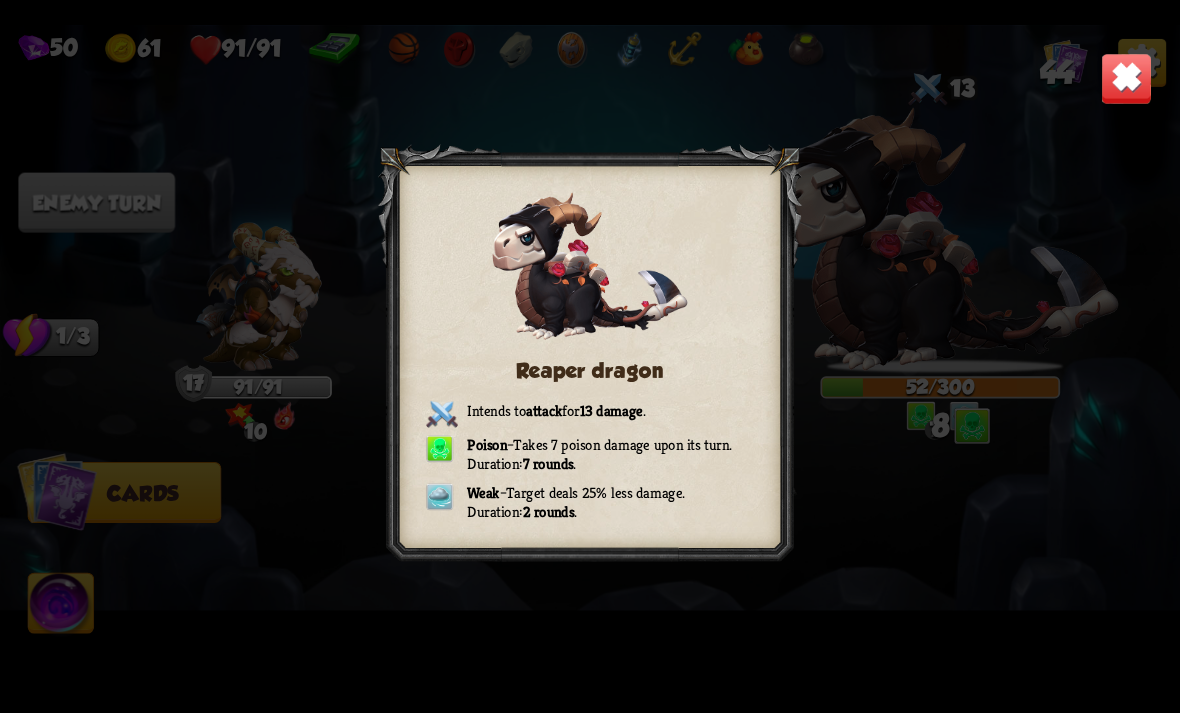 click at bounding box center [1127, 78] 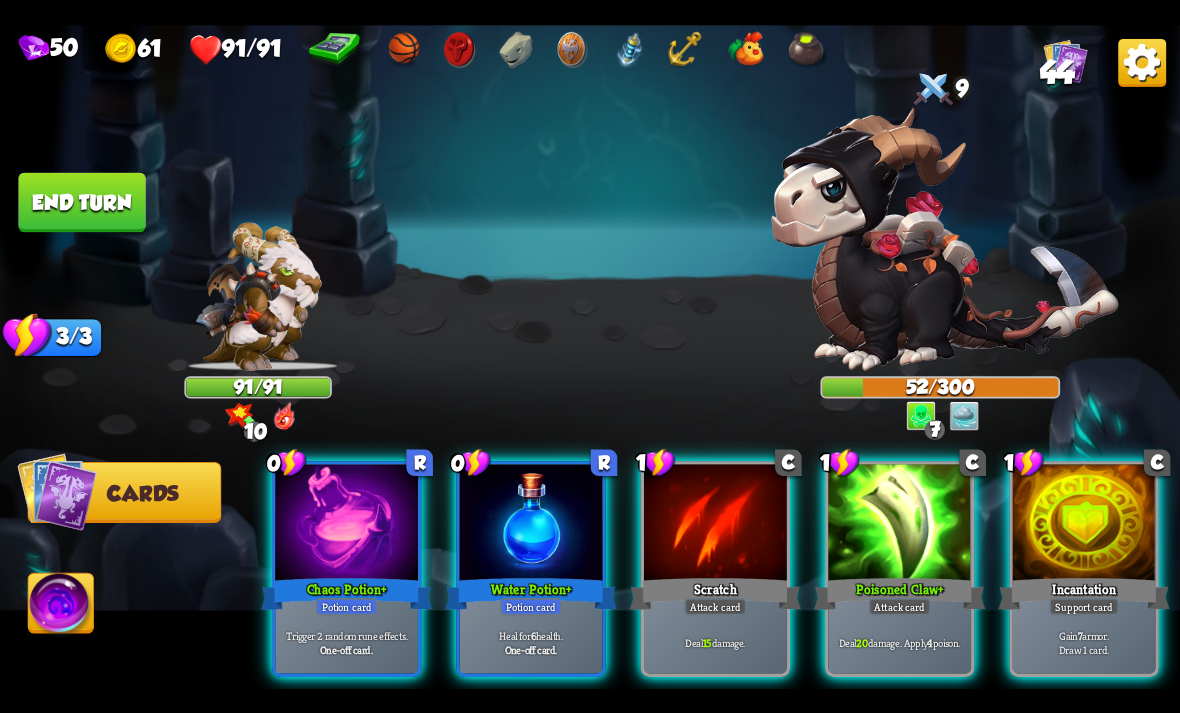 click on "Chaos Potion +" at bounding box center [346, 593] 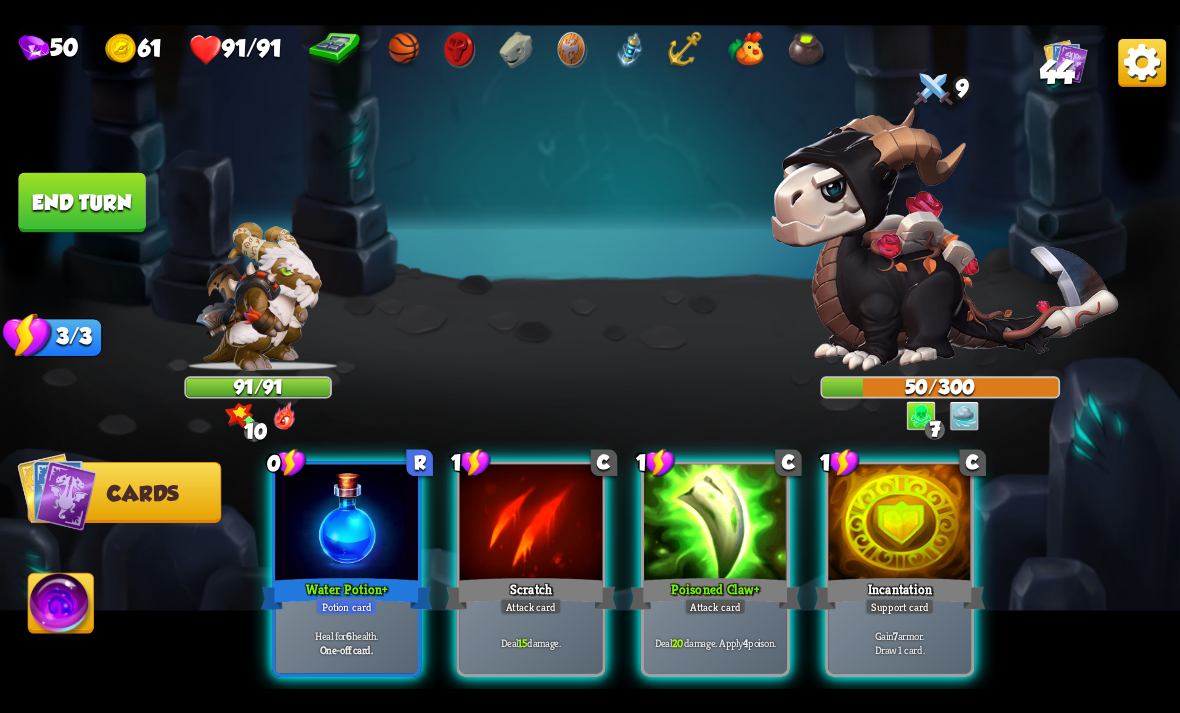 click at bounding box center [899, 524] 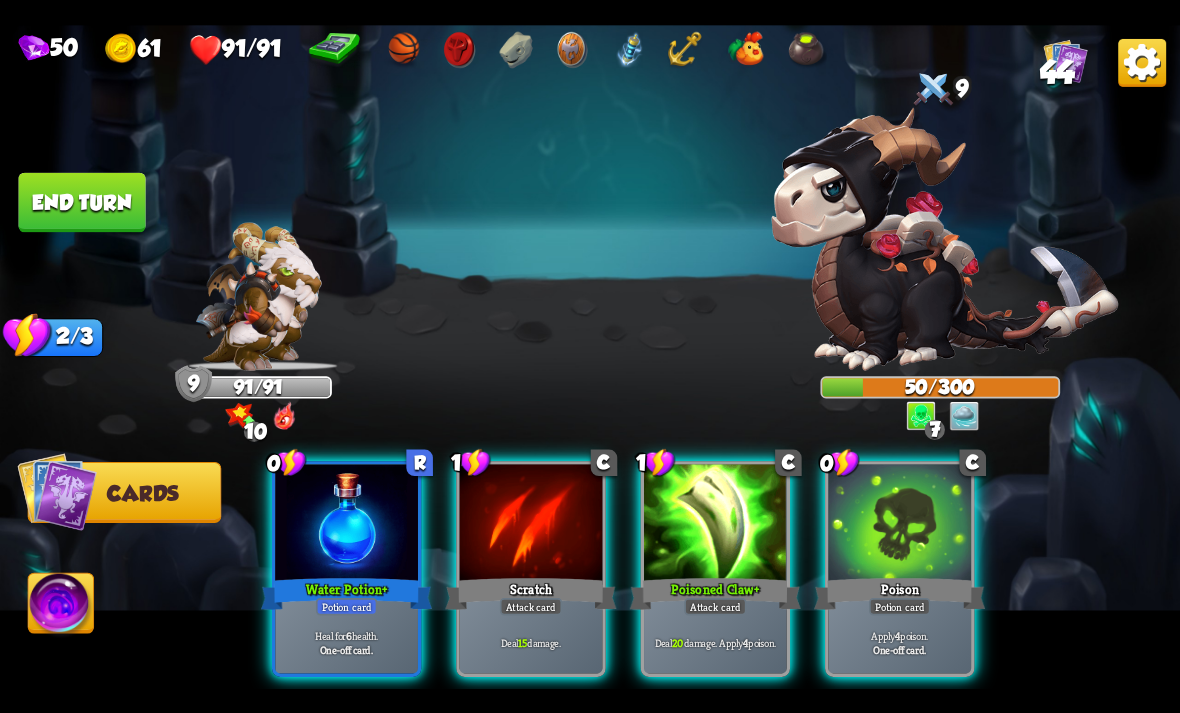 click on "Poison" at bounding box center (899, 593) 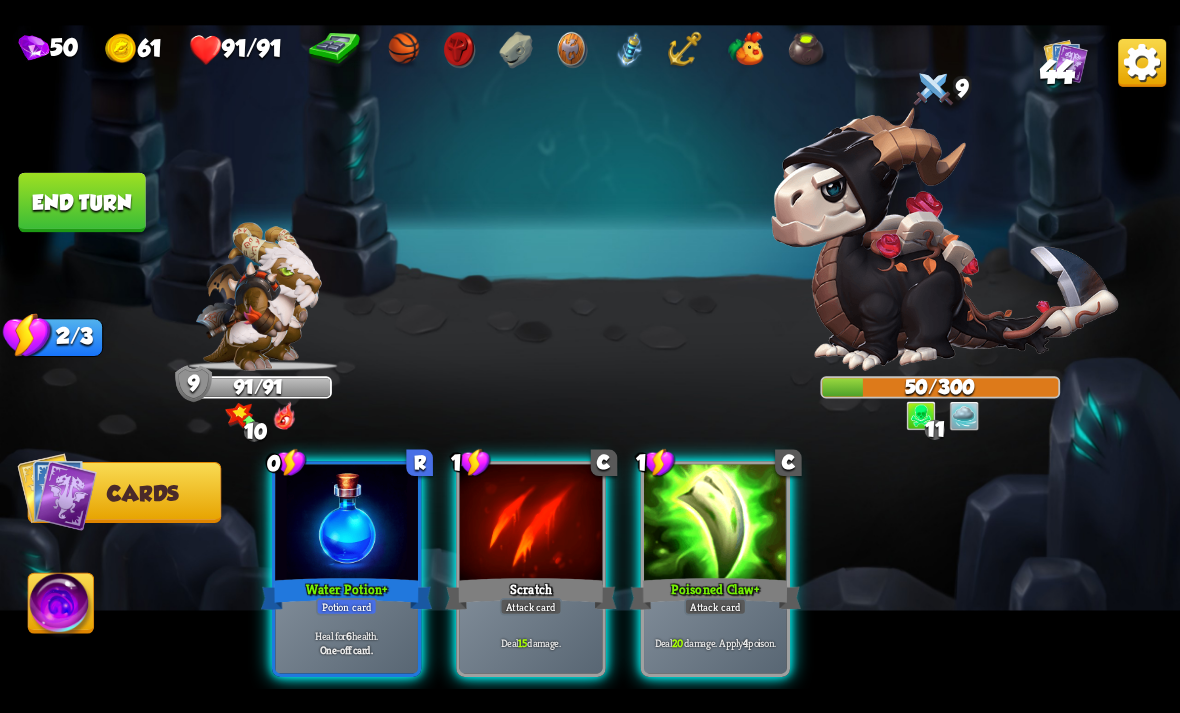click on "Deal  20  damage. Apply  4  poison." at bounding box center (715, 642) 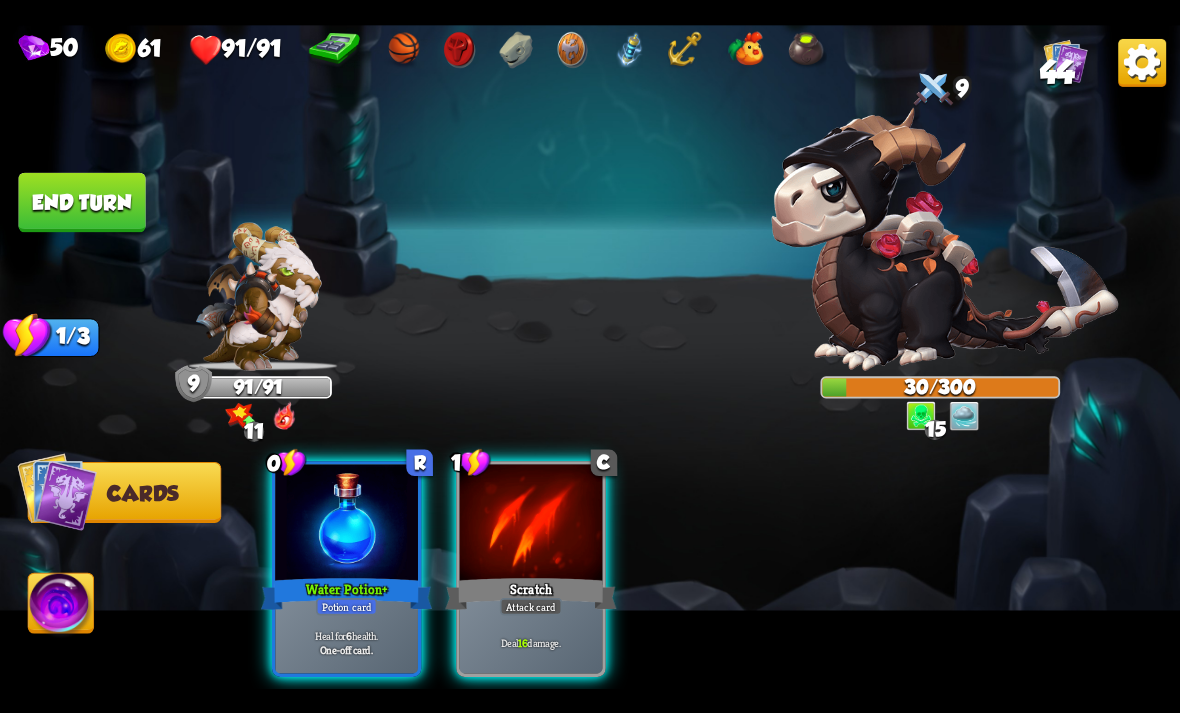 click on "Deal  16  damage." at bounding box center [531, 642] 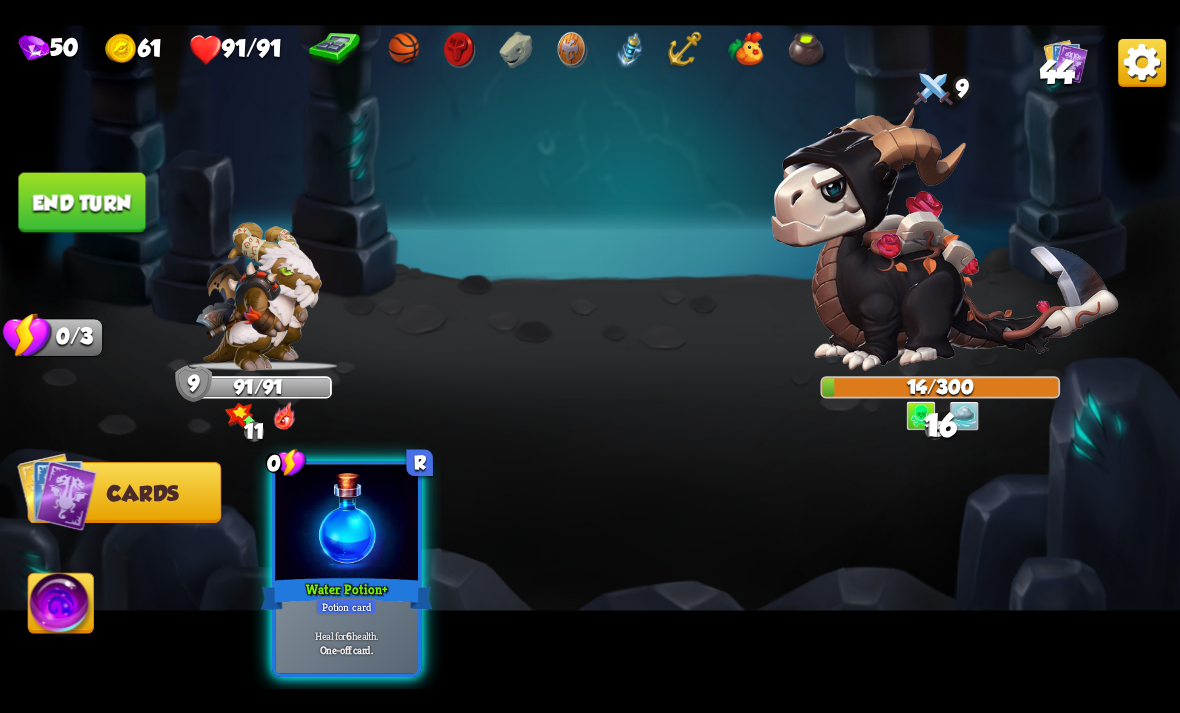 click on "Heal for  6  health.   One-off card." at bounding box center (346, 642) 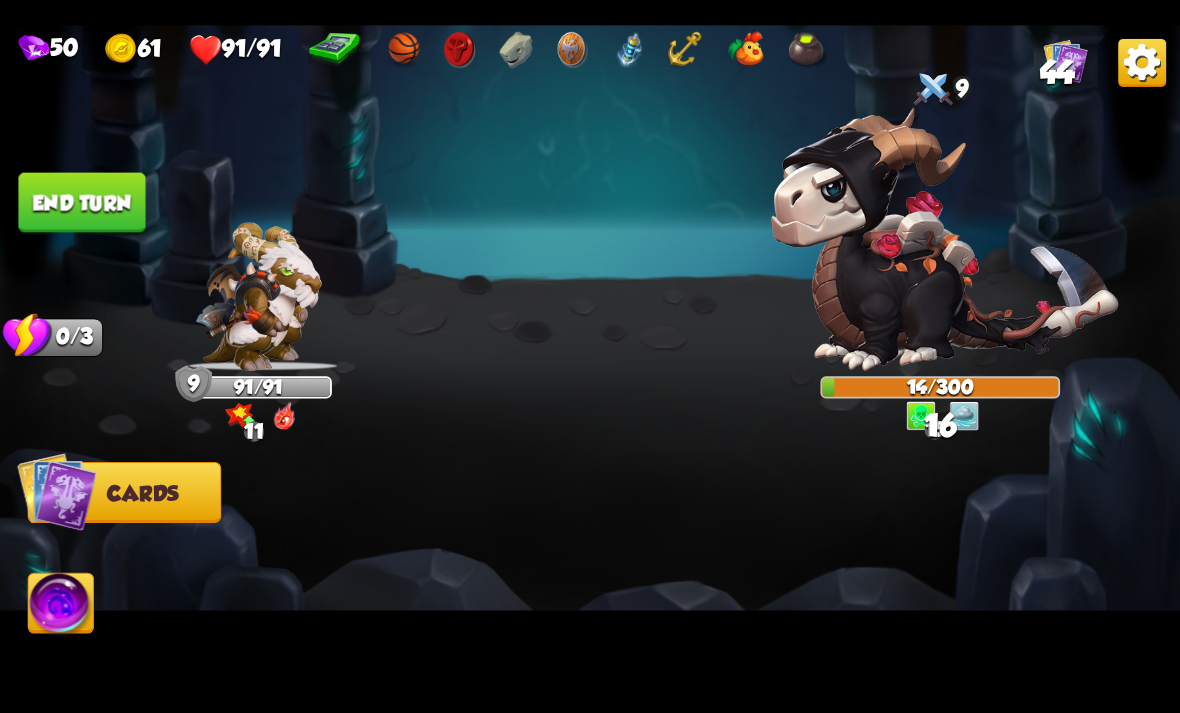 click on "End turn" at bounding box center (81, 202) 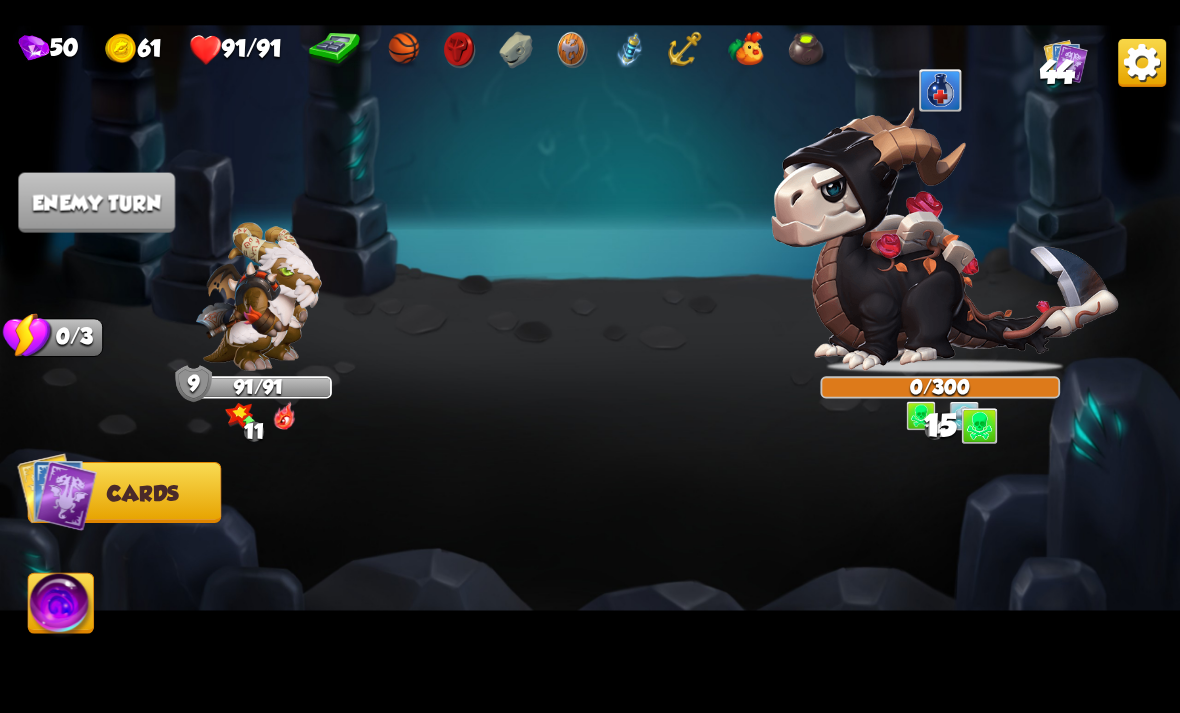 click at bounding box center [590, 357] 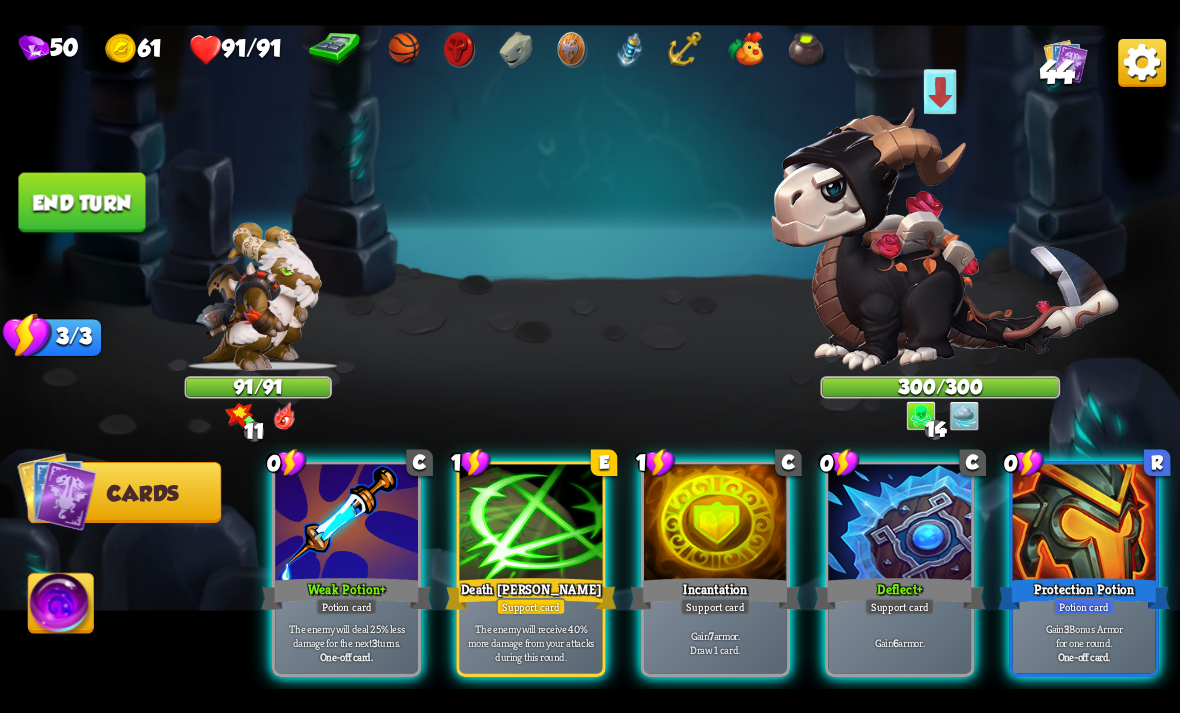 click at bounding box center [945, 239] 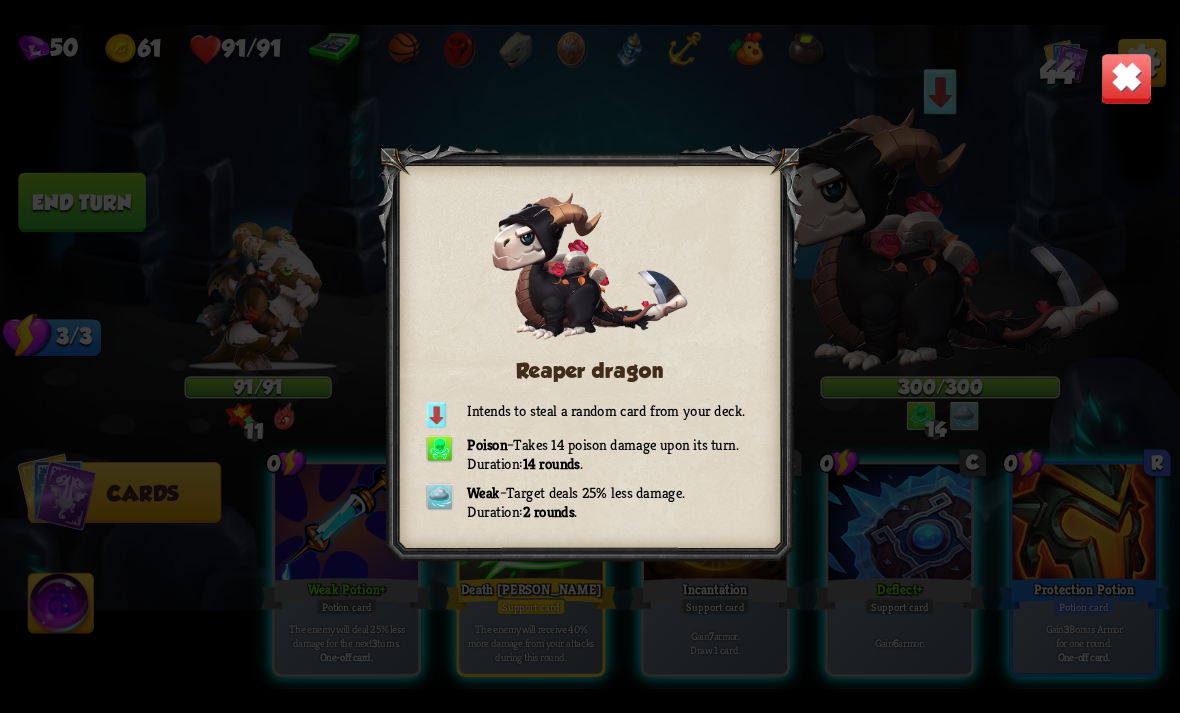 click at bounding box center (1127, 78) 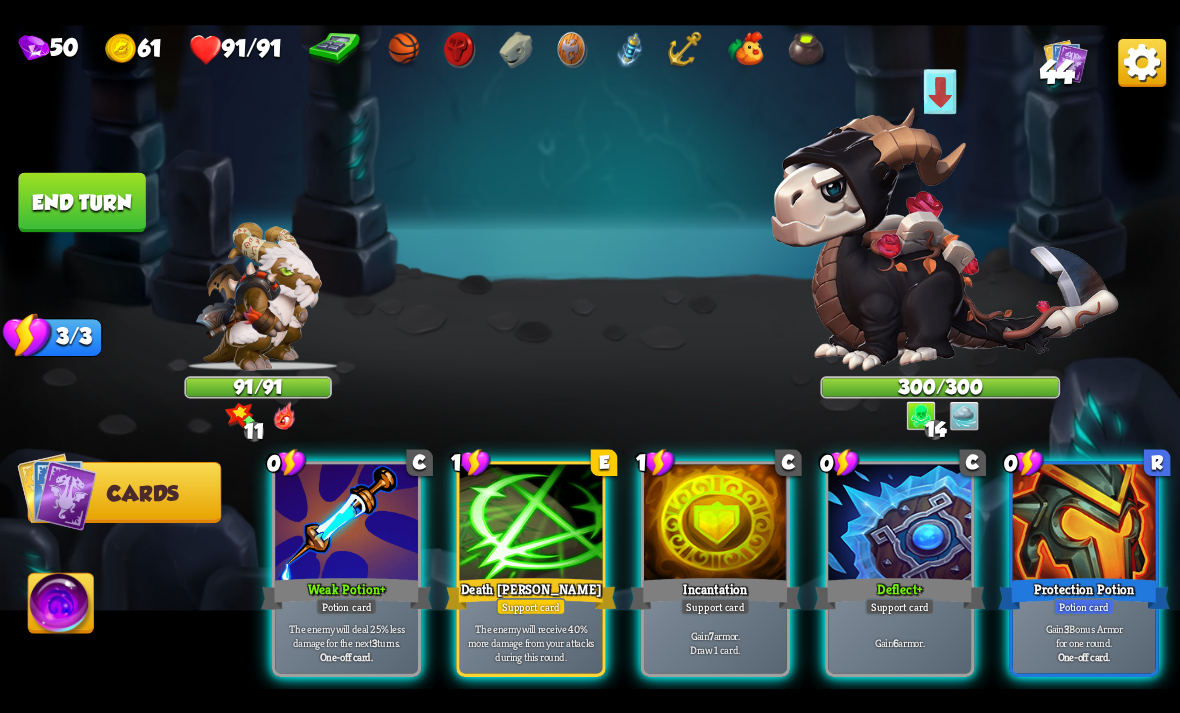 click on "The enemy will receive 40% more damage from your attacks during this round." at bounding box center (531, 642) 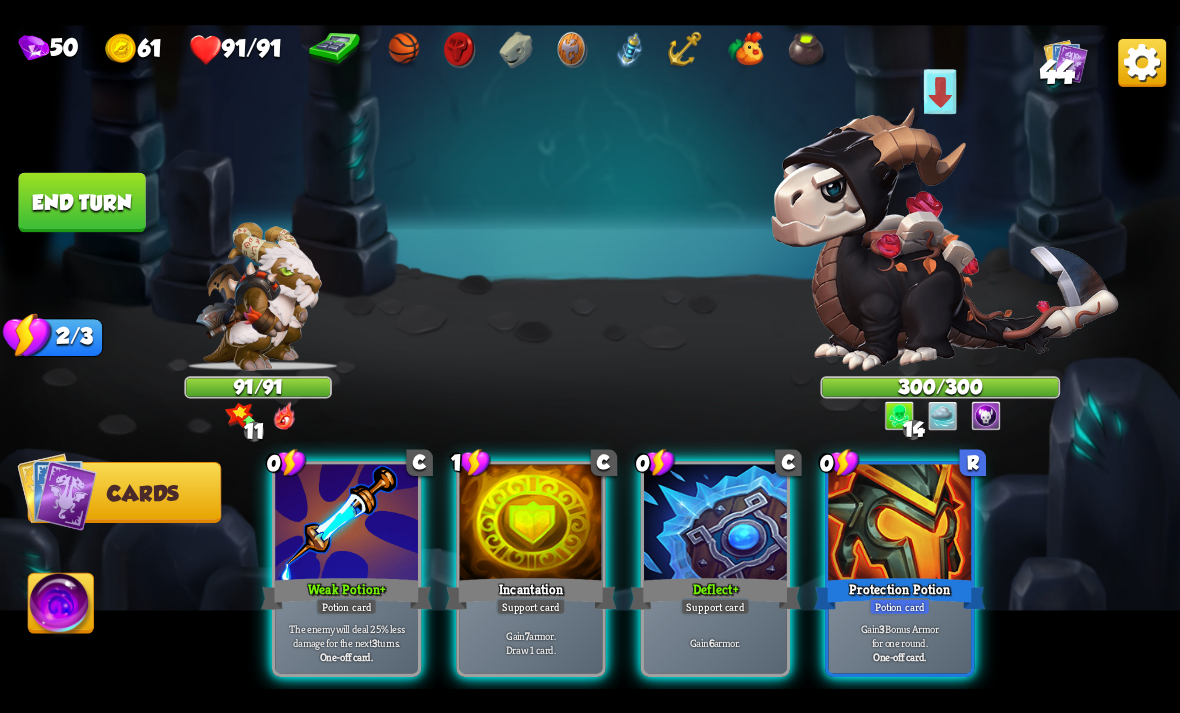 click on "The enemy will deal 25% less damage for the next  3  turns." at bounding box center [347, 635] 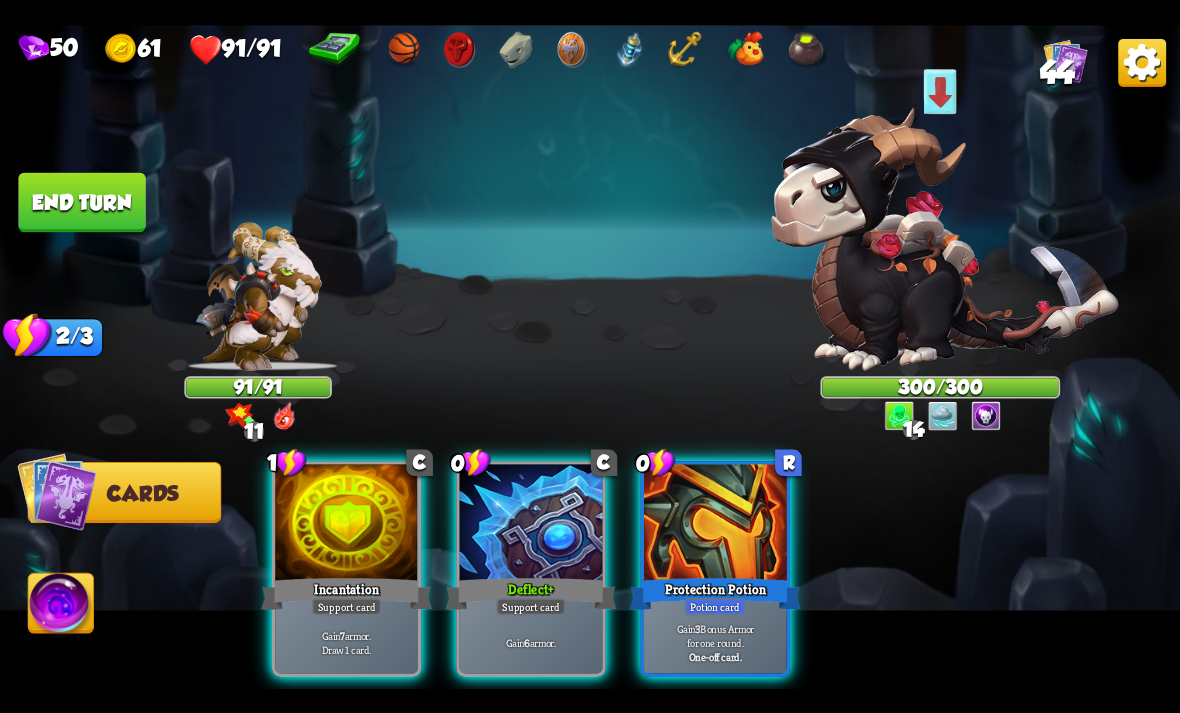 click on "Gain  7  armor. Draw 1 card." at bounding box center [346, 642] 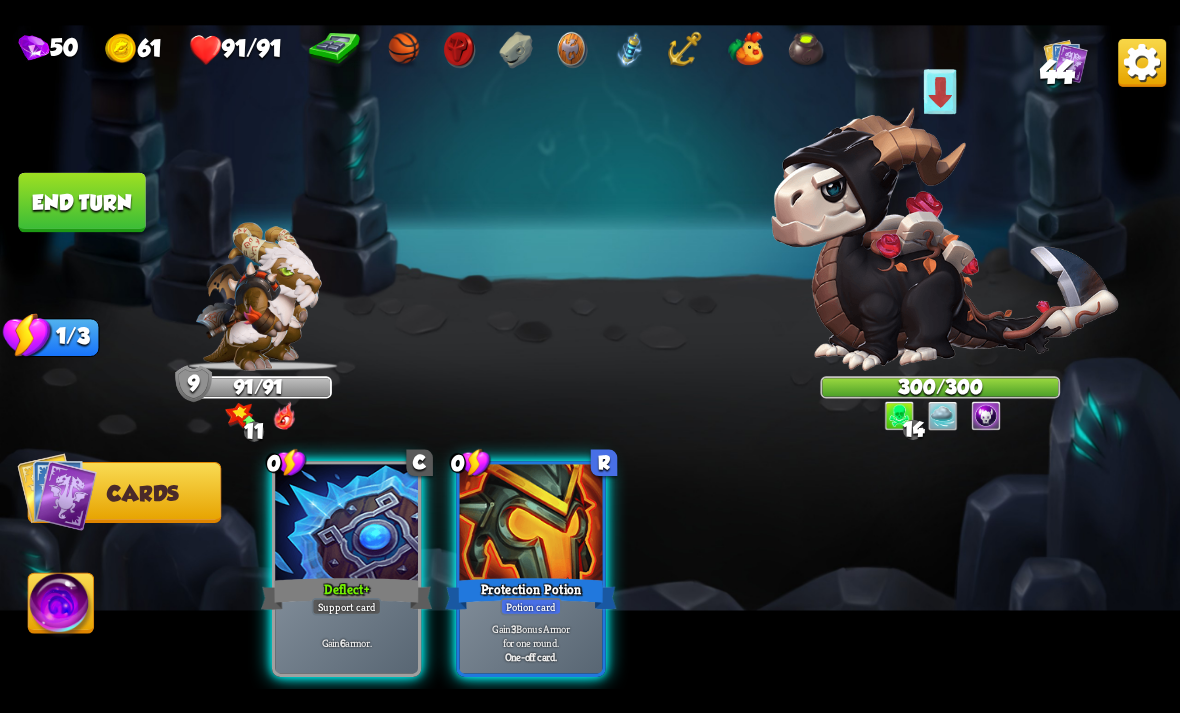 click on "Gain  6  armor." at bounding box center [346, 642] 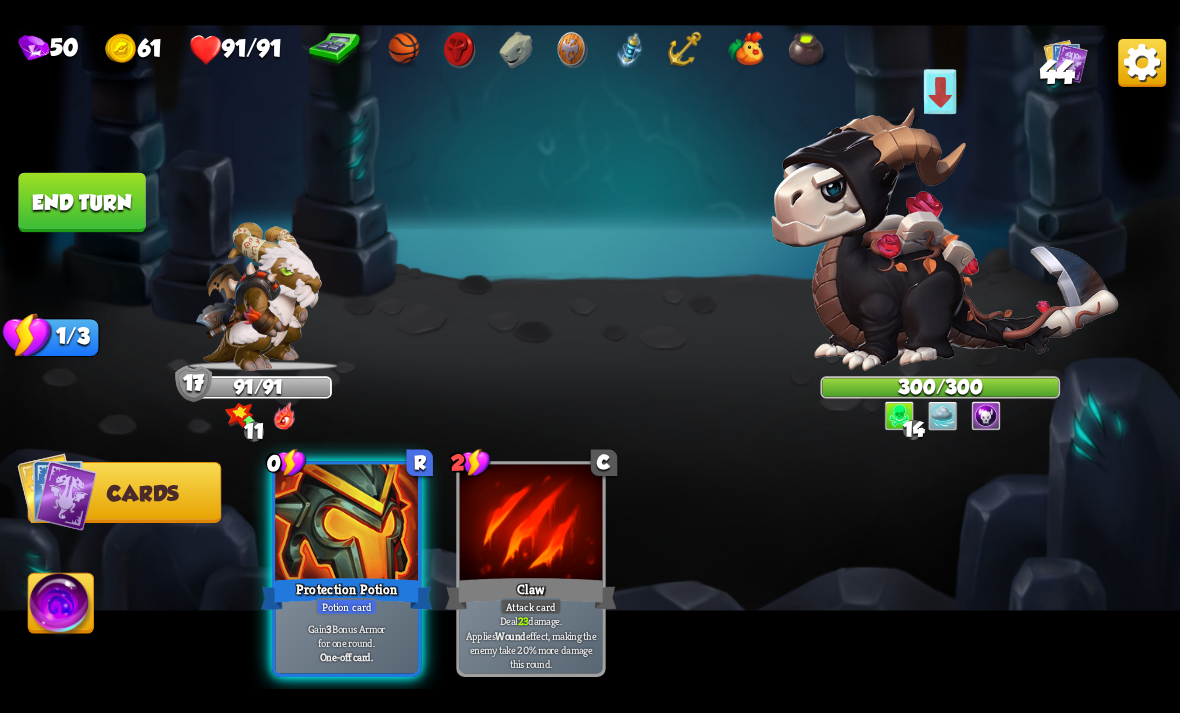 click on "One-off card." at bounding box center (347, 656) 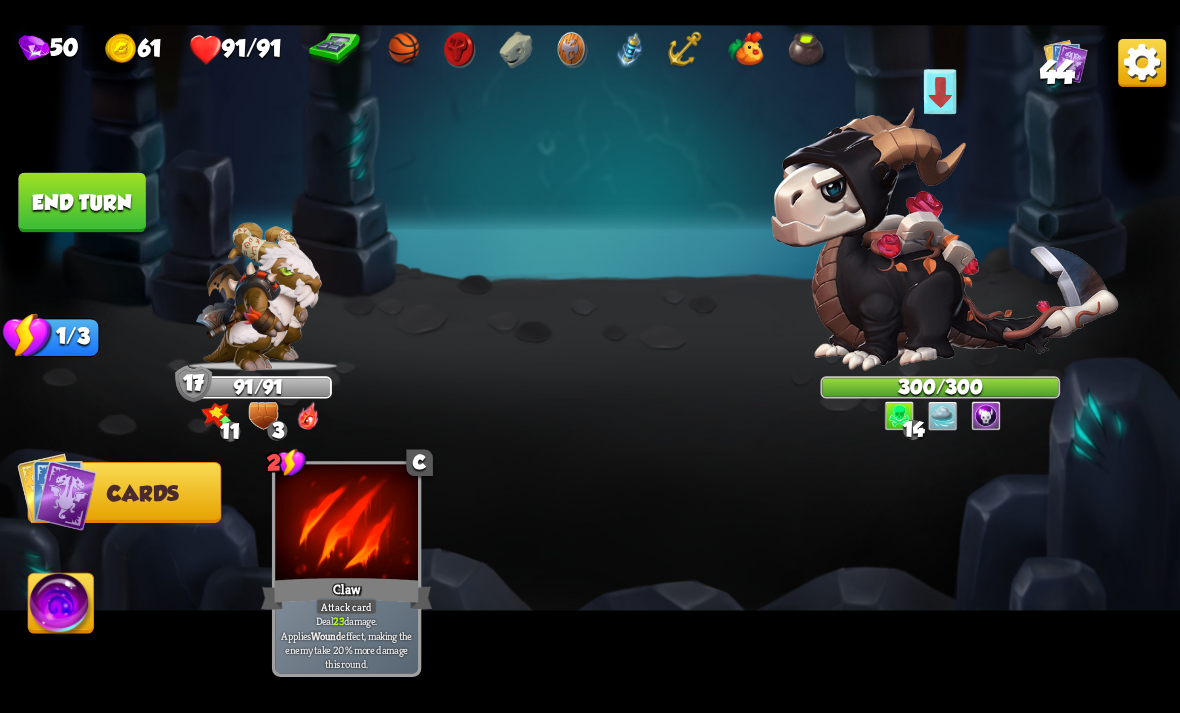 click on "End turn" at bounding box center [81, 202] 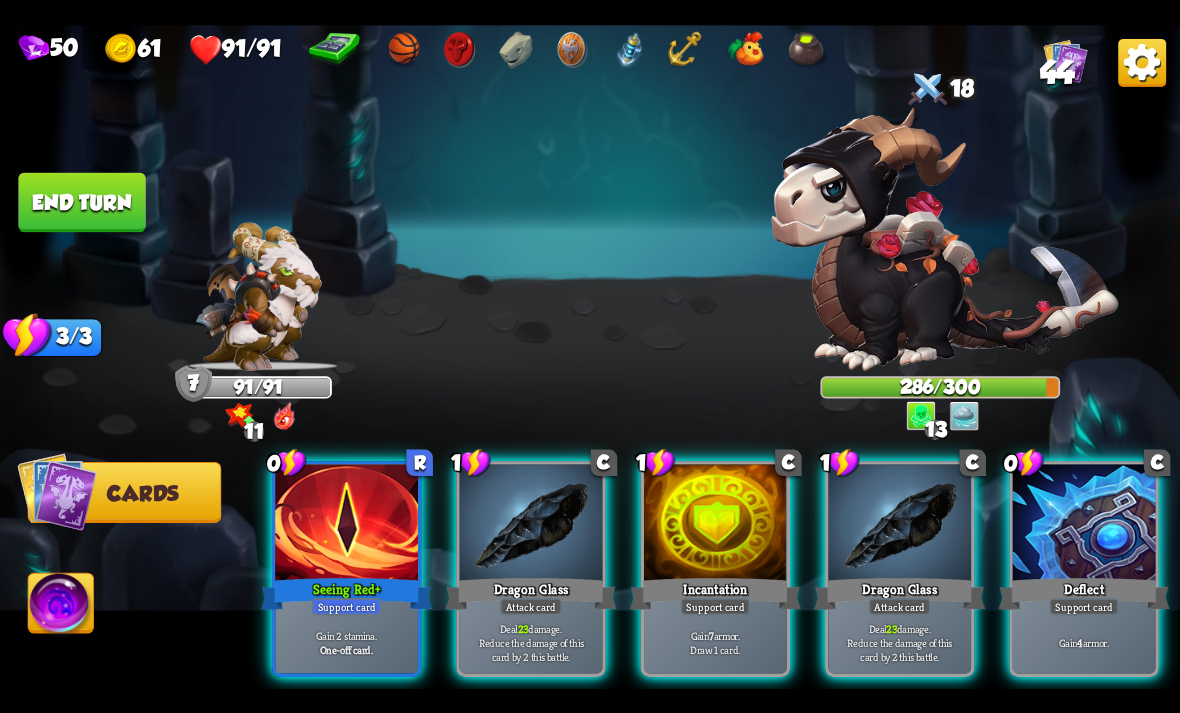 click at bounding box center (346, 524) 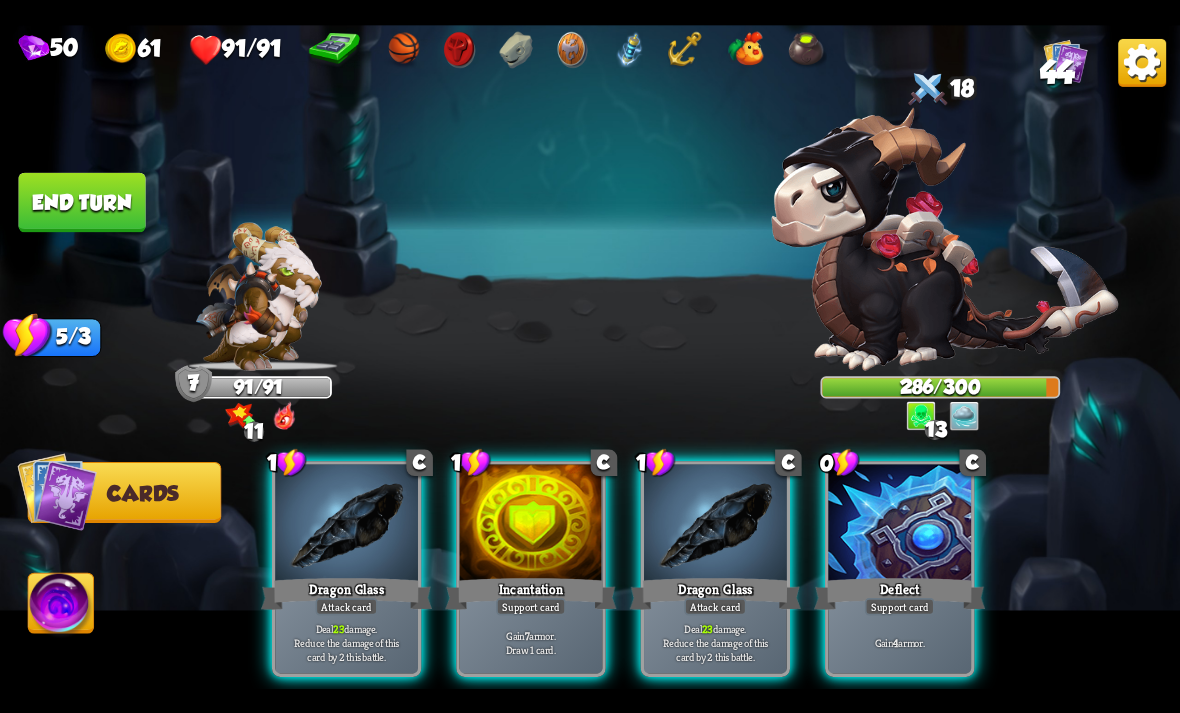 click on "Gain  4  armor." at bounding box center [900, 642] 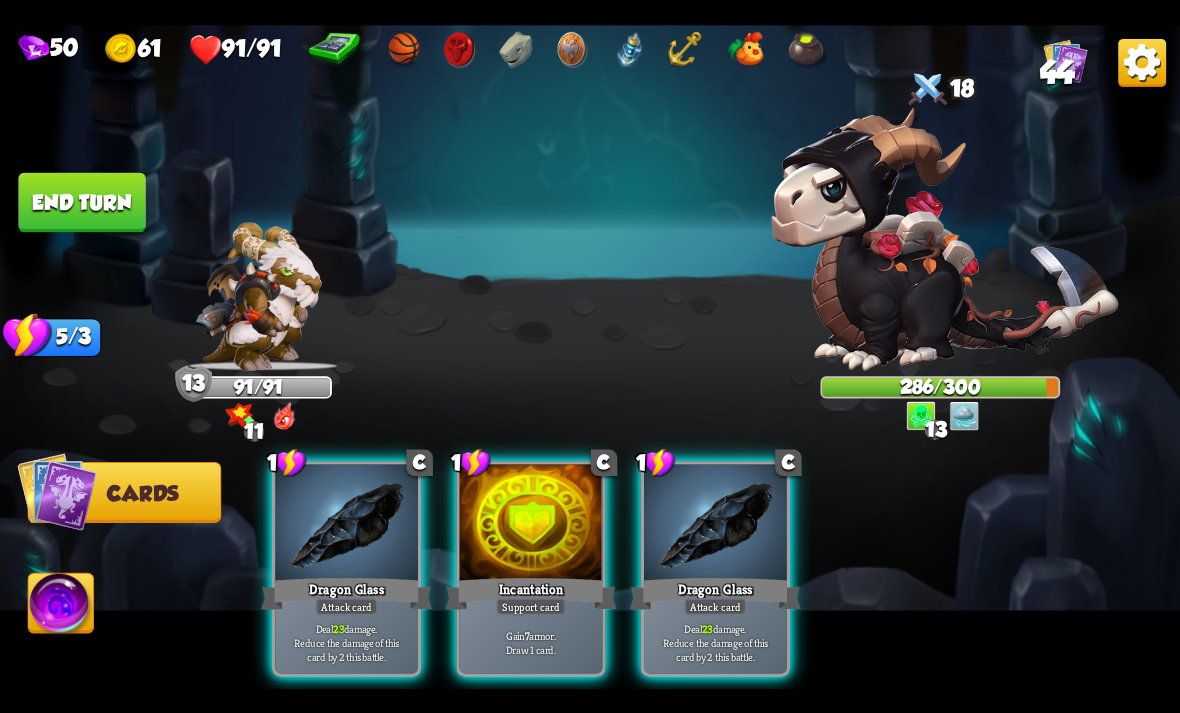 click on "Gain  7  armor. Draw 1 card." at bounding box center [531, 642] 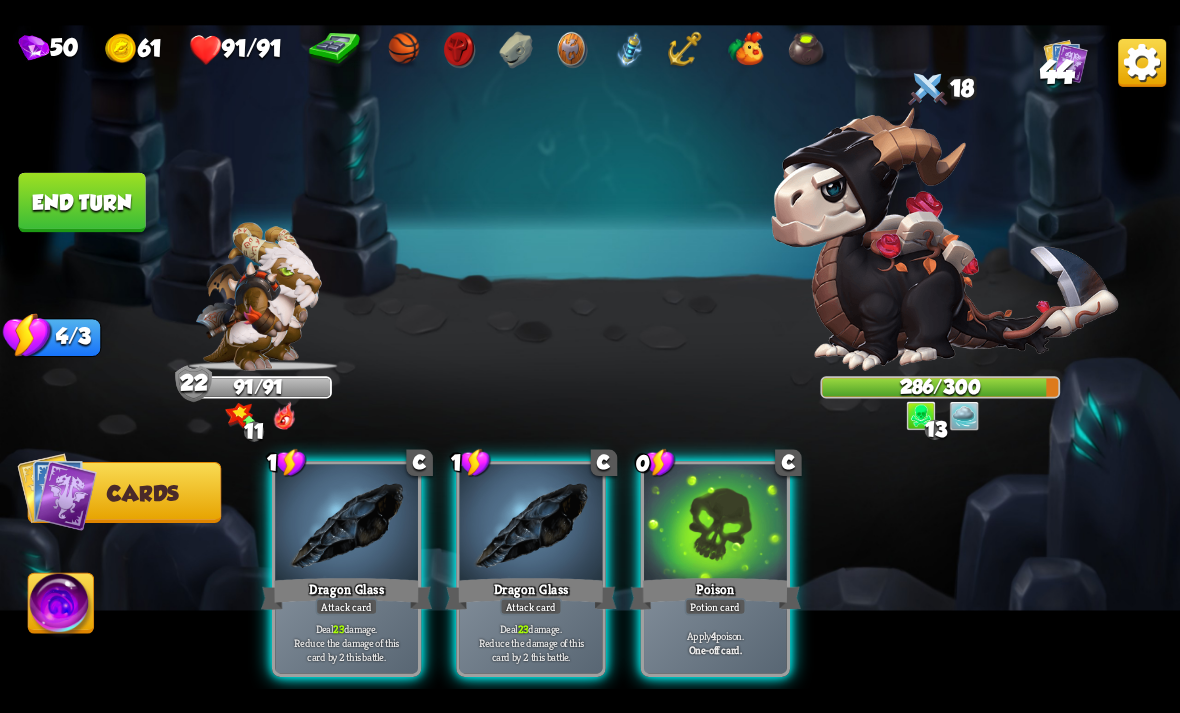 click on "Apply  4  poison.   One-off card." at bounding box center [715, 642] 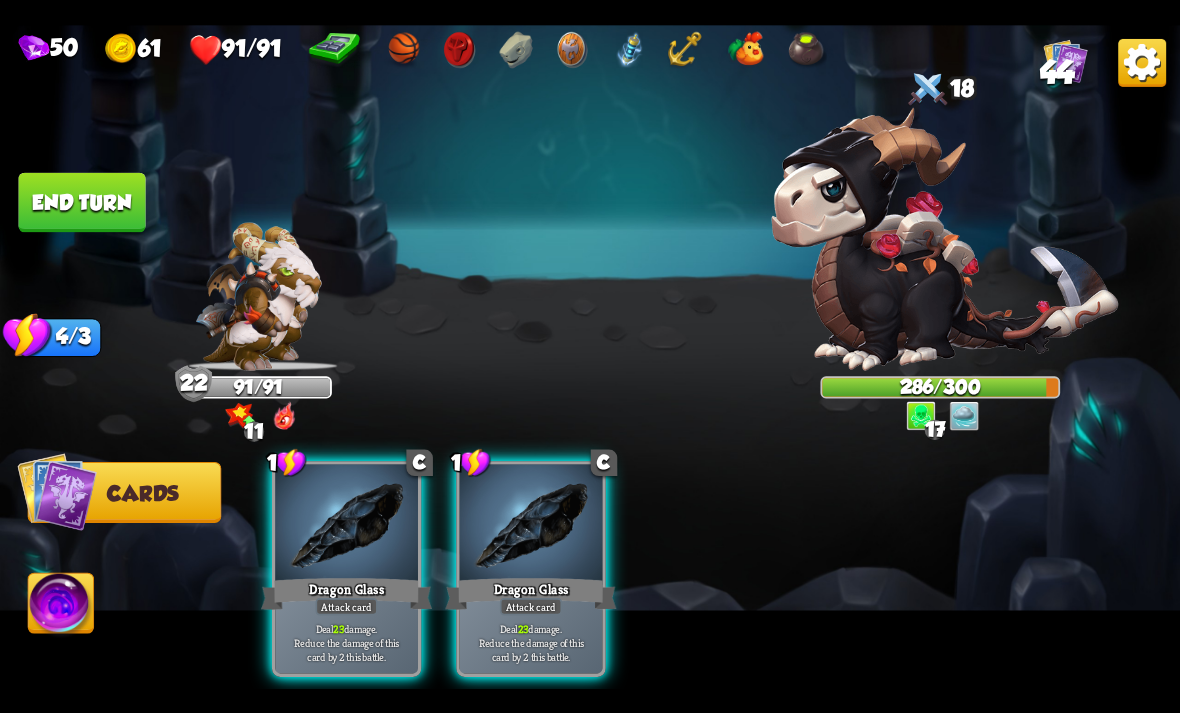 click on "Deal  23  damage. Reduce the damage of this card by 2 this battle." at bounding box center (346, 642) 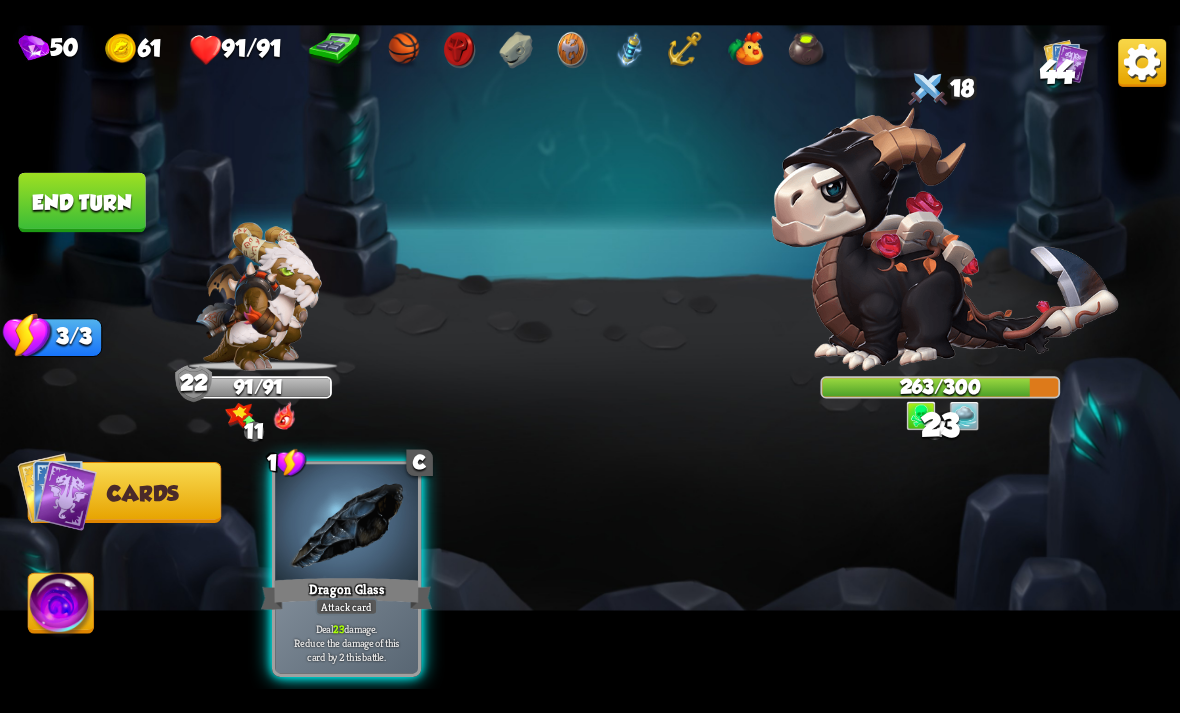 click on "Deal  23  damage. Reduce the damage of this card by 2 this battle." at bounding box center [347, 642] 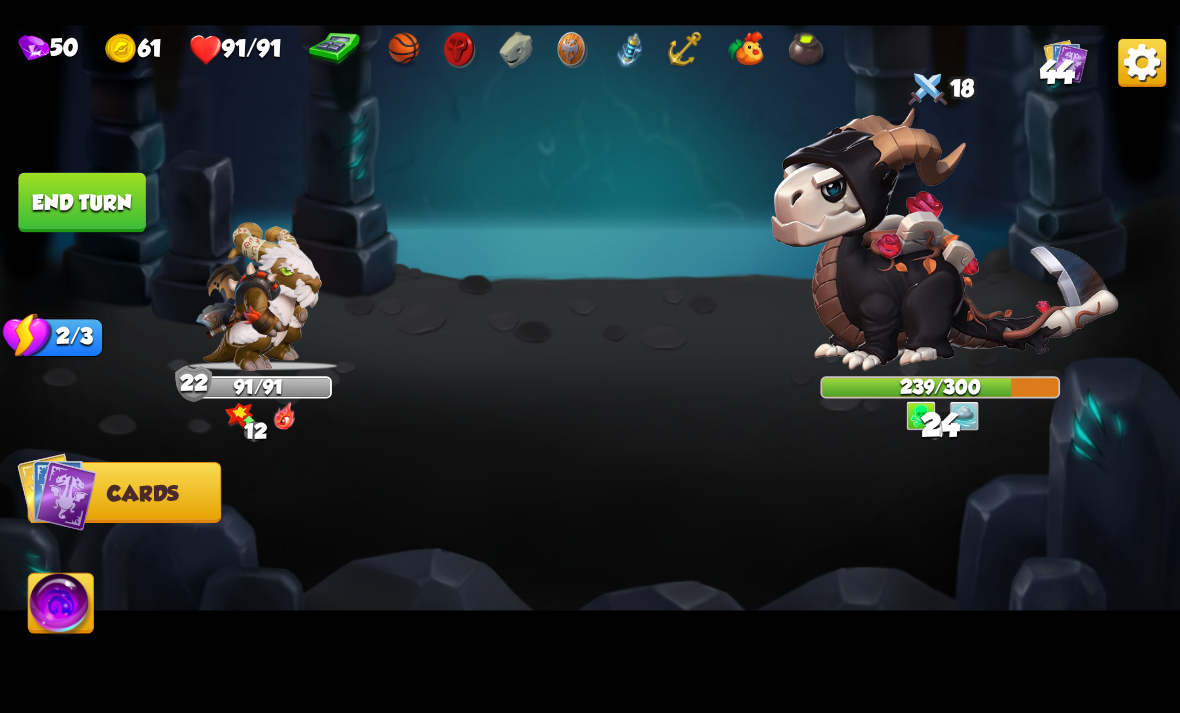 click on "End turn" at bounding box center [81, 202] 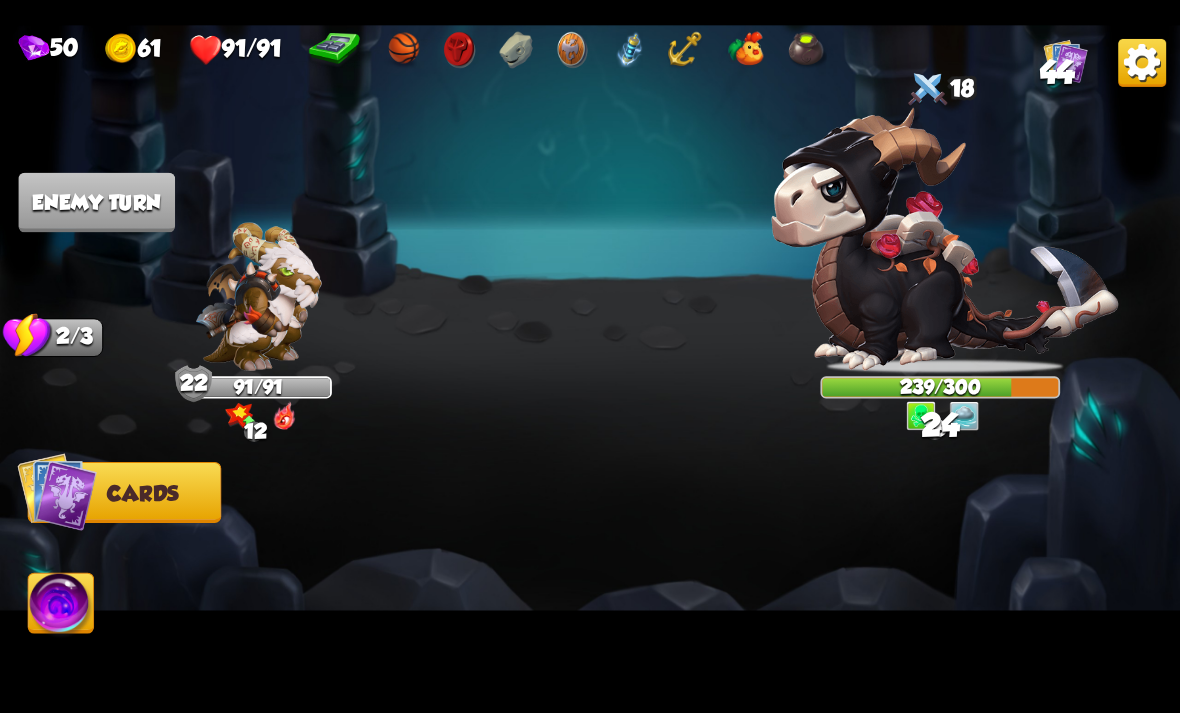 click at bounding box center [590, 357] 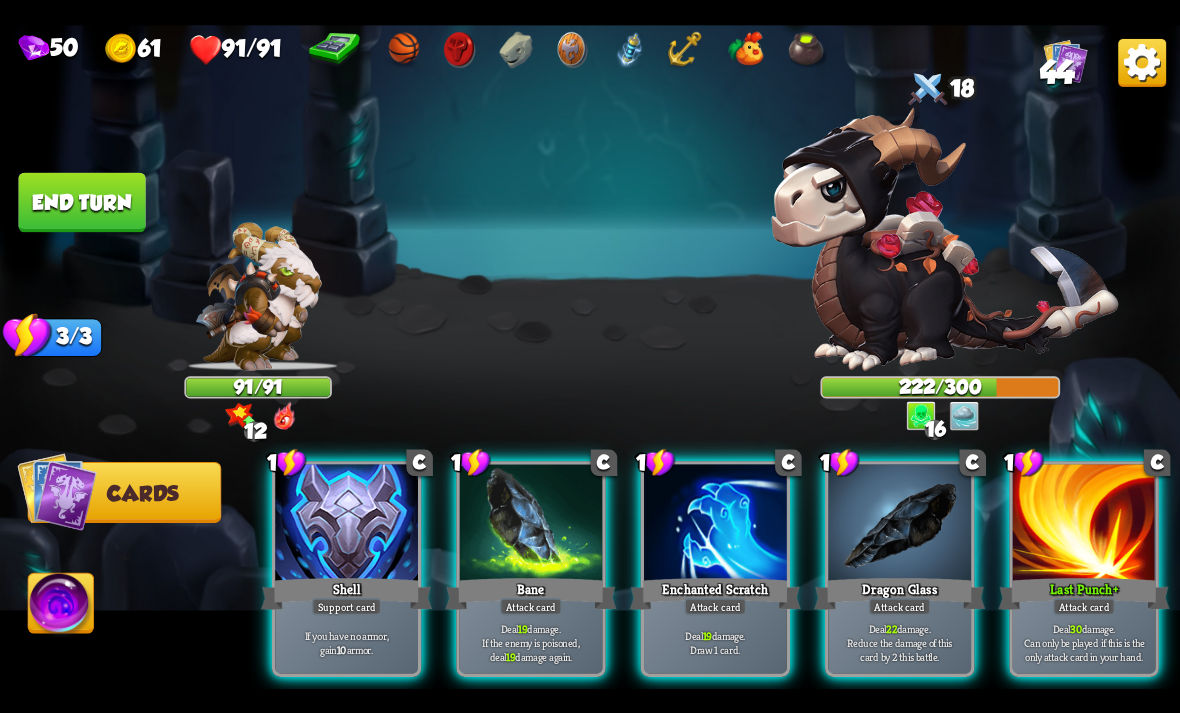 click on "If you have no armor, gain  10  armor." at bounding box center (347, 642) 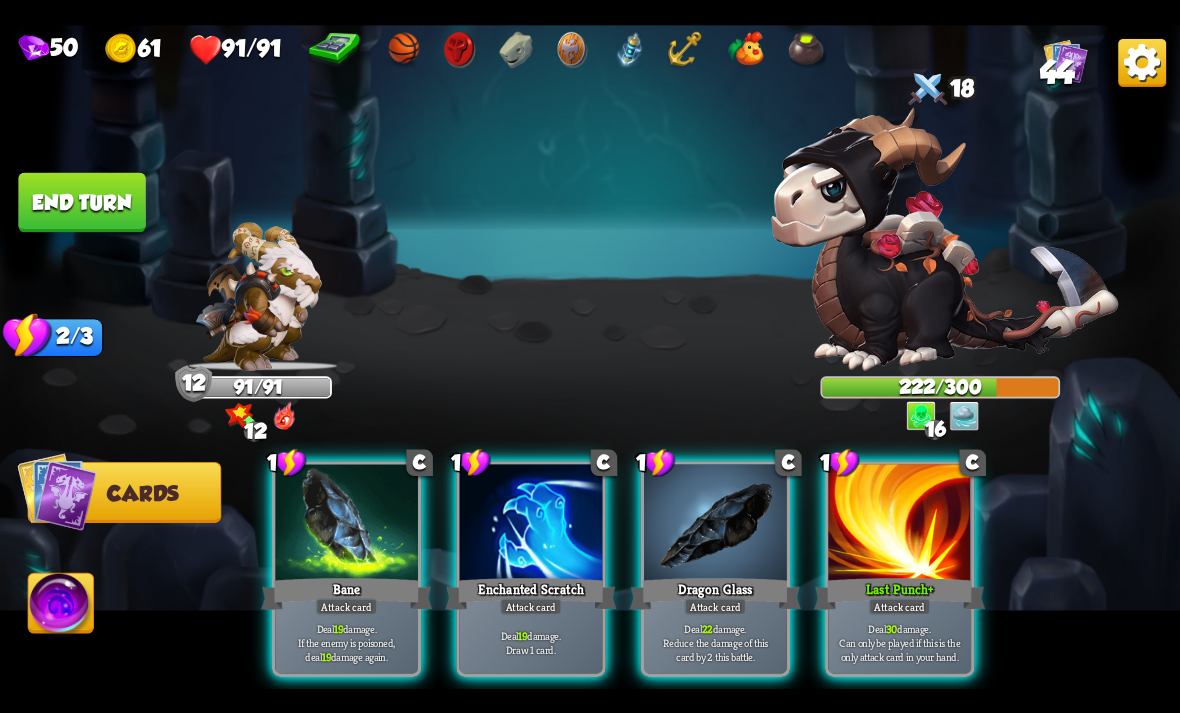 click on "Enchanted Scratch" at bounding box center [530, 593] 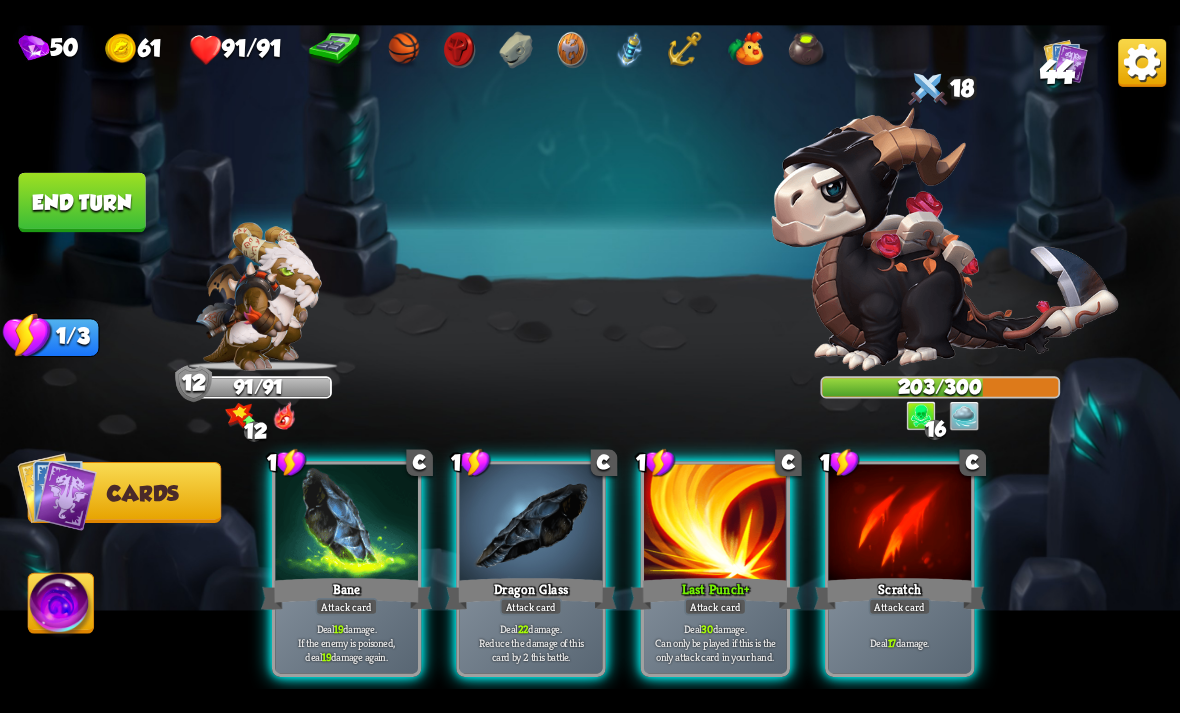 click at bounding box center [590, 357] 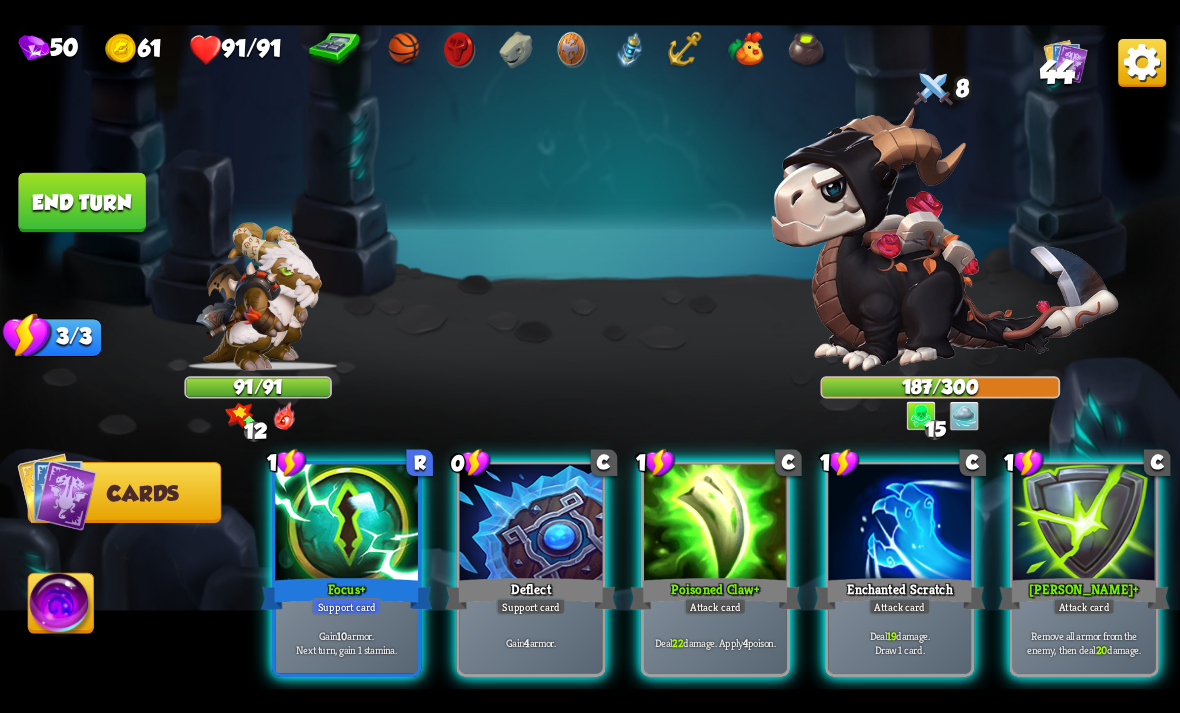 click on "Gain  4  armor." at bounding box center (531, 642) 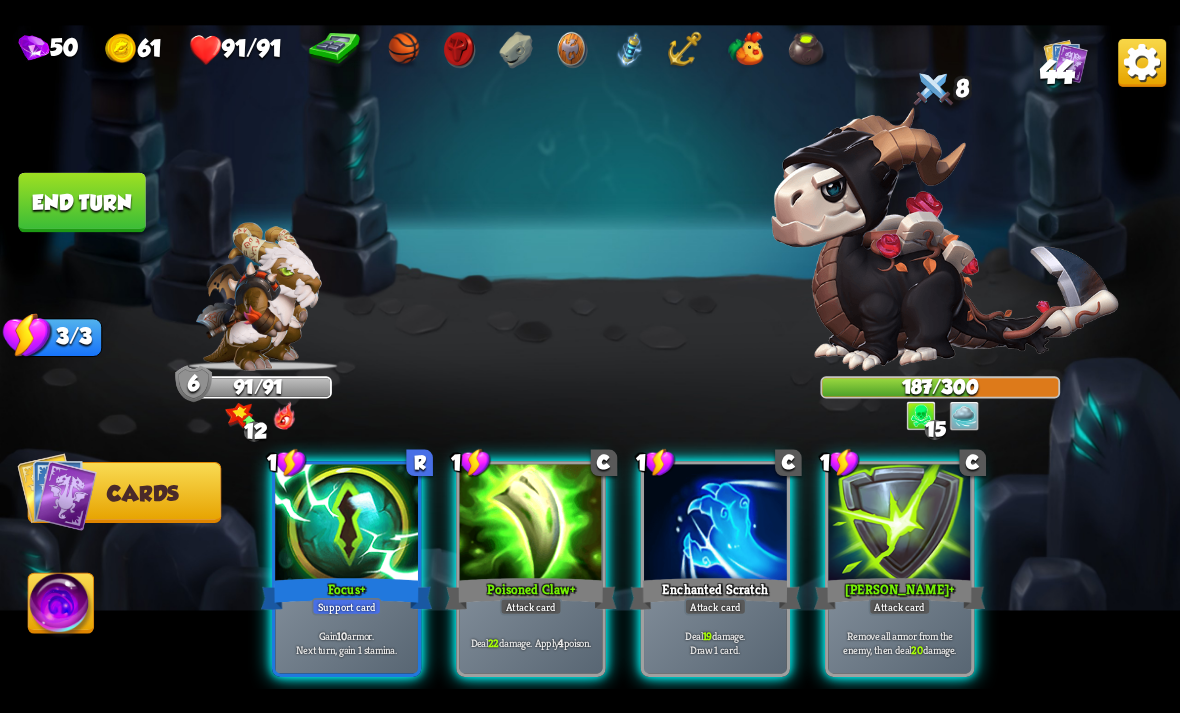 click on "Deal  22  damage. Apply  4  poison." at bounding box center (531, 642) 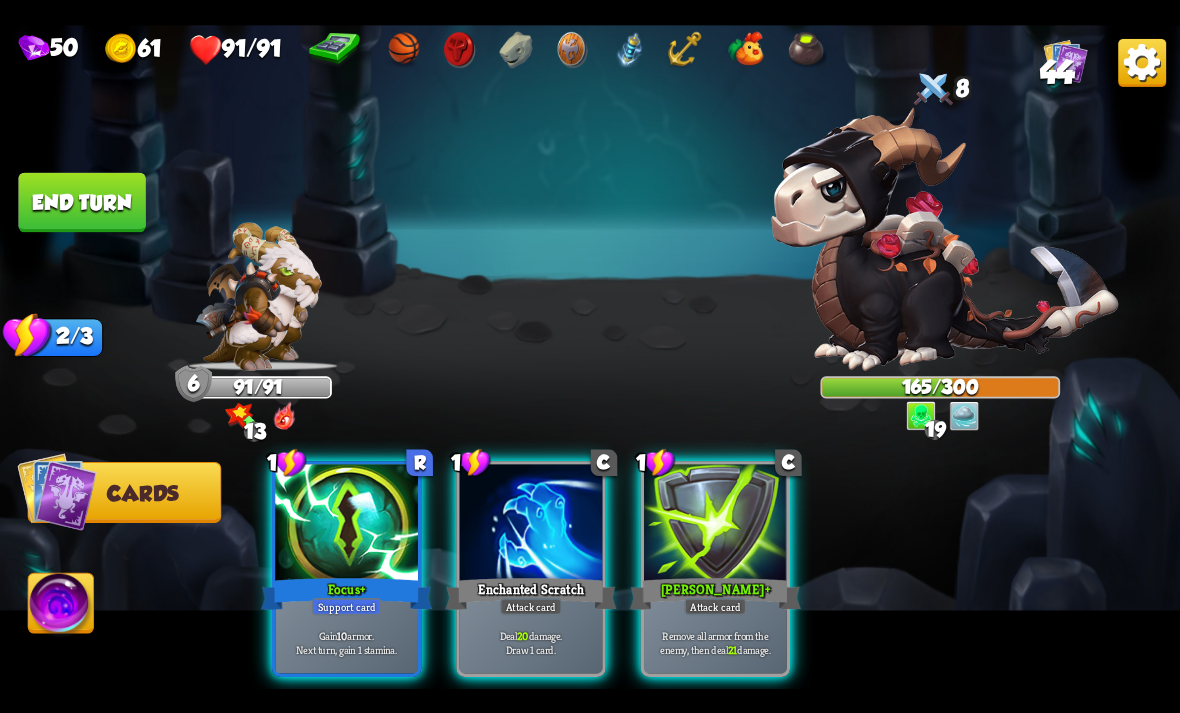 click on "Gain  10  armor. Next turn, gain 1 stamina." at bounding box center [346, 642] 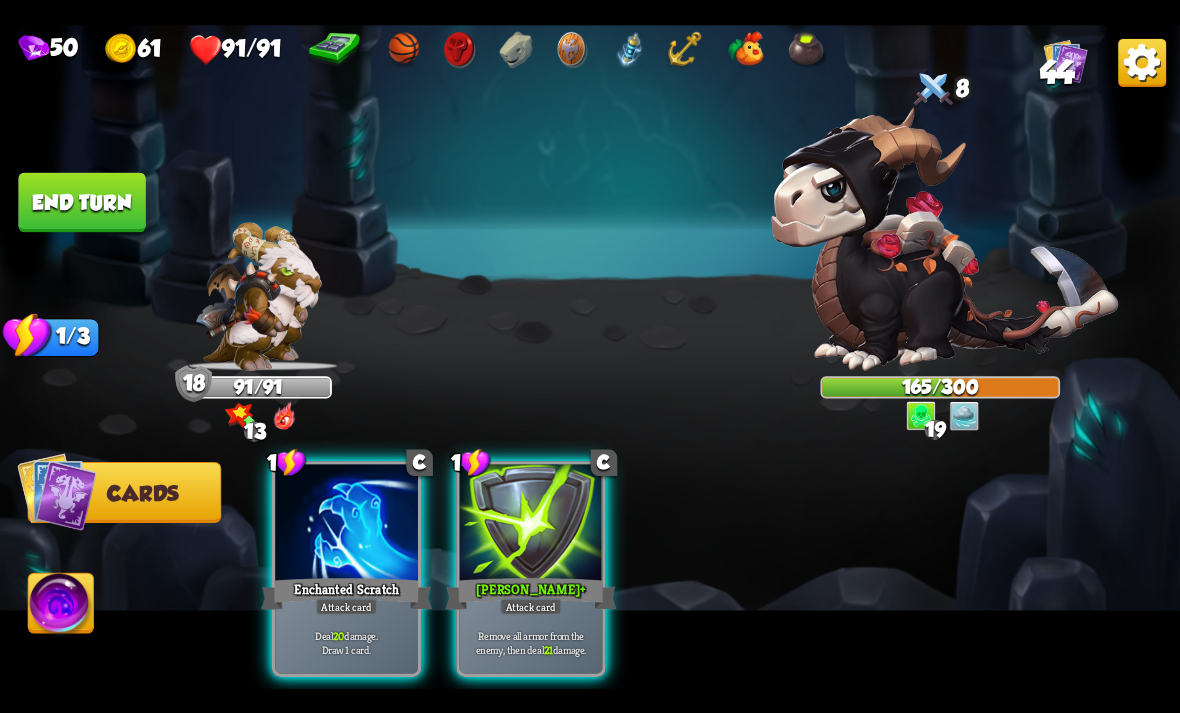 click on "Deal  20  damage. Draw 1 card." at bounding box center (347, 642) 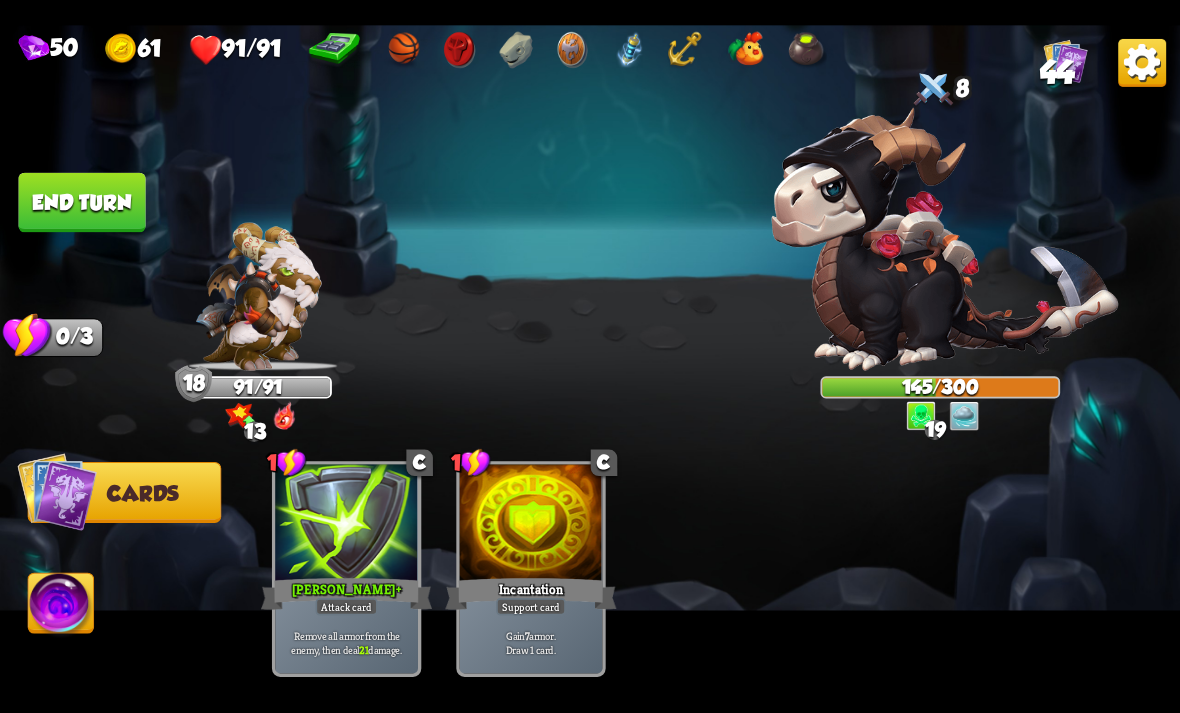 click on "End turn" at bounding box center (81, 202) 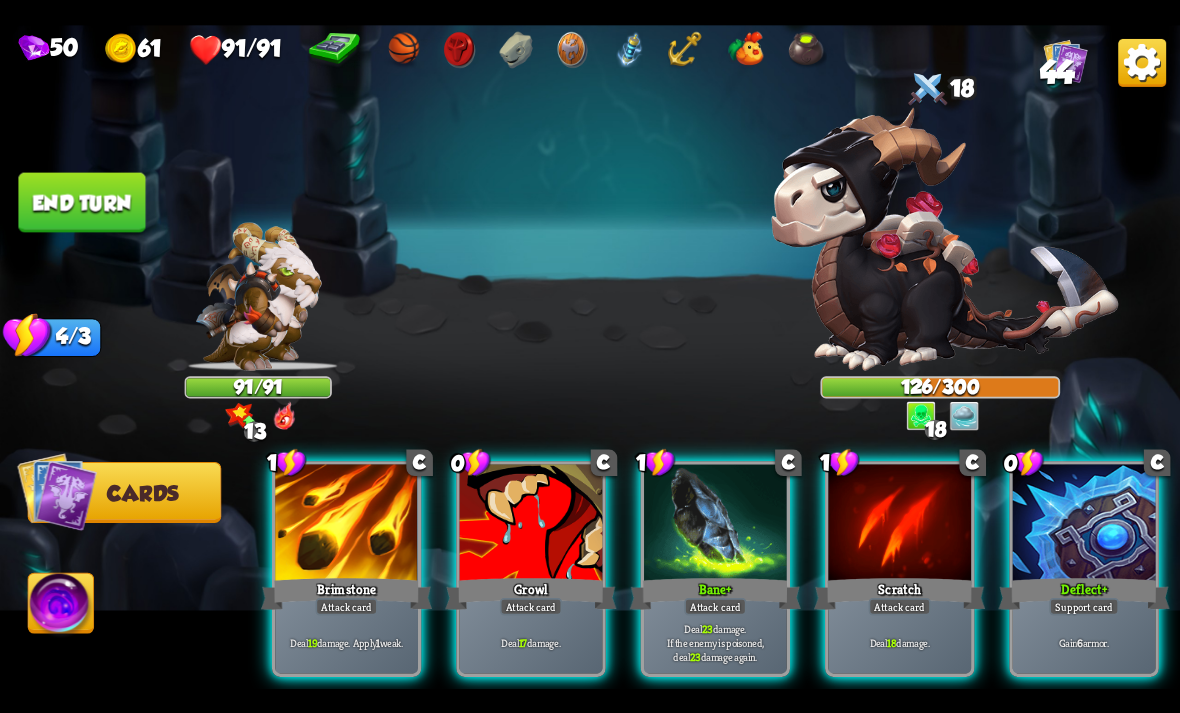 click on "Deflect +" at bounding box center [1084, 593] 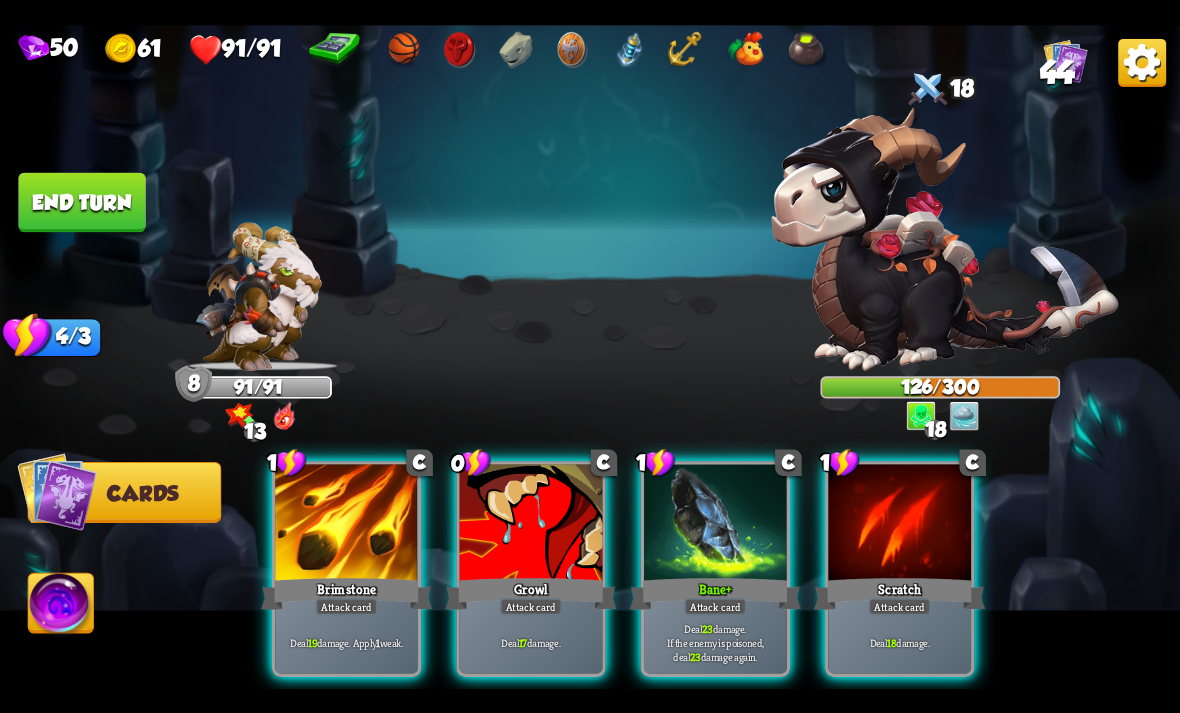 click on "Attack card" at bounding box center [531, 606] 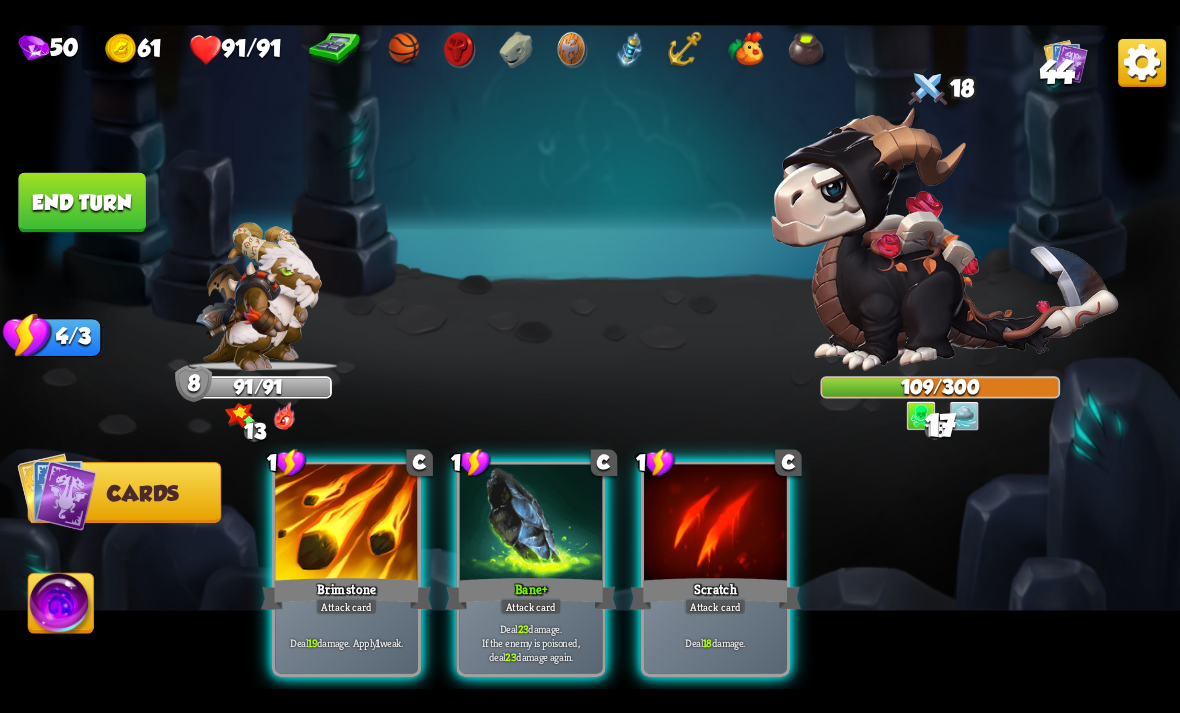 click on "Deal  19  damage. Apply  1  weak." at bounding box center [346, 642] 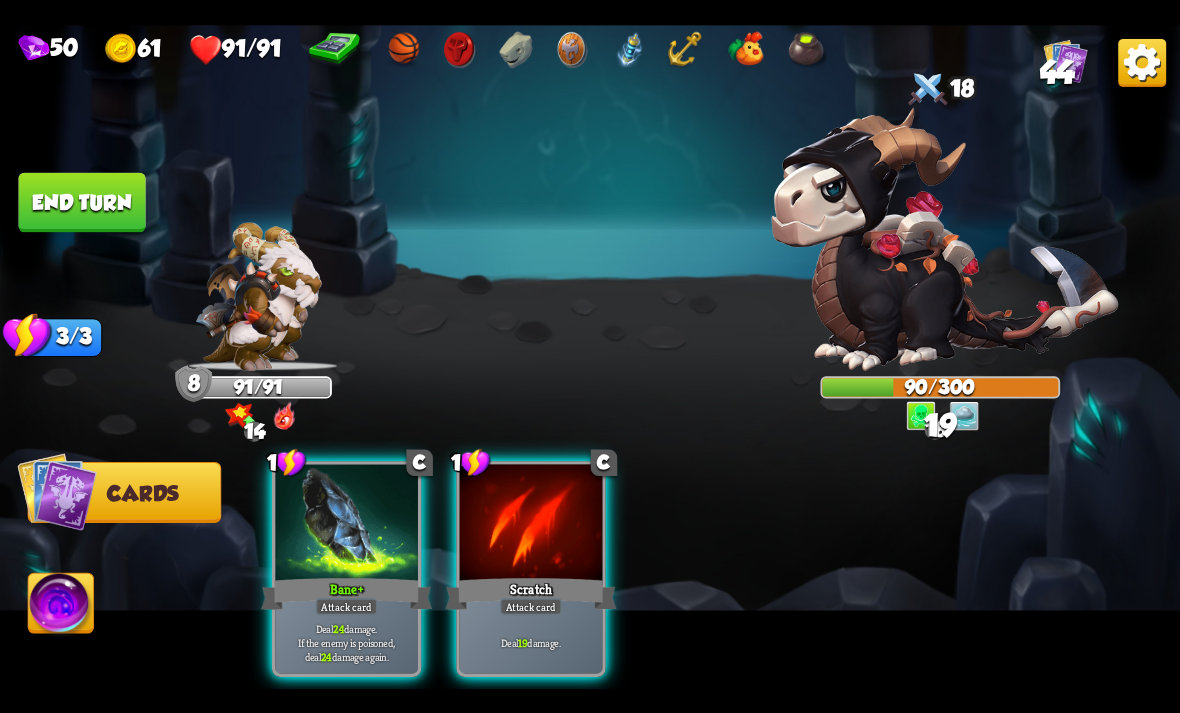 click on "Deal  24  damage. If the enemy is poisoned, deal  24  damage again." at bounding box center (346, 642) 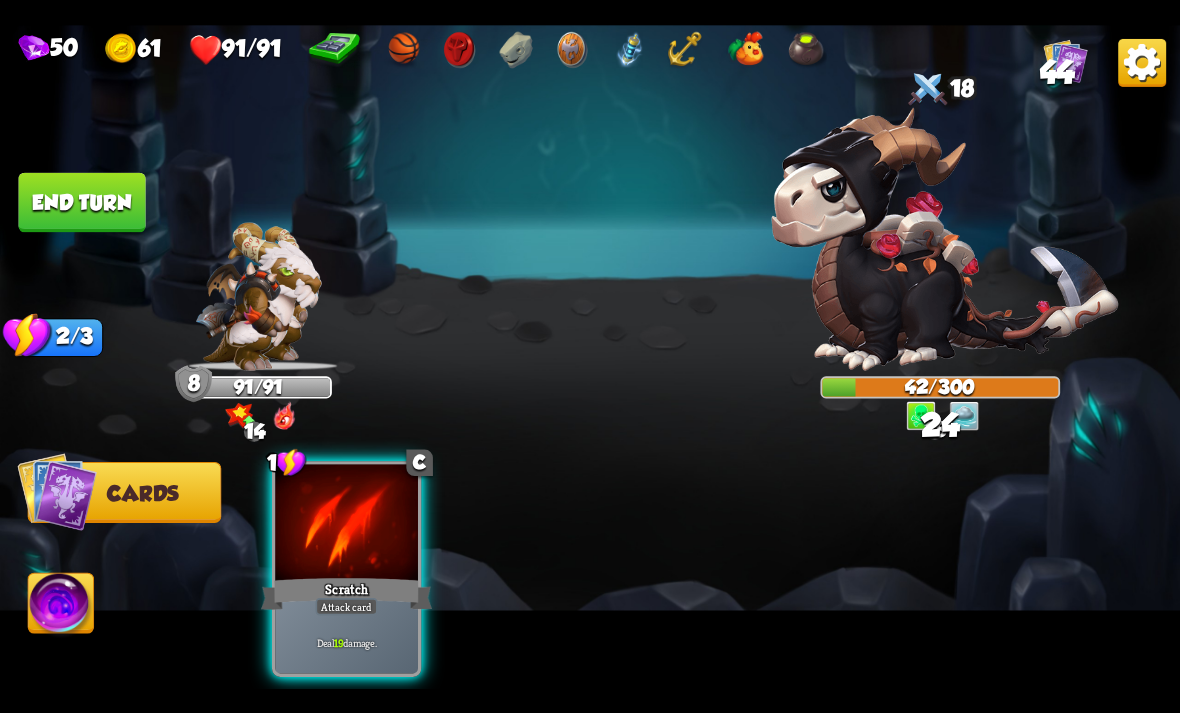 click on "End turn" at bounding box center (81, 202) 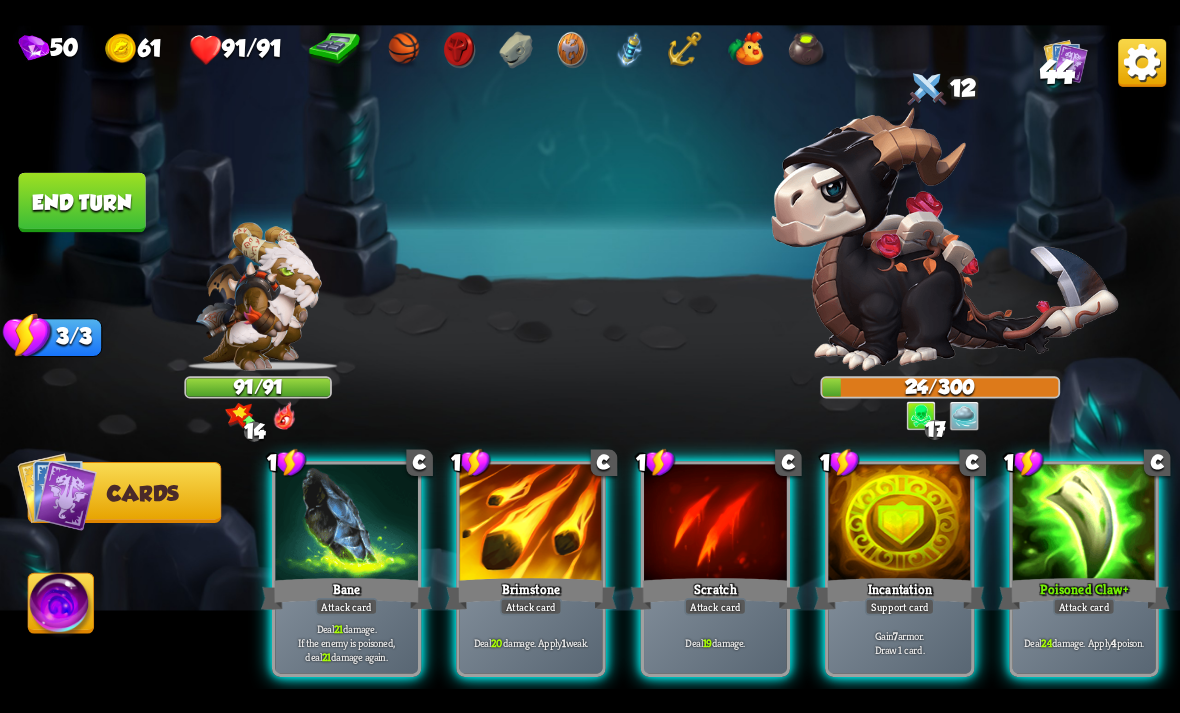 click on "Bane" at bounding box center (346, 593) 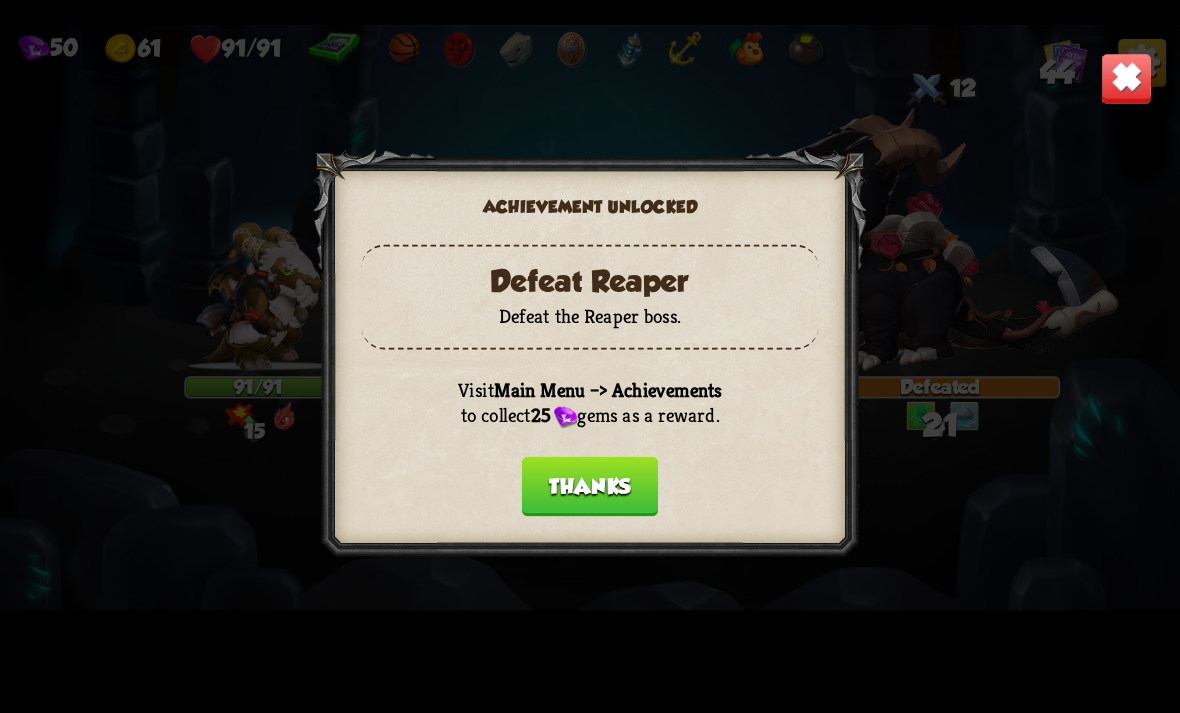 click on "Thanks" at bounding box center [590, 486] 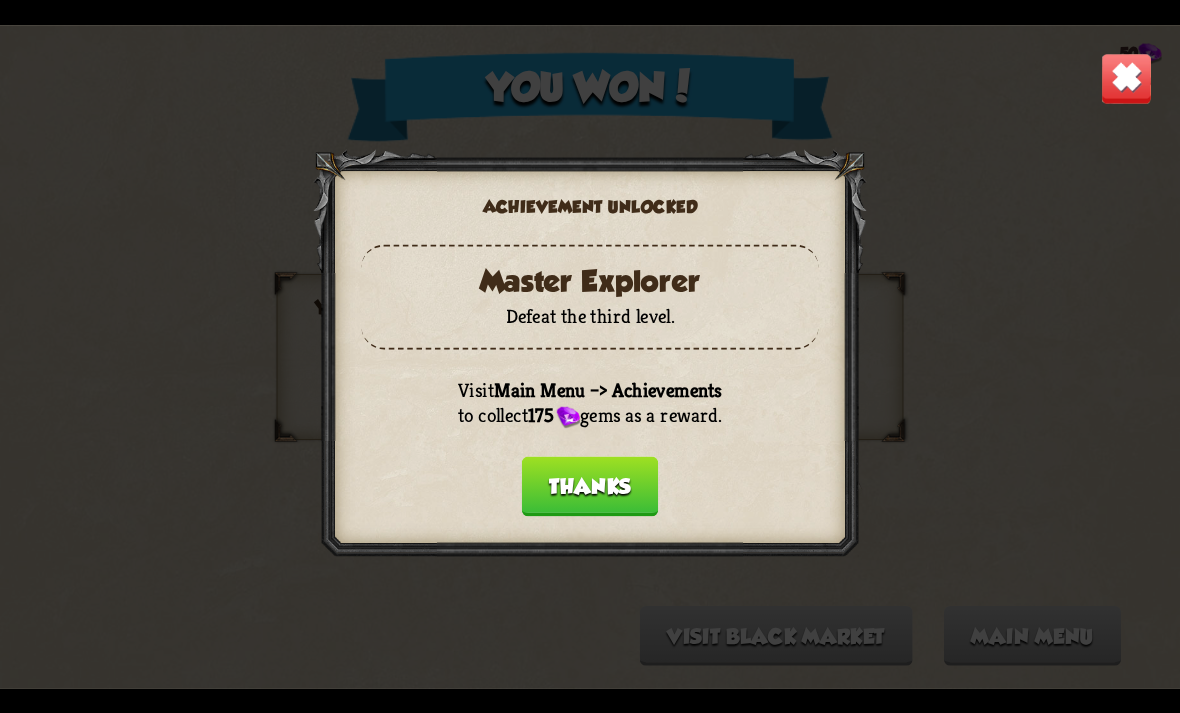 click on "Thanks" at bounding box center (590, 486) 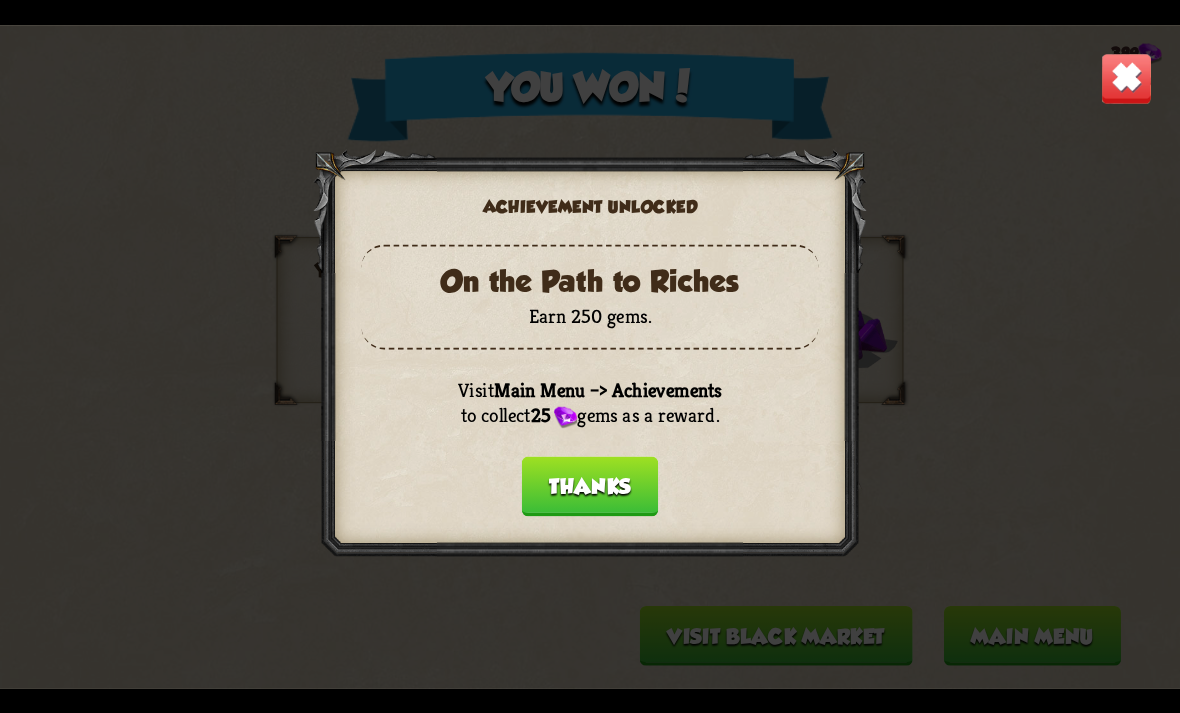 click on "Thanks" at bounding box center [590, 486] 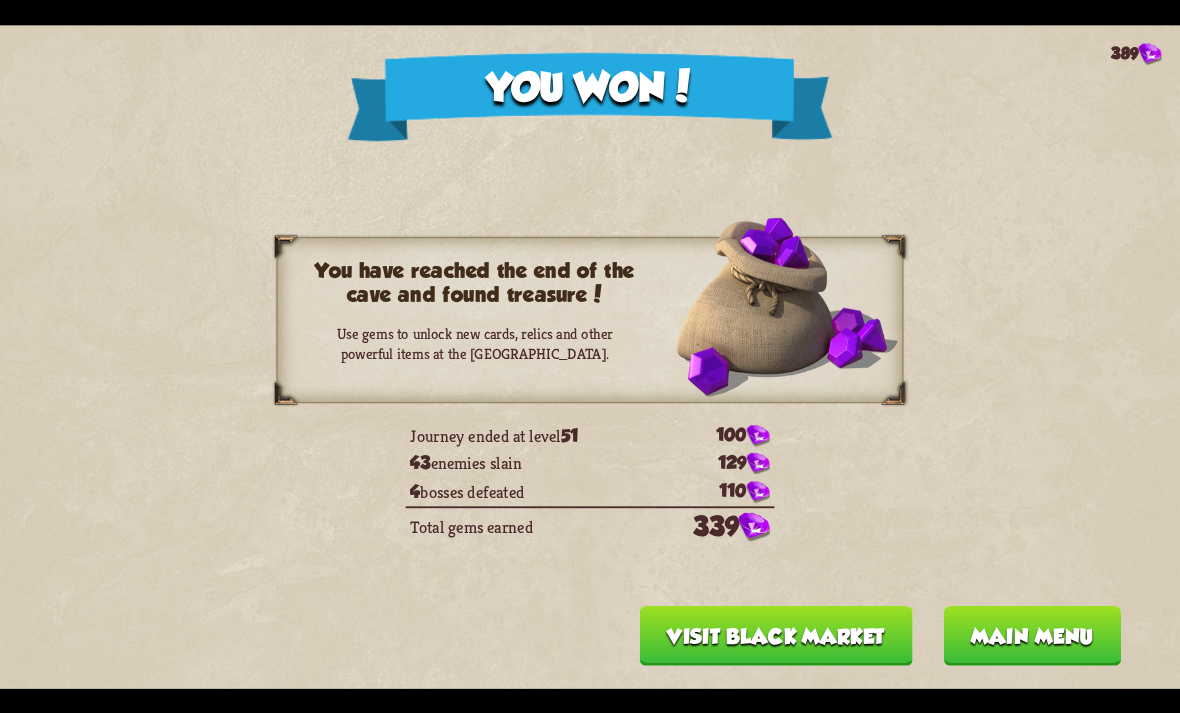click on "Visit Black Market" at bounding box center [776, 635] 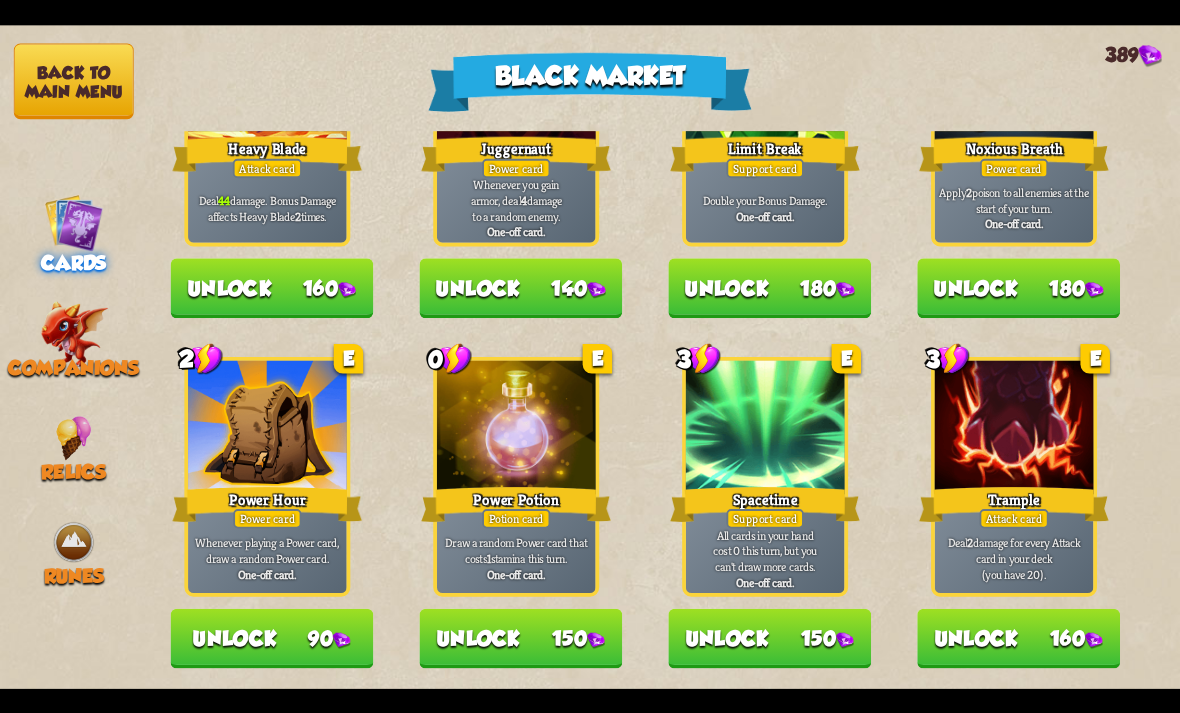 scroll, scrollTop: 2081, scrollLeft: 0, axis: vertical 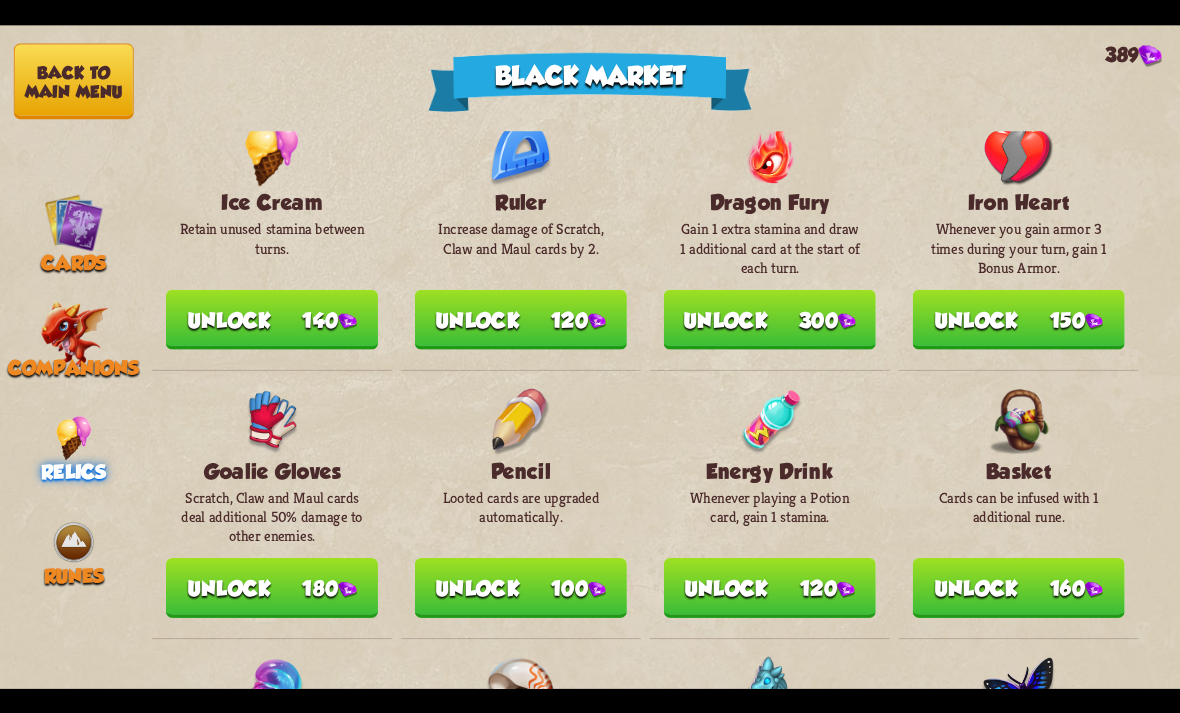 click at bounding box center [74, 333] 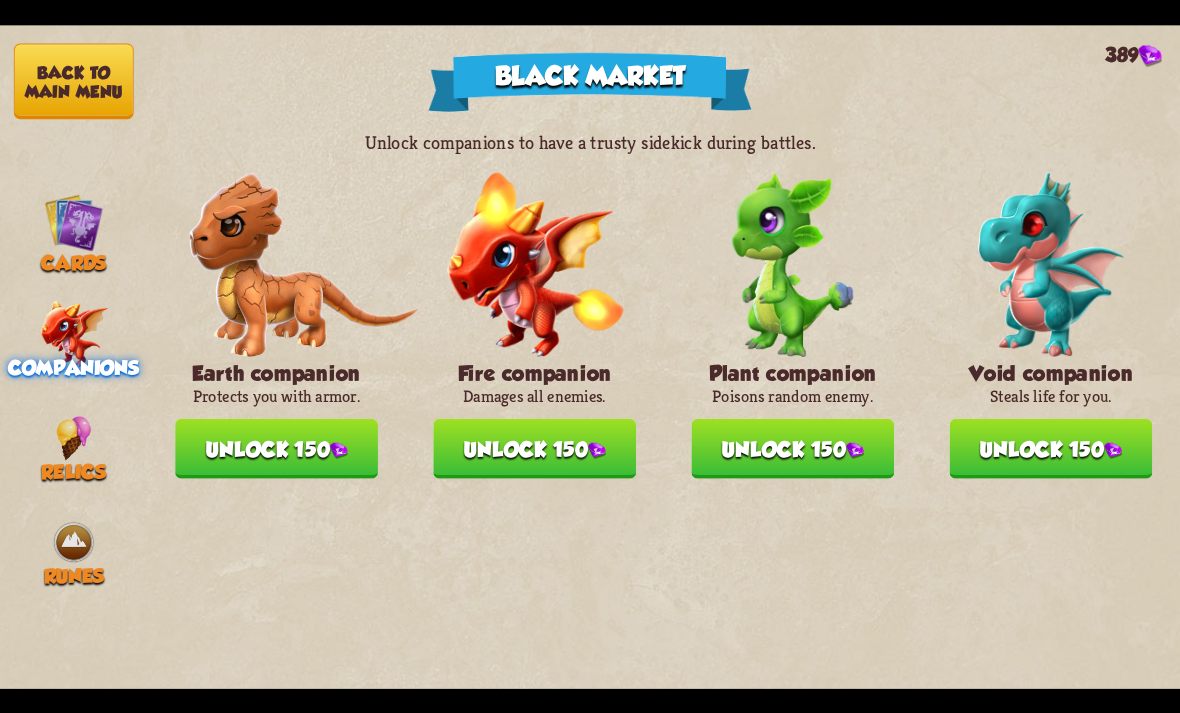 click on "Unlock 150" at bounding box center (1051, 448) 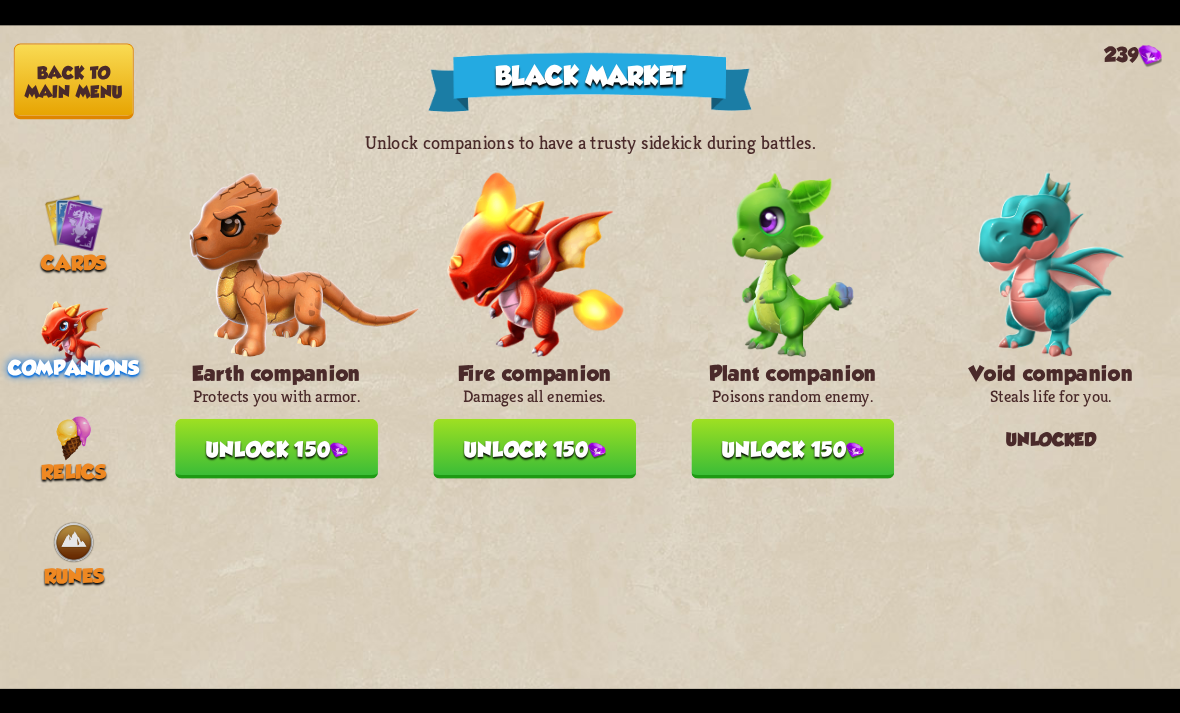 click at bounding box center (74, 438) 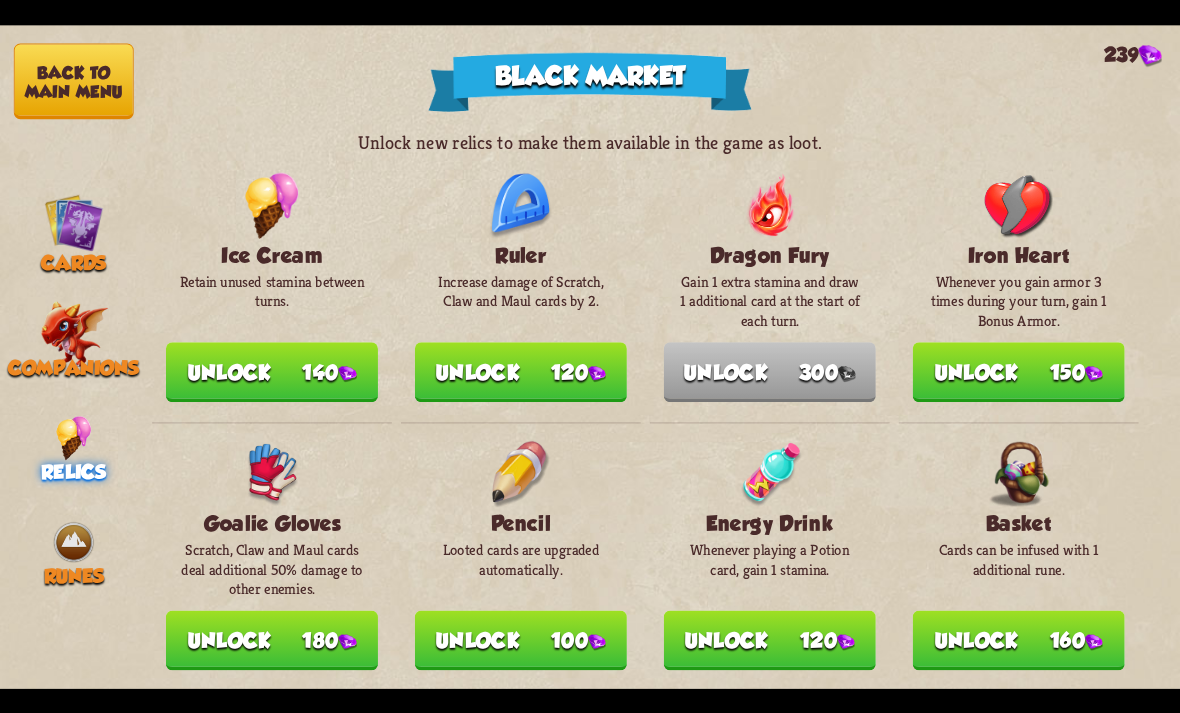 click at bounding box center (74, 333) 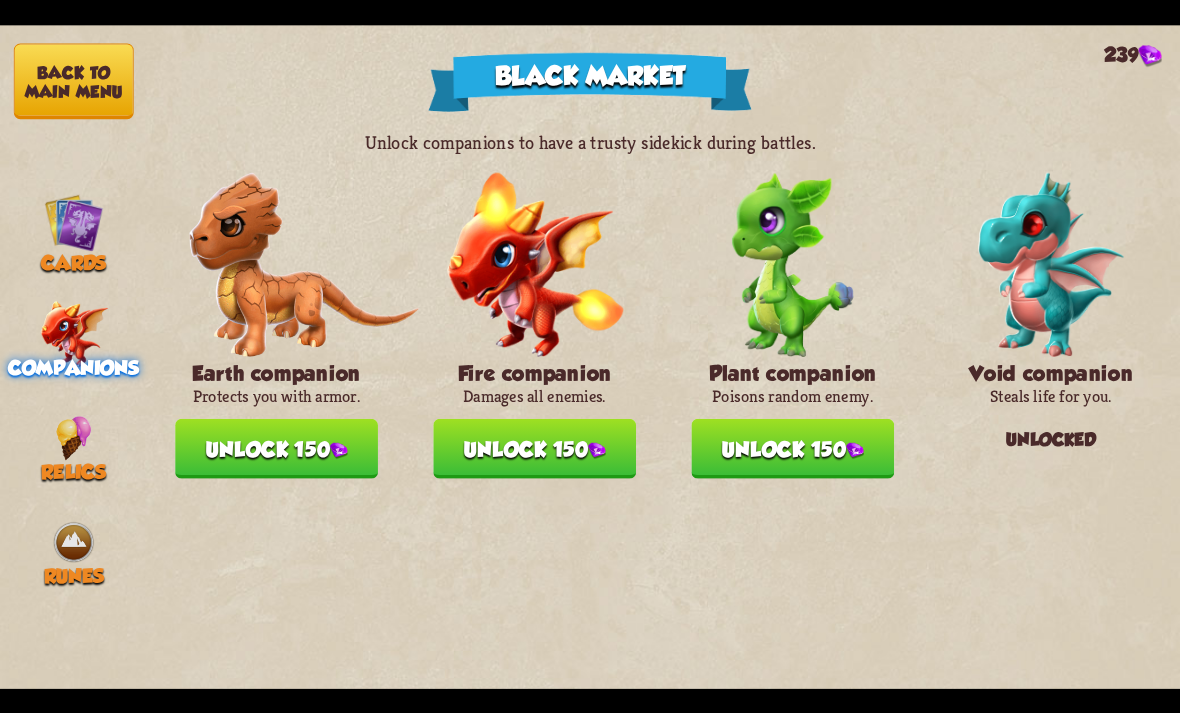 click on "Back to main menu" at bounding box center [74, 81] 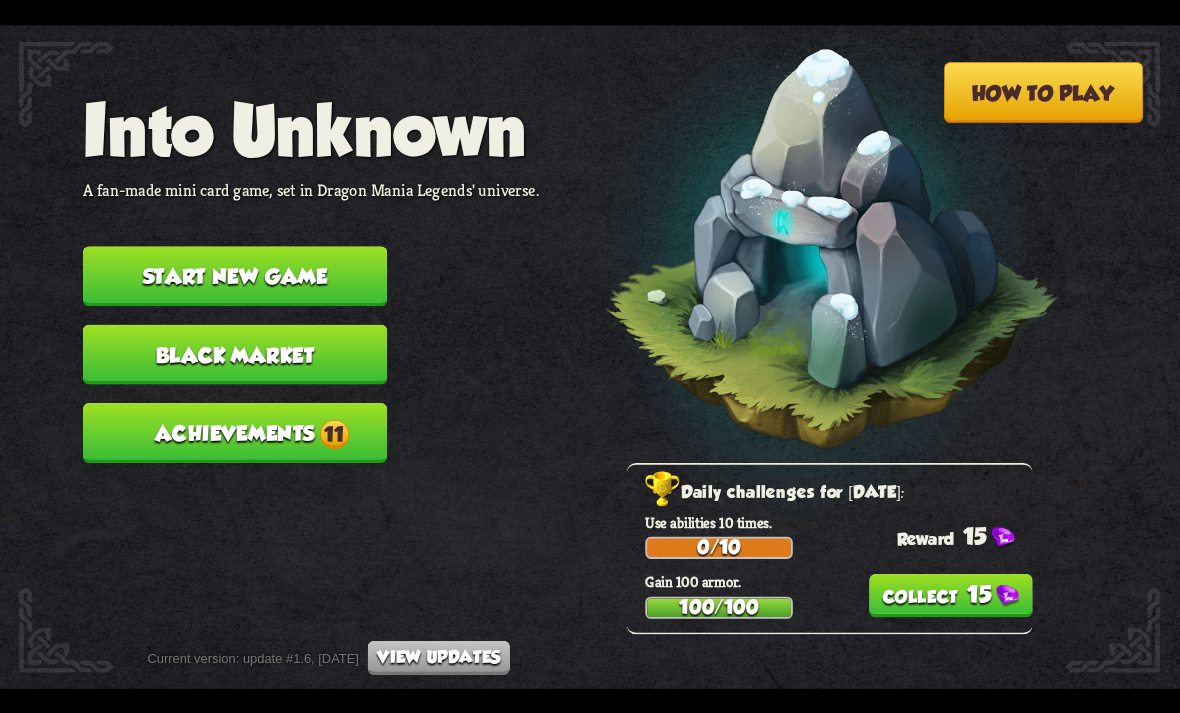 click on "15" at bounding box center [951, 595] 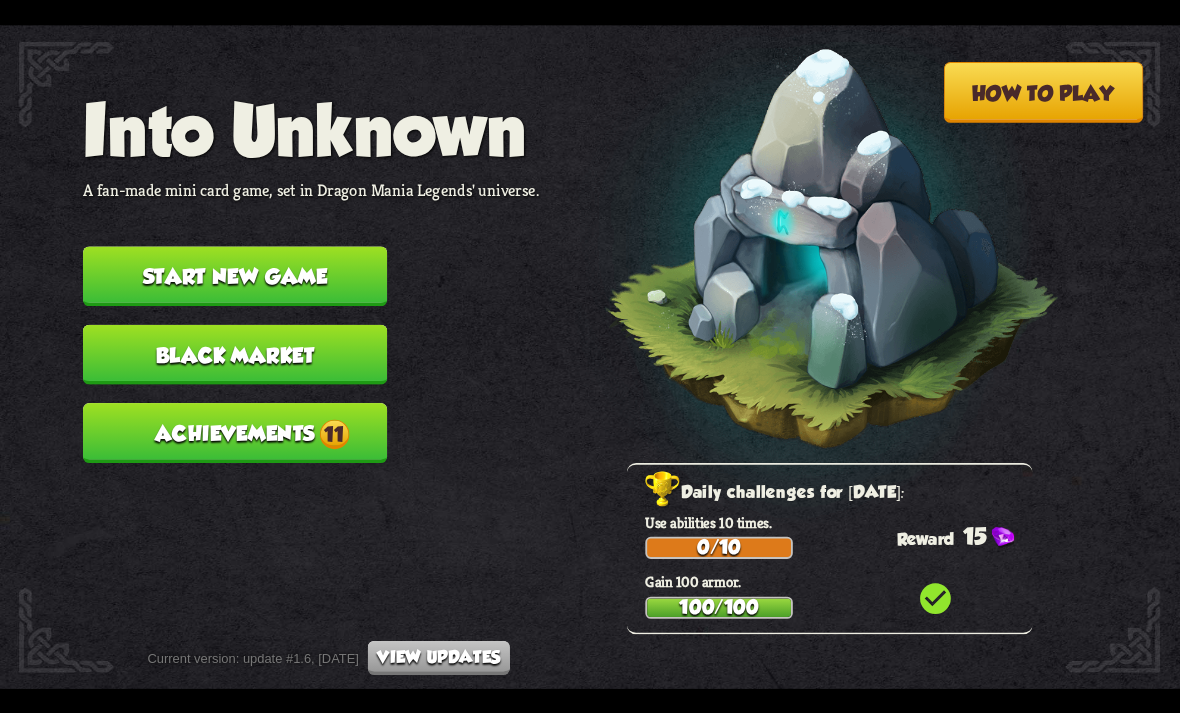 click on "11" at bounding box center (334, 434) 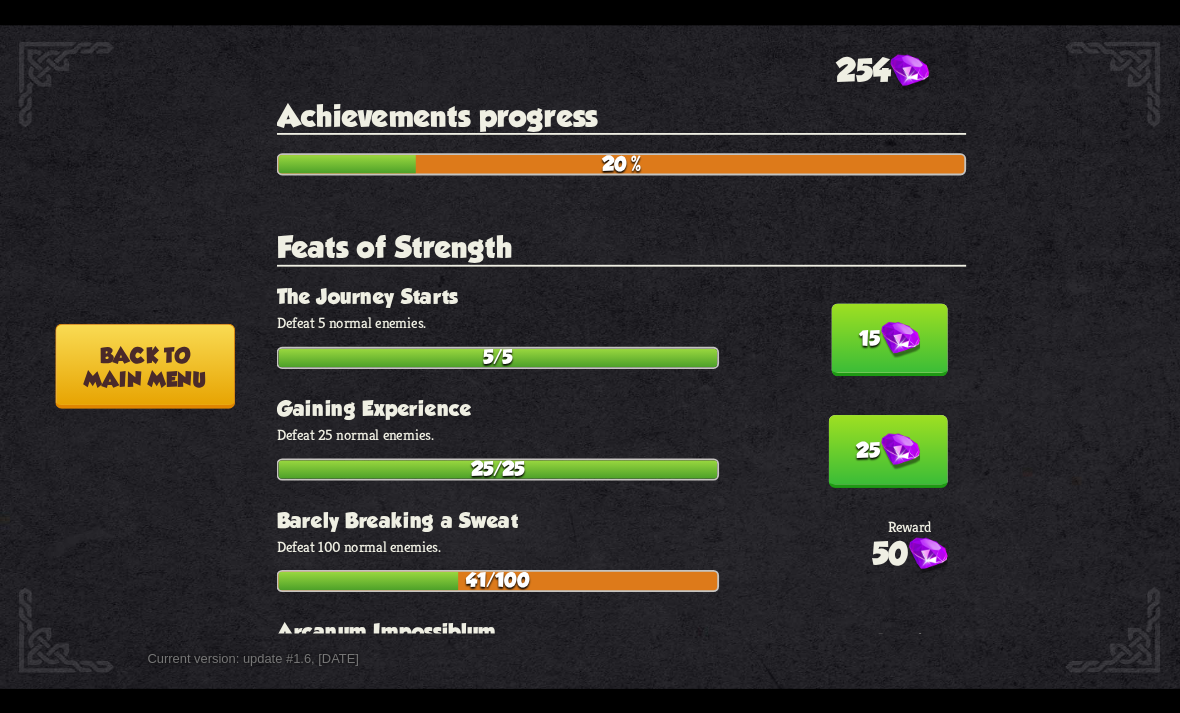 click at bounding box center (900, 339) 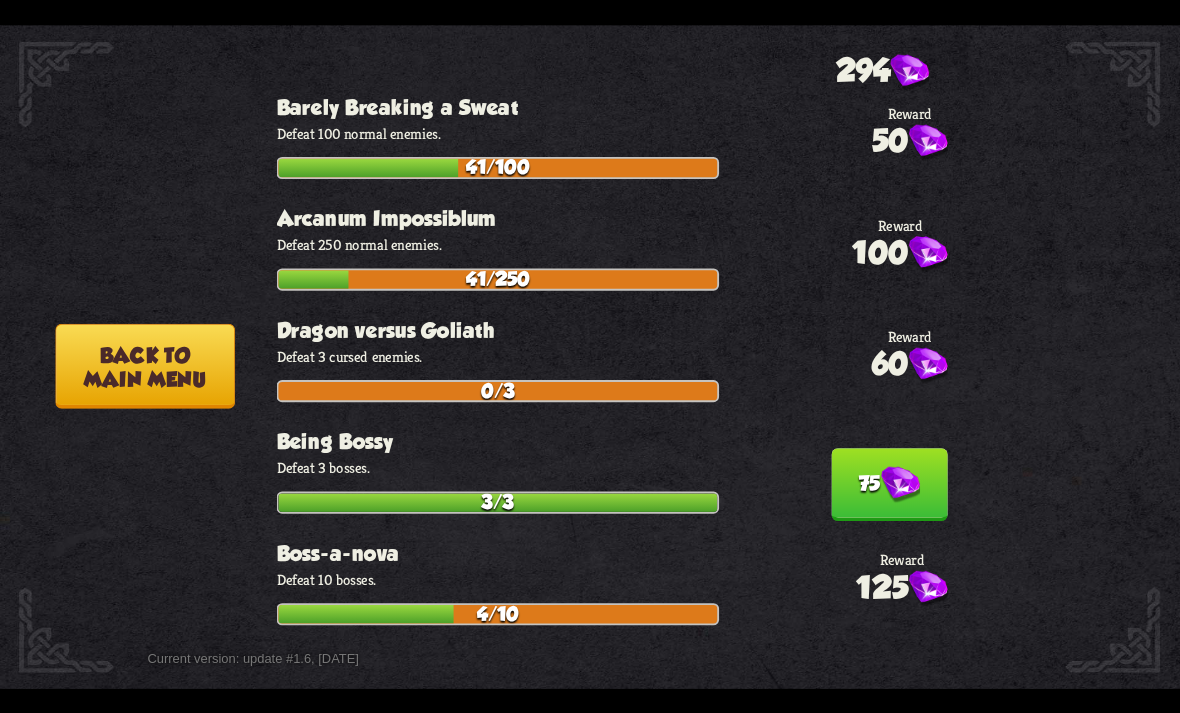 click on "75" at bounding box center [889, 484] 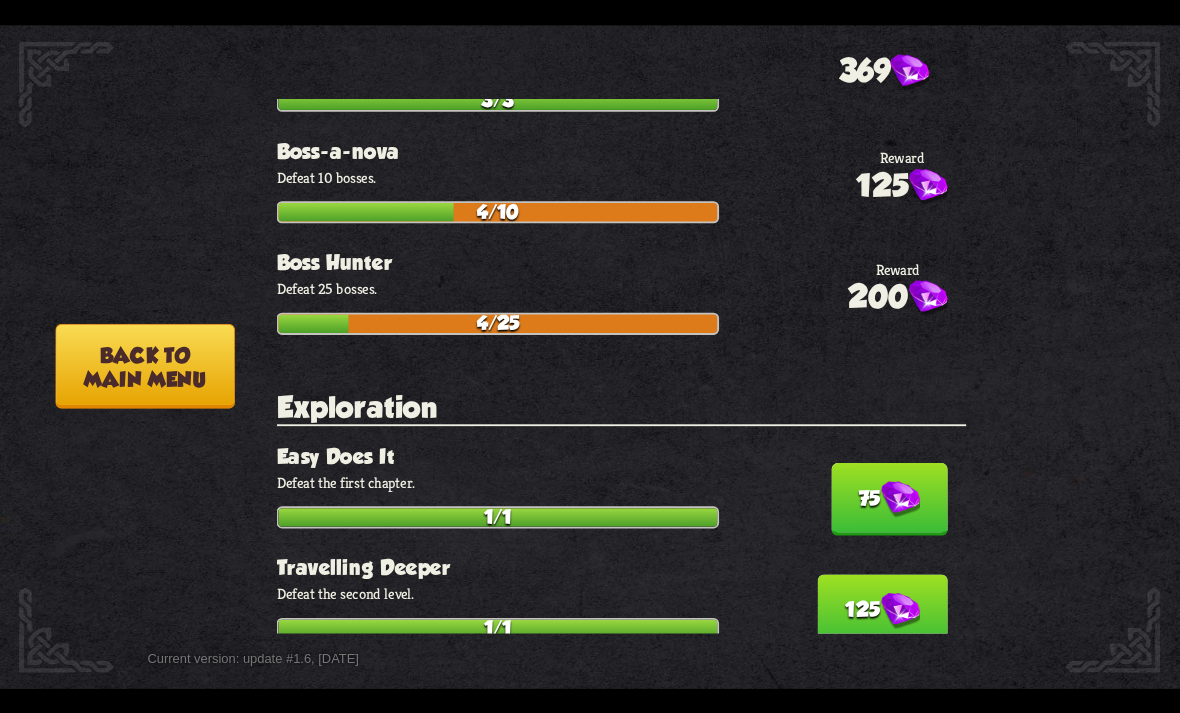 click on "75" at bounding box center (889, 499) 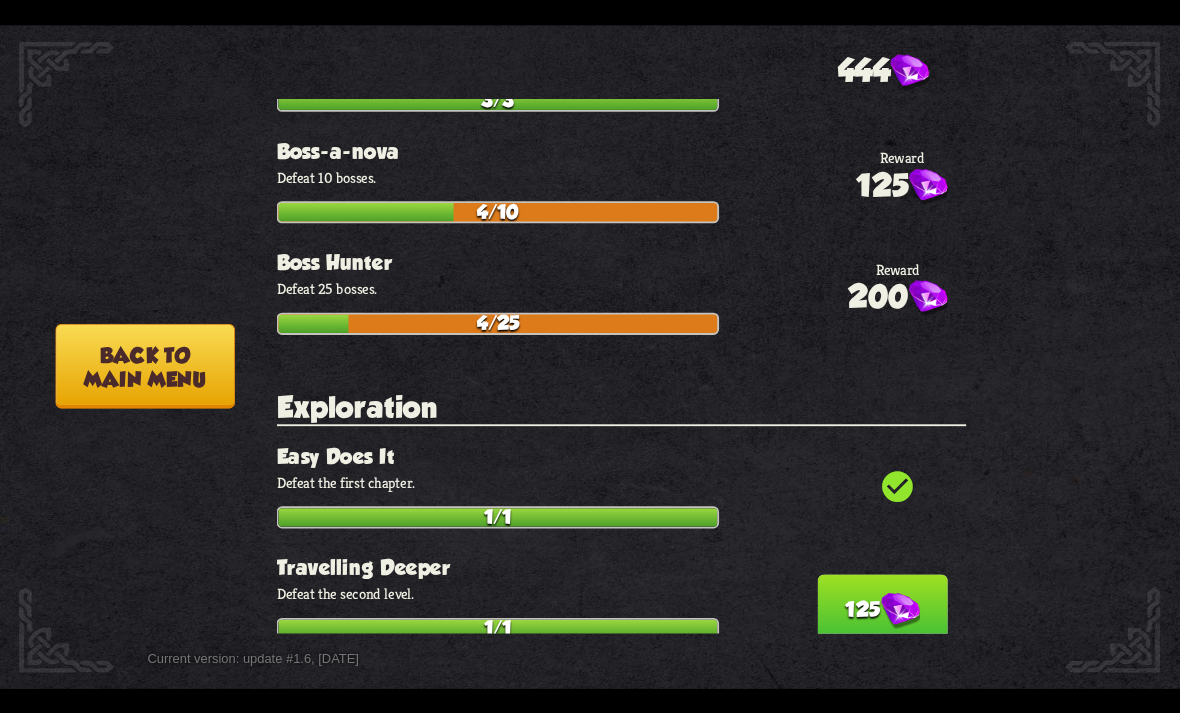 click on "125" at bounding box center [883, 610] 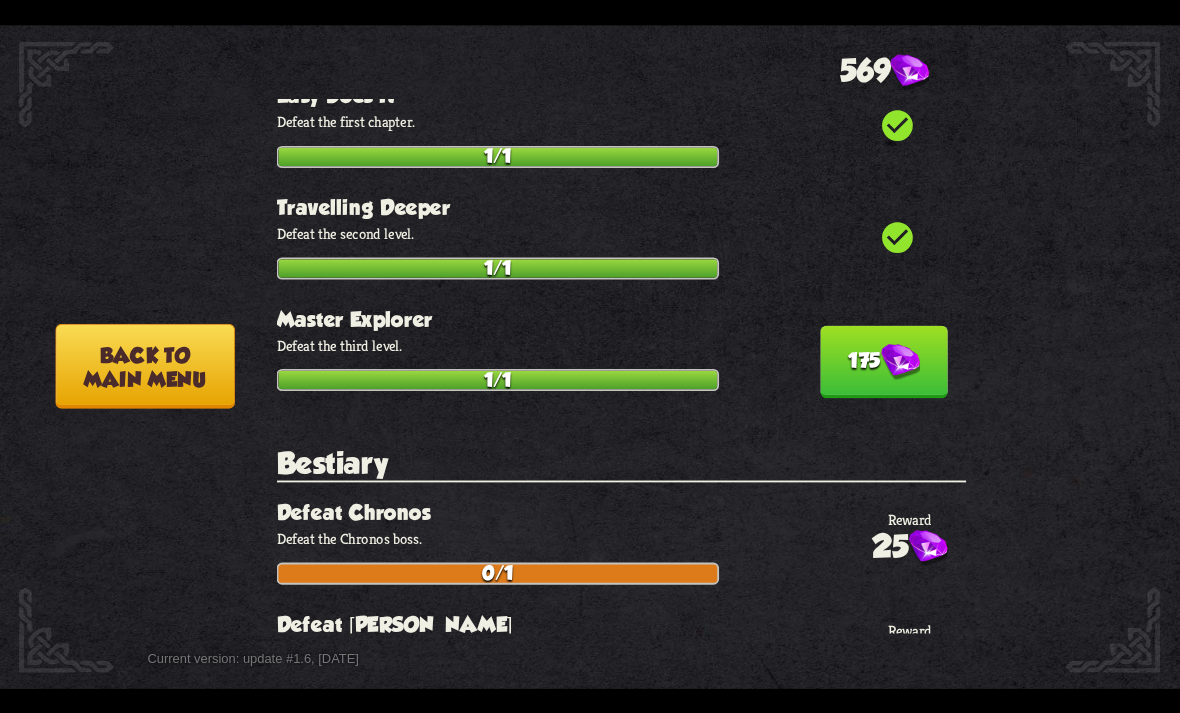 click at bounding box center [900, 362] 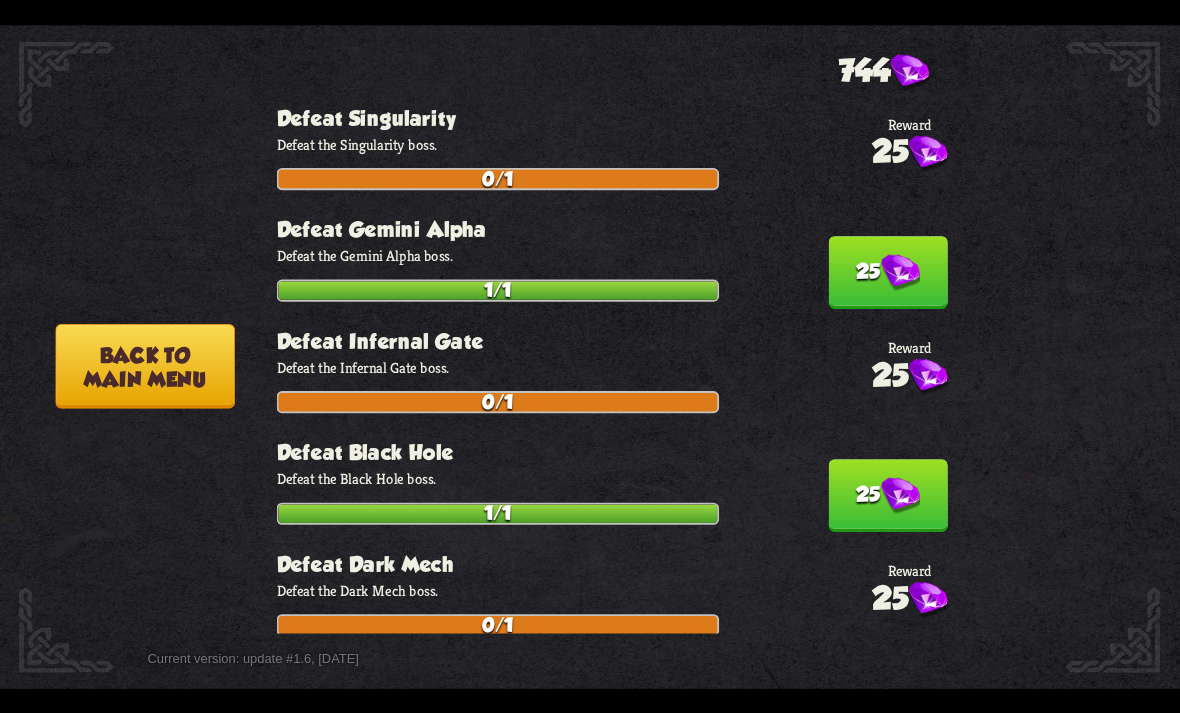 scroll, scrollTop: 1886, scrollLeft: 0, axis: vertical 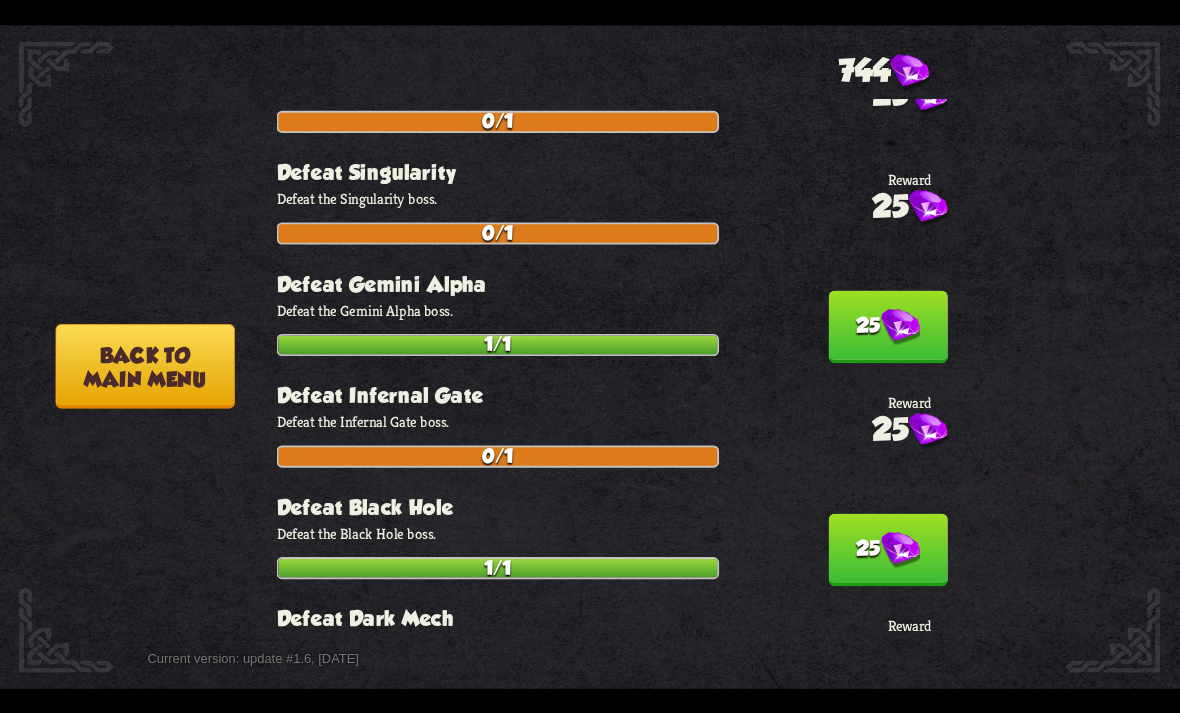 click at bounding box center [900, 327] 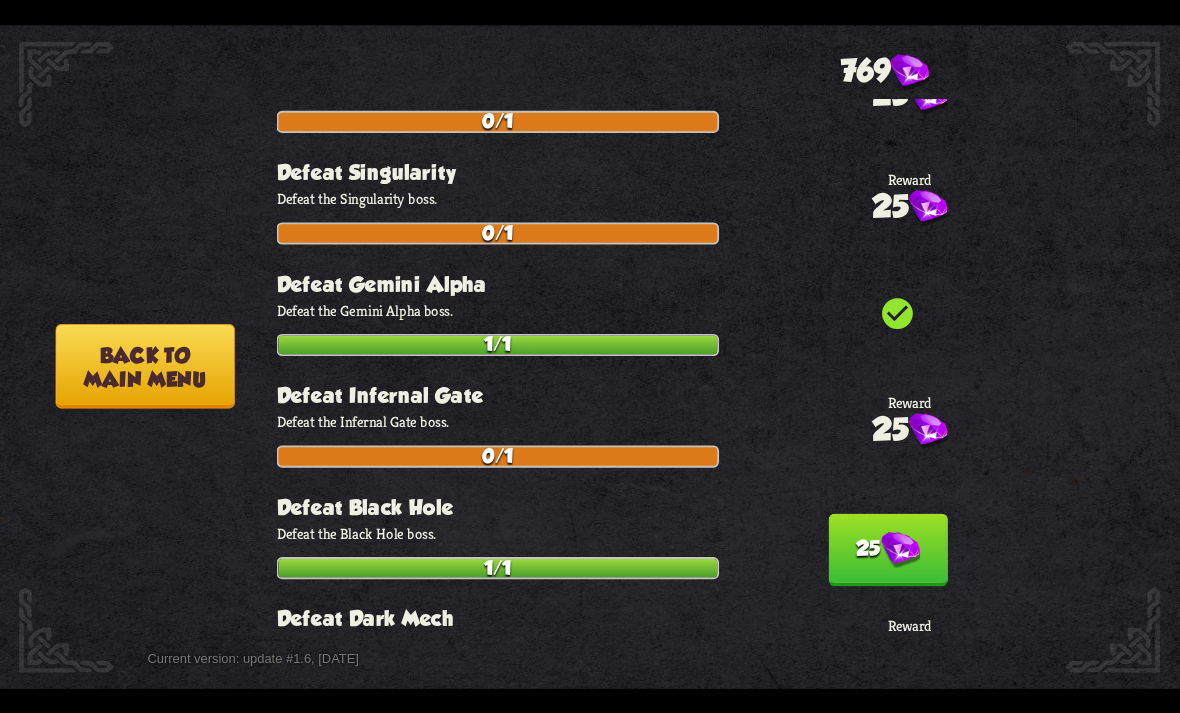 click on "25" at bounding box center (887, 549) 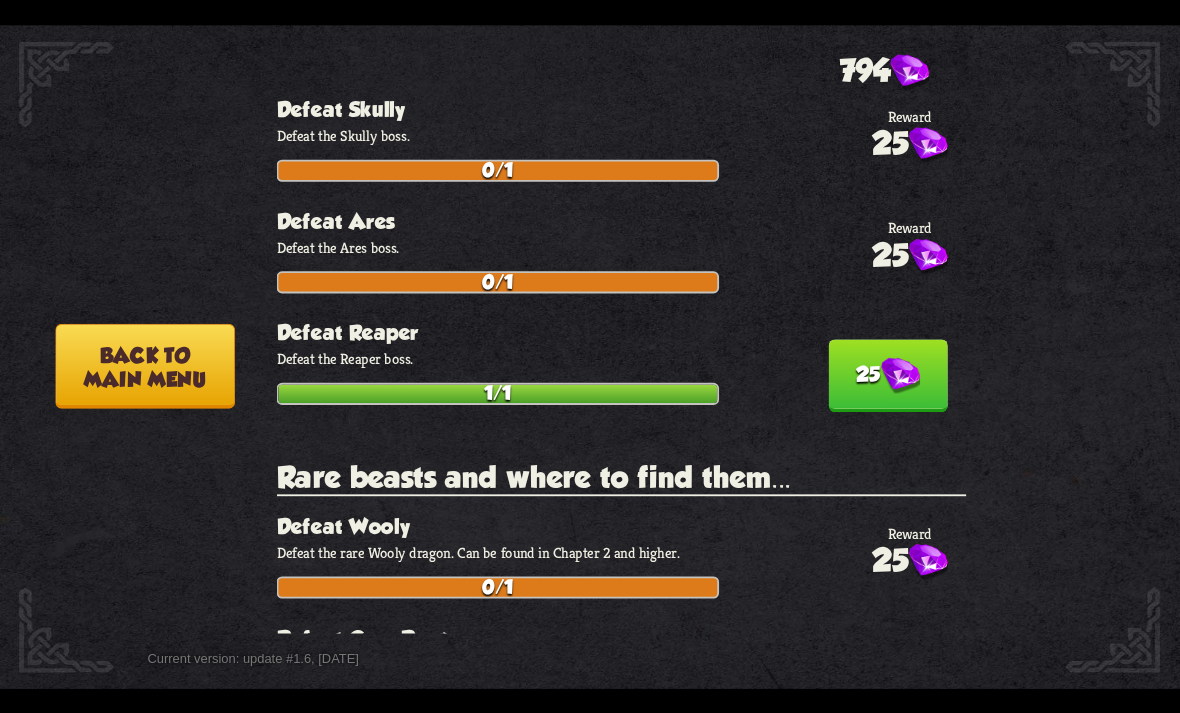 click at bounding box center (900, 375) 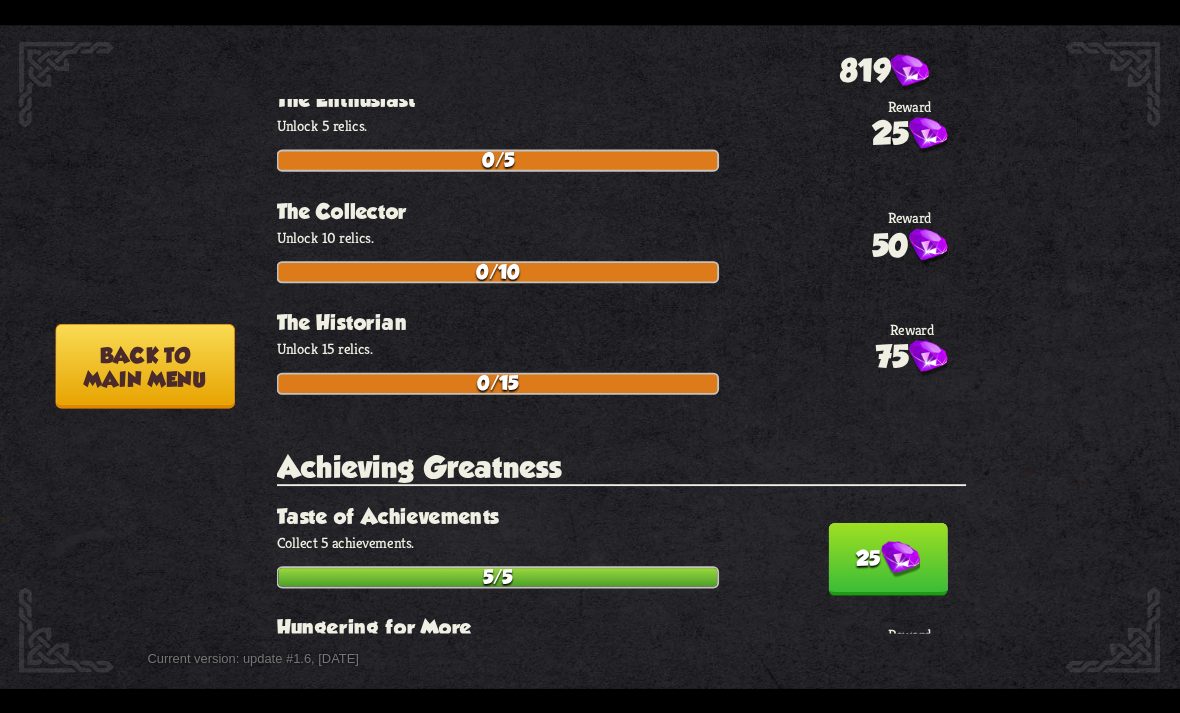 click at bounding box center (900, 559) 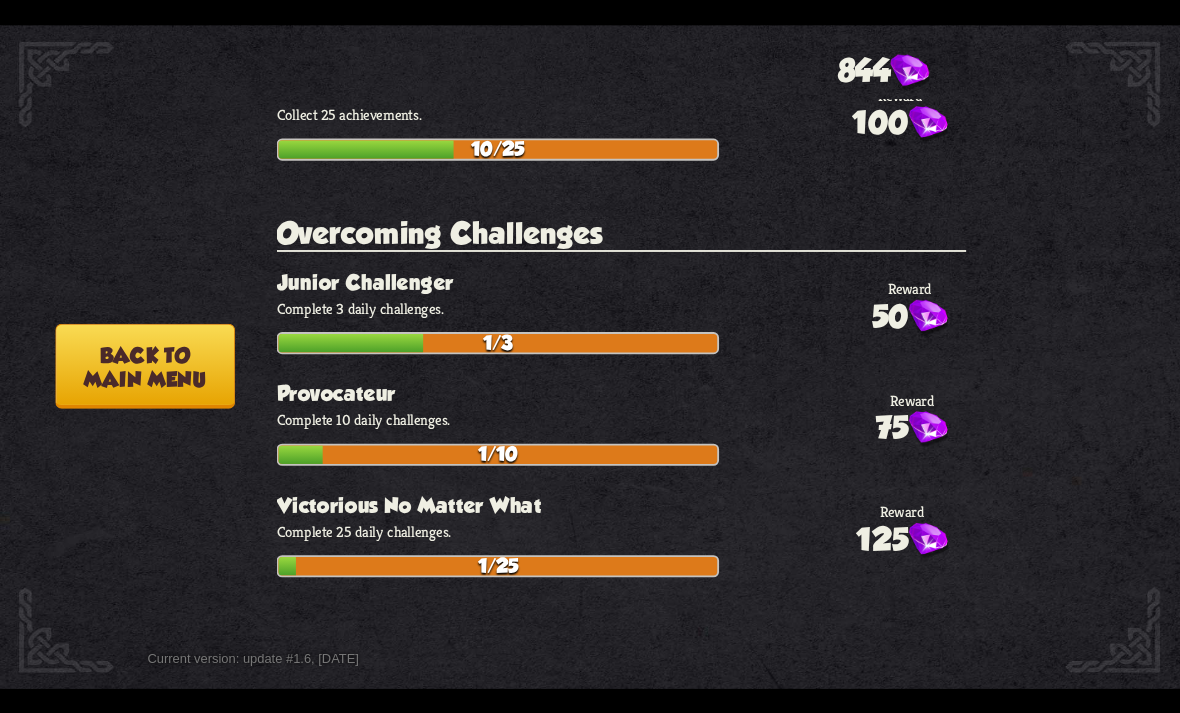 click on "25" at bounding box center (887, 741) 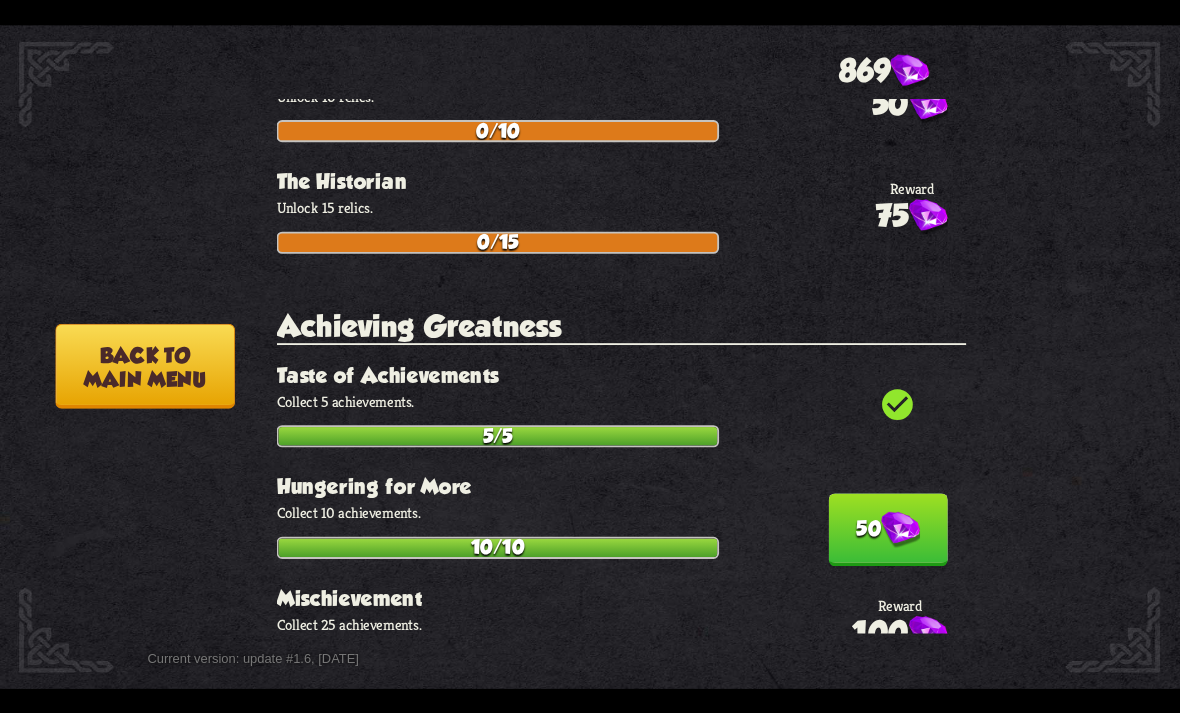 click at bounding box center (900, 529) 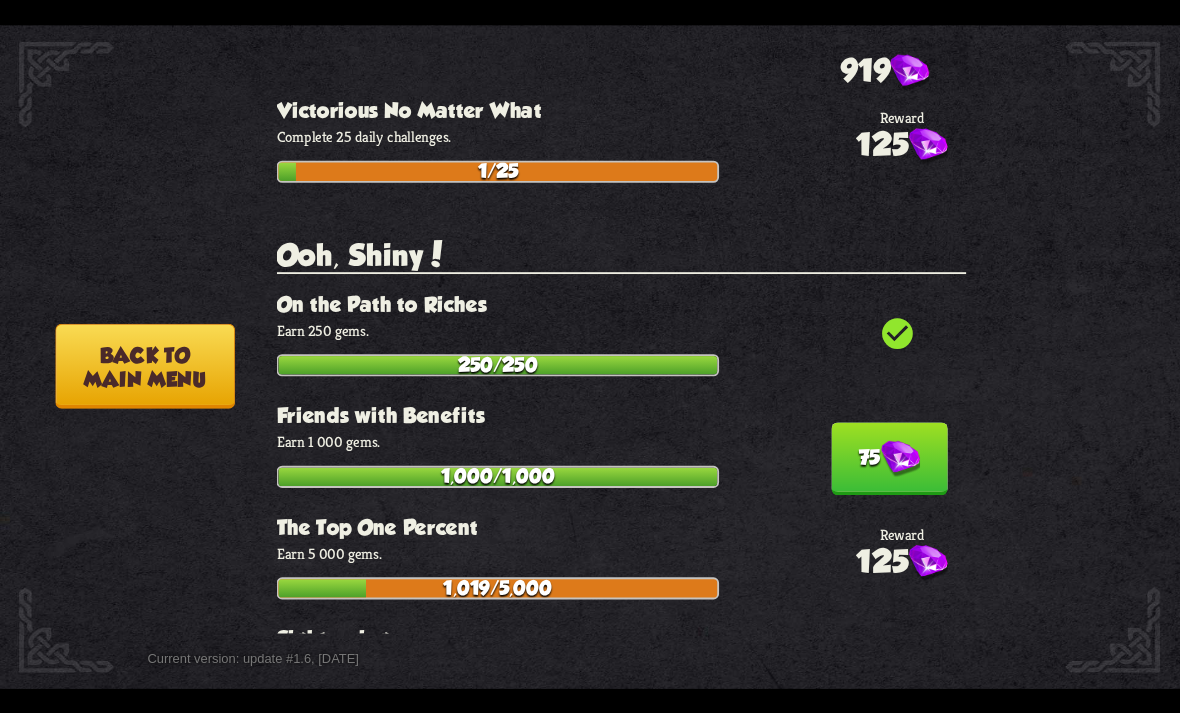 click at bounding box center (900, 458) 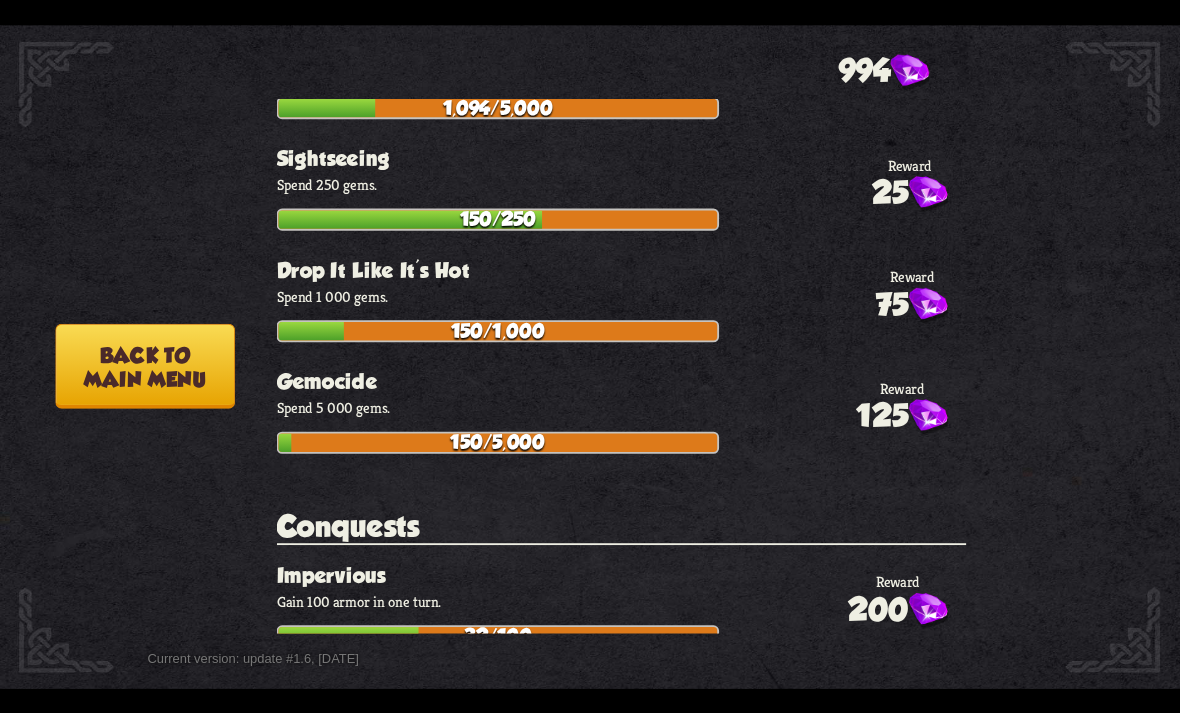 click on "200" at bounding box center (880, 841) 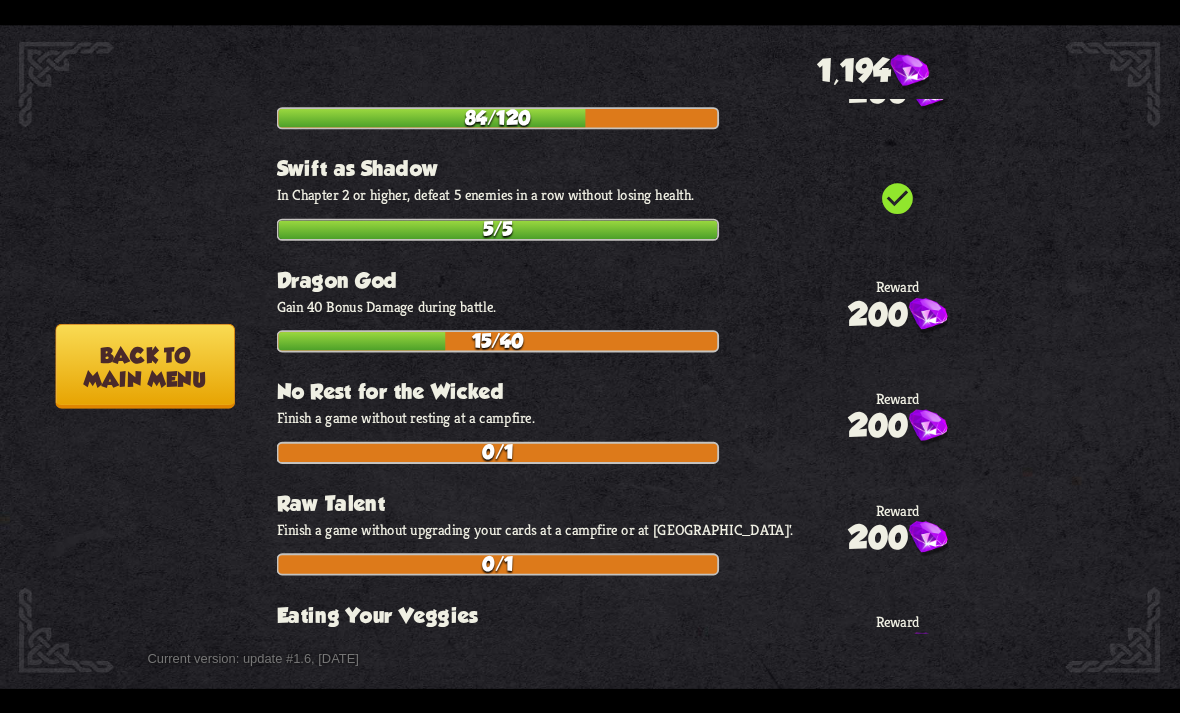 scroll, scrollTop: 6868, scrollLeft: 0, axis: vertical 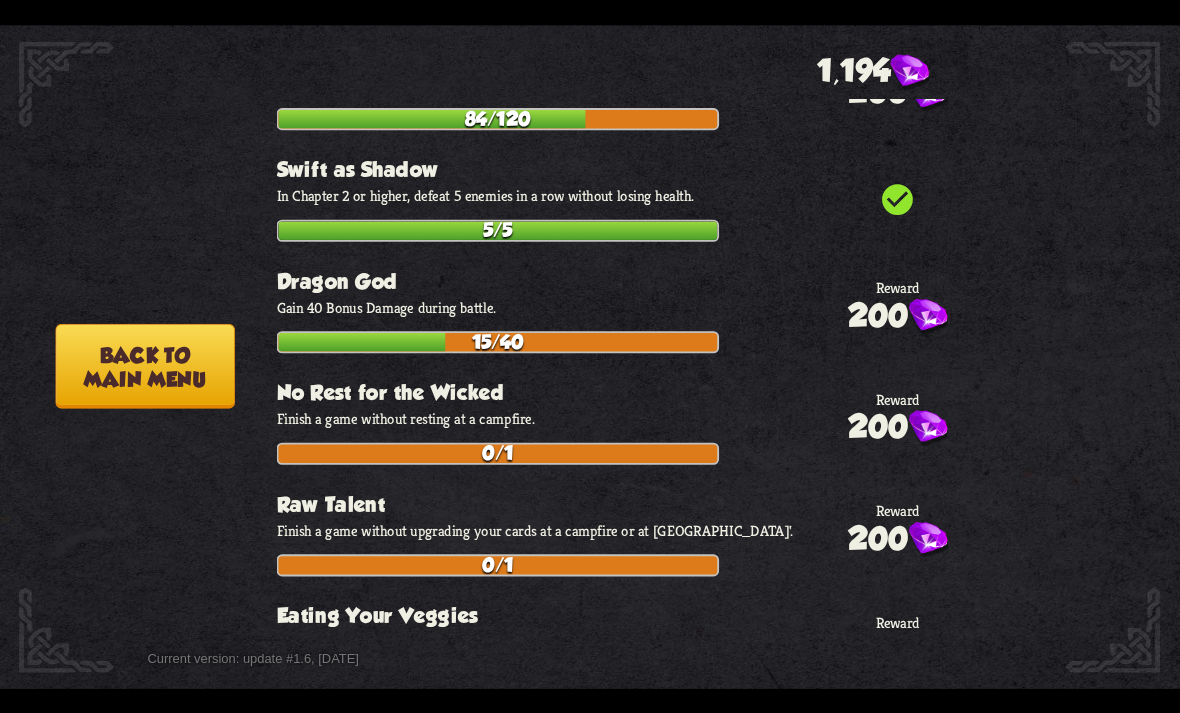 click on "Back to main menu" at bounding box center (144, 365) 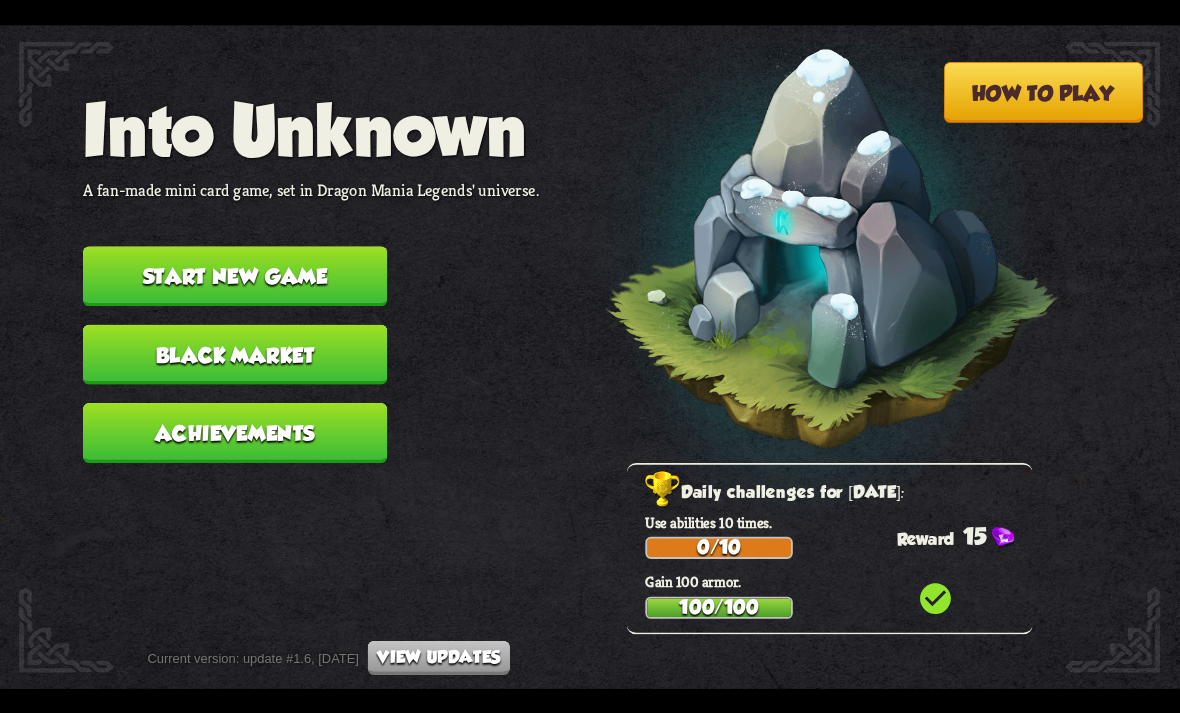 click on "Start new game" at bounding box center [235, 276] 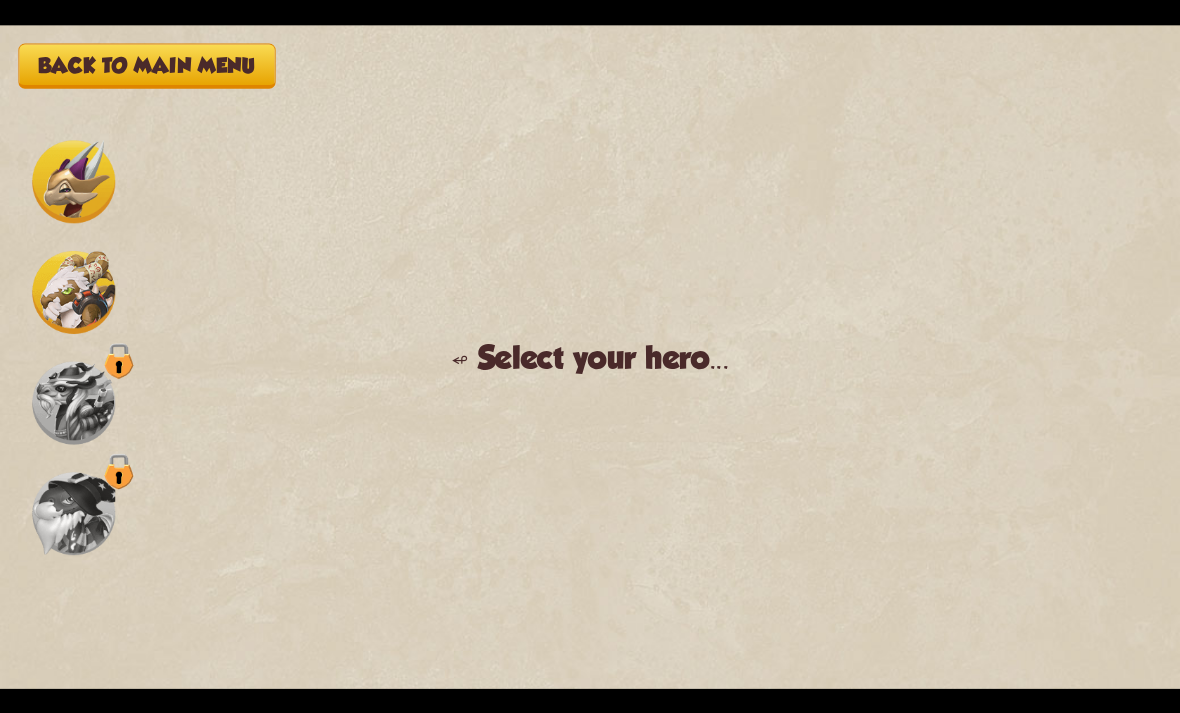 click at bounding box center (73, 402) 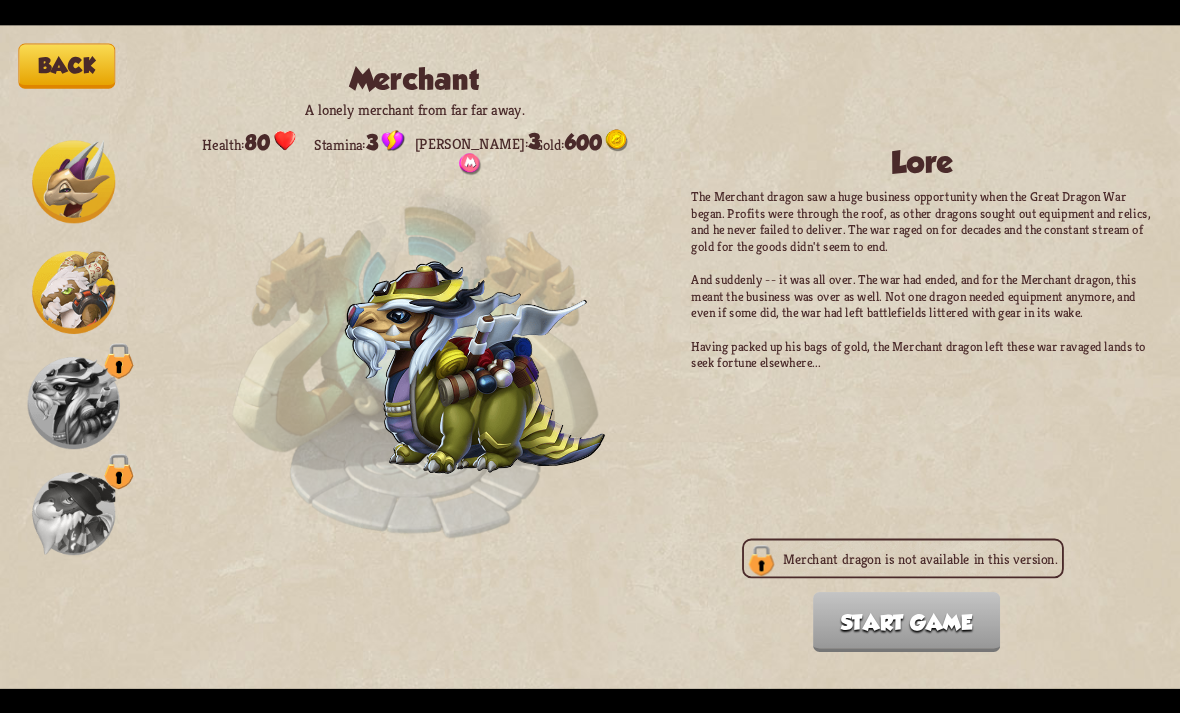click at bounding box center [73, 513] 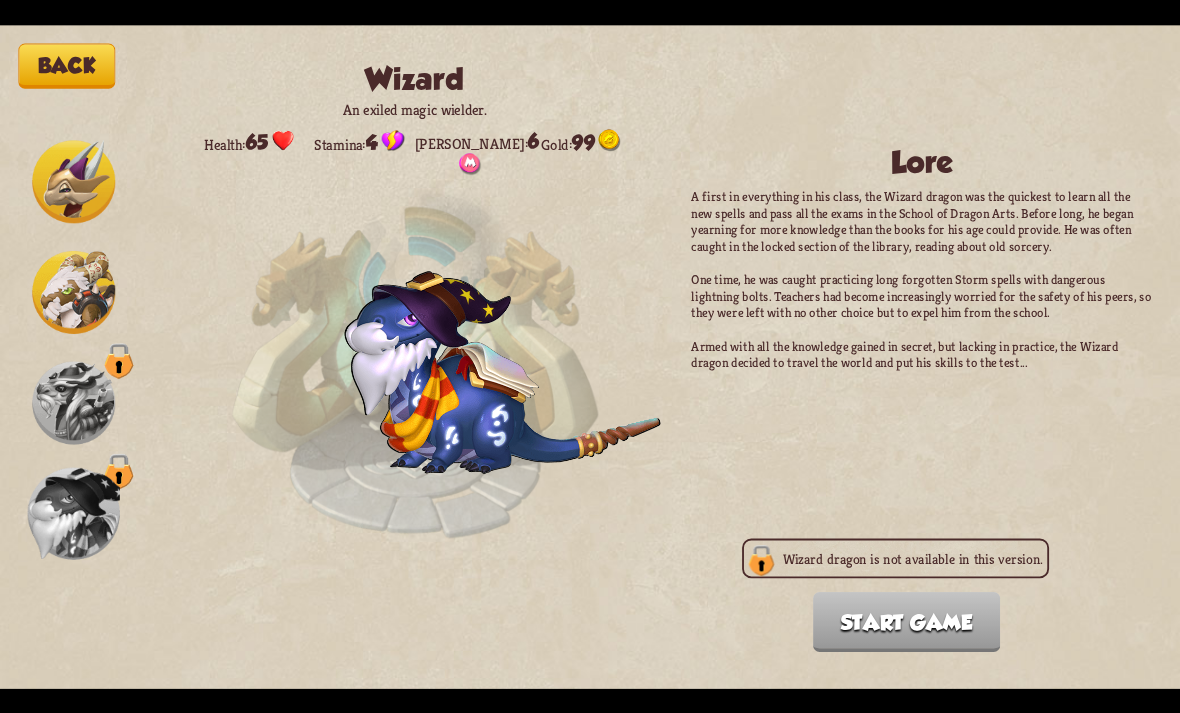 click at bounding box center (73, 291) 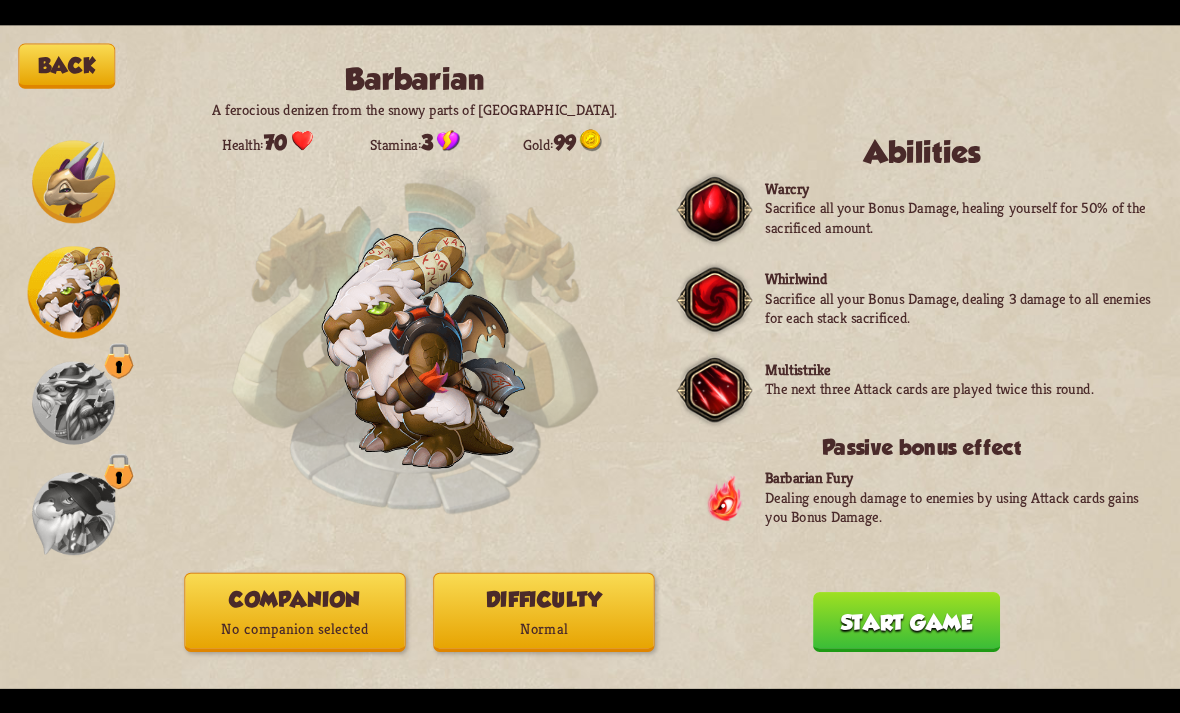 click on "Normal" at bounding box center [543, 629] 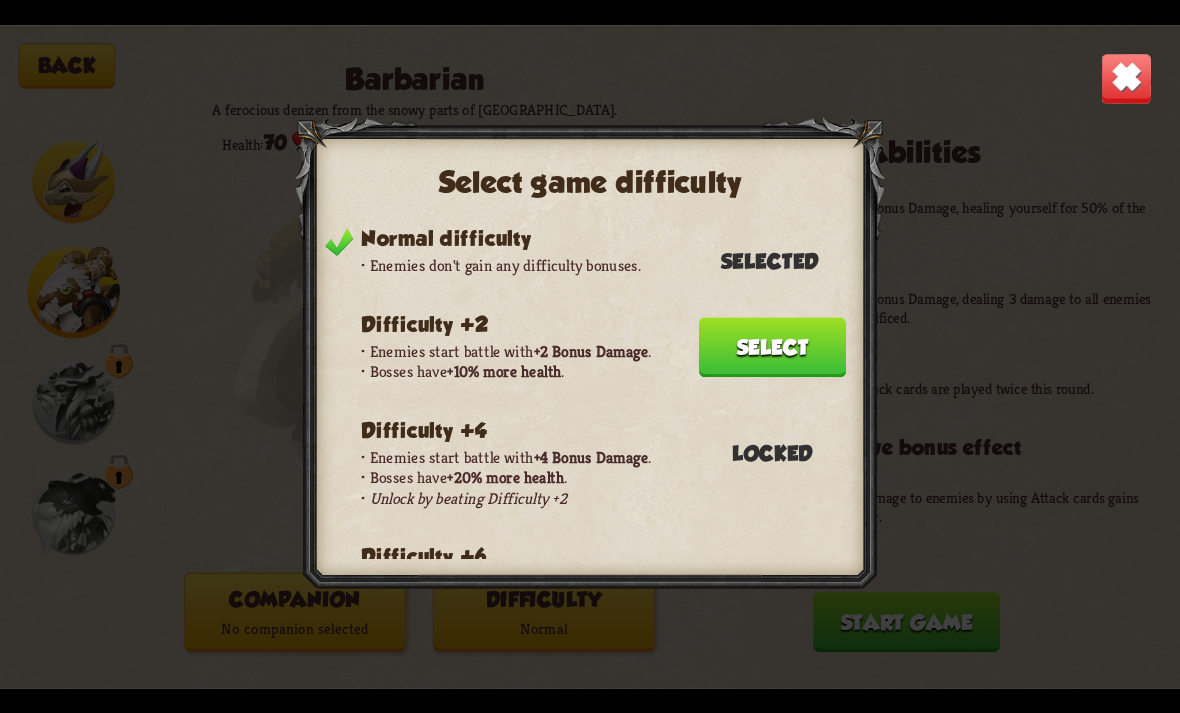 click at bounding box center (1127, 78) 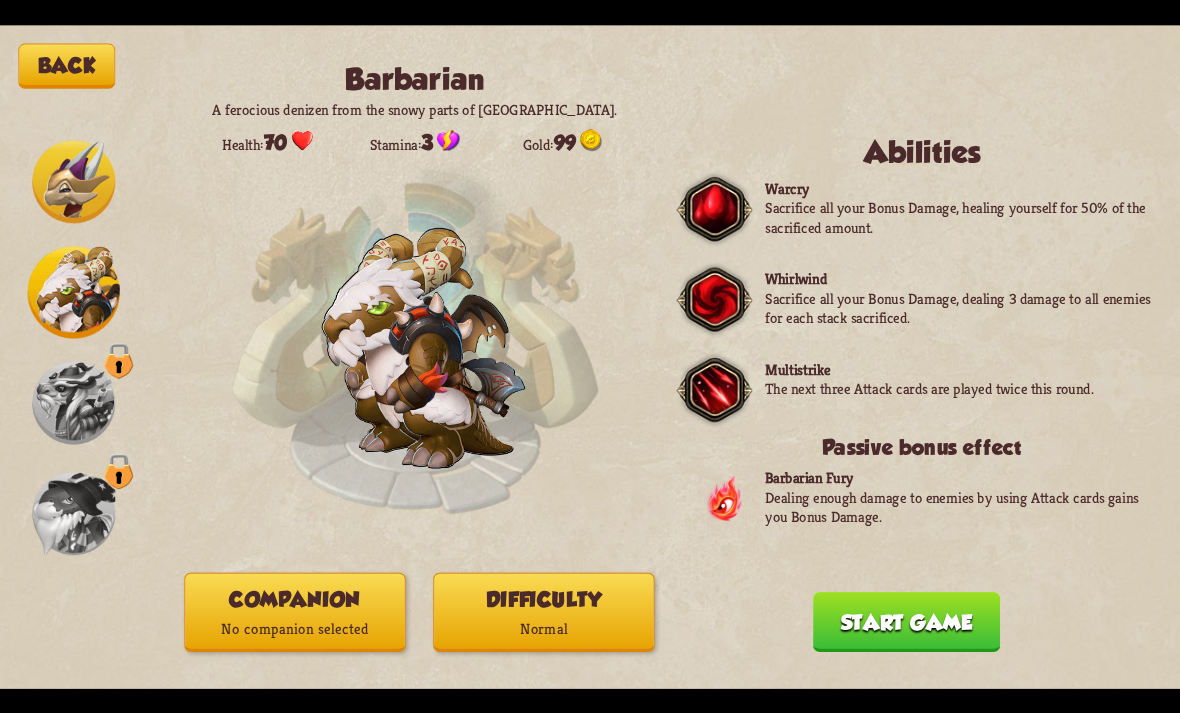 click on "Back
Barbarian   A ferocious denizen from the snowy parts of [GEOGRAPHIC_DATA].
Health:  70
Stamina:  3
Gold:  99             Abilities       Warcry   Sacrifice all your Bonus Damage, healing yourself for 50% of the sacrificed amount.     Whirlwind   Sacrifice all your Bonus Damage, dealing 3 damage to all enemies for each stack sacrificed.     Multistrike   The next three Attack cards are played twice this round.   Passive bonus effect     Barbarian Fury   Dealing enough damage to enemies by using Attack cards gains you Bonus Damage.
Companion
No companion selected
Difficulty
Normal     Start game   You muster all your courage and set out to explore the cave, not knowing of dangers lurking ahead...   Continue" at bounding box center [590, 357] 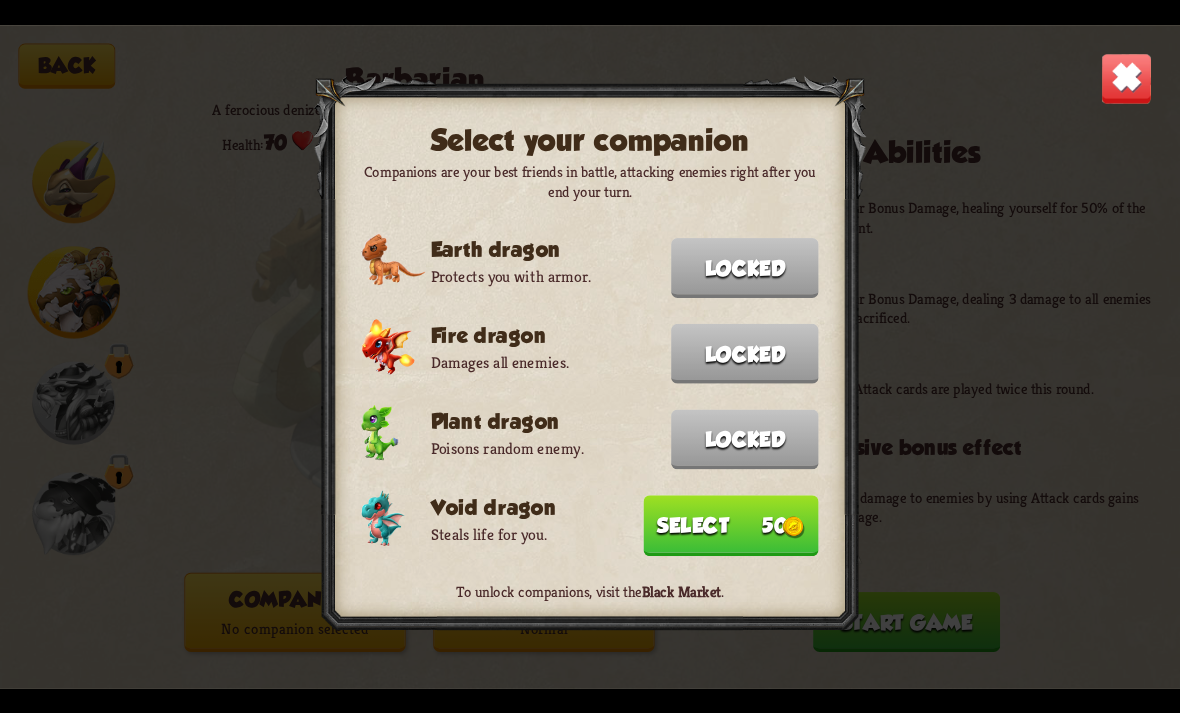 click on "Select
50" at bounding box center (730, 525) 